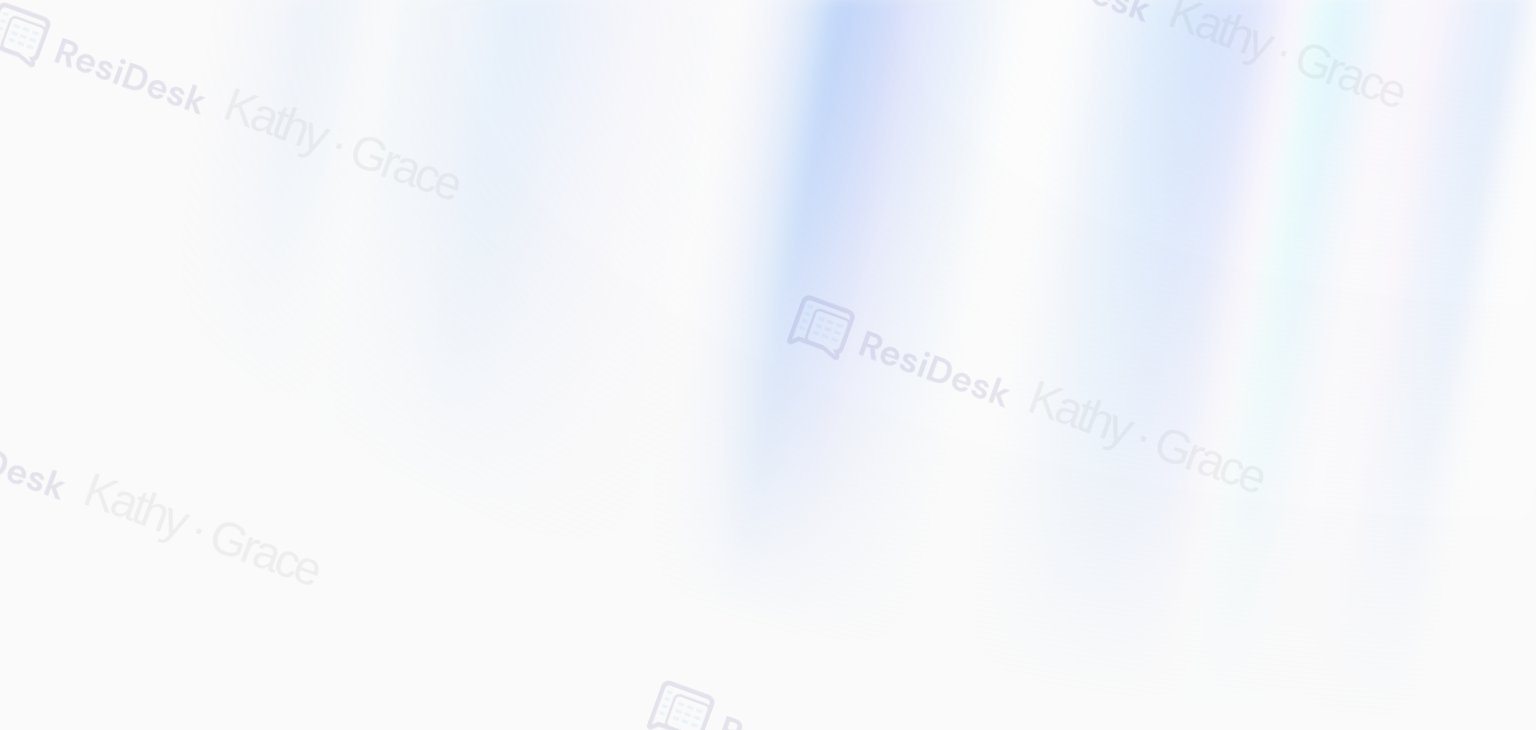scroll, scrollTop: 0, scrollLeft: 0, axis: both 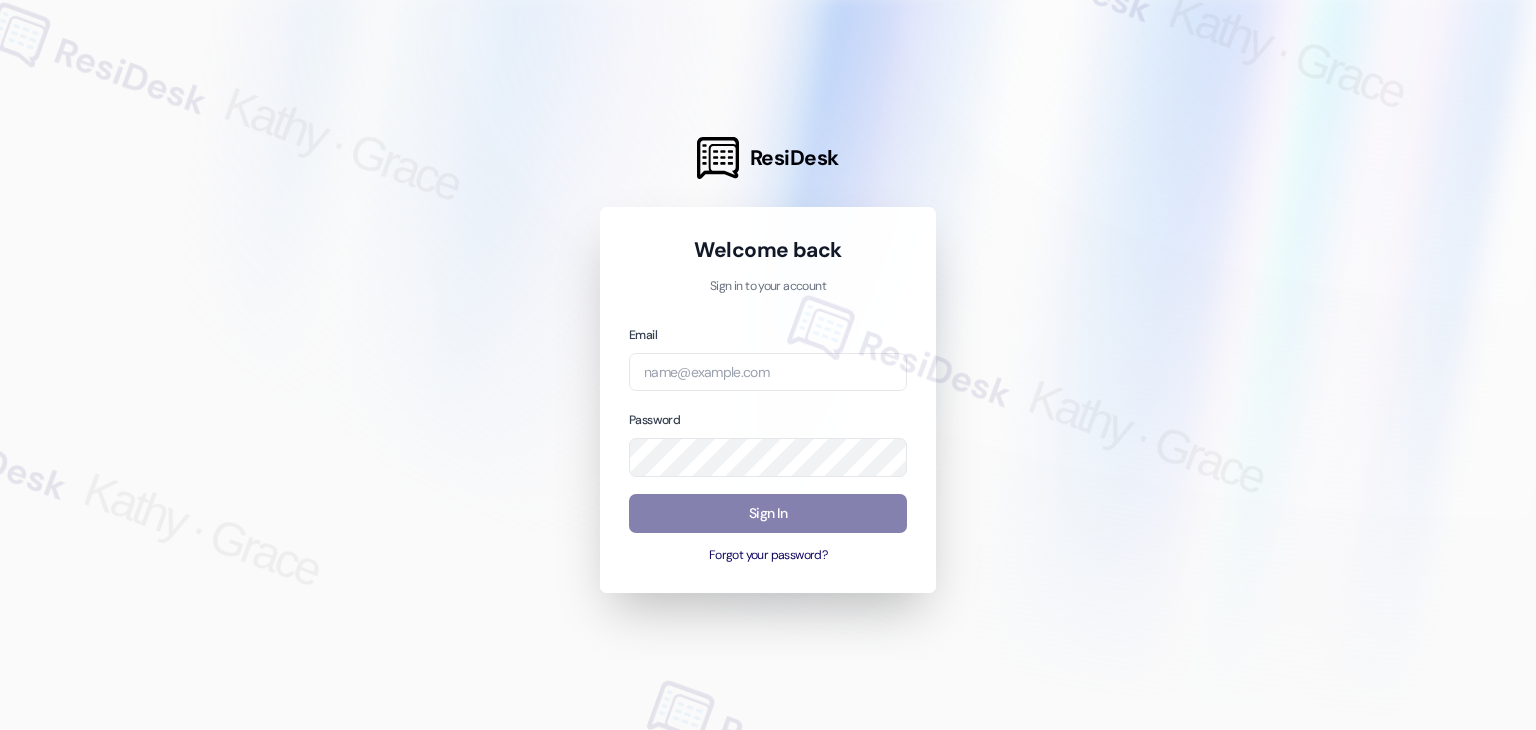 click on "Welcome back Sign in to your account Email Password Sign In Forgot your password?" at bounding box center [768, 400] 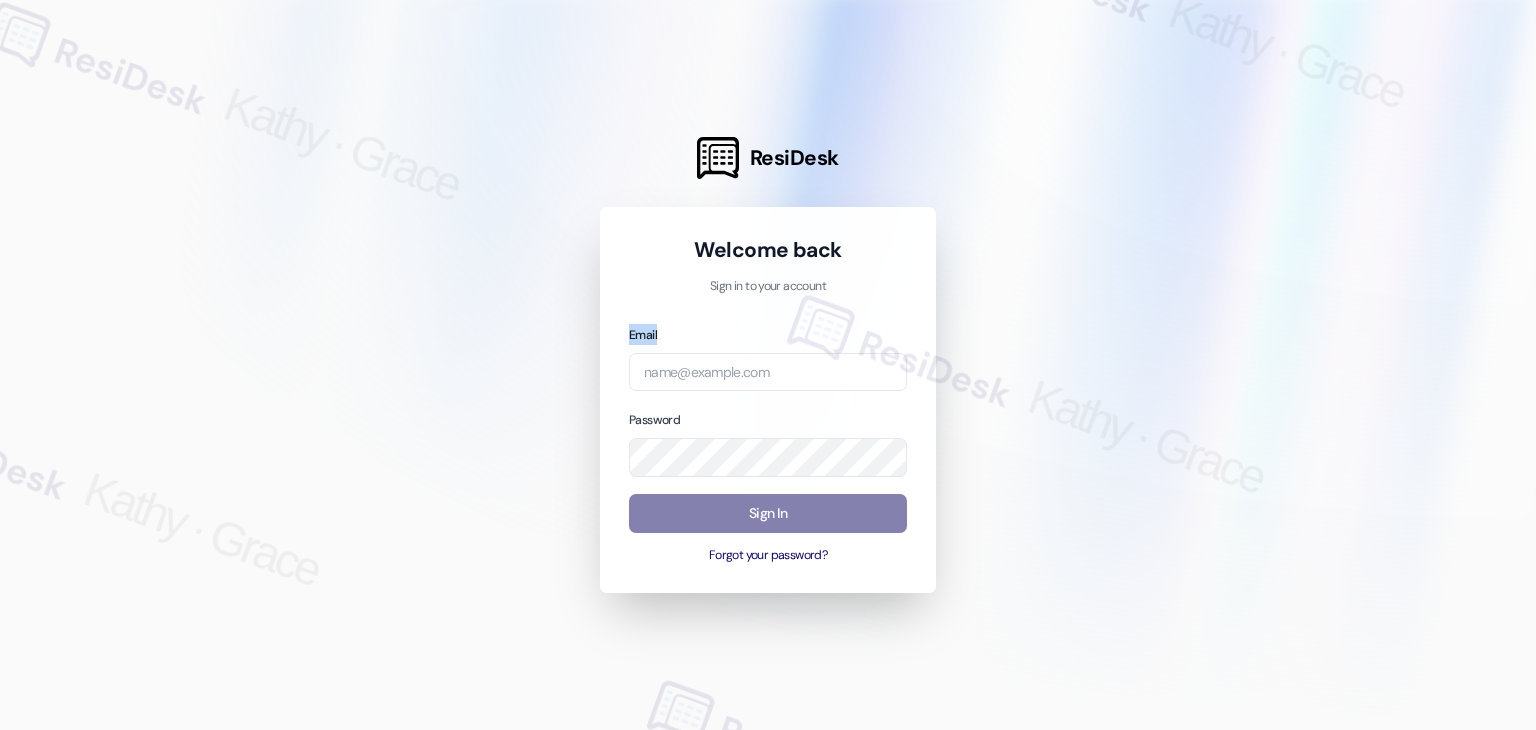 click on "Welcome back Sign in to your account Email Password Sign In Forgot your password?" at bounding box center (768, 400) 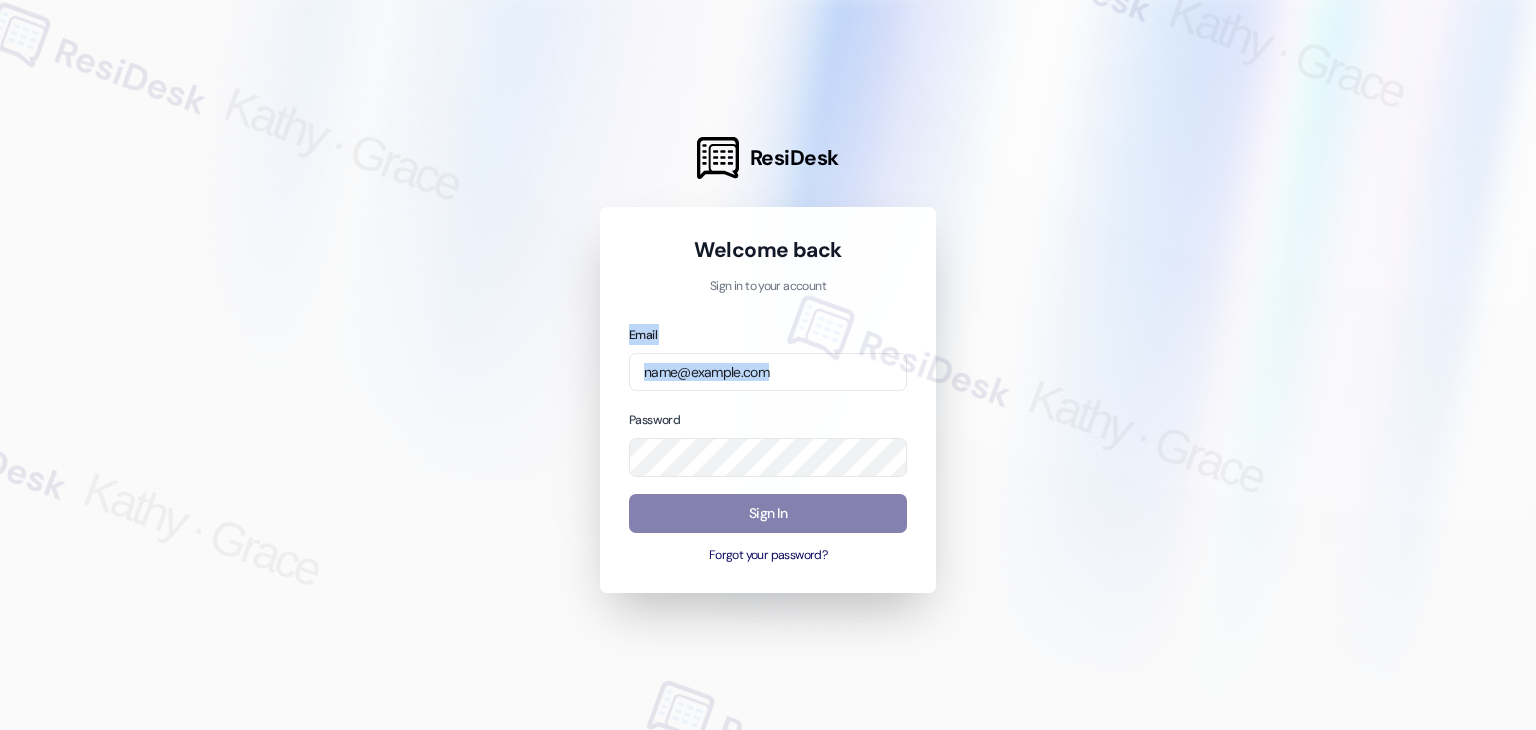 click on "Welcome back Sign in to your account Email Password Sign In Forgot your password?" at bounding box center [768, 400] 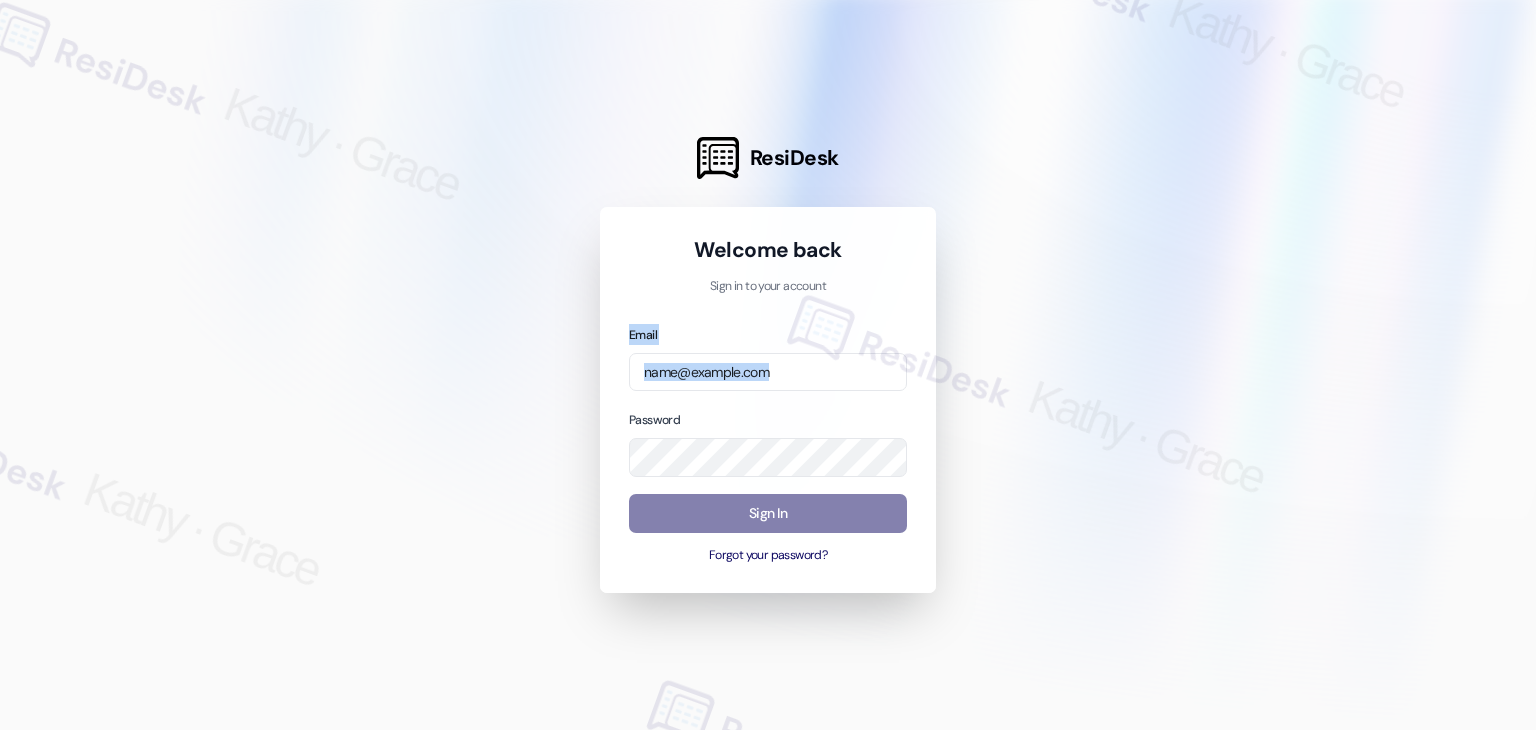 click on "Welcome back Sign in to your account Email Password Sign In Forgot your password?" at bounding box center [768, 400] 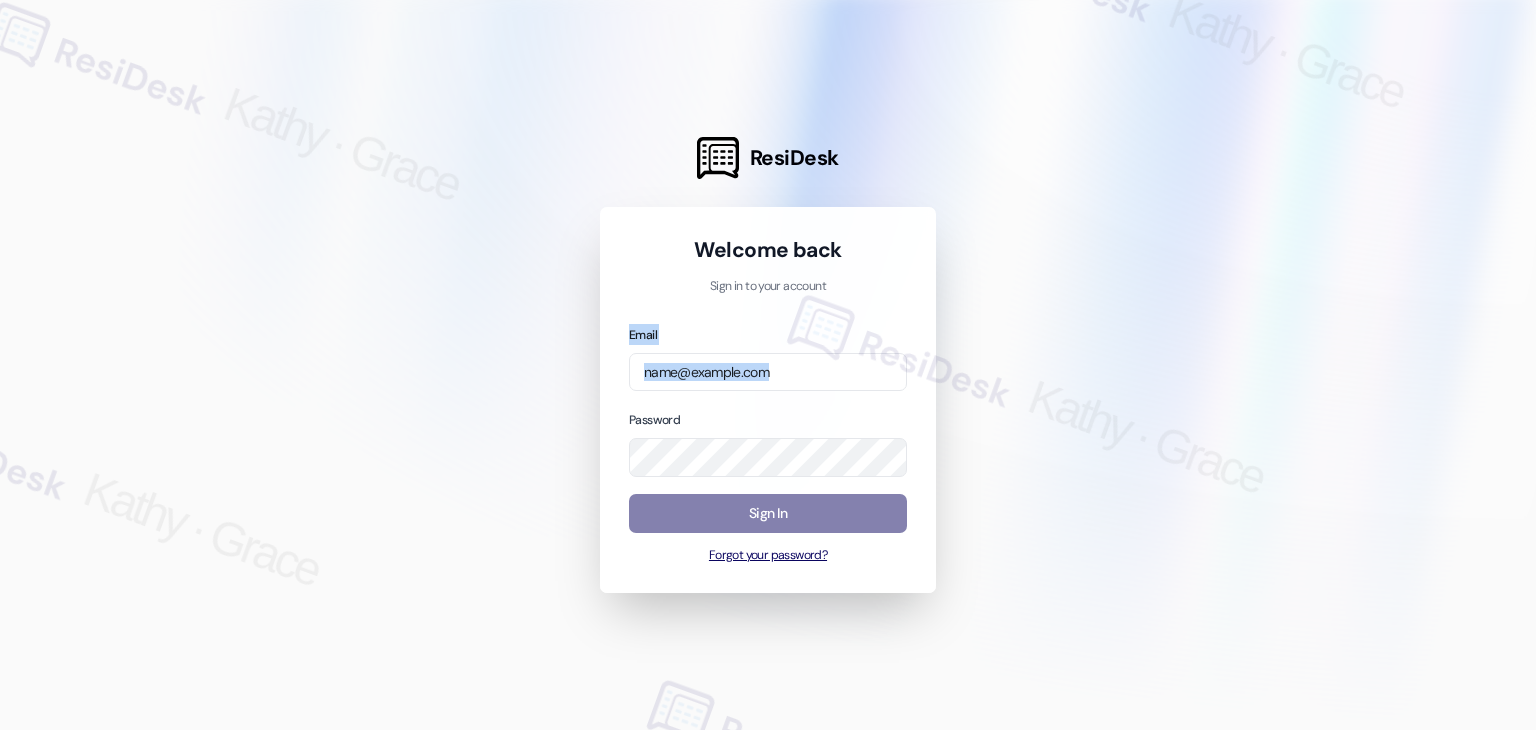 click on "Forgot your password?" at bounding box center [768, 556] 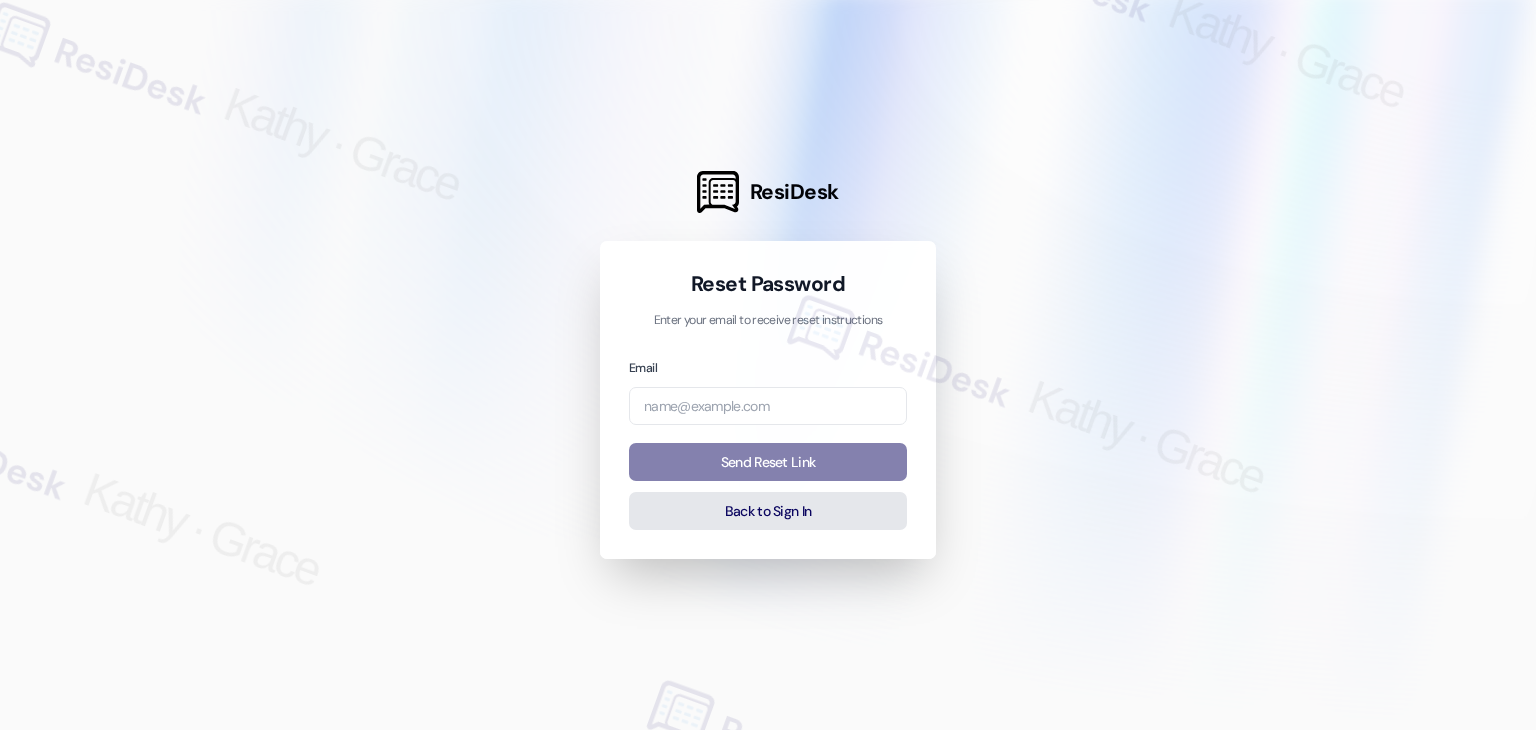click on "Back to Sign In" at bounding box center [768, 511] 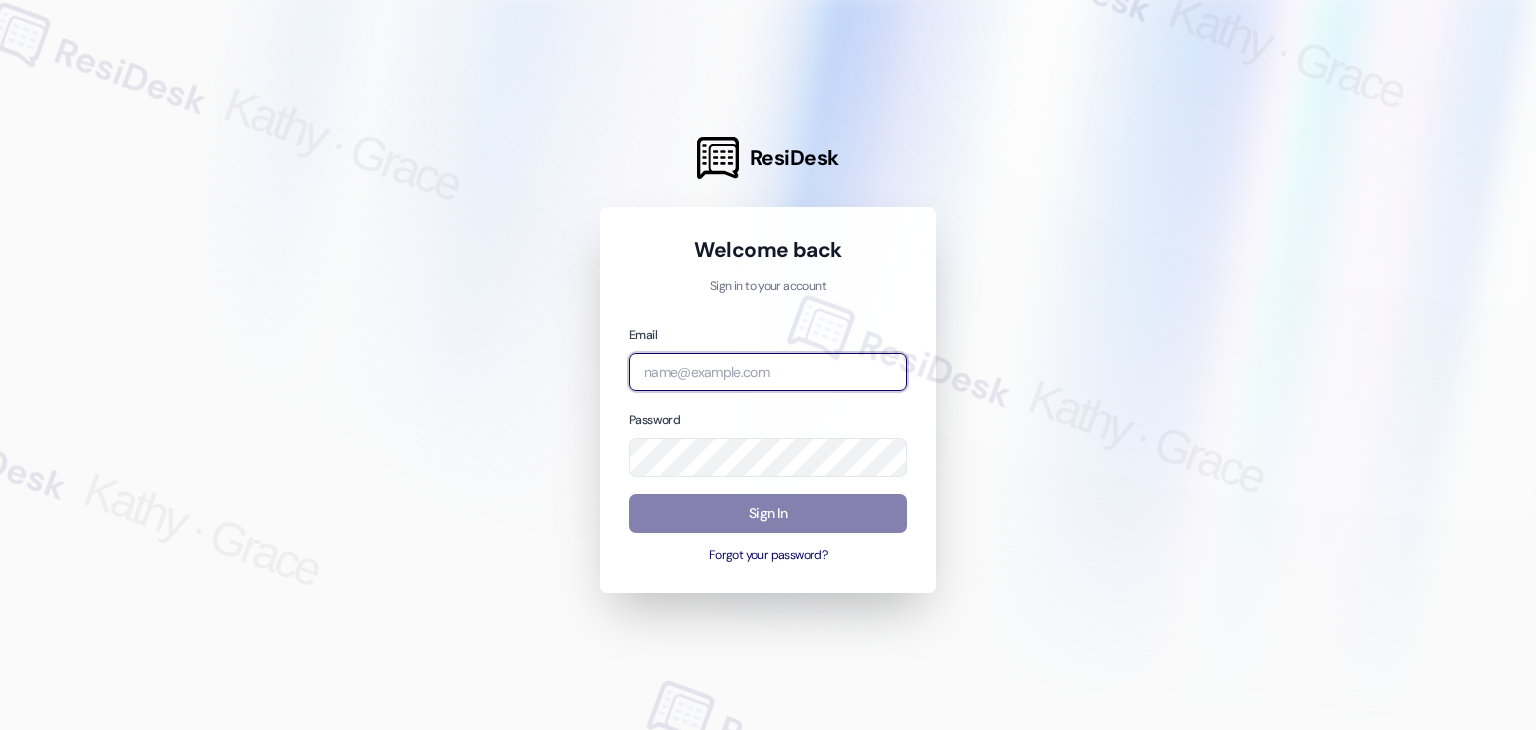 click at bounding box center [768, 372] 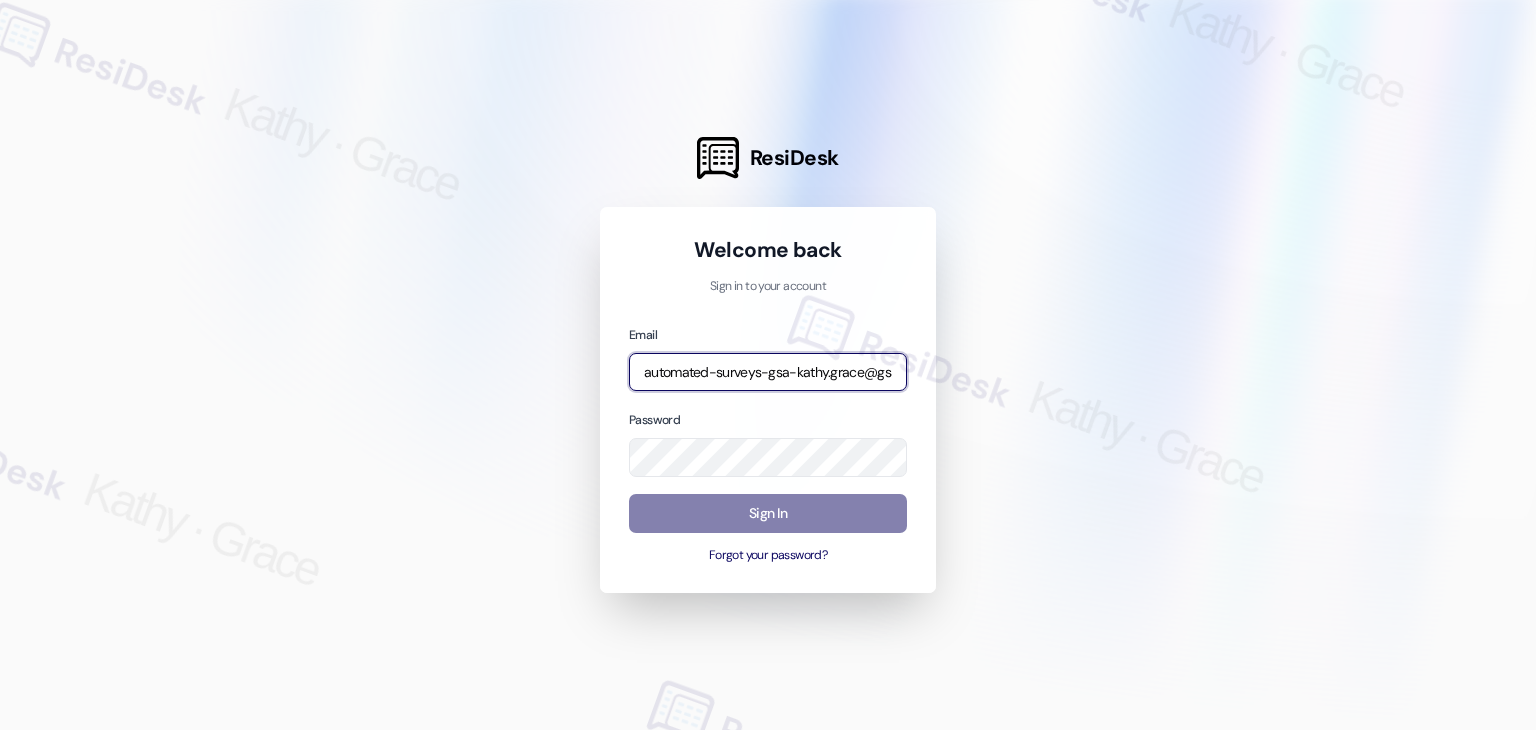 scroll, scrollTop: 0, scrollLeft: 30, axis: horizontal 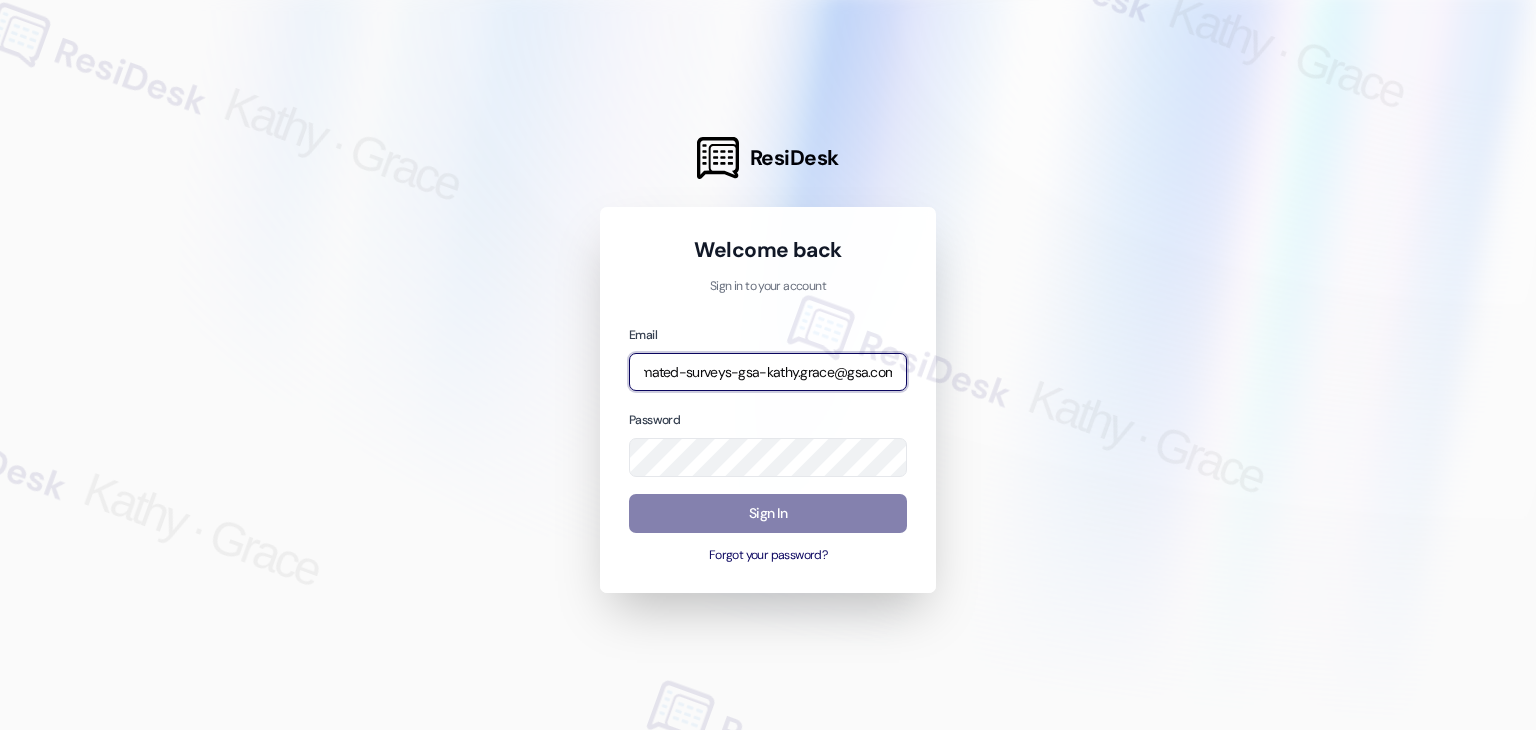 type on "automated-surveys-gsa-kathy.grace@gsa.com" 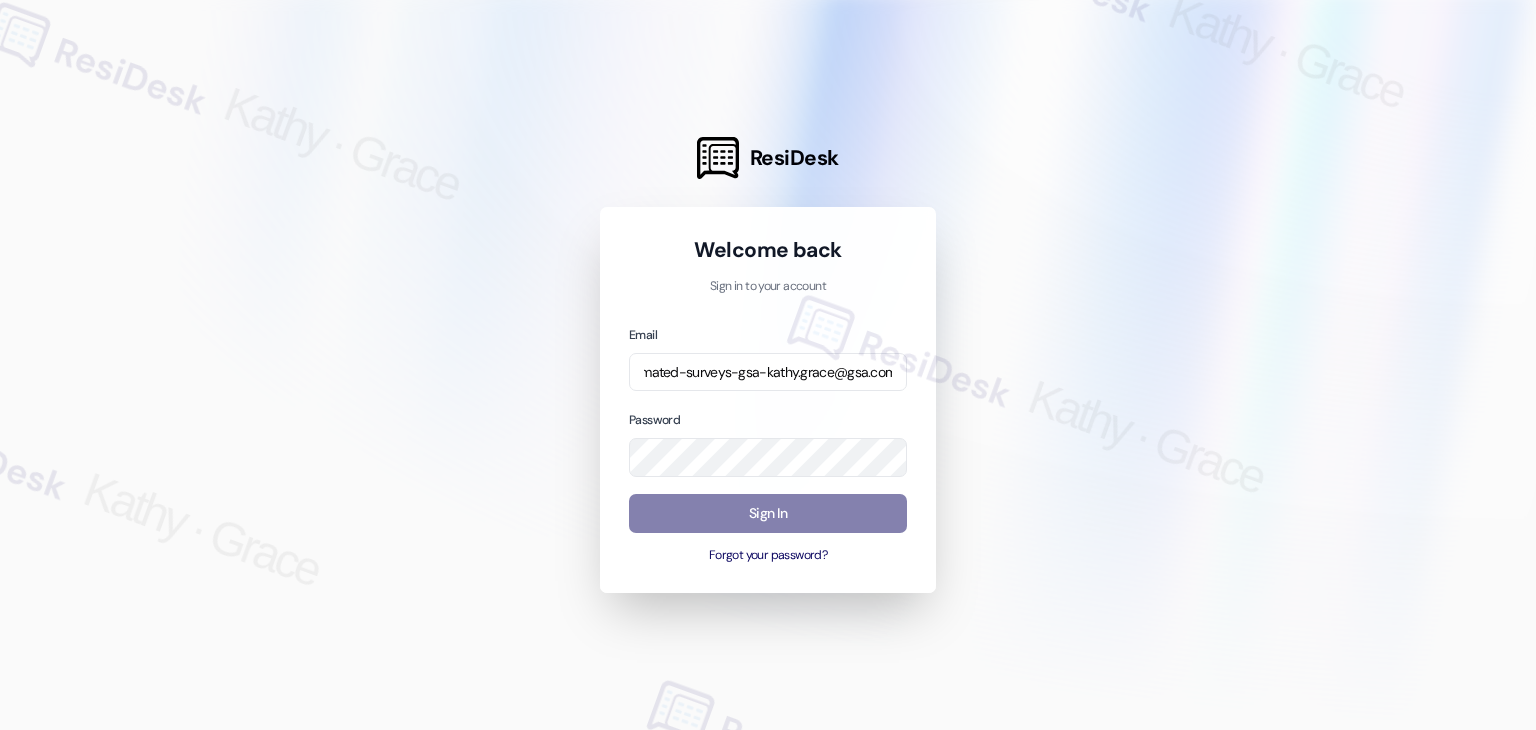 click on "Email automated-surveys-gsa-kathy.grace@gsa.com Password Sign In Forgot your password?" at bounding box center (768, 444) 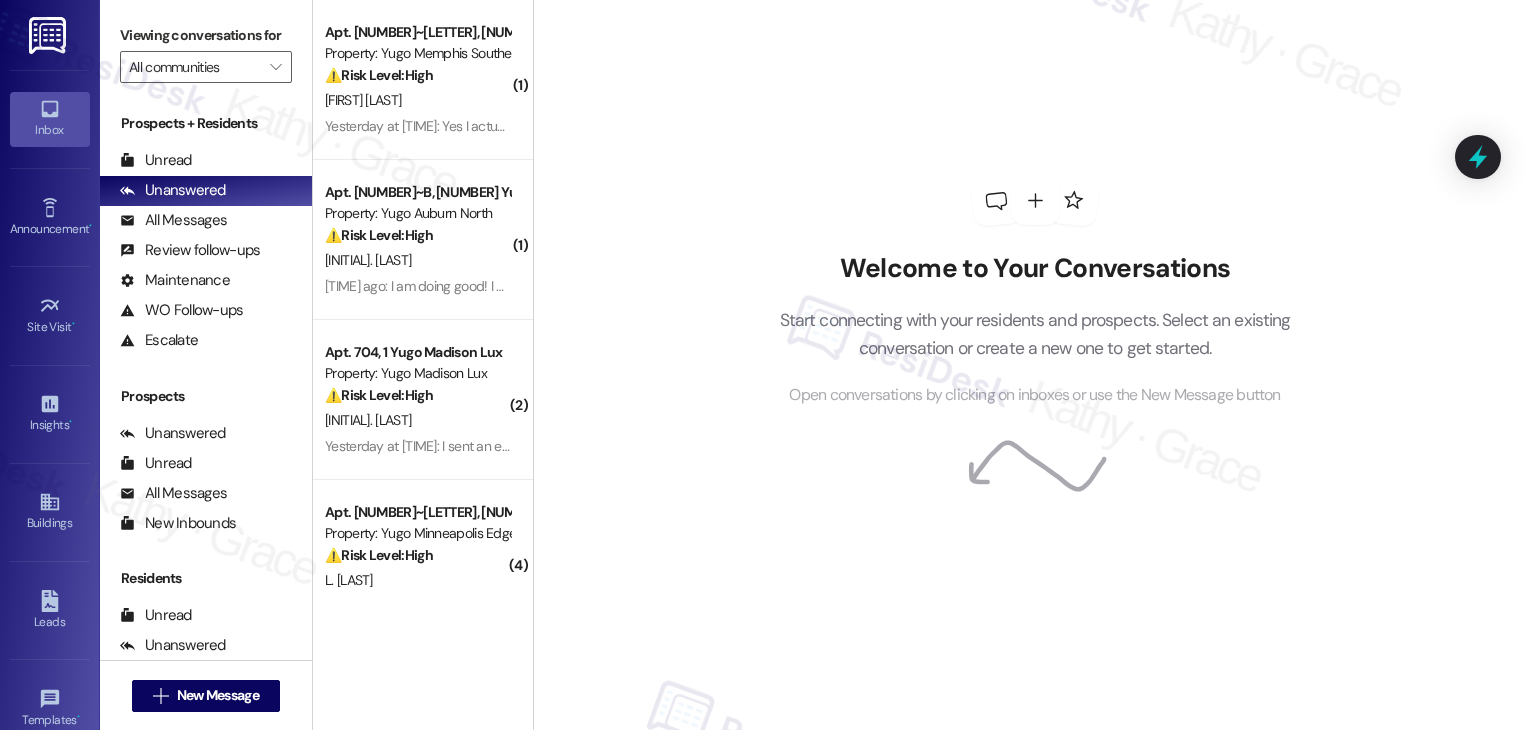 click on "Welcome to Your Conversations Start connecting with your residents and prospects. Select an existing conversation or create a new one to get started. Open conversations by clicking on inboxes or use the New Message button" at bounding box center [1034, 365] 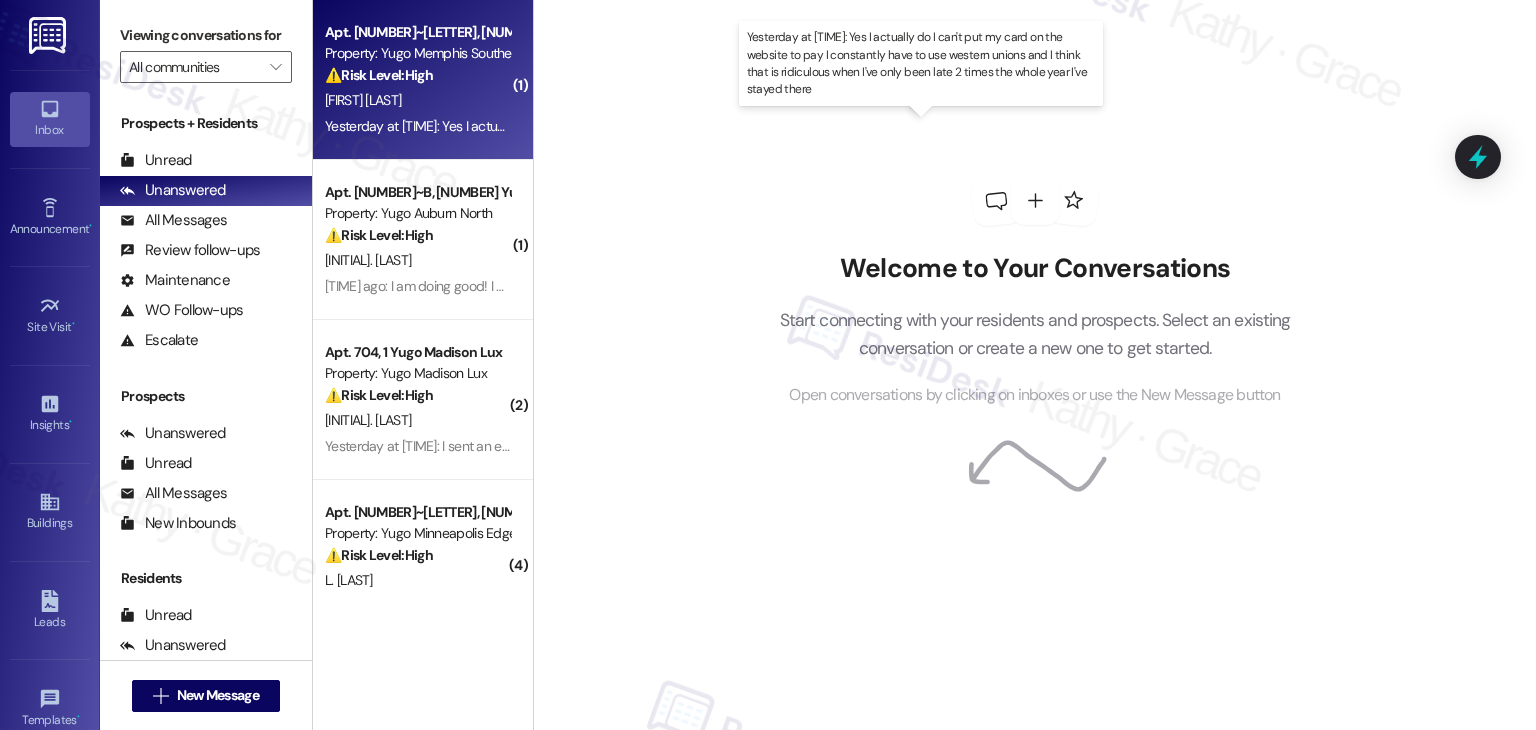 click on "[TIME] ago: Yes I actually do I can't put my card on the website to pay I constantly have to use western unions and I think that is ridiculous when I've only been late 2 times the whole year I've stayed there [TIME] ago: Yes I actually do I can't put my card on the website to pay I constantly have to use western unions and I think that is ridiculous when I've only been late 2 times the whole year I've stayed there" at bounding box center [933, 126] 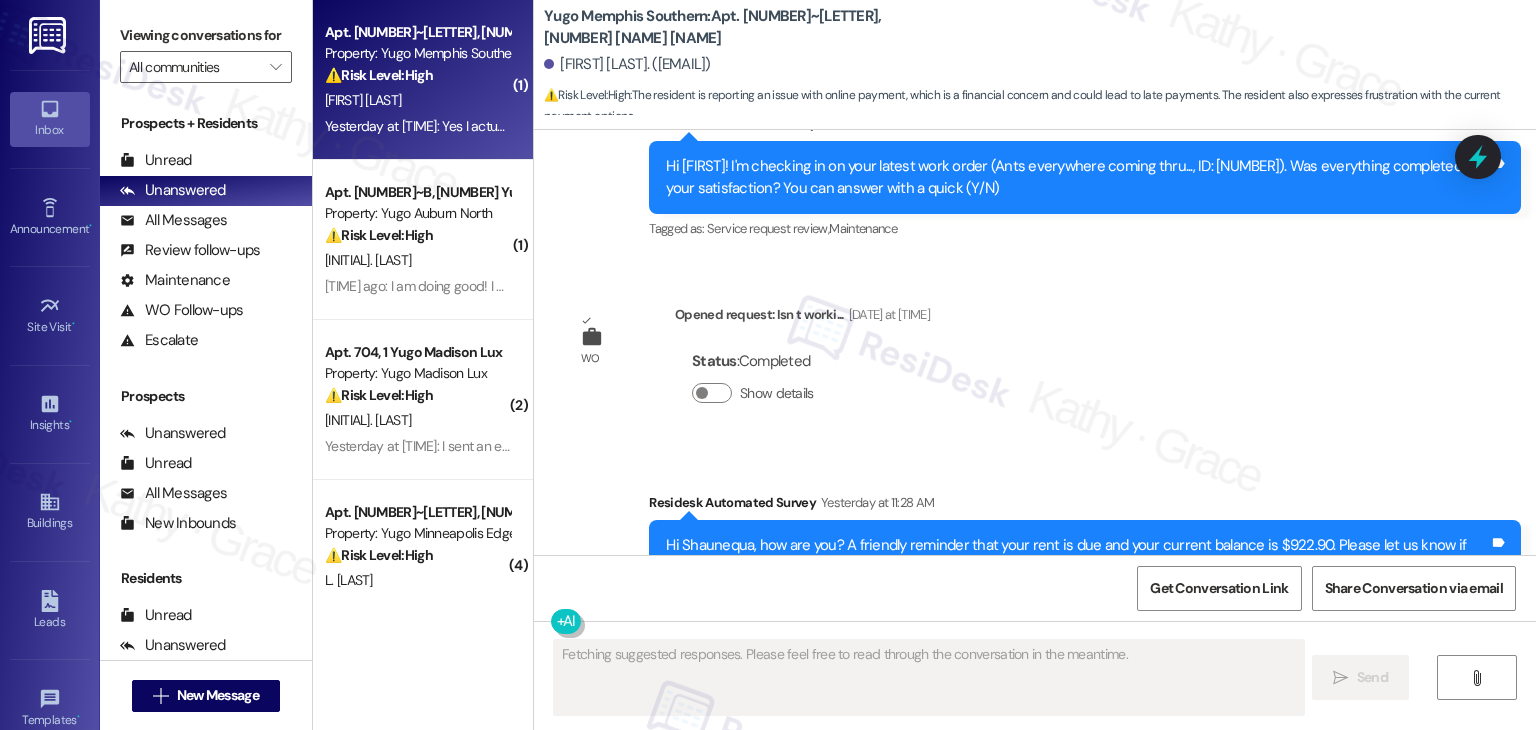scroll, scrollTop: 7718, scrollLeft: 0, axis: vertical 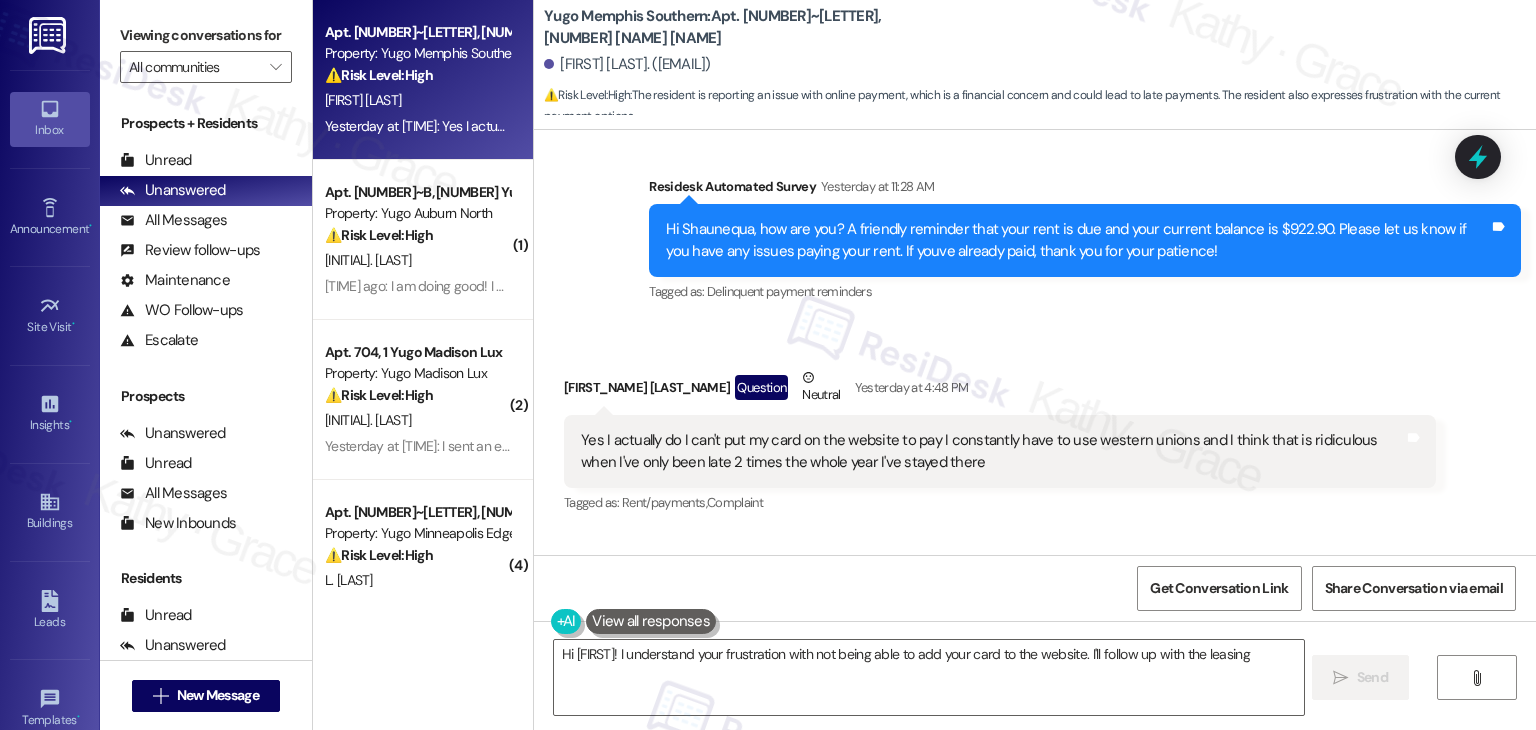 click on "Survey, sent via SMS ResiDesk Automated Survey Yesterday at [TIME] Hi Shaunequa, how are you? A friendly reminder that your rent is due and your current balance is $922.90. Please let us know if you have any issues paying your rent. If youve already paid, thank you for your patience! Tags and notes Tagged as: Delinquent payment reminders Click to highlight conversations about Delinquent payment reminders" at bounding box center [1035, 226] 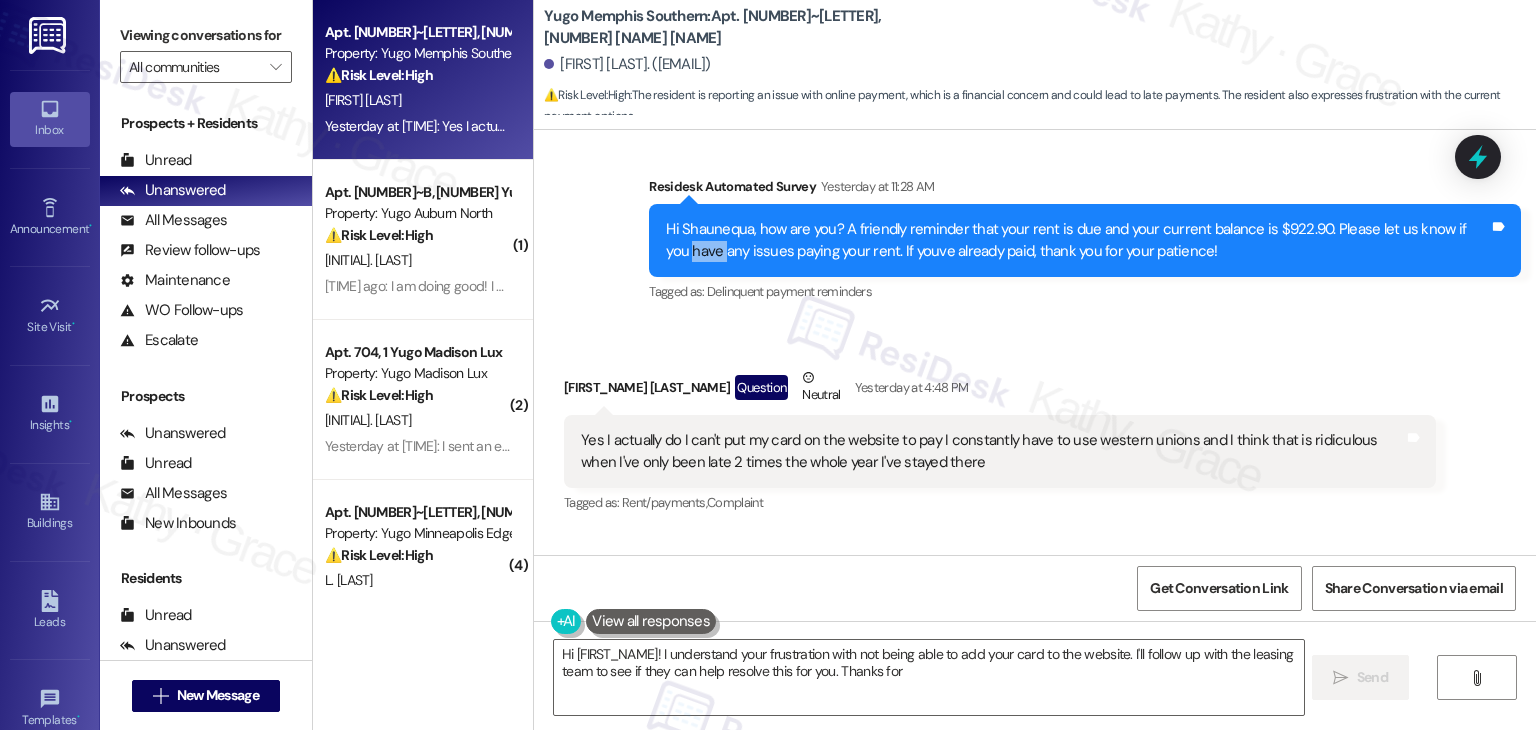 click on "Survey, sent via SMS ResiDesk Automated Survey Yesterday at [TIME] Hi Shaunequa, how are you? A friendly reminder that your rent is due and your current balance is $922.90. Please let us know if you have any issues paying your rent. If youve already paid, thank you for your patience! Tags and notes Tagged as: Delinquent payment reminders Click to highlight conversations about Delinquent payment reminders" at bounding box center [1035, 226] 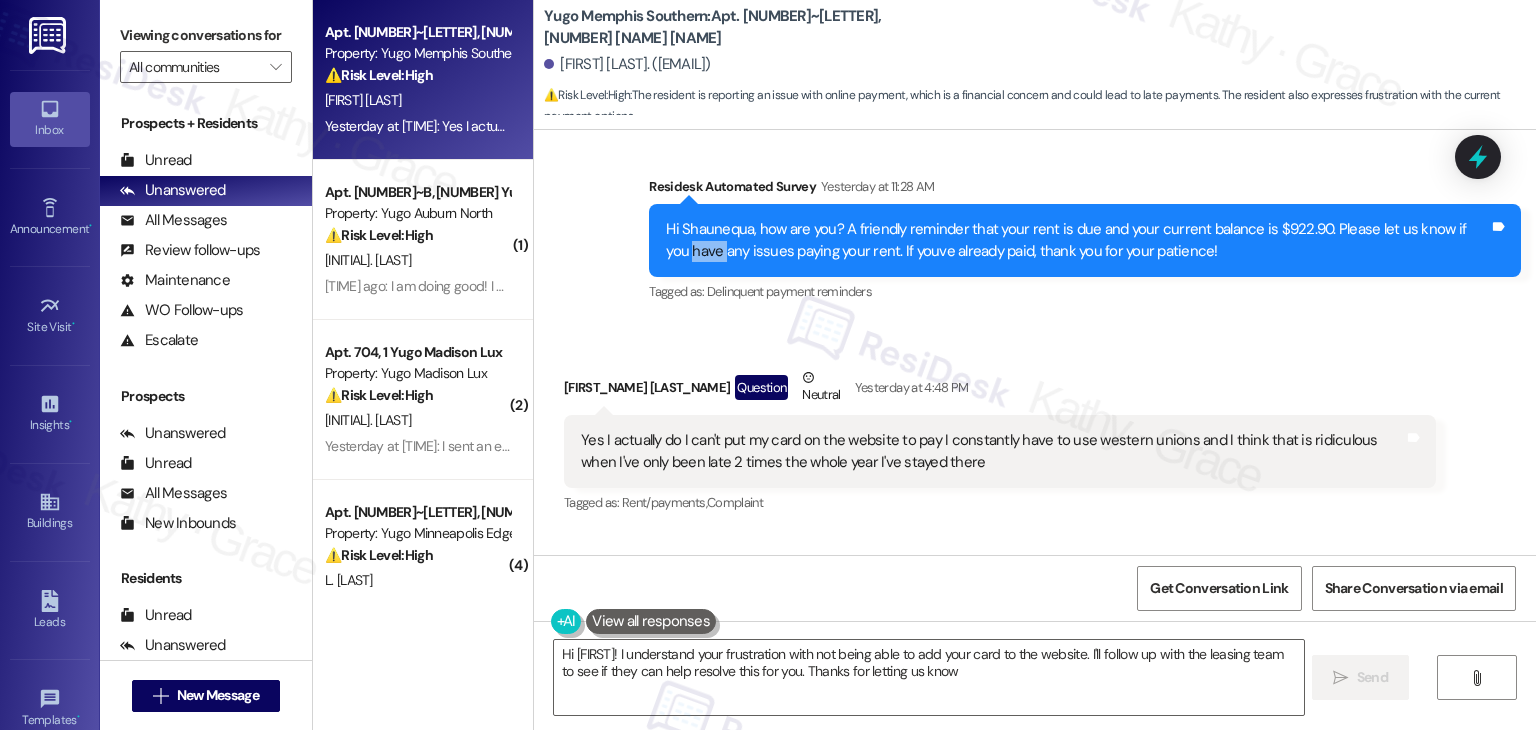 type on "Hi {{first_name}}! I understand your frustration with not being able to add your card to the website. I'll follow up with the leasing team to see if they can help resolve this for you. Thanks for letting us know!" 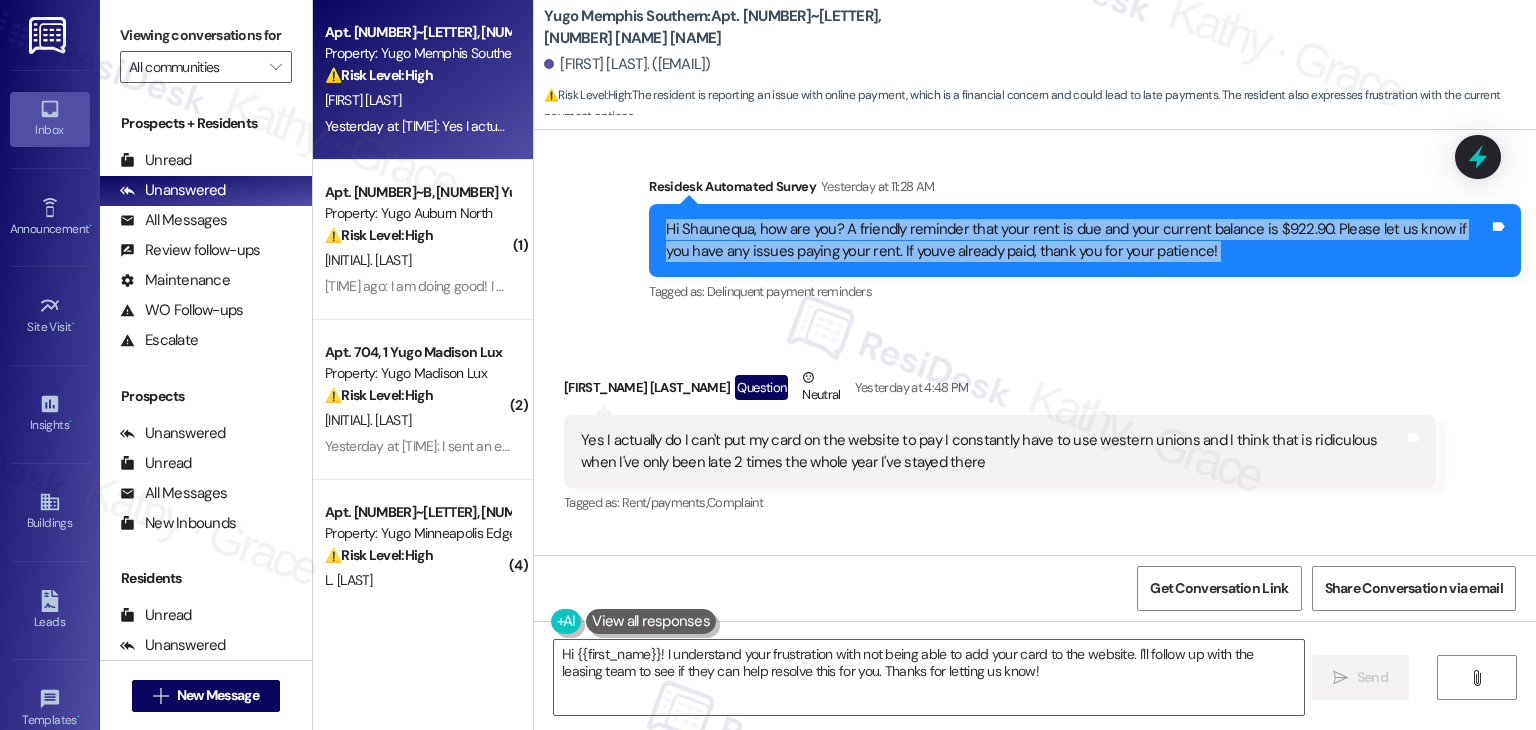 click on "Survey, sent via SMS ResiDesk Automated Survey Yesterday at [TIME] Hi Shaunequa, how are you? A friendly reminder that your rent is due and your current balance is $922.90. Please let us know if you have any issues paying your rent. If youve already paid, thank you for your patience! Tags and notes Tagged as: Delinquent payment reminders Click to highlight conversations about Delinquent payment reminders" at bounding box center [1035, 226] 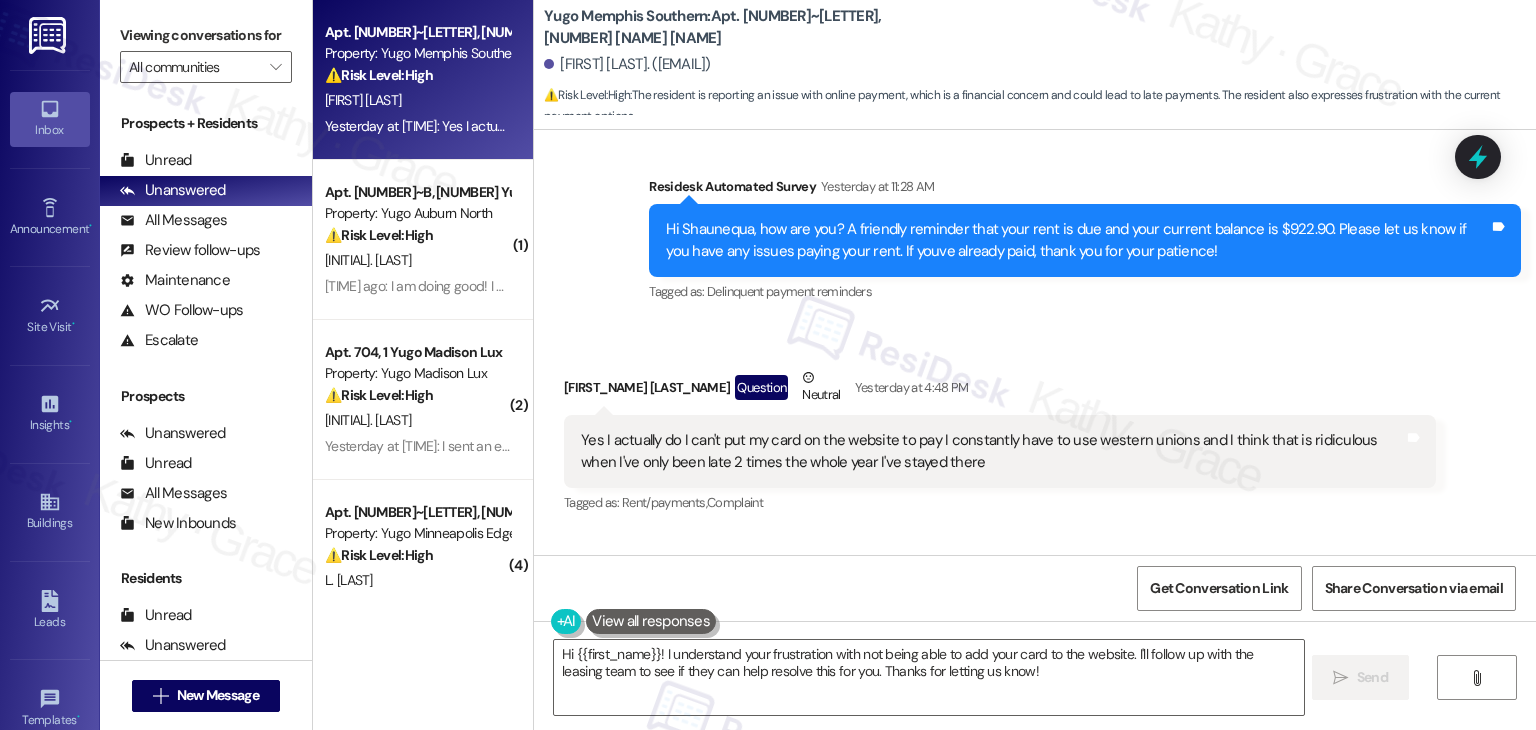 click on "Received via SMS Shaunequa Cheairs Question   Neutral Yesterday at 4:48 PM   Yes I actually do I can't put my card on the website to pay I constantly have to use western unions and I think that is ridiculous when I've only been late 2 times the whole year I've stayed there  Tags and notes Tagged as:   Rent/payments ,  Click to highlight conversations about Rent/payments Complaint Click to highlight conversations about Complaint" at bounding box center (1035, 427) 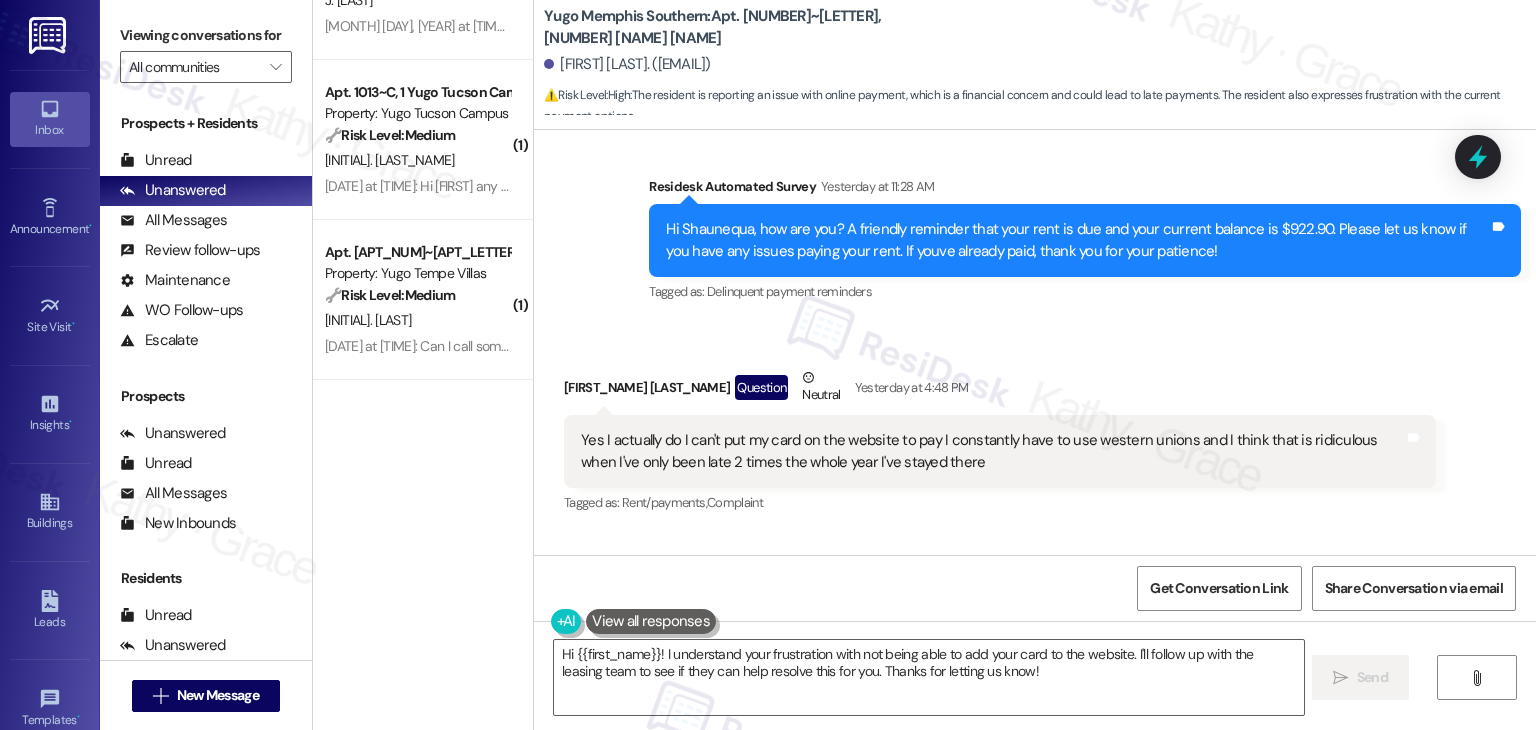 scroll, scrollTop: 7412, scrollLeft: 0, axis: vertical 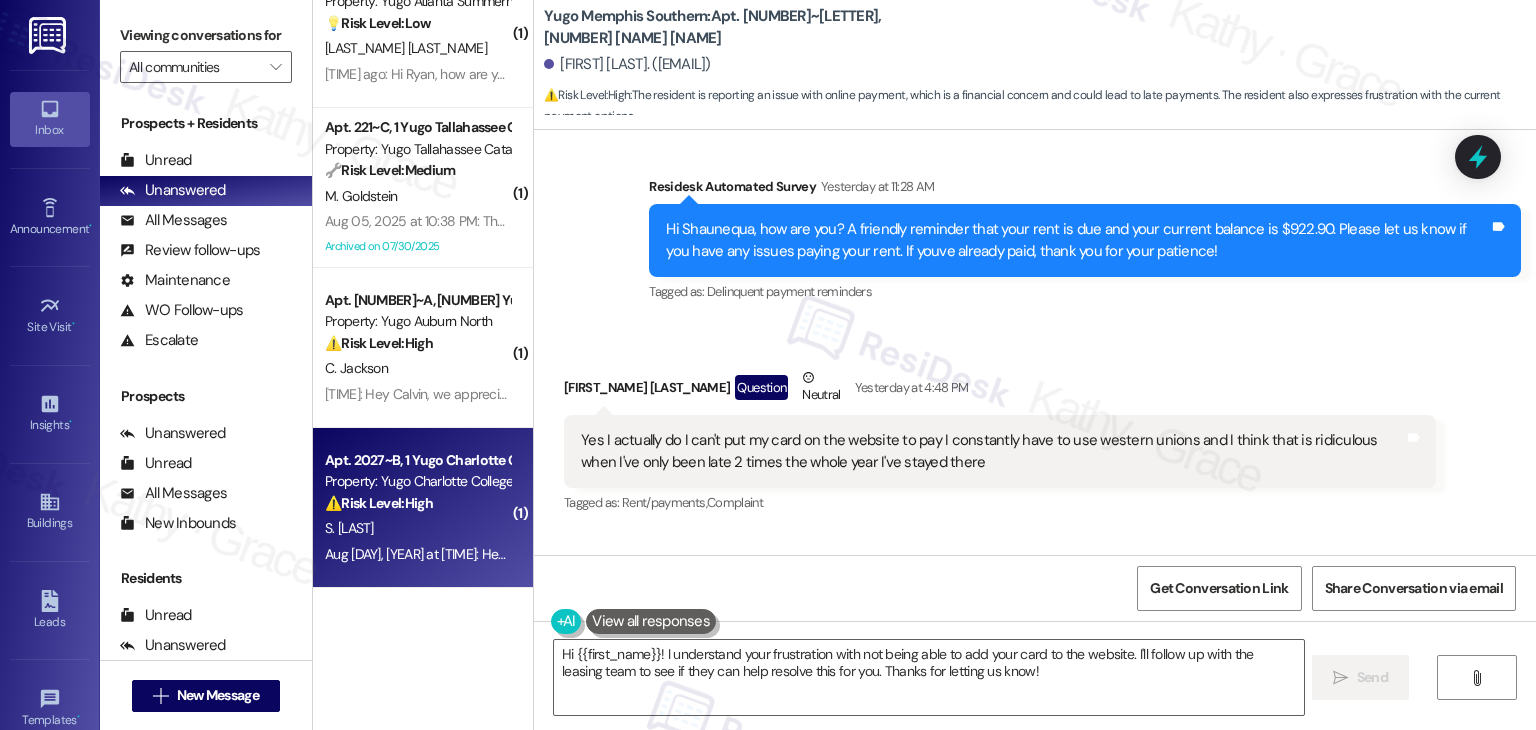 click on "[MONTH] [DAY], [YEAR] at [TIME]: Hey Smith, we appreciate your text! We'll be back at 11AM to help you out. If this is urgent, please dial our emergency number! [MONTH] [DAY], [YEAR] at [TIME]: Hey Smith, we appreciate your text! We'll be back at 11AM to help you out. If this is urgent, please dial our emergency number!" at bounding box center [765, 554] 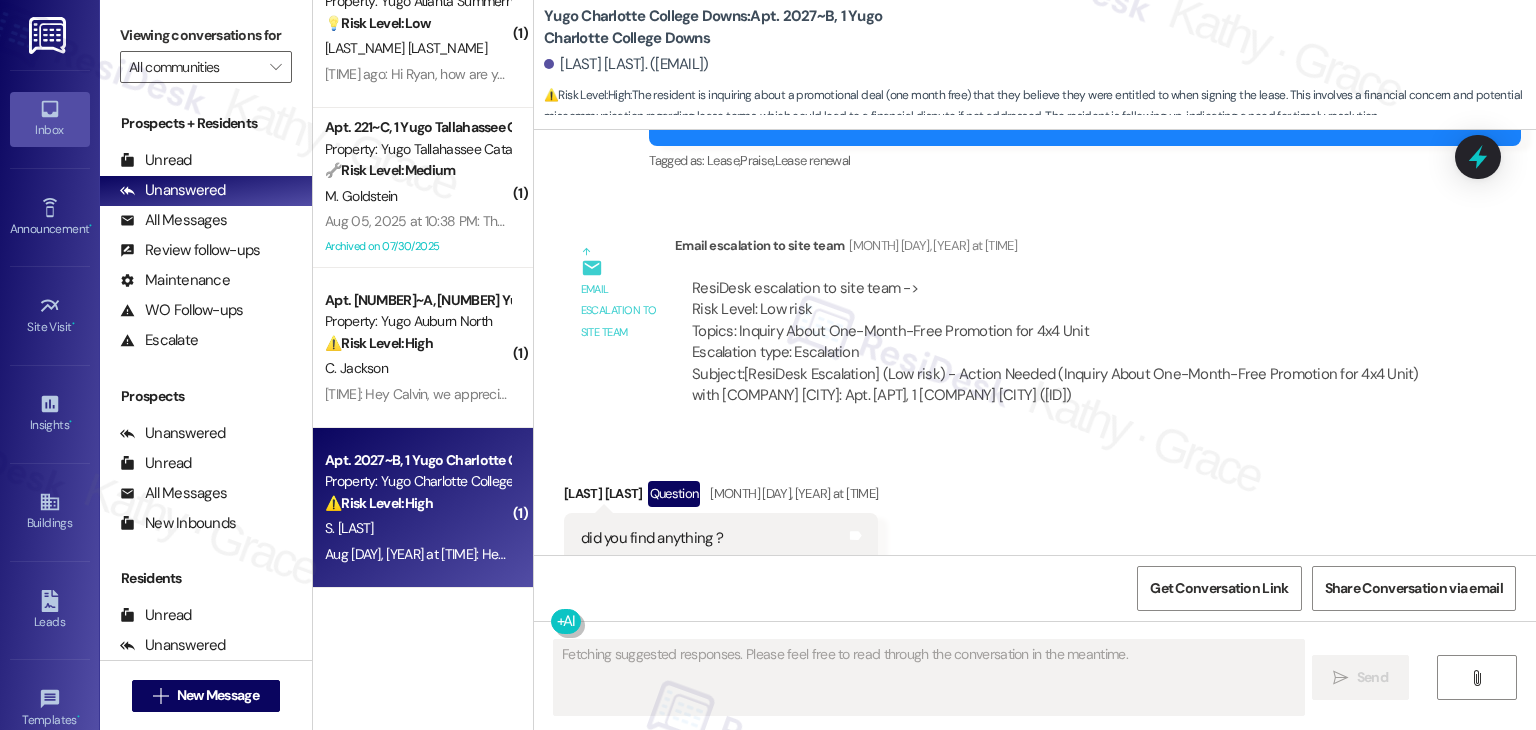 scroll, scrollTop: 1831, scrollLeft: 0, axis: vertical 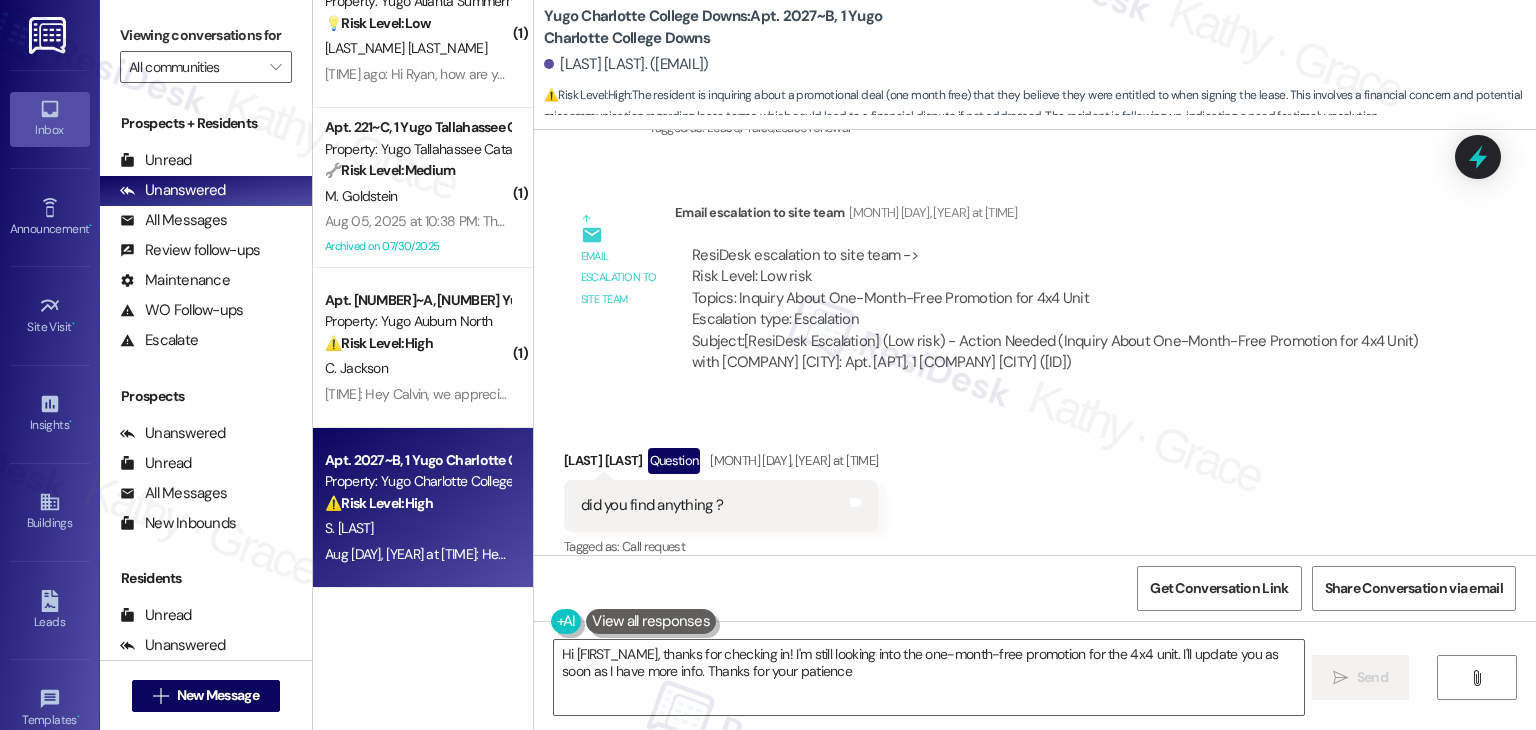 type on "Hi {{first_name}}, thanks for checking in! I'm still looking into the one-month-free promotion for the 4x4 unit. I'll update you as soon as I have more info. Thanks for your patience!" 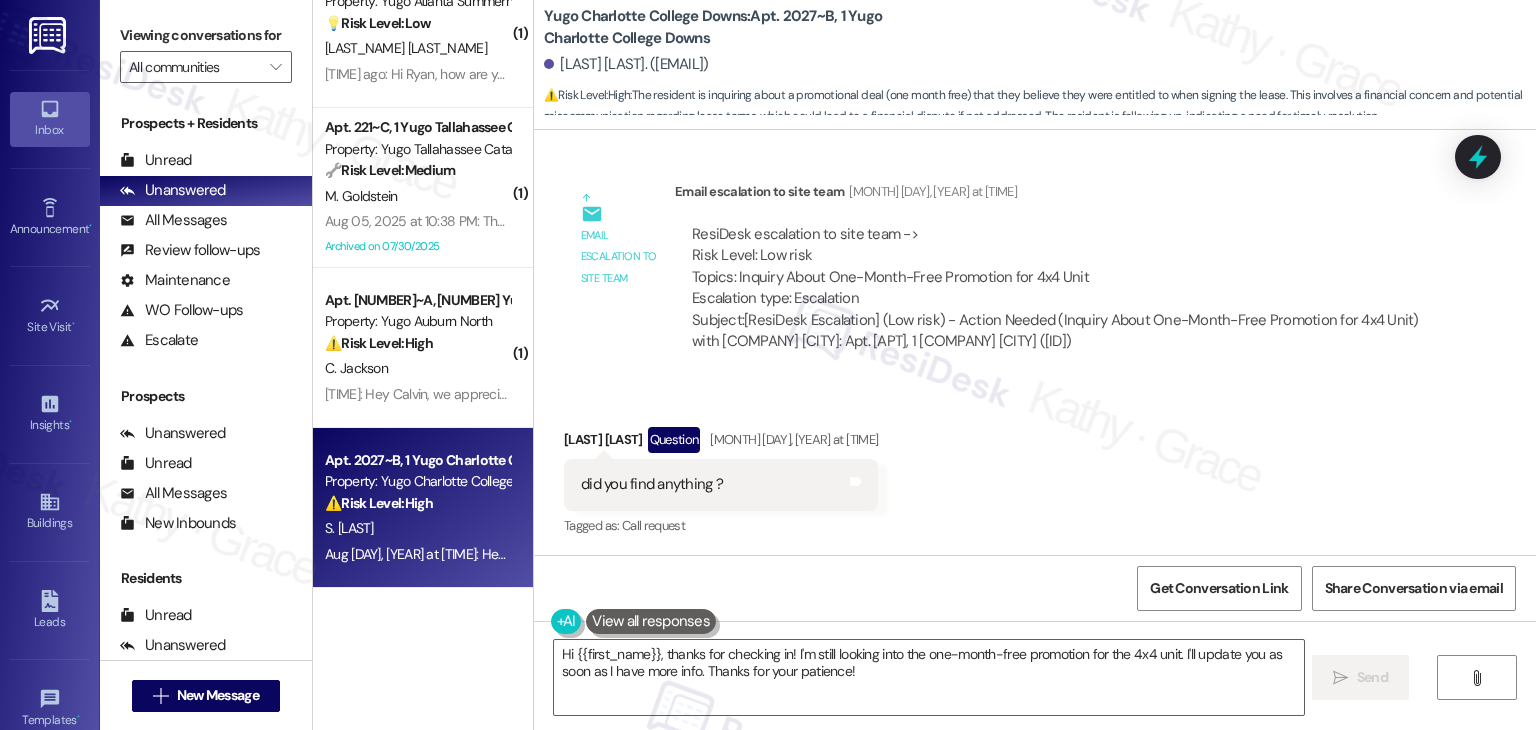 scroll, scrollTop: 1819, scrollLeft: 0, axis: vertical 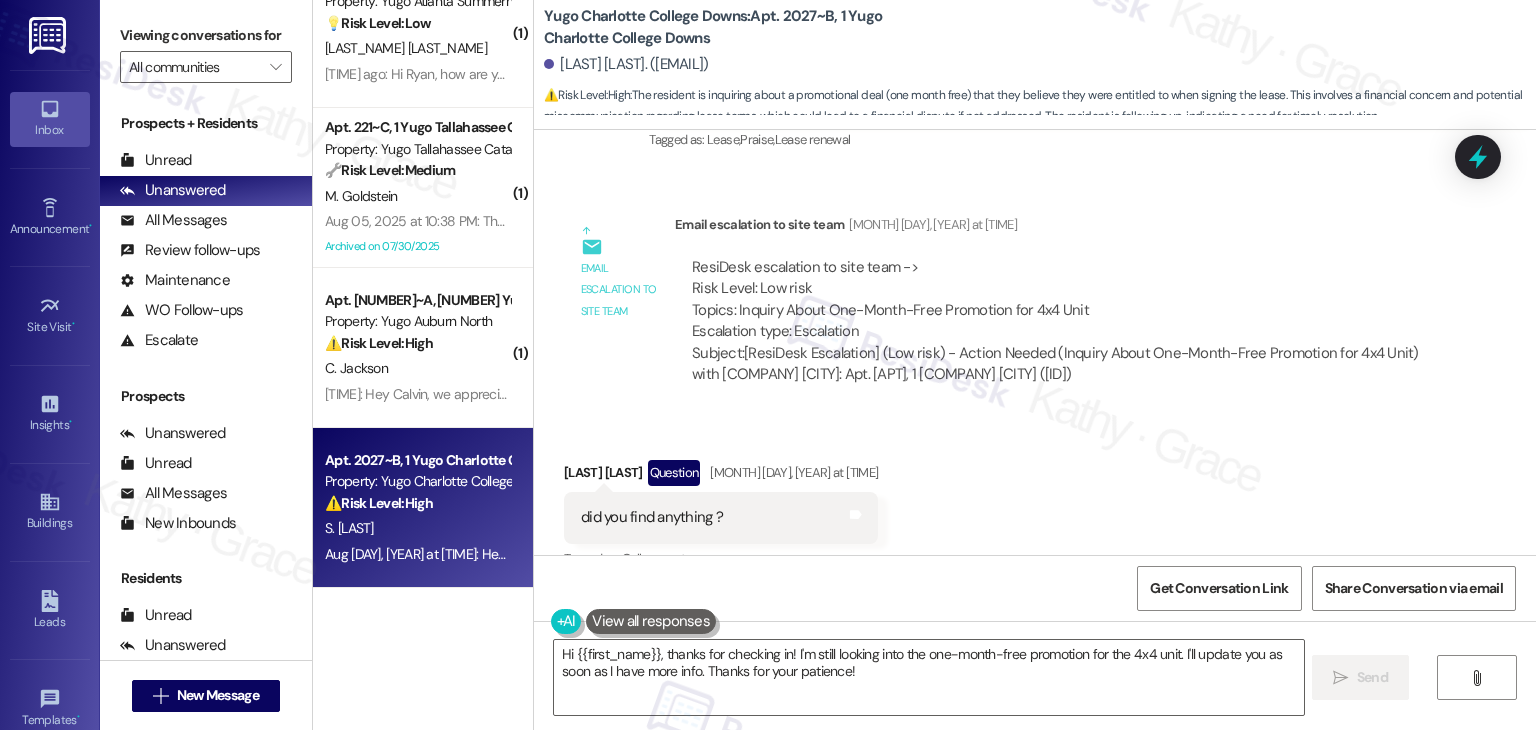 click on "Received via SMS [FIRST] [LAST] Question [DATE] at [TIME] did you find anything ? Tags and notes Tagged as:   Call request Click to highlight conversations about Call request" at bounding box center (1035, 501) 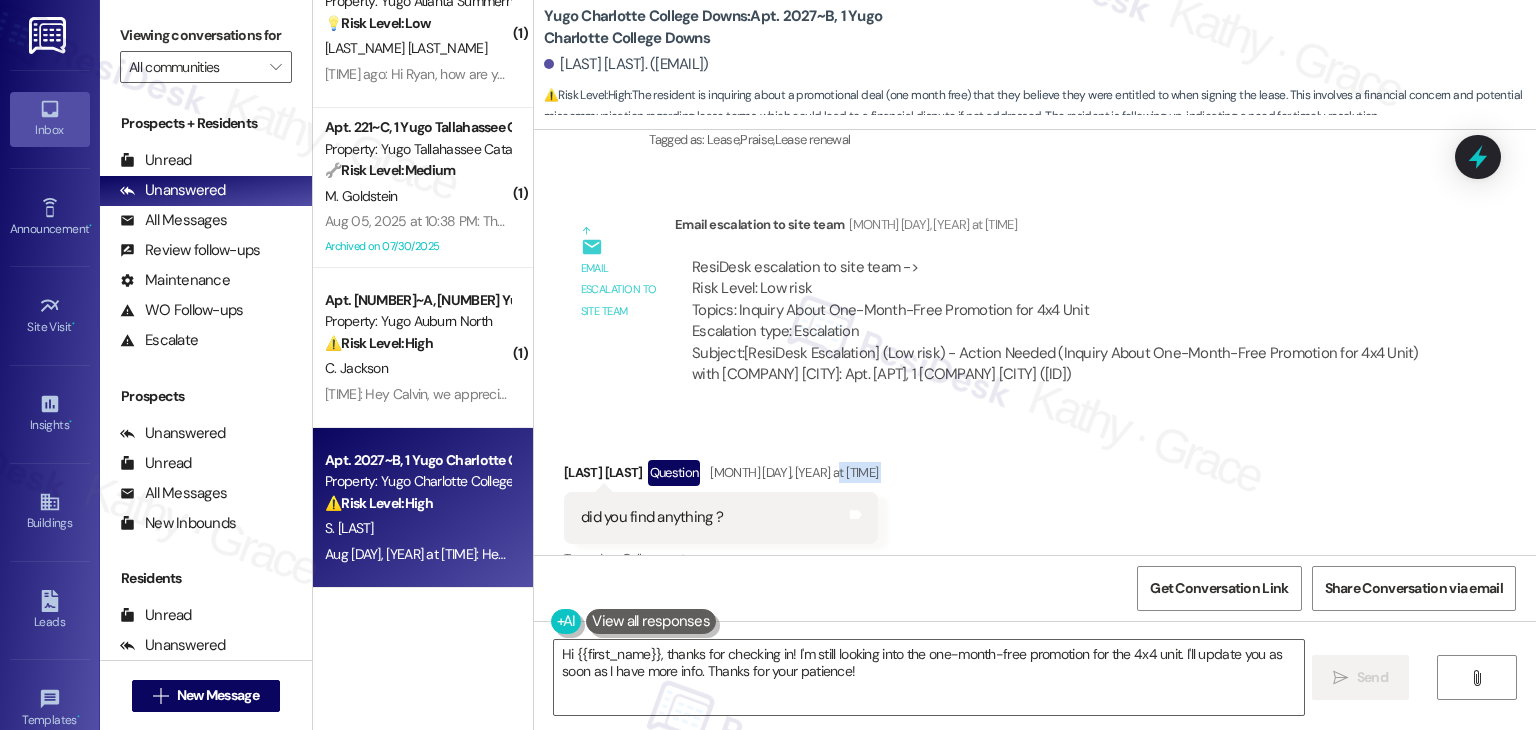 click on "Received via SMS [FIRST] [LAST] Question [DATE] at [TIME] did you find anything ? Tags and notes Tagged as:   Call request Click to highlight conversations about Call request" at bounding box center [1035, 501] 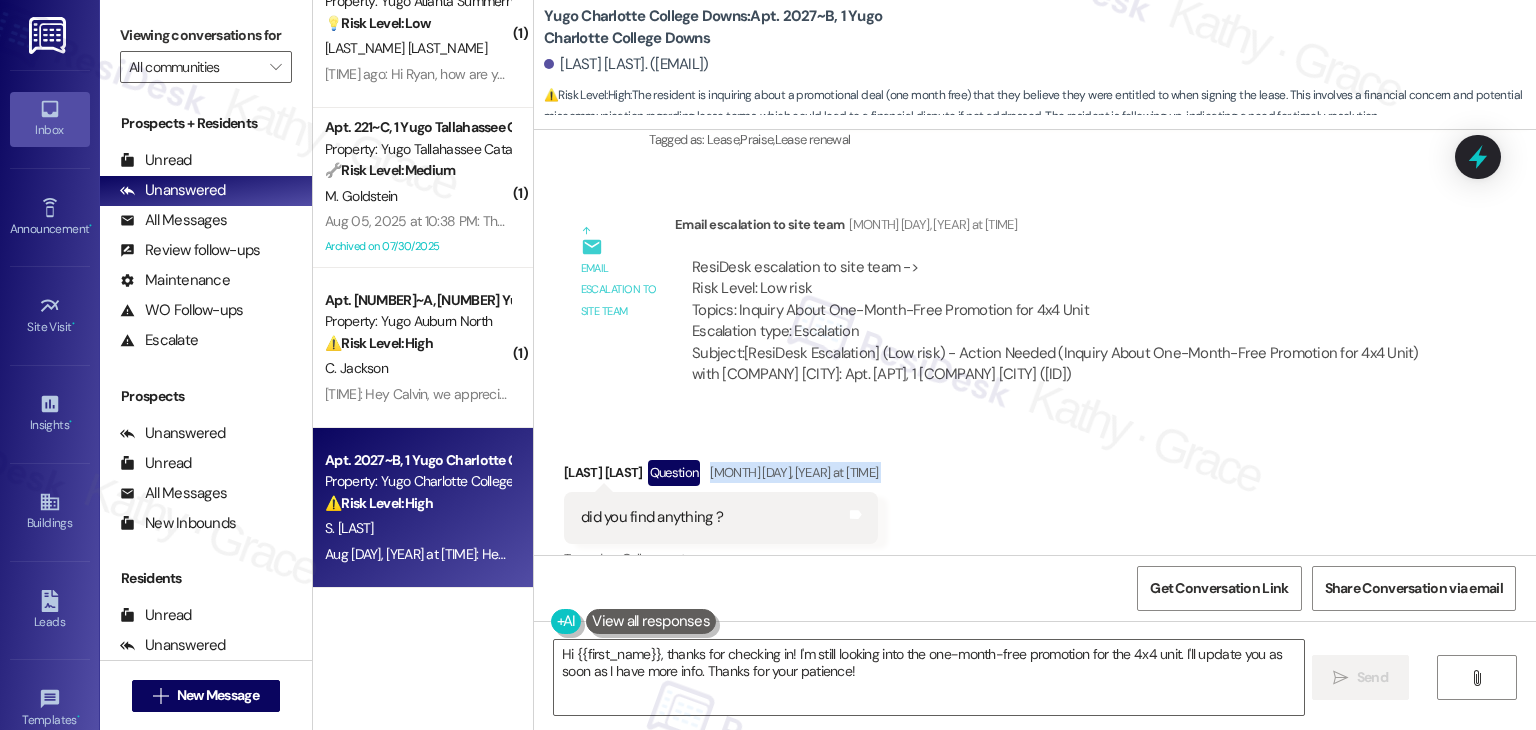 click on "Received via SMS [FIRST] [LAST] Question [DATE] at [TIME] did you find anything ? Tags and notes Tagged as:   Call request Click to highlight conversations about Call request" at bounding box center [1035, 501] 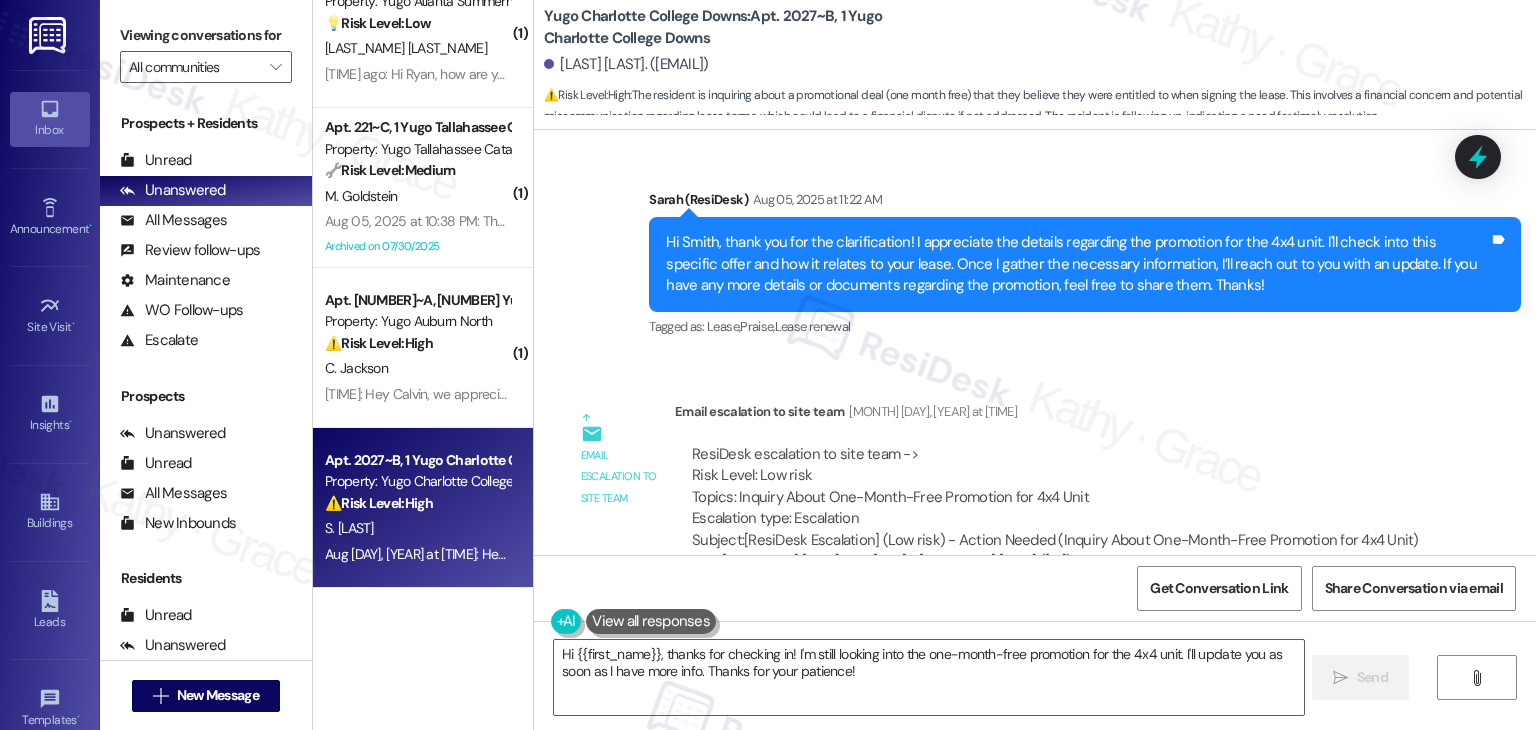 scroll, scrollTop: 1619, scrollLeft: 0, axis: vertical 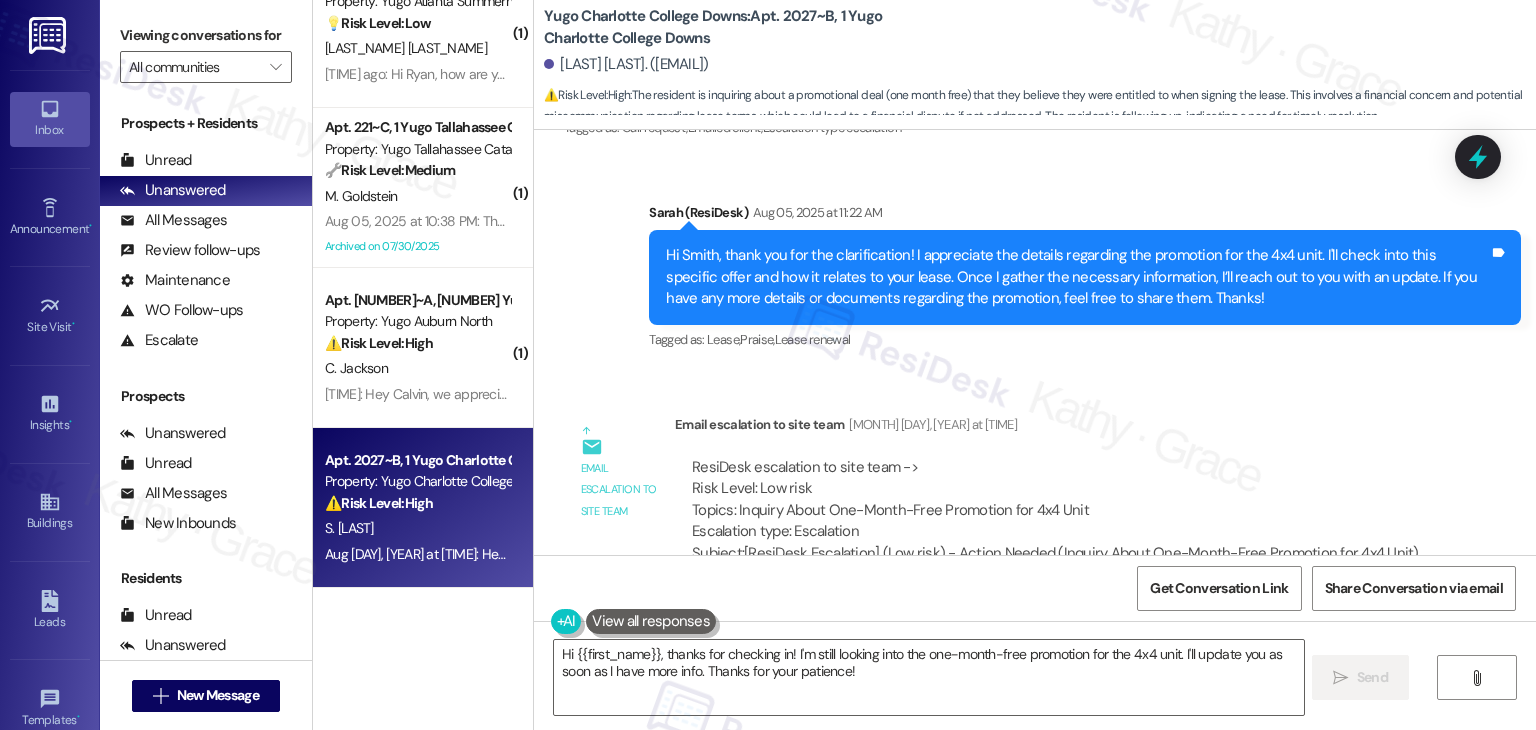 click on "Hi Smith, thank you for the clarification! I appreciate the details regarding the promotion for the 4x4 unit. I'll check into this specific offer and how it relates to your lease. Once I gather the necessary information, I’ll reach out to you with an update. If you have any more details or documents regarding the promotion, feel free to share them. Thanks!" at bounding box center (1077, 277) 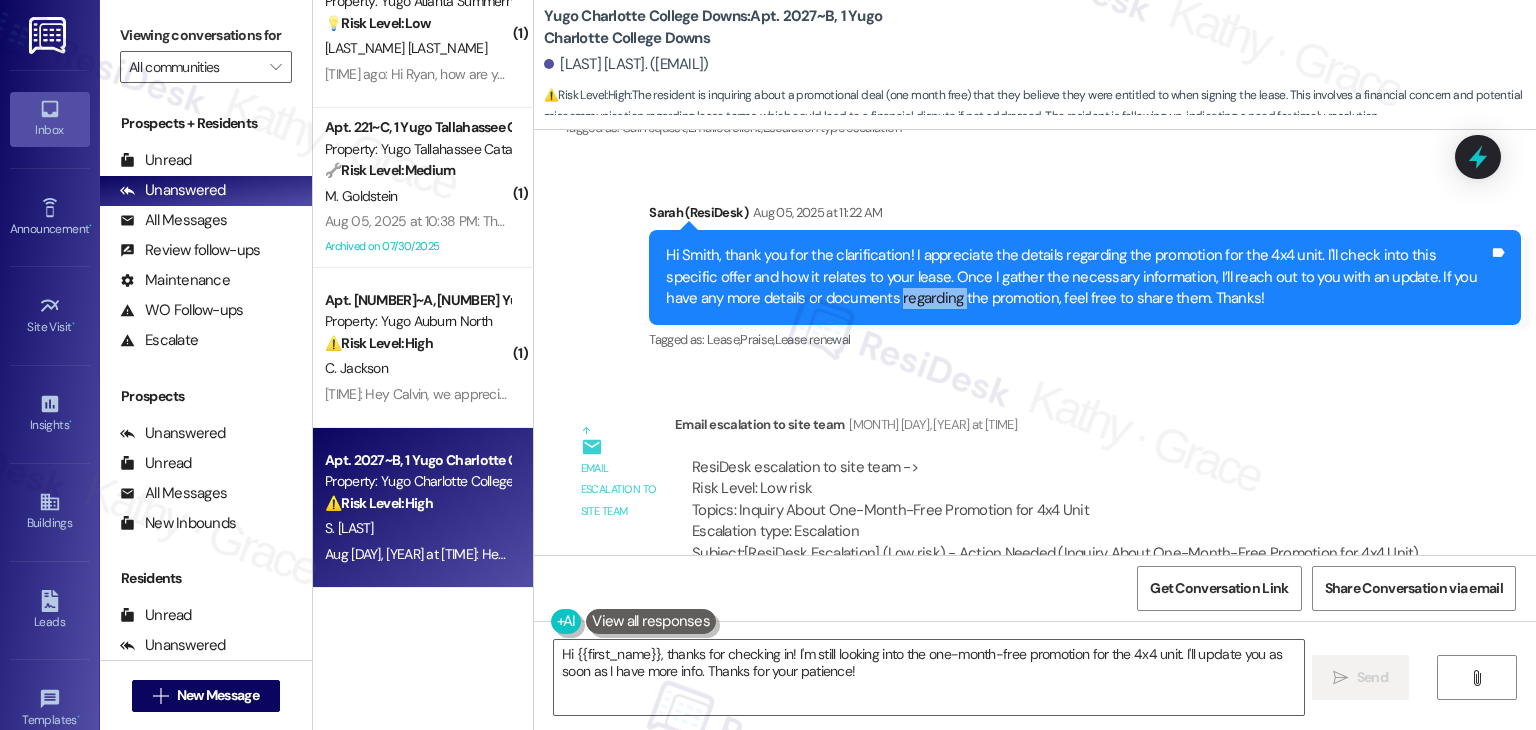 click on "Hi Smith, thank you for the clarification! I appreciate the details regarding the promotion for the 4x4 unit. I'll check into this specific offer and how it relates to your lease. Once I gather the necessary information, I’ll reach out to you with an update. If you have any more details or documents regarding the promotion, feel free to share them. Thanks!" at bounding box center (1077, 277) 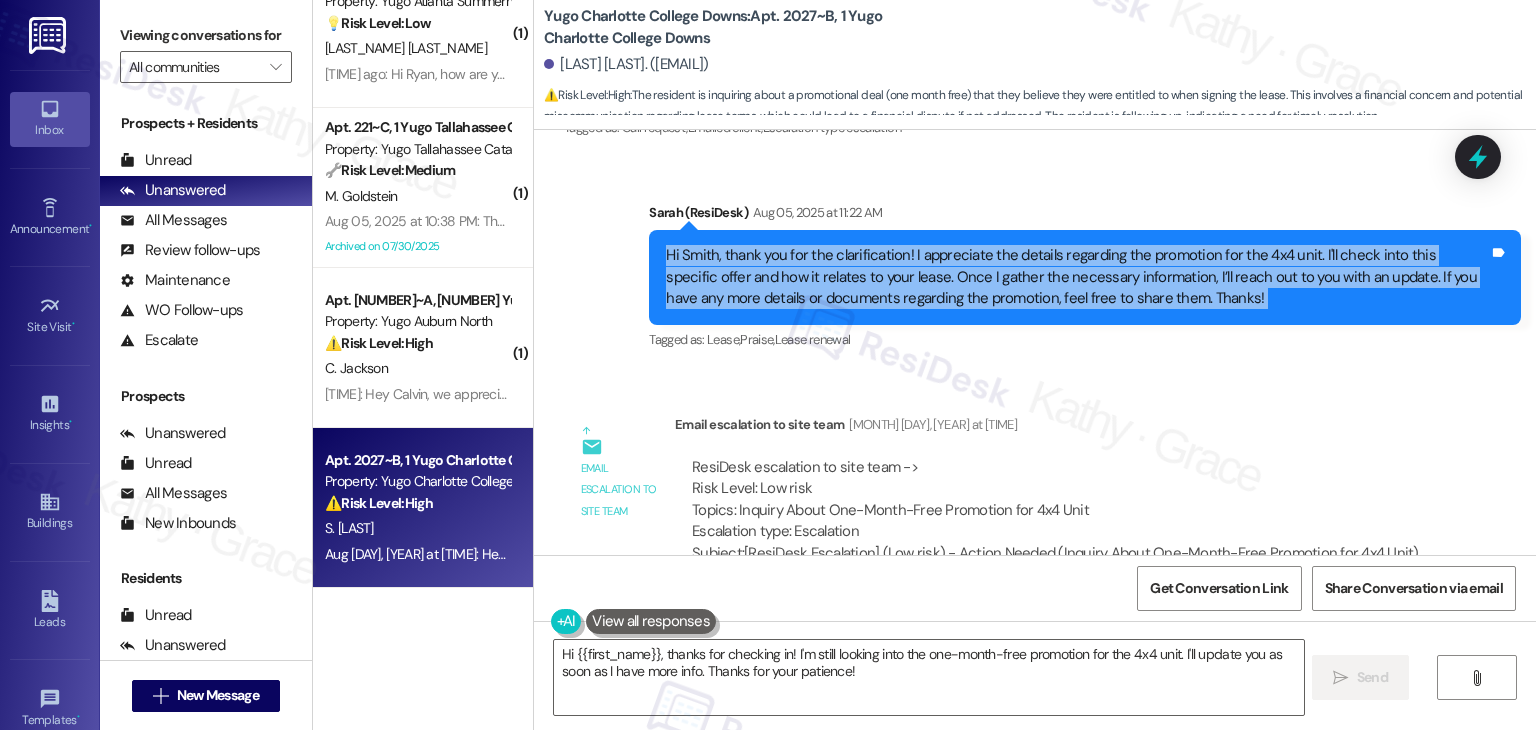 click on "Hi Smith, thank you for the clarification! I appreciate the details regarding the promotion for the 4x4 unit. I'll check into this specific offer and how it relates to your lease. Once I gather the necessary information, I’ll reach out to you with an update. If you have any more details or documents regarding the promotion, feel free to share them. Thanks!" at bounding box center (1077, 277) 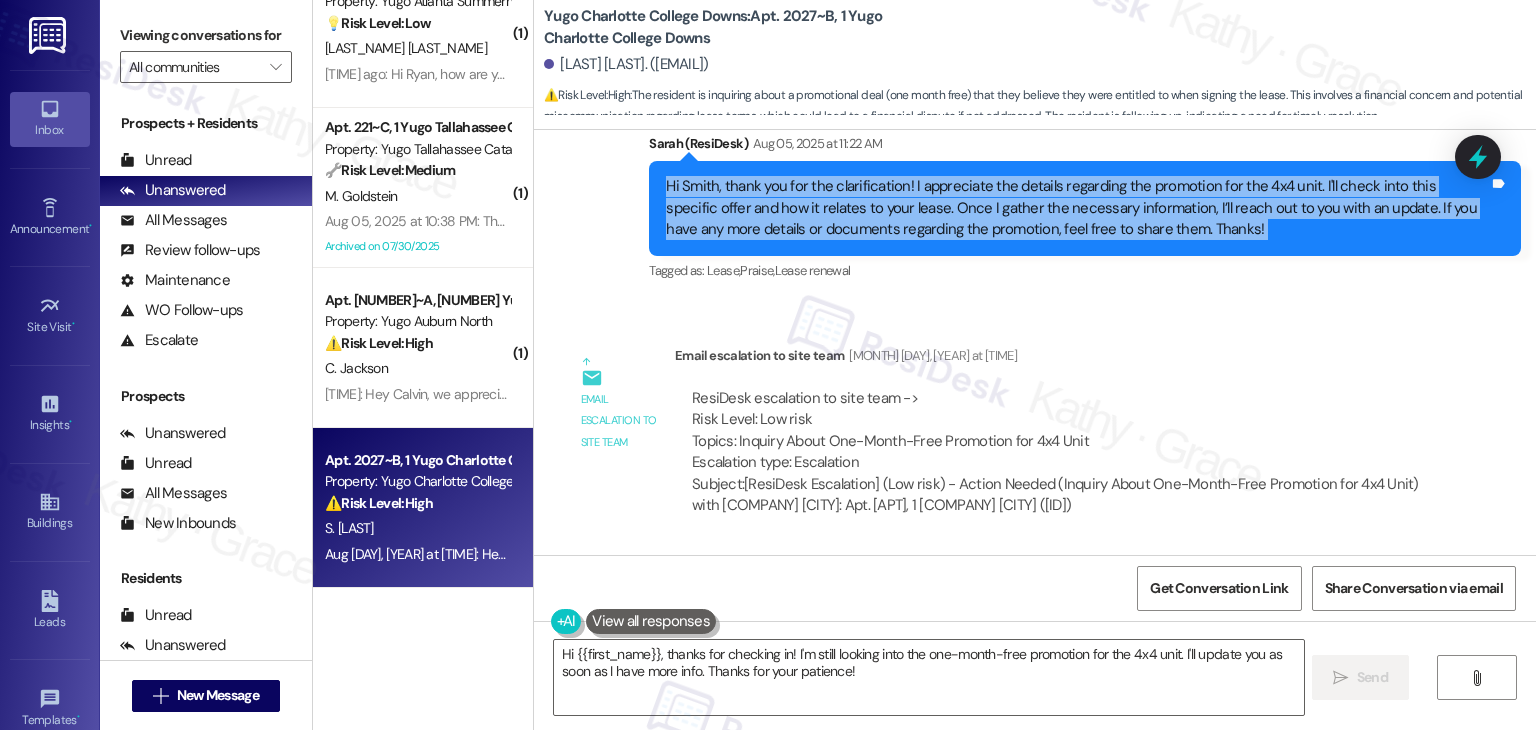 scroll, scrollTop: 1919, scrollLeft: 0, axis: vertical 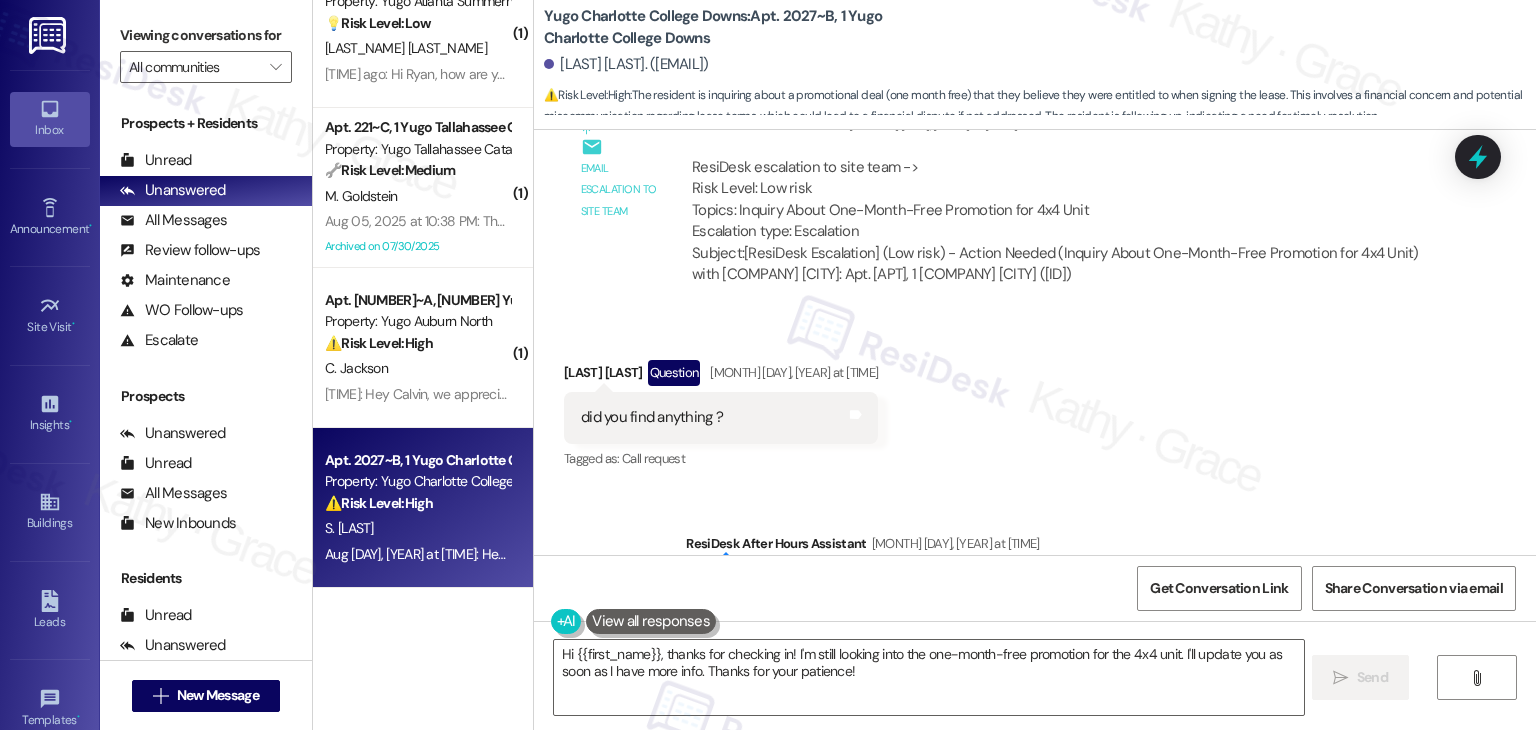 click on "did you find anything ?" at bounding box center [652, 417] 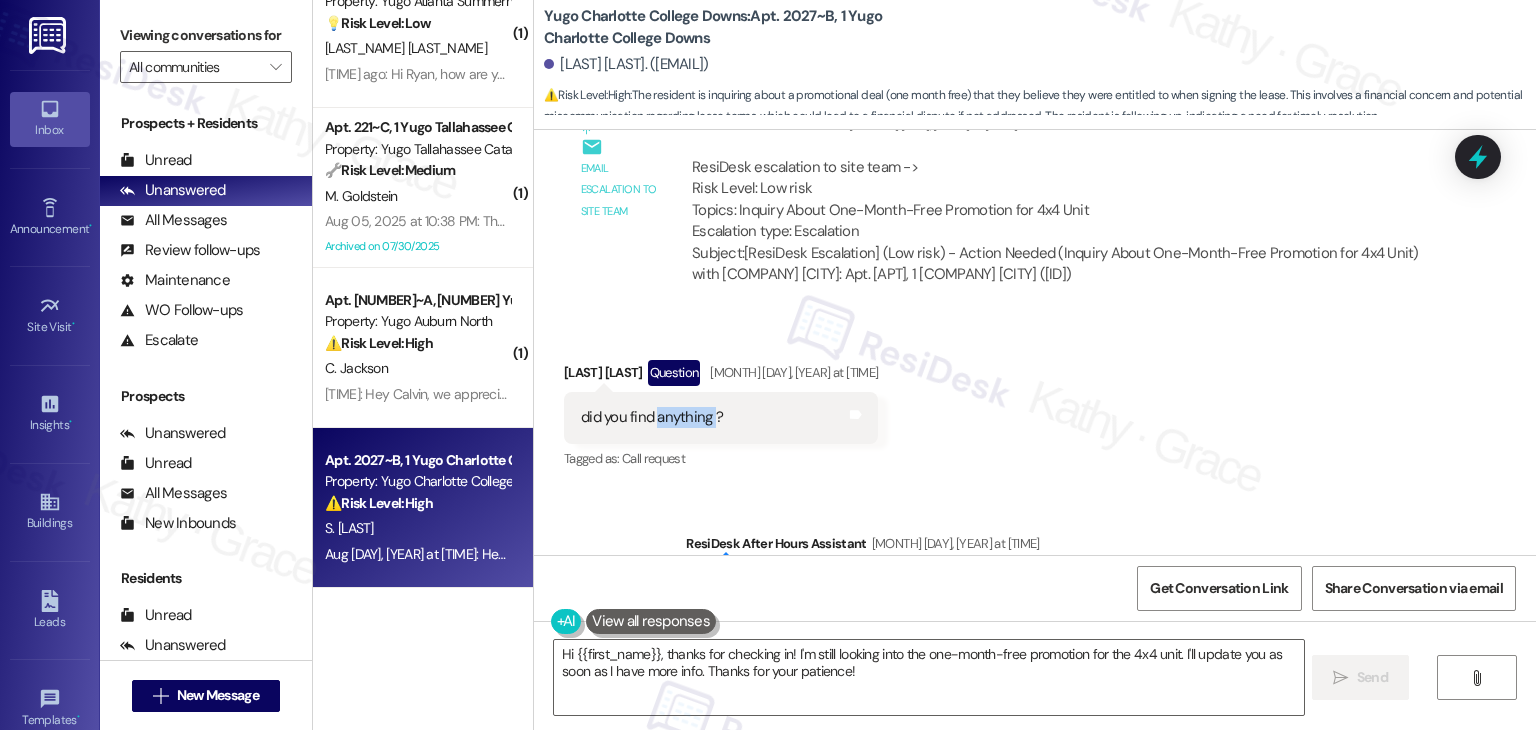 click on "did you find anything ?" at bounding box center (652, 417) 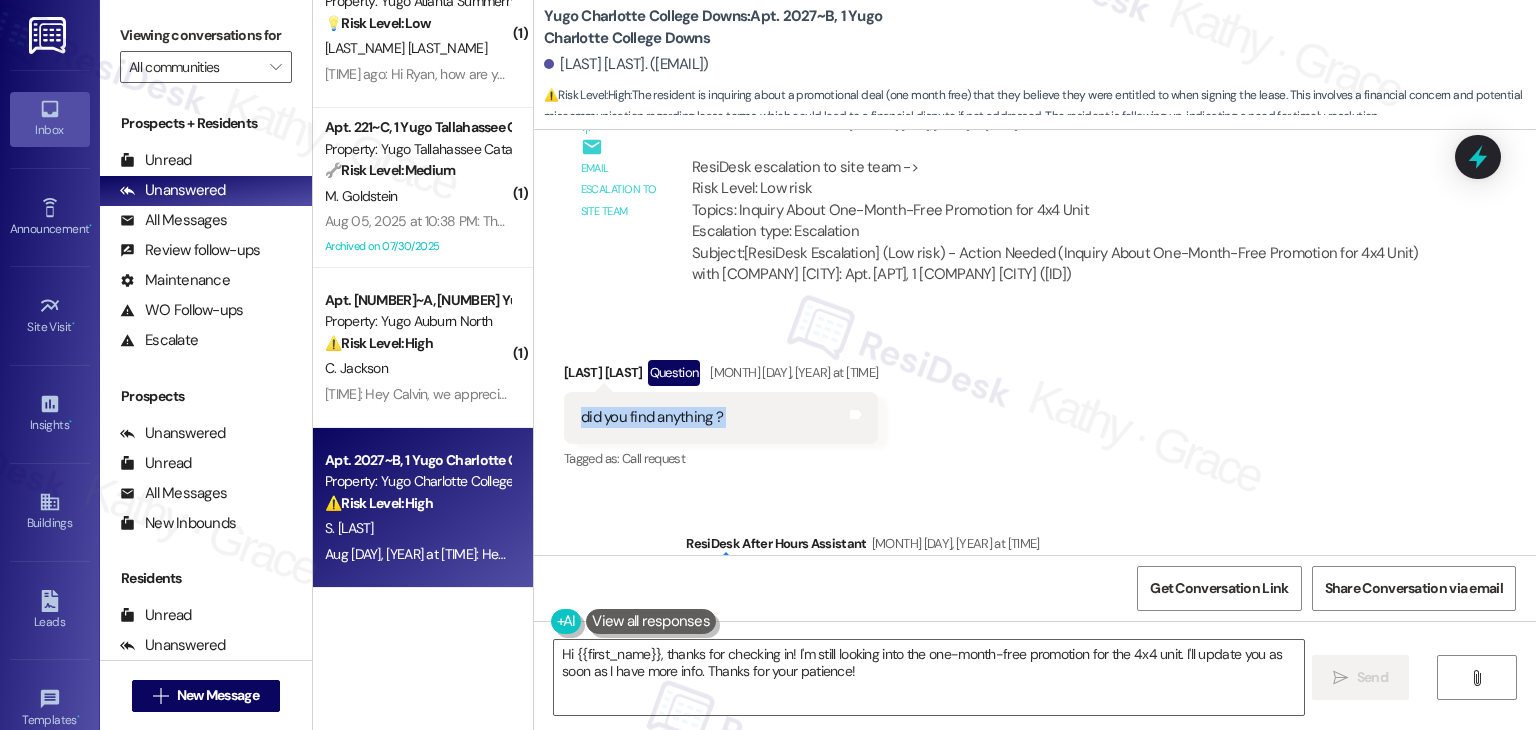 click on "did you find anything ?" at bounding box center (652, 417) 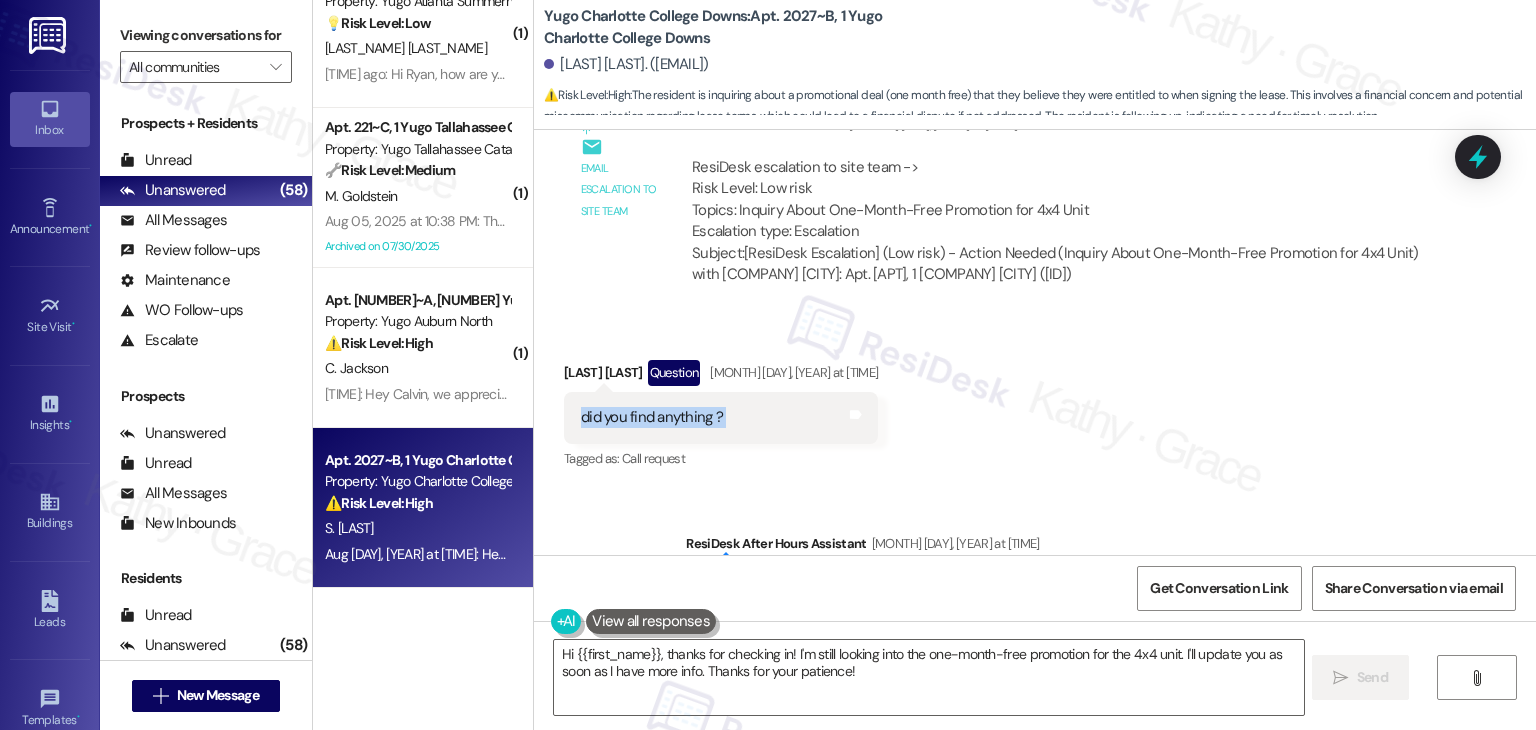 scroll, scrollTop: 2119, scrollLeft: 0, axis: vertical 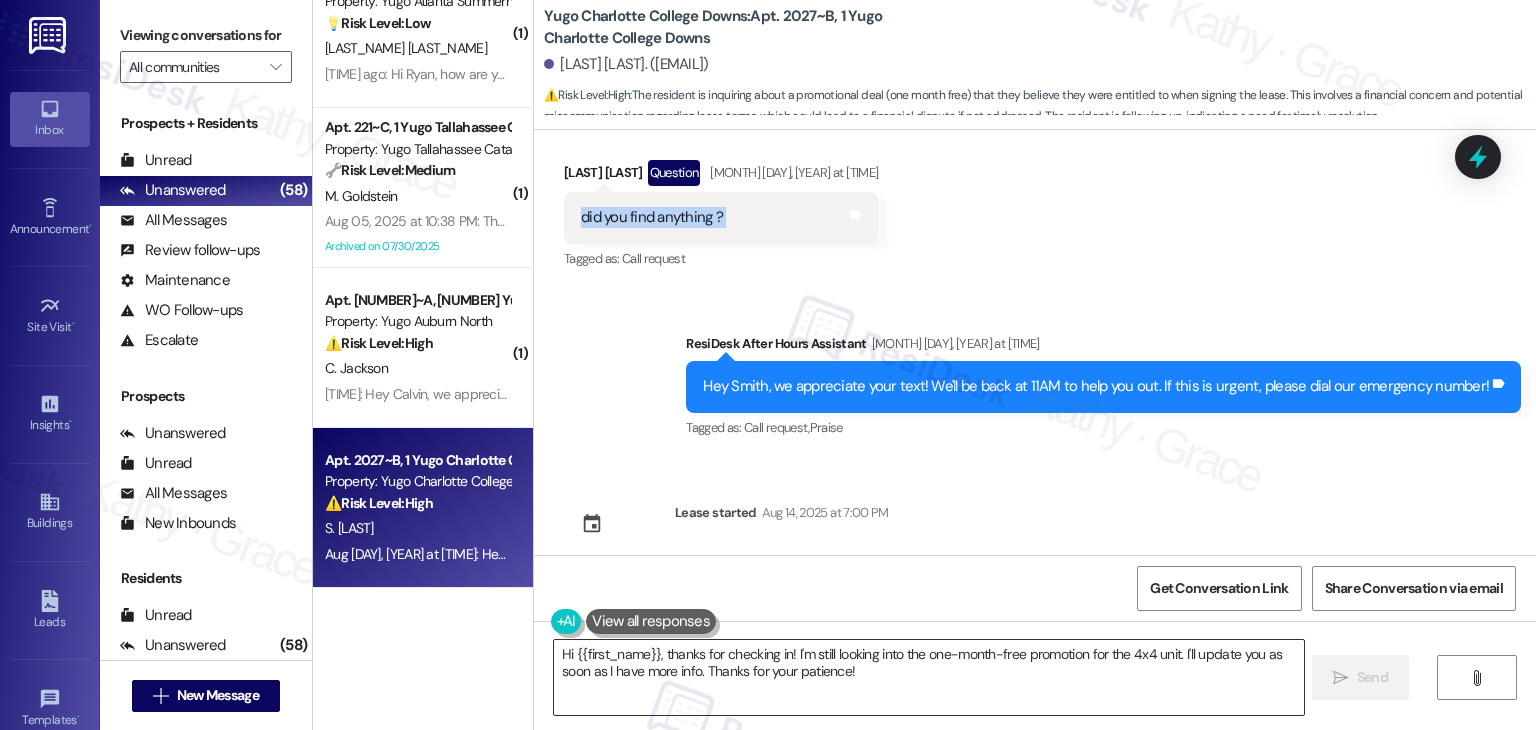 click on "Hi {{first_name}}, thanks for checking in! I'm still looking into the one-month-free promotion for the 4x4 unit. I'll update you as soon as I have more info. Thanks for your patience!" at bounding box center (928, 677) 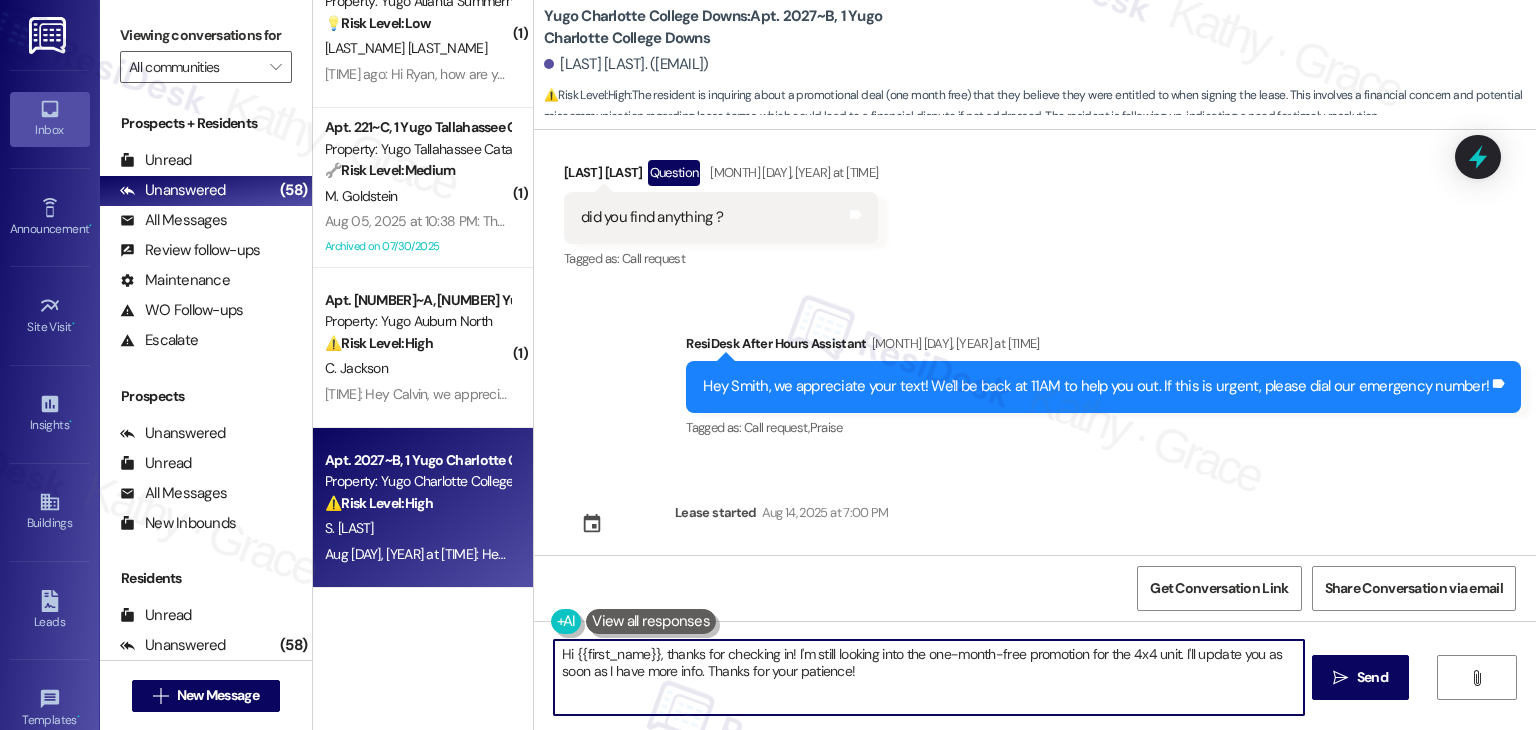 click on "Hi {{first_name}}, thanks for checking in! I'm still looking into the one-month-free promotion for the 4x4 unit. I'll update you as soon as I have more info. Thanks for your patience!" at bounding box center (928, 677) 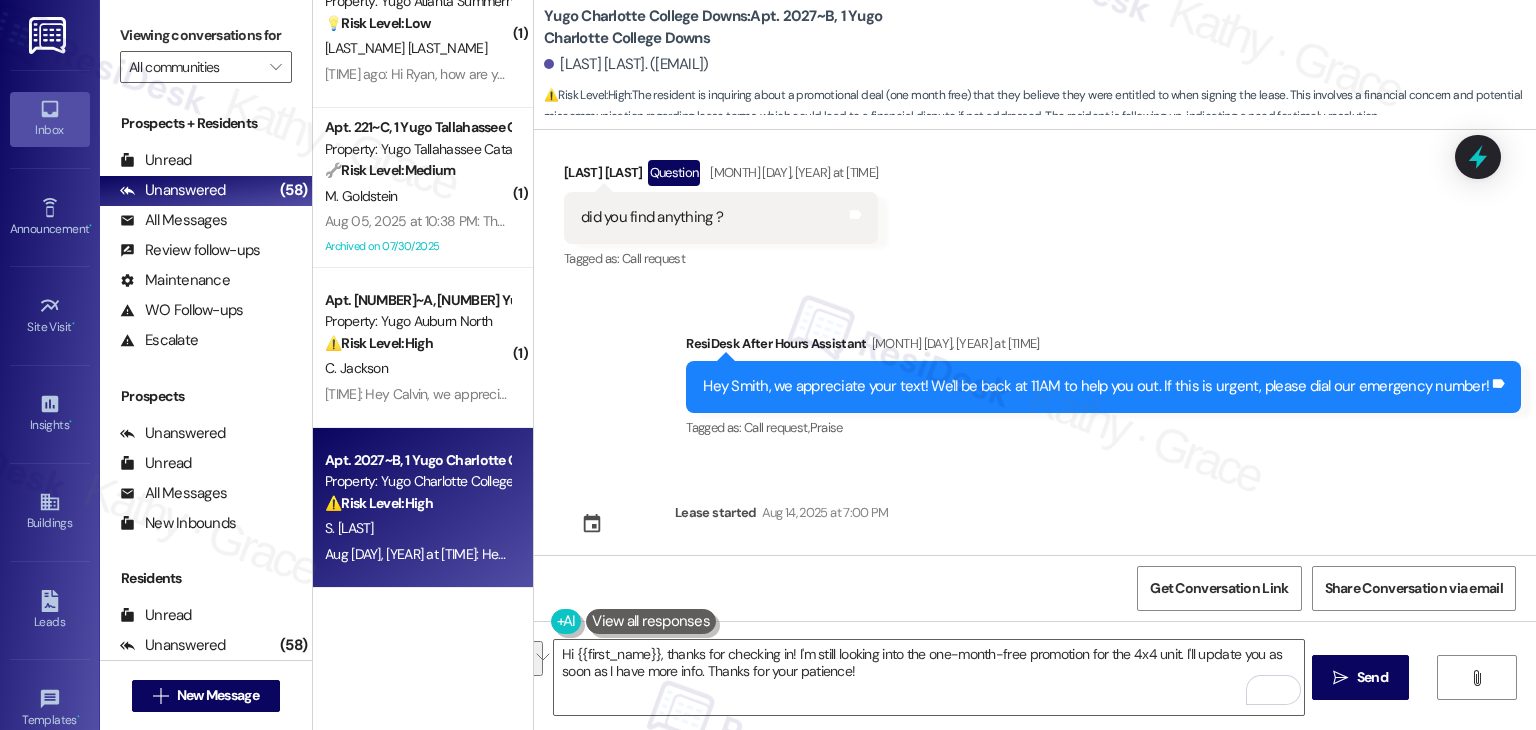 click on "Get Conversation Link Share Conversation via email" at bounding box center [1035, 588] 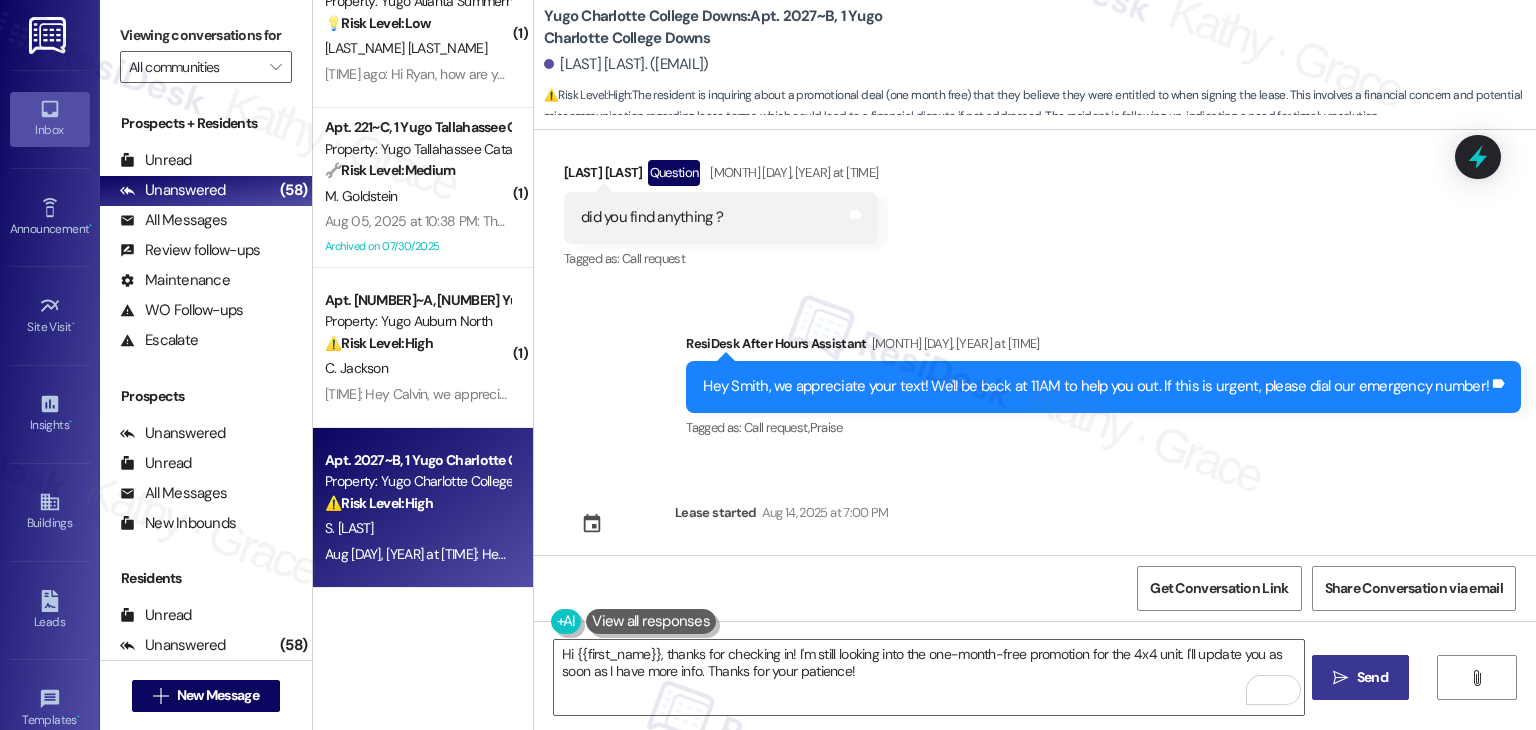 click on "Send" at bounding box center (1372, 677) 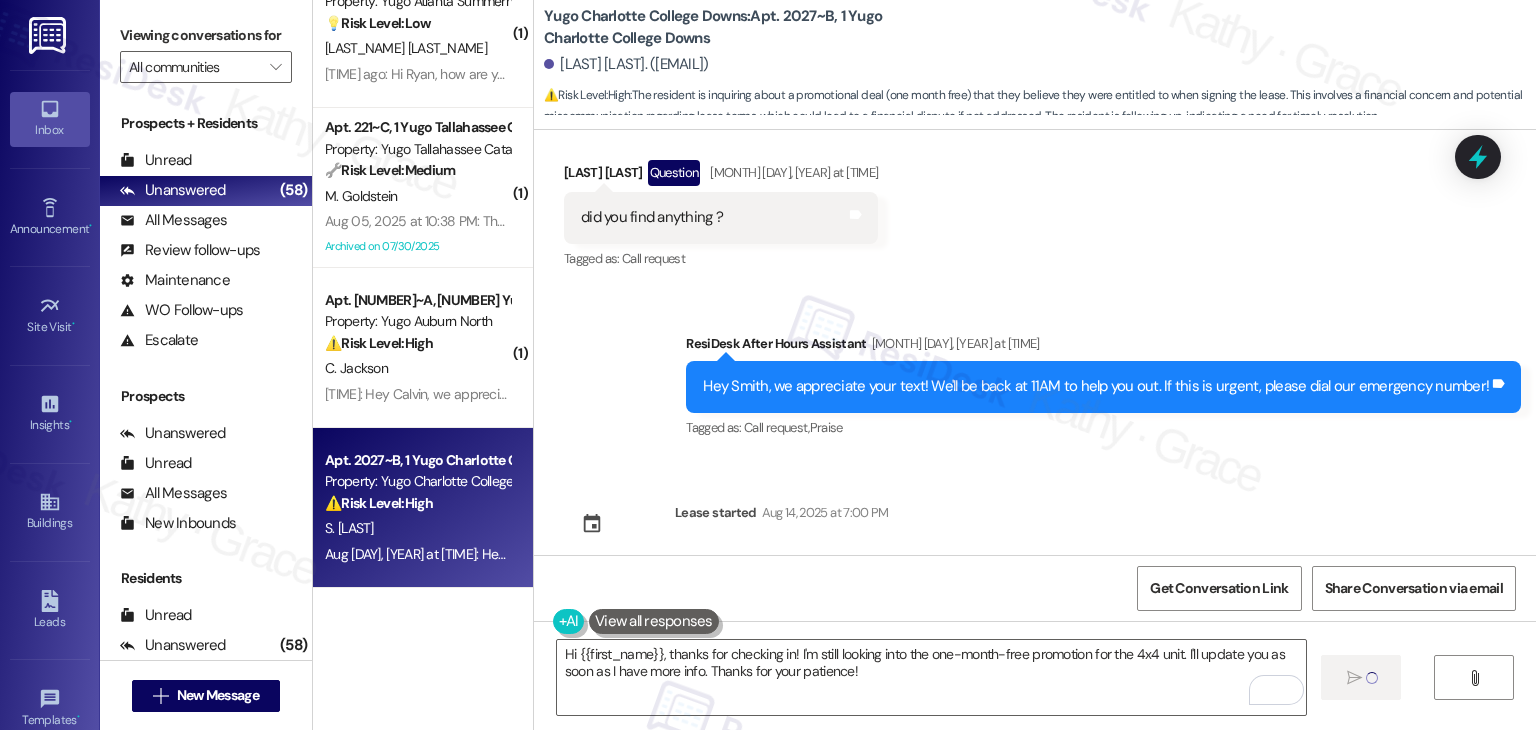 type 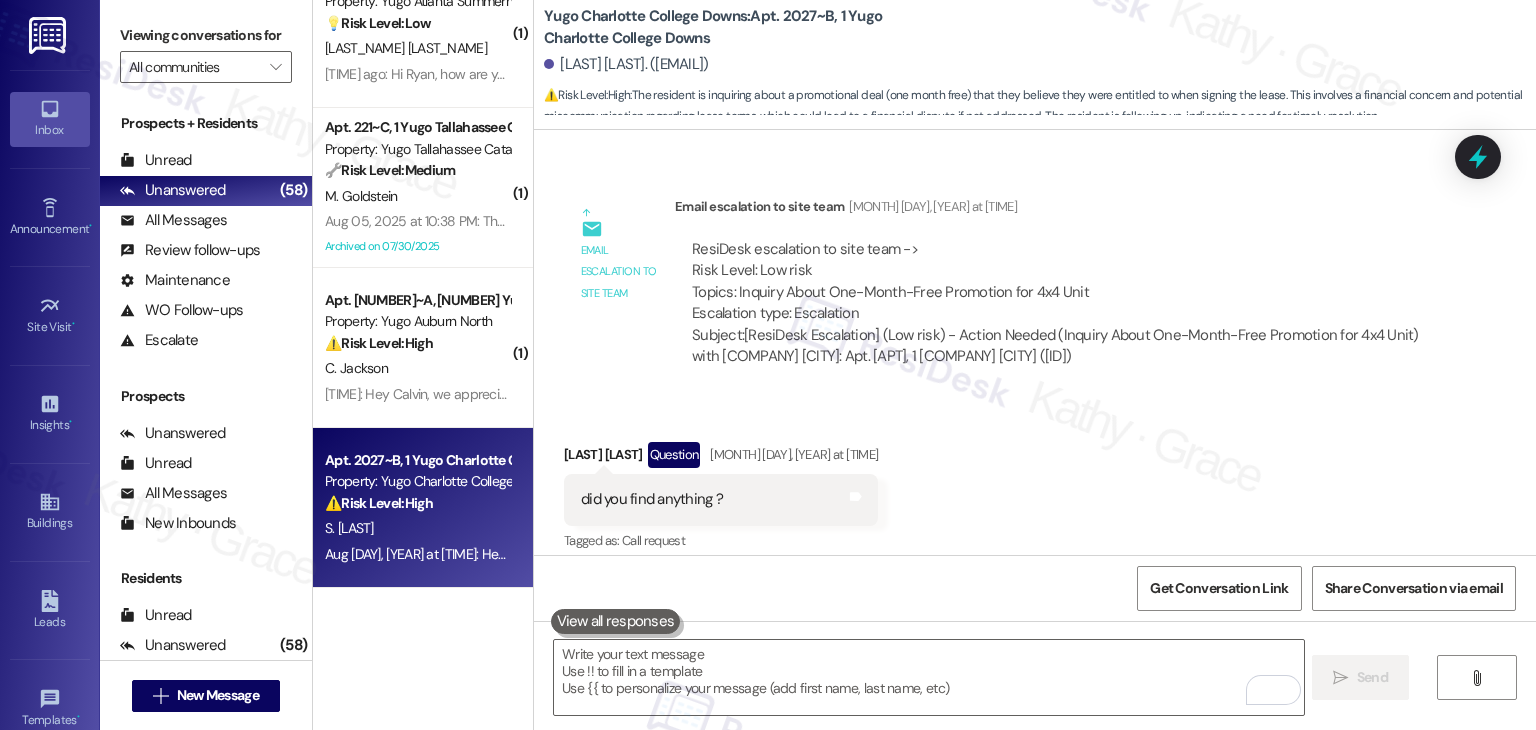 scroll, scrollTop: 1831, scrollLeft: 0, axis: vertical 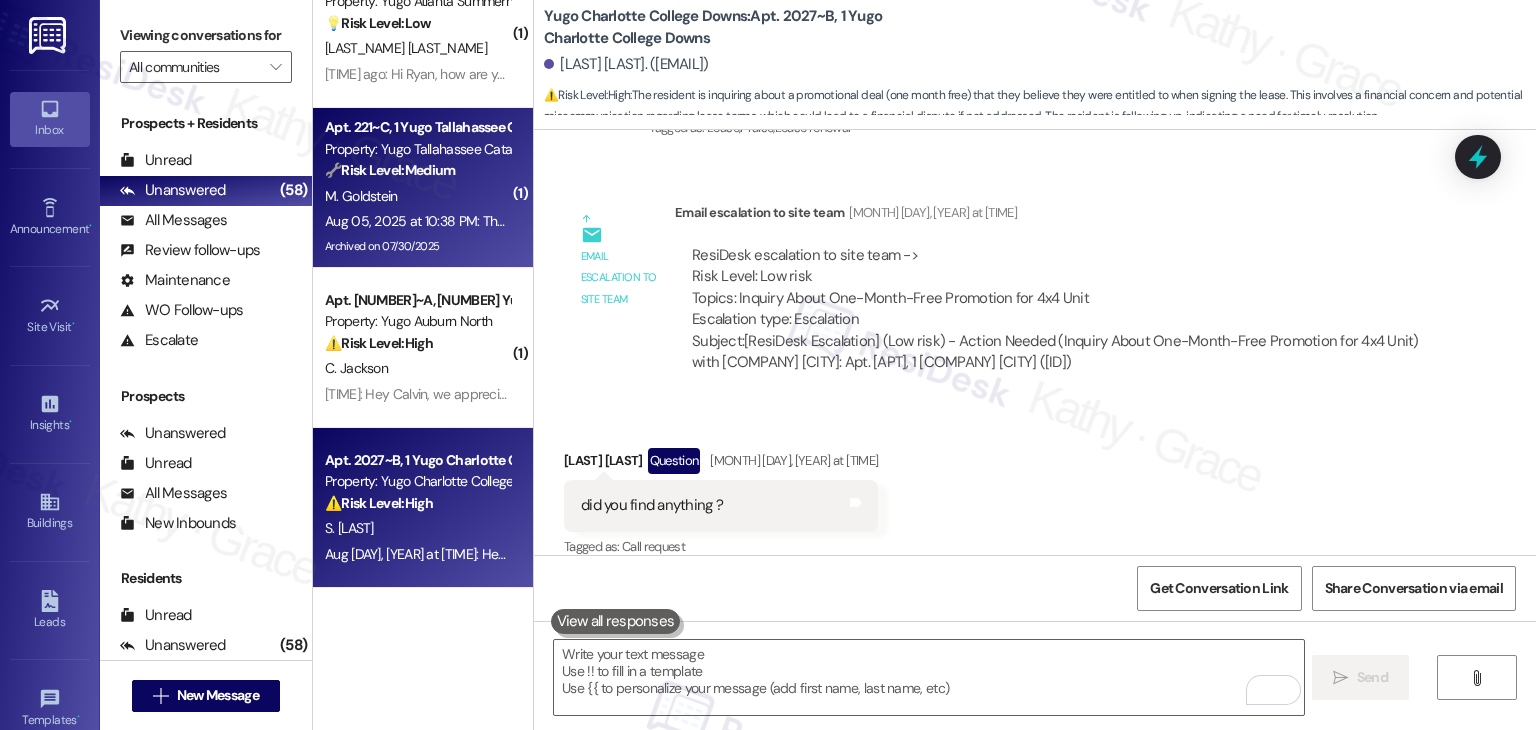 click on "Aug 05, 2025 at 10:38 PM: Thank you for your message. Our offices are currently closed, but we will contact you when we resume operations. For emergencies, please contact your emergency number ([PHONE]) ext 3. Aug 05, 2025 at 10:38 PM: Thank you for your message. Our offices are currently closed, but we will contact you when we resume operations. For emergencies, please contact your emergency number ([PHONE]) ext 3." at bounding box center [954, 221] 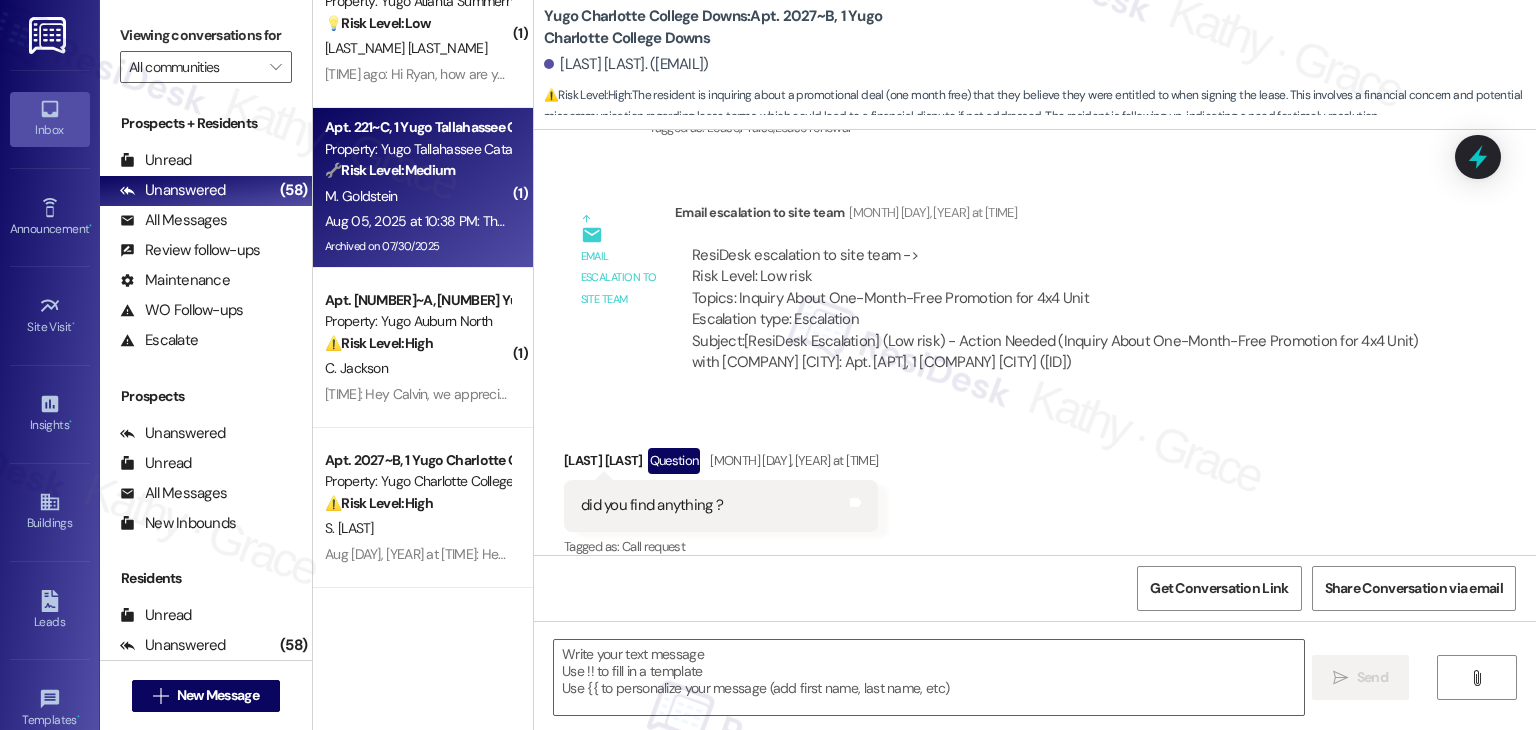type on "Fetching suggested responses. Please feel free to read through the conversation in the meantime." 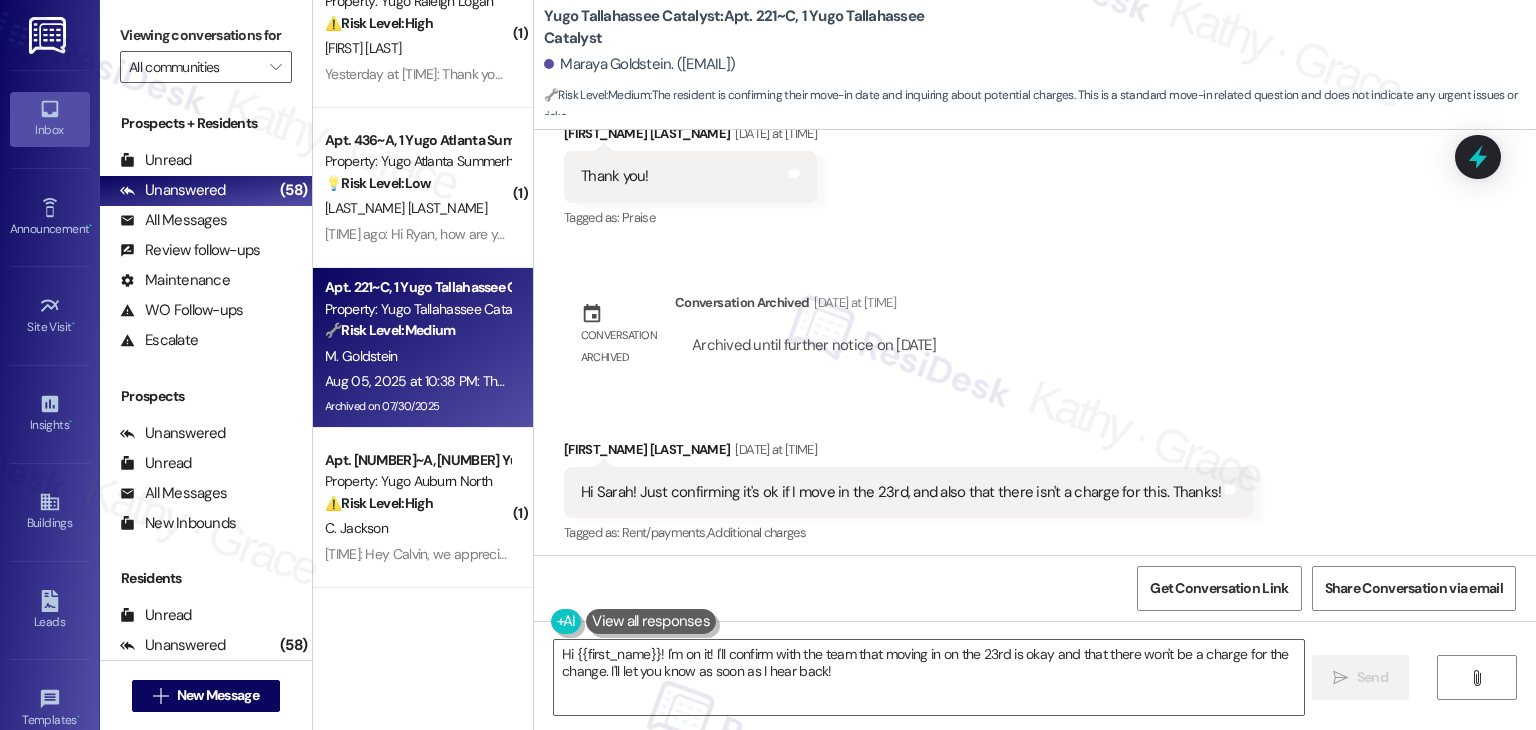 scroll, scrollTop: 6395, scrollLeft: 0, axis: vertical 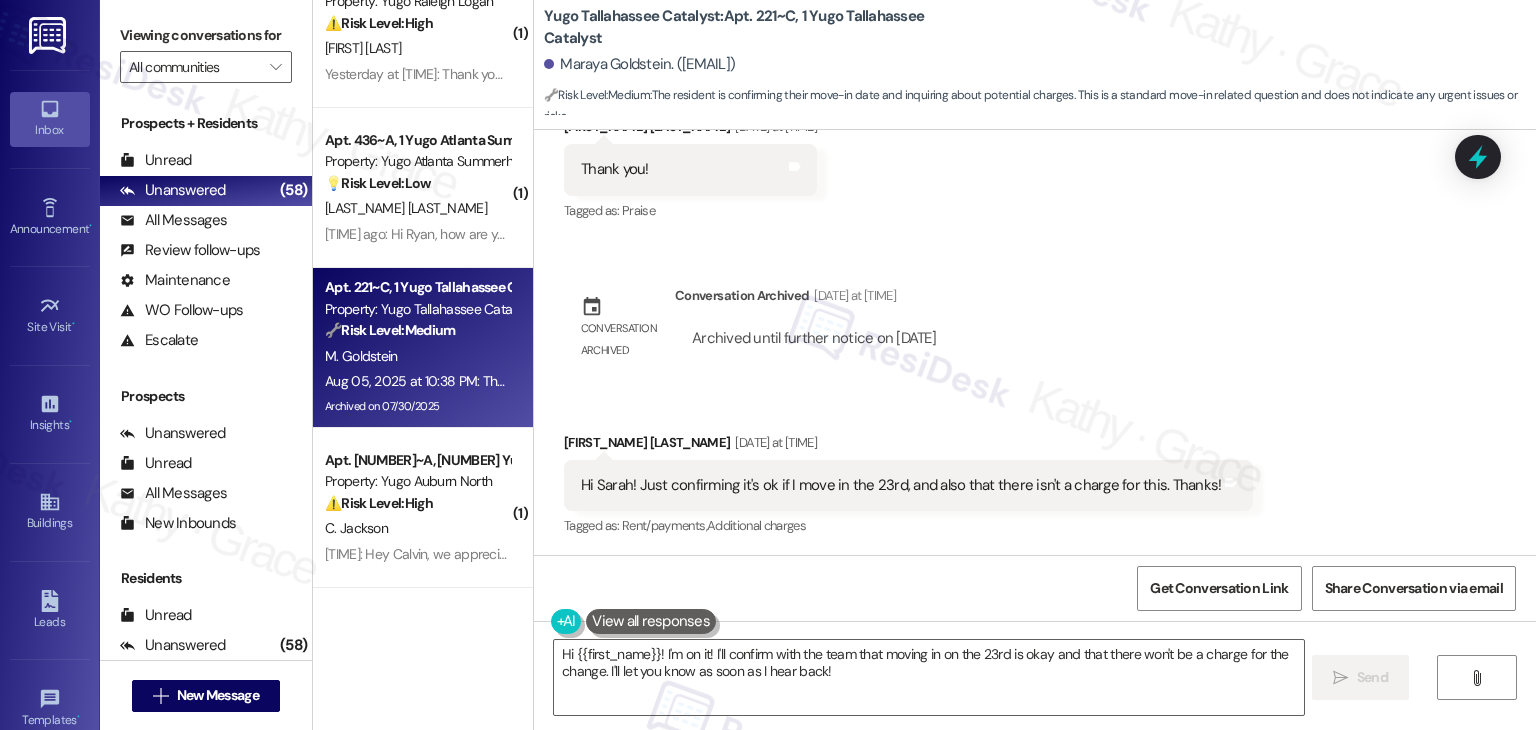 click on "Sent via SMS Sarah (ResiDesk) [MONTH] [DAY], [YEAR] at [TIME] Hi Maraya! We’re so excited you’ve chosen Yugo Tallahassee Catalyst as your future home! Moving is an exciting time, and I want to make sure you feel confident and ready. (You can always reply STOP to opt out of future messages) Tags and notes Tagged as: Praise Click to highlight conversations about Praise Sent via SMS [TIME] Sarah (ResiDesk) [MONTH] [DAY], [YEAR] at [TIME] I’m Sarah from the off-site Resident Support Team. I work with your property’s team to help once you’ve moved in—whether it’s answering questions or assisting with maintenance. I’ll be in touch as your move-in date gets closer! Tags and notes Tagged as: Maintenance , Click to highlight conversations about Maintenance Maintenance request , Click to highlight conversations about Maintenance request Praise Click to highlight conversations about Praise Sent via SMS [TIME] Sarah (ResiDesk) [MONTH] [DAY], [YEAR] at [TIME] Tags and notes Tagged as: Amenities Received via SMS" at bounding box center [1035, 342] 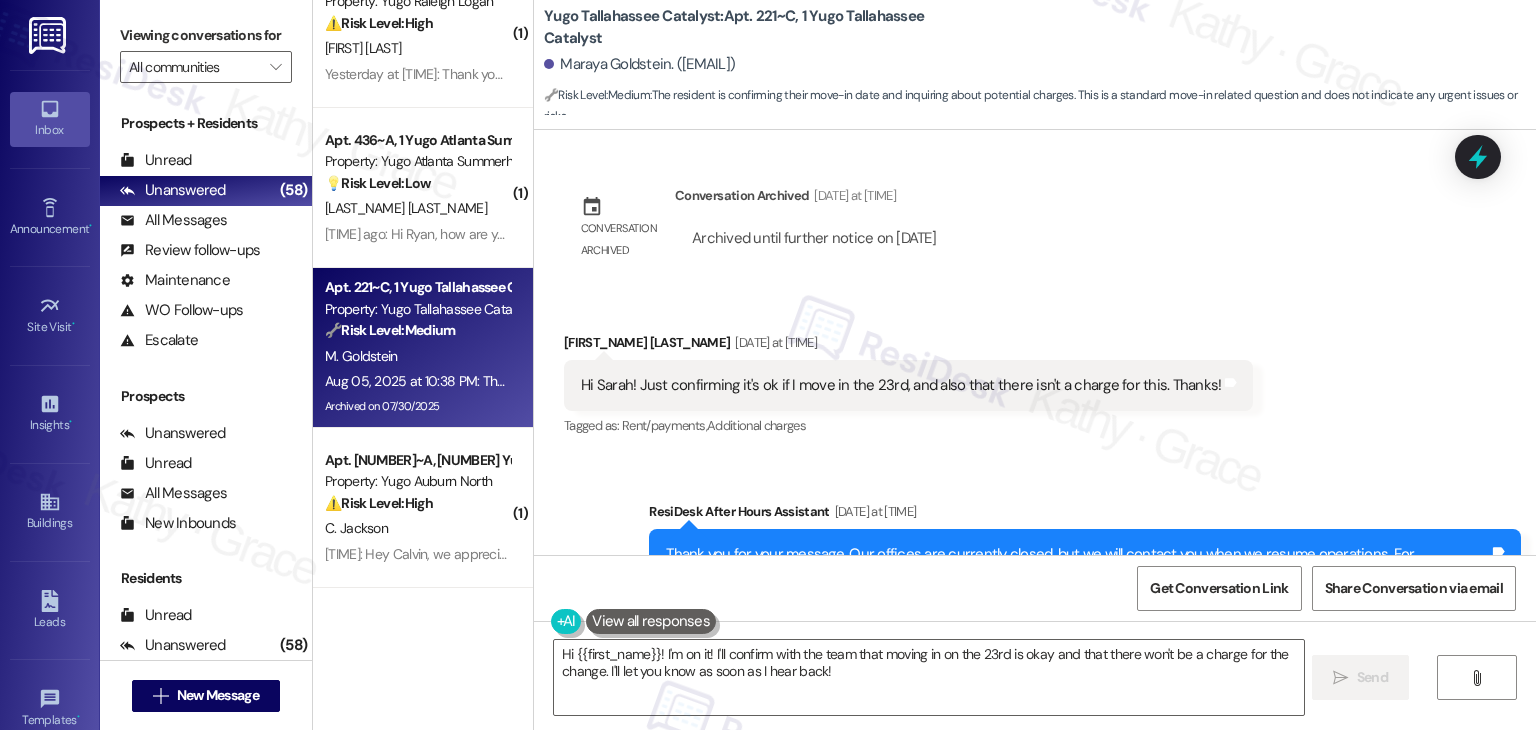 click on "Received via SMS [FIRST] [LAST] [DATE] at [TIME] Hi [FIRST]! Just confirming it's ok if I move in the 23rd, and also that there isn't a charge for this. Thanks! Tags and notes Tagged as:   Rent/payments ,  Click to highlight conversations about Rent/payments Additional charges Click to highlight conversations about Additional charges" at bounding box center (1035, 371) 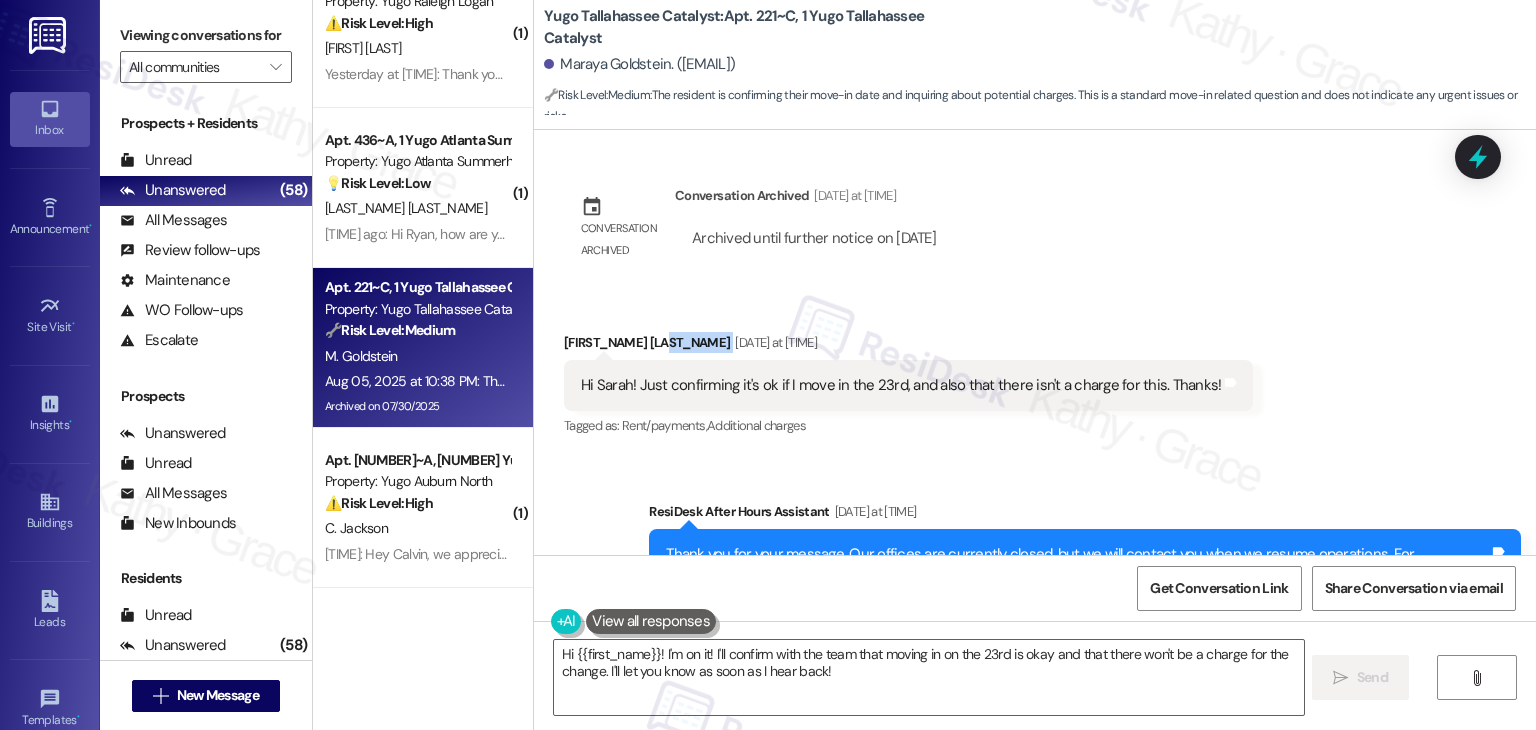 click on "Received via SMS [FIRST] [LAST] [DATE] at [TIME] Hi [FIRST]! Just confirming it's ok if I move in the 23rd, and also that there isn't a charge for this. Thanks! Tags and notes Tagged as:   Rent/payments ,  Click to highlight conversations about Rent/payments Additional charges Click to highlight conversations about Additional charges" at bounding box center [1035, 371] 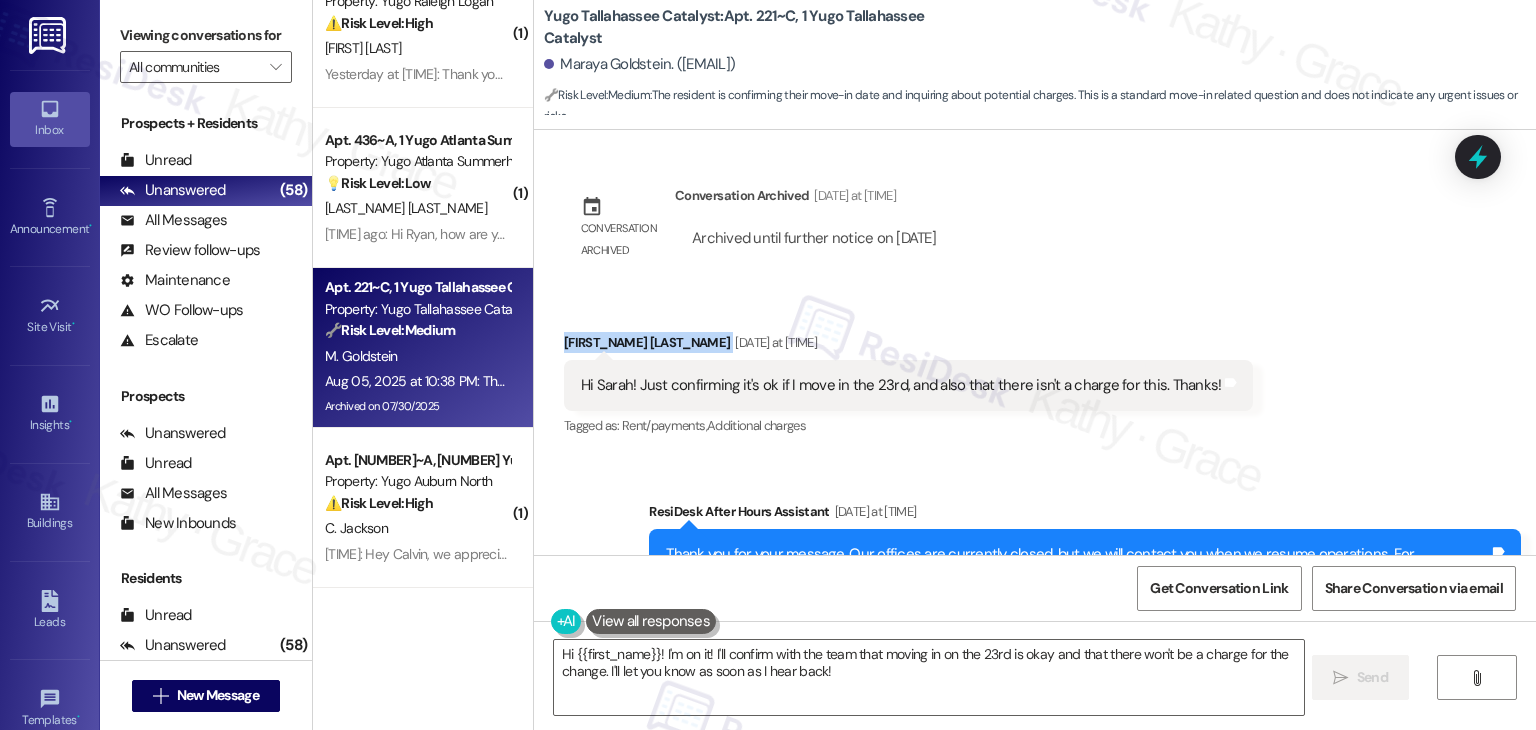 click on "Received via SMS [FIRST] [LAST] [DATE] at [TIME] Hi [FIRST]! Just confirming it's ok if I move in the 23rd, and also that there isn't a charge for this. Thanks! Tags and notes Tagged as:   Rent/payments ,  Click to highlight conversations about Rent/payments Additional charges Click to highlight conversations about Additional charges" at bounding box center [1035, 371] 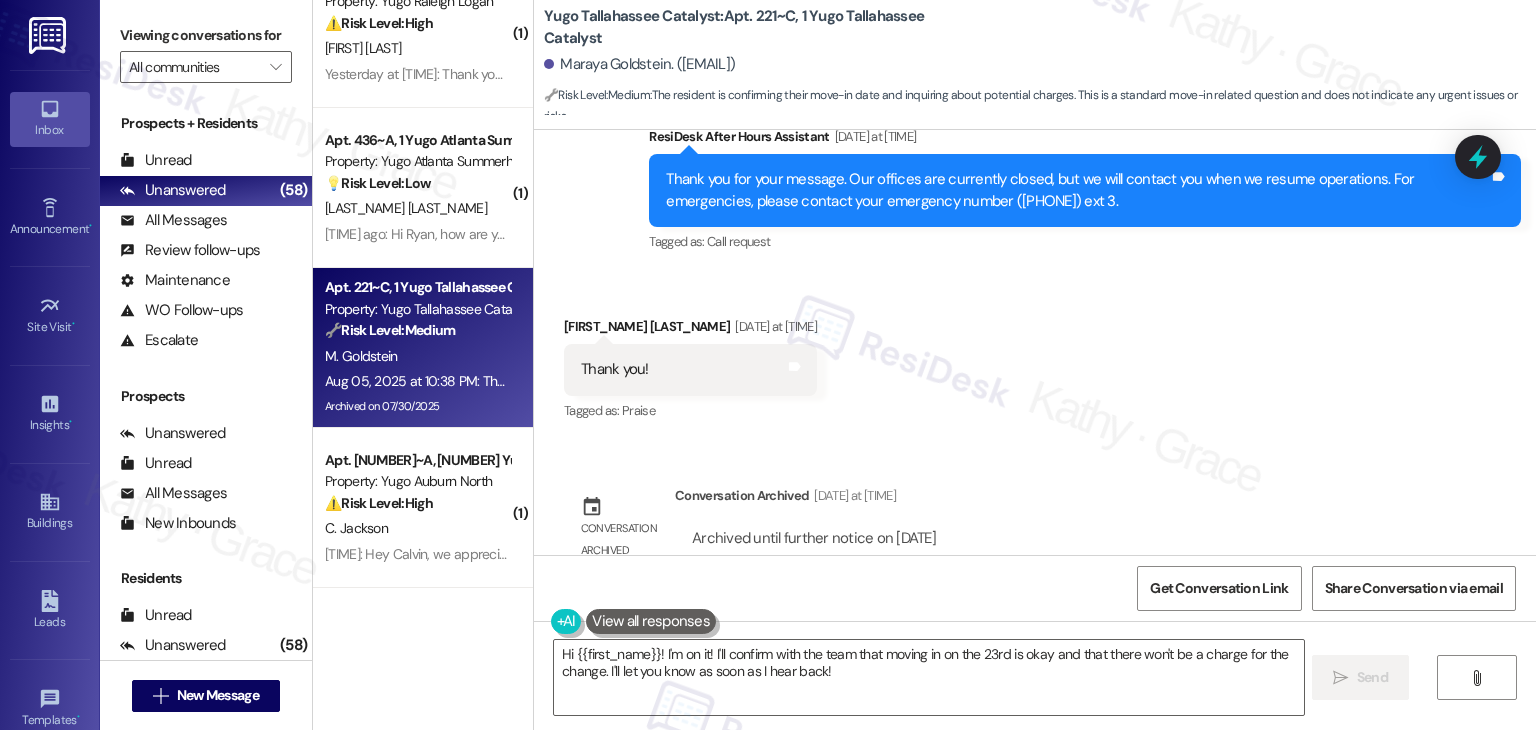 scroll, scrollTop: 6495, scrollLeft: 0, axis: vertical 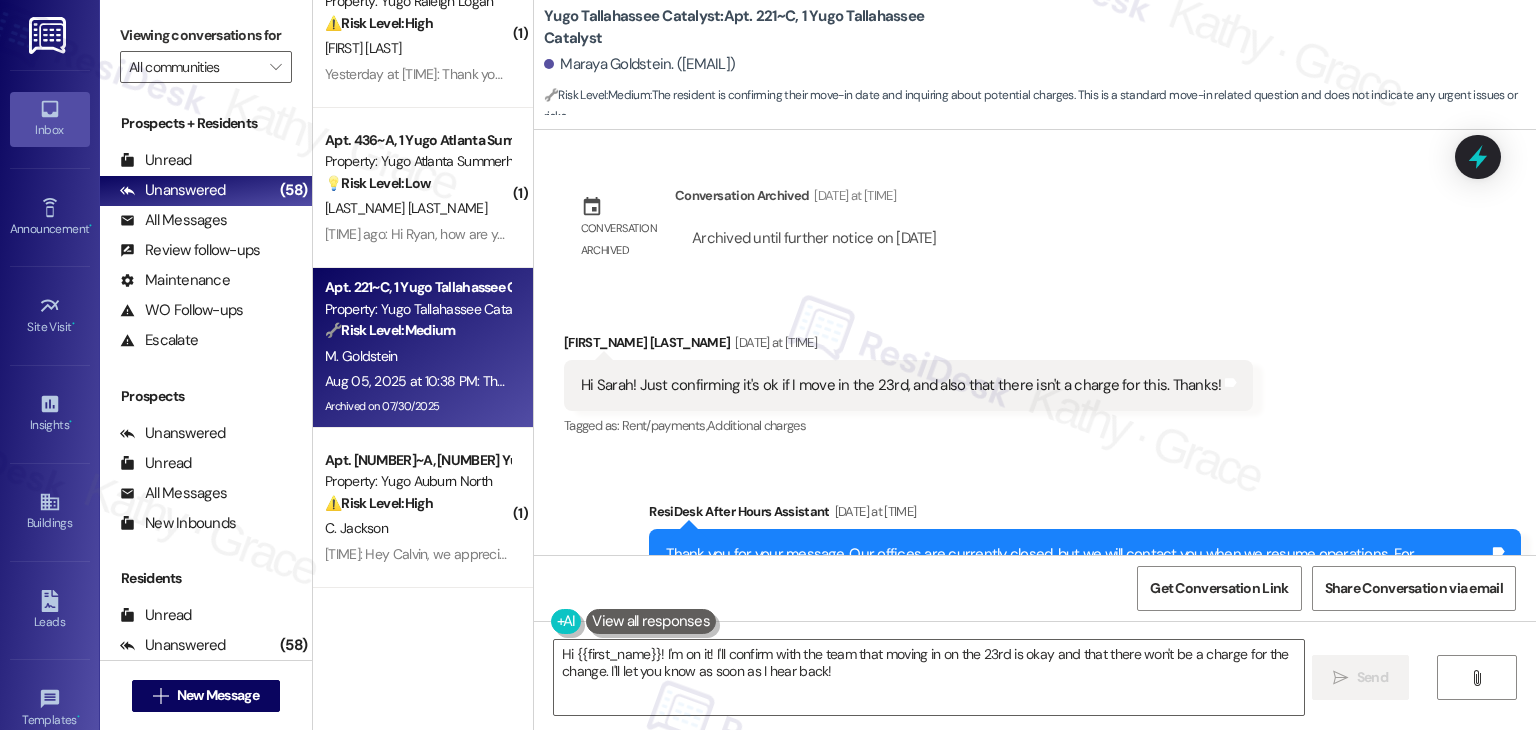 click on "Hi Sarah! Just confirming it's ok if I move in the 23rd, and also that there isn't a charge for this. Thanks!" at bounding box center [901, 385] 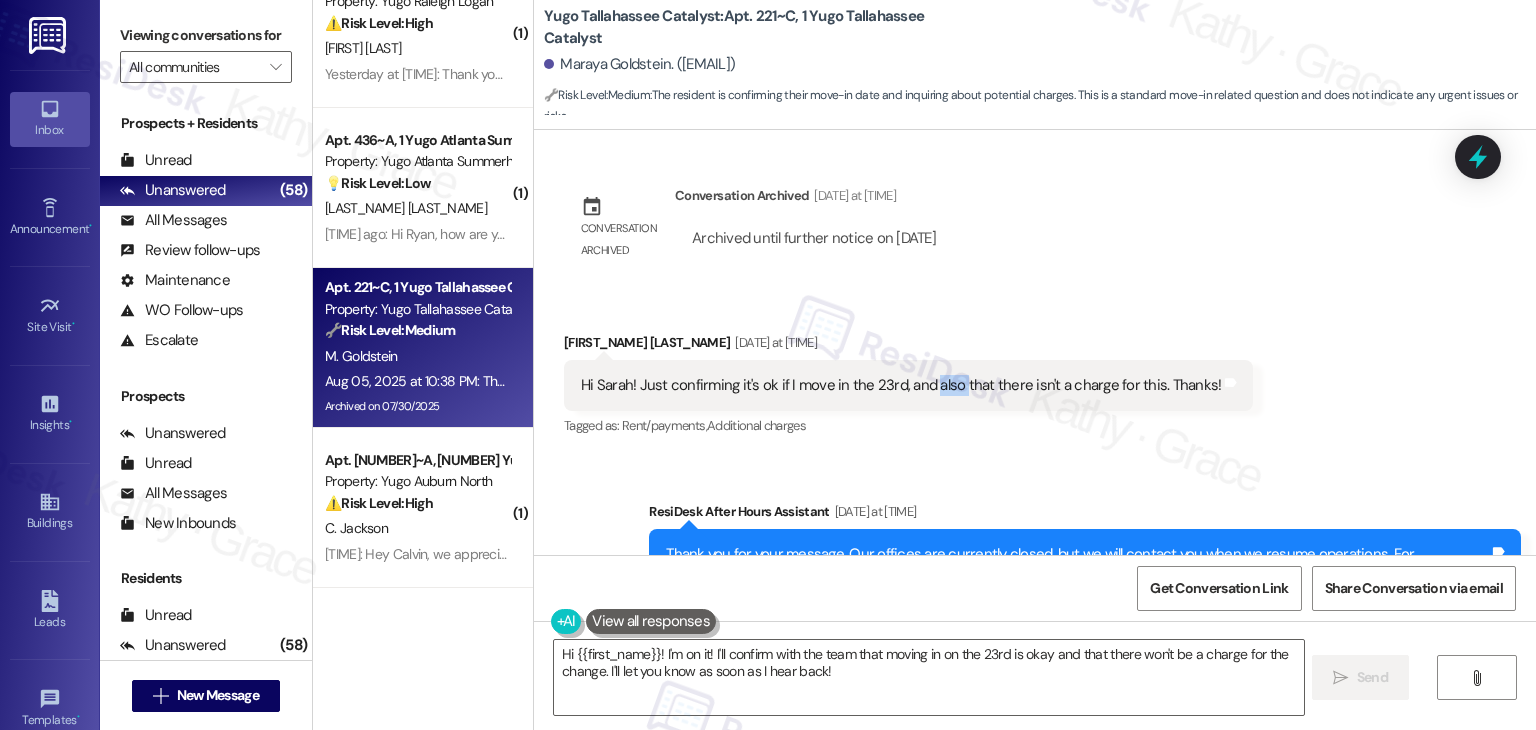 click on "Hi Sarah! Just confirming it's ok if I move in the 23rd, and also that there isn't a charge for this. Thanks!" at bounding box center [901, 385] 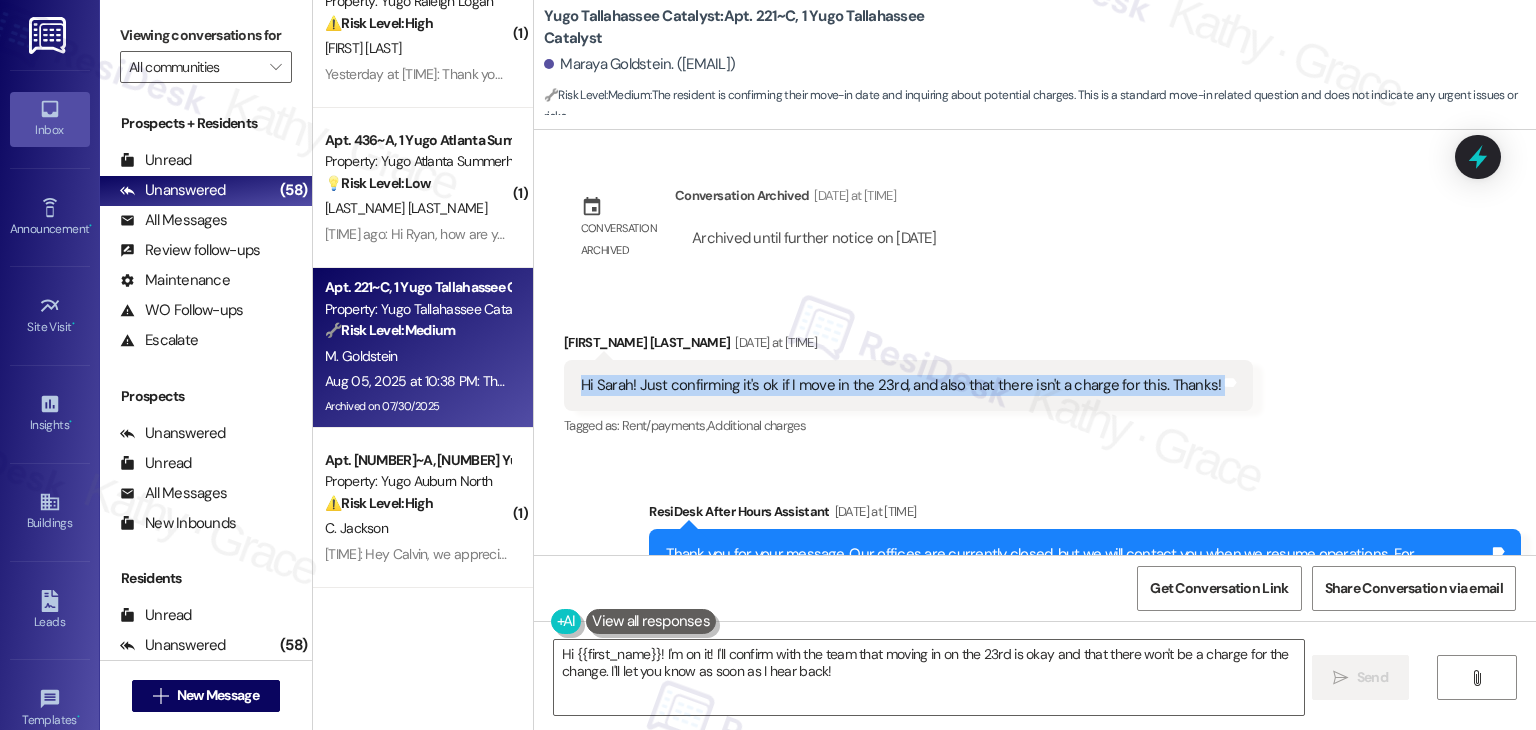 click on "Hi Sarah! Just confirming it's ok if I move in the 23rd, and also that there isn't a charge for this. Thanks!" at bounding box center [901, 385] 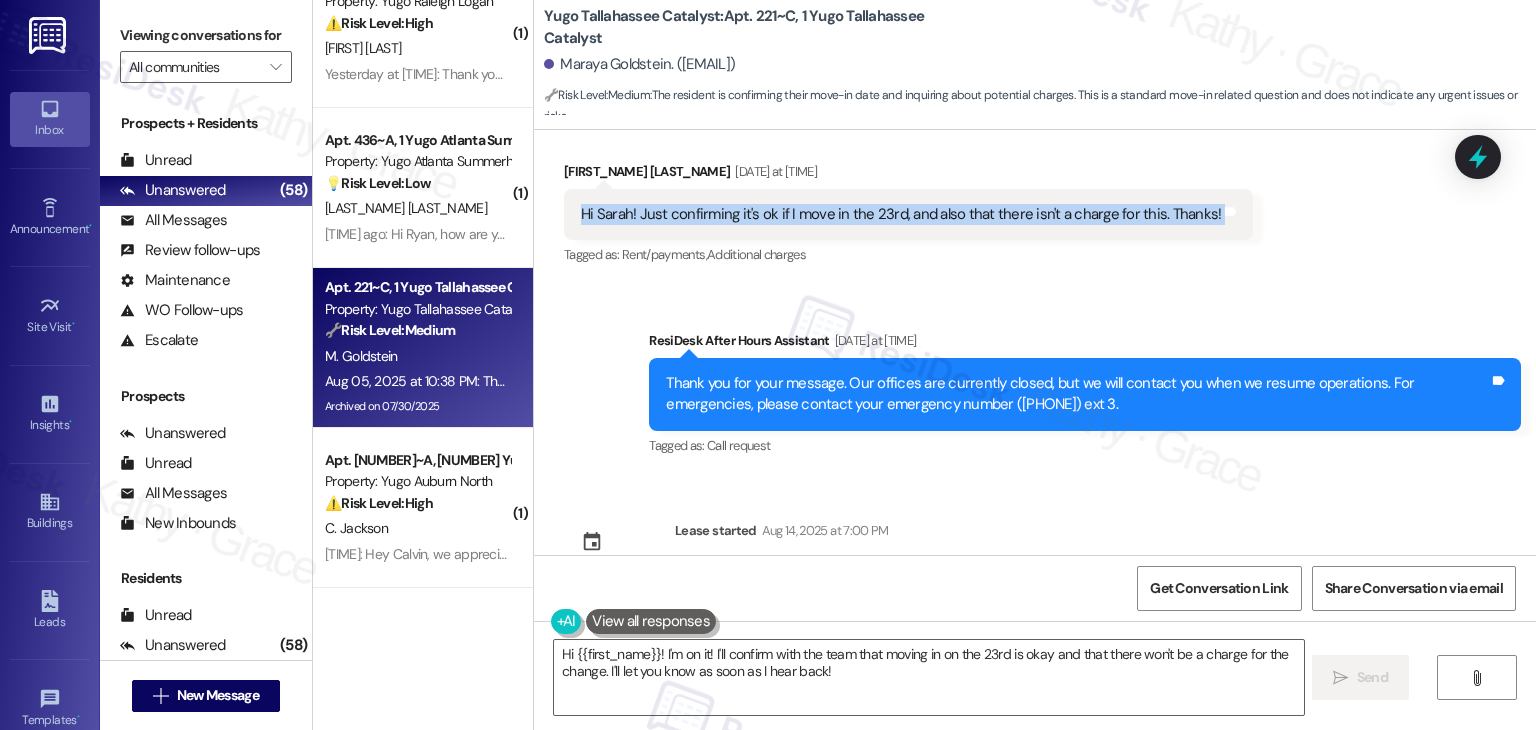 scroll, scrollTop: 6604, scrollLeft: 0, axis: vertical 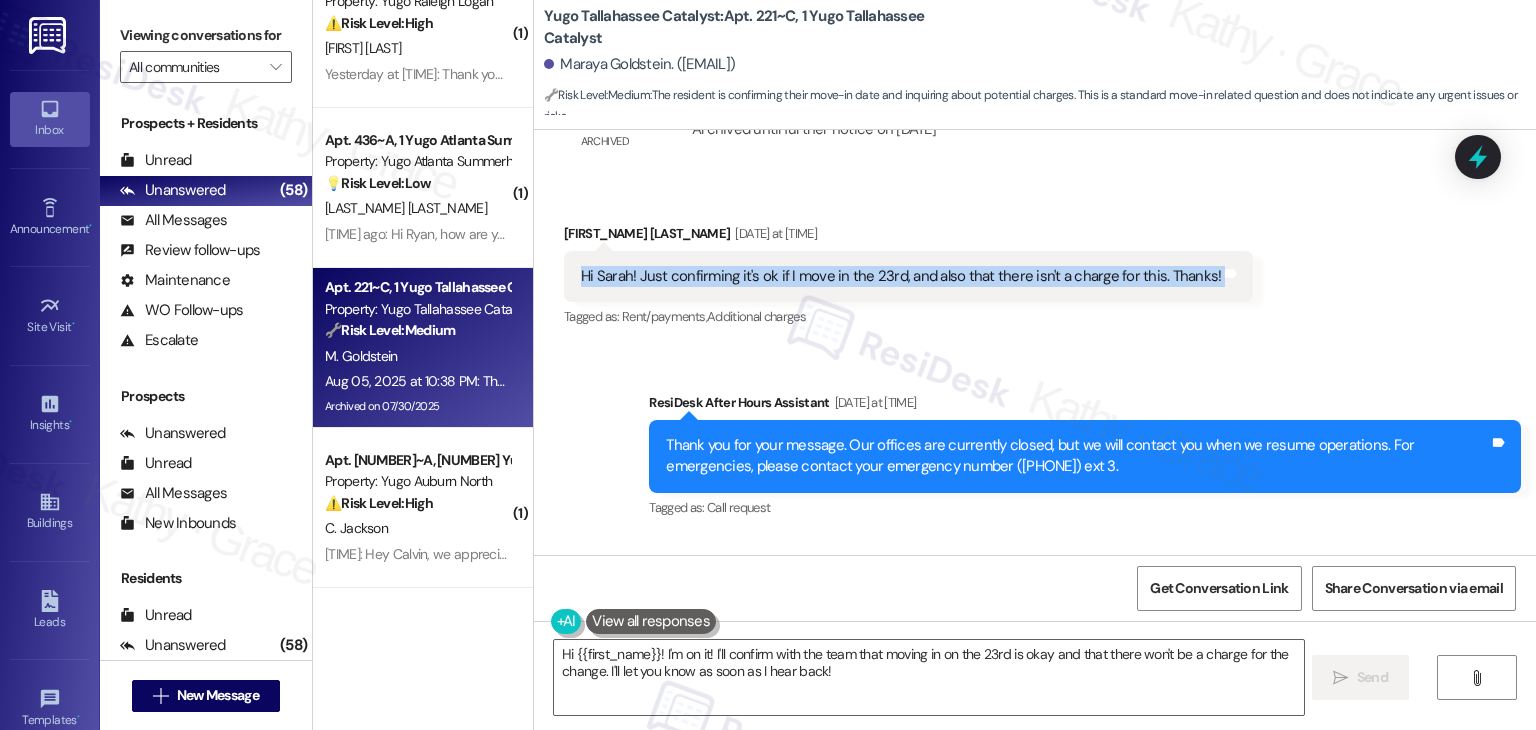 copy on "Hi Sarah! Just confirming it's ok if I move in the 23rd, and also that there isn't a charge for this. Thanks! Tags and notes" 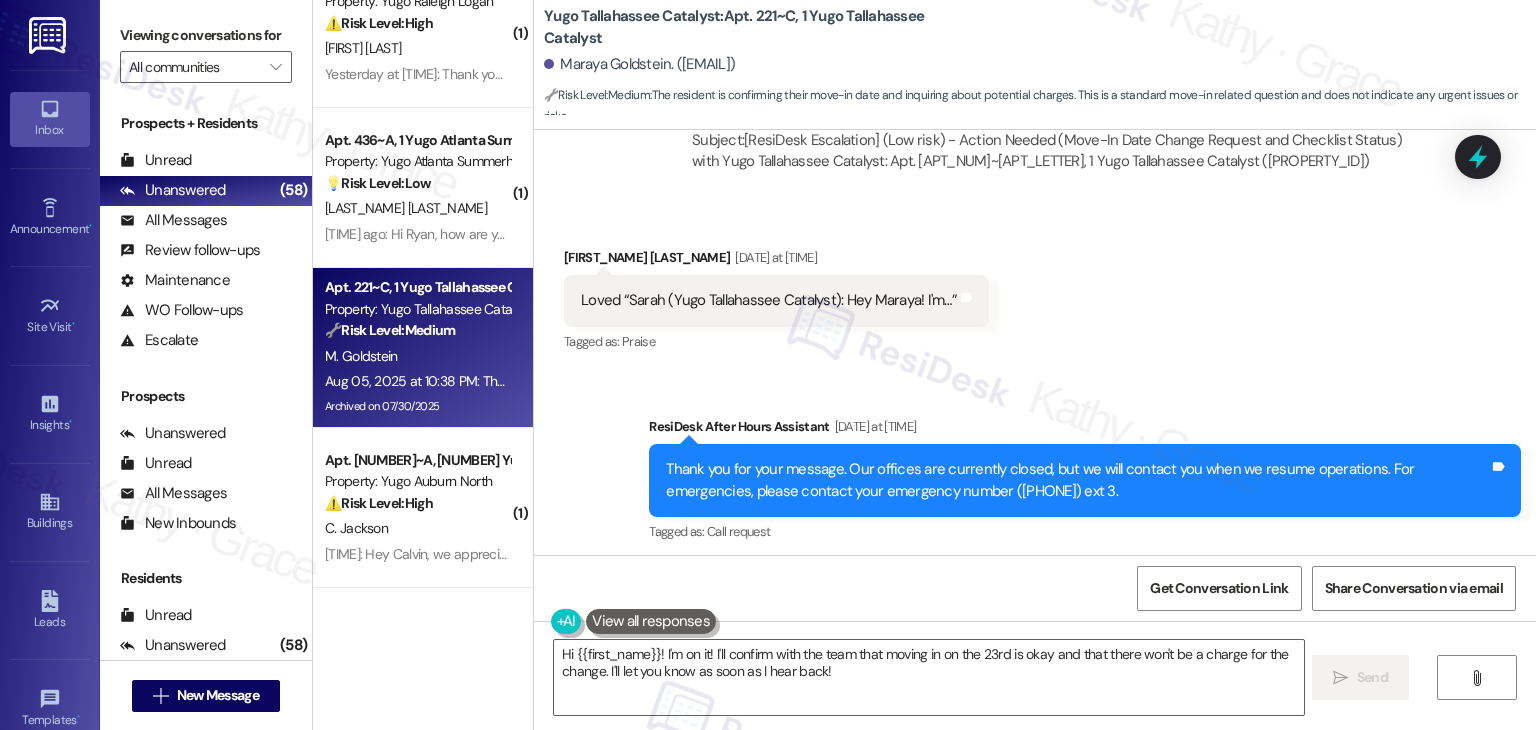 scroll, scrollTop: 5904, scrollLeft: 0, axis: vertical 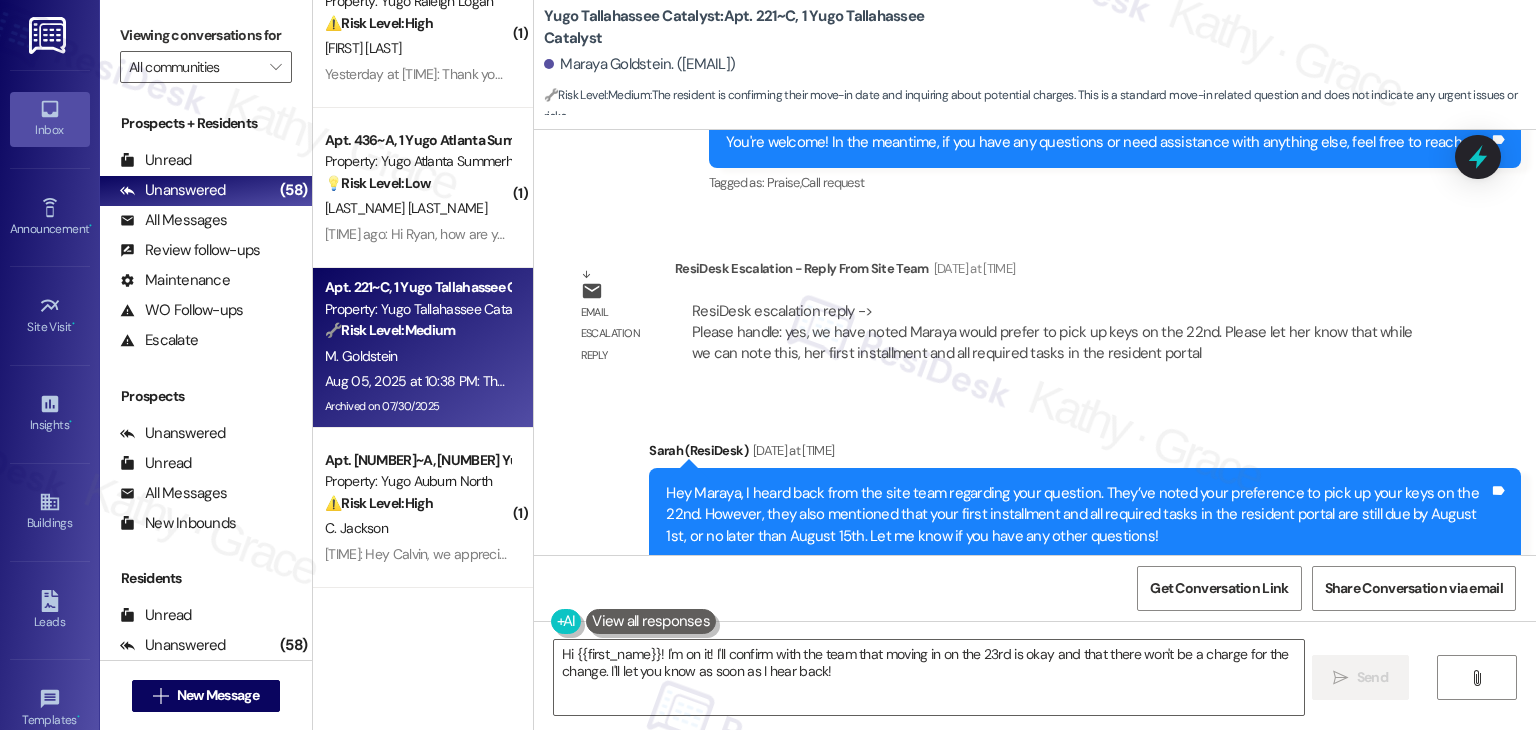 click on "Email escalation reply ResiDesk Escalation - Reply From Site Team [DATE] at [TIME] ResiDesk escalation reply ->
Please handle: yes, we have noted [FIRST] would prefer to pick up keys on the 22nd. Please let her know that while we can note this, her first installment and all required tasks in the resident portal  ResiDesk escalation reply ->
Please handle: yes, we have noted [FIRST] would prefer to pick up keys on the 22nd. Please let her know that while we can note this, her first installment and all required tasks in the resident portal" at bounding box center (1000, 319) 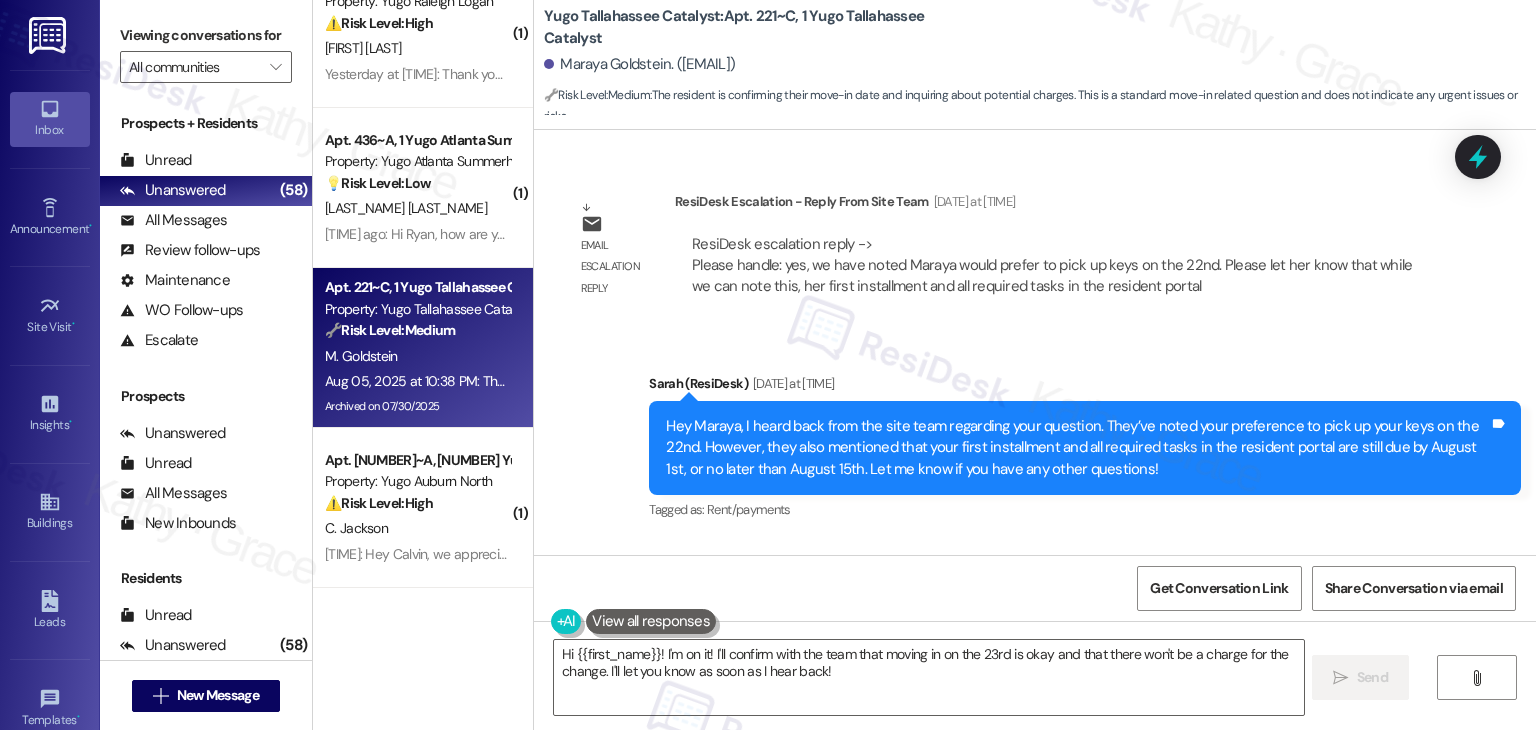 scroll, scrollTop: 3861, scrollLeft: 0, axis: vertical 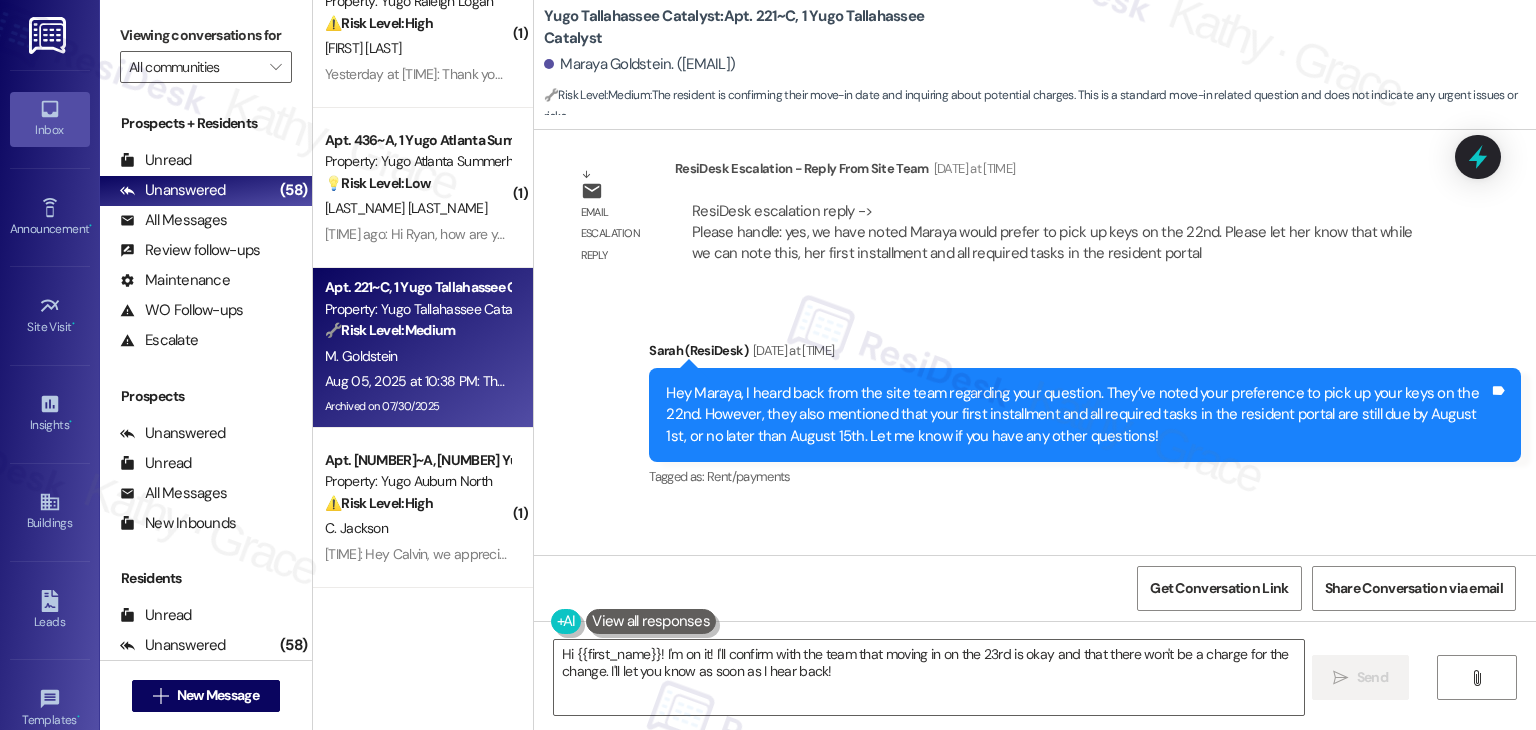 click on "Received via SMS [FIRST] [LAST] [DATE] at [TIME] Yup! Works with me. Thank you. Tags and notes Tagged as:   Positive response ,  Click to highlight conversations about Praise Click to highlight conversations about Praise" at bounding box center [1035, 590] 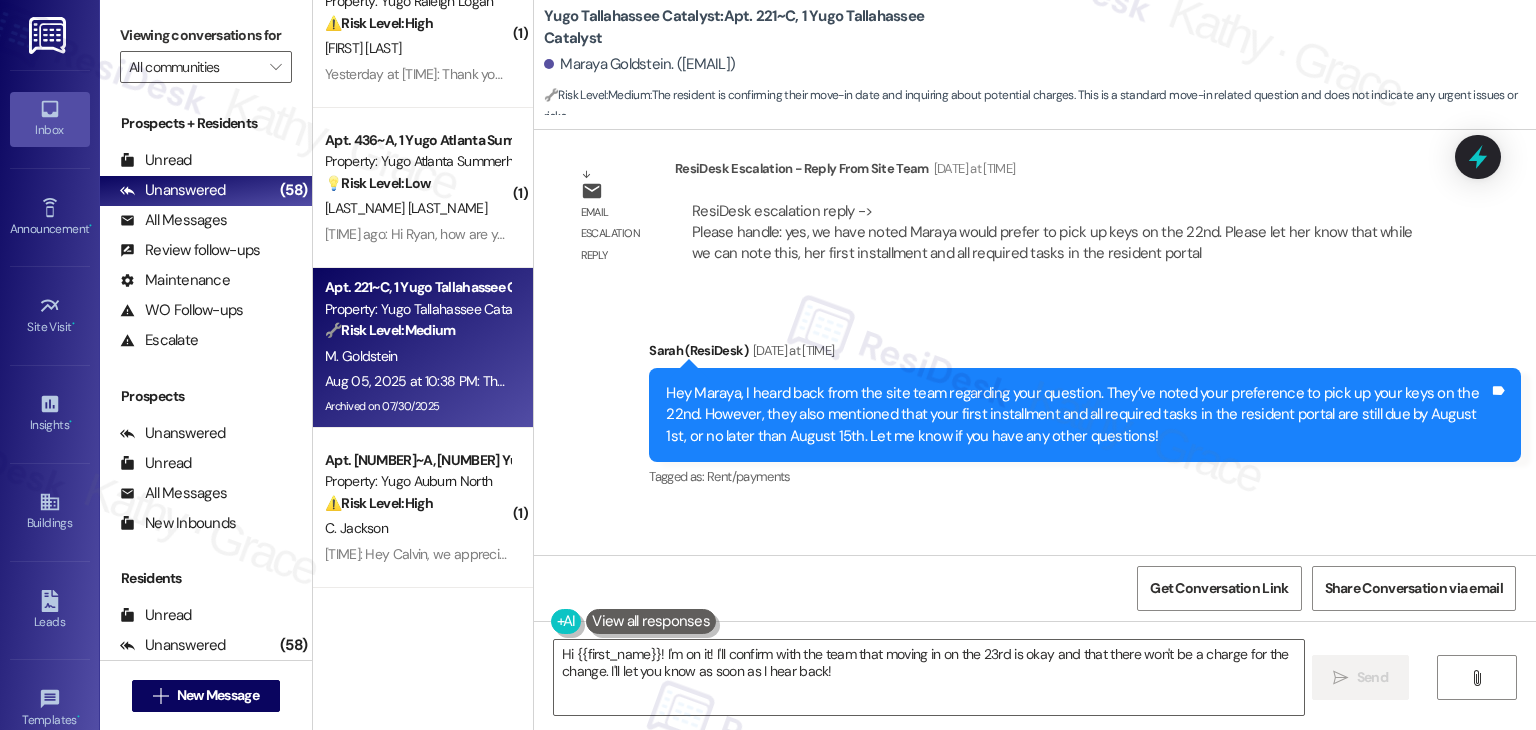 scroll, scrollTop: 4261, scrollLeft: 0, axis: vertical 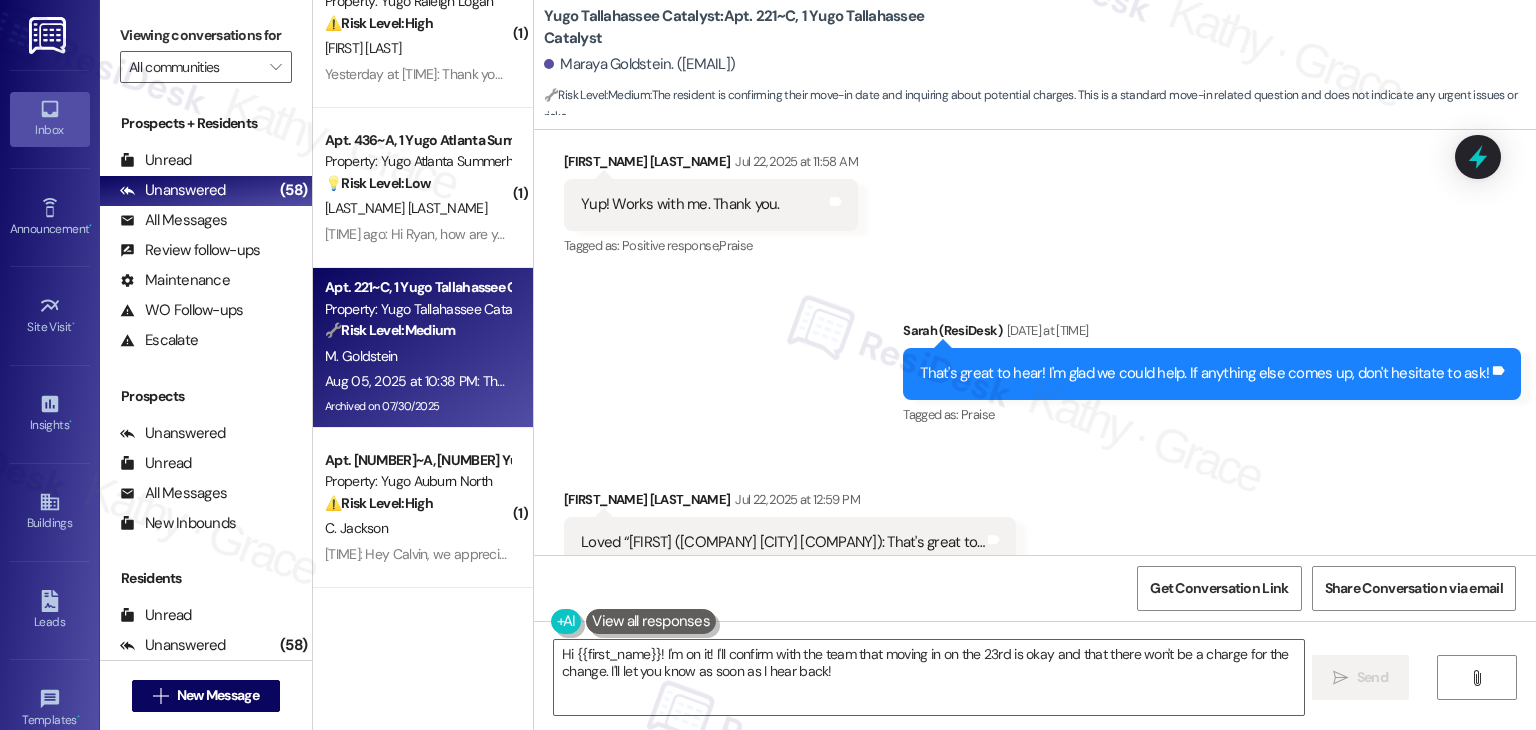 click on "Received via SMS Maraya Goldstein Jul 22, 2025 at 12:59 PM Loved “Sarah (Yugo Tallahassee Catalyst): That's great to…” Tags and notes Tagged as:   Praise Click to highlight conversations about Praise" at bounding box center (1035, 528) 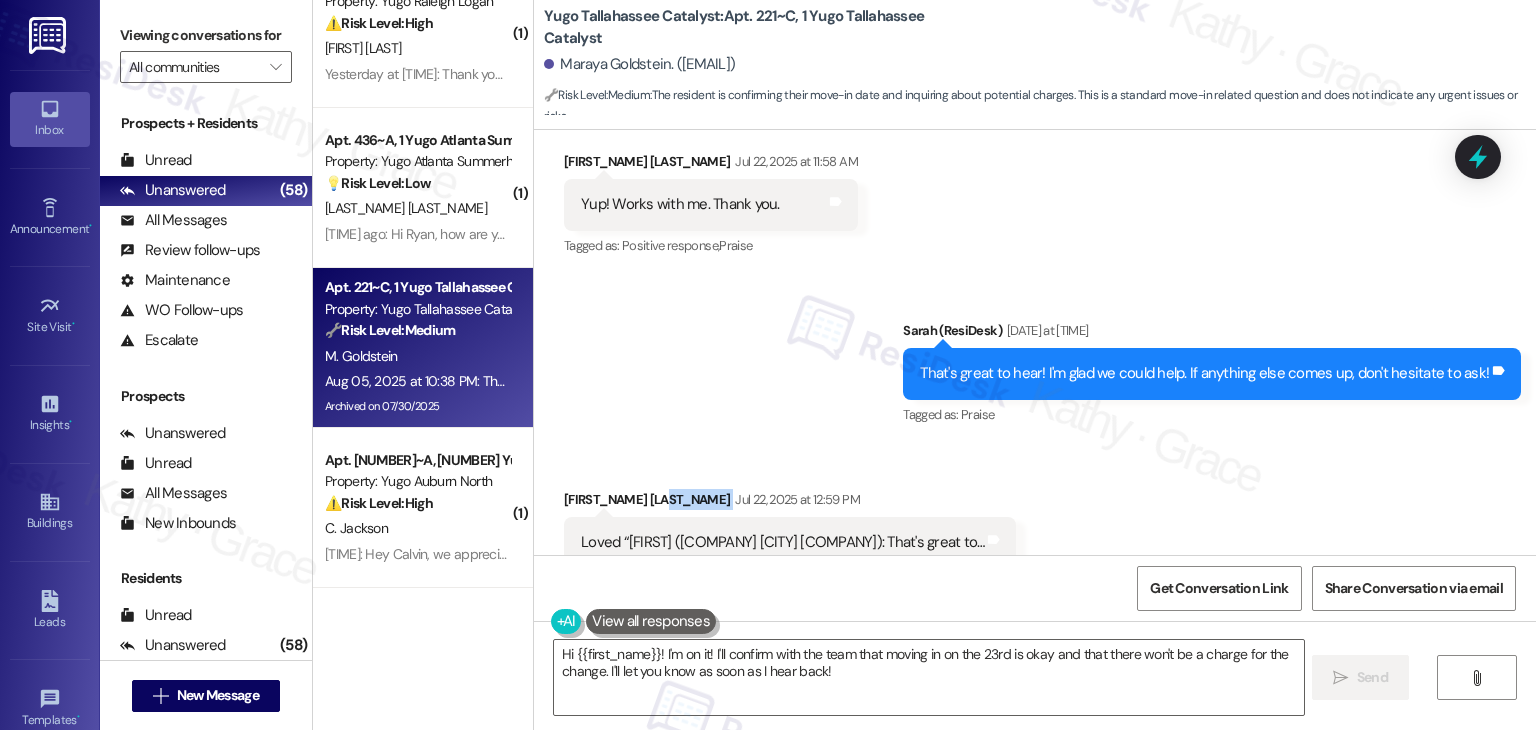 click on "Received via SMS Maraya Goldstein Jul 22, 2025 at 12:59 PM Loved “Sarah (Yugo Tallahassee Catalyst): That's great to…” Tags and notes Tagged as:   Praise Click to highlight conversations about Praise" at bounding box center [1035, 528] 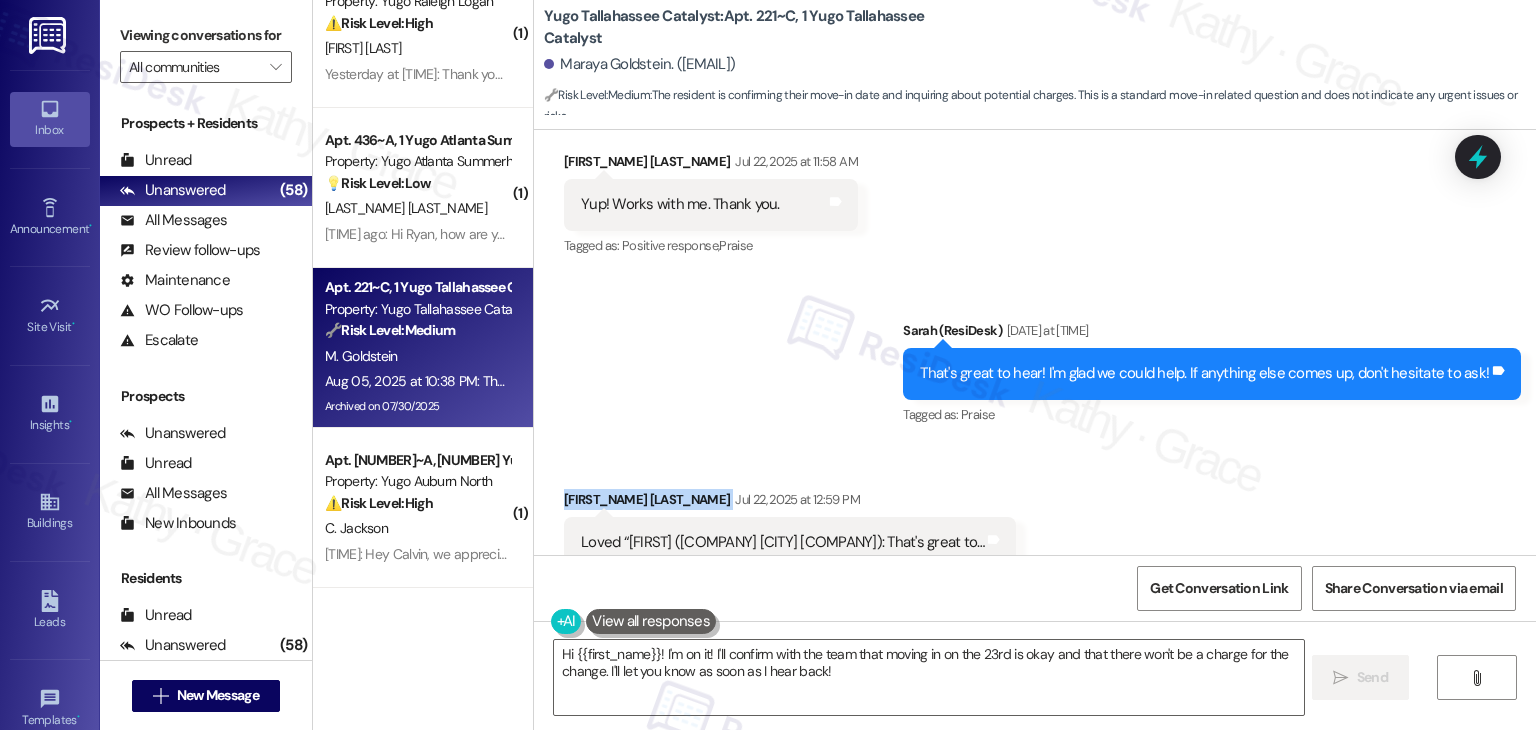 click on "Received via SMS Maraya Goldstein Jul 22, 2025 at 12:59 PM Loved “Sarah (Yugo Tallahassee Catalyst): That's great to…” Tags and notes Tagged as:   Praise Click to highlight conversations about Praise" at bounding box center (1035, 528) 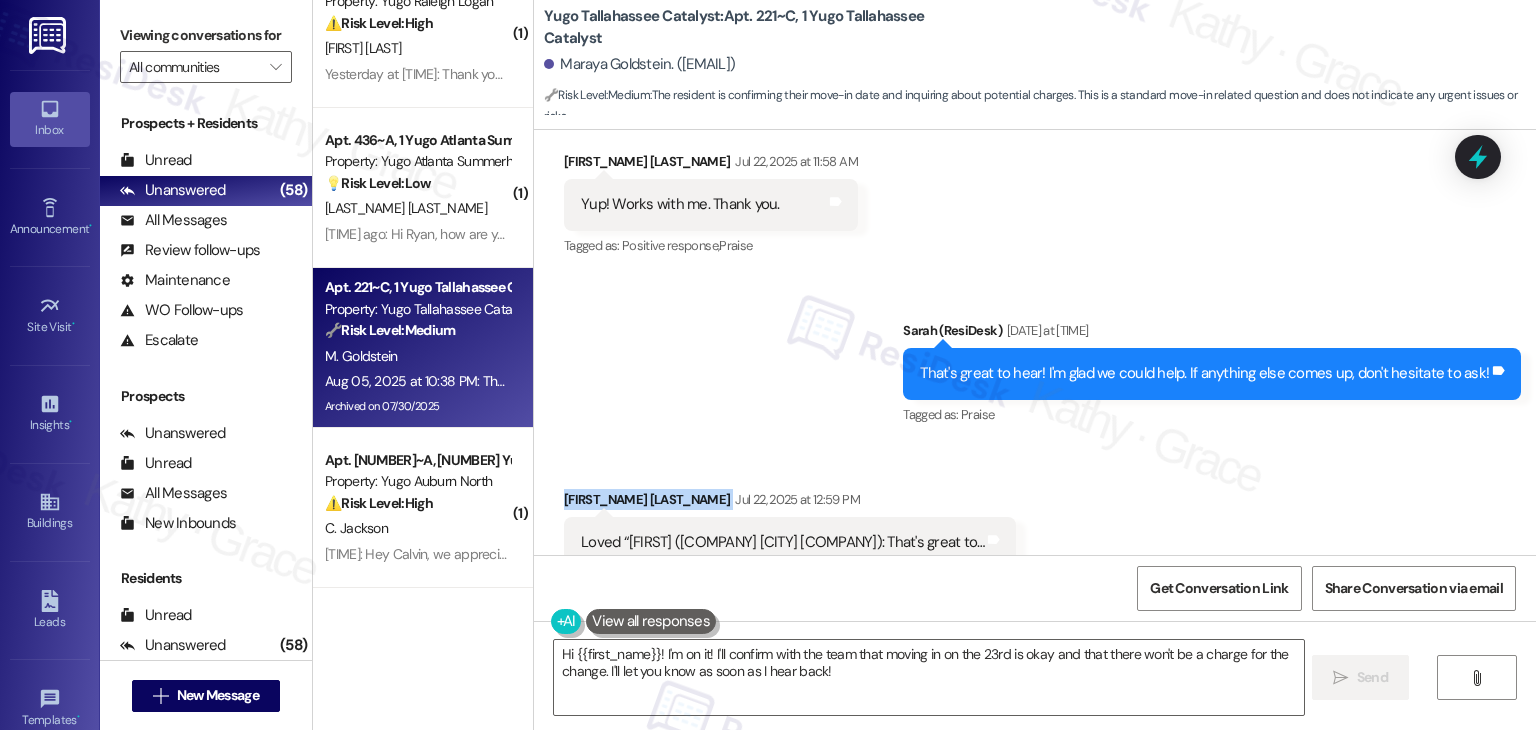 click on "Received via SMS Maraya Goldstein Jul 22, 2025 at 12:59 PM Loved “Sarah (Yugo Tallahassee Catalyst): That's great to…” Tags and notes Tagged as:   Praise Click to highlight conversations about Praise" at bounding box center [1035, 528] 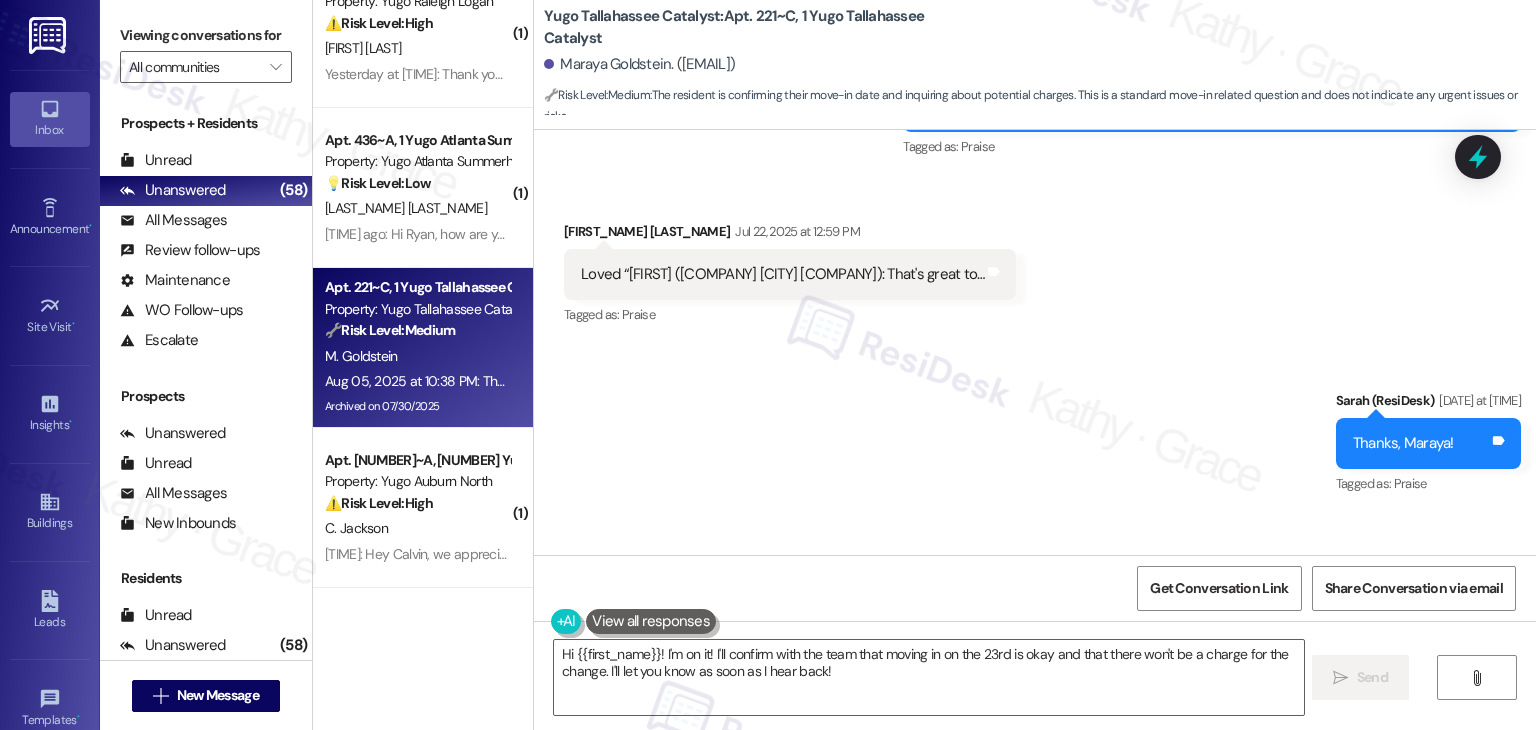 scroll, scrollTop: 4561, scrollLeft: 0, axis: vertical 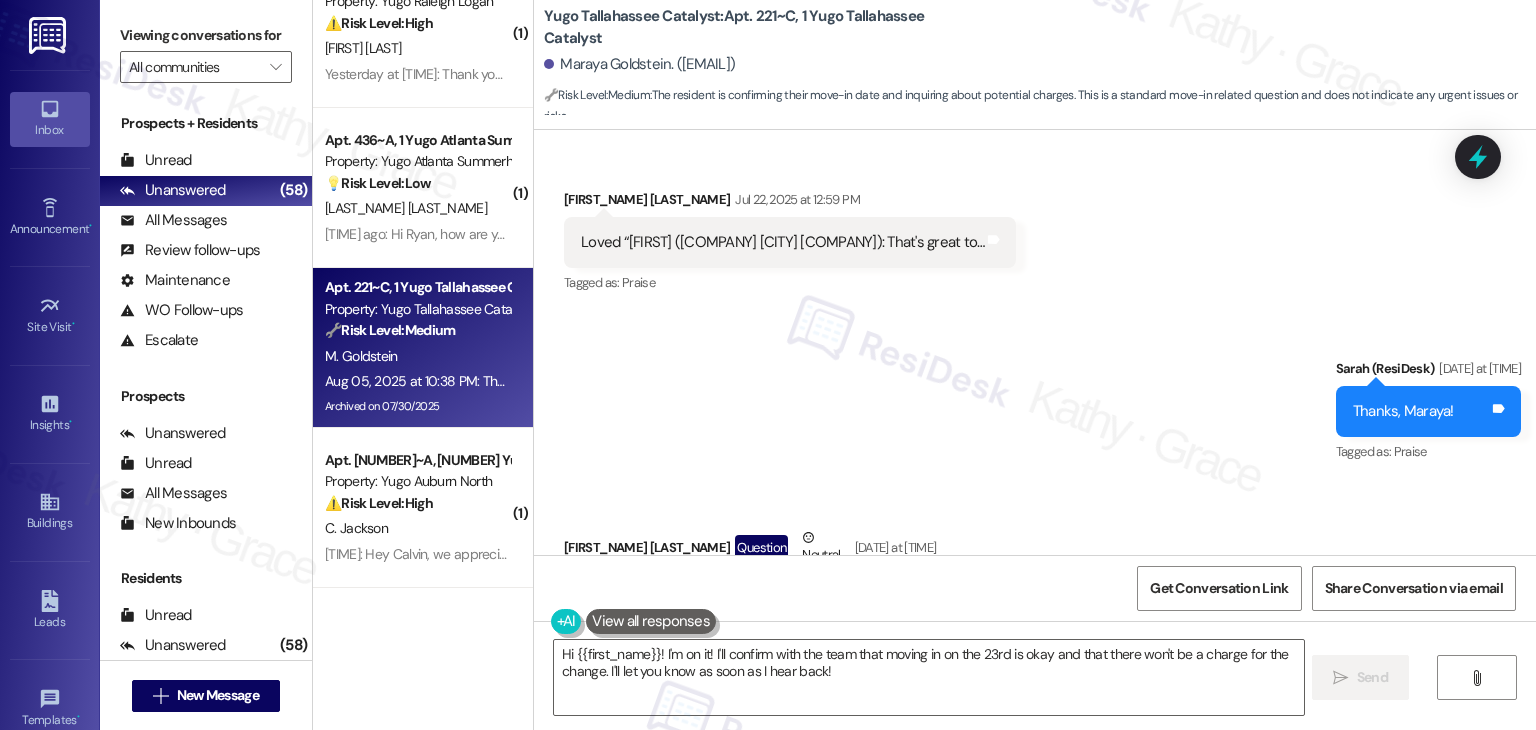click on "Received via SMS Maraya Goldstein Question   Neutral Jul 28, 2025 at 2:14 PM Hi Sarah! I have a couple questions if you don't mind helping.
1) I have determined that I cannot move in until the 23rd not the 22nd, I apologize! Is there anything I can do to help change this preference?
2) Is there a way for you to check if I need to complete anything else before I move in?
3) What are the benefits to completing everything on my move in checklist before August 1, not August 15?
Thank you Tags and notes Tagged as:   Lease renewal ,  Click to highlight conversations about Lease renewal Maintenance request ,  Click to highlight conversations about Maintenance request Emailed client ,  Click to highlight conversations about Emailed client Escalation type escalation Click to highlight conversations about Escalation type escalation" at bounding box center (1035, 630) 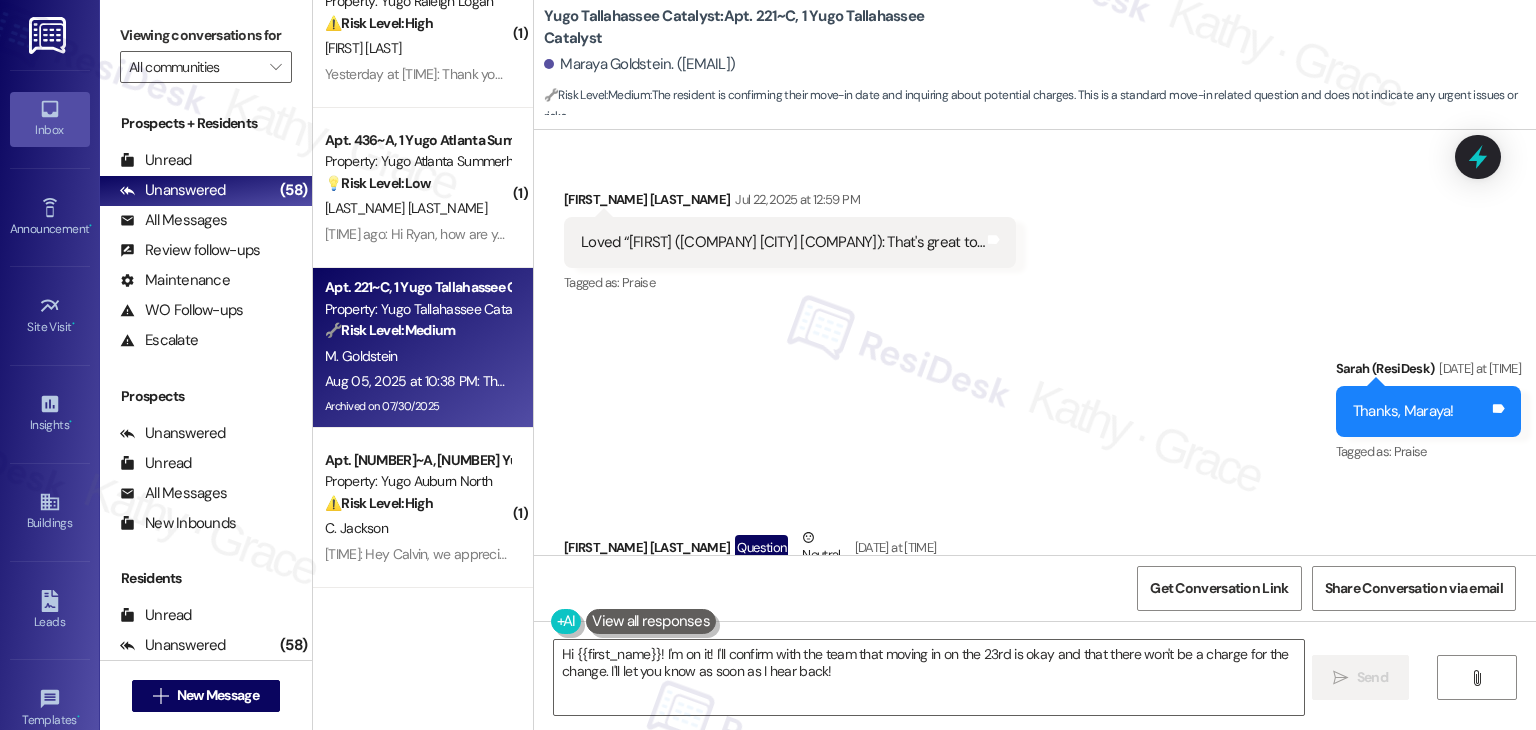 click on "Maraya Goldstein Question   Neutral Jul 28, 2025 at 2:14 PM" at bounding box center (1000, 551) 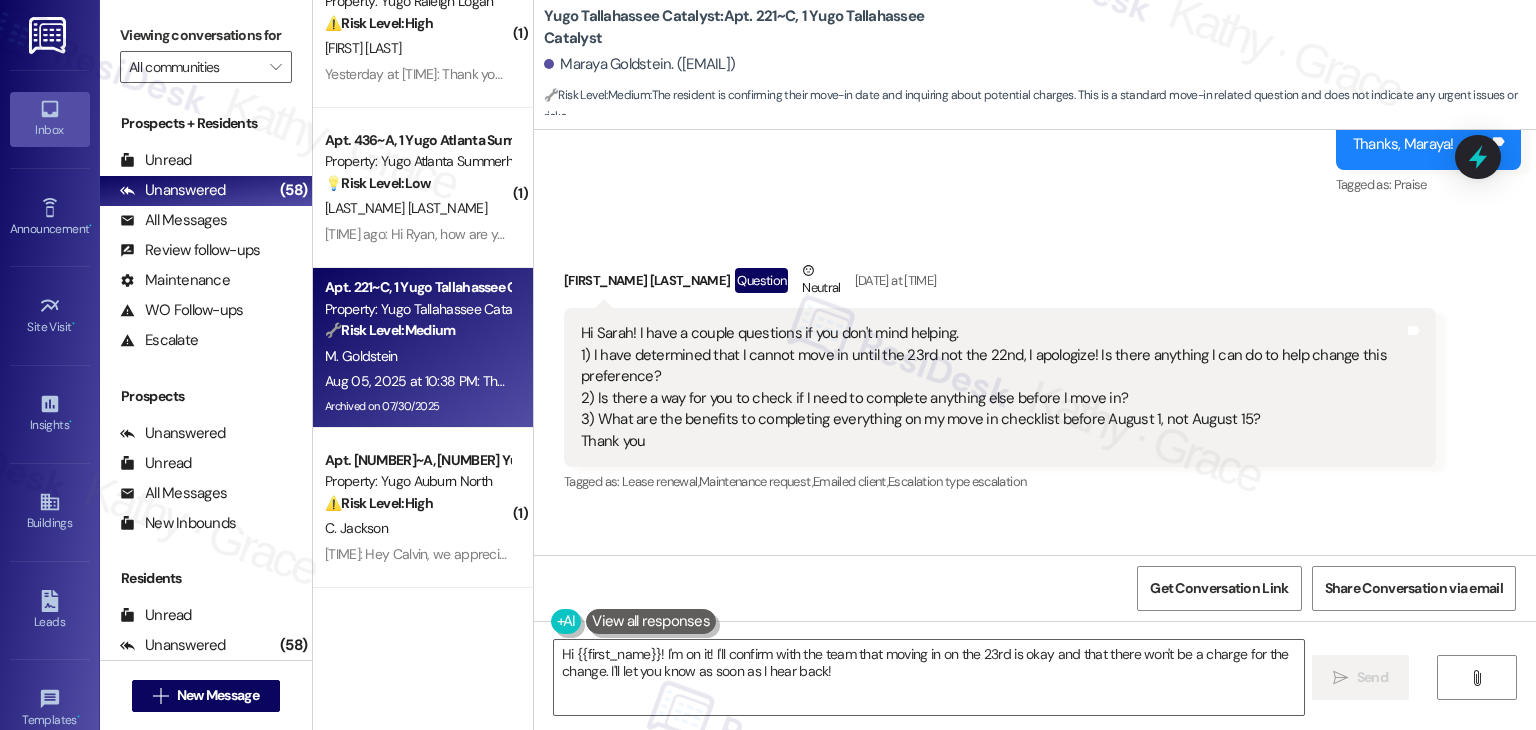 scroll, scrollTop: 4861, scrollLeft: 0, axis: vertical 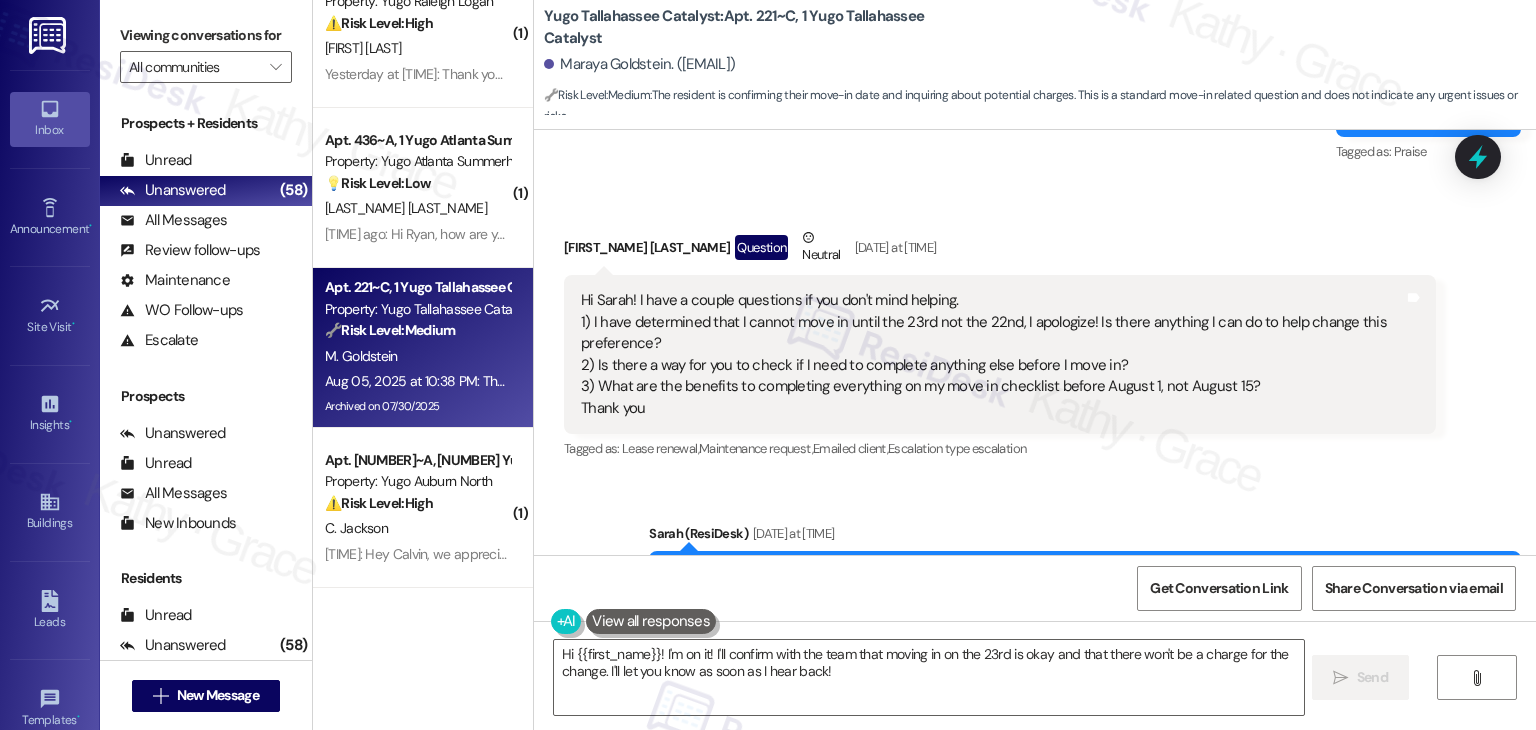 click on "Sent via SMS Sarah   (ResiDesk) Jul 28, 2025 at 6:51 PM Hey Maraya! I’m happy to help with your questions. I’ll let the site team know you’re planning to move in on the 23rd instead of the 22nd and check if there’s anything else you need to complete before move-in. Tags and notes Tagged as:   Praise Click to highlight conversations about Praise Sent via SMS 6:51 PM Sarah   (ResiDesk) Jul 28, 2025 at 6:51 PM As for your last question, completing everything by August 1 qualifies you for a Fast Pass, which helps speed up your move-in and lets you skip the lines. I’ll follow up as soon as I hear back from the team! Tags and notes Tagged as:   Move-in Click to highlight conversations about Move-in Notes Move-In Date Change Request and Checklist Status
----
From  automated-surveys-gsa-justin.cruz@gsa.com  at 7:52PM Eastern time on 07/28/2025" at bounding box center [1035, 739] 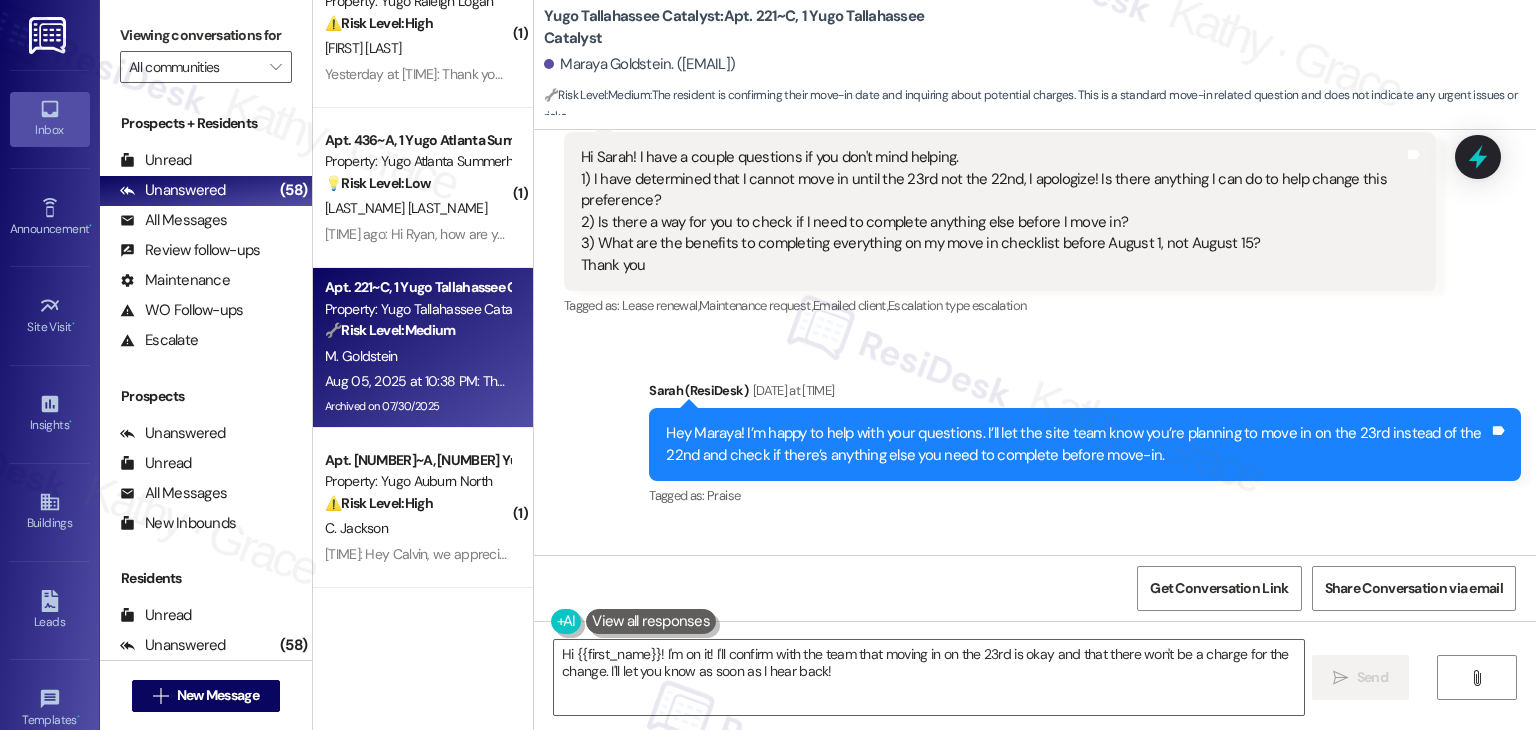 scroll, scrollTop: 5461, scrollLeft: 0, axis: vertical 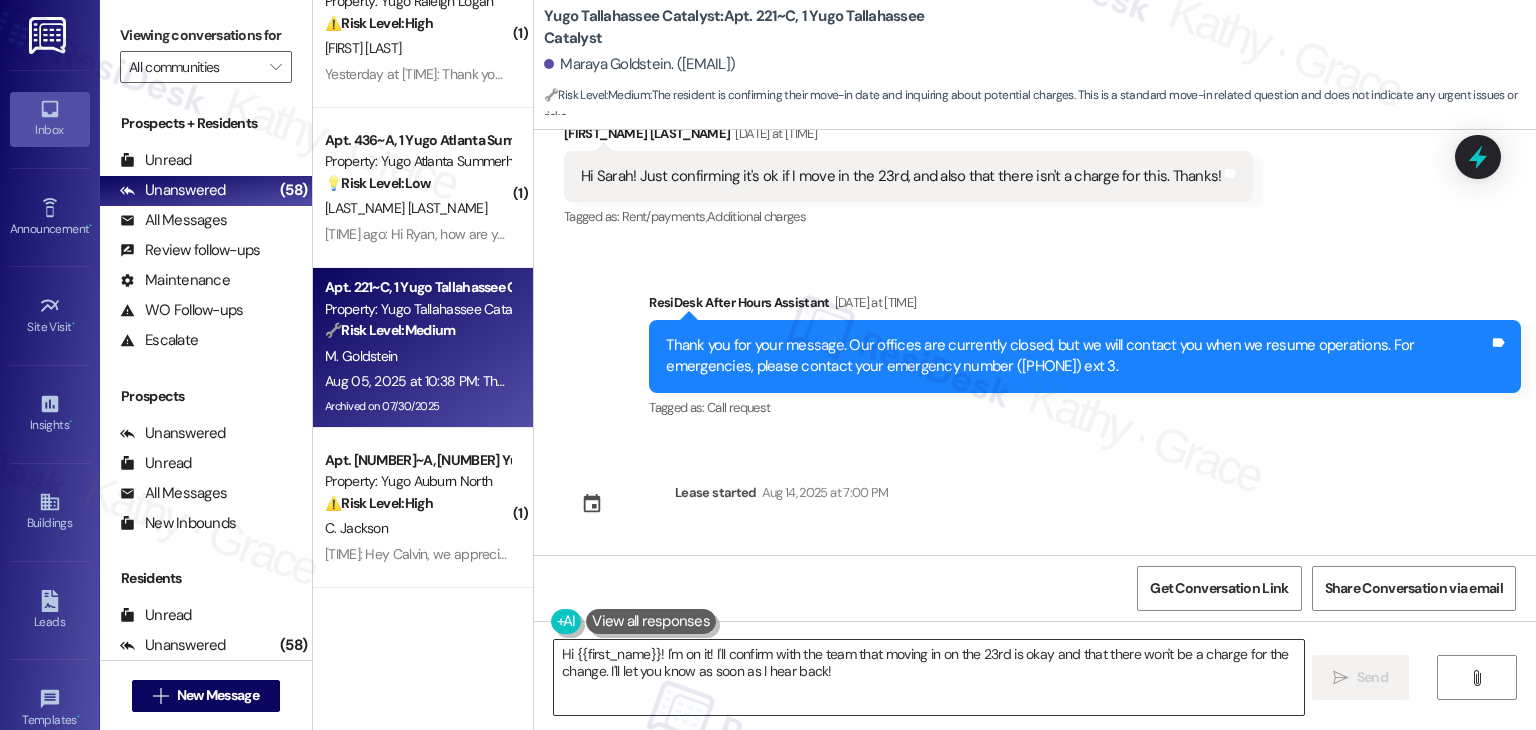click on "Hi {{first_name}}! I'm on it! I'll confirm with the team that moving in on the 23rd is okay and that there won't be a charge for the change. I'll let you know as soon as I hear back!" at bounding box center [928, 677] 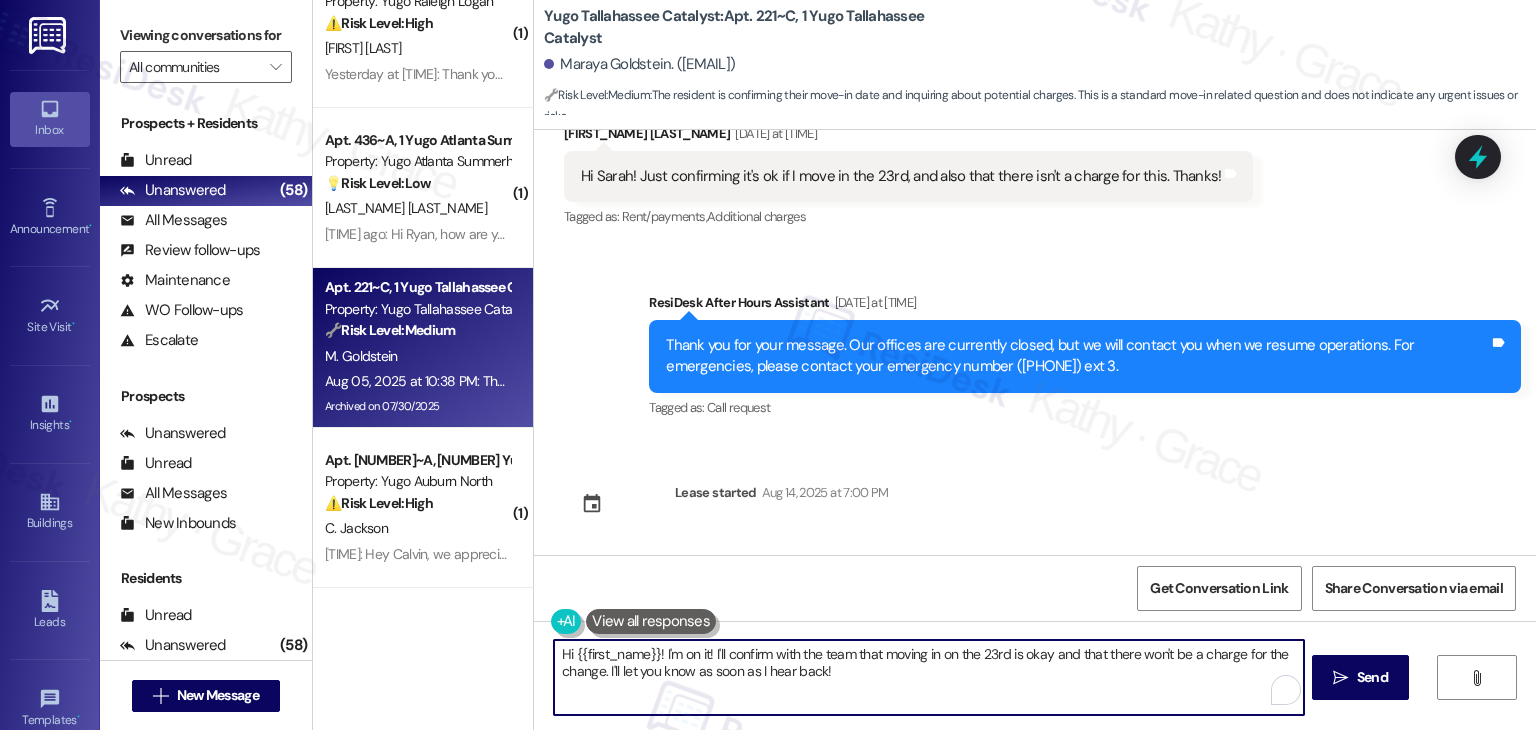 click on "Hi {{first_name}}! I'm on it! I'll confirm with the team that moving in on the 23rd is okay and that there won't be a charge for the change. I'll let you know as soon as I hear back!" at bounding box center [928, 677] 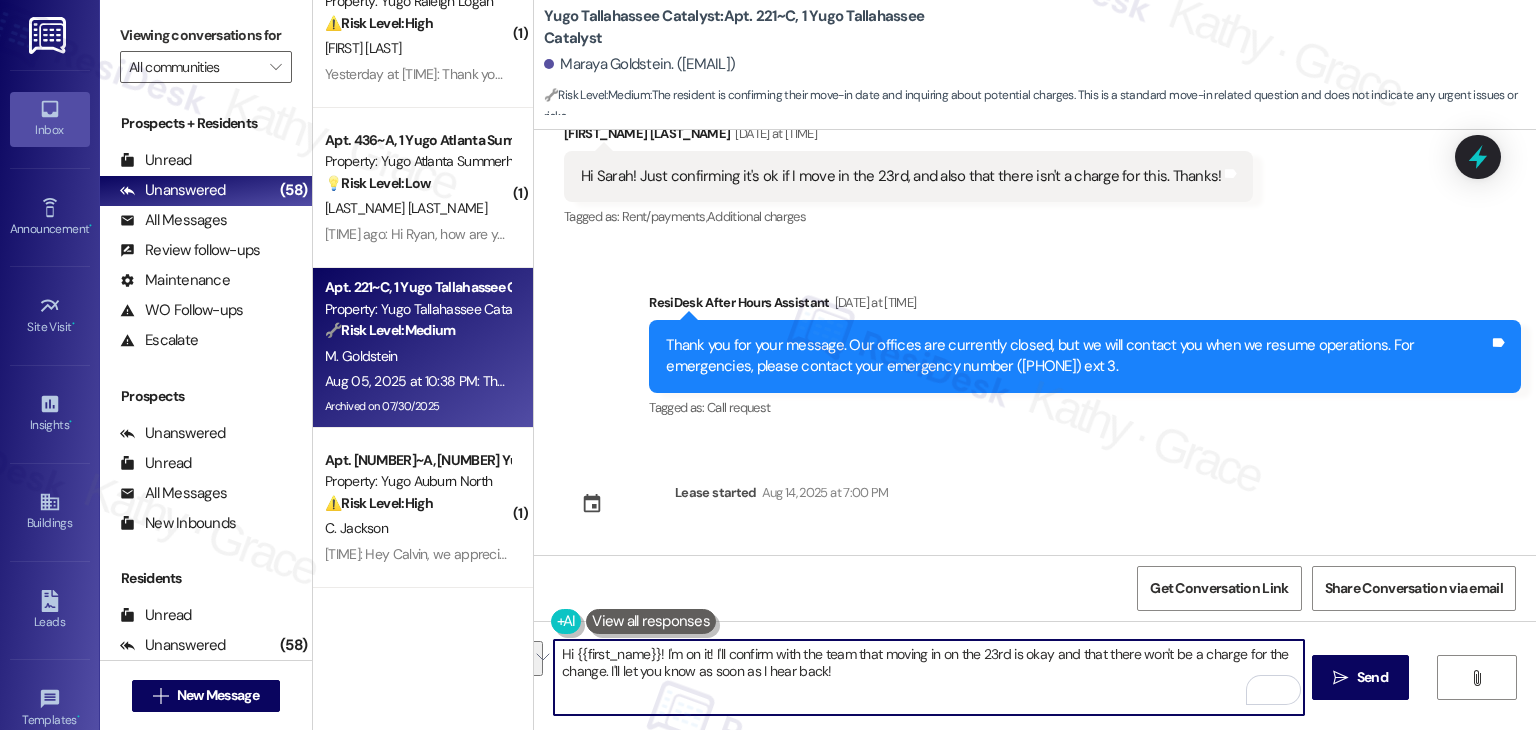 paste on "Maraya! Thanks for checking in. I’m not sure yet if moving in on the 23rd is allowed or if there’s any charge for that, but I’ll check with the site team and get back to you as soon as I hear from them. Appreciate your patience" 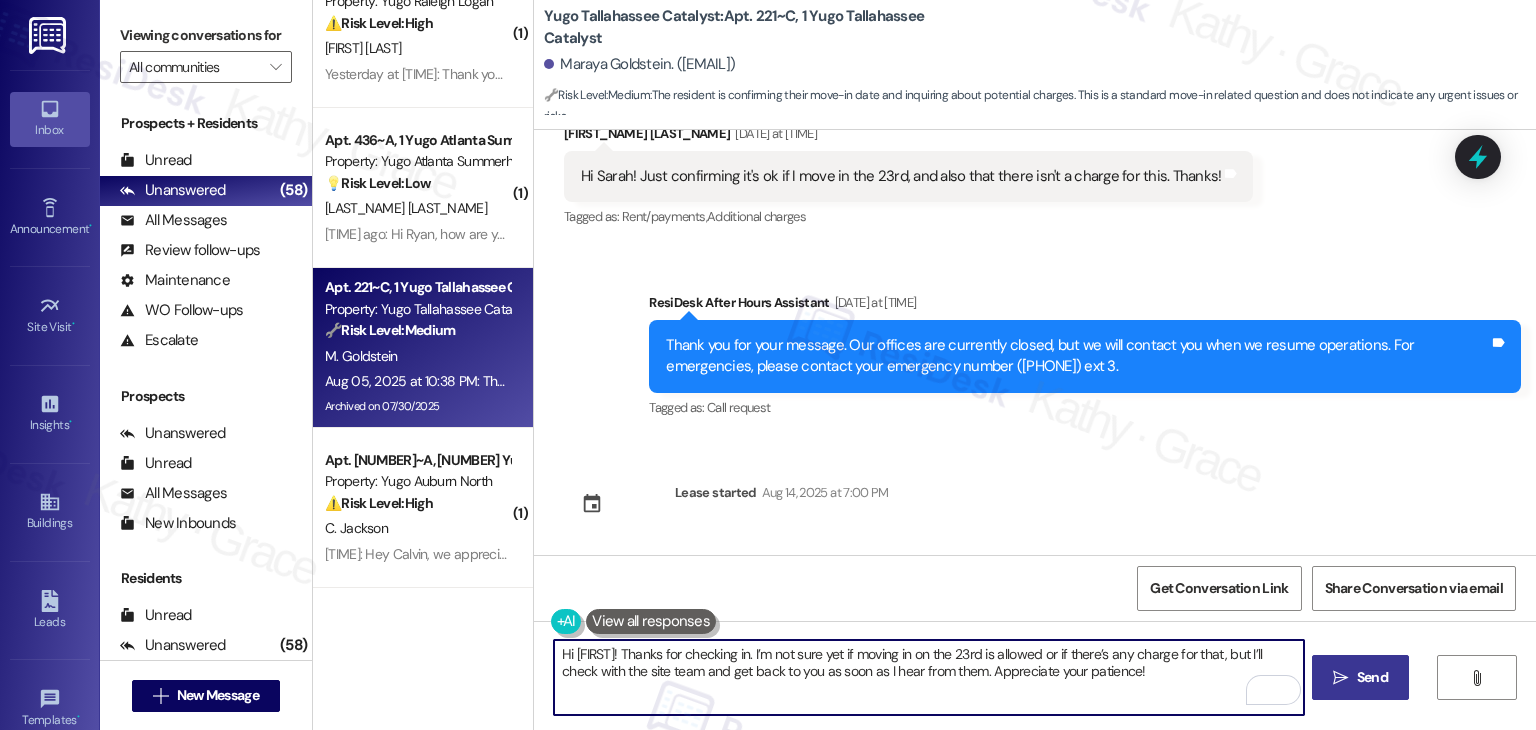 type on "Hi Maraya! Thanks for checking in. I’m not sure yet if moving in on the 23rd is allowed or if there’s any charge for that, but I’ll check with the site team and get back to you as soon as I hear from them. Appreciate your patience!" 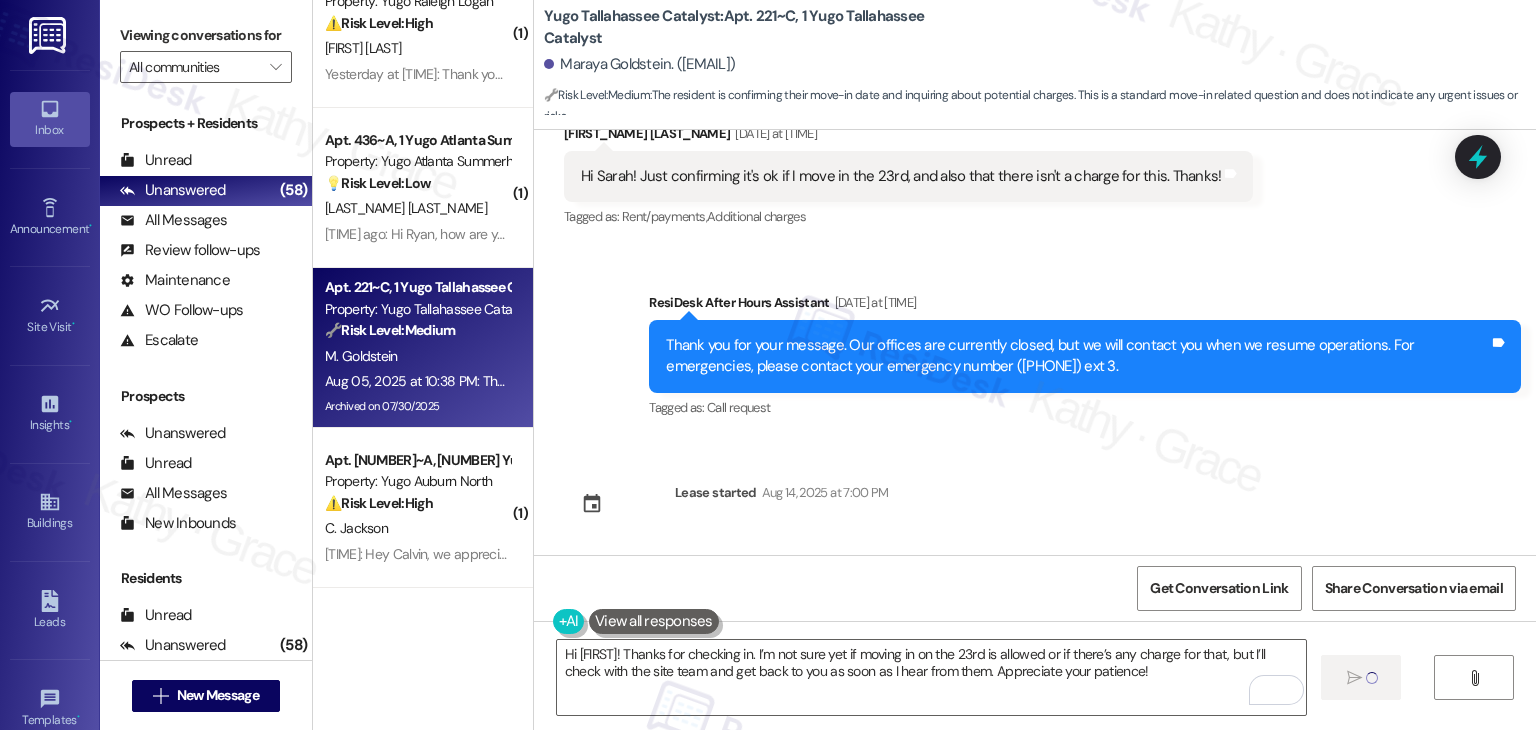 type 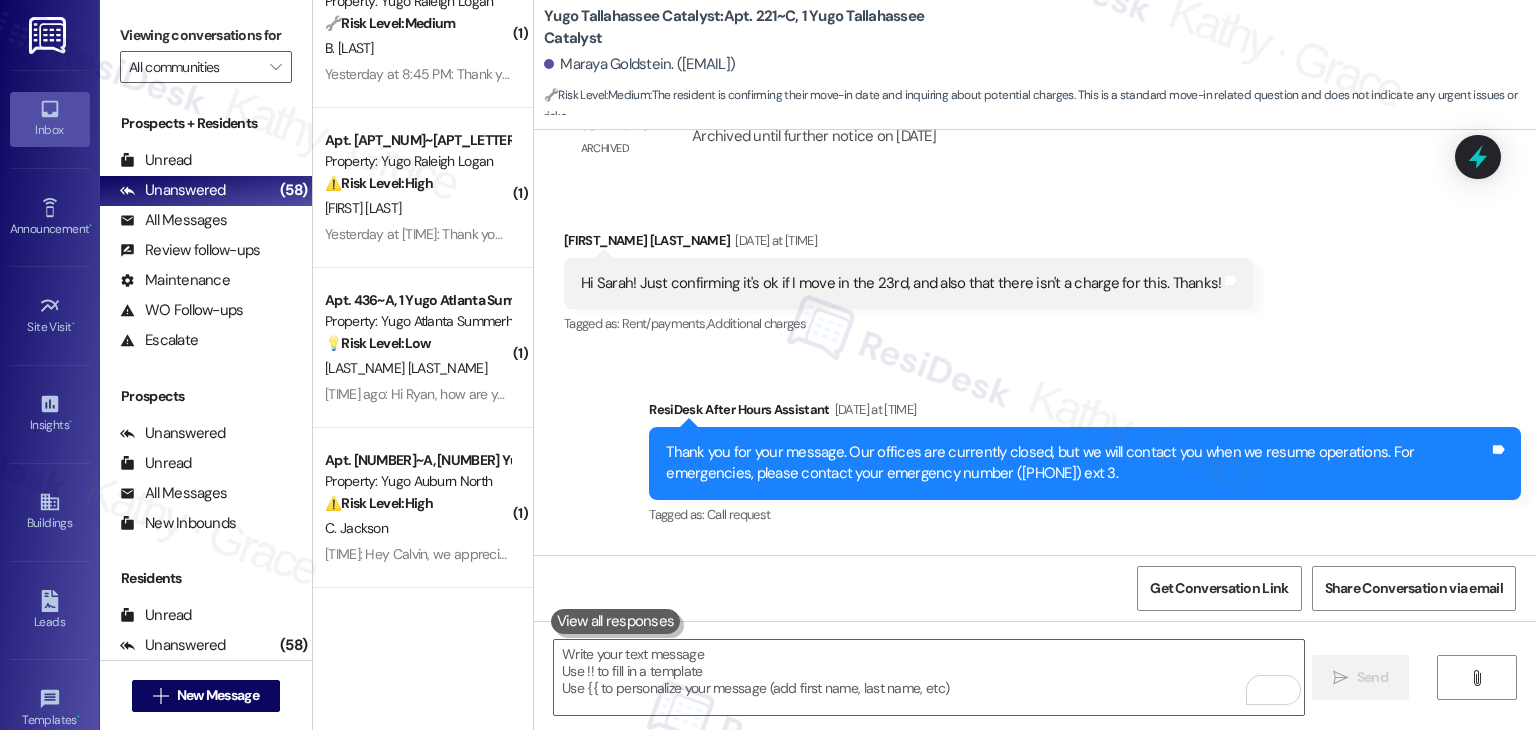 scroll, scrollTop: 6864, scrollLeft: 0, axis: vertical 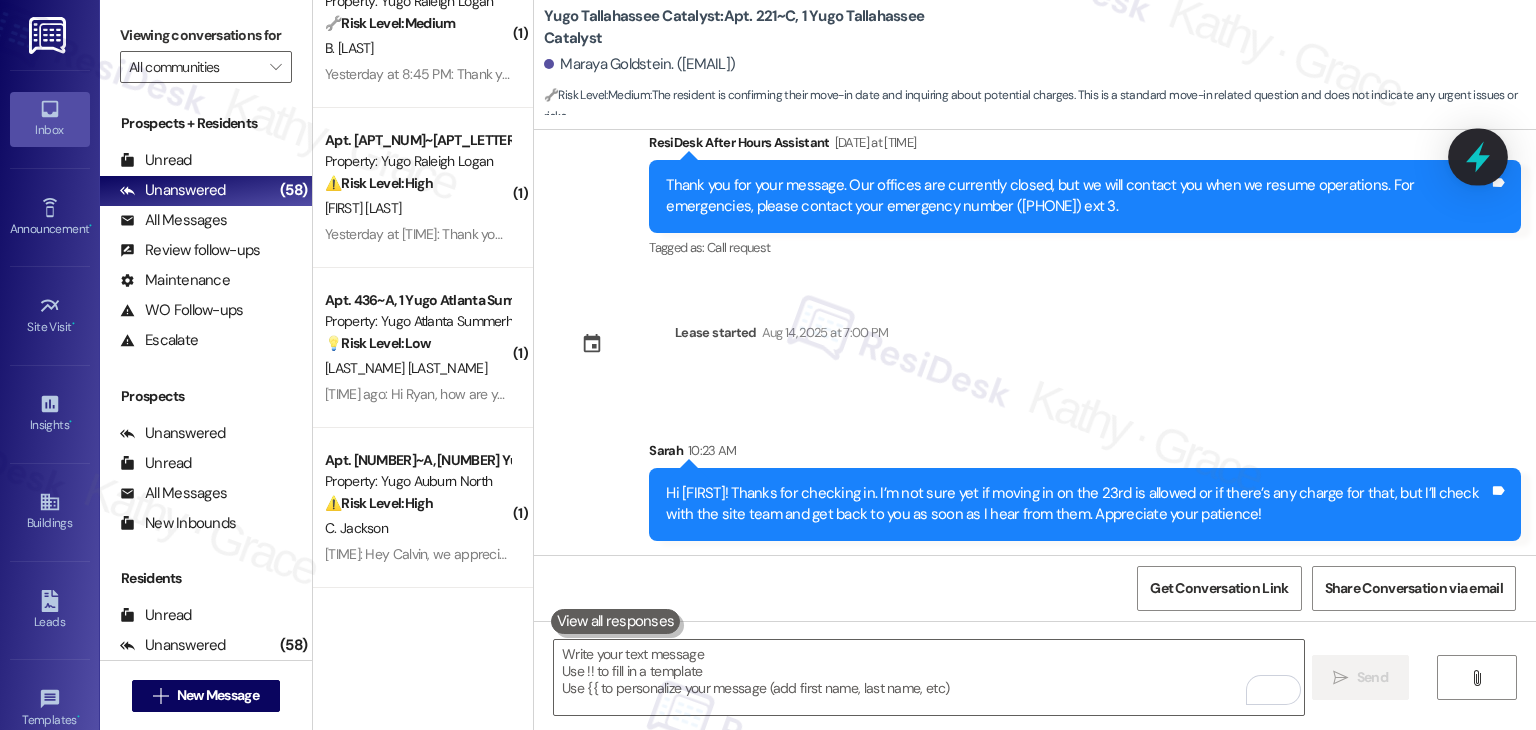 click 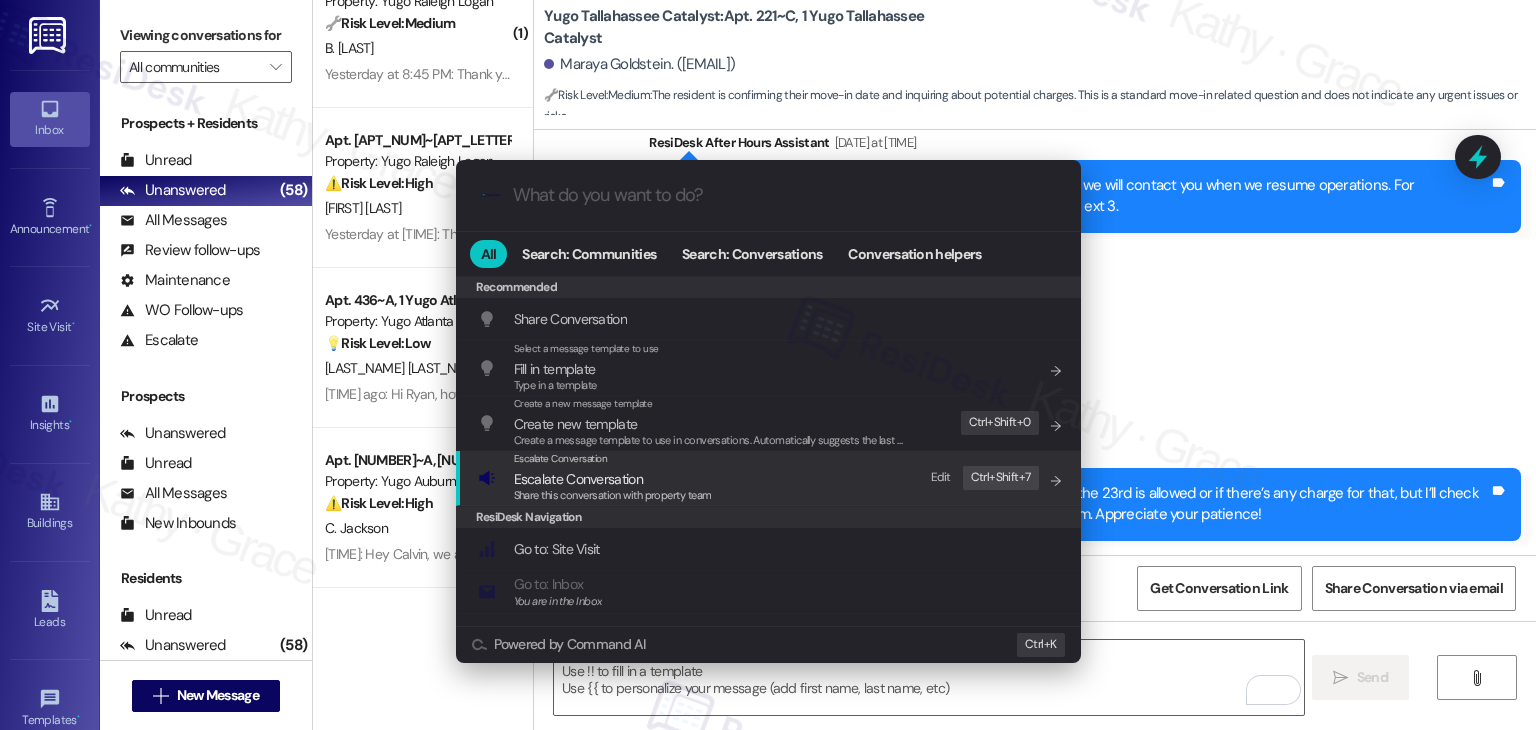 click on "Escalate Conversation" at bounding box center (578, 479) 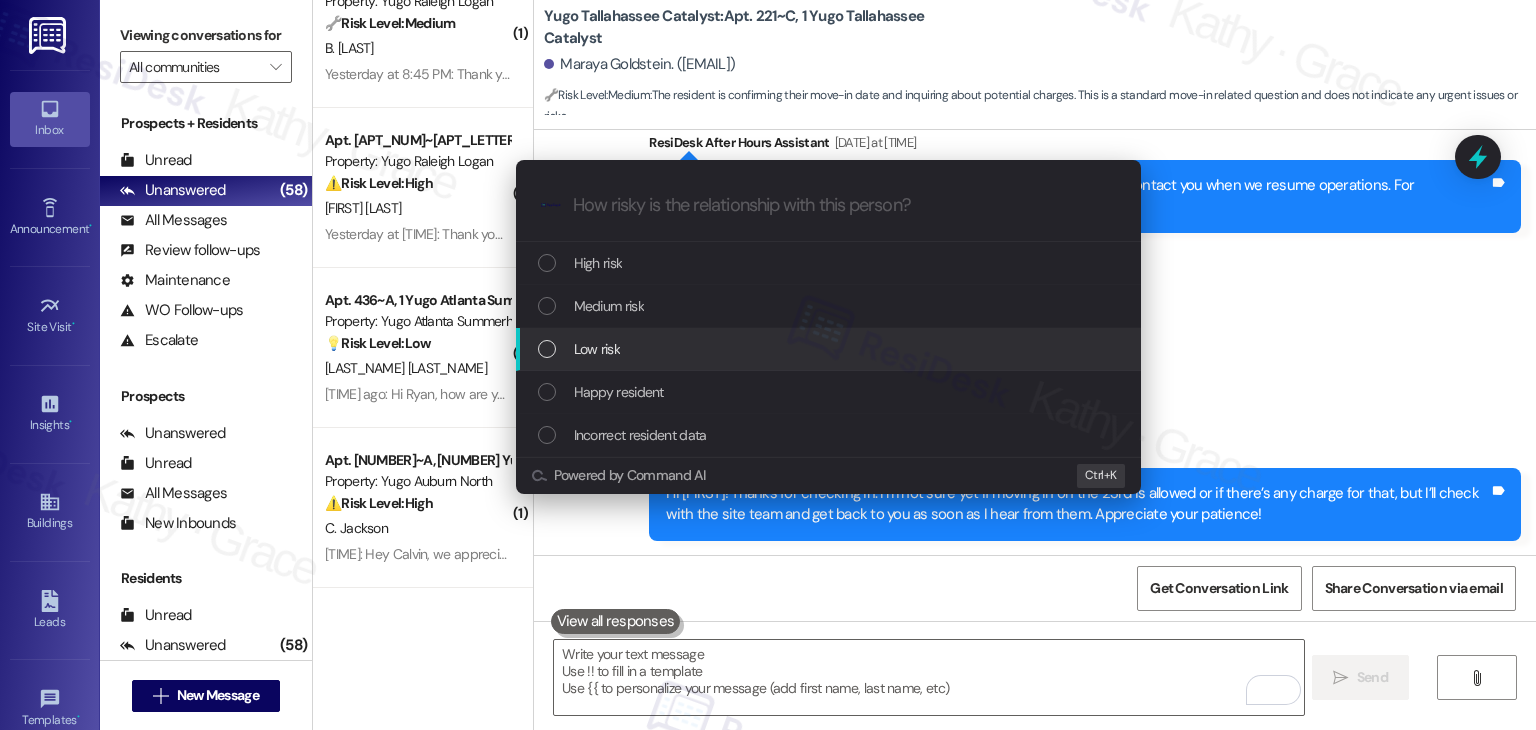 click at bounding box center (547, 349) 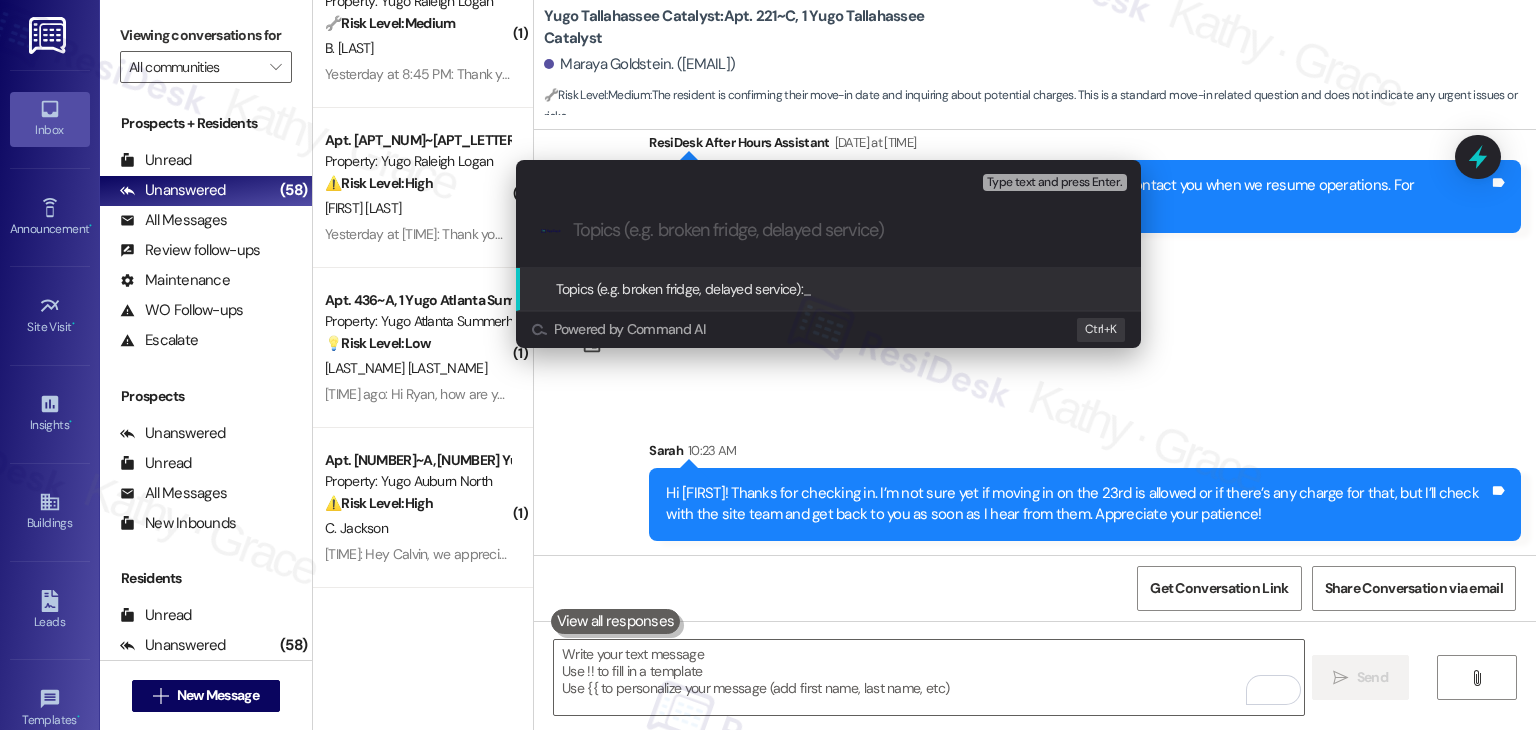 paste on "Move-In Date Request for August 23 – Awaiting Site Team Confirmation" 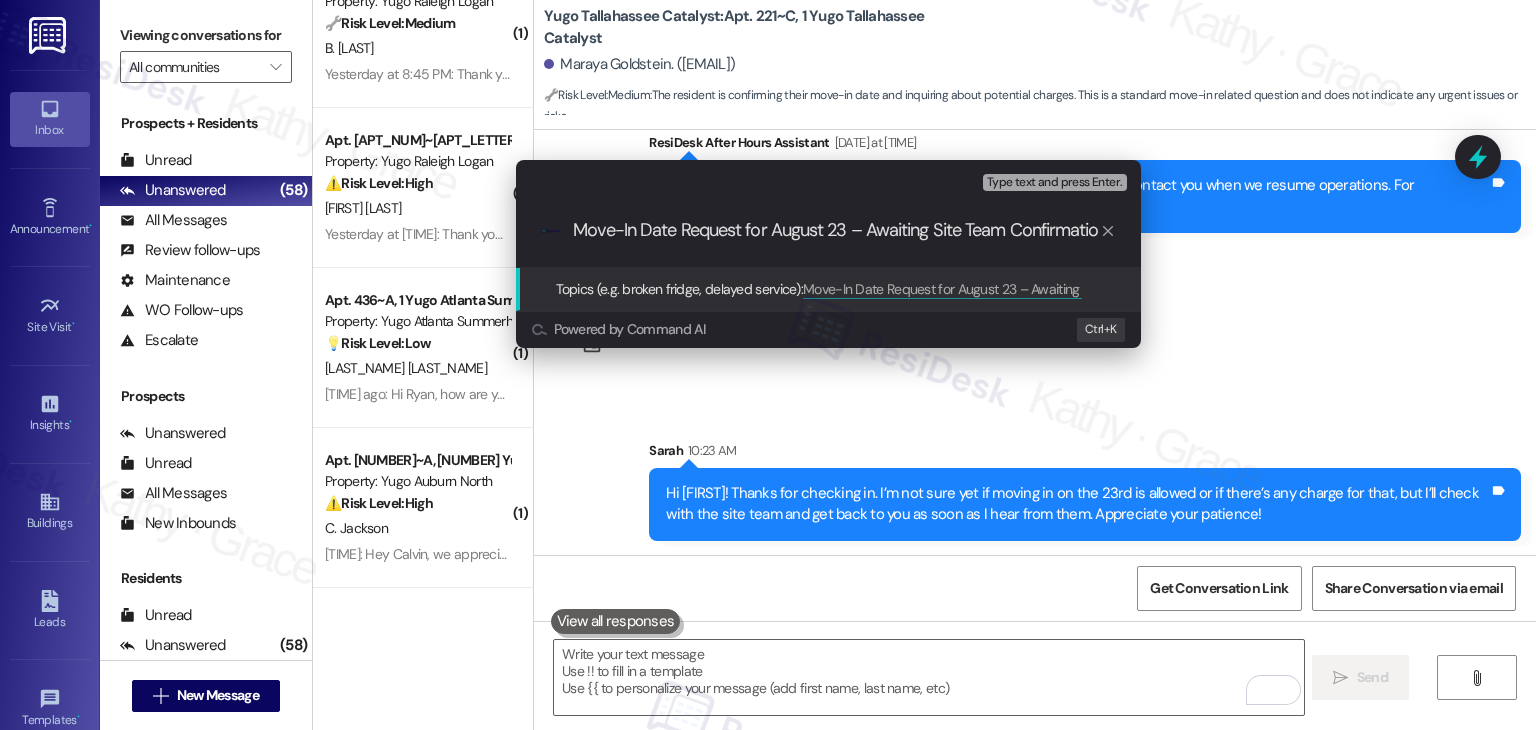 scroll, scrollTop: 0, scrollLeft: 11, axis: horizontal 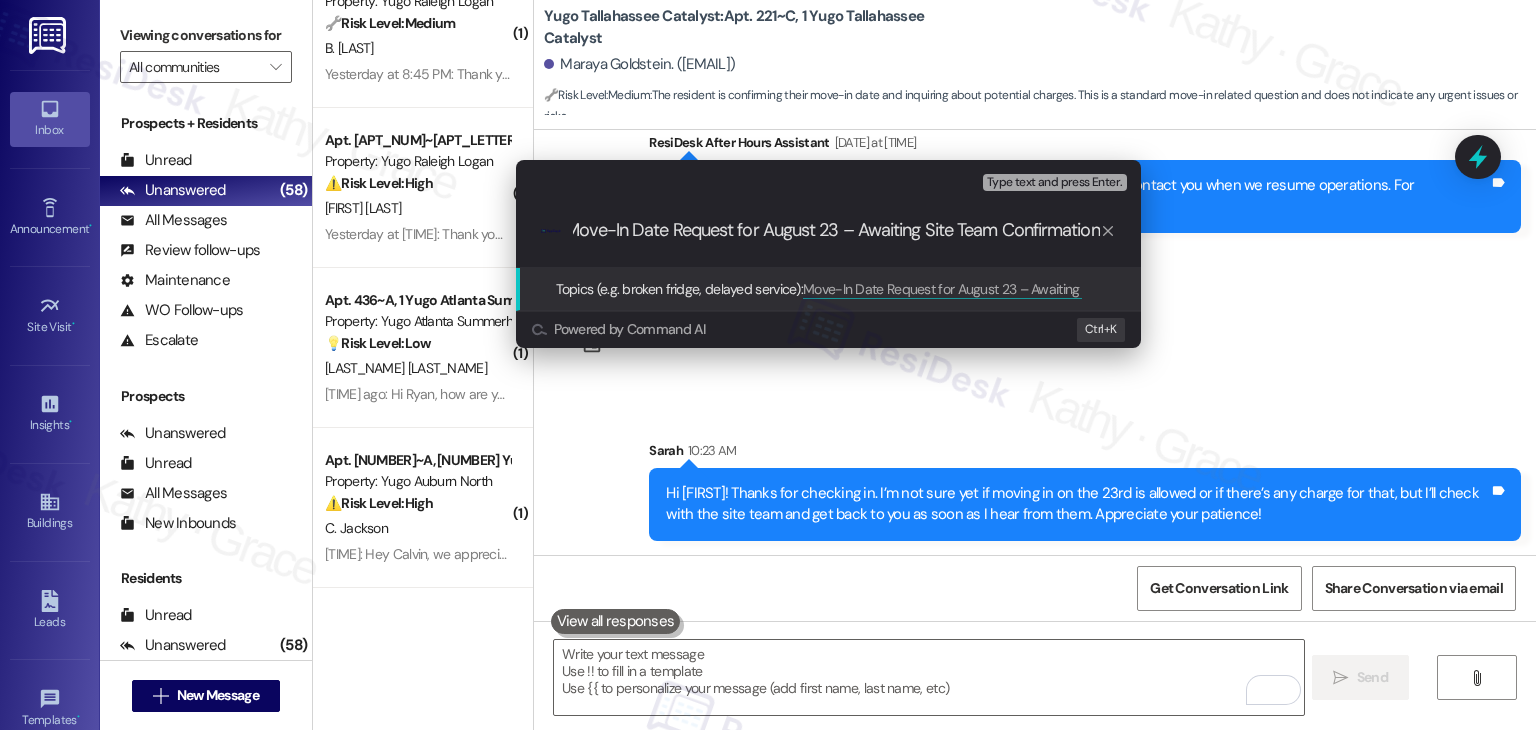 type 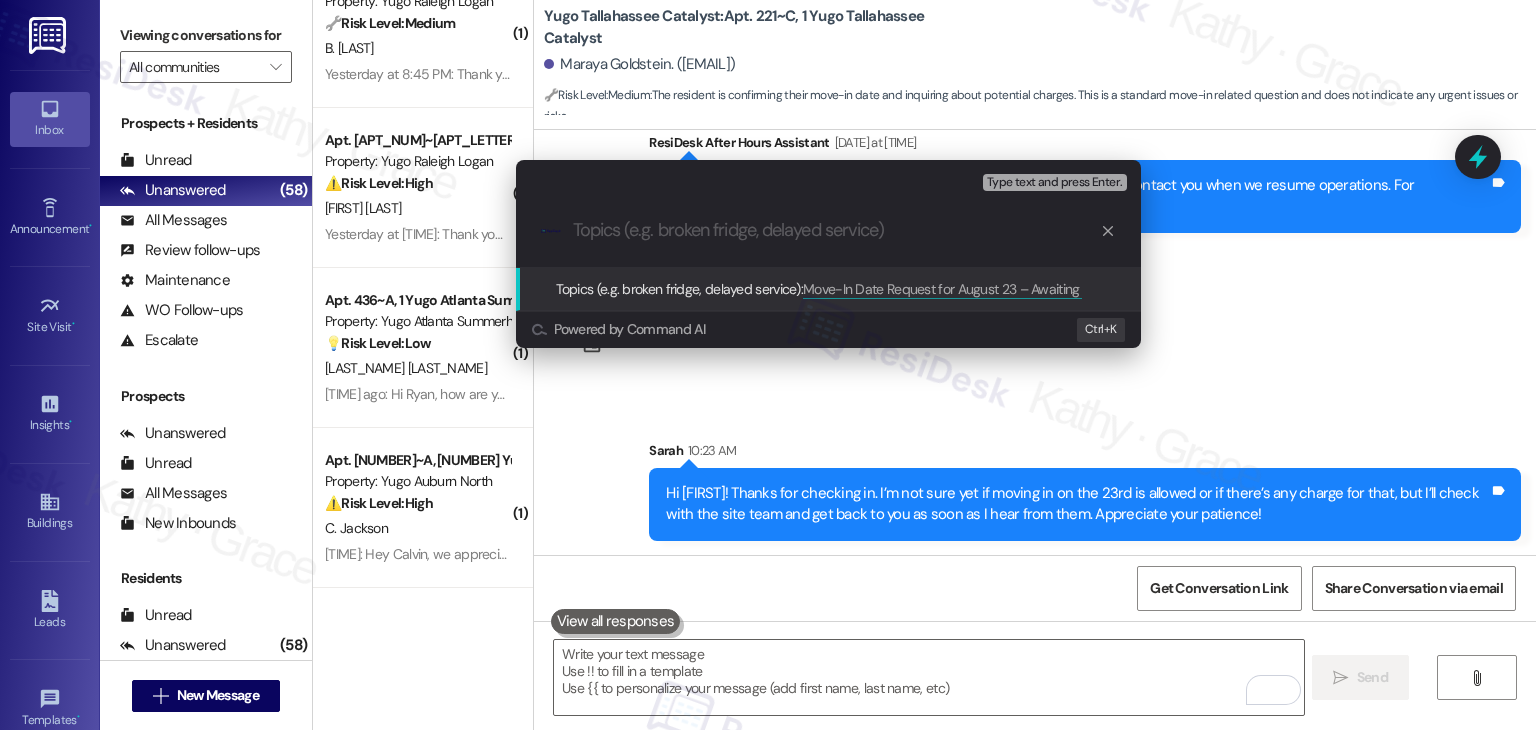 scroll, scrollTop: 0, scrollLeft: 0, axis: both 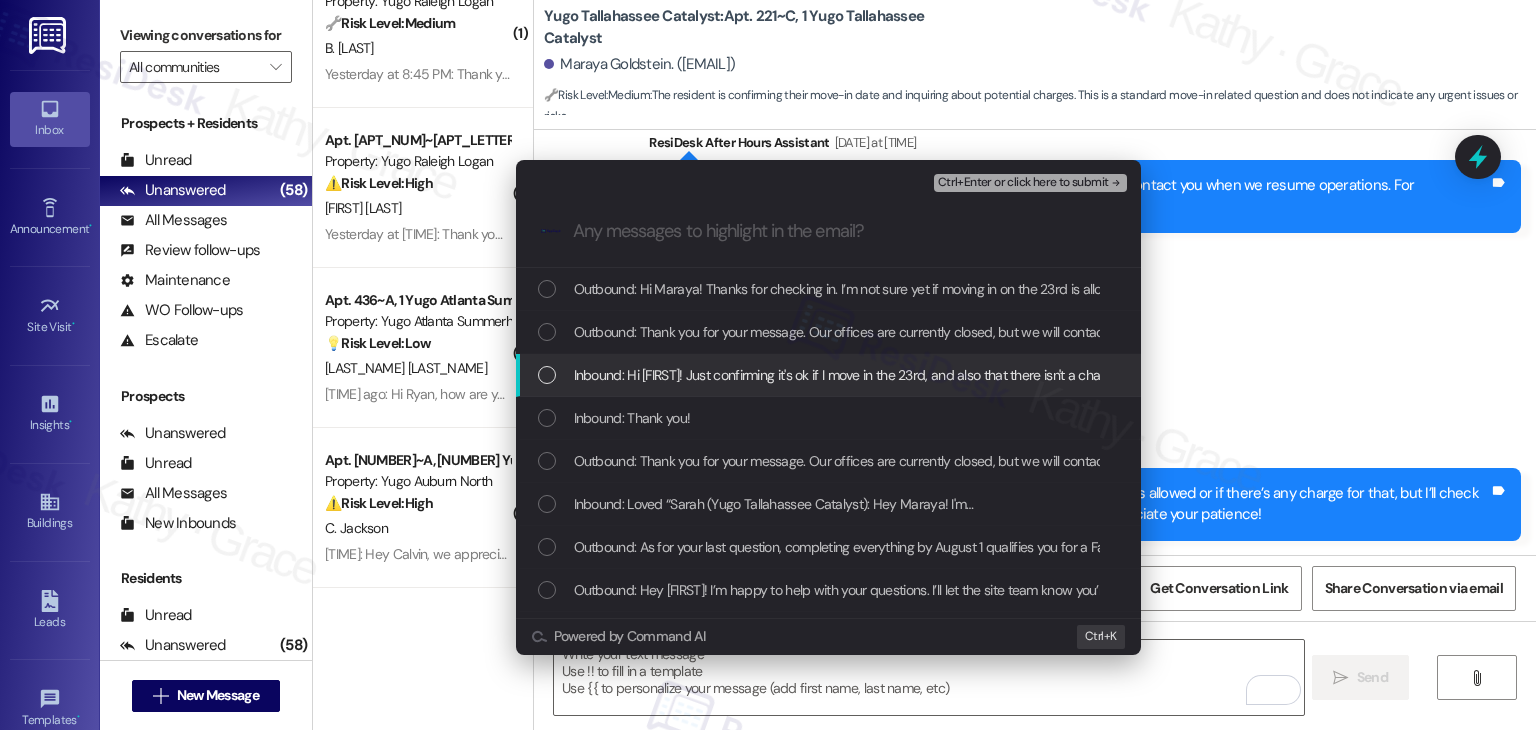 click at bounding box center [547, 375] 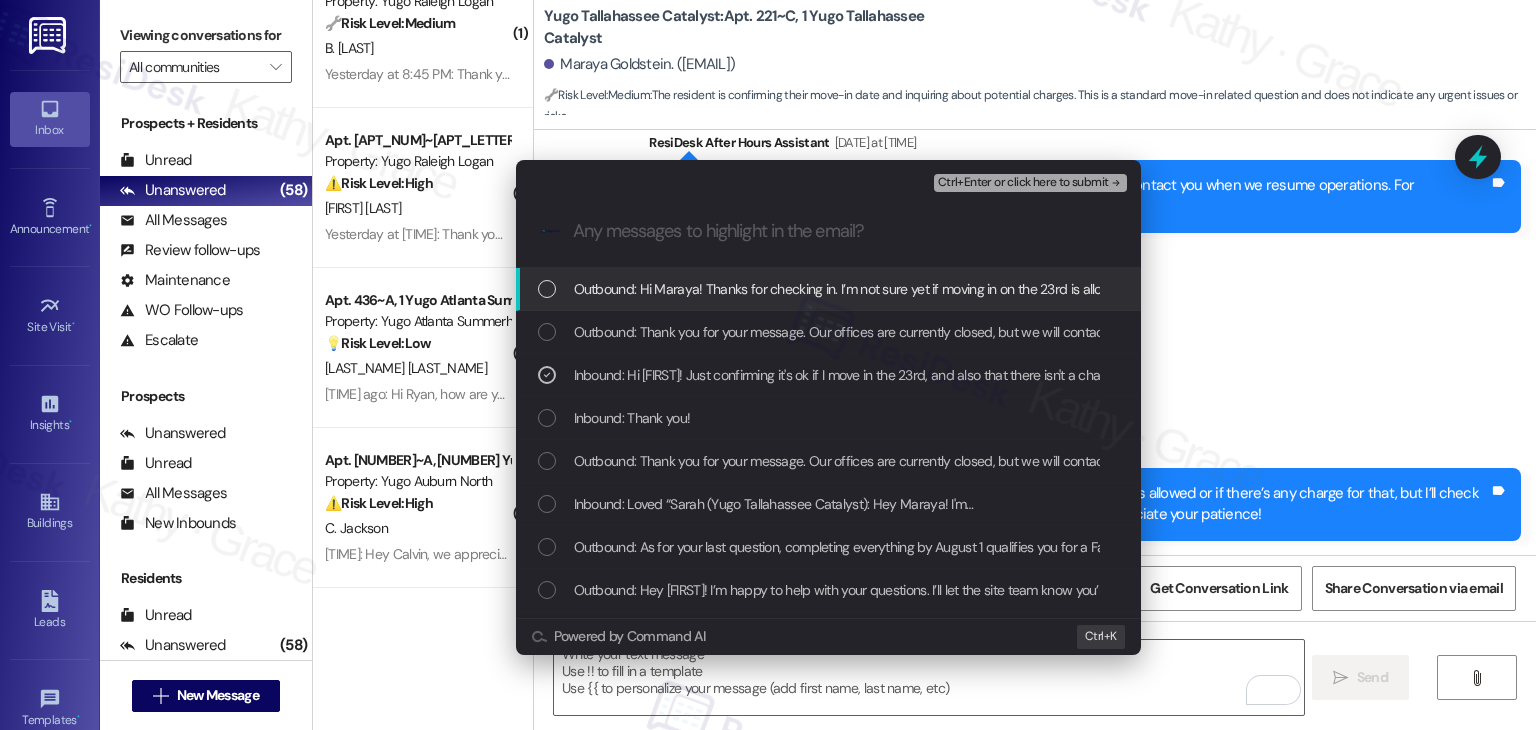 click on "Ctrl+Enter or click here to submit" at bounding box center [1023, 183] 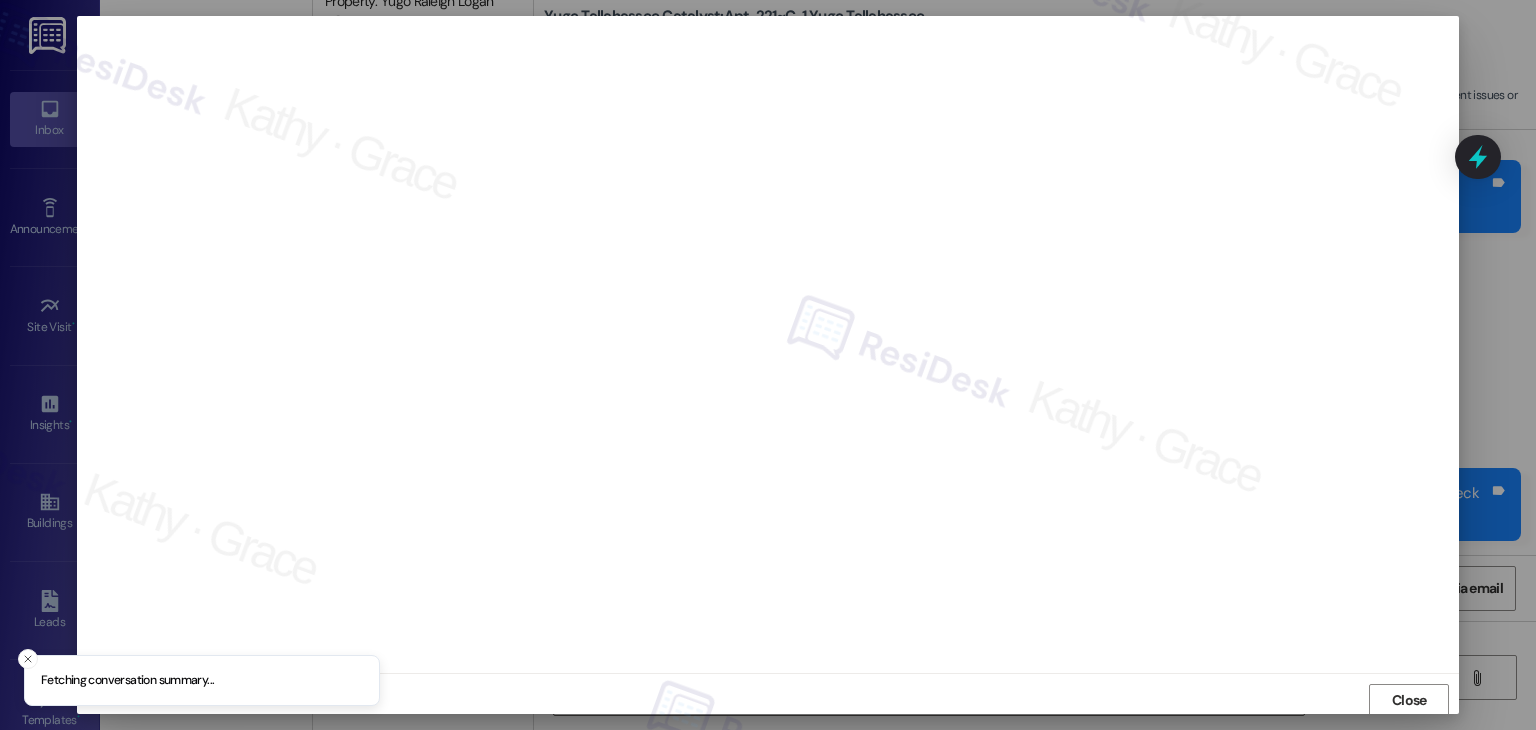 scroll, scrollTop: 1, scrollLeft: 0, axis: vertical 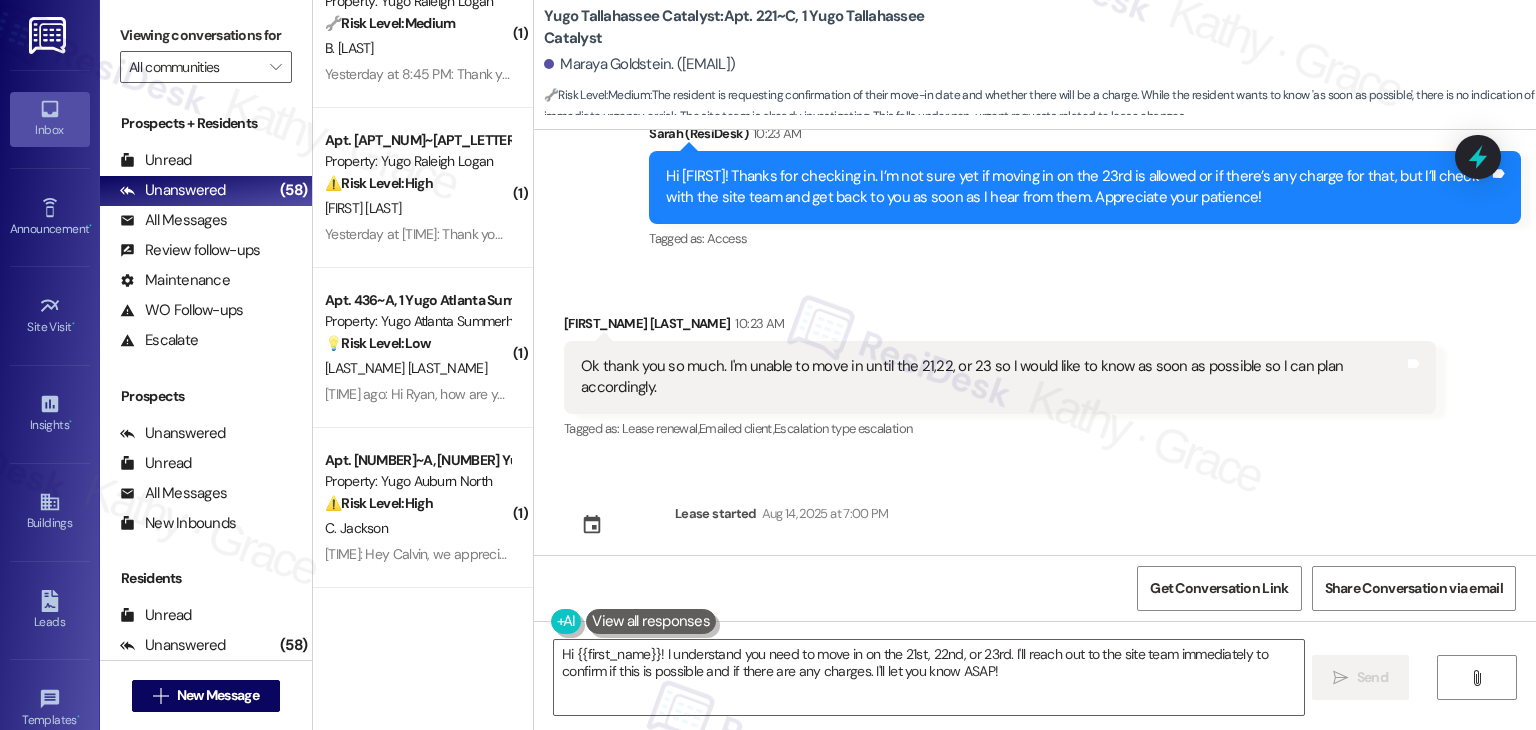 click on "Sent via SMS Sarah   (ResiDesk) Jul 16, 2025 at 1:55 PM Hi Maraya! We’re so excited you’ve chosen Yugo Tallahassee Catalyst as your future home! Moving is an exciting time, and I want to make sure you feel confident and ready. (You can always reply STOP to opt out of future messages) Tags and notes Tagged as:   Praise Click to highlight conversations about Praise Sent via SMS 1:55 PM Sarah   (ResiDesk) Jul 16, 2025 at 1:55 PM I’m Sarah from the off-site Resident Support Team. I work with your property’s team to help once you’ve moved in—whether it’s answering questions or assisting with maintenance. I’ll be in touch as your move-in date gets closer! Tags and notes Tagged as:   Maintenance ,  Click to highlight conversations about Maintenance Maintenance request ,  Click to highlight conversations about Maintenance request Praise Click to highlight conversations about Praise Sent via SMS 1:56 PM Sarah   (ResiDesk) Jul 16, 2025 at 1:56 PM Tags and notes Tagged as:   Amenities Received via SMS" at bounding box center (1035, 342) 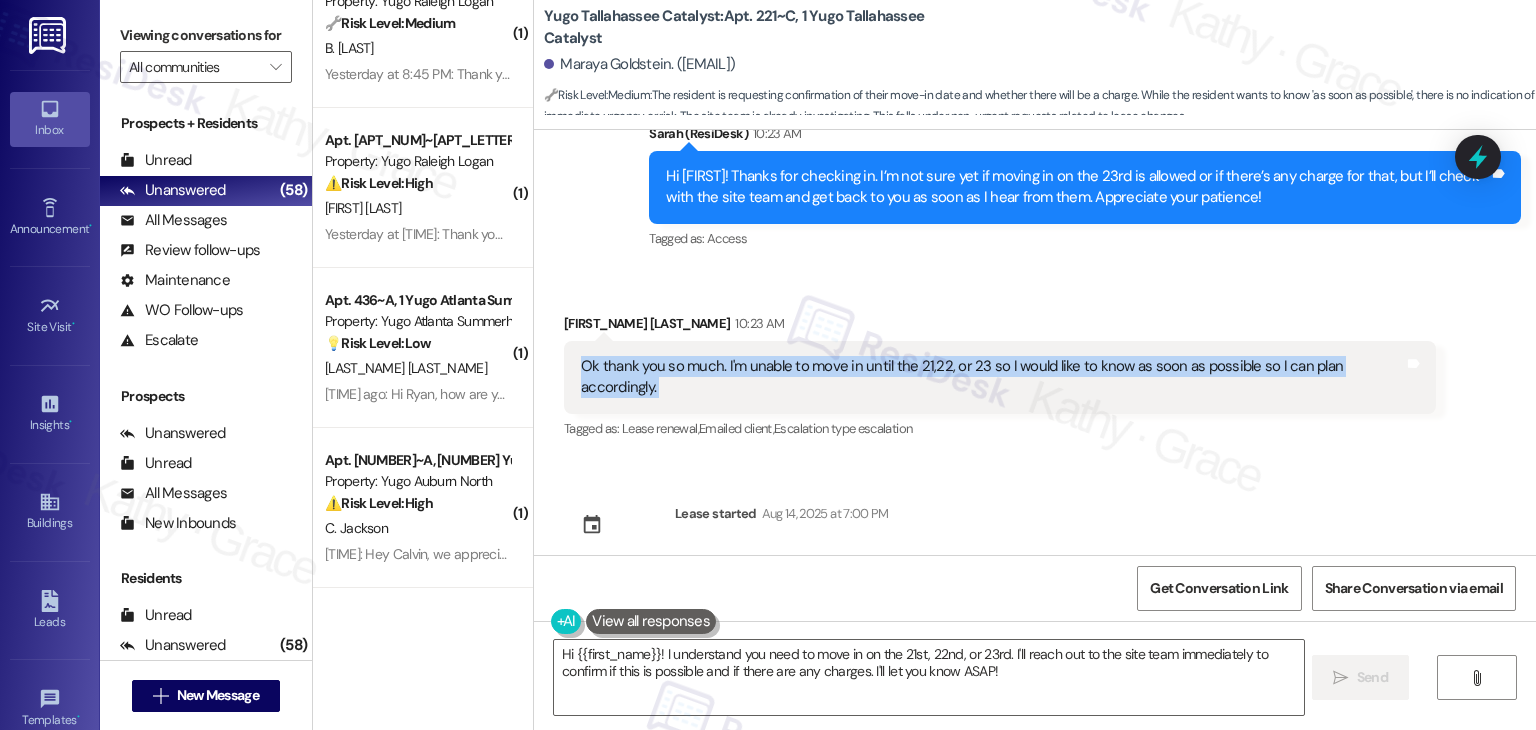 click on "Ok thank you so much. I'm unable to move in until the 21,22, or 23 so I would like to know as soon as possible so I can plan accordingly." at bounding box center [992, 377] 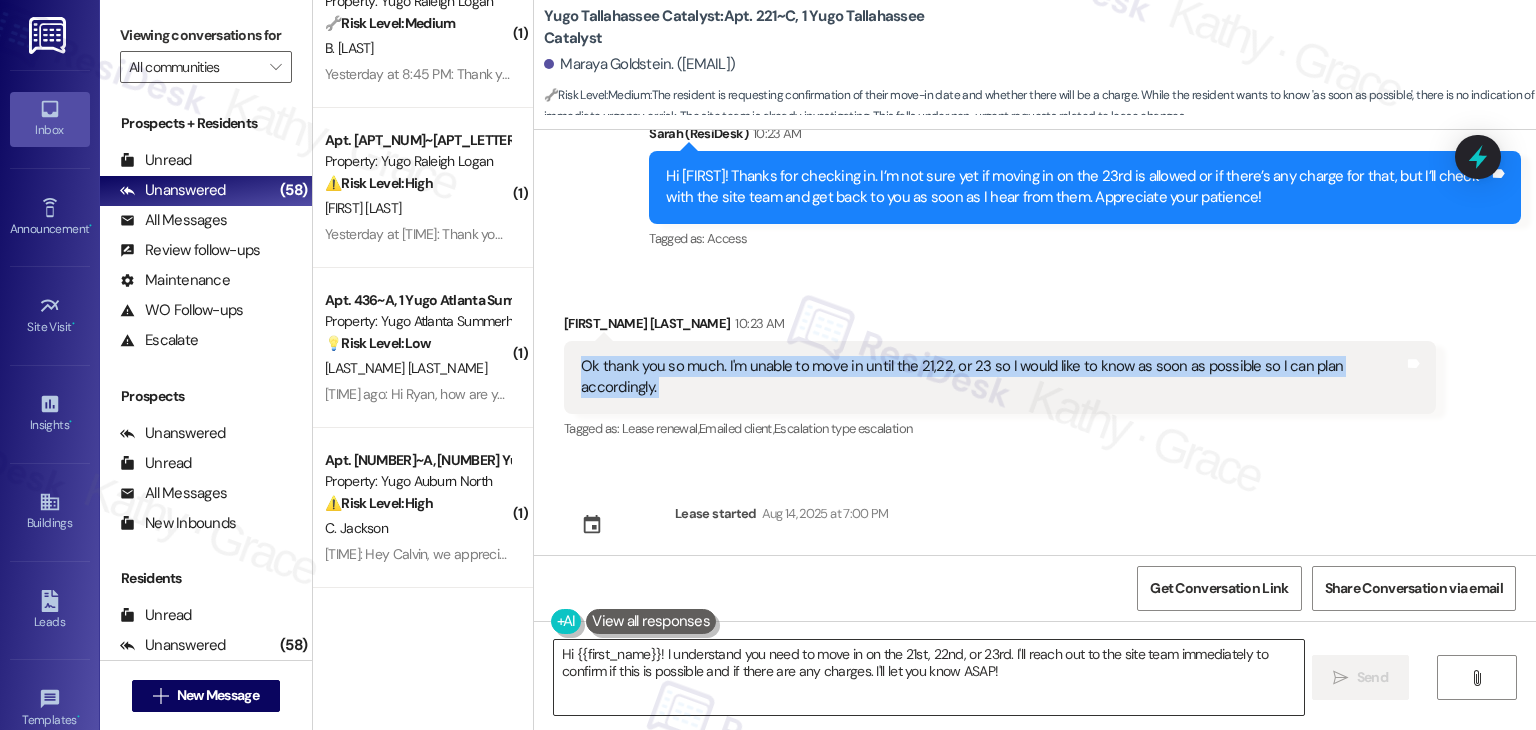 click on "Hi {{first_name}}! I understand you need to move in on the 21st, 22nd, or 23rd. I'll reach out to the site team immediately to confirm if this is possible and if there are any charges. I'll let you know ASAP!" at bounding box center (928, 677) 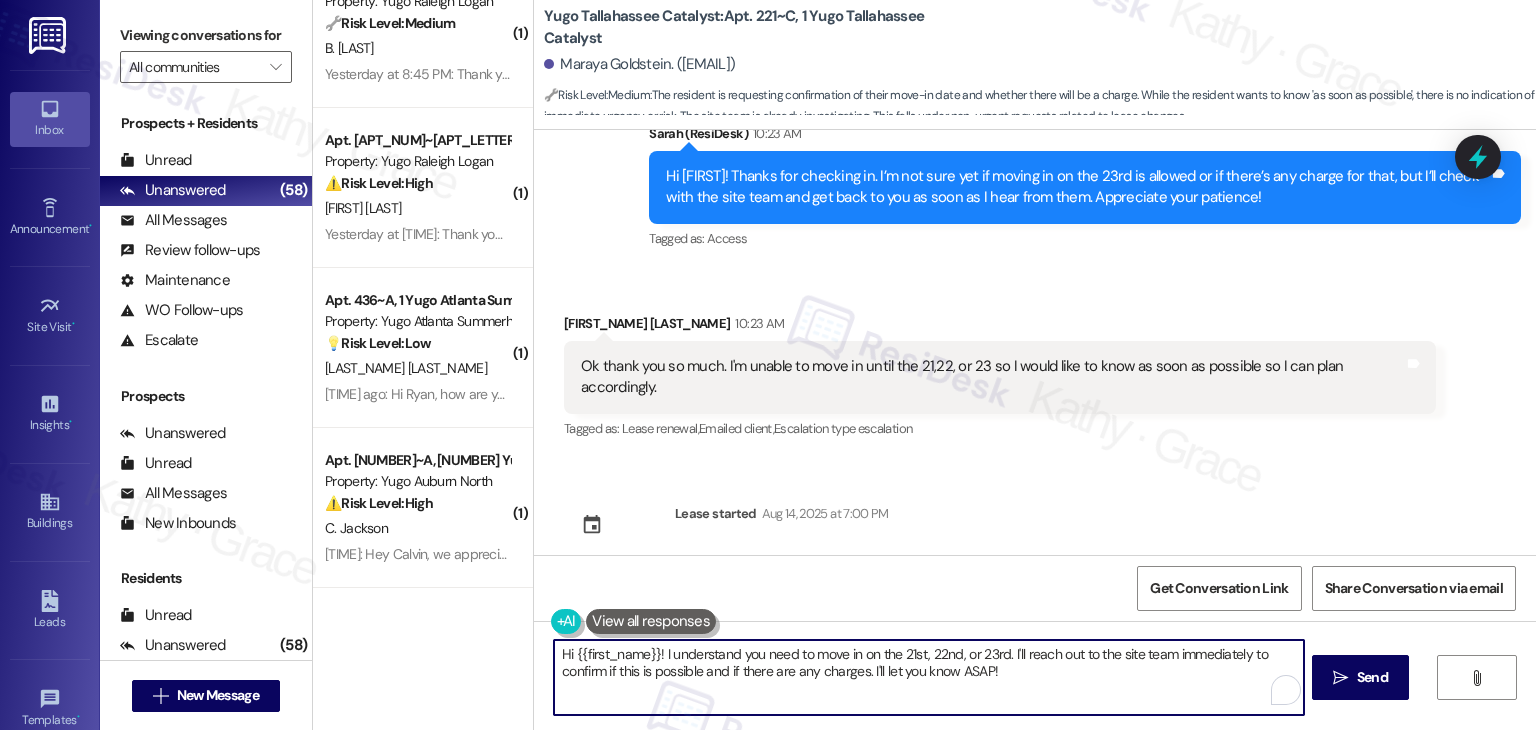 click on "Hi {{first_name}}! I understand you need to move in on the 21st, 22nd, or 23rd. I'll reach out to the site team immediately to confirm if this is possible and if there are any charges. I'll let you know ASAP!" at bounding box center (928, 677) 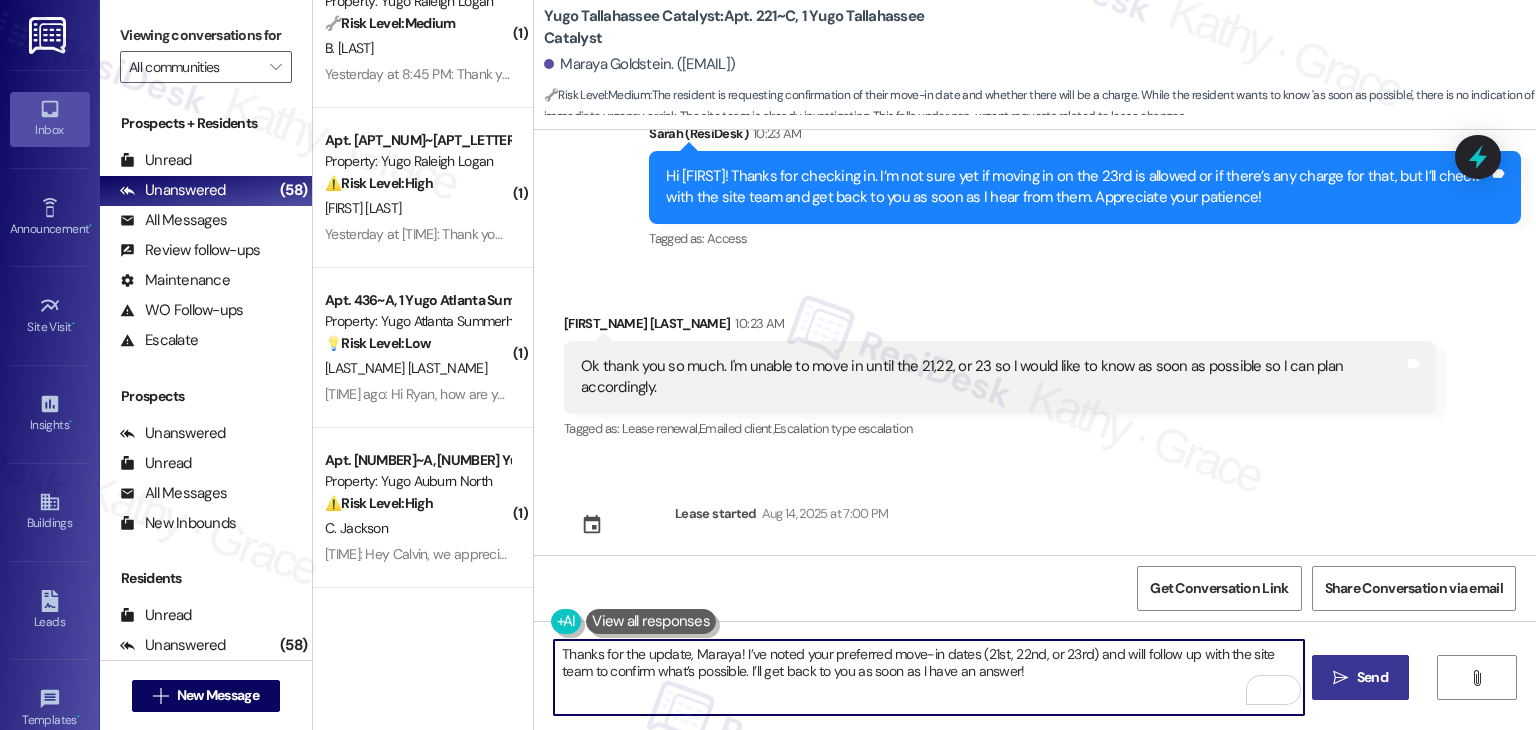type on "Thanks for the update, Maraya! I’ve noted your preferred move-in dates (21st, 22nd, or 23rd) and will follow up with the site team to confirm what’s possible. I’ll get back to you as soon as I have an answer!" 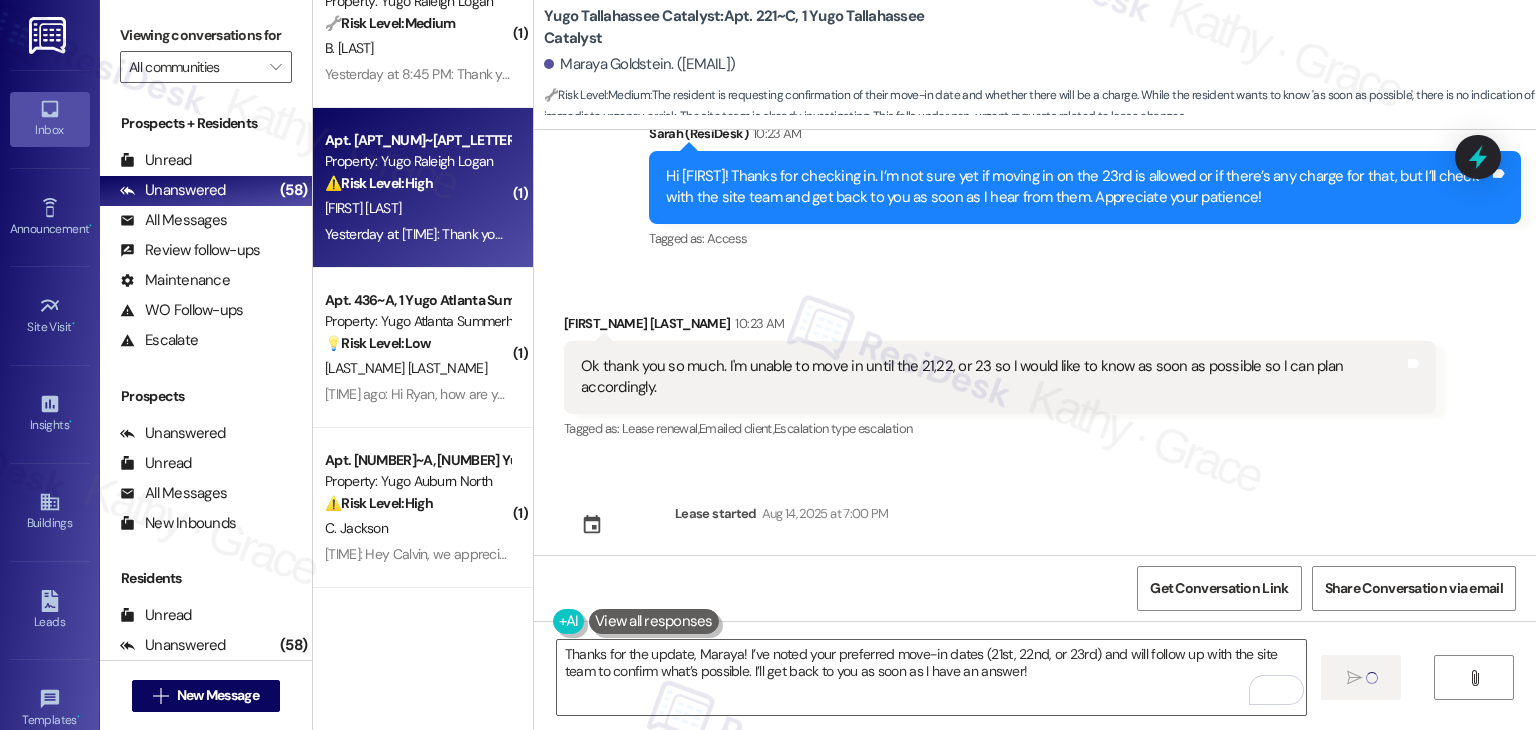 type 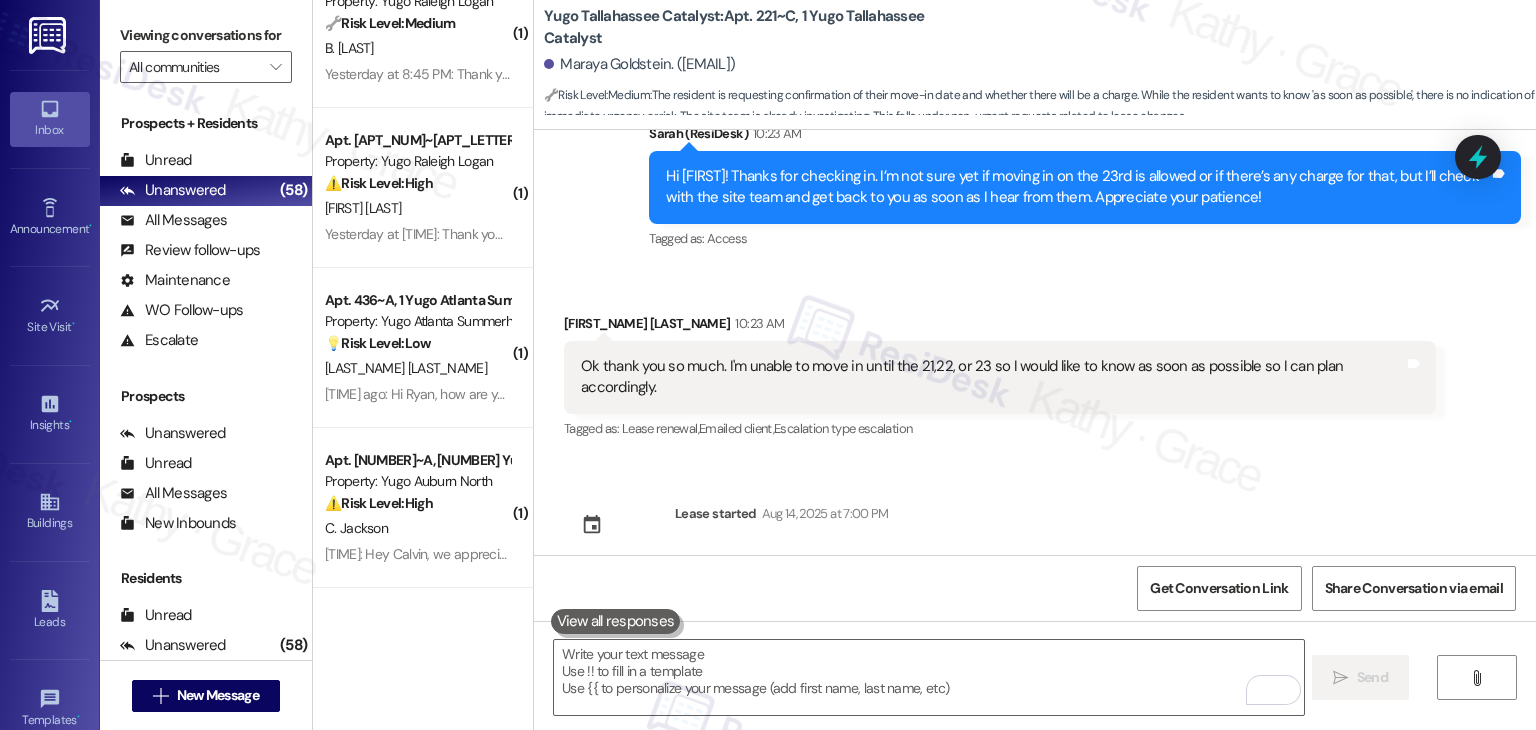 scroll, scrollTop: 6944, scrollLeft: 0, axis: vertical 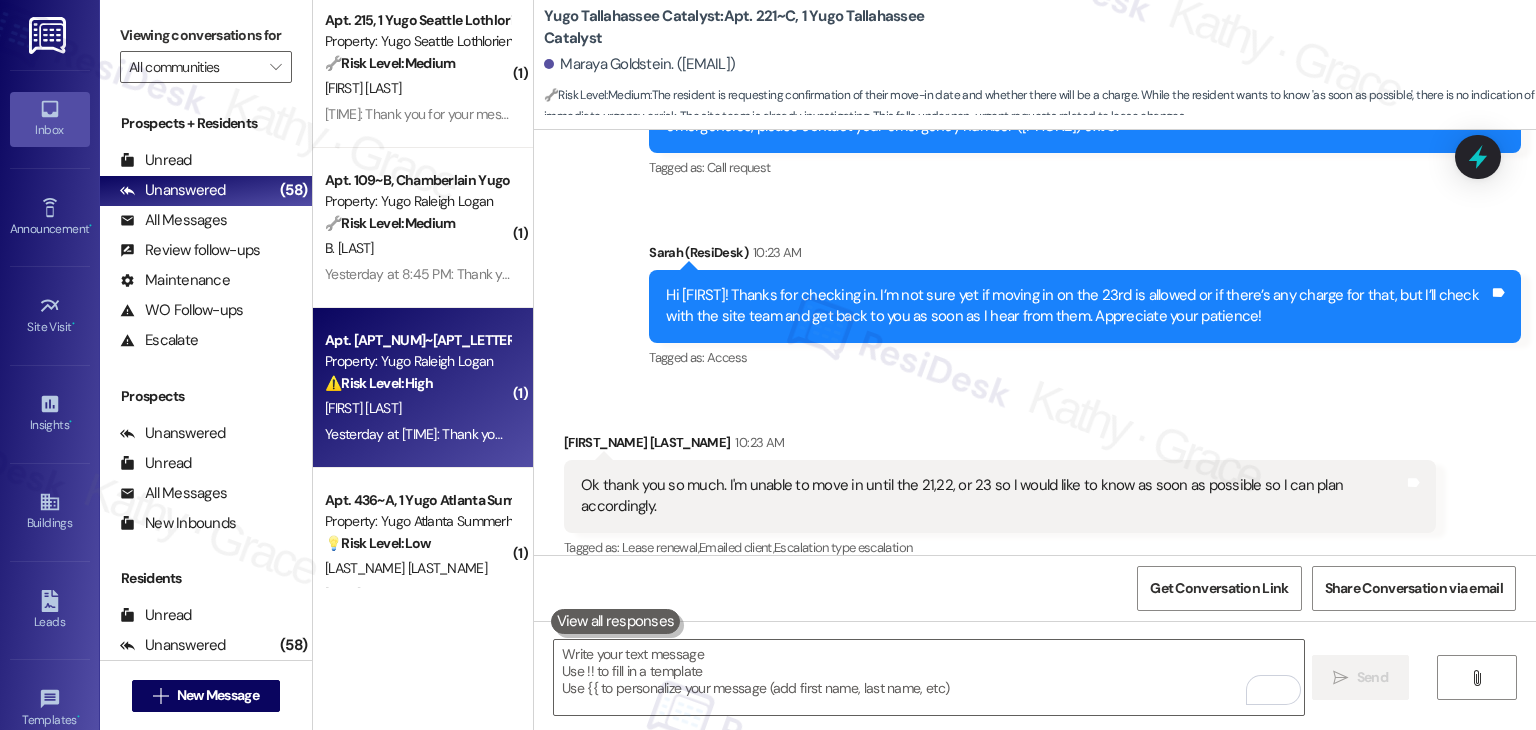 click on "Yesterday at 6:28 PM: Thank you for your message. Our offices are currently closed, but we will contact you when we resume operations. For emergencies, please contact your emergency number (919) 827-8599. Yesterday at 6:28 PM: Thank you for your message. Our offices are currently closed, but we will contact you when we resume operations. For emergencies, please contact your emergency number (919) 827-8599." at bounding box center (417, 434) 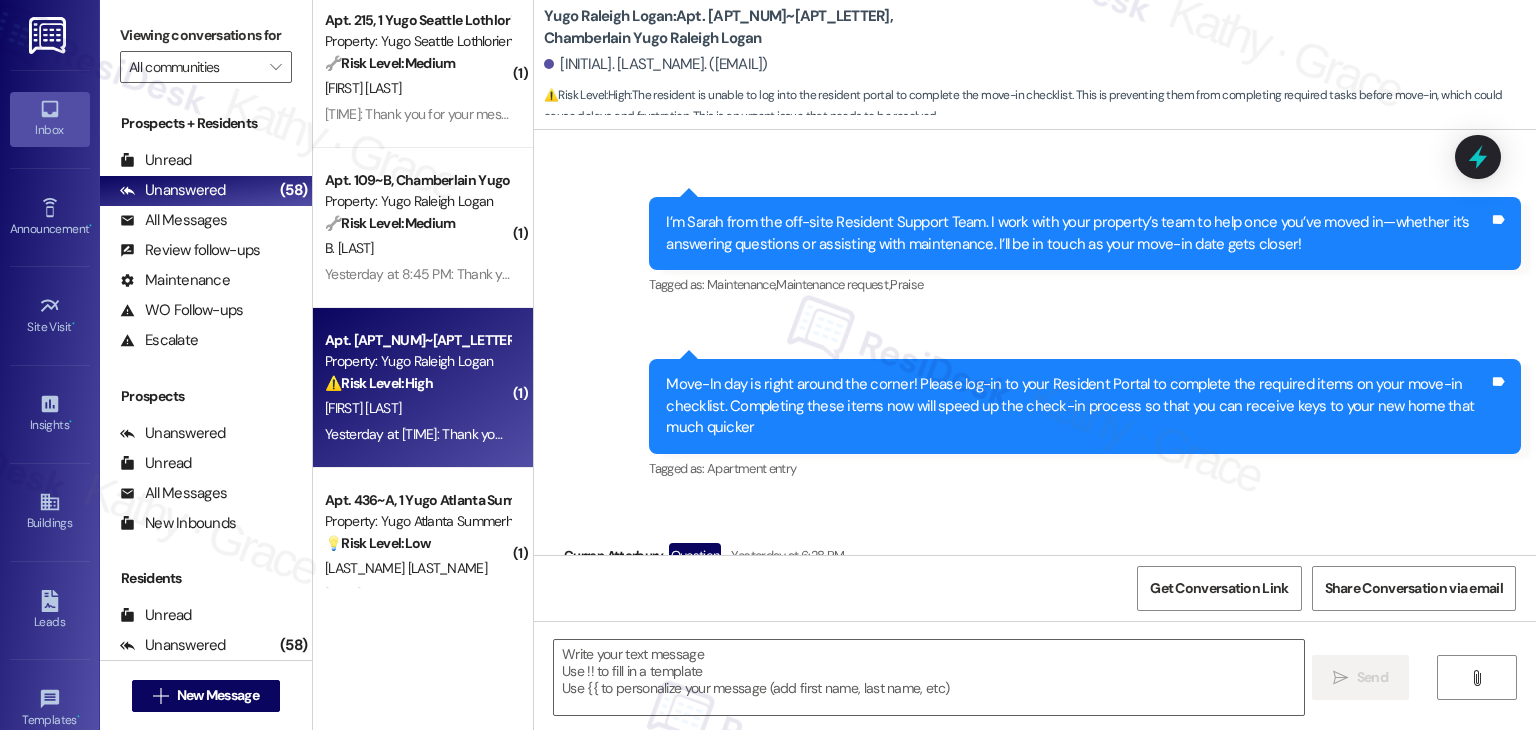 type on "Fetching suggested responses. Please feel free to read through the conversation in the meantime." 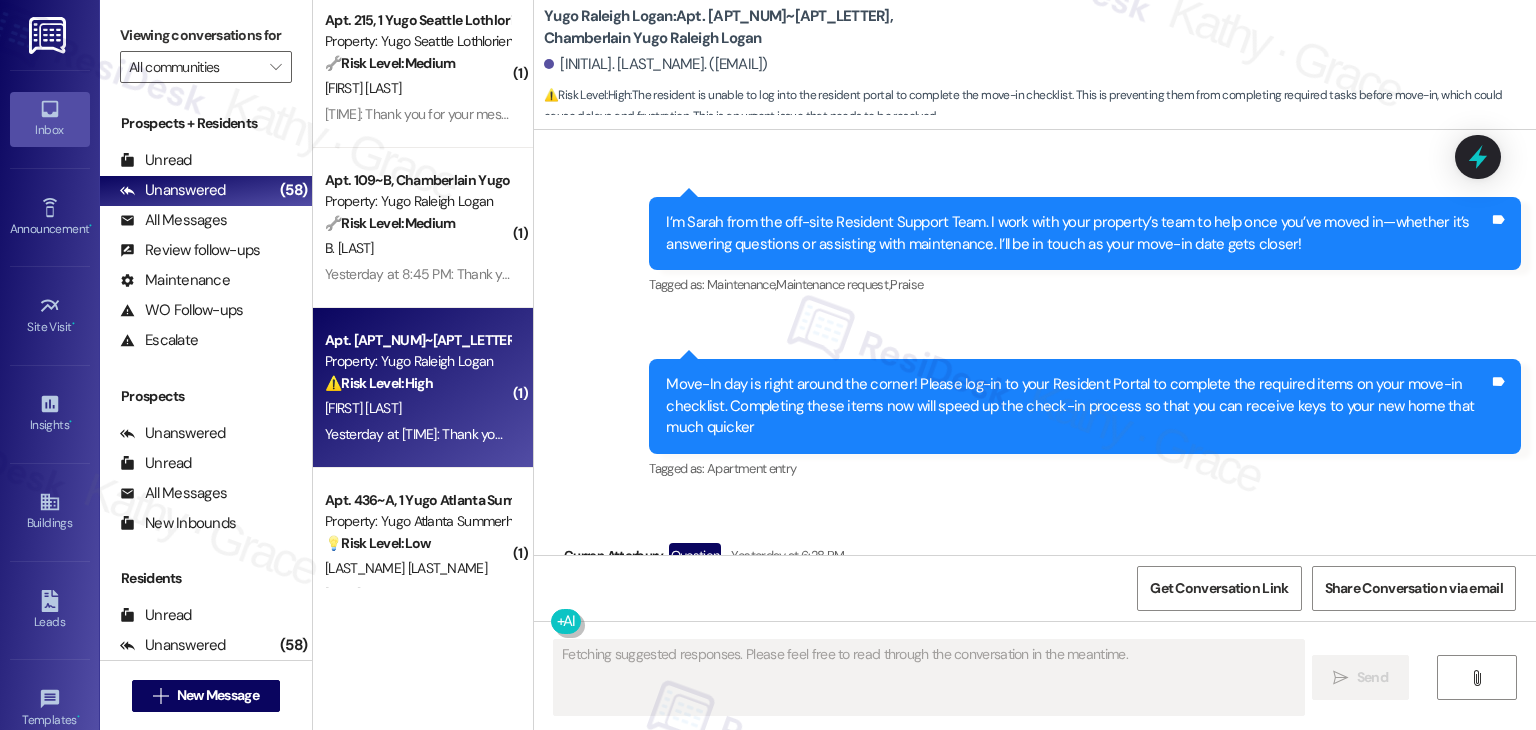 scroll, scrollTop: 300, scrollLeft: 0, axis: vertical 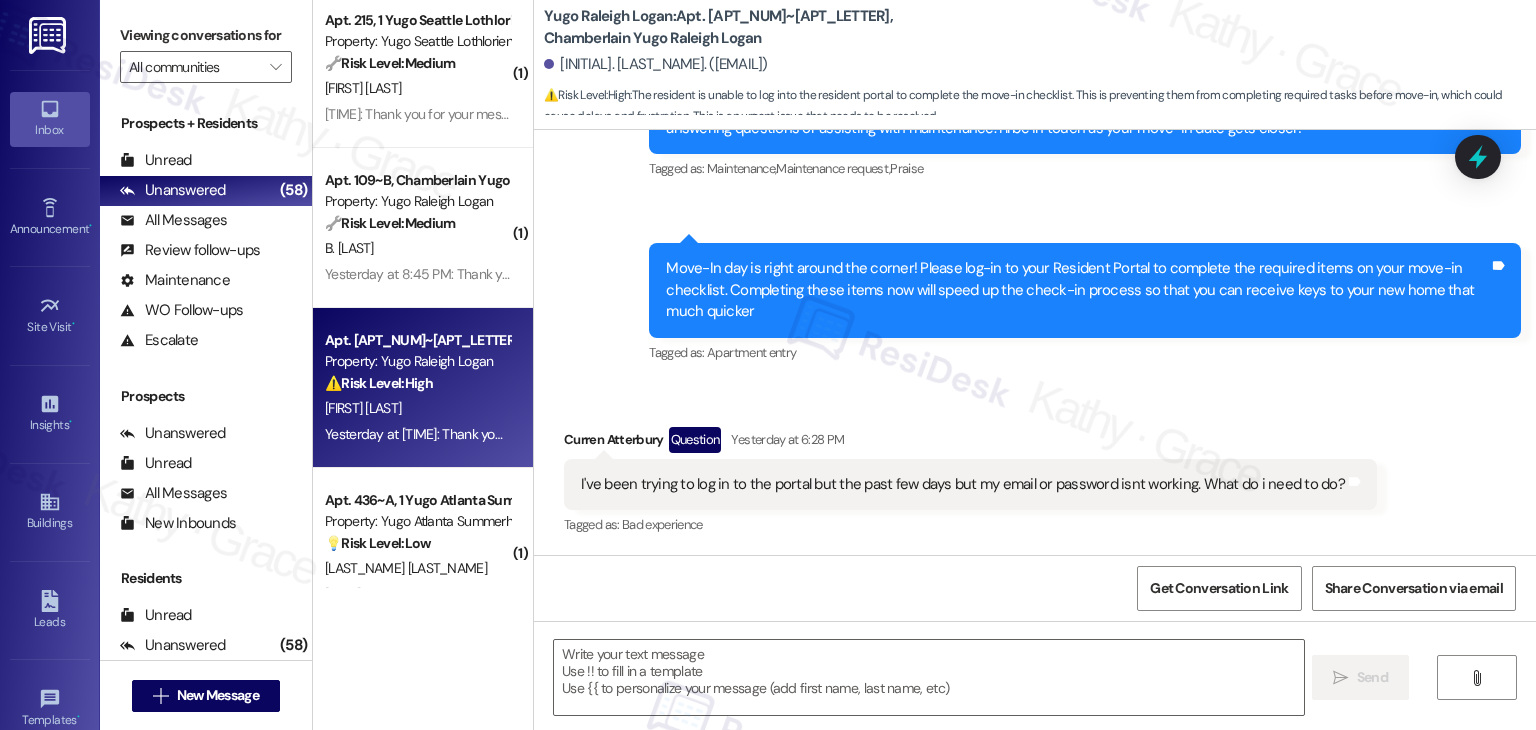 click on "Move-In day is right around the corner! Please log-in to your Resident Portal to complete the required items on your move-in checklist. Completing these items now will speed up the check-in process so that you can receive keys to your new home that much quicker" at bounding box center (1077, 290) 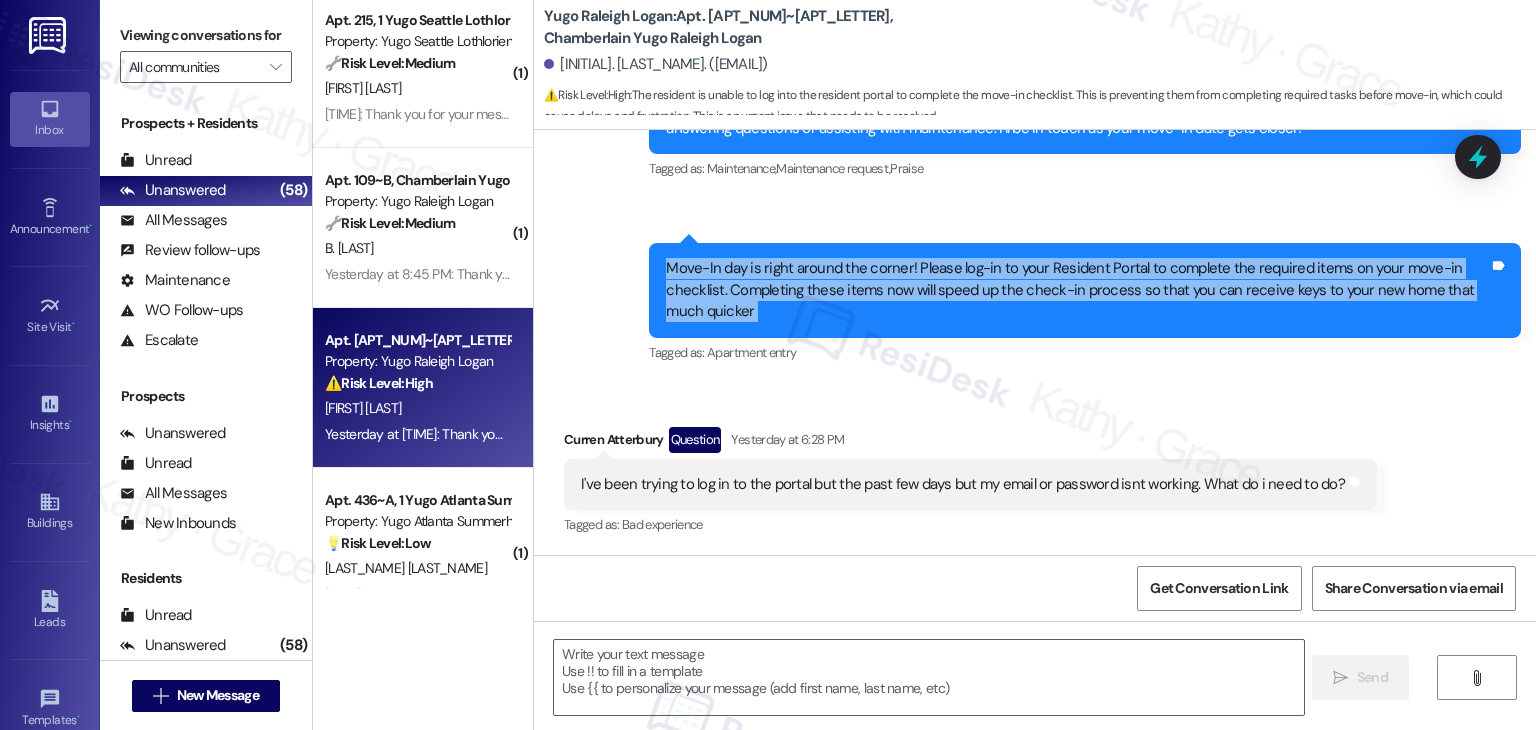 click on "Move-In day is right around the corner! Please log-in to your Resident Portal to complete the required items on your move-in checklist. Completing these items now will speed up the check-in process so that you can receive keys to your new home that much quicker" at bounding box center (1077, 290) 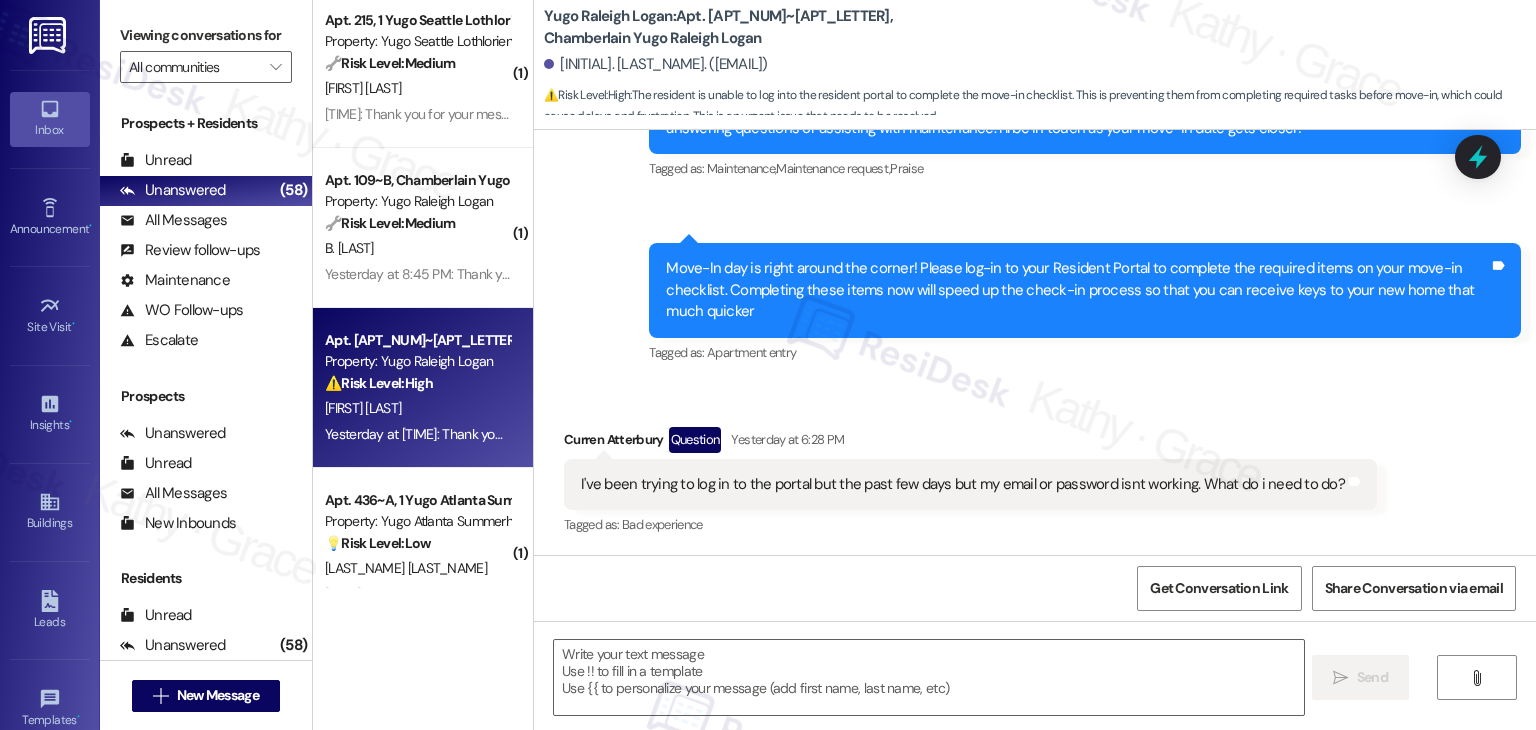 click on "I've been trying to log in to the portal but the past few days but my email or password isnt working. What do i need to do?" at bounding box center (963, 484) 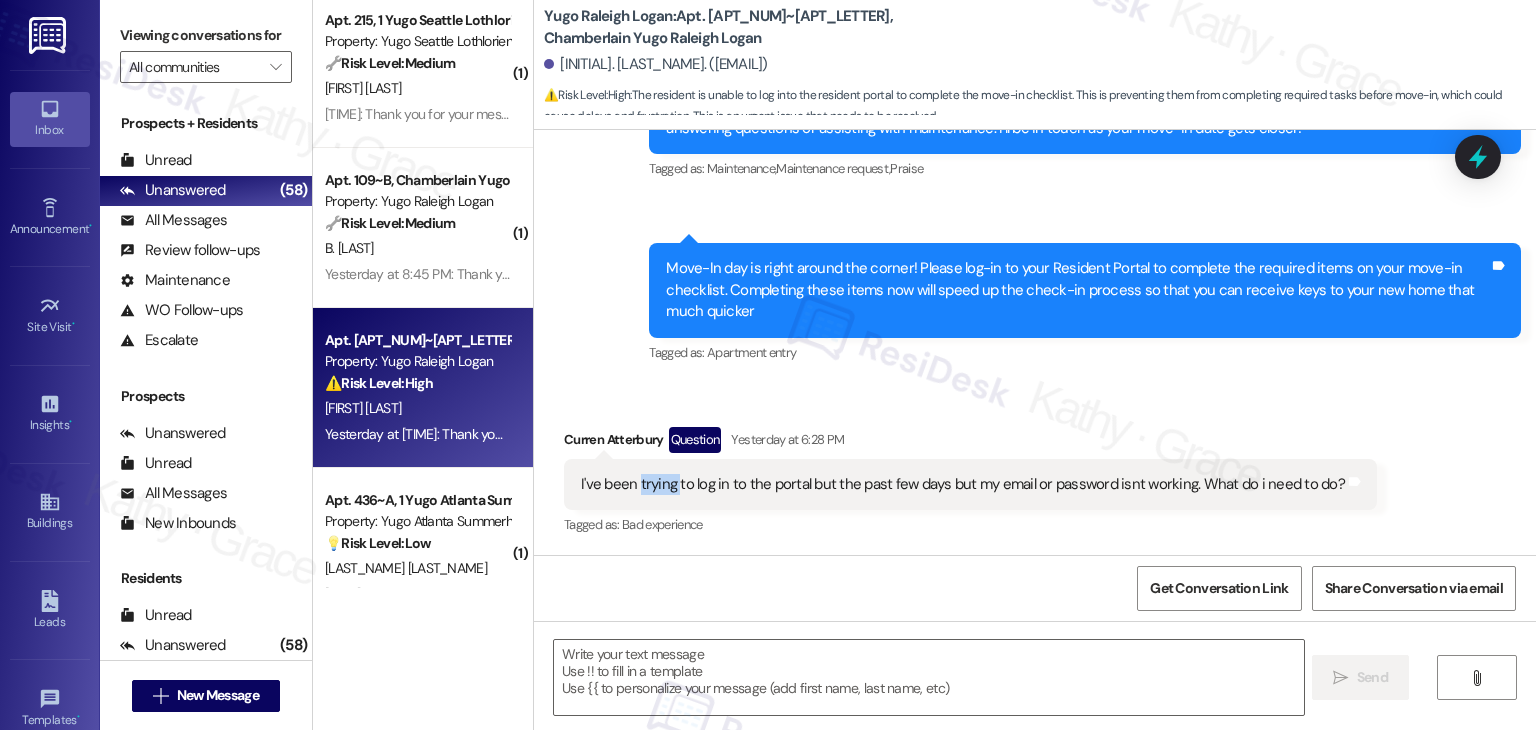 click on "I've been trying to log in to the portal but the past few days but my email or password isnt working. What do i need to do?" at bounding box center [963, 484] 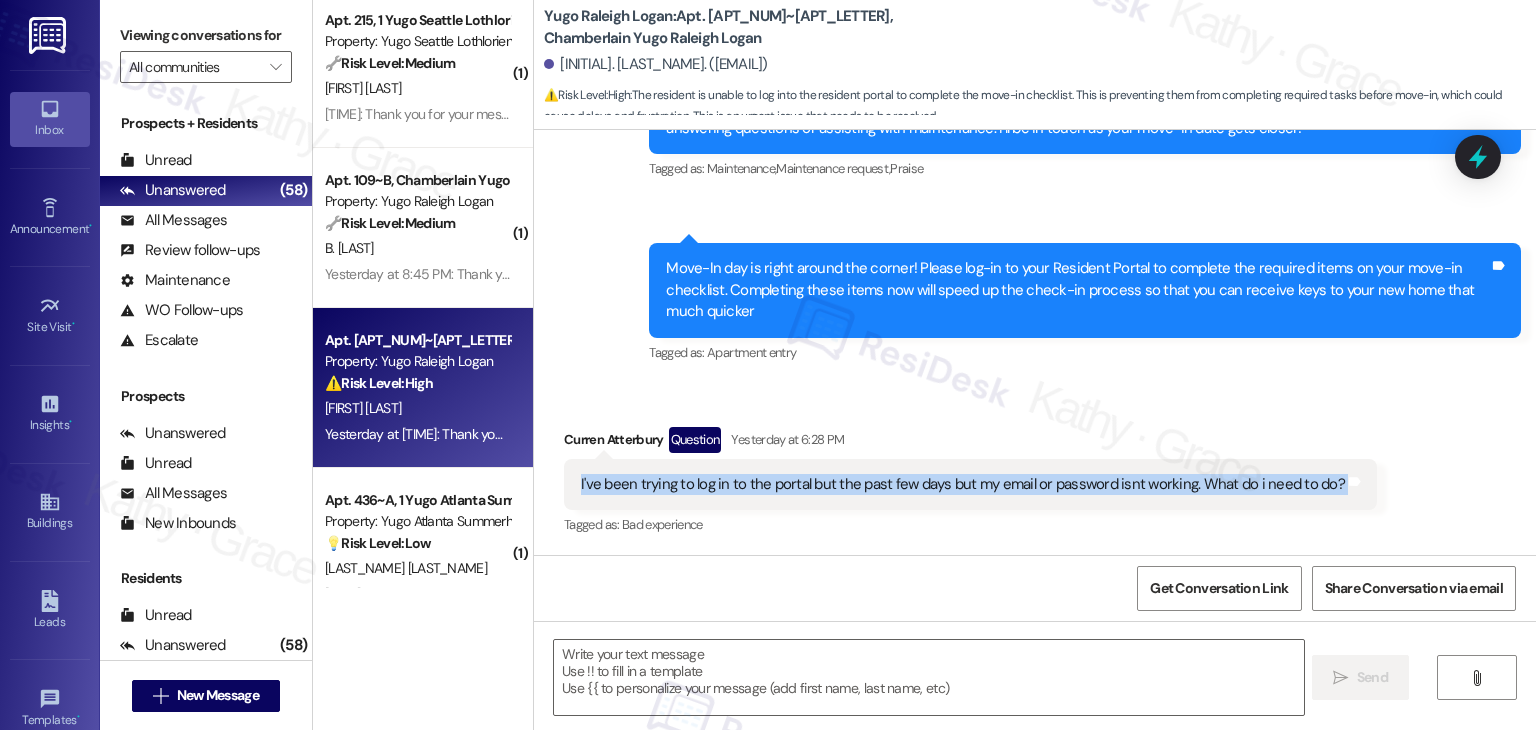 click on "I've been trying to log in to the portal but the past few days but my email or password isnt working. What do i need to do?" at bounding box center [963, 484] 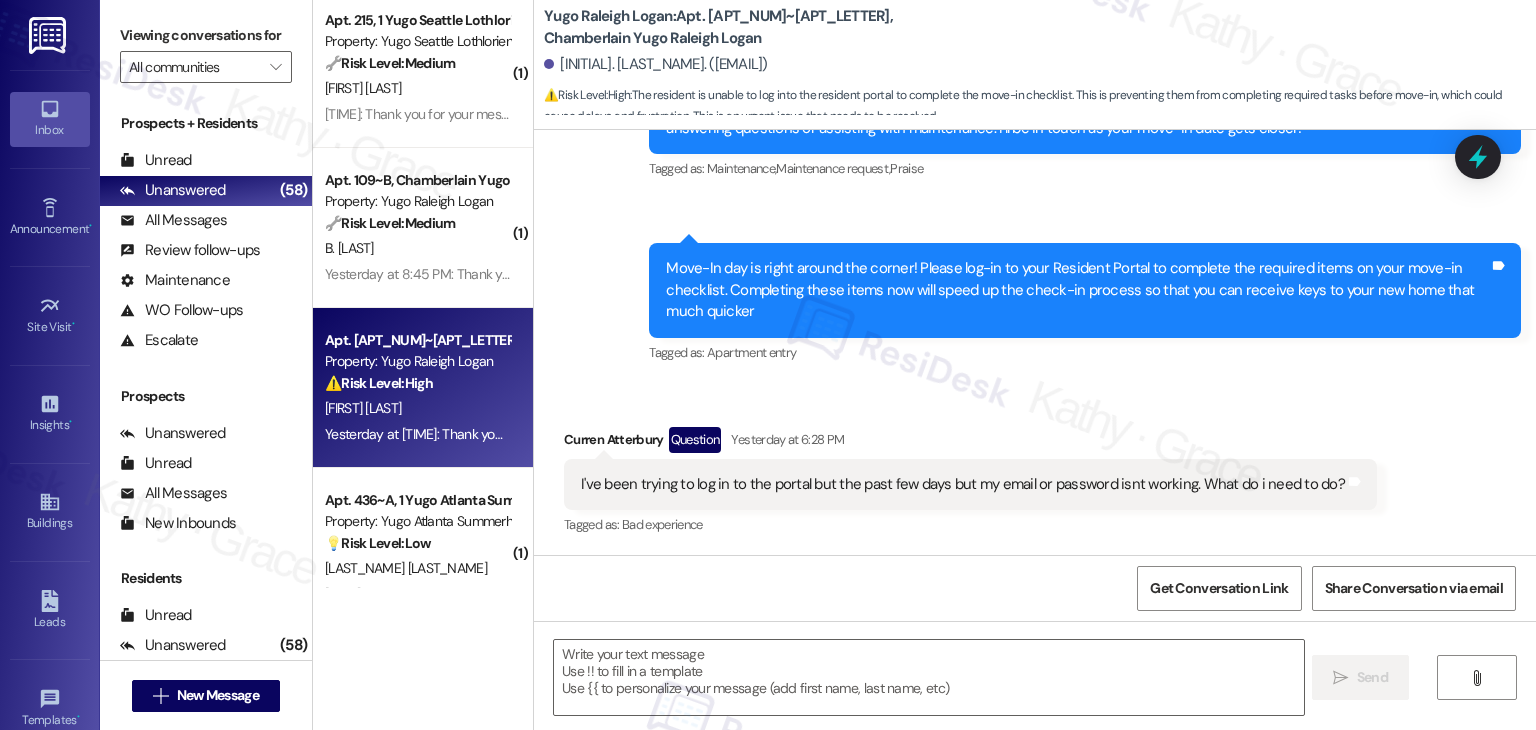 click on "Received via SMS Curren Atterbury Question Yesterday at 6:28 PM I've been trying to log in to the portal but the past few days but my email or password isnt working. What do i need to do? Tags and notes Tagged as:   Bad experience Click to highlight conversations about Bad experience" at bounding box center [1035, 468] 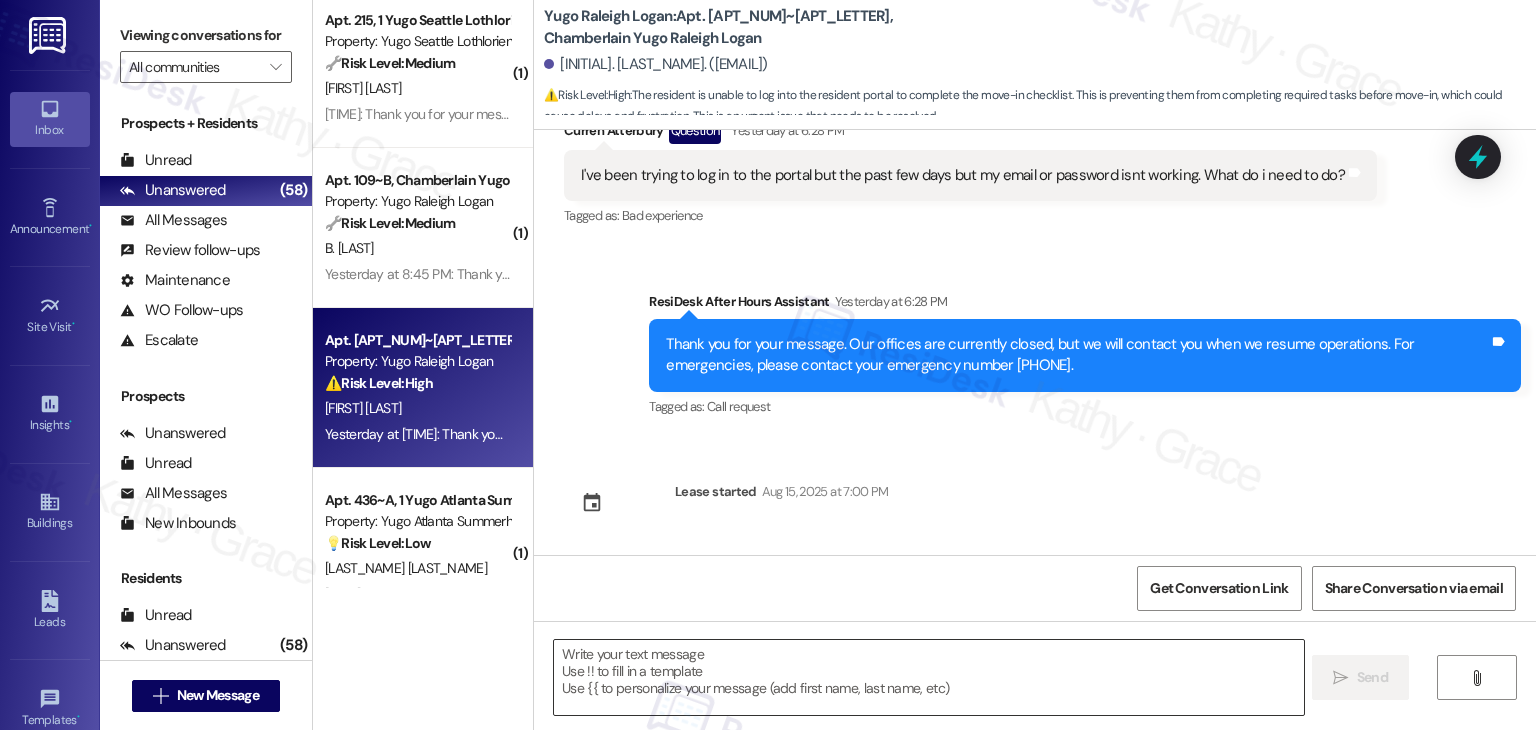 click at bounding box center (928, 677) 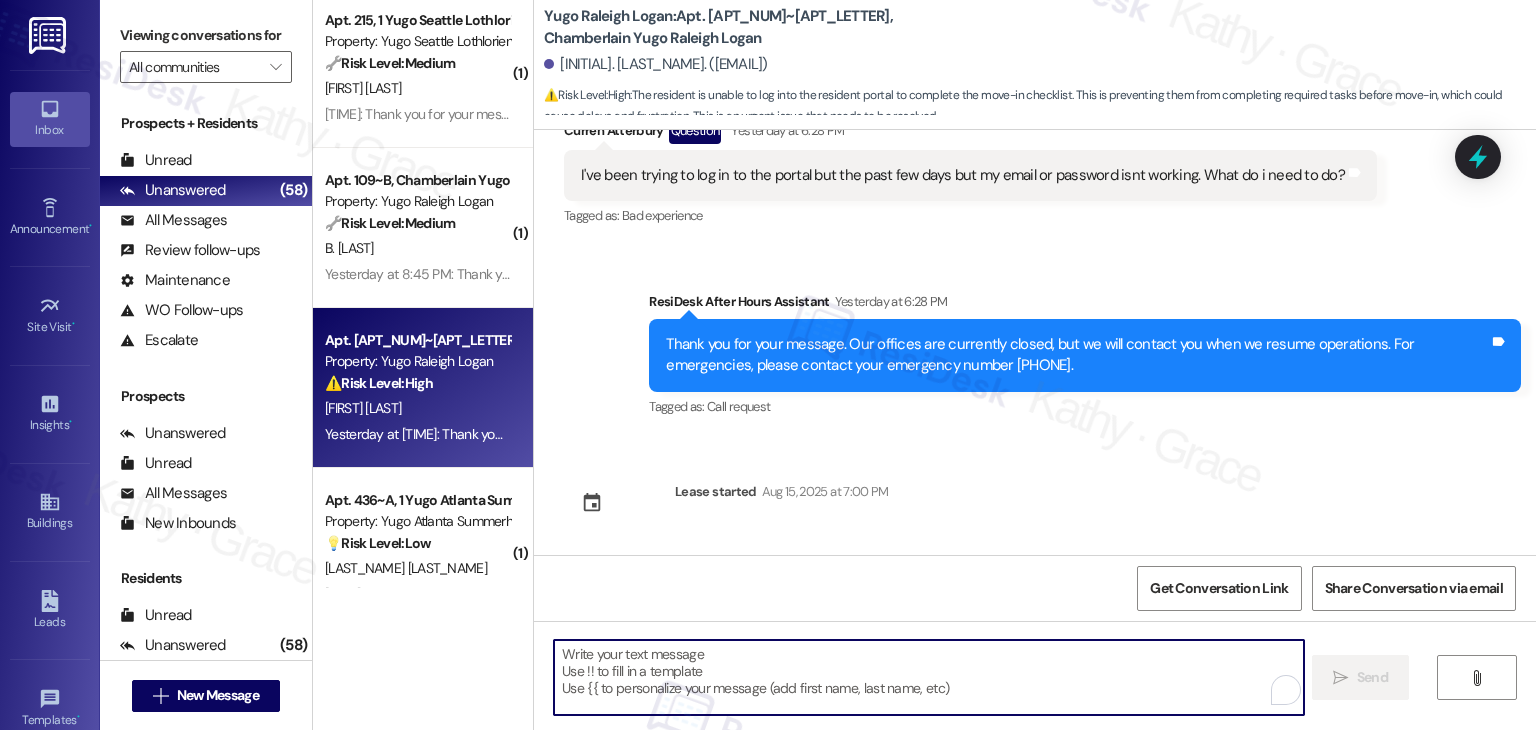 paste on "Hi Curren! Thanks for reaching out—sorry to hear you're having trouble logging in. What error are you seeing when you try to log in? That’ll help us figure out the best next step. You might also try resetting your password just in case. Let me know!" 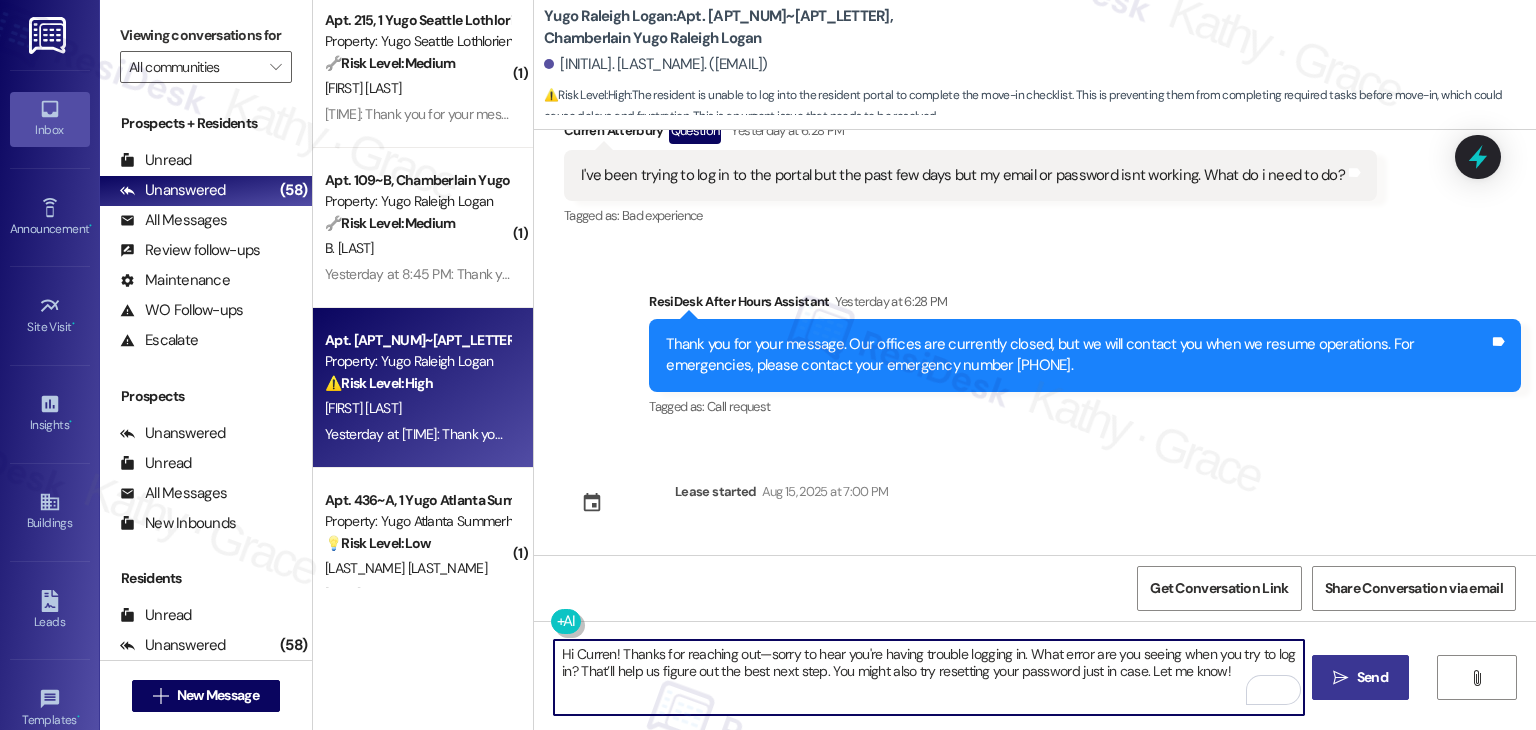type on "Hi Curren! Thanks for reaching out—sorry to hear you're having trouble logging in. What error are you seeing when you try to log in? That’ll help us figure out the best next step. You might also try resetting your password just in case. Let me know!" 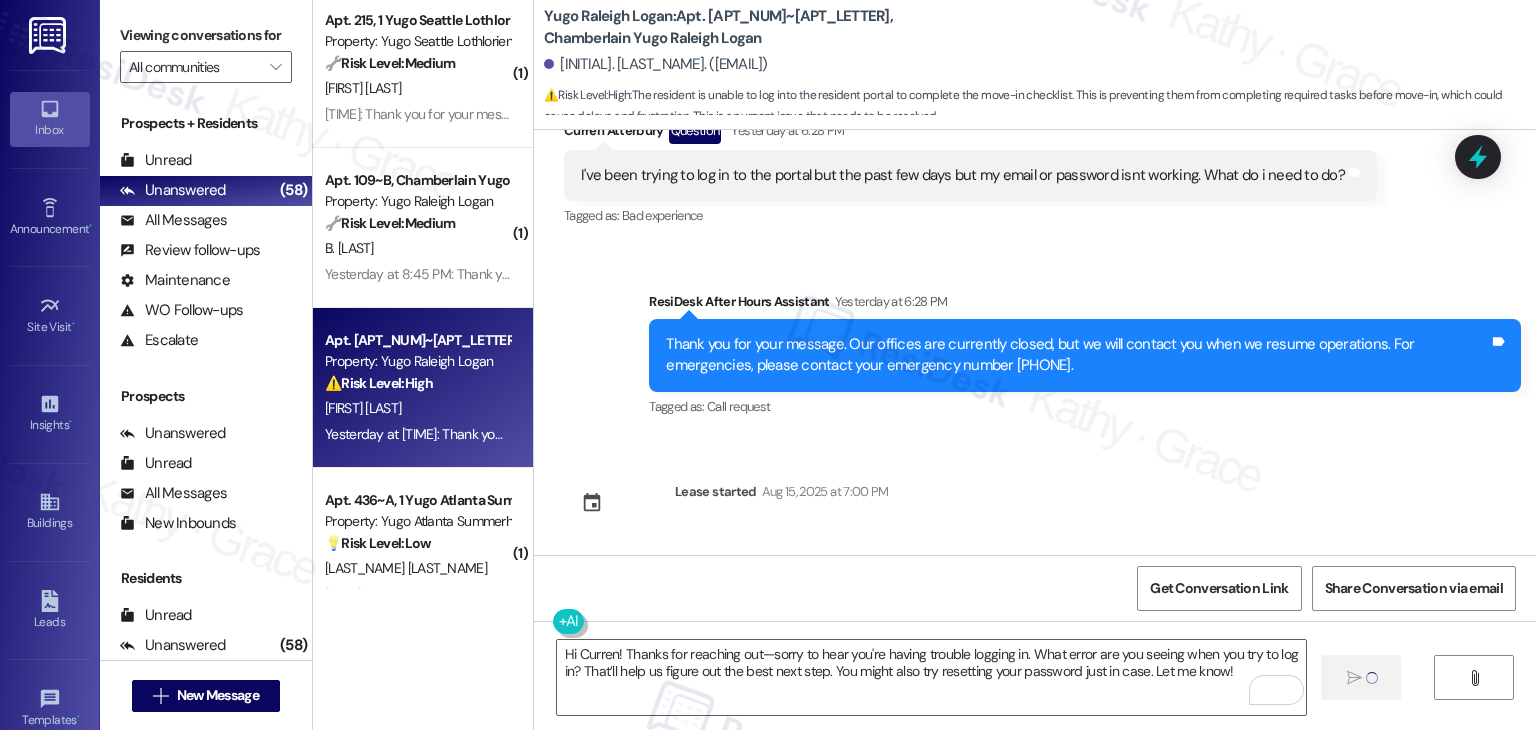 type 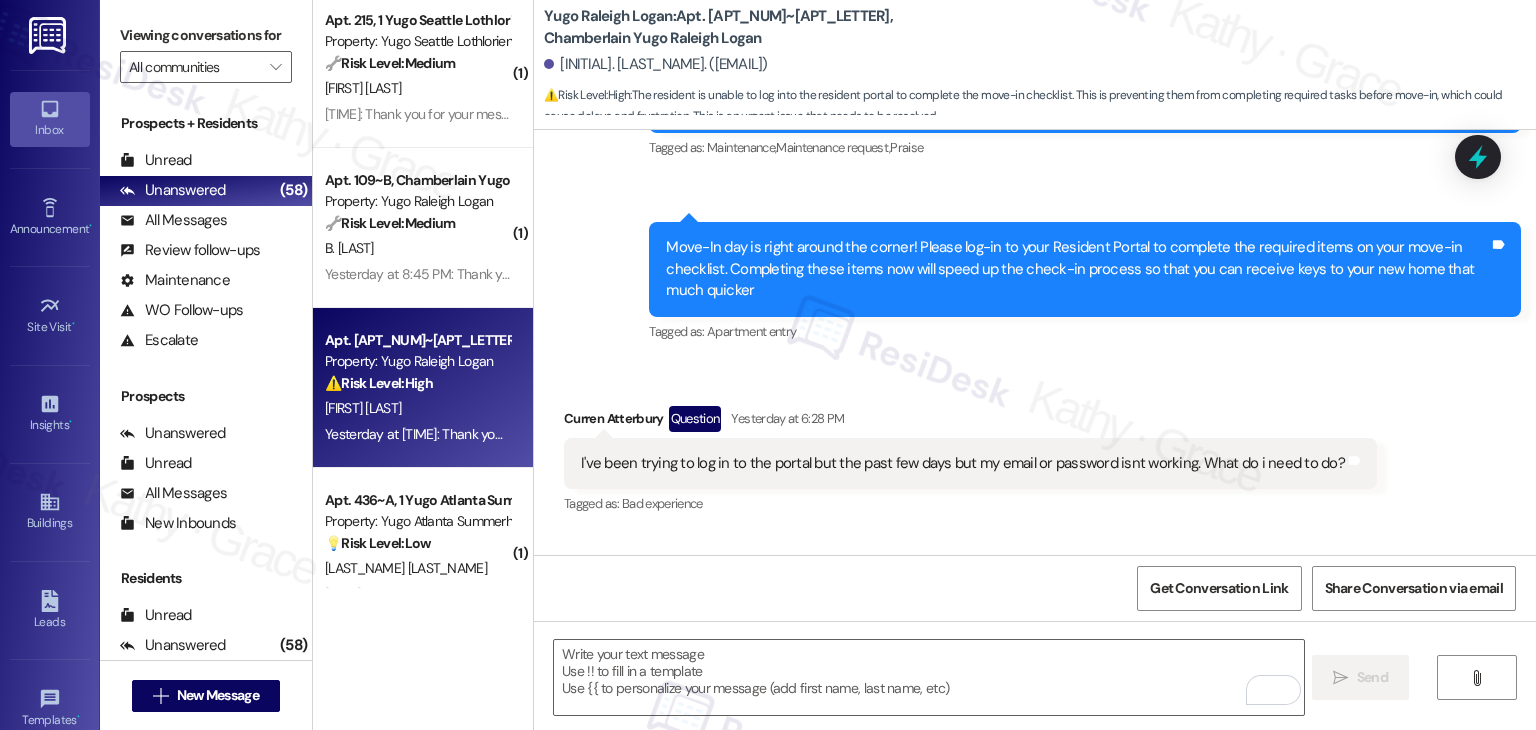 scroll, scrollTop: 300, scrollLeft: 0, axis: vertical 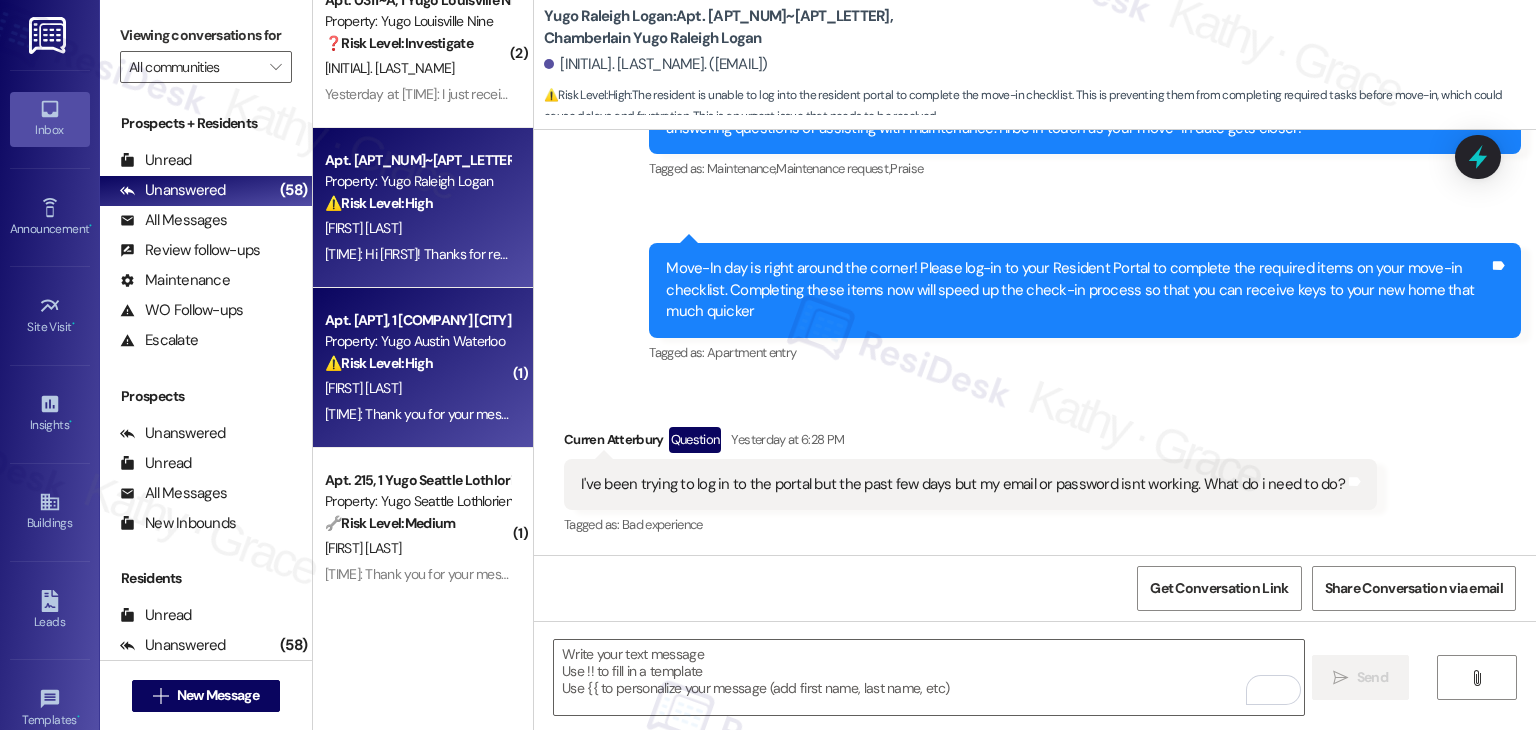 click on "A. Harter" at bounding box center (417, 388) 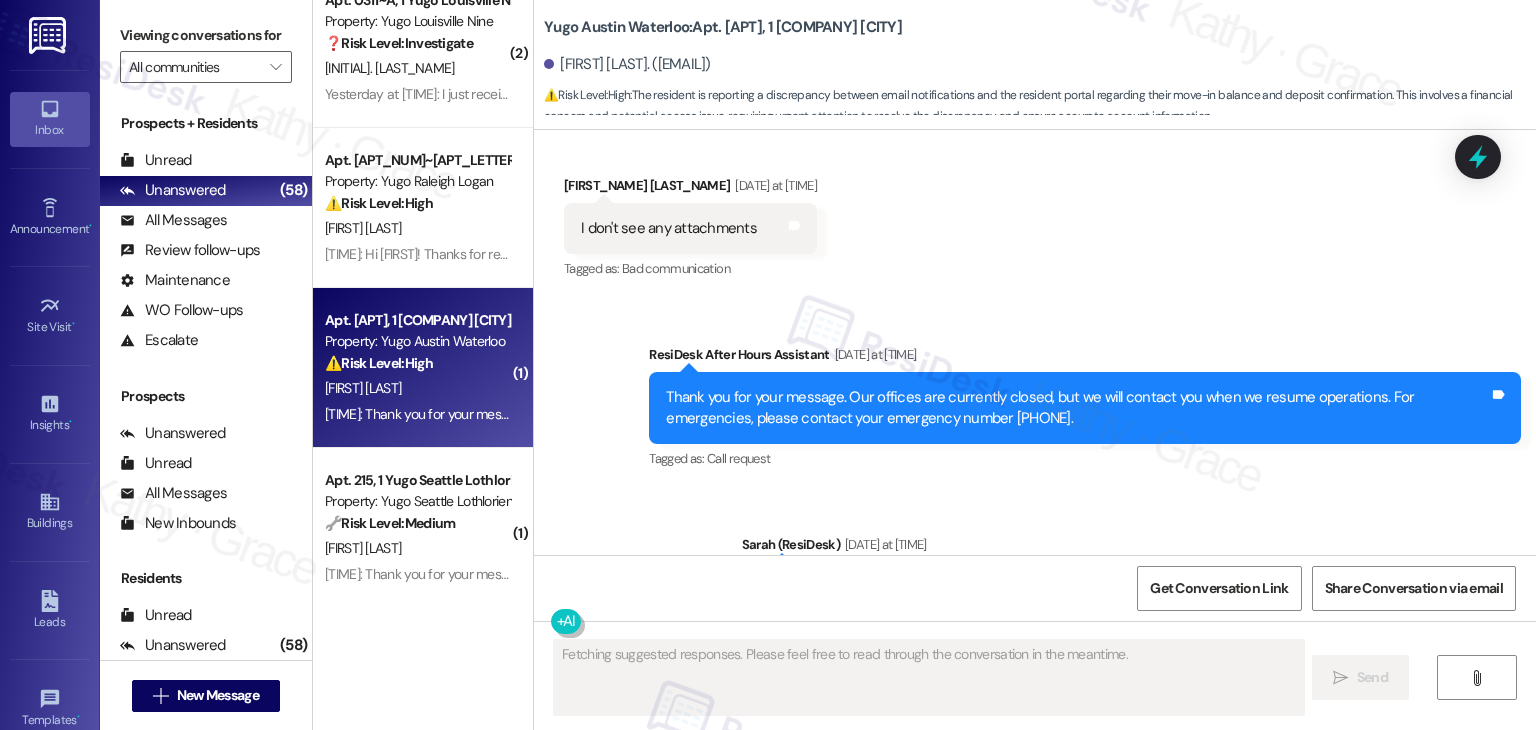 scroll, scrollTop: 1767, scrollLeft: 0, axis: vertical 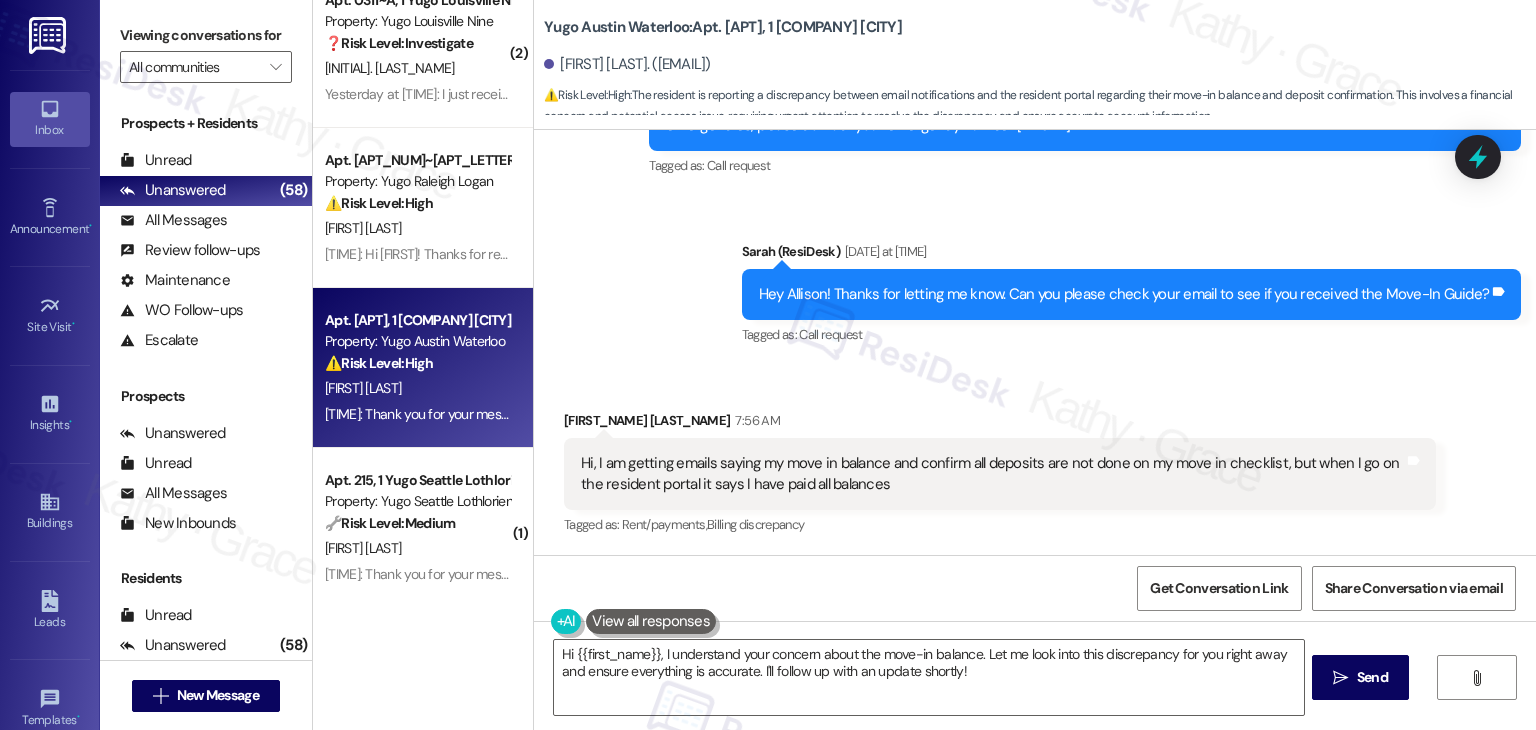 click on "Received via SMS Allison Harter 7:56 AM Hi, I am getting emails saying my move in balance and confirm all deposits are not done on my move in checklist, but when I go on the resident portal it says I have paid all balances Tags and notes Tagged as:   Rent/payments ,  Click to highlight conversations about Rent/payments Billing discrepancy Click to highlight conversations about Billing discrepancy" at bounding box center [1035, 460] 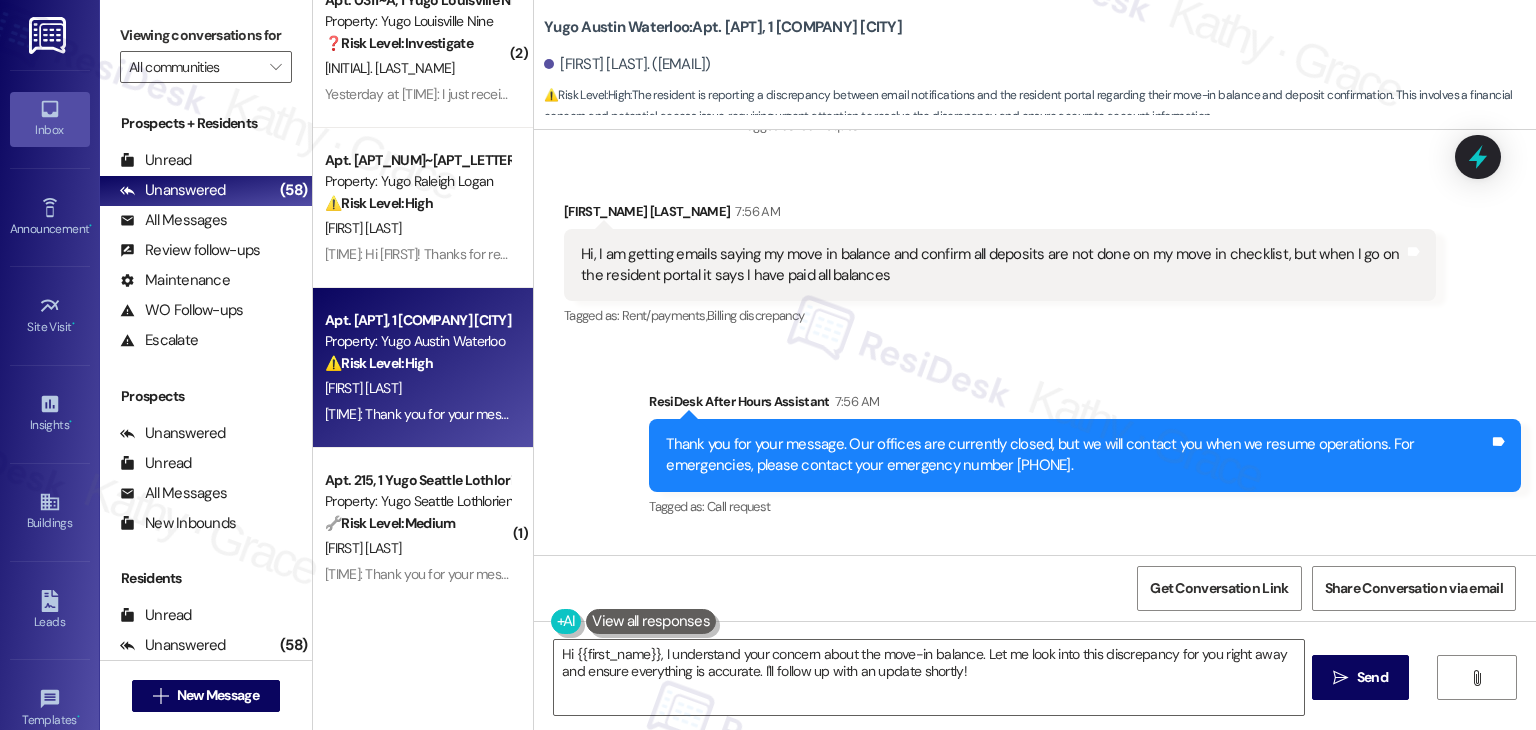 scroll, scrollTop: 1776, scrollLeft: 0, axis: vertical 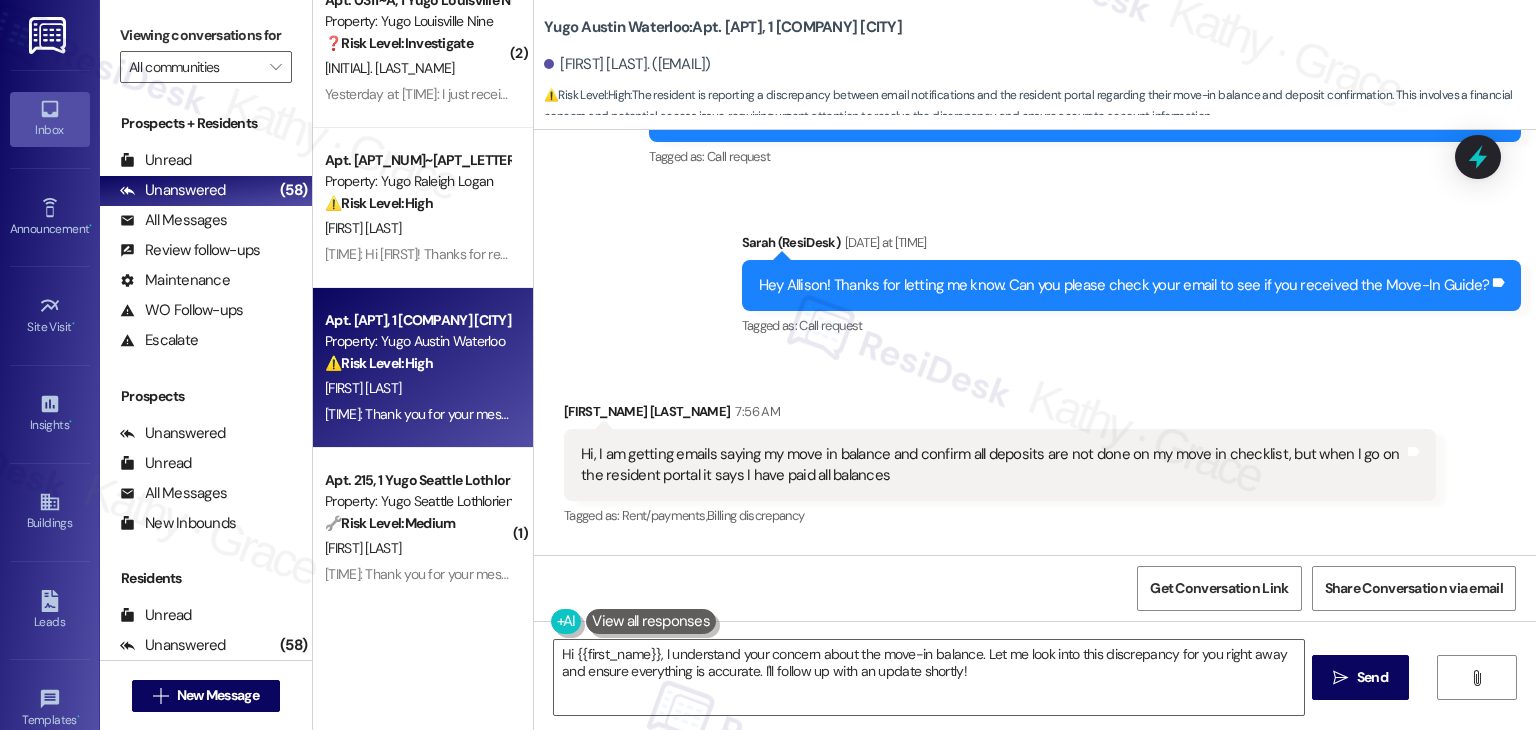 click on "Hey Allison! Thanks for letting me know. Can you please check your email to see if you received the Move-In Guide?" at bounding box center [1124, 285] 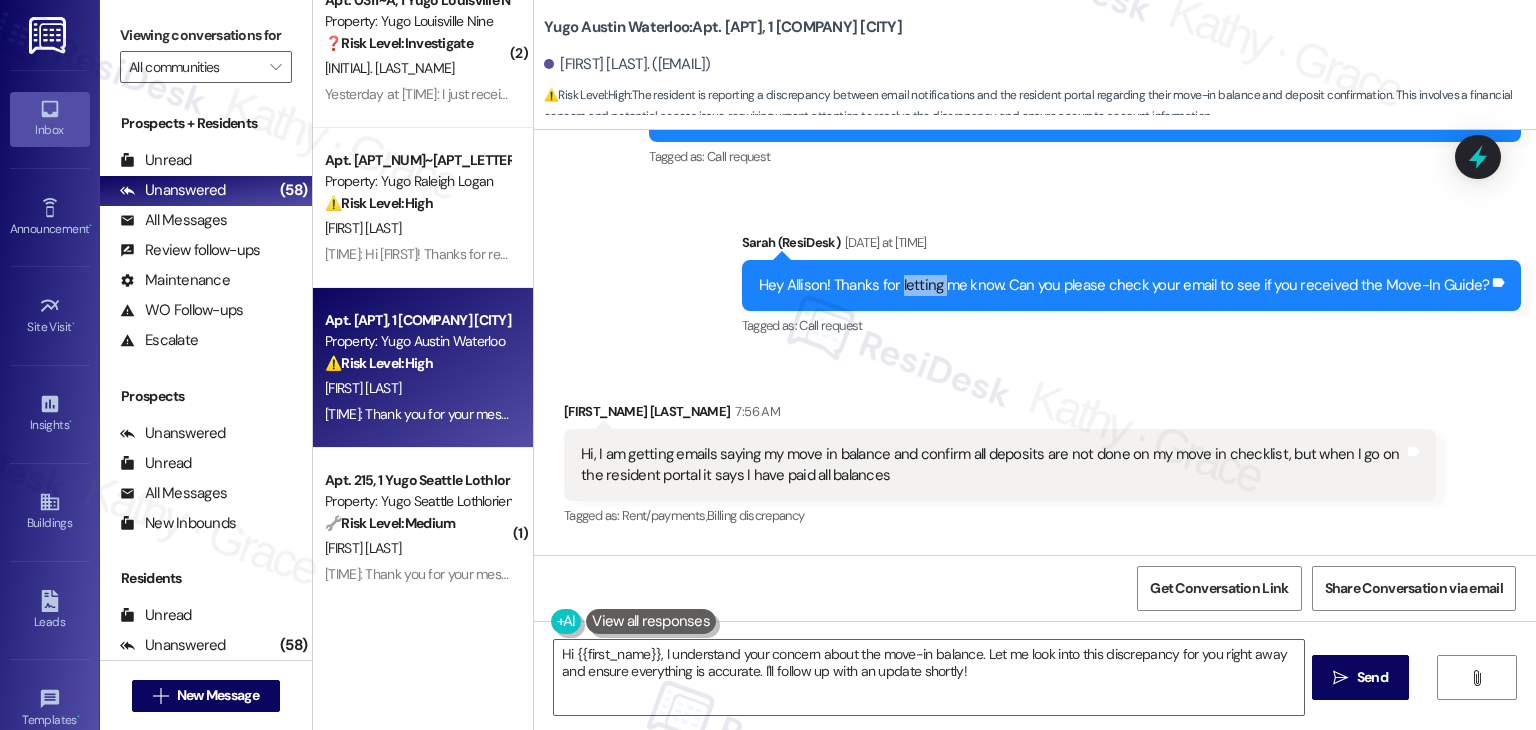 click on "Hey Allison! Thanks for letting me know. Can you please check your email to see if you received the Move-In Guide?" at bounding box center (1124, 285) 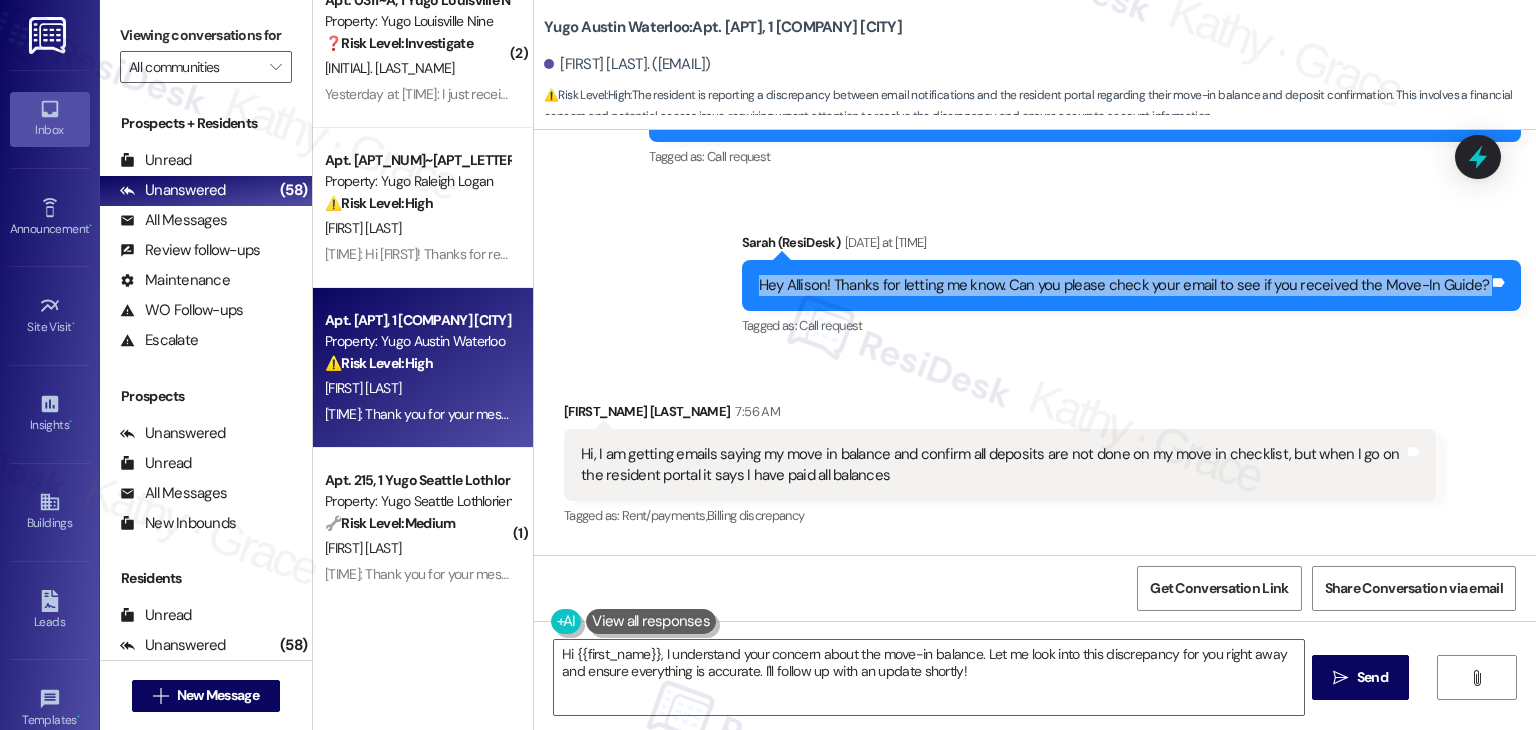 click on "Hey Allison! Thanks for letting me know. Can you please check your email to see if you received the Move-In Guide?" at bounding box center [1124, 285] 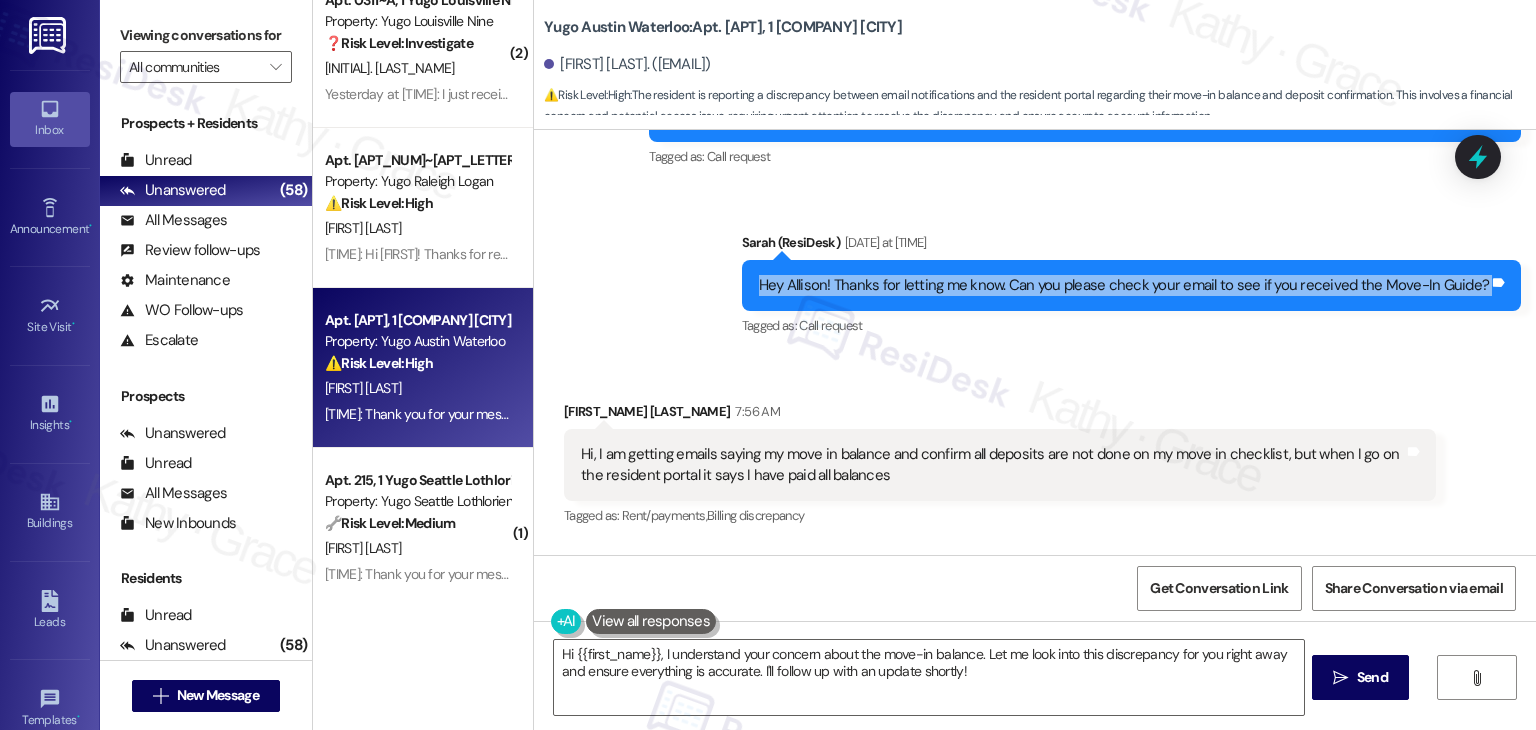 copy on "Hey Allison! Thanks for letting me know. Can you please check your email to see if you received the Move-In Guide? Tags and notes" 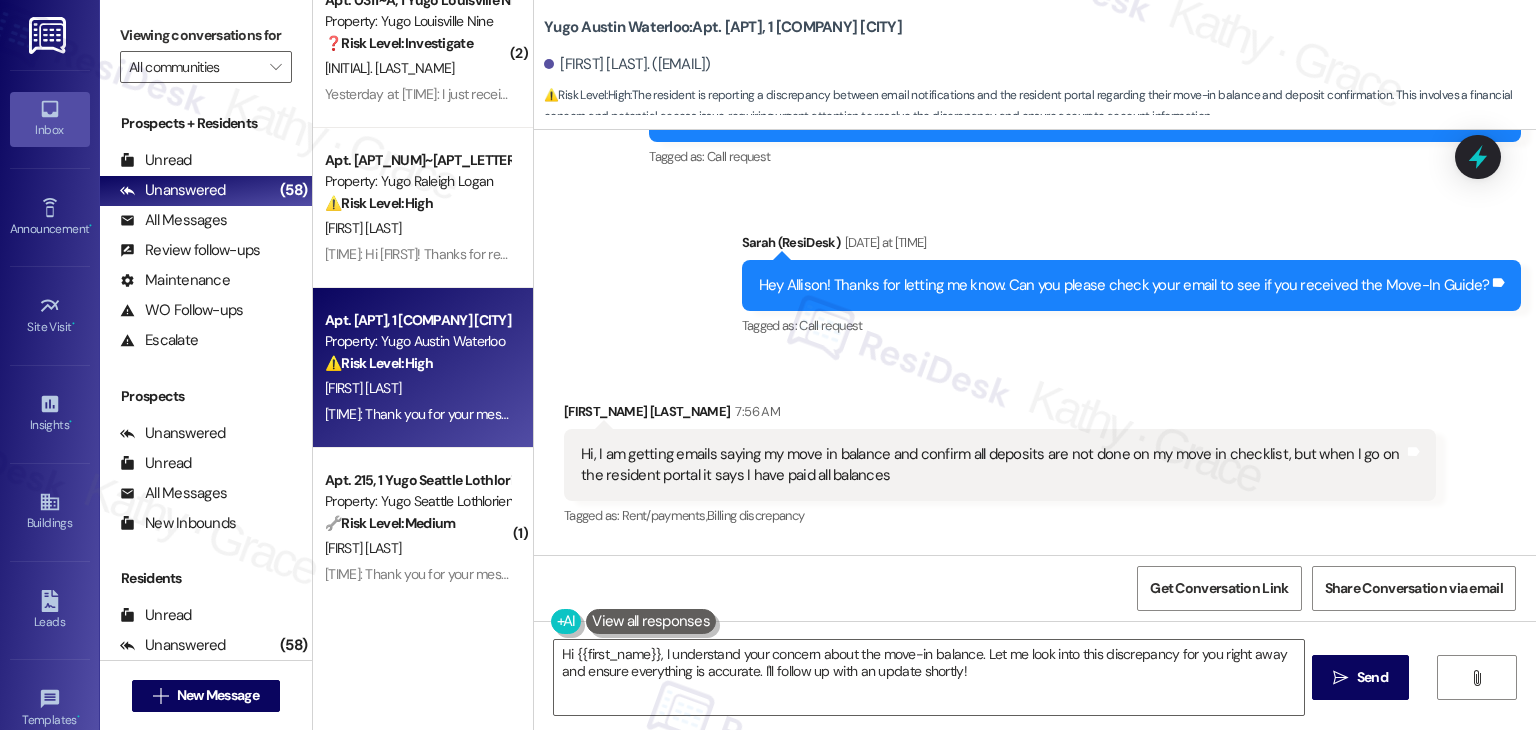 click on "Hi, I am getting emails saying my move in balance and confirm all deposits are not done on my move in checklist, but when I go on the resident portal it says I have paid all balances" at bounding box center [992, 465] 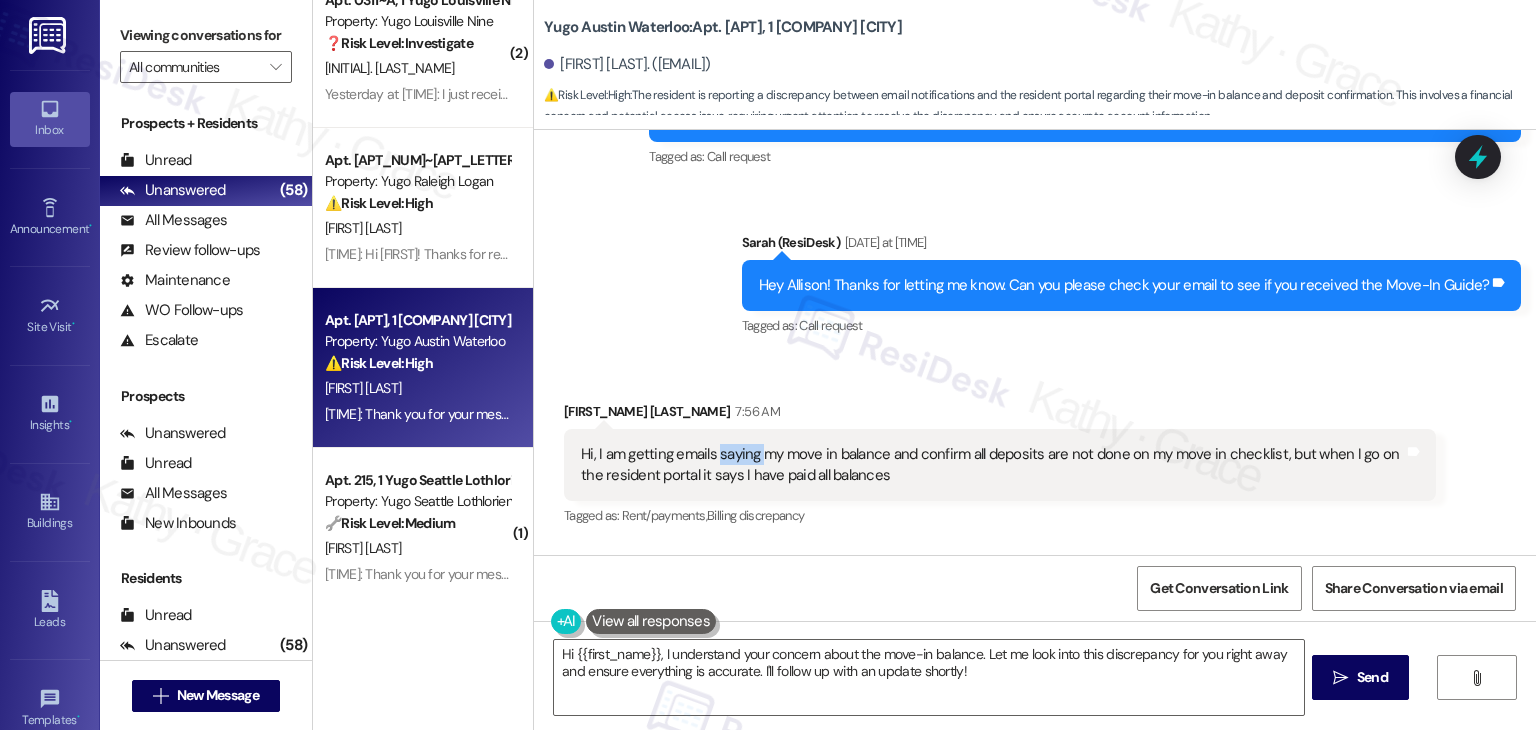 click on "Hi, I am getting emails saying my move in balance and confirm all deposits are not done on my move in checklist, but when I go on the resident portal it says I have paid all balances" at bounding box center (992, 465) 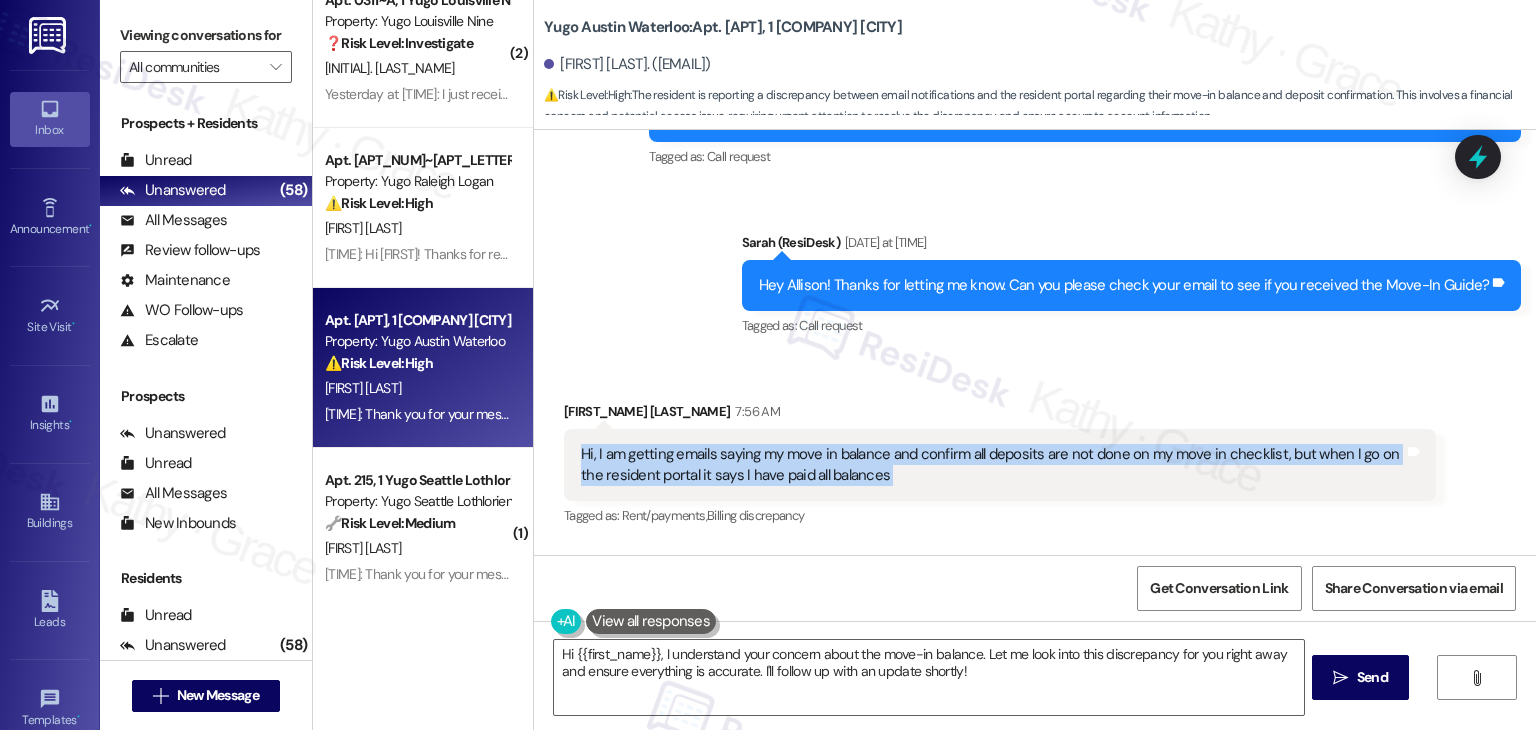 click on "Hi, I am getting emails saying my move in balance and confirm all deposits are not done on my move in checklist, but when I go on the resident portal it says I have paid all balances" at bounding box center (992, 465) 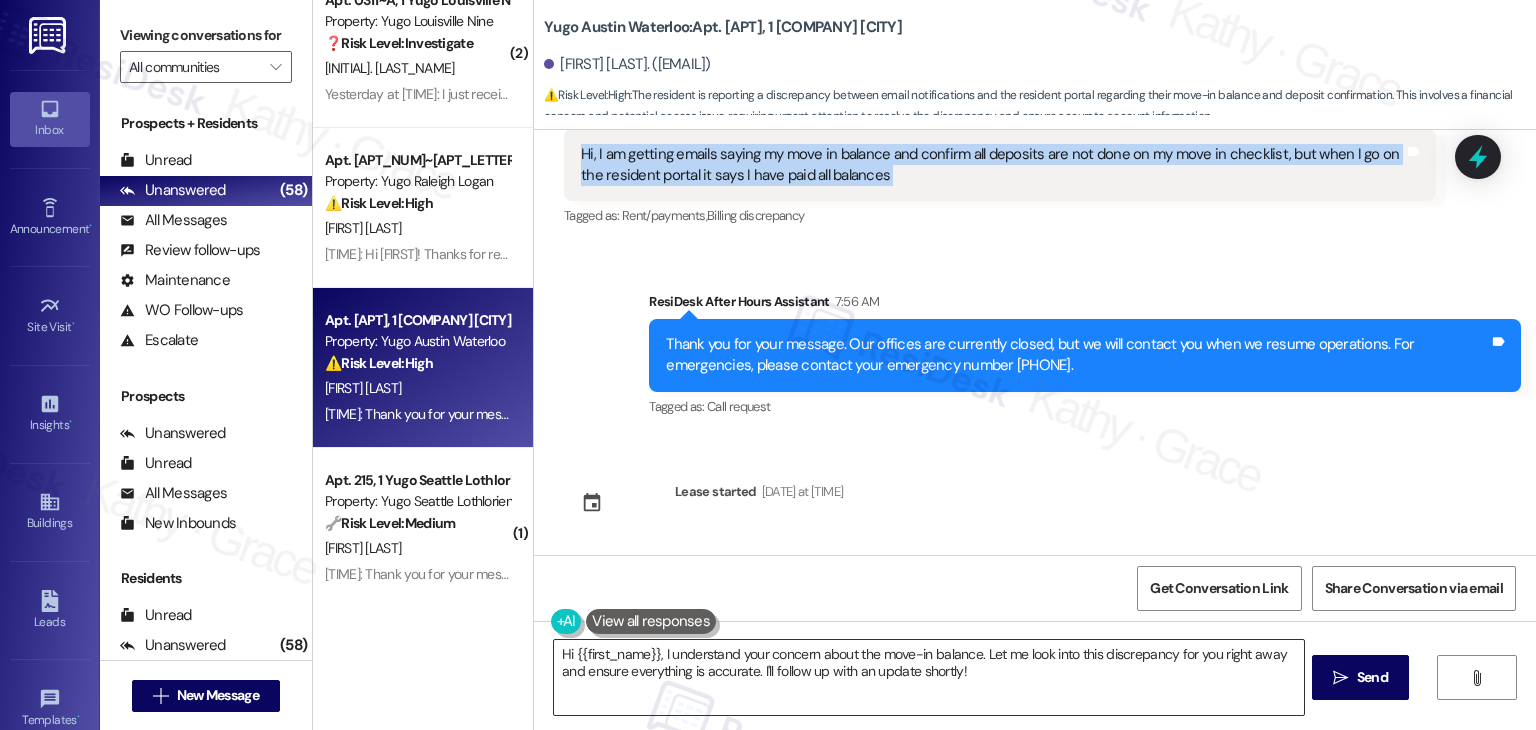 click on "Hi {{first_name}}, I understand your concern about the move-in balance. Let me look into this discrepancy for you right away and ensure everything is accurate. I'll follow up with an update shortly!" at bounding box center [928, 677] 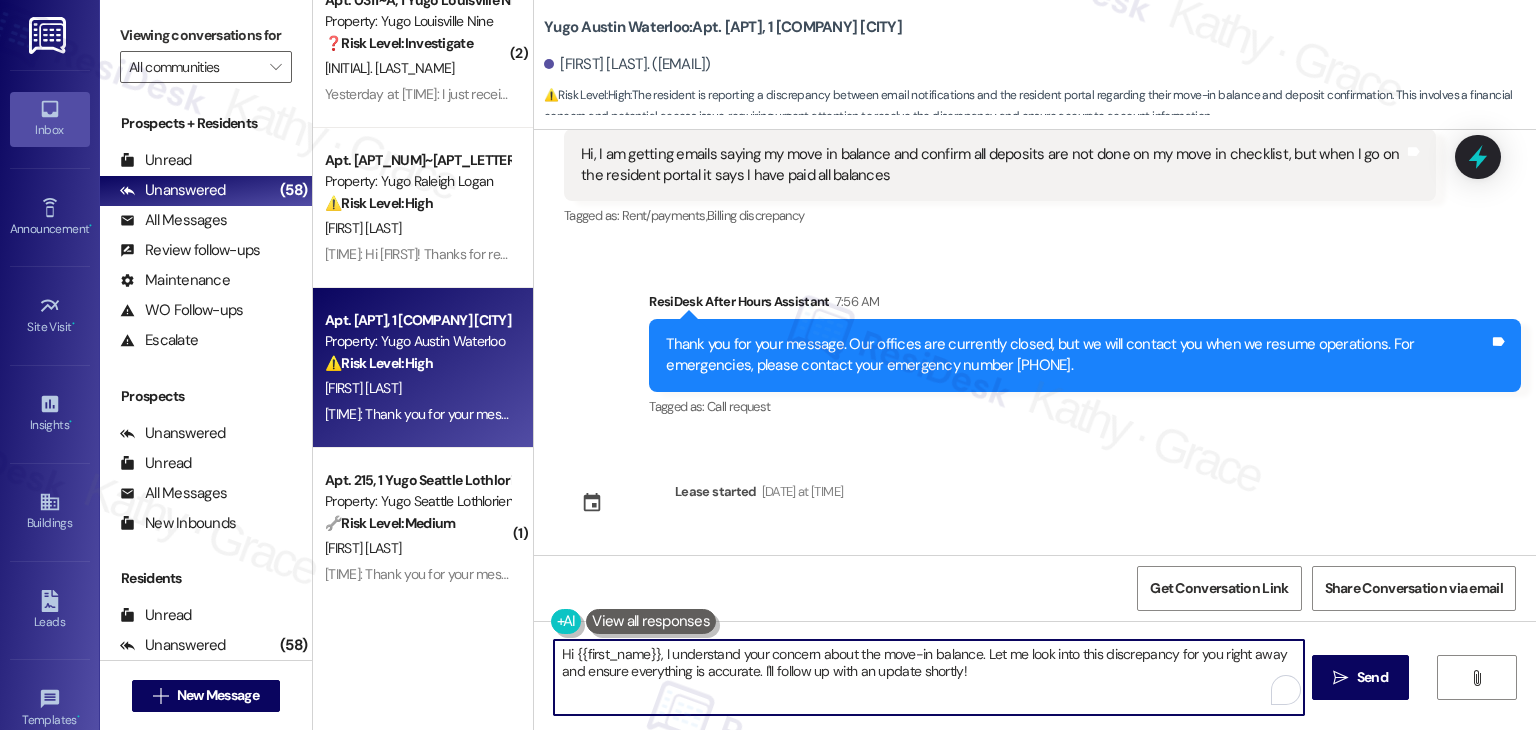 click on "Hi {{first_name}}, I understand your concern about the move-in balance. Let me look into this discrepancy for you right away and ensure everything is accurate. I'll follow up with an update shortly!" at bounding box center (928, 677) 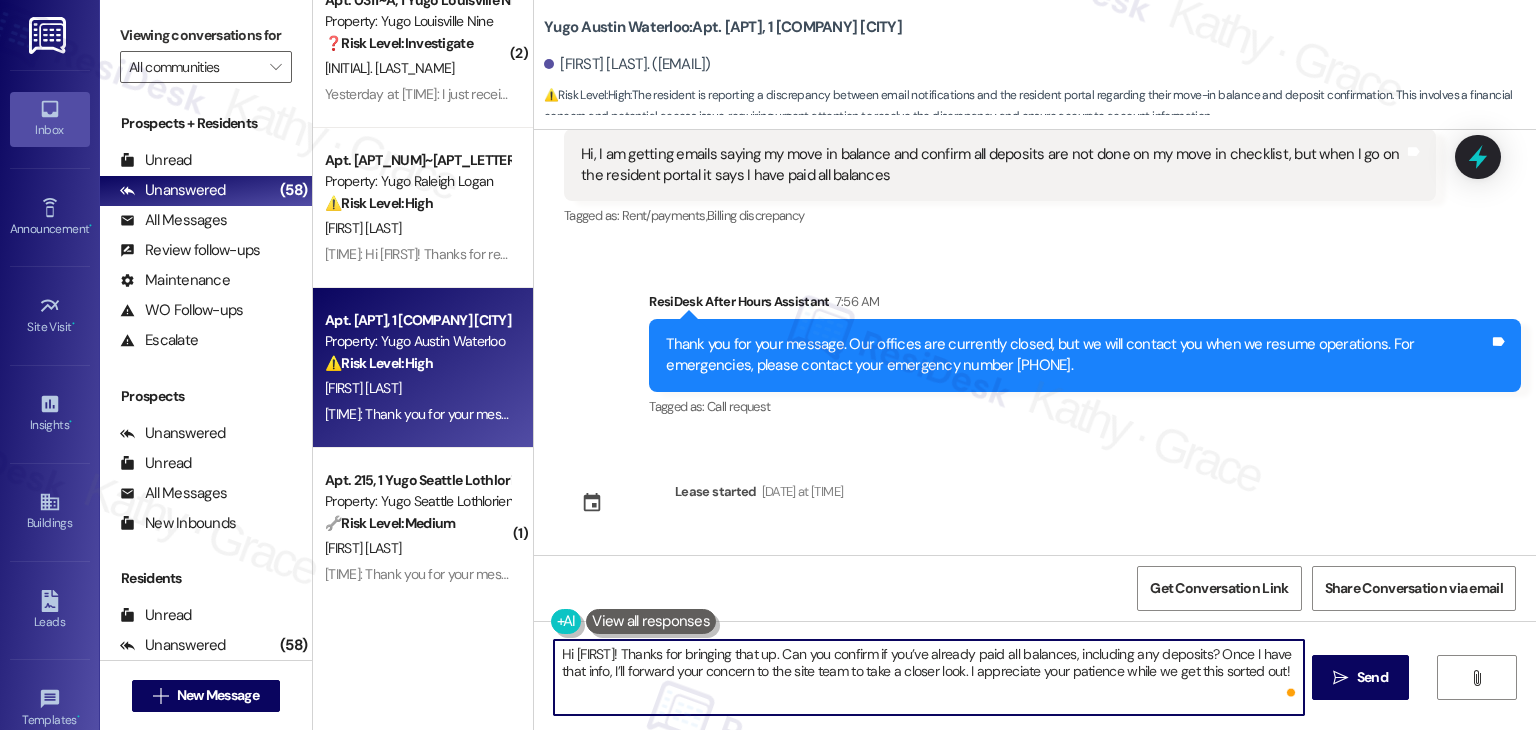 type on "Hi Allison! Thanks for bringing that up. Can you confirm if you’ve already paid all balances, including any deposits? Once I have that info, I’ll forward your concern to the site team to take a closer look. I appreciate your patience while we get this sorted out!" 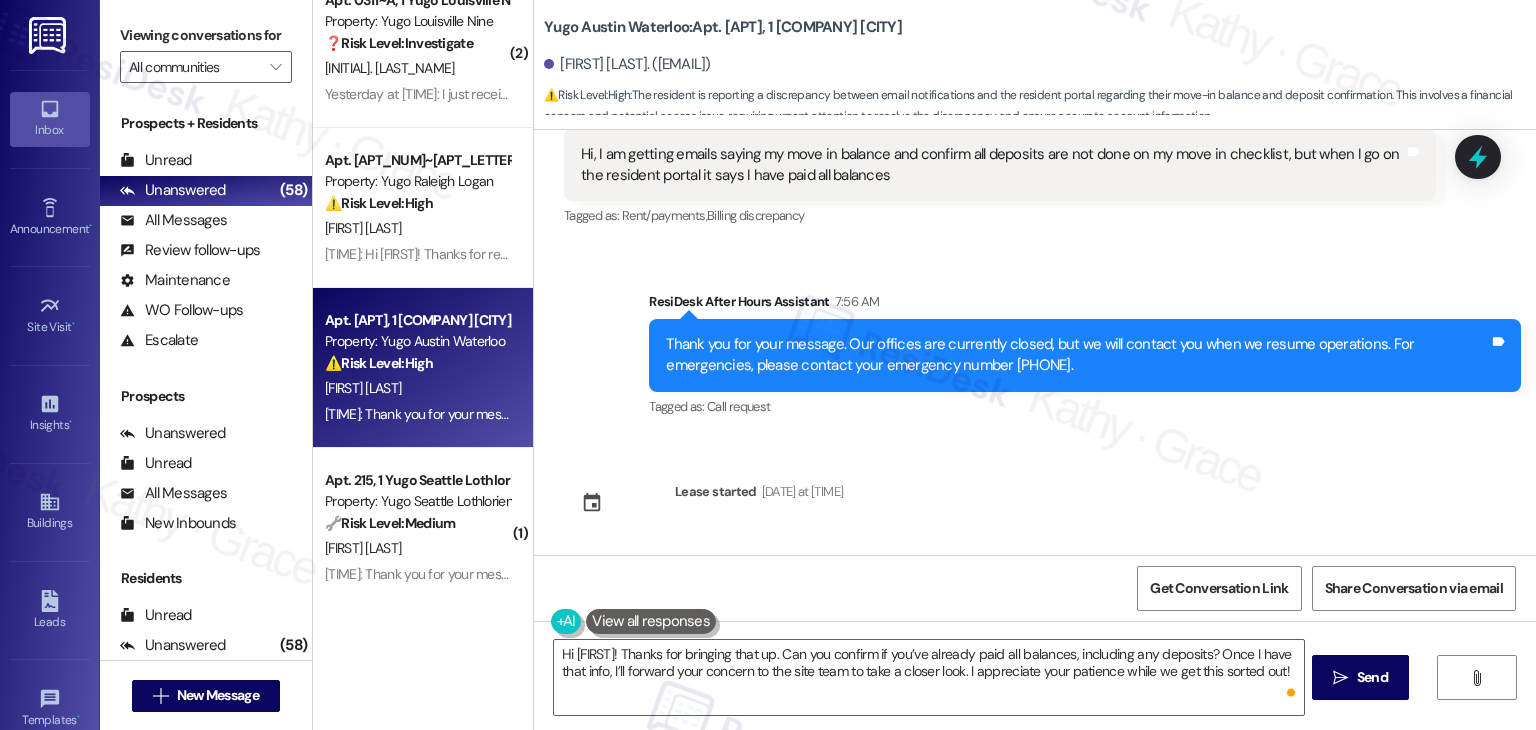 click on "Sent via SMS Sarah   (ResiDesk) Jul 09, 2025 at 2:39 PM Hi Allison! We’re so excited you’ve chosen Yugo Austin Waterloo as your future home! Moving is an exciting time, and I want to make sure you feel confident and ready. (You can always reply STOP to opt out of future messages) Tags and notes Tagged as:   Praise Click to highlight conversations about Praise Sent via SMS 2:39 PM Sarah   (ResiDesk) Jul 09, 2025 at 2:39 PM I’m Sarah from the off-site Resident Support Team. I work with your property’s team to help once you’ve moved in—whether it’s answering questions or assisting with maintenance. I’ll be in touch as your move-in date gets closer! Tags and notes Tagged as:   Maintenance ,  Click to highlight conversations about Maintenance Maintenance request ,  Click to highlight conversations about Maintenance request Praise Click to highlight conversations about Praise Sent via SMS 2:40 PM Sarah   (ResiDesk) Jul 09, 2025 at 2:40 PM Tags and notes Tagged as:   Amenities Sent via SMS 2:40 PM" at bounding box center (1035, 342) 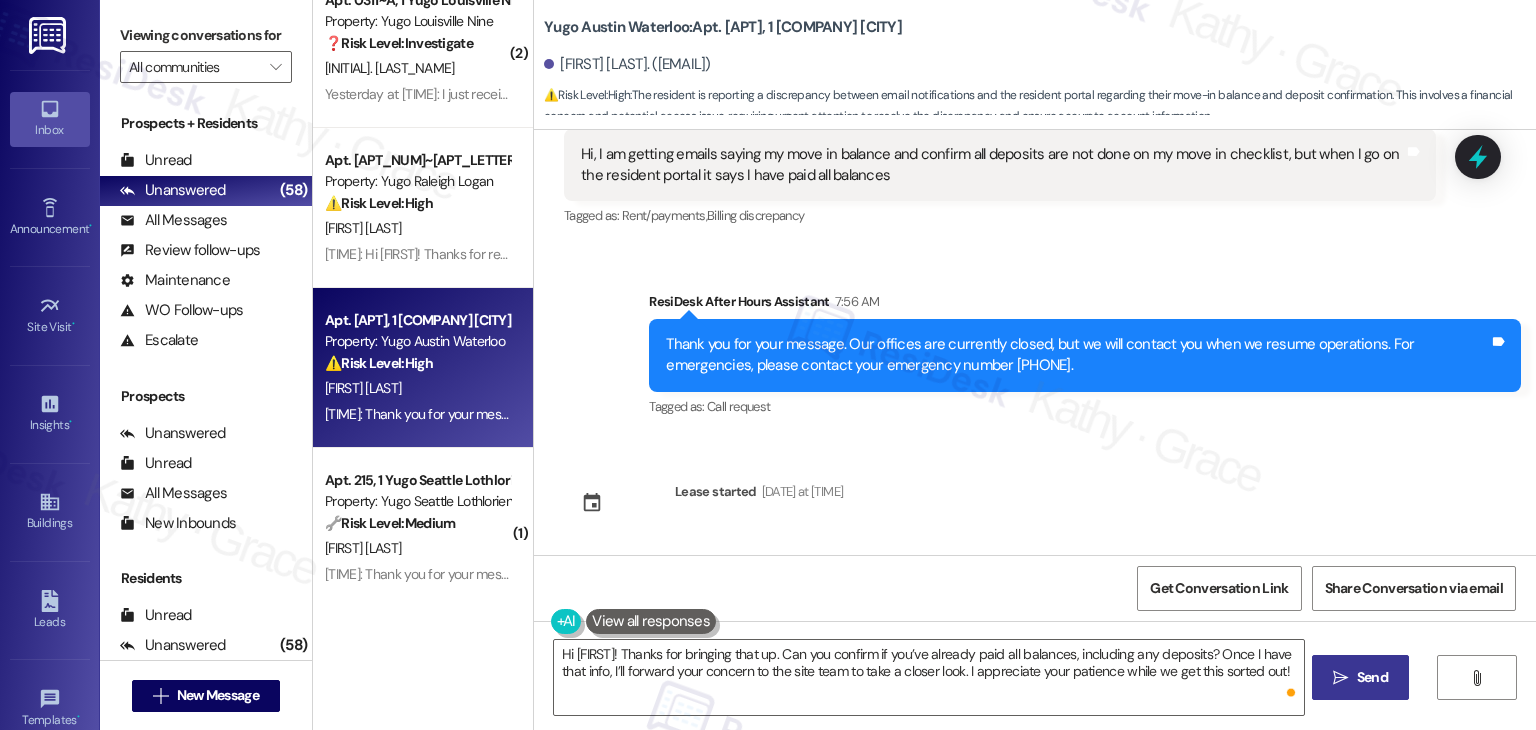 click on " Send" at bounding box center [1360, 677] 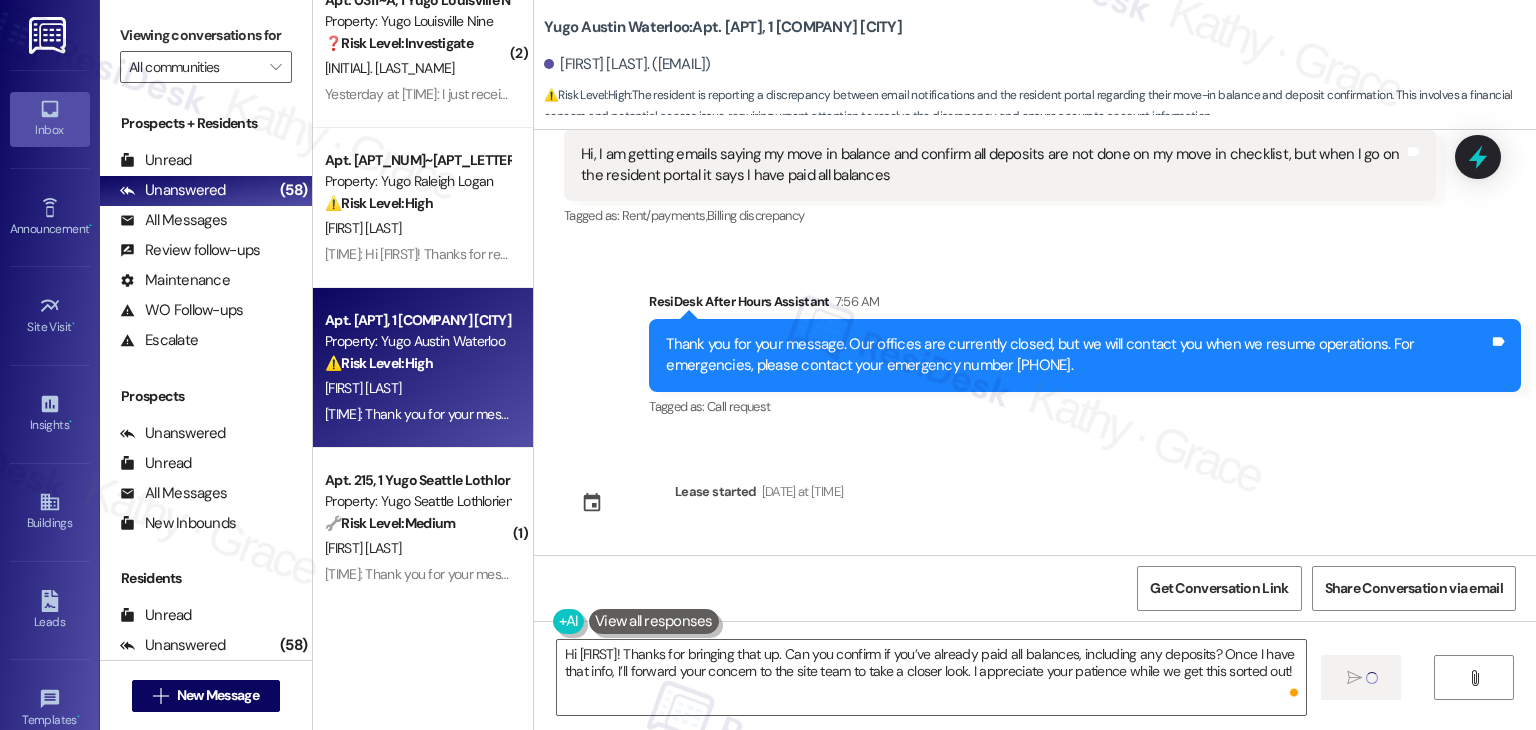 type 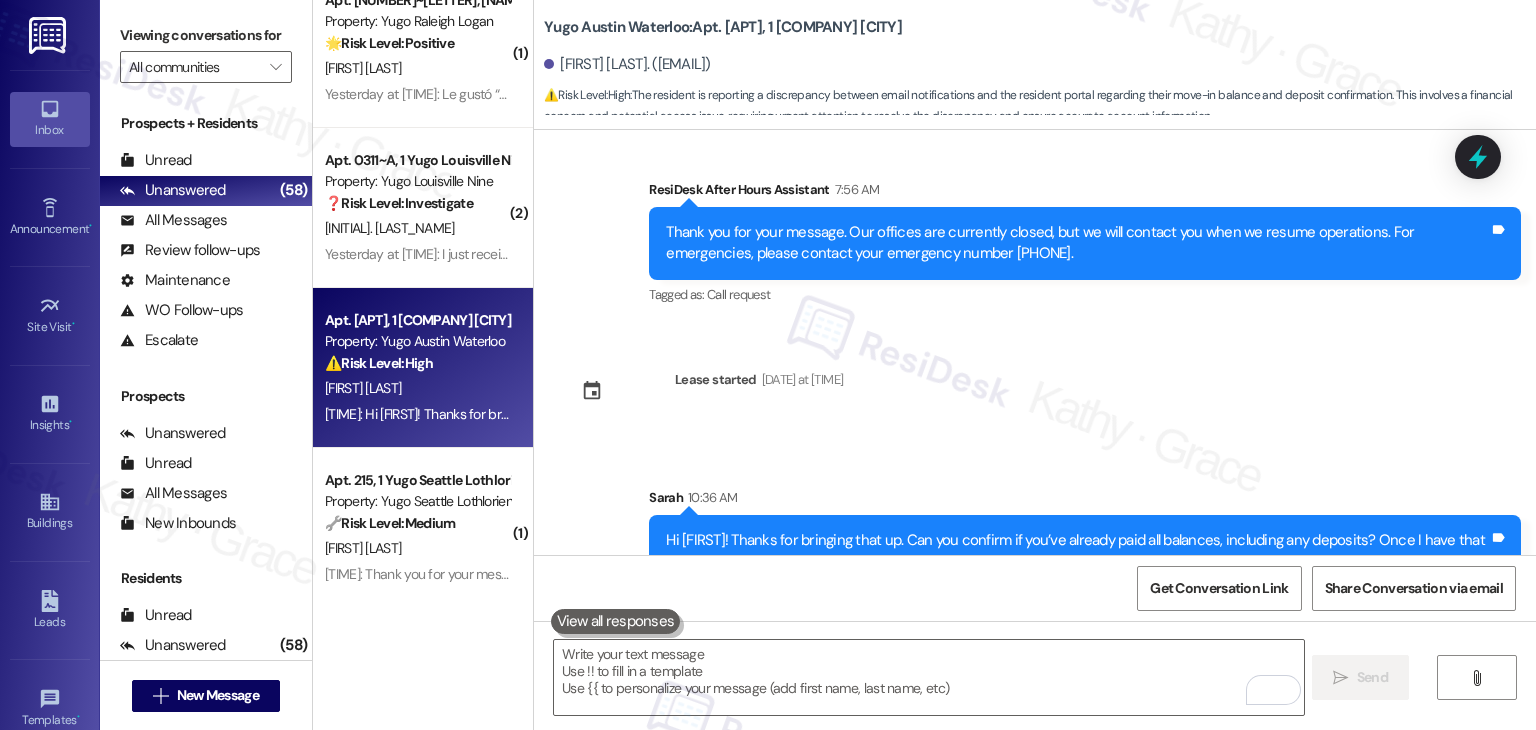 scroll, scrollTop: 2236, scrollLeft: 0, axis: vertical 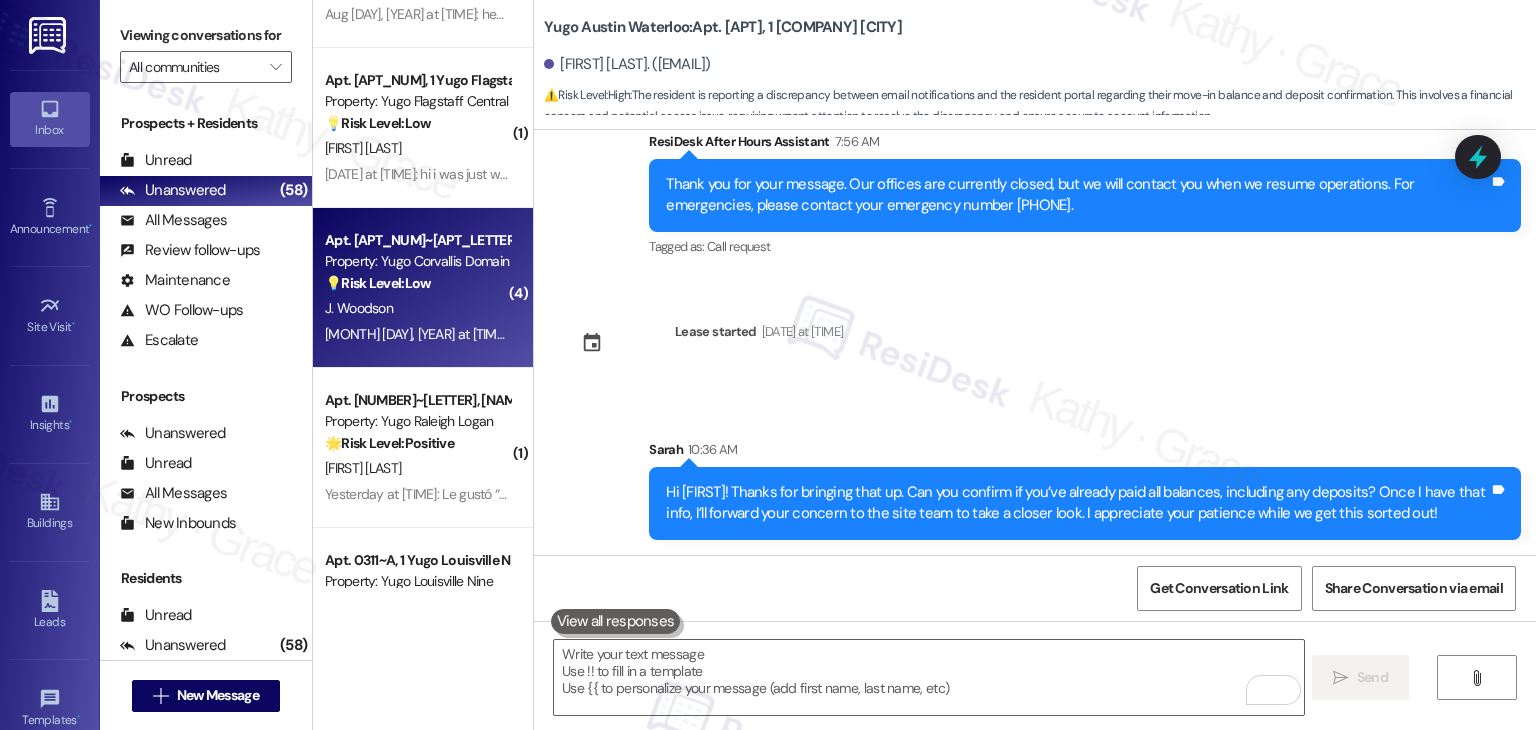 click on "J. Woodson" at bounding box center [417, 308] 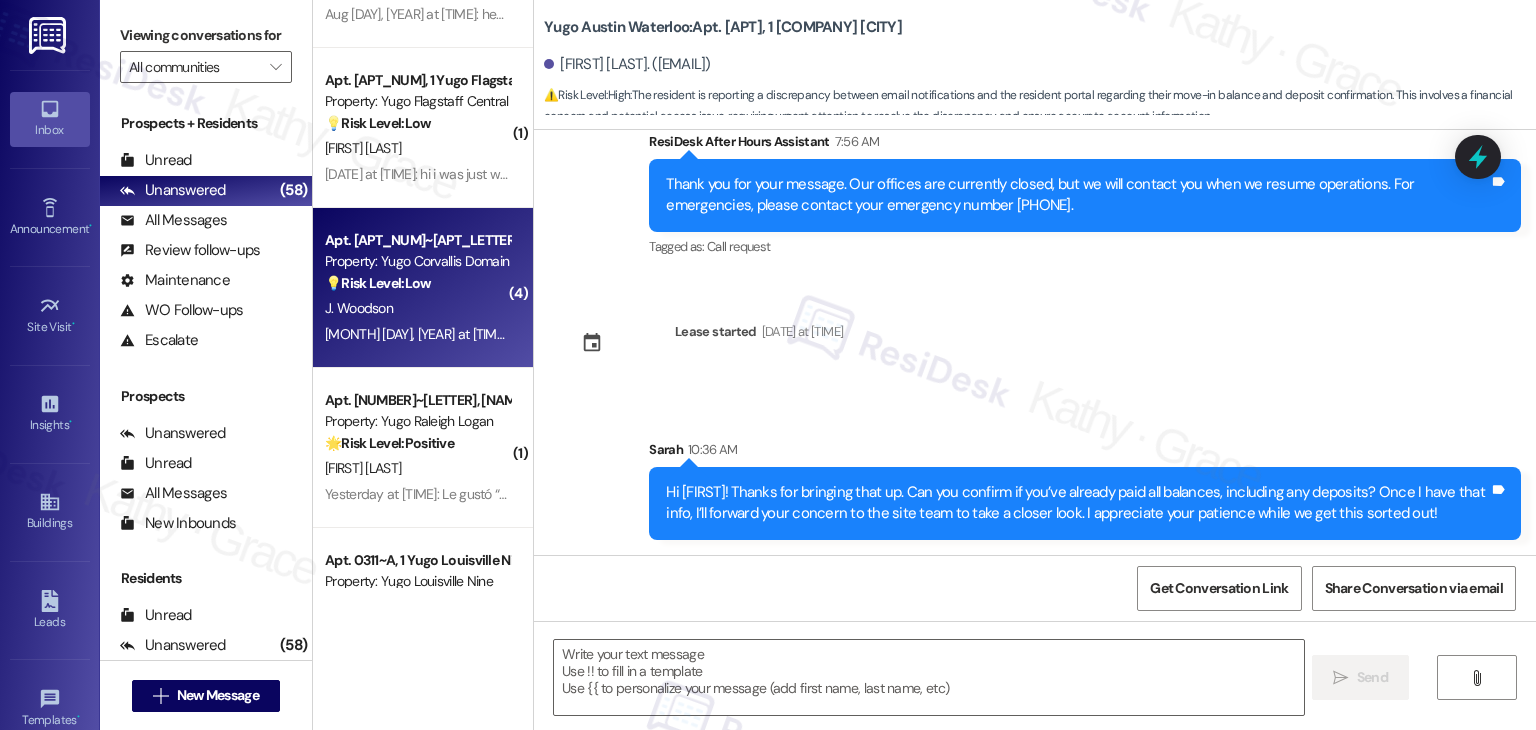 type on "Fetching suggested responses. Please feel free to read through the conversation in the meantime." 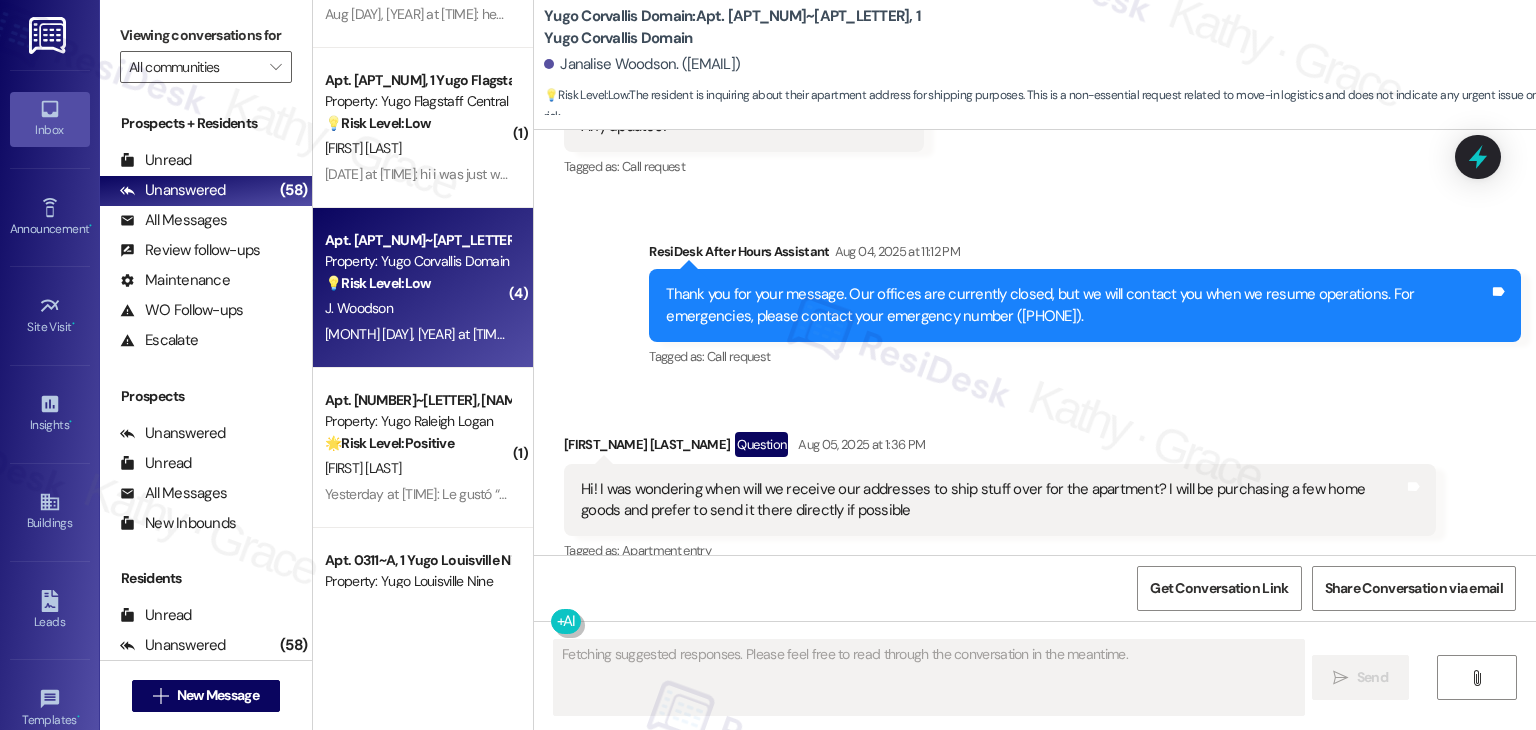 scroll, scrollTop: 3533, scrollLeft: 0, axis: vertical 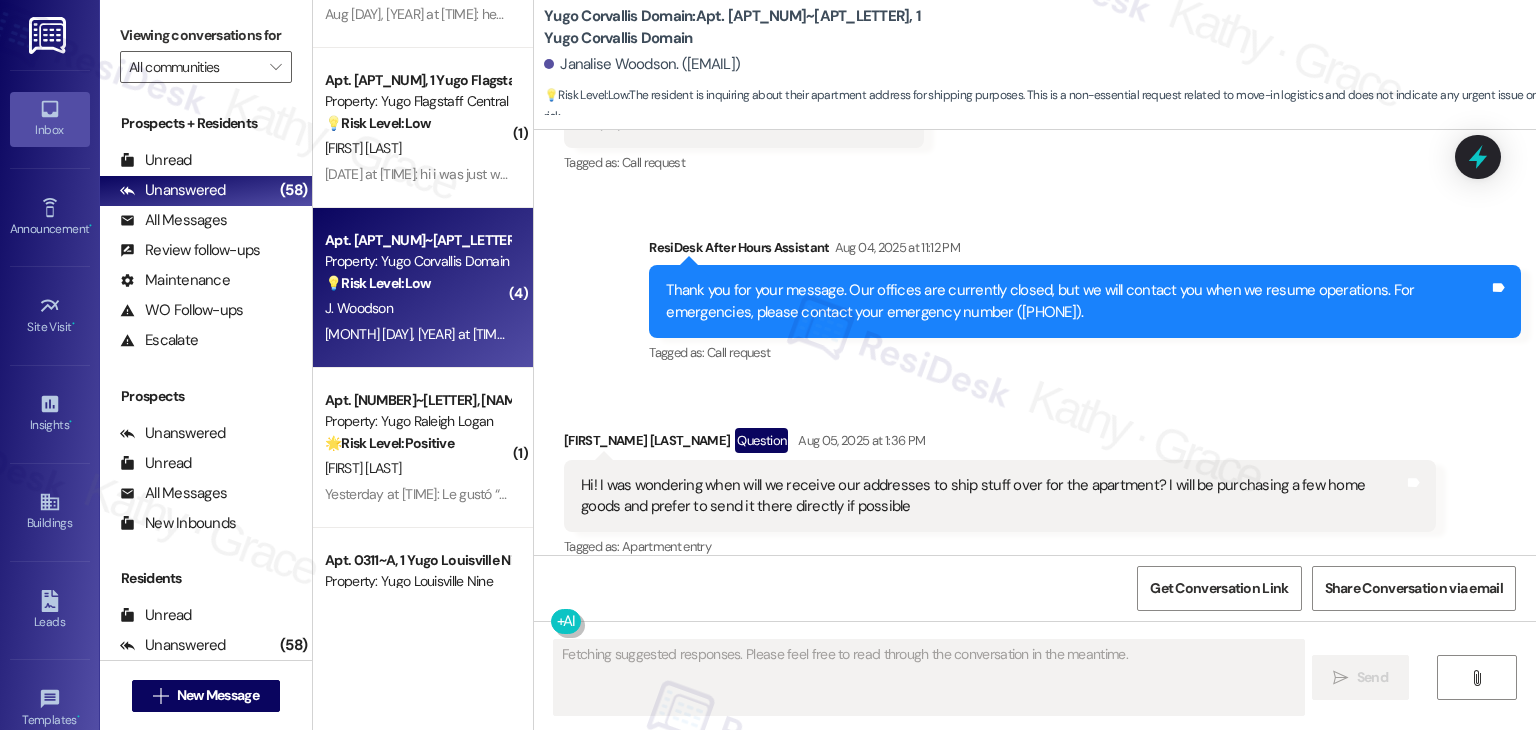 click on "Received via SMS Janalise Woodson Question Aug 05, 2025 at 1:36 PM Hi! I was wondering when will we receive our addresses to ship stuff over for the apartment? I will be purchasing a few home goods and prefer to send it there directly if possible Tags and notes Tagged as:   Apartment entry Click to highlight conversations about Apartment entry" at bounding box center [1035, 480] 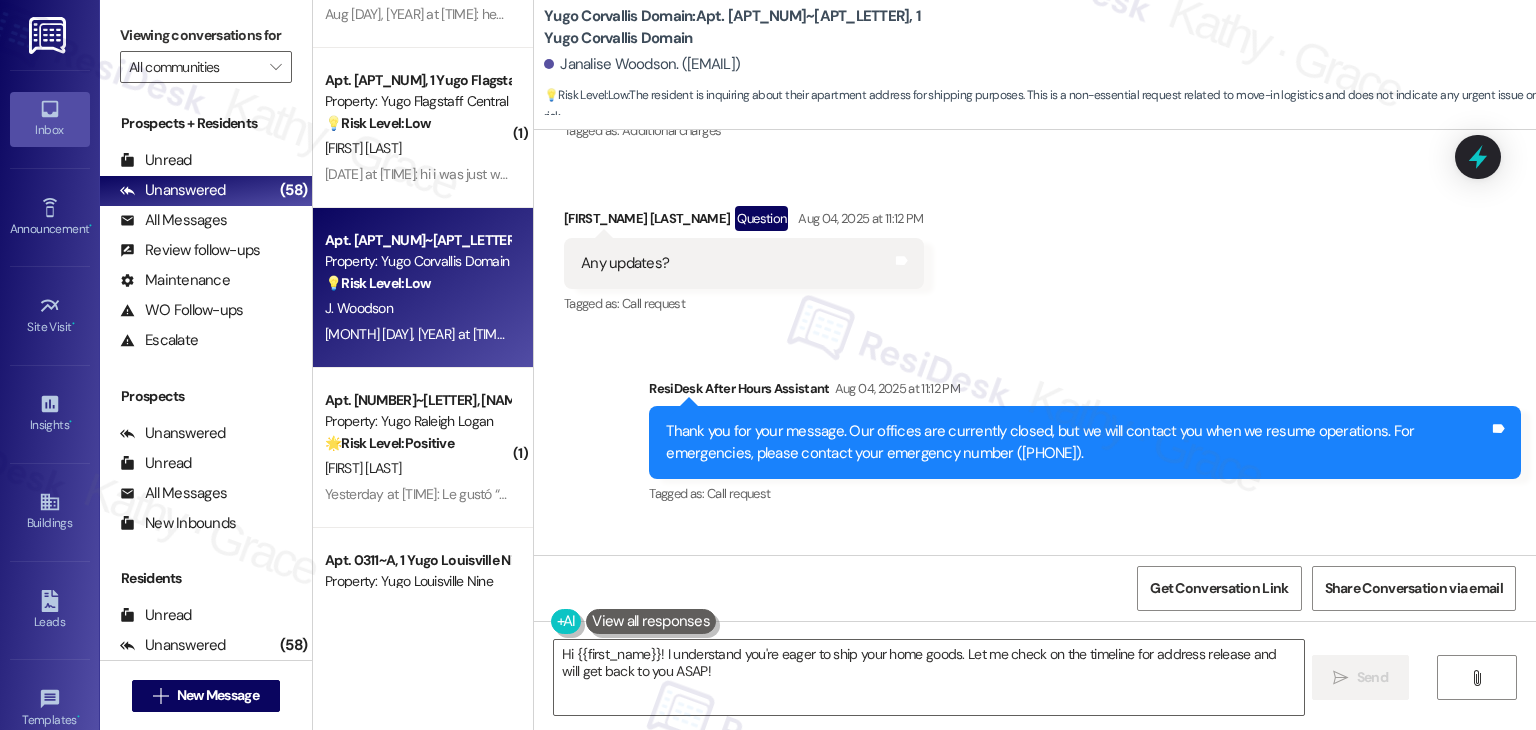 scroll, scrollTop: 3652, scrollLeft: 0, axis: vertical 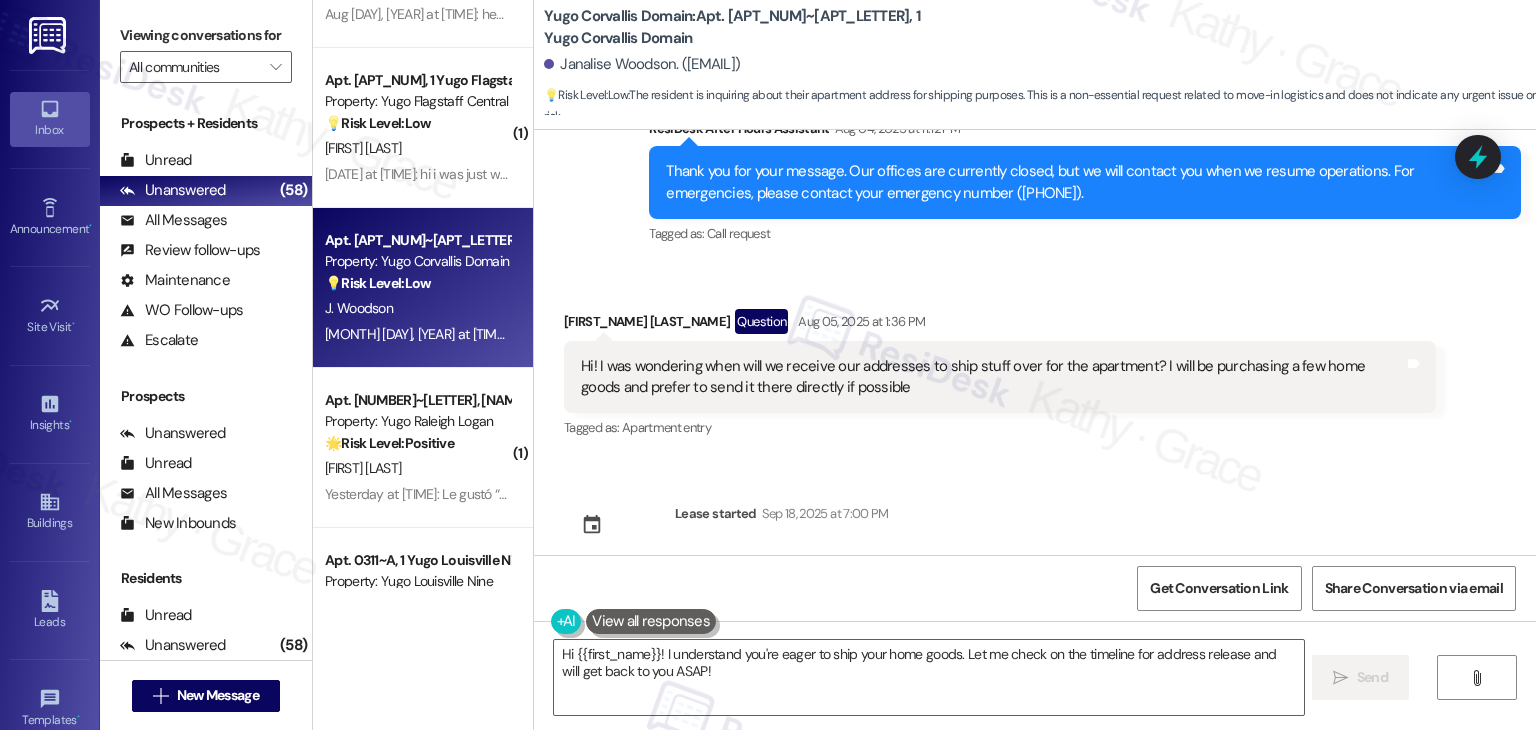 click on "Hi! I was wondering when will we receive our addresses to ship stuff over for the apartment? I will be purchasing a few home goods and prefer to send it there directly if possible" at bounding box center (992, 377) 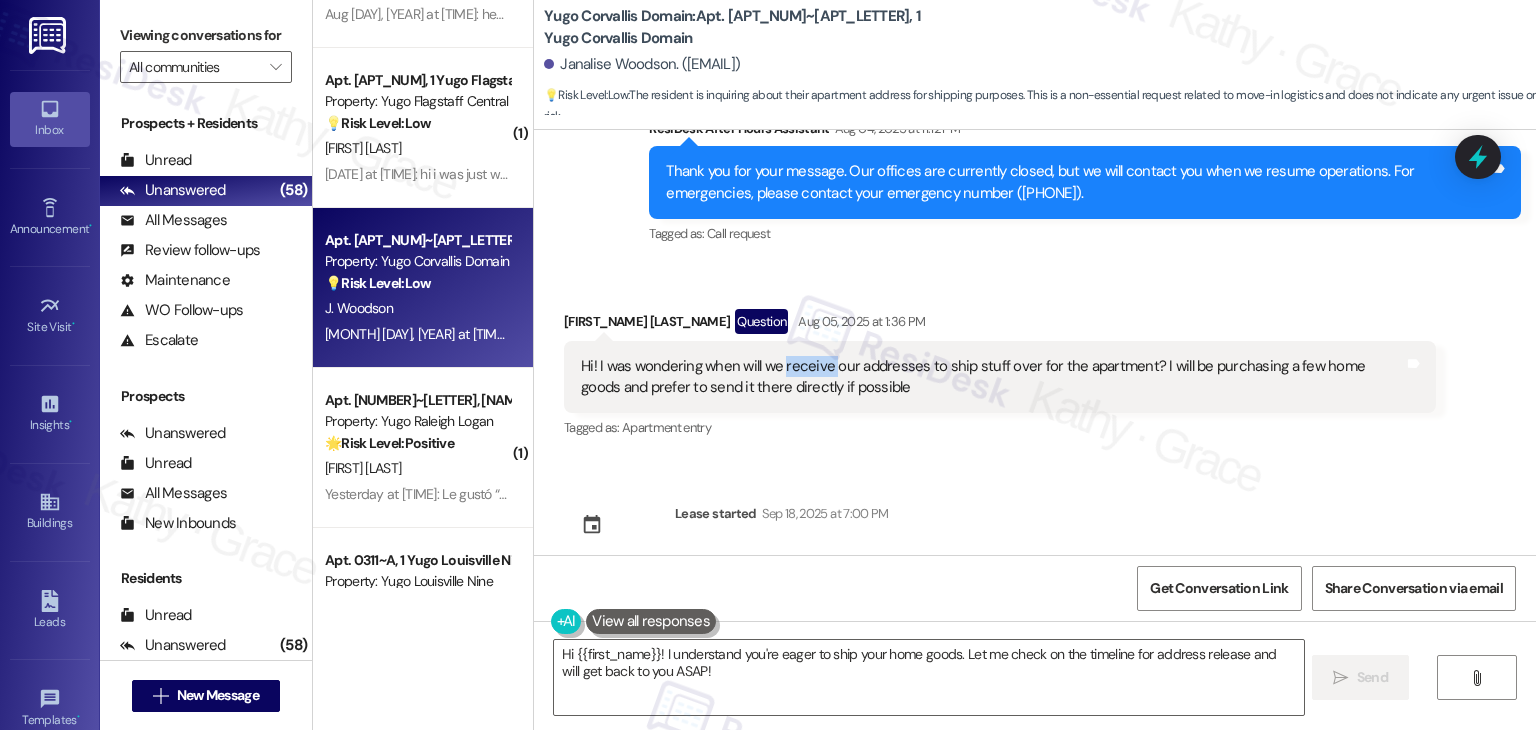 click on "Hi! I was wondering when will we receive our addresses to ship stuff over for the apartment? I will be purchasing a few home goods and prefer to send it there directly if possible" at bounding box center [992, 377] 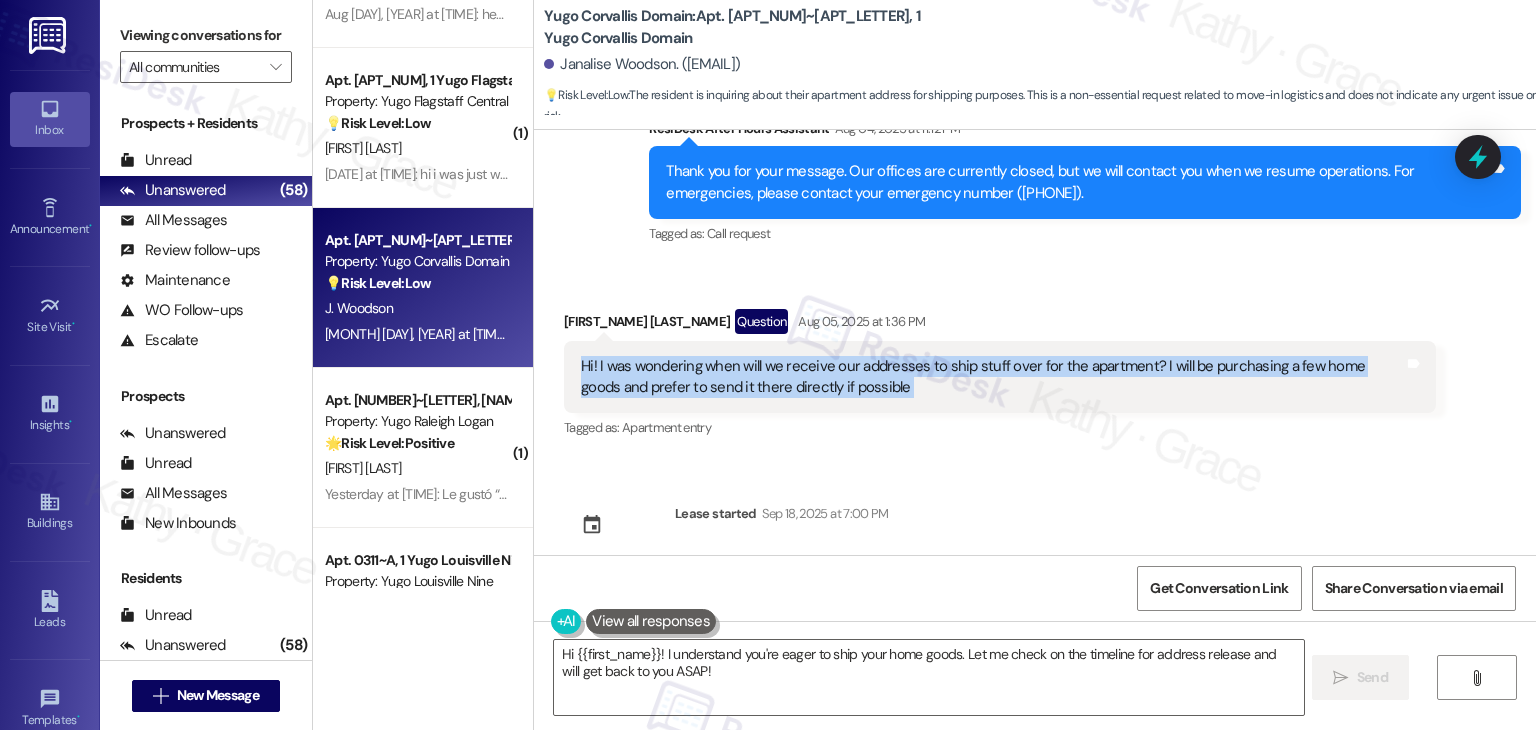 click on "Hi! I was wondering when will we receive our addresses to ship stuff over for the apartment? I will be purchasing a few home goods and prefer to send it there directly if possible" at bounding box center (992, 377) 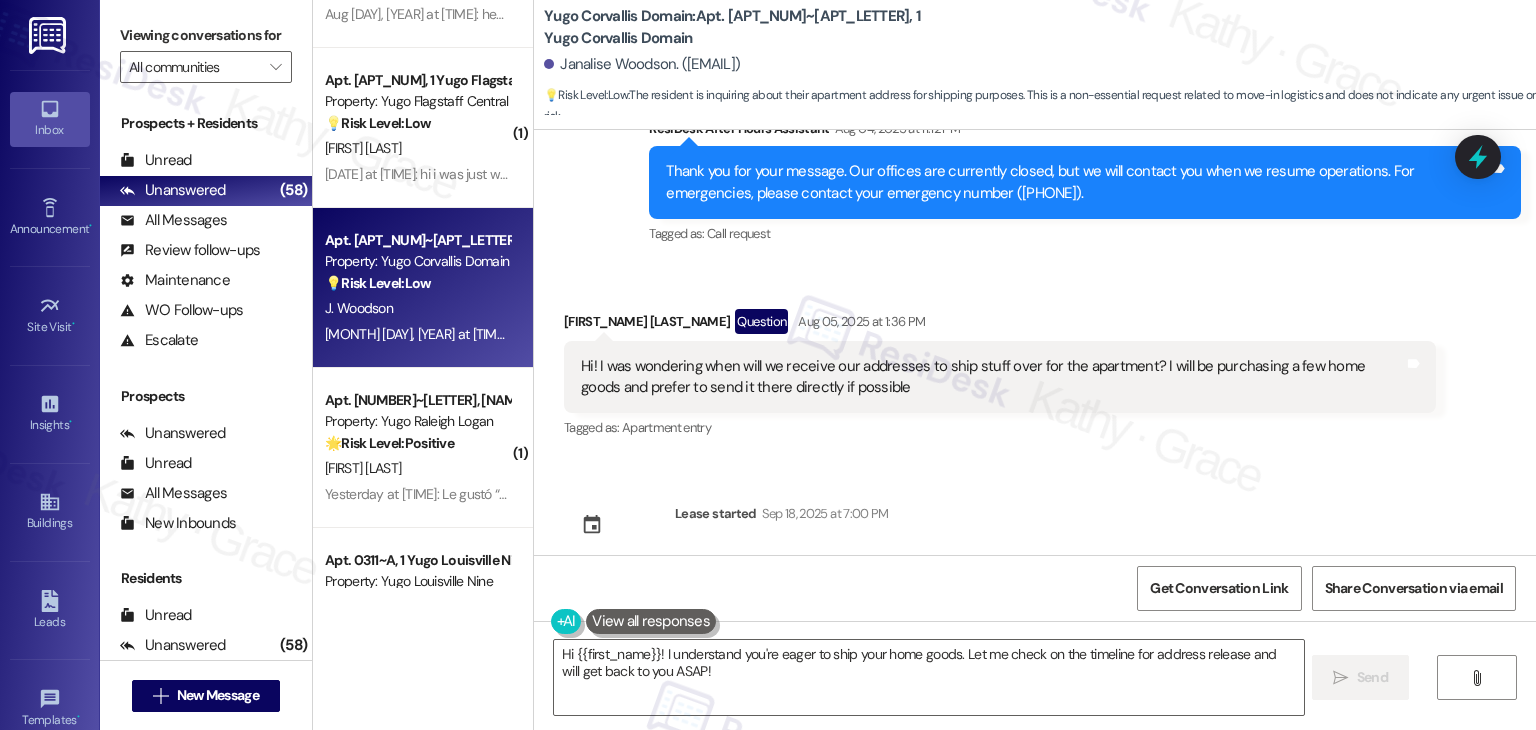 click on "Janalise Woodson Question Aug 05, 2025 at 1:36 PM" at bounding box center [1000, 325] 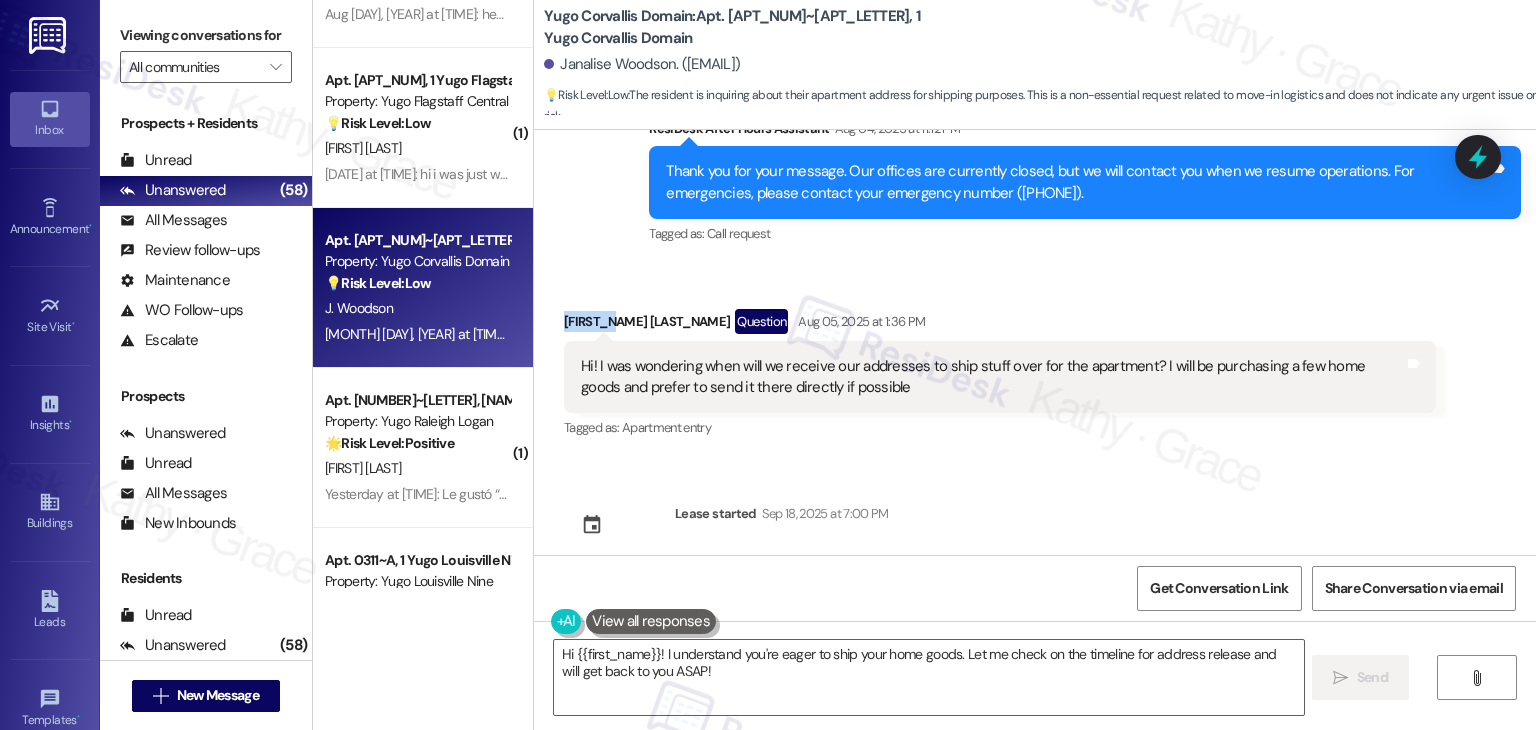 click on "Janalise Woodson Question Aug 05, 2025 at 1:36 PM" at bounding box center [1000, 325] 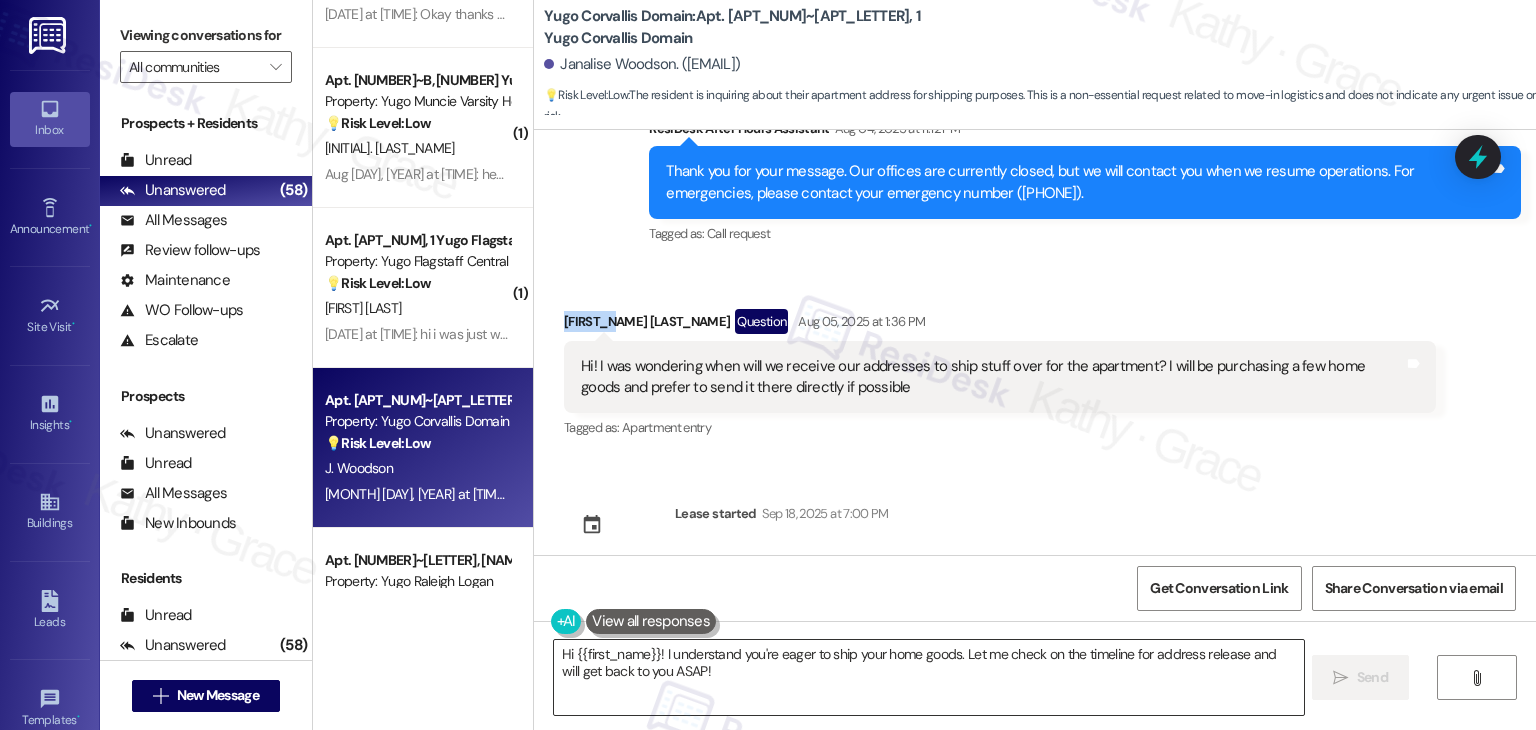 click on "Hi {{first_name}}! I understand you're eager to ship your home goods. Let me check on the timeline for address release and will get back to you ASAP!" at bounding box center [928, 677] 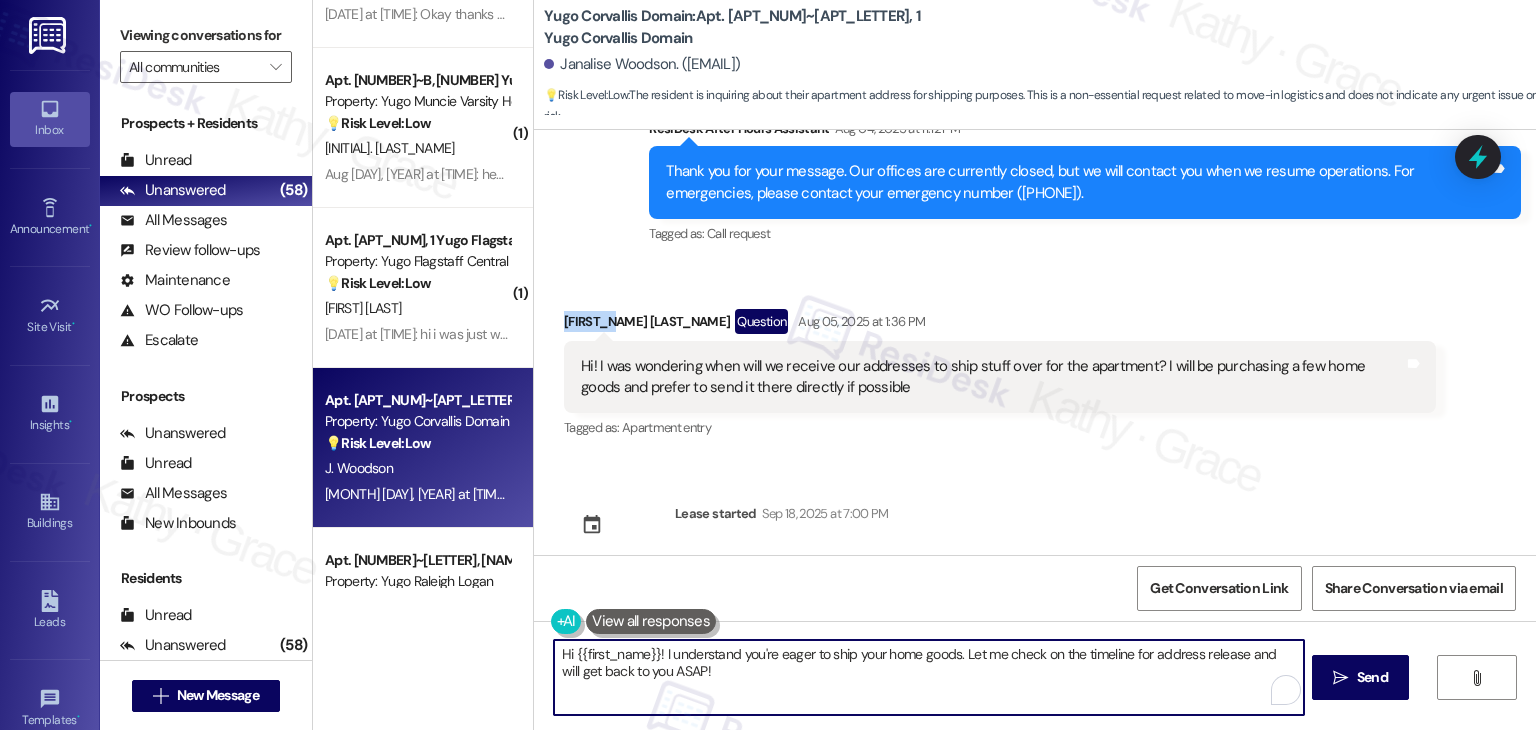 click on "Hi {{first_name}}! I understand you're eager to ship your home goods. Let me check on the timeline for address release and will get back to you ASAP!" at bounding box center (928, 677) 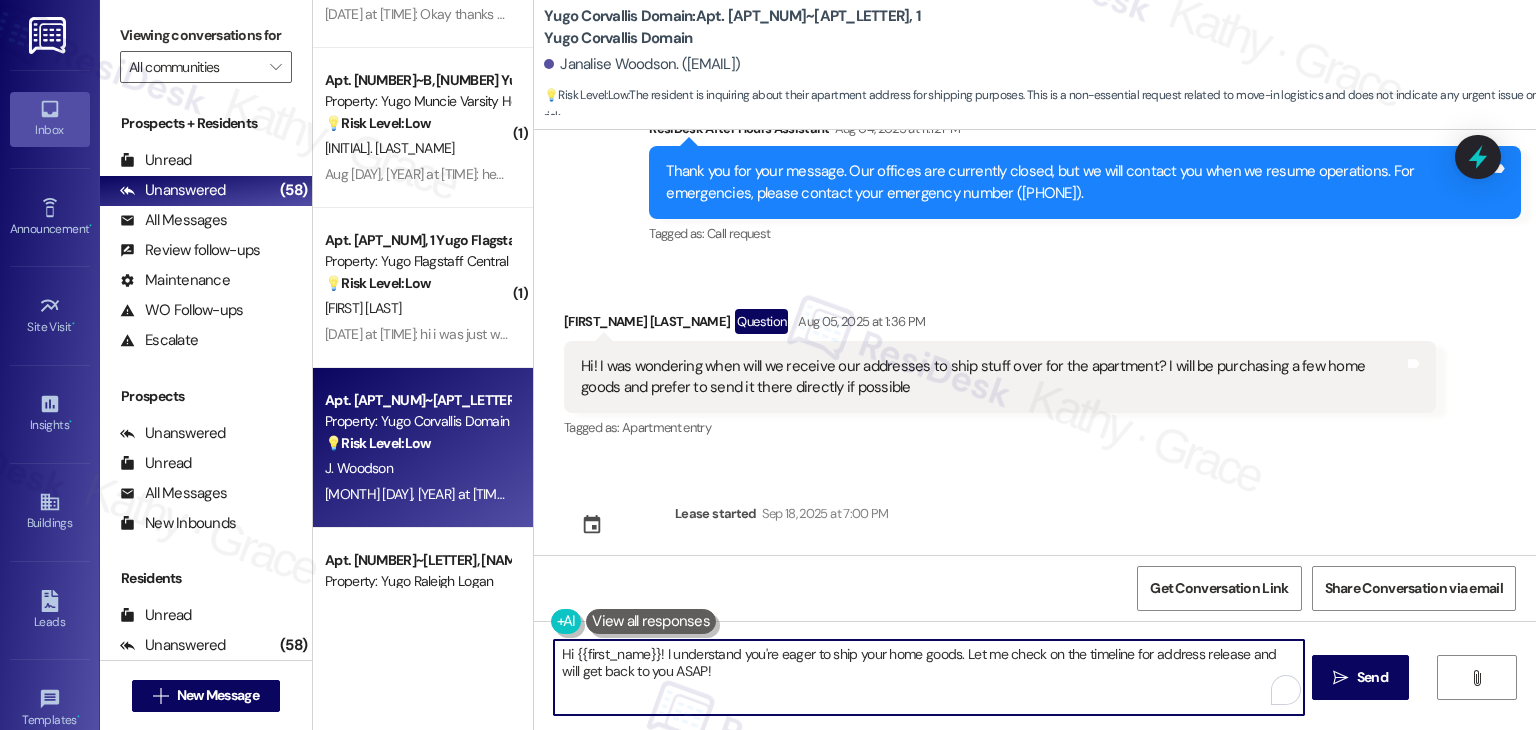 click on "Hi {{first_name}}! I understand you're eager to ship your home goods. Let me check on the timeline for address release and will get back to you ASAP!" at bounding box center [928, 677] 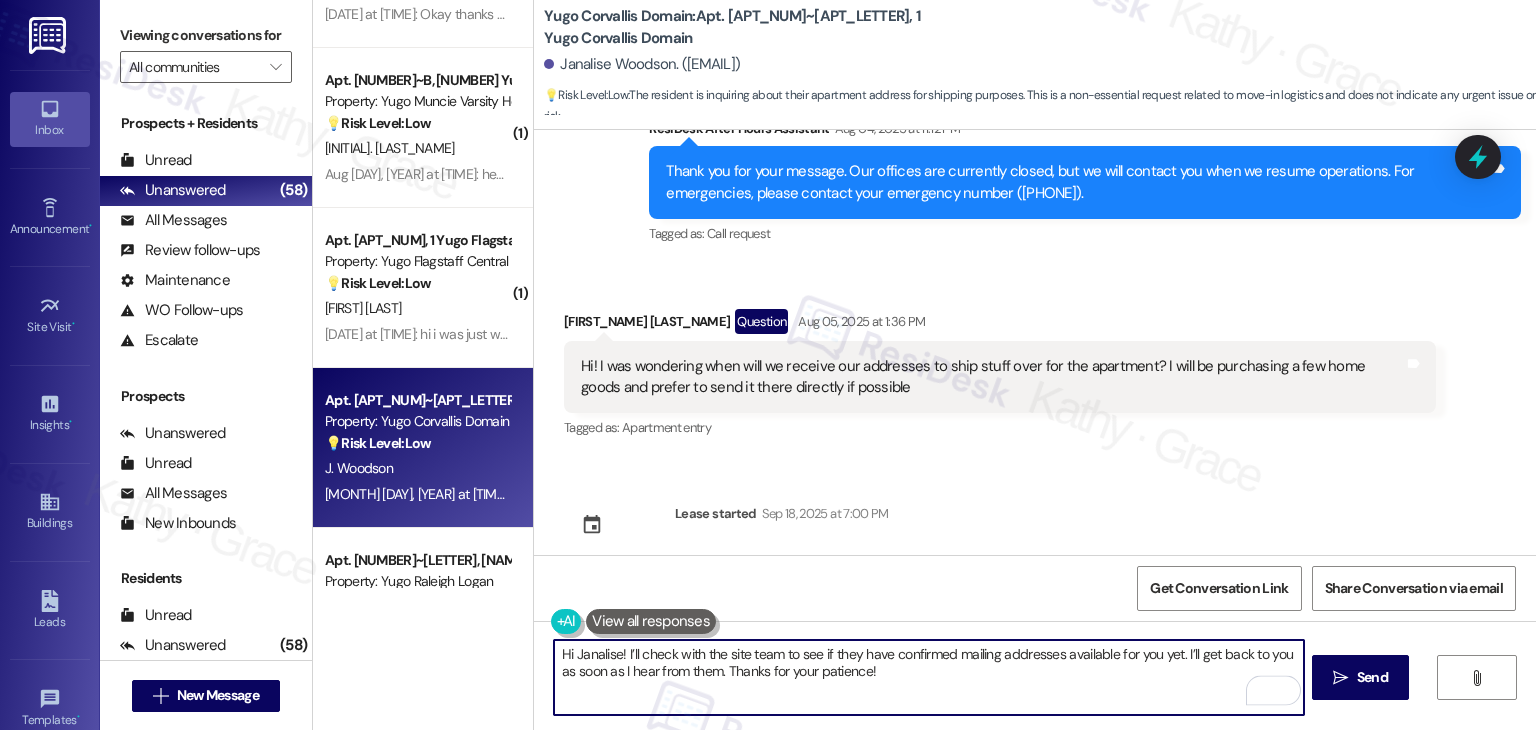 type on "Hi Janalise! I’ll check with the site team to see if they have confirmed mailing addresses available for you yet. I’ll get back to you as soon as I hear from them. Thanks for your patience!" 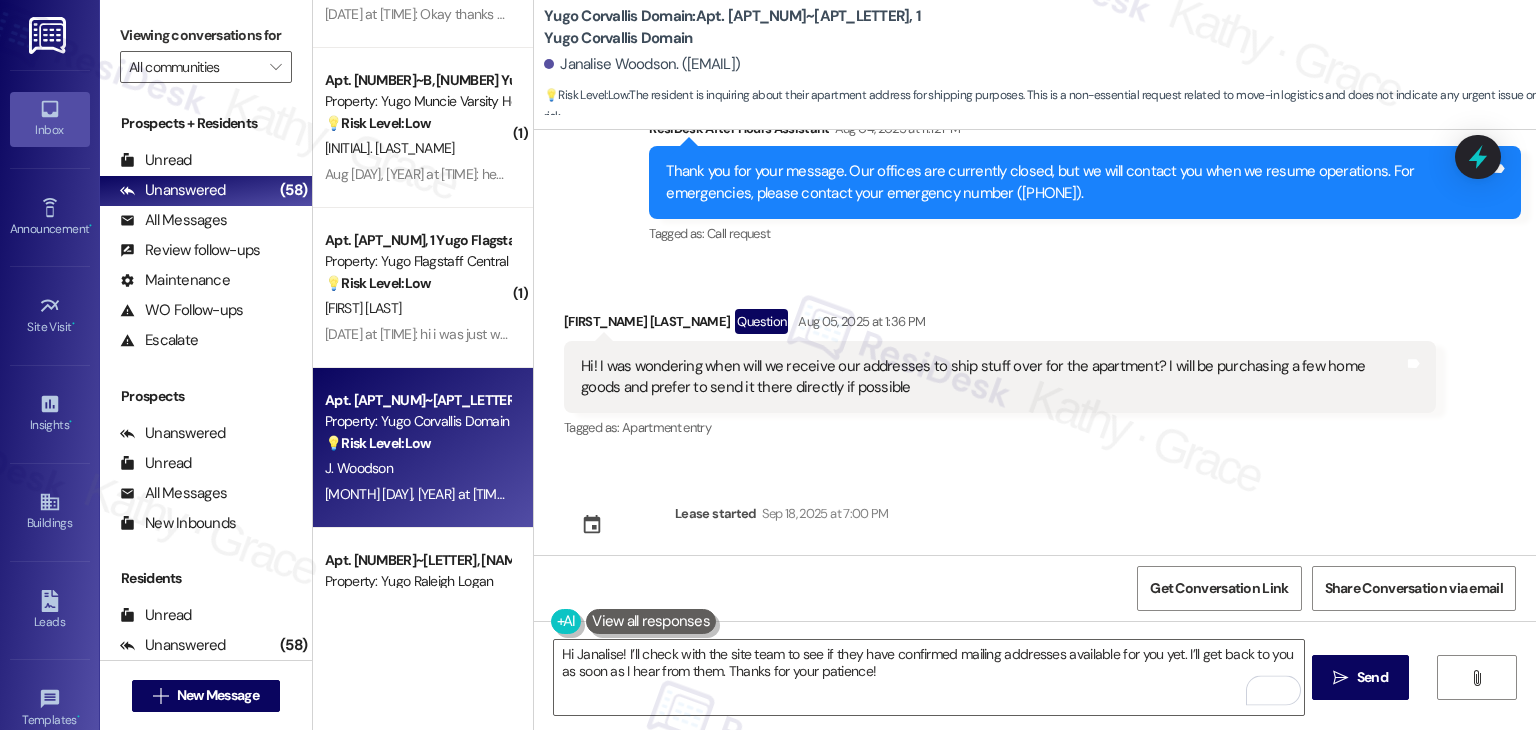 click on "Get Conversation Link Share Conversation via email" at bounding box center (1035, 588) 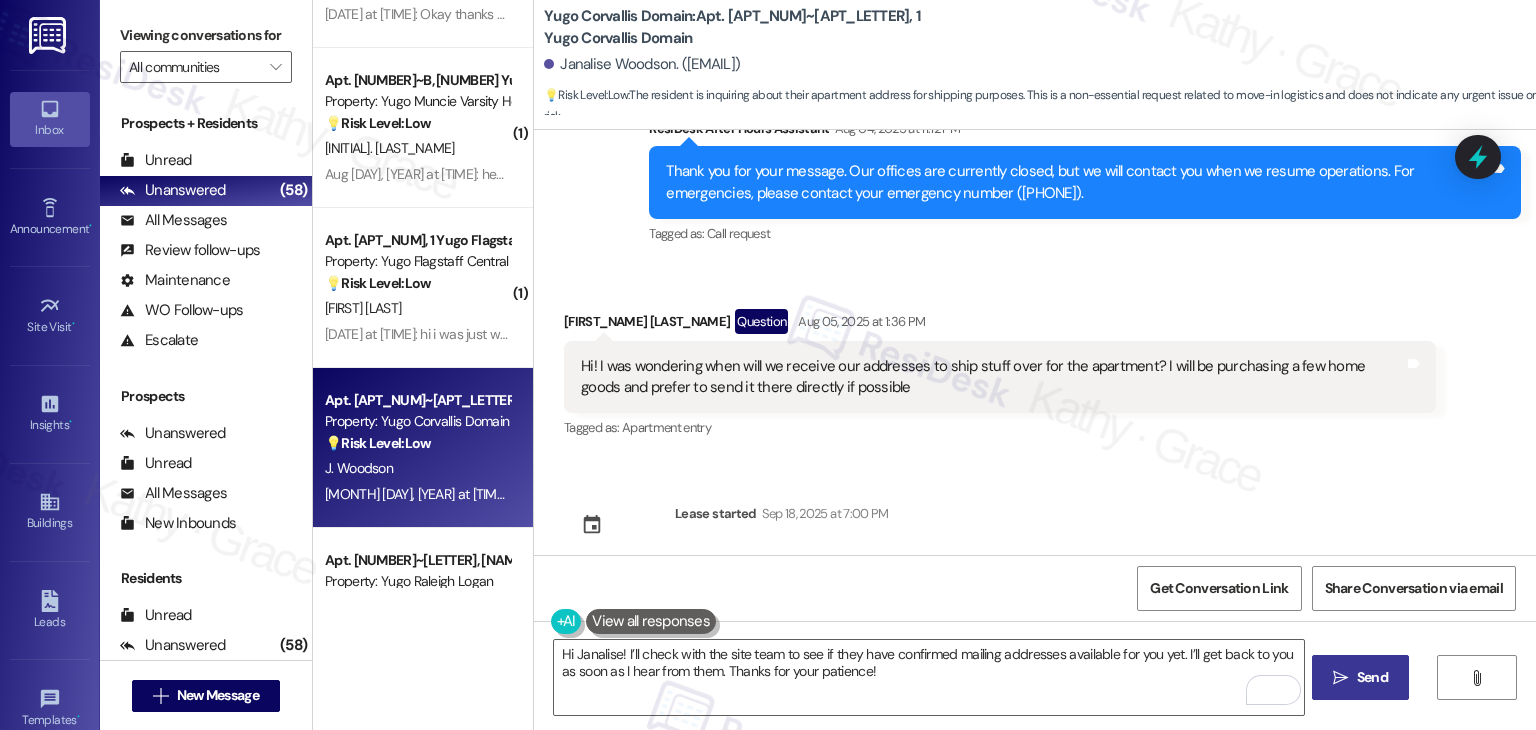 click on " Send" at bounding box center (1360, 677) 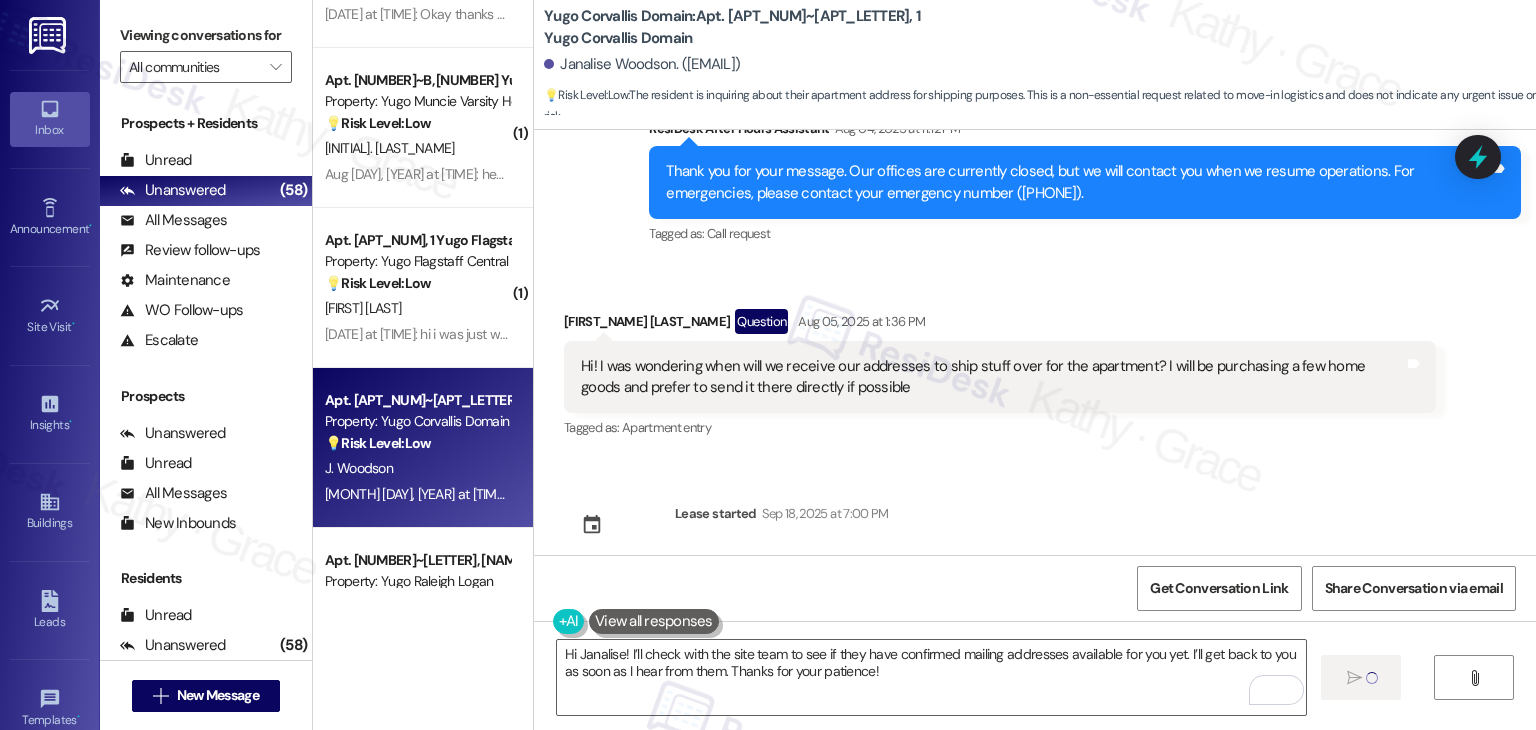 type 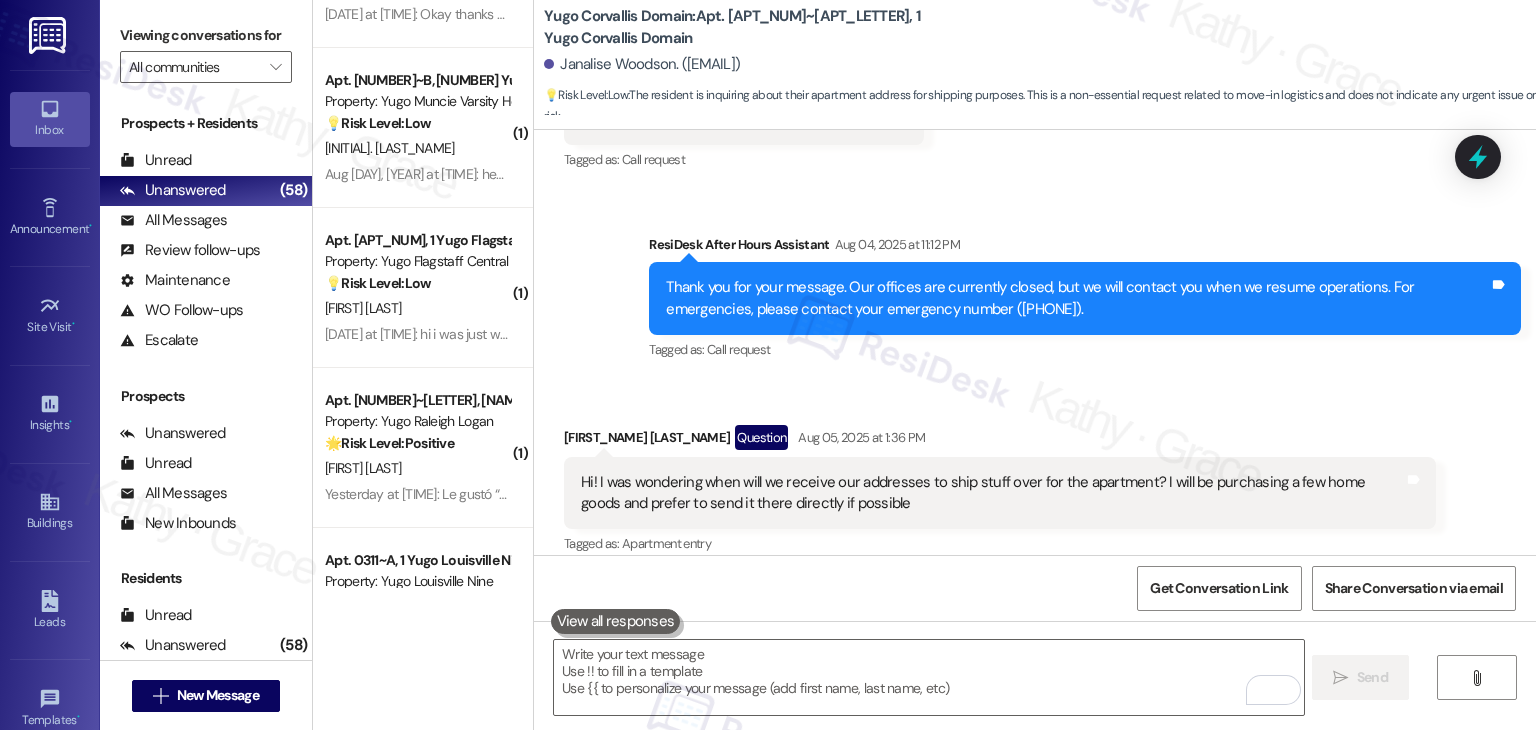 scroll, scrollTop: 3533, scrollLeft: 0, axis: vertical 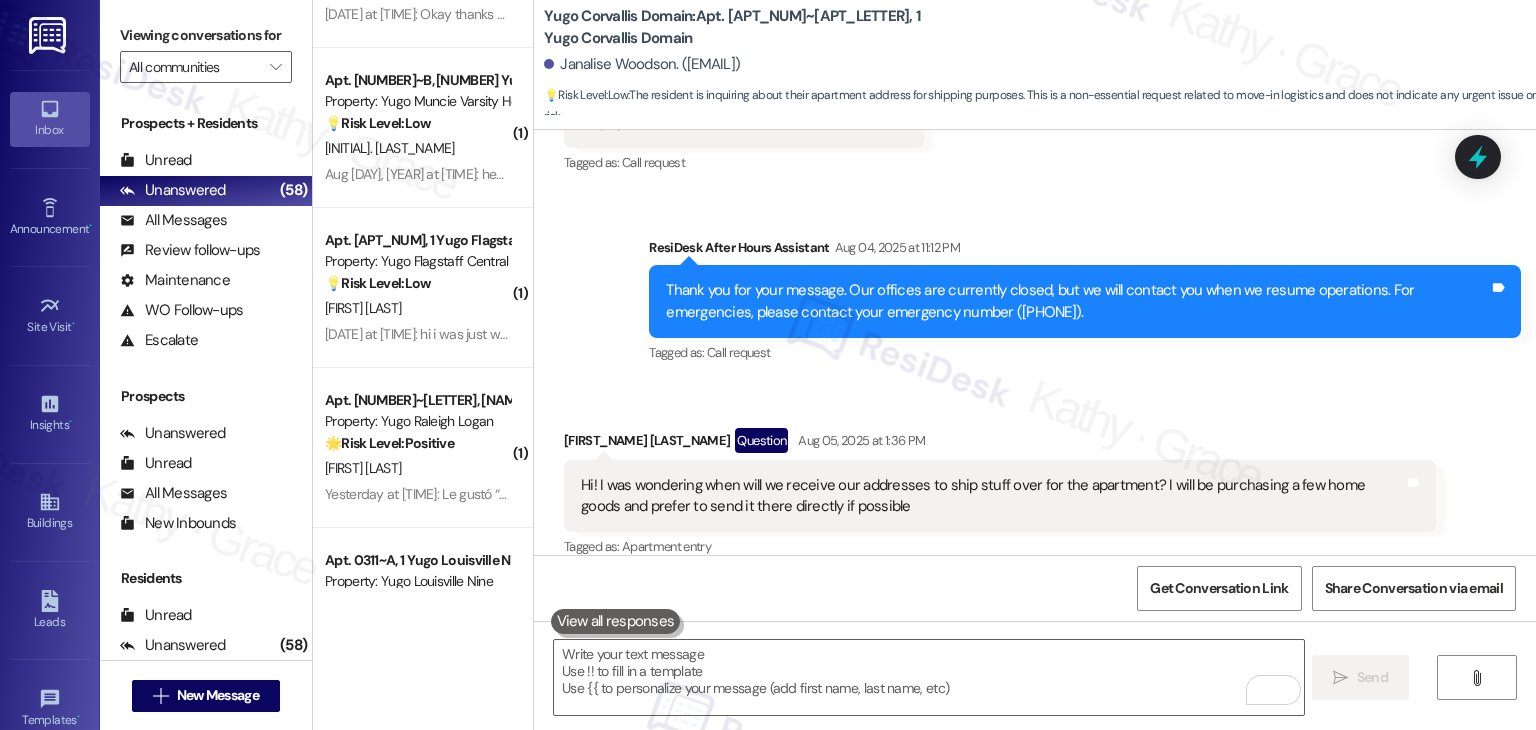 click on "Janalise Woodson Question Aug 05, 2025 at 1:36 PM" at bounding box center [1000, 444] 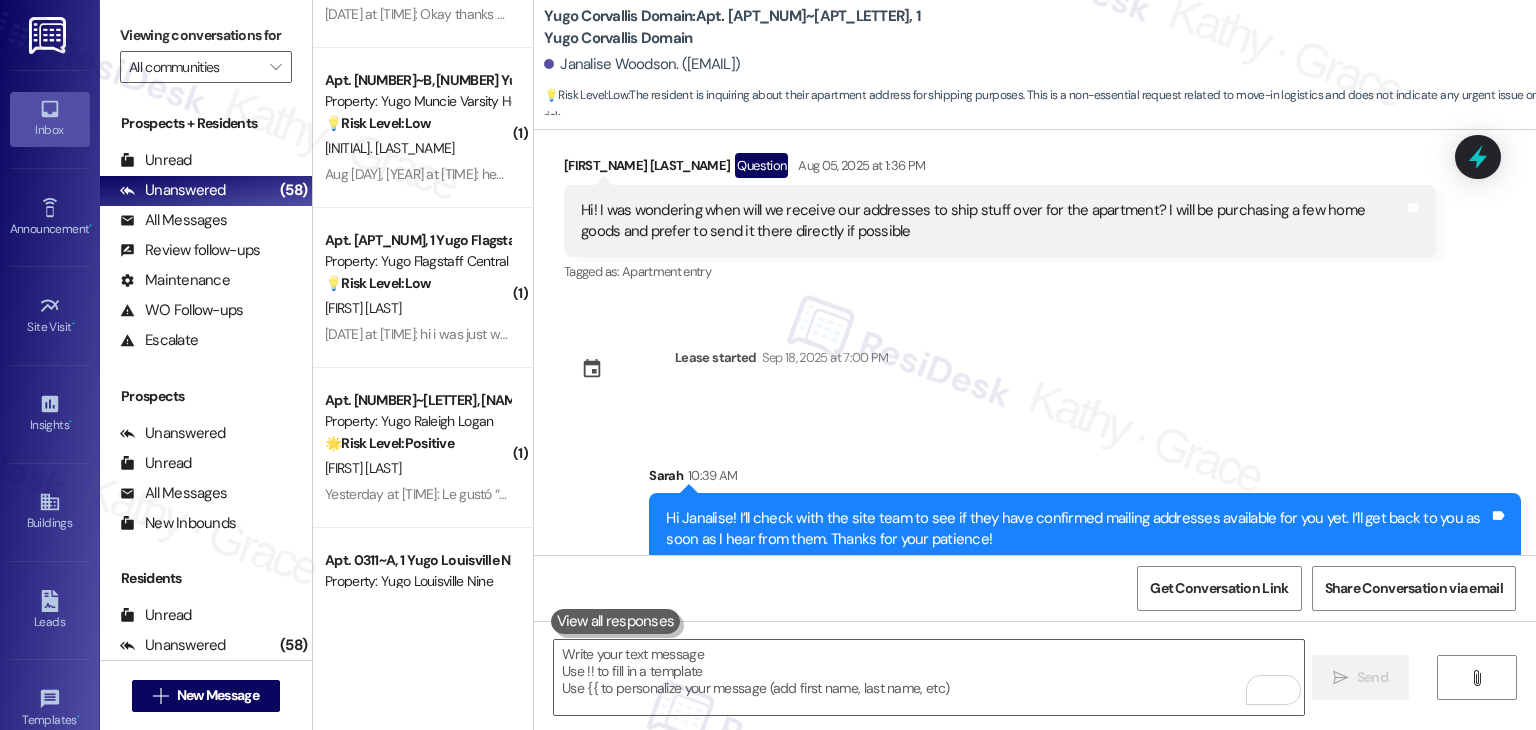 scroll, scrollTop: 3812, scrollLeft: 0, axis: vertical 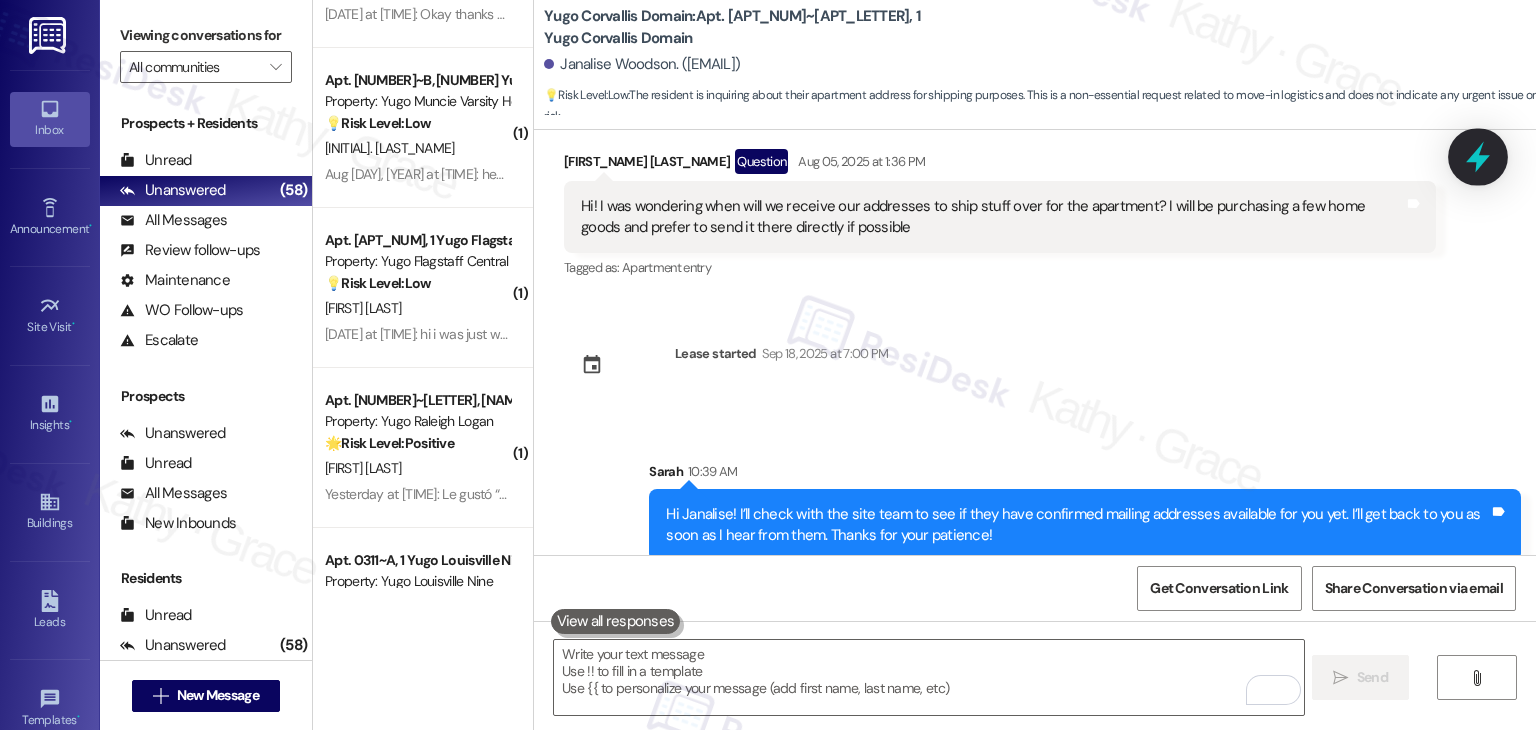 click 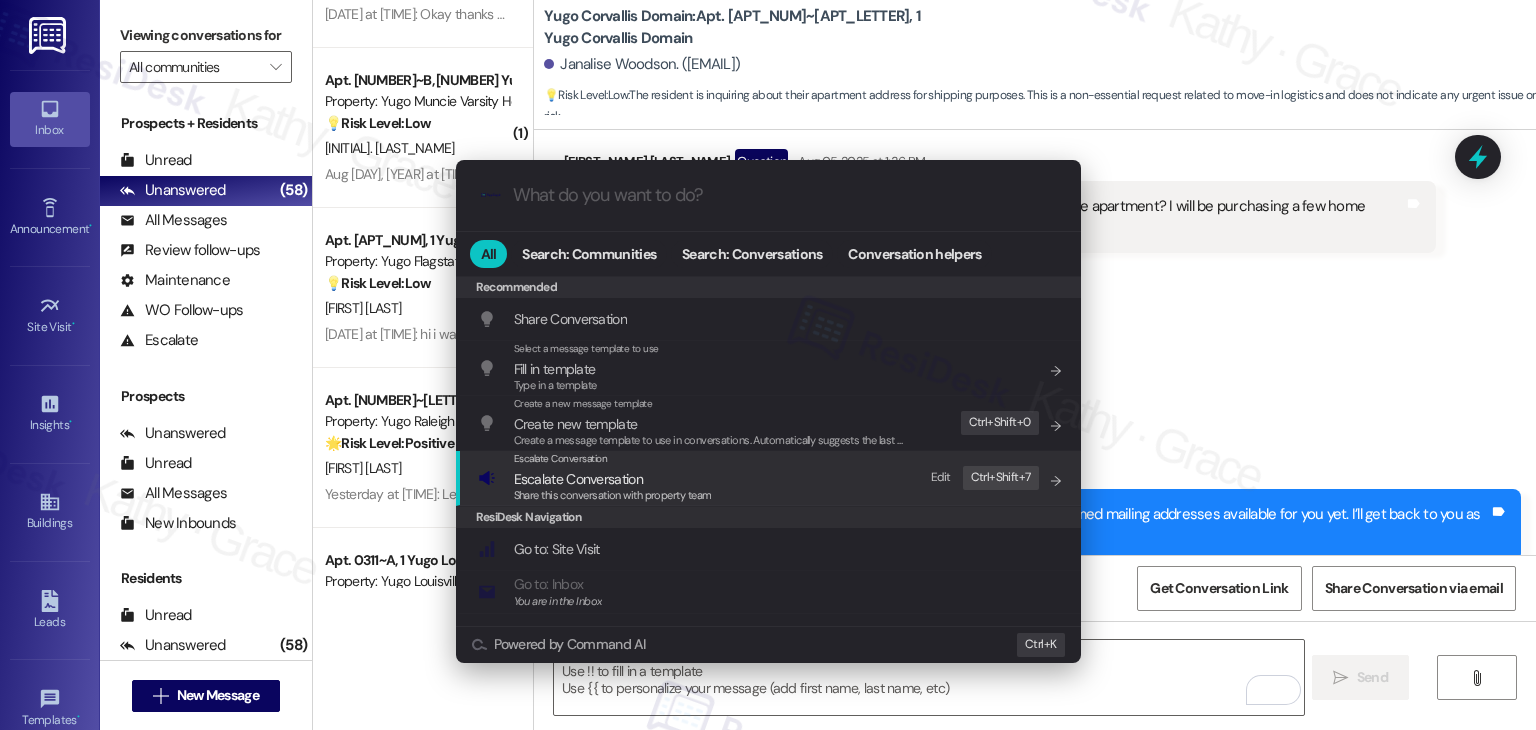 click on "Share this conversation with property team" at bounding box center [613, 495] 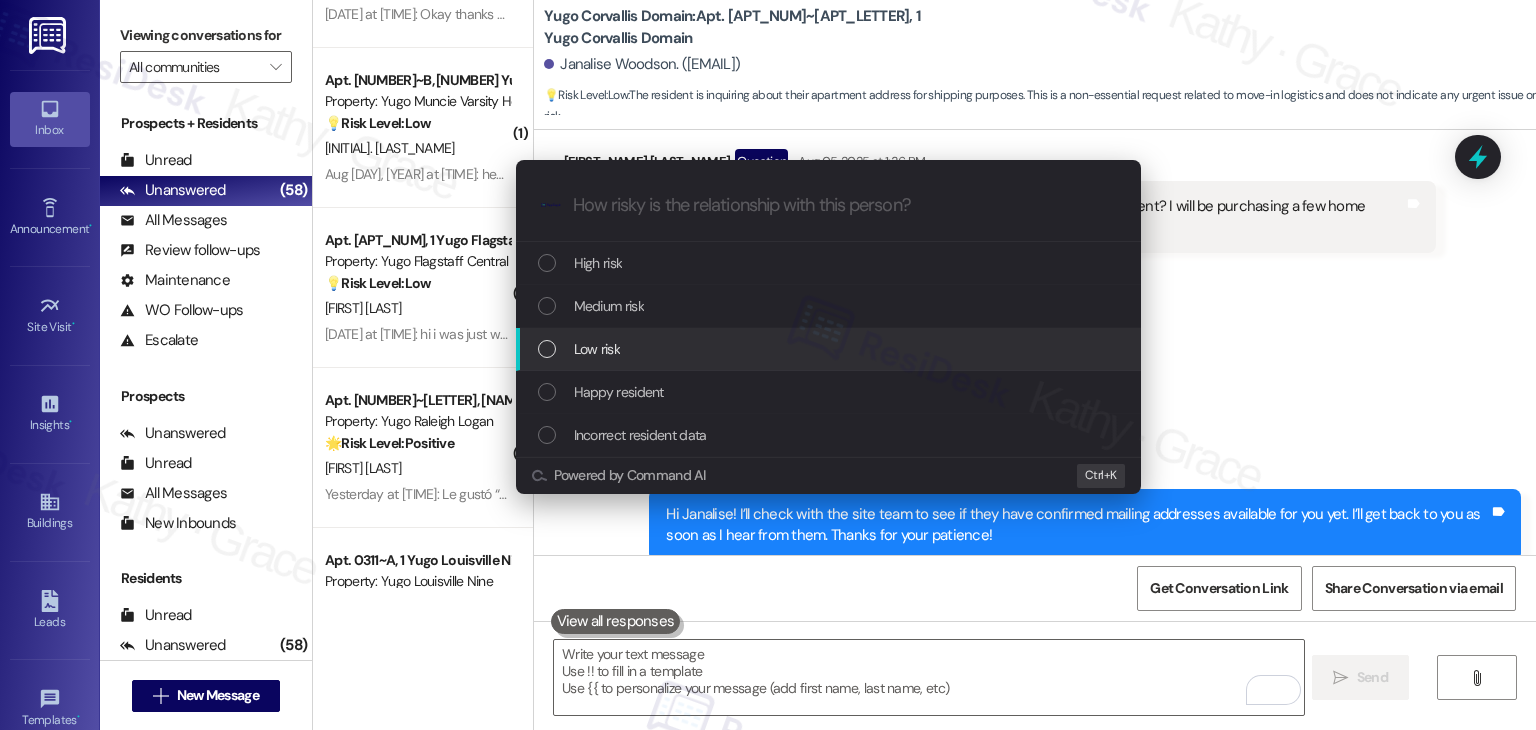 click at bounding box center (547, 349) 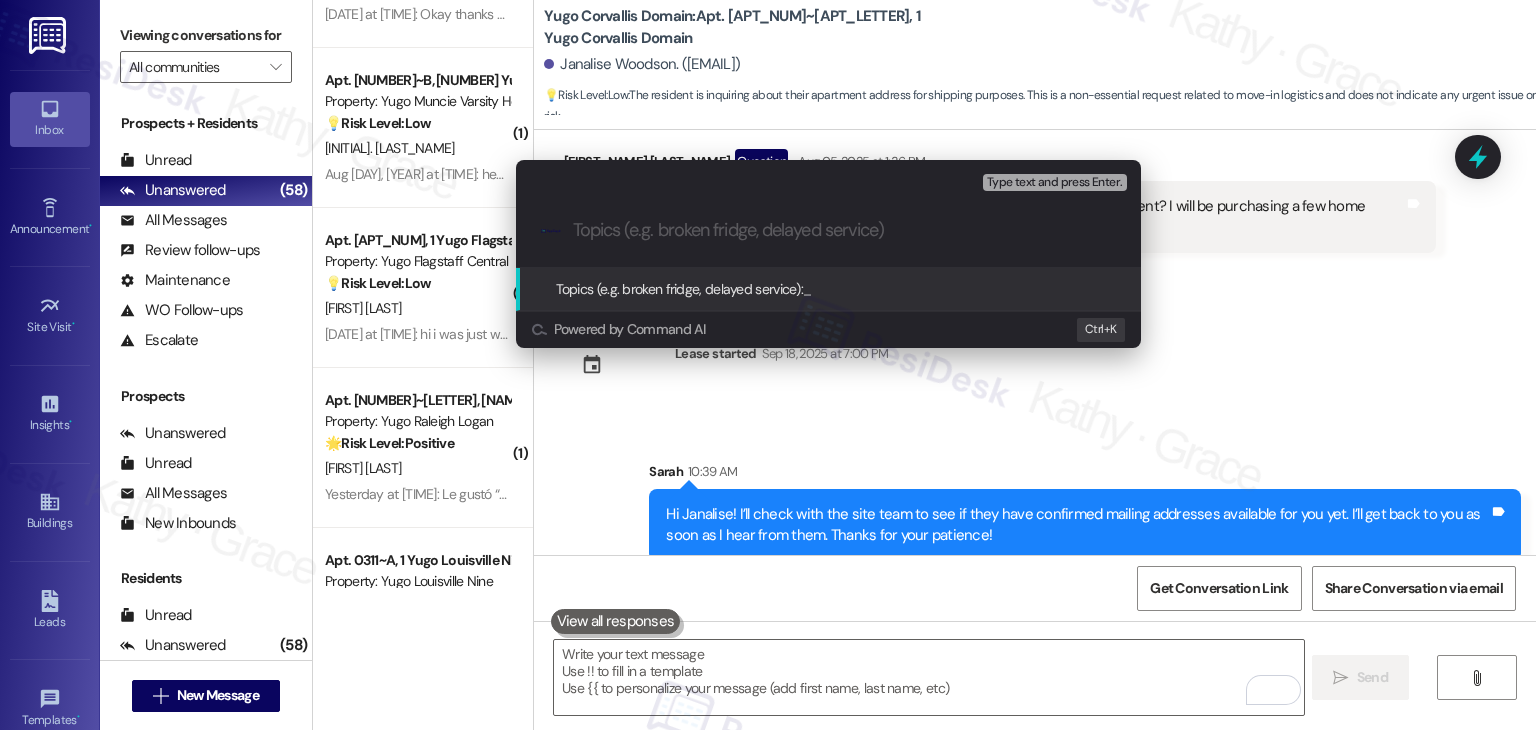 paste on "Request for Mailing Address to Ship Items Before Move-In" 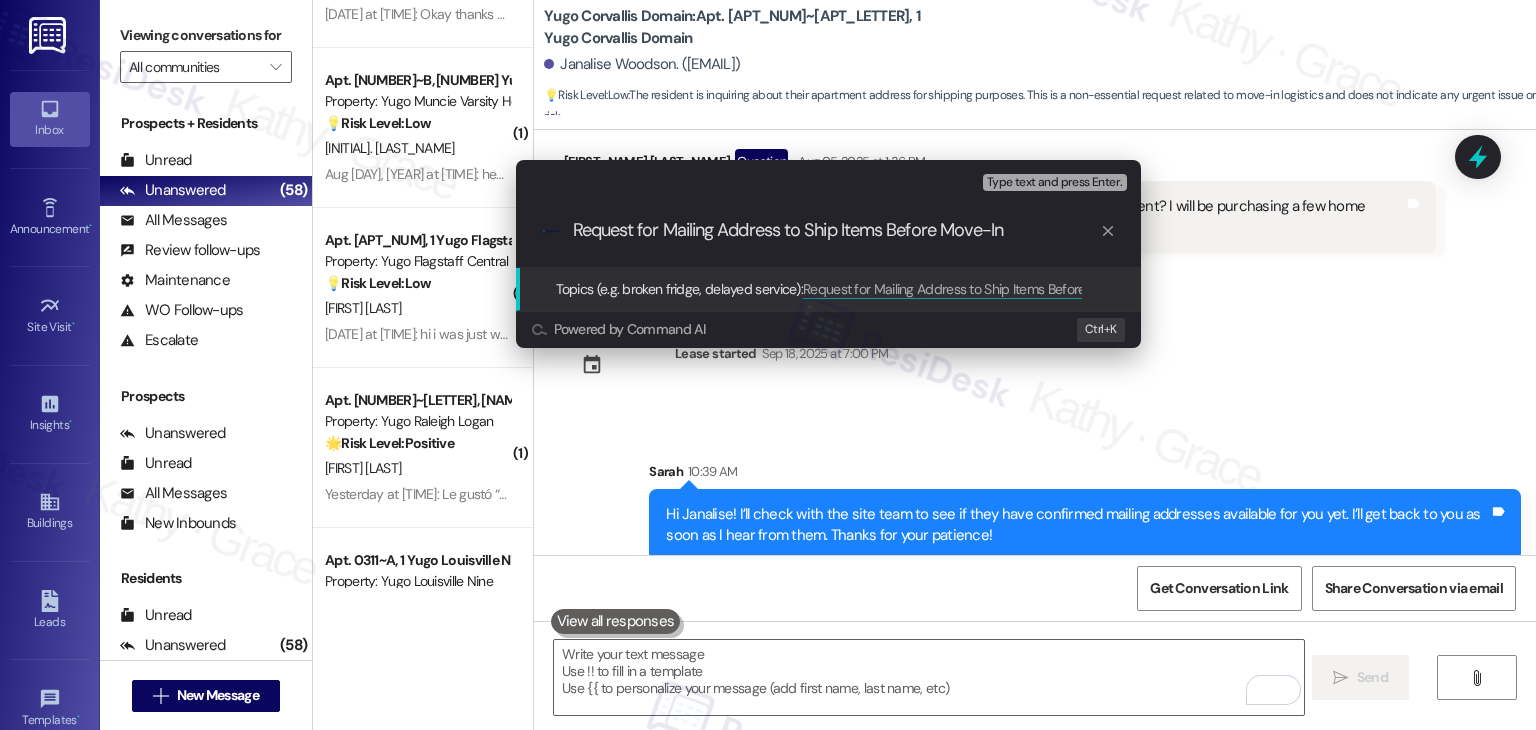 type 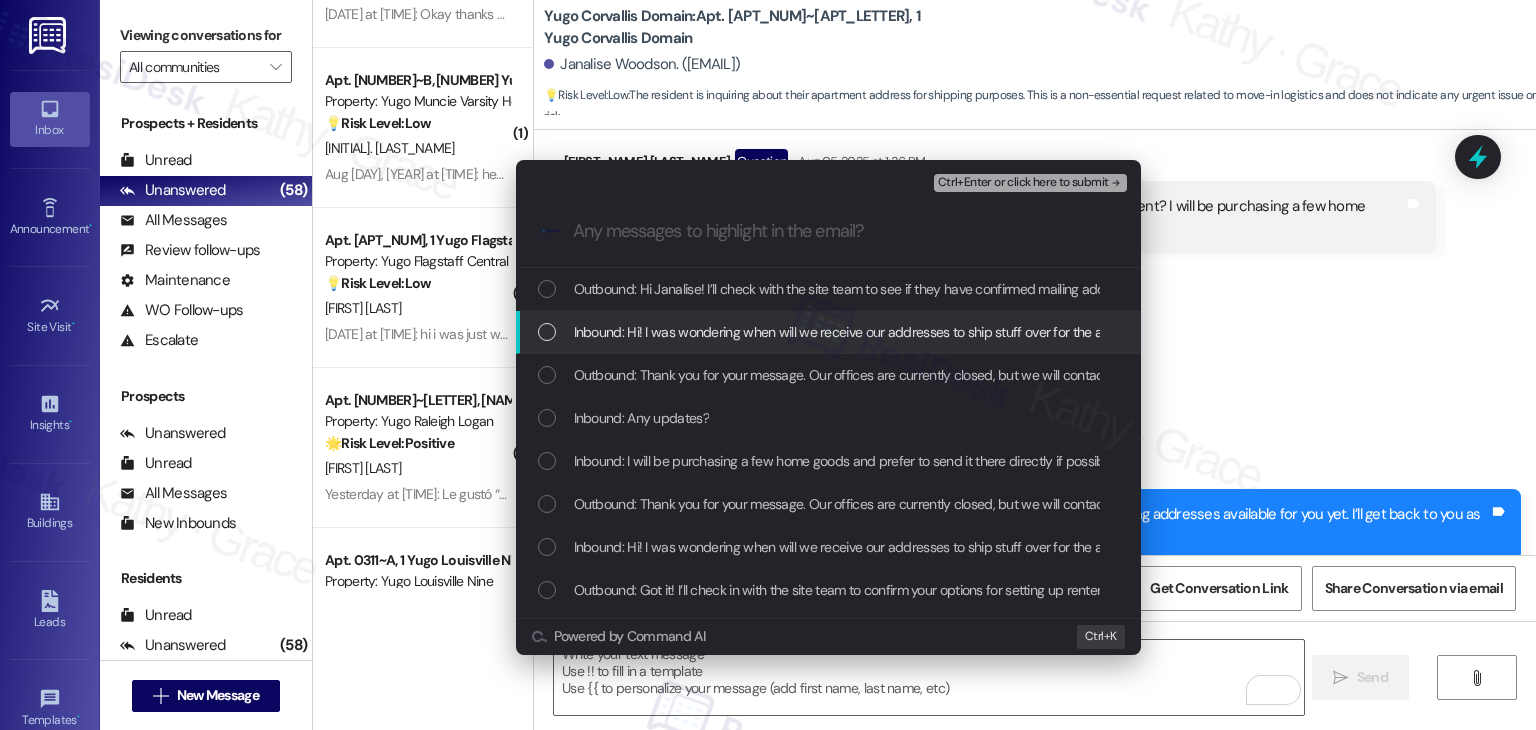 click at bounding box center (547, 332) 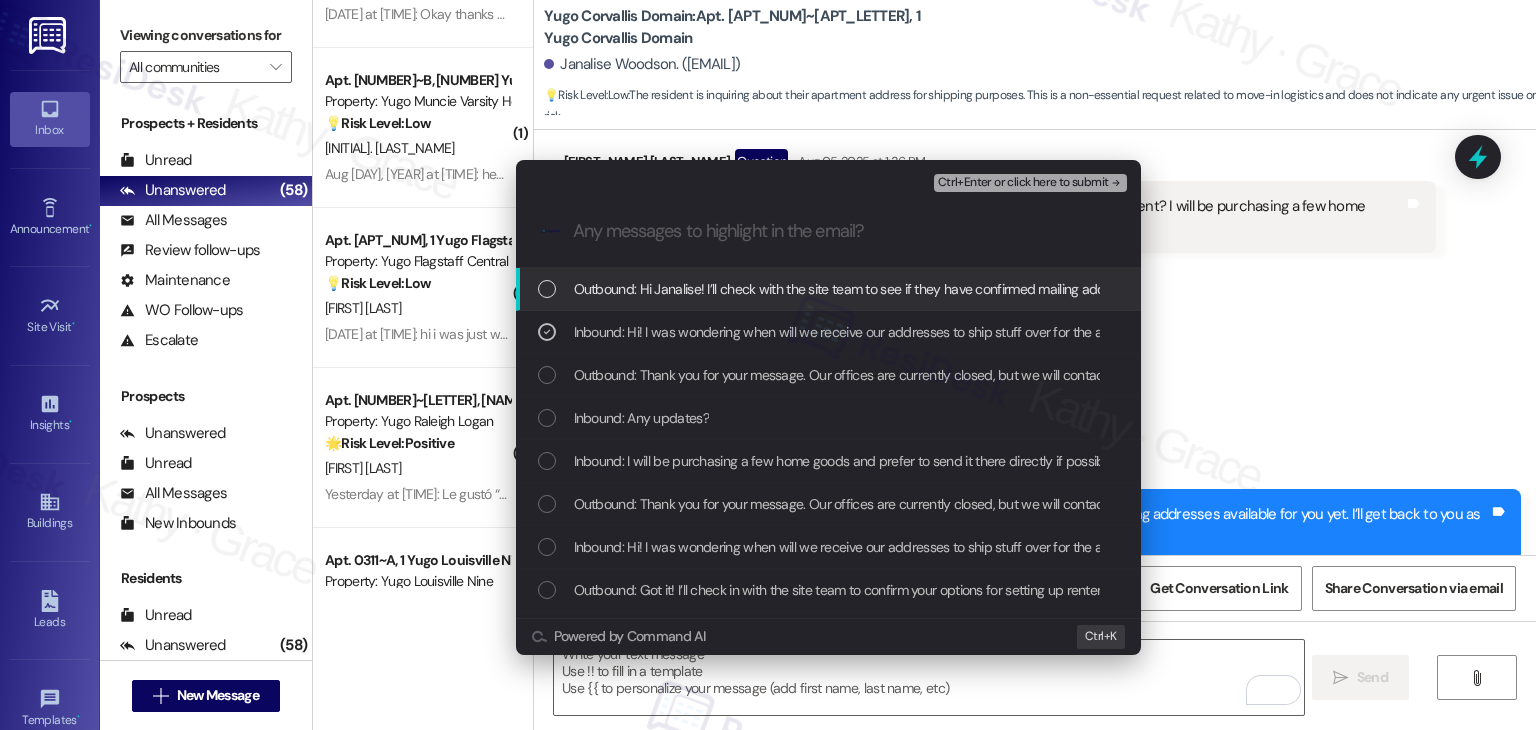 click on "Ctrl+Enter or click here to submit" at bounding box center (1023, 183) 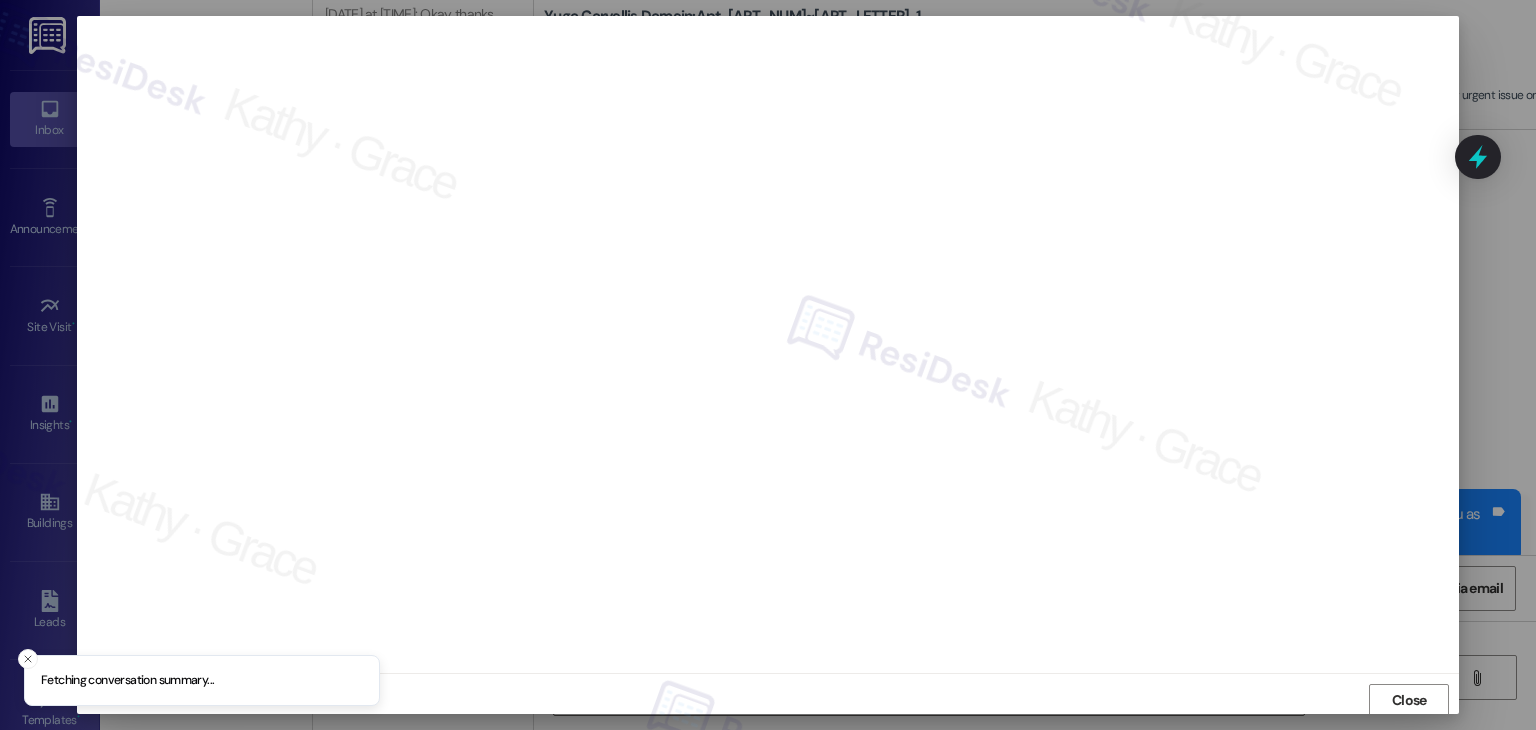 scroll, scrollTop: 1, scrollLeft: 0, axis: vertical 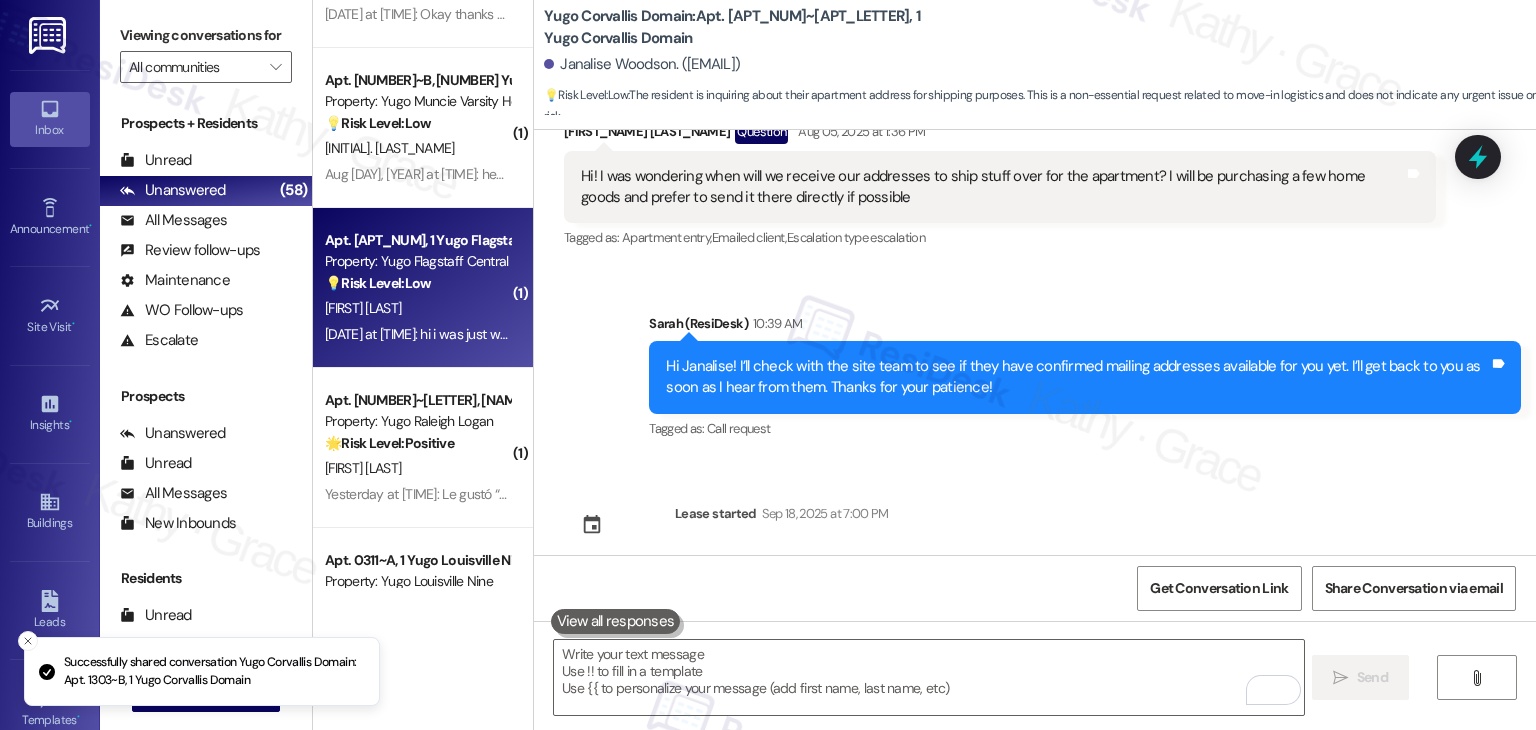 click on "C. Hoel" at bounding box center [417, 308] 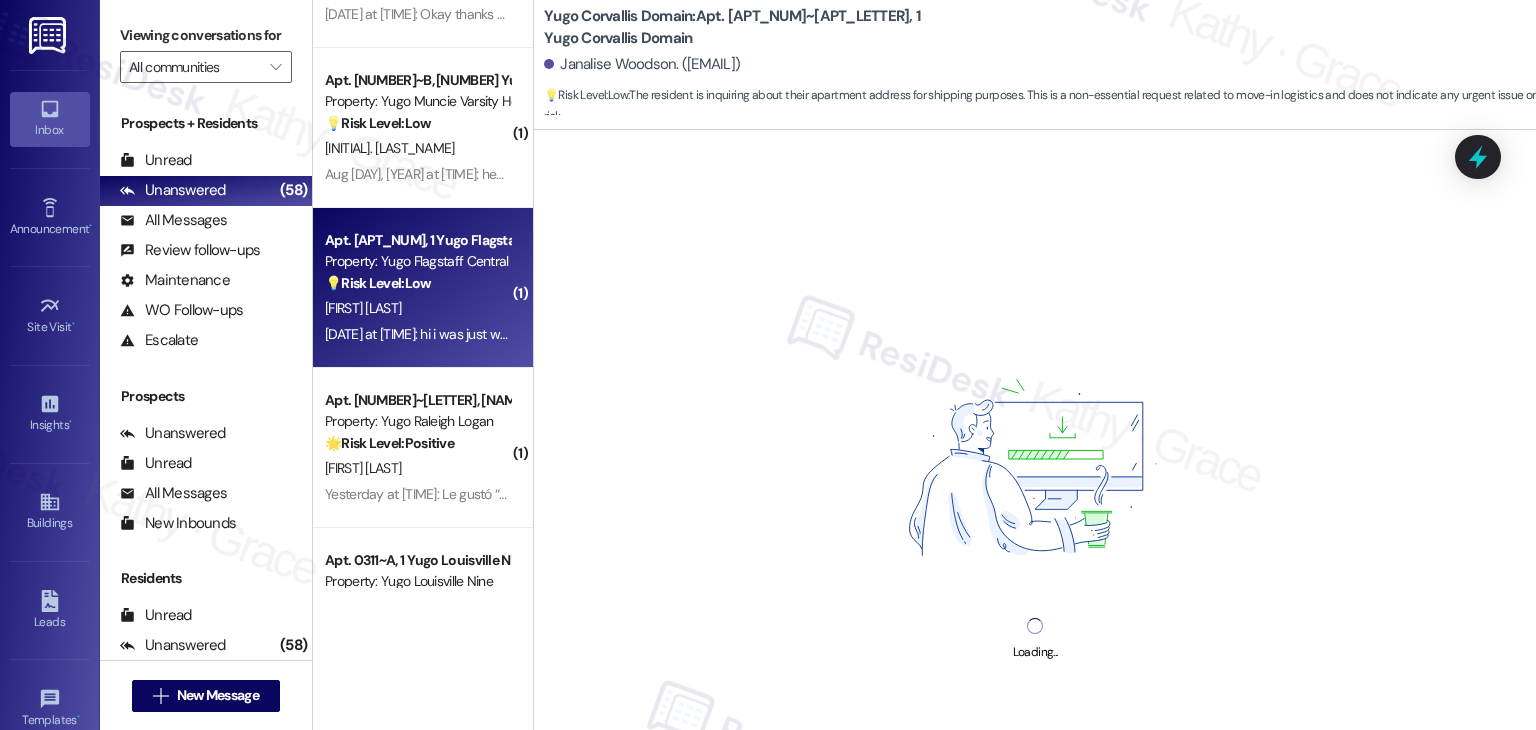 scroll, scrollTop: 6312, scrollLeft: 0, axis: vertical 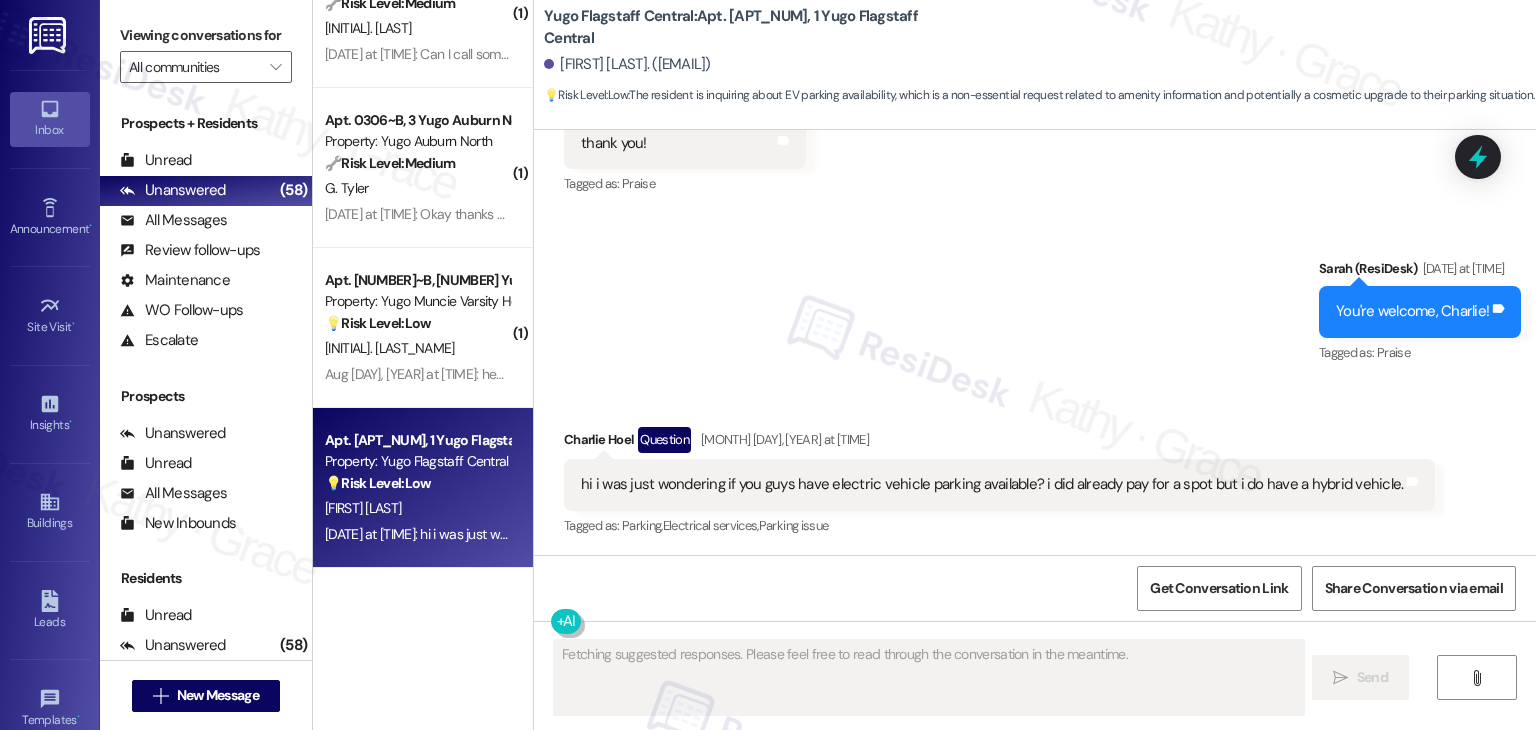 click on "Sent via SMS Sarah   (ResiDesk) Jul 25, 2025 at 12:08 PM You're welcome, Charlie! Tags and notes Tagged as:   Praise Click to highlight conversations about Praise" at bounding box center [1035, 297] 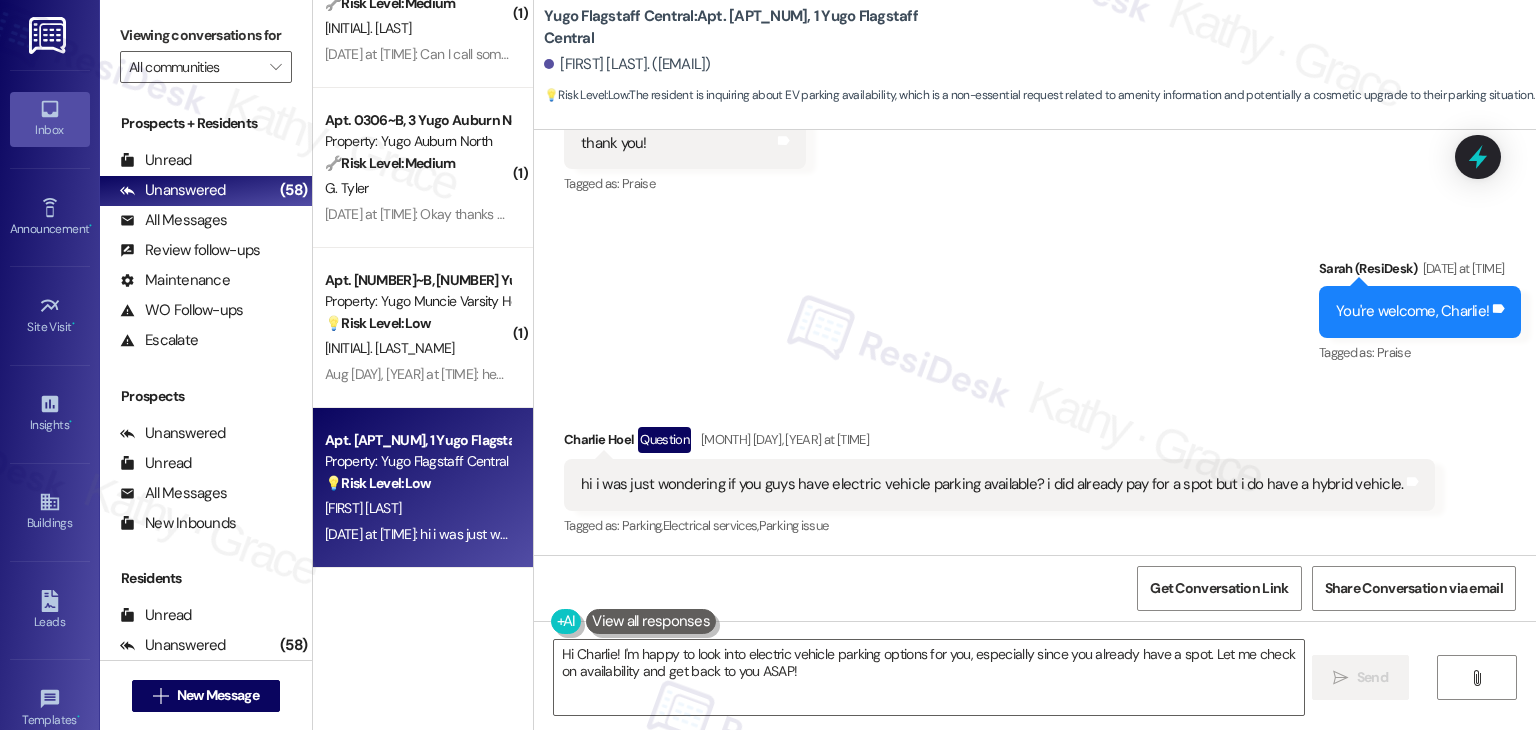 click on "hi i was just wondering if you guys have electric vehicle parking available? i did already pay for a spot but i do have a hybrid vehicle." at bounding box center (992, 484) 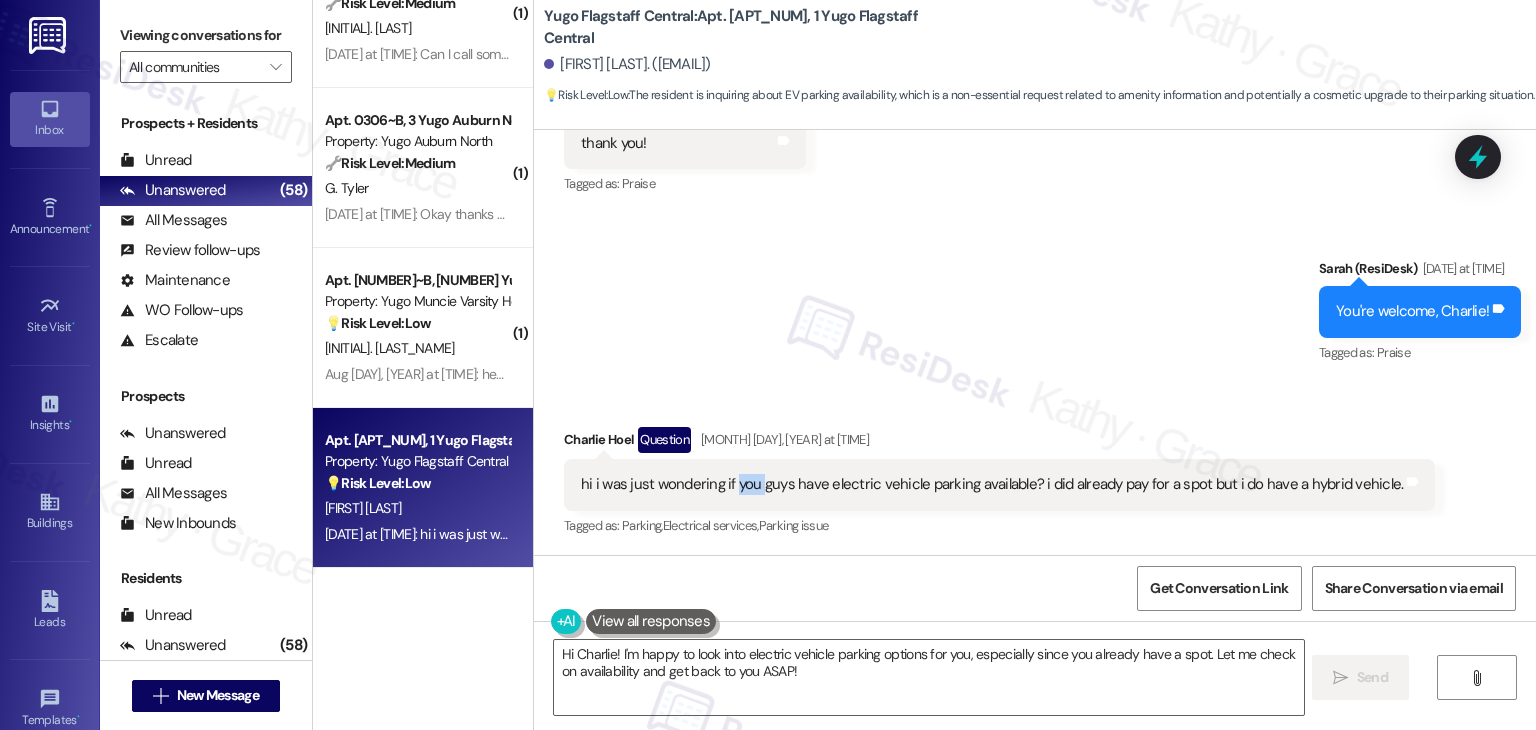 click on "hi i was just wondering if you guys have electric vehicle parking available? i did already pay for a spot but i do have a hybrid vehicle." at bounding box center (992, 484) 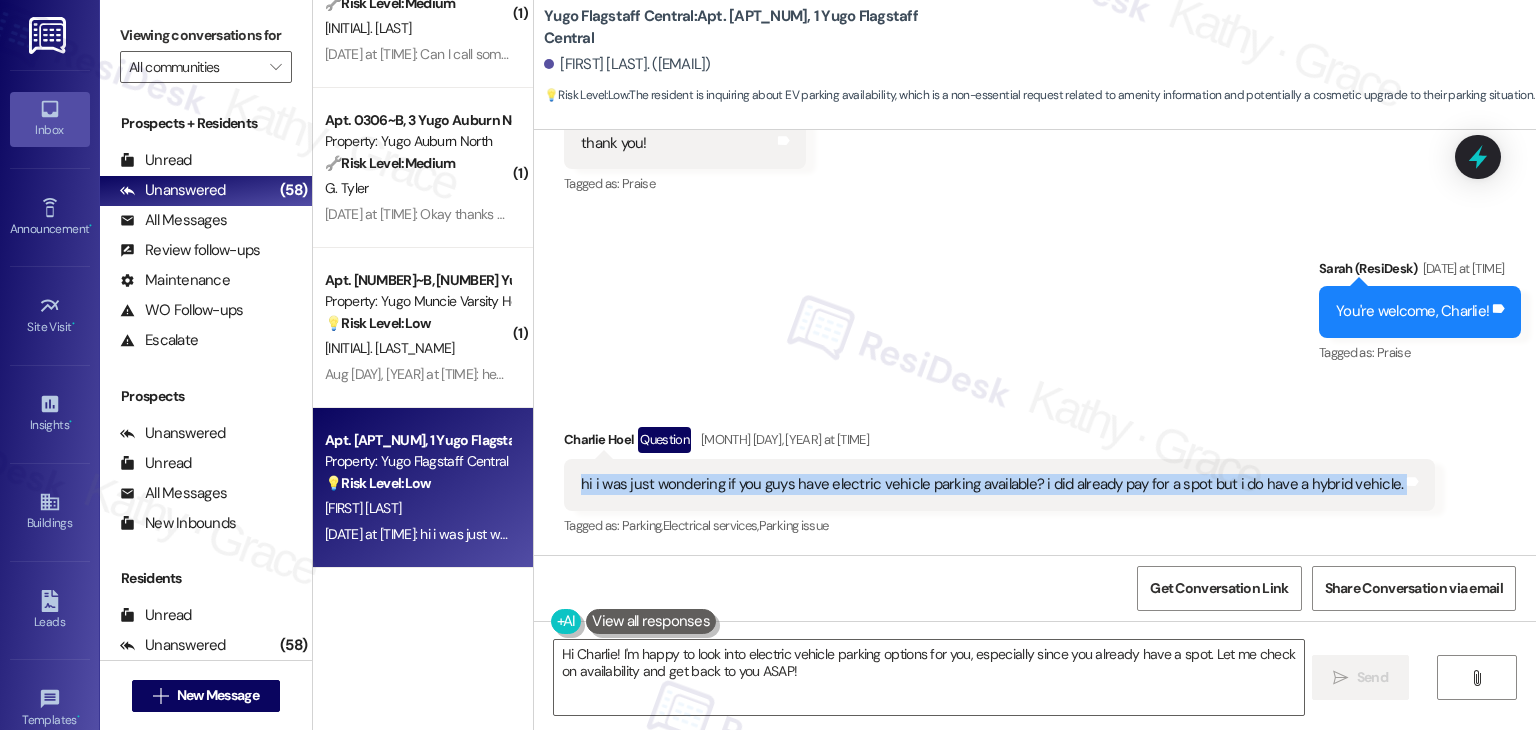 click on "hi i was just wondering if you guys have electric vehicle parking available? i did already pay for a spot but i do have a hybrid vehicle." at bounding box center (992, 484) 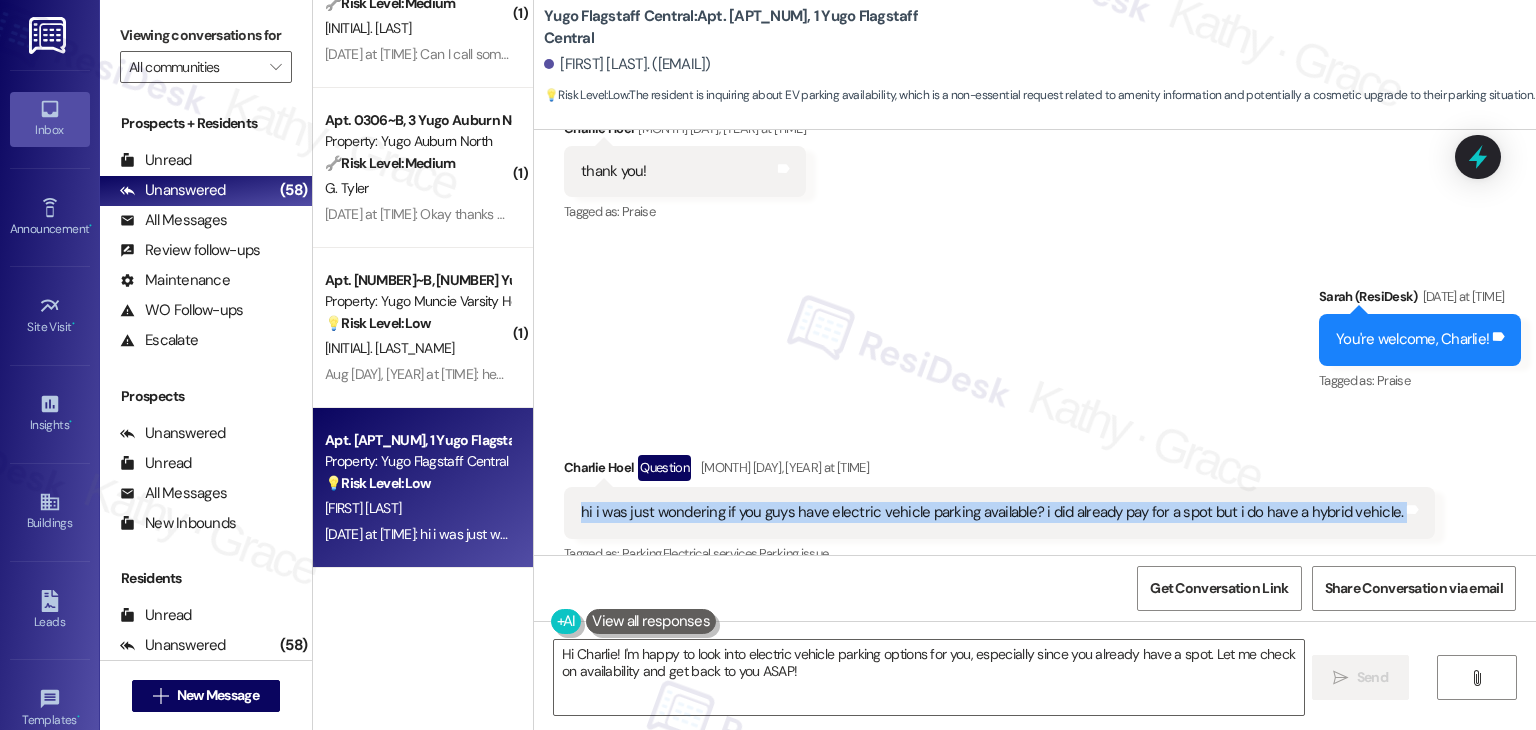 scroll, scrollTop: 1535, scrollLeft: 0, axis: vertical 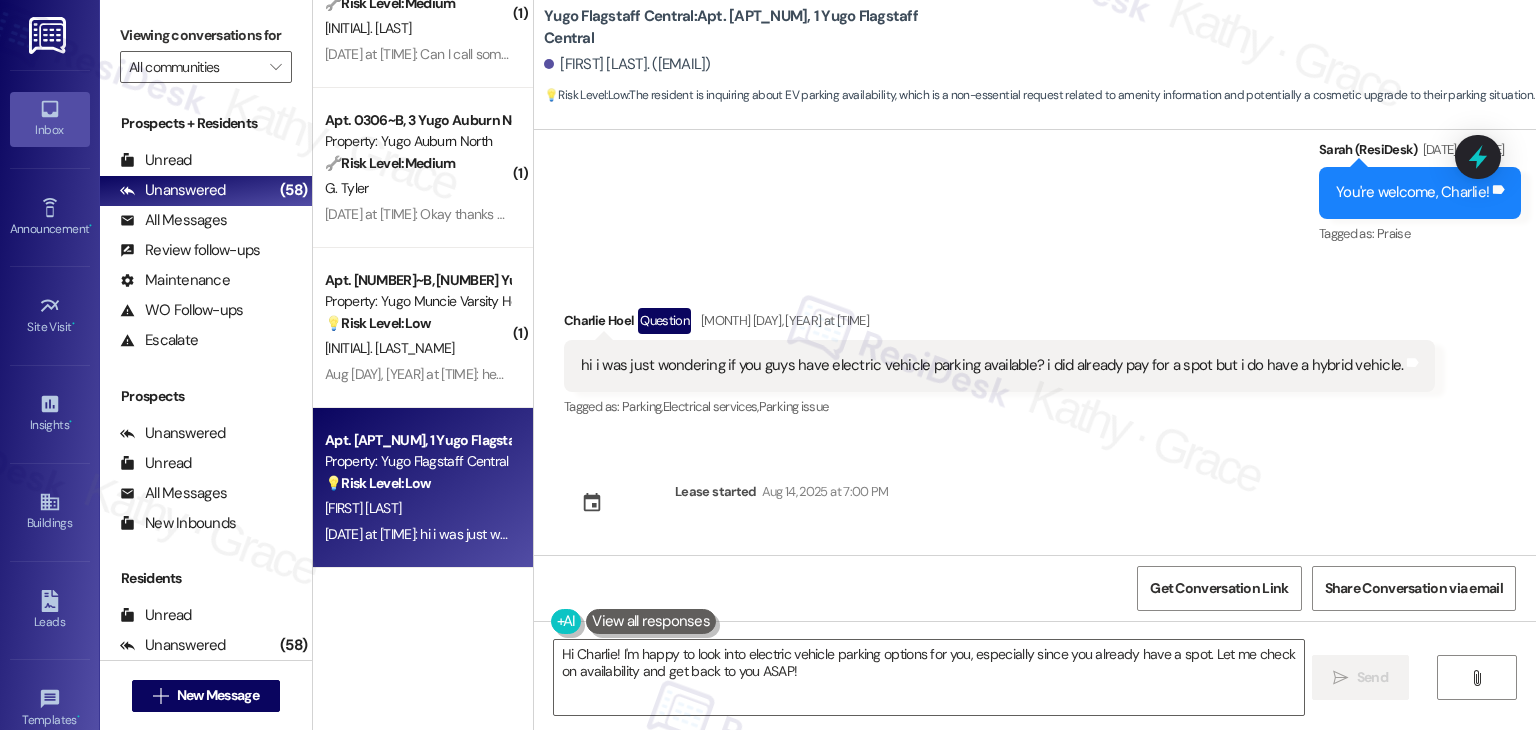 click on "Charlie Hoel Question Aug 05, 2025 at 3:00 PM" at bounding box center [999, 324] 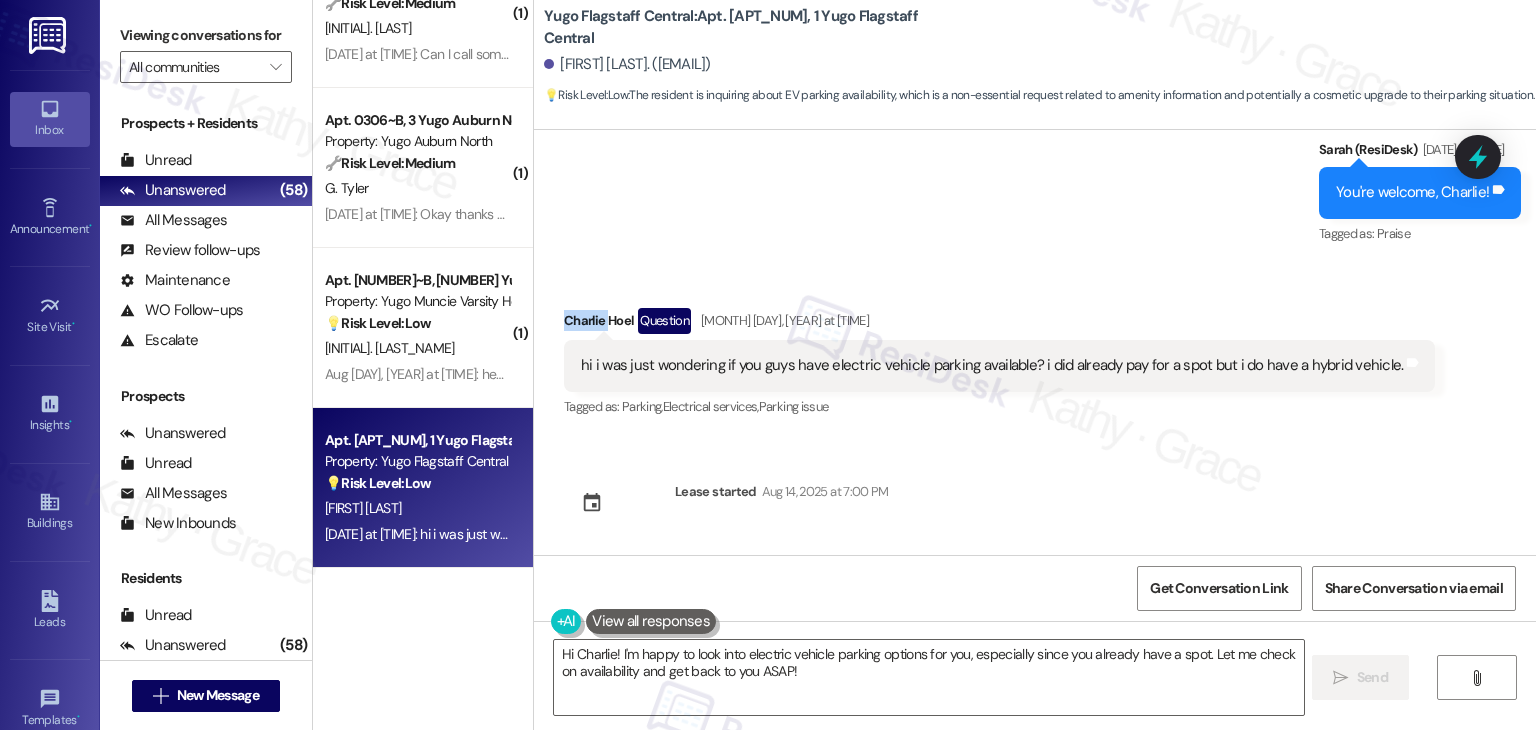 click on "Charlie Hoel Question Aug 05, 2025 at 3:00 PM" at bounding box center [999, 324] 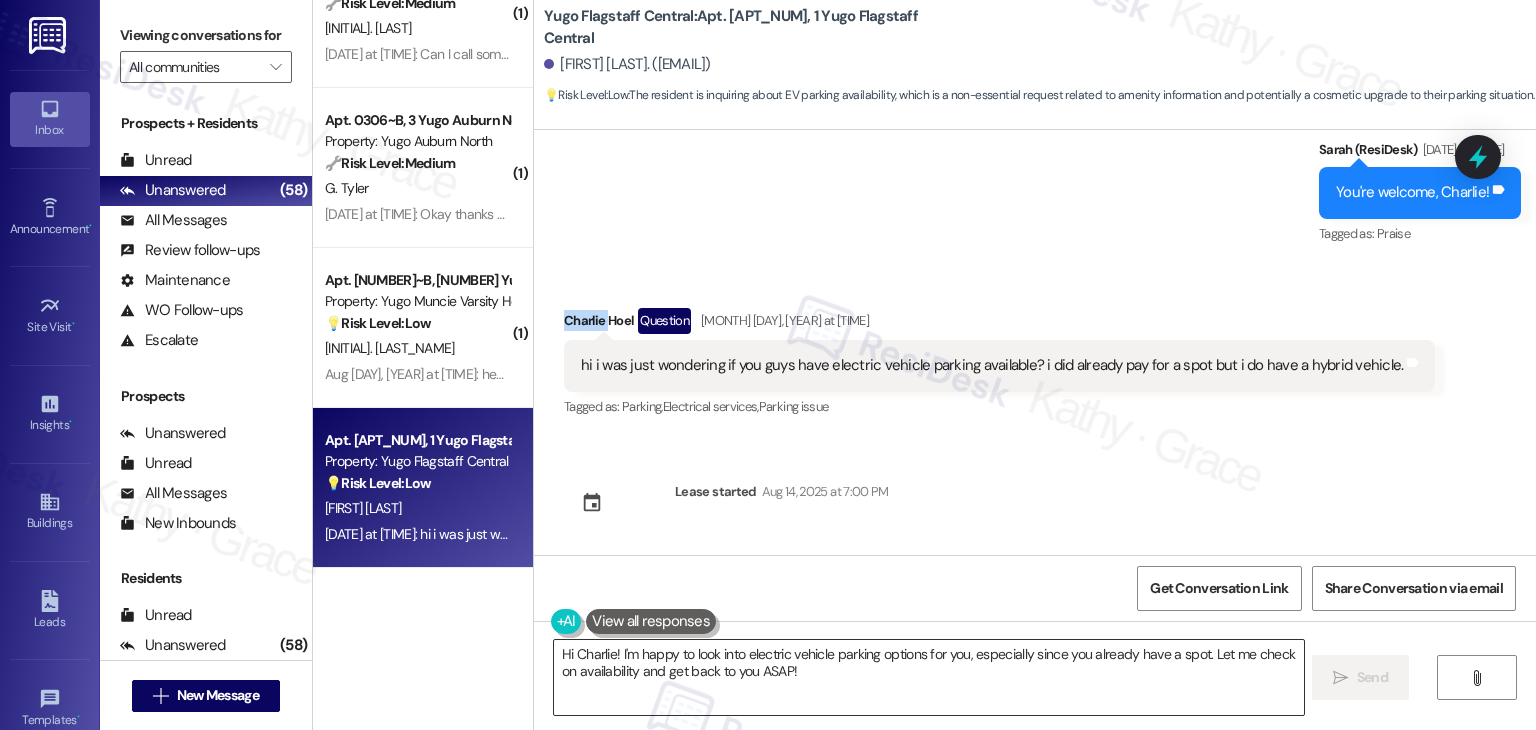 click on "Hi Charlie! I'm happy to look into electric vehicle parking options for you, especially since you already have a spot. Let me check on availability and get back to you ASAP!" at bounding box center [928, 677] 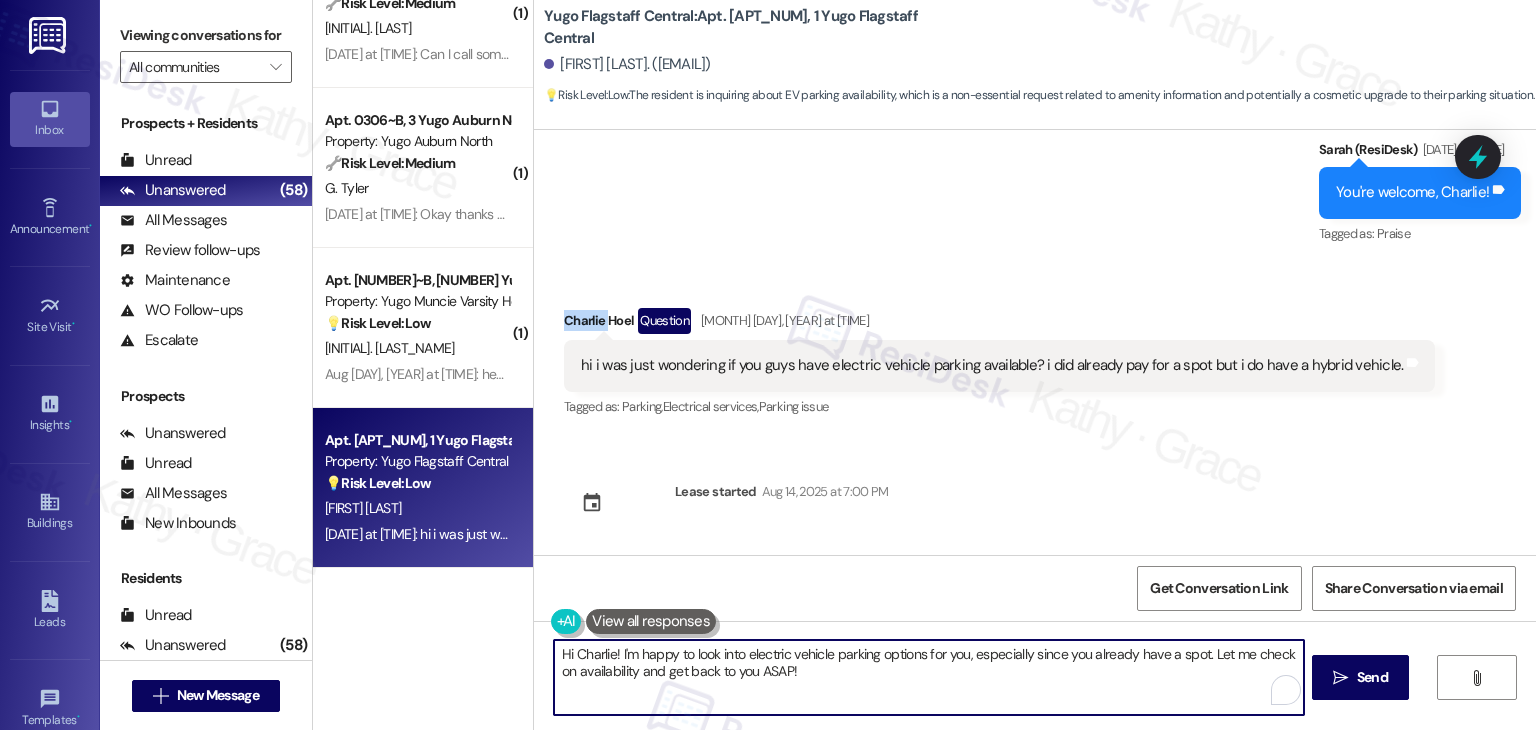 click on "Hi Charlie! I'm happy to look into electric vehicle parking options for you, especially since you already have a spot. Let me check on availability and get back to you ASAP!" at bounding box center (928, 677) 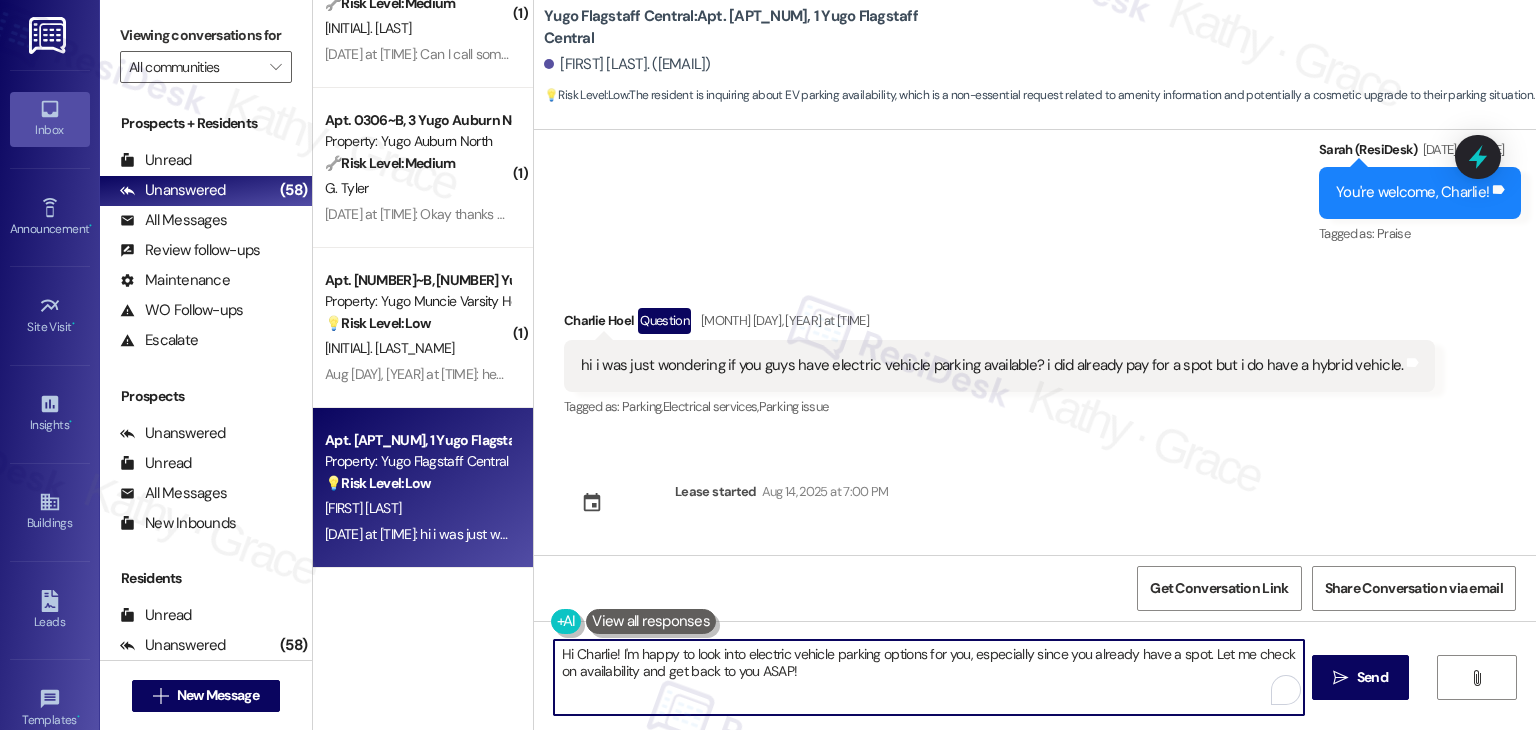 click on "Hi Charlie! I'm happy to look into electric vehicle parking options for you, especially since you already have a spot. Let me check on availability and get back to you ASAP!" at bounding box center (928, 677) 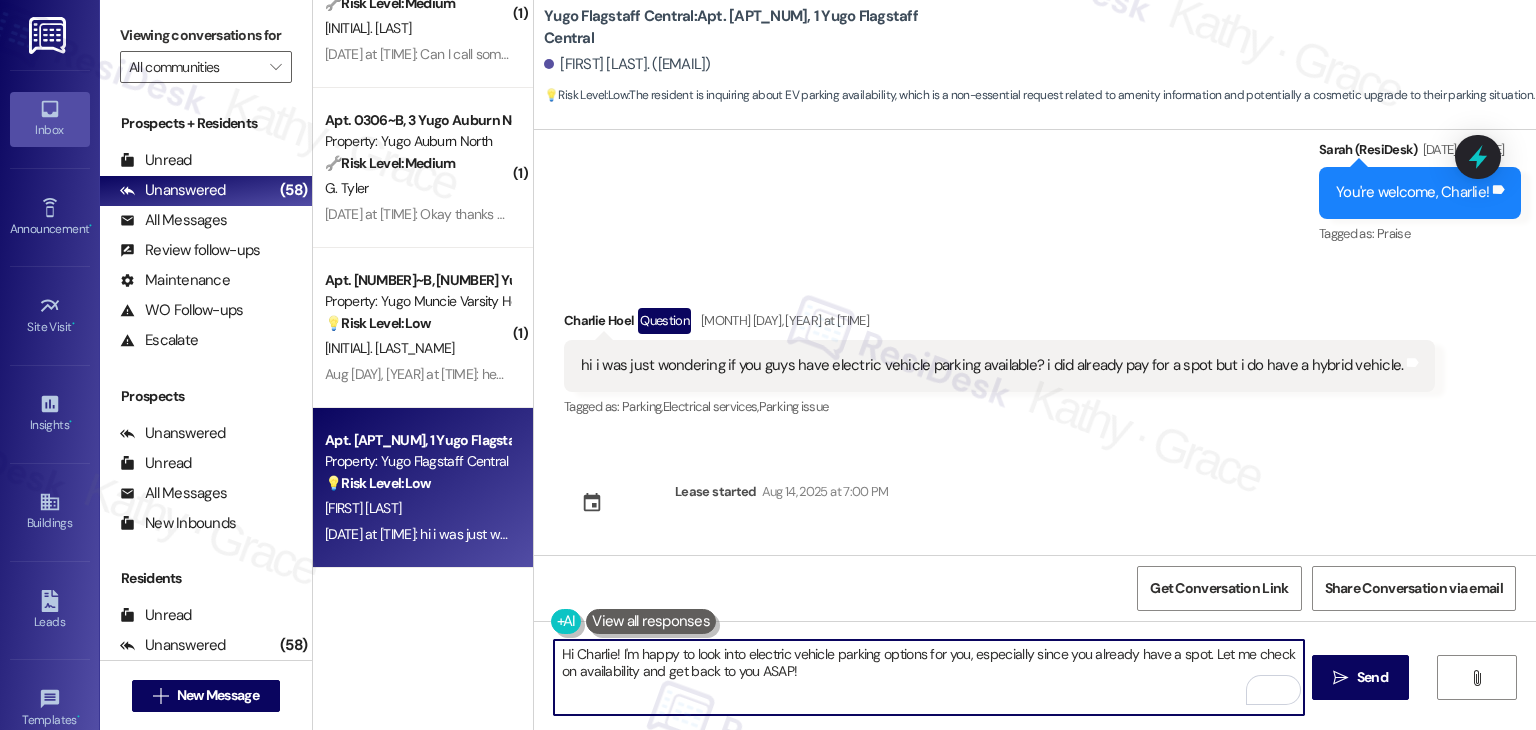 paste on "Thanks for reaching out. I’m not completely sure about EV parking availability, but I’ll check with the site team and get back to you as soon as I have more info. Appreciate your patience!
Ask ChatGPT" 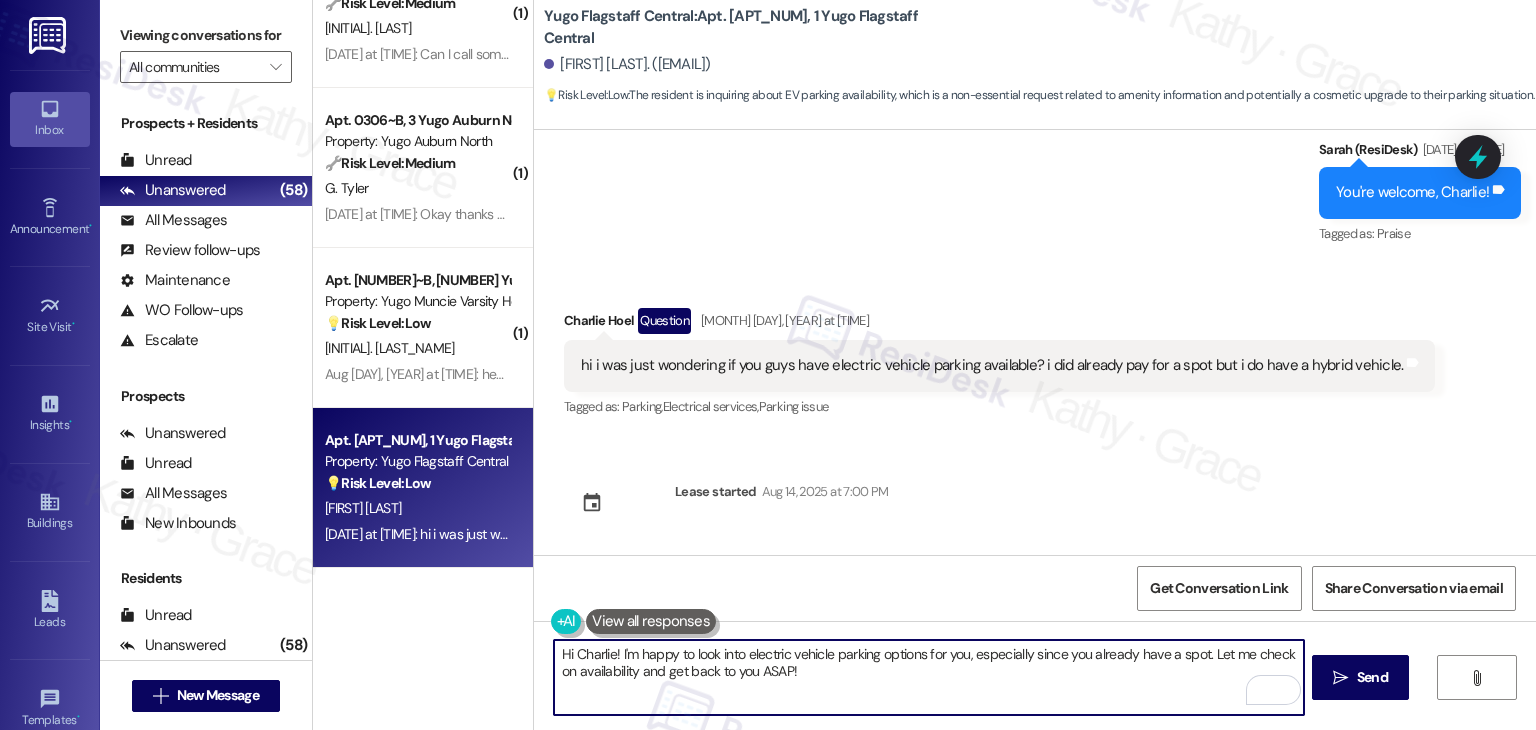 type on "Hi Charlie! Thanks for reaching out. I’m not completely sure about EV parking availability, but I’ll check with the site team and get back to you as soon as I have more info. Appreciate your patience!
Ask ChatGPT" 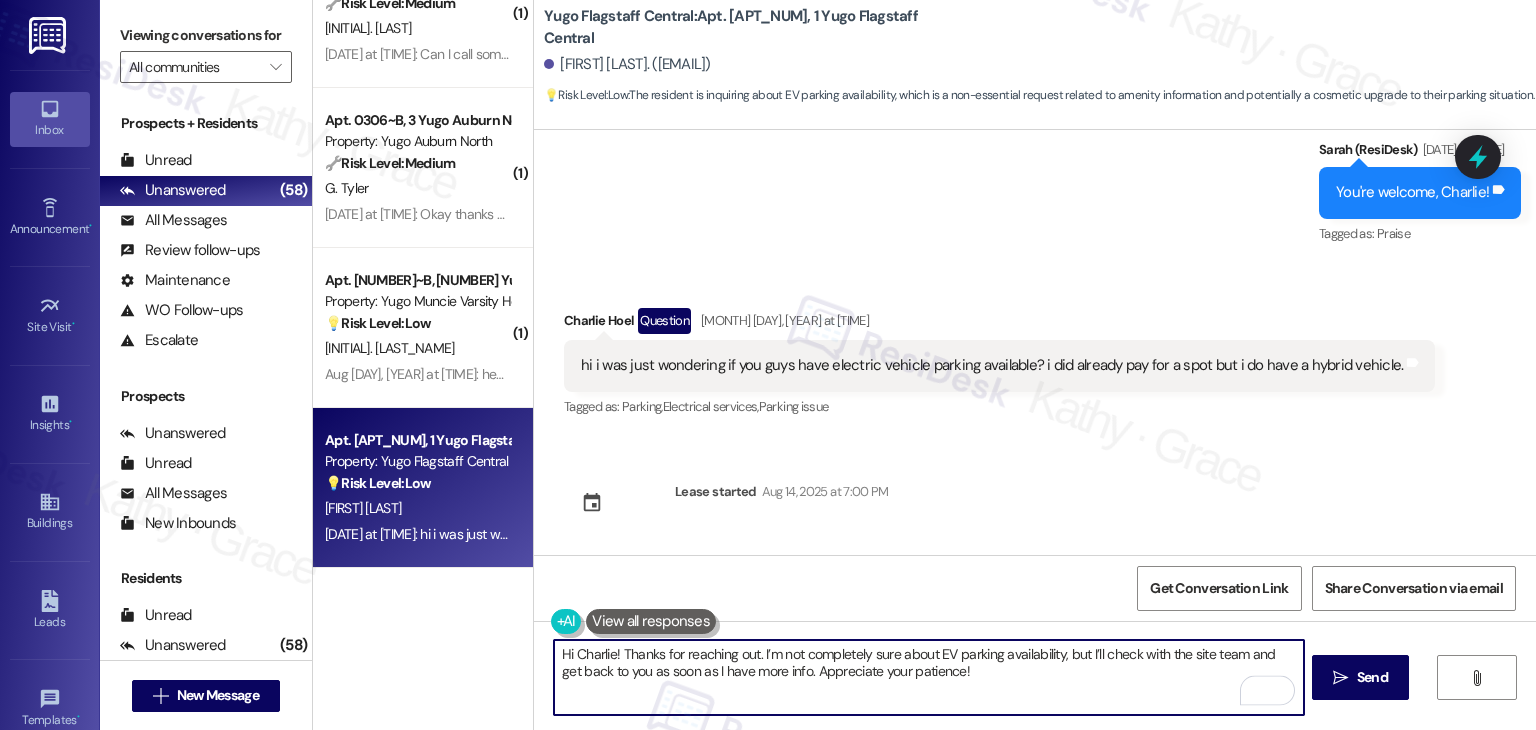 scroll, scrollTop: 118, scrollLeft: 0, axis: vertical 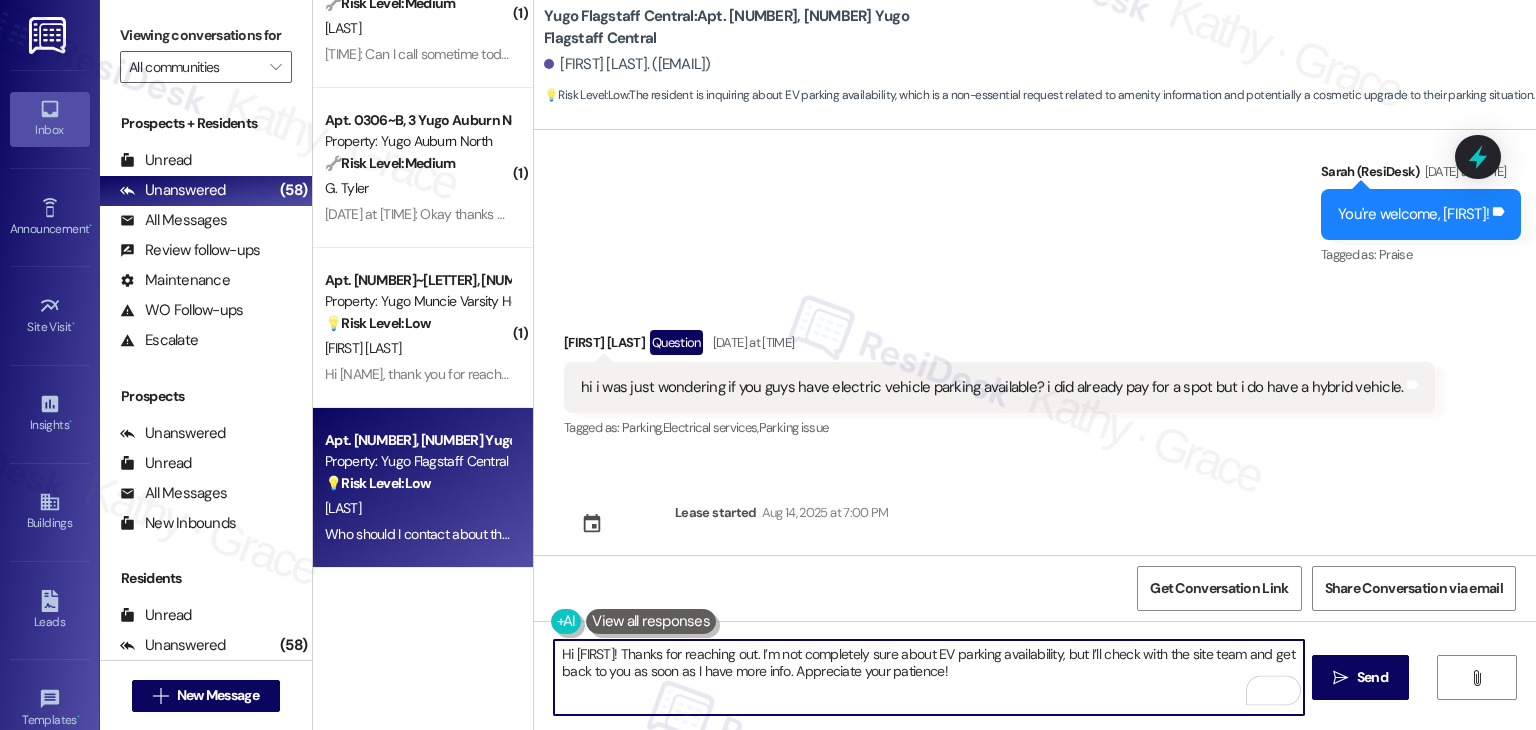 type on "Hi [FIRST]! Thanks for reaching out. I’m not completely sure about EV parking availability, but I’ll check with the site team and get back to you as soon as I have more info. Appreciate your patience!" 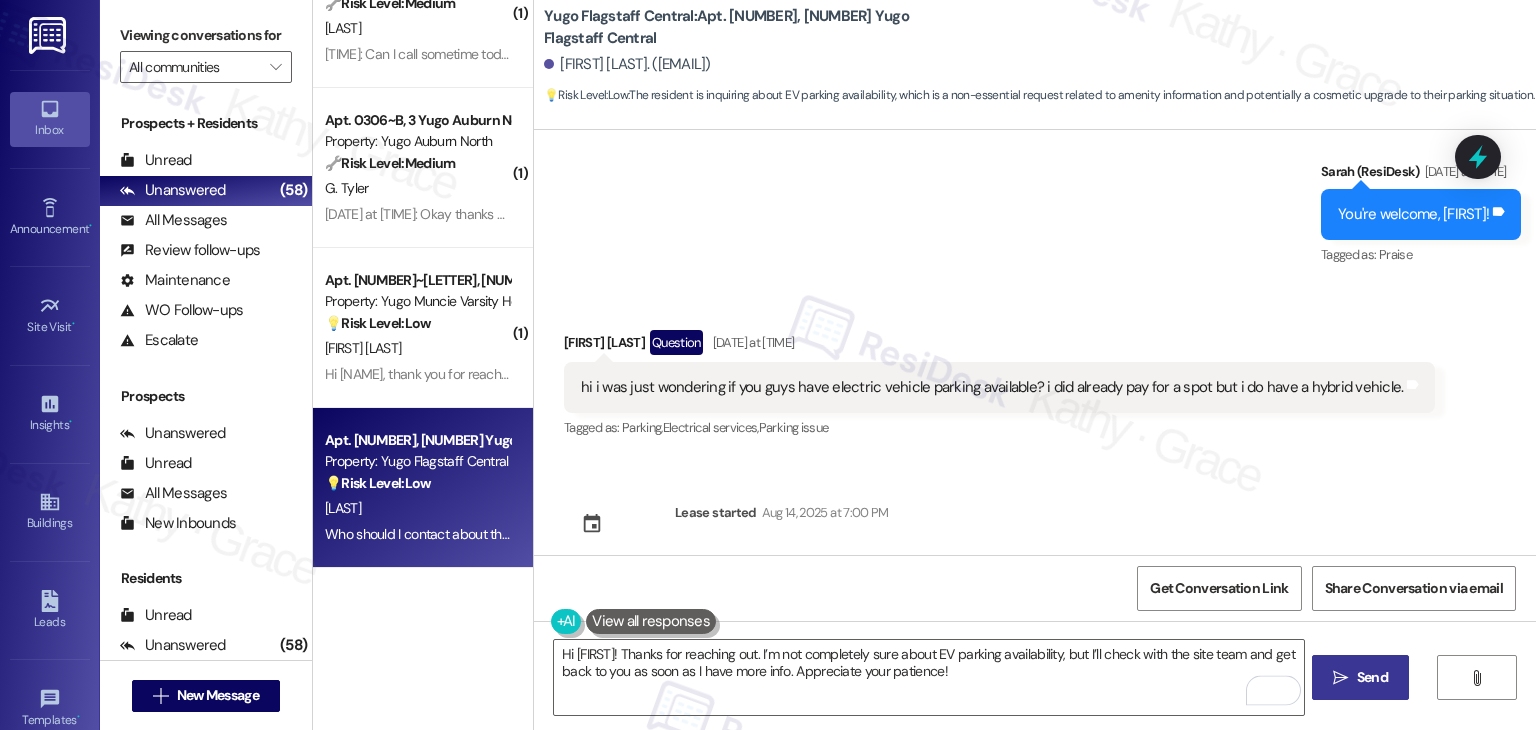 click on "Send" at bounding box center [1372, 677] 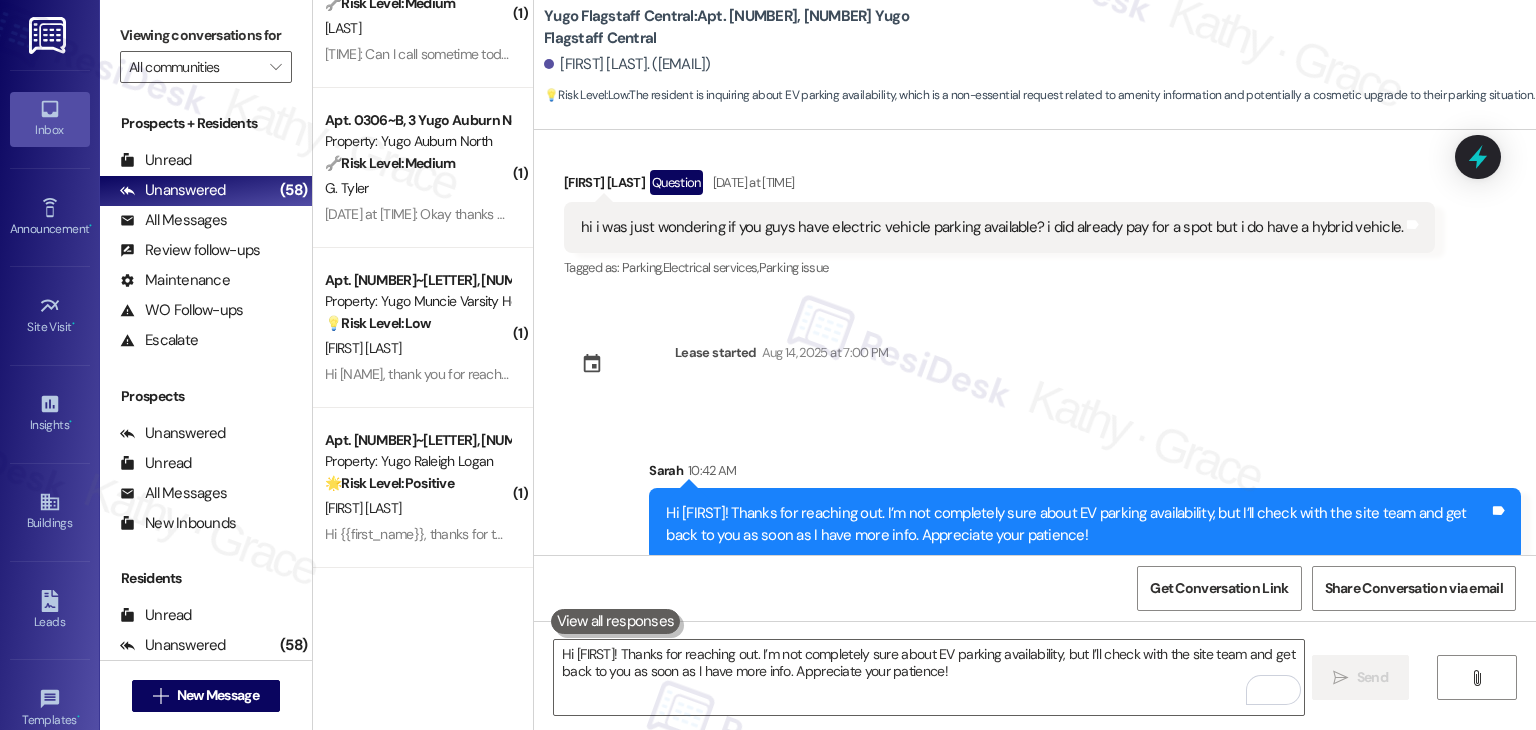 click on "Sent via SMS [FIRST]   (ResiDesk) [DATE] at [TIME] Hi [FIRST]! We’re so excited you’ve chosen Yugo Flagstaff Central as your future home! Moving is an exciting time, and I want to make sure you feel confident and ready. (You can always reply STOP to opt out of future messages) Tags and notes Tagged as:   Praise Click to highlight conversations about Praise Sent via SMS [TIME] [FIRST]   (ResiDesk) [DATE] at [TIME] I’m [FIRST] from the off-site Resident Support Team. I work with your property’s team to help once you’ve moved in—whether it’s answering questions or assisting with maintenance. I’ll be in touch as your move-in date gets closer! Tags and notes Tagged as:   Maintenance ,  Click to highlight conversations about Maintenance Maintenance request ,  Click to highlight conversations about Maintenance request Praise Click to highlight conversations about Praise Sent via SMS [TIME] [FIRST]   (ResiDesk) [DATE] at [TIME] Tags and notes Tagged as:   Amenities Received via SMS" at bounding box center (1035, 342) 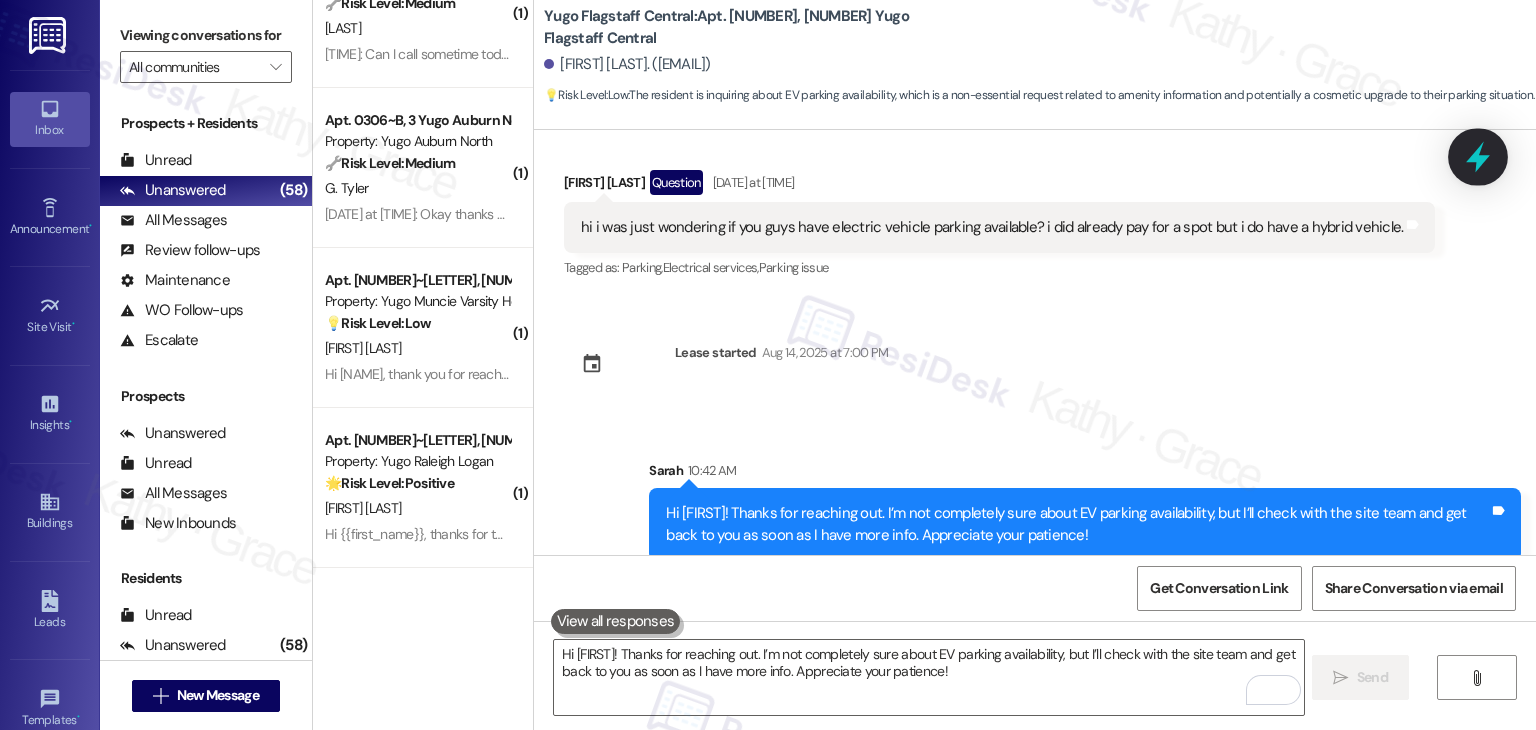 click 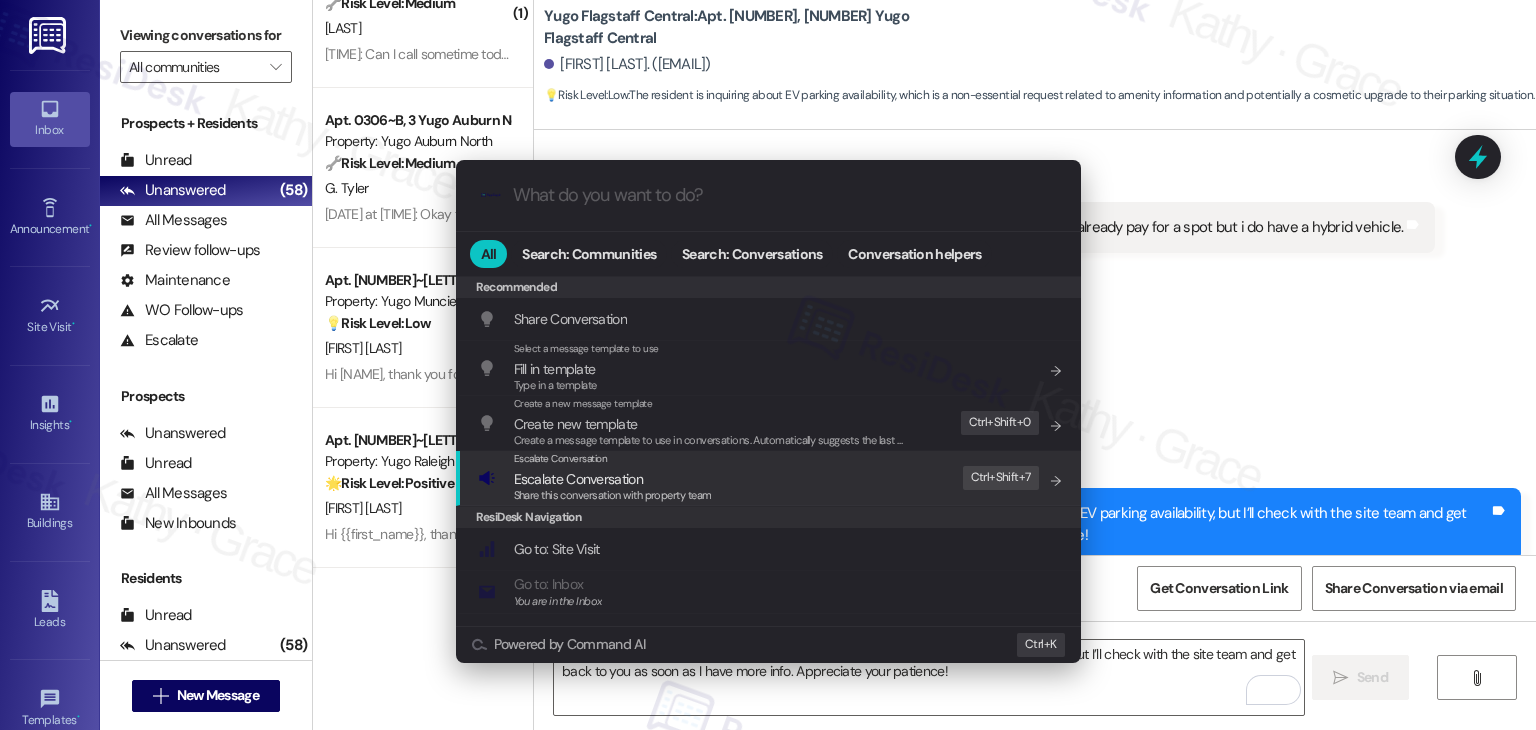 click on "Escalate Conversation" at bounding box center (613, 479) 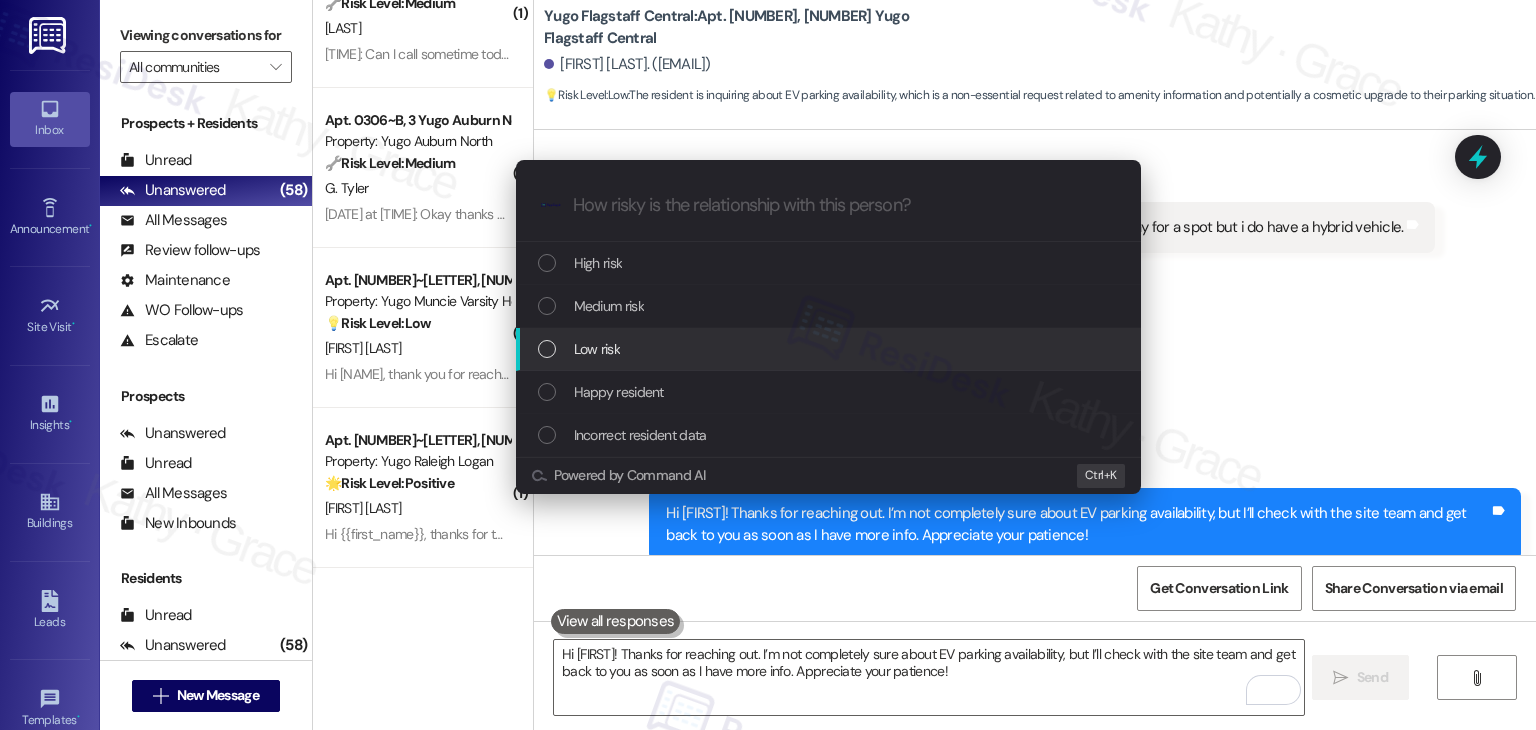click at bounding box center [547, 349] 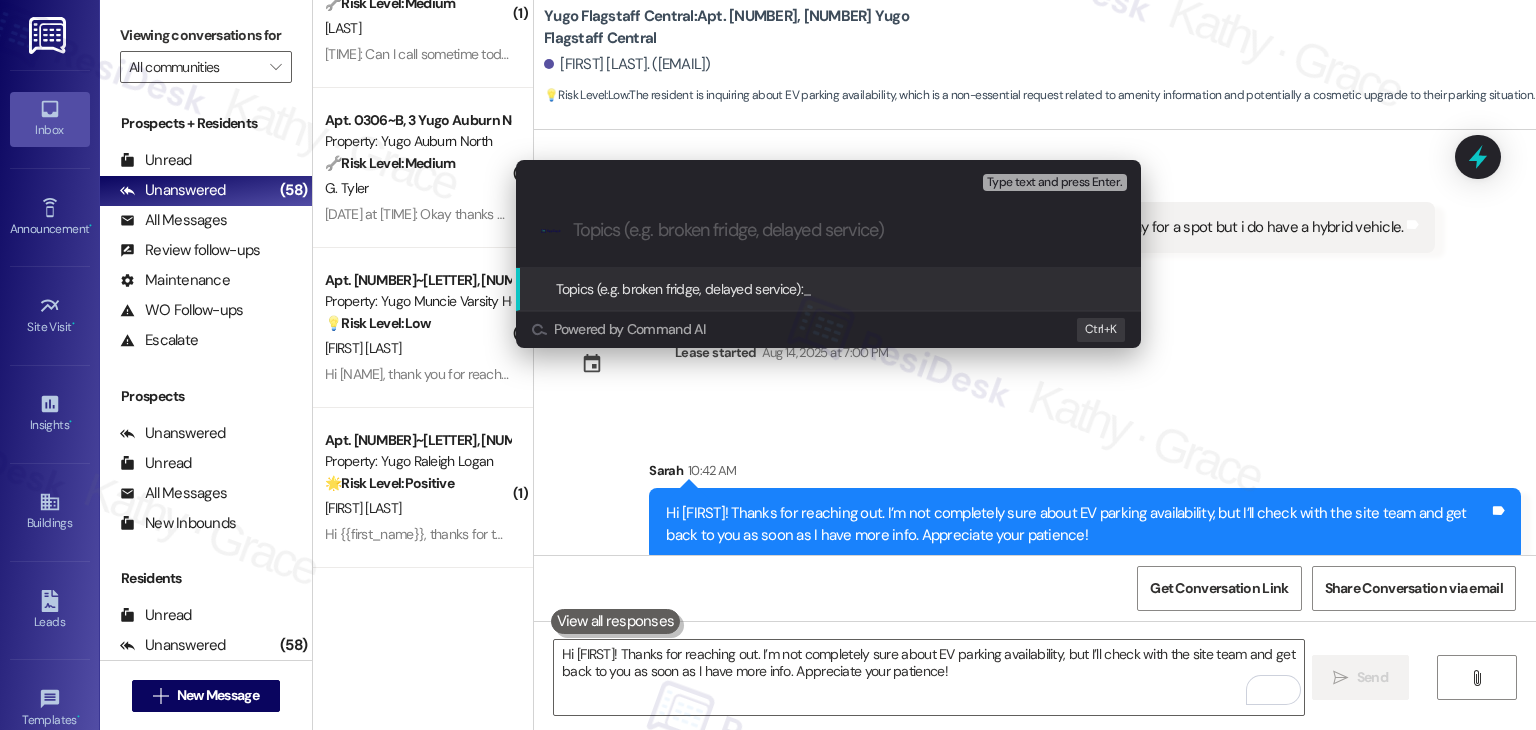 paste on "EV Parking Availability Inquiry – Hybrid Vehicle" 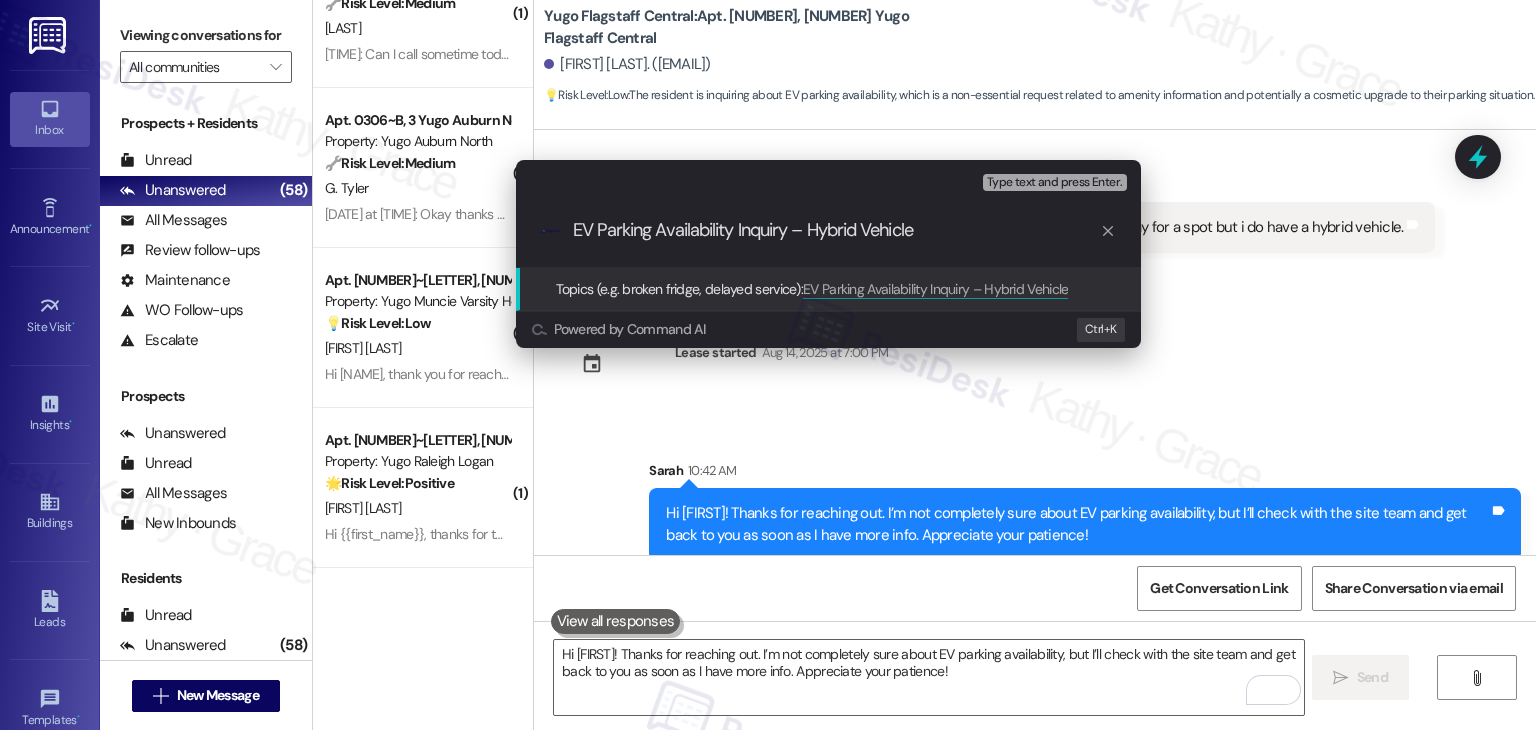 type 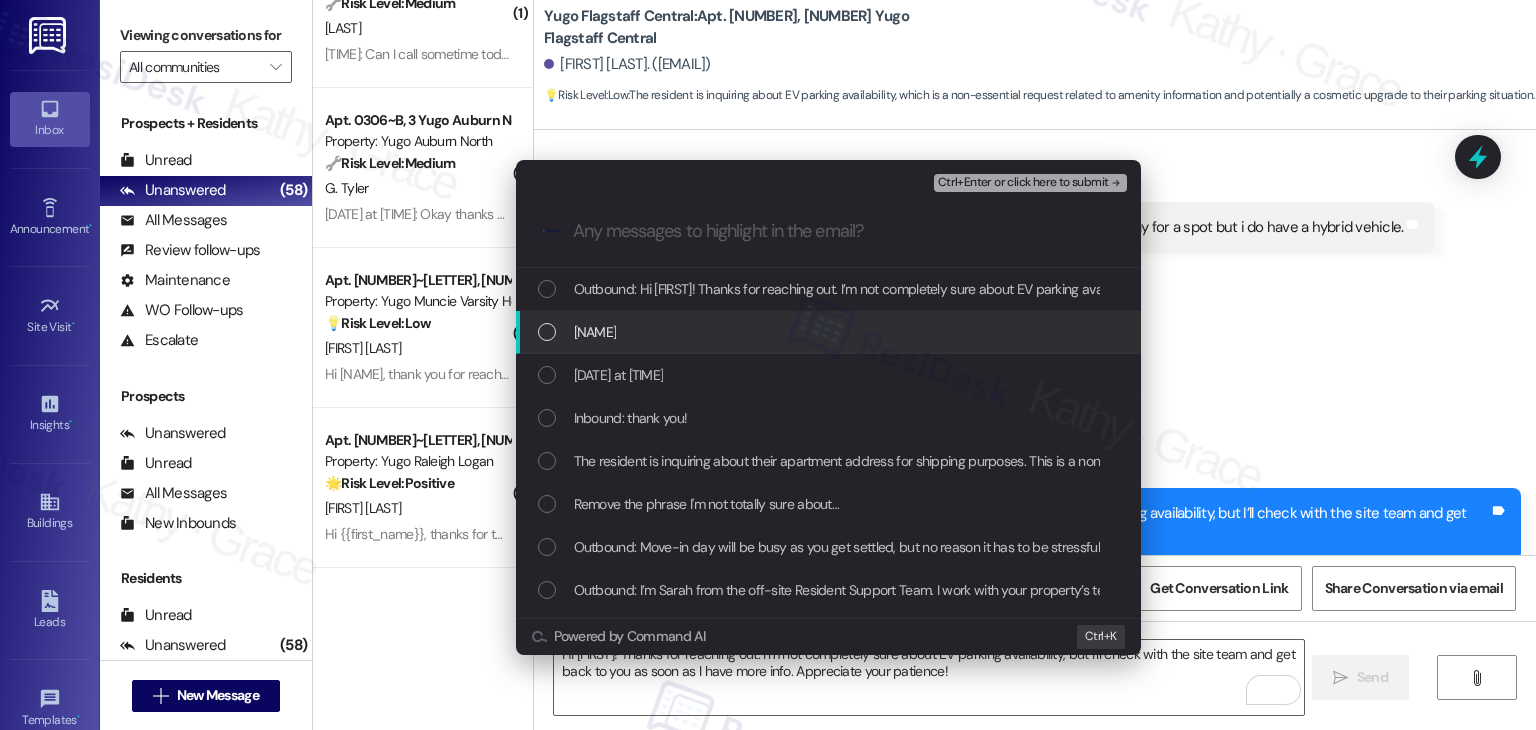 click on "Inbound: hi i was just wondering if you guys have electric vehicle parking available? i did already pay for a spot but i do have a hybrid vehicle." at bounding box center (828, 332) 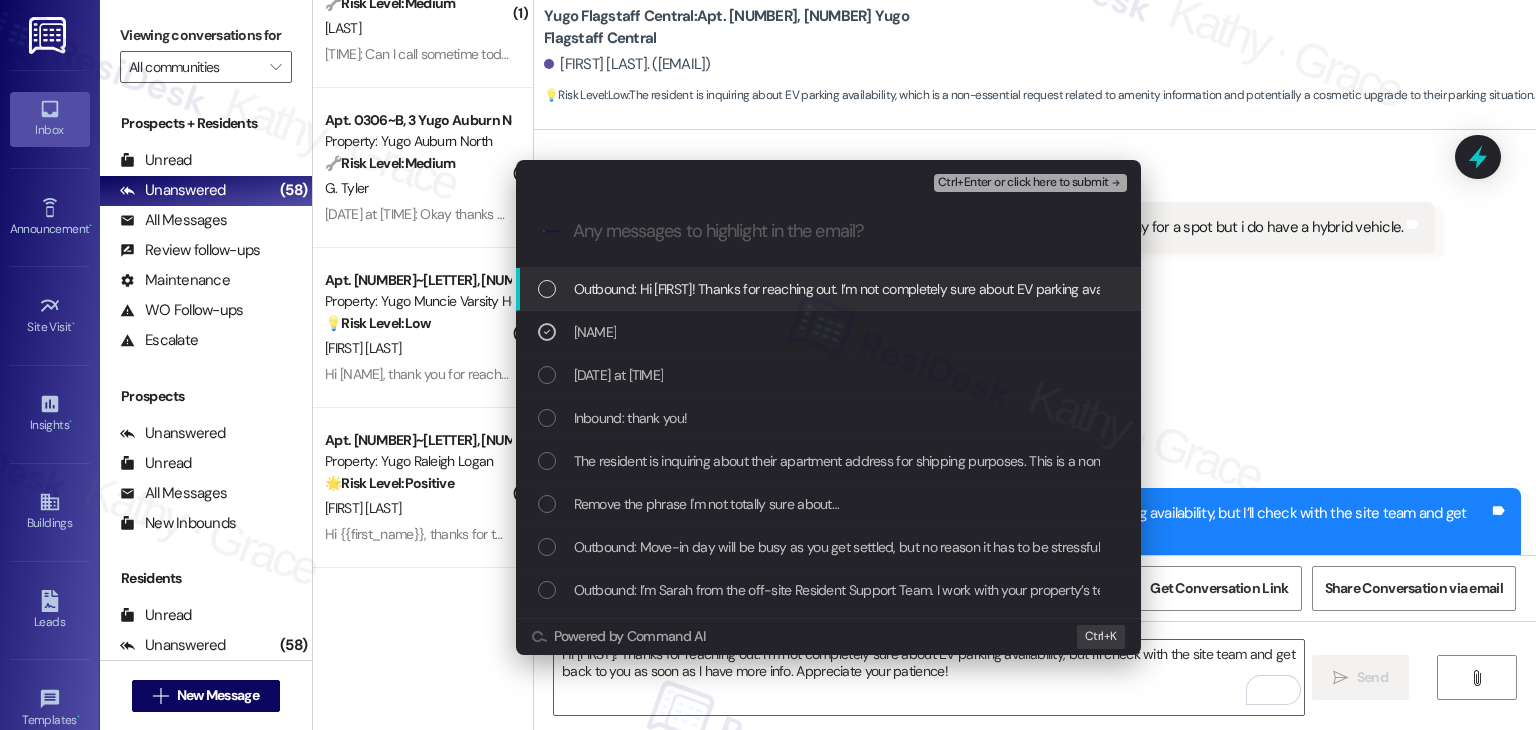 click on "Ctrl+Enter or click here to submit" at bounding box center [1023, 183] 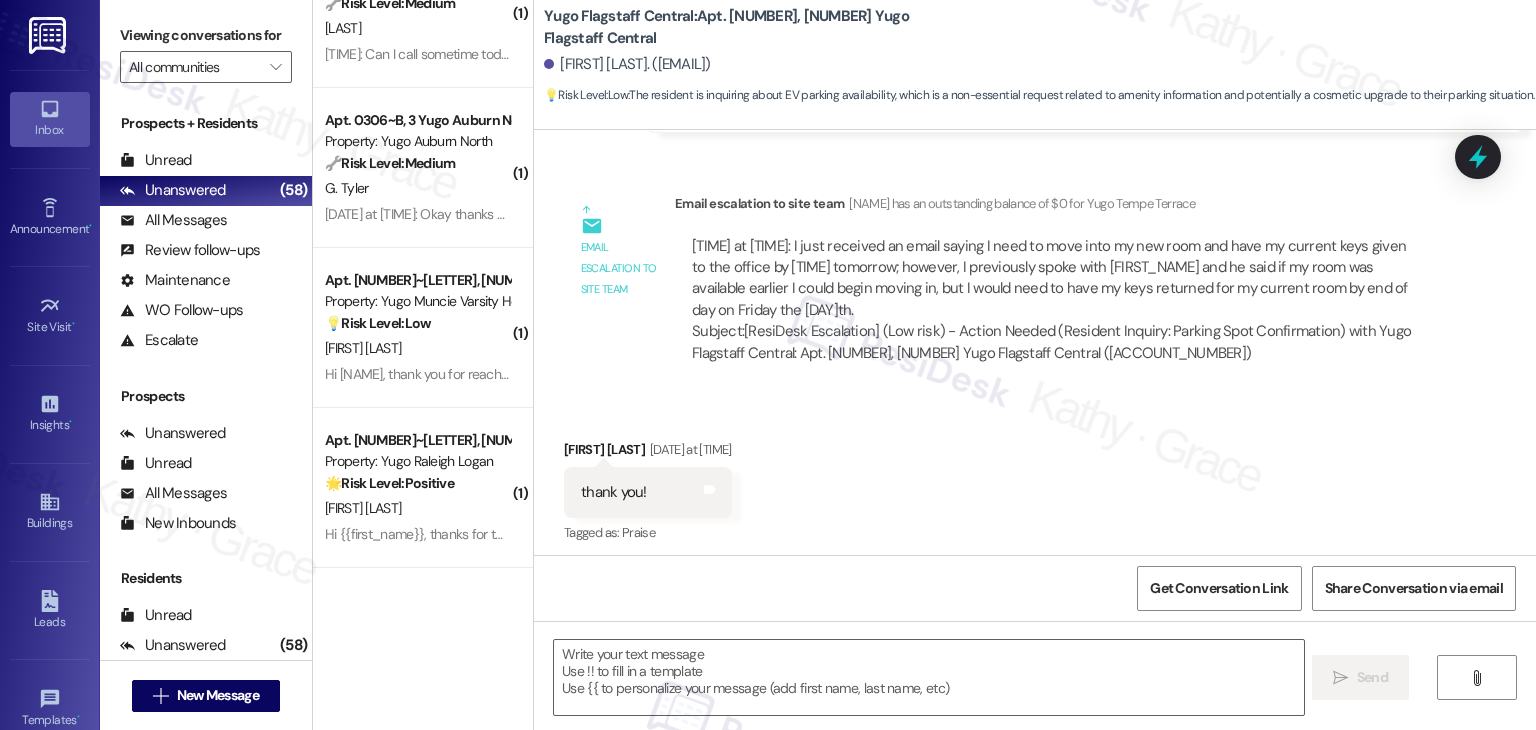 type on "Fetching suggested responses. Please feel free to read through the conversation in the meantime." 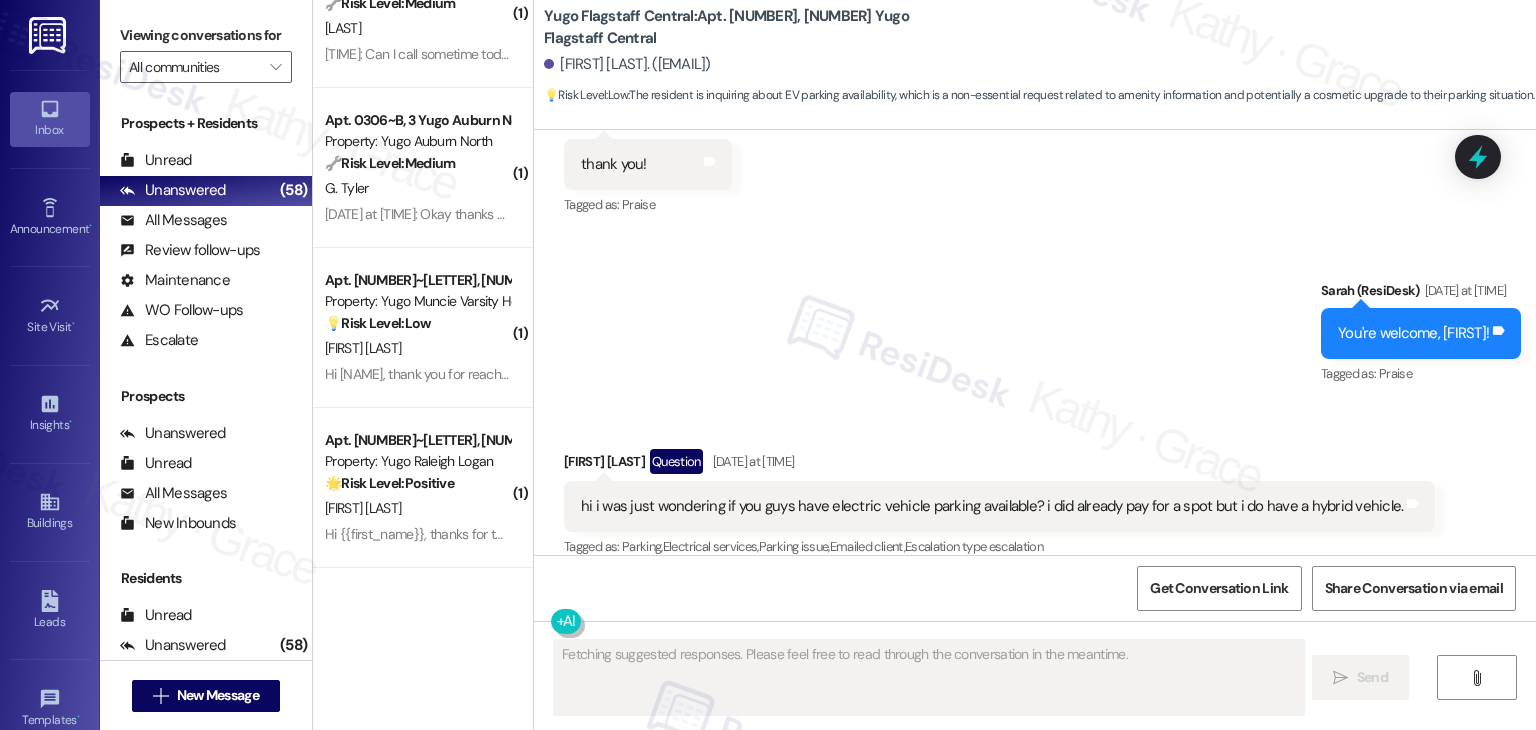 scroll, scrollTop: 1724, scrollLeft: 0, axis: vertical 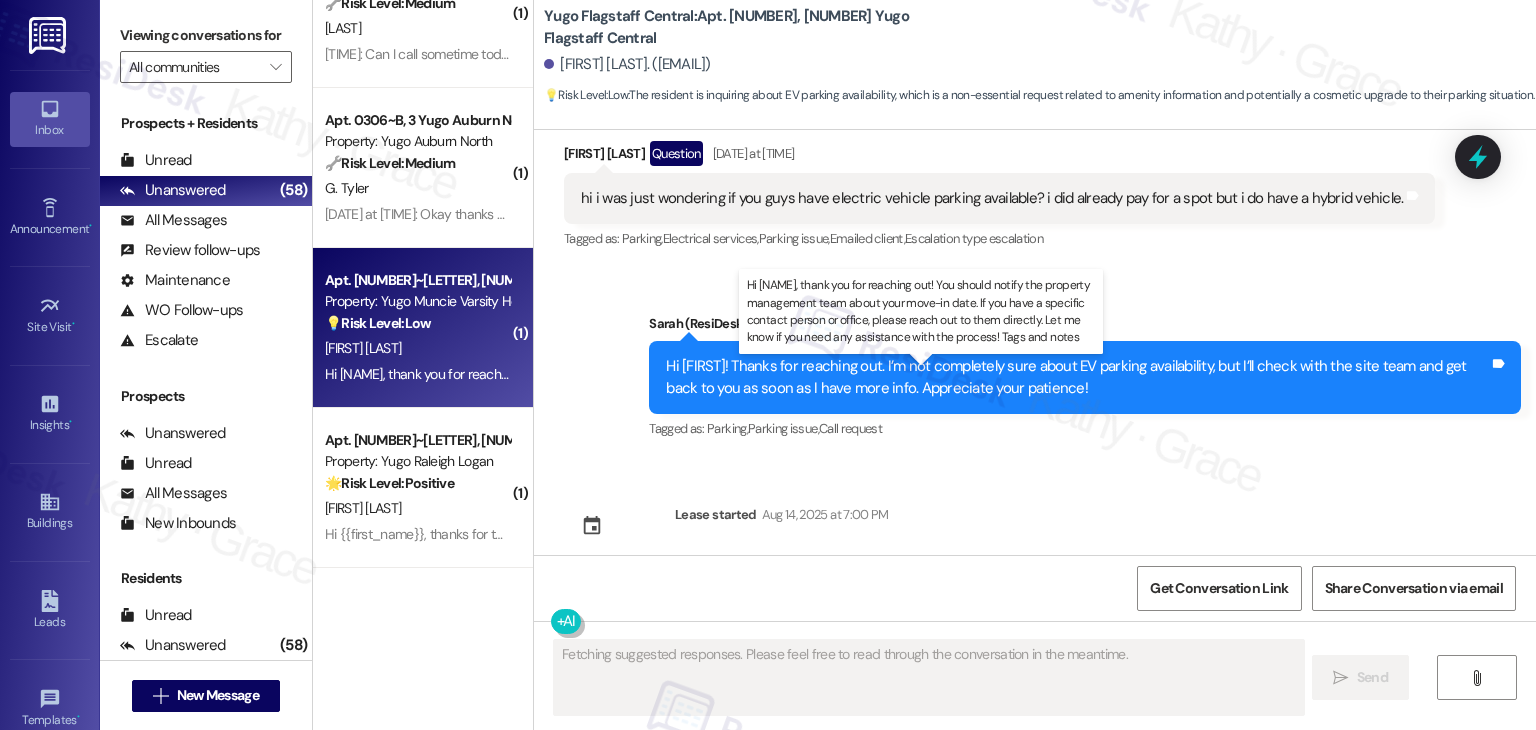 click on "Aug 05, 2025 at 4:15 PM: hey sarah! I have a question about the Foxen Renters Insurance: is that included in the rent price or does that get added on somewhere? and do i have to do anything special to join it or is it already done for me unless I choose a different insurance? Aug 05, 2025 at 4:15 PM: hey sarah! I have a question about the Foxen Renters Insurance: is that included in the rent price or does that get added on somewhere? and do i have to do anything special to join it or is it already done for me unless I choose a different insurance?" at bounding box center [1107, 374] 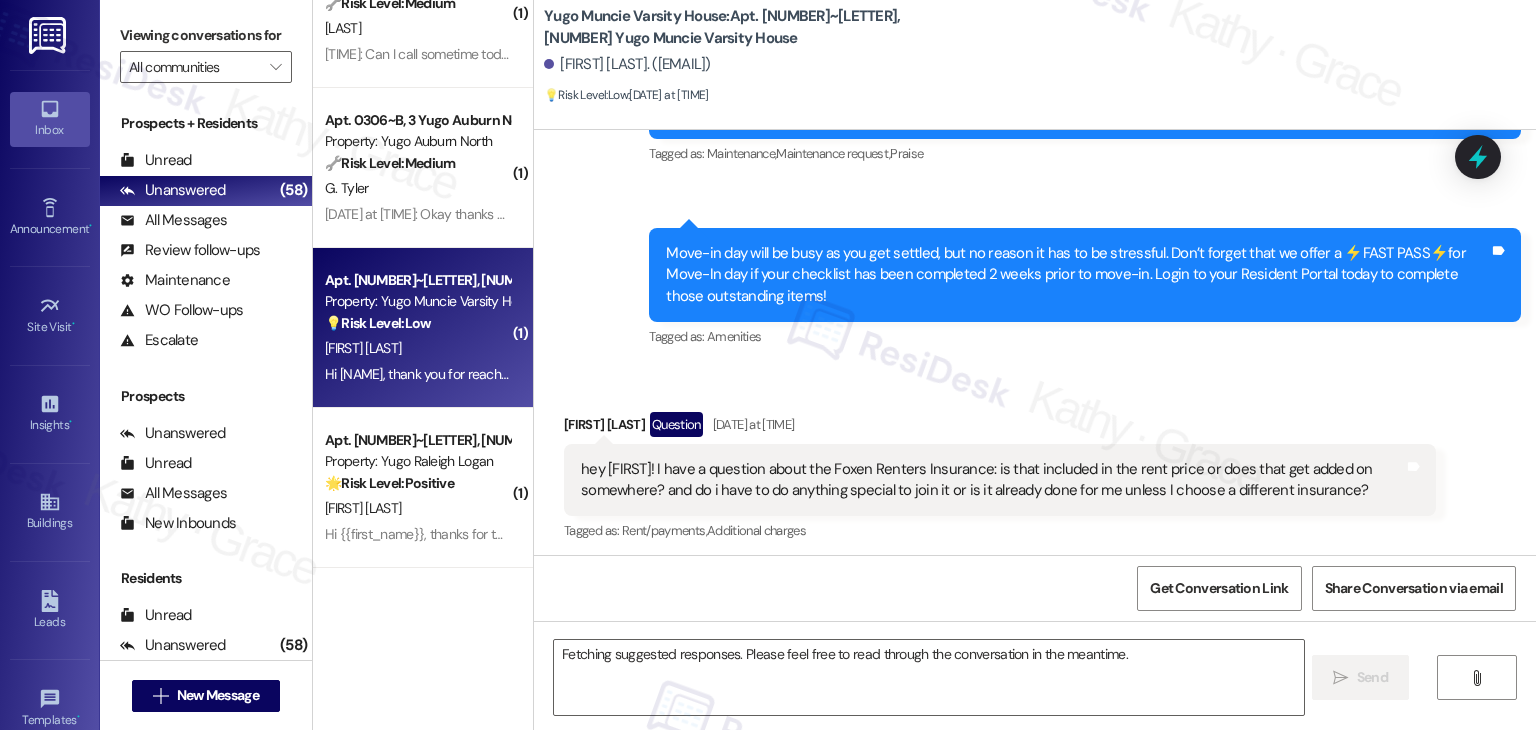 scroll, scrollTop: 321, scrollLeft: 0, axis: vertical 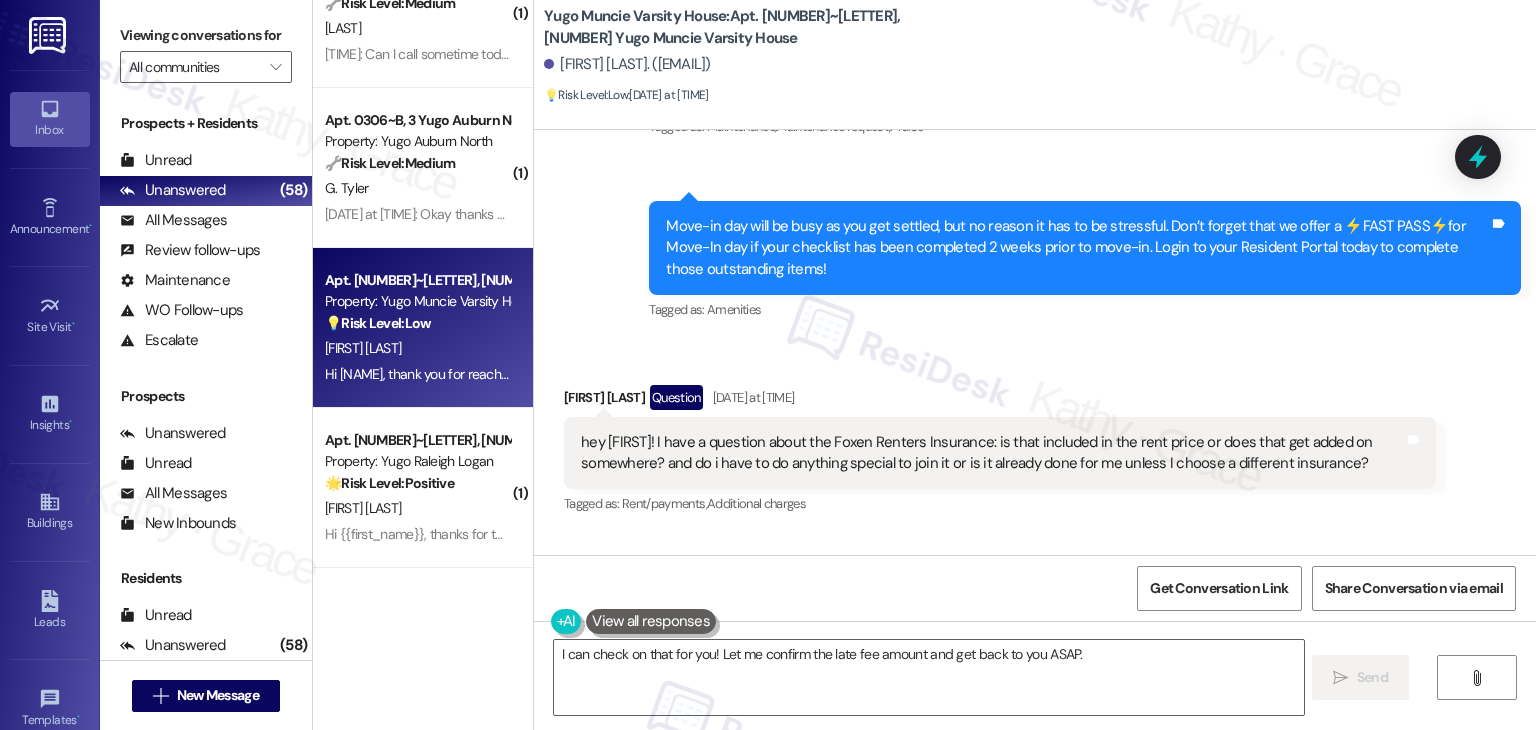 click on "Move-in day will be busy as you get settled, but no reason it has to be stressful. Don’t forget that we offer a ⚡FAST PASS⚡for Move-In day if your checklist has been completed 2 weeks prior to move-in. Login to your Resident Portal today to complete those outstanding items!" at bounding box center [1077, 248] 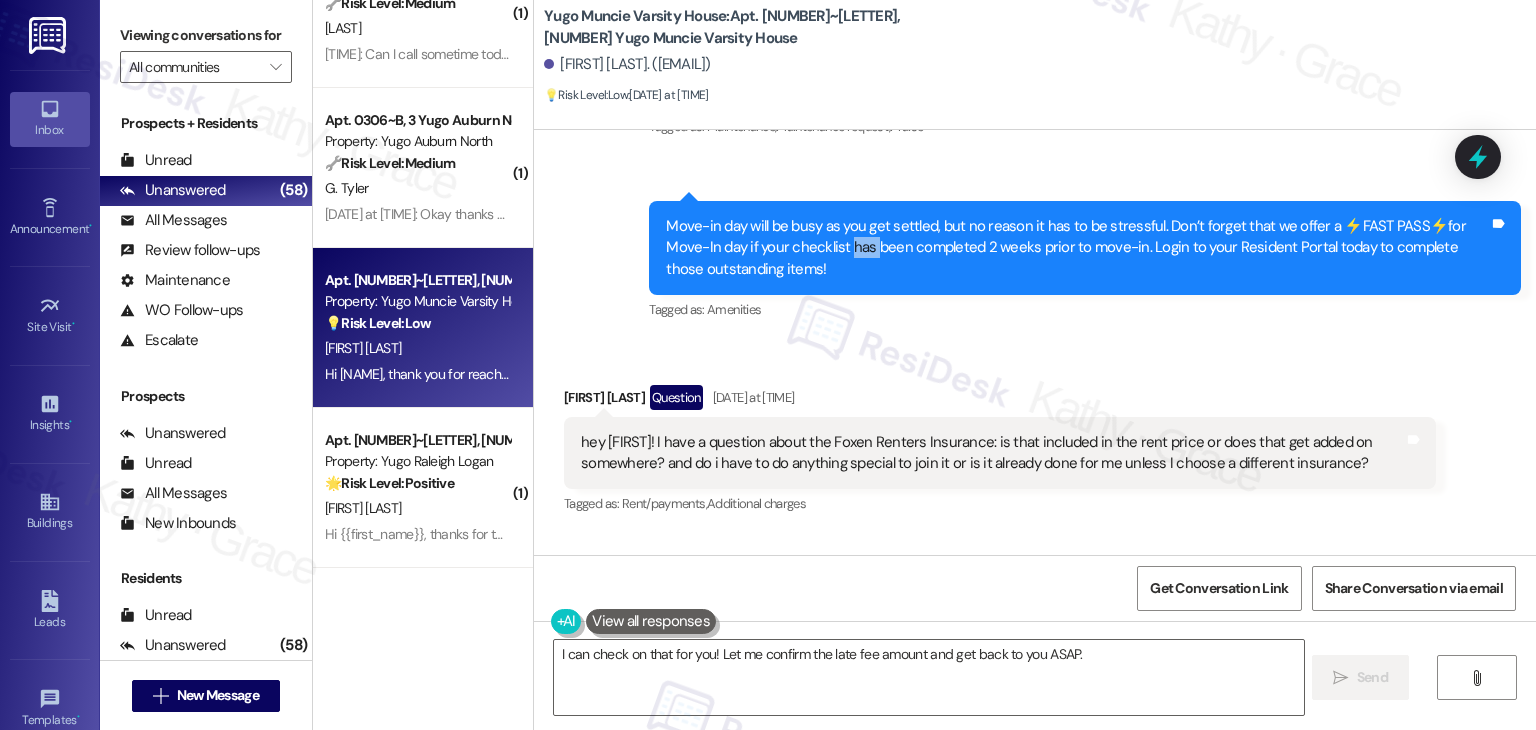 click on "Move-in day will be busy as you get settled, but no reason it has to be stressful. Don’t forget that we offer a ⚡FAST PASS⚡for Move-In day if your checklist has been completed 2 weeks prior to move-in. Login to your Resident Portal today to complete those outstanding items!" at bounding box center (1077, 248) 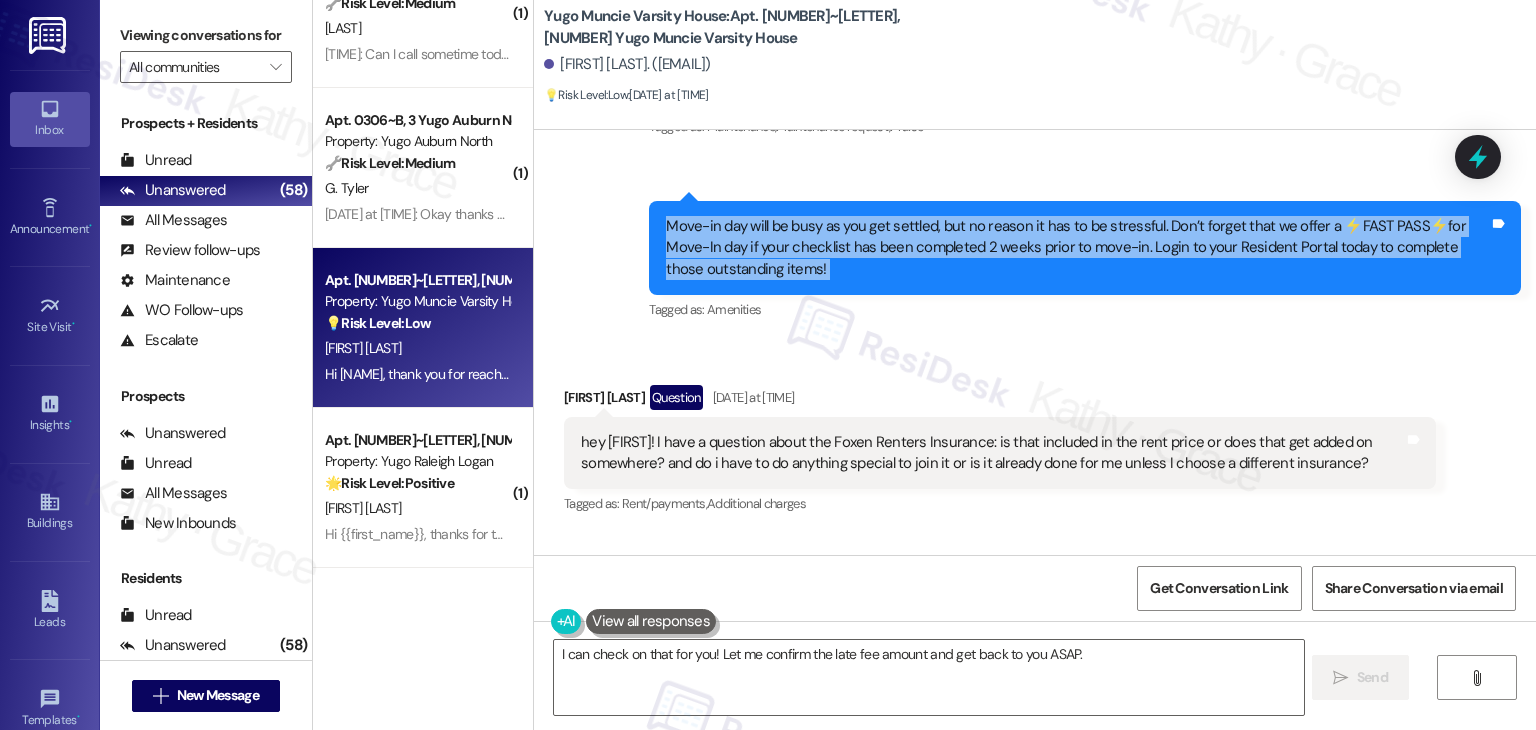 click on "Move-in day will be busy as you get settled, but no reason it has to be stressful. Don’t forget that we offer a ⚡FAST PASS⚡for Move-In day if your checklist has been completed 2 weeks prior to move-in. Login to your Resident Portal today to complete those outstanding items!" at bounding box center (1077, 248) 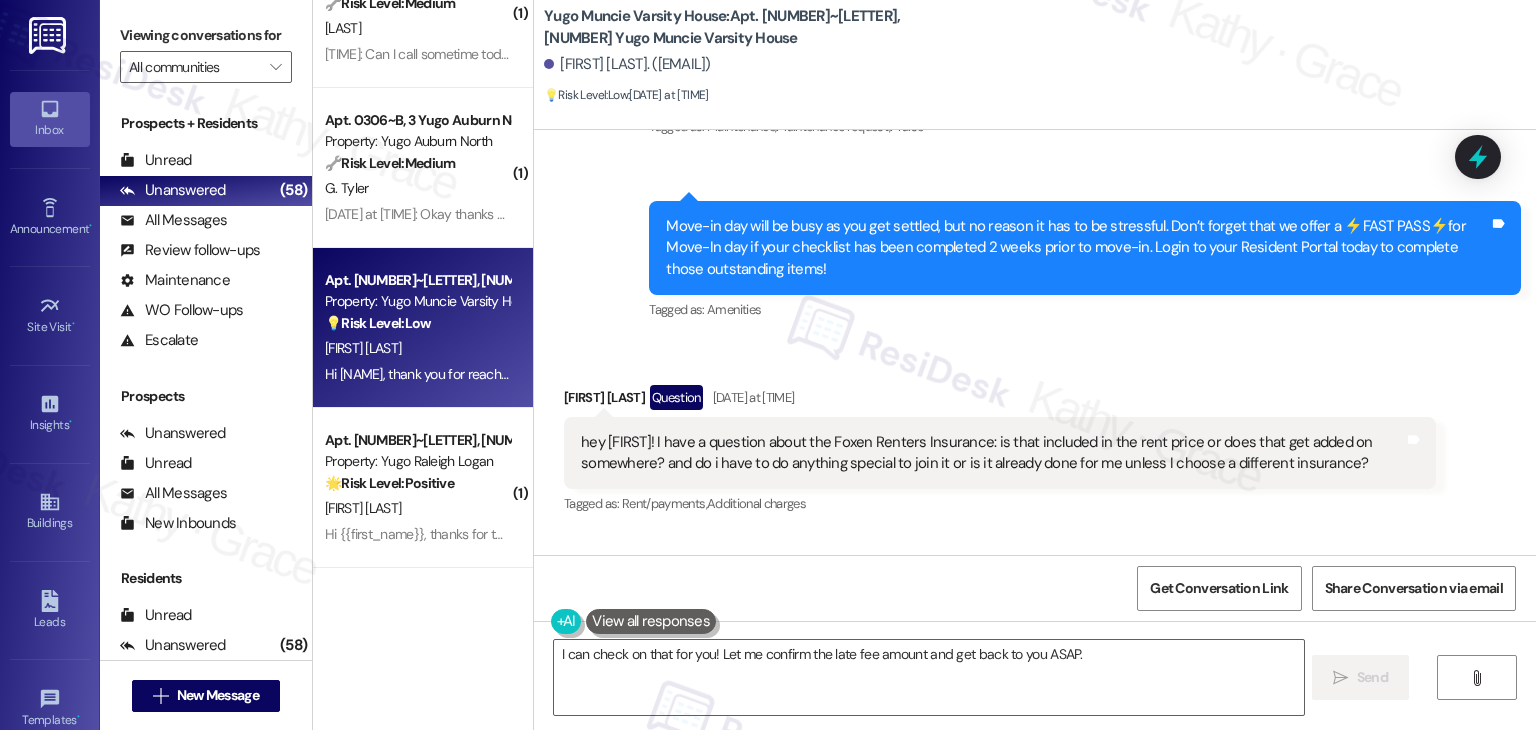 click on "hey sarah! I have a question about the Foxen Renters Insurance: is that included in the rent price or does that get added on somewhere? and do i have to do anything special to join it or is it already done for me unless I choose a different insurance?" at bounding box center (992, 453) 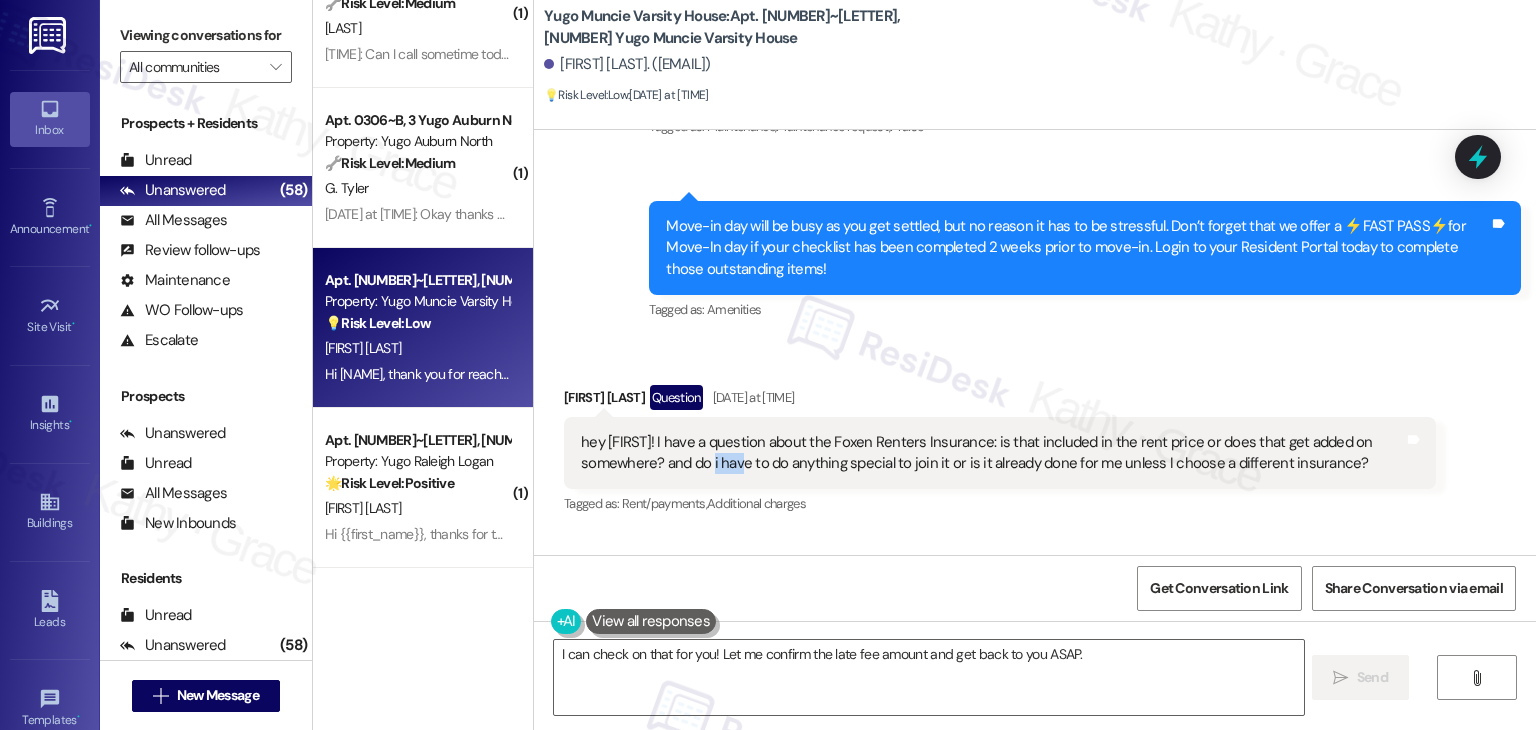 click on "hey sarah! I have a question about the Foxen Renters Insurance: is that included in the rent price or does that get added on somewhere? and do i have to do anything special to join it or is it already done for me unless I choose a different insurance?" at bounding box center [992, 453] 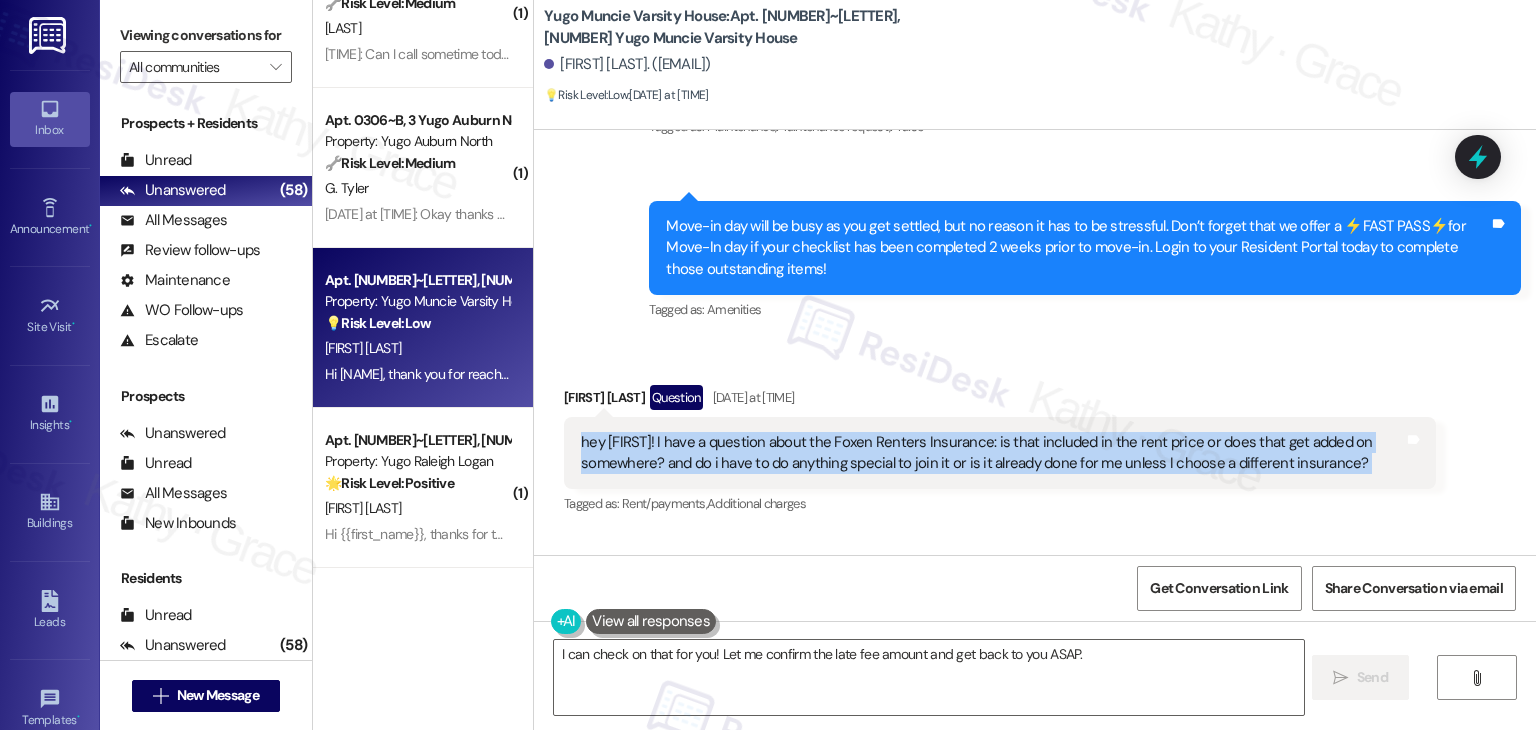 click on "hey sarah! I have a question about the Foxen Renters Insurance: is that included in the rent price or does that get added on somewhere? and do i have to do anything special to join it or is it already done for me unless I choose a different insurance?" at bounding box center (992, 453) 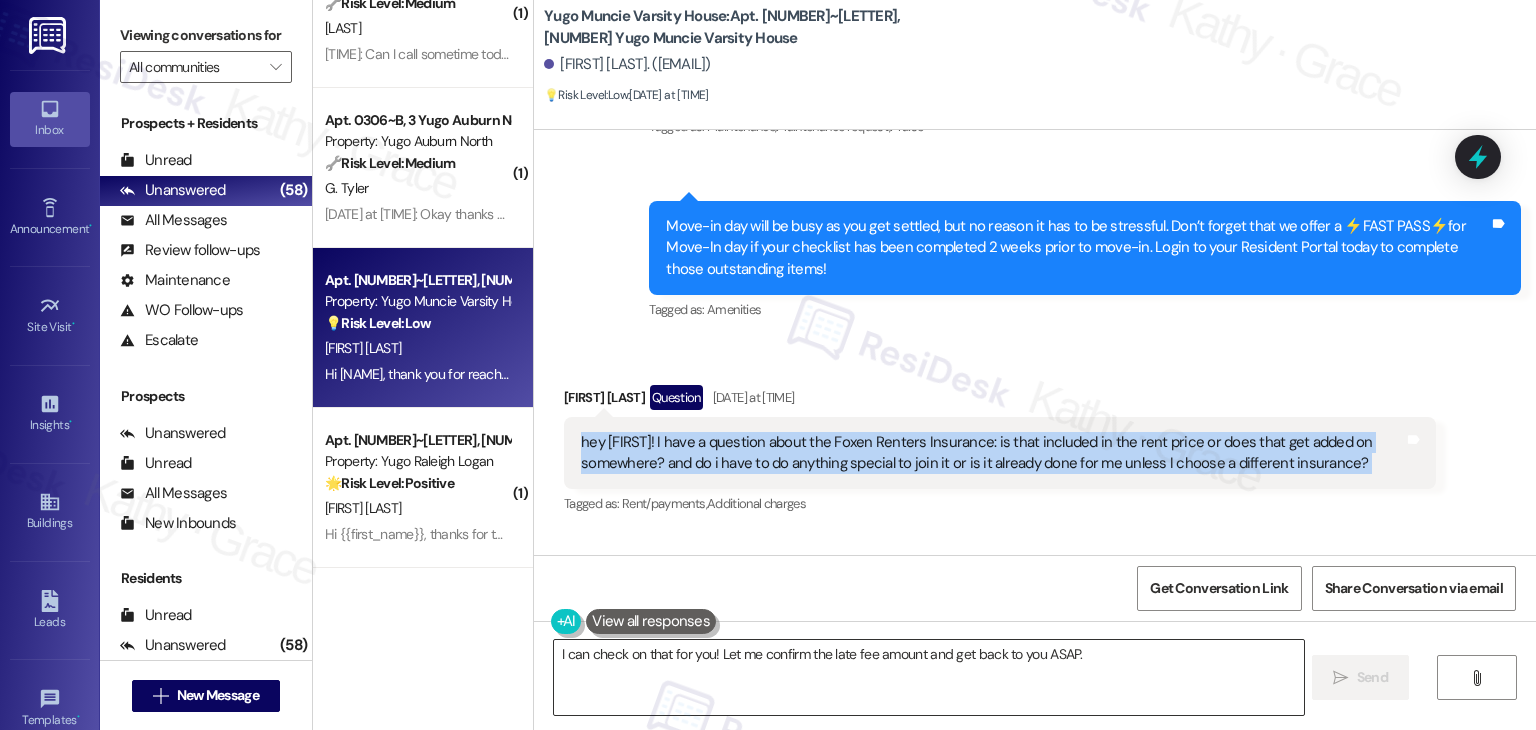 click on "Hi {{first_name}}! I'm happy to look into the Foxen Renters Insurance for you. I'll follow up with details on whether it's included in your rent and how to enroll. Thanks for asking!" at bounding box center (928, 677) 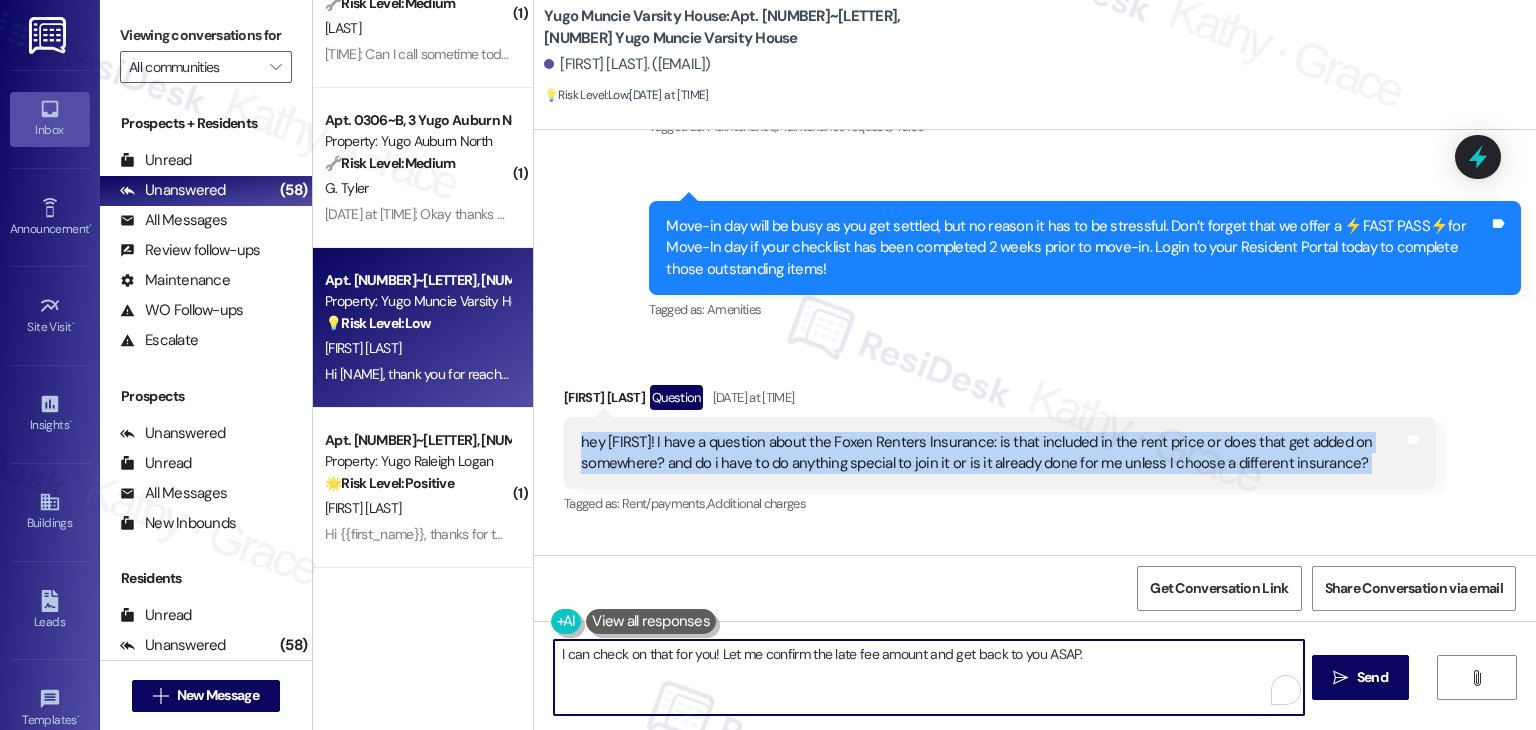 click on "Hi {{first_name}}! I'm happy to look into the Foxen Renters Insurance for you. I'll follow up with details on whether it's included in your rent and how to enroll. Thanks for asking!" at bounding box center [928, 677] 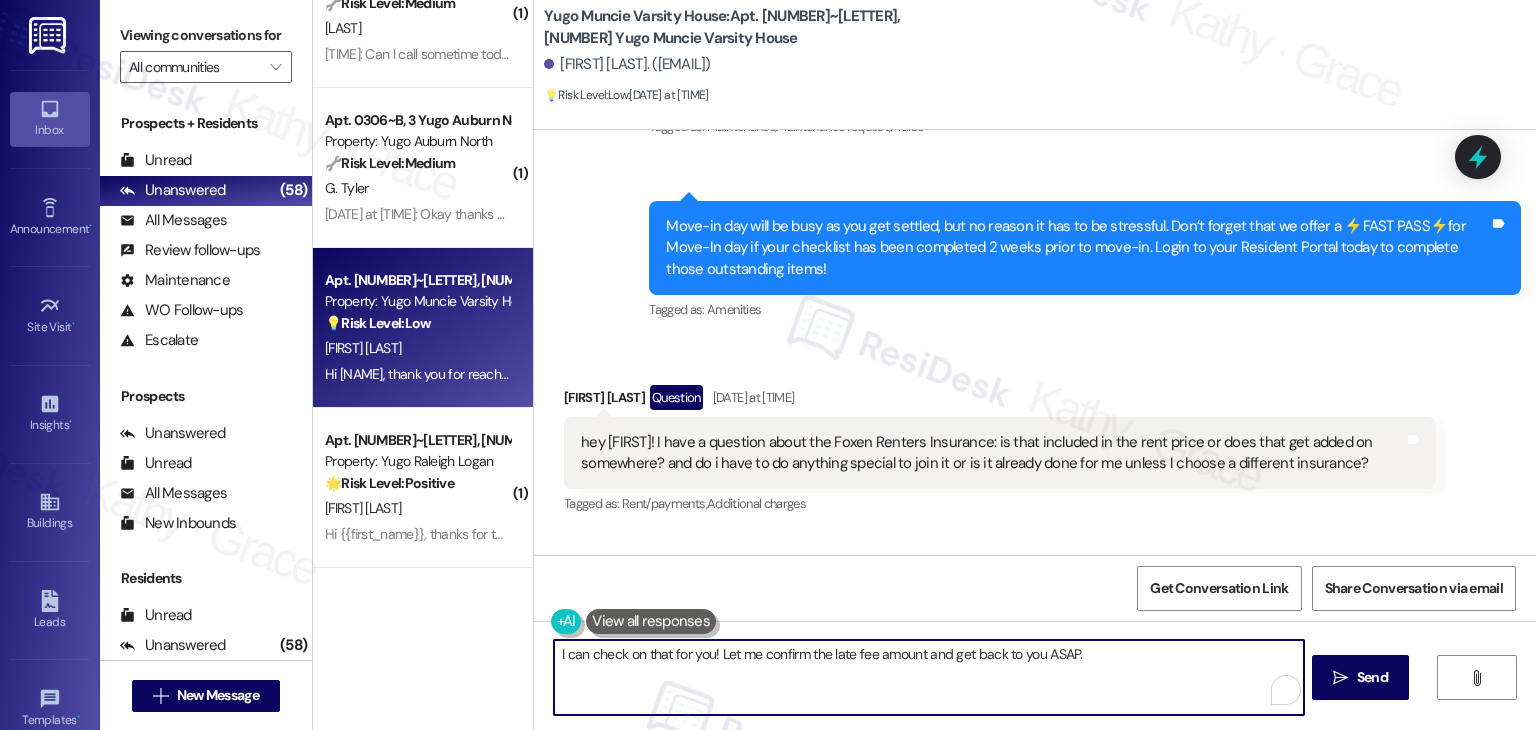 click on "Hi {{first_name}}! I'm happy to look into the Foxen Renters Insurance for you. I'll follow up with details on whether it's included in your rent and how to enroll. Thanks for asking!" at bounding box center [928, 677] 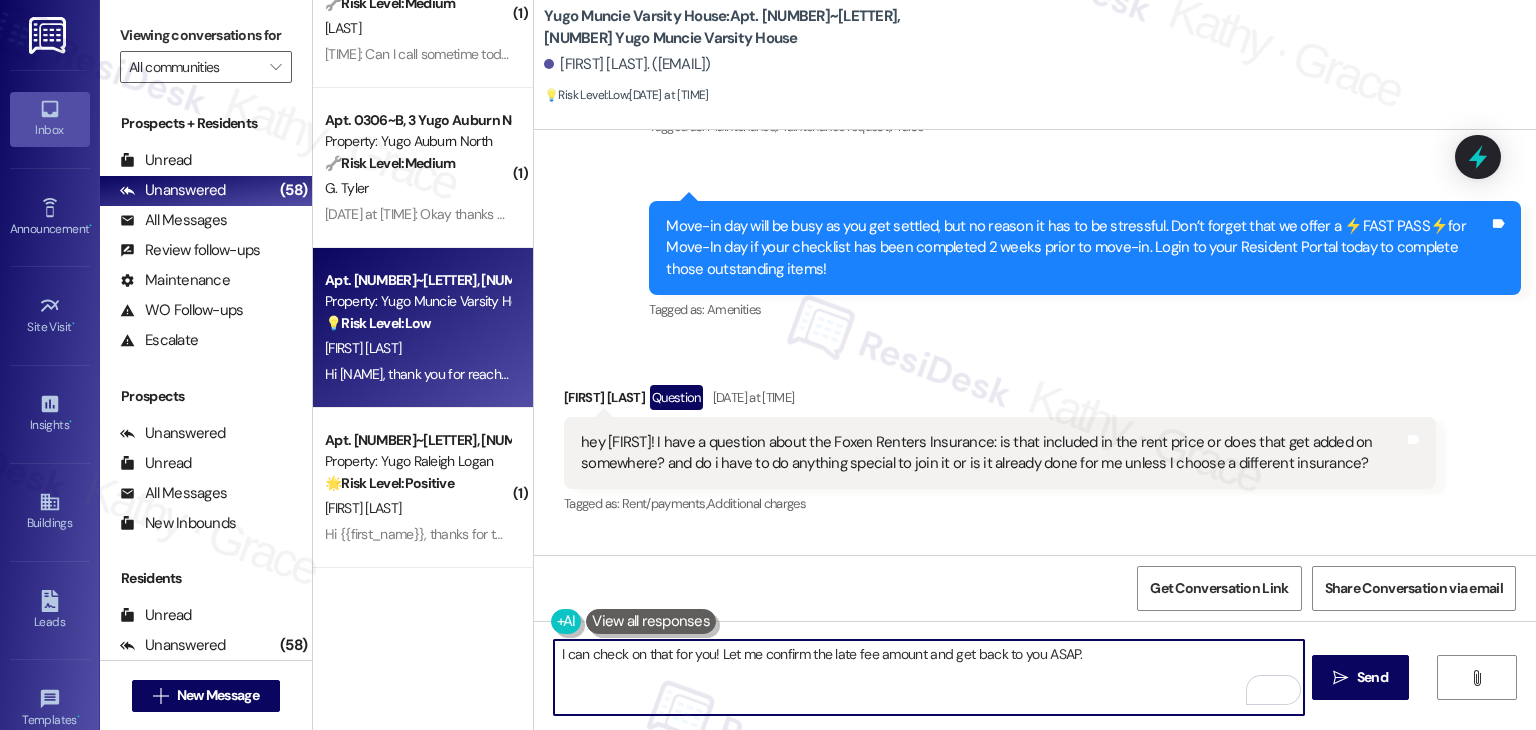 paste on "ey Ellen! I'm not totally sure about the setup for Foxen Renters Insurance, so I'll check in with the Leasing Team to confirm how it works and what steps (if any) you need to take. I’ll get back to you as soon as I have the details" 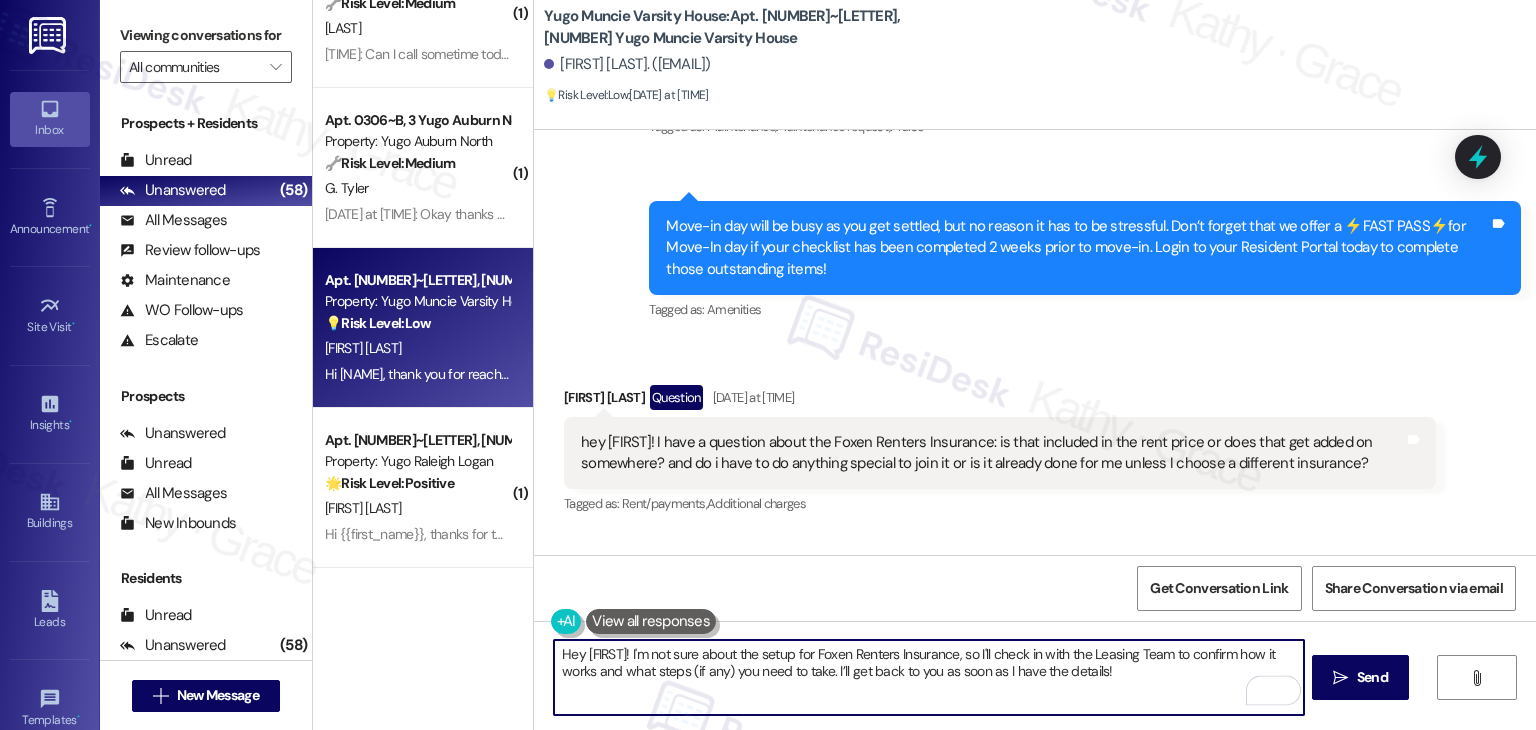 type on "Hey Ellen! I'm not sure about the setup for Foxen Renters Insurance, so I'll check in with the Leasing Team to confirm how it works and what steps (if any) you need to take. I’ll get back to you as soon as I have the details!" 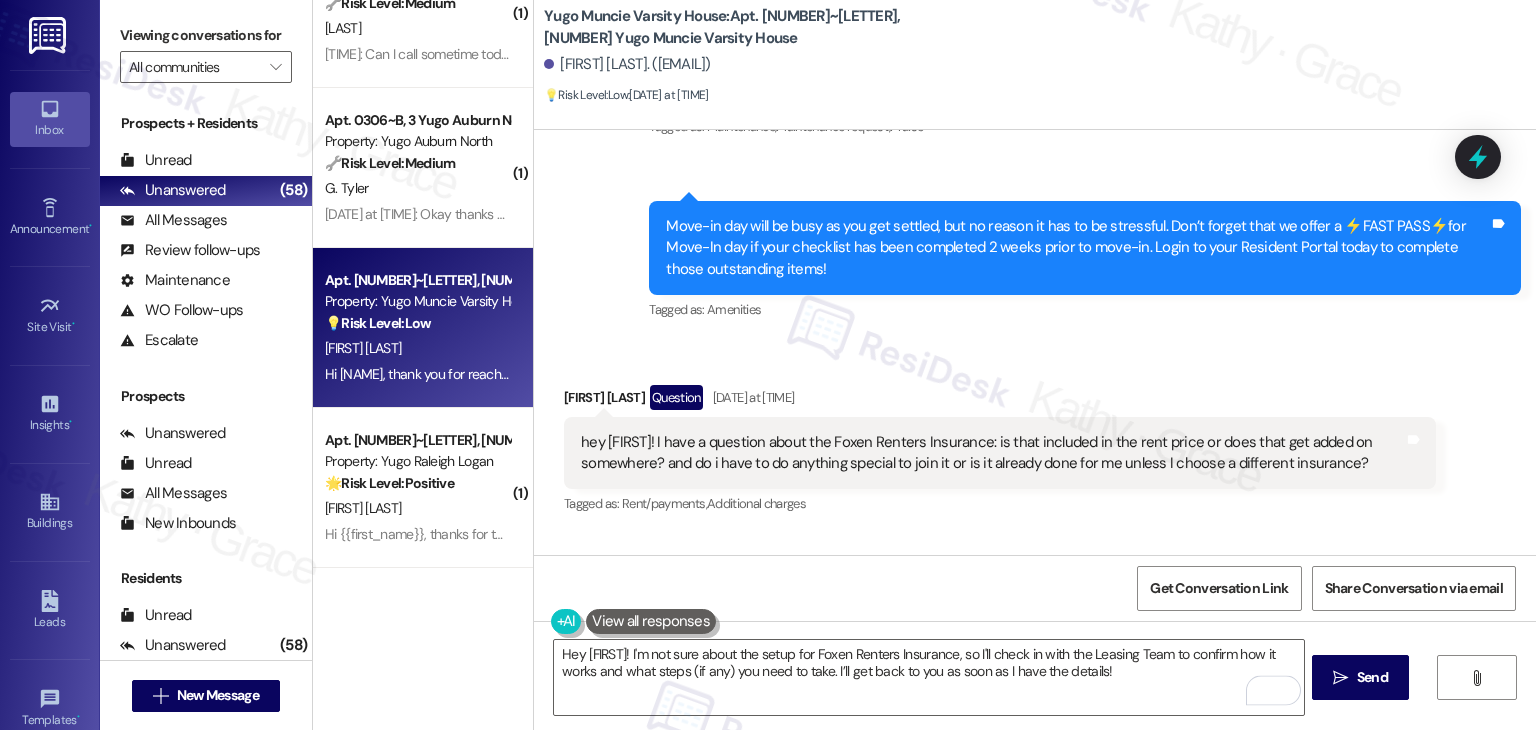 click on "Get Conversation Link Share Conversation via email" at bounding box center [1035, 588] 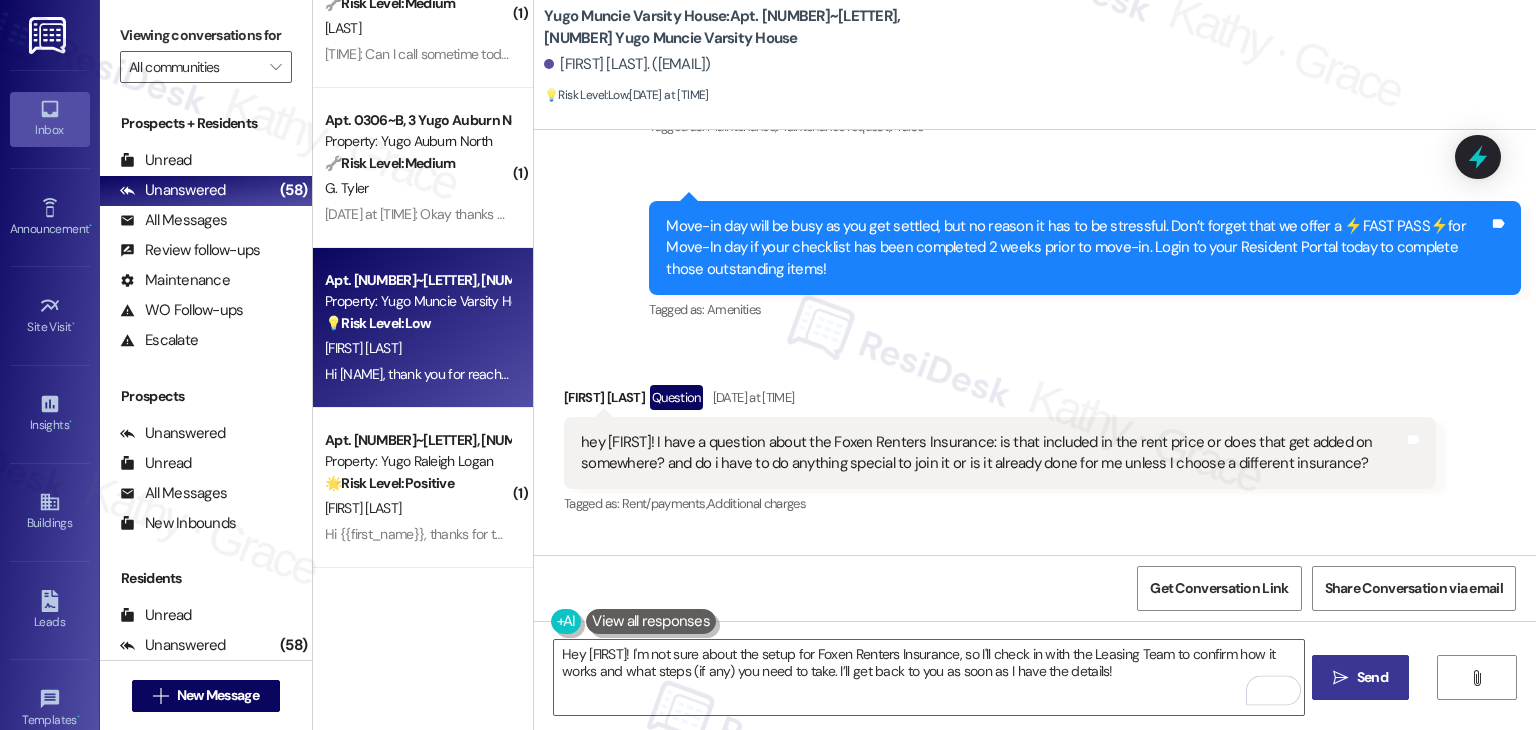 click on " Send" at bounding box center (1360, 677) 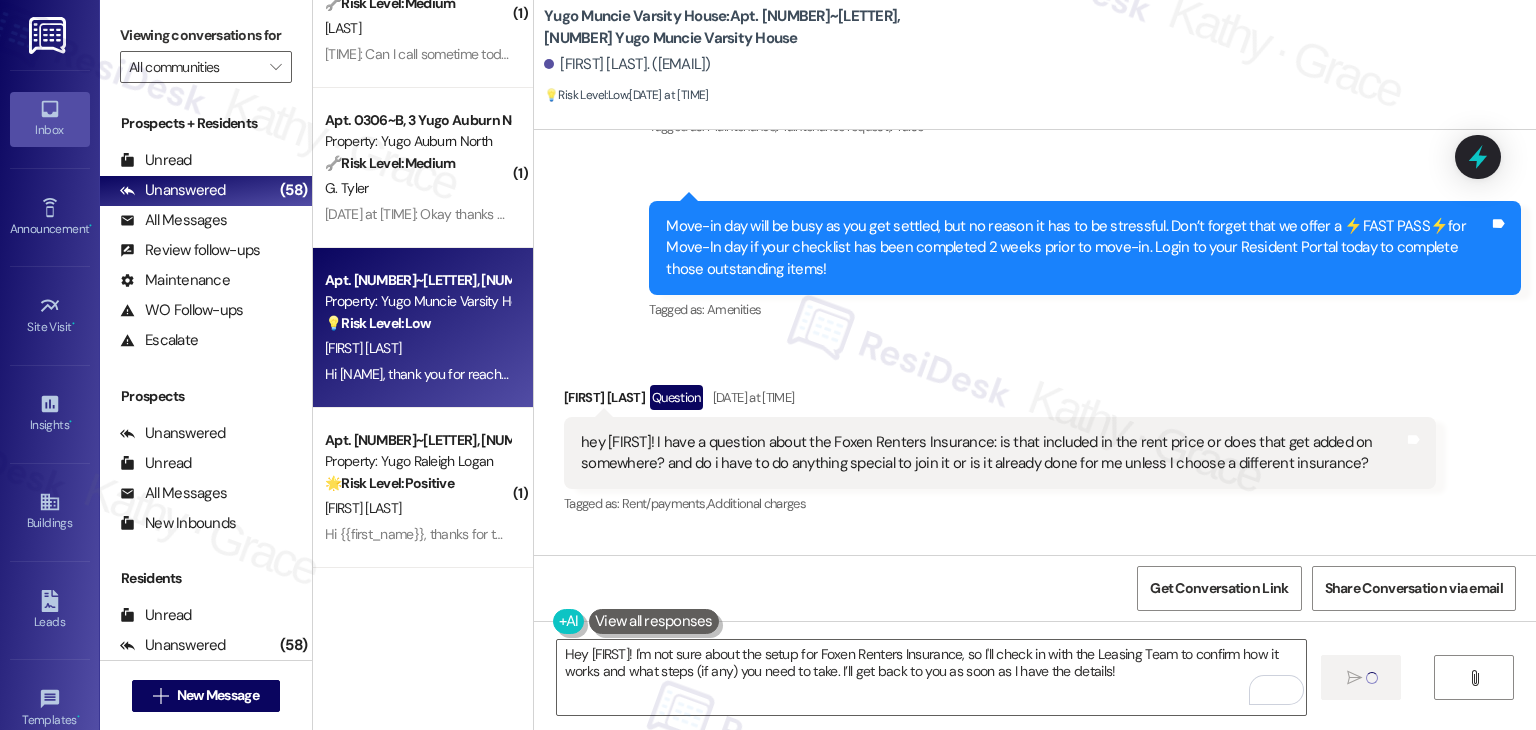 type 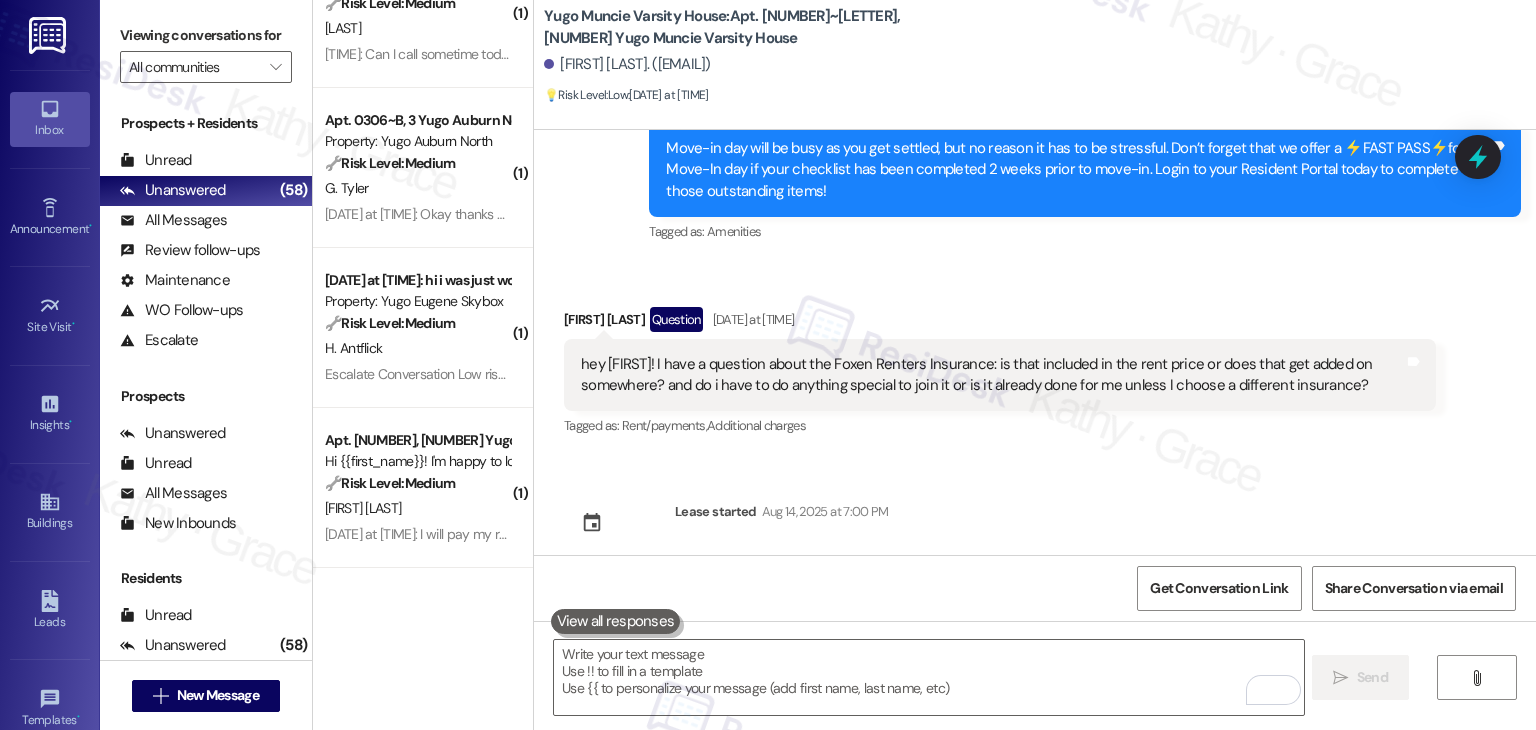 scroll, scrollTop: 601, scrollLeft: 0, axis: vertical 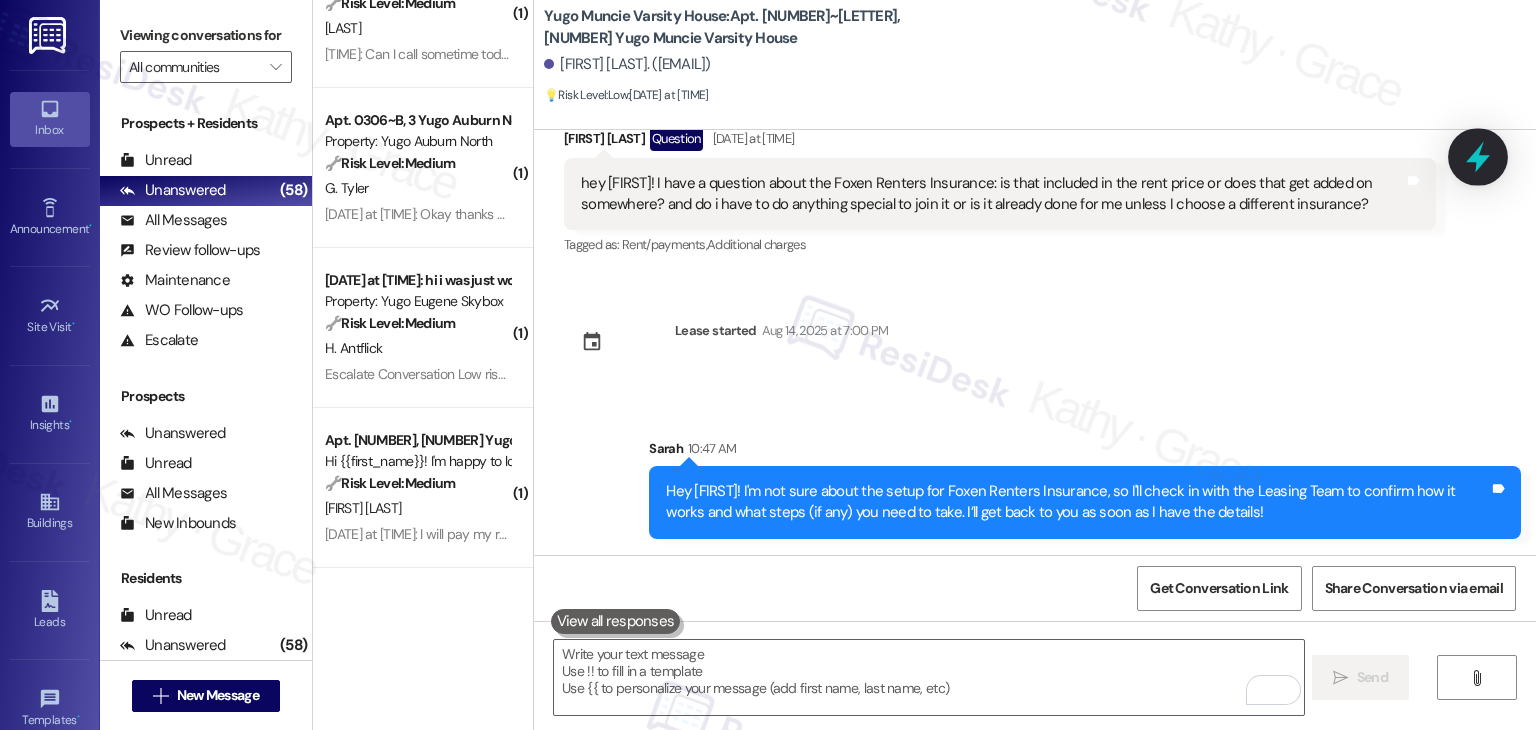 click 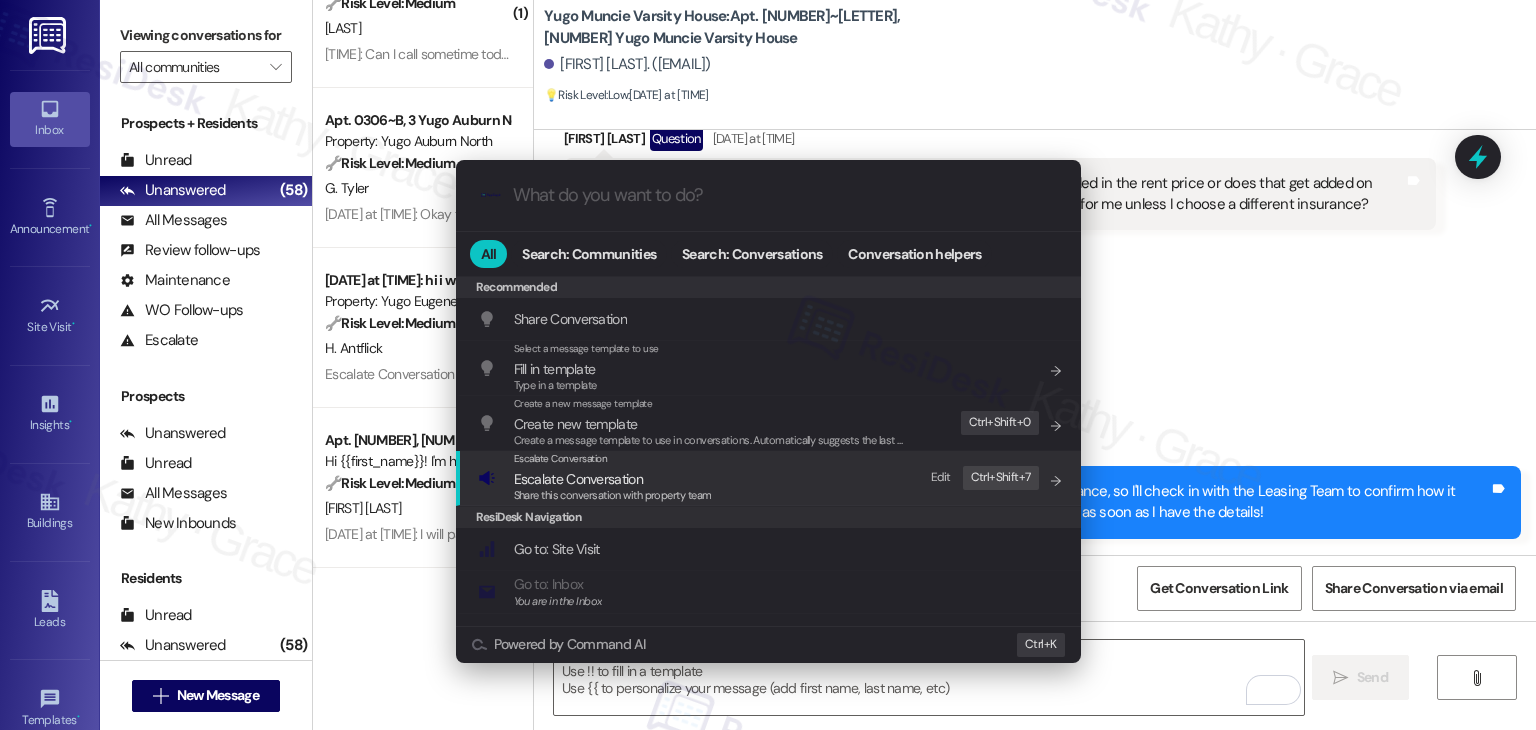 click on "Escalate Conversation" at bounding box center [578, 479] 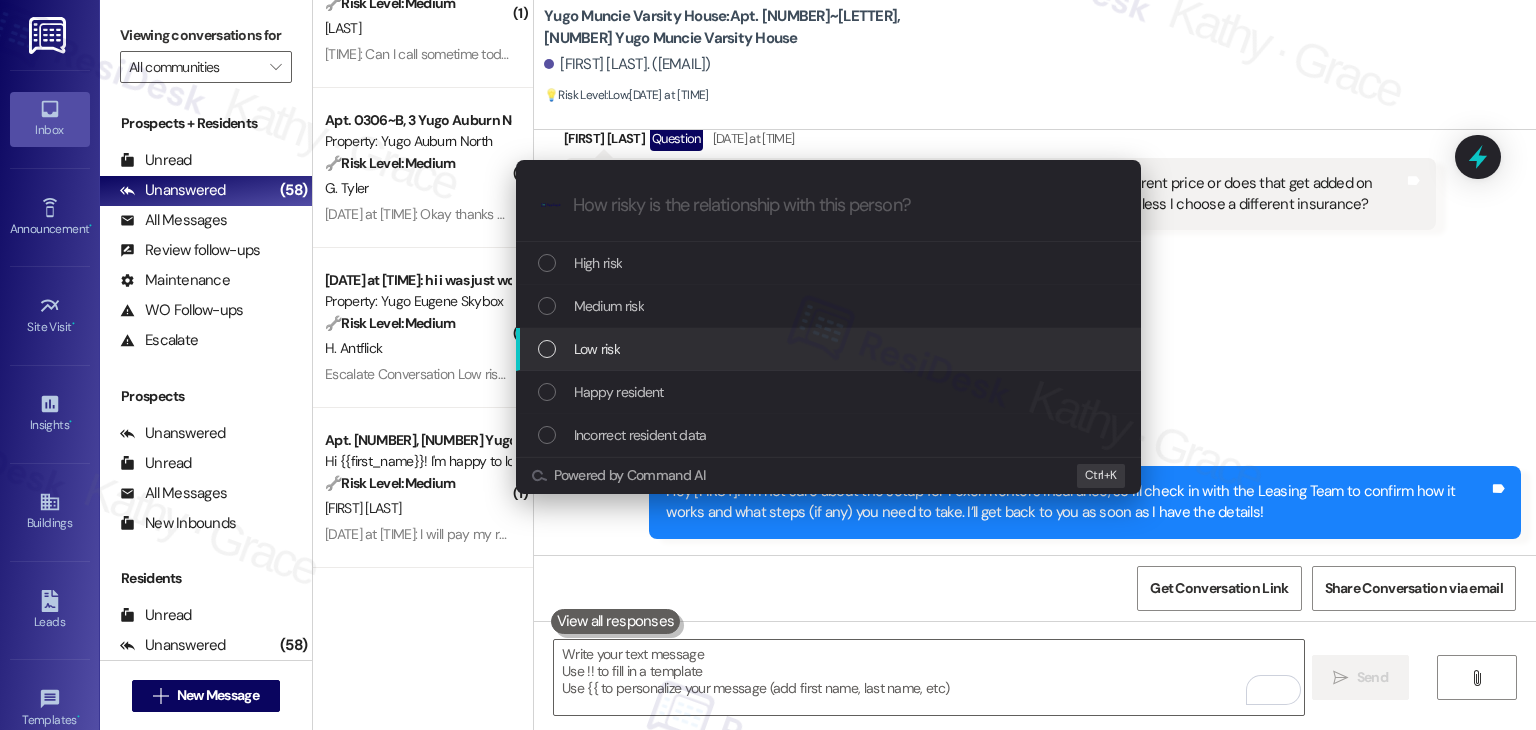 click at bounding box center [547, 349] 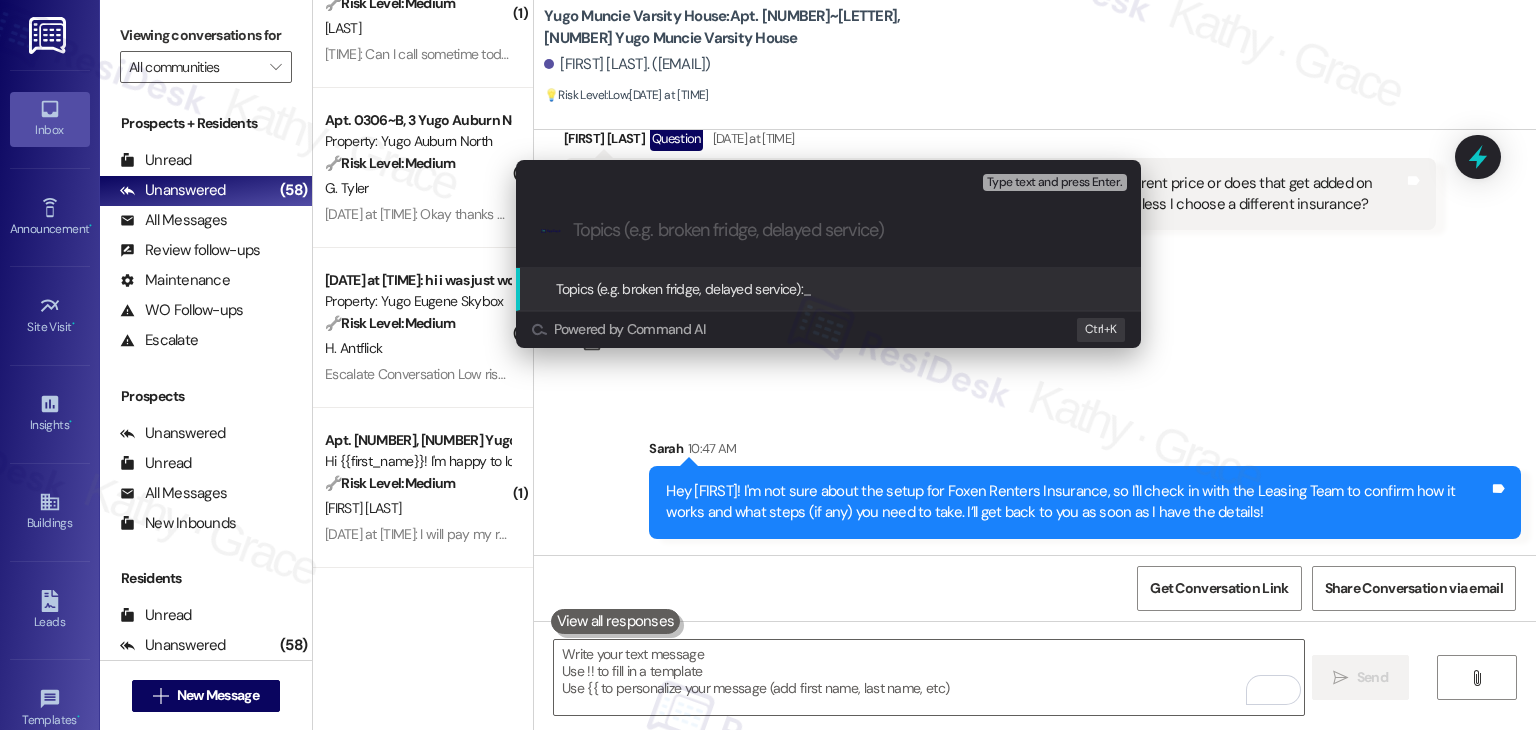 paste on "Foxen Renters Insurance Inquiry – Coverage & Enrollment Details" 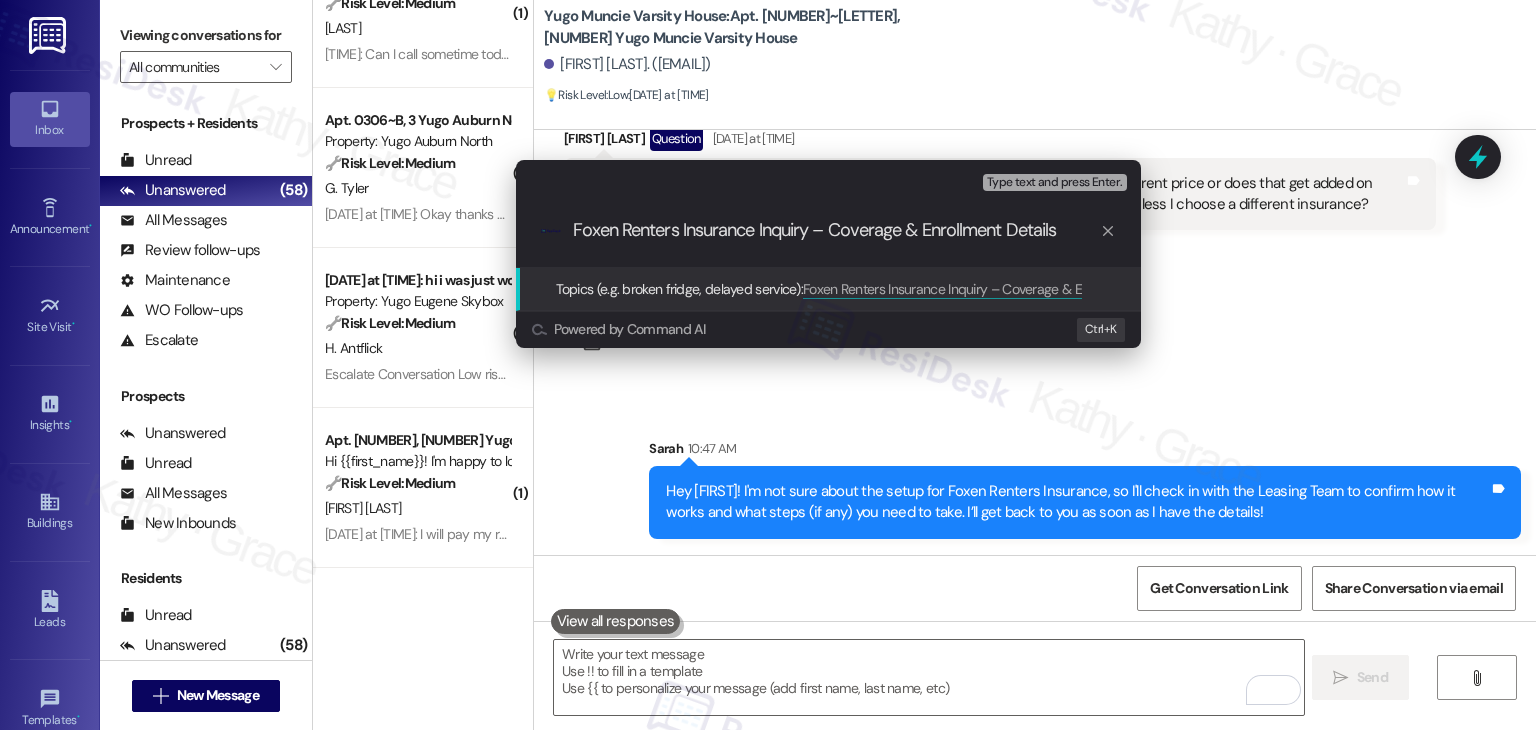 type on "Foxen Renters Insurance Inquiry – Coverage & Enrollment Details" 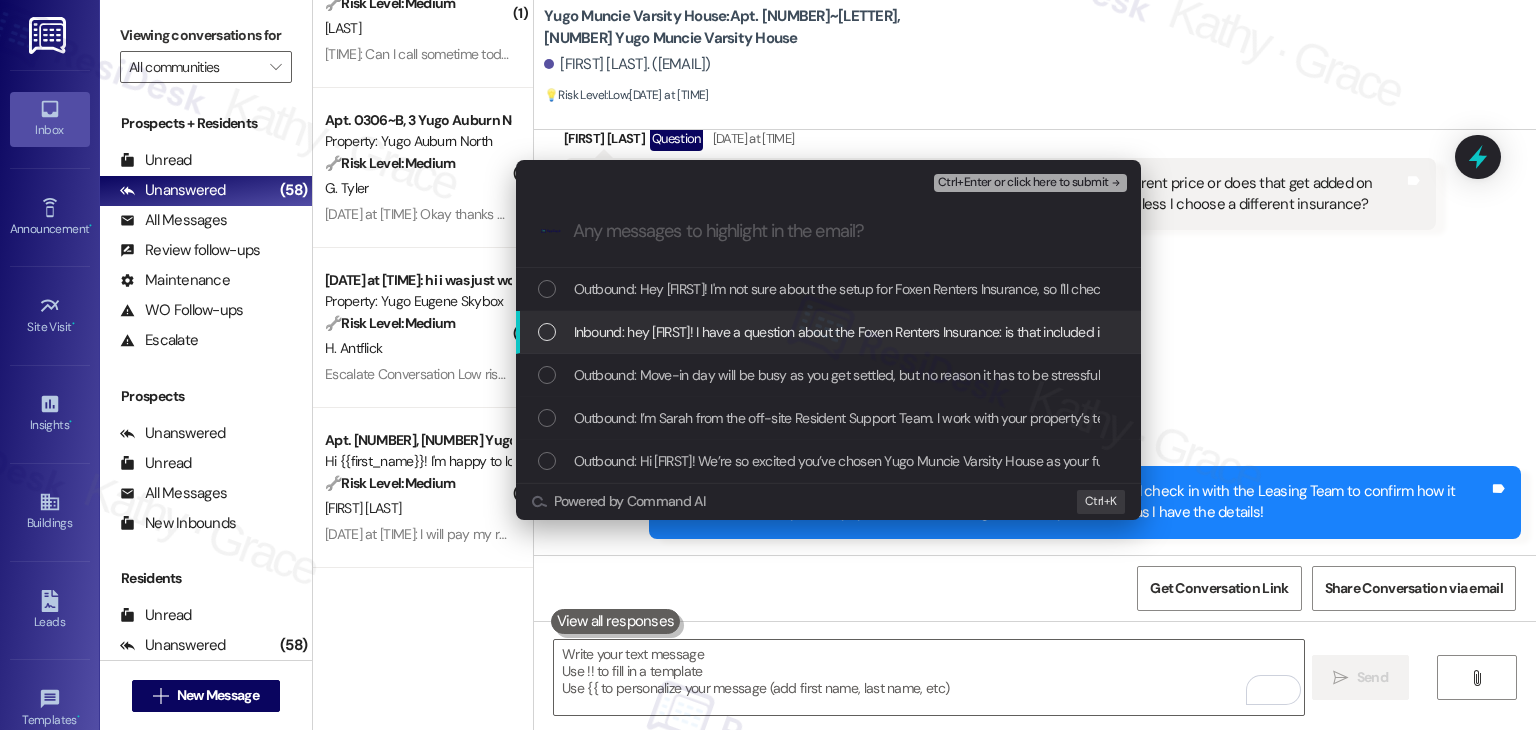 click at bounding box center [547, 332] 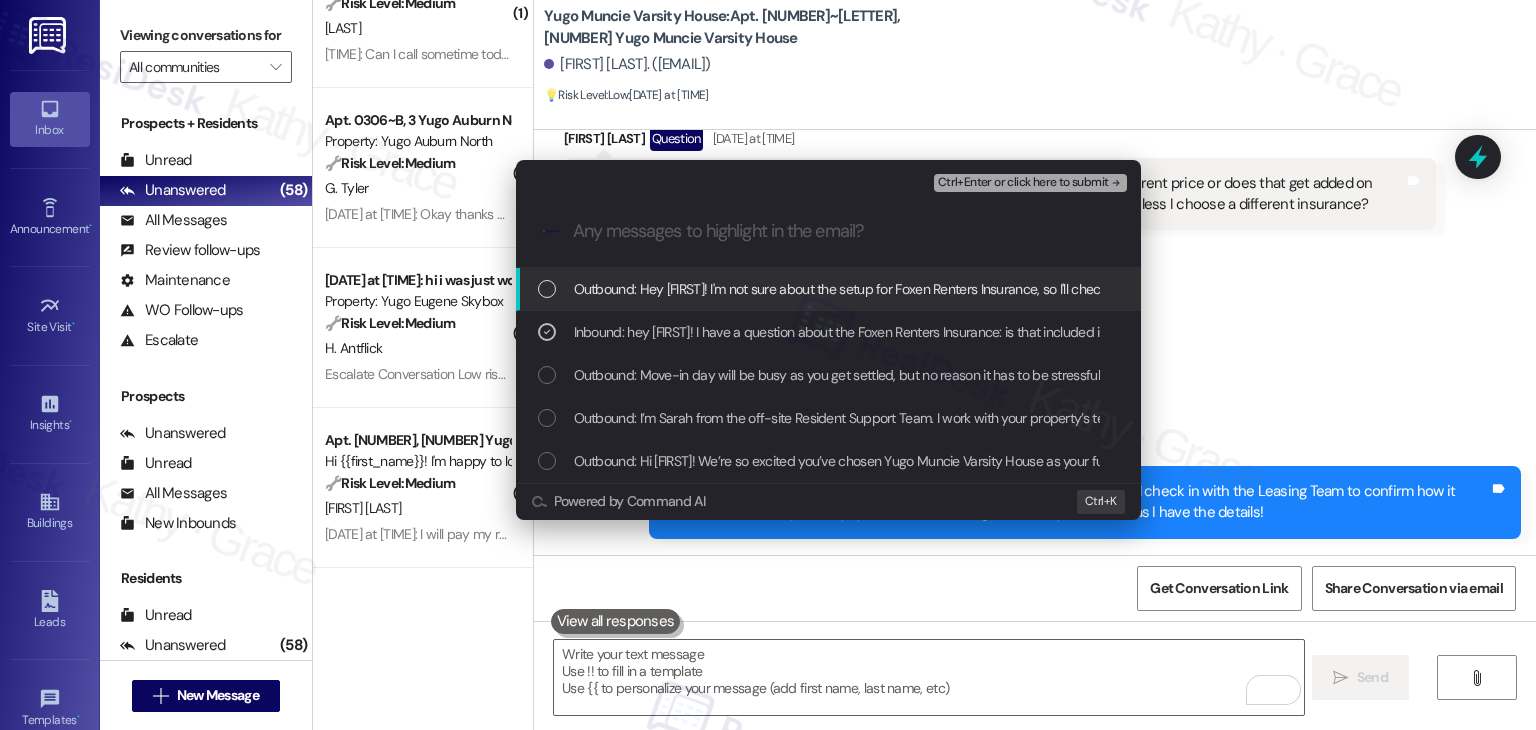 click on "Ctrl+Enter or click here to submit" at bounding box center (1023, 183) 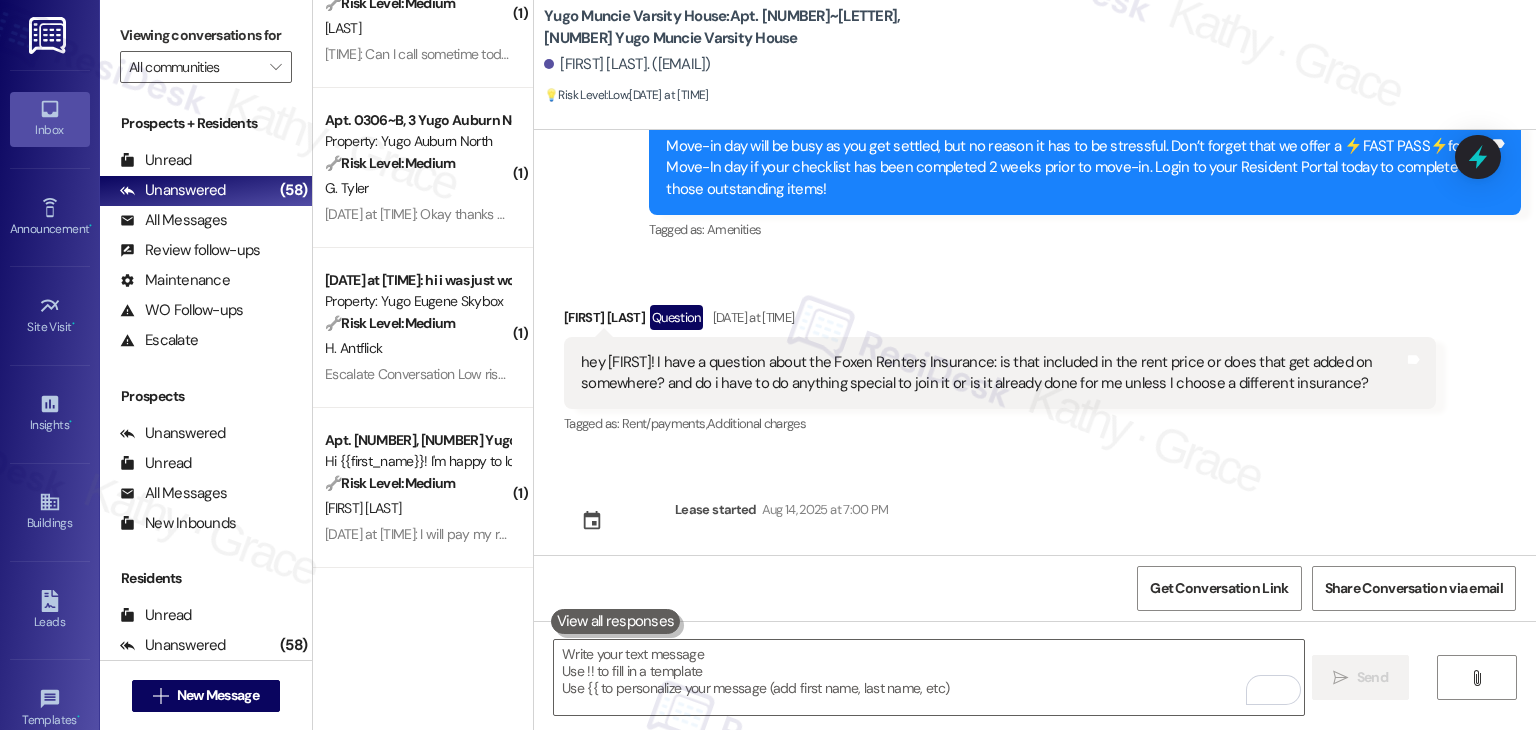 scroll, scrollTop: 601, scrollLeft: 0, axis: vertical 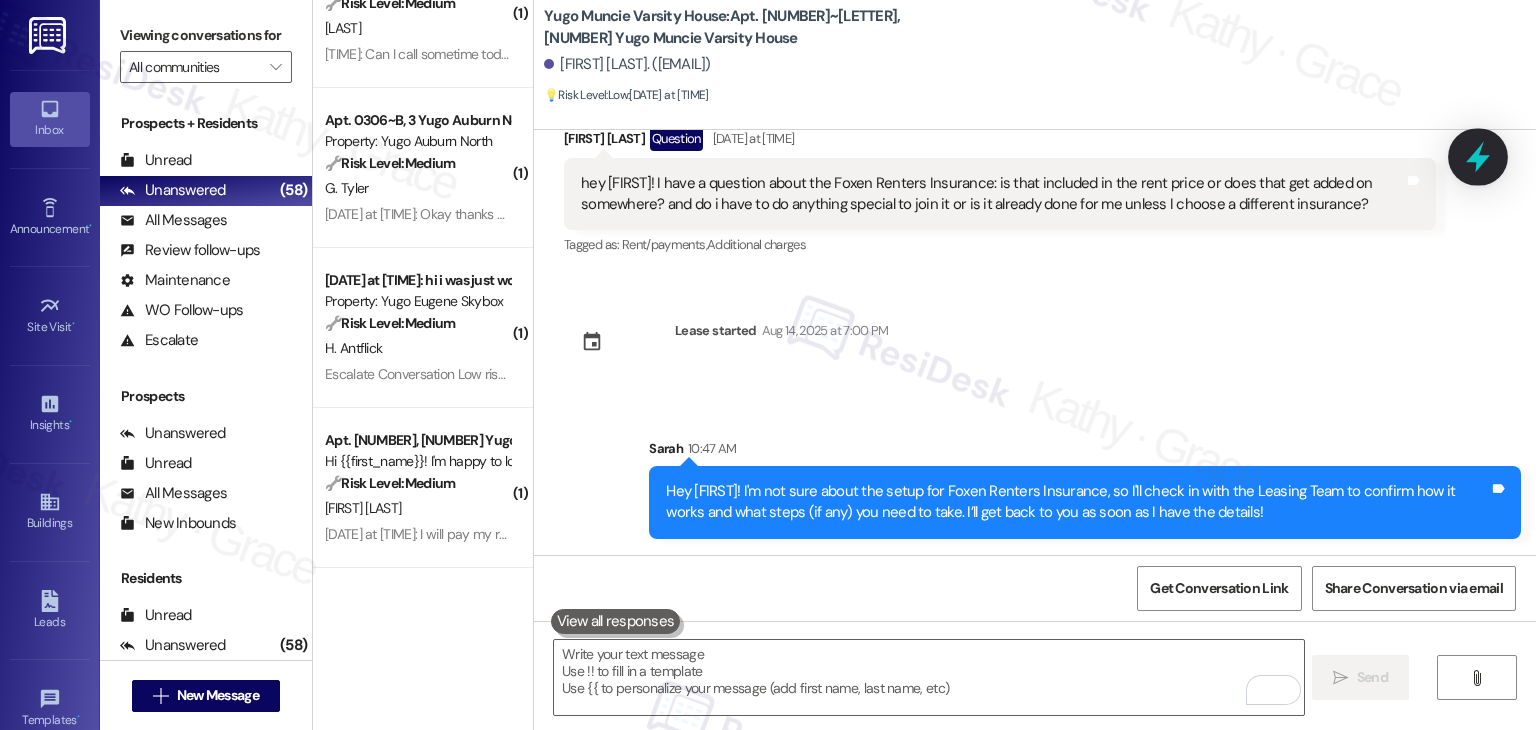 click 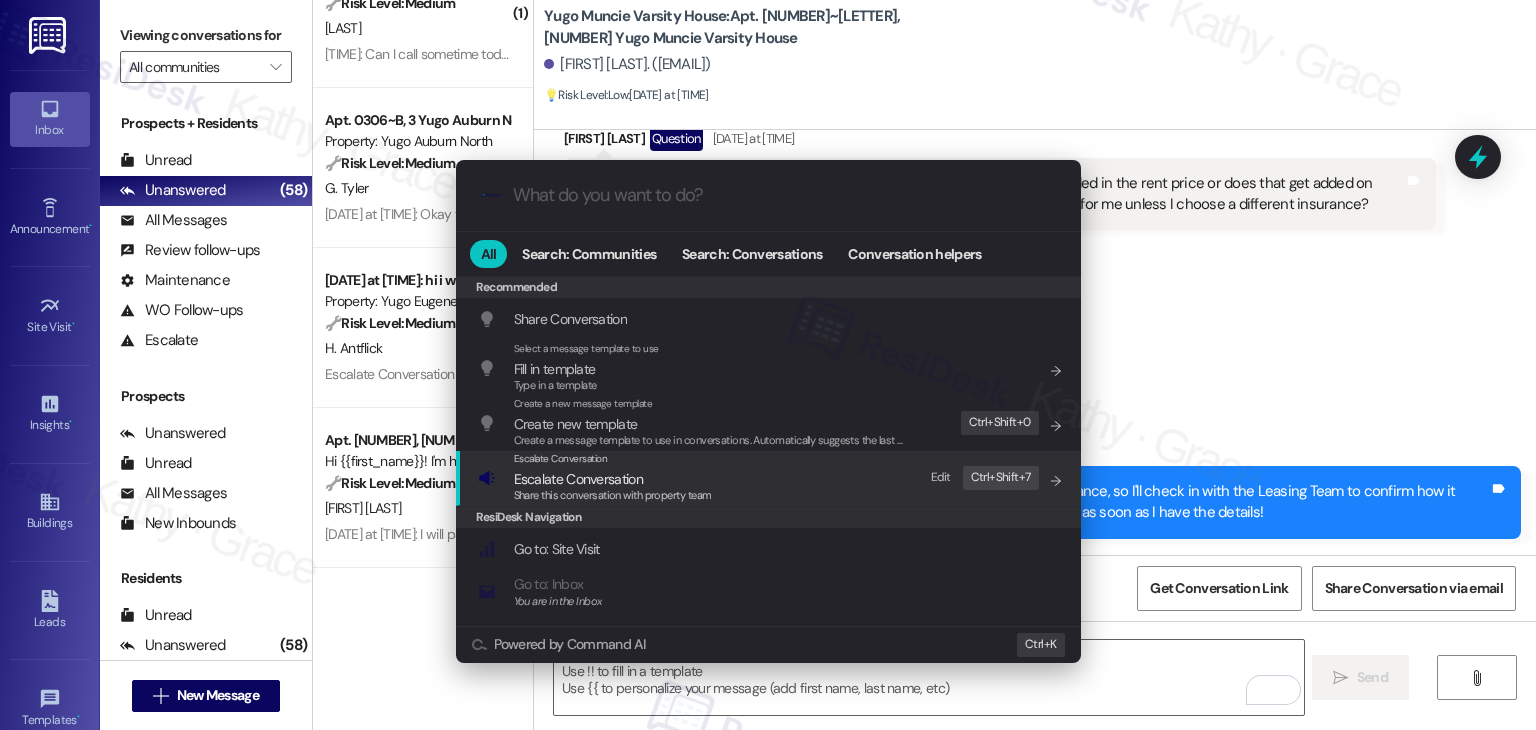 click on "Escalate Conversation" at bounding box center [613, 479] 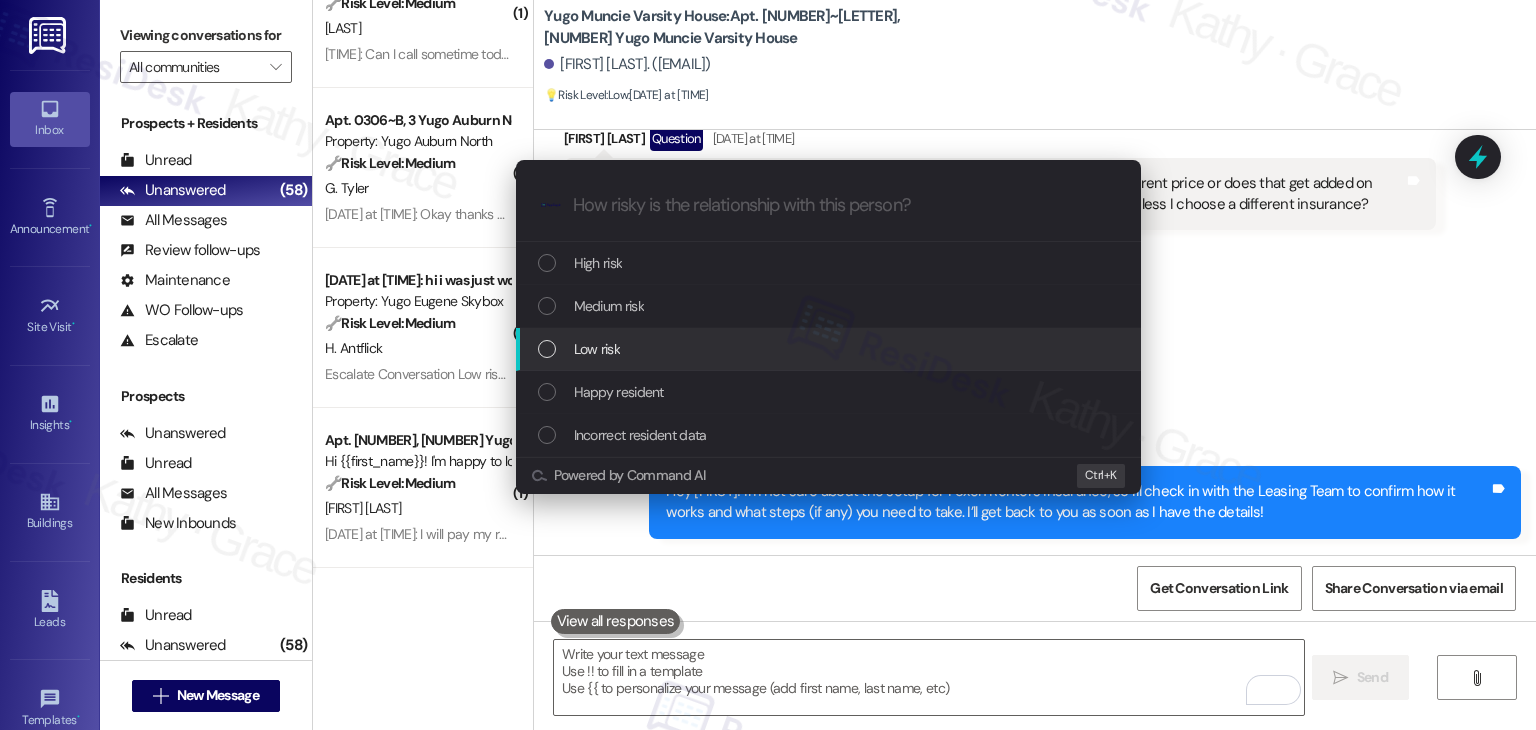 click at bounding box center [547, 349] 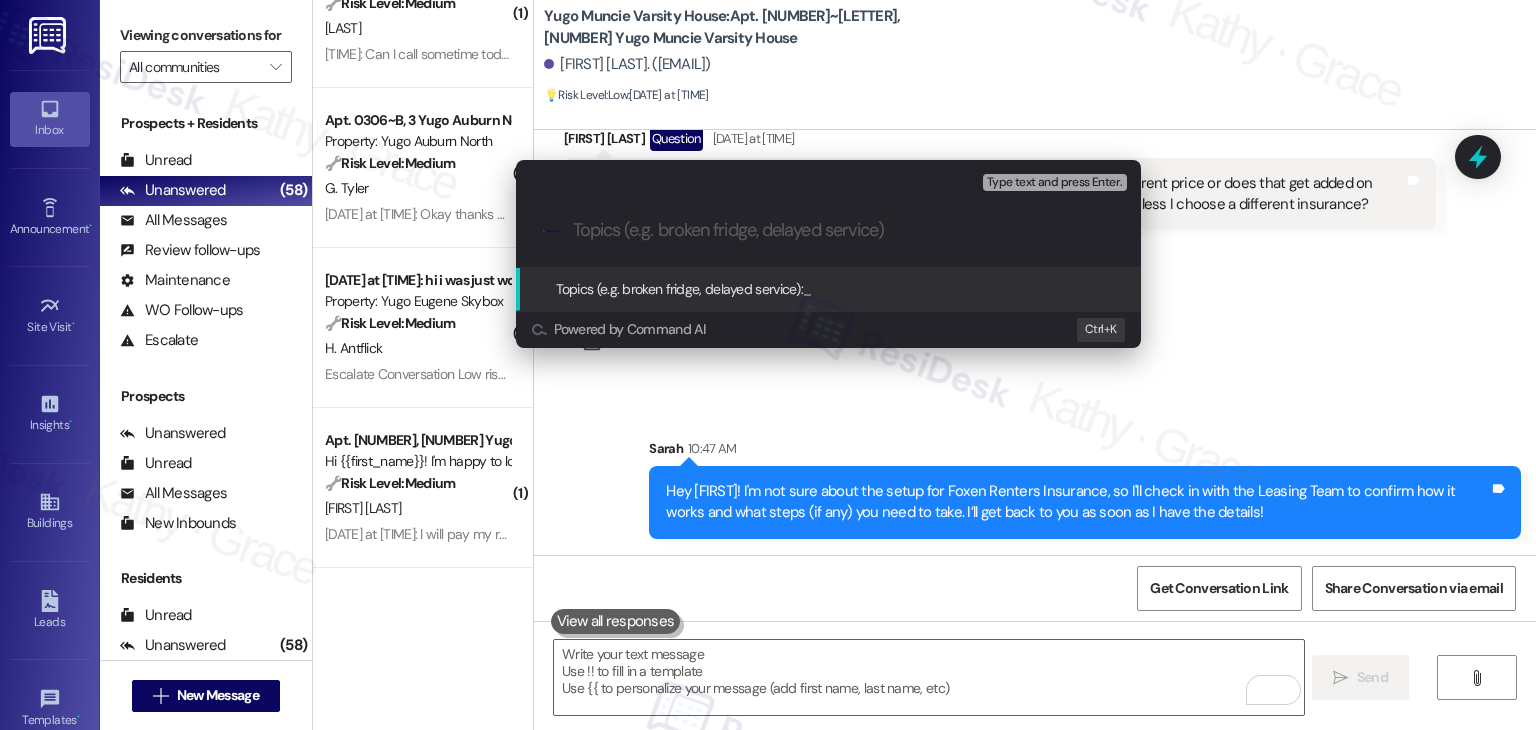 paste on "Foxen Renters Insurance Inquiry – Coverage & Enrollment Details" 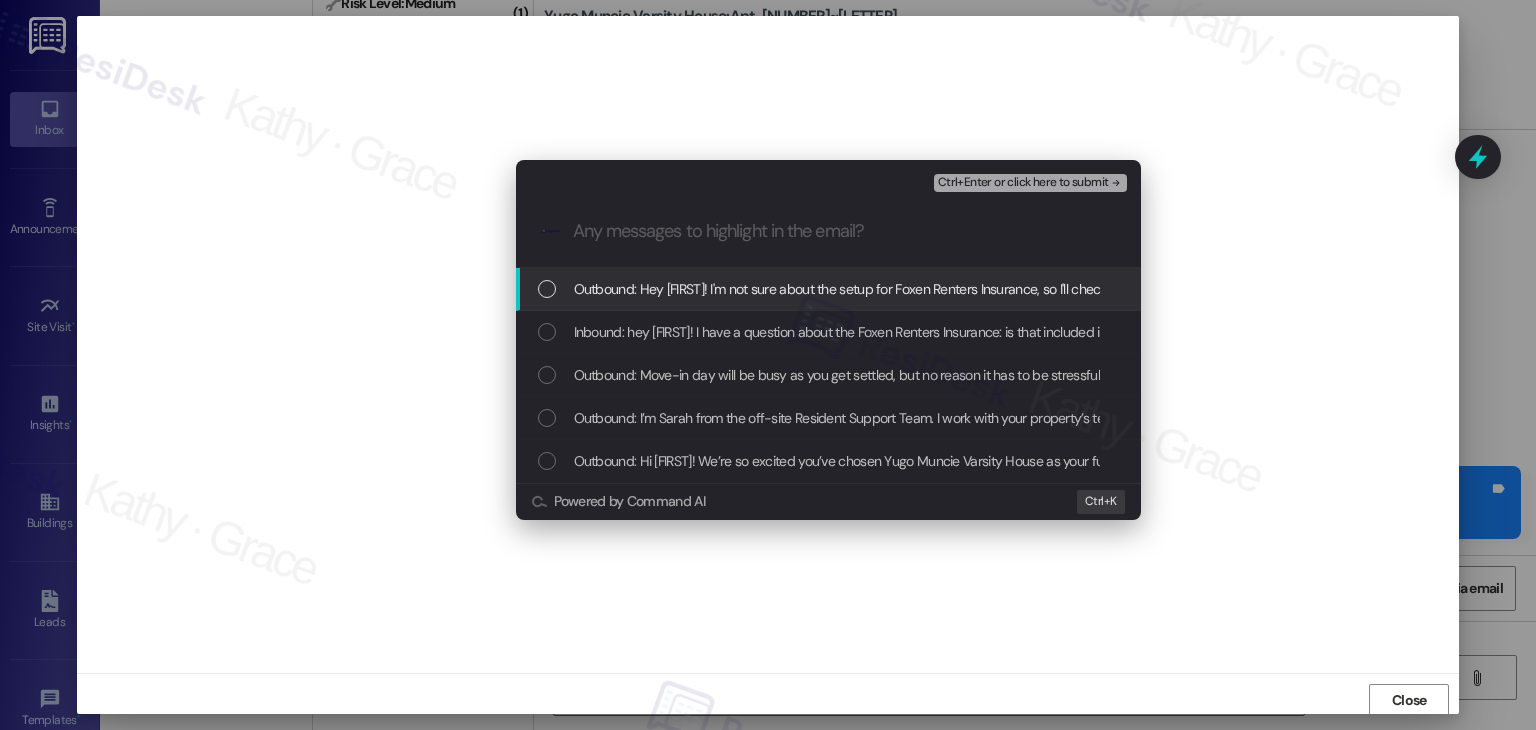 click on "Escalate Conversation Low risk Foxen Renters Insurance Inquiry – Coverage & Enrollment Details Any messages to highlight in the email? Ctrl+Enter or click here to submit .cls-1{fill:#0a055f;}.cls-2{fill:#0cc4c4;} resideskLogoBlueOrange Outbound: Hey Ellen! I'm not sure about the setup for Foxen Renters Insurance, so I'll check in with the Leasing Team to confirm how it works and what steps (if any) you need to take. I’ll get back to you as soon as I have the details! Inbound: hey sarah! I have a question about the Foxen Renters Insurance: is that included in the rent price or does that get added on somewhere? and do i have to do anything special to join it or is it already done for me unless I choose a different insurance? Outbound: I’m Sarah from the off-site Resident Support Team. I work with your property’s team to help once you’ve moved in—whether it’s answering questions or assisting with maintenance. I’ll be in touch as your move-in date gets closer! Powered by Command AI Ctrl+ K" at bounding box center [768, 365] 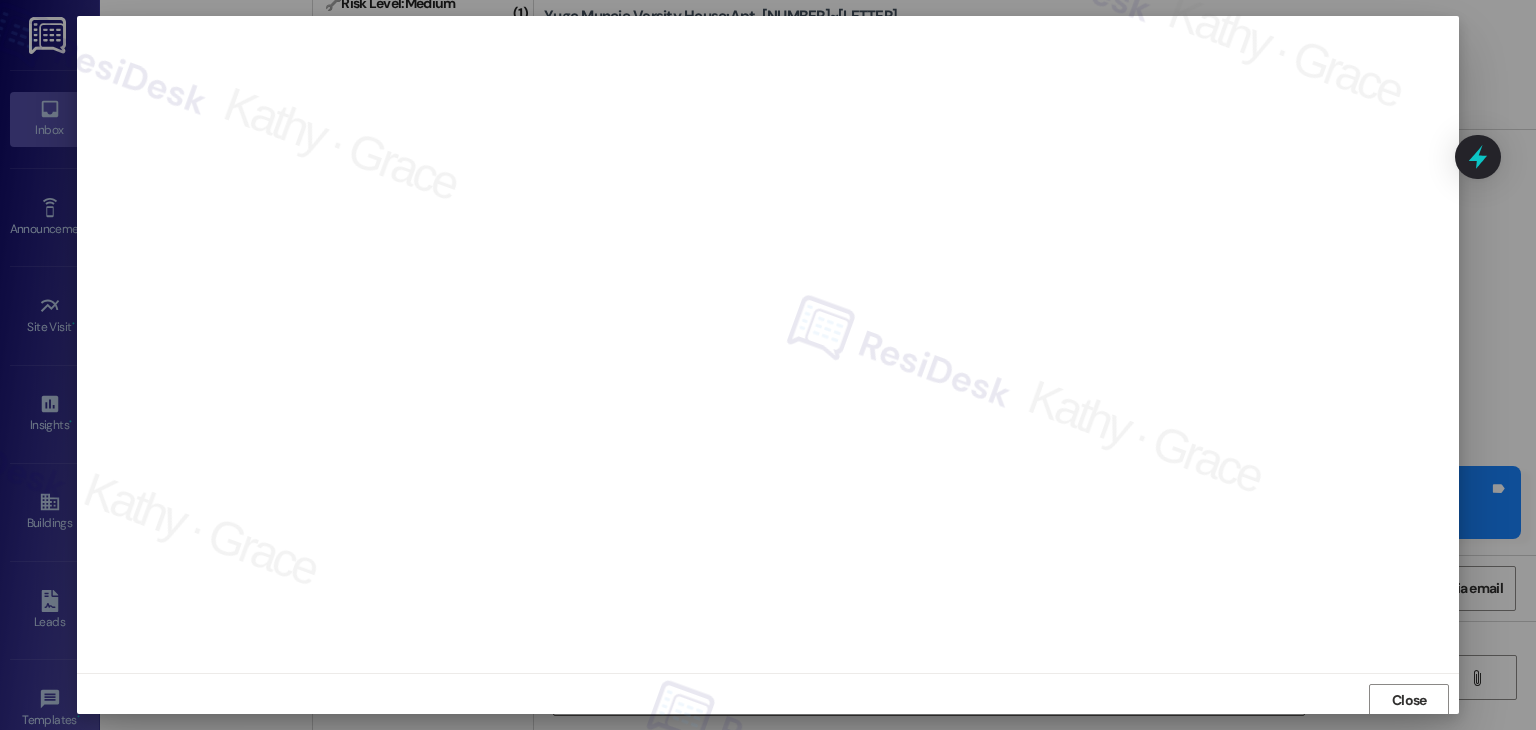 scroll, scrollTop: 1, scrollLeft: 0, axis: vertical 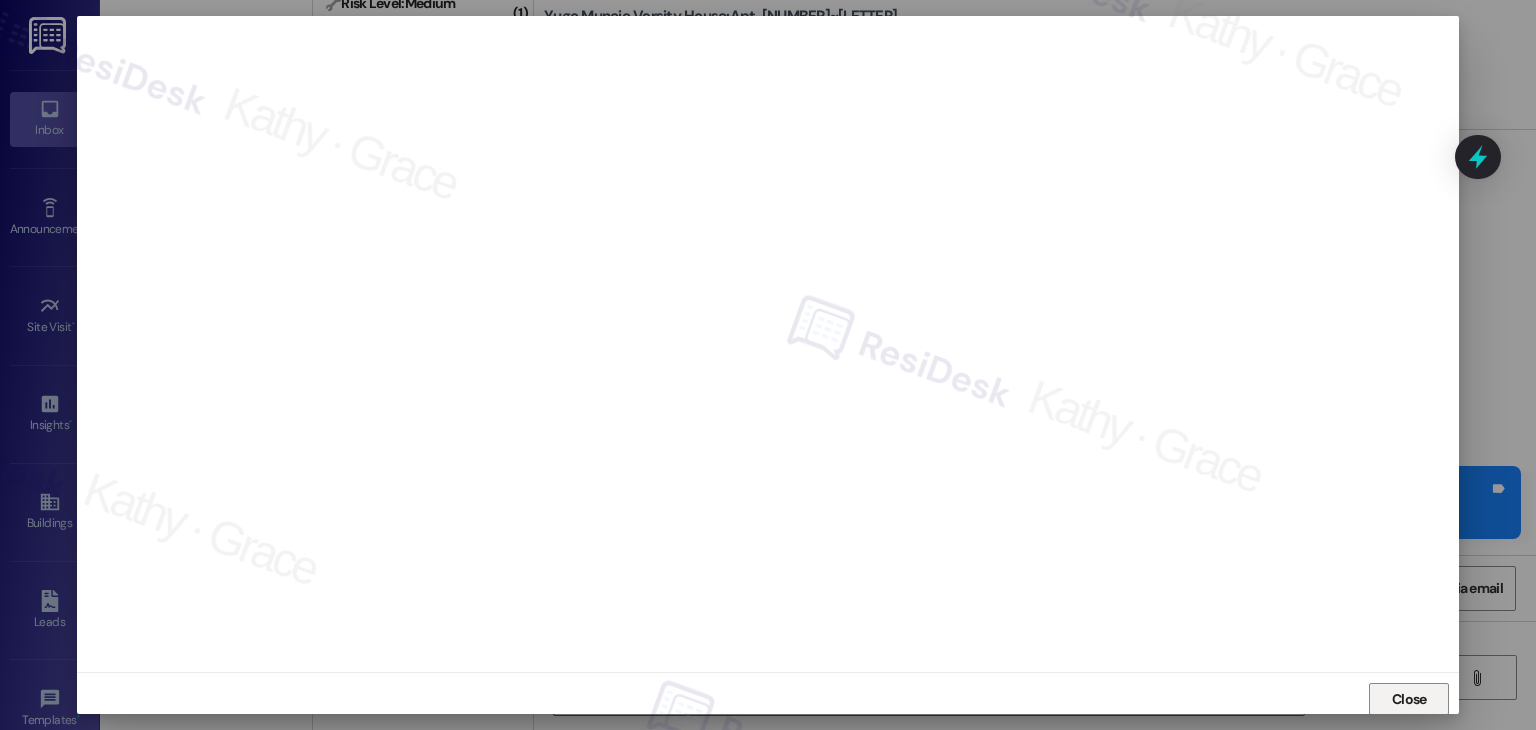 click on "Close" at bounding box center (1409, 699) 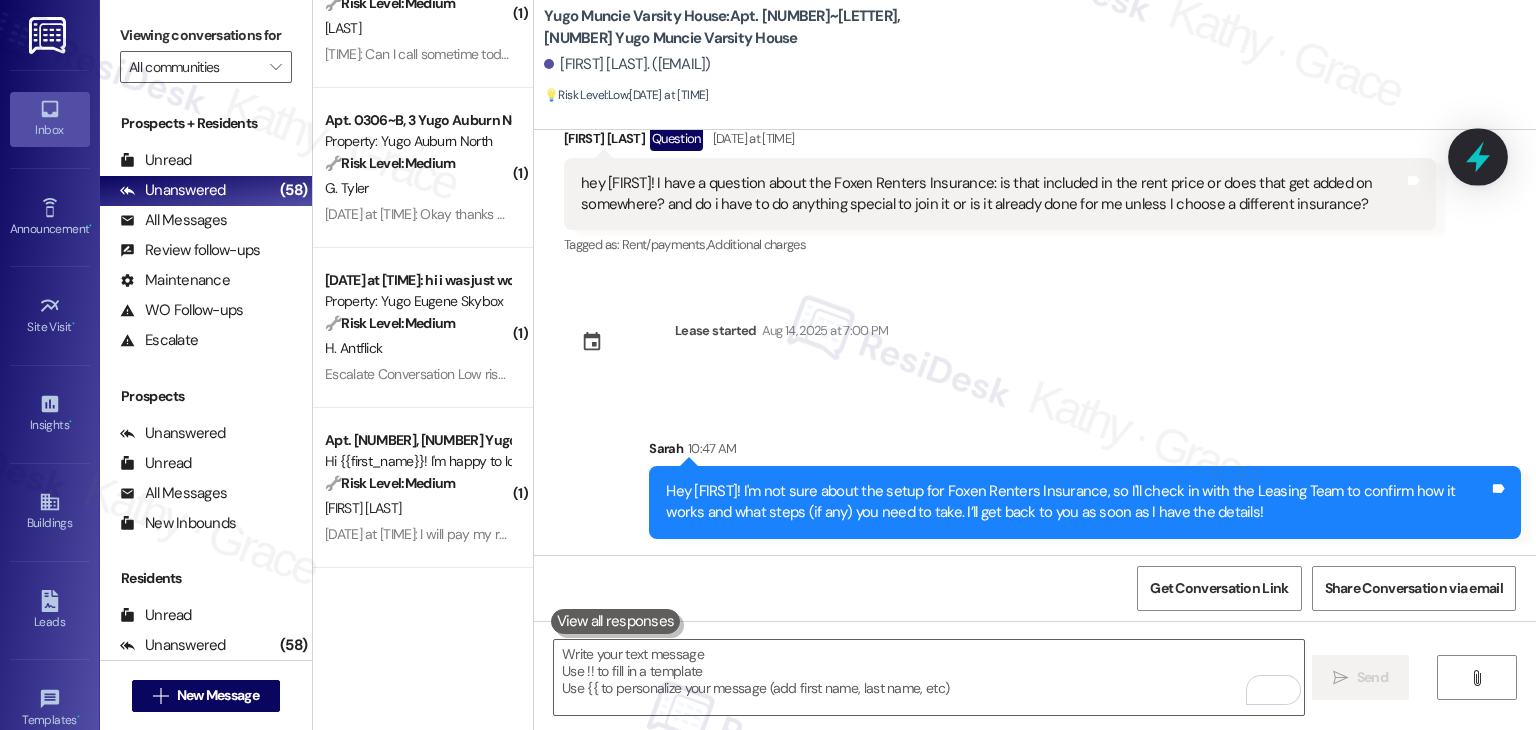 click 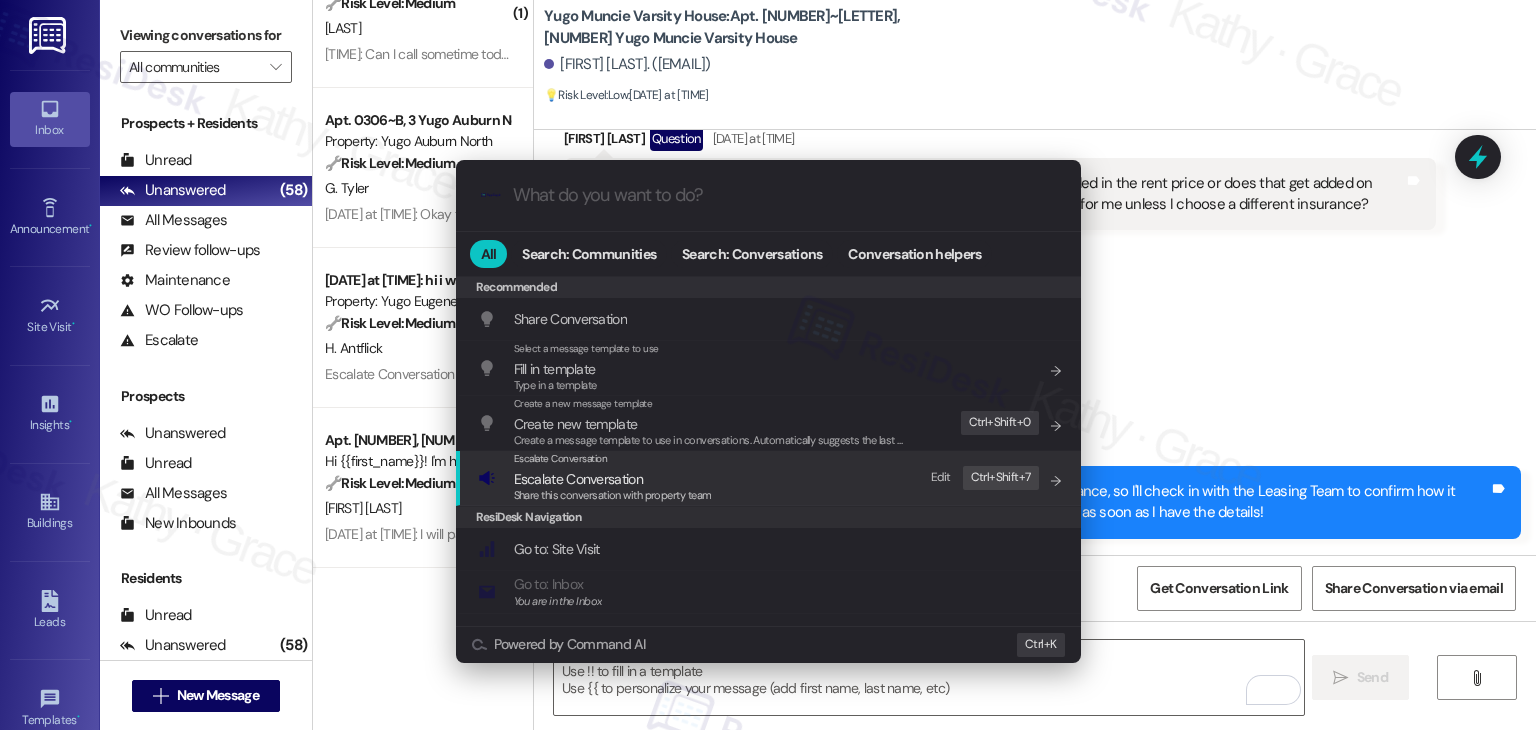 click on "Escalate Conversation" at bounding box center [578, 479] 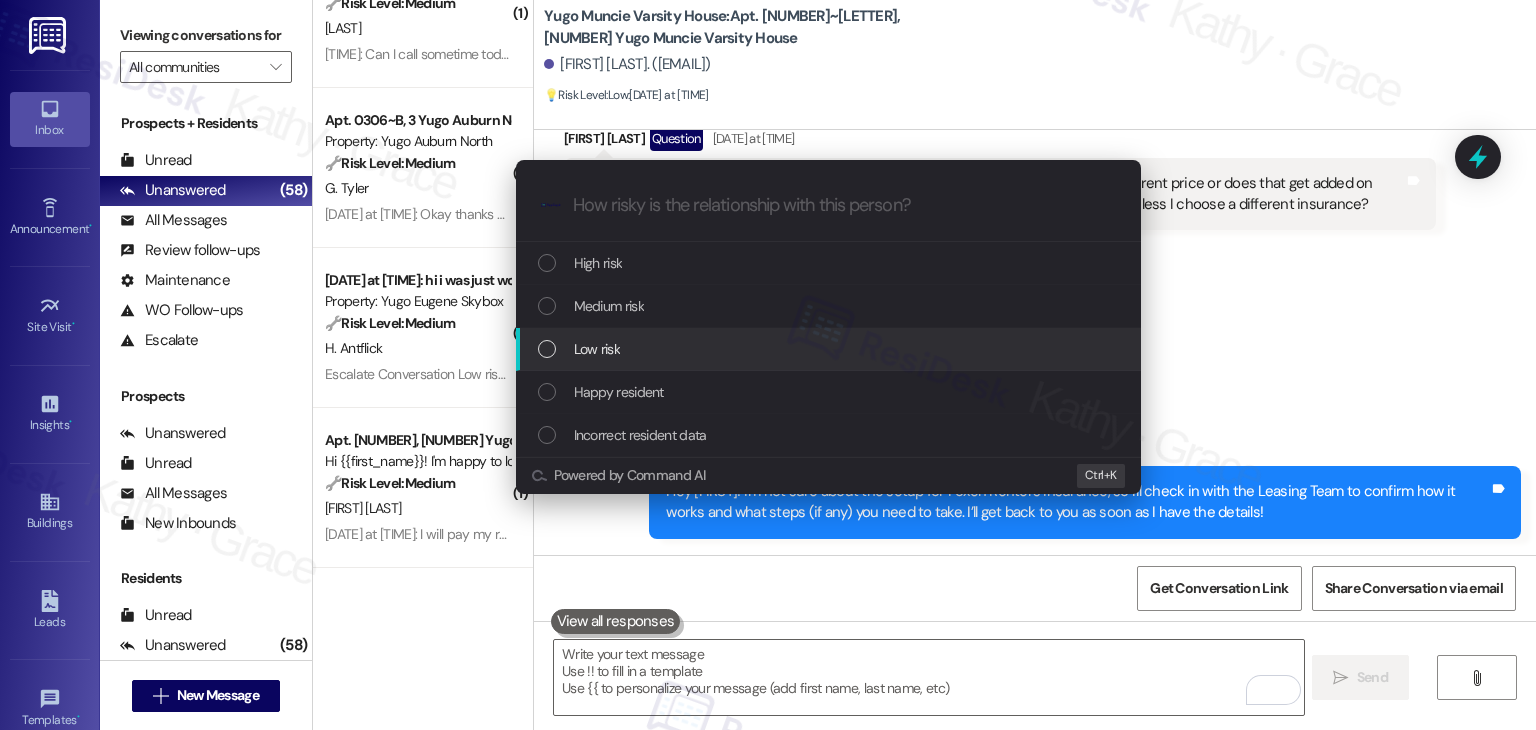 click at bounding box center (547, 349) 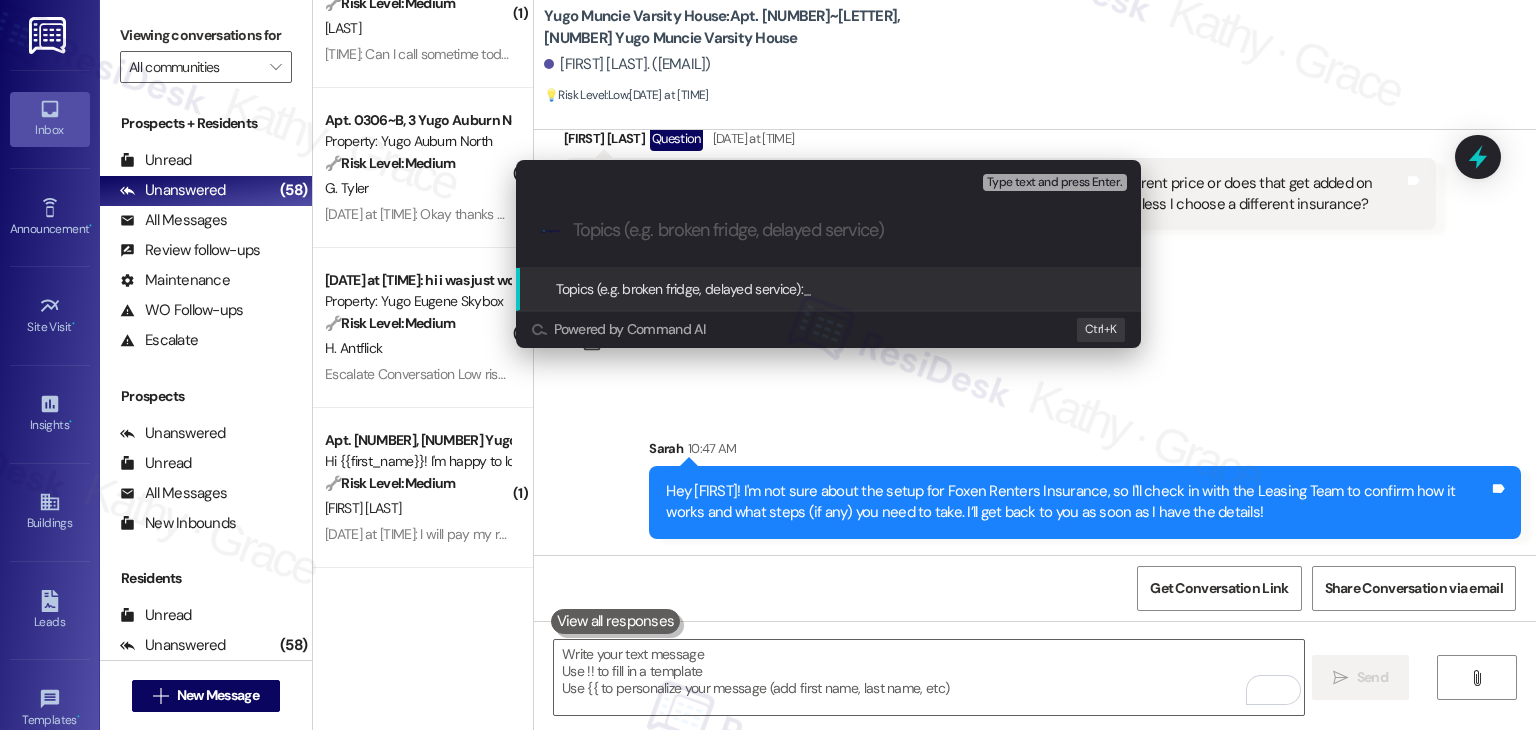 paste on "Foxen Renters Insurance Inquiry – Coverage & Enrollment Detail" 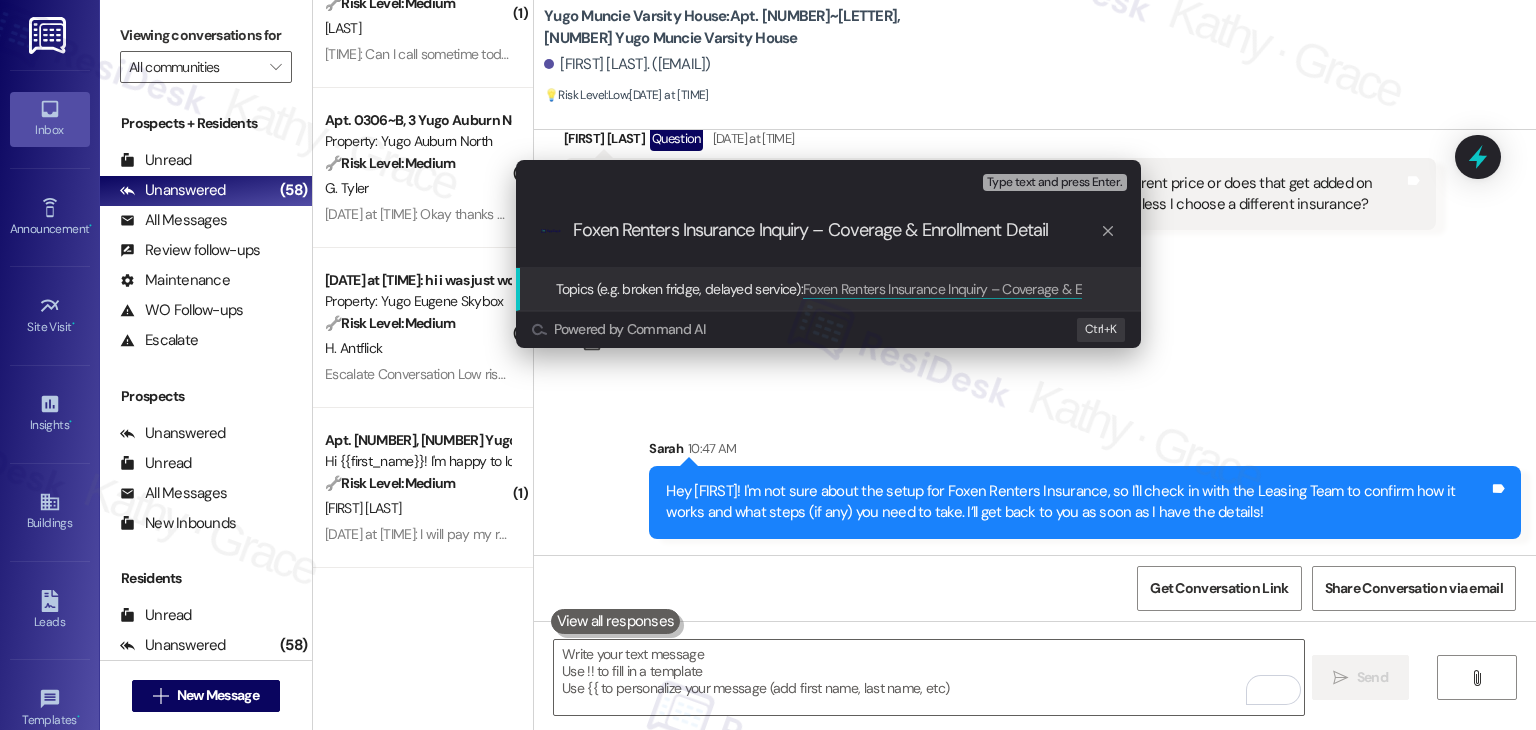 type 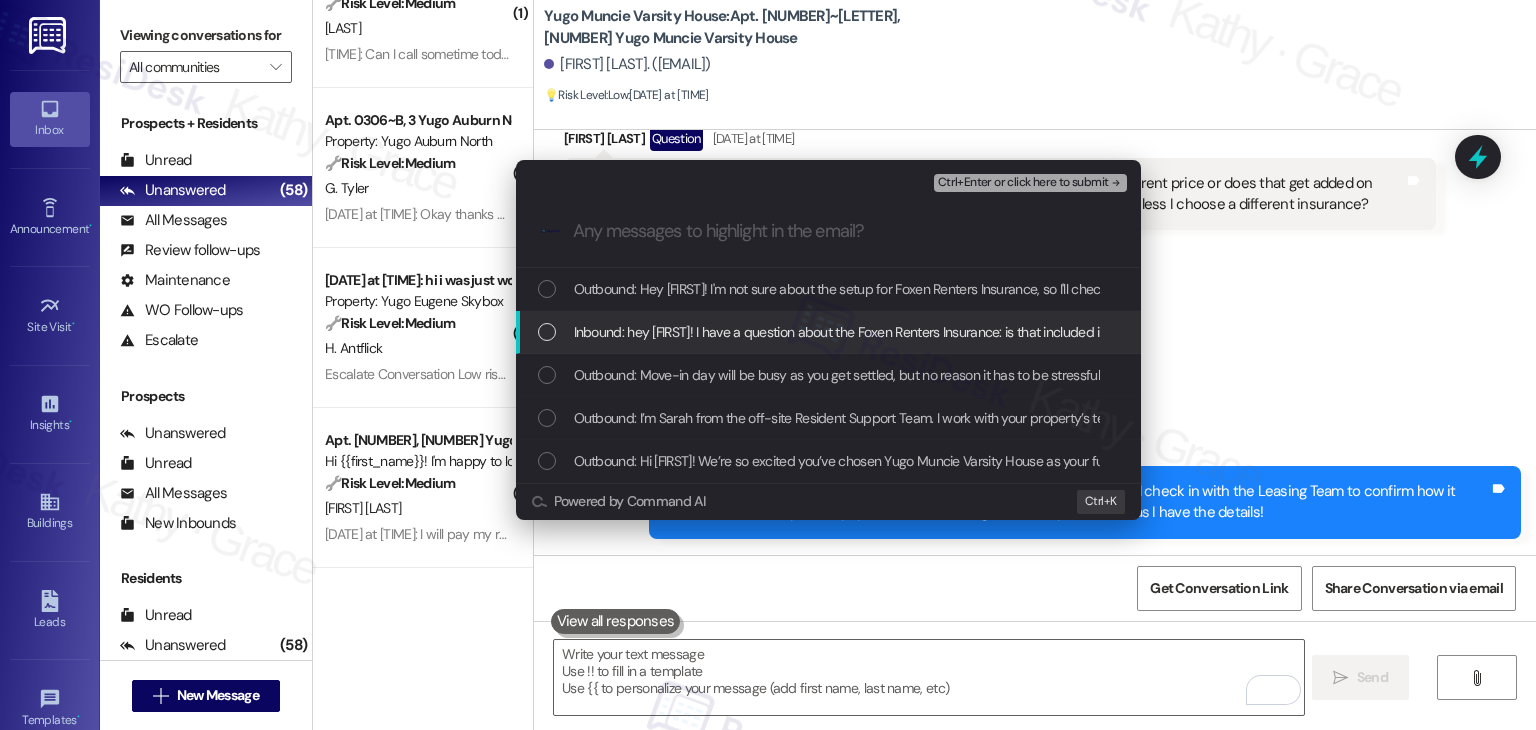 click on "Inbound: hey sarah! I have a question about the Foxen Renters Insurance: is that included in the rent price or does that get added on somewhere? and do i have to do anything special to join it or is it already done for me unless I choose a different insurance?" at bounding box center (828, 332) 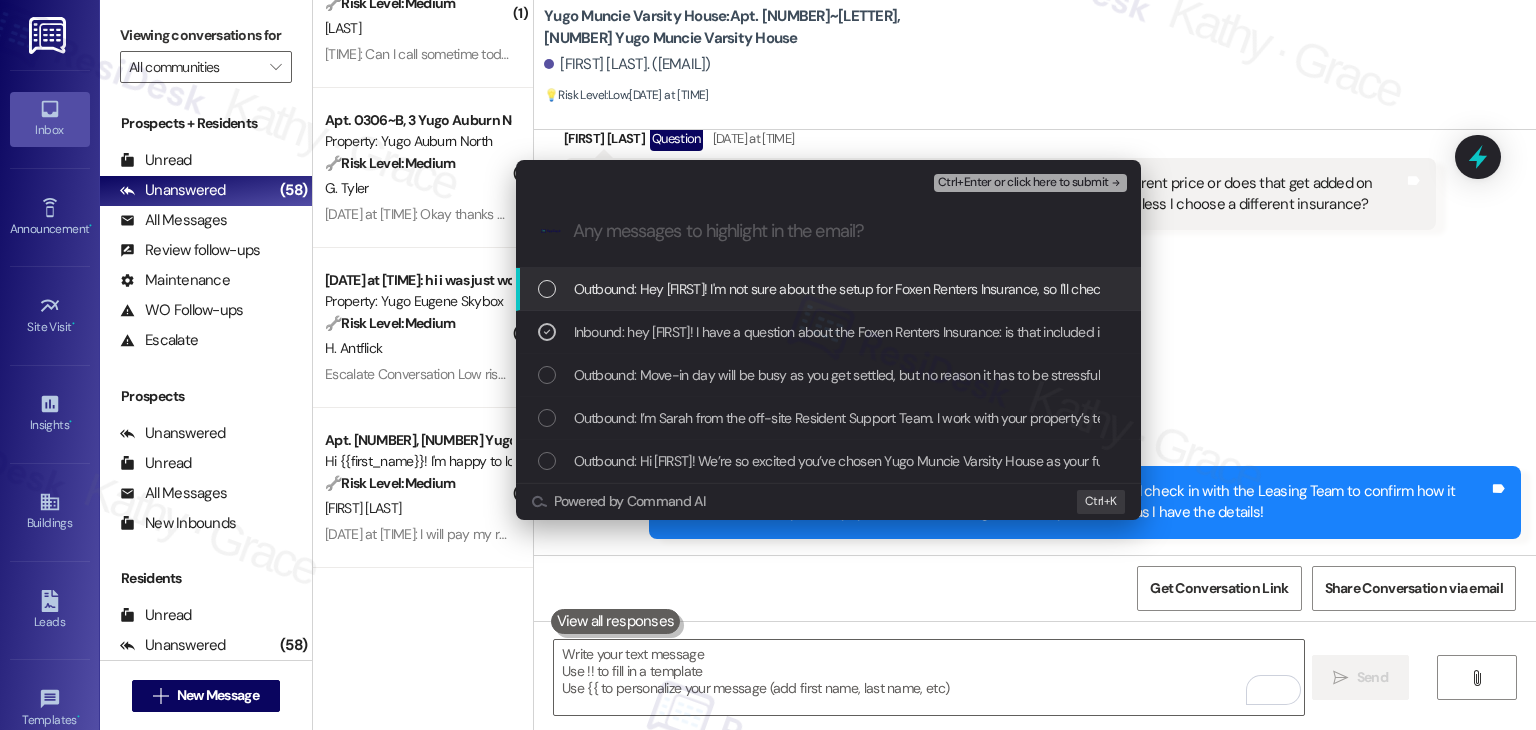 click on "Ctrl+Enter or click here to submit" at bounding box center (1023, 183) 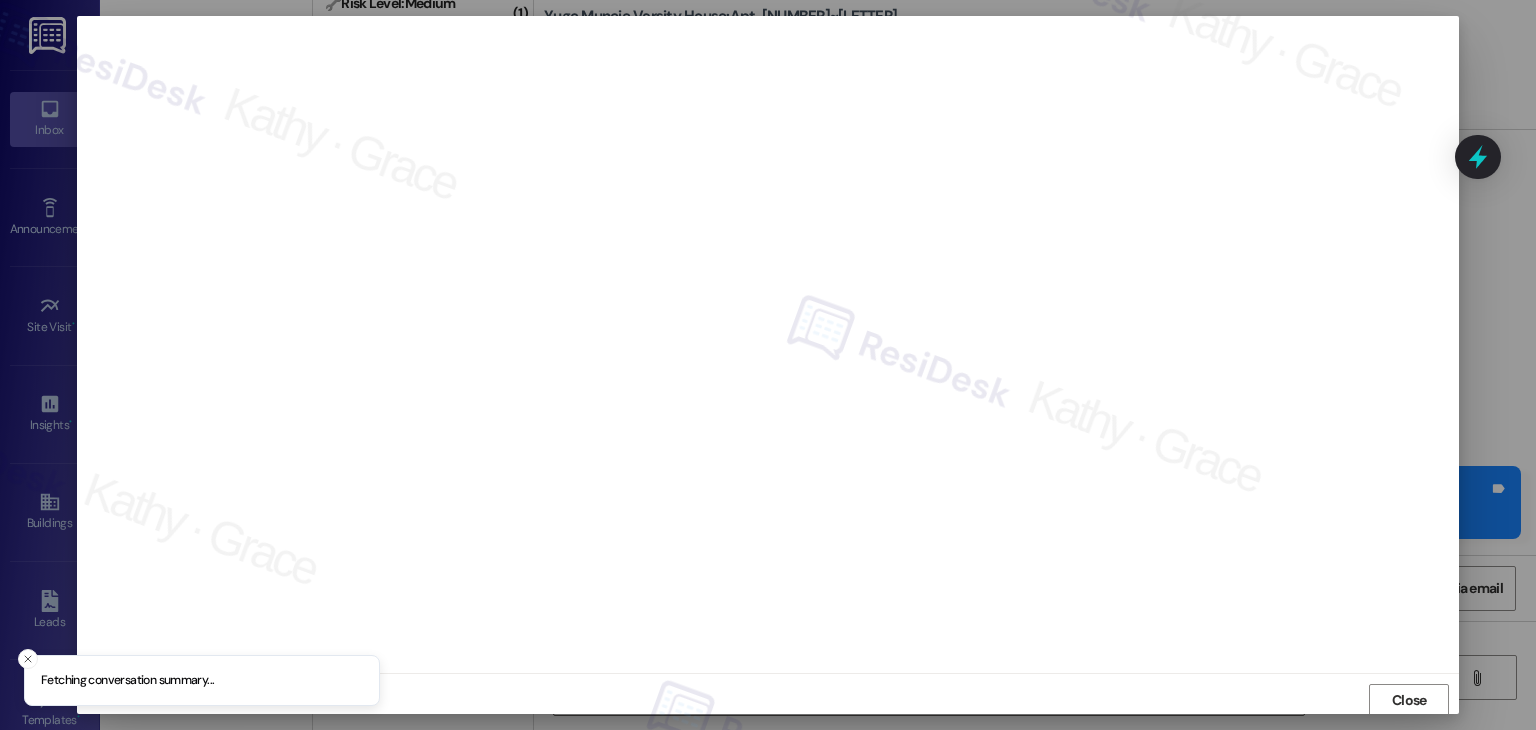 scroll, scrollTop: 1, scrollLeft: 0, axis: vertical 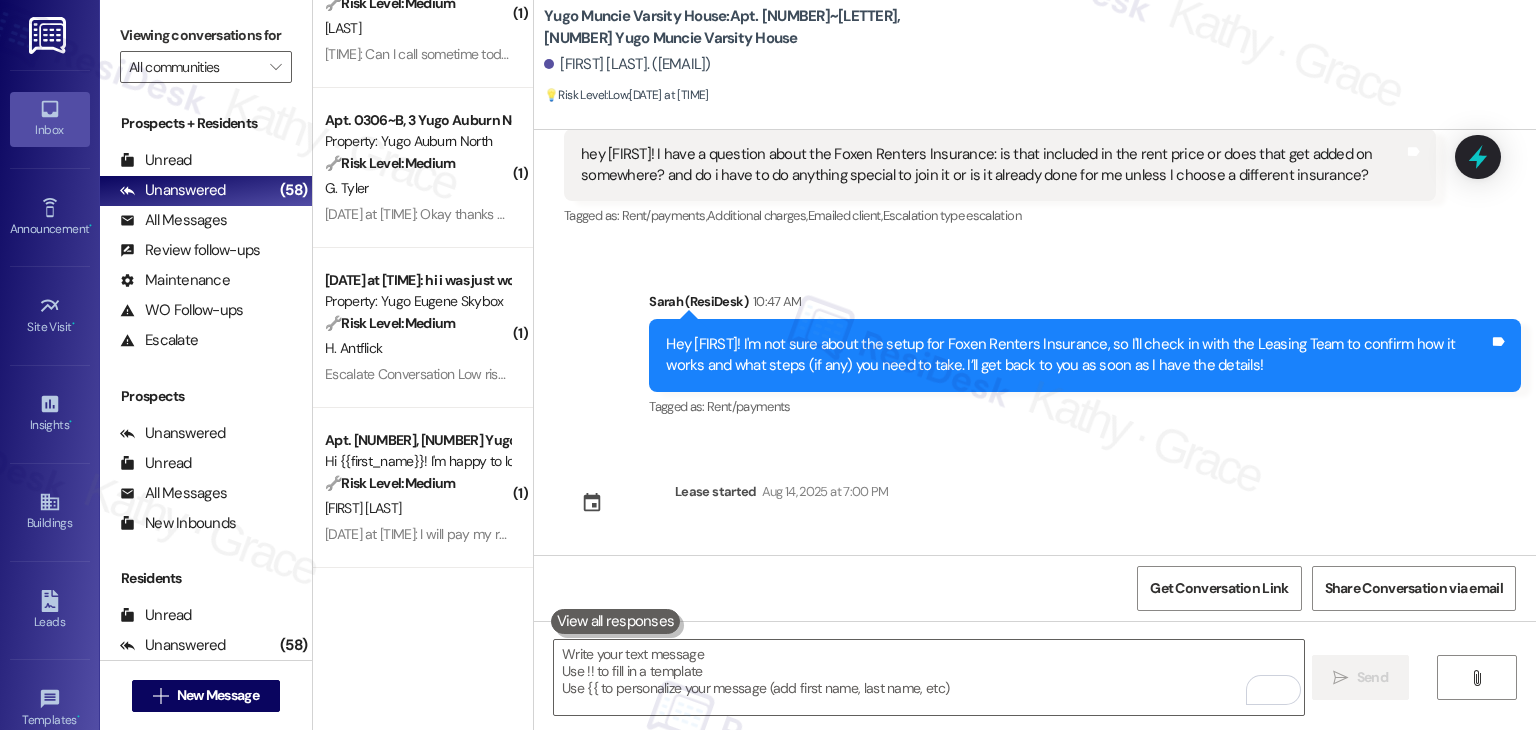 click on "Sent via SMS Sarah   (ResiDesk) Jul 24, 2025 at 10:38 AM Hi Ellen! We’re so excited you’ve chosen Yugo Muncie Varsity House as your future home! Moving is an exciting time, and I want to make sure you feel confident and ready. (You can always reply STOP to opt out of future messages) Tags and notes Tagged as:   Praise Click to highlight conversations about Praise Sent via SMS 10:38 AM Sarah   (ResiDesk) Jul 24, 2025 at 10:38 AM I’m Sarah from the off-site Resident Support Team. I work with your property’s team to help once you’ve moved in—whether it’s answering questions or assisting with maintenance. I’ll be in touch as your move-in date gets closer! Tags and notes Tagged as:   Maintenance ,  Click to highlight conversations about Maintenance Maintenance request ,  Click to highlight conversations about Maintenance request Praise Click to highlight conversations about Praise Sent via SMS 10:38 AM Sarah   (ResiDesk) Jul 24, 2025 at 10:38 AM Tags and notes Tagged as:   Amenities Ellen Nuxoll" at bounding box center (1035, 342) 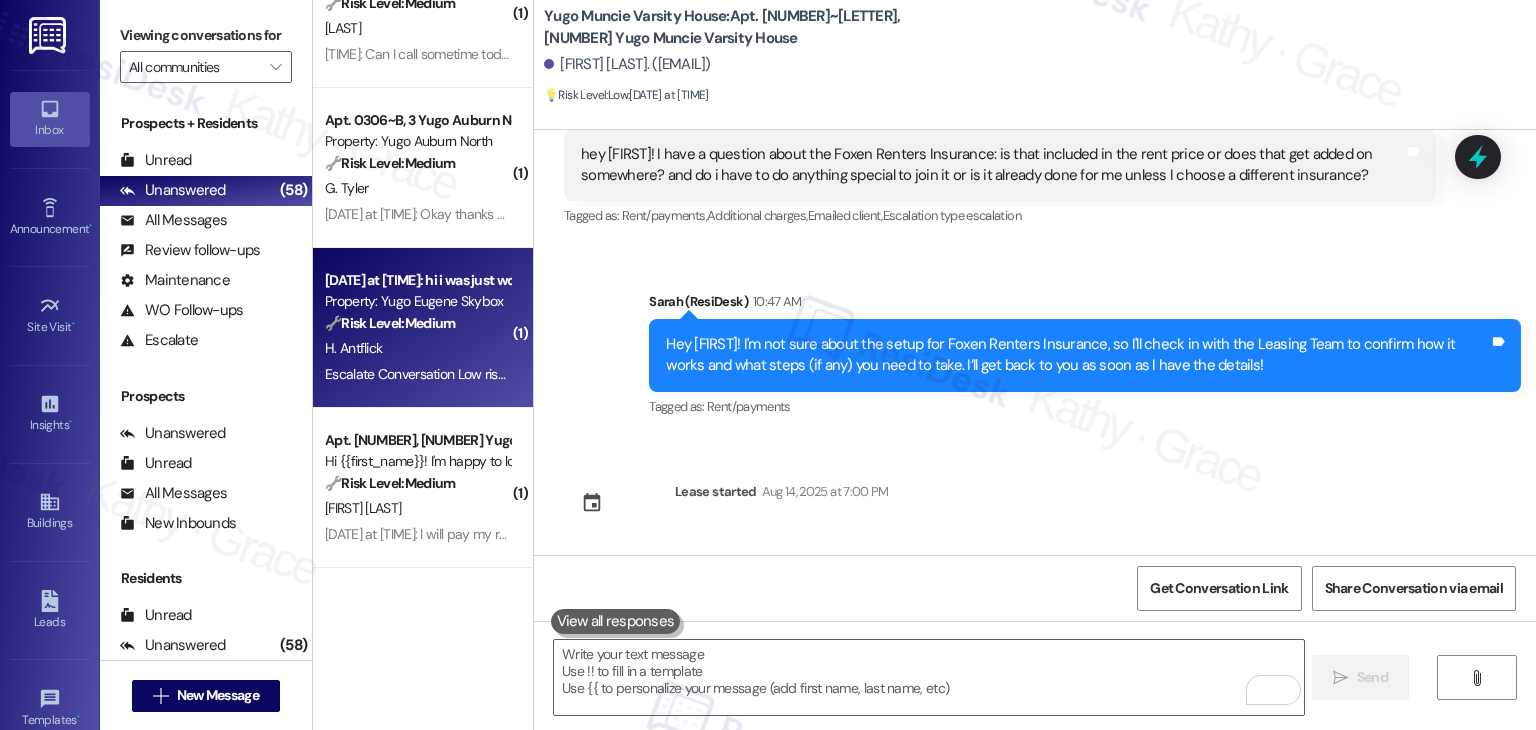 click on "Apt. 208~C, 1 Yugo Eugene Skybox Property: Yugo Eugene Skybox 🔧  Risk Level:  Medium The resident is asking for contact information regarding their move-in date. This is a standard request for information and does not indicate any urgent issues or policy violations. H. Antflick Aug 05, 2025 at 11:41 AM: Who should I contact about that information? Is there an email to reach out to? Aug 05, 2025 at 11:41 AM: Who should I contact about that information? Is there an email to reach out to?" at bounding box center [423, 328] 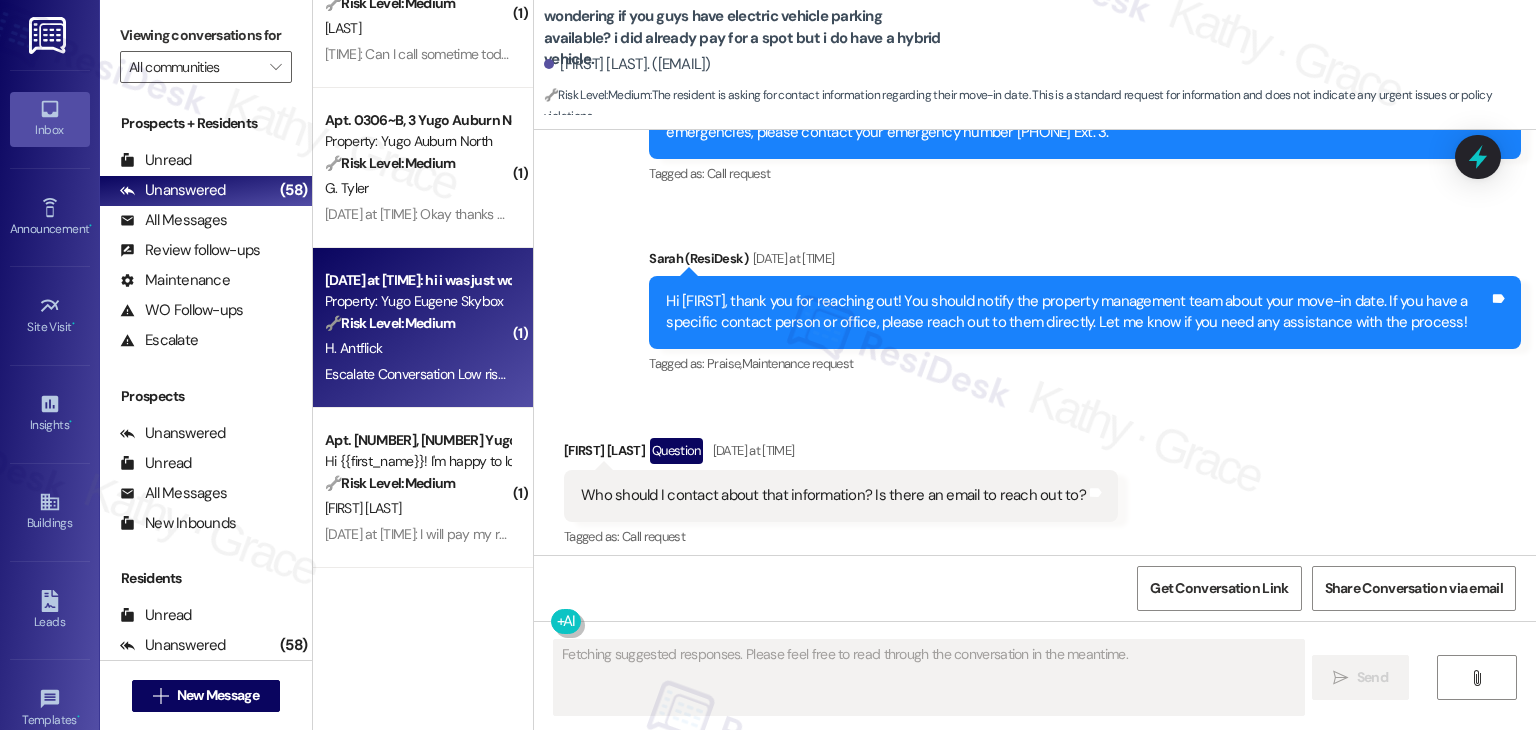 scroll, scrollTop: 853, scrollLeft: 0, axis: vertical 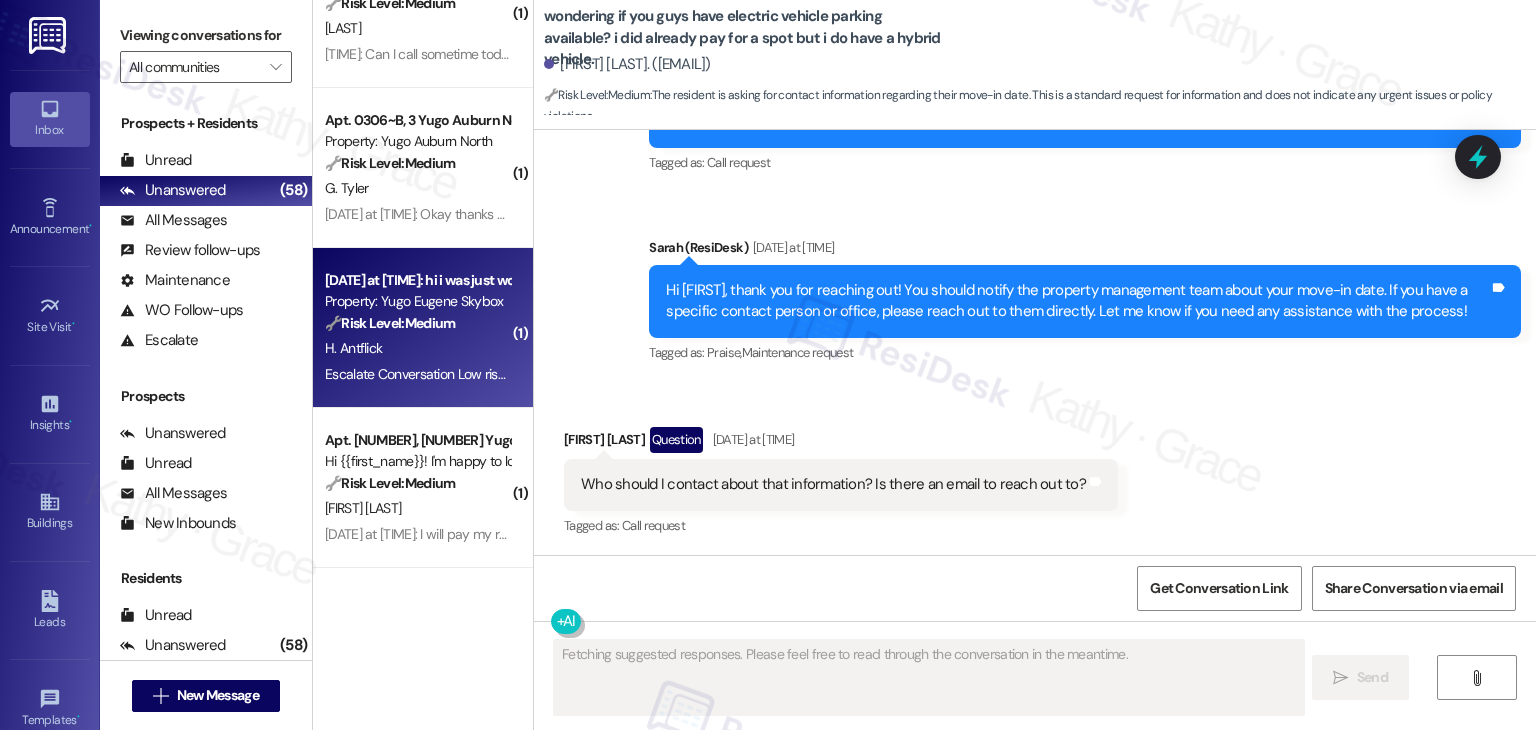 click on "Received via SMS Harley Antflick Question Aug 05, 2025 at 11:41 AM Who should I contact about that information? Is there an email to reach out to? Tags and notes Tagged as:   Call request Click to highlight conversations about Call request" at bounding box center (1035, 468) 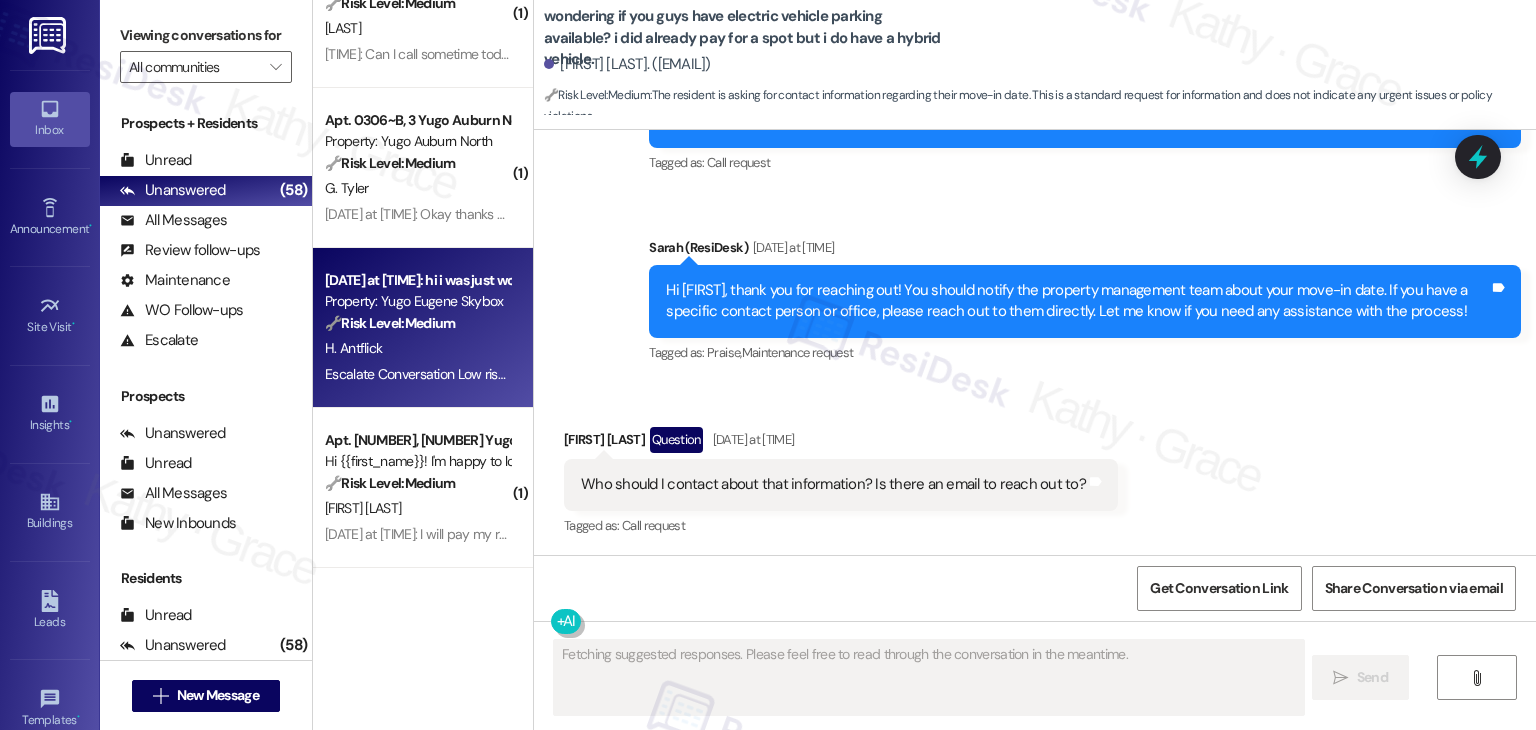 click on "Received via SMS Harley Antflick Question Aug 05, 2025 at 11:41 AM Who should I contact about that information? Is there an email to reach out to? Tags and notes Tagged as:   Call request Click to highlight conversations about Call request" at bounding box center (1035, 468) 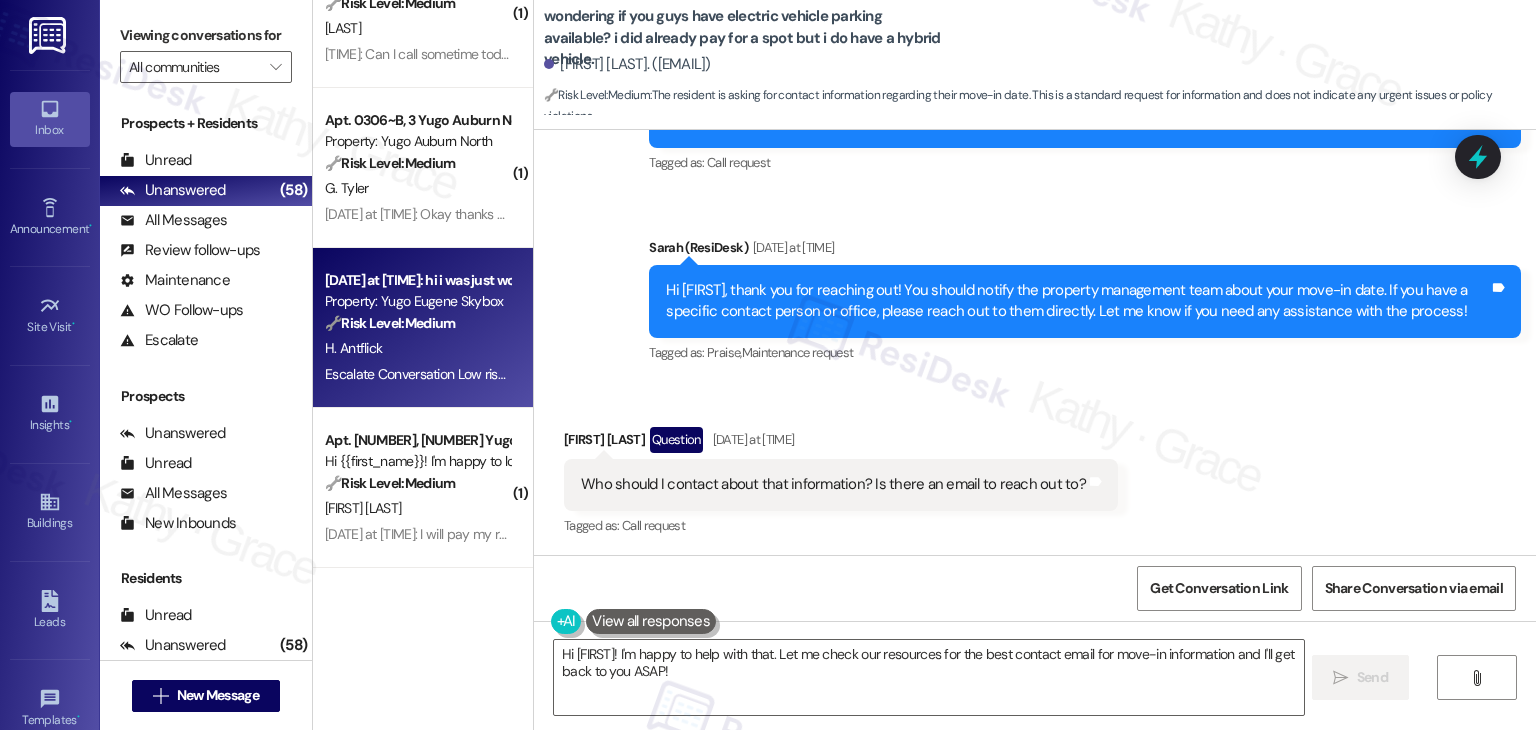 click on "Received via SMS Harley Antflick Question Aug 05, 2025 at 11:41 AM Who should I contact about that information? Is there an email to reach out to? Tags and notes Tagged as:   Call request Click to highlight conversations about Call request" at bounding box center [1035, 468] 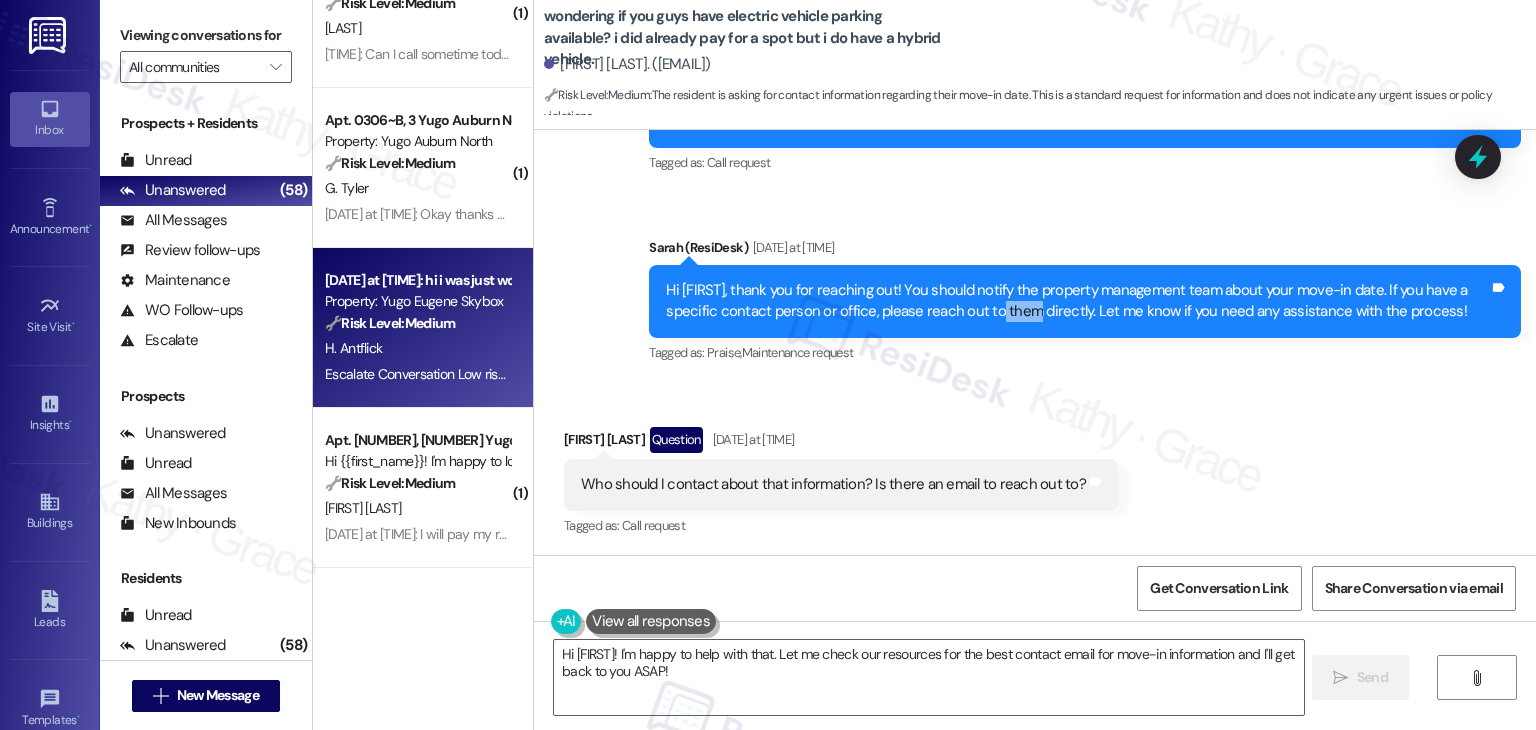 click on "Hi Harley, thank you for reaching out! You should notify the property management team about your move-in date. If you have a specific contact person or office, please reach out to them directly. Let me know if you need any assistance with the process!" at bounding box center [1077, 301] 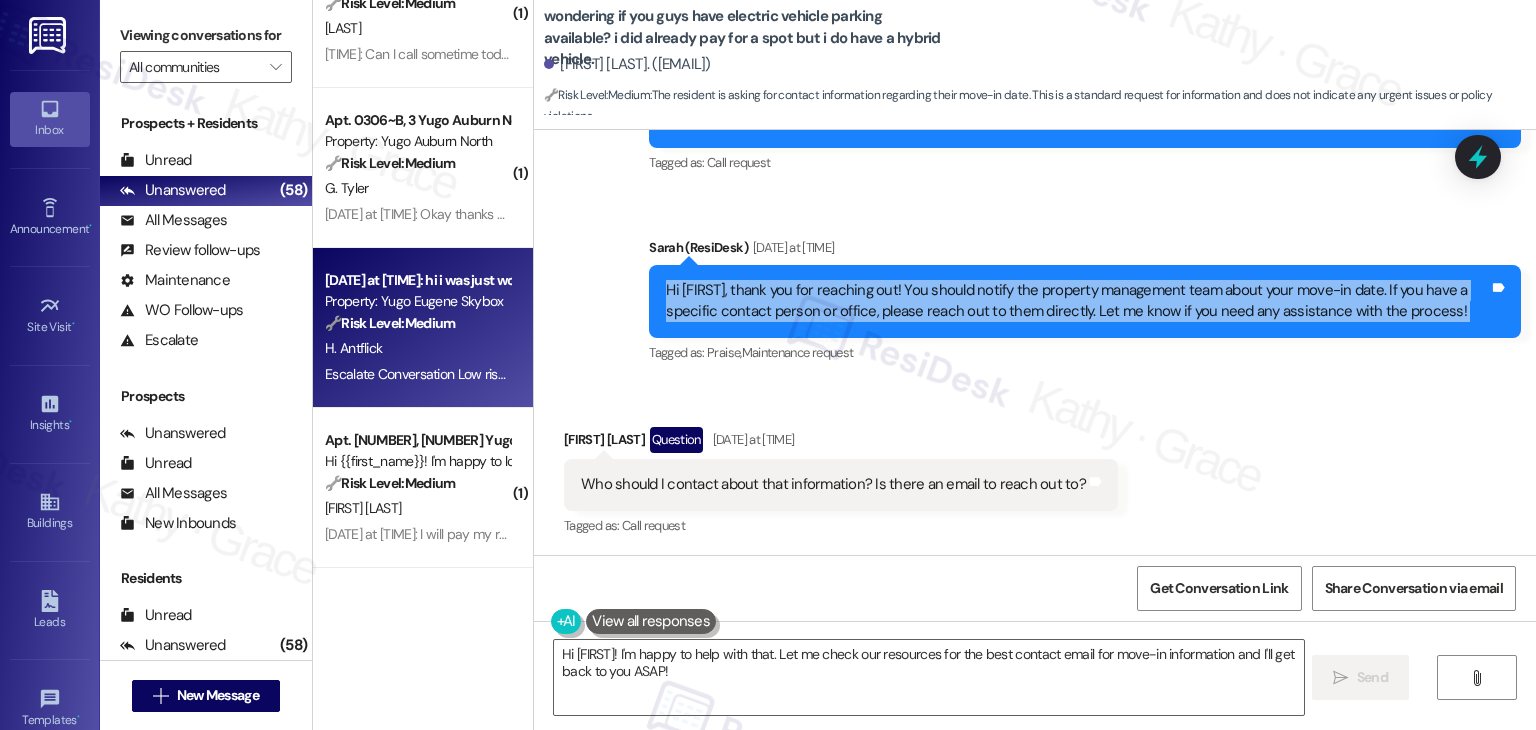 click on "Hi Harley, thank you for reaching out! You should notify the property management team about your move-in date. If you have a specific contact person or office, please reach out to them directly. Let me know if you need any assistance with the process!" at bounding box center [1077, 301] 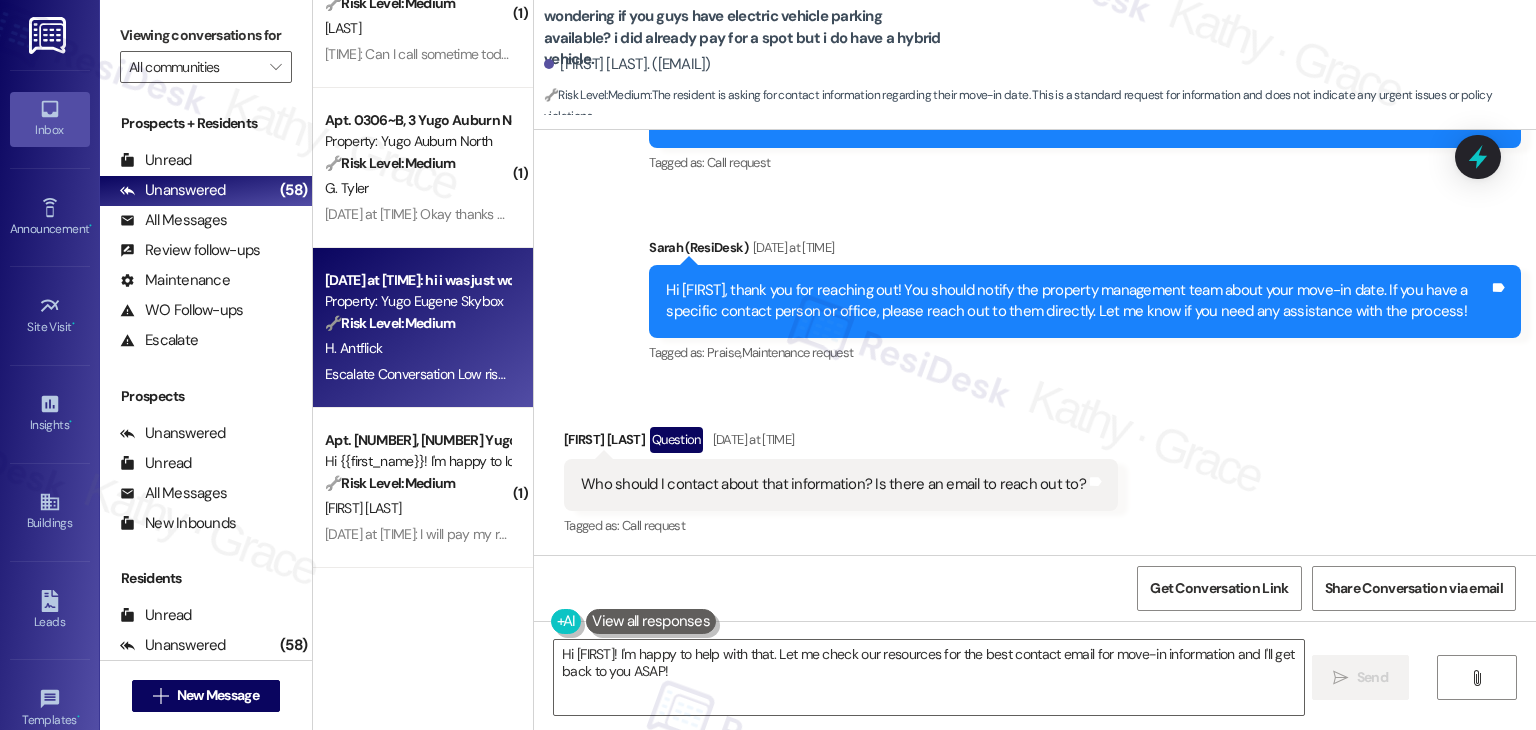 click on "Who should I contact about that information? Is there an email to reach out to?" at bounding box center [833, 484] 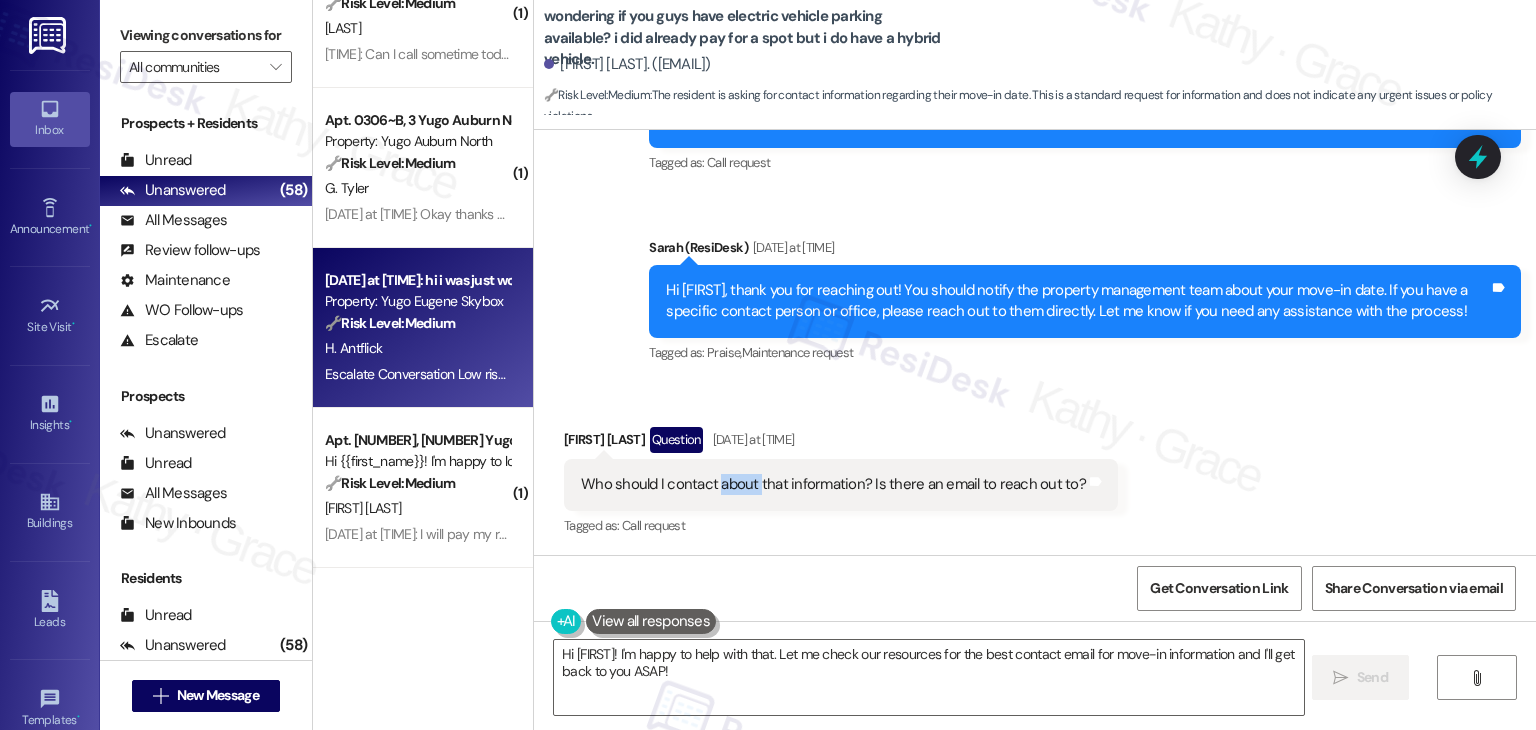 click on "Who should I contact about that information? Is there an email to reach out to?" at bounding box center [833, 484] 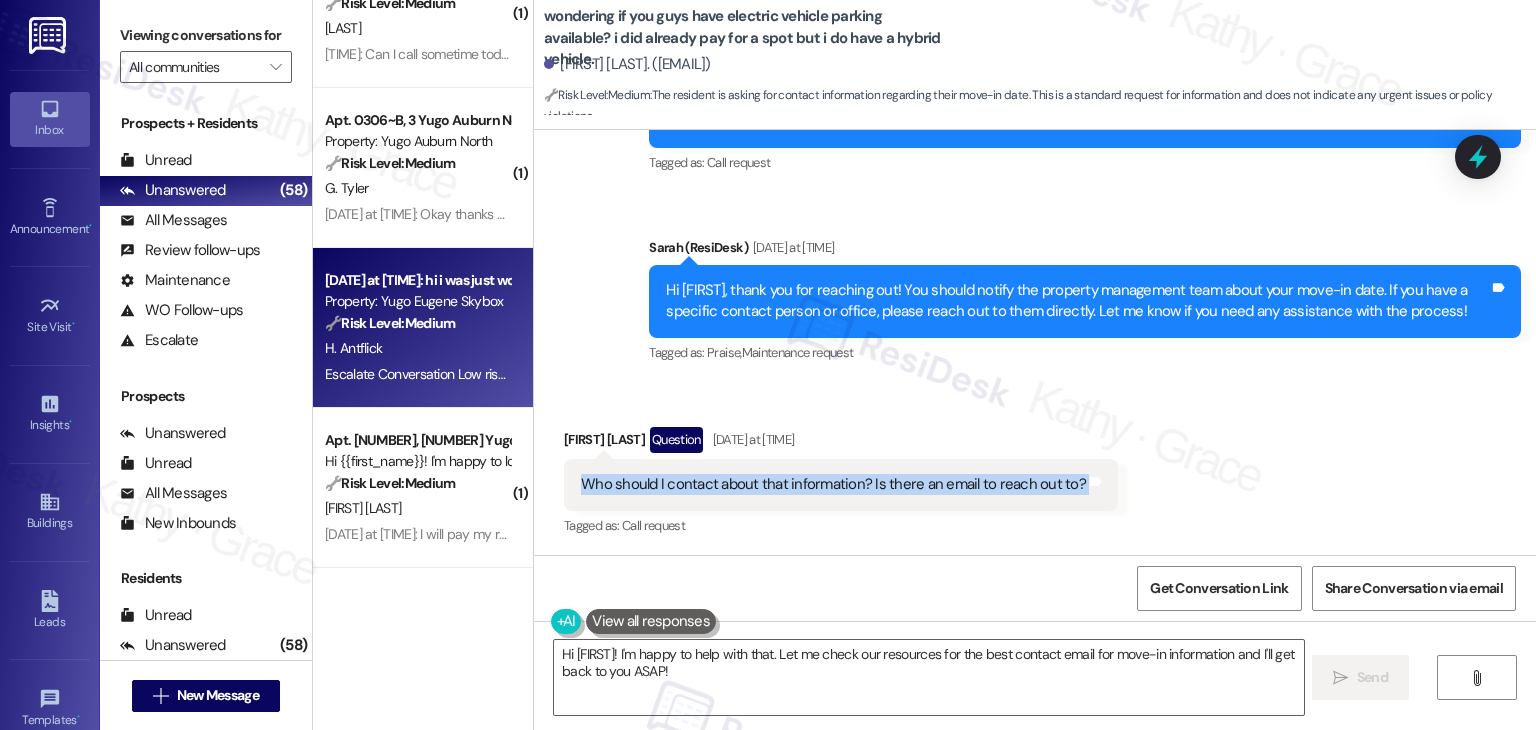 click on "Who should I contact about that information? Is there an email to reach out to?" at bounding box center [833, 484] 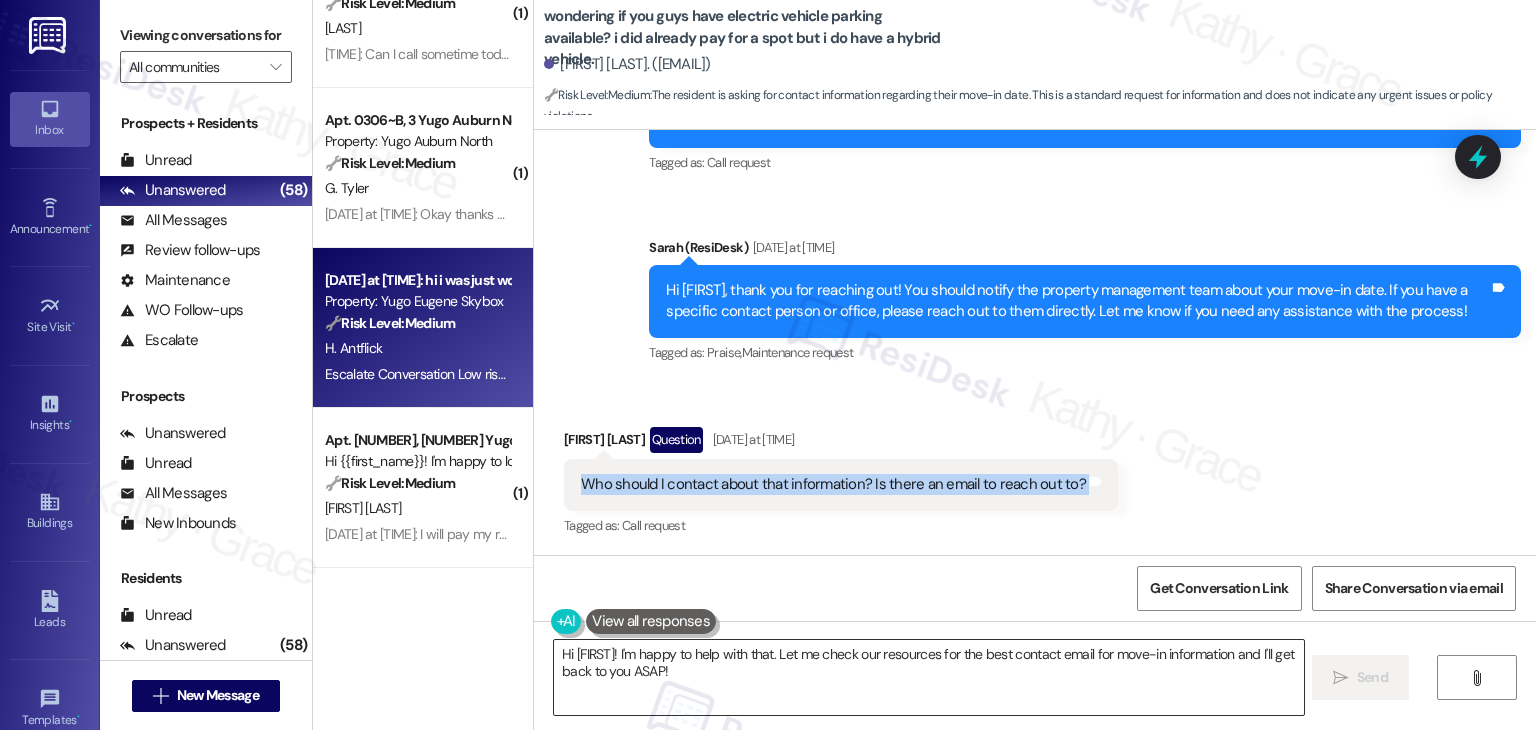 click on "Hi {{first_name}}! I'm happy to help with that. Let me check our resources for the best contact email for move-in information and I'll get back to you ASAP!" at bounding box center [928, 677] 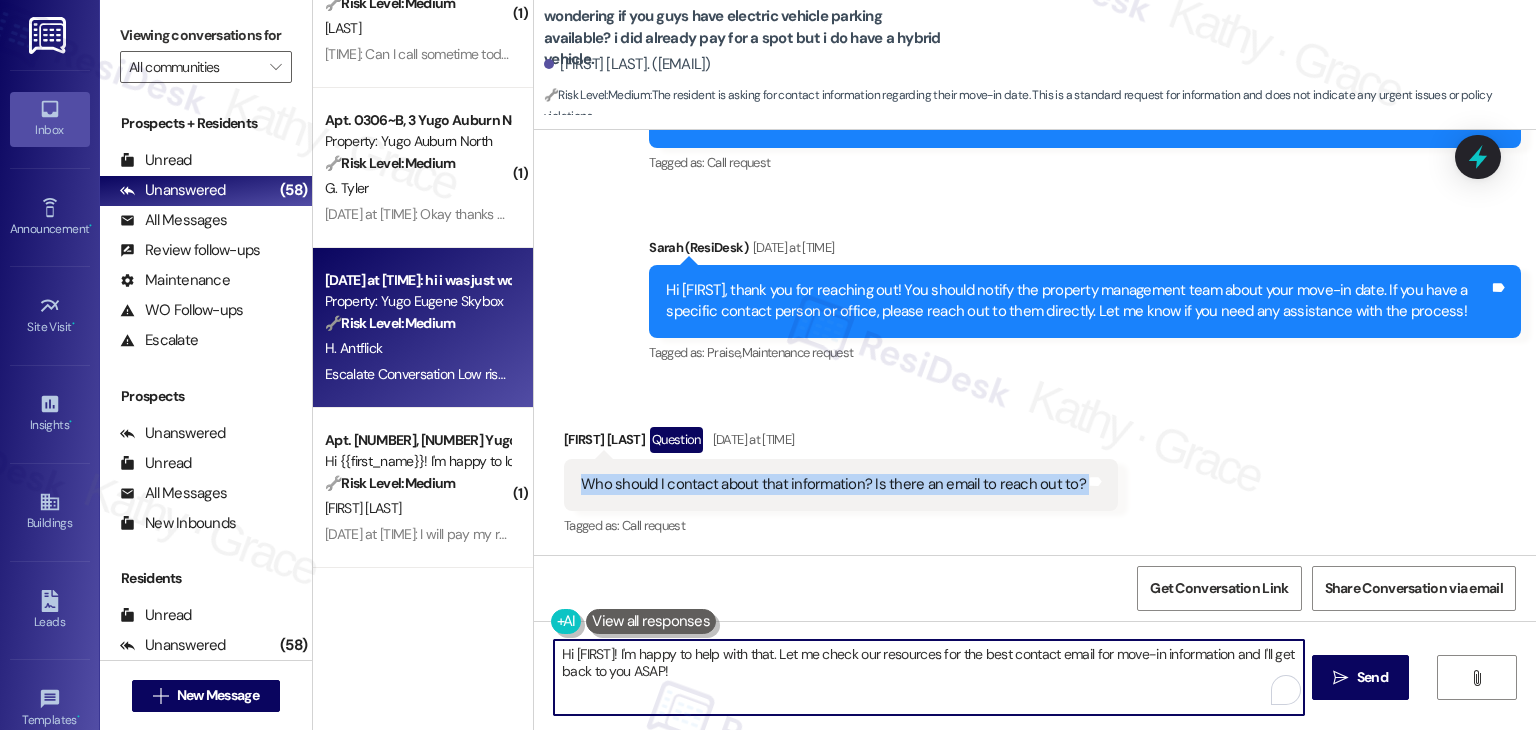 click on "Hi {{first_name}}! I'm happy to help with that. Let me check our resources for the best contact email for move-in information and I'll get back to you ASAP!" at bounding box center [928, 677] 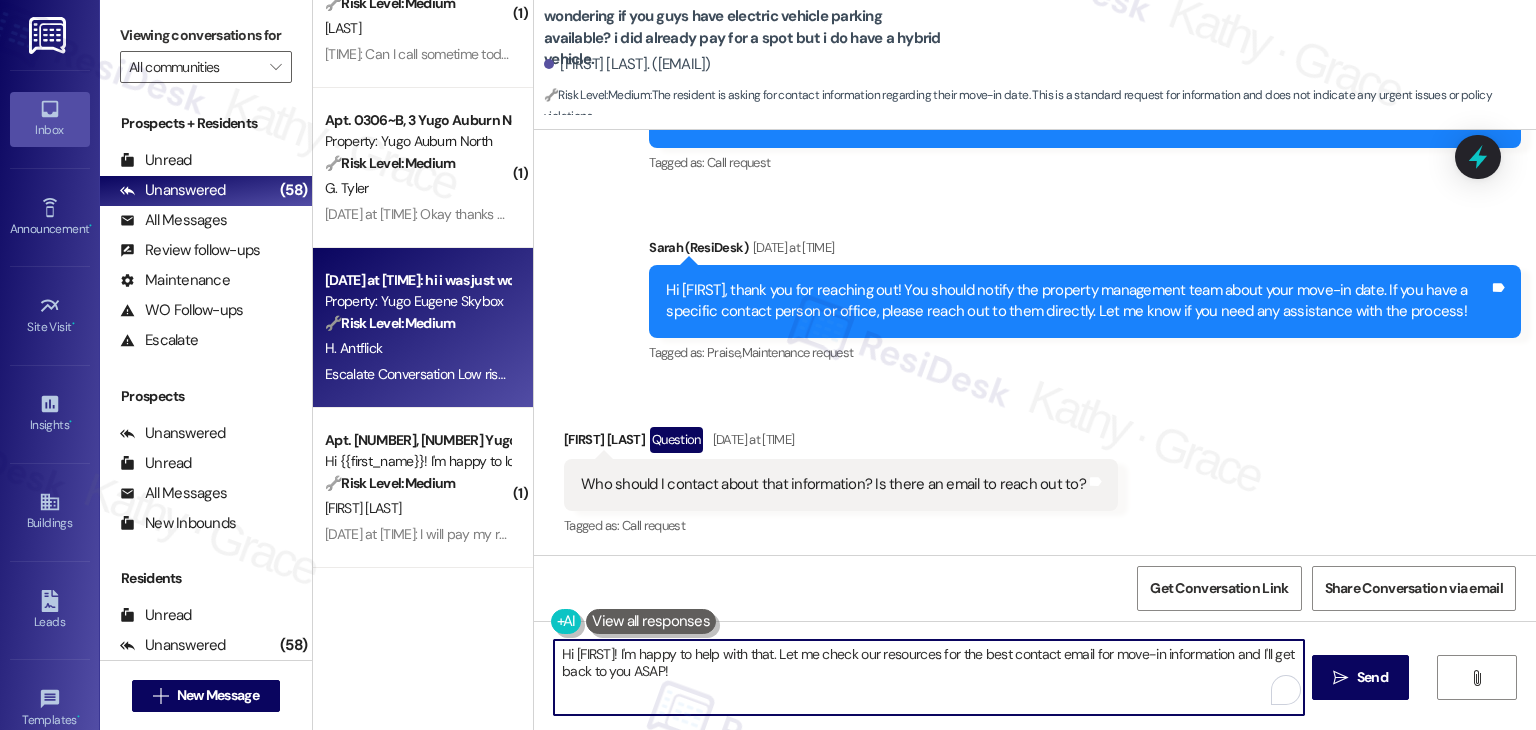 click on "Hi {{first_name}}! I'm happy to help with that. Let me check our resources for the best contact email for move-in information and I'll get back to you ASAP!" at bounding box center [928, 677] 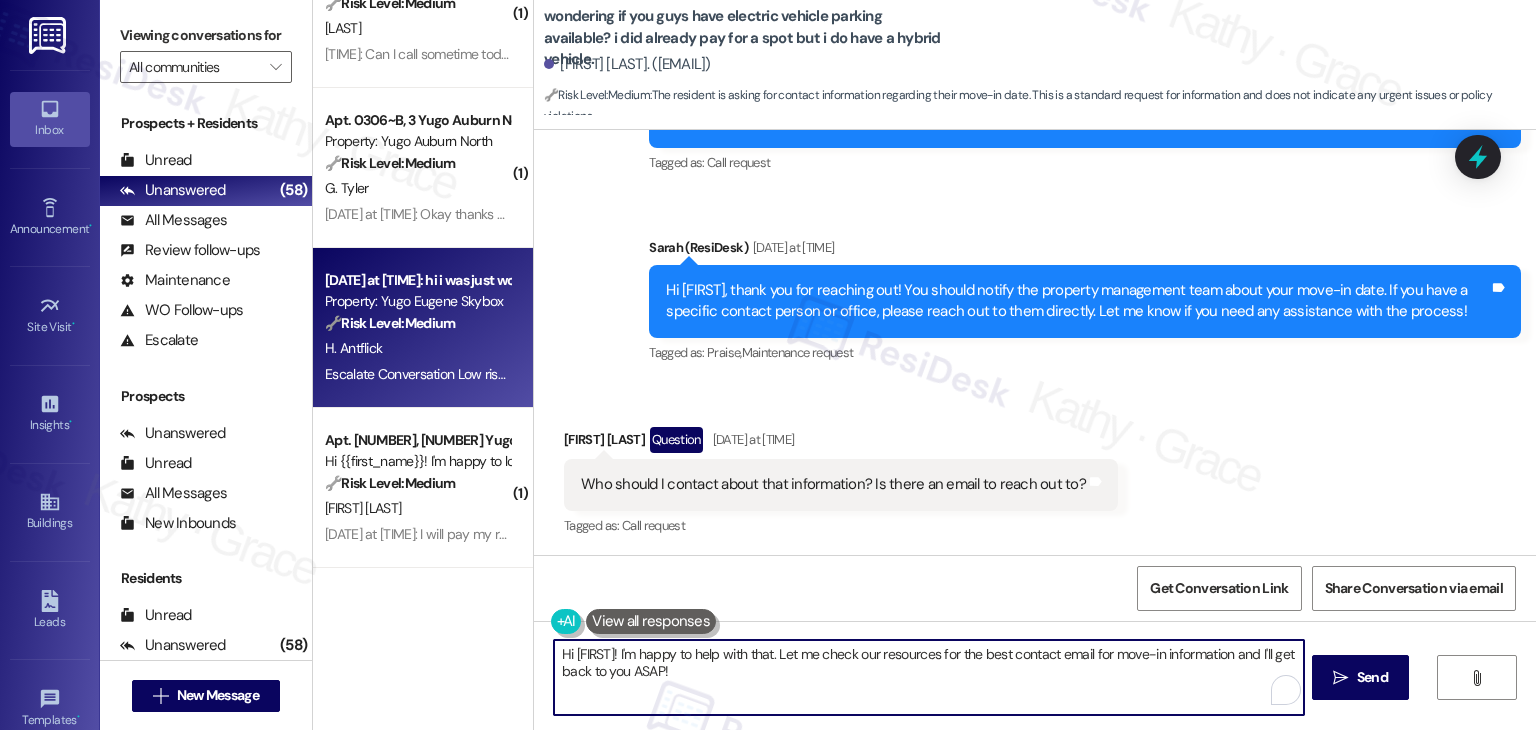 paste on "Harley! Thanks for following up. Let me check with the site team to confirm the best contact or email for move-in coordination. I’ll get back to you shortly with that info" 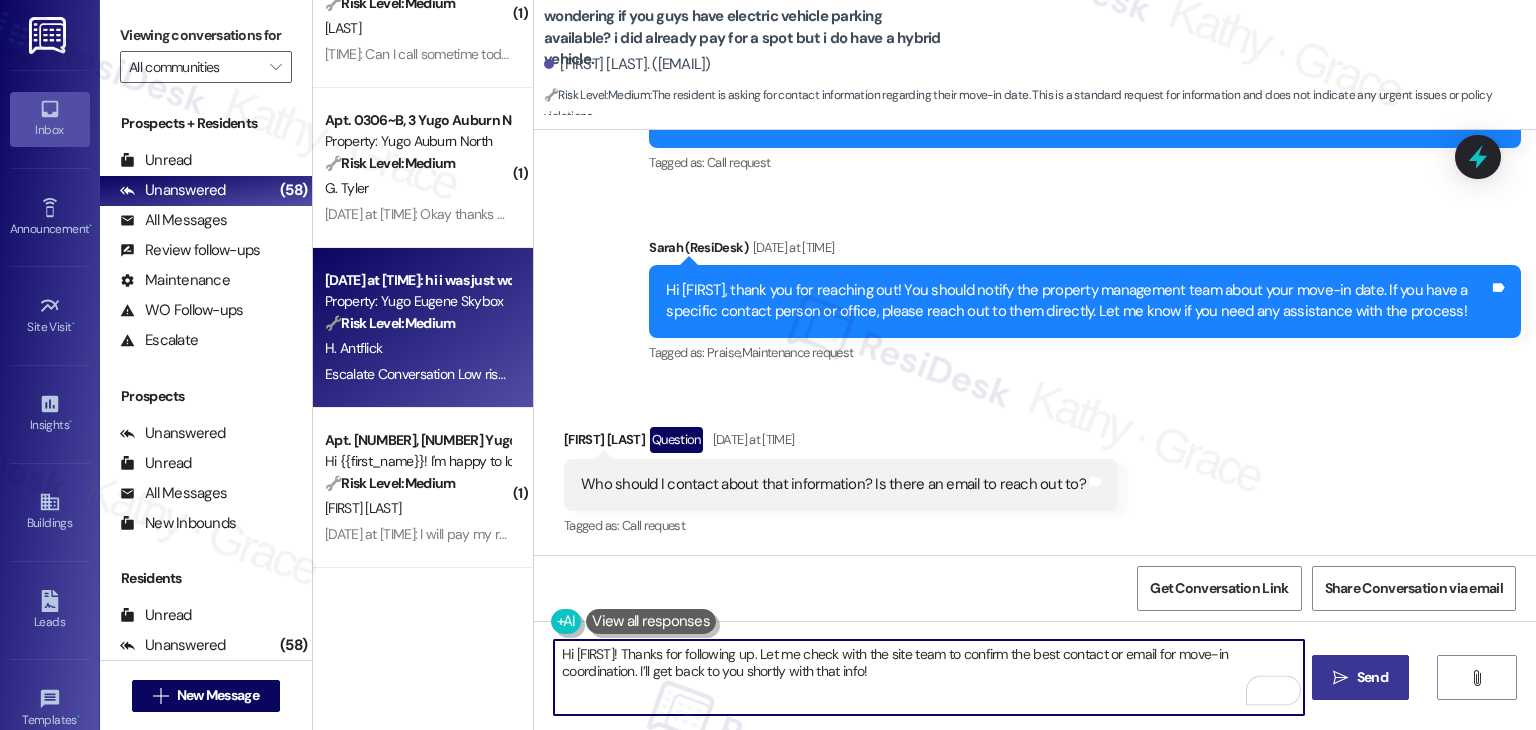 type on "Hi Harley! Thanks for following up. Let me check with the site team to confirm the best contact or email for move-in coordination. I’ll get back to you shortly with that info!" 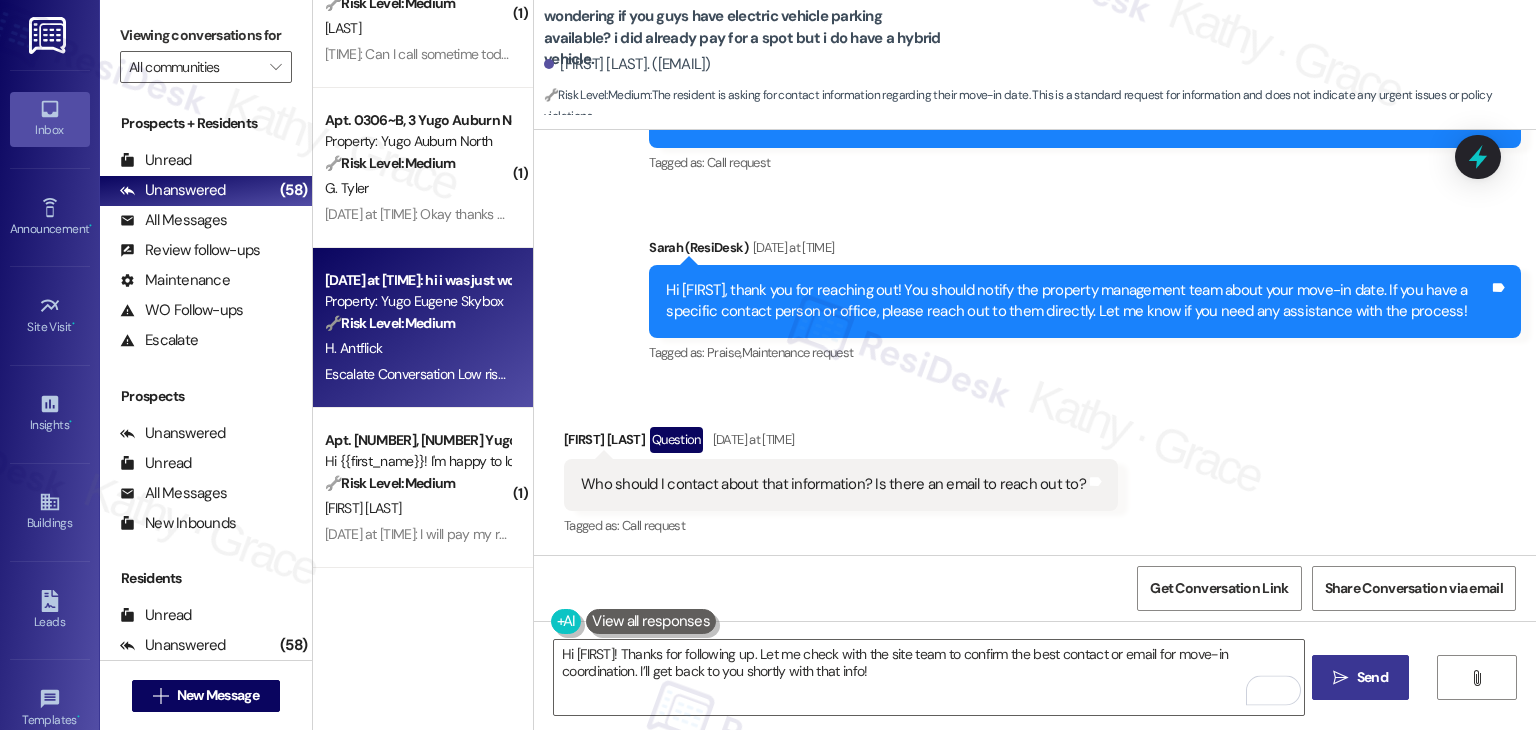 click on "Send" at bounding box center [1372, 677] 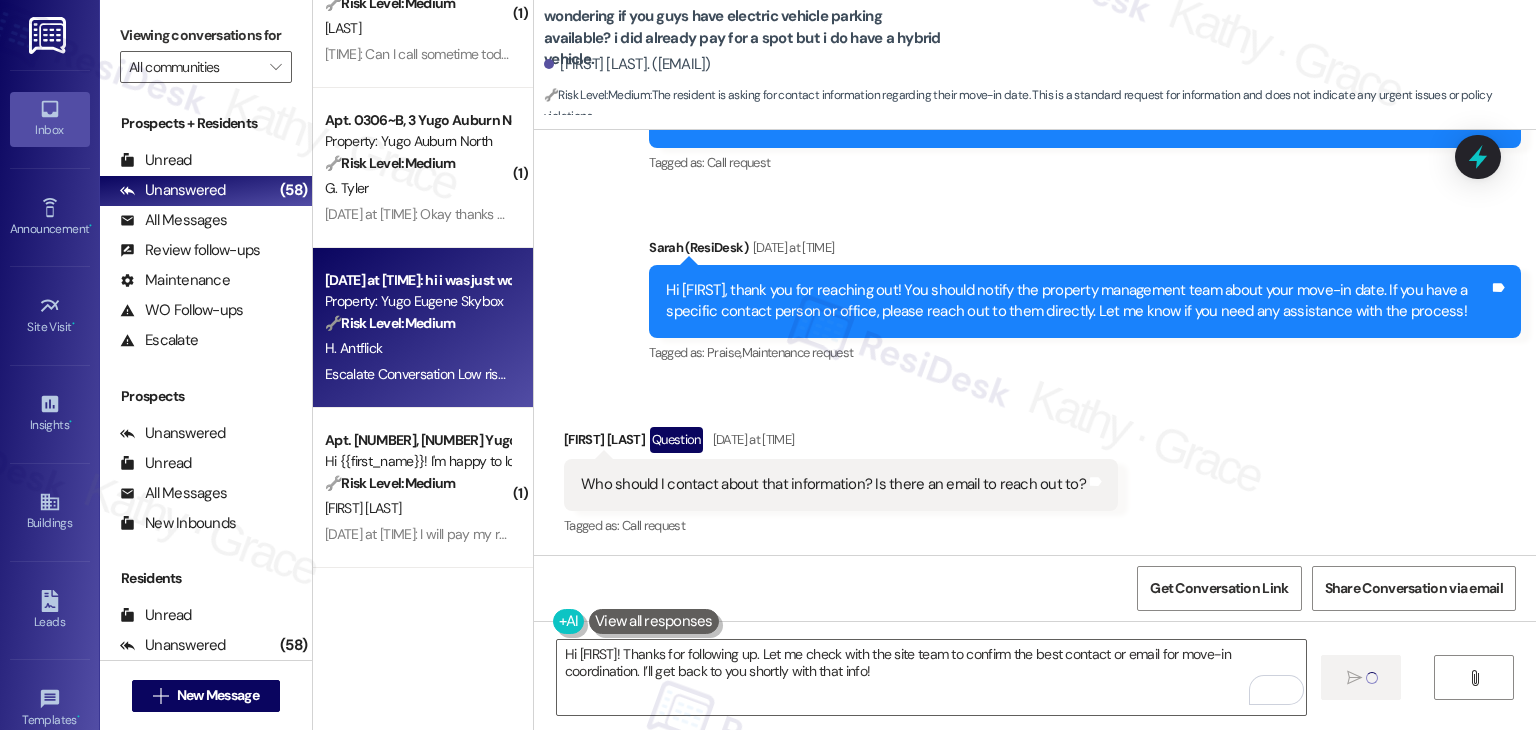 type 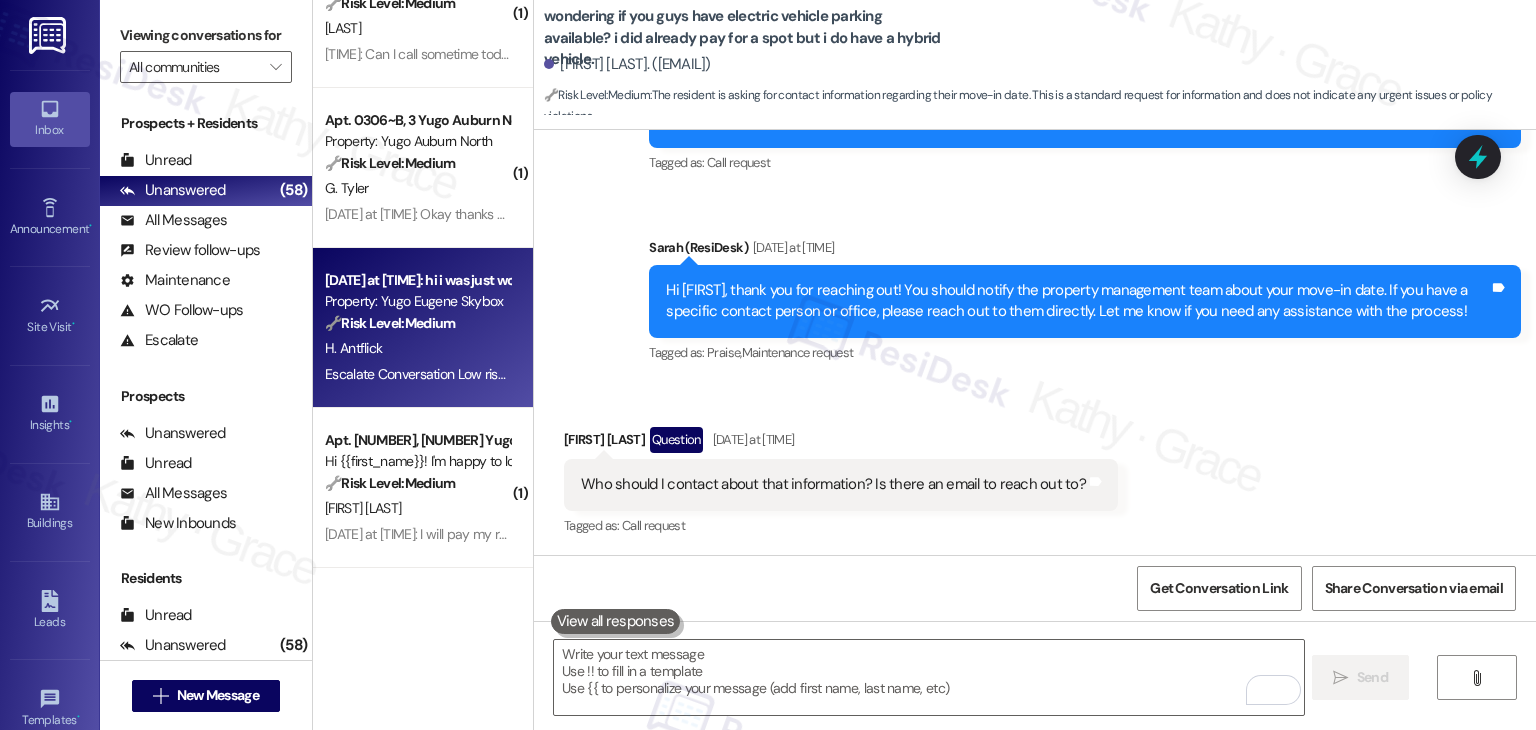 click on "Received via SMS Harley Antflick Question Aug 05, 2025 at 11:41 AM Who should I contact about that information? Is there an email to reach out to? Tags and notes Tagged as:   Call request Click to highlight conversations about Call request" at bounding box center (841, 483) 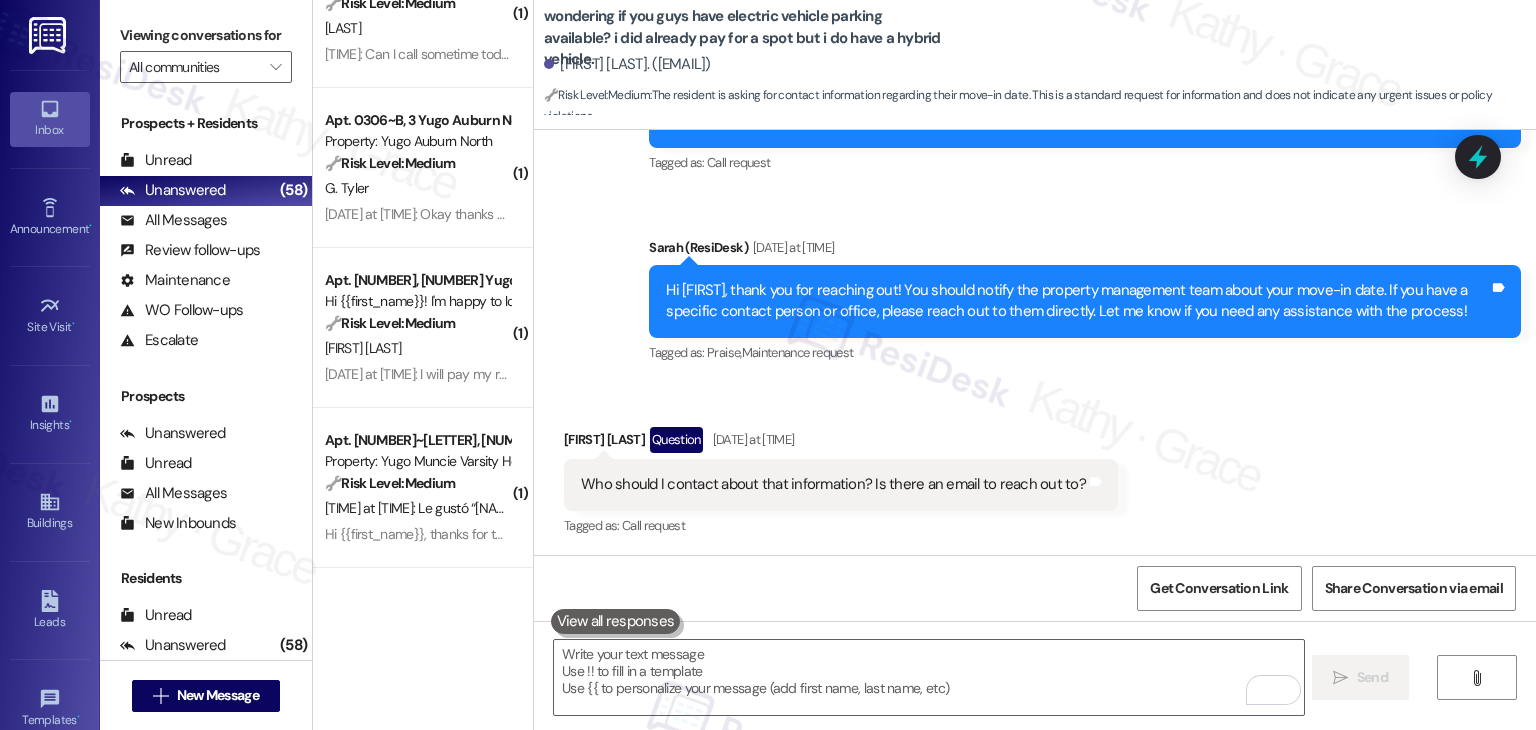 scroll, scrollTop: 1132, scrollLeft: 0, axis: vertical 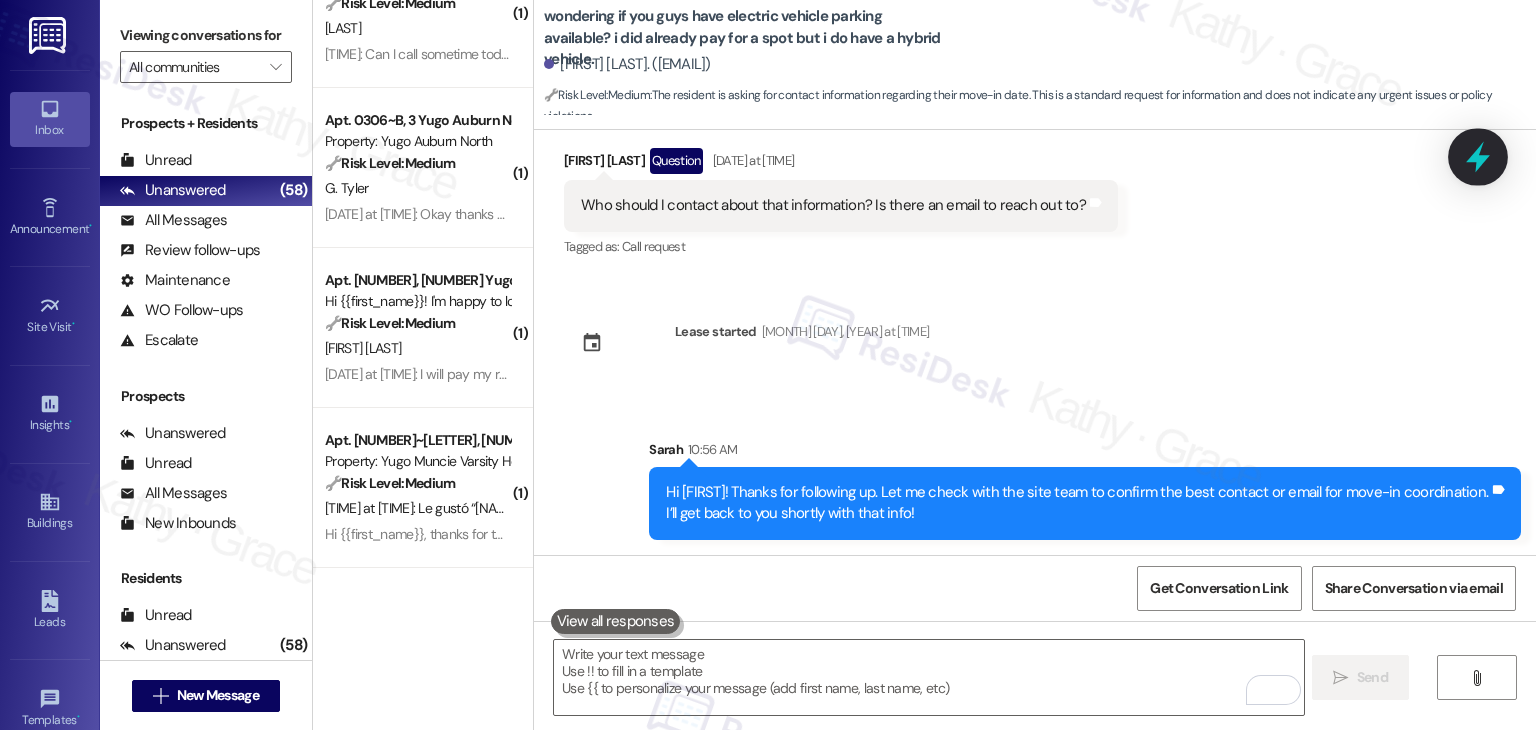click 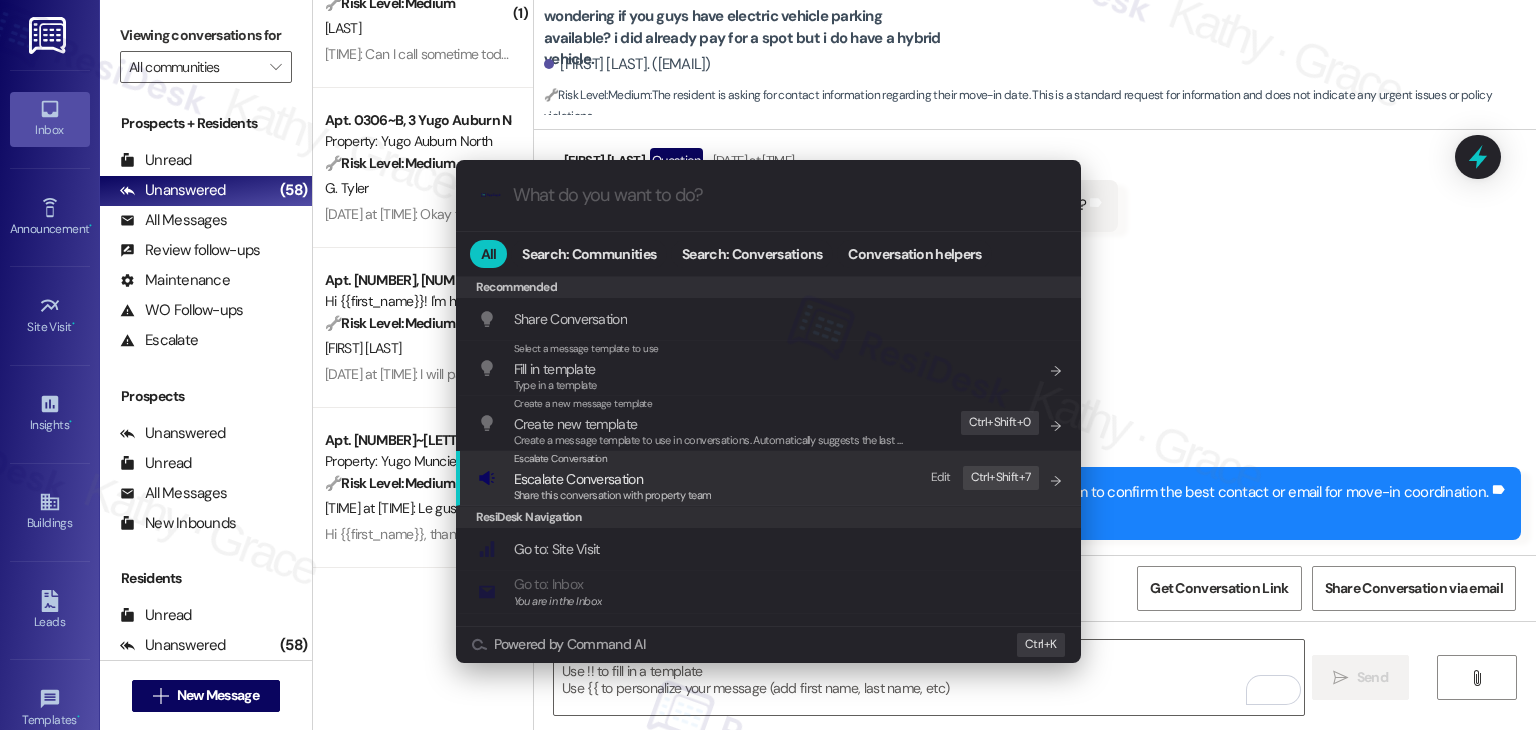 click on "Escalate Conversation" at bounding box center [578, 479] 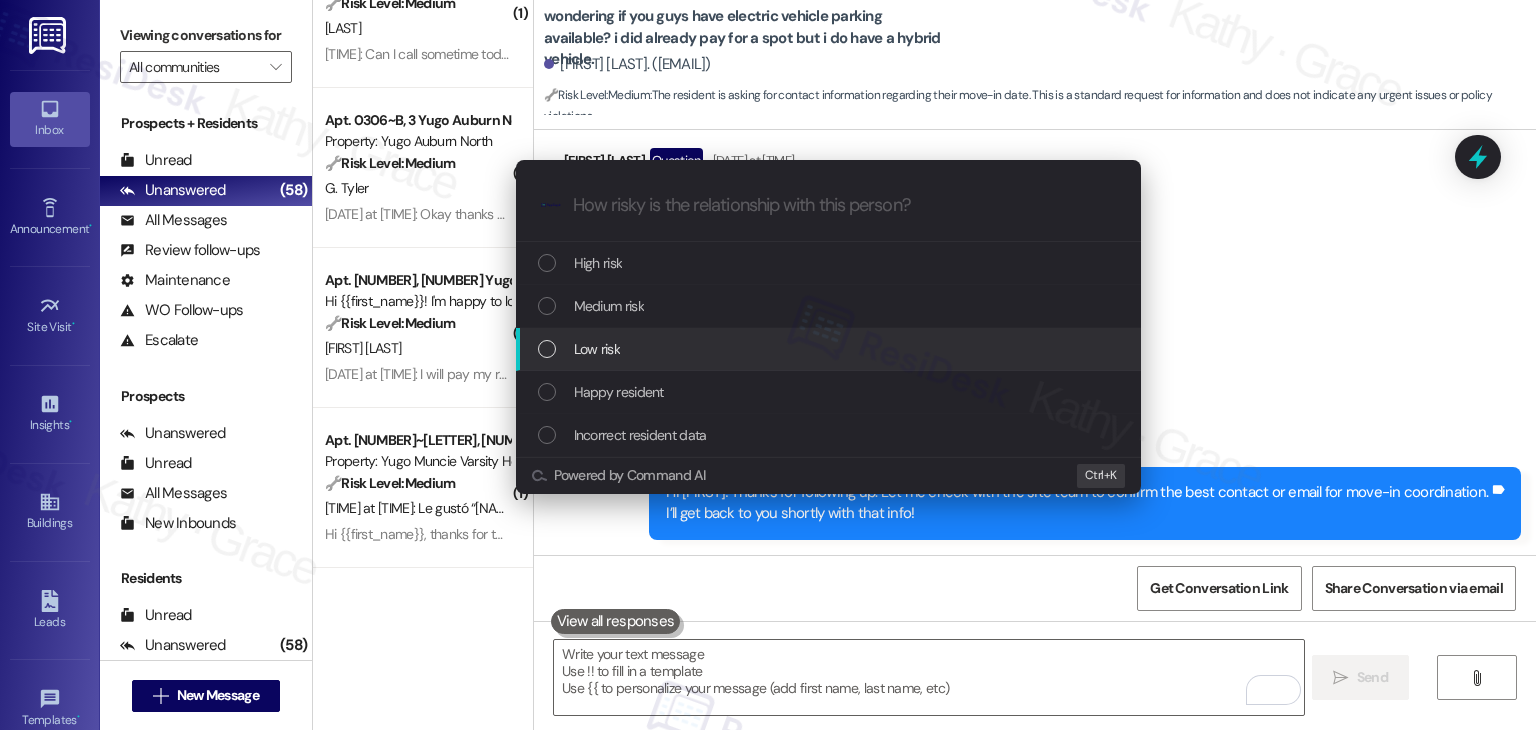 click at bounding box center [547, 349] 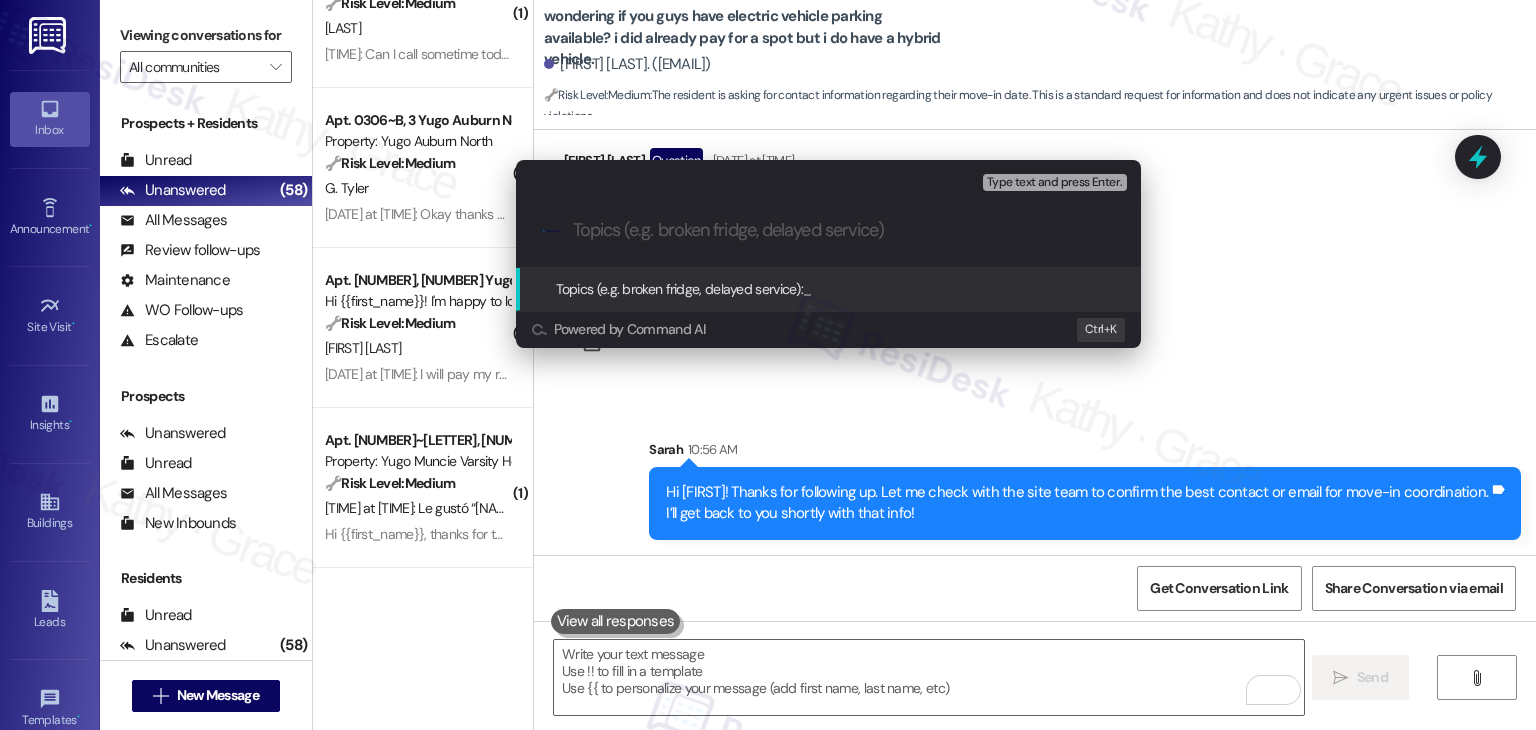 paste on "Request for Site Contact Information for Move-In Coordination" 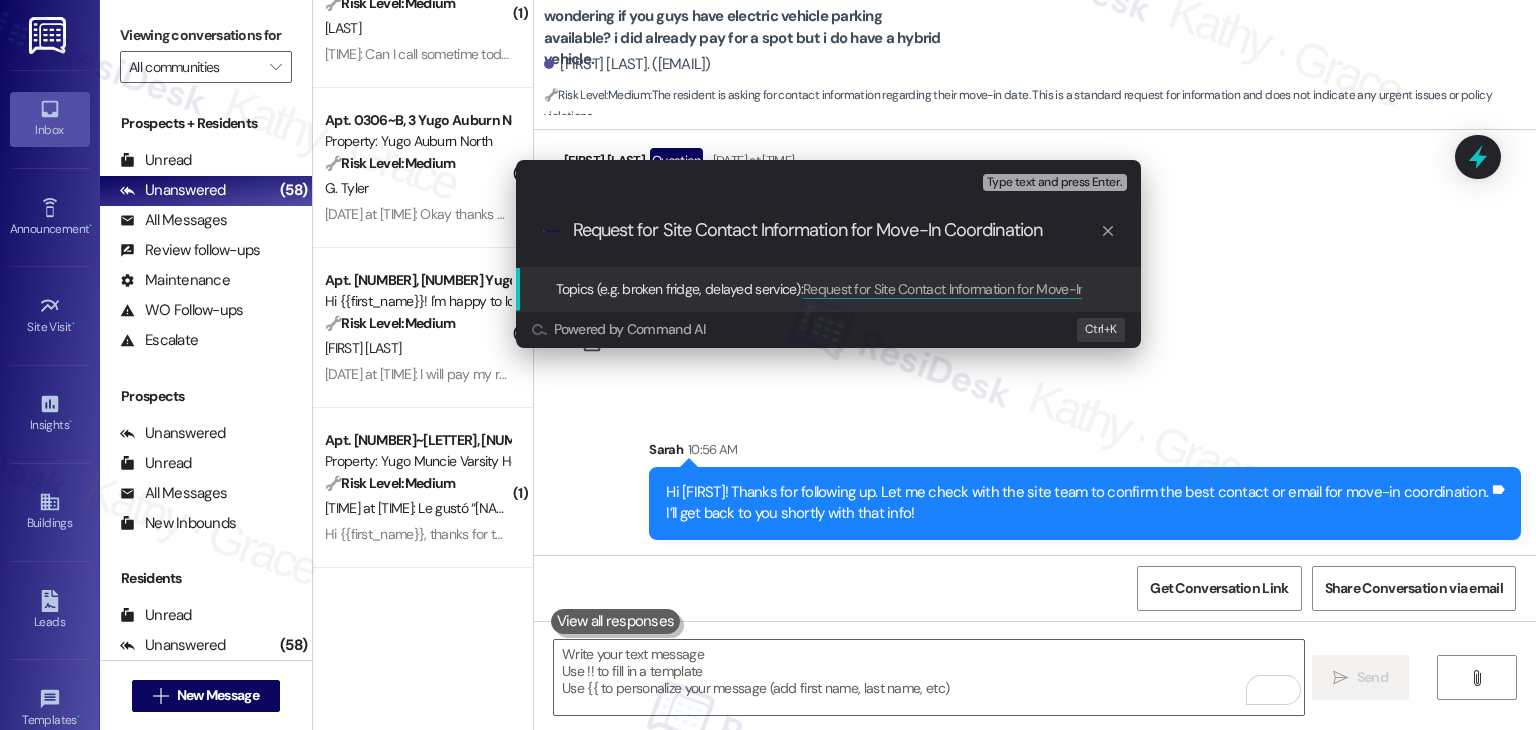 type 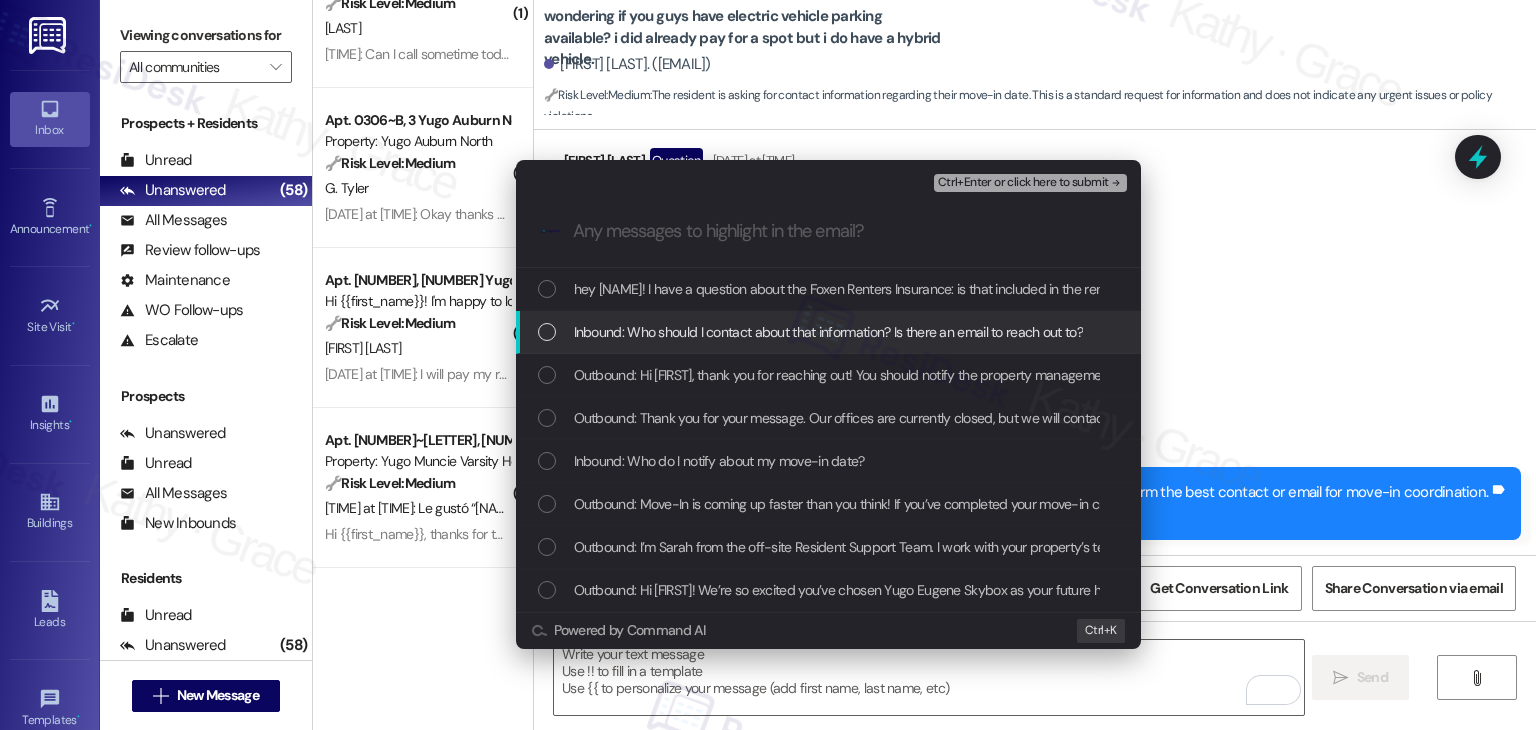 click at bounding box center (547, 332) 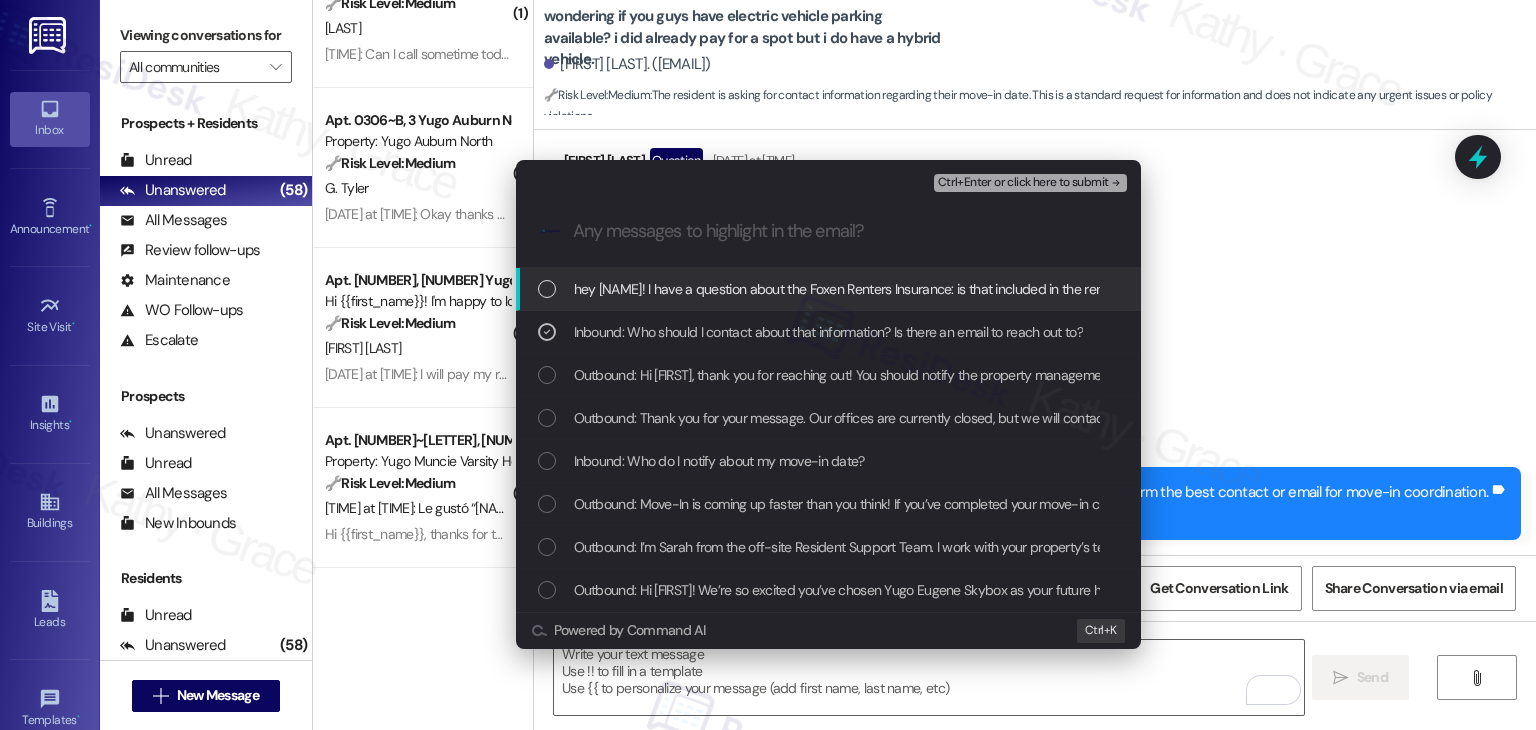 click on "Ctrl+Enter or click here to submit" at bounding box center [1023, 183] 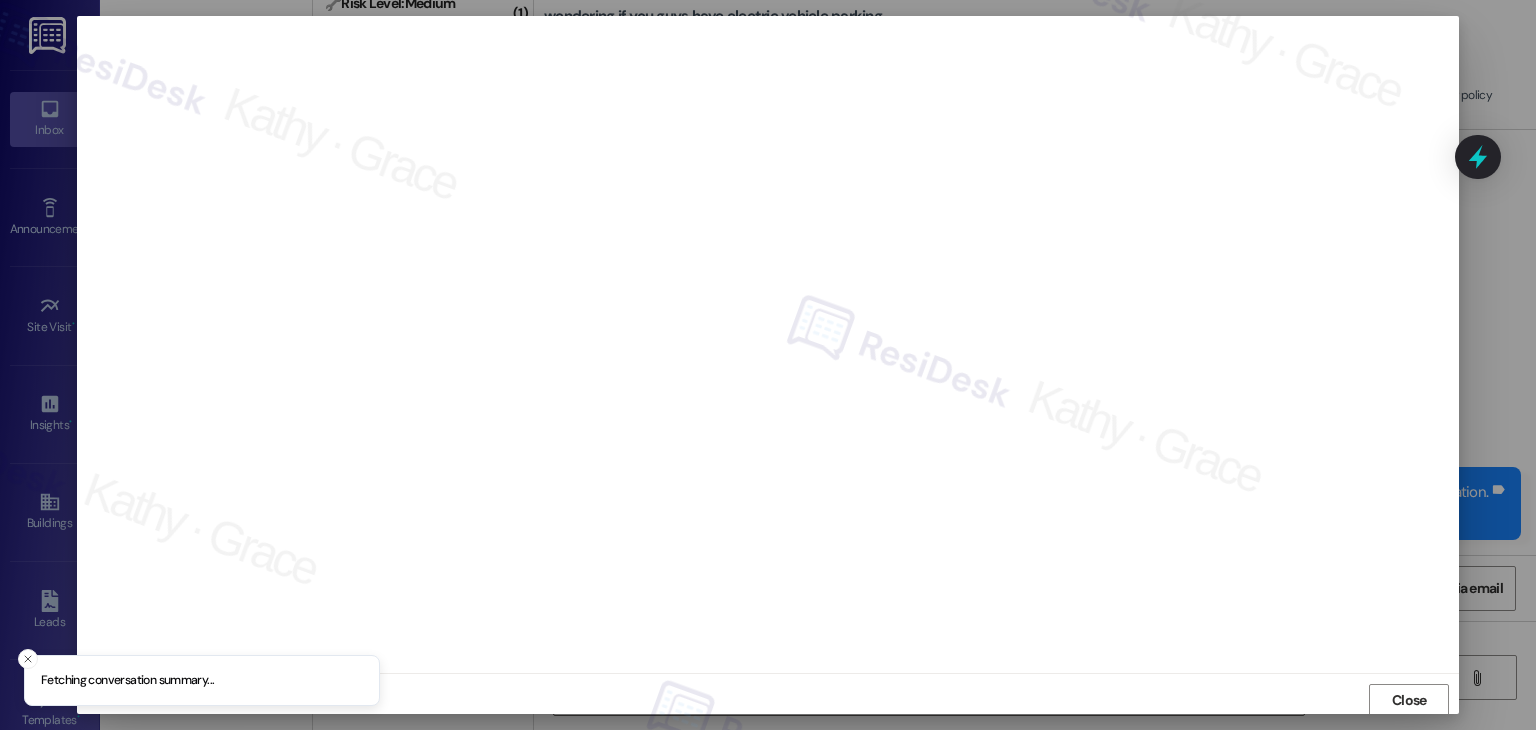 scroll, scrollTop: 1, scrollLeft: 0, axis: vertical 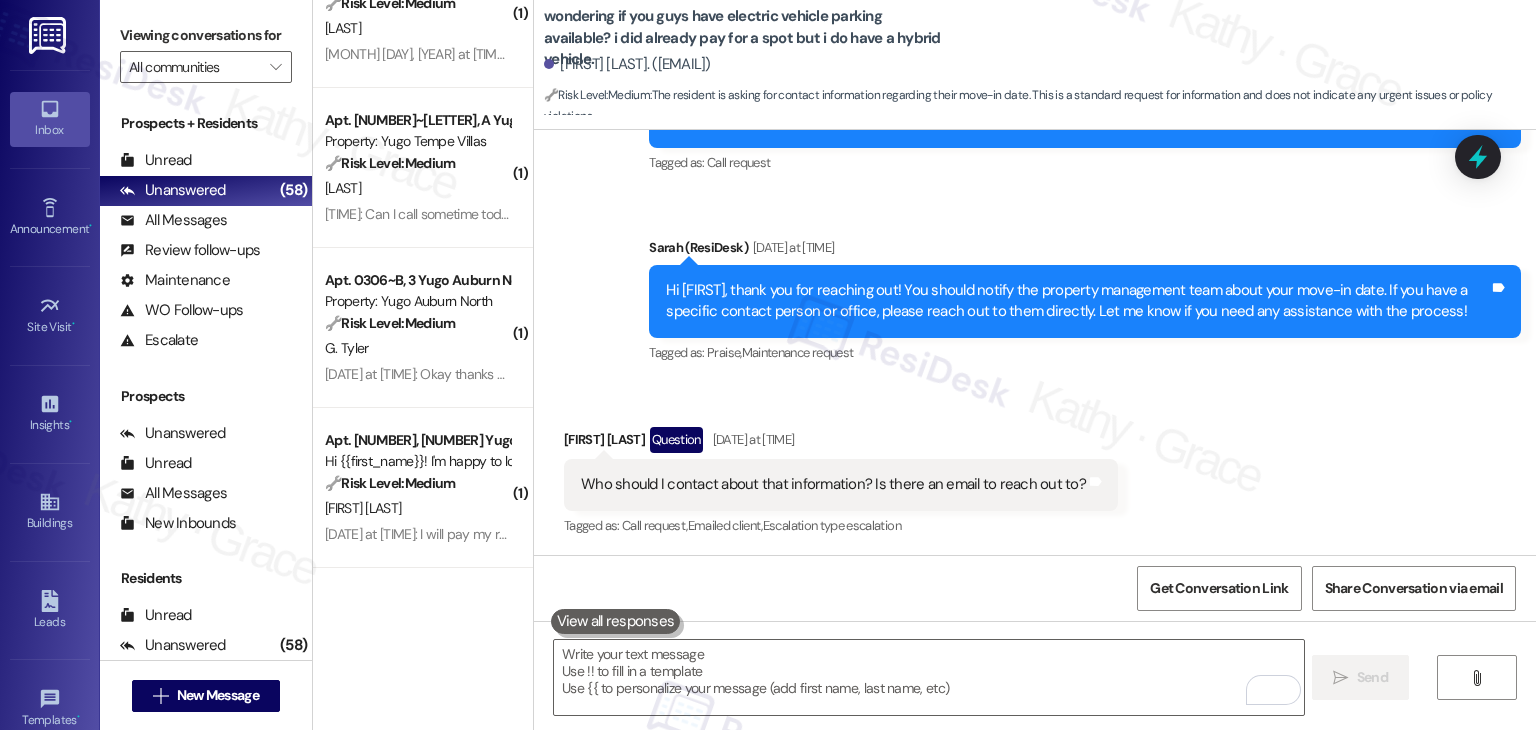 drag, startPoint x: 1028, startPoint y: 185, endPoint x: 984, endPoint y: 573, distance: 390.48688 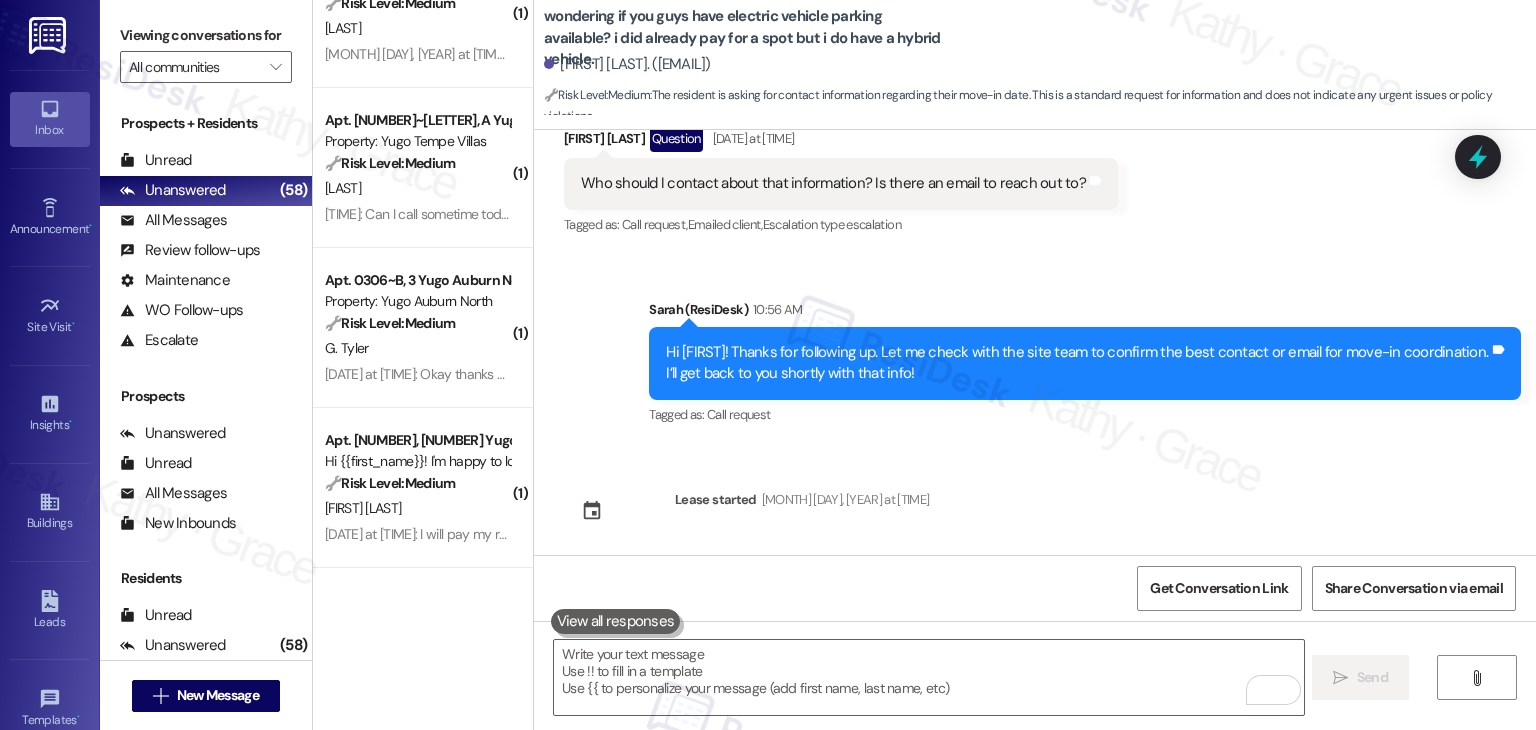 scroll, scrollTop: 1162, scrollLeft: 0, axis: vertical 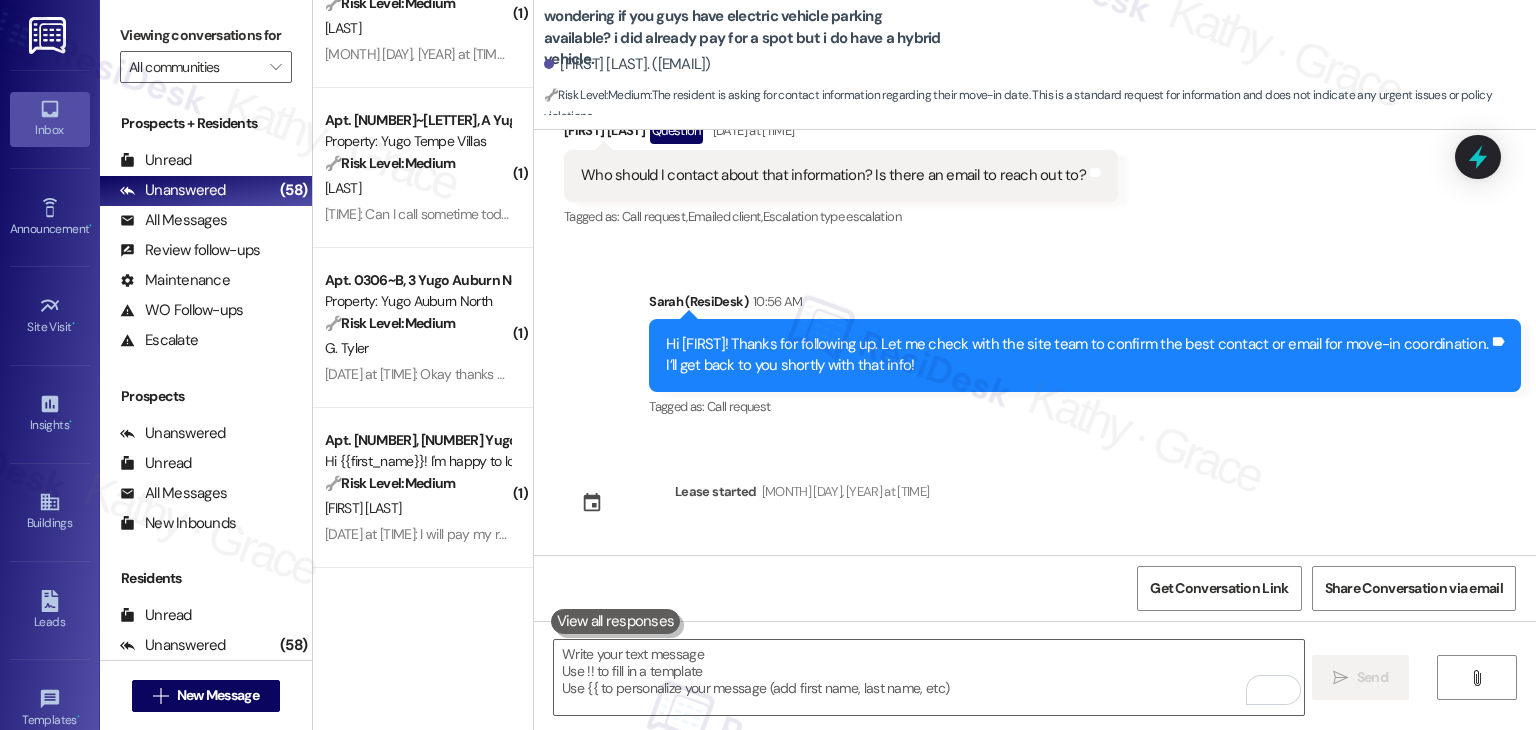 click on "Sent via SMS Sarah   (ResiDesk) Aug 01, 2025 at 4:58 PM Hi Harley! We’re so excited you’ve chosen Yugo Eugene Skybox as your future home! Moving is an exciting time, and I want to make sure you feel confident and ready. (You can always reply STOP to opt out of future messages) Tags and notes Tagged as:   Praise Click to highlight conversations about Praise Sent via SMS 4:58 PM Sarah   (ResiDesk) Aug 01, 2025 at 4:58 PM I’m Sarah from the off-site Resident Support Team. I work with your property’s team to help once you’ve moved in—whether it’s answering questions or assisting with maintenance. I’ll be in touch as your move-in date gets closer! Tags and notes Tagged as:   Maintenance ,  Click to highlight conversations about Maintenance Maintenance request ,  Click to highlight conversations about Maintenance request Praise Click to highlight conversations about Praise Sent via SMS 5:03 PM Sarah   (ResiDesk) Aug 01, 2025 at 5:03 PM Tags and notes Tagged as:   Rent/payments ,  Move-in Question" at bounding box center (1035, 342) 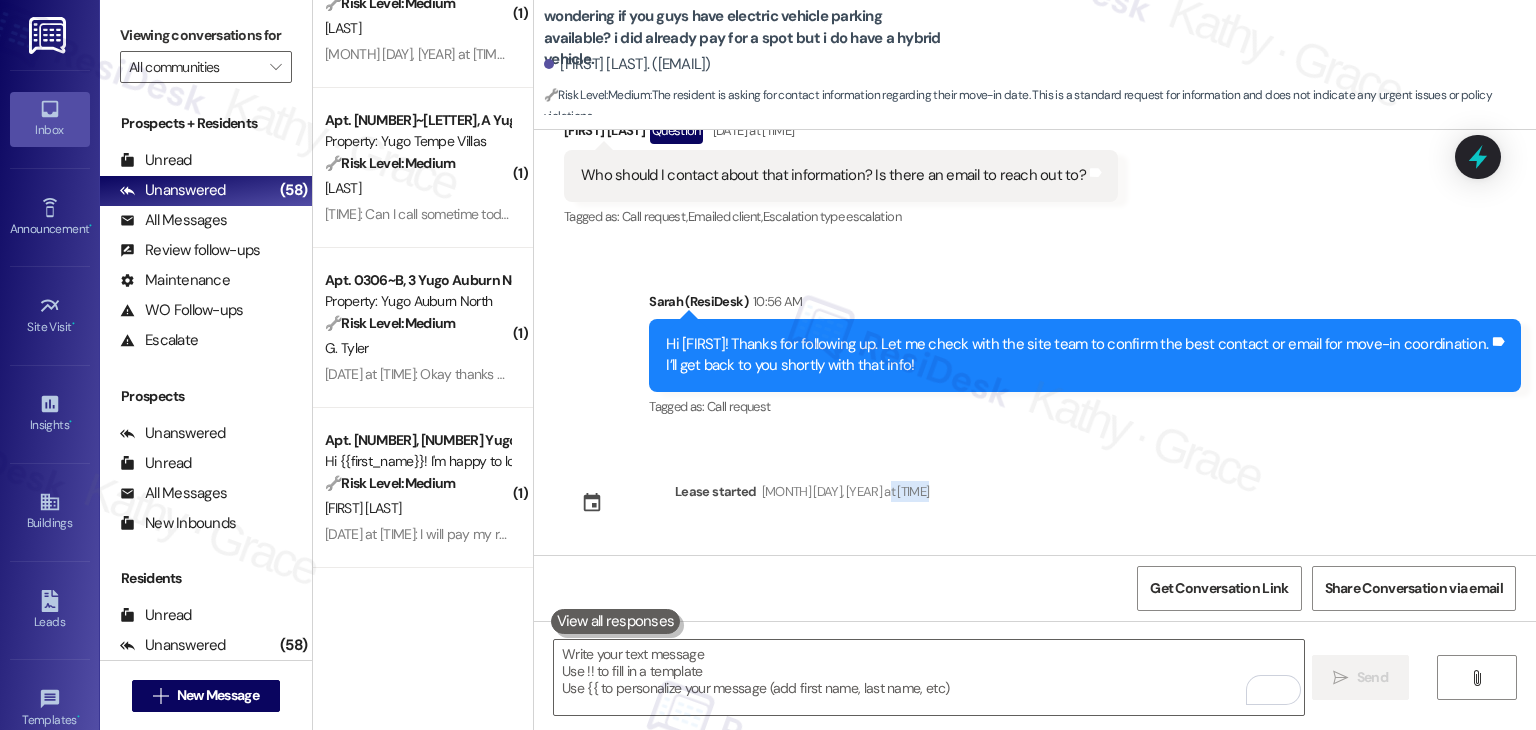 click on "Sent via SMS Sarah   (ResiDesk) Aug 01, 2025 at 4:58 PM Hi Harley! We’re so excited you’ve chosen Yugo Eugene Skybox as your future home! Moving is an exciting time, and I want to make sure you feel confident and ready. (You can always reply STOP to opt out of future messages) Tags and notes Tagged as:   Praise Click to highlight conversations about Praise Sent via SMS 4:58 PM Sarah   (ResiDesk) Aug 01, 2025 at 4:58 PM I’m Sarah from the off-site Resident Support Team. I work with your property’s team to help once you’ve moved in—whether it’s answering questions or assisting with maintenance. I’ll be in touch as your move-in date gets closer! Tags and notes Tagged as:   Maintenance ,  Click to highlight conversations about Maintenance Maintenance request ,  Click to highlight conversations about Maintenance request Praise Click to highlight conversations about Praise Sent via SMS 5:03 PM Sarah   (ResiDesk) Aug 01, 2025 at 5:03 PM Tags and notes Tagged as:   Rent/payments ,  Move-in Question" at bounding box center (1035, 342) 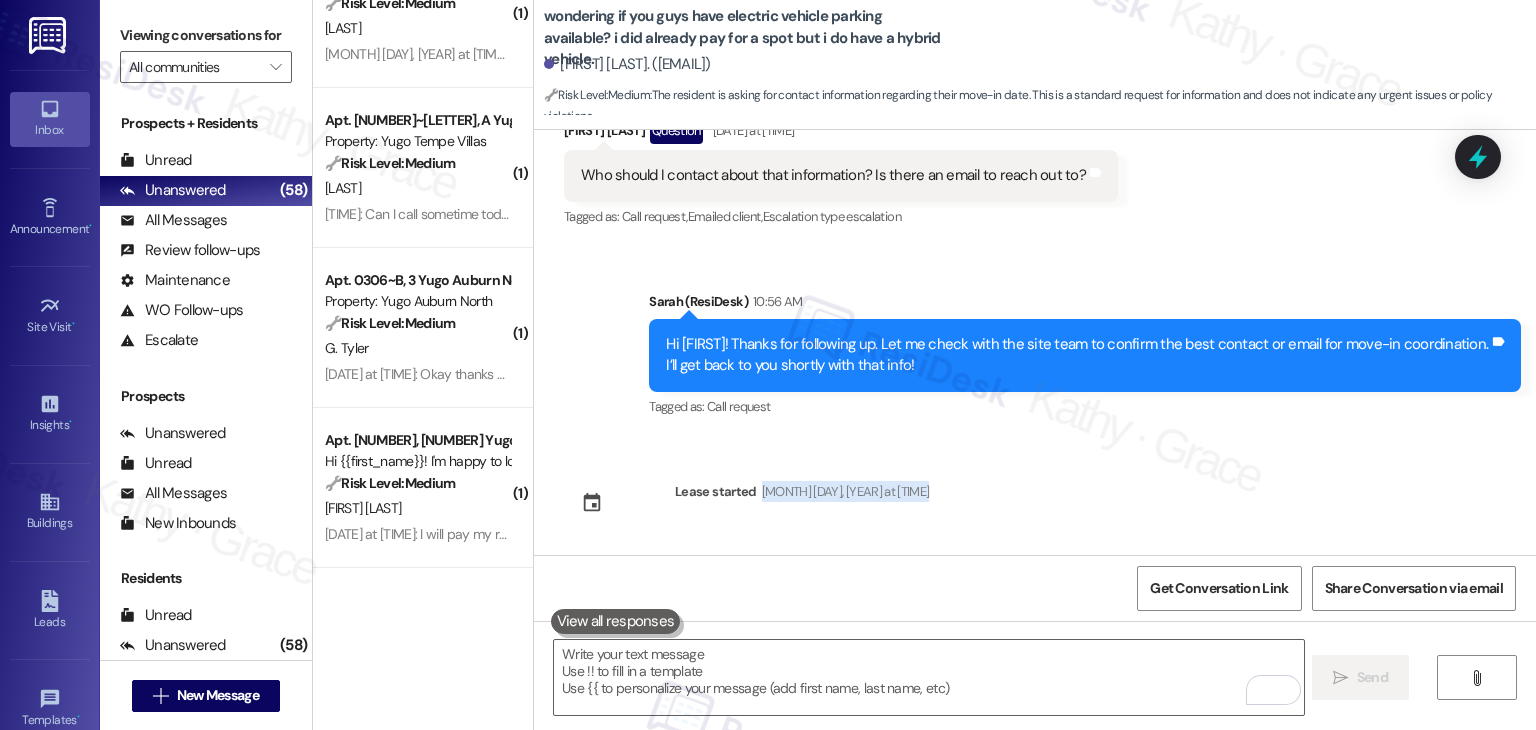 click on "Sent via SMS Sarah   (ResiDesk) Aug 01, 2025 at 4:58 PM Hi Harley! We’re so excited you’ve chosen Yugo Eugene Skybox as your future home! Moving is an exciting time, and I want to make sure you feel confident and ready. (You can always reply STOP to opt out of future messages) Tags and notes Tagged as:   Praise Click to highlight conversations about Praise Sent via SMS 4:58 PM Sarah   (ResiDesk) Aug 01, 2025 at 4:58 PM I’m Sarah from the off-site Resident Support Team. I work with your property’s team to help once you’ve moved in—whether it’s answering questions or assisting with maintenance. I’ll be in touch as your move-in date gets closer! Tags and notes Tagged as:   Maintenance ,  Click to highlight conversations about Maintenance Maintenance request ,  Click to highlight conversations about Maintenance request Praise Click to highlight conversations about Praise Sent via SMS 5:03 PM Sarah   (ResiDesk) Aug 01, 2025 at 5:03 PM Tags and notes Tagged as:   Rent/payments ,  Move-in Question" at bounding box center [1035, 342] 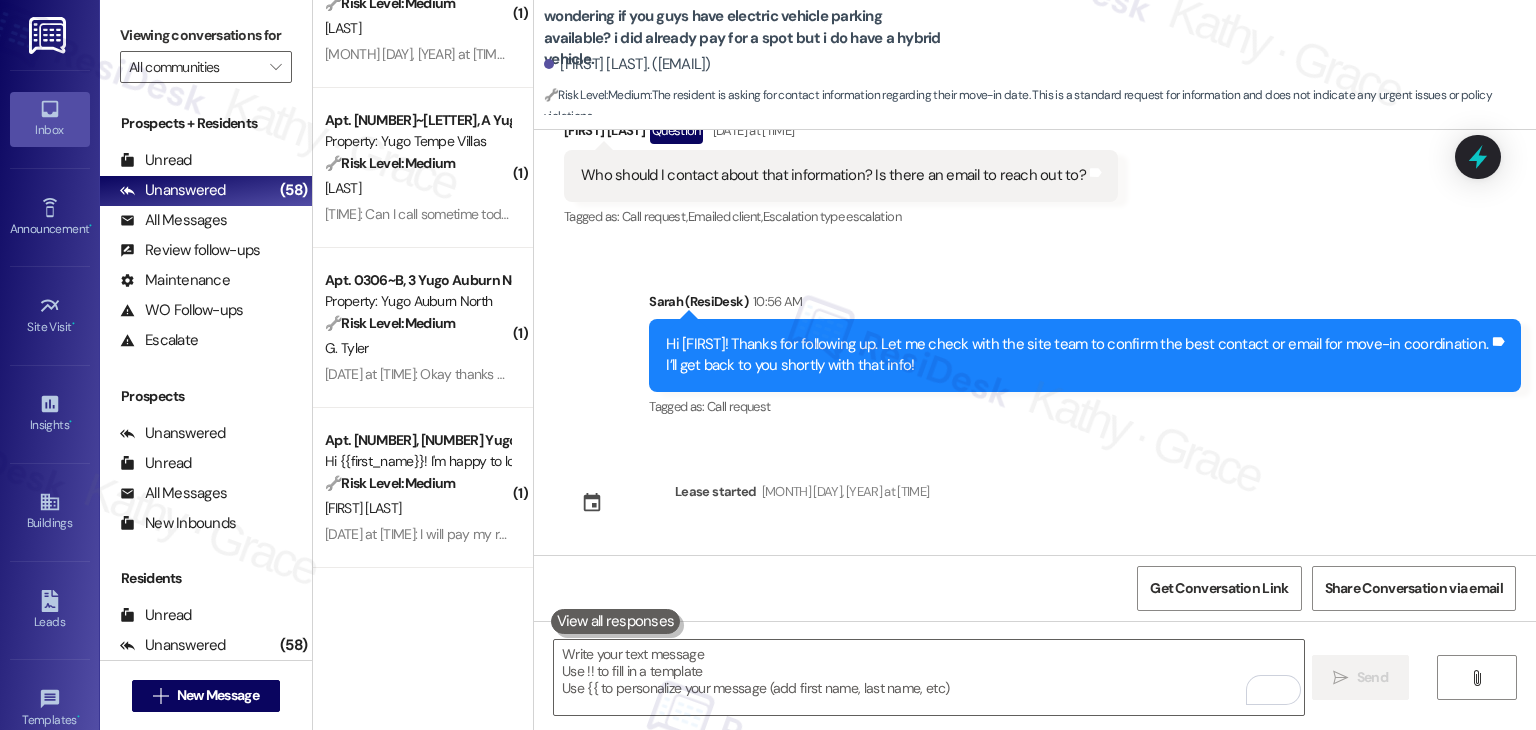 click on "Get Conversation Link Share Conversation via email" at bounding box center [1035, 588] 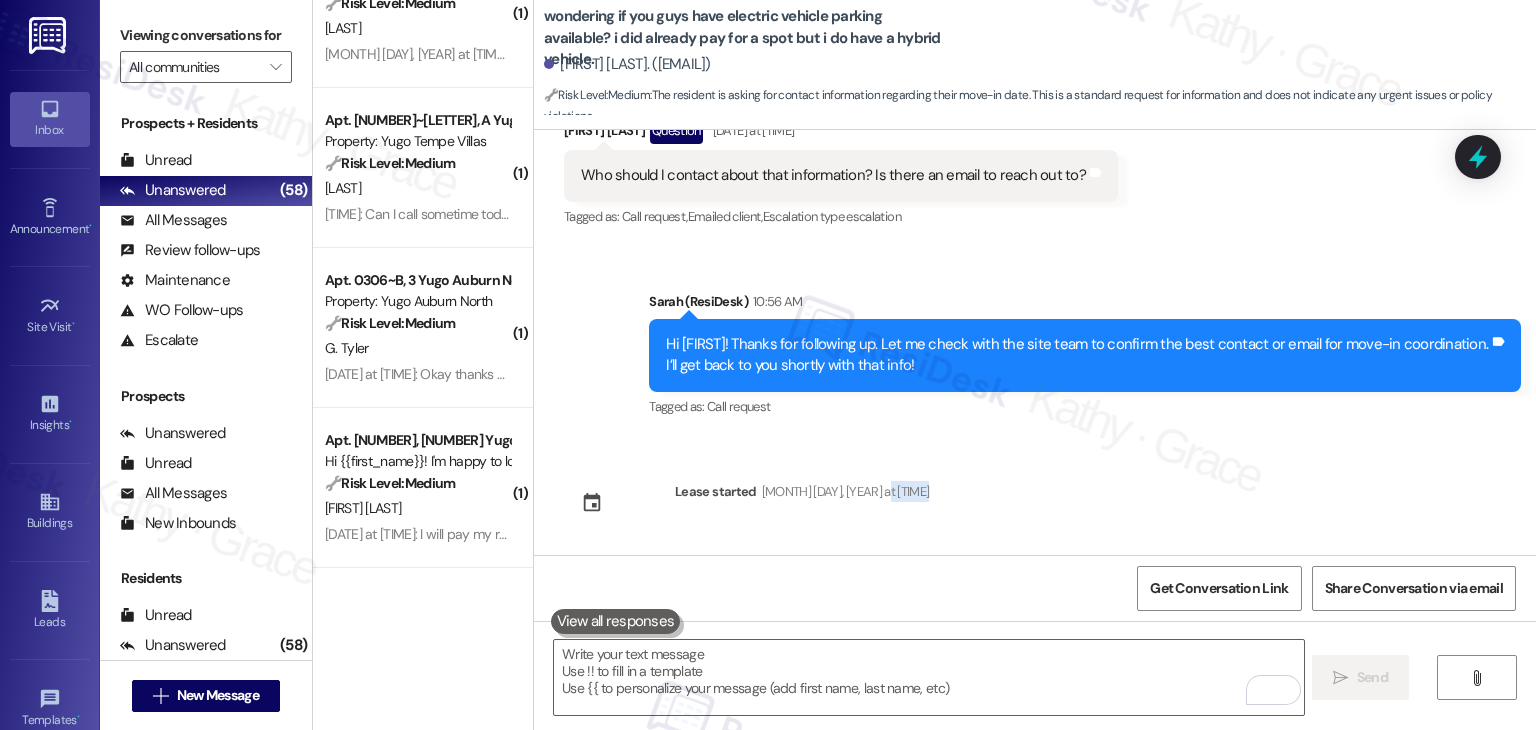 click on "Sent via SMS Sarah   (ResiDesk) Aug 01, 2025 at 4:58 PM Hi Harley! We’re so excited you’ve chosen Yugo Eugene Skybox as your future home! Moving is an exciting time, and I want to make sure you feel confident and ready. (You can always reply STOP to opt out of future messages) Tags and notes Tagged as:   Praise Click to highlight conversations about Praise Sent via SMS 4:58 PM Sarah   (ResiDesk) Aug 01, 2025 at 4:58 PM I’m Sarah from the off-site Resident Support Team. I work with your property’s team to help once you’ve moved in—whether it’s answering questions or assisting with maintenance. I’ll be in touch as your move-in date gets closer! Tags and notes Tagged as:   Maintenance ,  Click to highlight conversations about Maintenance Maintenance request ,  Click to highlight conversations about Maintenance request Praise Click to highlight conversations about Praise Sent via SMS 5:03 PM Sarah   (ResiDesk) Aug 01, 2025 at 5:03 PM Tags and notes Tagged as:   Rent/payments ,  Move-in Question" at bounding box center [1035, 342] 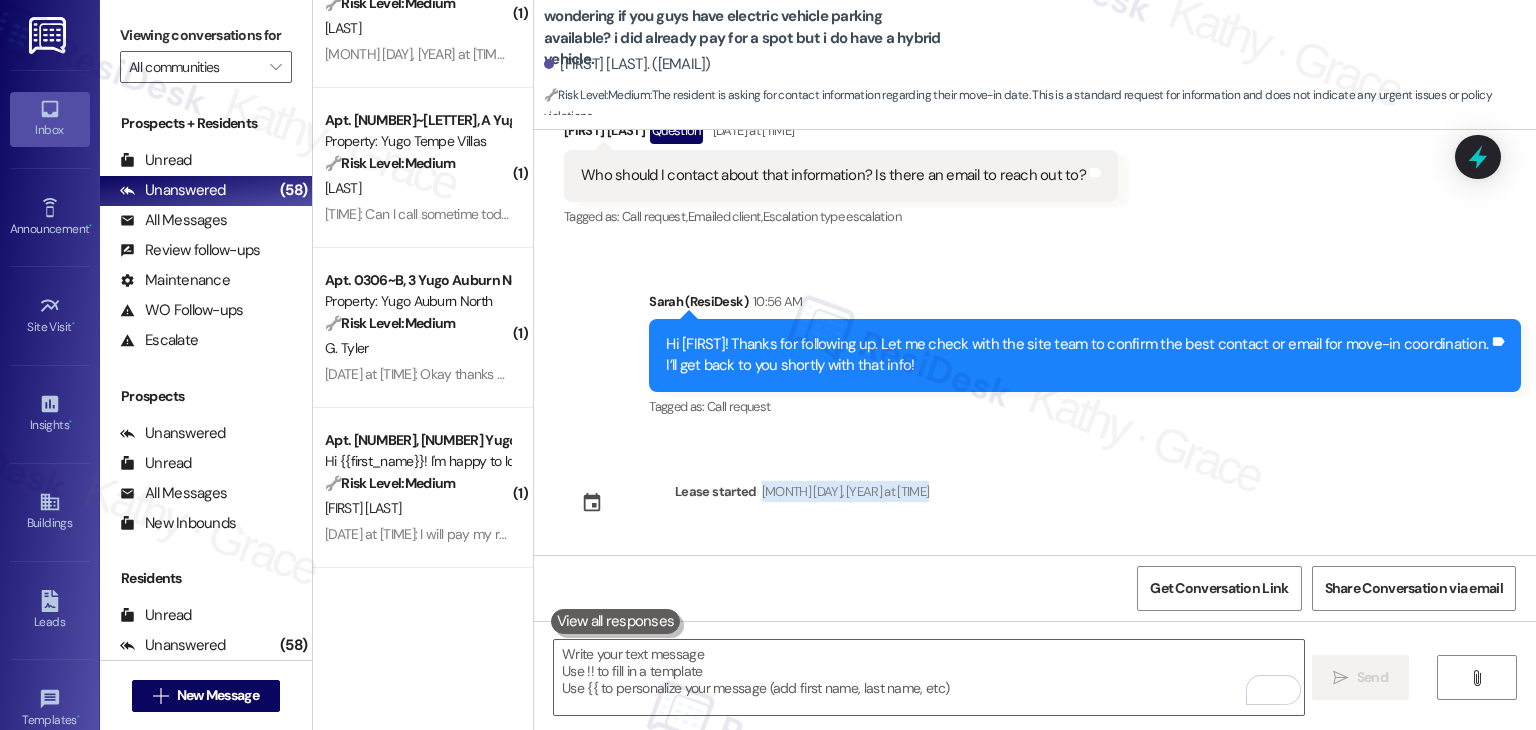 click on "Sent via SMS Sarah   (ResiDesk) Aug 01, 2025 at 4:58 PM Hi Harley! We’re so excited you’ve chosen Yugo Eugene Skybox as your future home! Moving is an exciting time, and I want to make sure you feel confident and ready. (You can always reply STOP to opt out of future messages) Tags and notes Tagged as:   Praise Click to highlight conversations about Praise Sent via SMS 4:58 PM Sarah   (ResiDesk) Aug 01, 2025 at 4:58 PM I’m Sarah from the off-site Resident Support Team. I work with your property’s team to help once you’ve moved in—whether it’s answering questions or assisting with maintenance. I’ll be in touch as your move-in date gets closer! Tags and notes Tagged as:   Maintenance ,  Click to highlight conversations about Maintenance Maintenance request ,  Click to highlight conversations about Maintenance request Praise Click to highlight conversations about Praise Sent via SMS 5:03 PM Sarah   (ResiDesk) Aug 01, 2025 at 5:03 PM Tags and notes Tagged as:   Rent/payments ,  Move-in Question" at bounding box center [1035, 342] 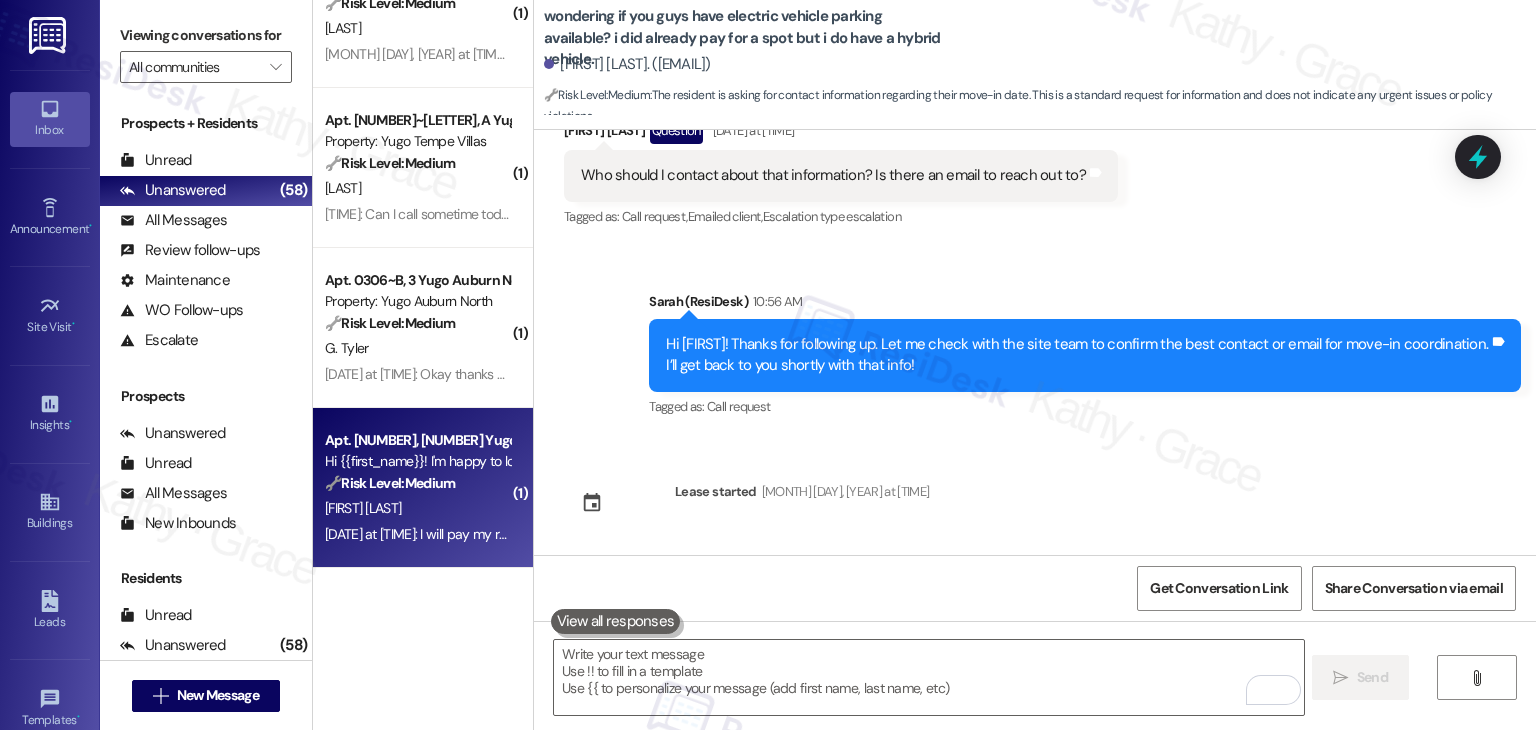 click on "Aug 05, 2025 at 11:37 AM: I will pay my rent tomorrow(6th), like I mentioned in my previous text. Thanks. Aug 05, 2025 at 11:37 AM: I will pay my rent tomorrow(6th), like I mentioned in my previous text. Thanks." at bounding box center [417, 534] 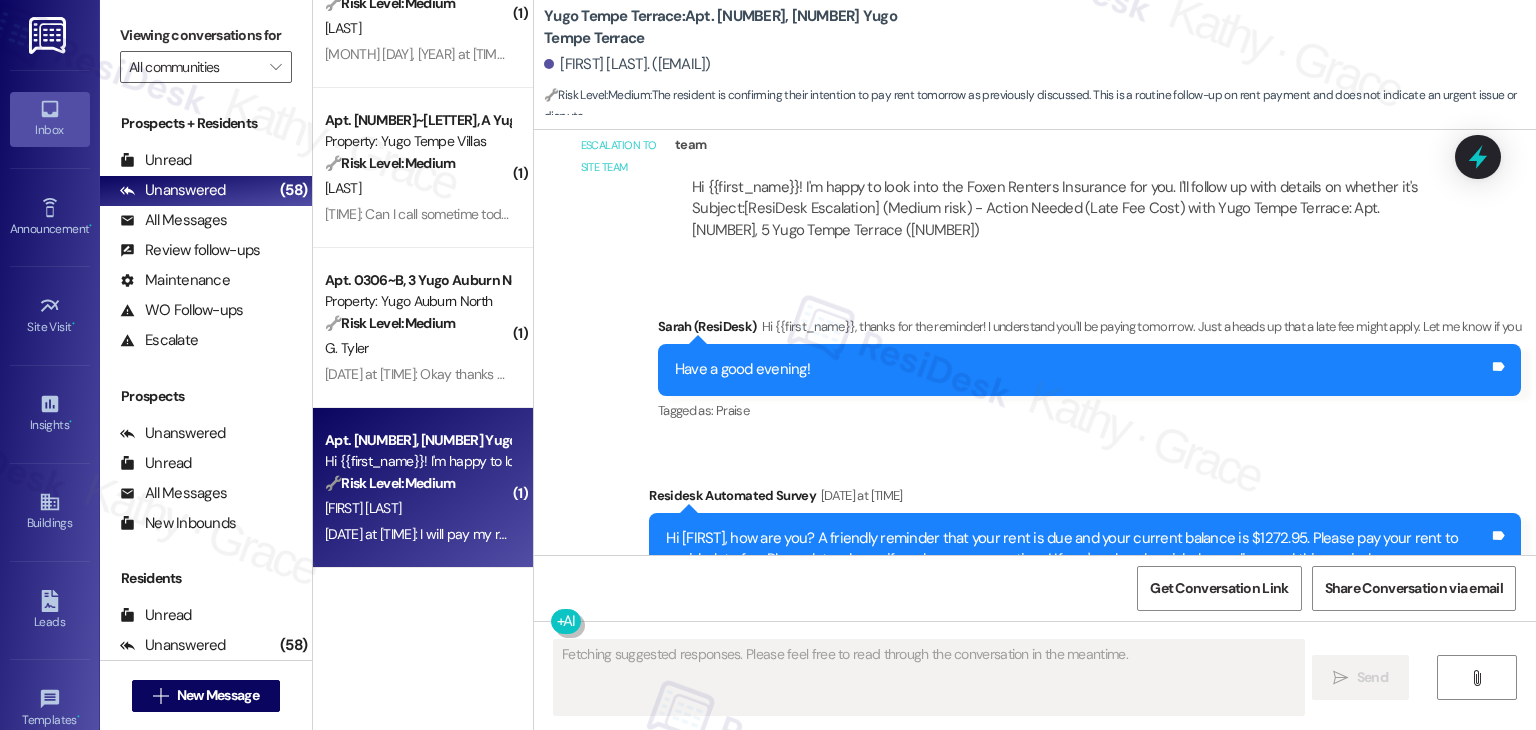 scroll, scrollTop: 4121, scrollLeft: 0, axis: vertical 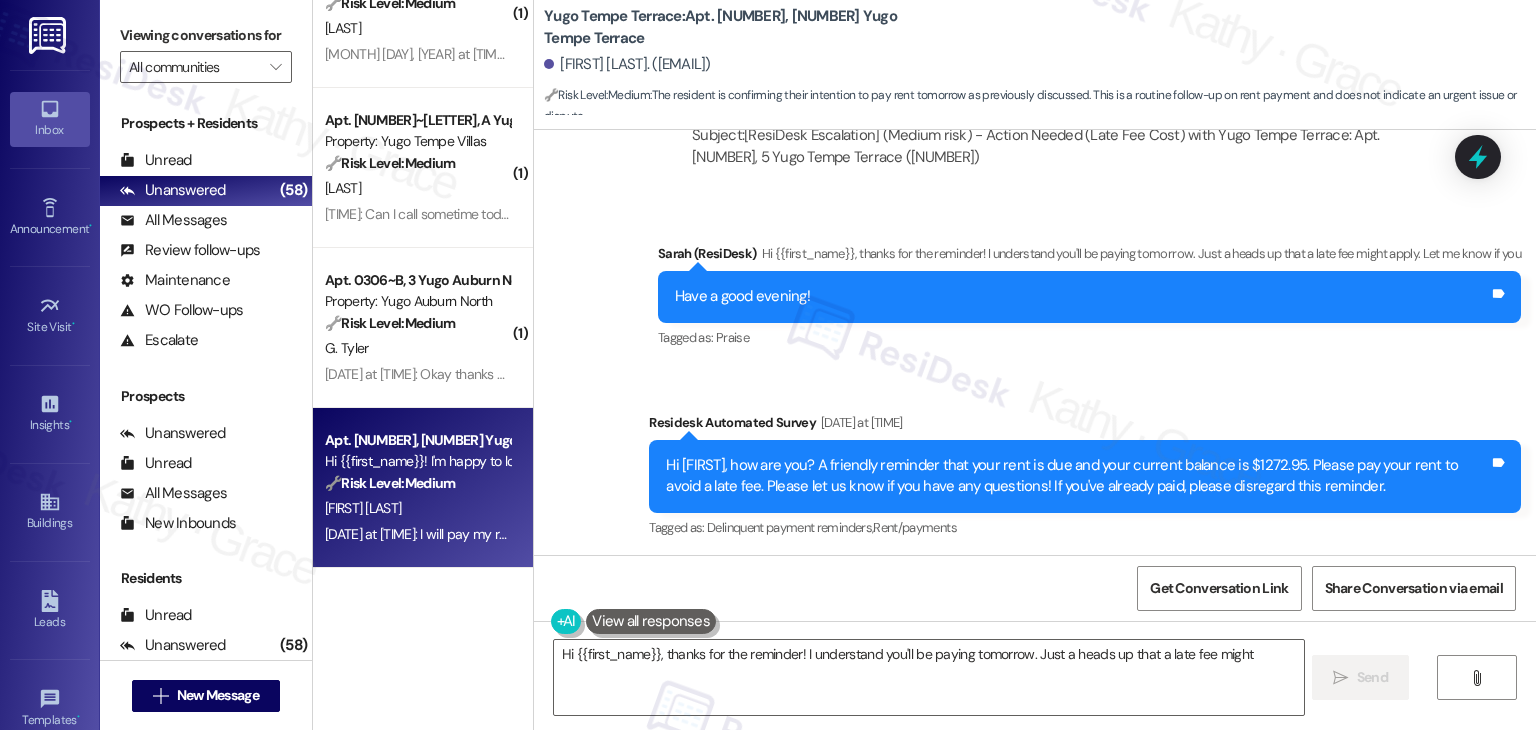 type on "Hi {{first_name}}, thanks for the reminder! I understand you'll be paying tomorrow. Just a heads up that a late fee might apply. Let me know if you have any questions!" 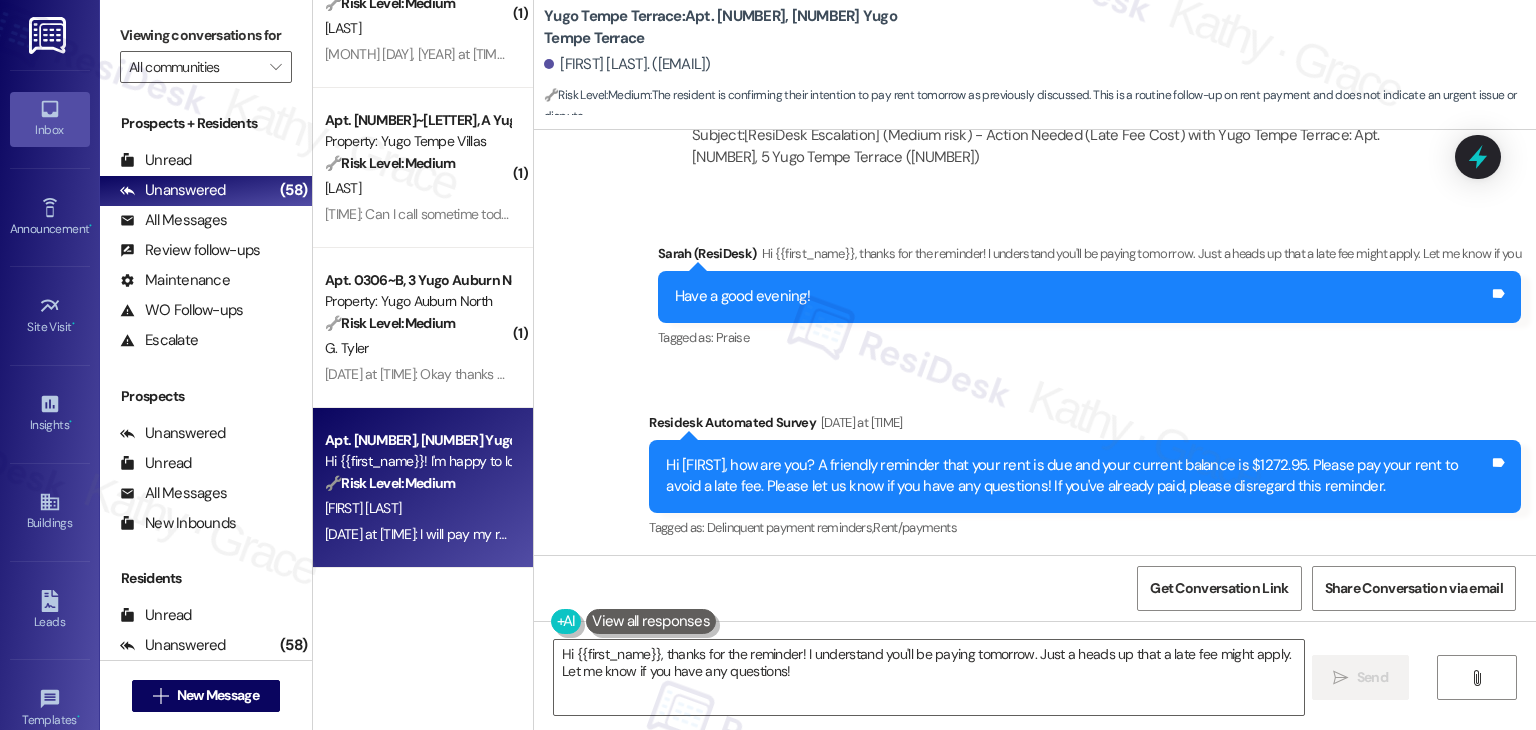 click on "Hi Md Habibur, how are you? A friendly reminder that your rent is due and your current balance is $1272.95. Please pay your rent to avoid a late fee. Please let us know if you have any questions! If you've already paid, please disregard this reminder." at bounding box center [1077, 476] 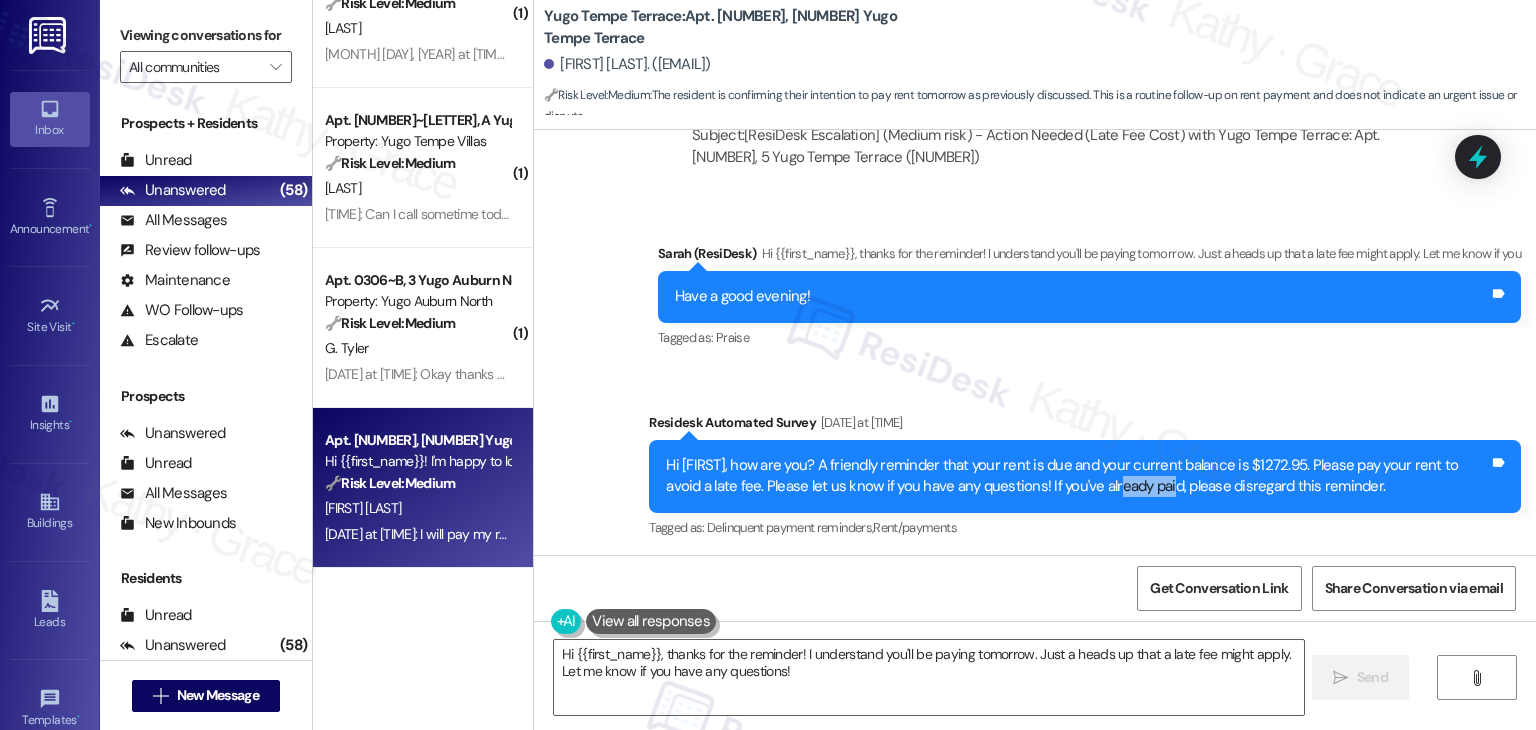 click on "Hi Md Habibur, how are you? A friendly reminder that your rent is due and your current balance is $1272.95. Please pay your rent to avoid a late fee. Please let us know if you have any questions! If you've already paid, please disregard this reminder." at bounding box center (1077, 476) 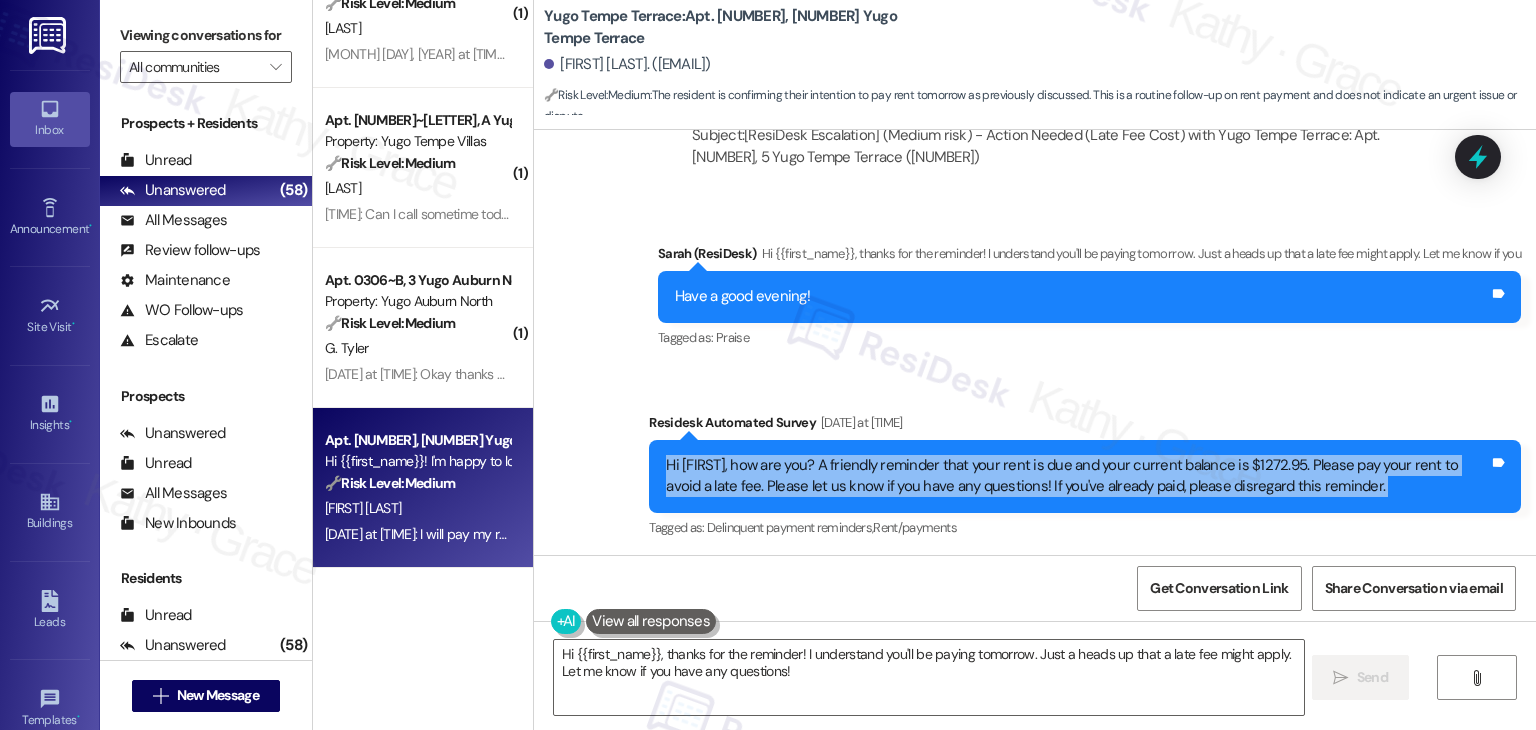 click on "Hi Md Habibur, how are you? A friendly reminder that your rent is due and your current balance is $1272.95. Please pay your rent to avoid a late fee. Please let us know if you have any questions! If you've already paid, please disregard this reminder." at bounding box center (1077, 476) 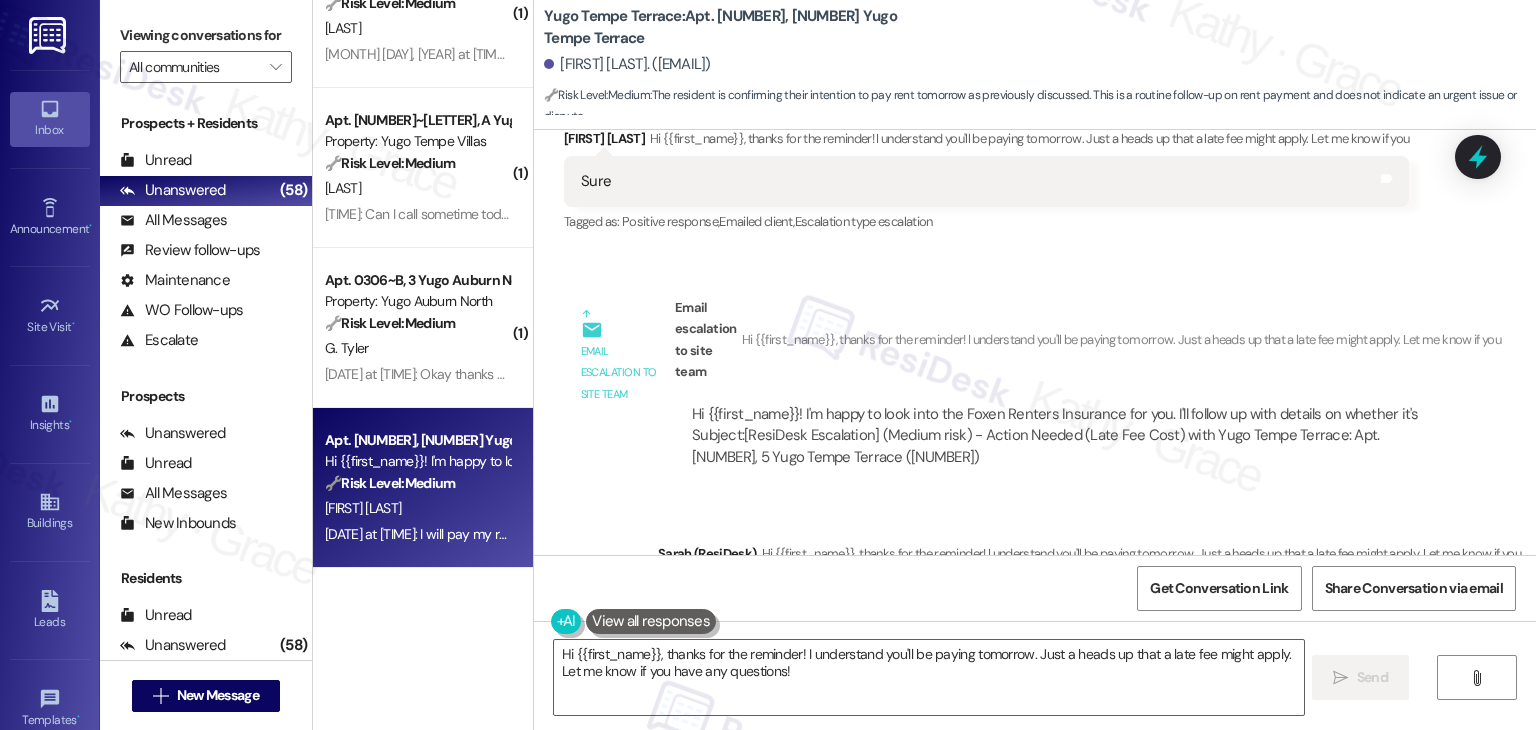 scroll, scrollTop: 4305, scrollLeft: 0, axis: vertical 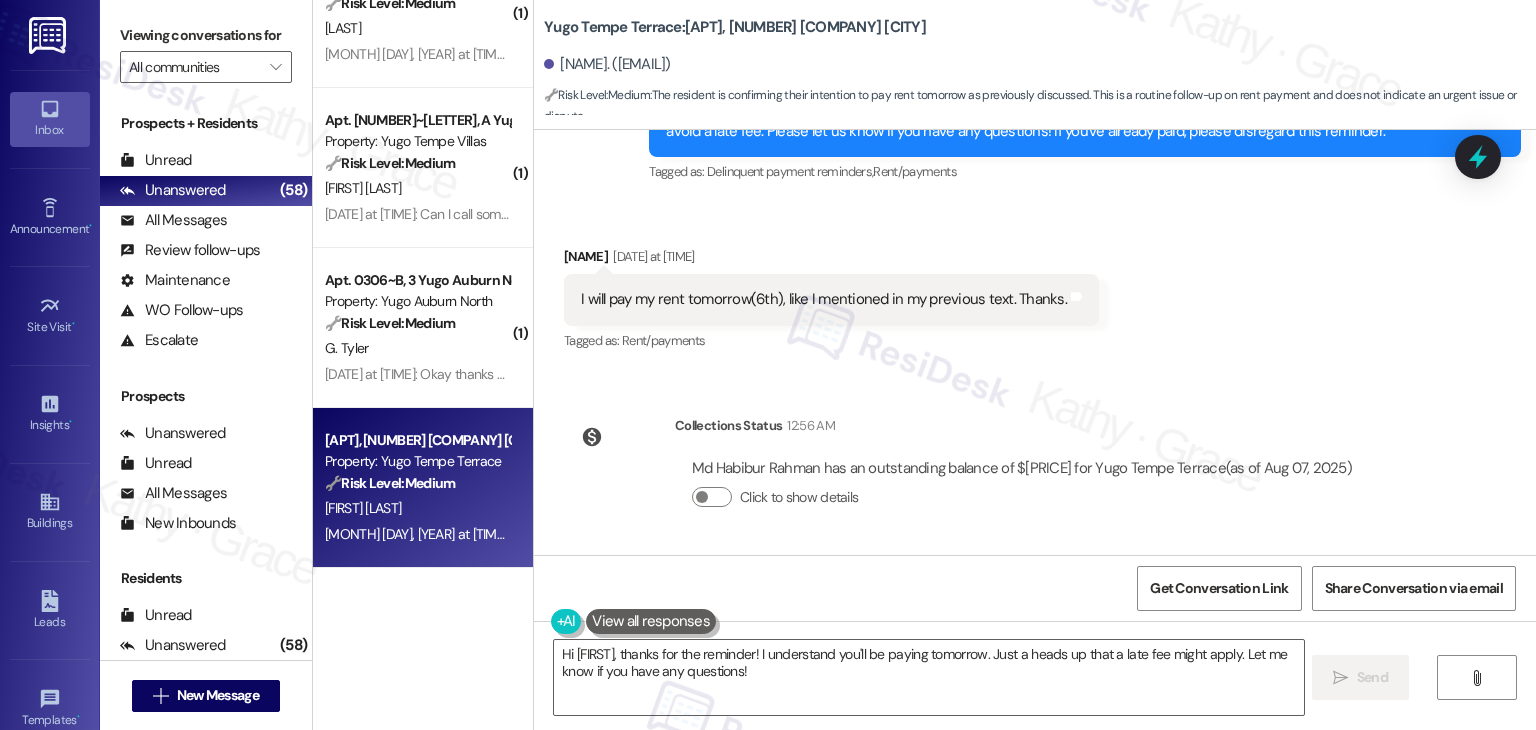 click on "I will pay my rent tomorrow(6th), like I mentioned in my previous text. Thanks." at bounding box center [824, 299] 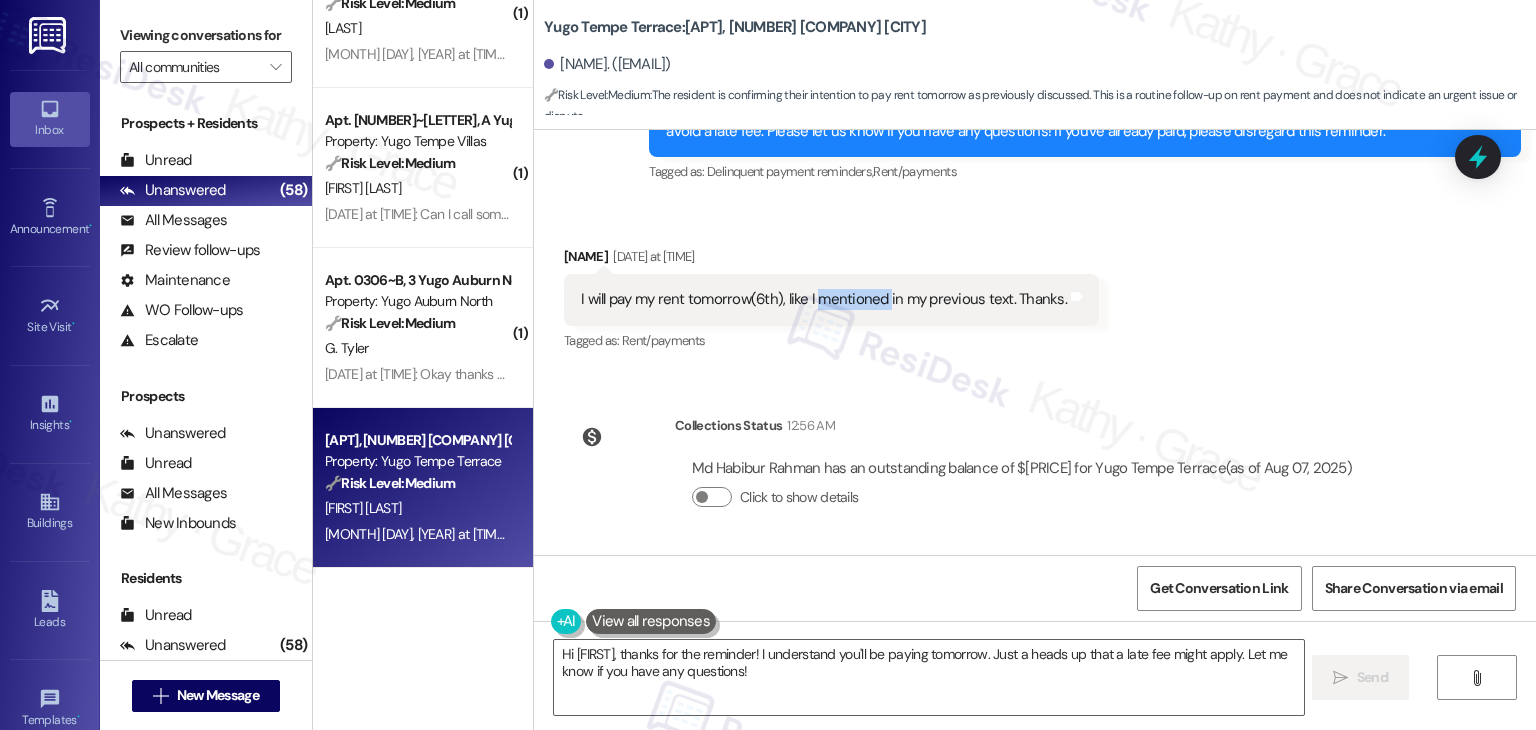 click on "I will pay my rent tomorrow(6th), like I mentioned in my previous text. Thanks." at bounding box center [824, 299] 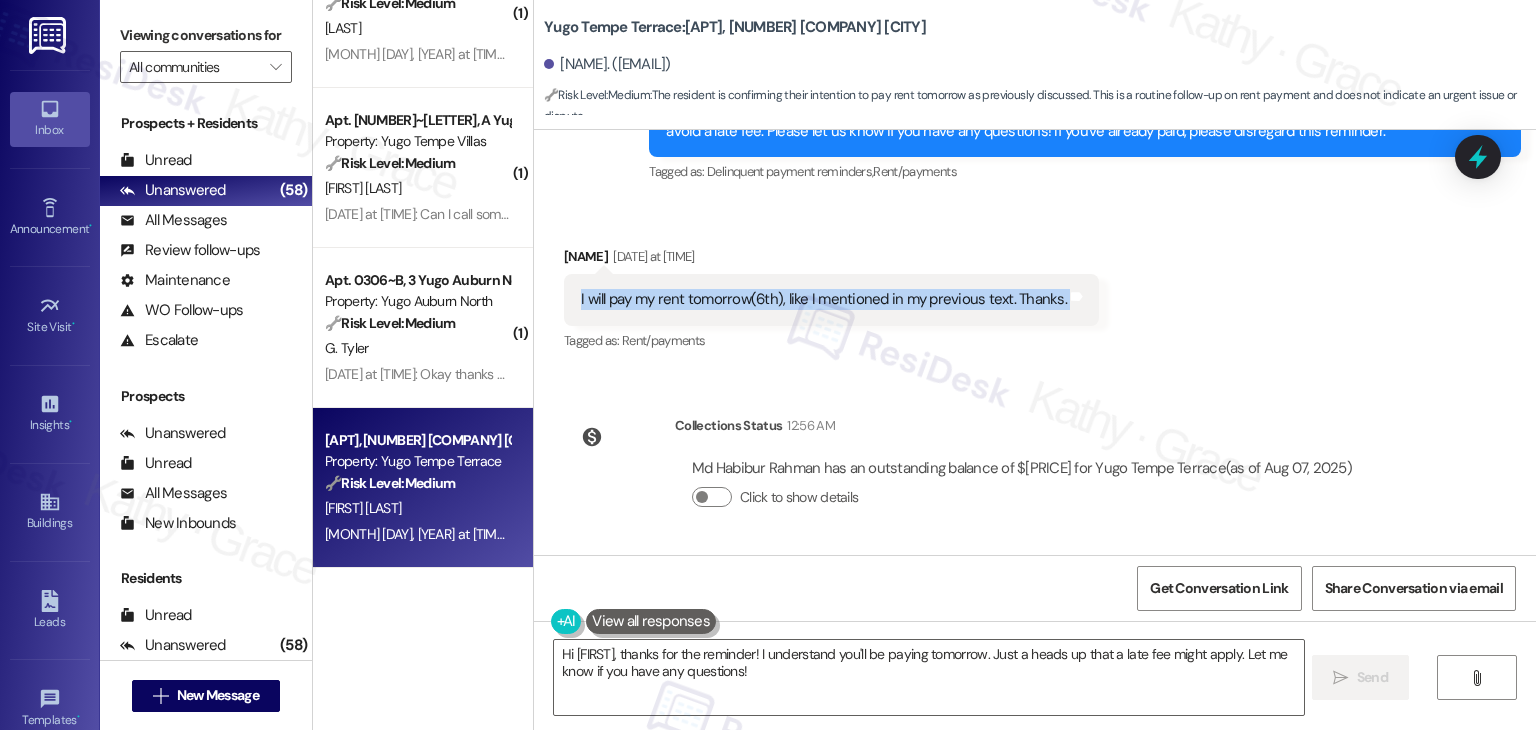 click on "I will pay my rent tomorrow(6th), like I mentioned in my previous text. Thanks." at bounding box center [824, 299] 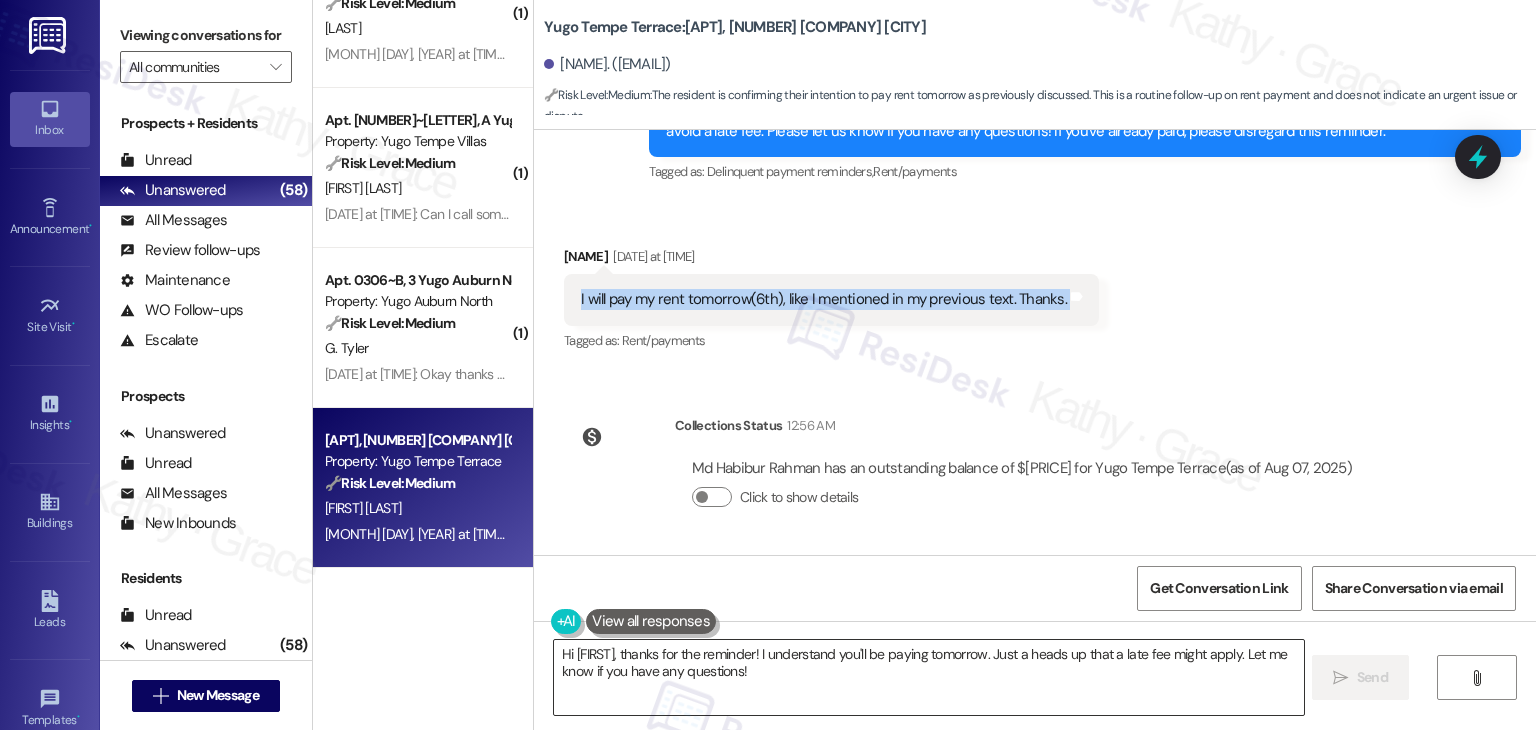 click on "Hi {{first_name}}, thanks for the reminder! I understand you'll be paying tomorrow. Just a heads up that a late fee might apply. Let me know if you have any questions!" at bounding box center (928, 677) 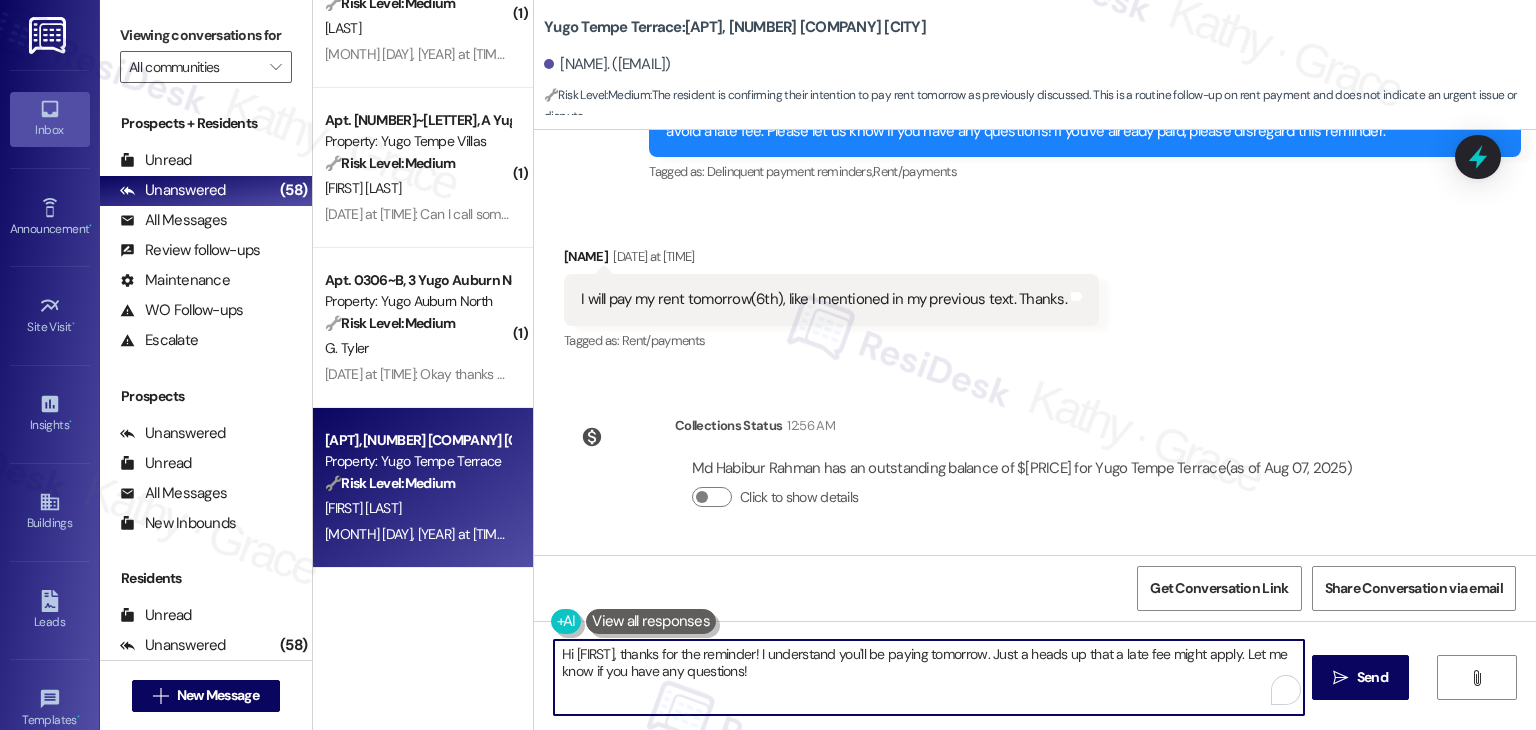 click on "Hi {{first_name}}, thanks for the reminder! I understand you'll be paying tomorrow. Just a heads up that a late fee might apply. Let me know if you have any questions!" at bounding box center [928, 677] 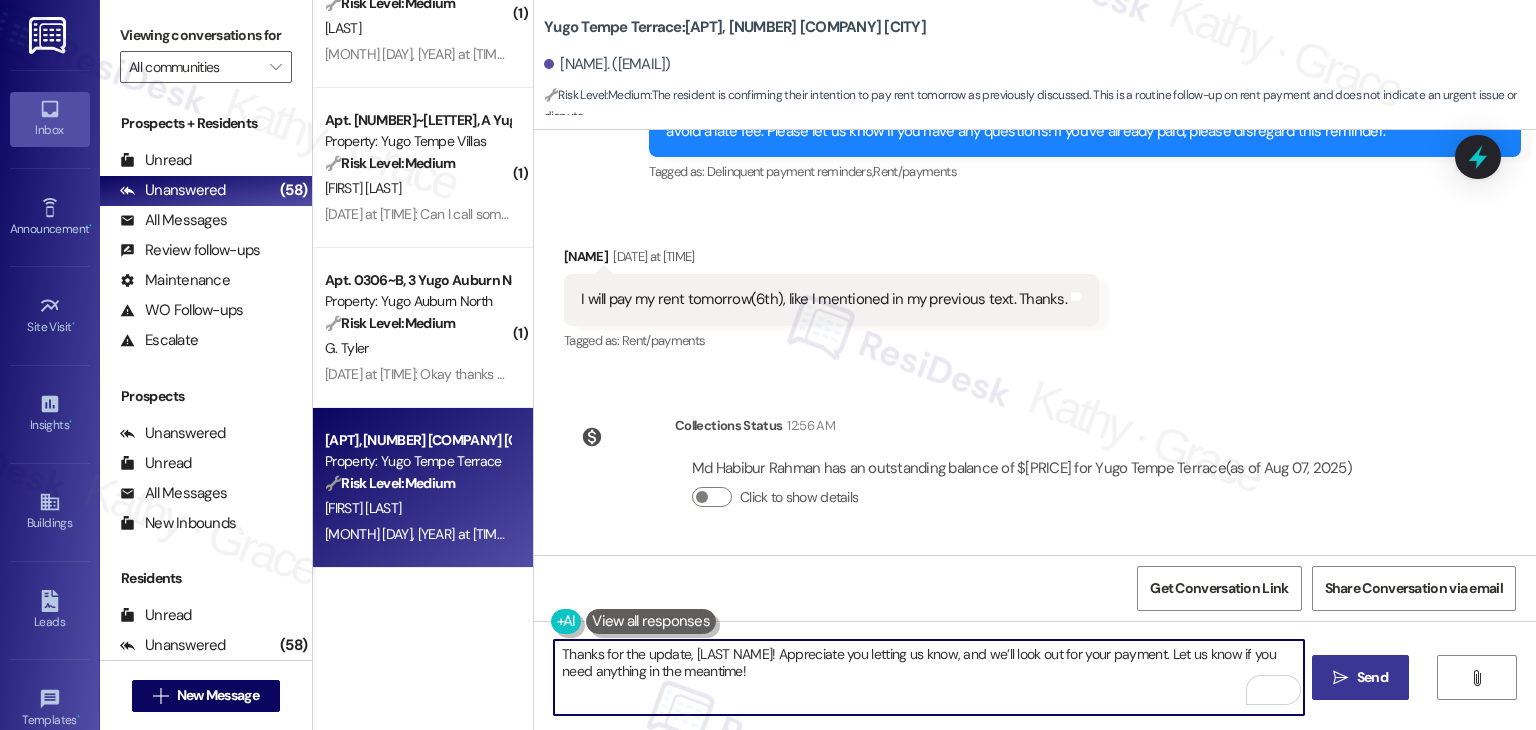 type on "Thanks for the update, Md Habibur! Appreciate you letting us know, and we’ll look out for your payment. Let us know if you need anything in the meantime!" 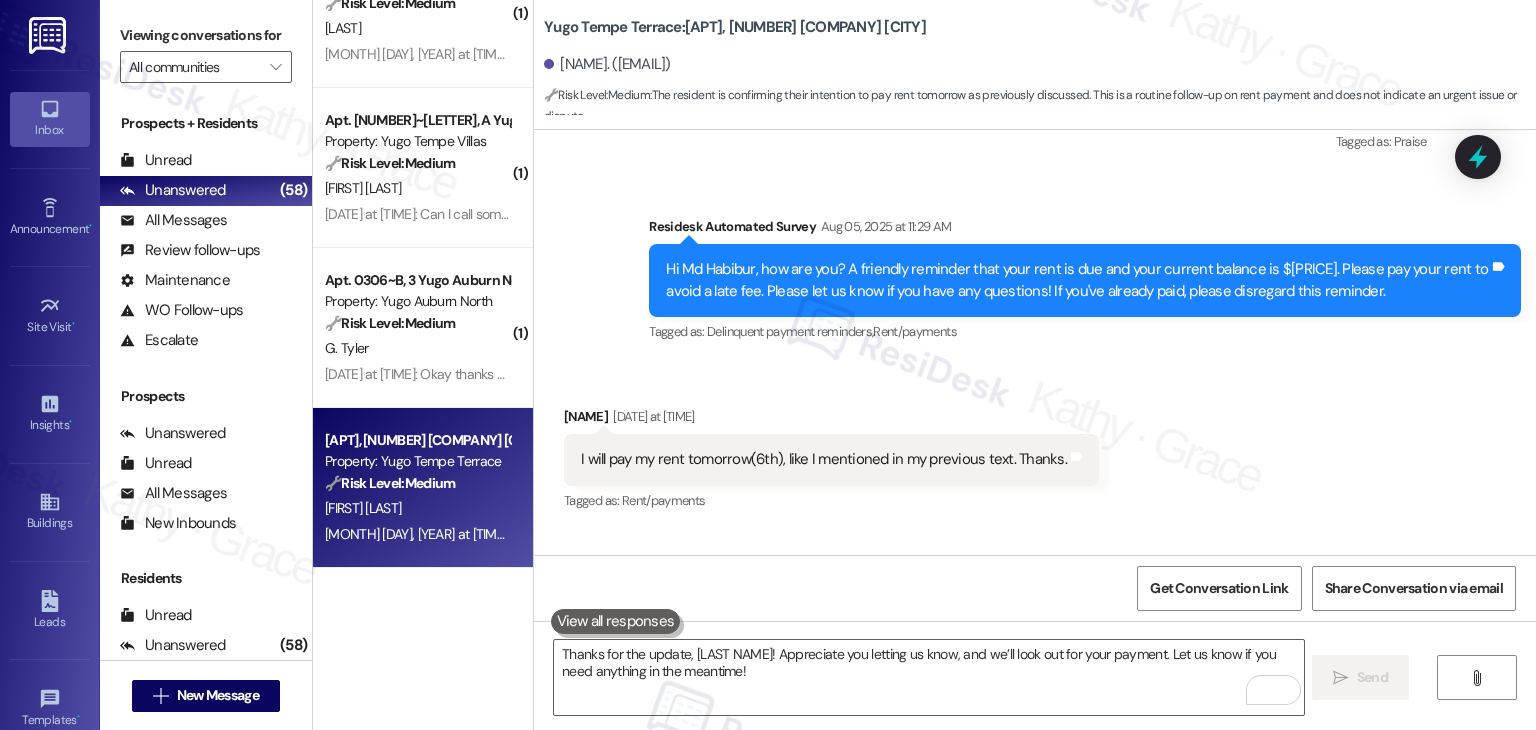 scroll, scrollTop: 4121, scrollLeft: 0, axis: vertical 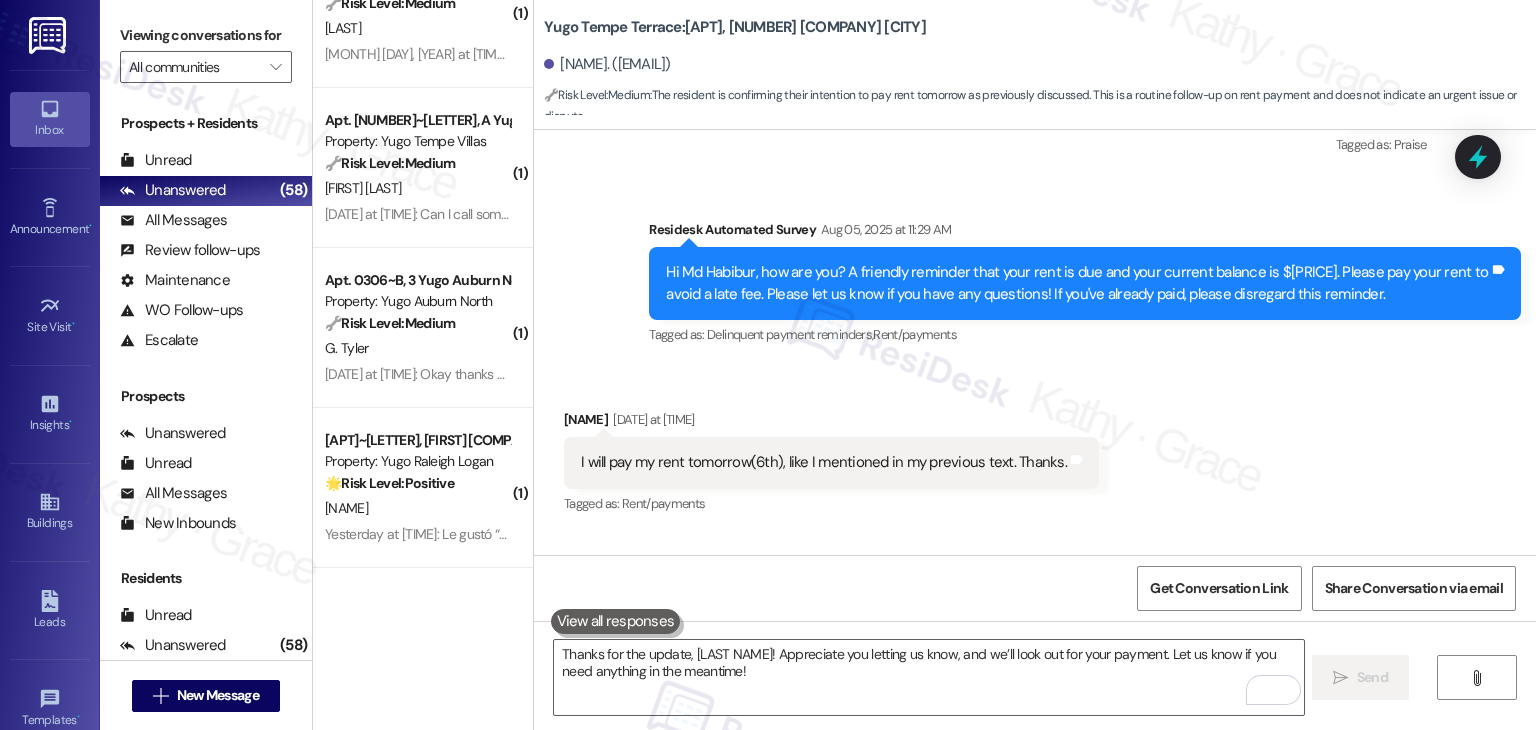 click on "Get Conversation Link Share Conversation via email" at bounding box center [1035, 588] 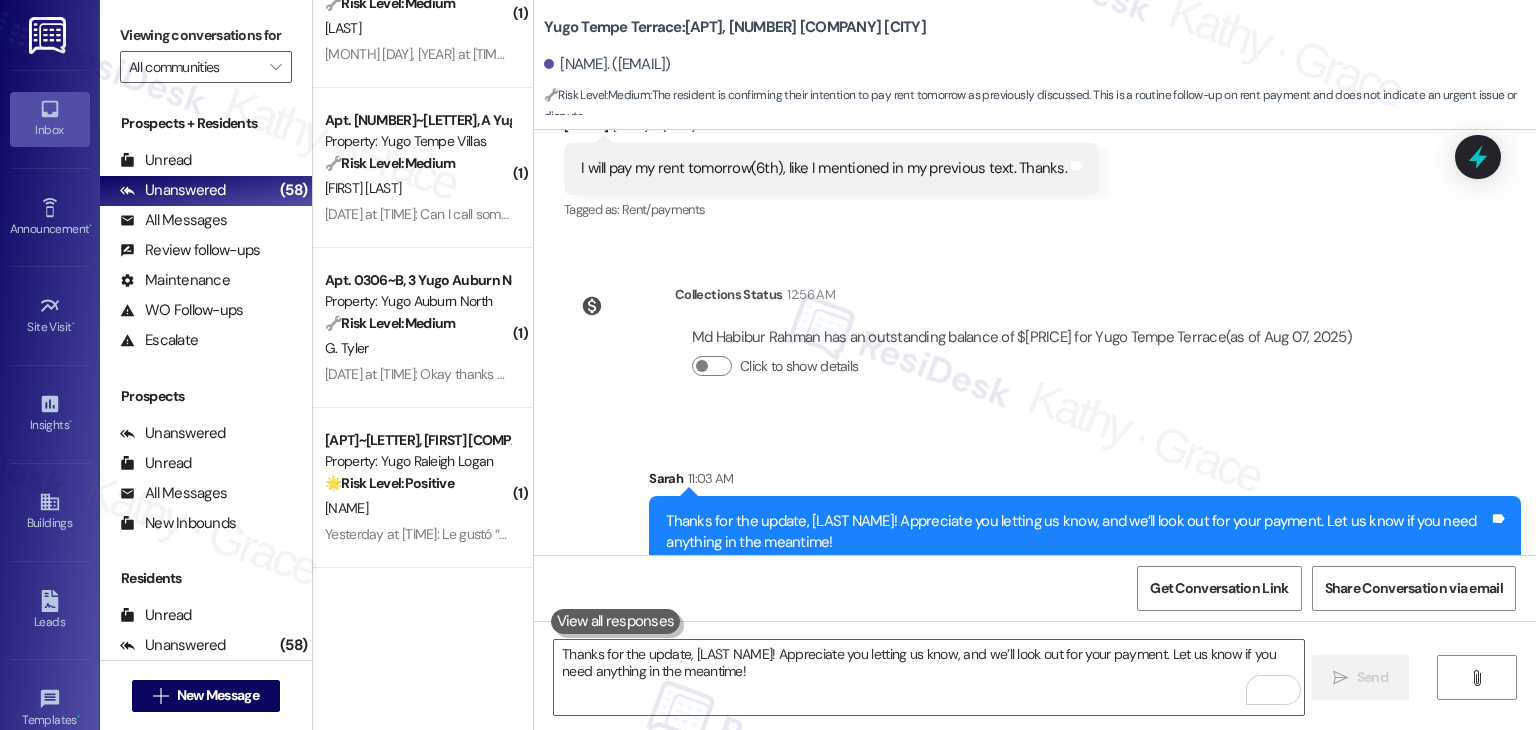 scroll, scrollTop: 4466, scrollLeft: 0, axis: vertical 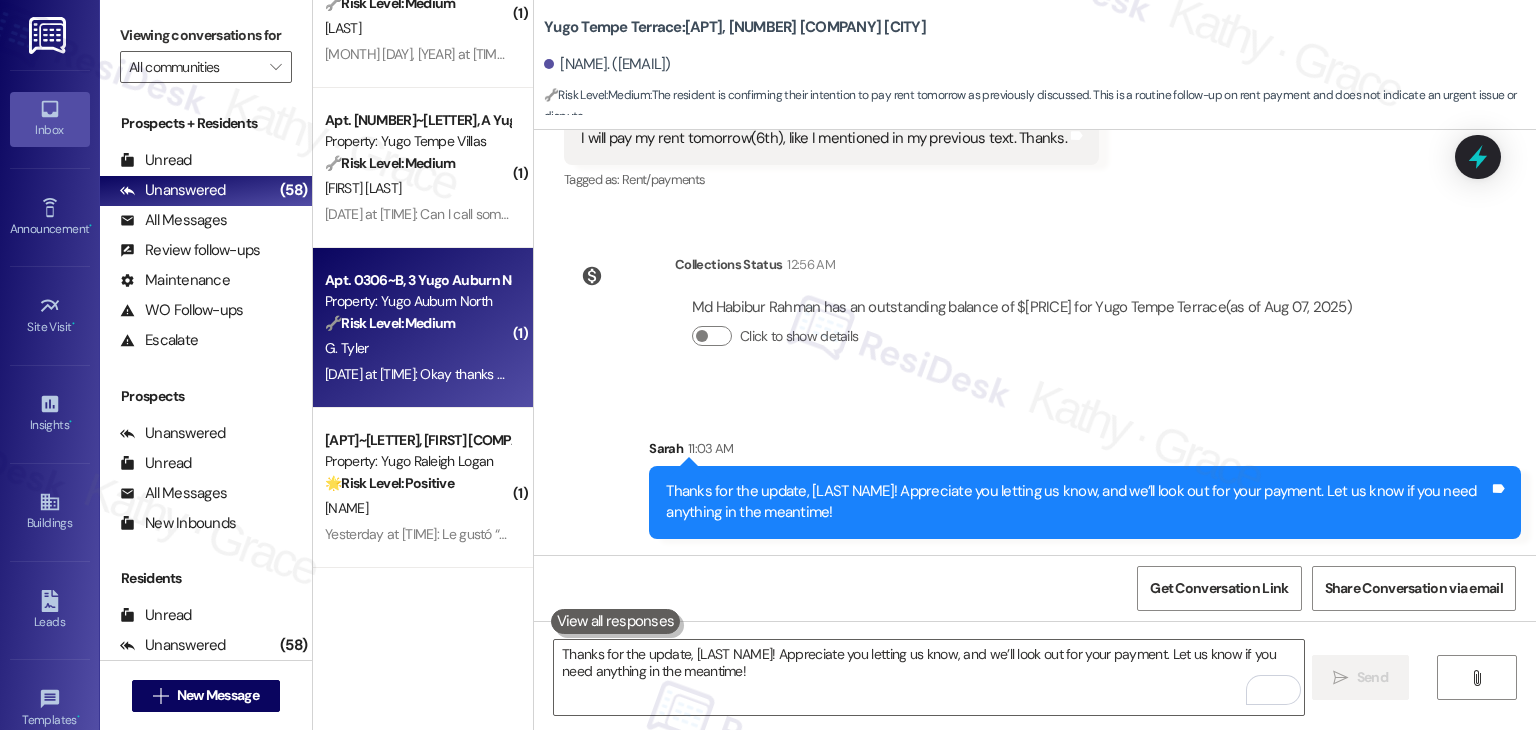 click on "G. Tyler" at bounding box center (417, 348) 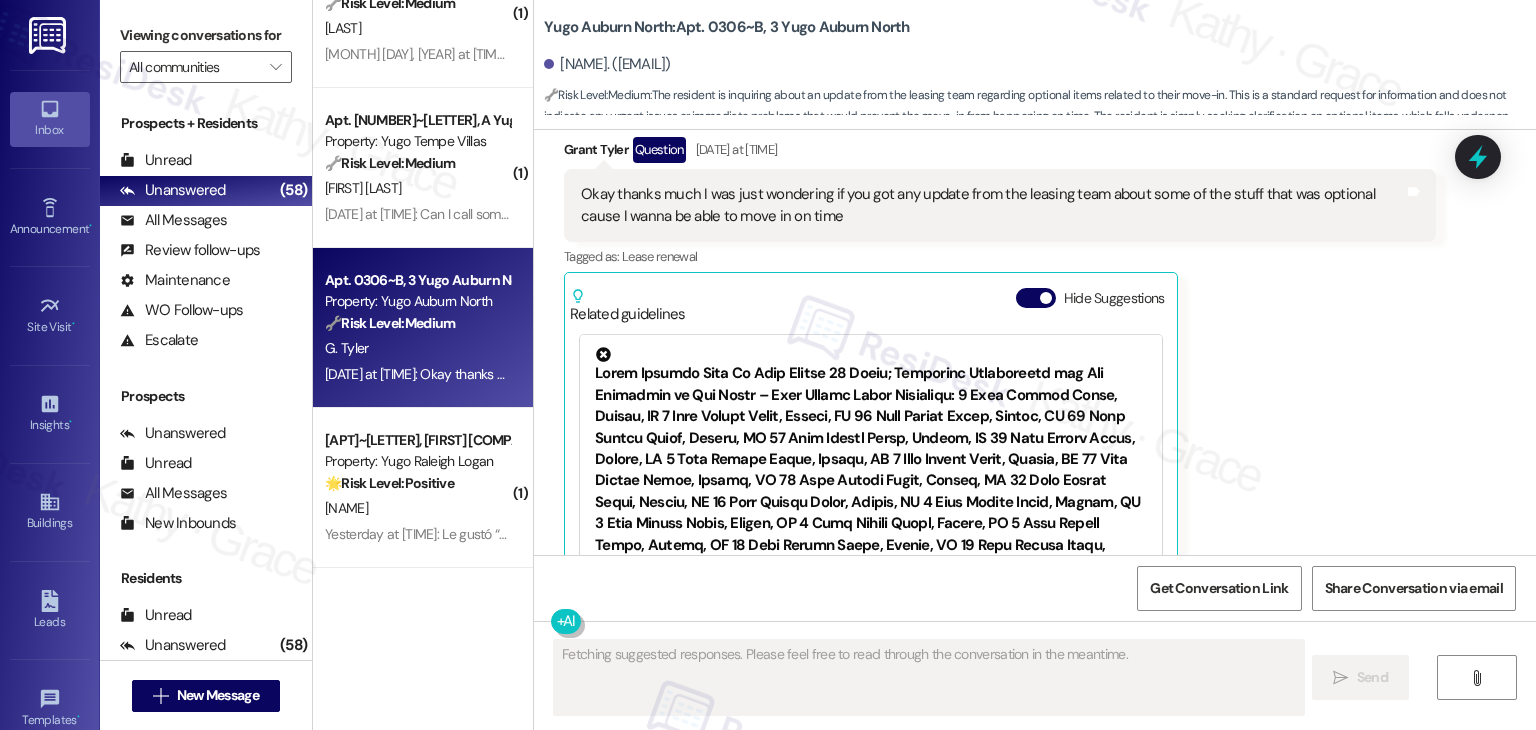 scroll, scrollTop: 4413, scrollLeft: 0, axis: vertical 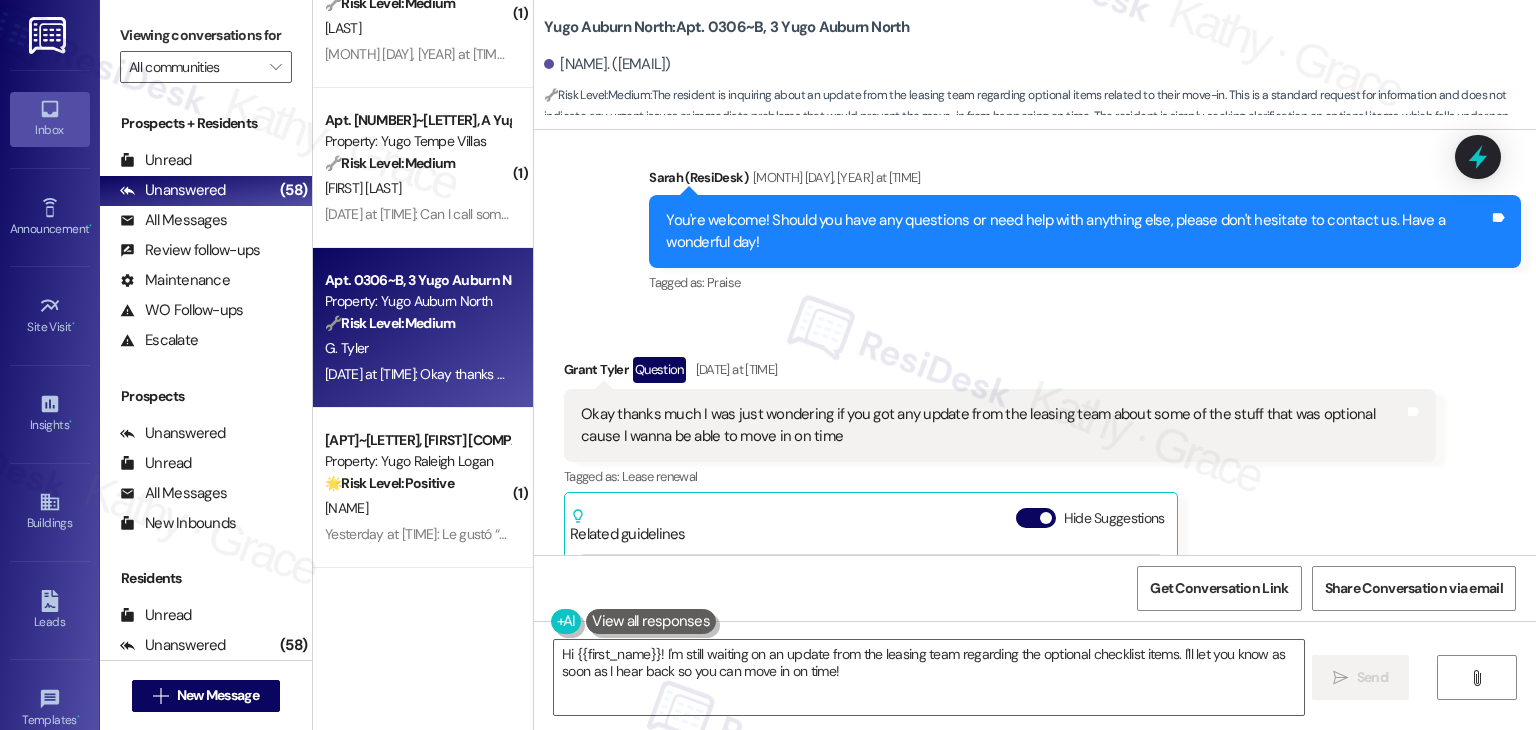 click on "Okay thanks much I was just wondering if you got any update from the leasing team about some of the stuff that was optional cause I wanna be able to move in on time" at bounding box center [992, 425] 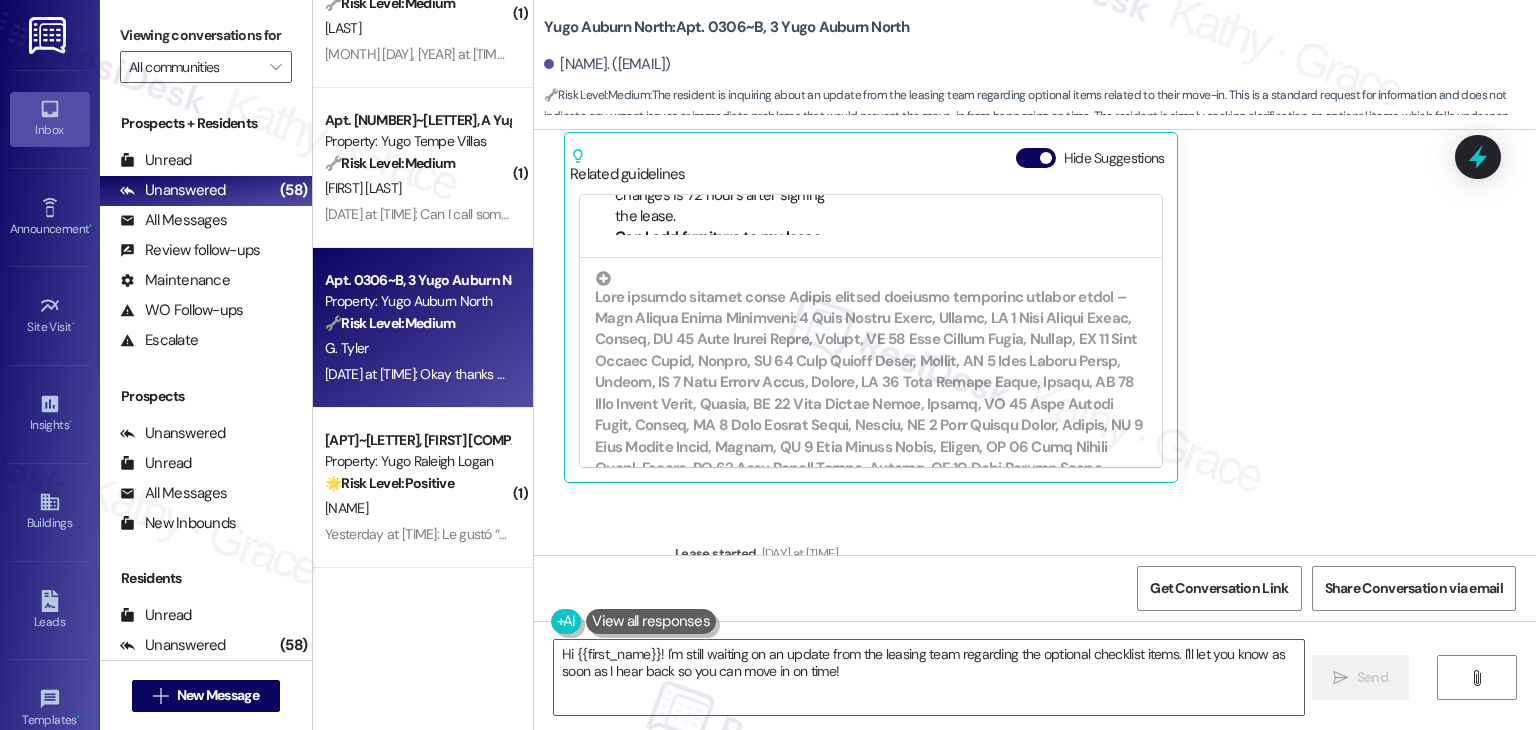 scroll, scrollTop: 4513, scrollLeft: 0, axis: vertical 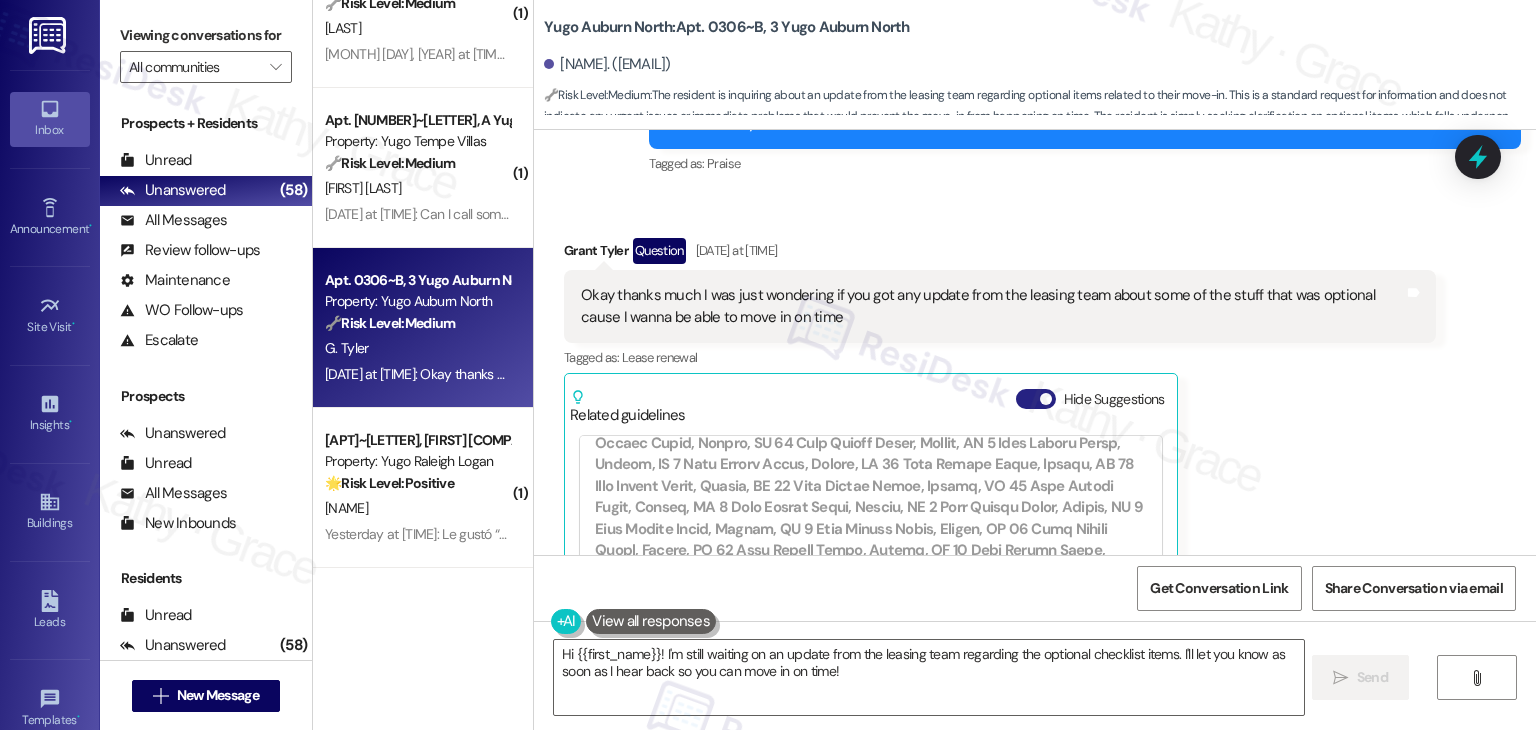 click on "Hide Suggestions" at bounding box center (1036, 399) 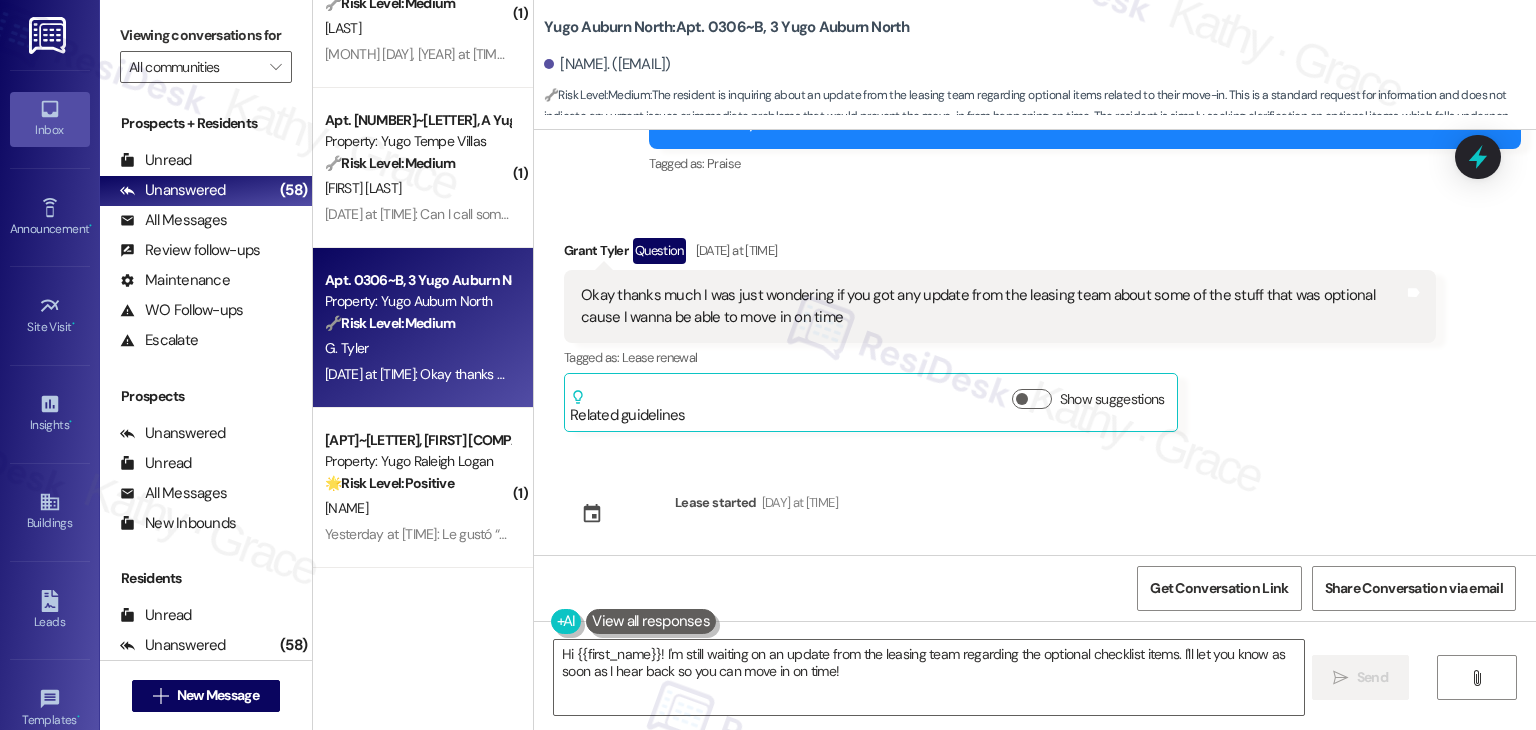 click on "Okay thanks much I was just wondering if you got any update from the leasing team about some of the stuff that was optional cause I wanna be able to move in on time" at bounding box center (992, 306) 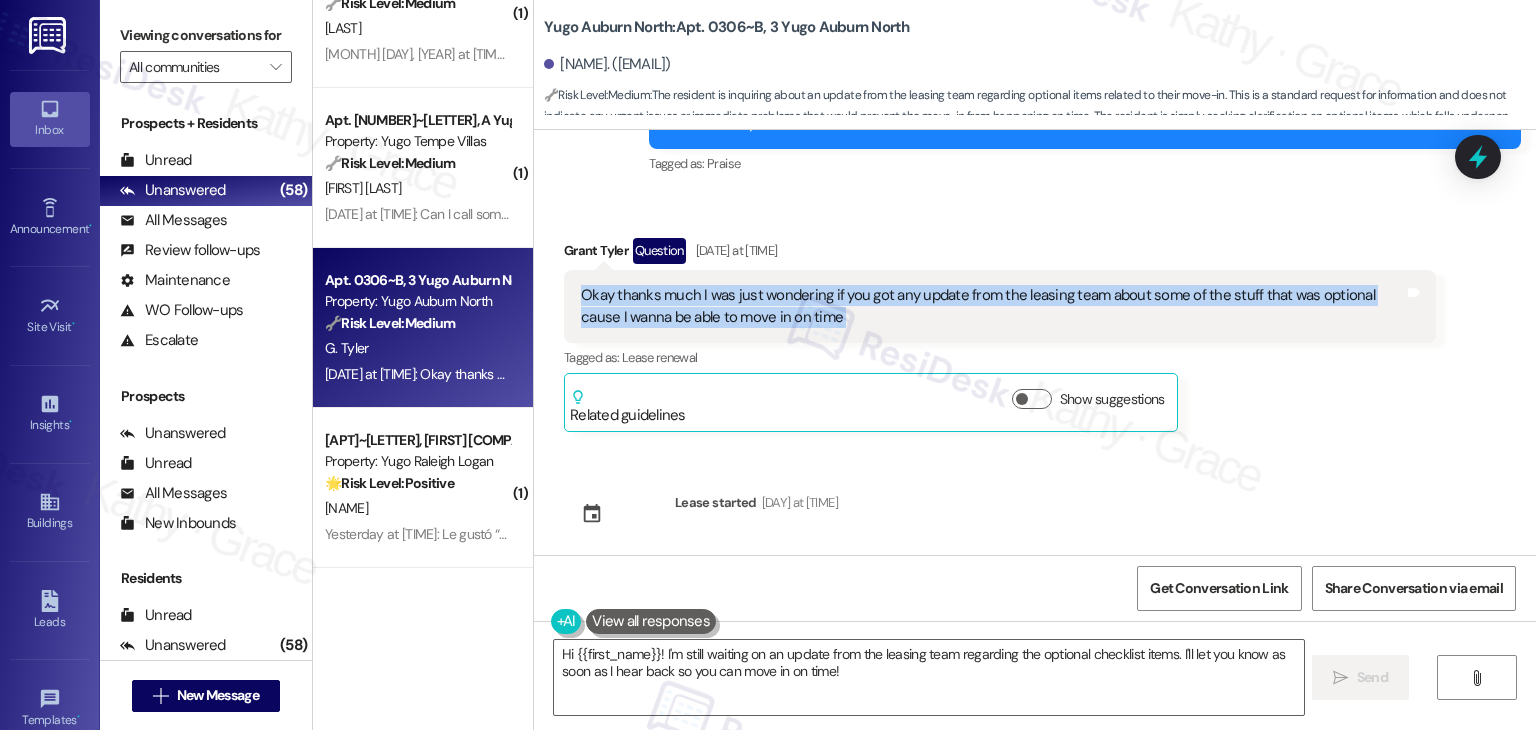 click on "Okay thanks much I was just wondering if you got any update from the leasing team about some of the stuff that was optional cause I wanna be able to move in on time" at bounding box center [992, 306] 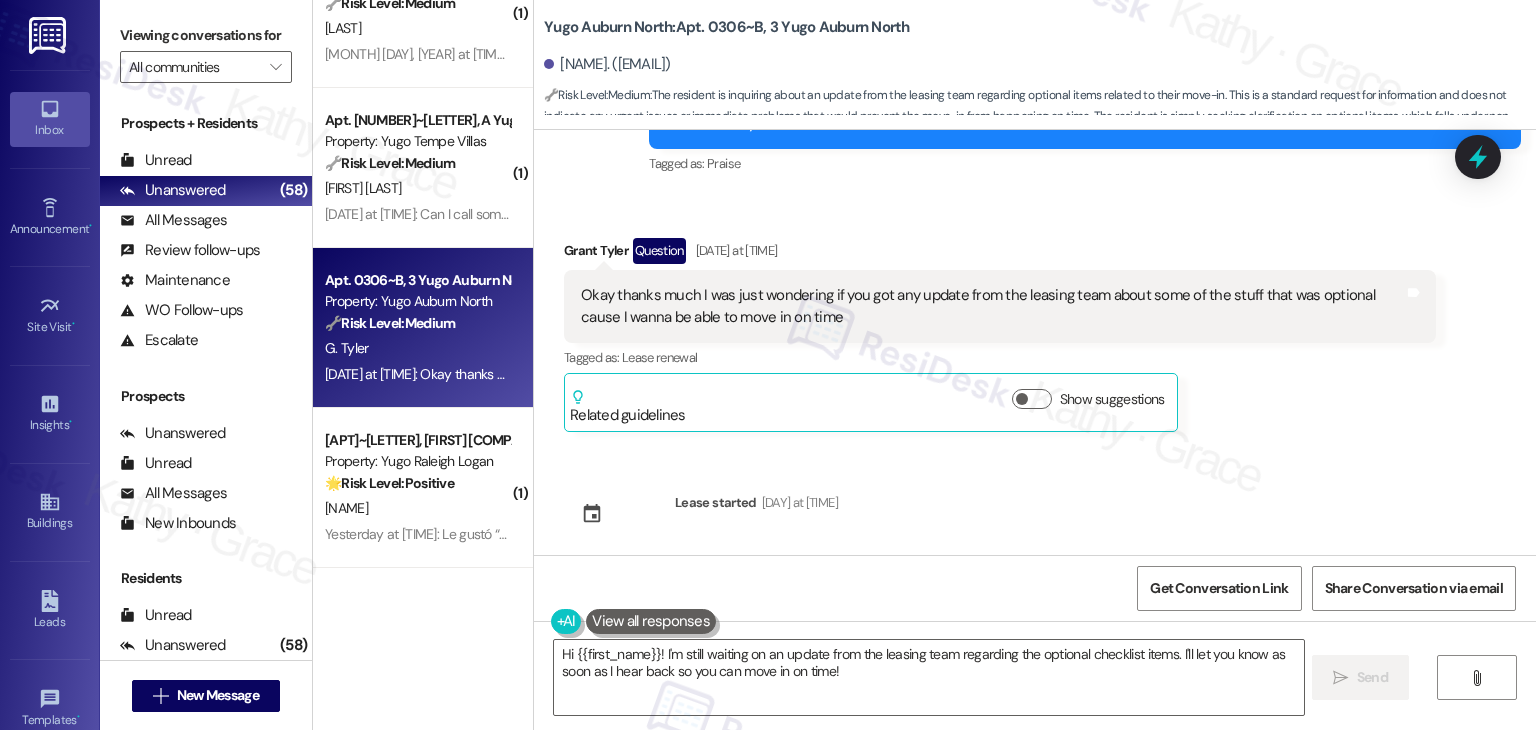 click on "Sent via SMS Sarah   (ResiDesk) Jul 14, 2025 at 4:09 PM Hi Grant! We’re so excited you’ve chosen Yugo Auburn North as your future home! Moving is an exciting time, and I want to make sure you feel confident and ready. (You can always reply STOP to opt out of future messages) Tags and notes Tagged as:   Praise Click to highlight conversations about Praise Sent via SMS 4:10 PM Sarah   (ResiDesk) Jul 14, 2025 at 4:10 PM I’m Sarah from the off-site Resident Support Team. I work with your property’s team to help once you’ve moved in—whether it’s answering questions or assisting with maintenance. I’ll be in touch as your move-in date gets closer! Tags and notes Tagged as:   Maintenance ,  Click to highlight conversations about Maintenance Maintenance request ,  Click to highlight conversations about Maintenance request Praise Click to highlight conversations about Praise Sent via SMS 4:10 PM Sarah   (ResiDesk) Jul 14, 2025 at 4:10 PM Tags and notes Tagged as:   Amenities Received via SMS Grant Tyler" at bounding box center (1035, 342) 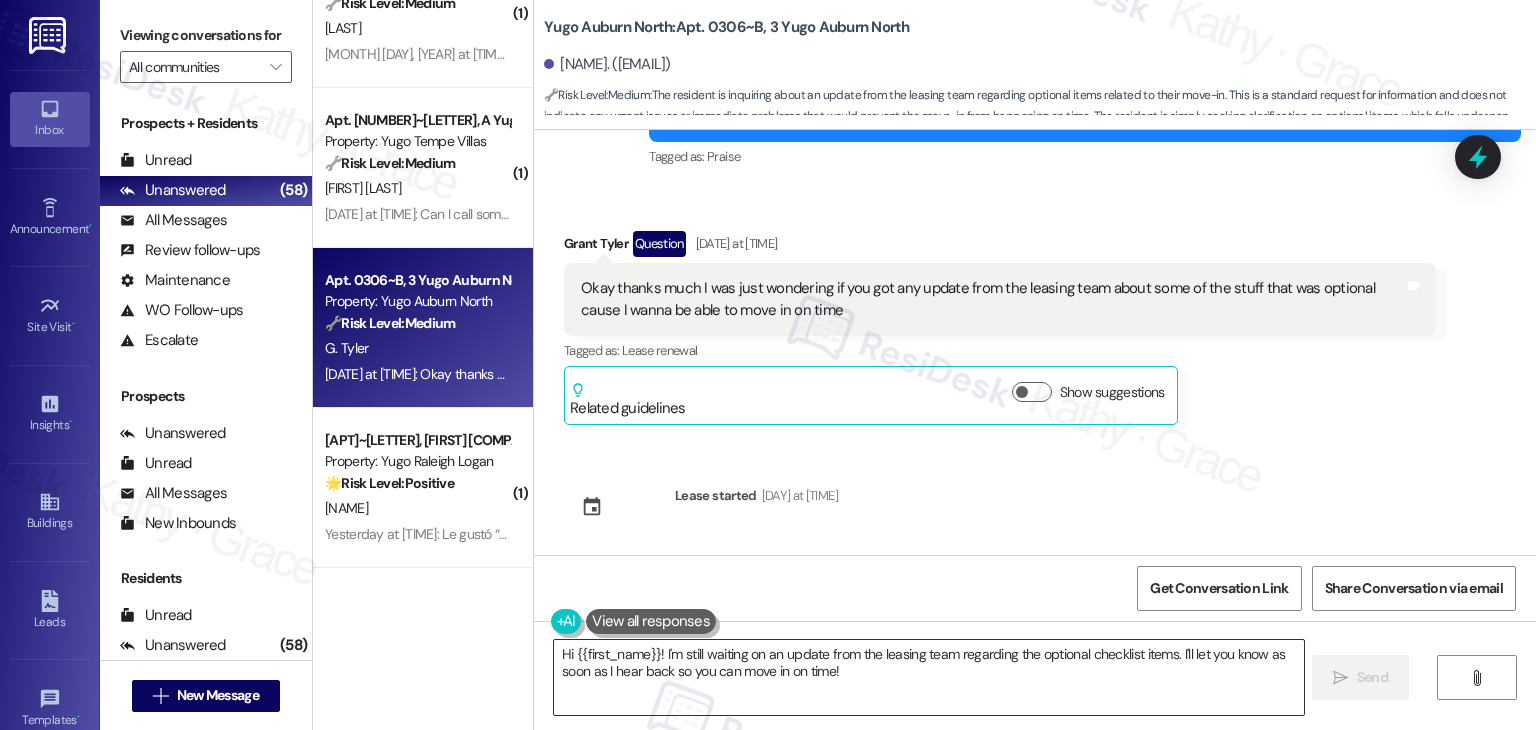 scroll, scrollTop: 4240, scrollLeft: 0, axis: vertical 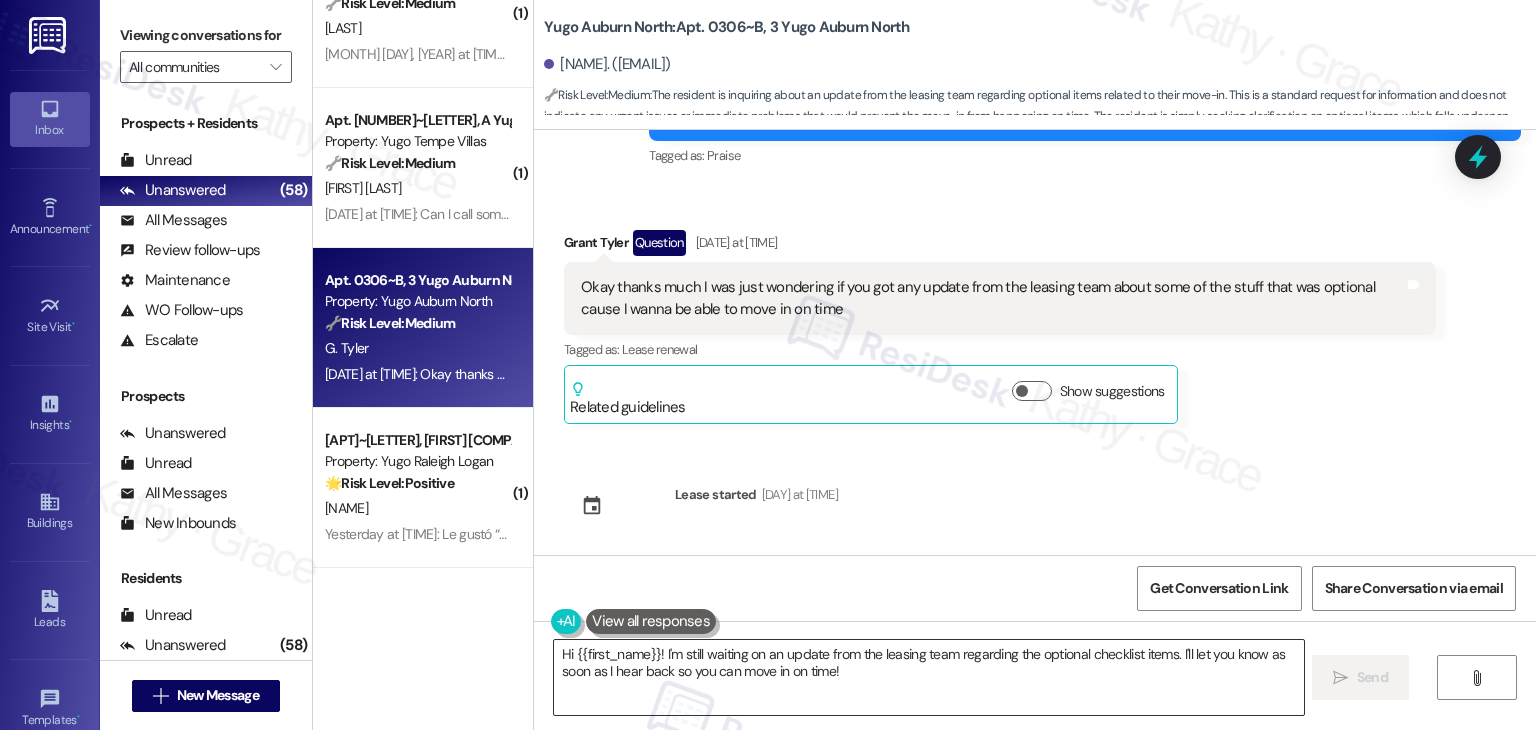 click on "Hi {{first_name}}! I'm still waiting on an update from the leasing team regarding the optional checklist items. I'll let you know as soon as I hear back so you can move in on time!" at bounding box center [928, 677] 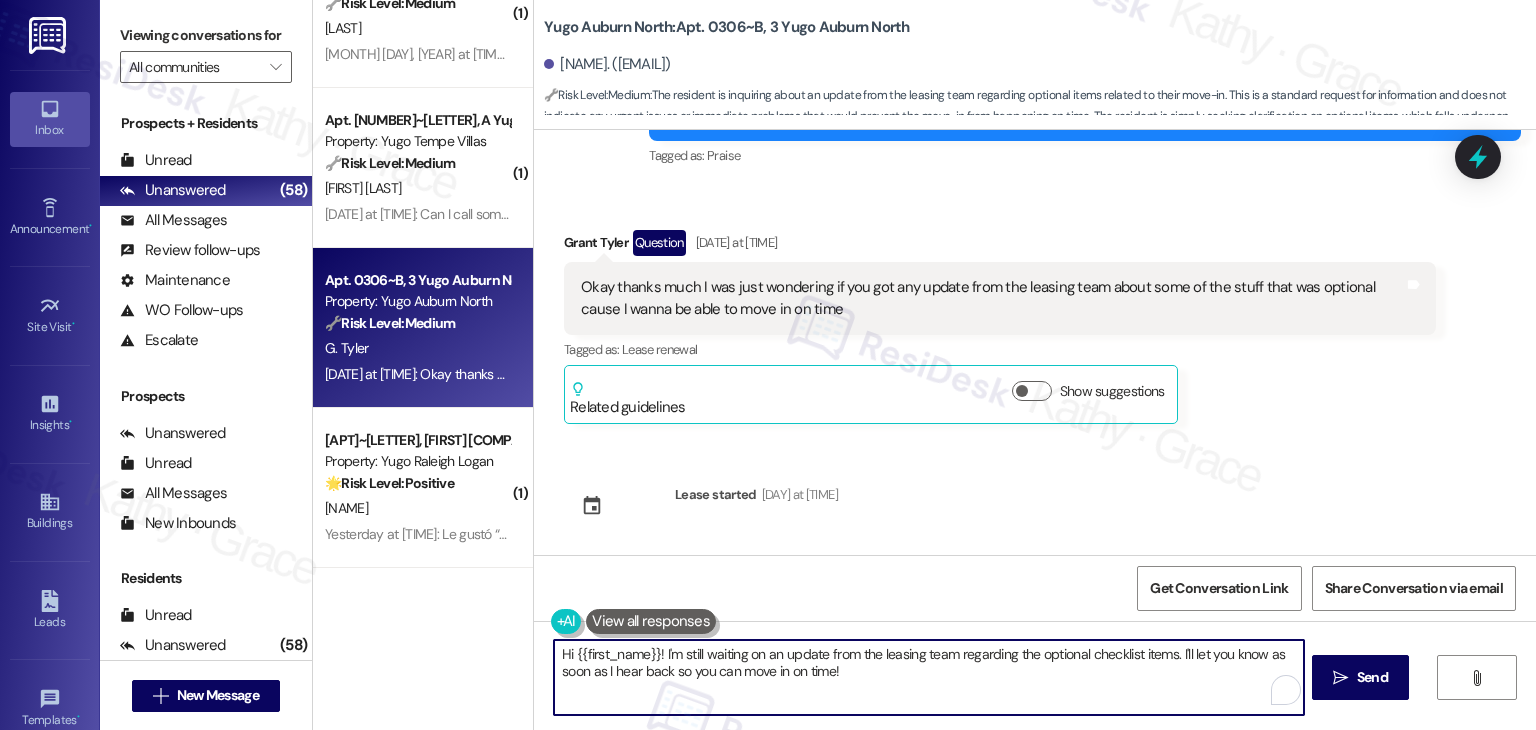 click on "Hi {{first_name}}! I'm still waiting on an update from the leasing team regarding the optional checklist items. I'll let you know as soon as I hear back so you can move in on time!" at bounding box center (928, 677) 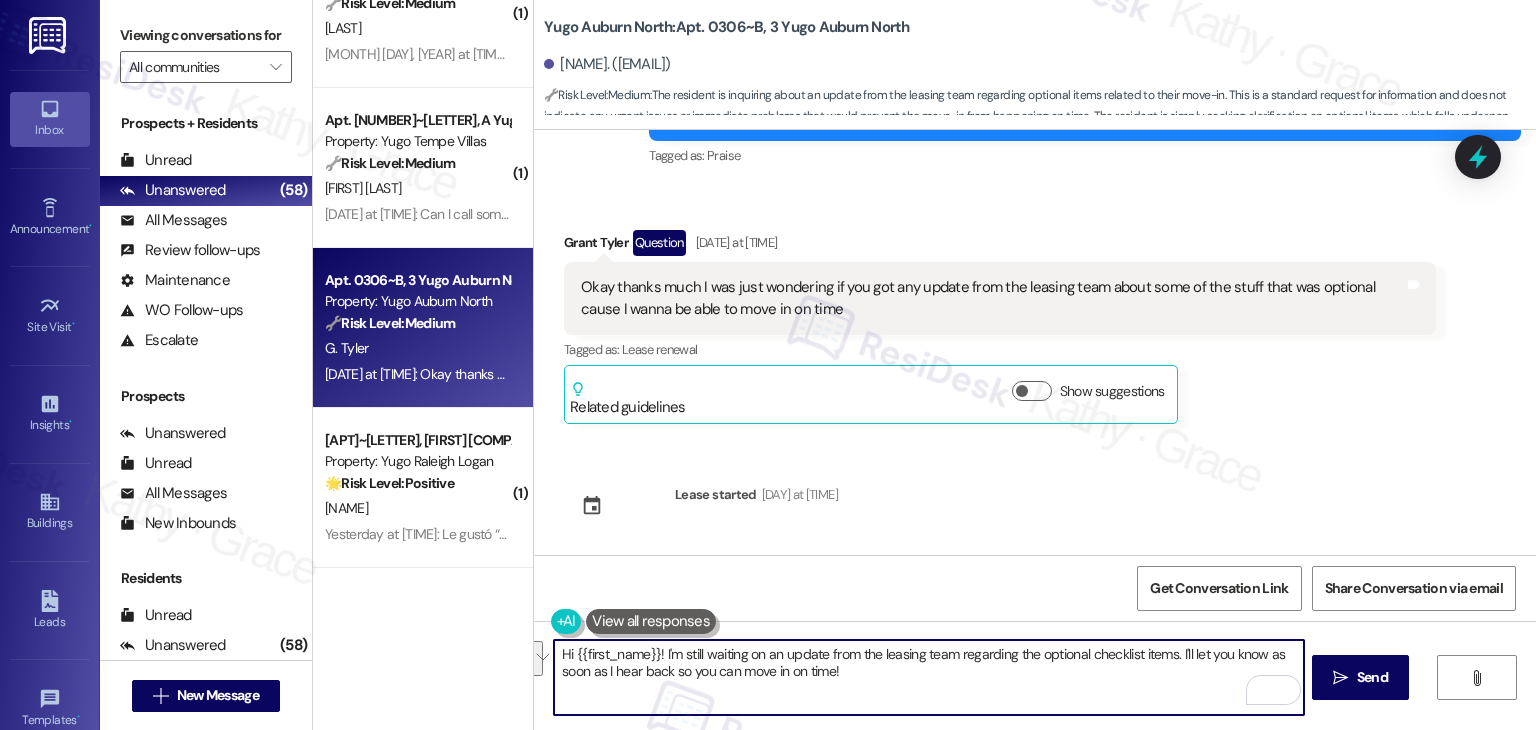 paste on "Grant! Thanks for checking in—I understand wanting to stay on track for move-in. I haven’t received an update from the leasing team just yet, but I’ll follow up with them now and let you know as soon as I hear back. Appreciate your patienc" 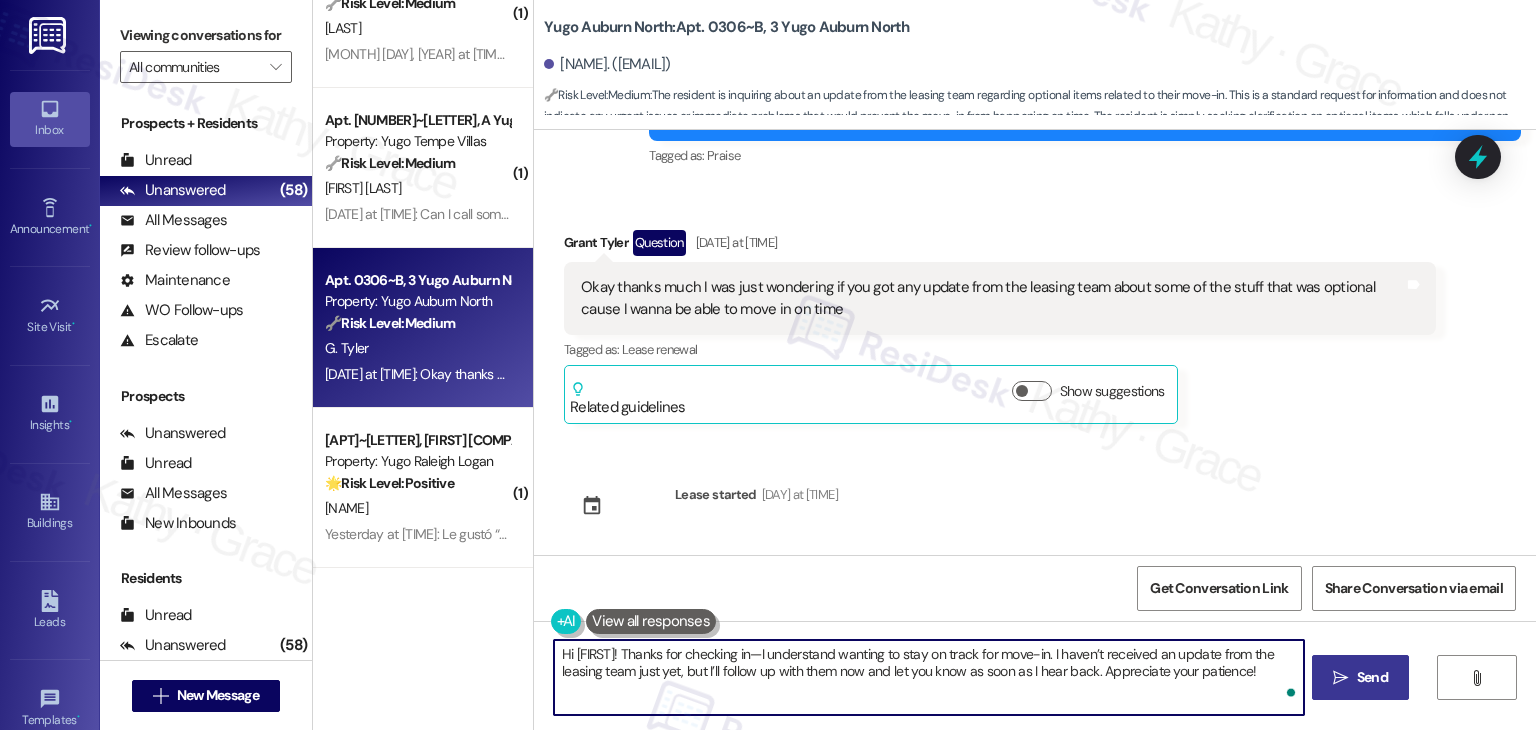 type on "Hi Grant! Thanks for checking in—I understand wanting to stay on track for move-in. I haven’t received an update from the leasing team just yet, but I’ll follow up with them now and let you know as soon as I hear back. Appreciate your patience!" 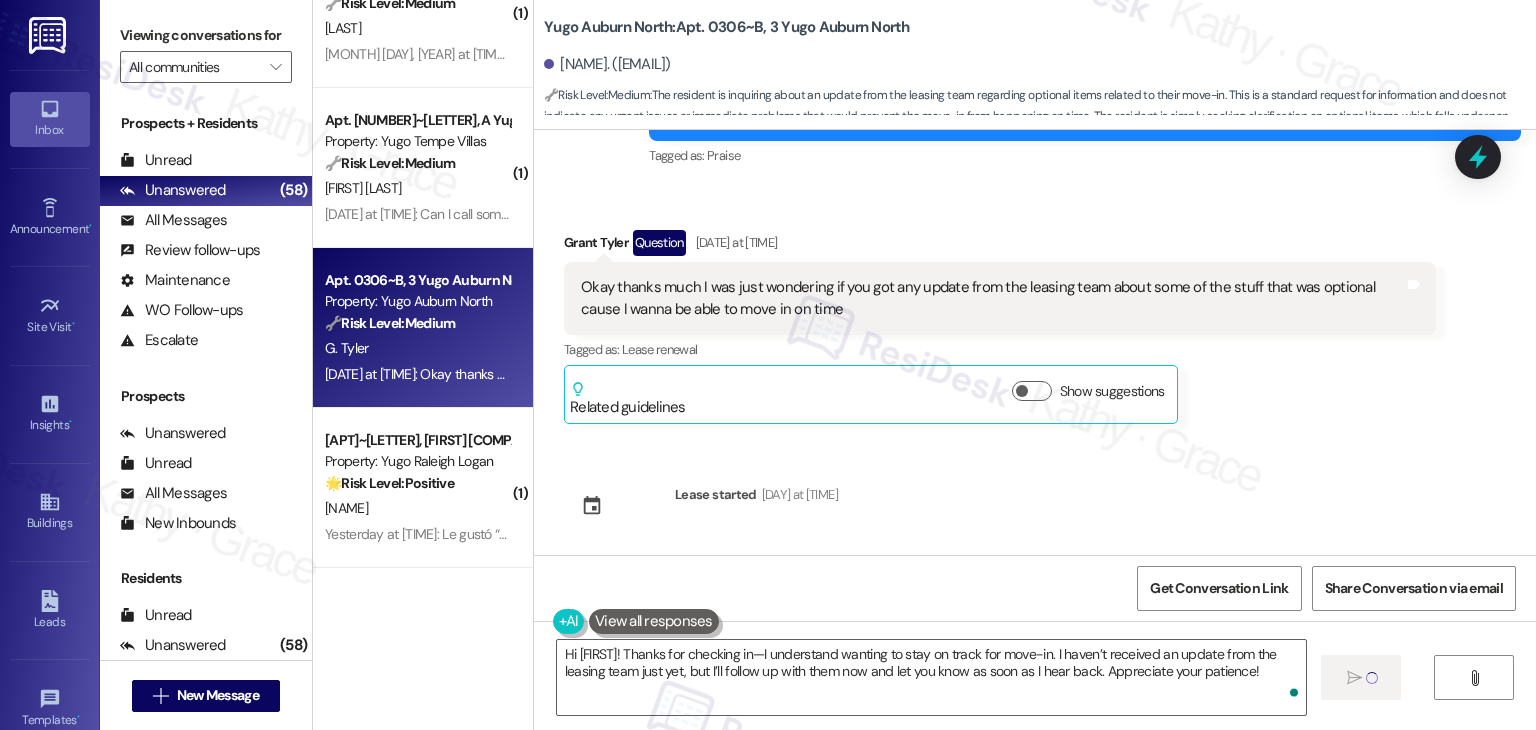 type 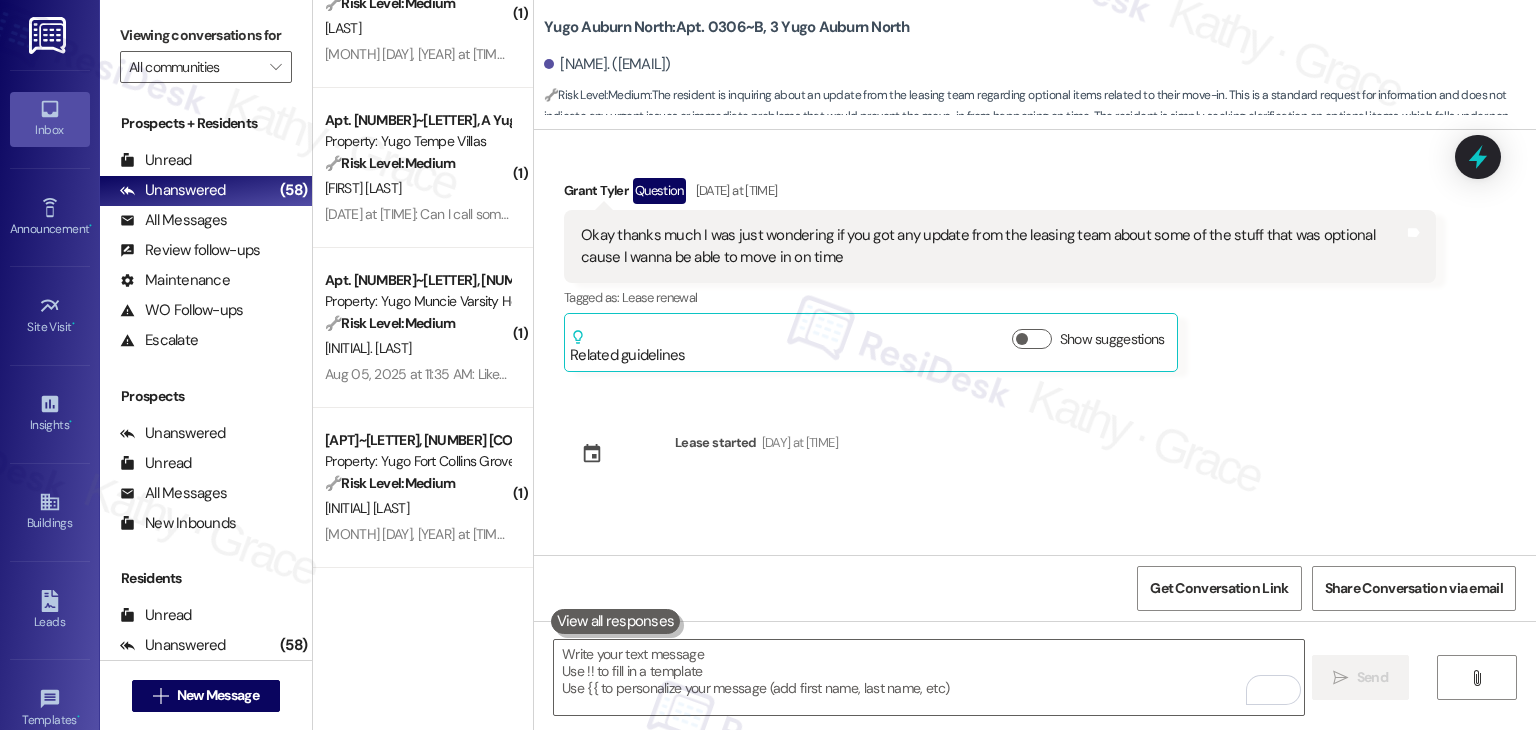 scroll, scrollTop: 4401, scrollLeft: 0, axis: vertical 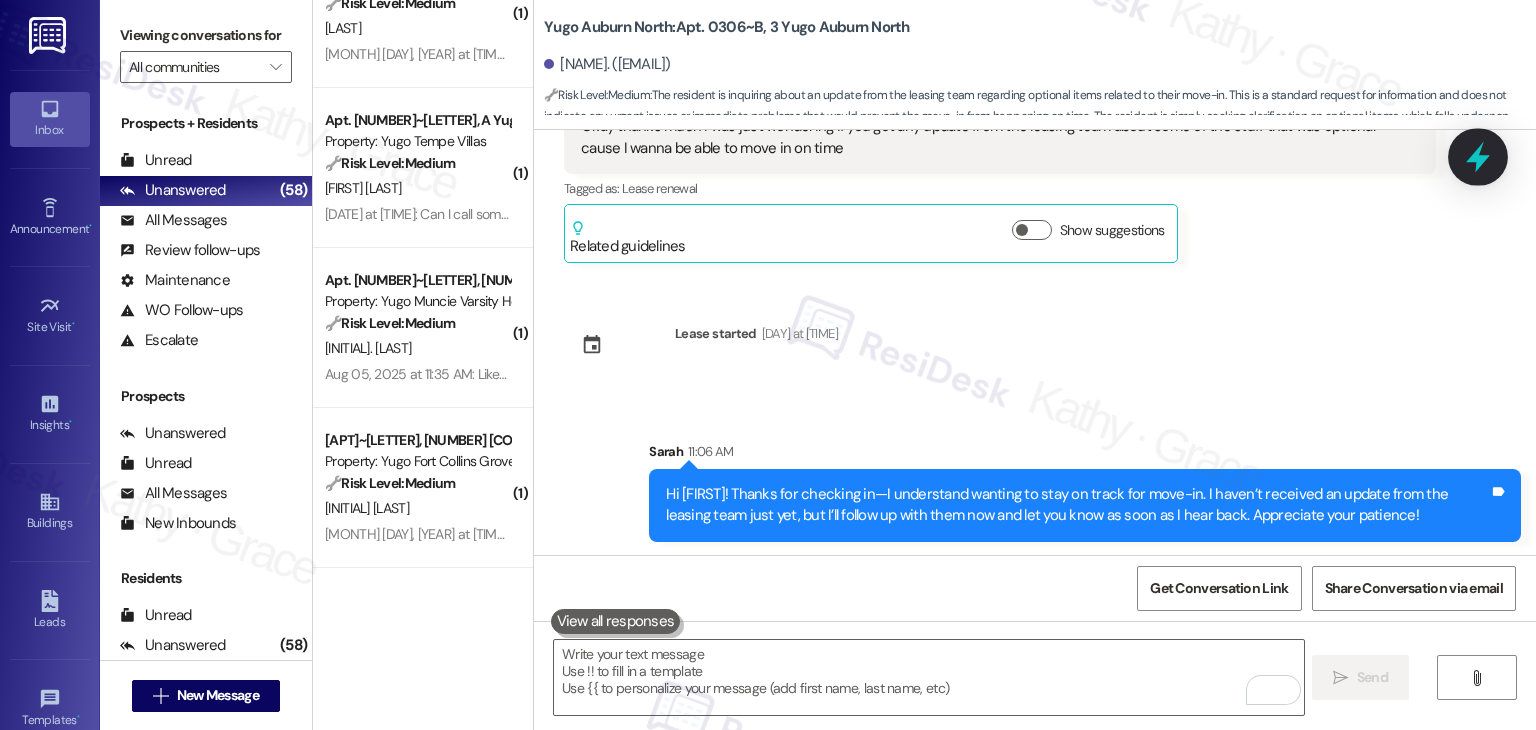 click 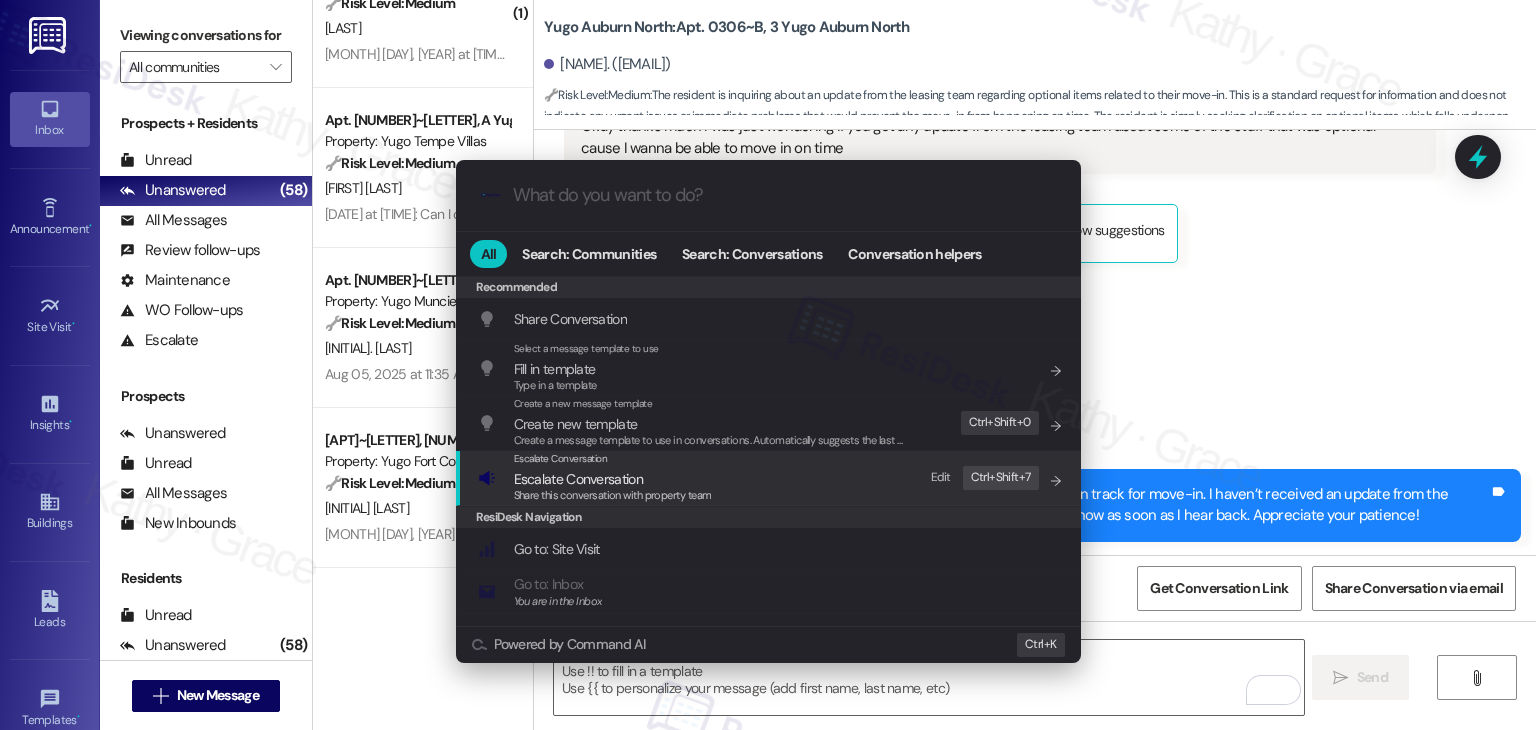 click on "Escalate Conversation" at bounding box center [578, 479] 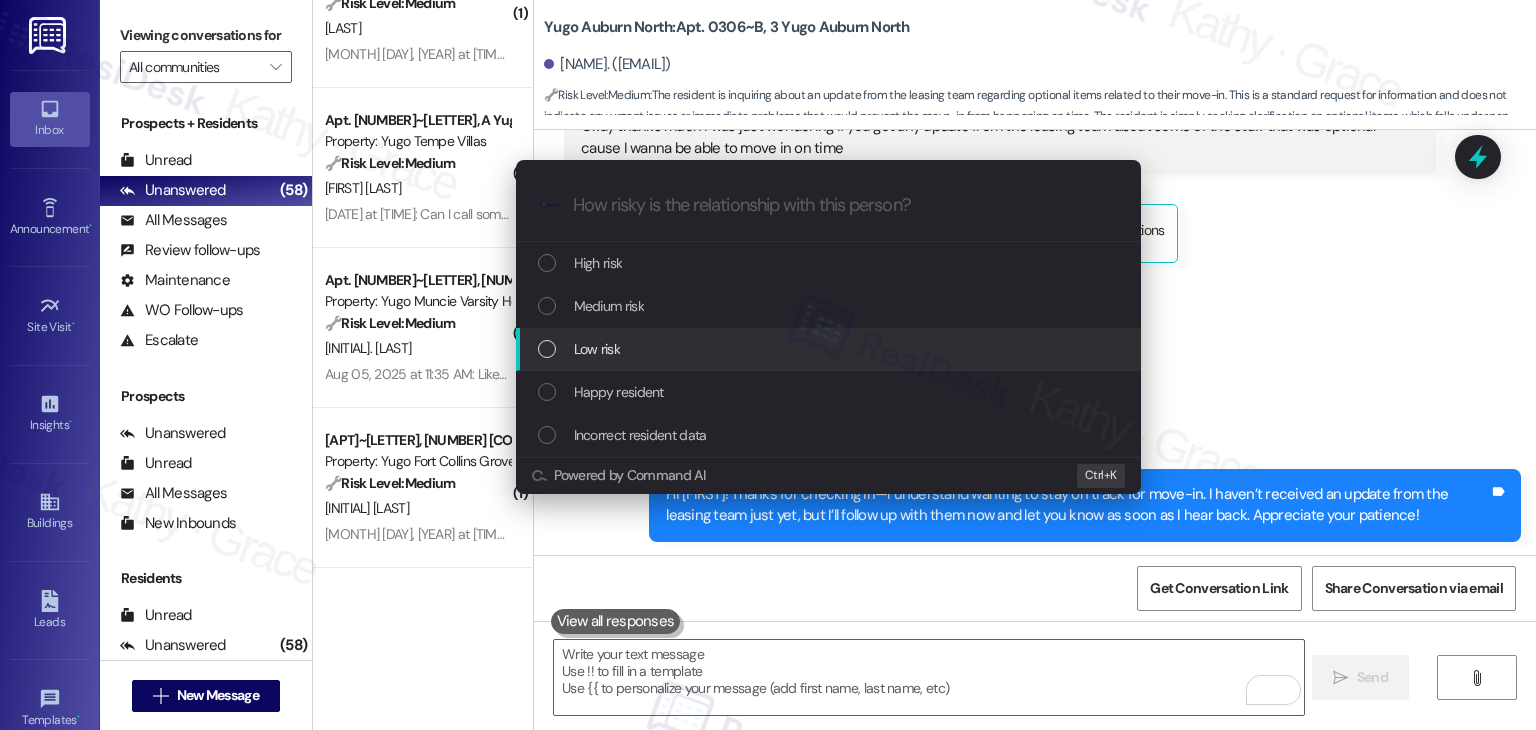click at bounding box center [547, 349] 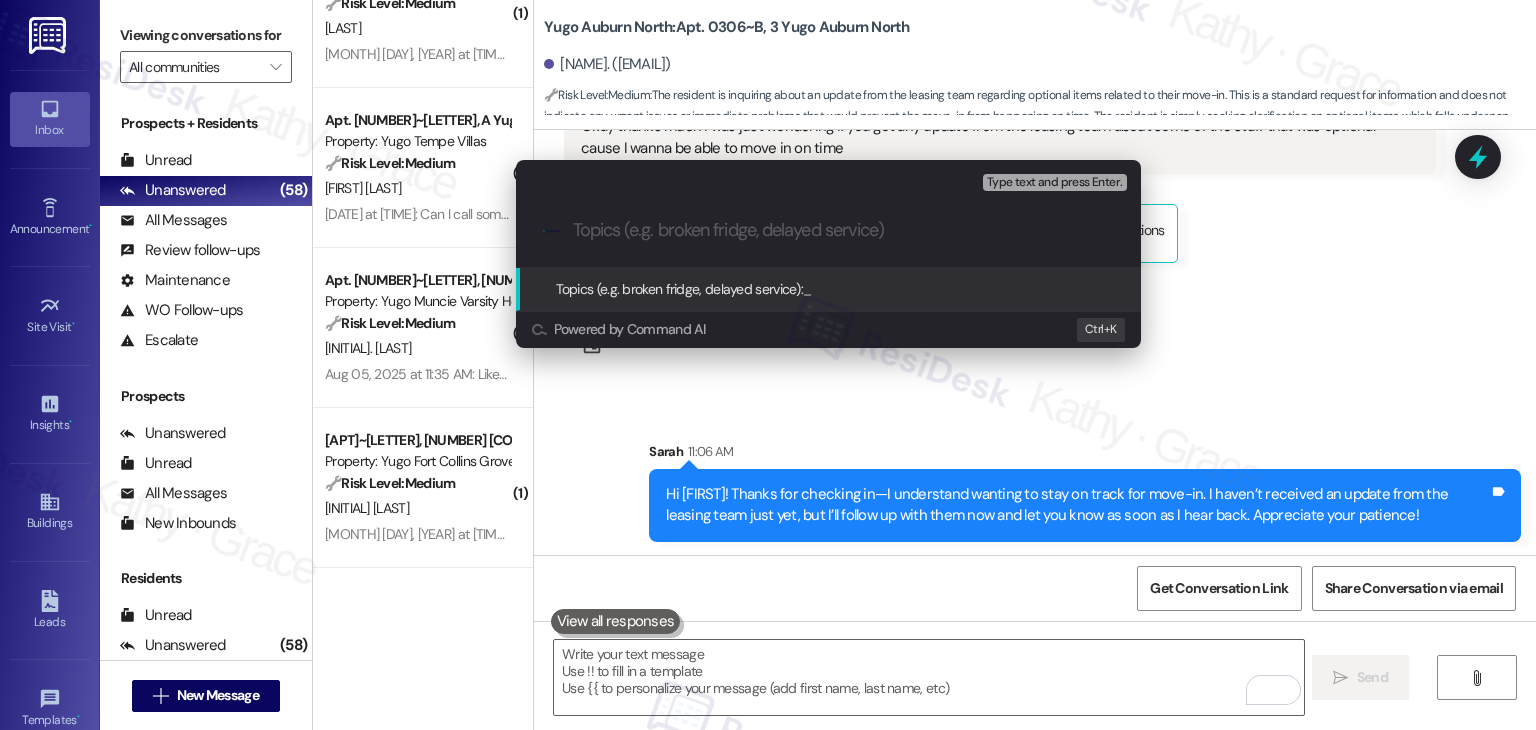 paste on "Follow-Up on Optional Move-In Checklist Items" 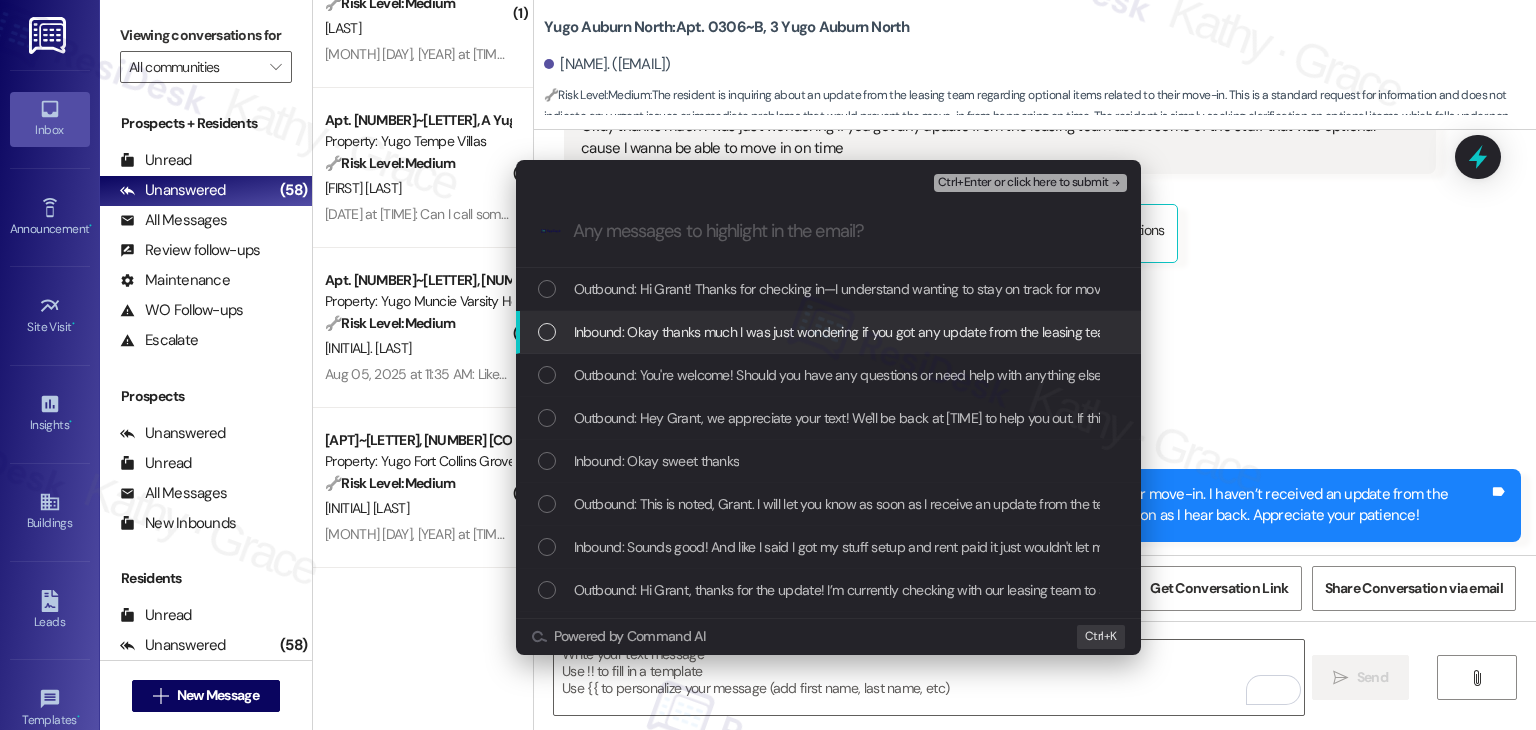 click at bounding box center (547, 332) 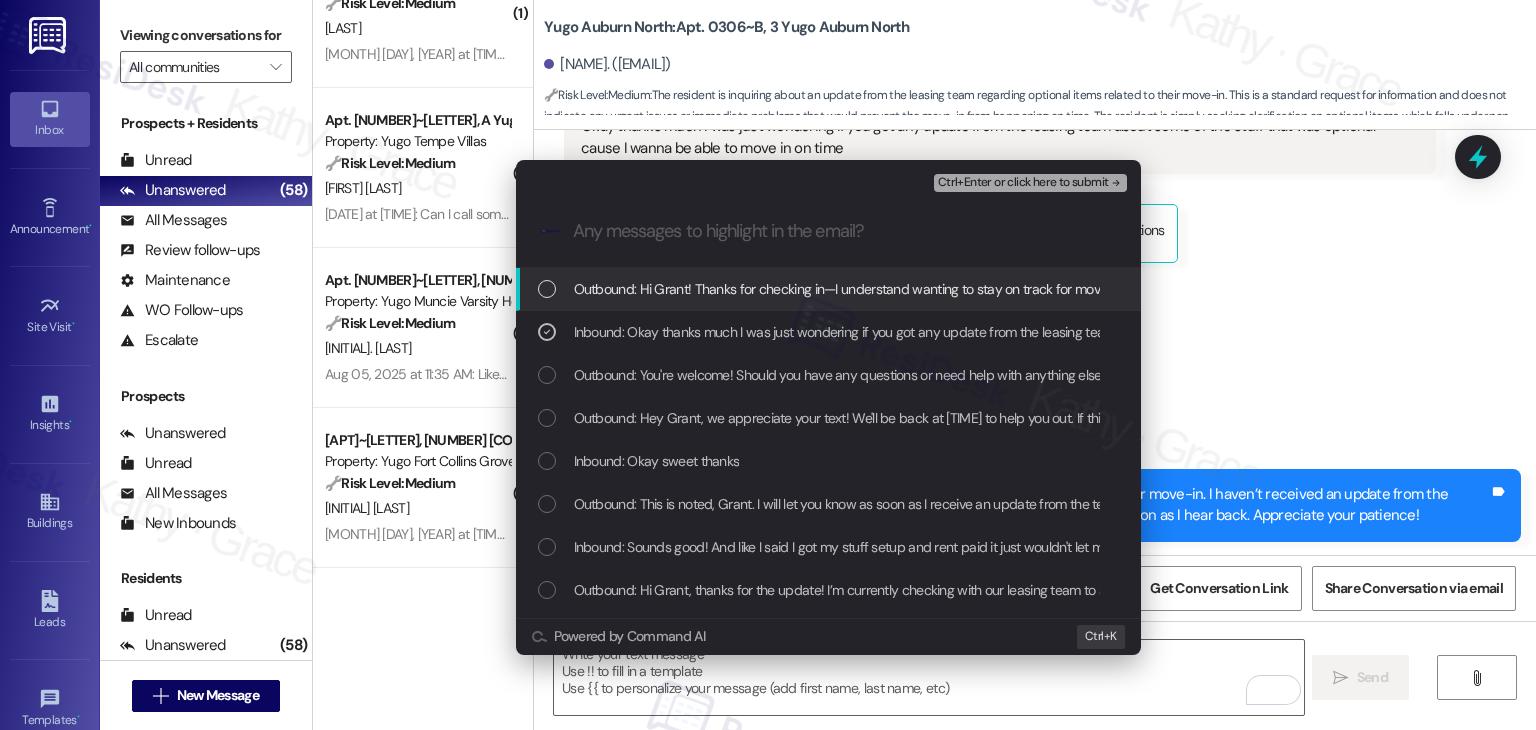 click on "Ctrl+Enter or click here to submit" at bounding box center [1023, 183] 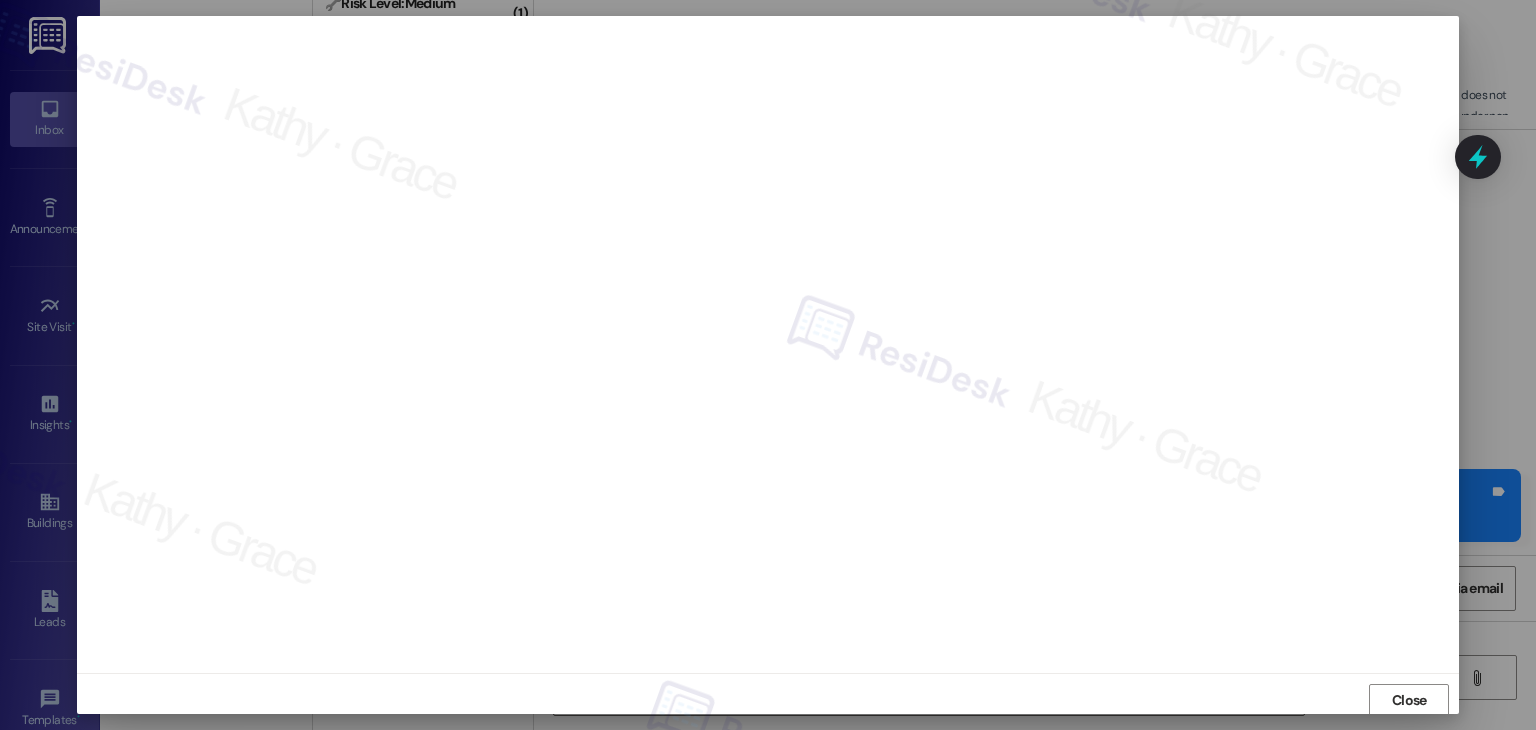 scroll, scrollTop: 1, scrollLeft: 0, axis: vertical 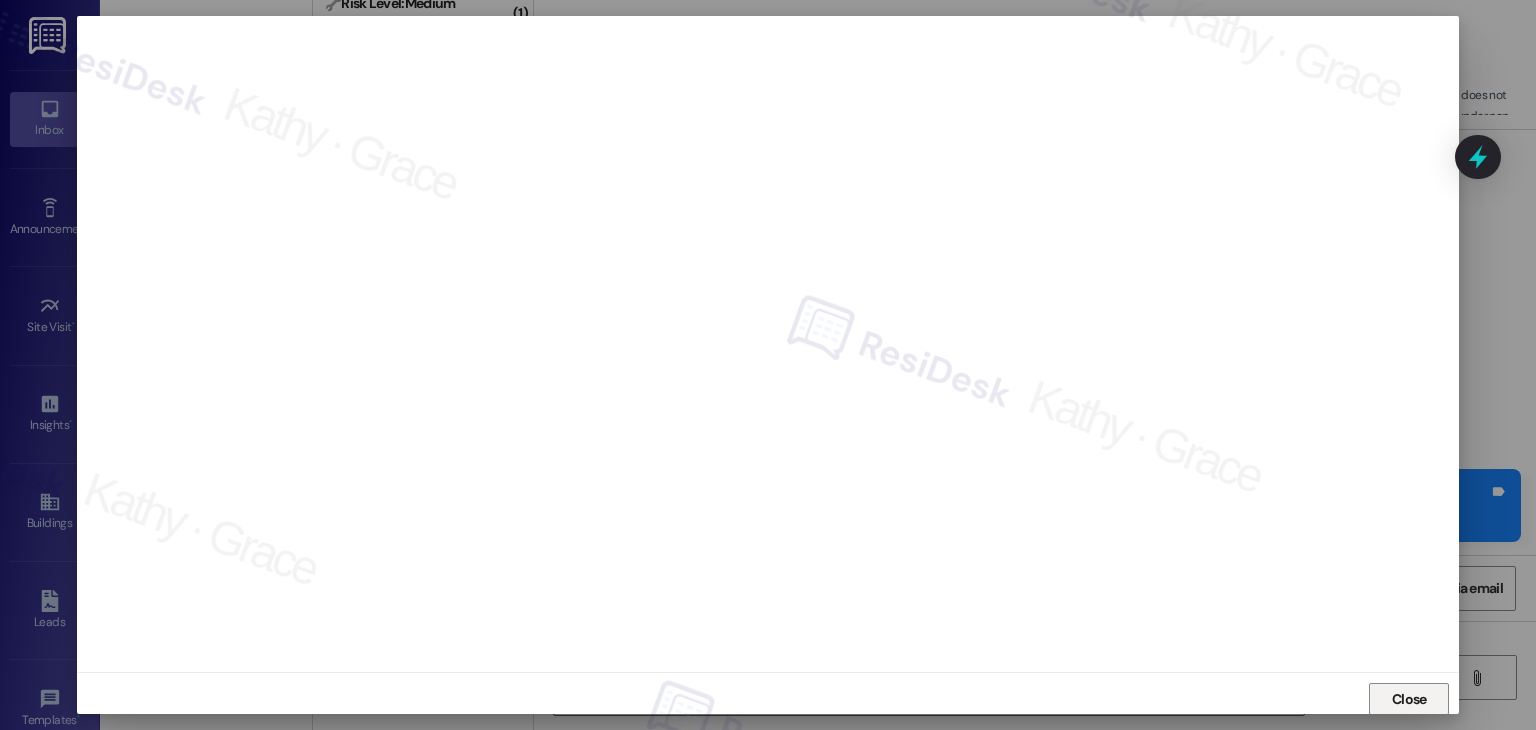 click on "Close" at bounding box center [1409, 699] 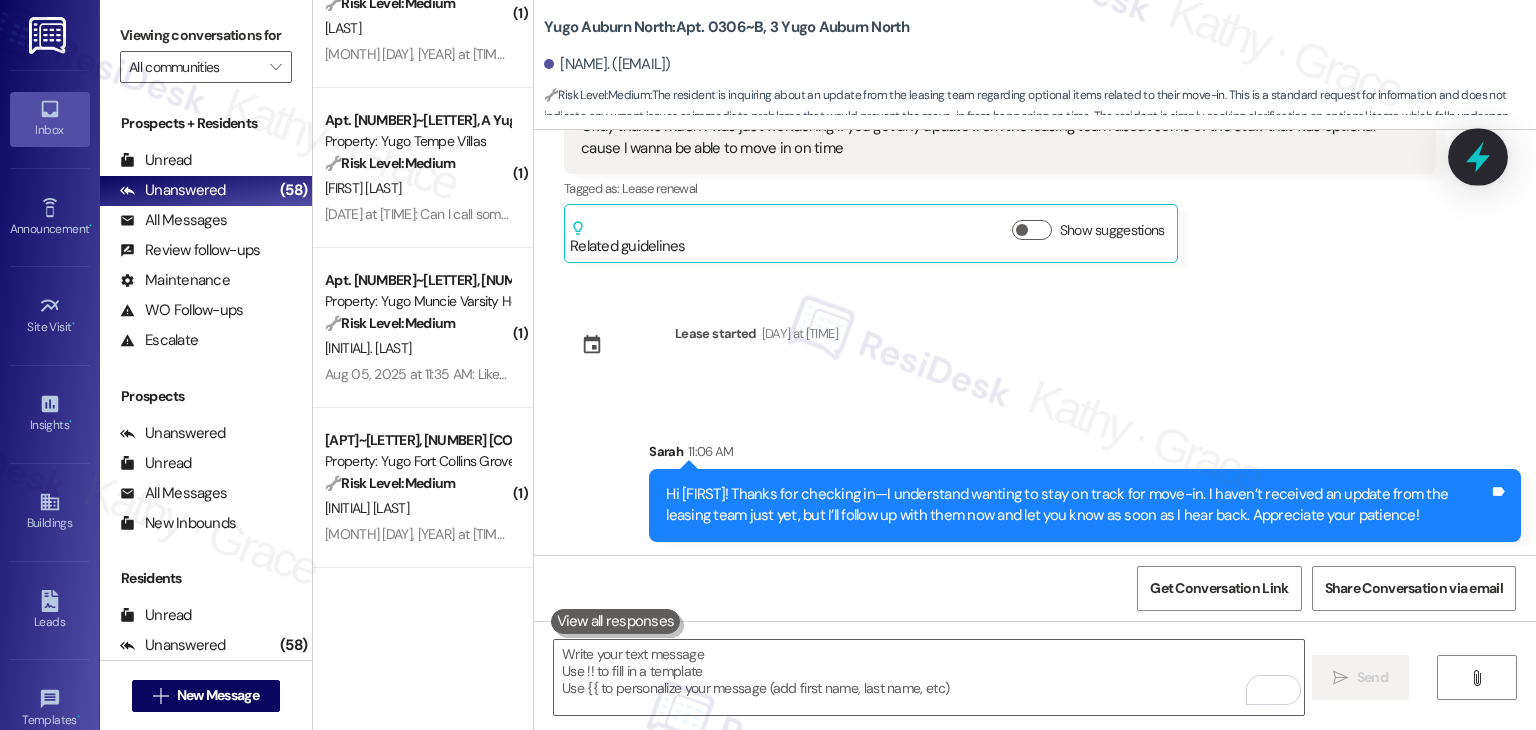 click 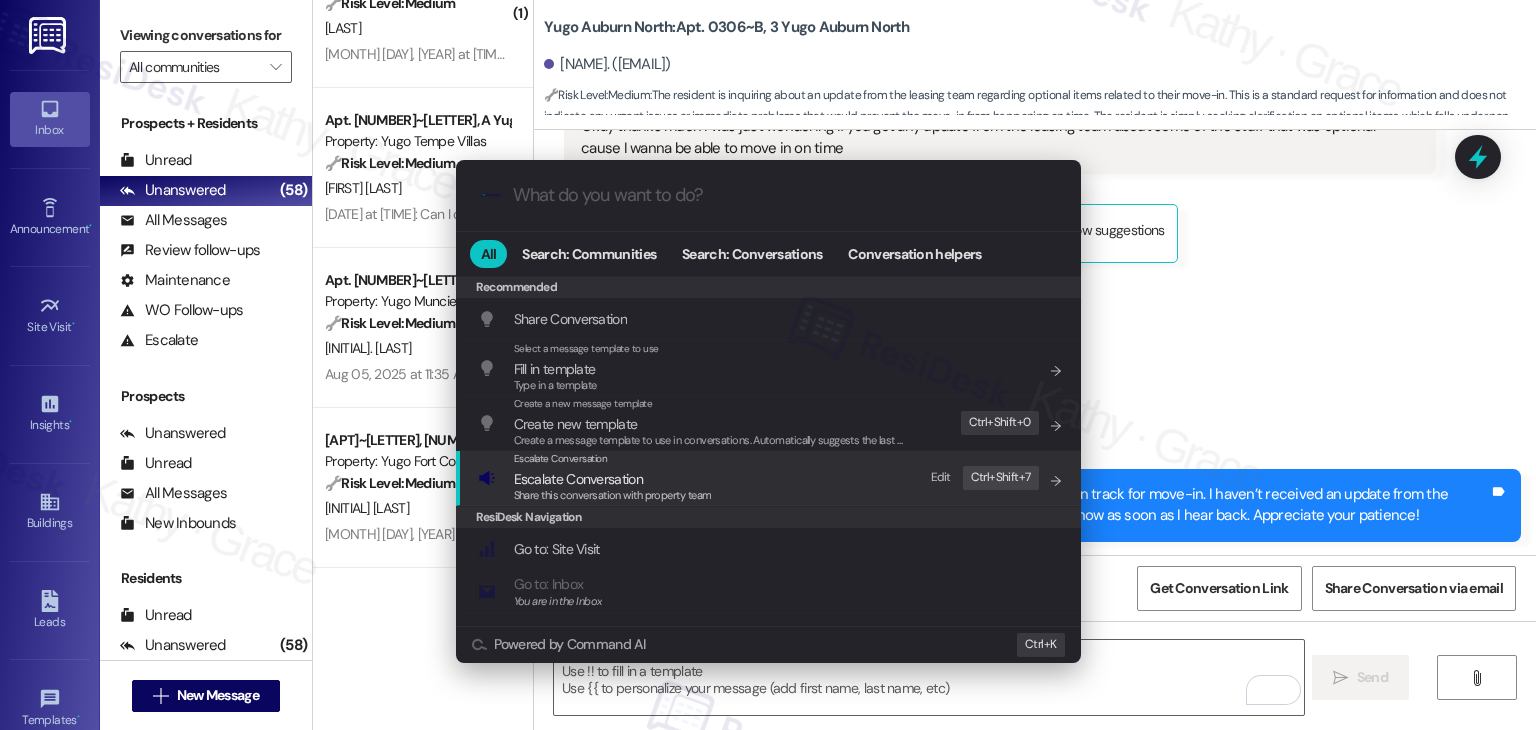 click on "Share this conversation with property team" at bounding box center [613, 495] 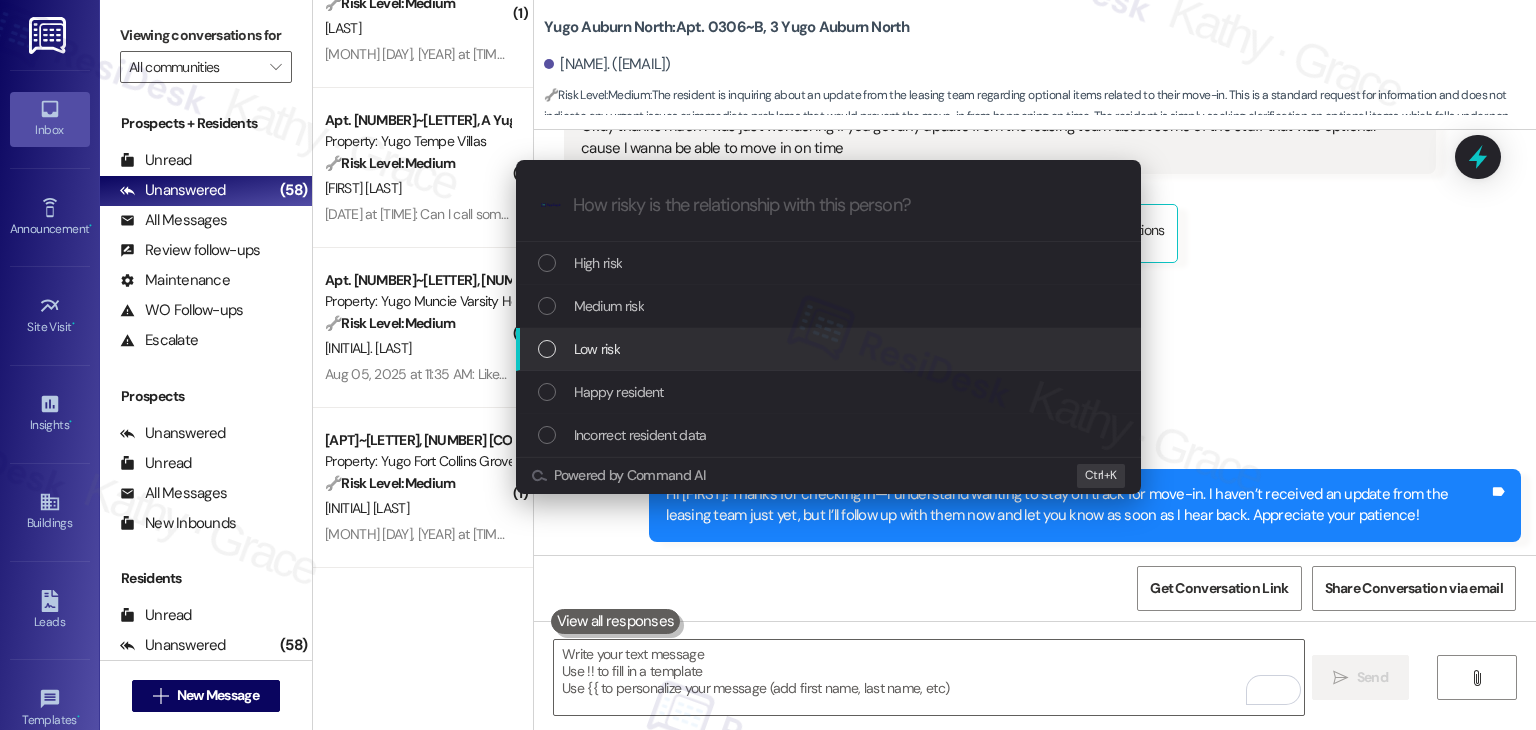 click at bounding box center [547, 349] 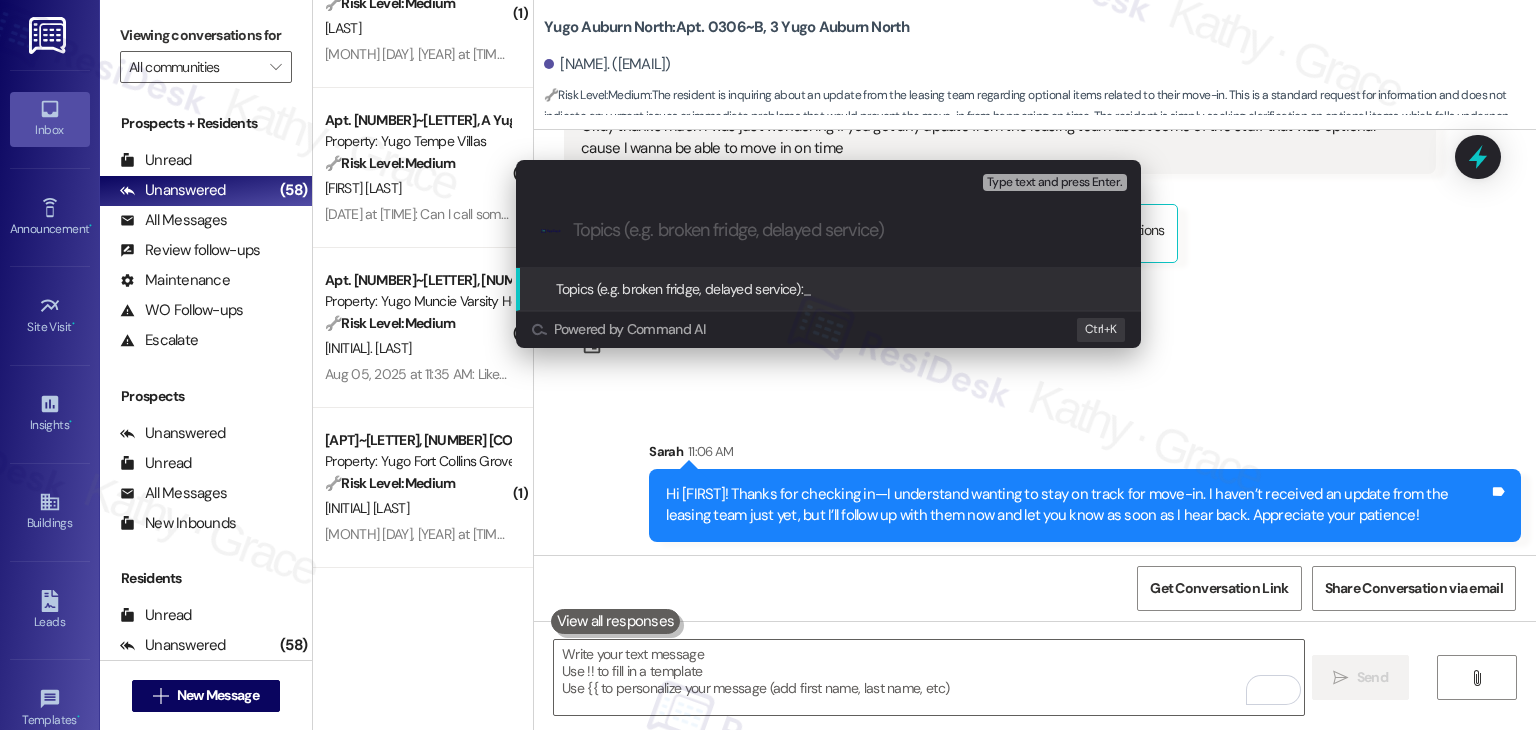 paste on "Follow-Up on Optional Move-In Checklist Items" 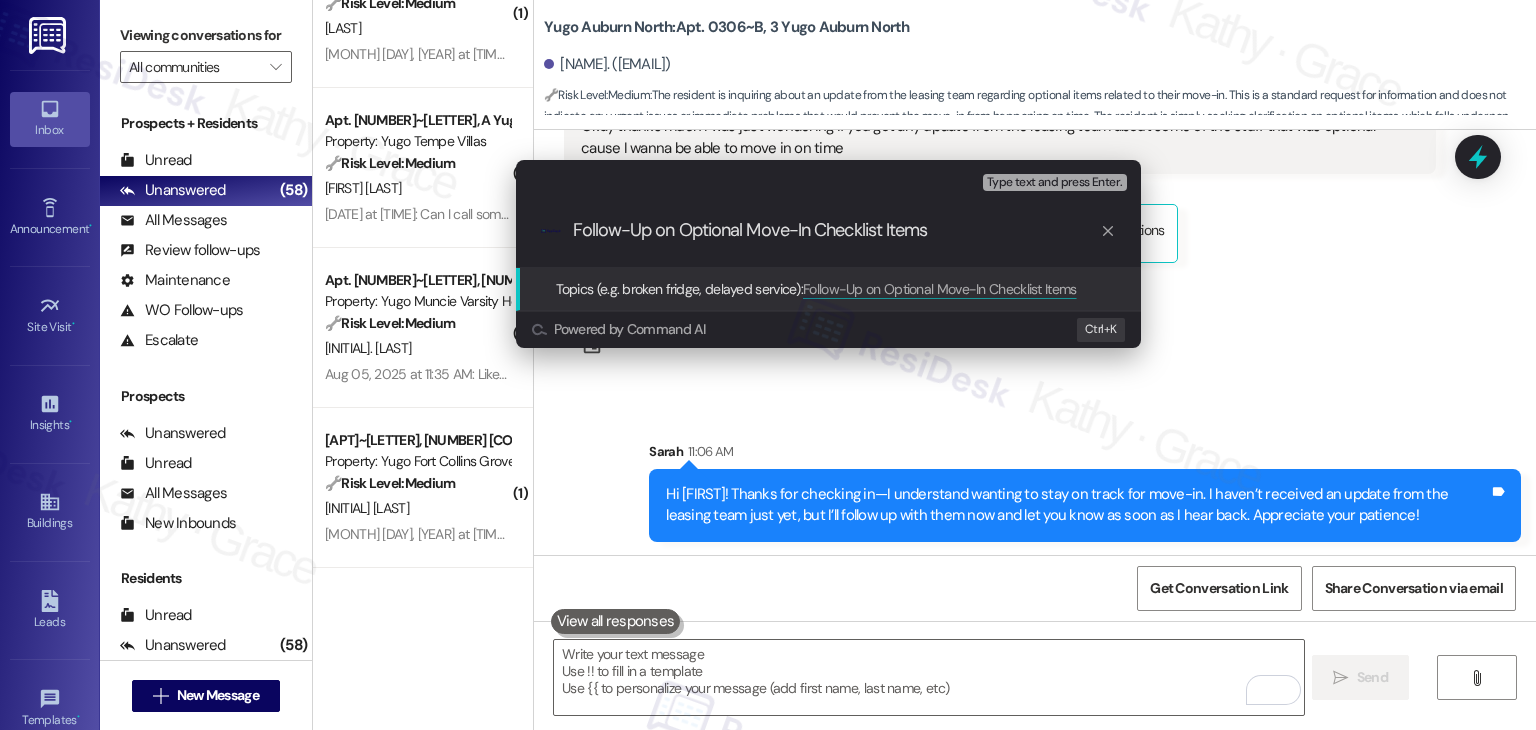 type 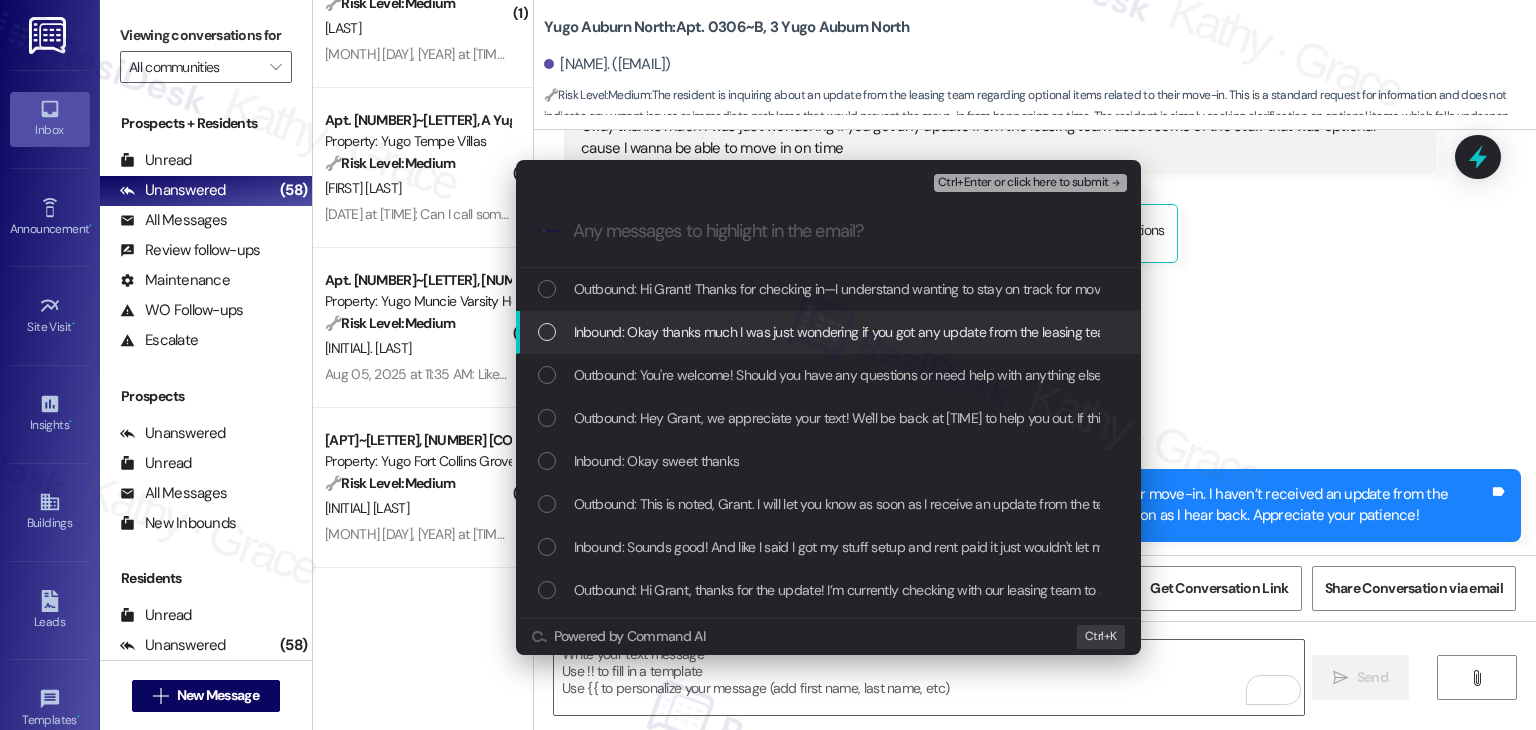click at bounding box center (547, 332) 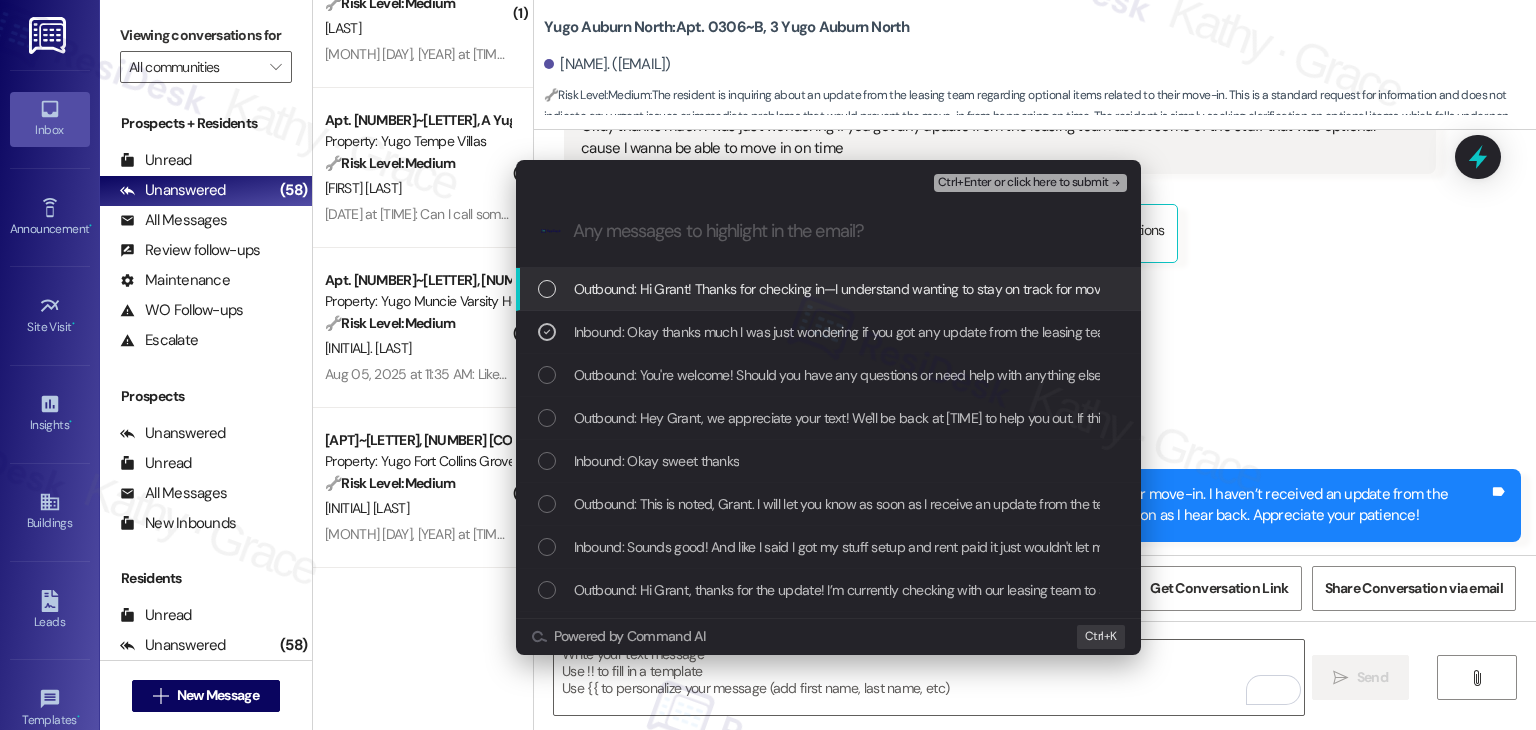 click on "Ctrl+Enter or click here to submit" at bounding box center [1023, 183] 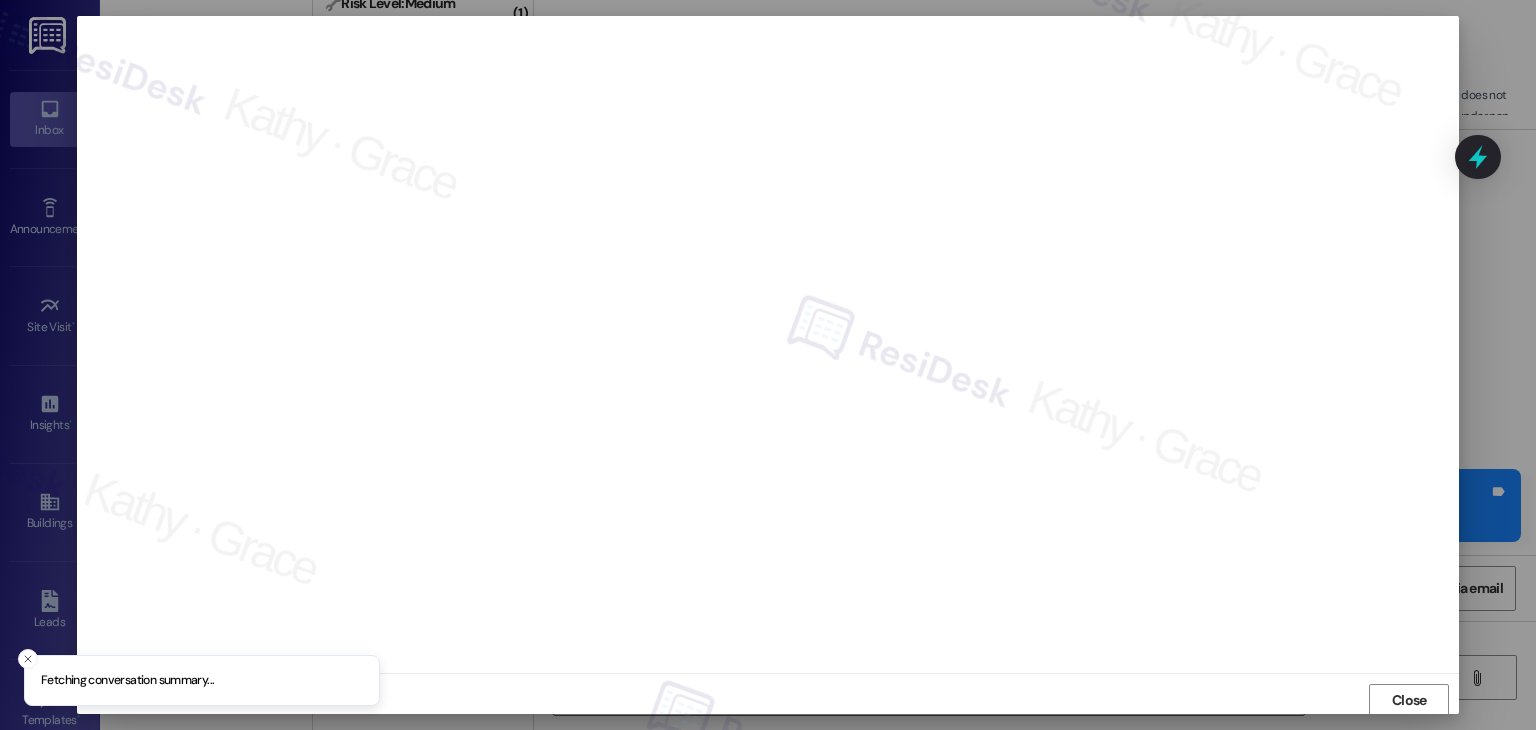 scroll, scrollTop: 1, scrollLeft: 0, axis: vertical 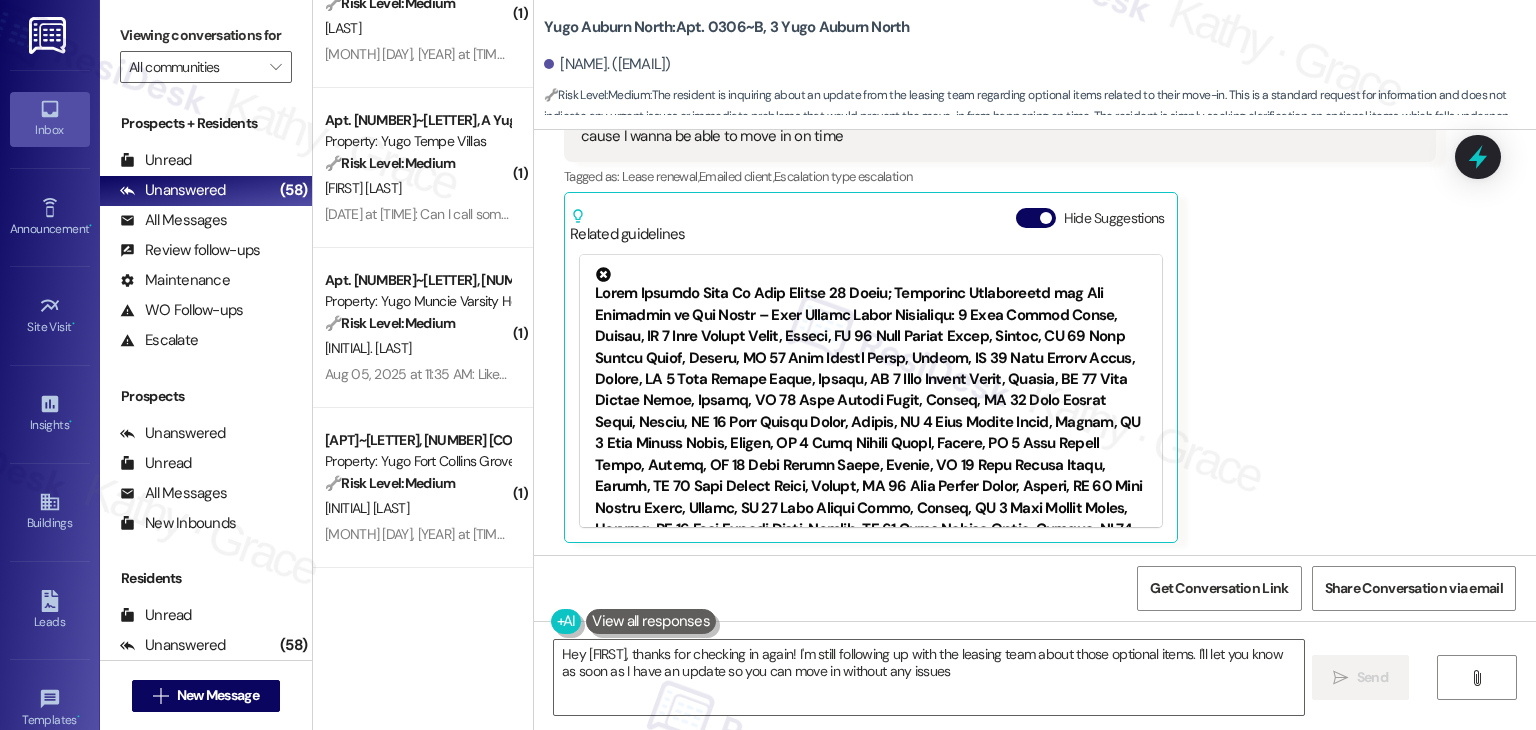 type on "Hey {{first_name}}, thanks for checking in again! I'm still following up with the leasing team about those optional items. I'll let you know as soon as I have an update so you can move in without any issues!" 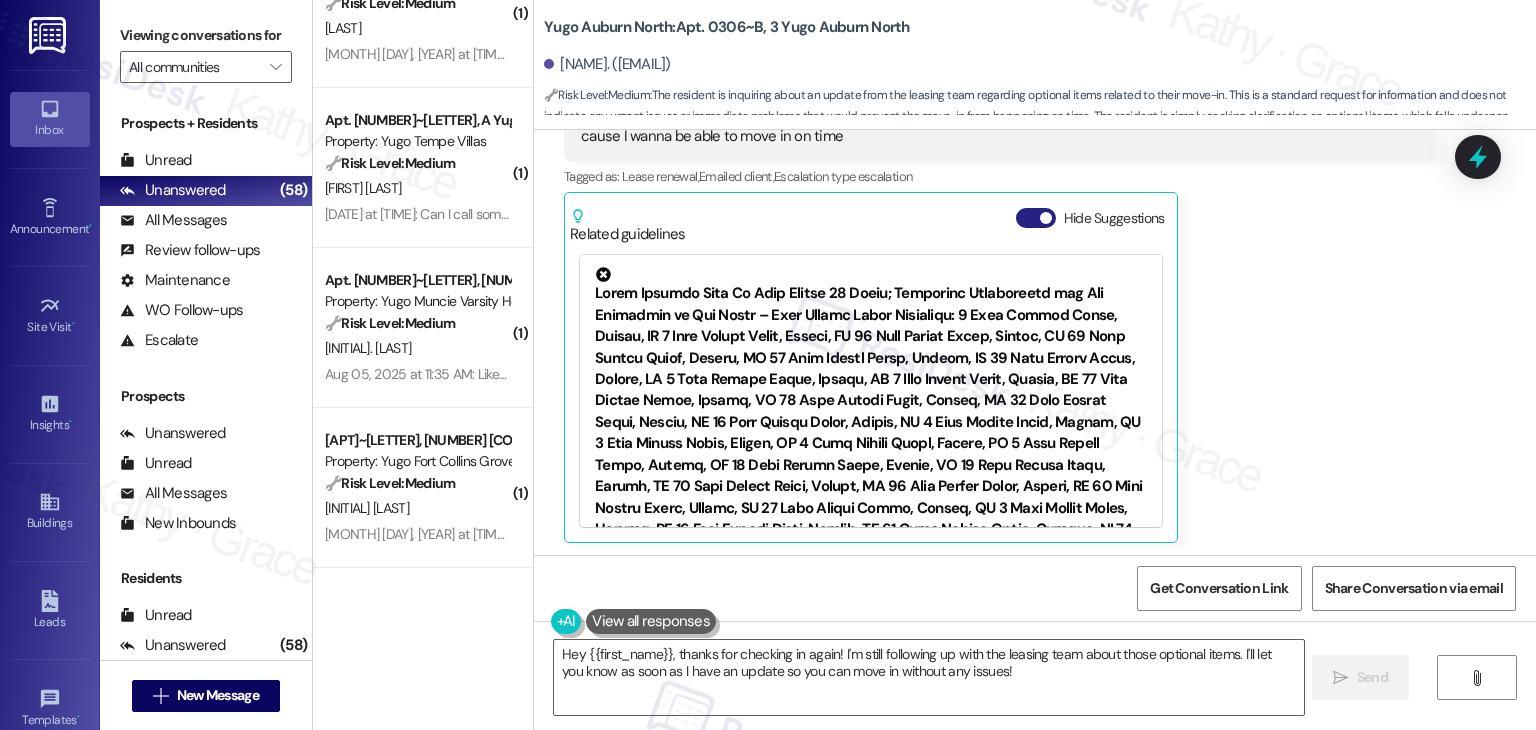 click on "Hide Suggestions" at bounding box center [1036, 218] 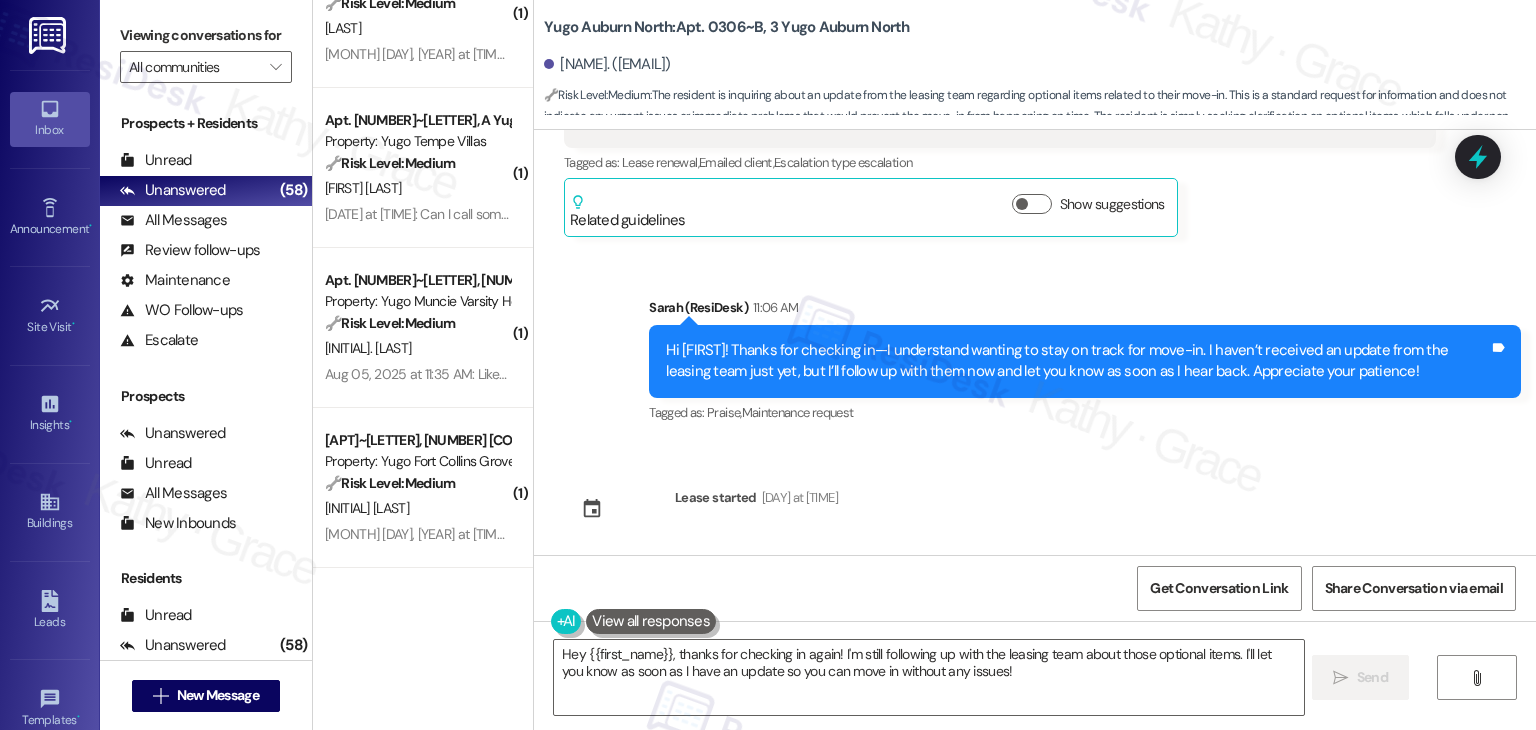 scroll, scrollTop: 4431, scrollLeft: 0, axis: vertical 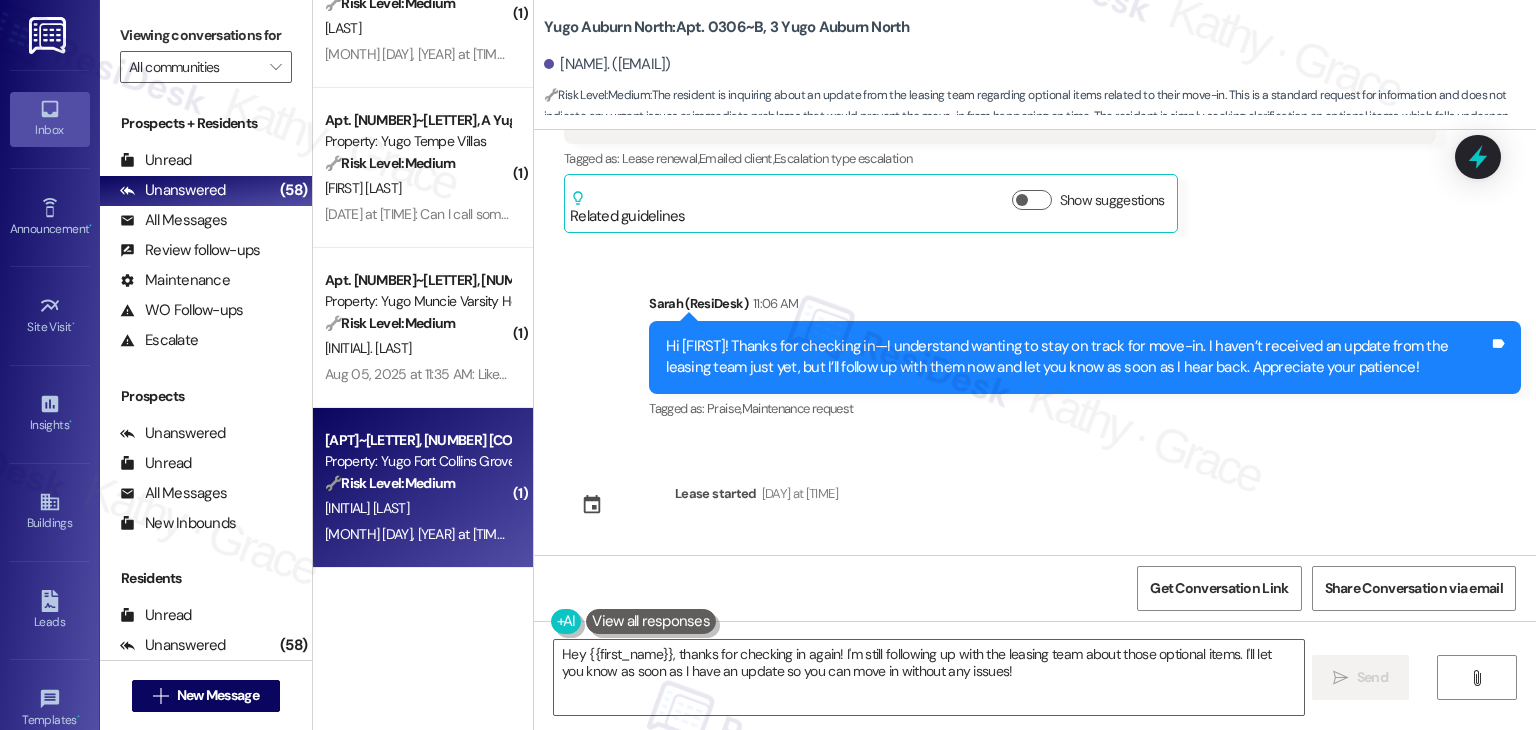 click on "K. Brodsack" at bounding box center (417, 508) 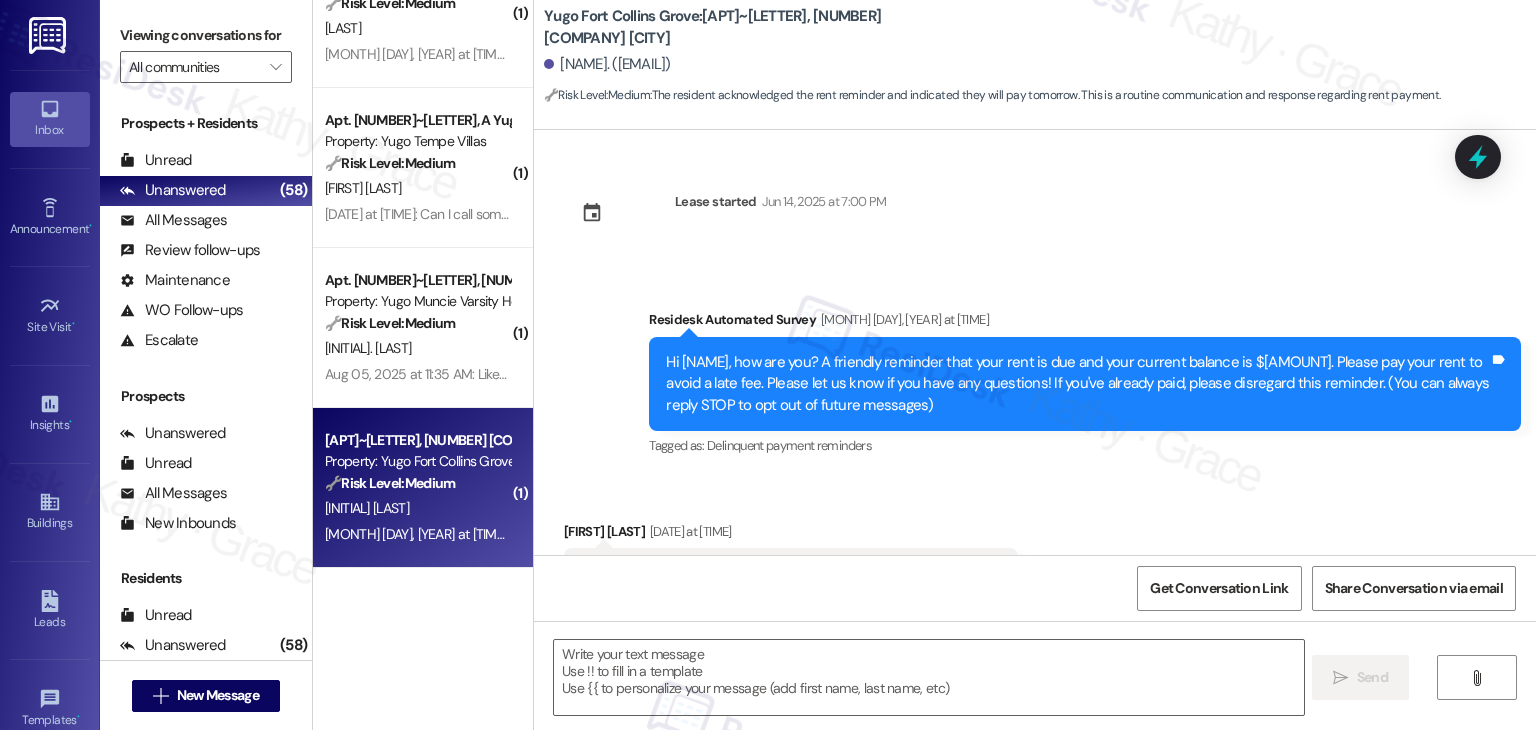 scroll, scrollTop: 89, scrollLeft: 0, axis: vertical 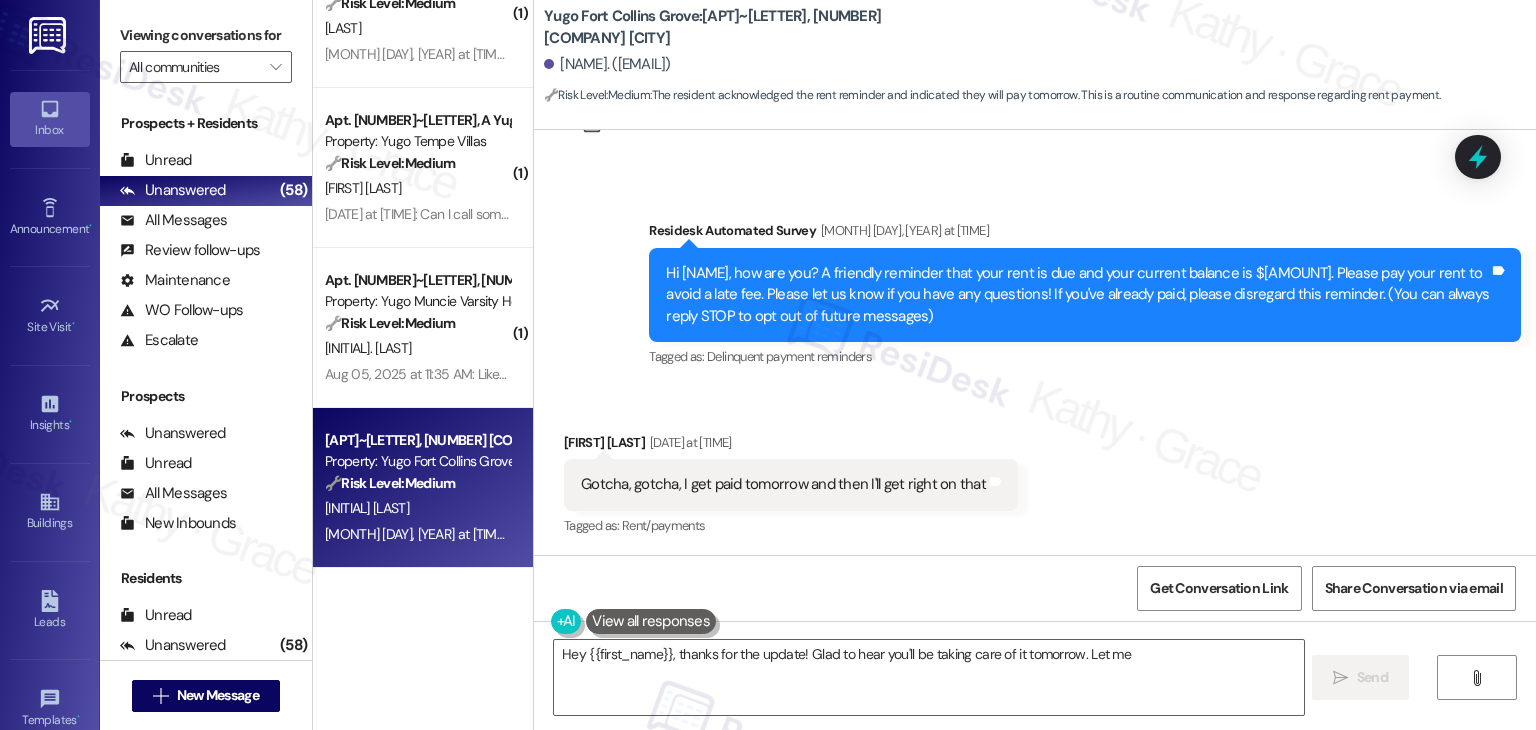 click on "Hi Kevin, how are you? A friendly reminder that your rent is due and your current balance is $981.90. Please pay your rent to avoid a late fee. Please let us know if you have any questions! If you've already paid, please disregard this reminder. (You can always reply STOP to opt out of future messages)" at bounding box center [1077, 295] 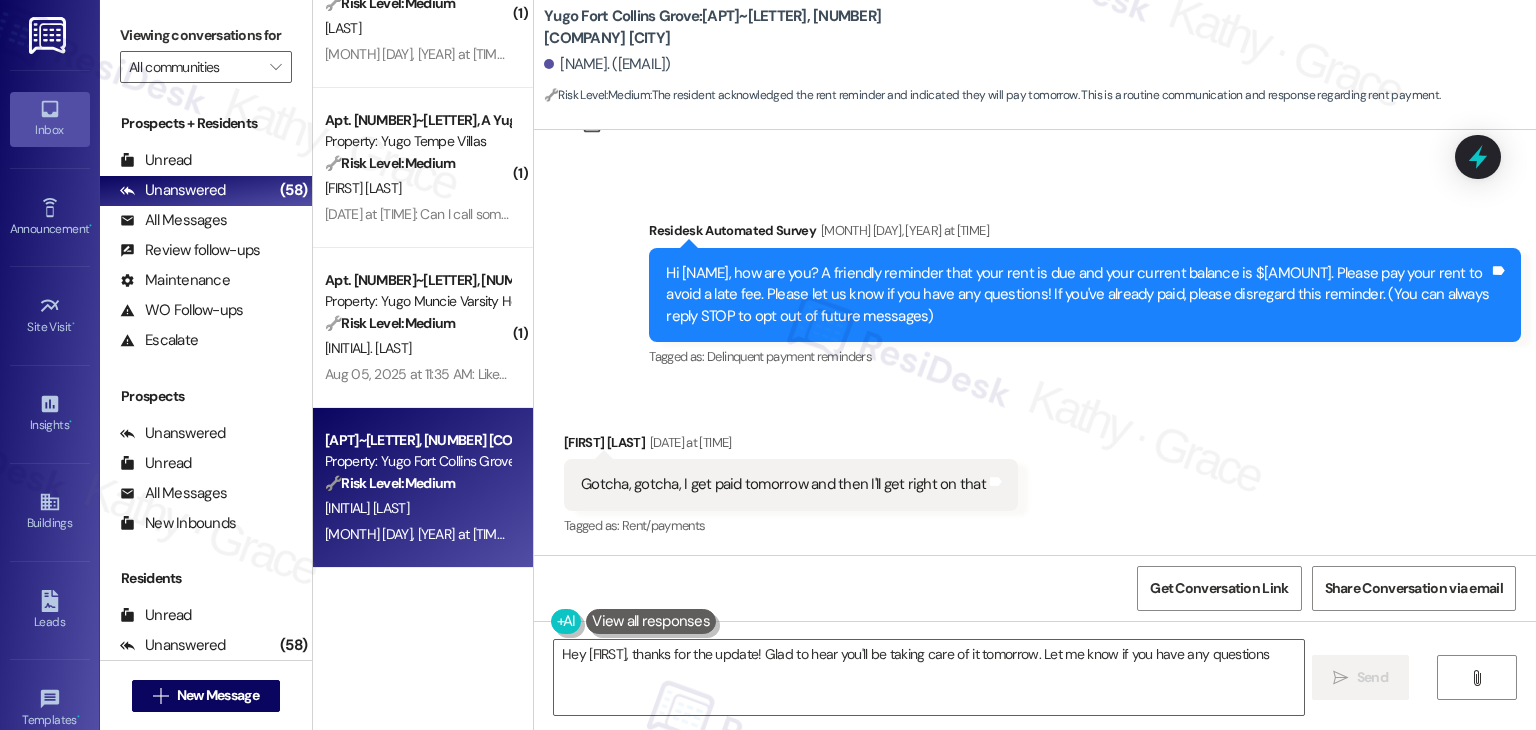 type on "Hey {{first_name}}, thanks for the update! Glad to hear you'll be taking care of it tomorrow. Let me know if you have any questions!" 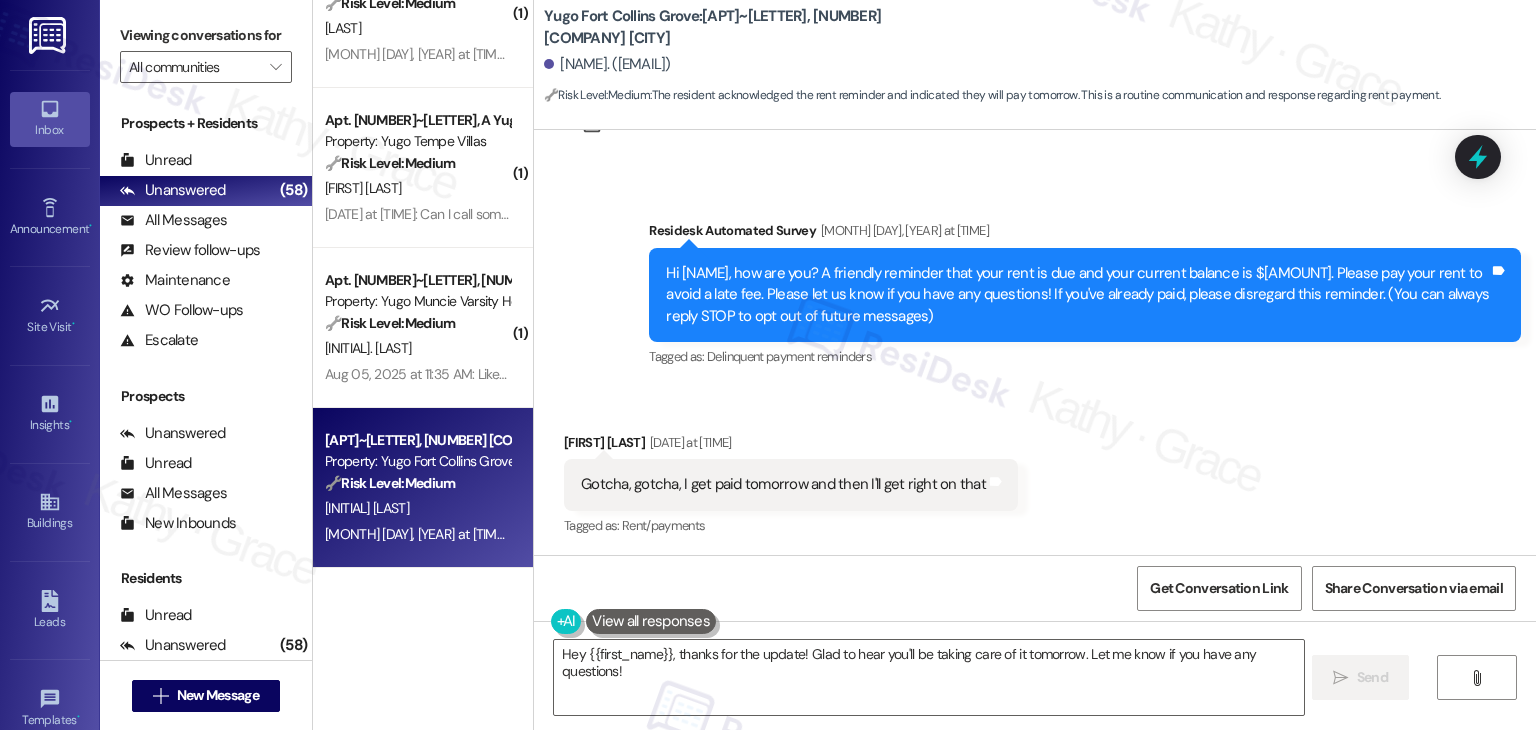 click on "Hi Kevin, how are you? A friendly reminder that your rent is due and your current balance is $981.90. Please pay your rent to avoid a late fee. Please let us know if you have any questions! If you've already paid, please disregard this reminder. (You can always reply STOP to opt out of future messages)" at bounding box center [1077, 295] 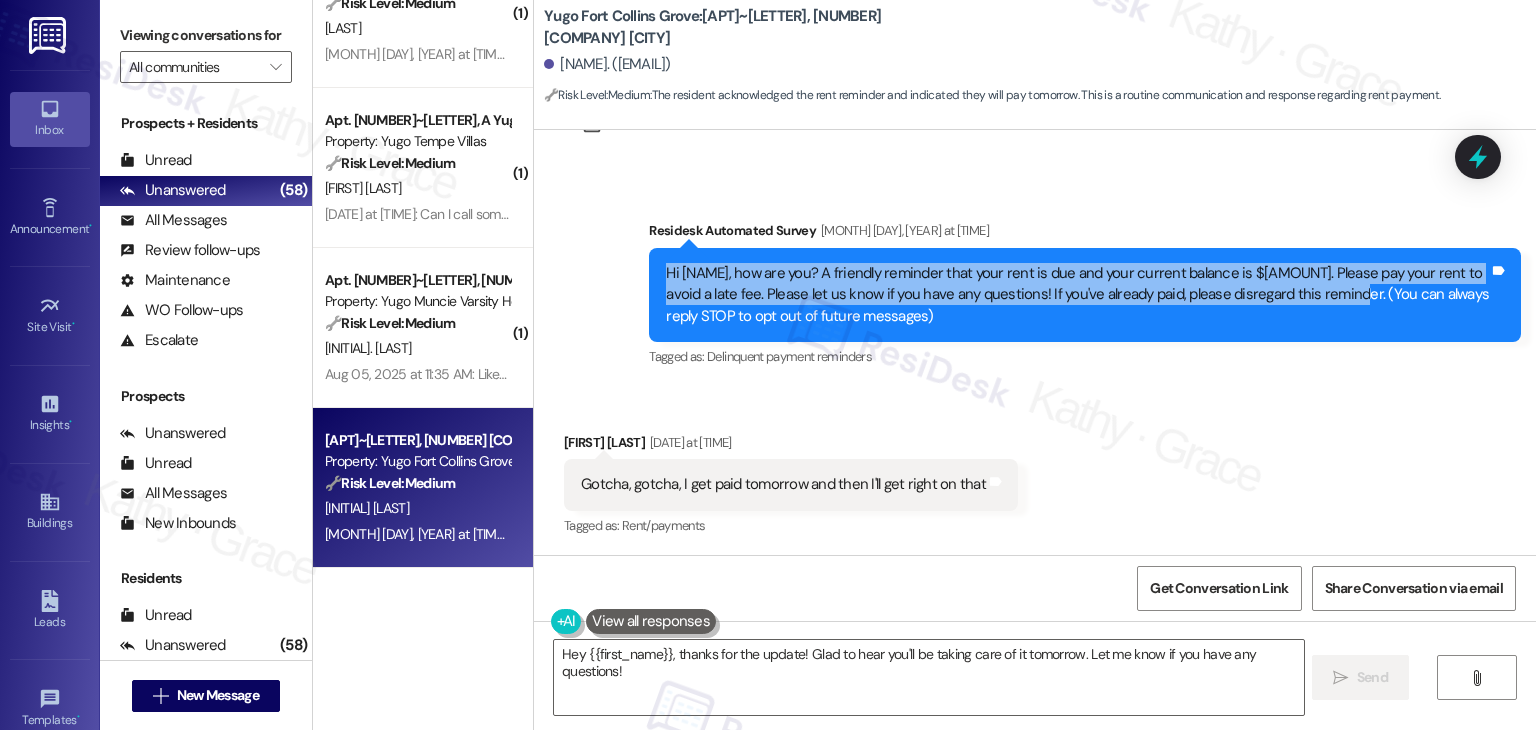 drag, startPoint x: 1308, startPoint y: 295, endPoint x: 616, endPoint y: 280, distance: 692.16254 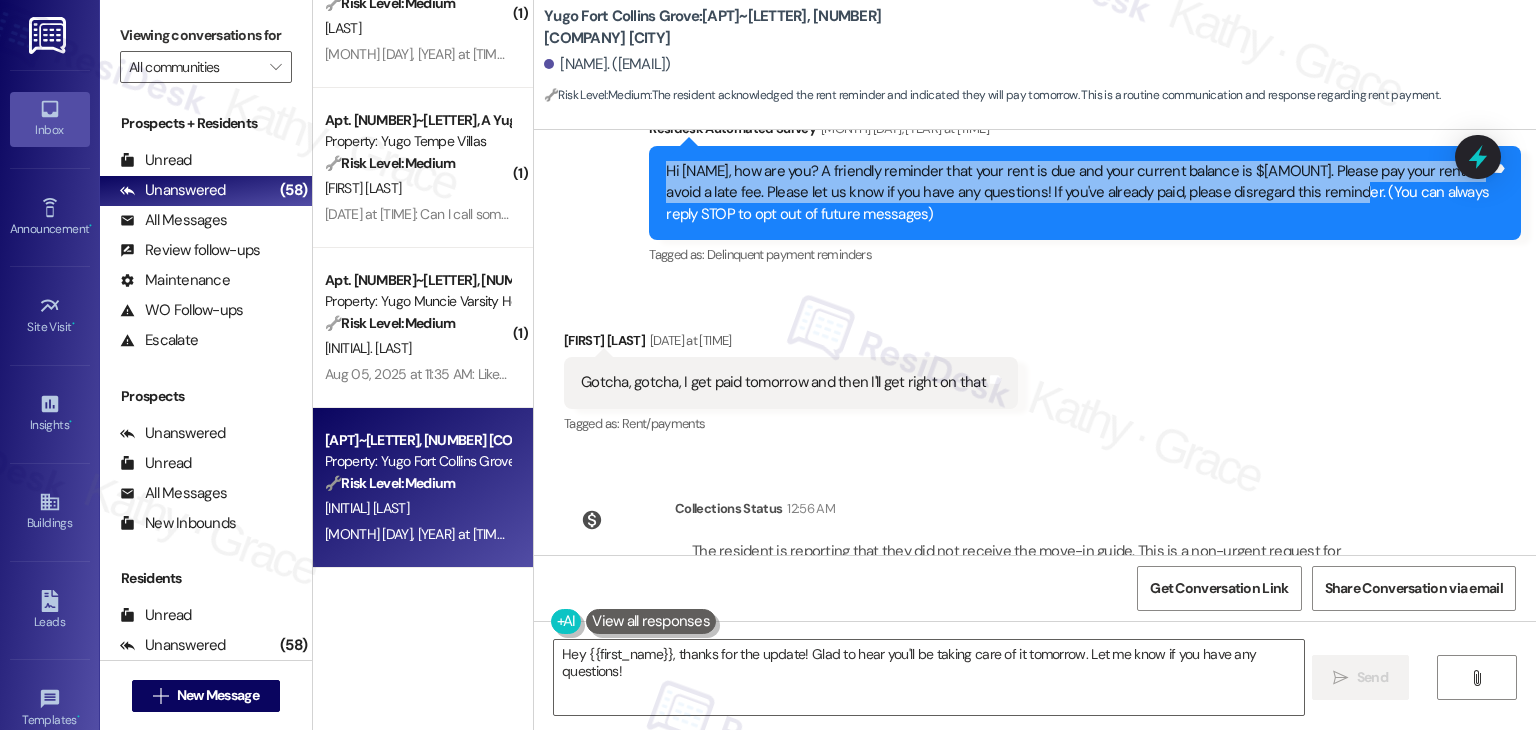 scroll, scrollTop: 274, scrollLeft: 0, axis: vertical 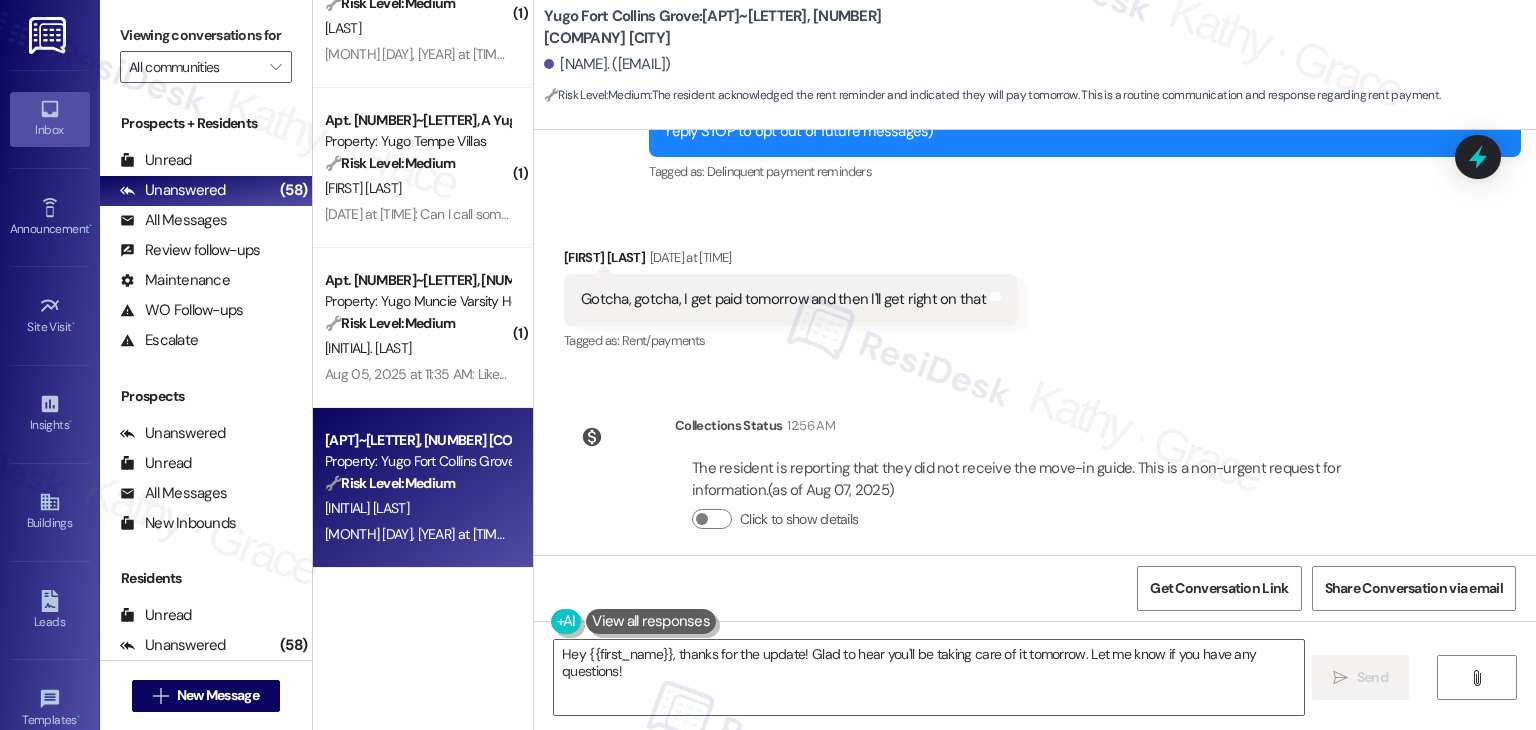 click on "Gotcha, gotcha, I get paid tomorrow and then I'll get right on that" at bounding box center [783, 299] 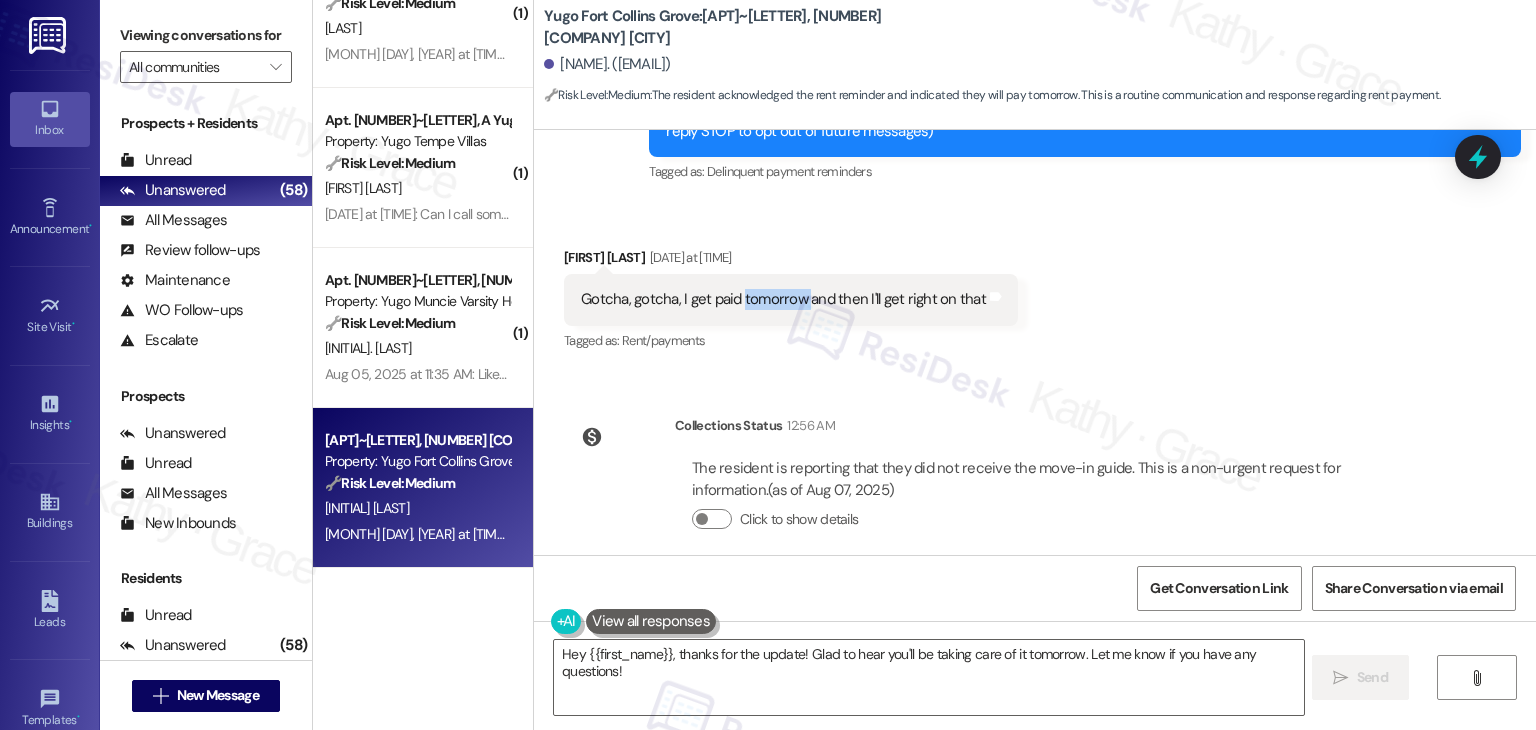 click on "Gotcha, gotcha, I get paid tomorrow and then I'll get right on that" at bounding box center [783, 299] 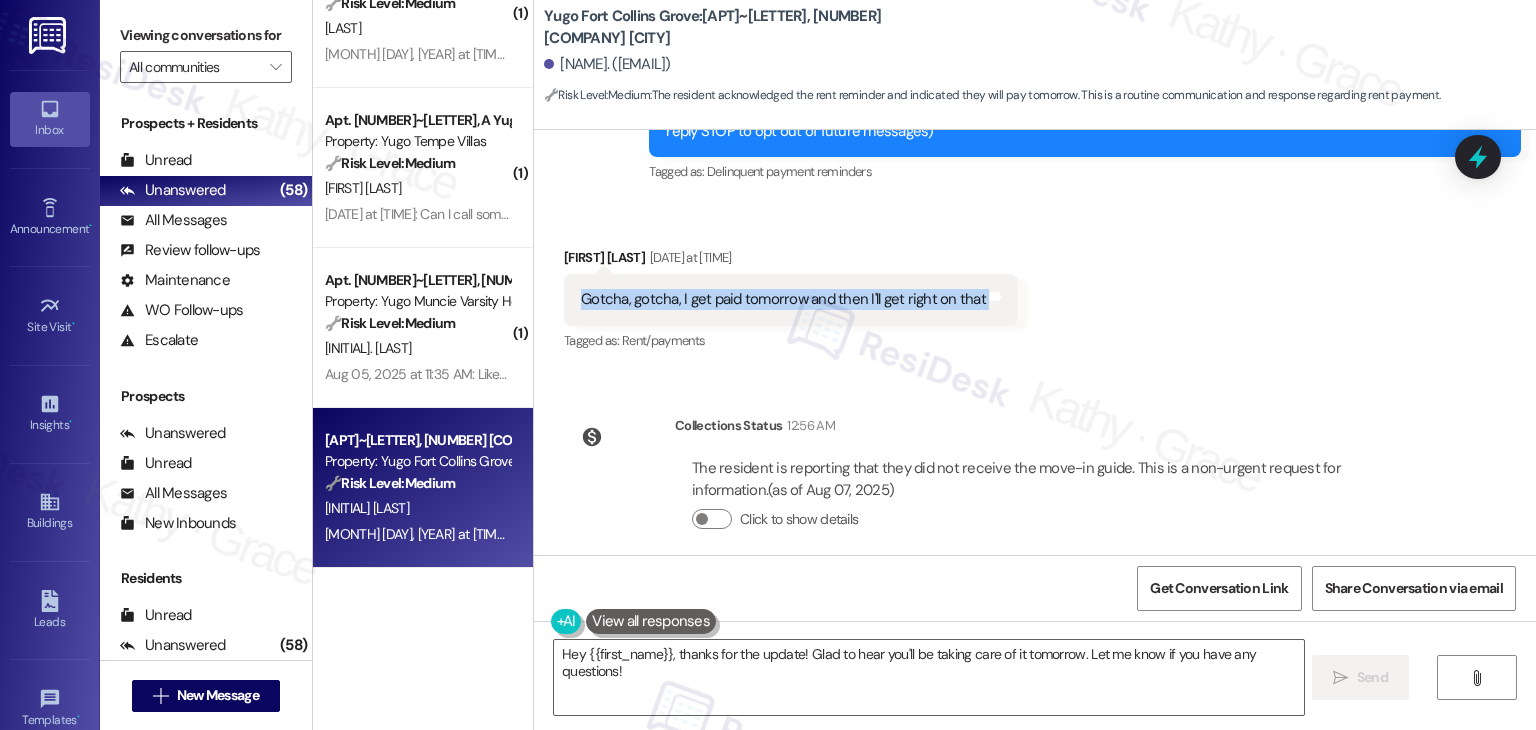 click on "Gotcha, gotcha, I get paid tomorrow and then I'll get right on that" at bounding box center [783, 299] 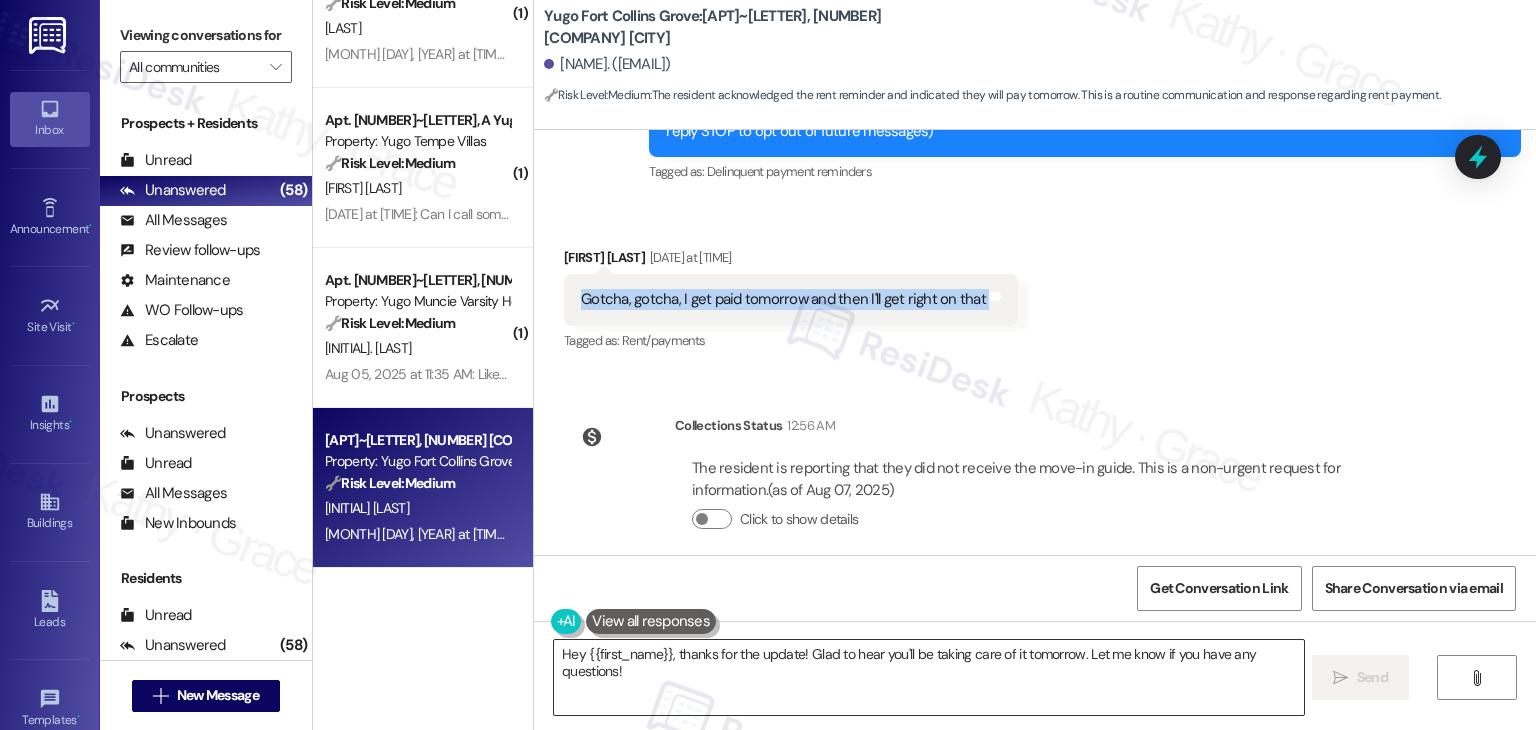 click on "Hey {{first_name}}, thanks for the update! Glad to hear you'll be taking care of it tomorrow. Let me know if you have any questions!" at bounding box center (928, 677) 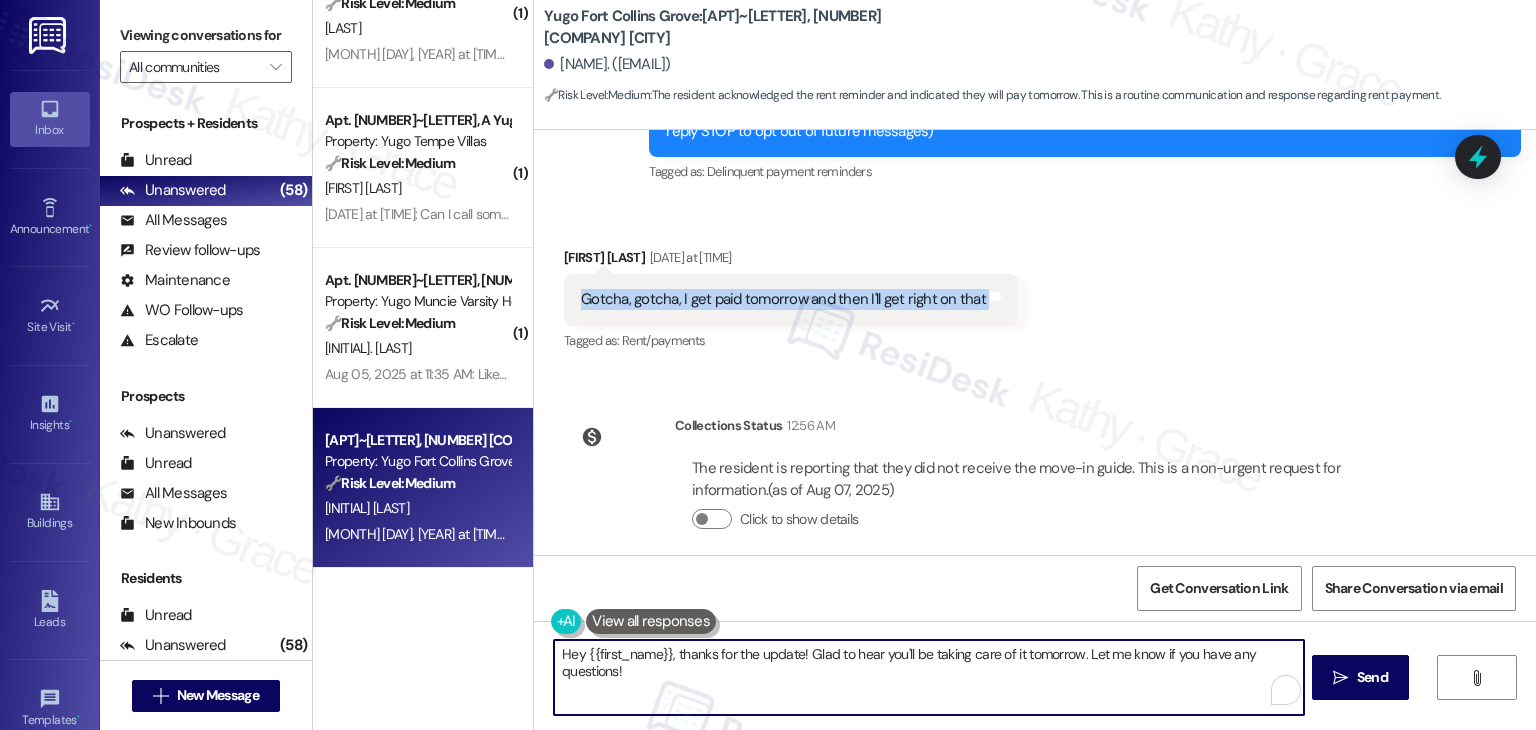 click on "Hey {{first_name}}, thanks for the update! Glad to hear you'll be taking care of it tomorrow. Let me know if you have any questions!" at bounding box center [928, 677] 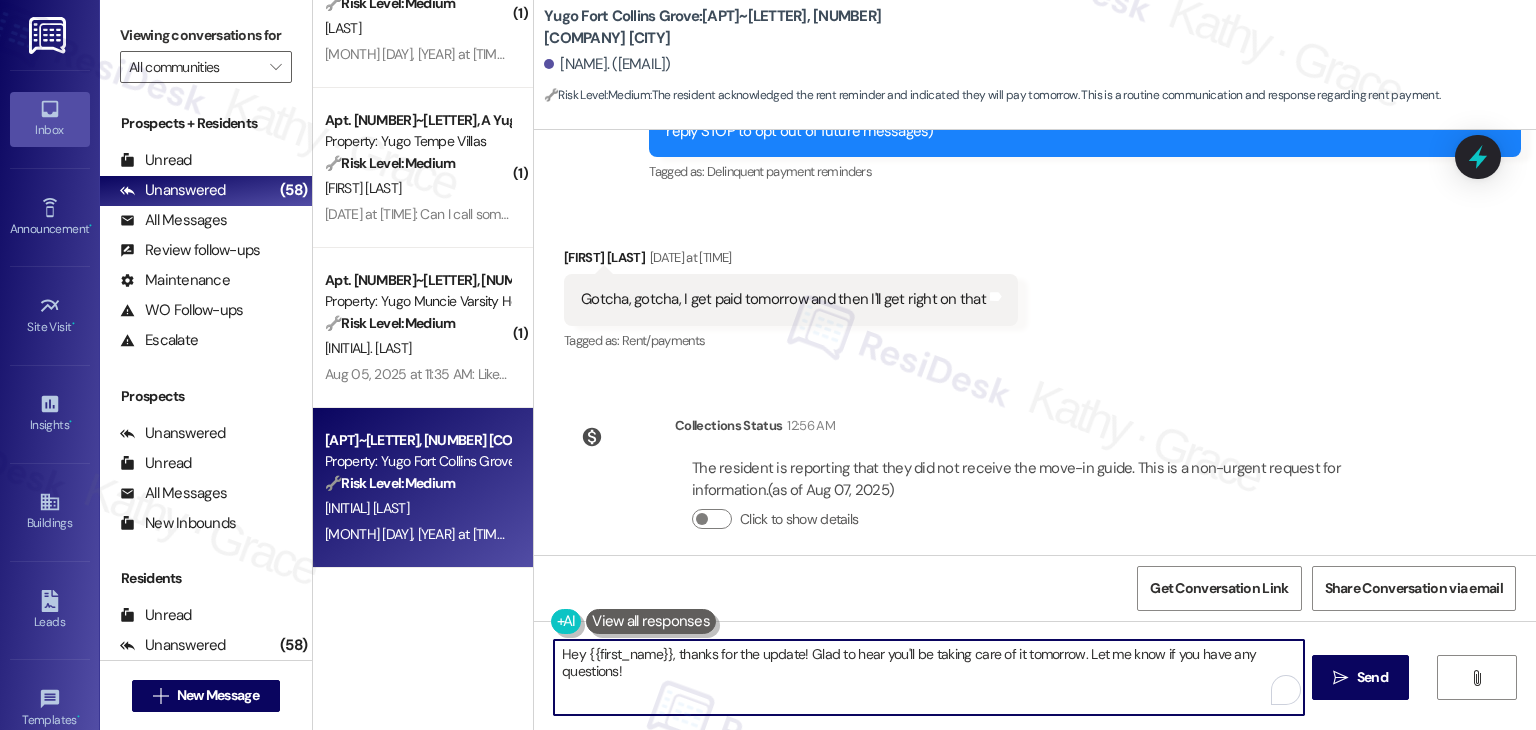 click on "Hey {{first_name}}, thanks for the update! Glad to hear you'll be taking care of it tomorrow. Let me know if you have any questions!" at bounding box center [928, 677] 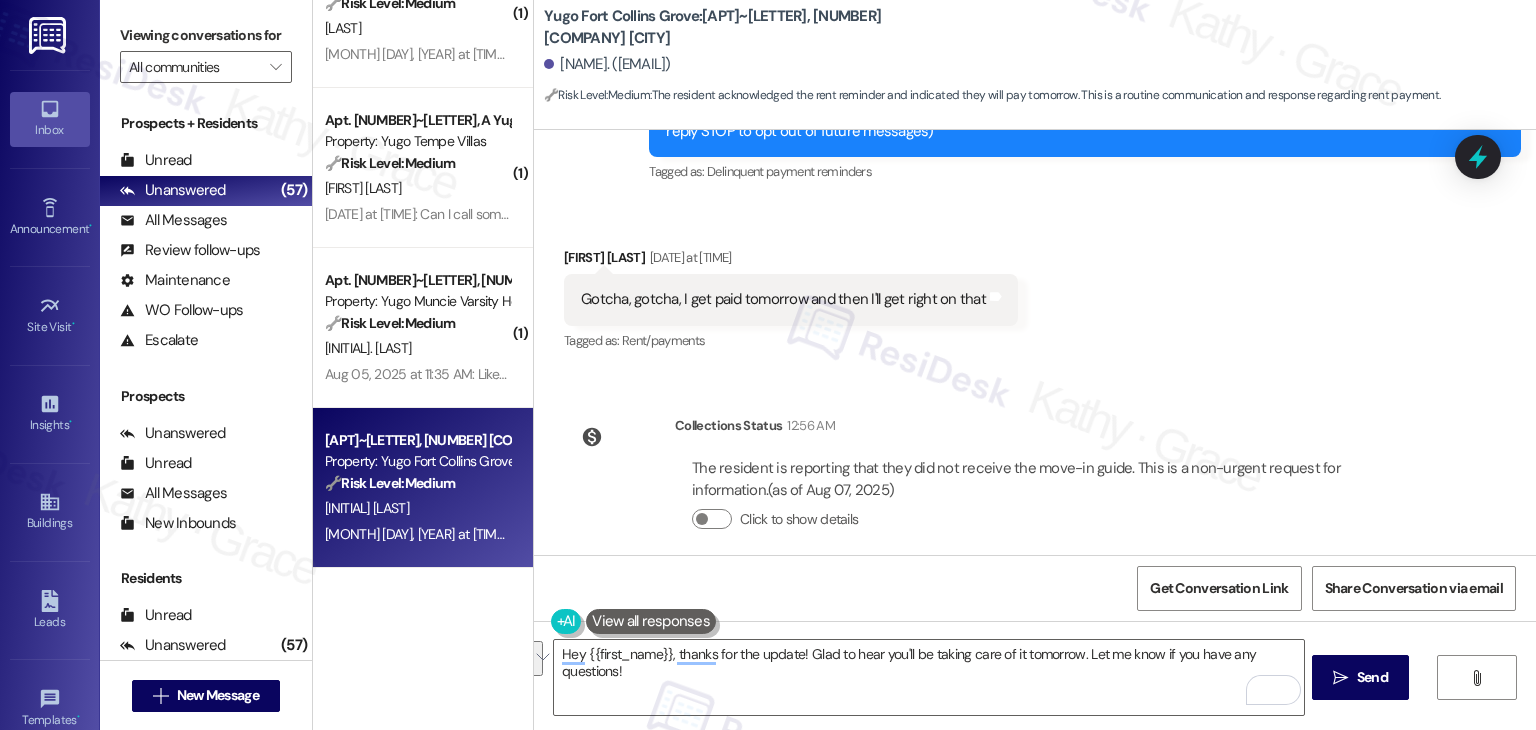 click on "Get Conversation Link Share Conversation via email" at bounding box center (1035, 588) 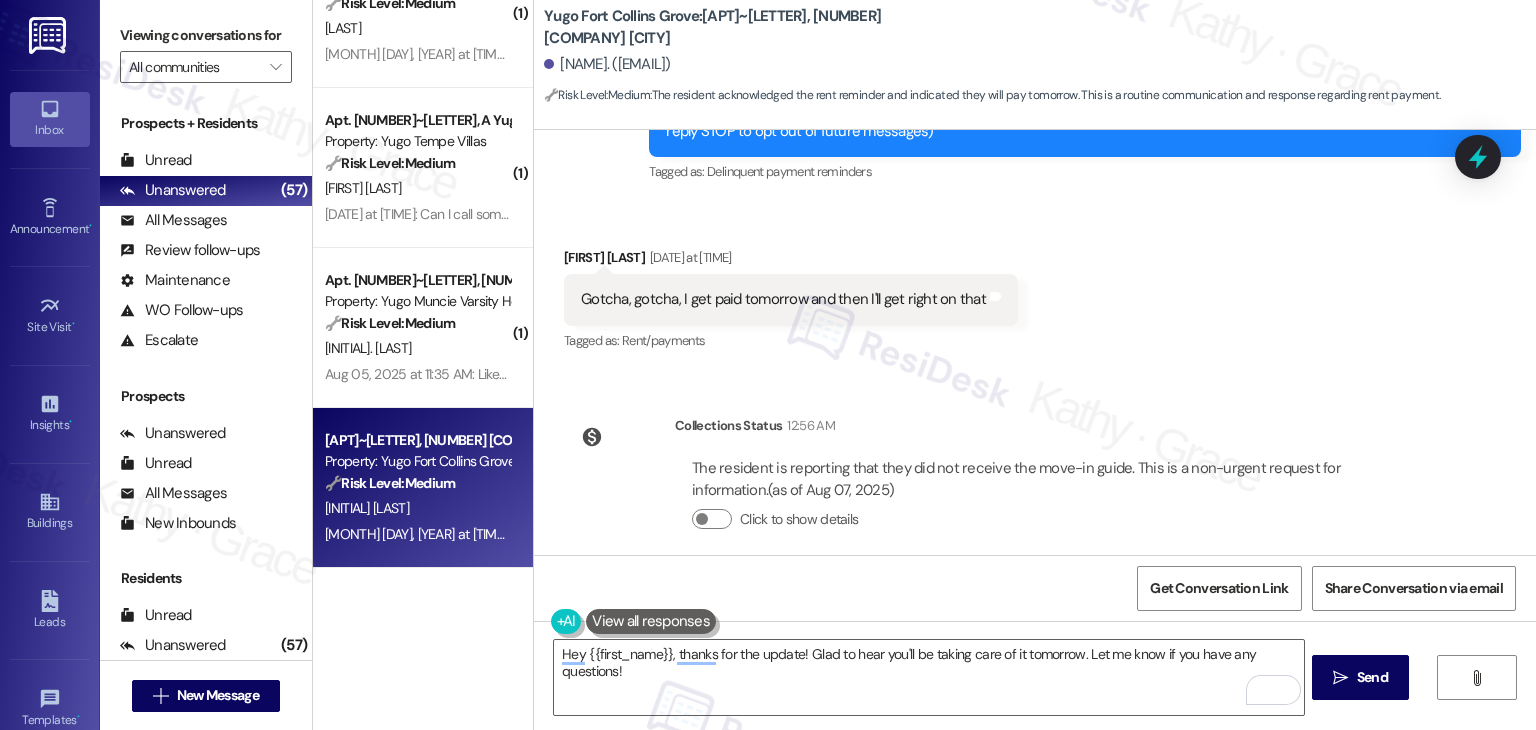 click on "Get Conversation Link Share Conversation via email" at bounding box center [1035, 588] 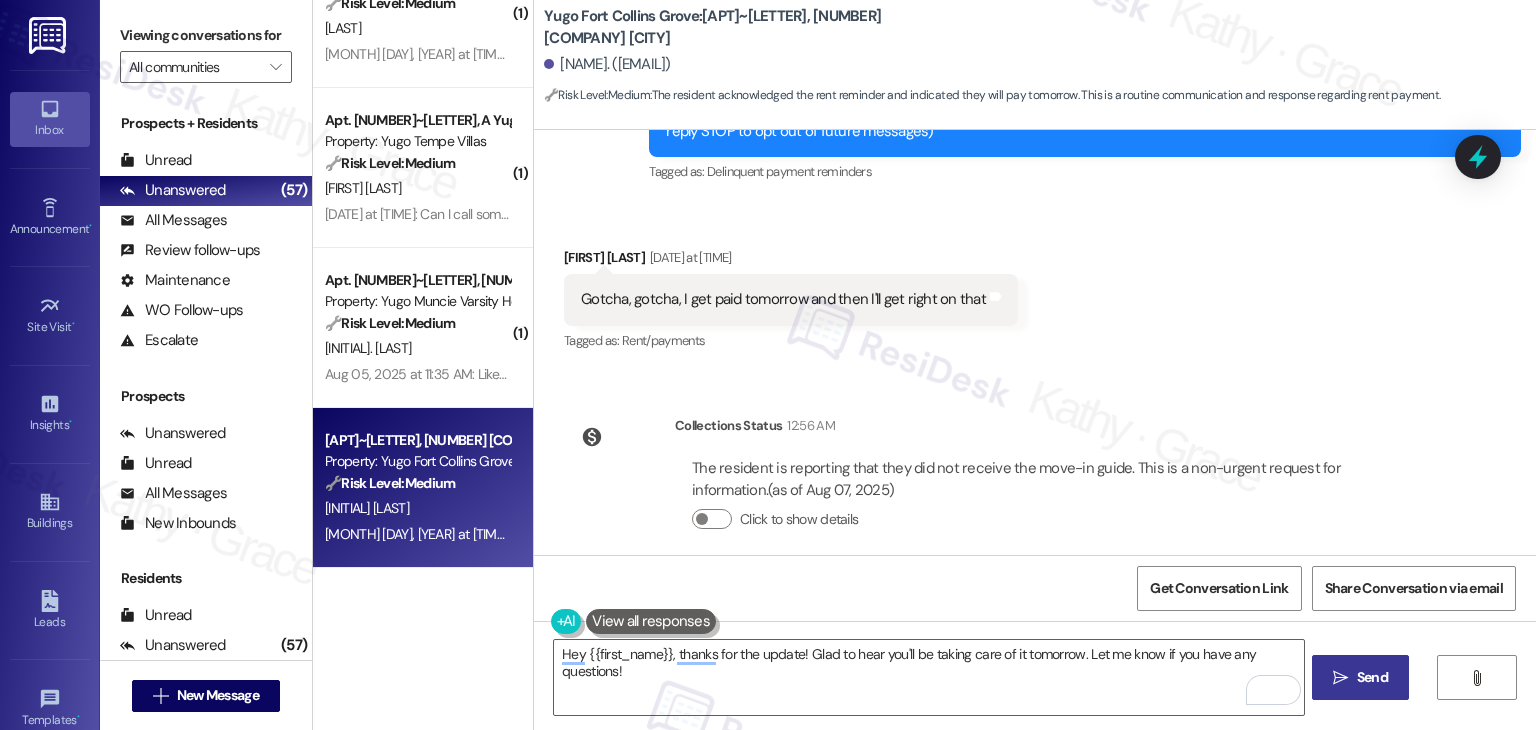 click on " Send" at bounding box center [1360, 677] 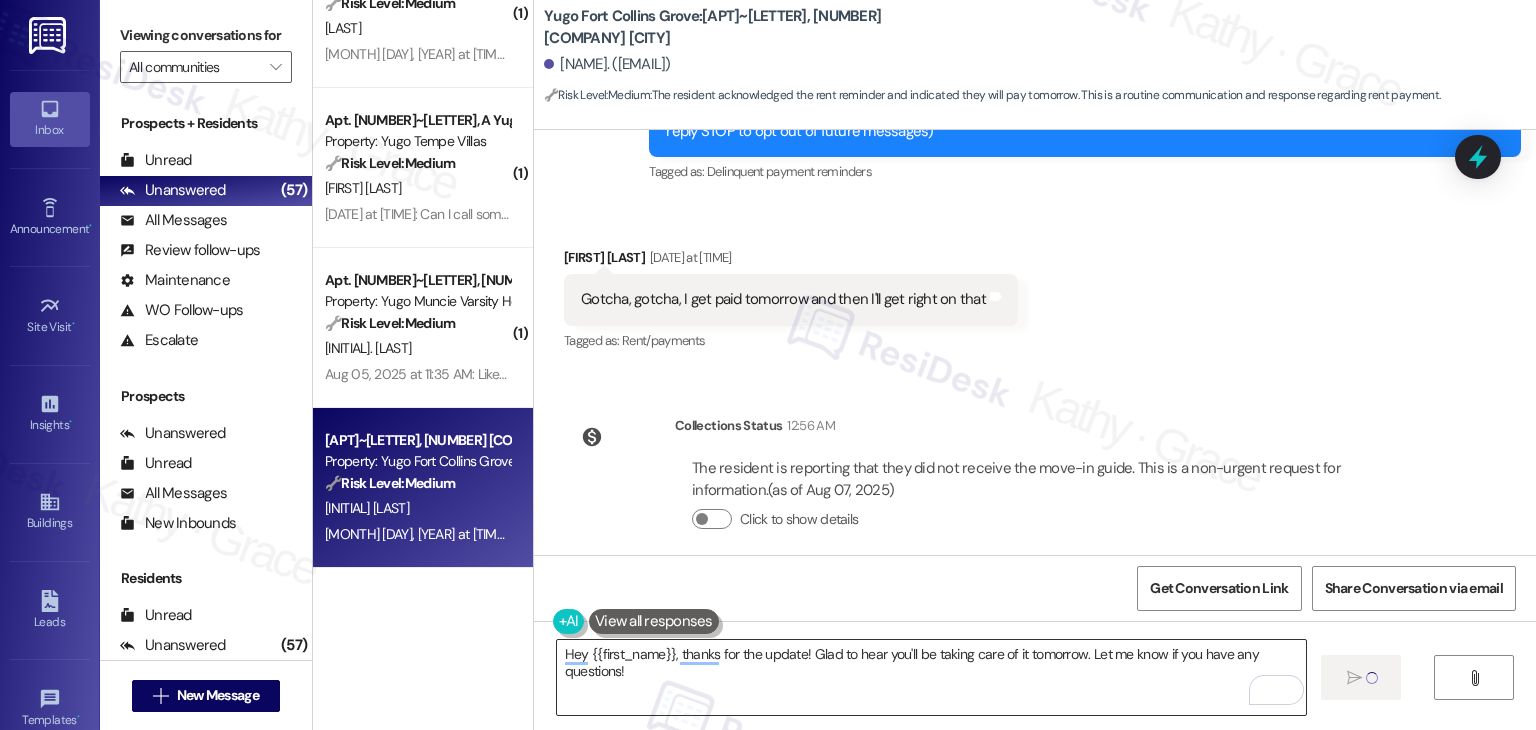 type 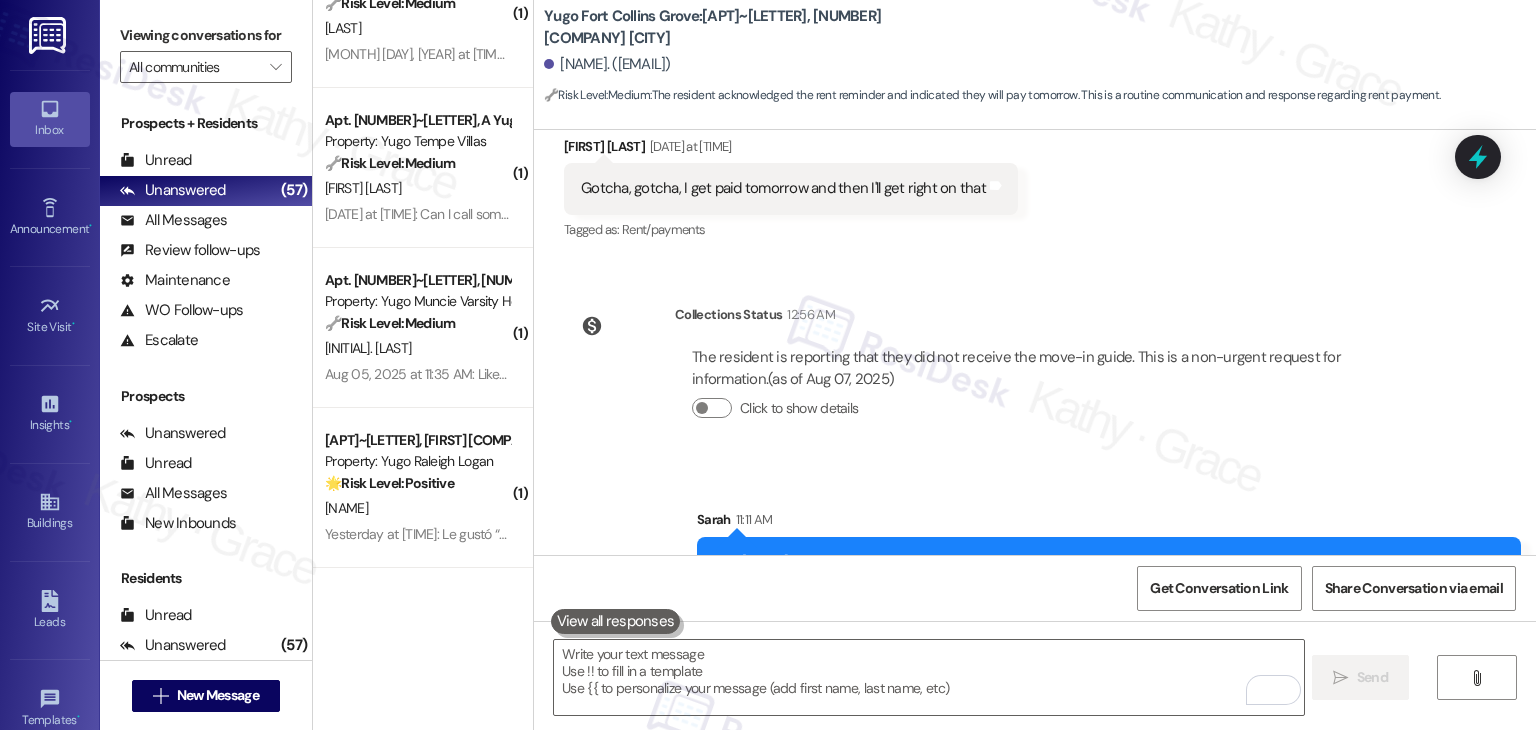 scroll, scrollTop: 413, scrollLeft: 0, axis: vertical 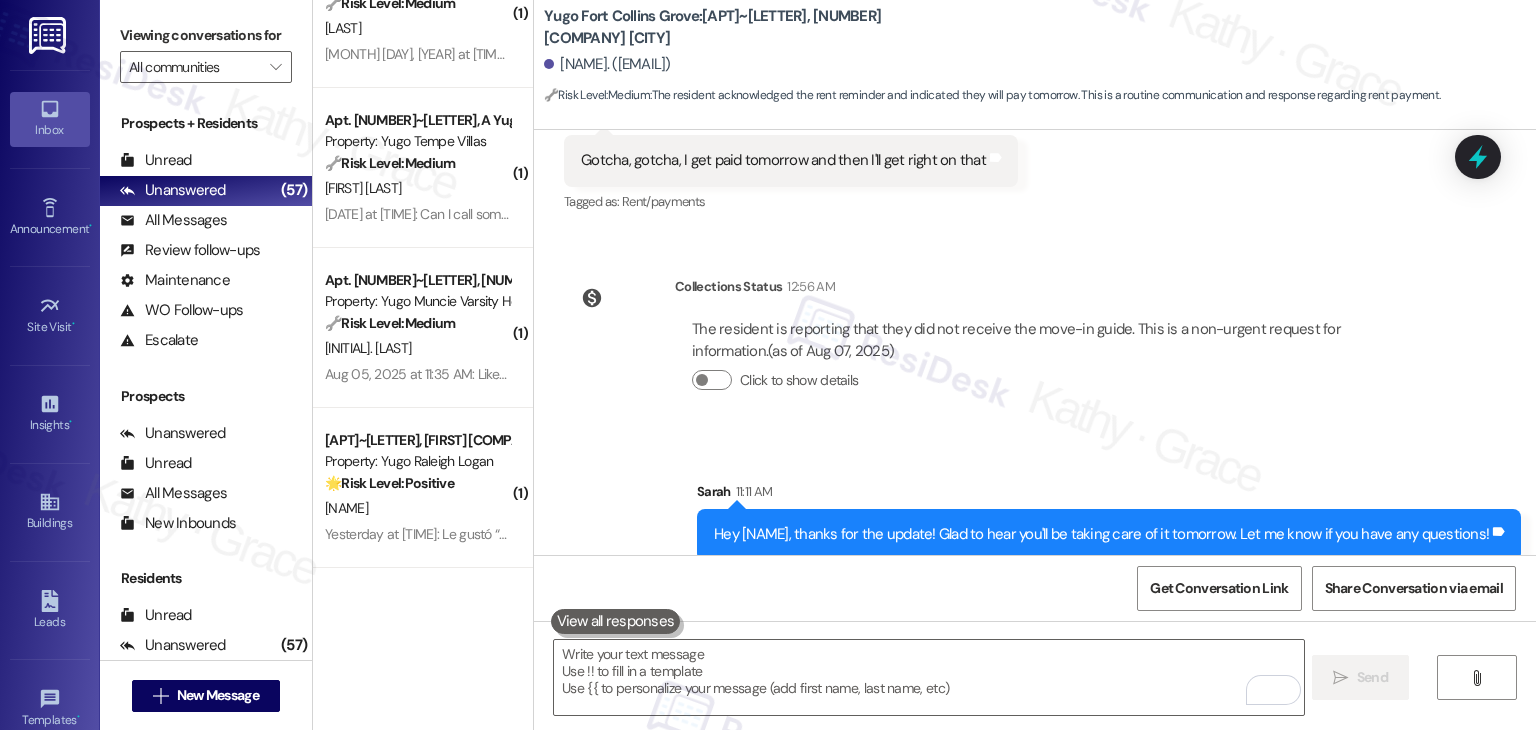 click on "Kevin Brodsack has an outstanding balance of $981.9 for Yugo Fort Collins Grove  (as of Aug 07, 2025) Click to show details" at bounding box center [1055, 362] 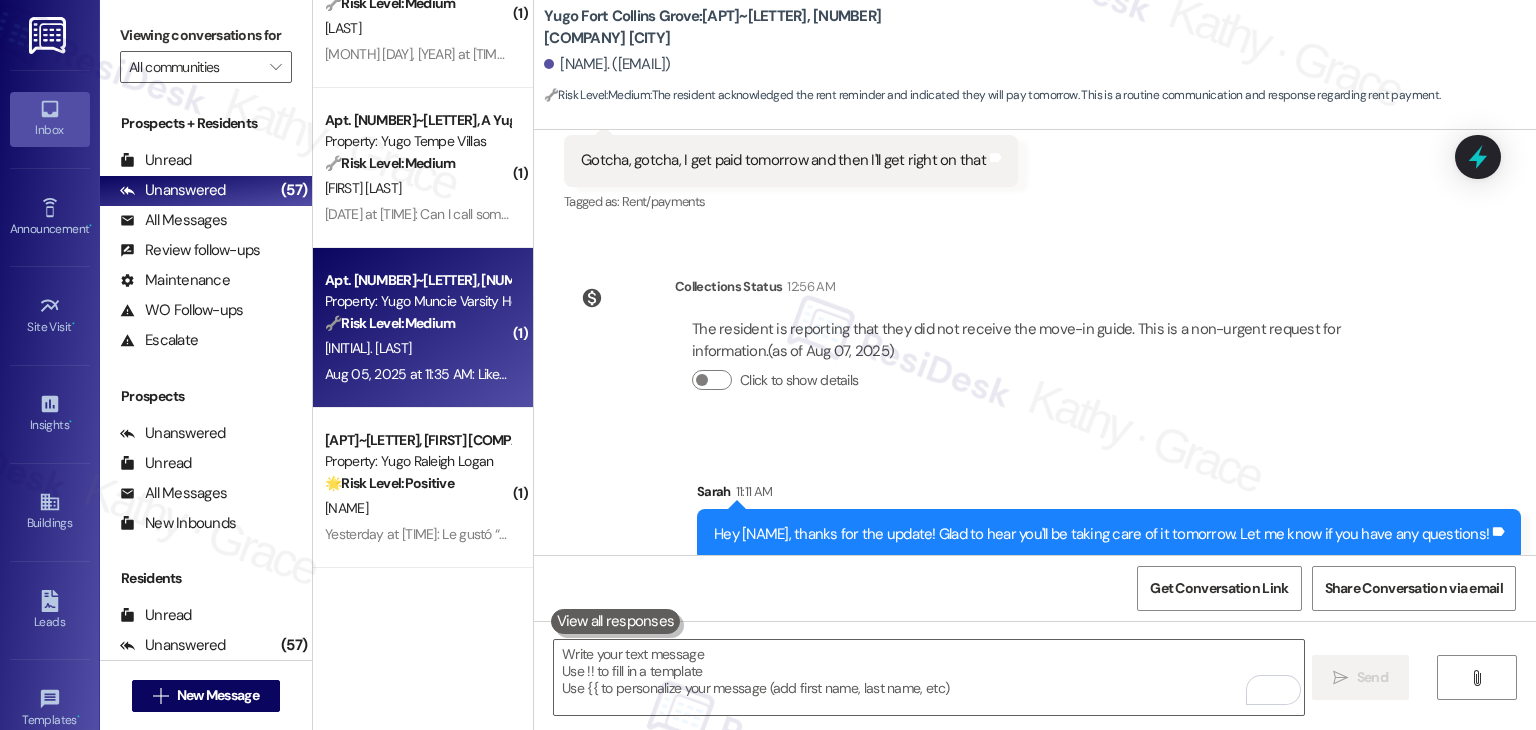 click on "Apt. 216~B, 9 Yugo Muncie Varsity House Property: Yugo Muncie Varsity House 🔧  Risk Level:  Medium The resident liked a rent reminder message. This indicates acknowledgement and no immediate concern or dispute. J. Craig Aug 05, 2025 at 11:35 AM: Liked “Sarah (Yugo Muncie Varsity House): Hi Jawon, how are you? A friendly reminder that your rent is due and your current balance is $462.95. Please pay your rent to avoid a late fee. Please let us know if you have any questions! If you've already paid, please disregard this reminder.” Aug 05, 2025 at 11:35 AM: Liked “Sarah (Yugo Muncie Varsity House): Hi Jawon, how are you? A friendly reminder that your rent is due and your current balance is $462.95. Please pay your rent to avoid a late fee. Please let us know if you have any questions! If you've already paid, please disregard this reminder.”" at bounding box center [423, 328] 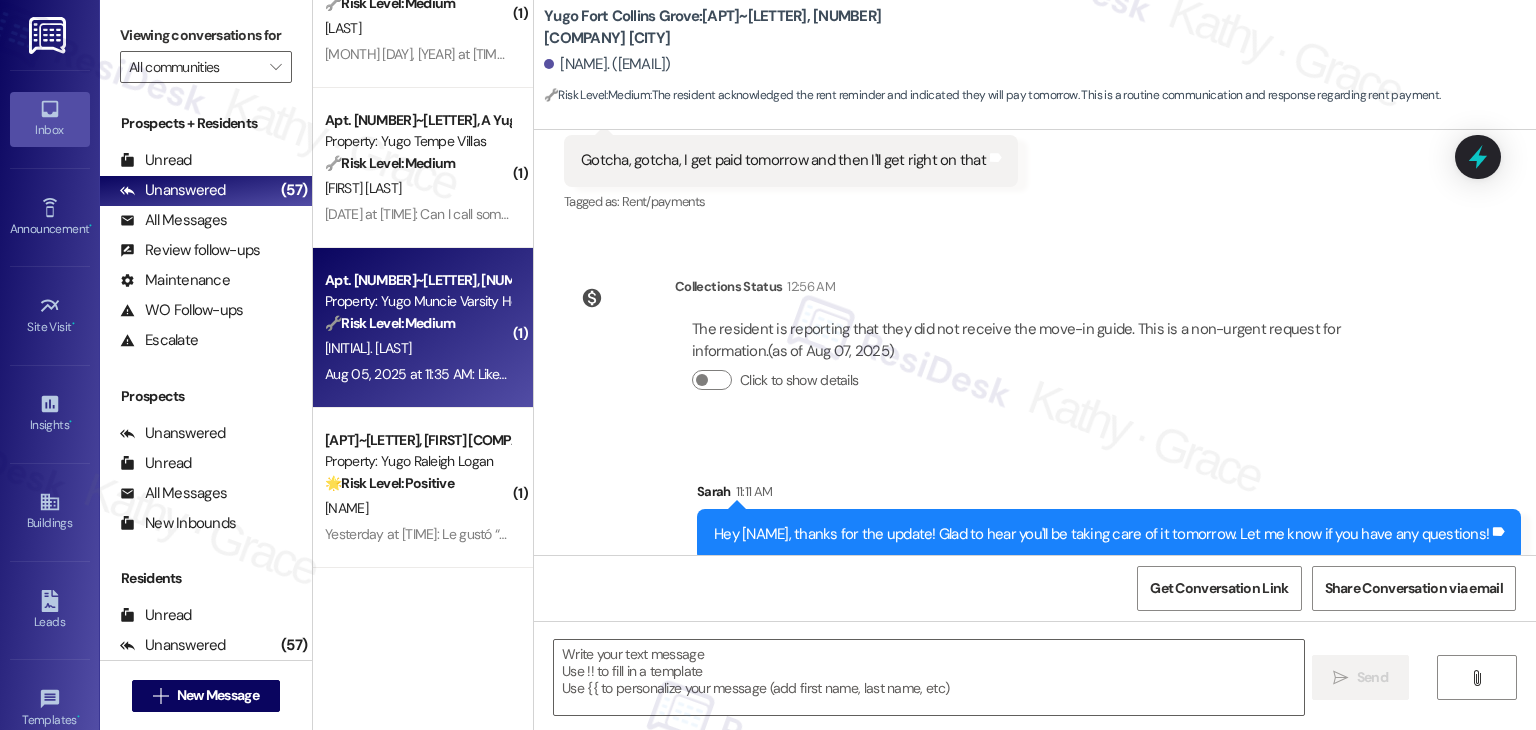 type on "Fetching suggested responses. Please feel free to read through the conversation in the meantime." 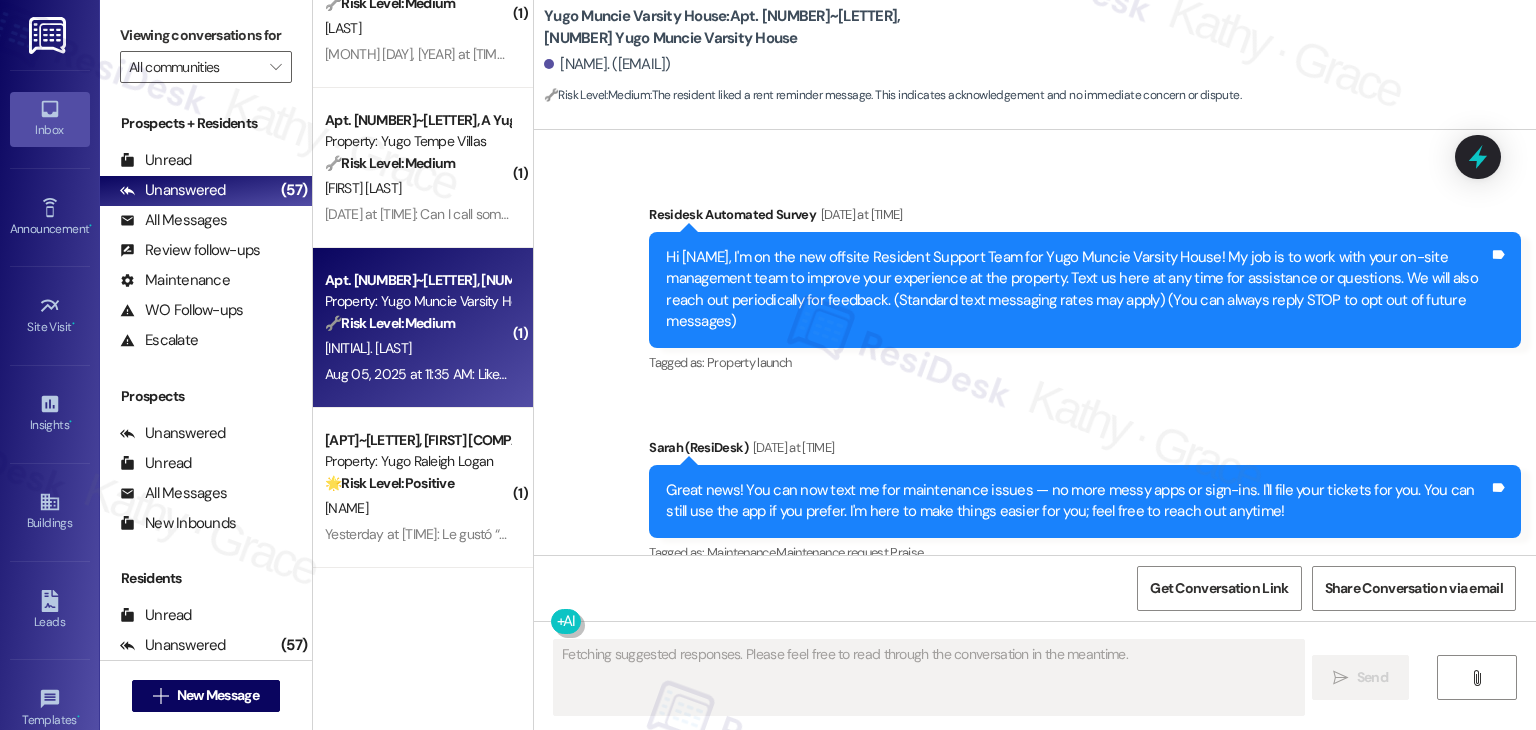 scroll, scrollTop: 89, scrollLeft: 0, axis: vertical 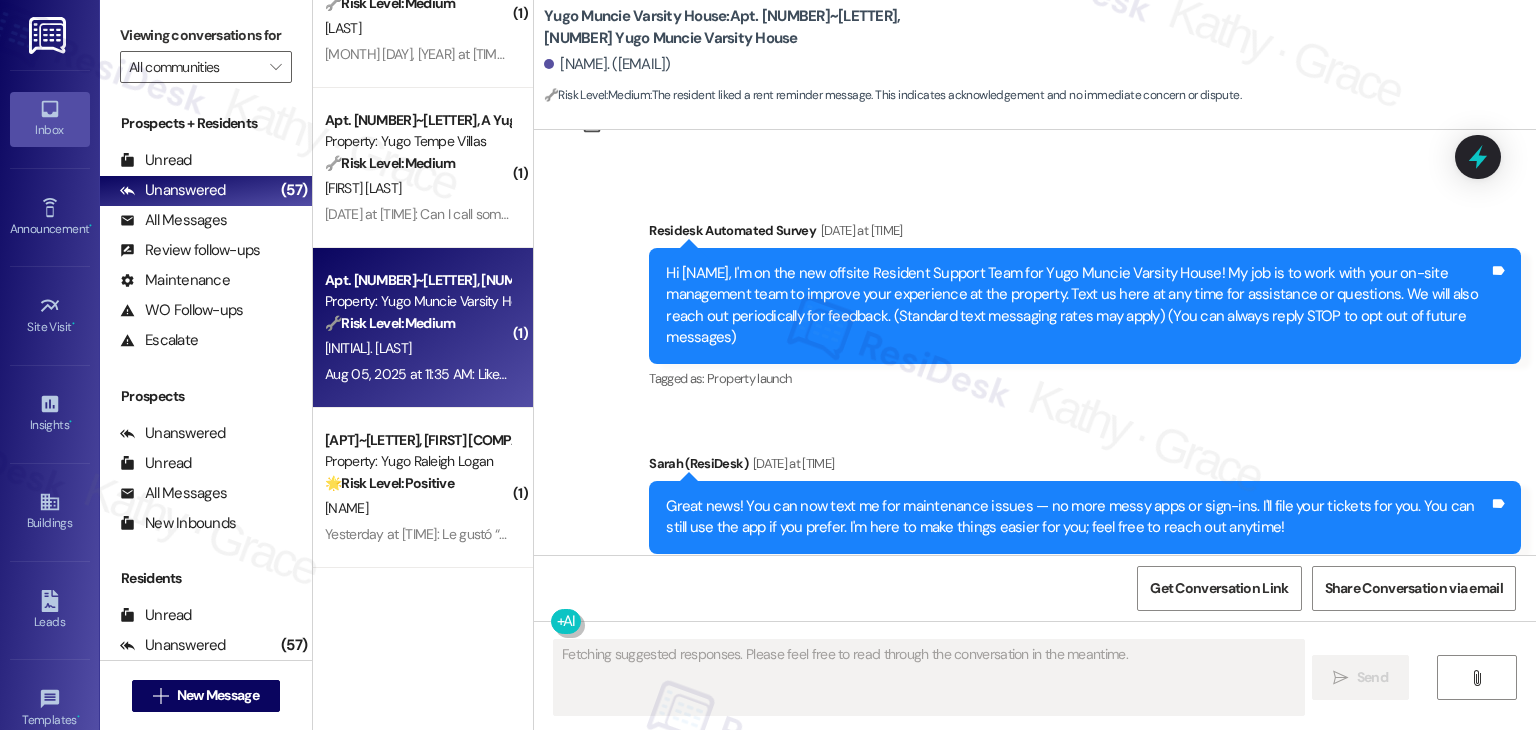 type 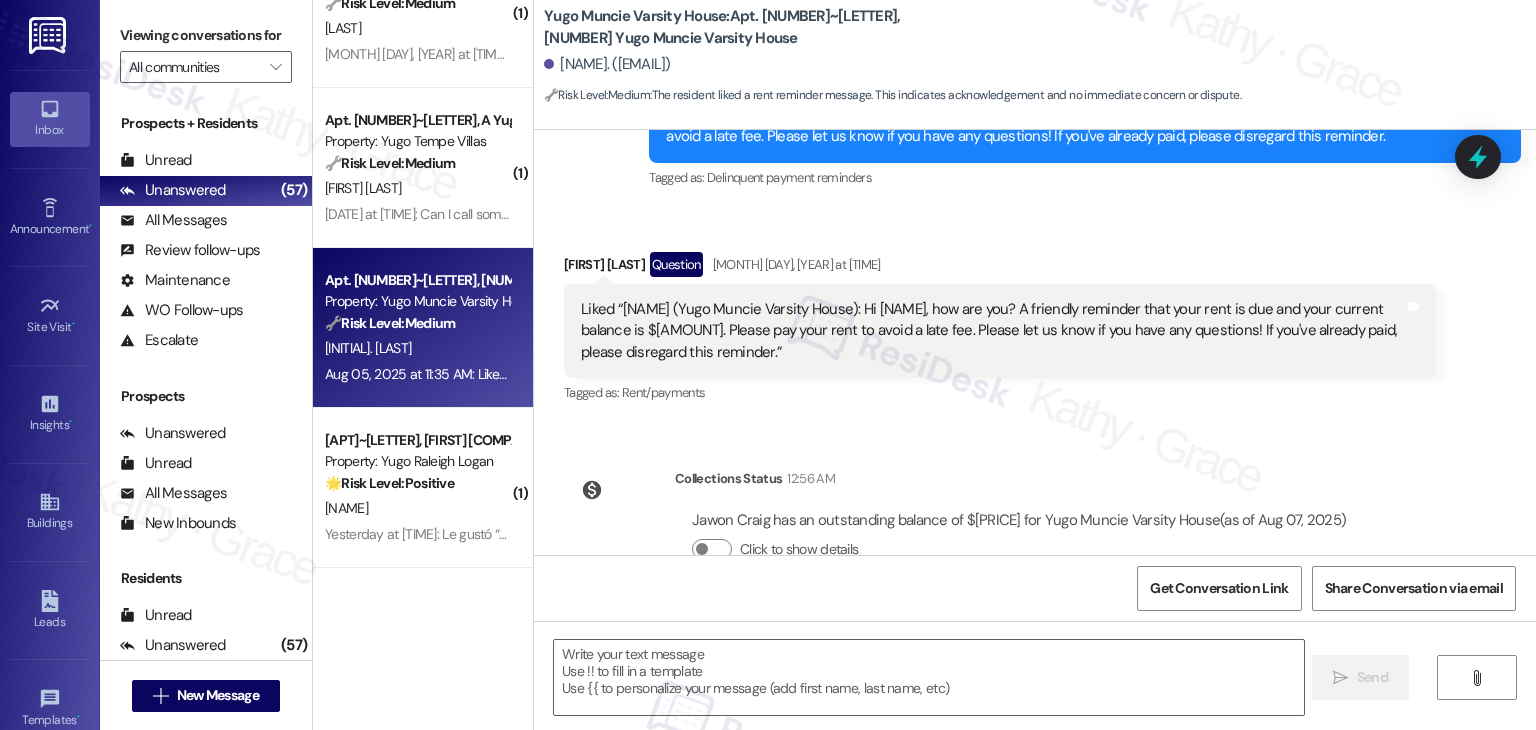 scroll, scrollTop: 2350, scrollLeft: 0, axis: vertical 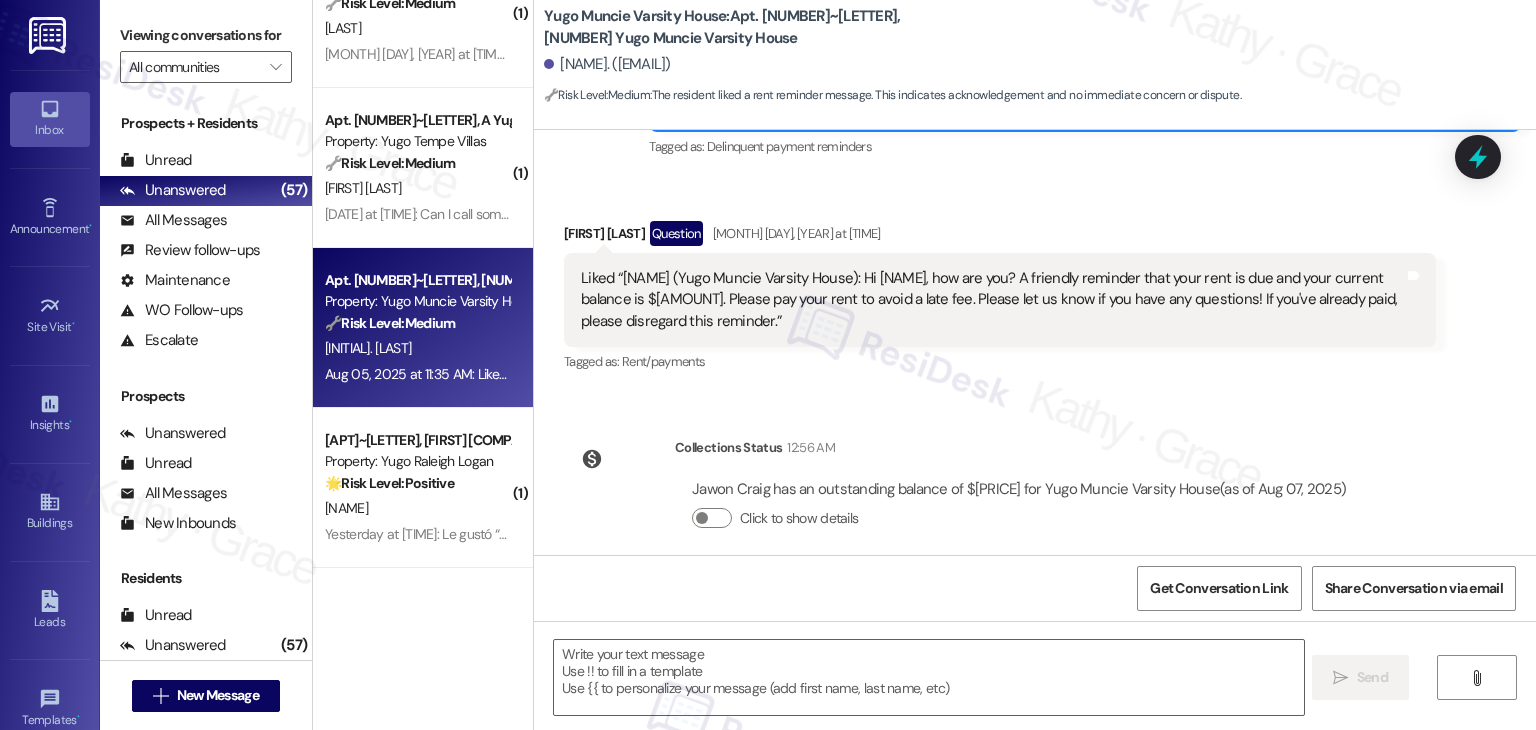 click on "Lease started Jul 31, 2024 at 7:00 PM Survey, sent via SMS Residesk Automated Survey Mar 19, 2025 at 11:37 AM Hi Jawon, I'm on the new offsite Resident Support Team for Yugo Muncie Varsity House! My job is to work with your on-site management team to improve your experience at the property. Text us here at any time for assistance or questions. We will also reach out periodically for feedback. (Standard text messaging rates may apply) (You can always reply STOP to opt out of future messages) Tags and notes Tagged as:   Property launch Click to highlight conversations about Property launch Announcement, sent via SMS Sarah   (ResiDesk) Mar 26, 2025 at 10:02 AM Great news! You can now text me for maintenance issues — no more messy apps or sign-ins. I'll file your tickets for you. You can still use the app if you prefer.  I'm here to make things easier for you; feel free to reach out anytime! Tags and notes Tagged as:   Maintenance ,  Click to highlight conversations about Maintenance Maintenance request ," at bounding box center (1035, 342) 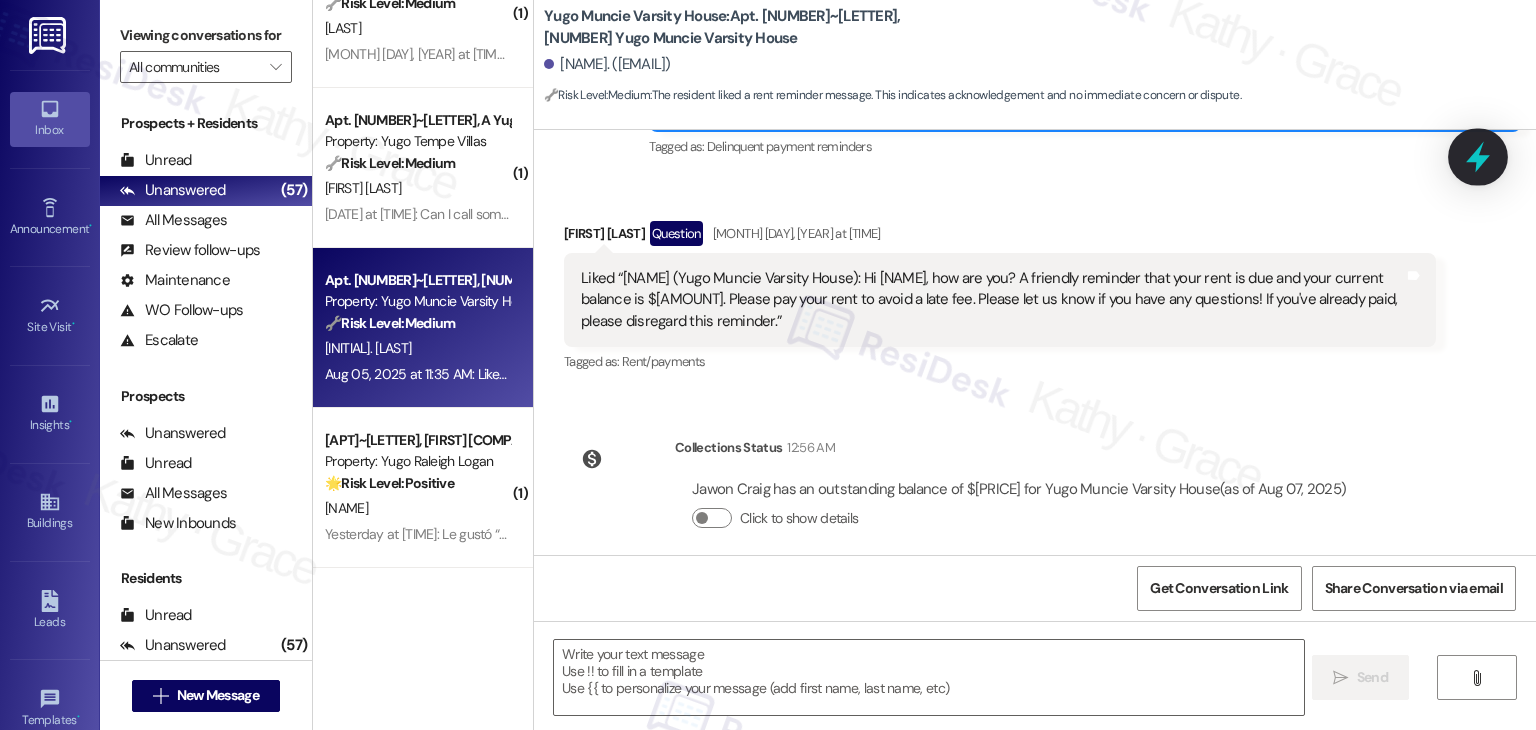 click 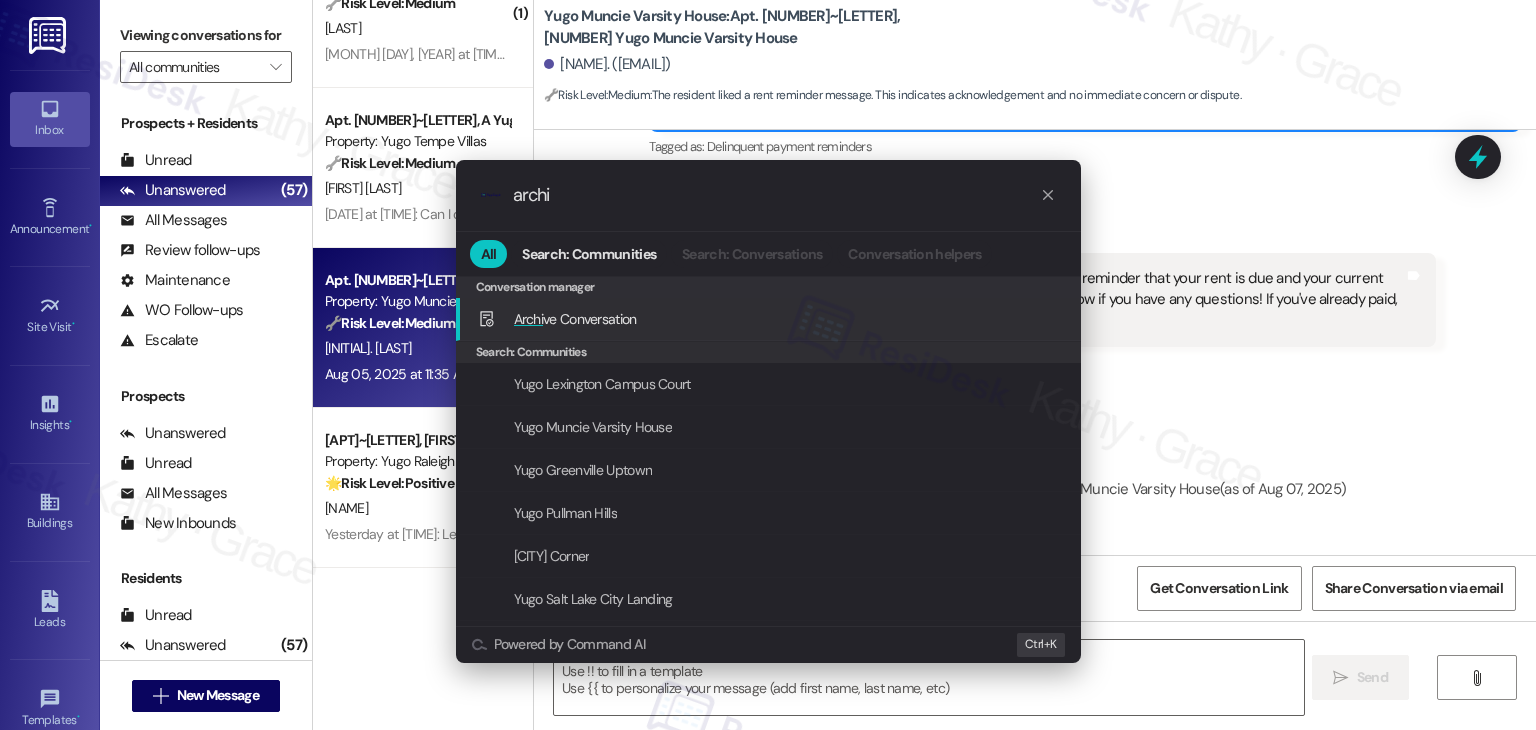 type on "archi" 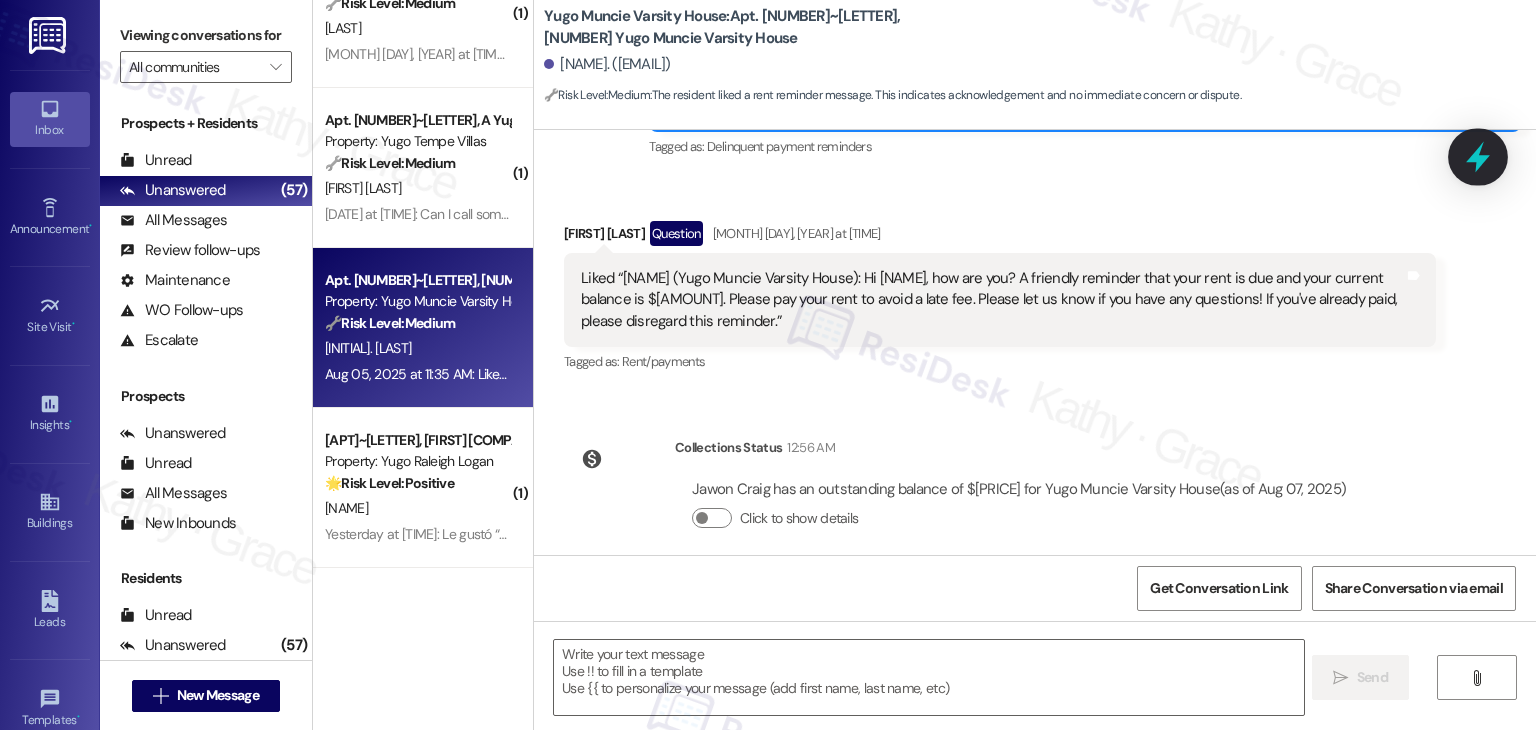 click 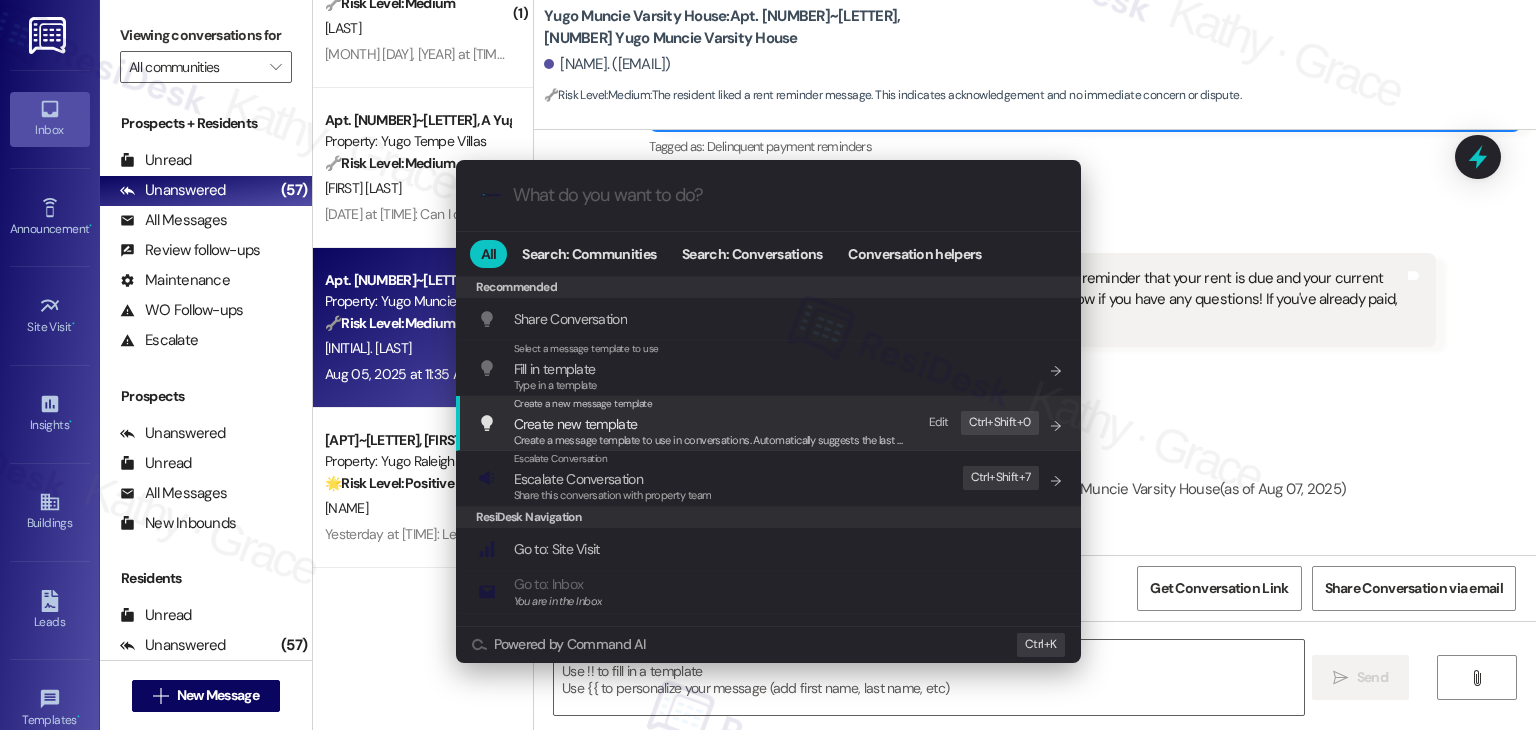 click on ".cls-1{fill:#0a055f;}.cls-2{fill:#0cc4c4;} resideskLogoBlueOrange All Search: Communities Search: Conversations Conversation helpers Recommended Recommended Share Conversation Add shortcut Select a message template to use Fill in template Type in a template Add shortcut Create a new message template Create new template Create a message template to use in conversations. Automatically suggests the last message you sent. Edit Ctrl+ Shift+ 0 Escalate Conversation Escalate Conversation Share this conversation with property team Edit Ctrl+ Shift+ 7 ResiDesk Navigation Go to: Site Visit Add shortcut Go to: Inbox You are in the Inbox Add shortcut Go to: Settings Add shortcut Go to: Message Templates Add shortcut Go to: Buildings Add shortcut Help Getting Started: What you can do with ResiDesk Add shortcut Settings Powered by Command AI Ctrl+ K" at bounding box center (768, 365) 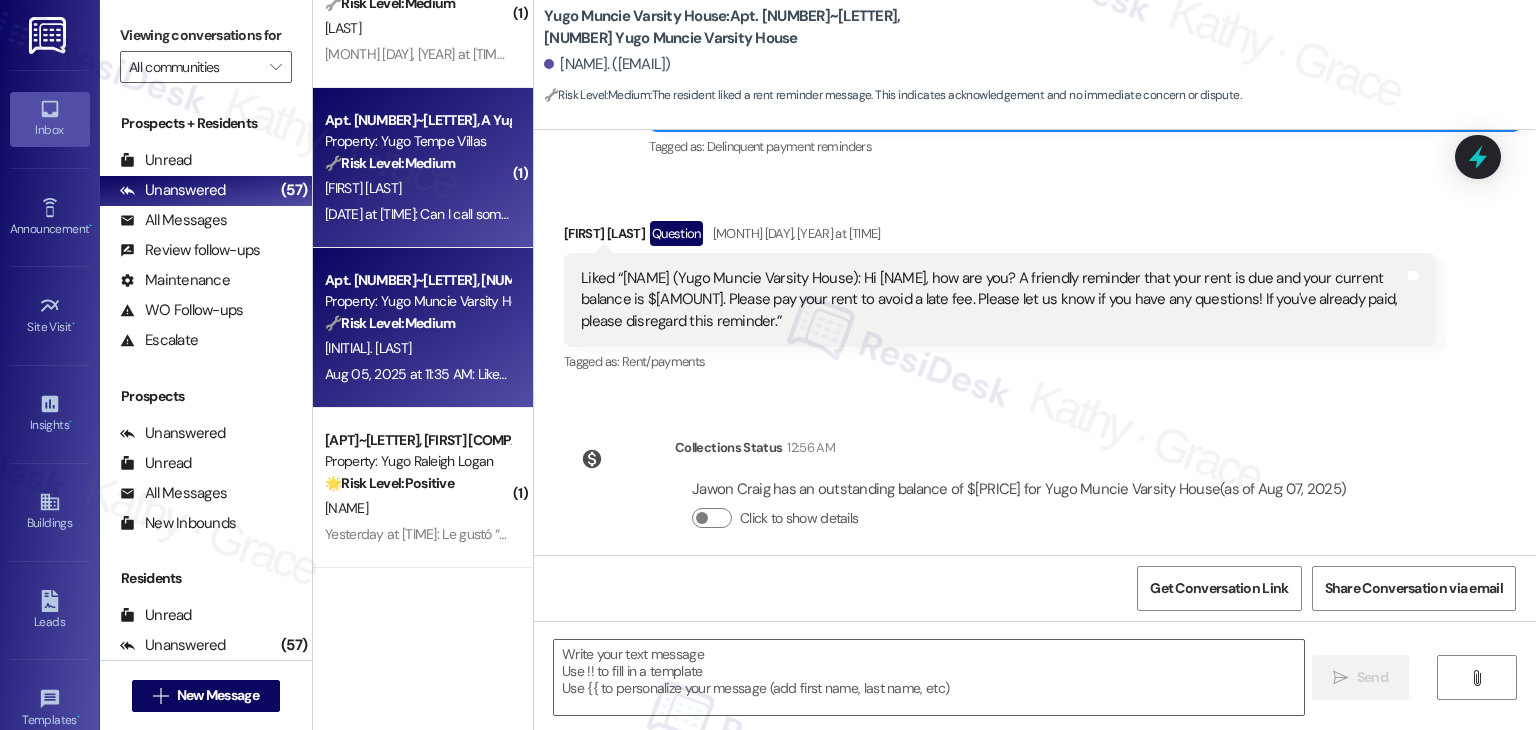 click on "Aug 05, 2025 at 12:23 PM: Can I call sometime today regarding this?  Or I can take a phone call at your earliest convenience
Thank you!  Aug 05, 2025 at 12:23 PM: Can I call sometime today regarding this?  Or I can take a phone call at your earliest convenience
Thank you!" at bounding box center [683, 214] 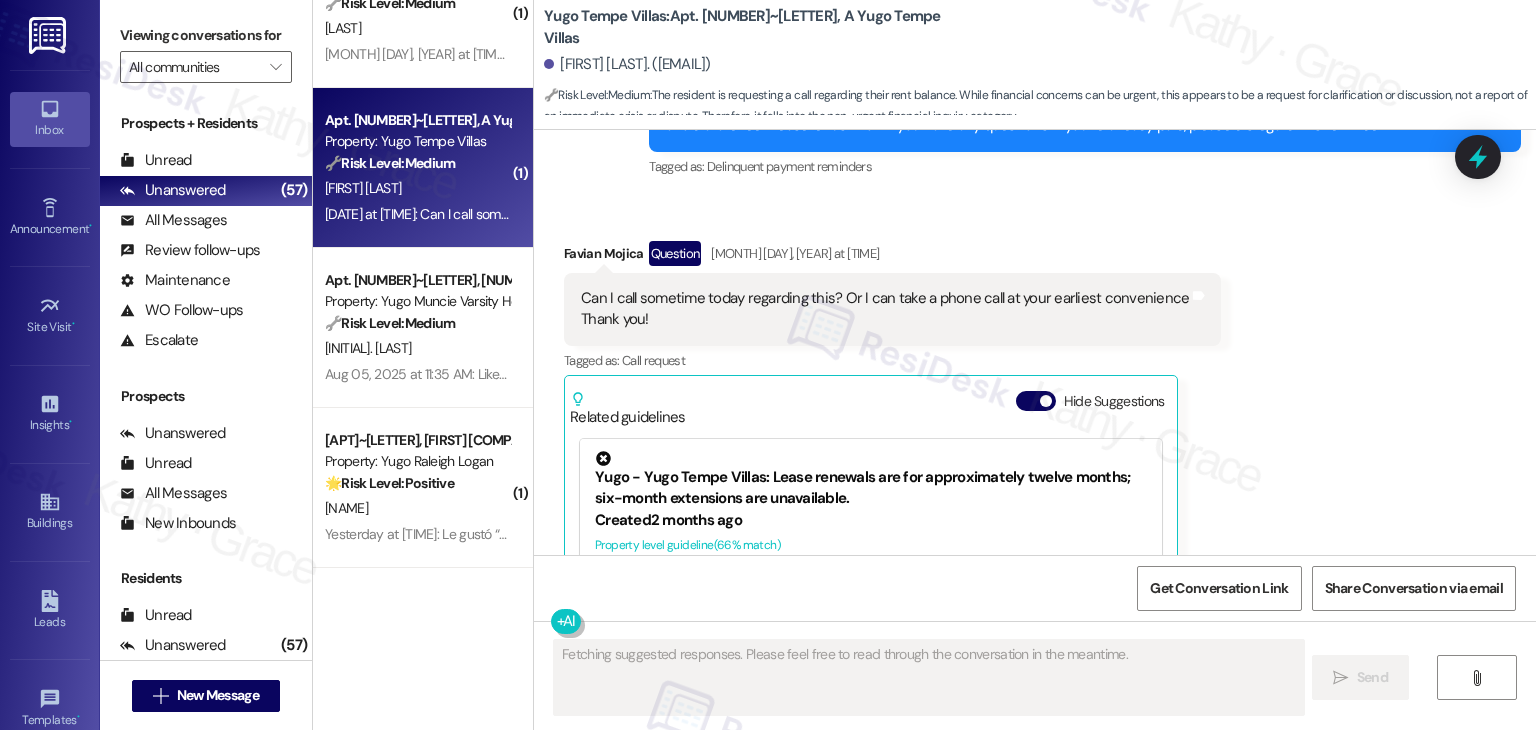 scroll, scrollTop: 5836, scrollLeft: 0, axis: vertical 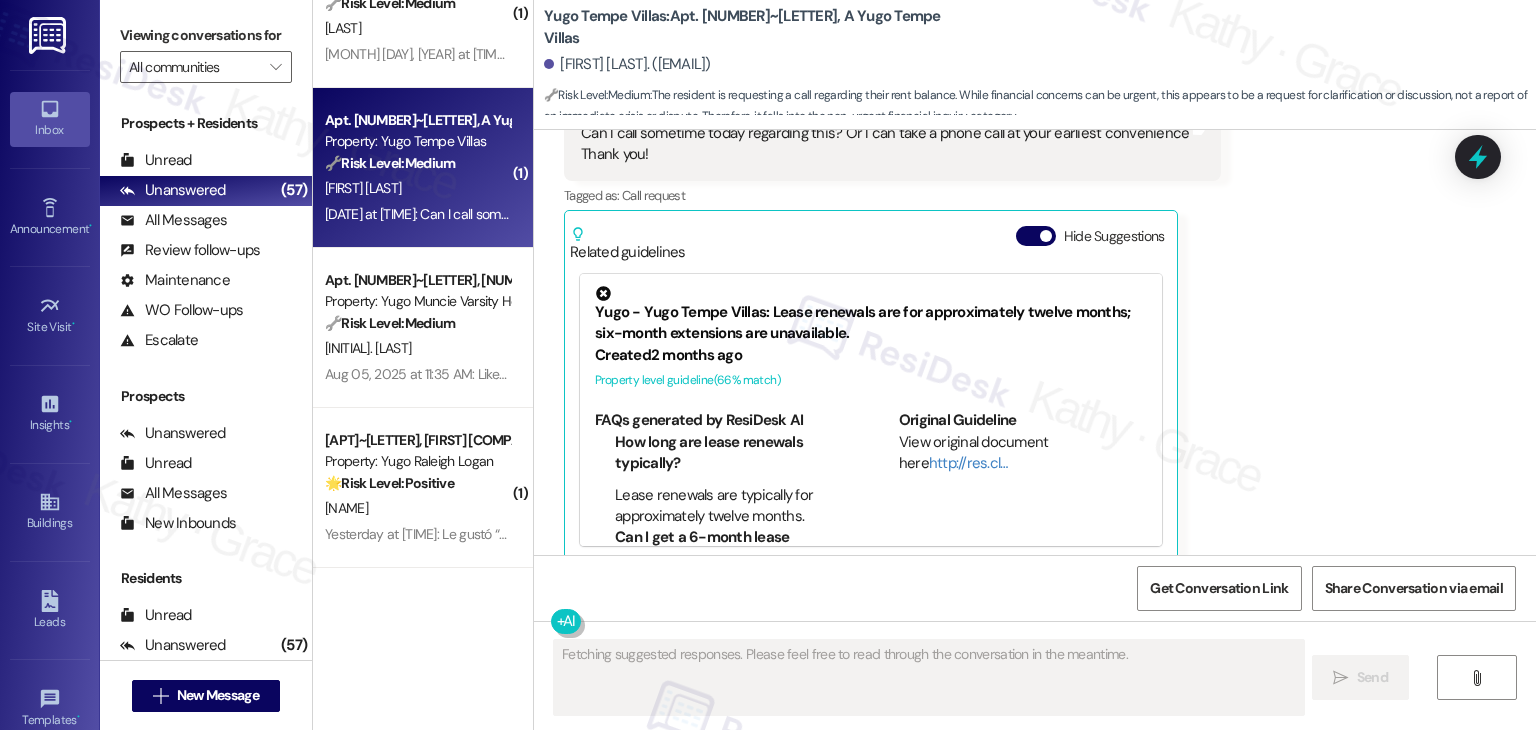 click on "Related guidelines Hide Suggestions" at bounding box center [871, 239] 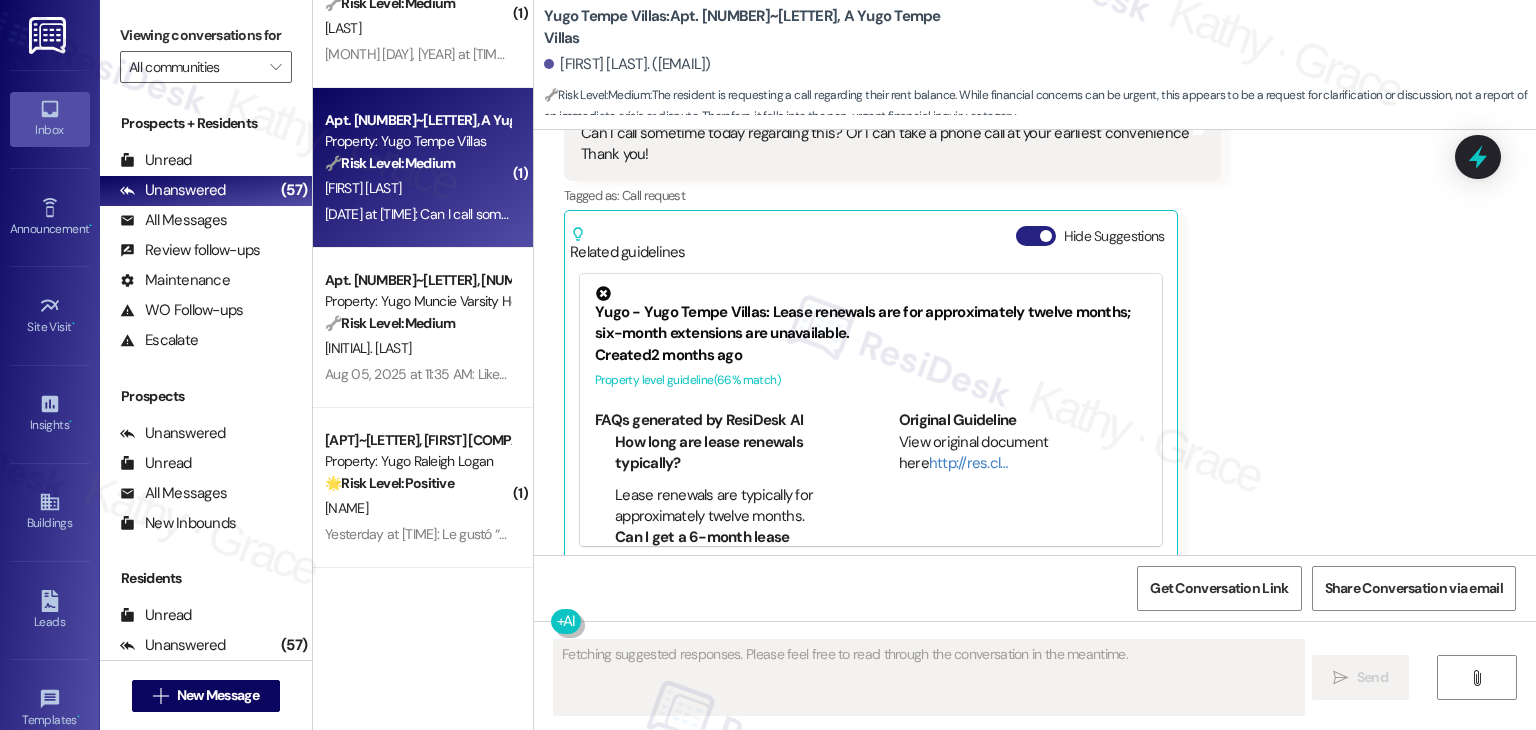 click on "Hide Suggestions" at bounding box center [1036, 236] 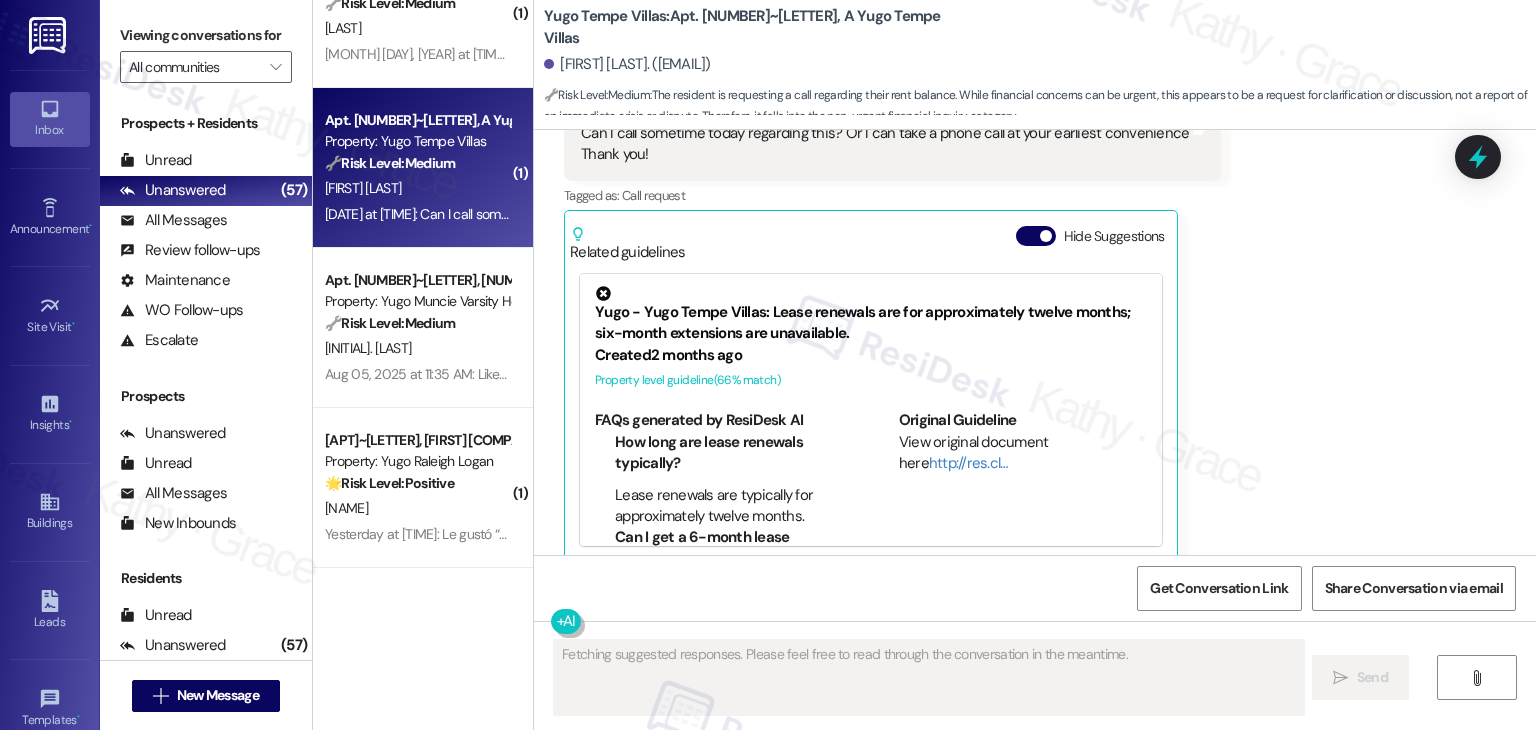 scroll, scrollTop: 5545, scrollLeft: 0, axis: vertical 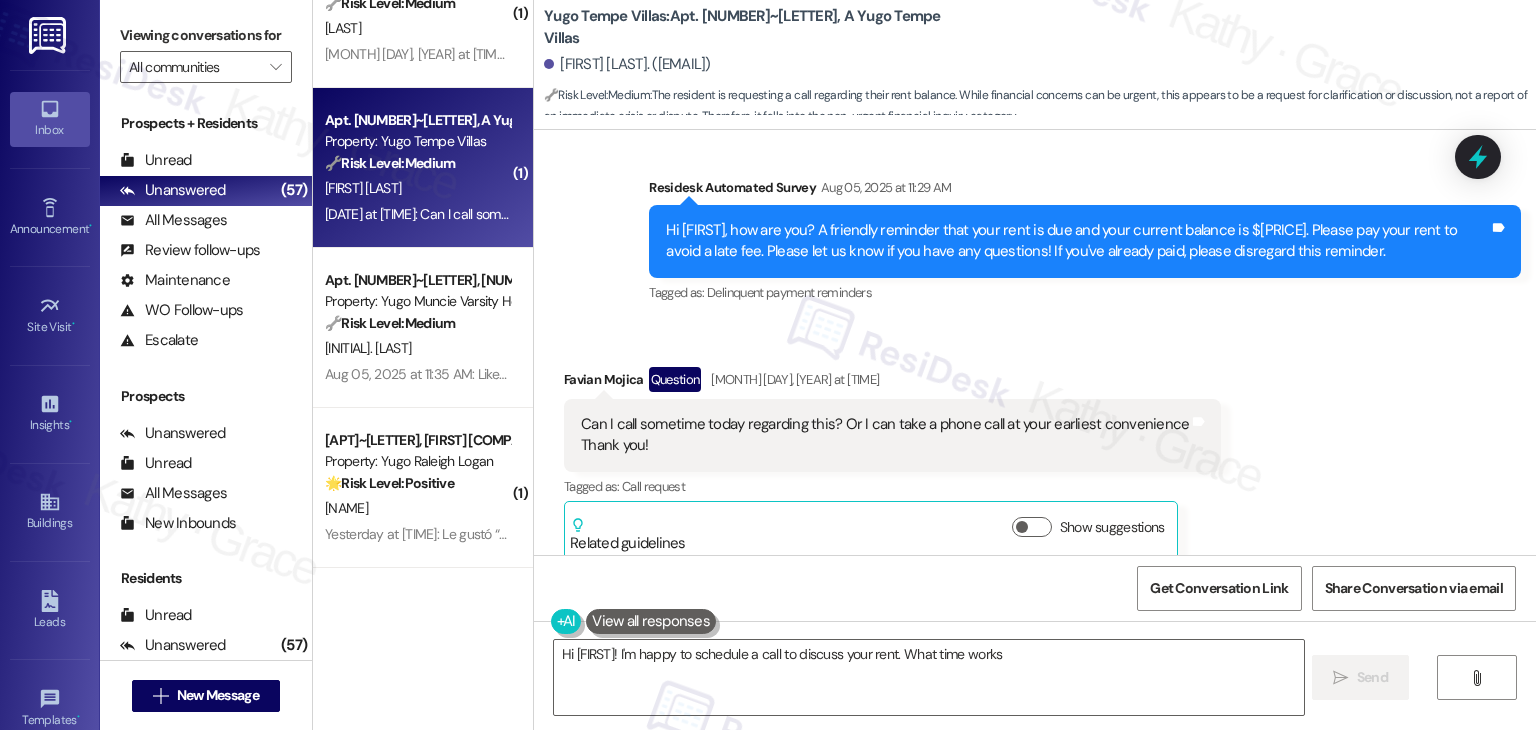 click on "Received via SMS Favian Mojica Question Aug 05, 2025 at 12:23 PM Can I call sometime today regarding this?  Or I can take a phone call at your earliest convenience
Thank you!  Tags and notes Tagged as:   Call request Click to highlight conversations about Call request  Related guidelines Show suggestions" at bounding box center (1035, 449) 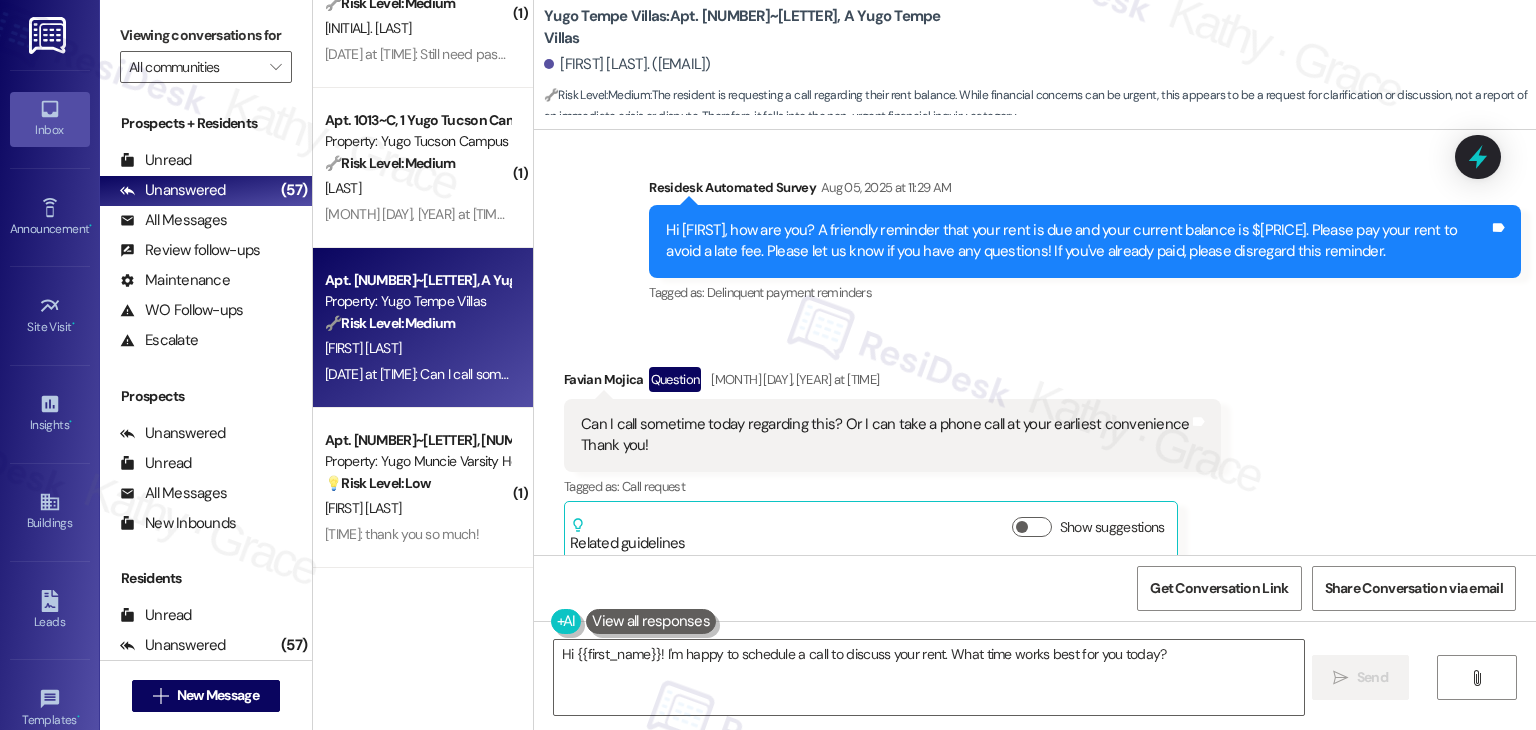 click on "Received via SMS Favian Mojica Question Aug 05, 2025 at 12:23 PM Can I call sometime today regarding this?  Or I can take a phone call at your earliest convenience
Thank you!  Tags and notes Tagged as:   Call request Click to highlight conversations about Call request  Related guidelines Show suggestions" at bounding box center [1035, 449] 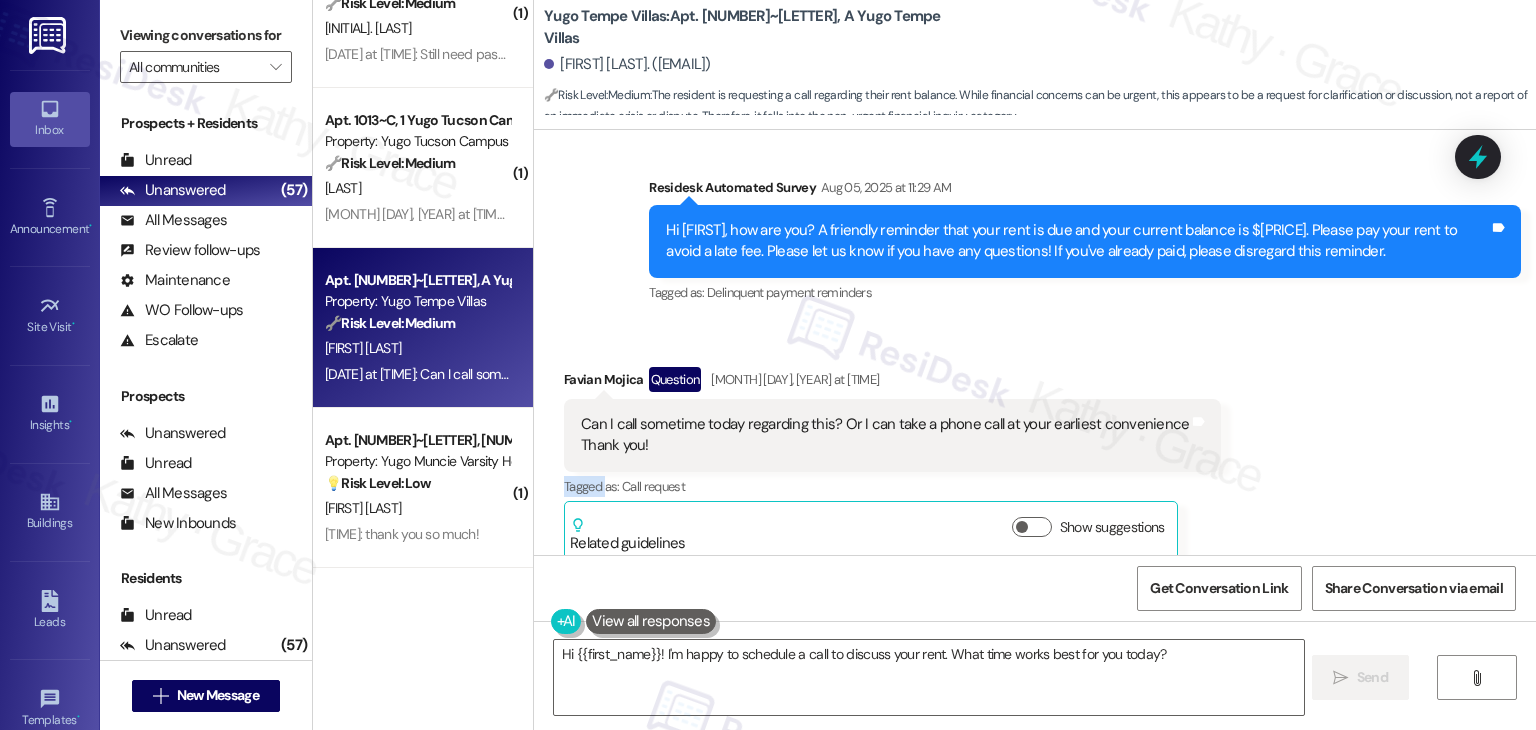 click on "Received via SMS Favian Mojica Question Aug 05, 2025 at 12:23 PM Can I call sometime today regarding this?  Or I can take a phone call at your earliest convenience
Thank you!  Tags and notes Tagged as:   Call request Click to highlight conversations about Call request  Related guidelines Show suggestions" at bounding box center [1035, 449] 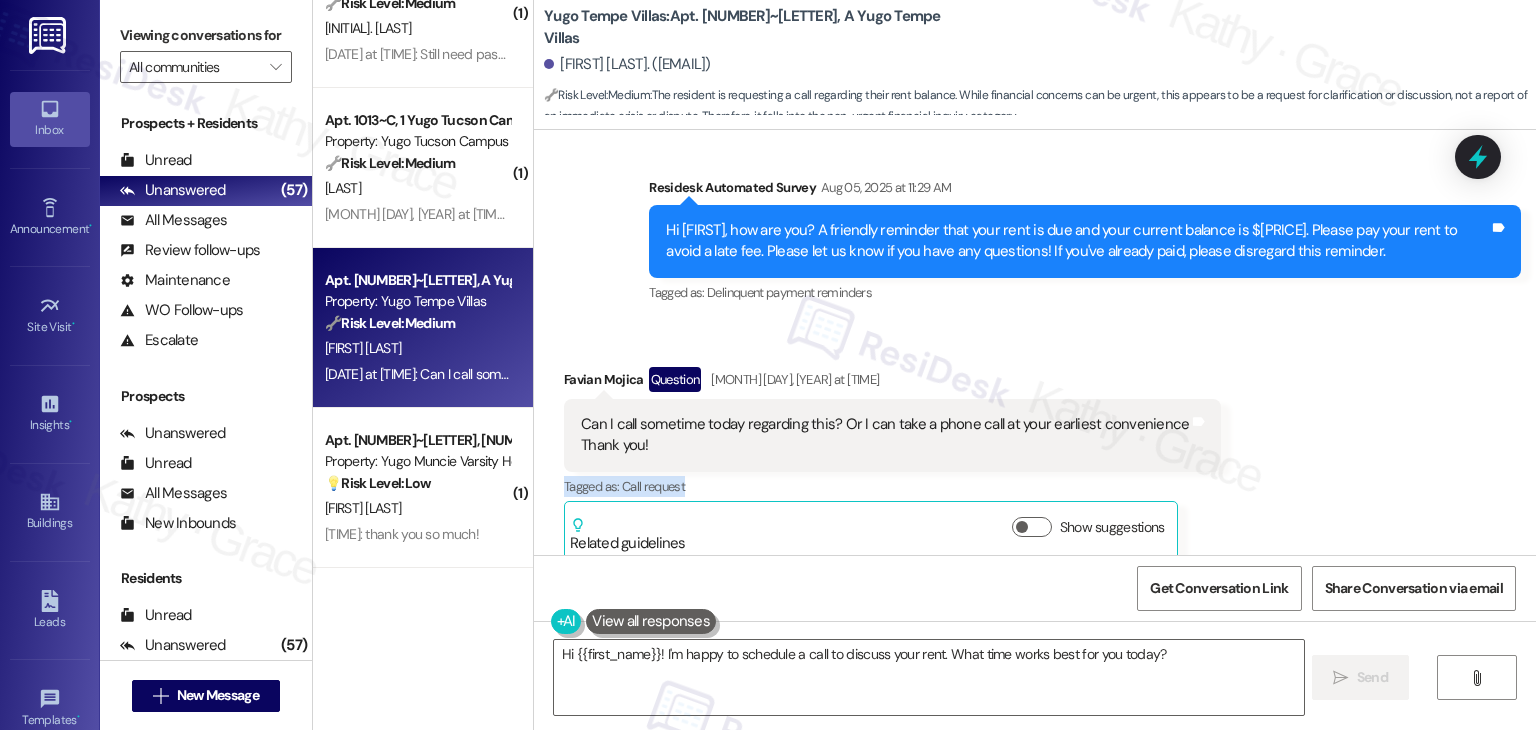 click on "Received via SMS Favian Mojica Question Aug 05, 2025 at 12:23 PM Can I call sometime today regarding this?  Or I can take a phone call at your earliest convenience
Thank you!  Tags and notes Tagged as:   Call request Click to highlight conversations about Call request  Related guidelines Show suggestions" at bounding box center (1035, 449) 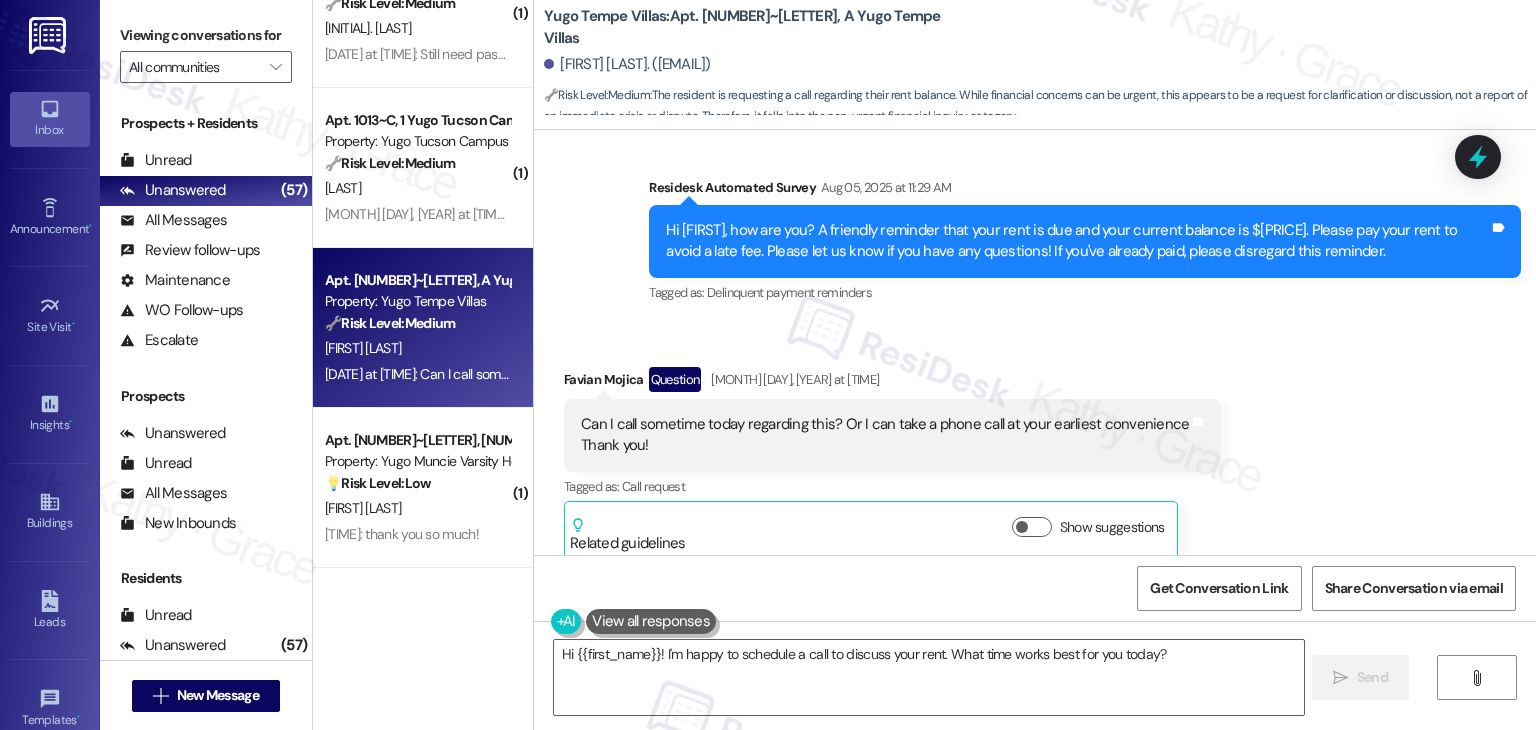 click on "Hi Favian, how are you? A friendly reminder that your rent is due and your current balance is $1032.95. Please pay your rent to avoid a late fee. Please let us know if you have any questions! If you've already paid, please disregard this reminder." at bounding box center [1077, 241] 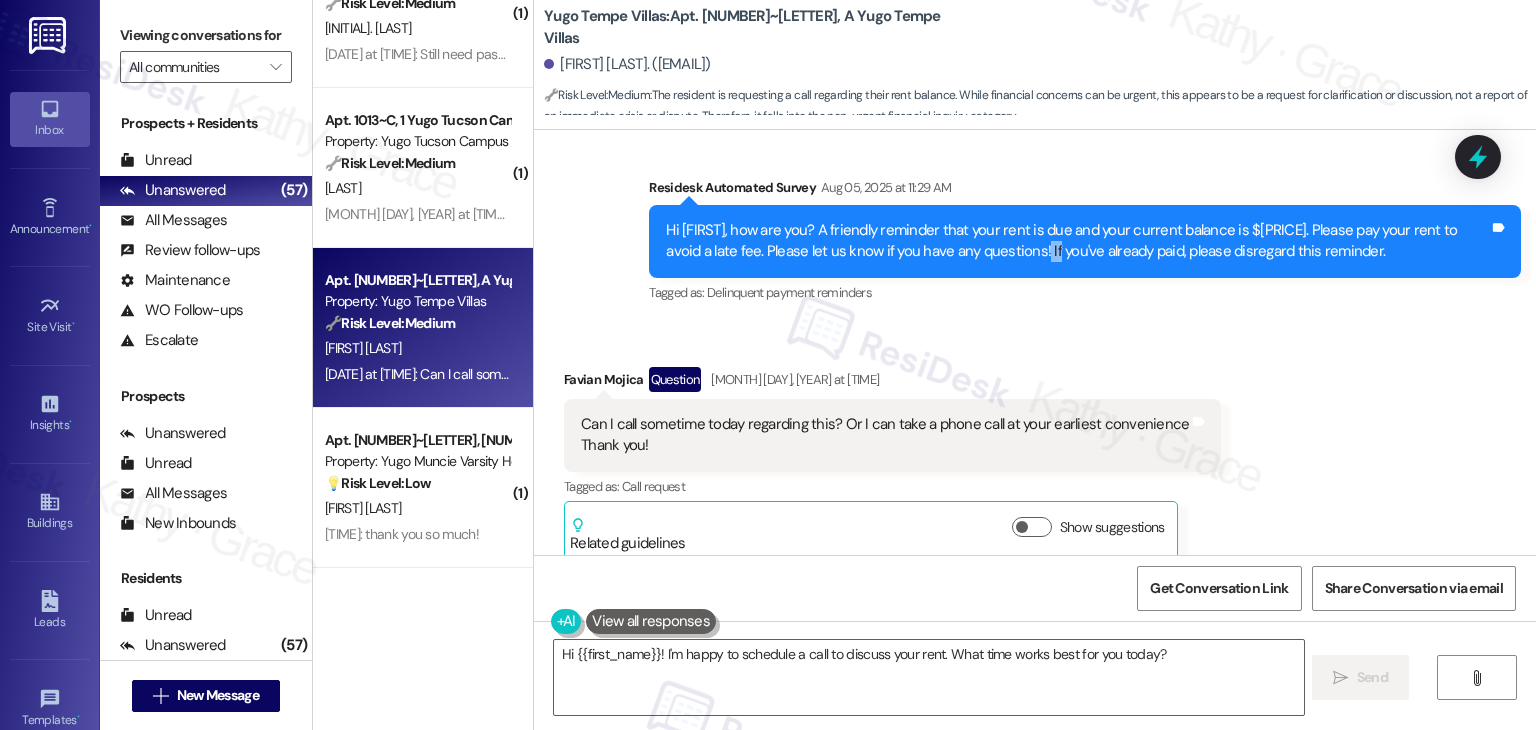 click on "Hi Favian, how are you? A friendly reminder that your rent is due and your current balance is $1032.95. Please pay your rent to avoid a late fee. Please let us know if you have any questions! If you've already paid, please disregard this reminder." at bounding box center (1077, 241) 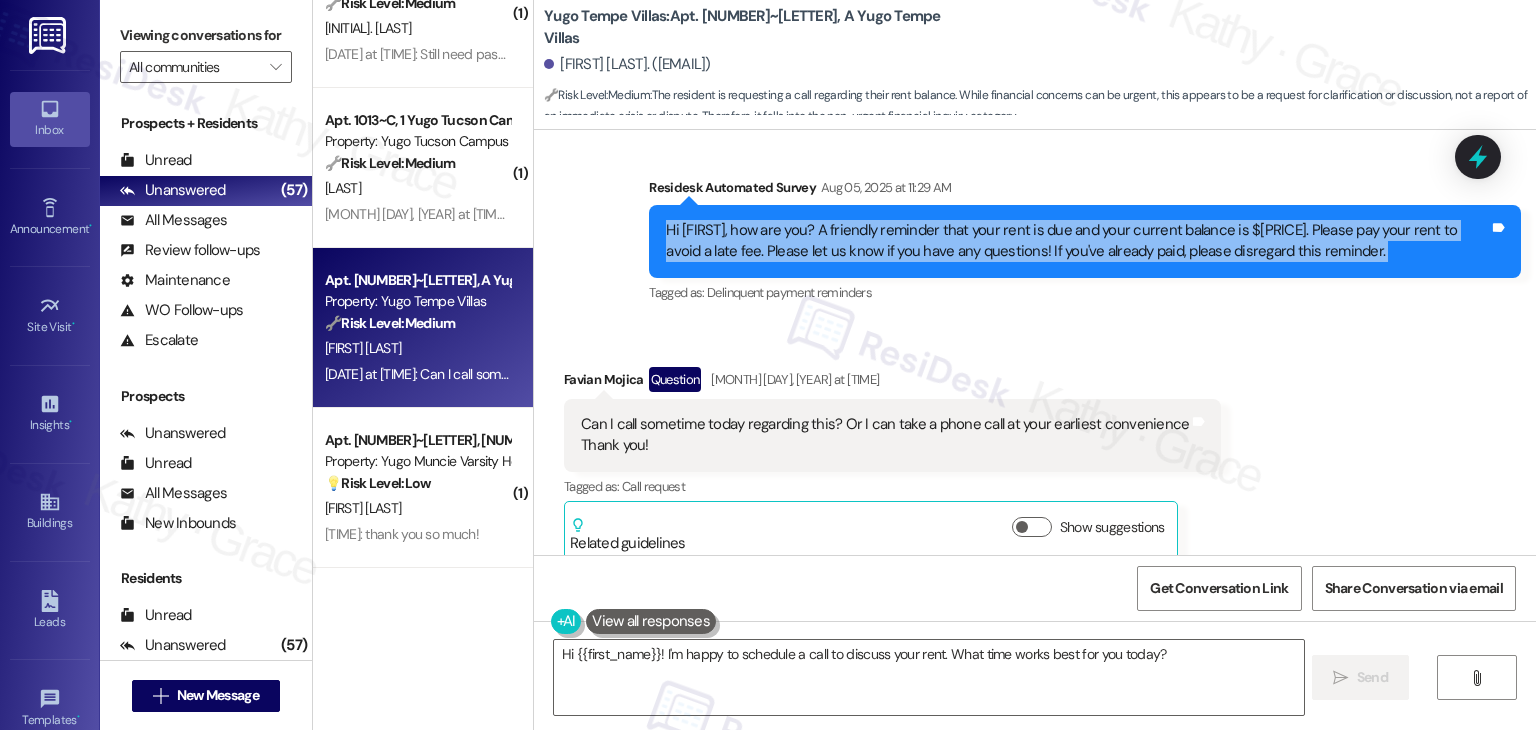 click on "Hi Favian, how are you? A friendly reminder that your rent is due and your current balance is $1032.95. Please pay your rent to avoid a late fee. Please let us know if you have any questions! If you've already paid, please disregard this reminder." at bounding box center (1077, 241) 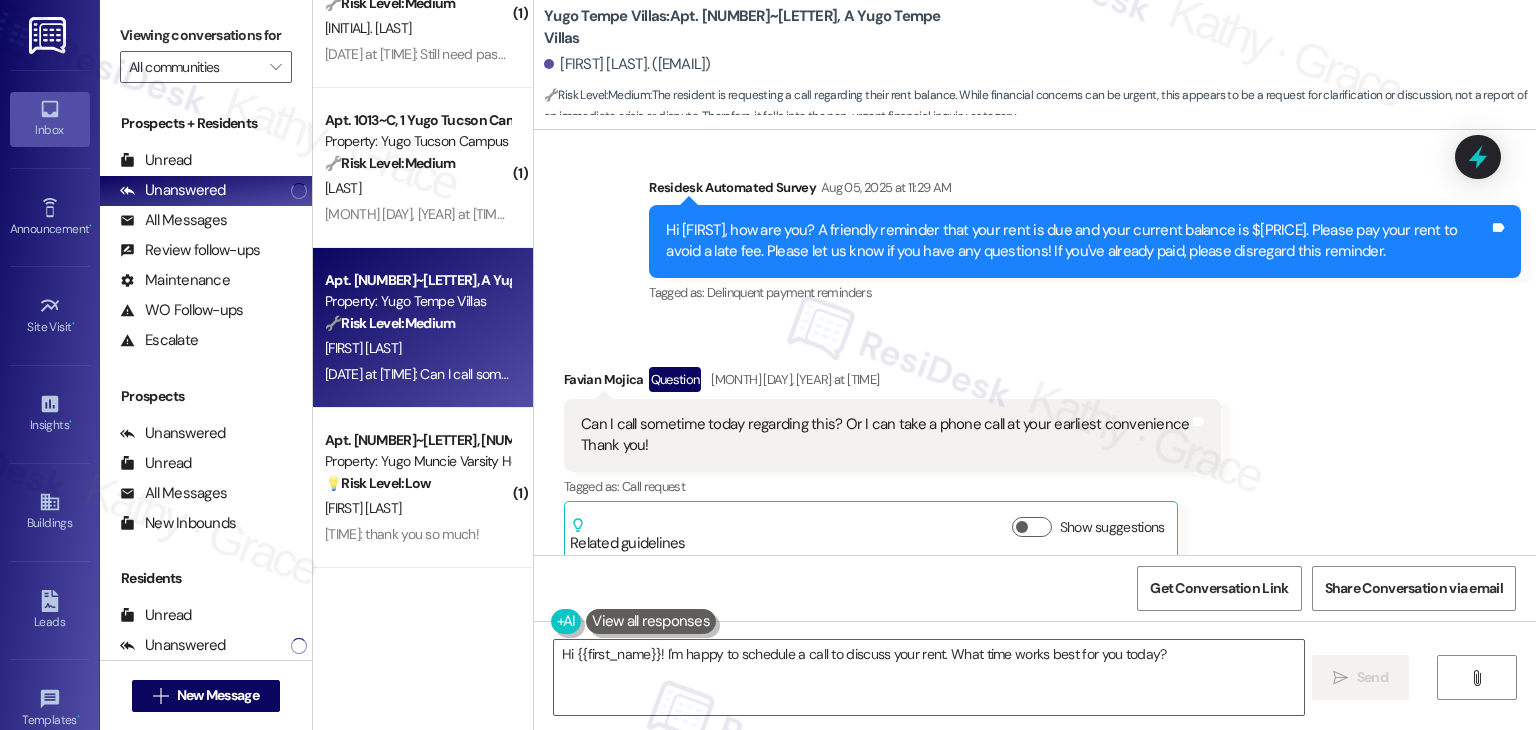 click on "Can I call sometime today regarding this?  Or I can take a phone call at your earliest convenience
Thank you!" at bounding box center [885, 435] 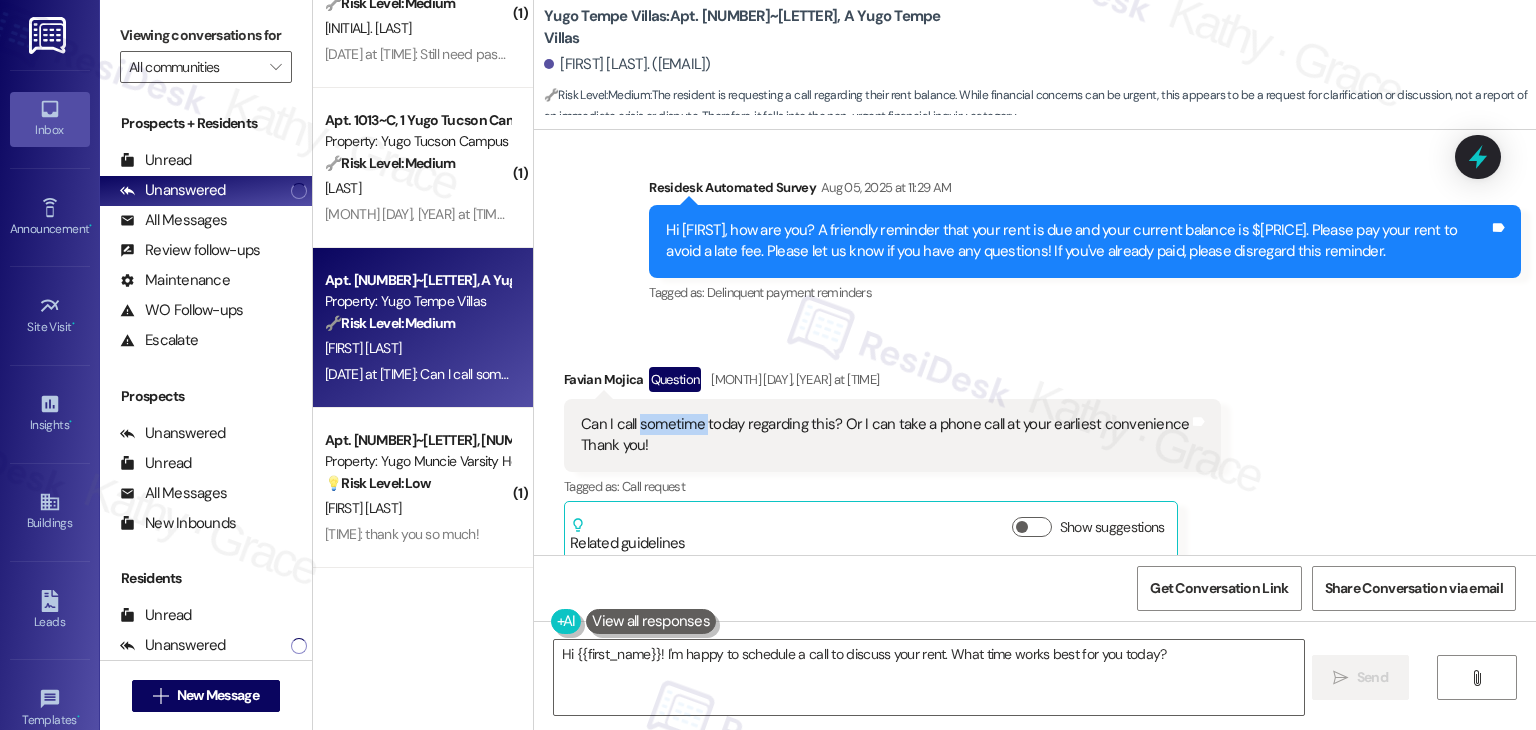 click on "Can I call sometime today regarding this?  Or I can take a phone call at your earliest convenience
Thank you!" at bounding box center [885, 435] 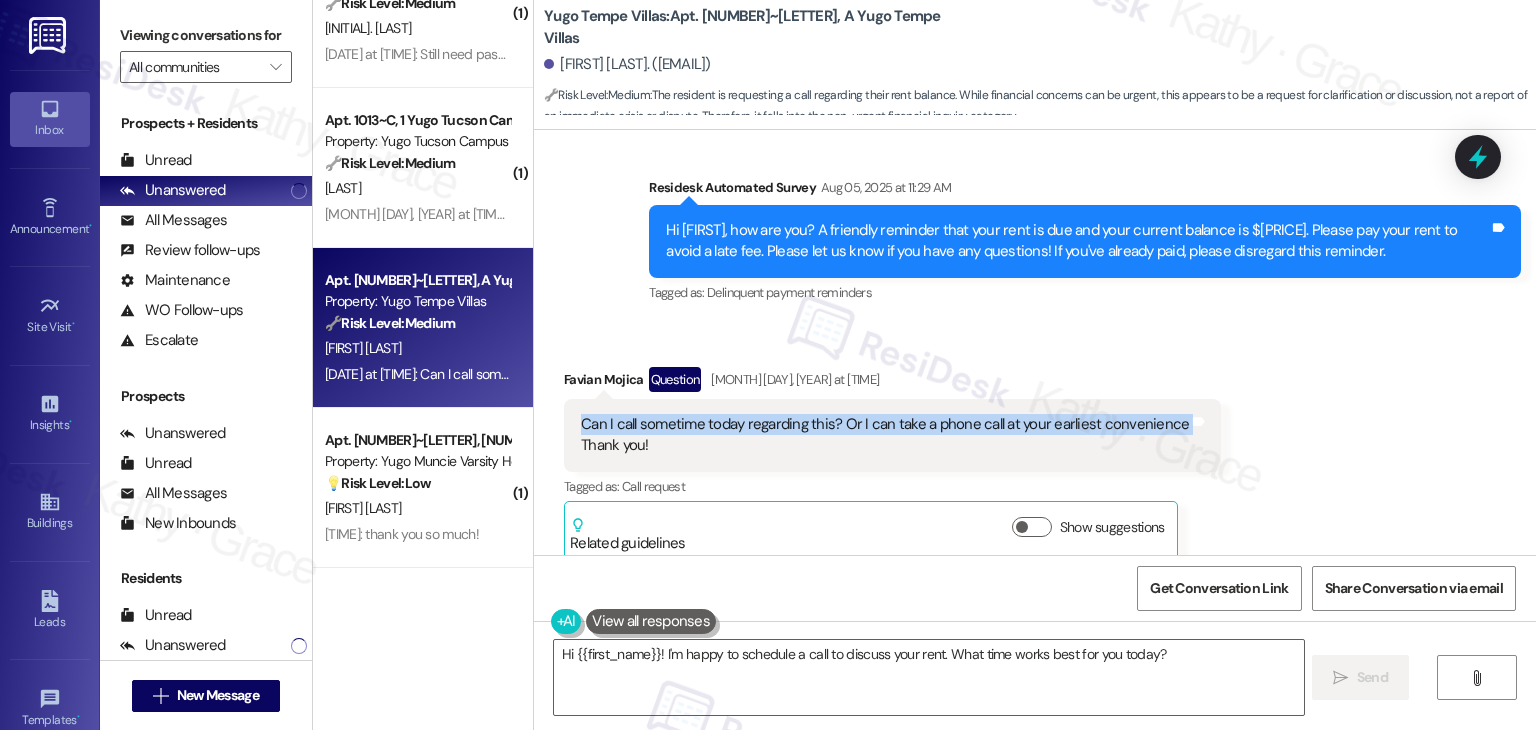 click on "Can I call sometime today regarding this?  Or I can take a phone call at your earliest convenience
Thank you!" at bounding box center [885, 435] 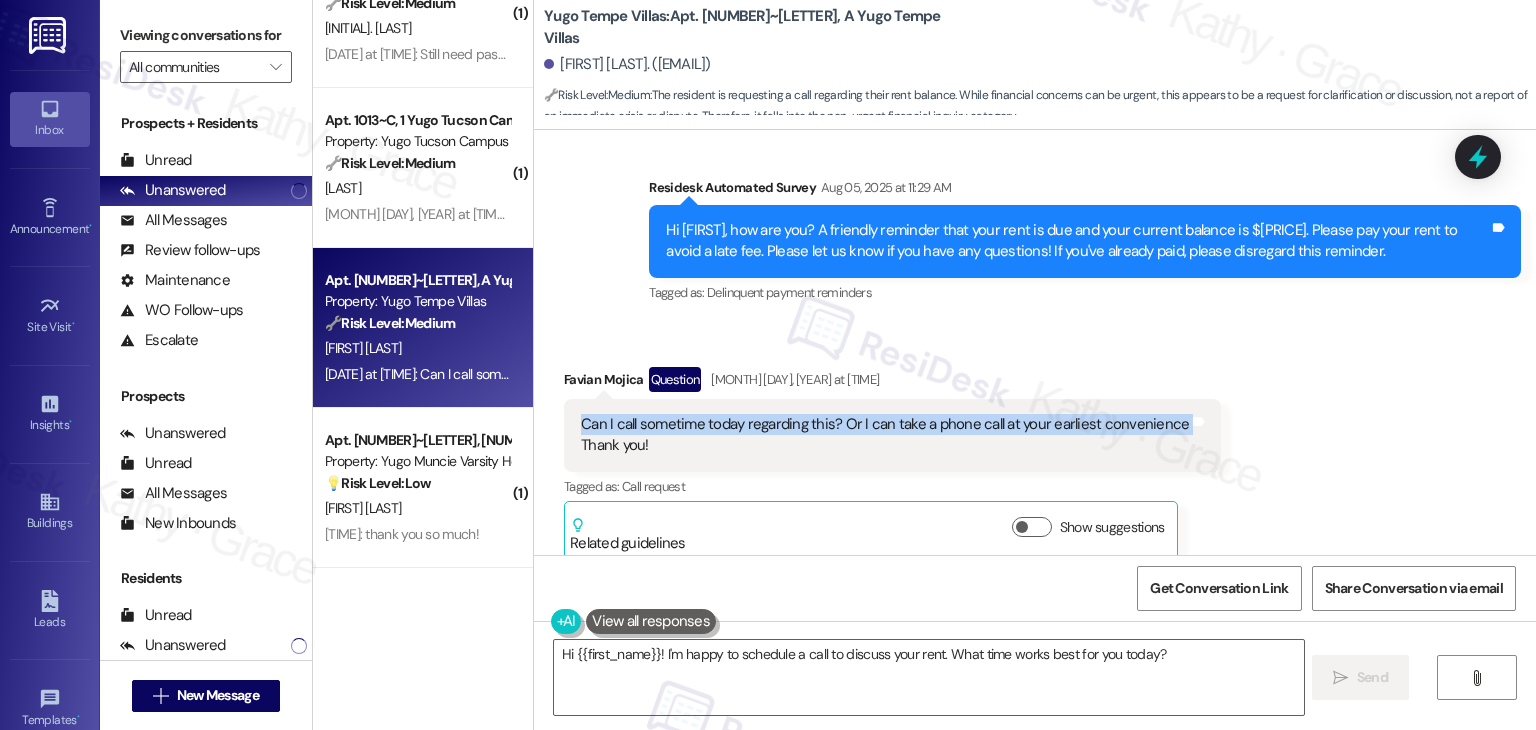 copy on "Can I call sometime today regarding this?  Or I can take a phone call at your earliest convenience" 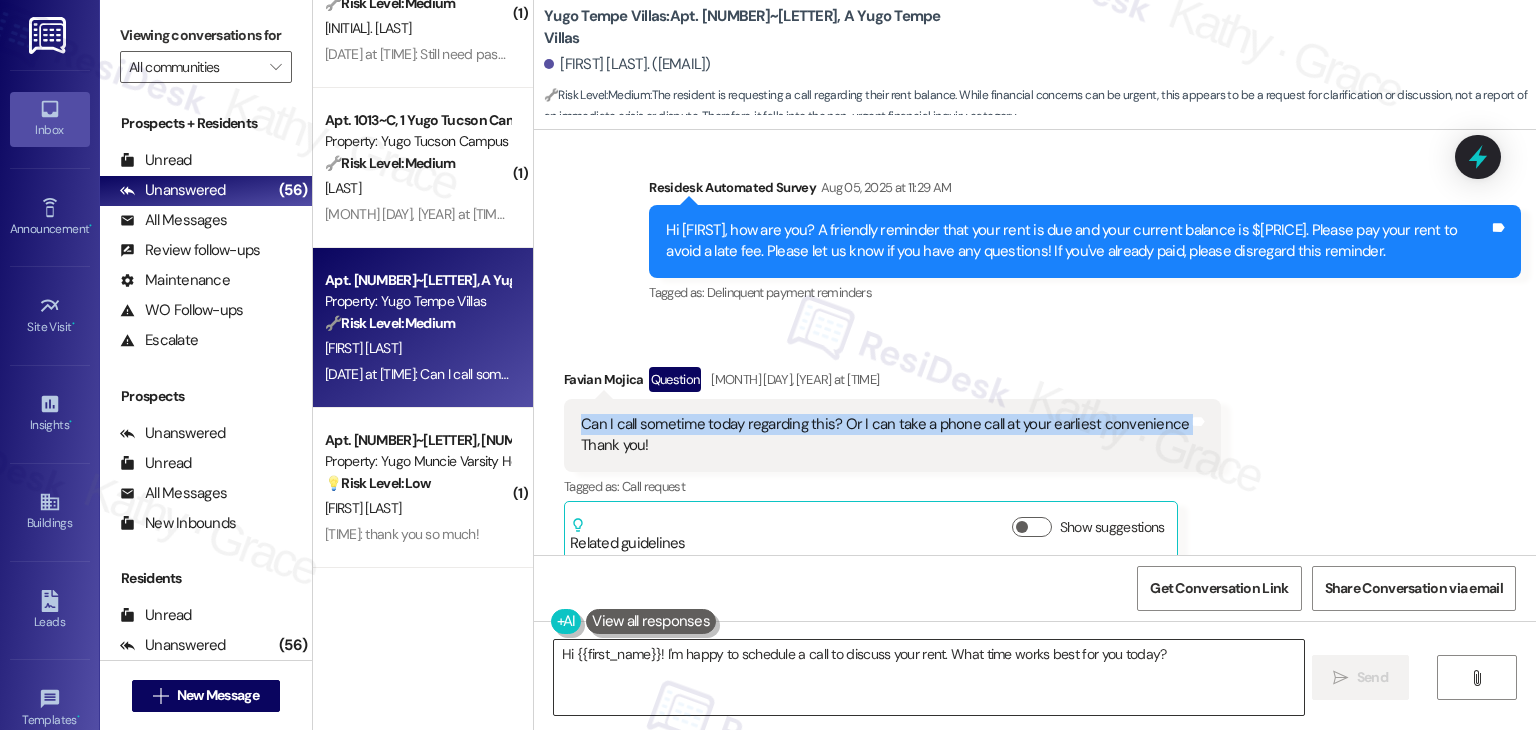 click on "Hi {{first_name}}! I'm happy to schedule a call to discuss your rent. What time works best for you today?" at bounding box center [928, 677] 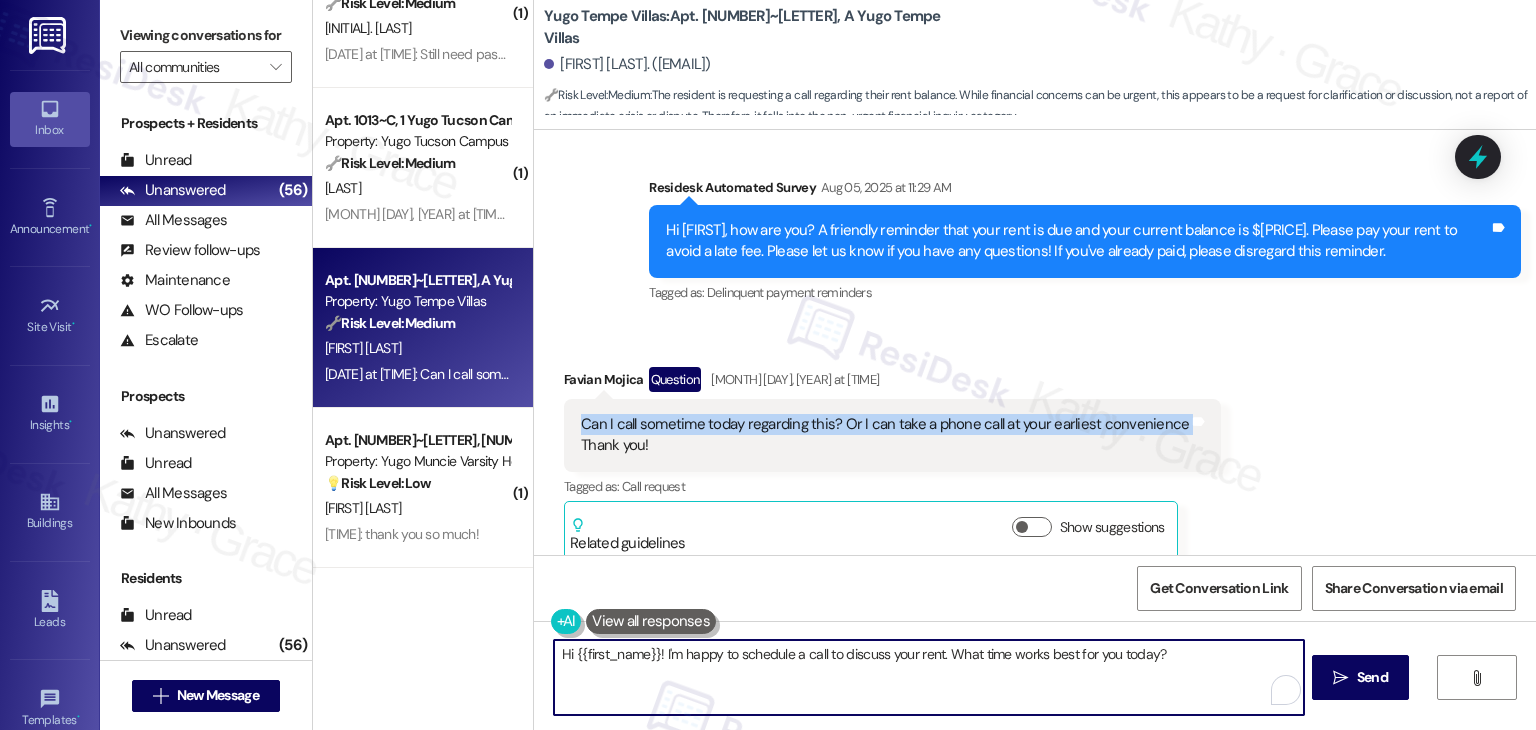 click on "Hi {{first_name}}! I'm happy to schedule a call to discuss your rent. What time works best for you today?" at bounding box center (928, 677) 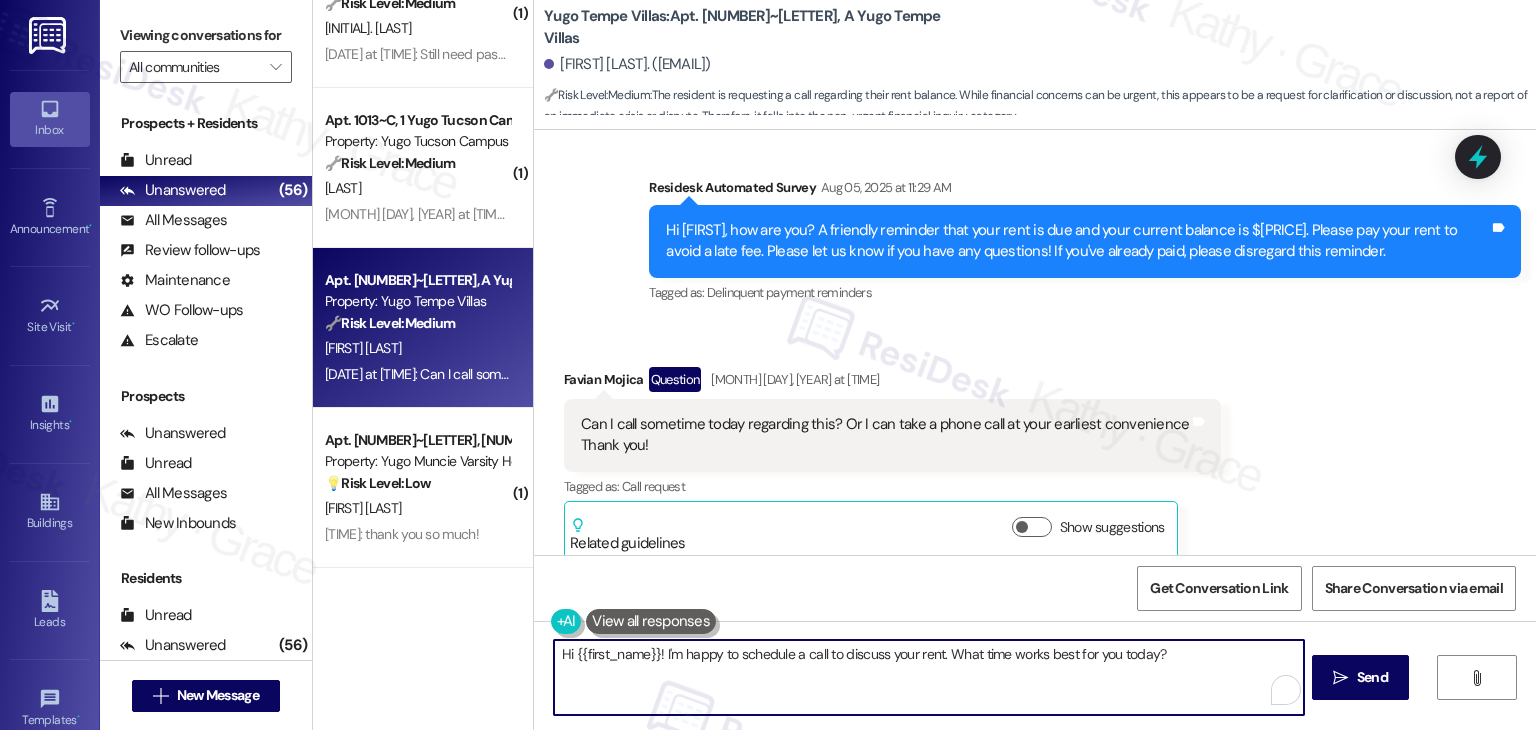 paste on "Favian! Yes, you’re welcome to call the office during business hours. I appreciate your patience, and let me know if you need anything else in the meantime!" 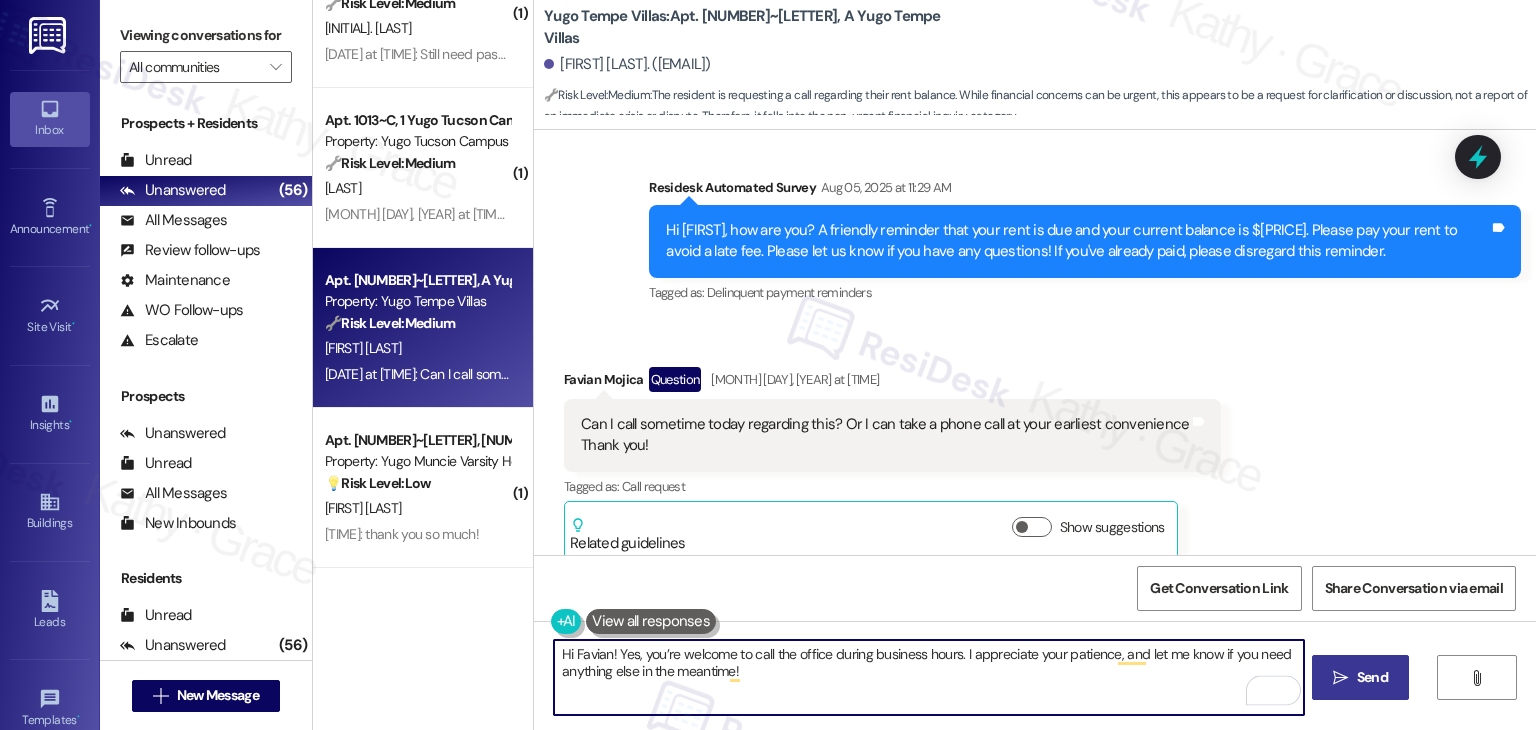 type on "Hi Favian! Yes, you’re welcome to call the office during business hours. I appreciate your patience, and let me know if you need anything else in the meantime!" 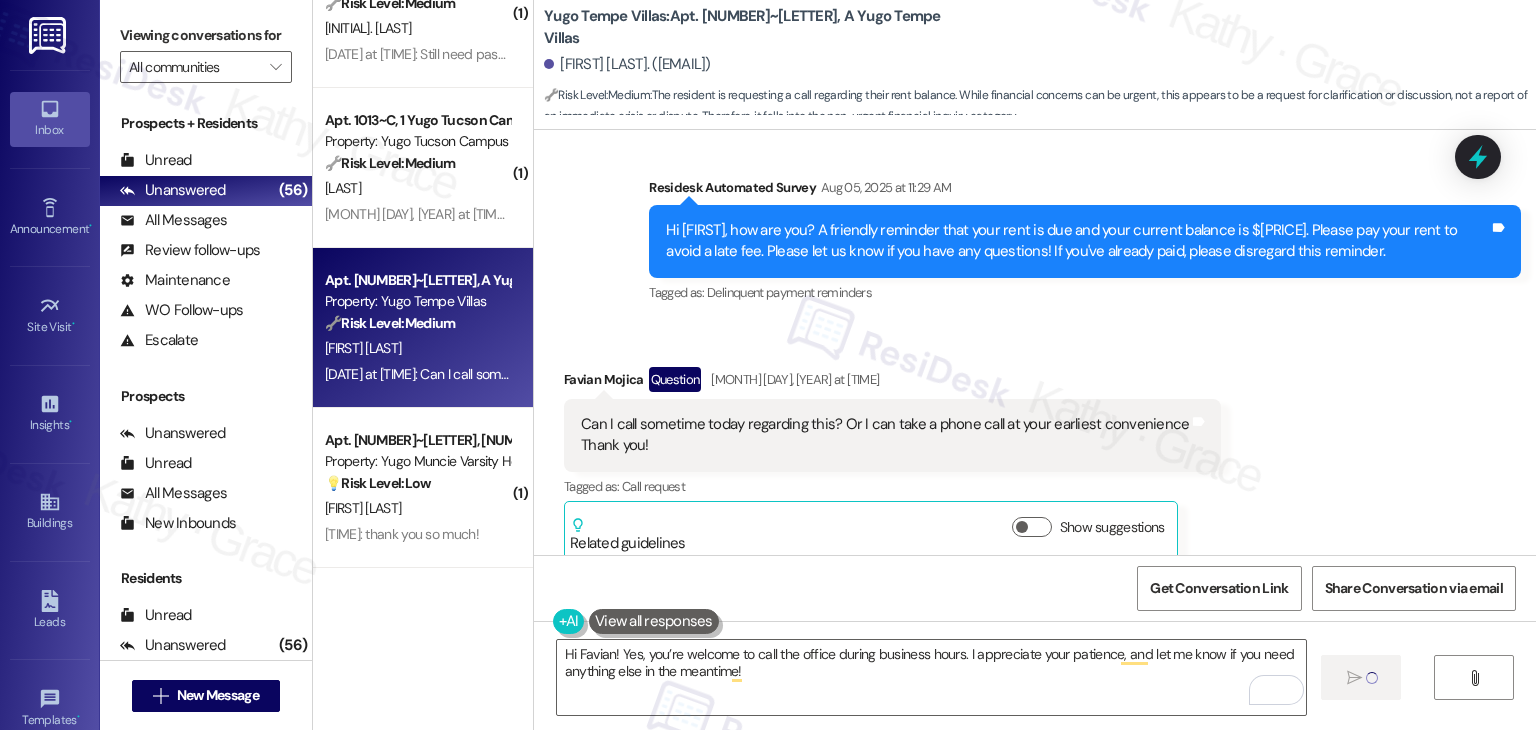 type 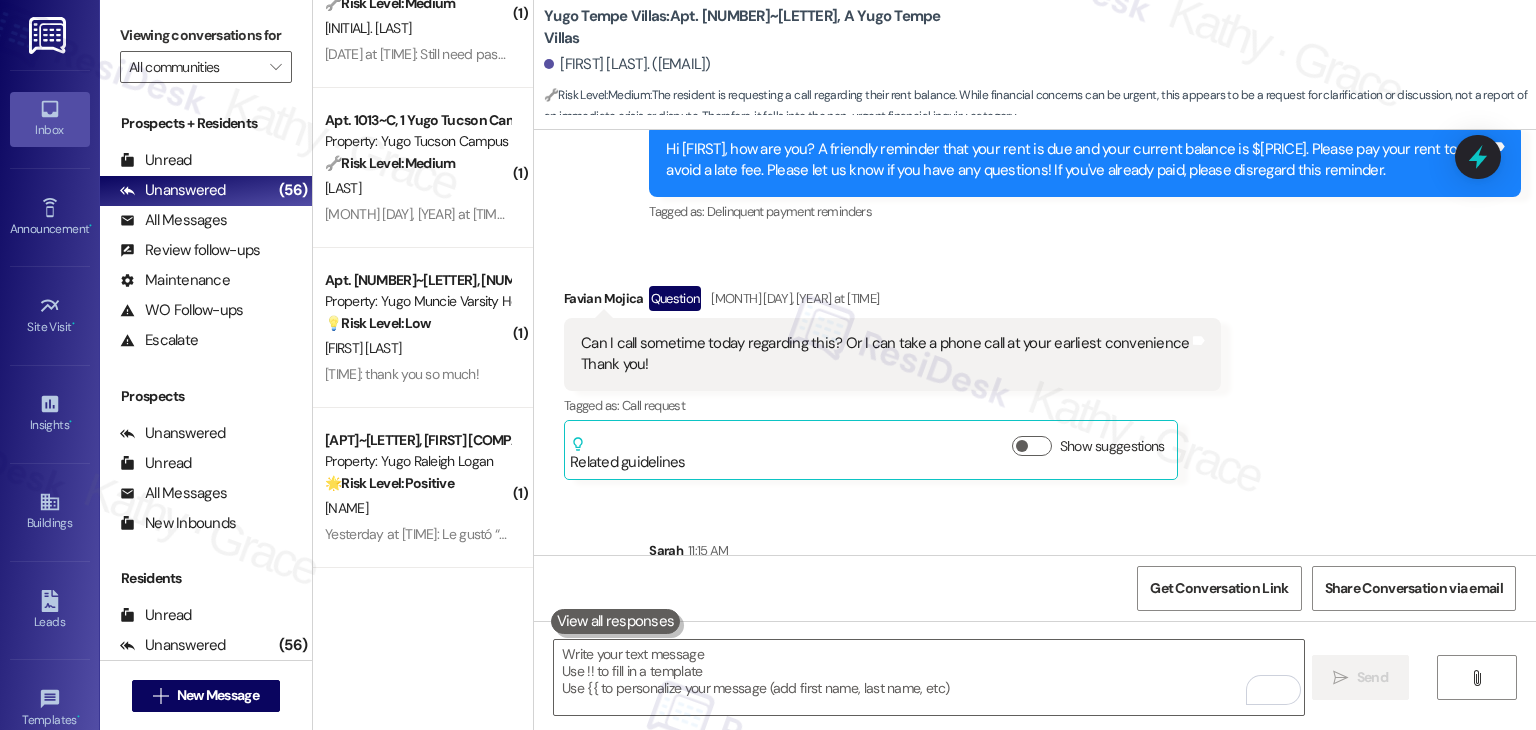 scroll, scrollTop: 5706, scrollLeft: 0, axis: vertical 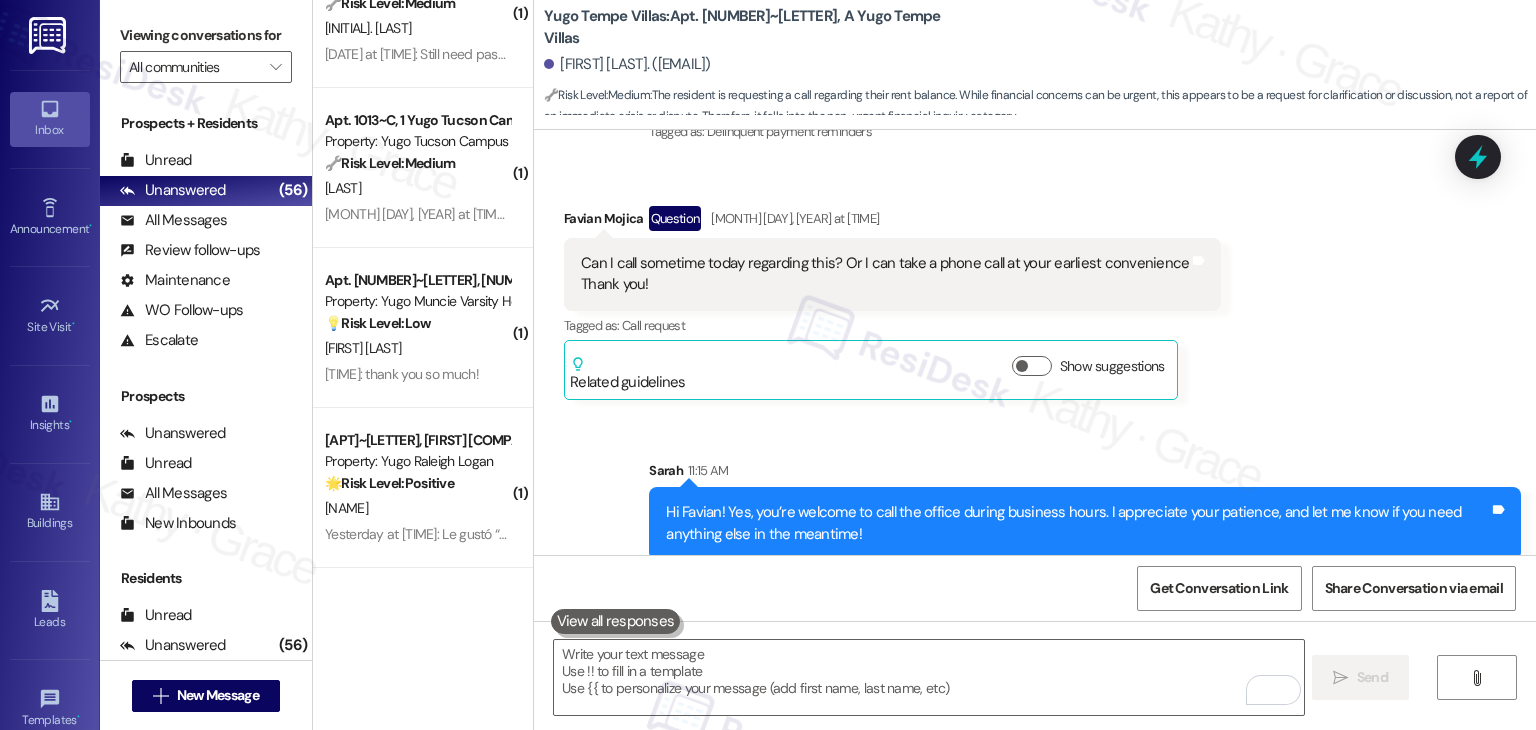 click on "Received via SMS Favian Mojica Question Aug 05, 2025 at 12:23 PM Can I call sometime today regarding this?  Or I can take a phone call at your earliest convenience
Thank you!  Tags and notes Tagged as:   Call request Click to highlight conversations about Call request  Related guidelines Show suggestions" at bounding box center [1035, 288] 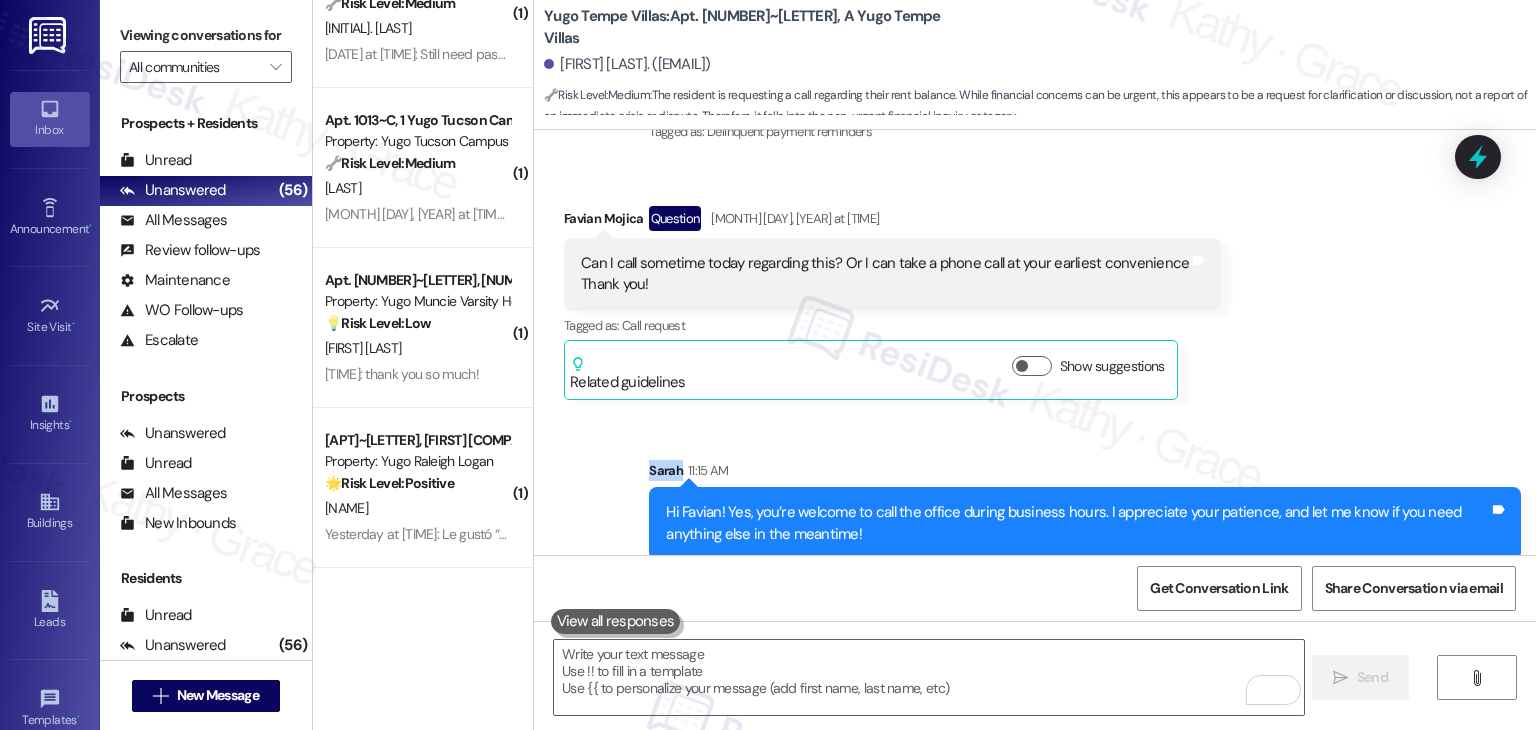 click on "Received via SMS Favian Mojica Question Aug 05, 2025 at 12:23 PM Can I call sometime today regarding this?  Or I can take a phone call at your earliest convenience
Thank you!  Tags and notes Tagged as:   Call request Click to highlight conversations about Call request  Related guidelines Show suggestions" at bounding box center (1035, 288) 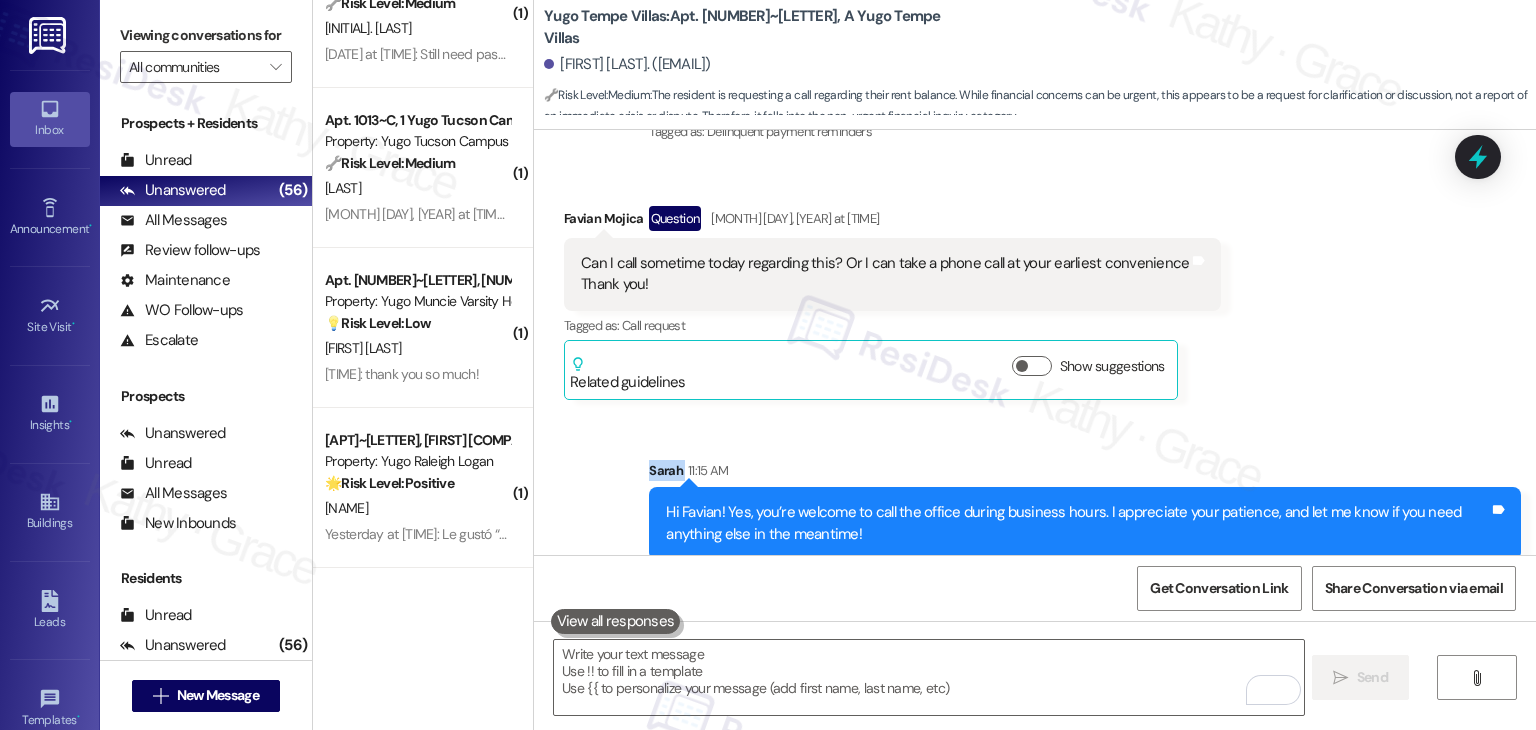 click on "Received via SMS Favian Mojica Question Aug 05, 2025 at 12:23 PM Can I call sometime today regarding this?  Or I can take a phone call at your earliest convenience
Thank you!  Tags and notes Tagged as:   Call request Click to highlight conversations about Call request  Related guidelines Show suggestions" at bounding box center [1035, 288] 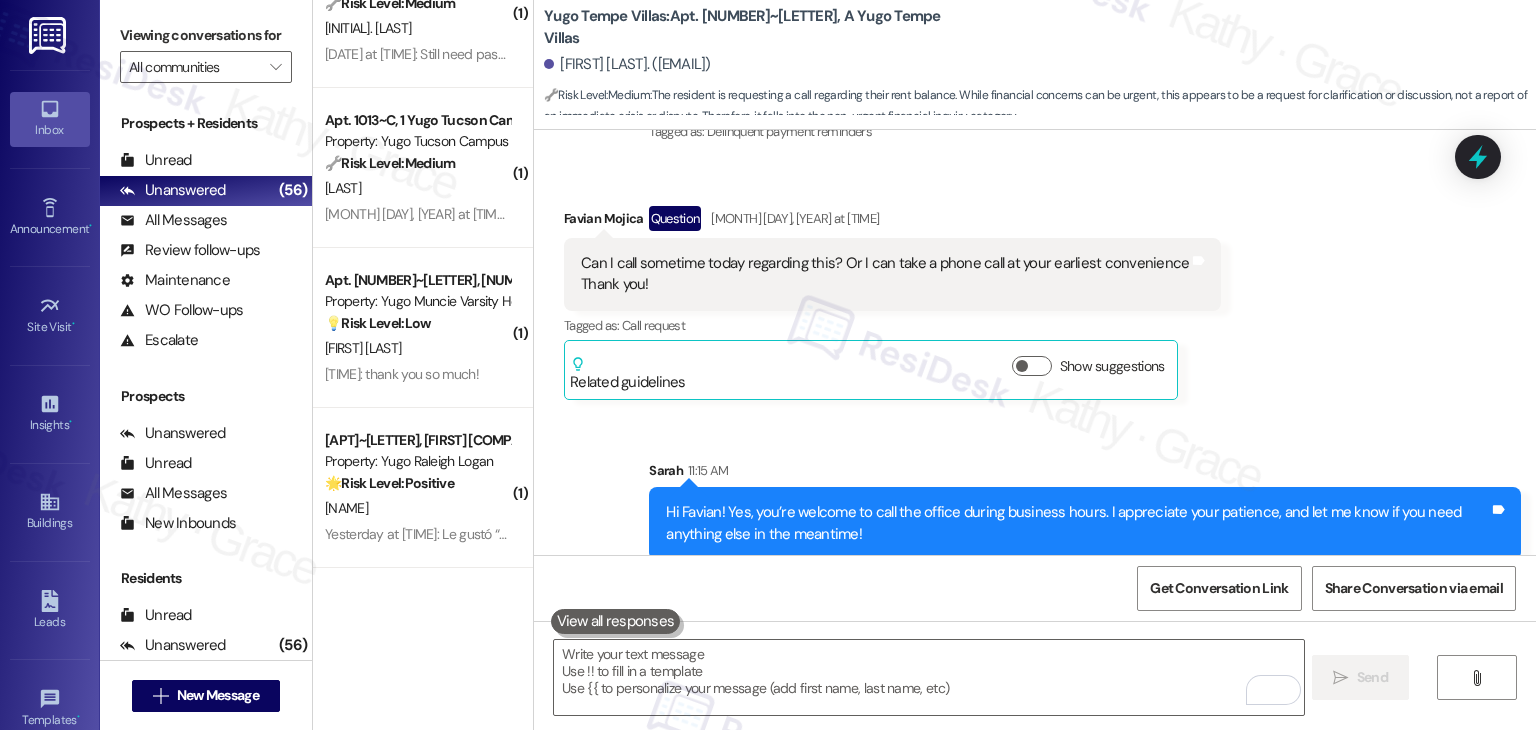 click on "Received via SMS Favian Mojica Question Aug 05, 2025 at 12:23 PM Can I call sometime today regarding this?  Or I can take a phone call at your earliest convenience
Thank you!  Tags and notes Tagged as:   Call request Click to highlight conversations about Call request  Related guidelines Show suggestions" at bounding box center [1035, 288] 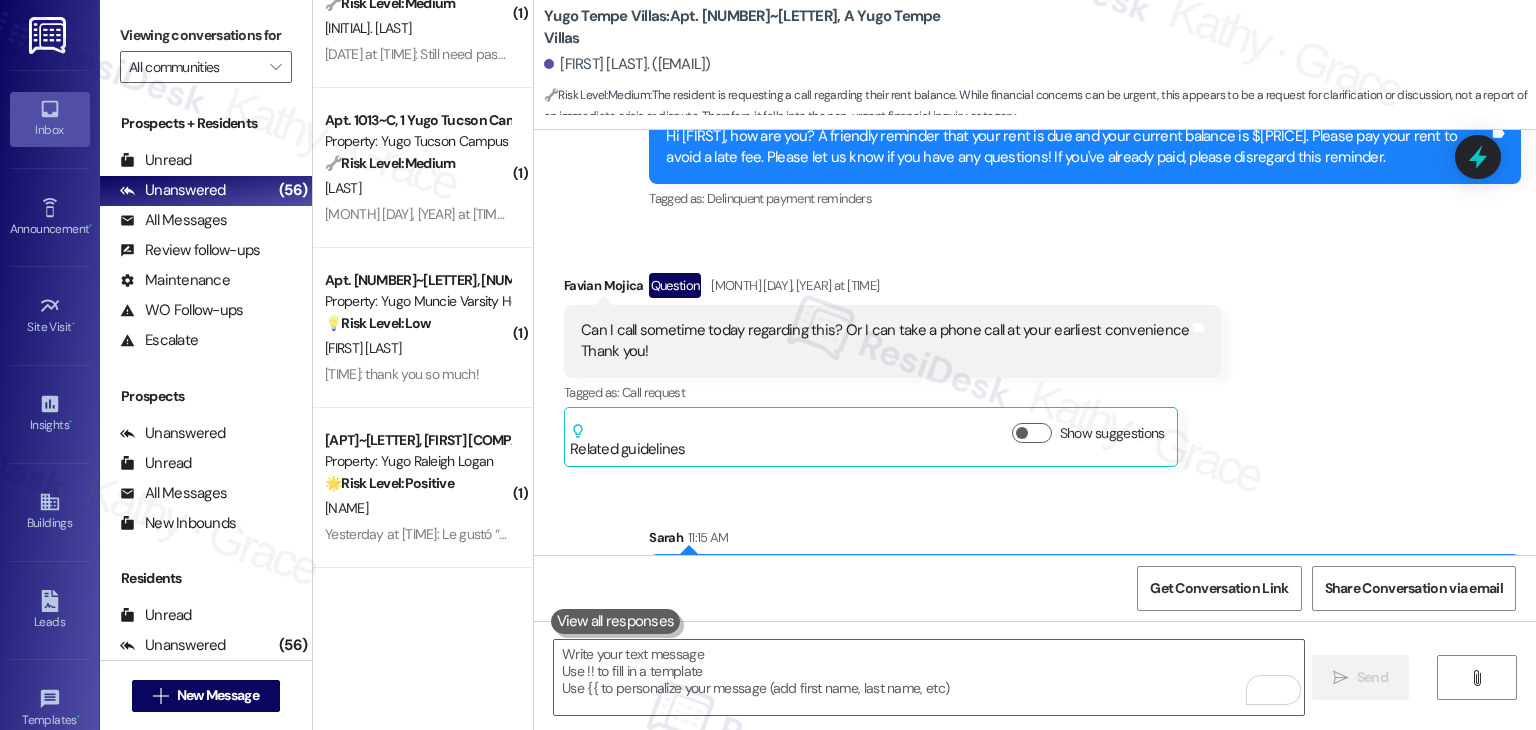 scroll, scrollTop: 5606, scrollLeft: 0, axis: vertical 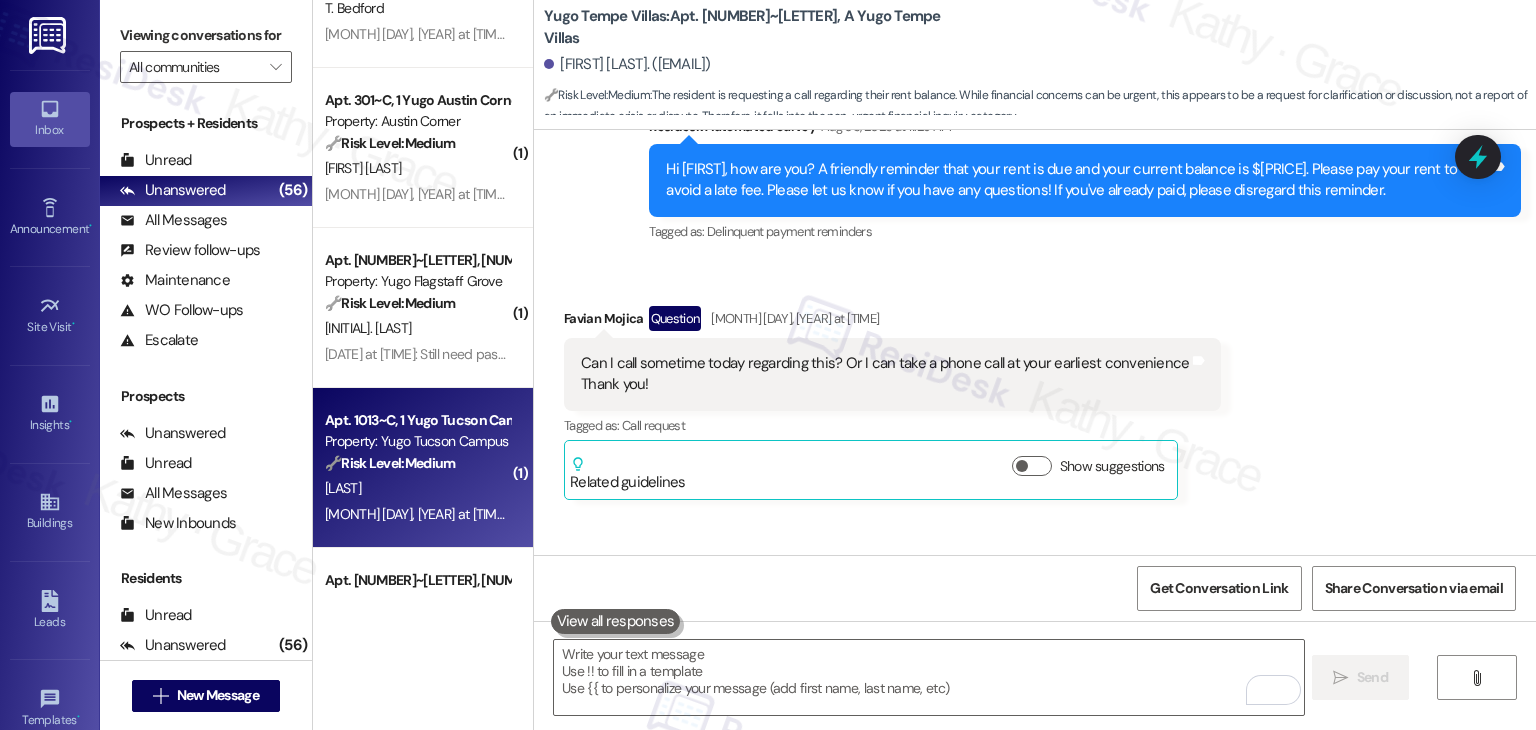 click on "O. Carroll" at bounding box center (417, 488) 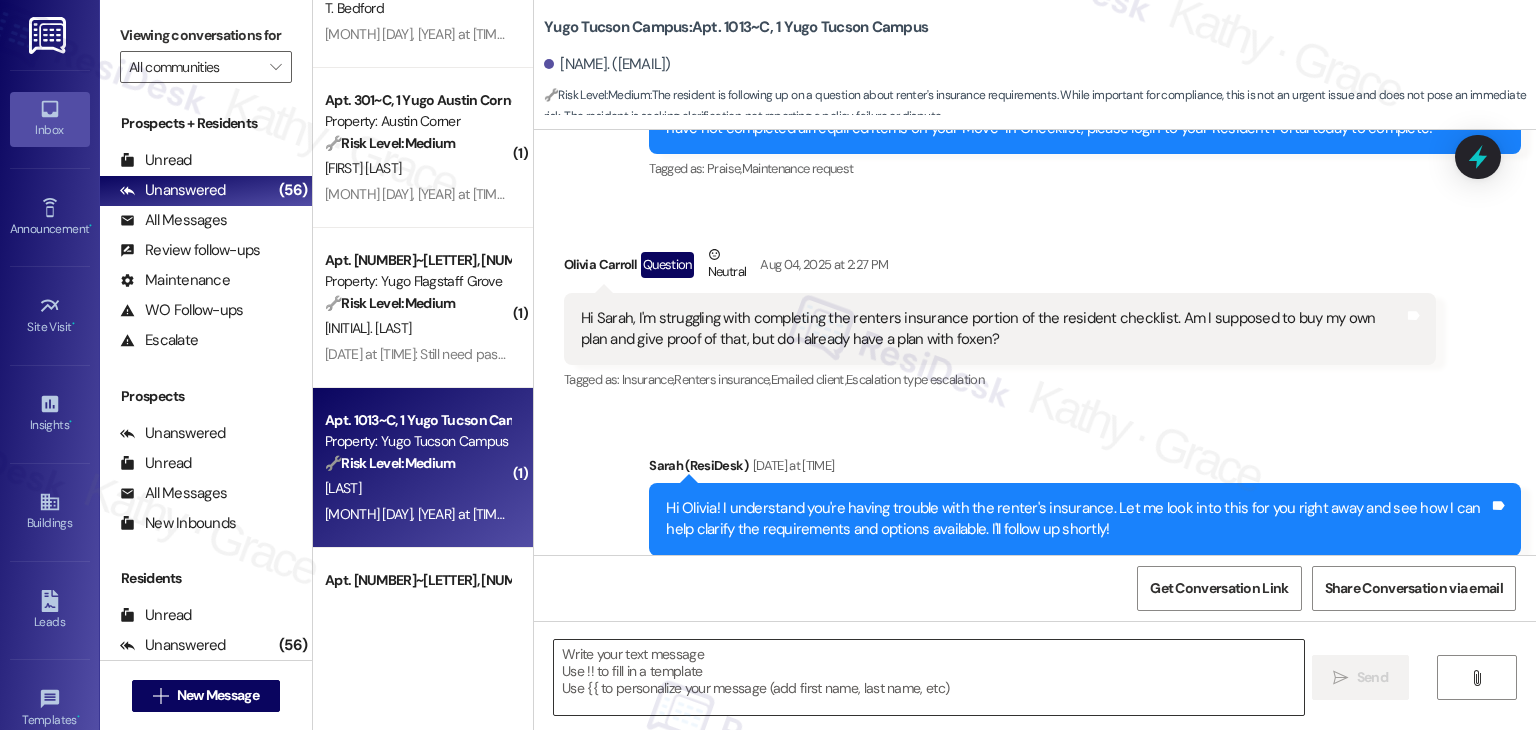 scroll, scrollTop: 927, scrollLeft: 0, axis: vertical 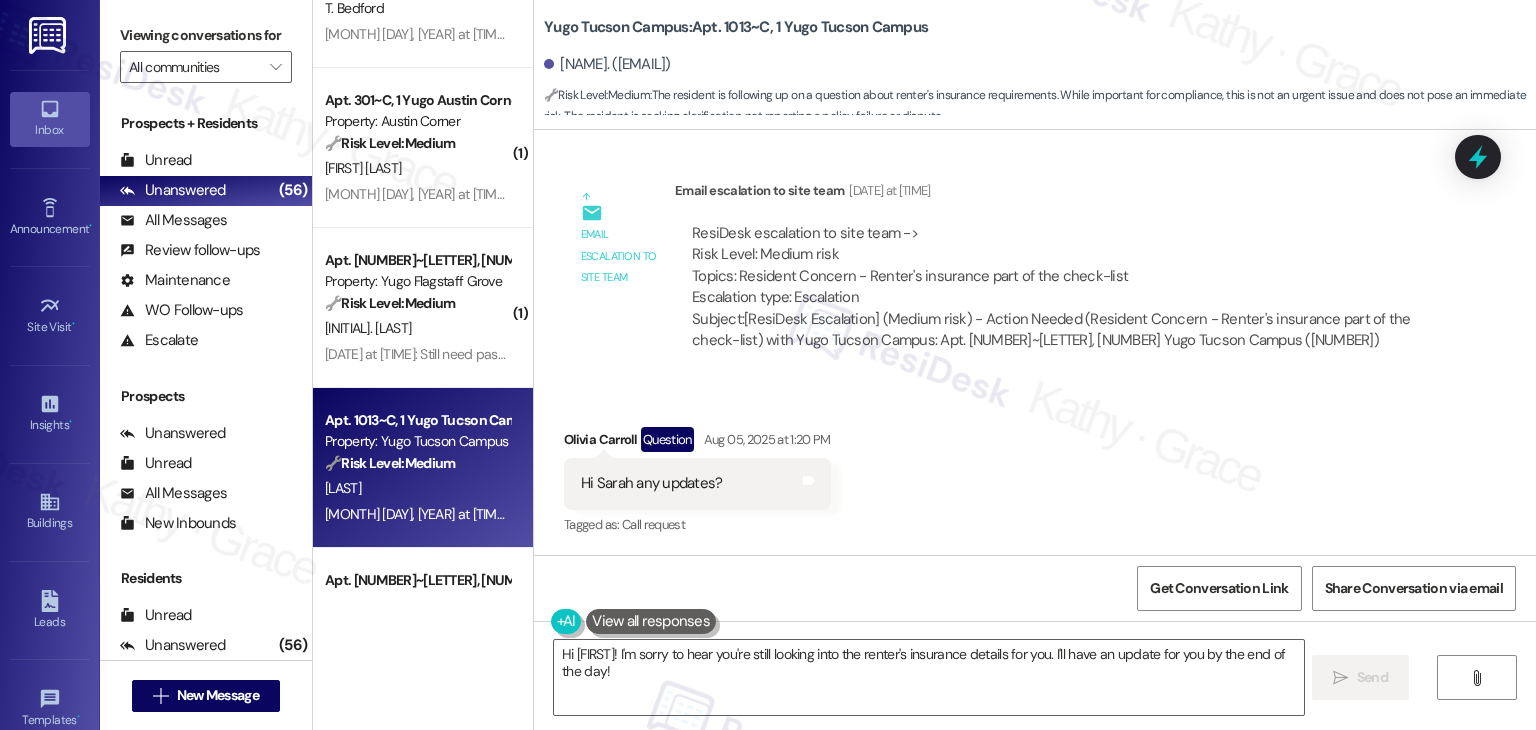 click on "Received via SMS Olivia Carroll Question Aug 05, 2025 at 1:20 PM Hi Sarah any updates? Tags and notes Tagged as:   Call request Click to highlight conversations about Call request" at bounding box center (1035, 468) 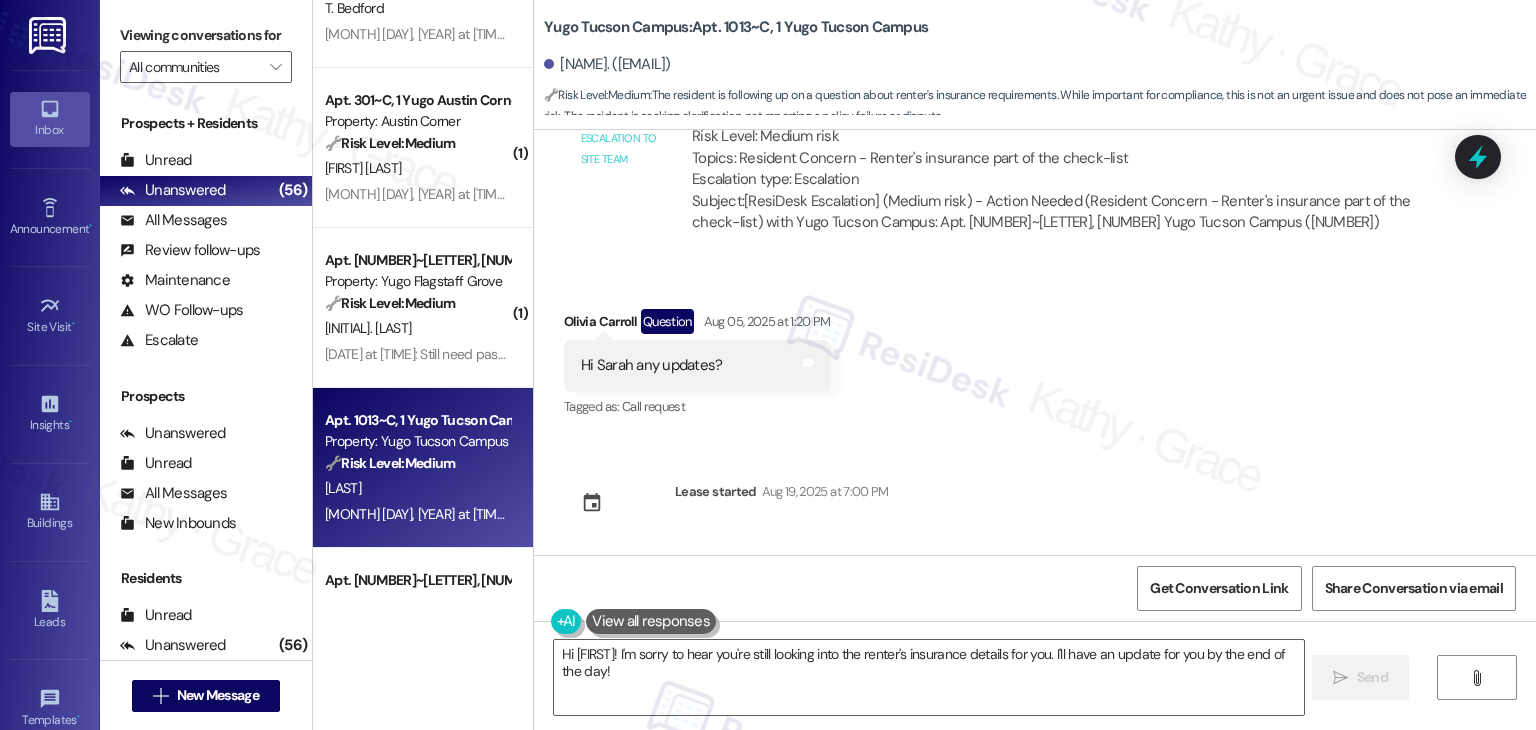 scroll, scrollTop: 945, scrollLeft: 0, axis: vertical 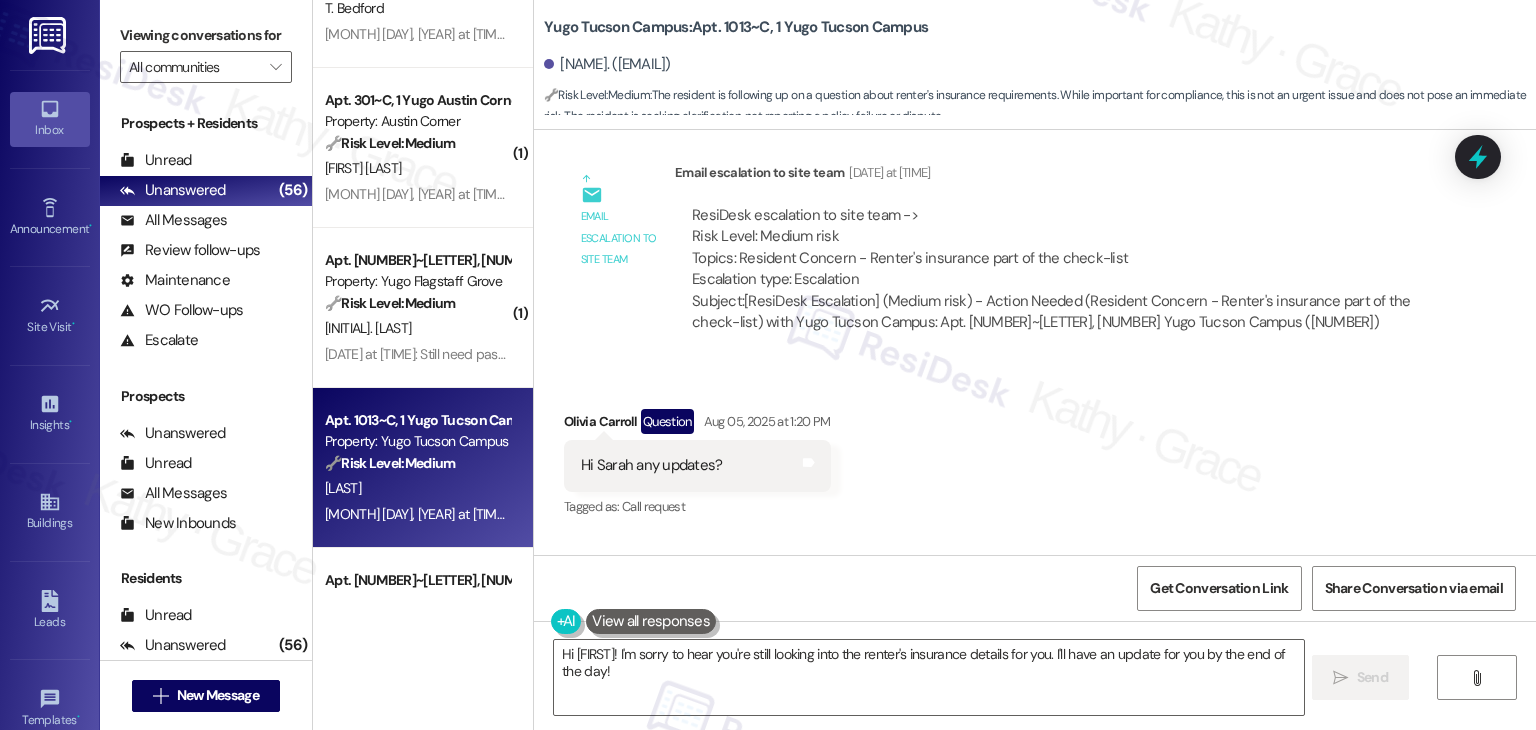 click on "Received via SMS Olivia Carroll Question Aug 05, 2025 at 1:20 PM Hi Sarah any updates? Tags and notes Tagged as:   Call request Click to highlight conversations about Call request" at bounding box center (1035, 450) 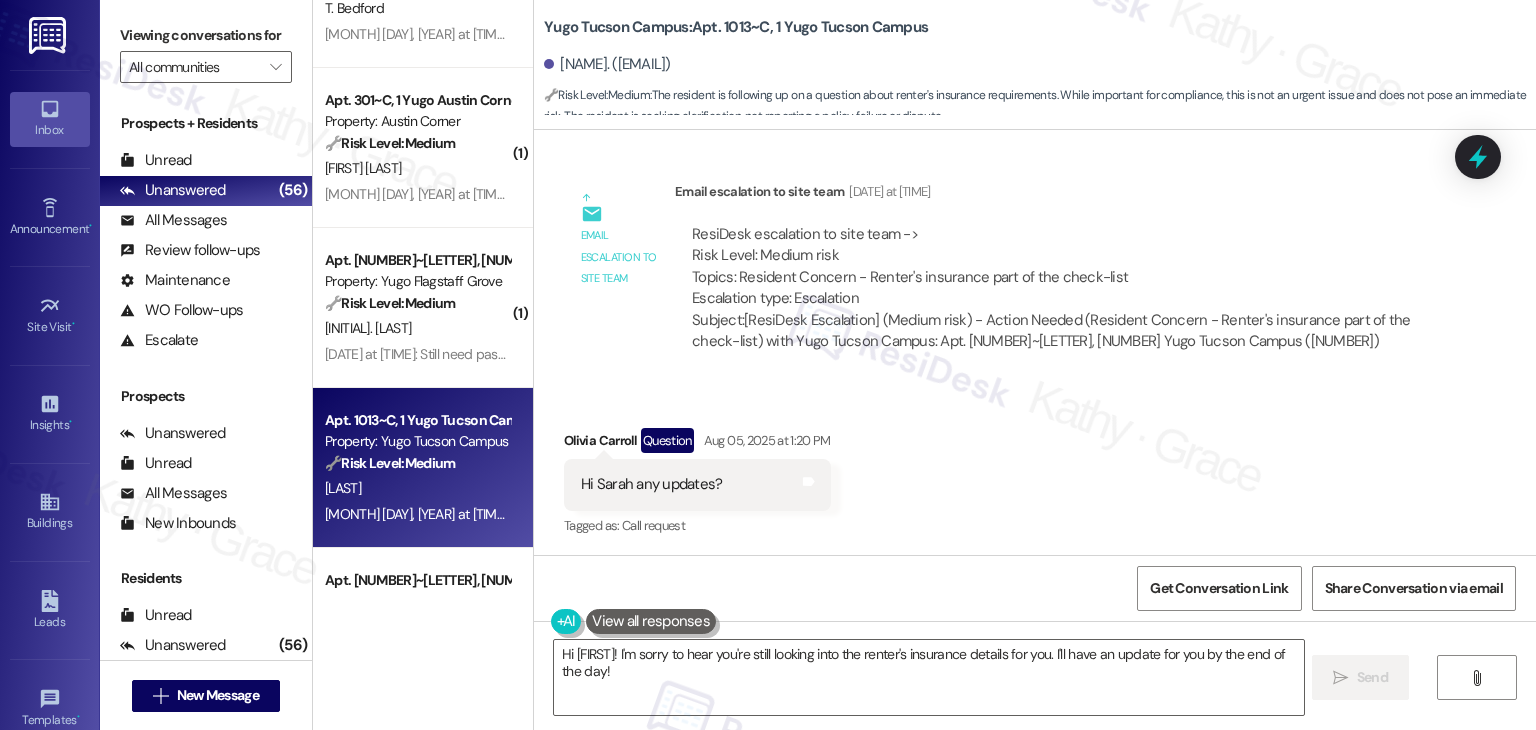 scroll, scrollTop: 745, scrollLeft: 0, axis: vertical 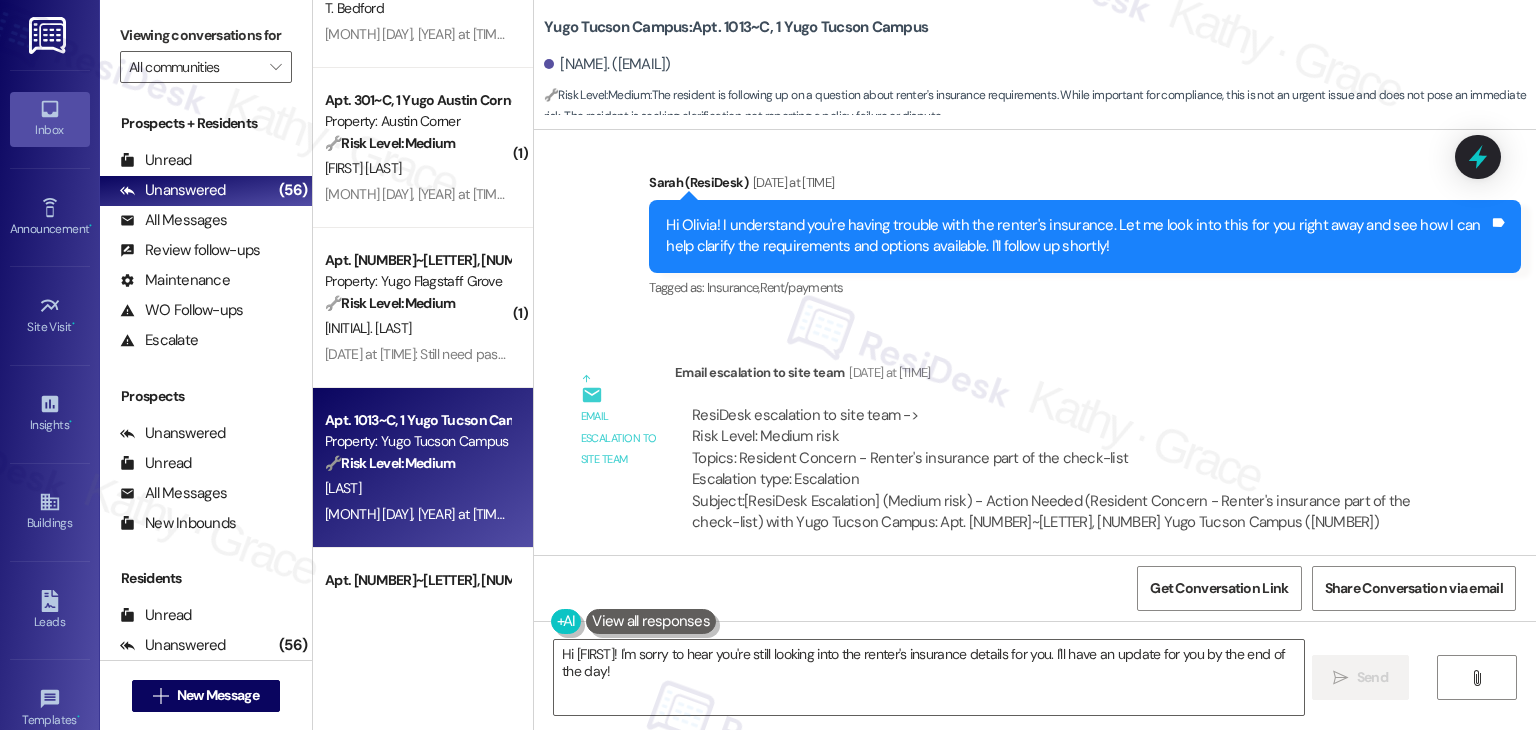 click on "Email escalation to site team Email escalation to site team Aug 04, 2025 at 5:16 PM ResiDesk escalation to site team ->
Risk Level: Medium risk
Topics: Resident Concern - Renter's insurance part of the check-list
Escalation type: Escalation Subject:  [ResiDesk Escalation] (Medium risk) - Action Needed (Resident Concern - Renter's insurance part of the check-list) with Yugo Tucson Campus: Apt. 1013~C, 1 Yugo Tucson Campus (1433022)" at bounding box center [1000, 455] 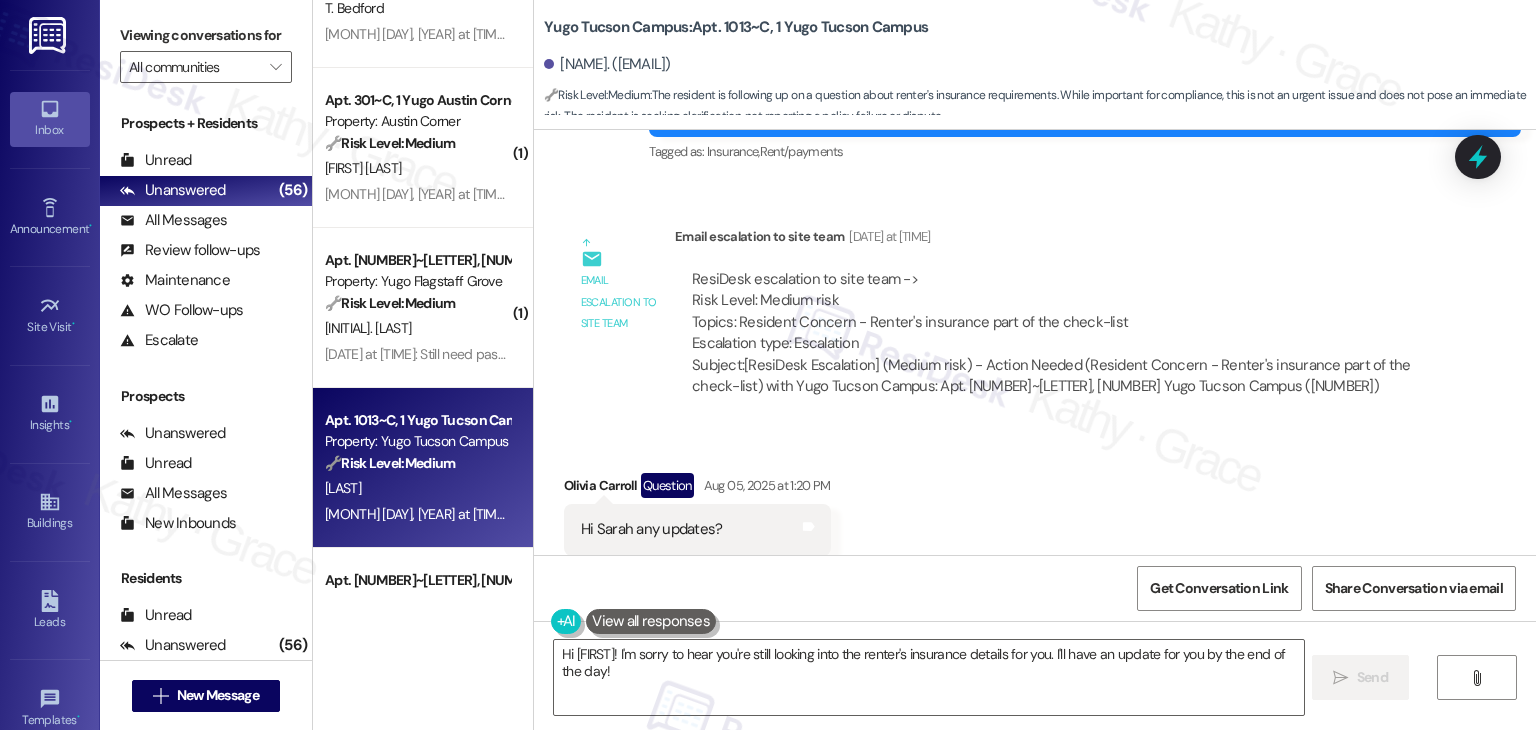 scroll, scrollTop: 1045, scrollLeft: 0, axis: vertical 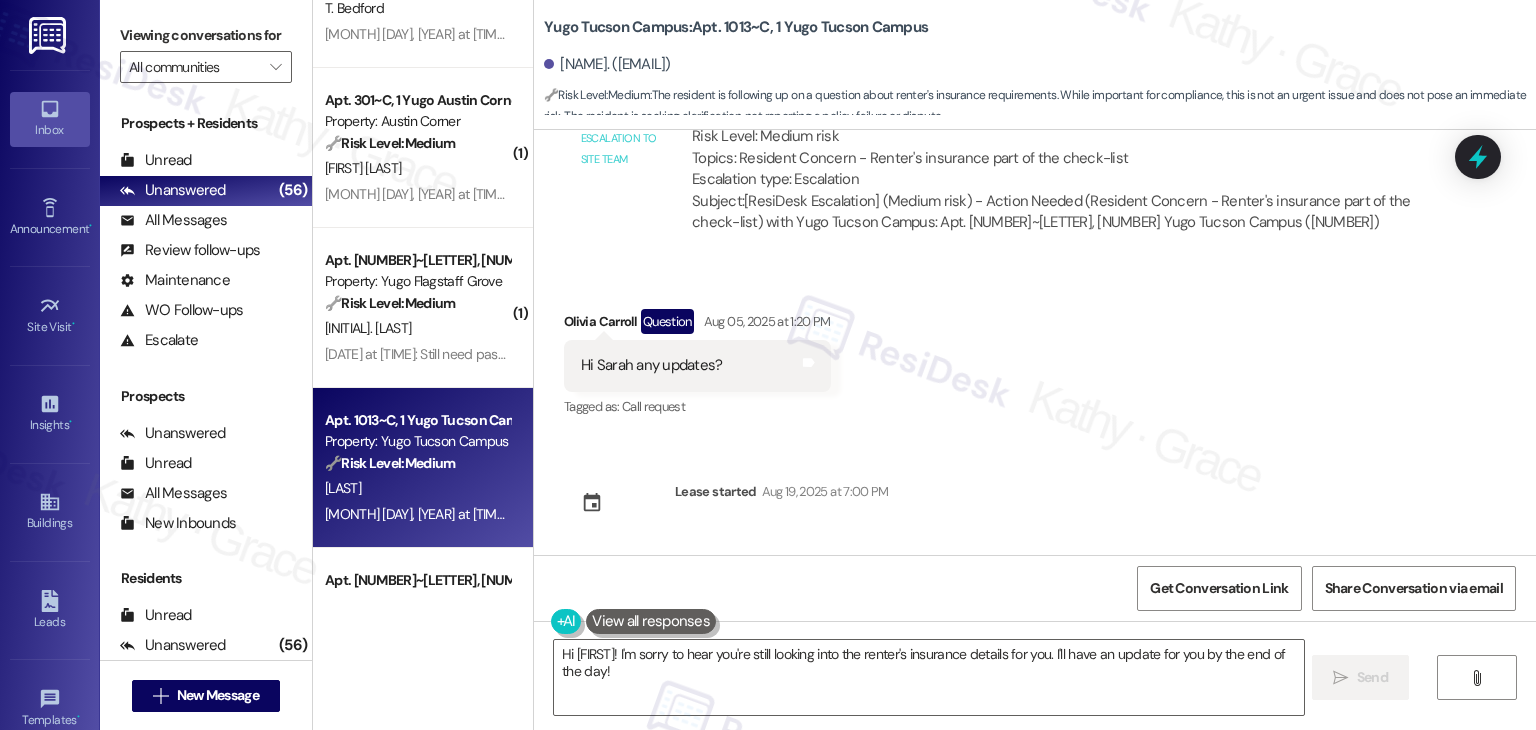 click on "Received via SMS Olivia Carroll Question Aug 05, 2025 at 1:20 PM Hi Sarah any updates? Tags and notes Tagged as:   Call request Click to highlight conversations about Call request" at bounding box center [1035, 350] 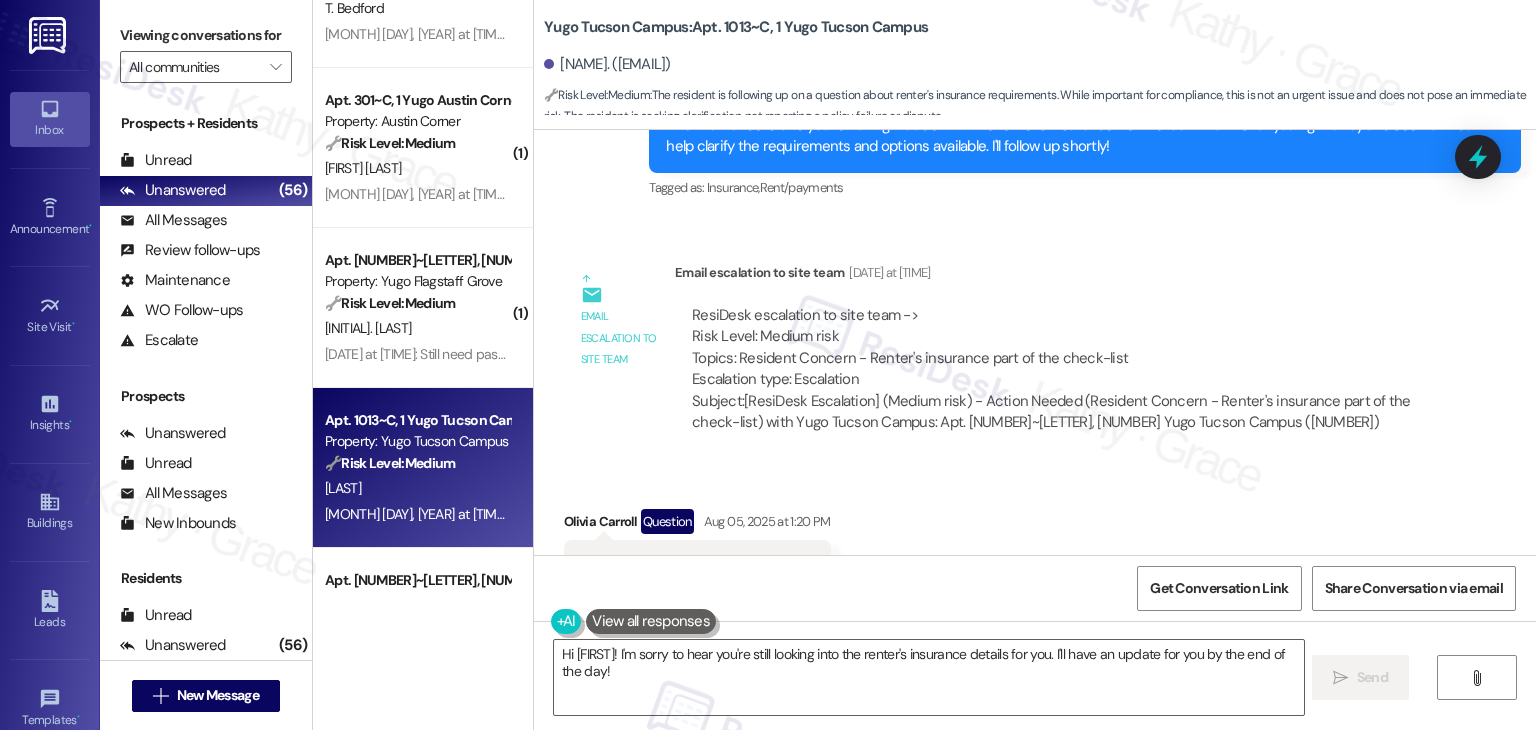 scroll, scrollTop: 745, scrollLeft: 0, axis: vertical 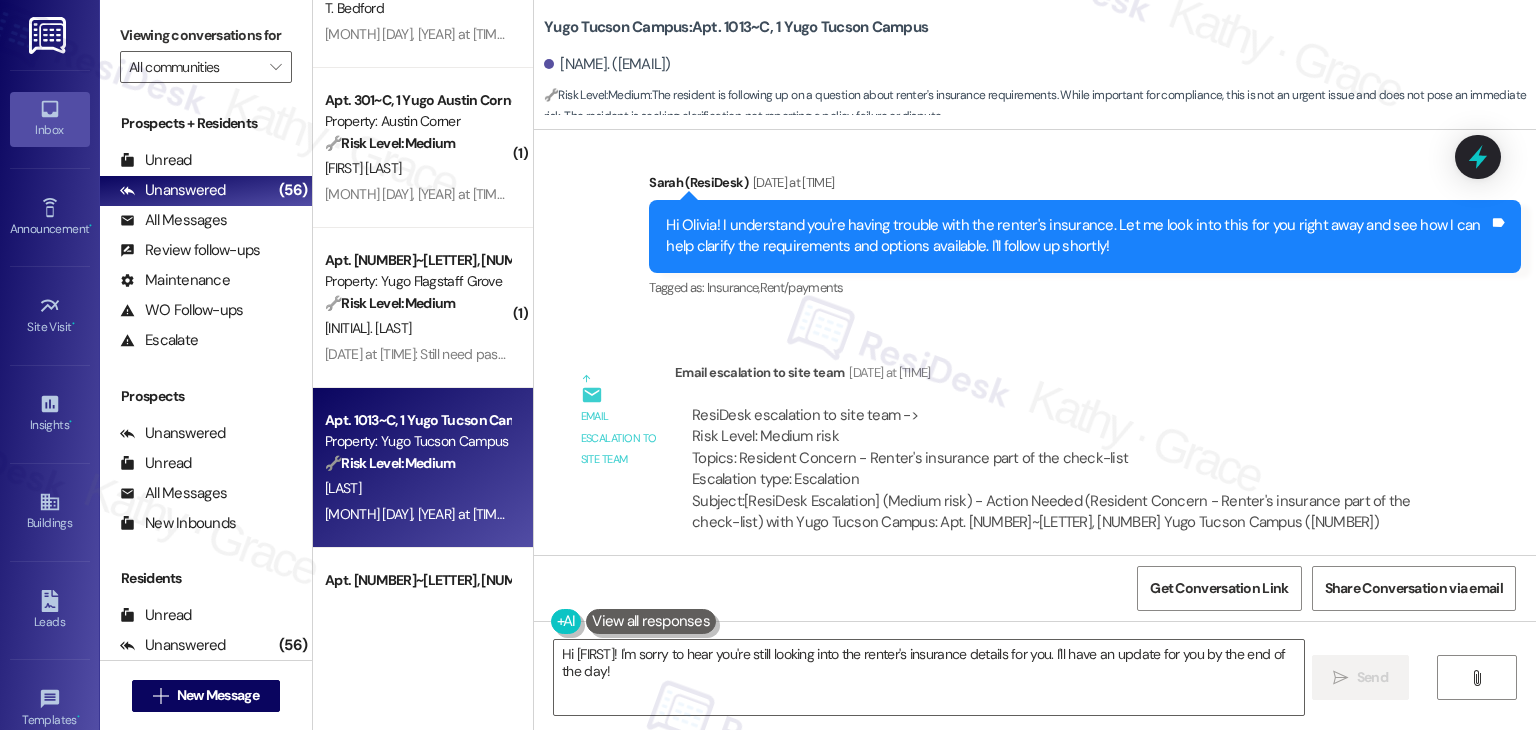 click on "Hi Olivia! I understand you're having trouble with the renter's insurance. Let me look into this for you right away and see how I can help clarify the requirements and options available. I'll follow up shortly!" at bounding box center [1077, 236] 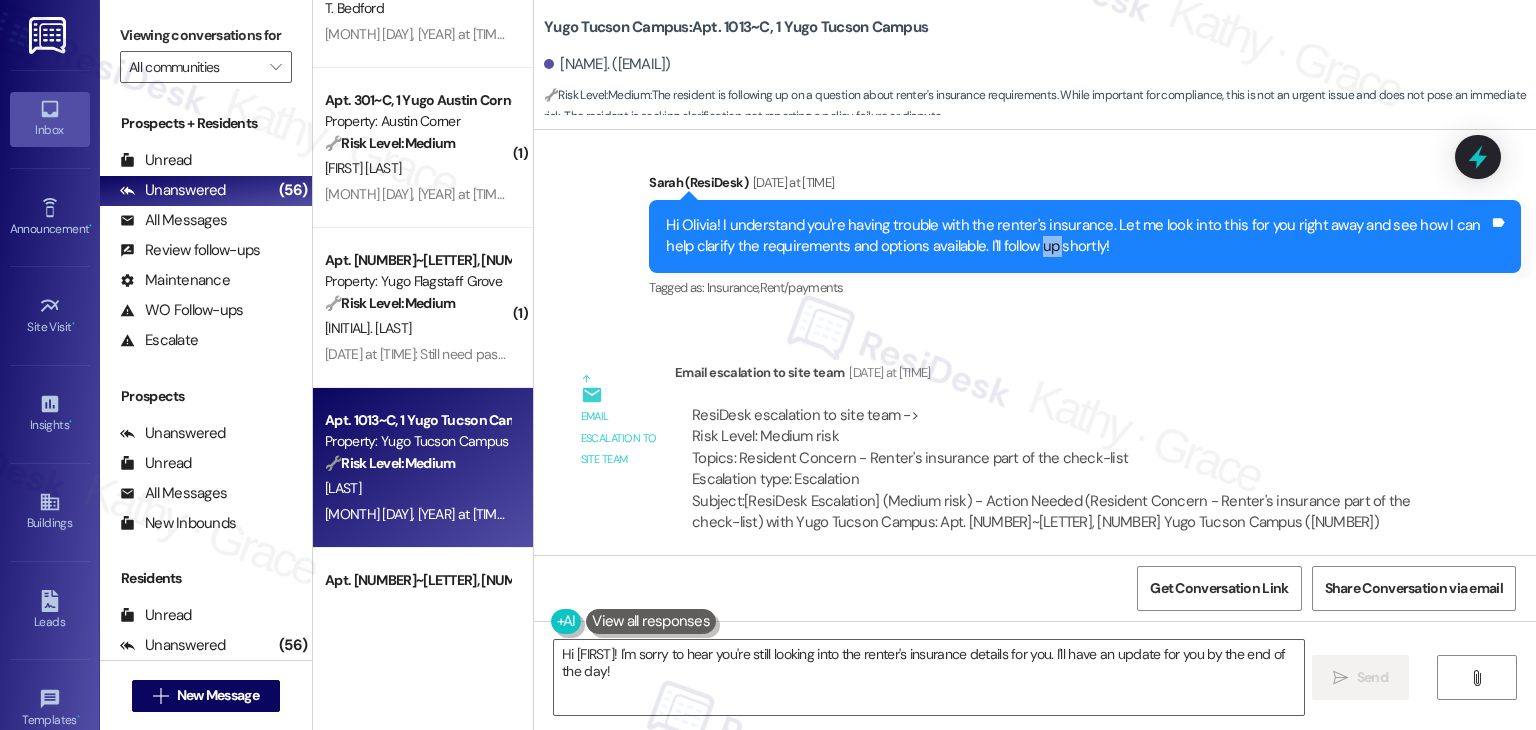 click on "Hi Olivia! I understand you're having trouble with the renter's insurance. Let me look into this for you right away and see how I can help clarify the requirements and options available. I'll follow up shortly!" at bounding box center (1077, 236) 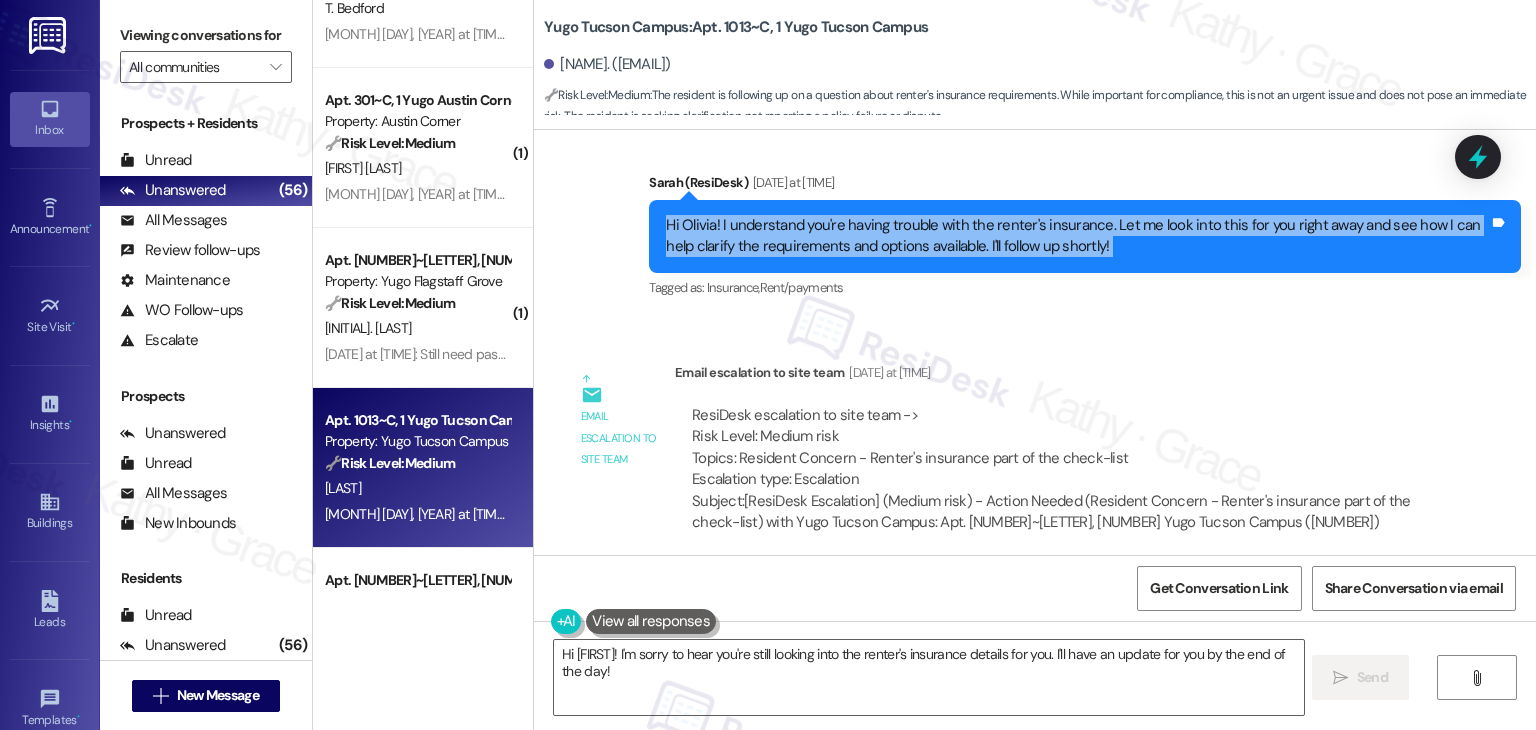 click on "Hi Olivia! I understand you're having trouble with the renter's insurance. Let me look into this for you right away and see how I can help clarify the requirements and options available. I'll follow up shortly!" at bounding box center (1077, 236) 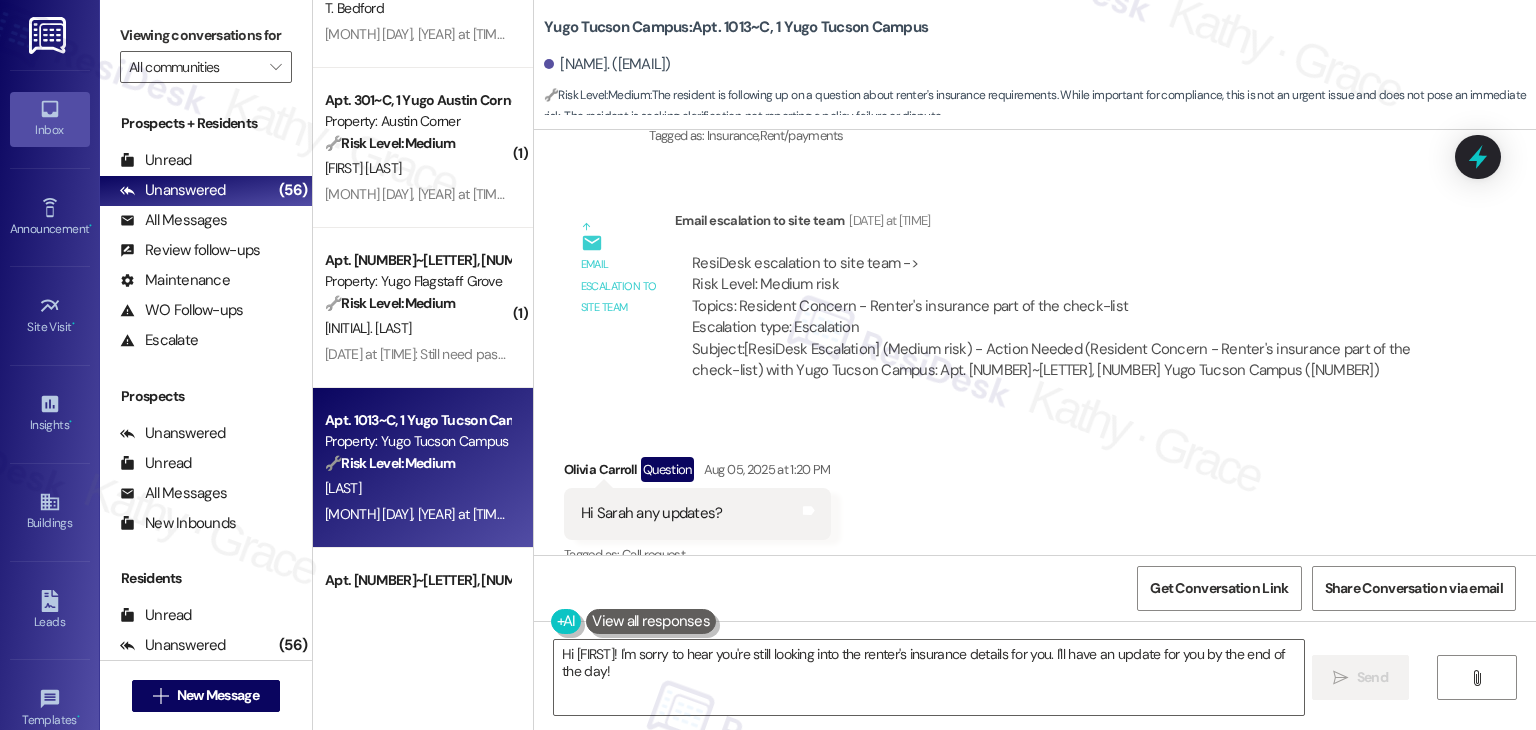 scroll, scrollTop: 1045, scrollLeft: 0, axis: vertical 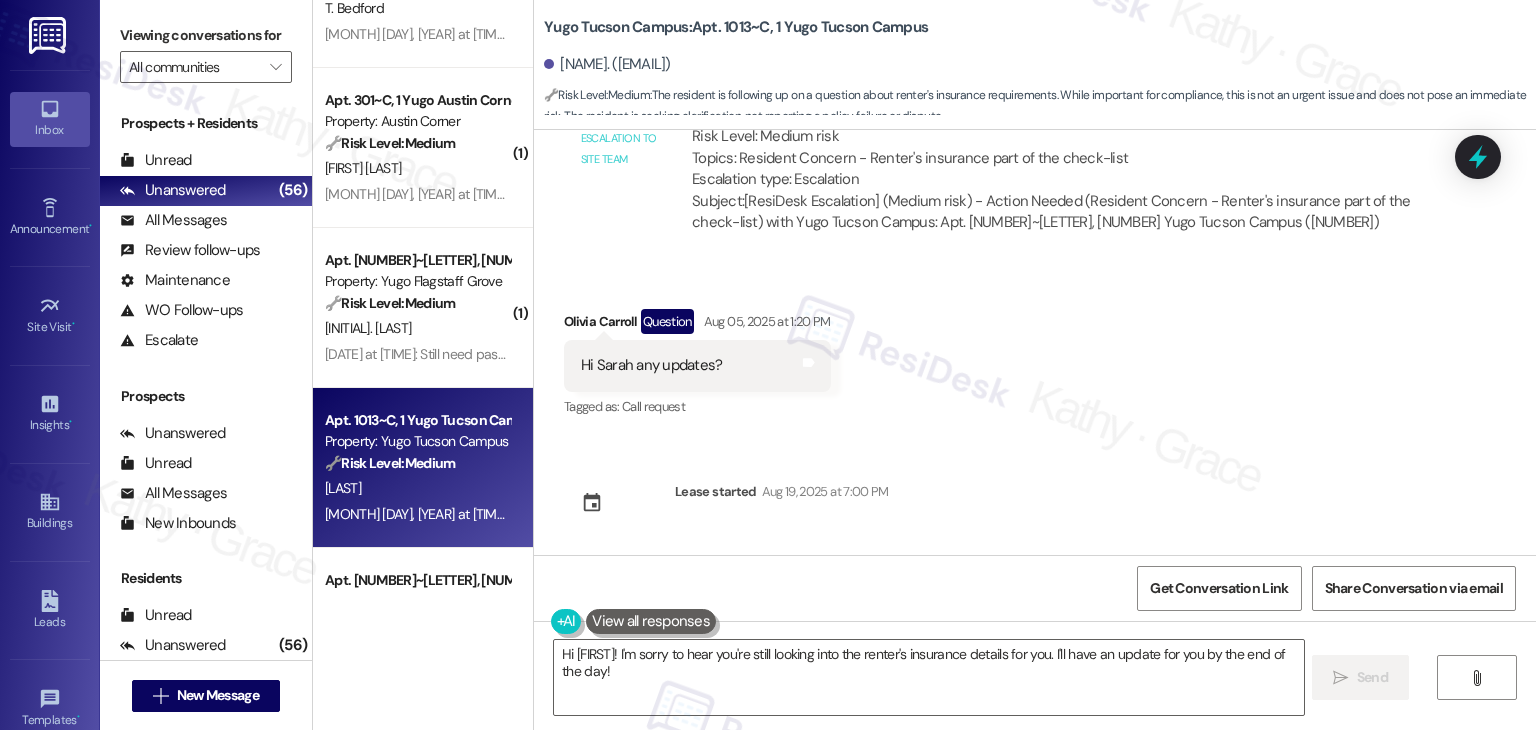 click on "Hi Sarah any updates?" at bounding box center (651, 365) 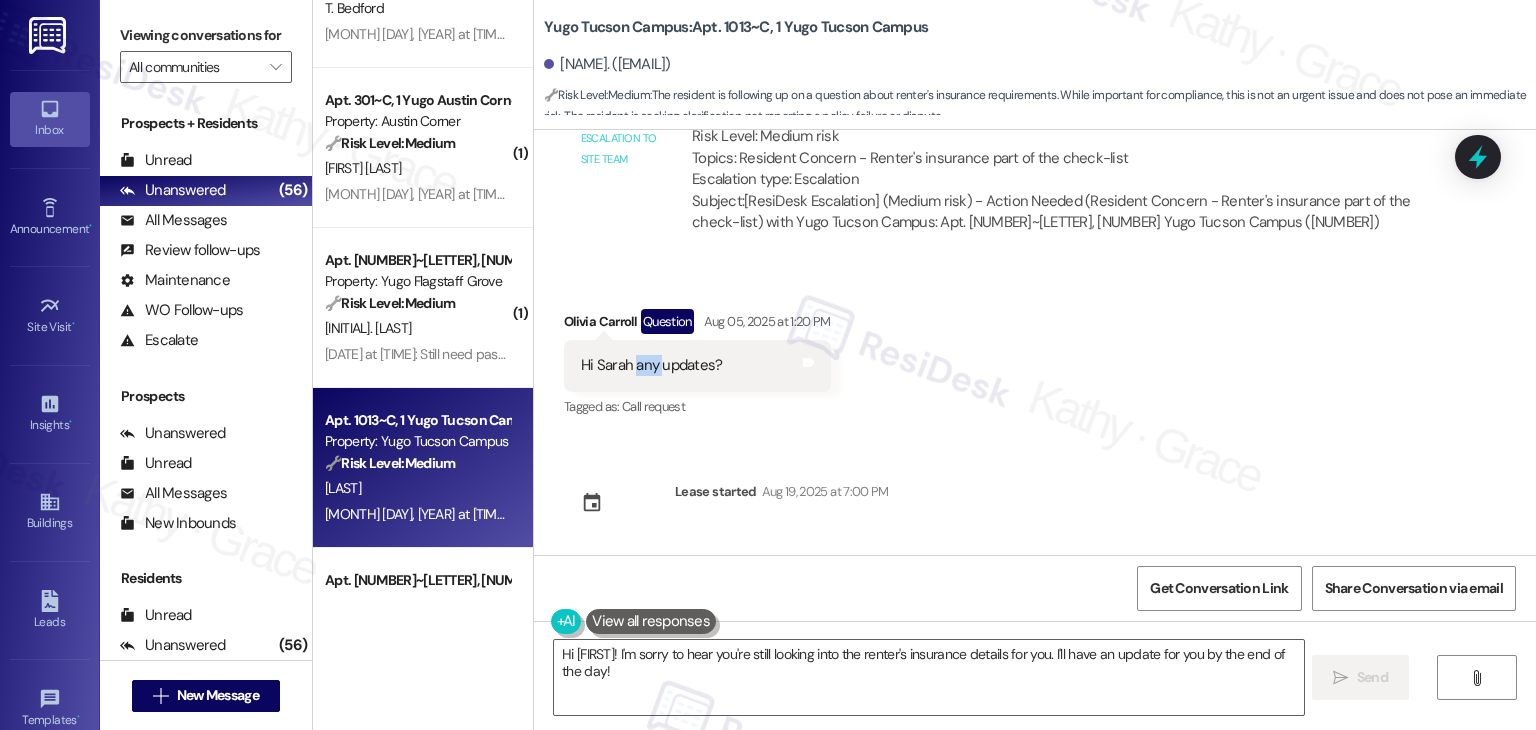 click on "Hi Sarah any updates?" at bounding box center [651, 365] 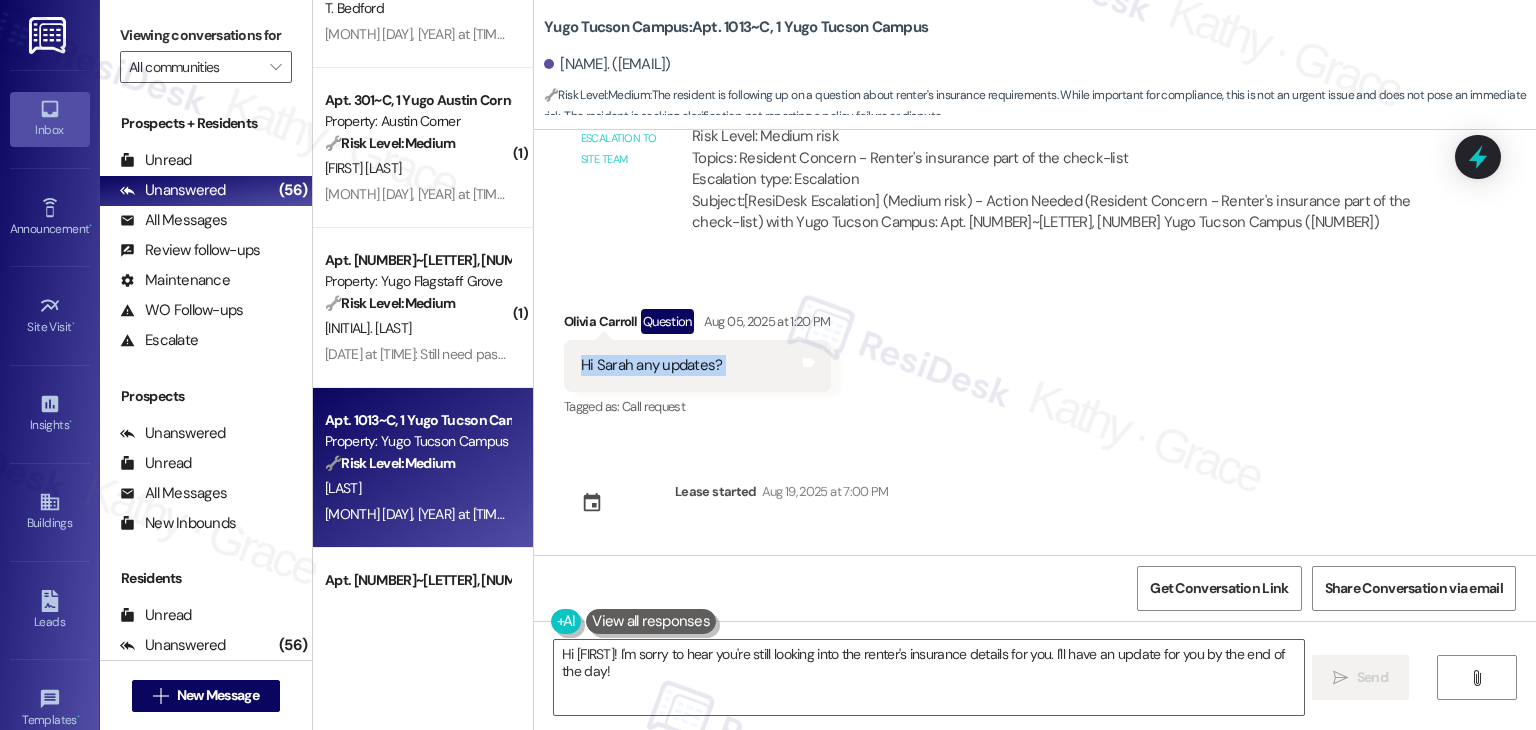 click on "Hi Sarah any updates?" at bounding box center [651, 365] 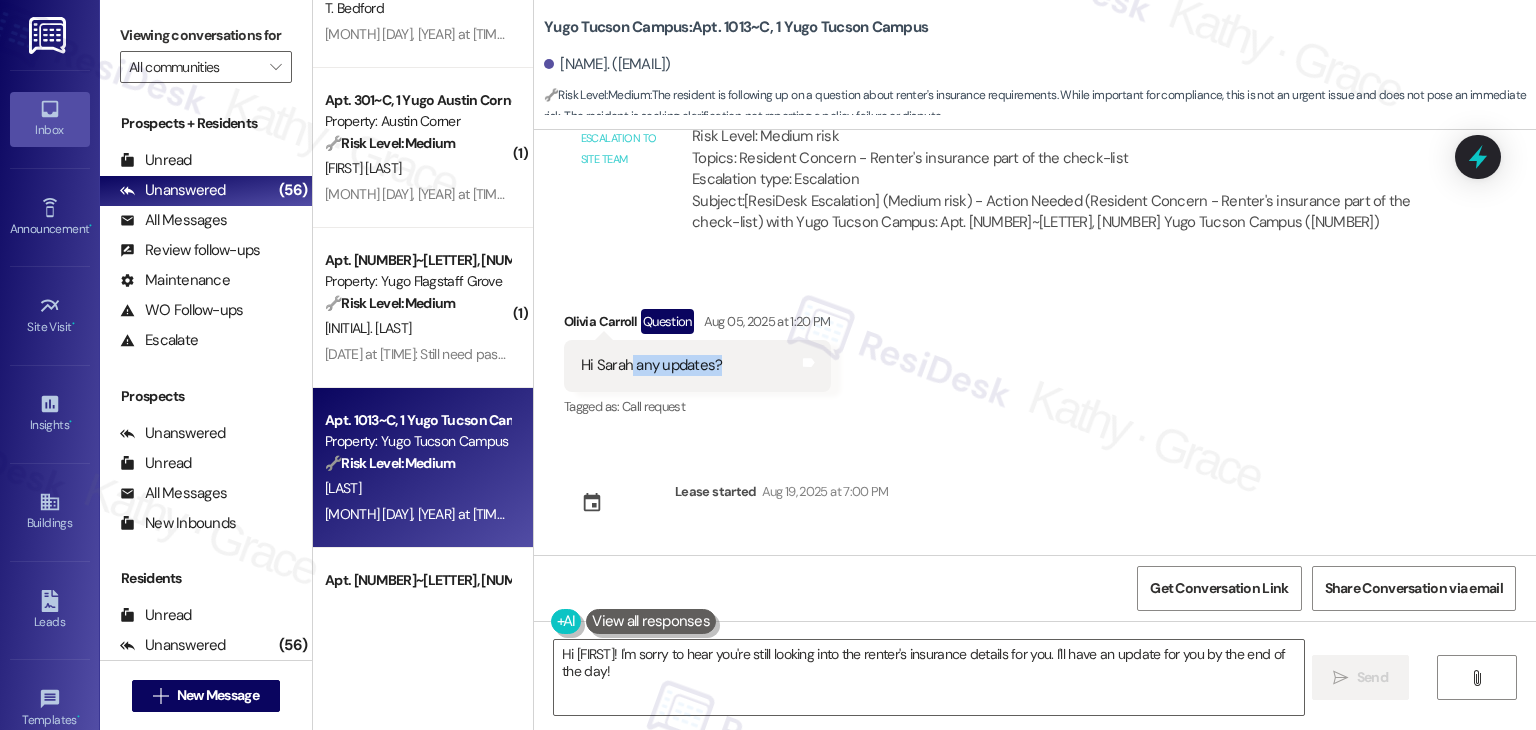 drag, startPoint x: 712, startPoint y: 363, endPoint x: 620, endPoint y: 354, distance: 92.43917 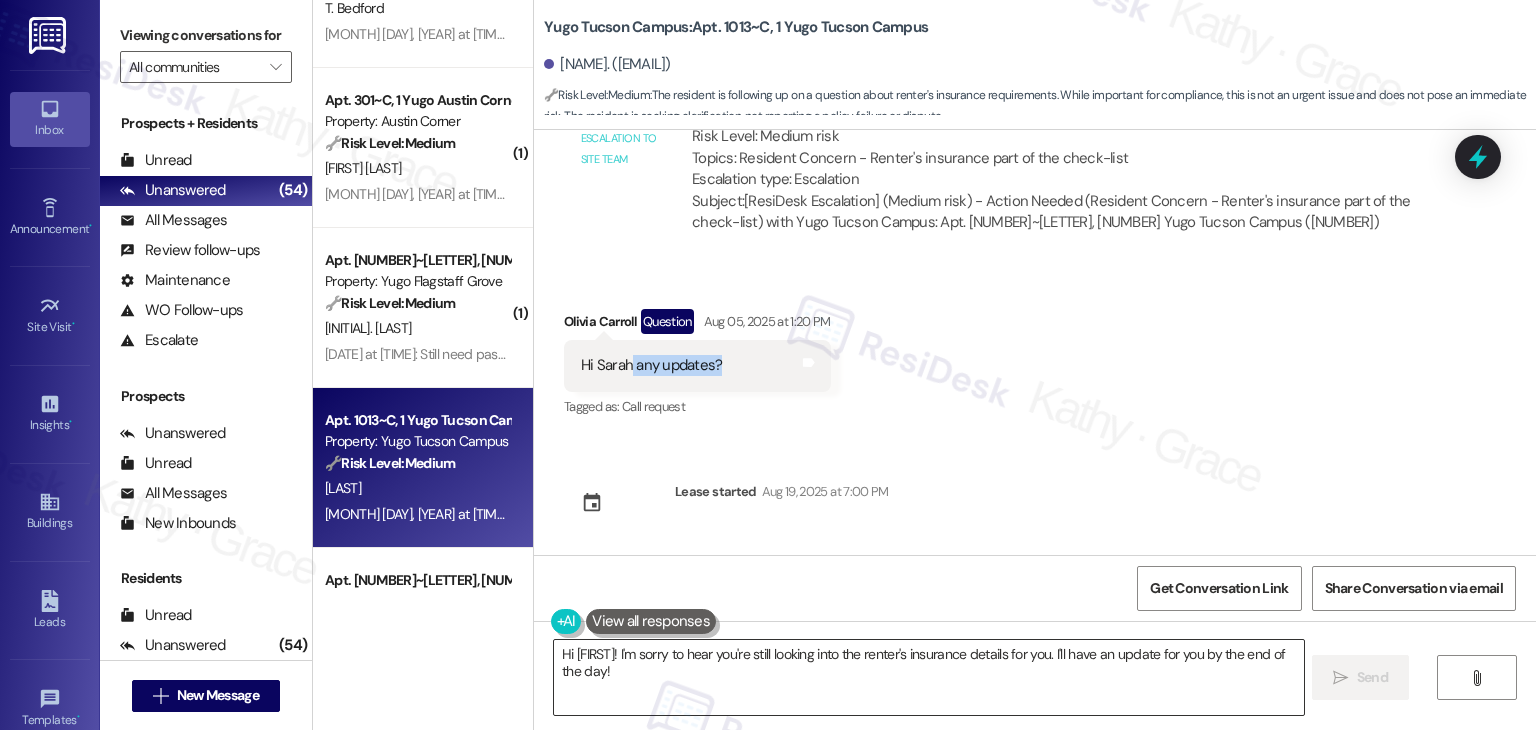 click on "Hi {{first_name}}, thanks for checking in! I'm still looking into the renter's insurance details for you. I'll have an update for you by the end of the day!" at bounding box center (928, 677) 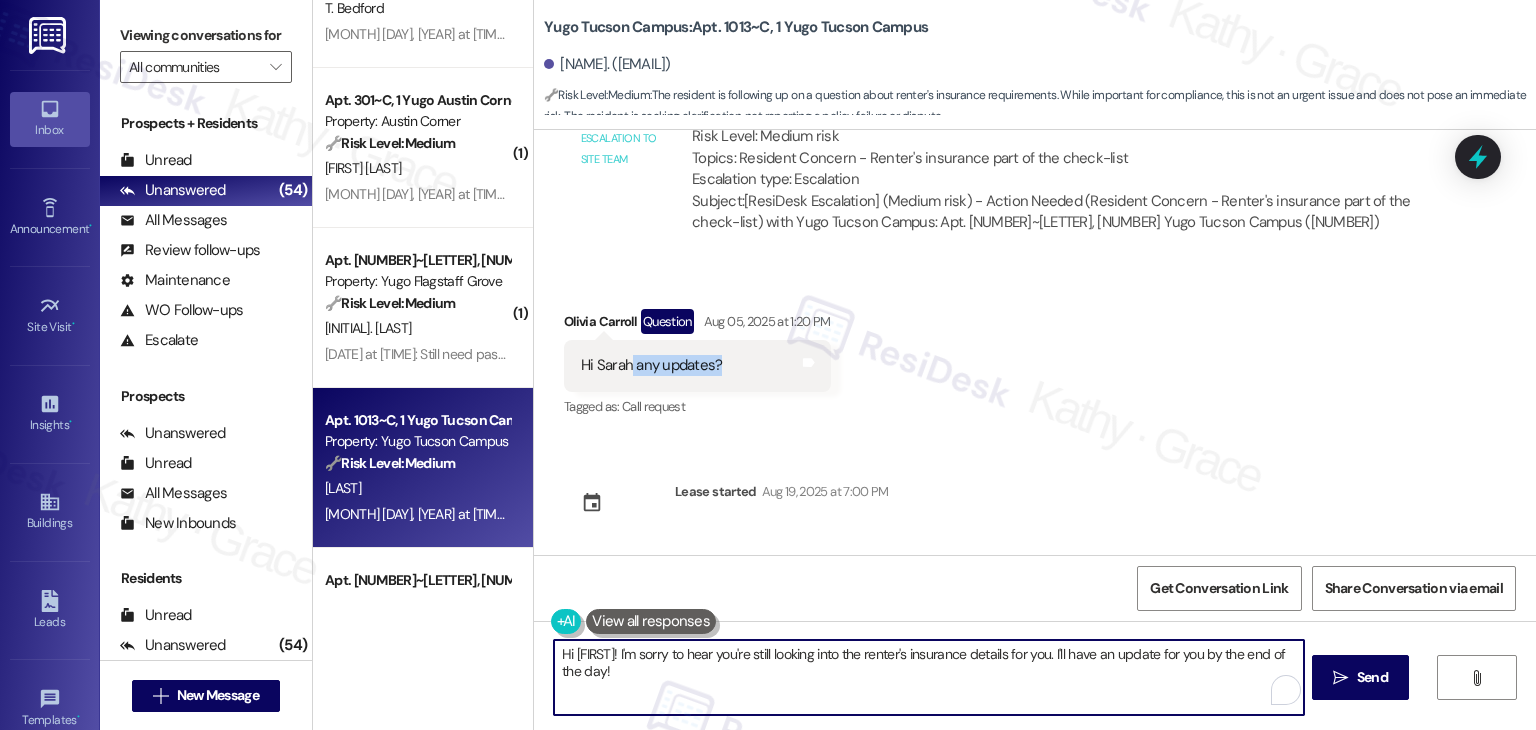 click on "Hi {{first_name}}, thanks for checking in! I'm still looking into the renter's insurance details for you. I'll have an update for you by the end of the day!" at bounding box center (928, 677) 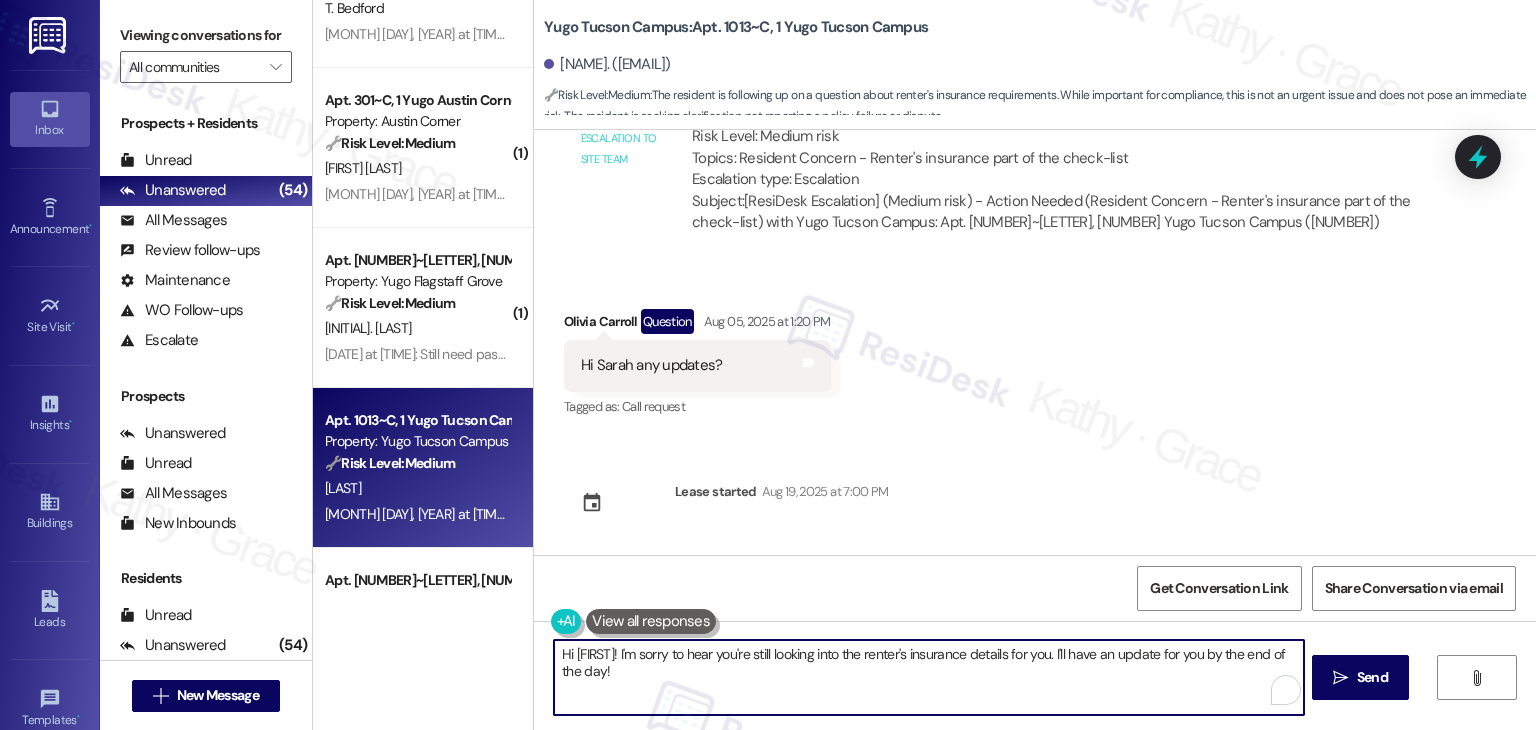 paste on "Olivia! I'm sorry, I haven’t received any updates yet. You’re welcome to reach out to or visit the leasing office directly to follow up in the meantime. I appreciate your patience, and I’ll let you know as soon as I hear anything" 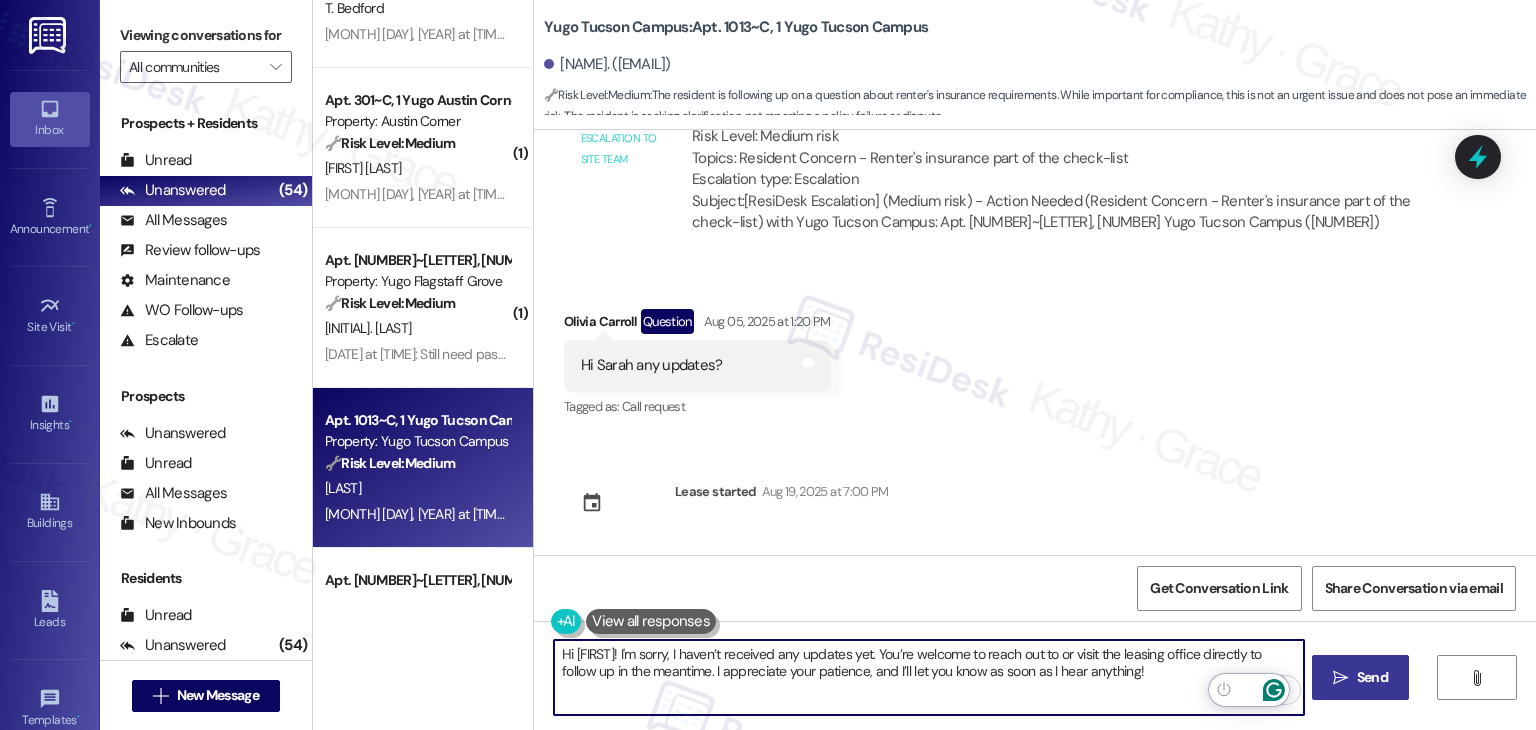type on "Hi Olivia! I'm sorry, I haven’t received any updates yet. You’re welcome to reach out to or visit the leasing office directly to follow up in the meantime. I appreciate your patience, and I’ll let you know as soon as I hear anything!" 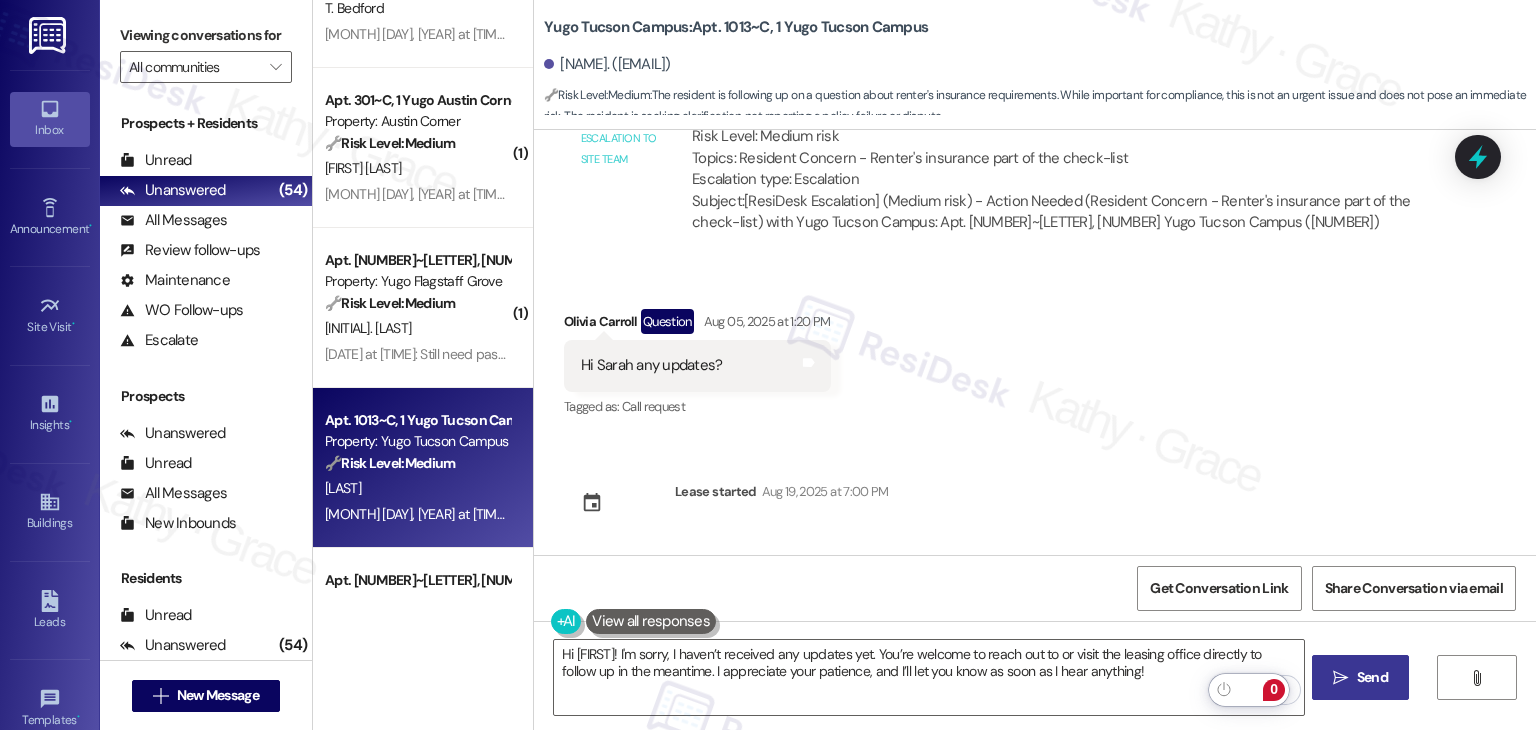 click on "Send" at bounding box center (1372, 677) 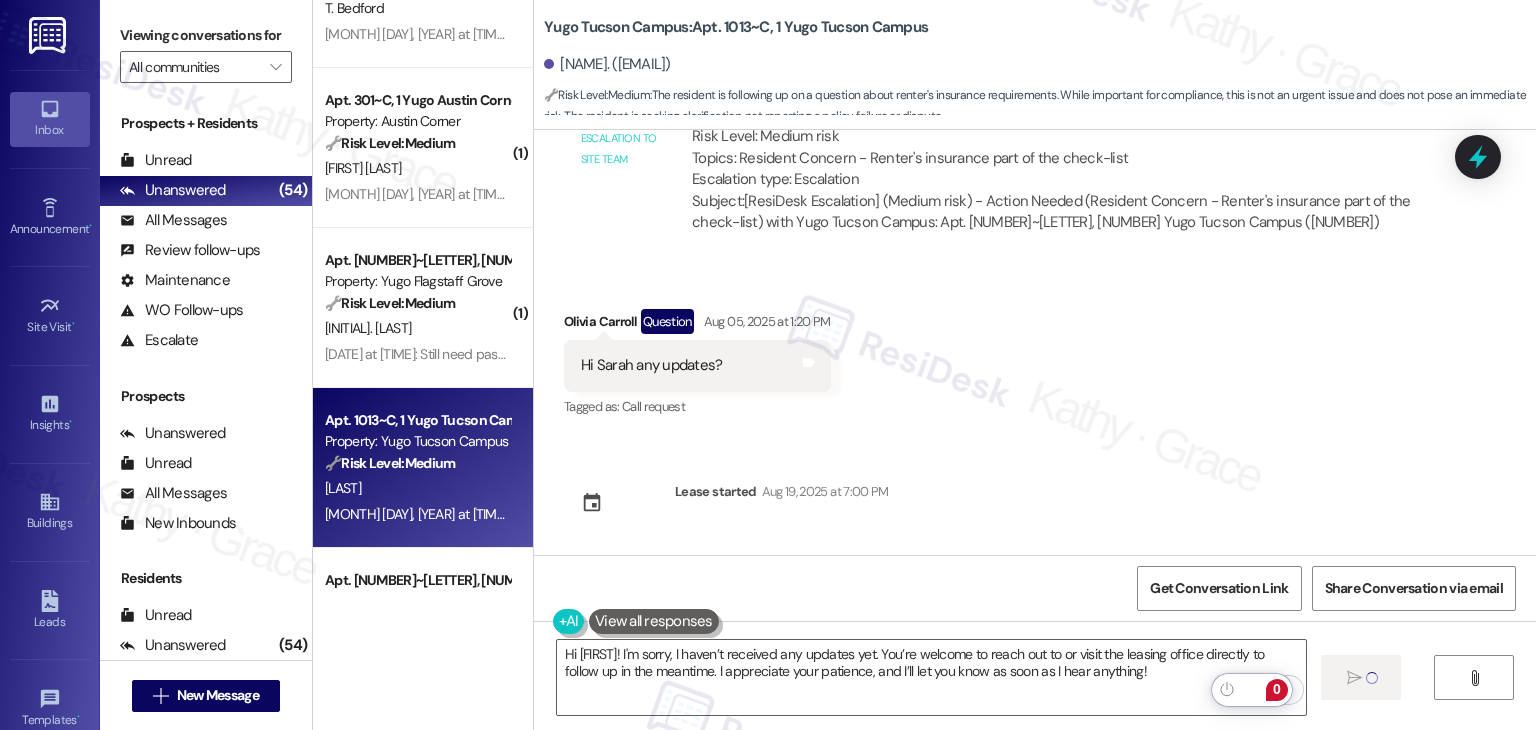 type 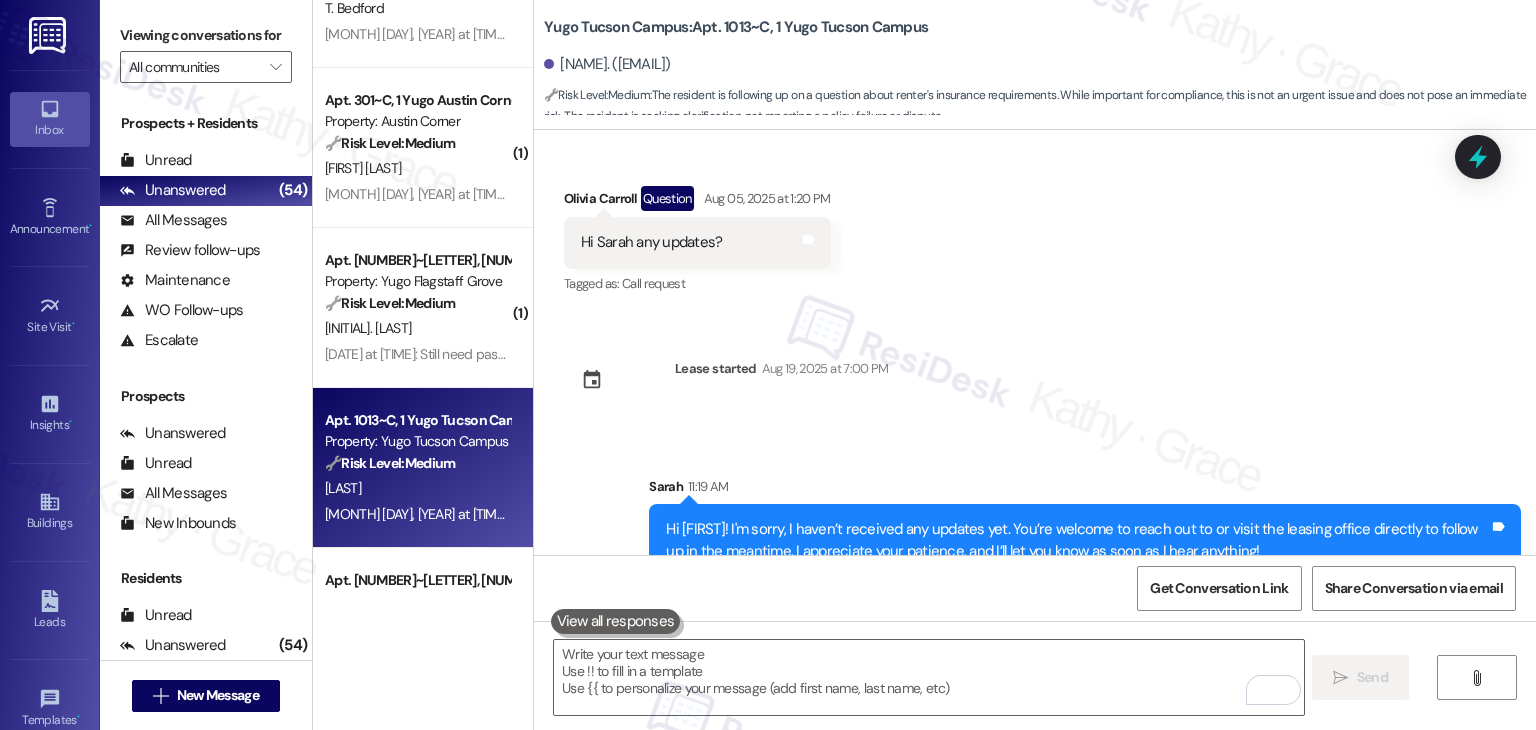 scroll, scrollTop: 1206, scrollLeft: 0, axis: vertical 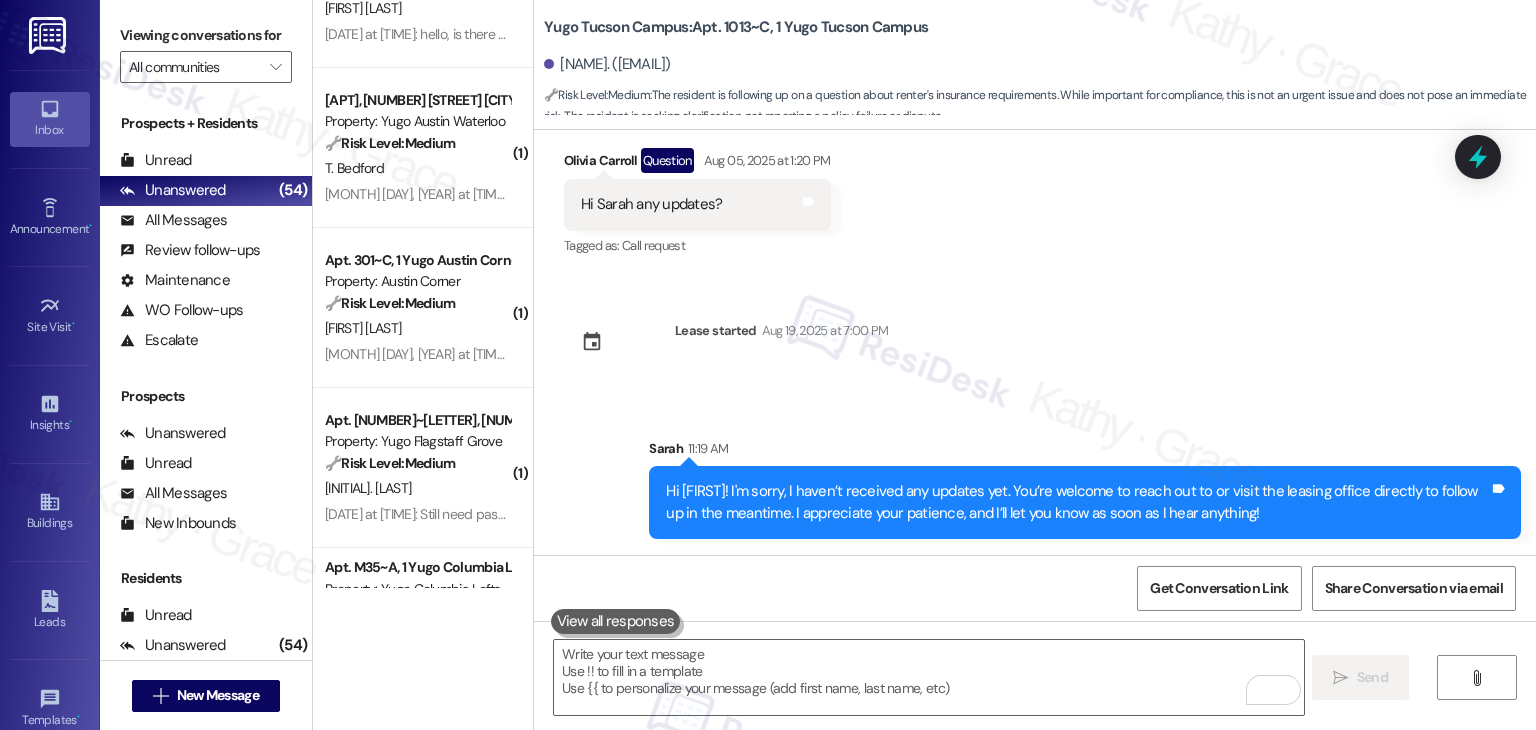 click on "Sent via SMS Sarah   (ResiDesk) Aug 04, 2025 at 2:22 PM Hi Olivia! We’re so excited you’ve chosen Yugo Tucson Campus as your future home! Moving is an exciting time, and I want to make sure you feel confident and ready. (You can always reply STOP to opt out of future messages) Tags and notes Tagged as:   Praise Click to highlight conversations about Praise Sent via SMS 2:22 PM Sarah   (ResiDesk) Aug 04, 2025 at 2:22 PM I’m Sarah from the off-site Resident Support Team. I work with your property’s team to help once you’ve moved in—whether it’s answering questions or assisting with maintenance. I’ll be in touch as your move-in date gets closer! Tags and notes Tagged as:   Maintenance ,  Click to highlight conversations about Maintenance Maintenance request ,  Click to highlight conversations about Maintenance request Praise Click to highlight conversations about Praise Sent via SMS 2:22 PM Sarah   (ResiDesk) Aug 04, 2025 at 2:22 PM Tags and notes Tagged as:   Praise ,  Maintenance request     ," at bounding box center [1035, 342] 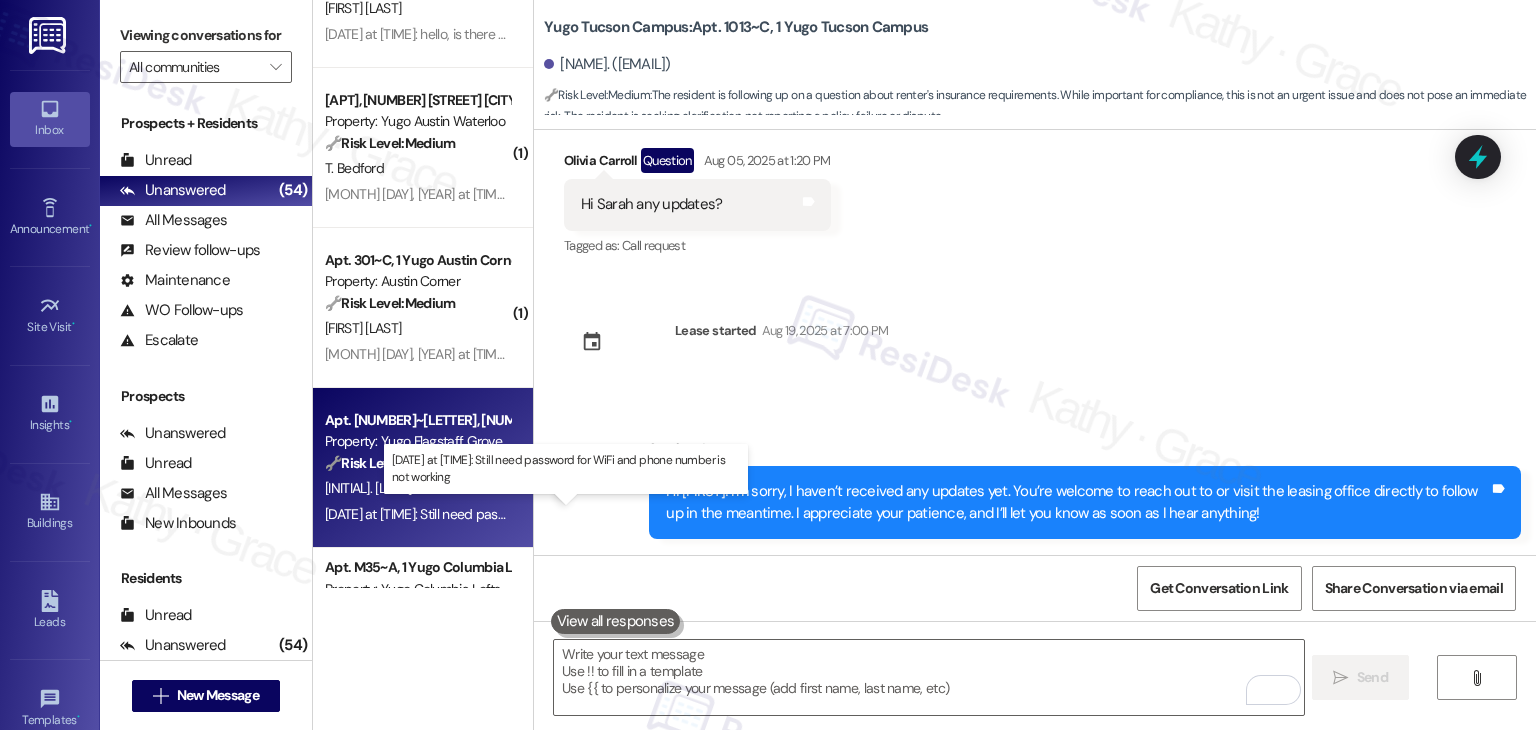 click on "Aug 05, 2025 at 2:42 PM: Still need password for WiFi and phone number is not working  Aug 05, 2025 at 2:42 PM: Still need password for WiFi and phone number is not working" at bounding box center [552, 514] 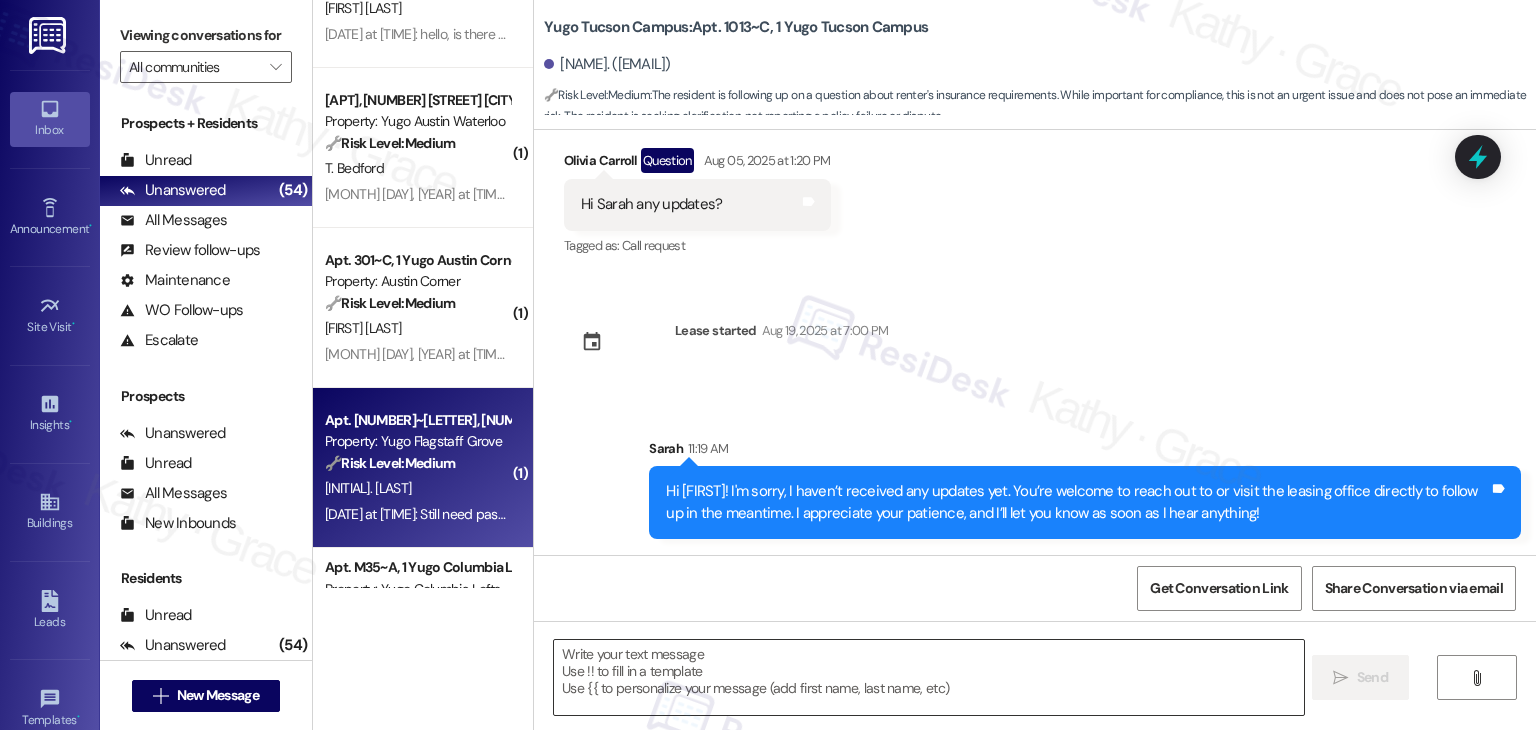 type on "Fetching suggested responses. Please feel free to read through the conversation in the meantime." 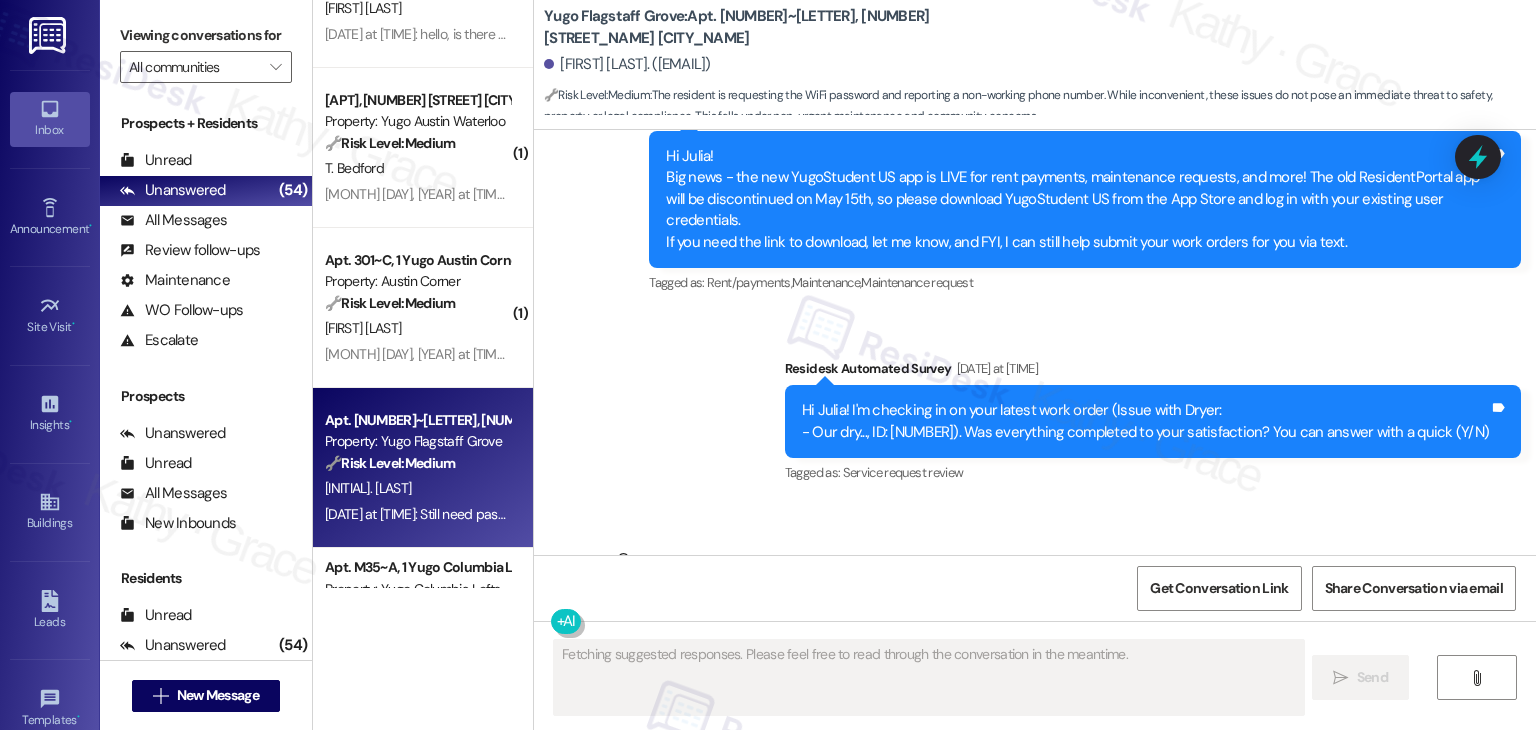 scroll, scrollTop: 11348, scrollLeft: 0, axis: vertical 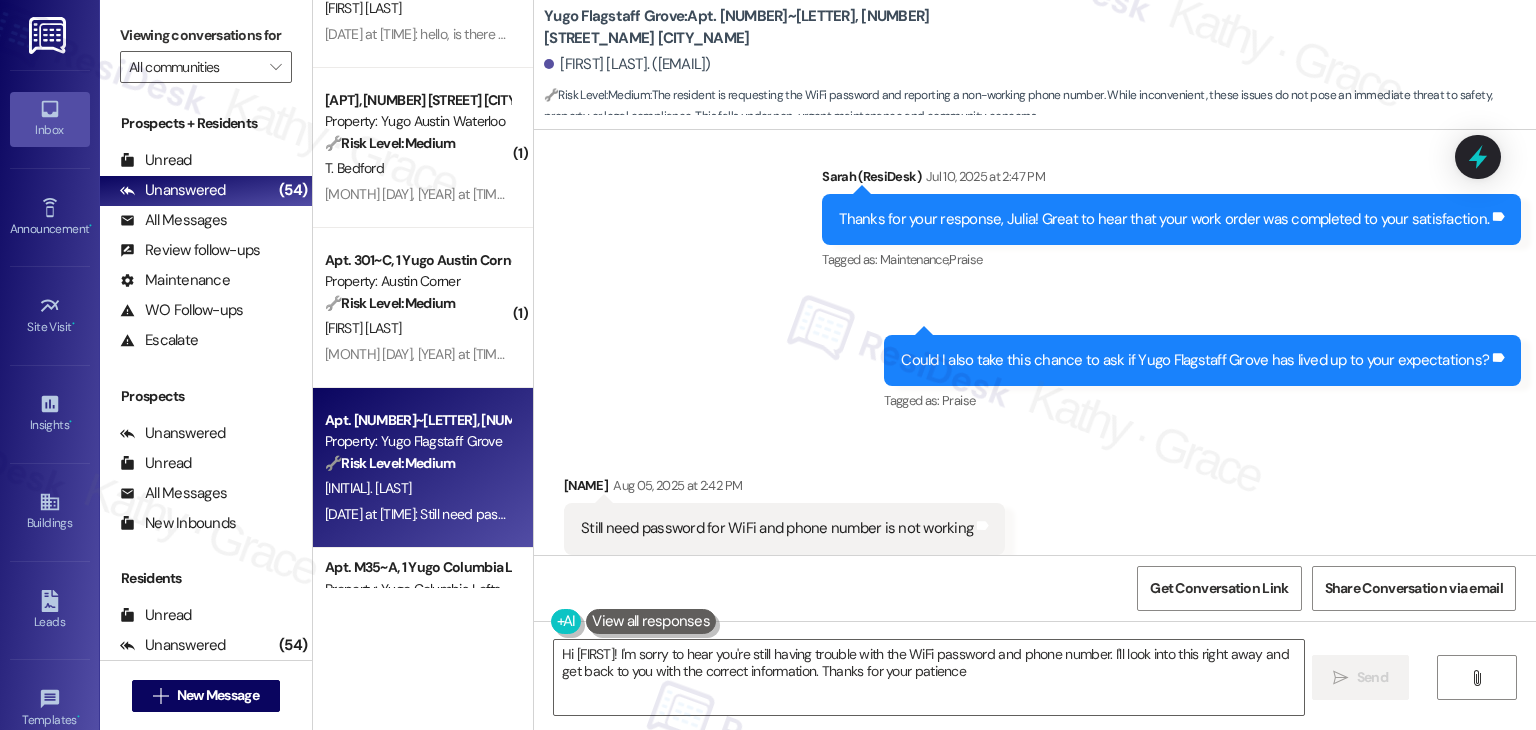 type on "Hi {{first_name}}! I'm sorry to hear you're still having trouble with the WiFi password and phone number. I'll look into this right away and get back to you with the correct information. Thanks for your patience!" 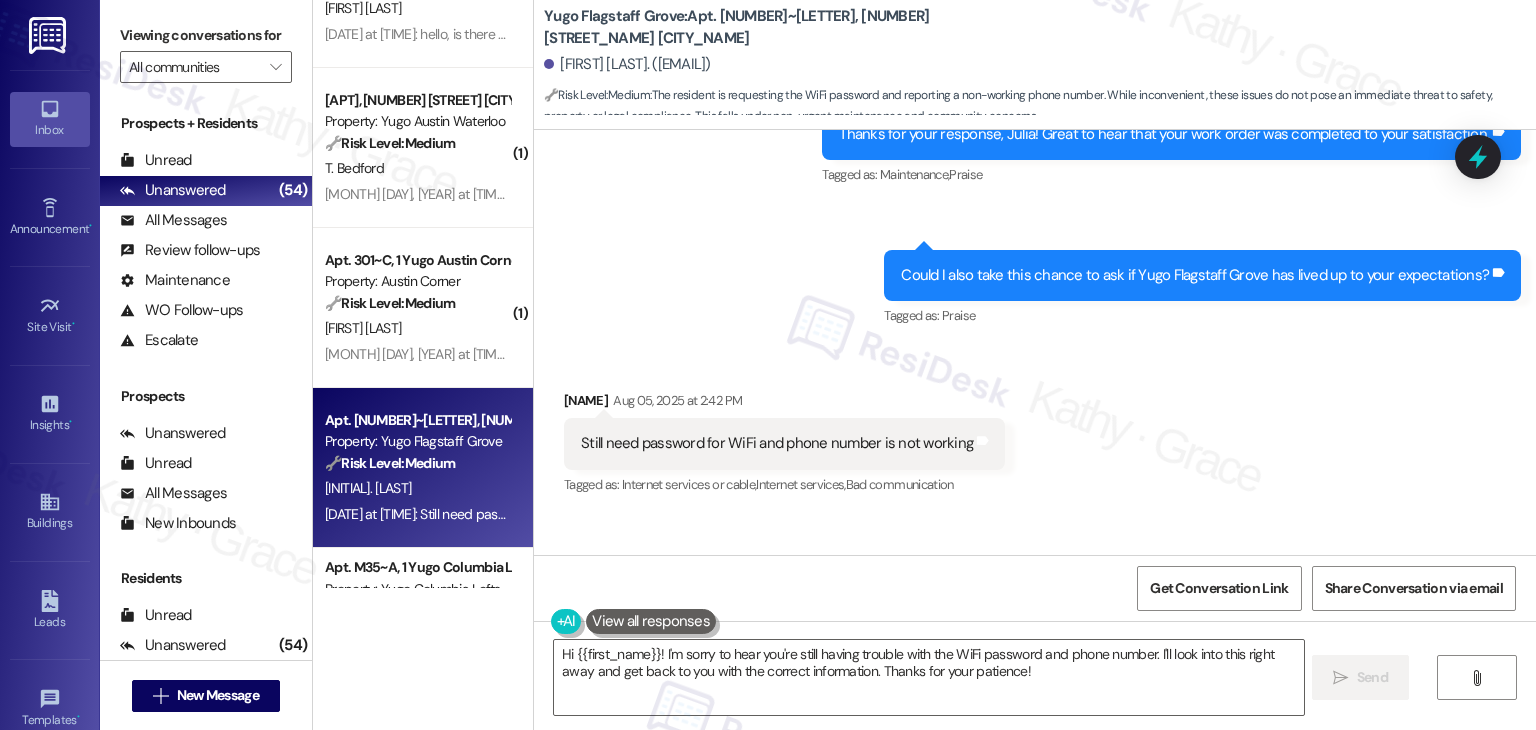 scroll, scrollTop: 11533, scrollLeft: 0, axis: vertical 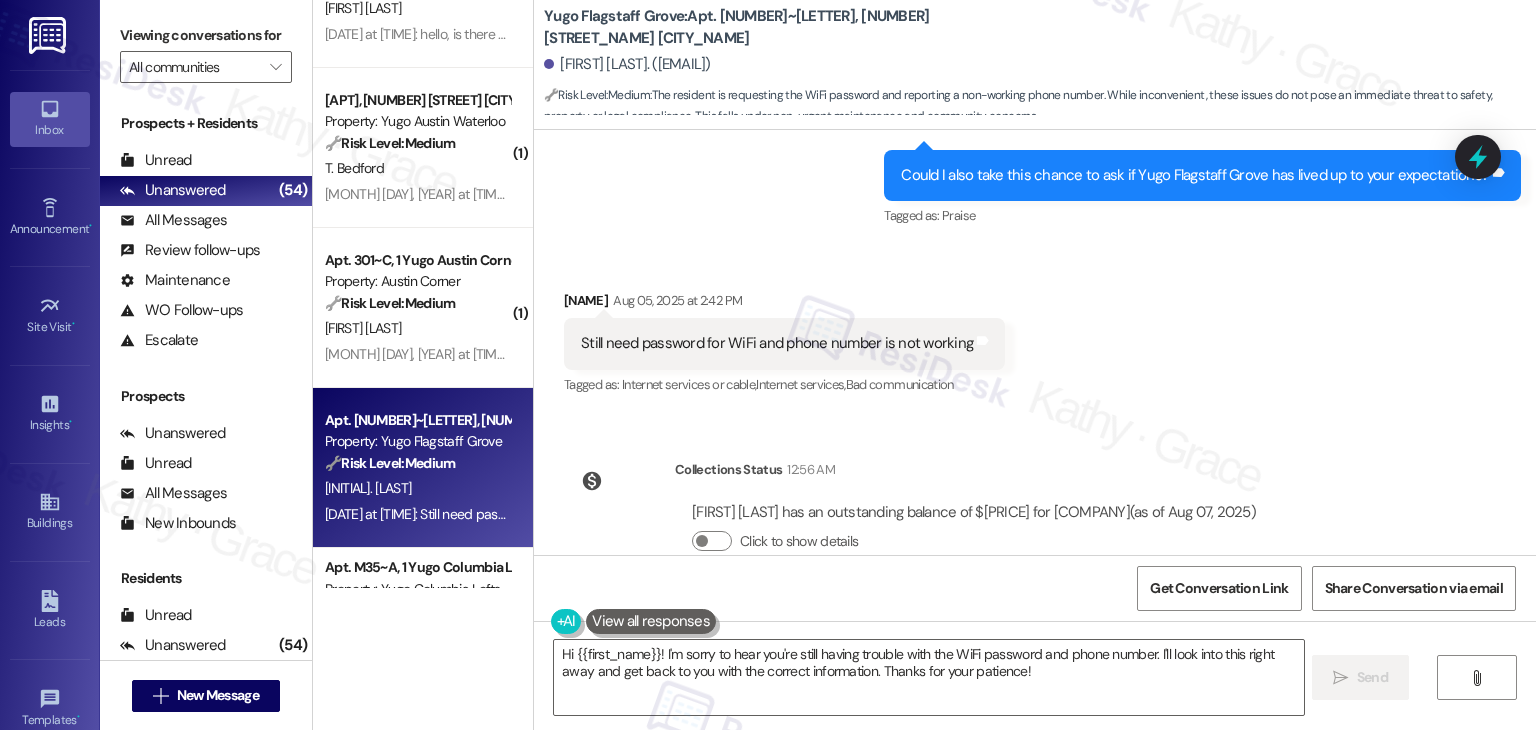 click on "Still need password for WiFi and phone number is not working" at bounding box center [777, 343] 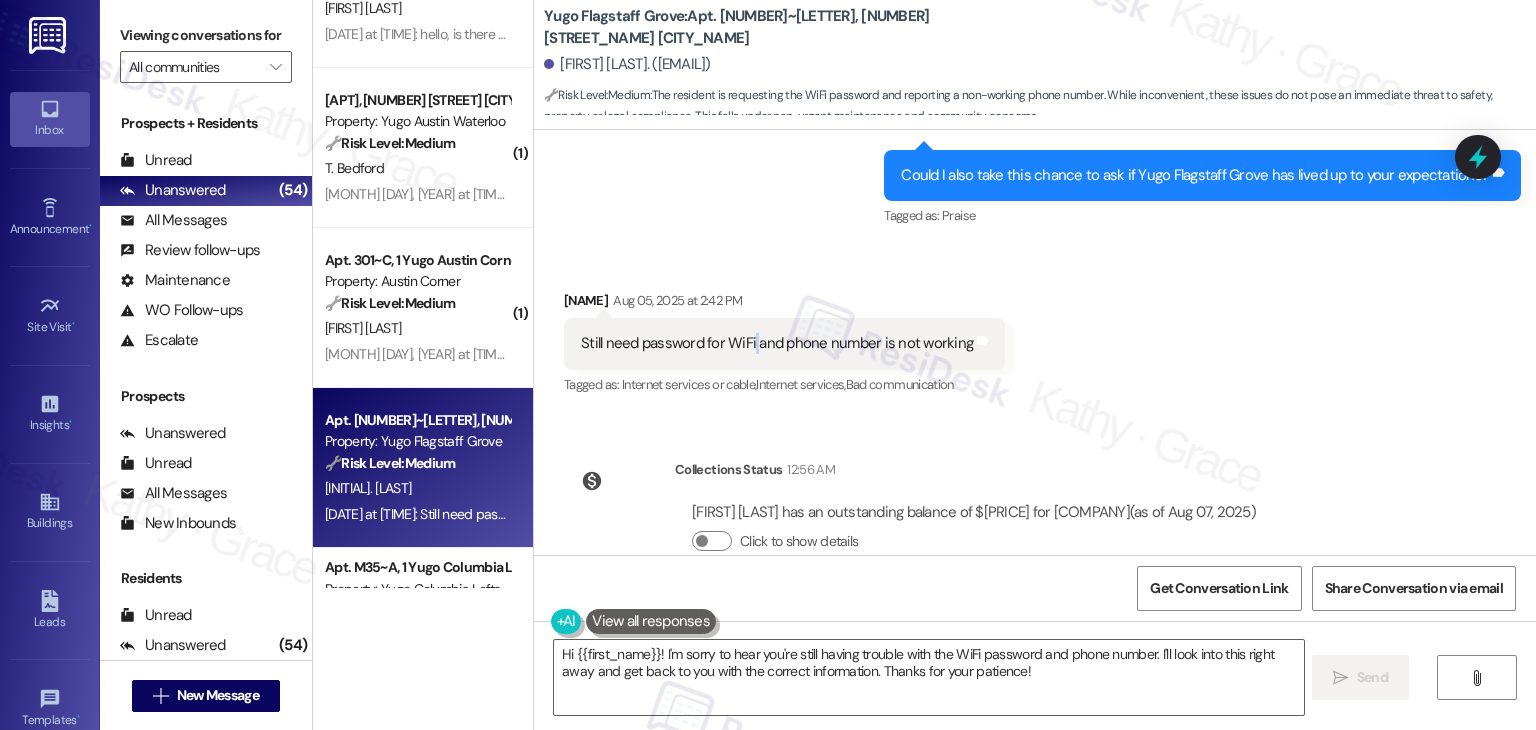 click on "Still need password for WiFi and phone number is not working" at bounding box center [777, 343] 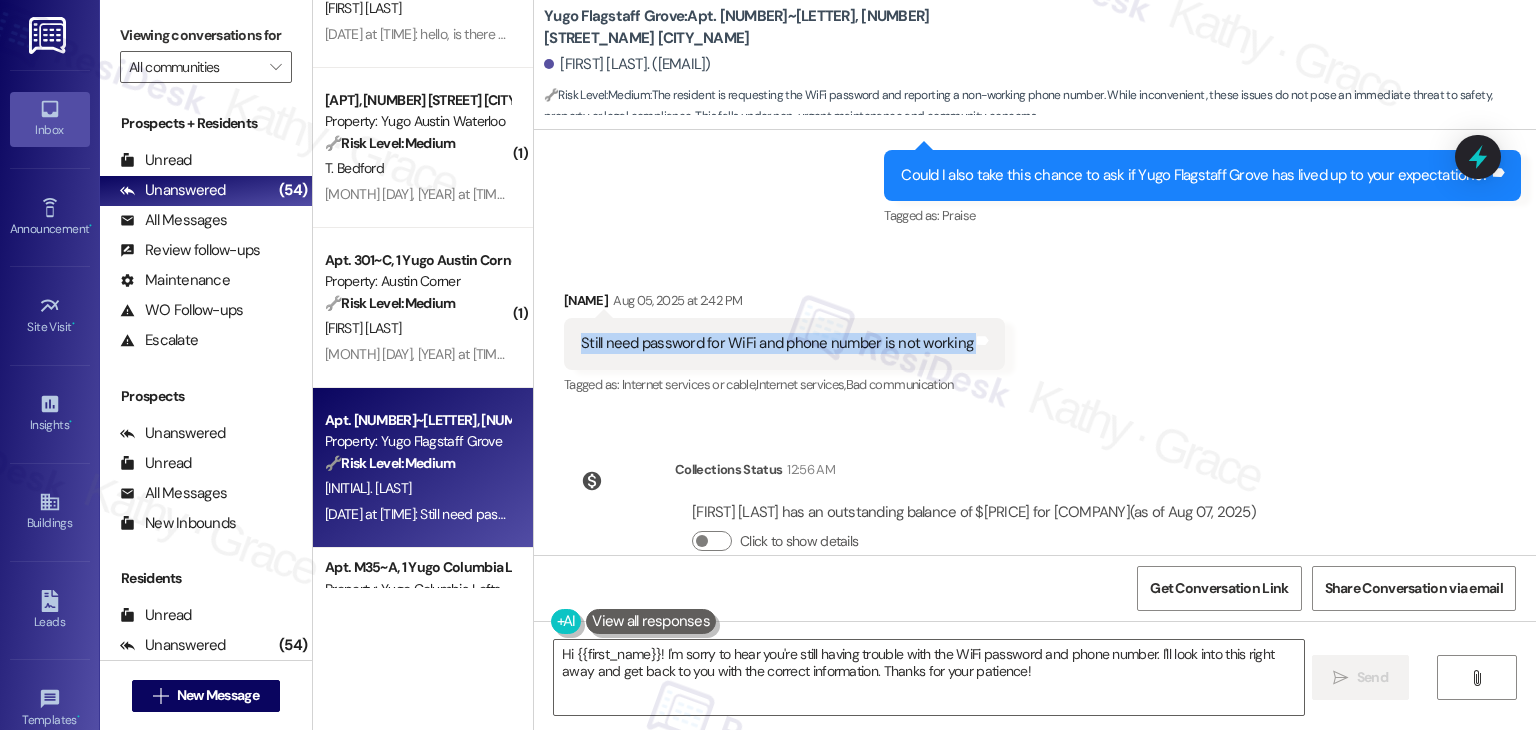 click on "Still need password for WiFi and phone number is not working" at bounding box center [777, 343] 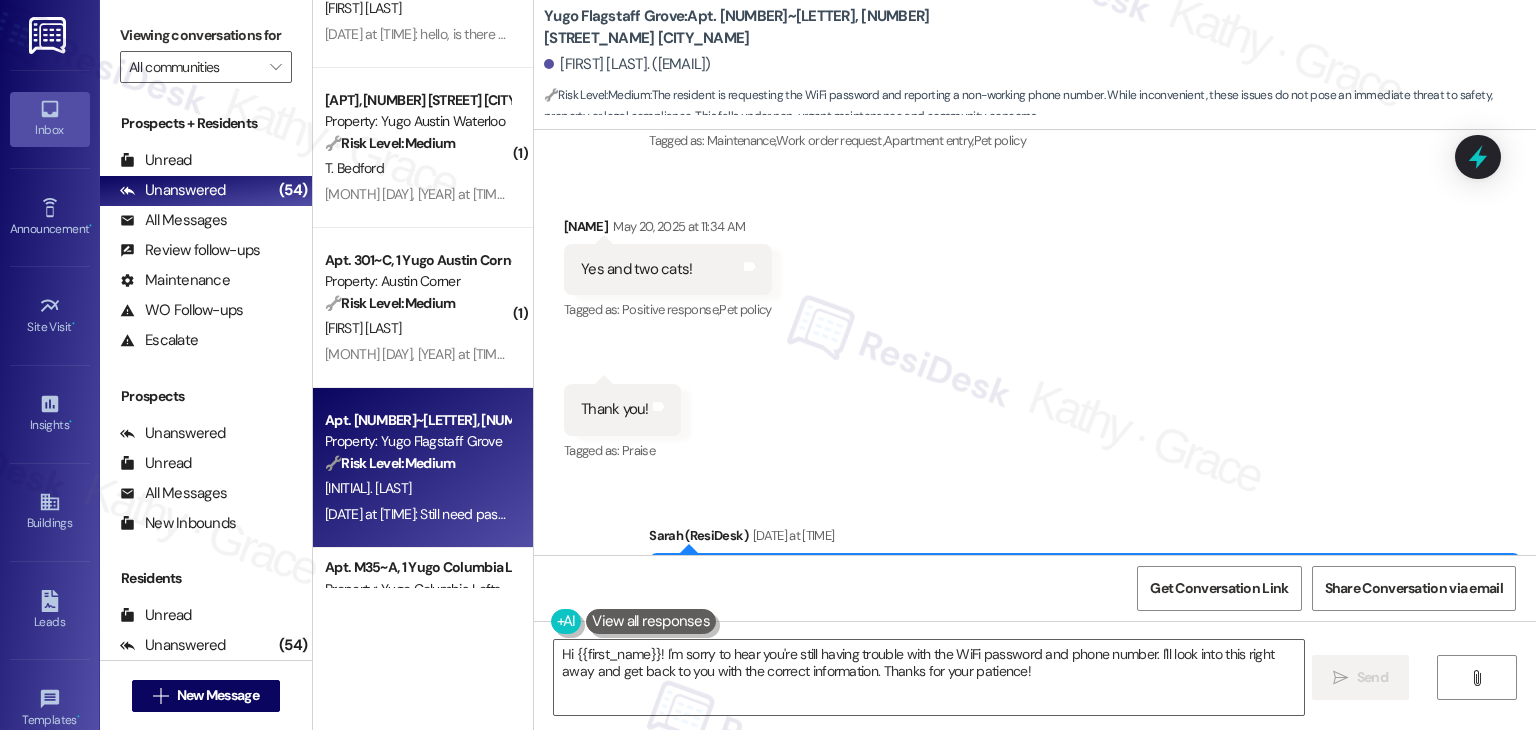 scroll, scrollTop: 8033, scrollLeft: 0, axis: vertical 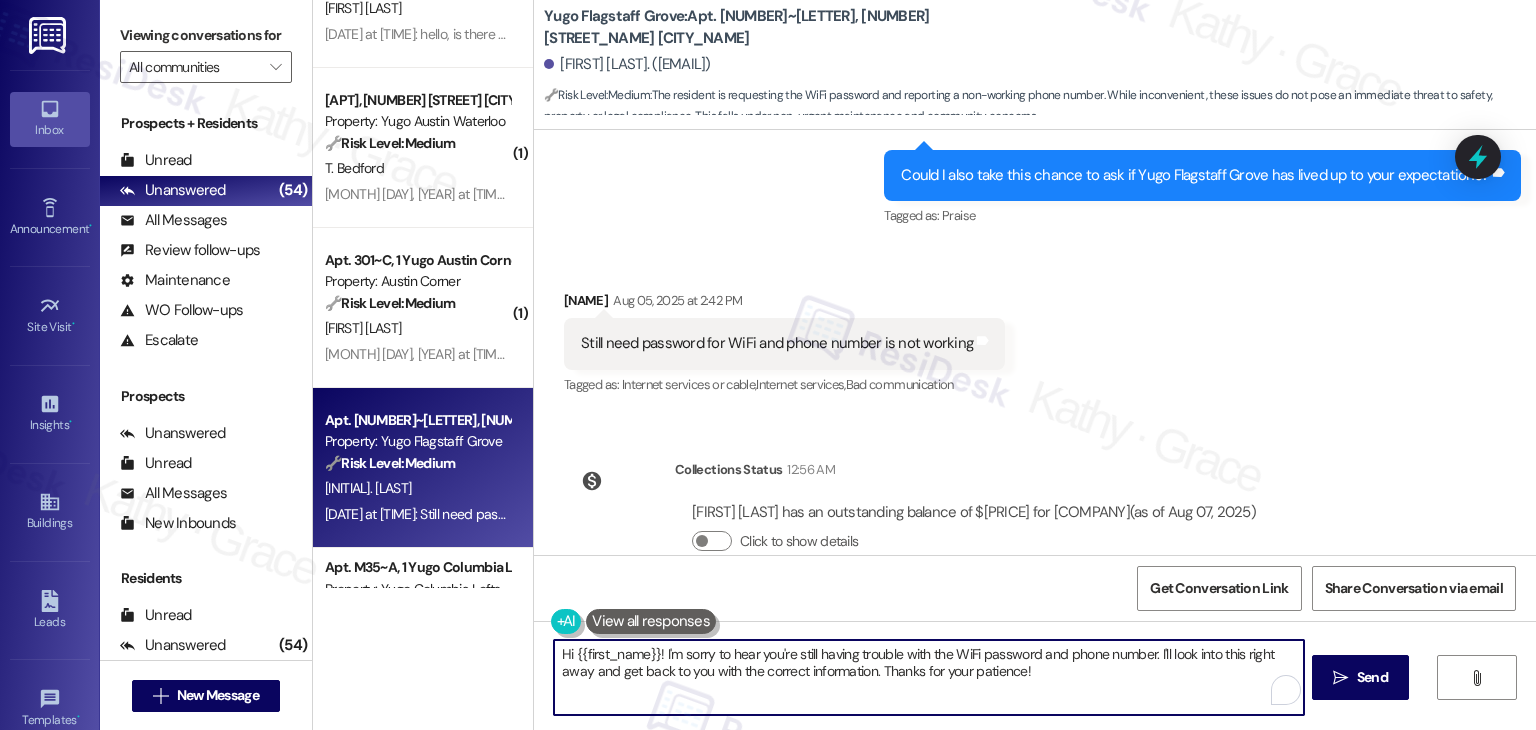 drag, startPoint x: 1137, startPoint y: 685, endPoint x: 1148, endPoint y: 661, distance: 26.400757 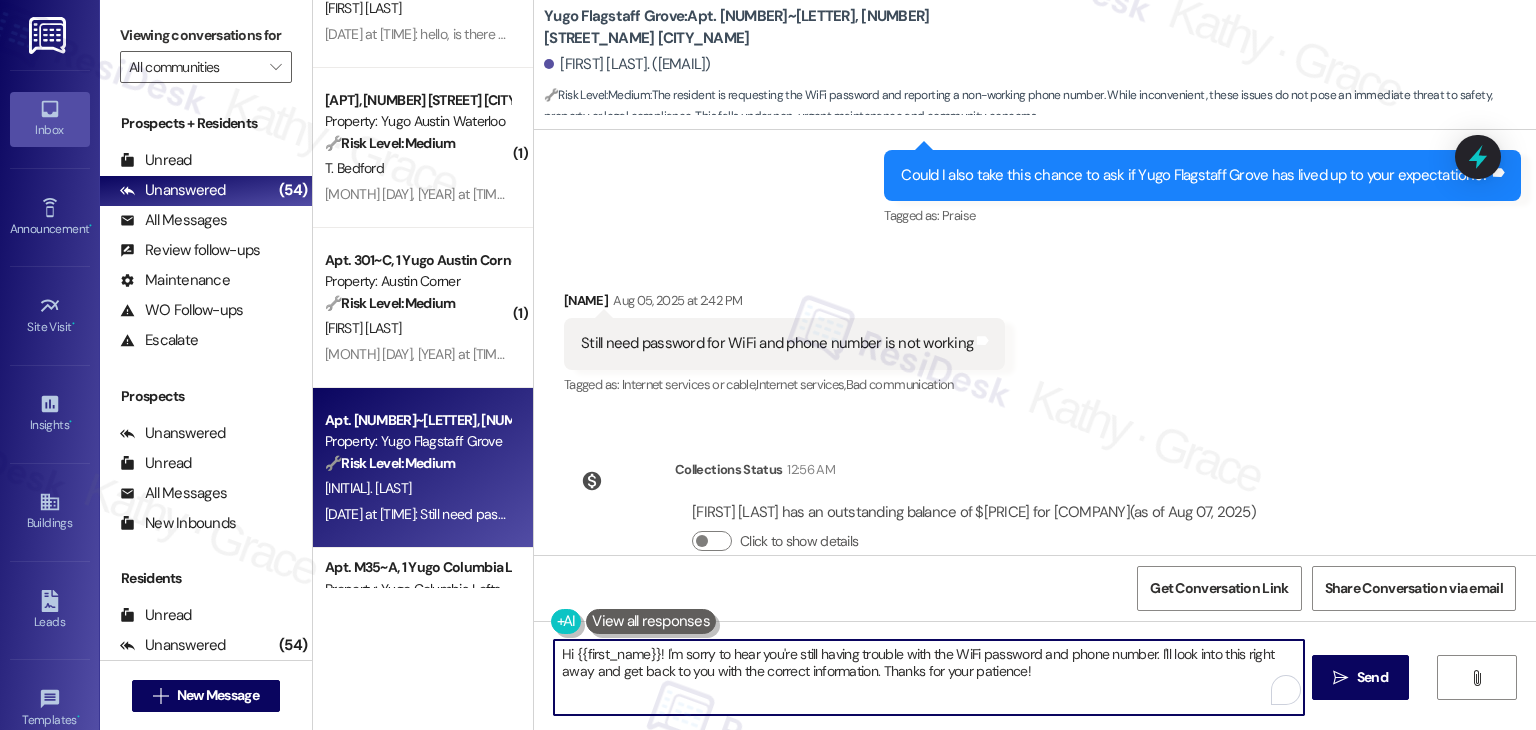 click on "Hi {{first_name}}! I'm sorry to hear you're still having trouble with the WiFi password and phone number. I'll look into this right away and get back to you with the correct information. Thanks for your patience!" at bounding box center [928, 677] 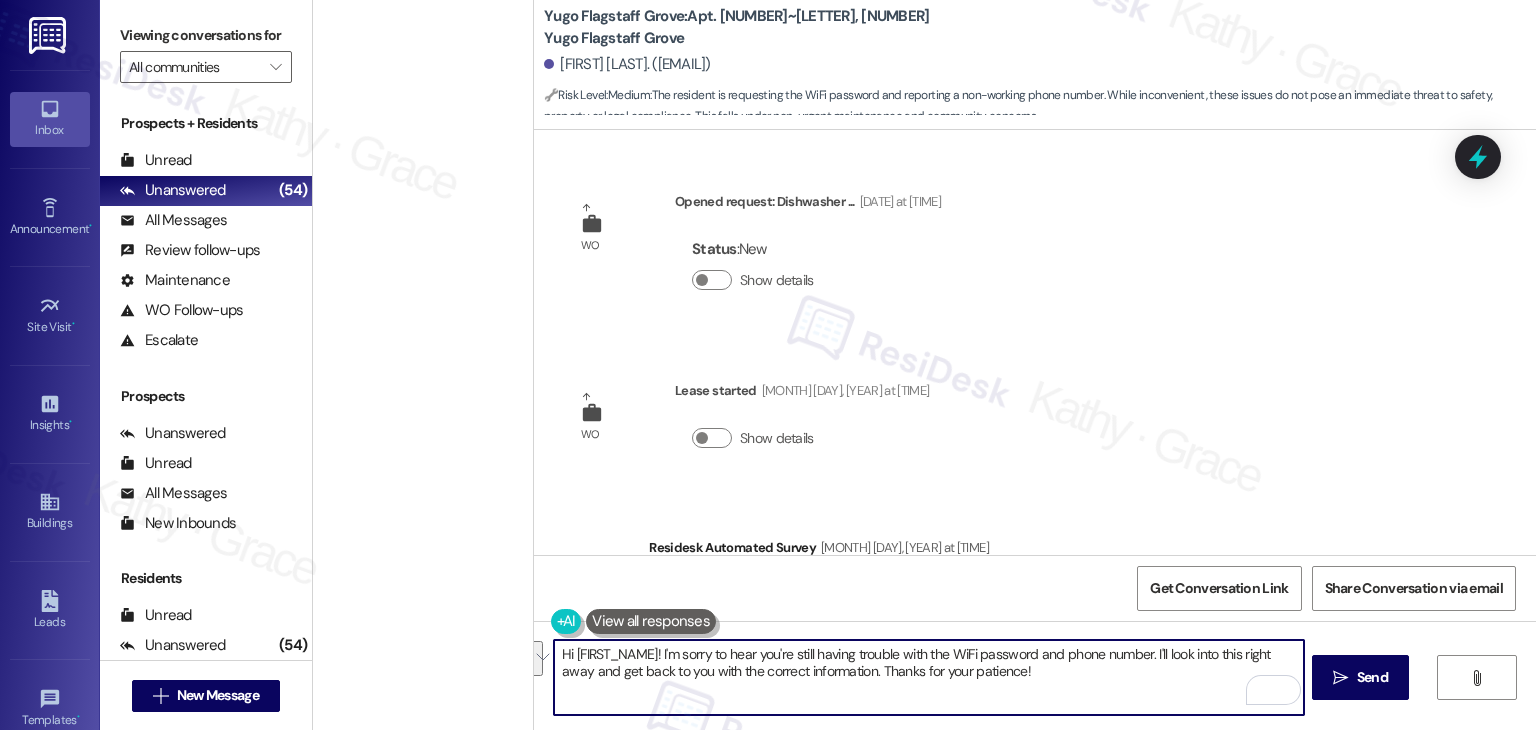 scroll, scrollTop: 0, scrollLeft: 0, axis: both 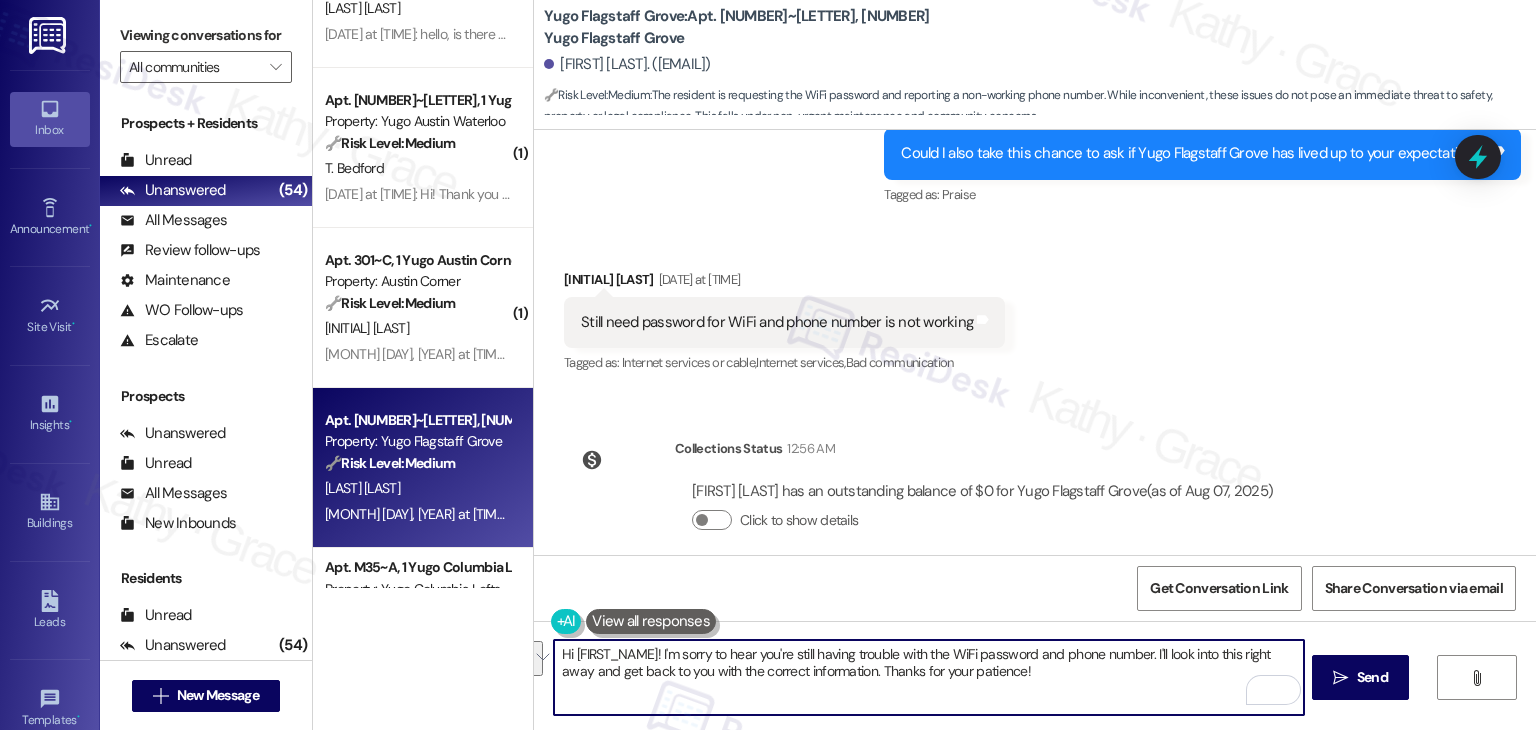 click on "Get Conversation Link Share Conversation via email" at bounding box center (1035, 588) 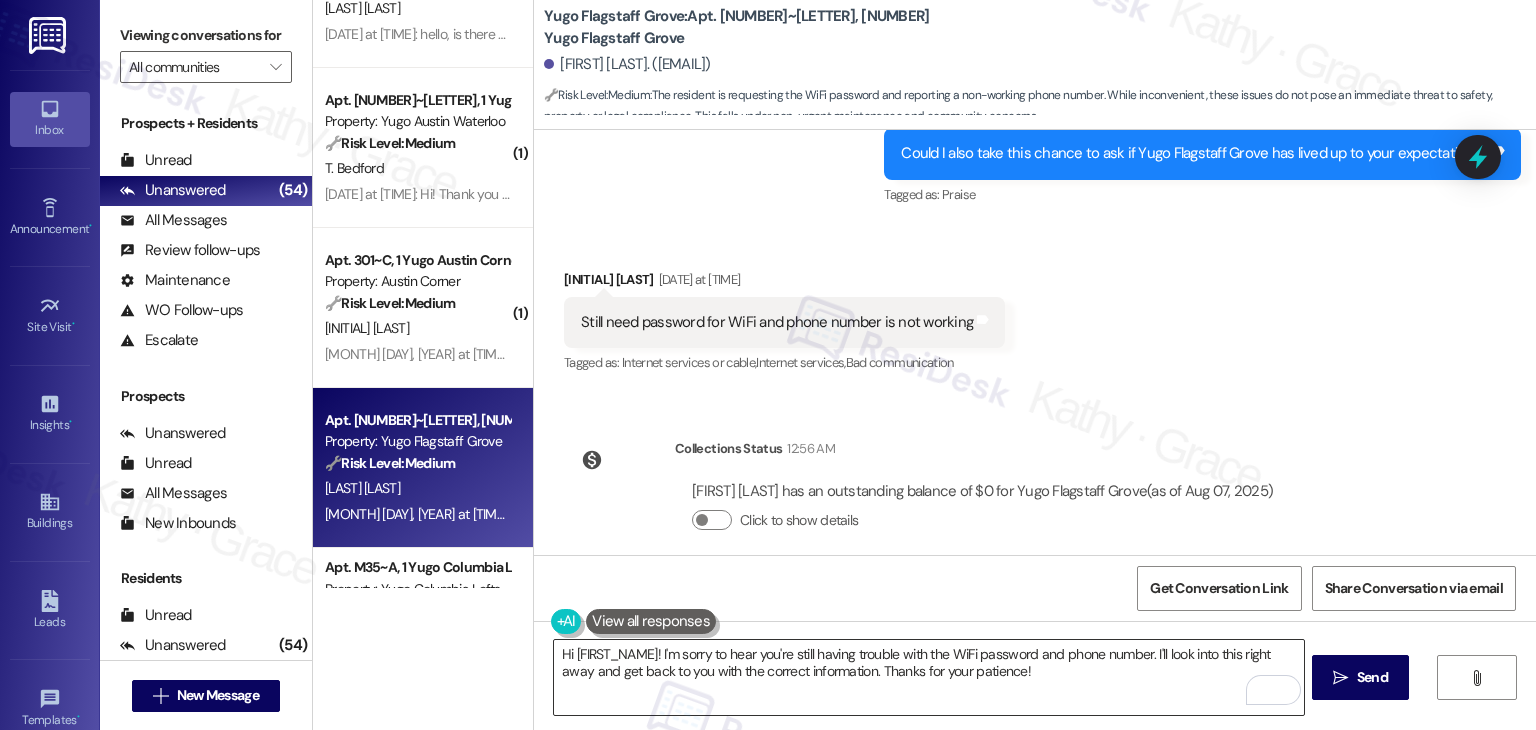 click on "Hi {{first_name}}! I'm sorry to hear you're still having trouble with the WiFi password and phone number. I'll look into this right away and get back to you with the correct information. Thanks for your patience!" at bounding box center [928, 677] 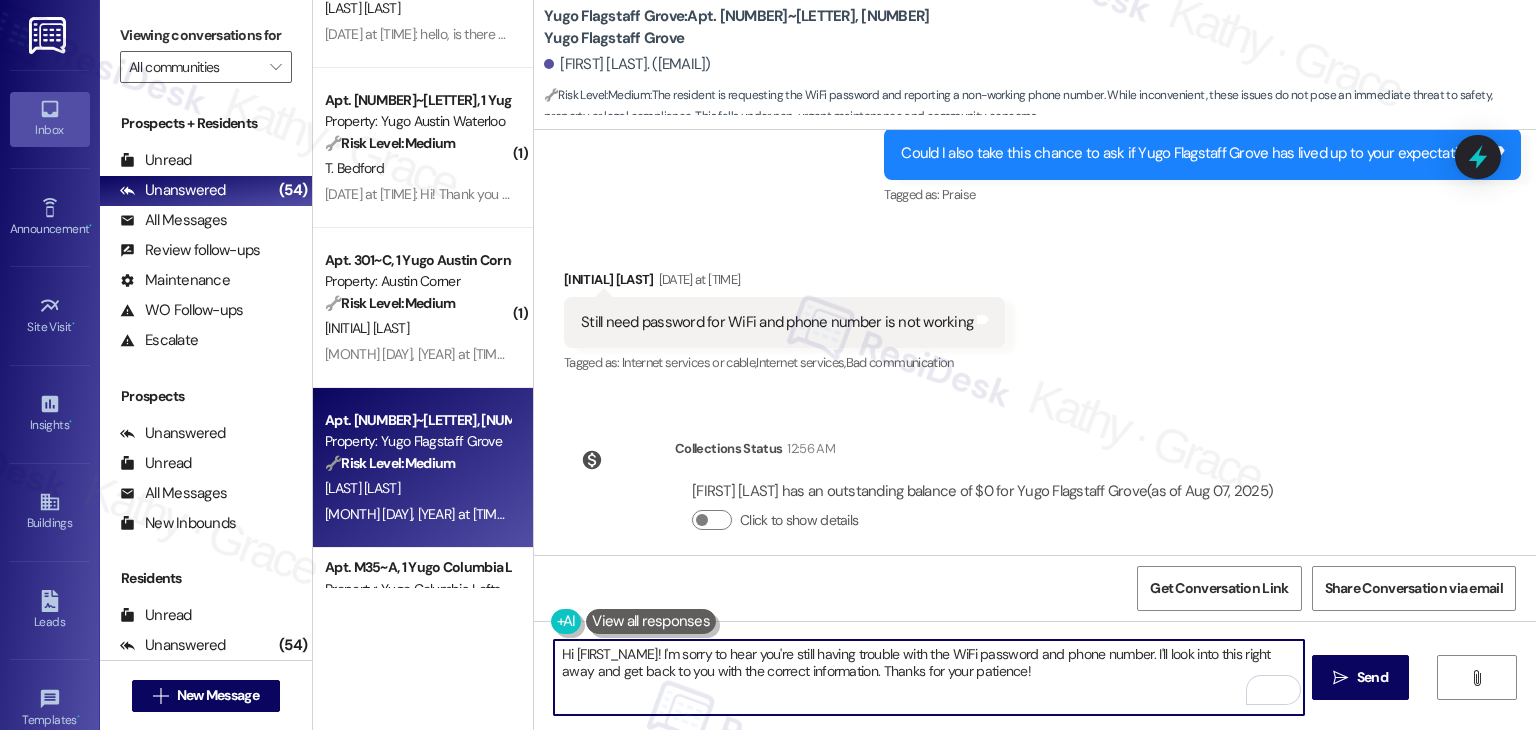click on "Hi {{first_name}}! I'm sorry to hear you're still having trouble with the WiFi password and phone number. I'll look into this right away and get back to you with the correct information. Thanks for your patience!" at bounding box center [928, 677] 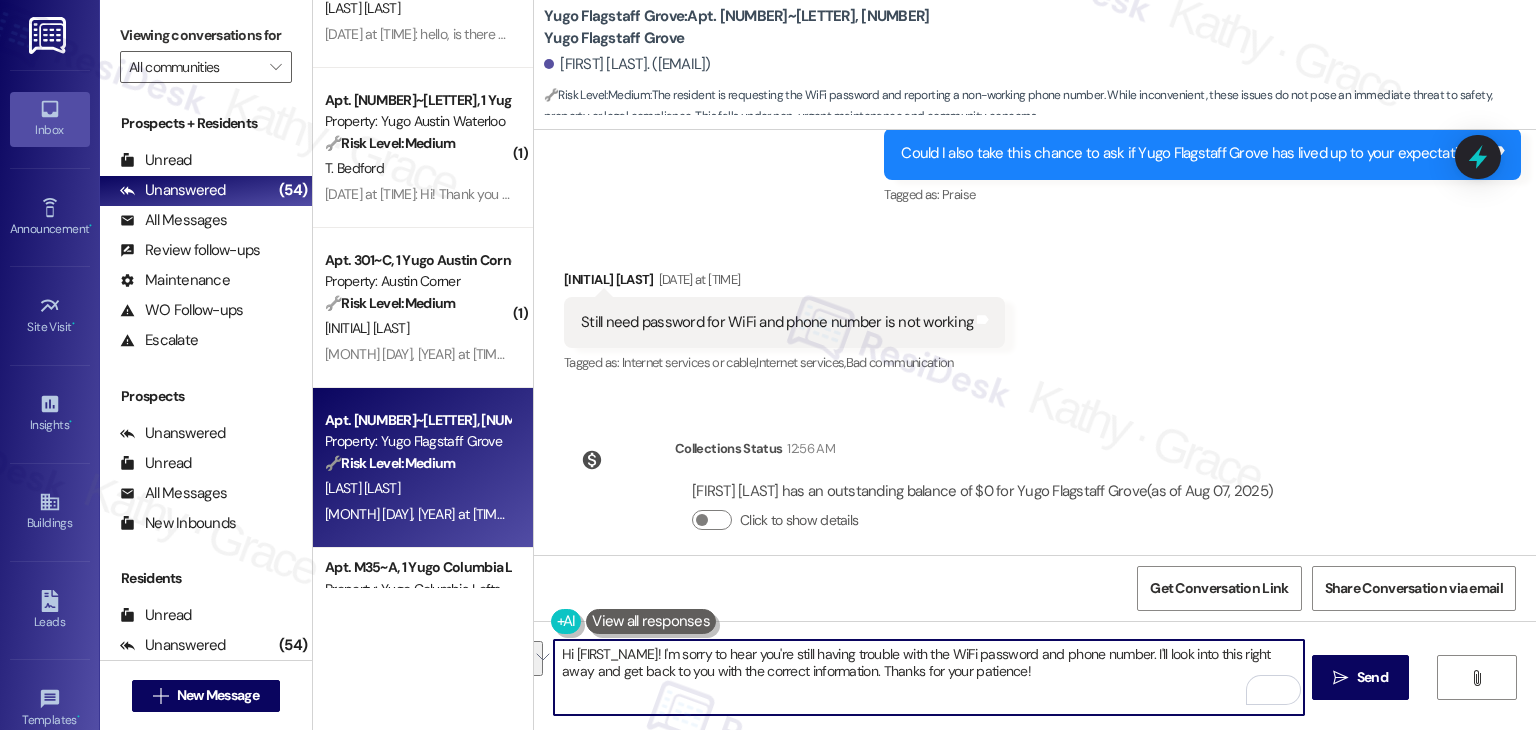 paste on "Julia! Just to make sure I get you the right info—can you let me know which WiFi password you’re needing and for which area? Also, which phone number isn’t working for you?  I'll look into this" 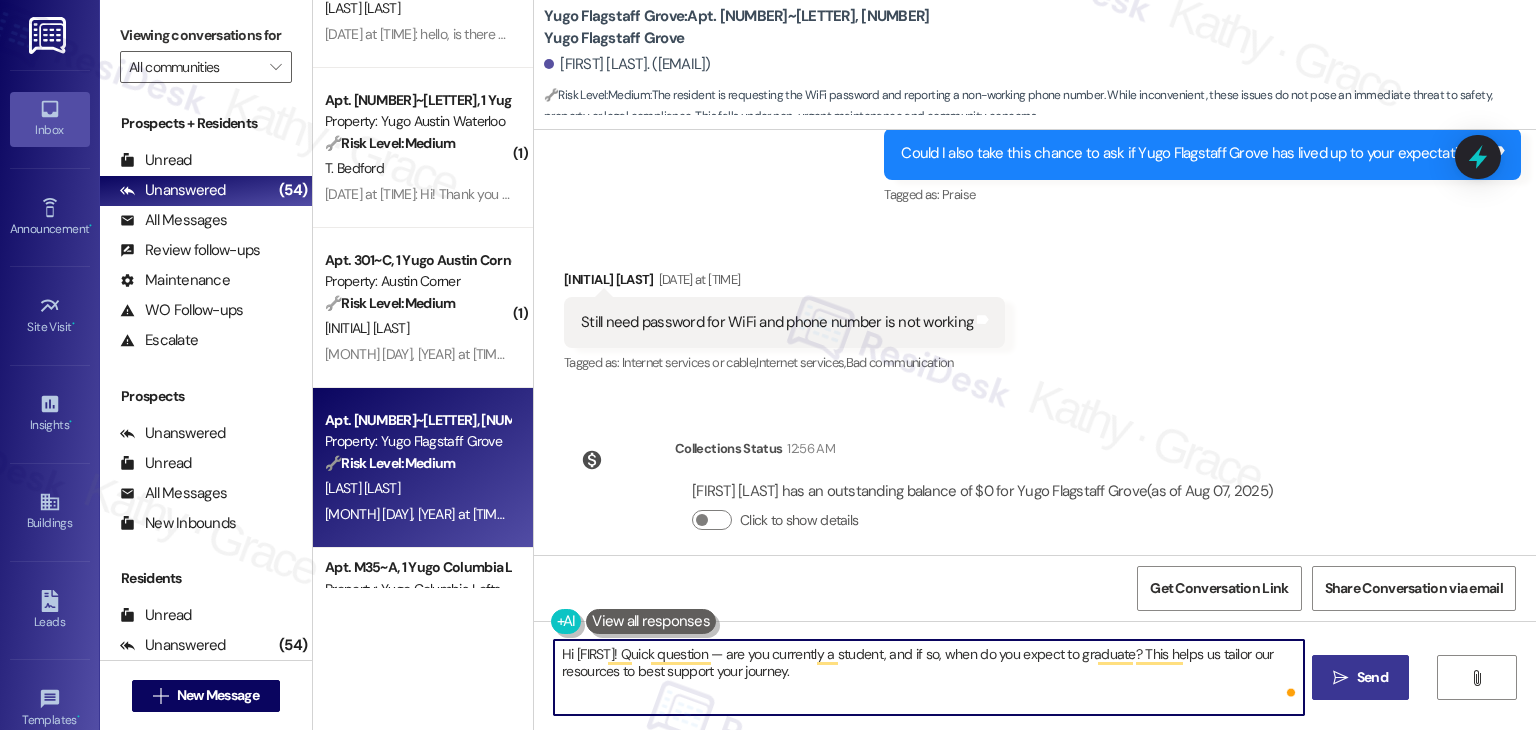 type on "Hi Julia! Just to make sure I get you the right info—can you let me know which WiFi password you’re needing and for which area? Also, which phone number isn’t working for you?  I'll look into this and get back to you with the correct information. Thanks for your patience!" 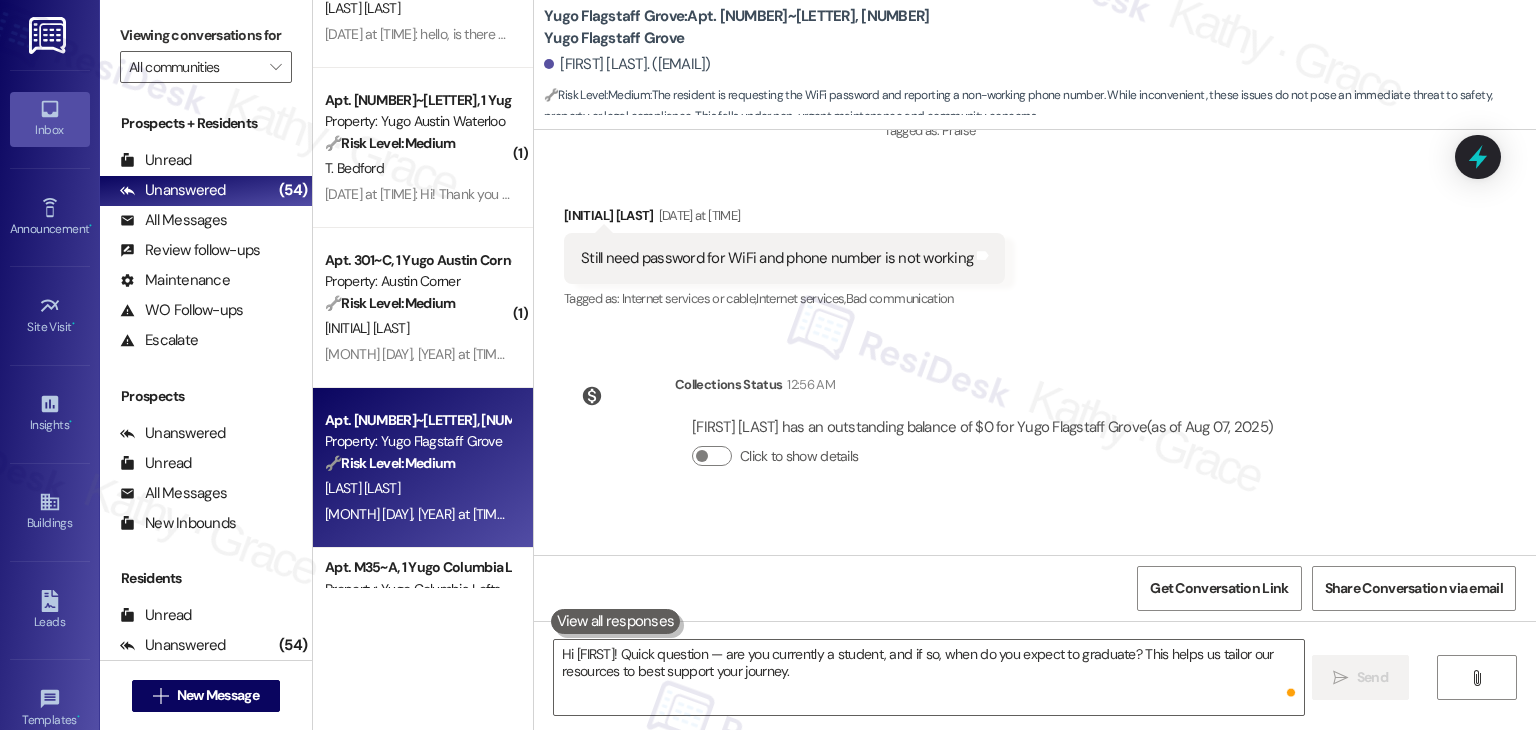 scroll, scrollTop: 11716, scrollLeft: 0, axis: vertical 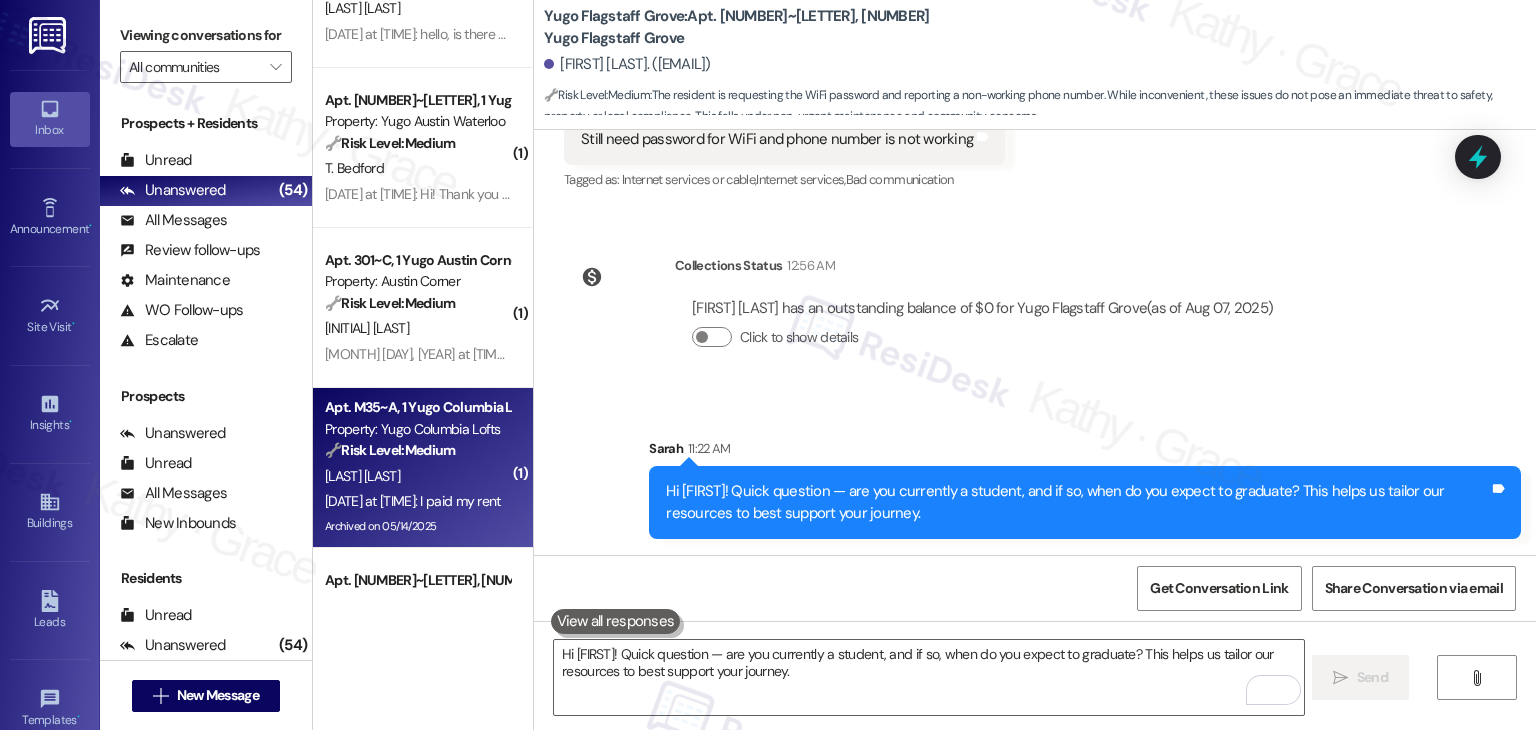 click on "D. Dill" at bounding box center (417, 476) 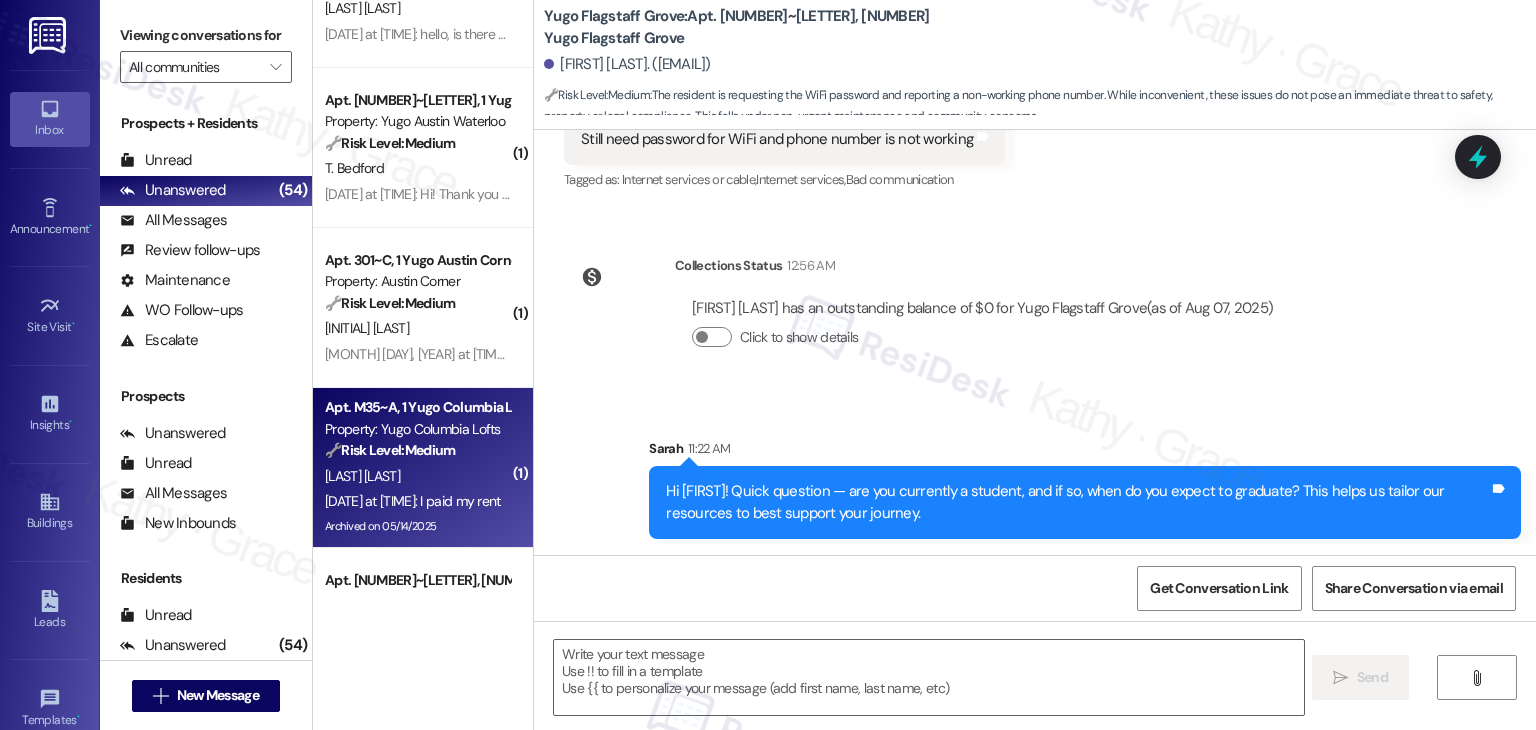 type on "Fetching suggested responses. Please feel free to read through the conversation in the meantime." 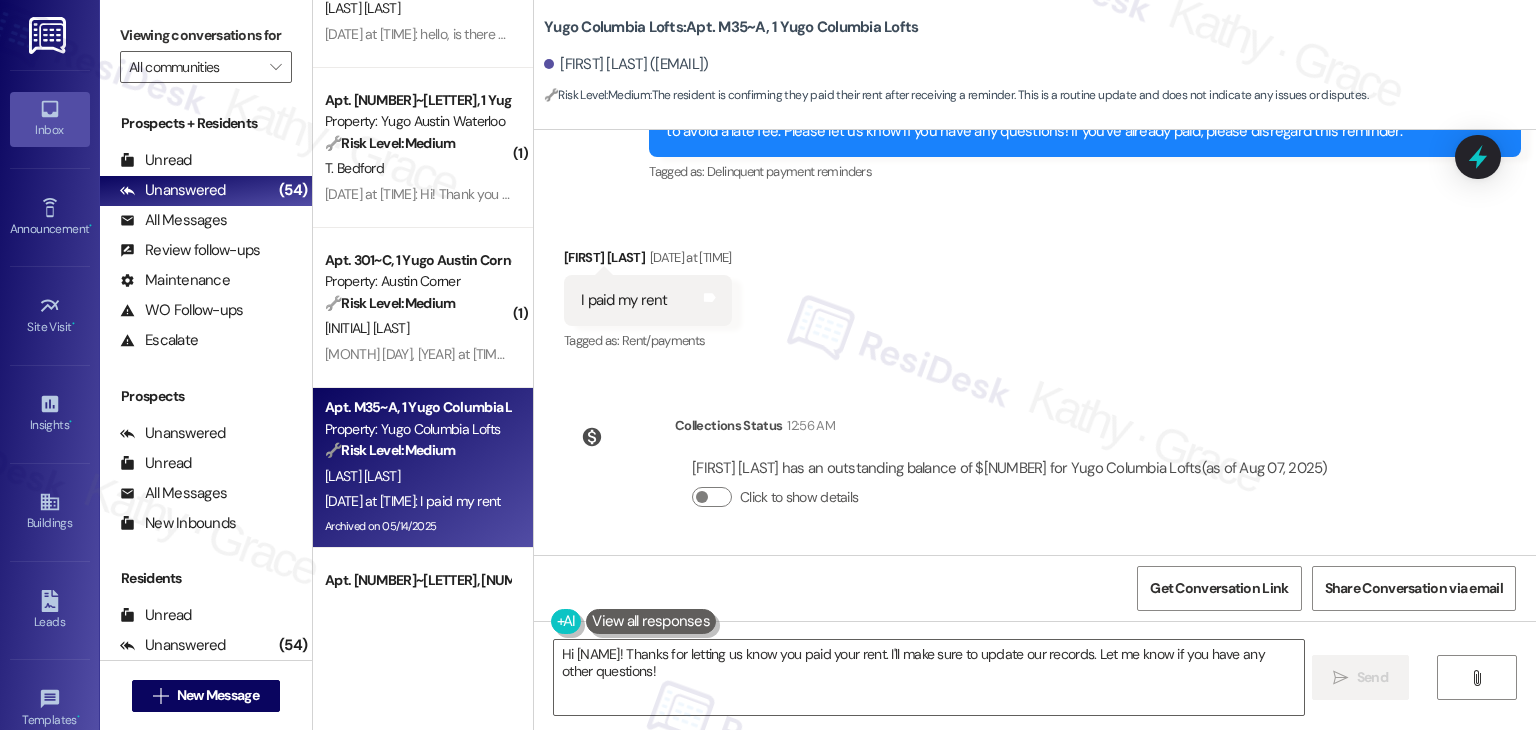scroll, scrollTop: 5810, scrollLeft: 0, axis: vertical 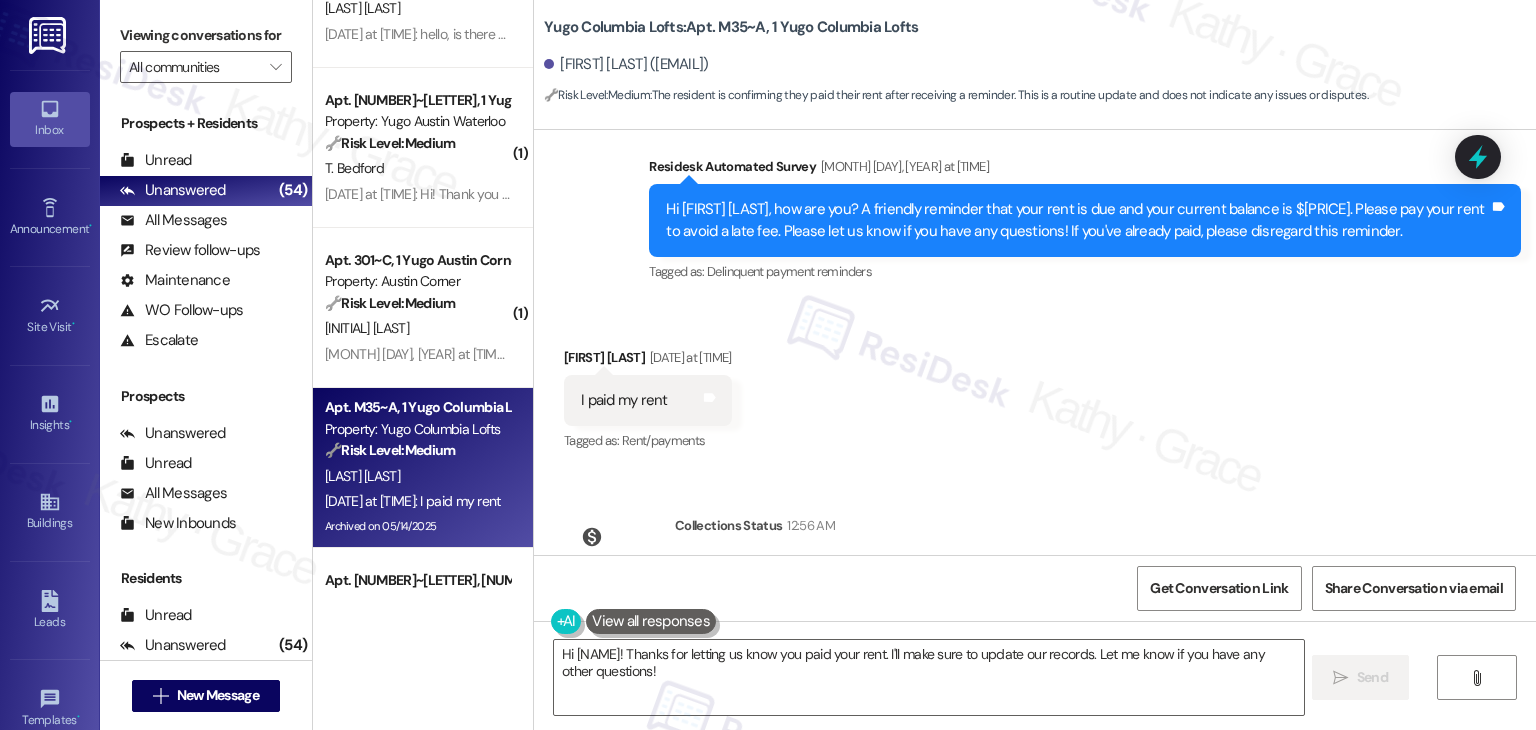 click on "Received via SMS Della Rose Dill Aug 05, 2025 at 11:32 AM I paid my rent  Tags and notes Tagged as:   Rent/payments Click to highlight conversations about Rent/payments" at bounding box center [1035, 386] 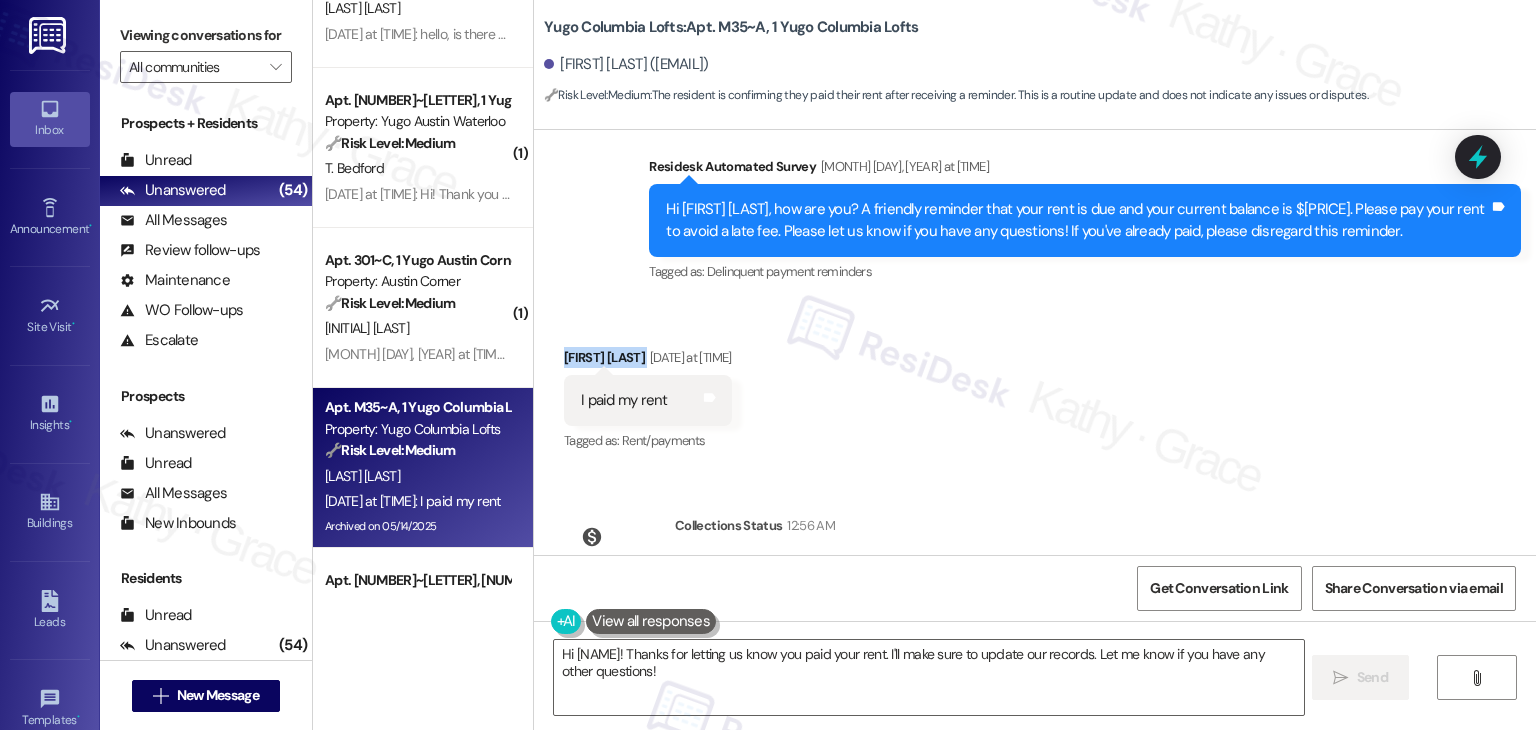 click on "Received via SMS Della Rose Dill Aug 05, 2025 at 11:32 AM I paid my rent  Tags and notes Tagged as:   Rent/payments Click to highlight conversations about Rent/payments" at bounding box center (1035, 386) 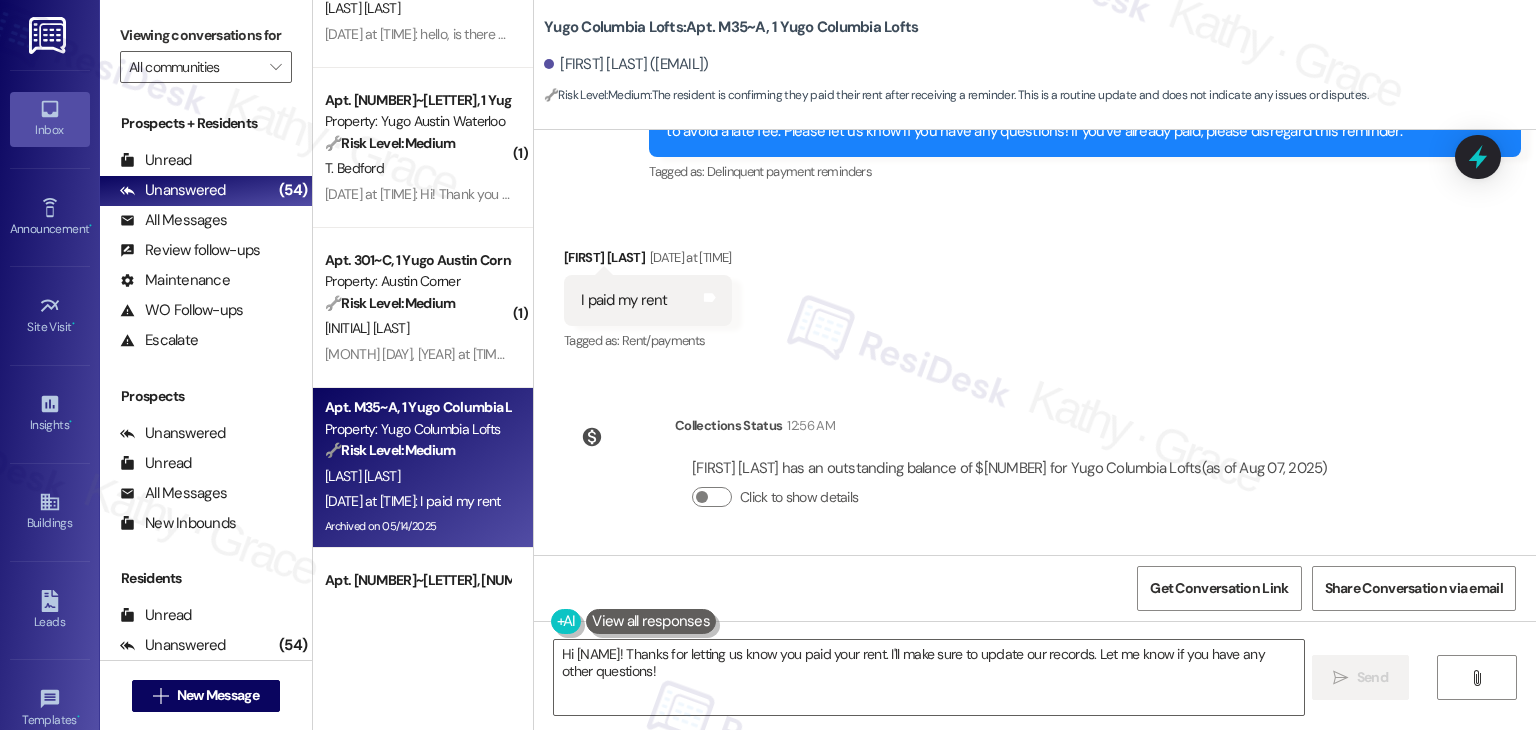 scroll, scrollTop: 5811, scrollLeft: 0, axis: vertical 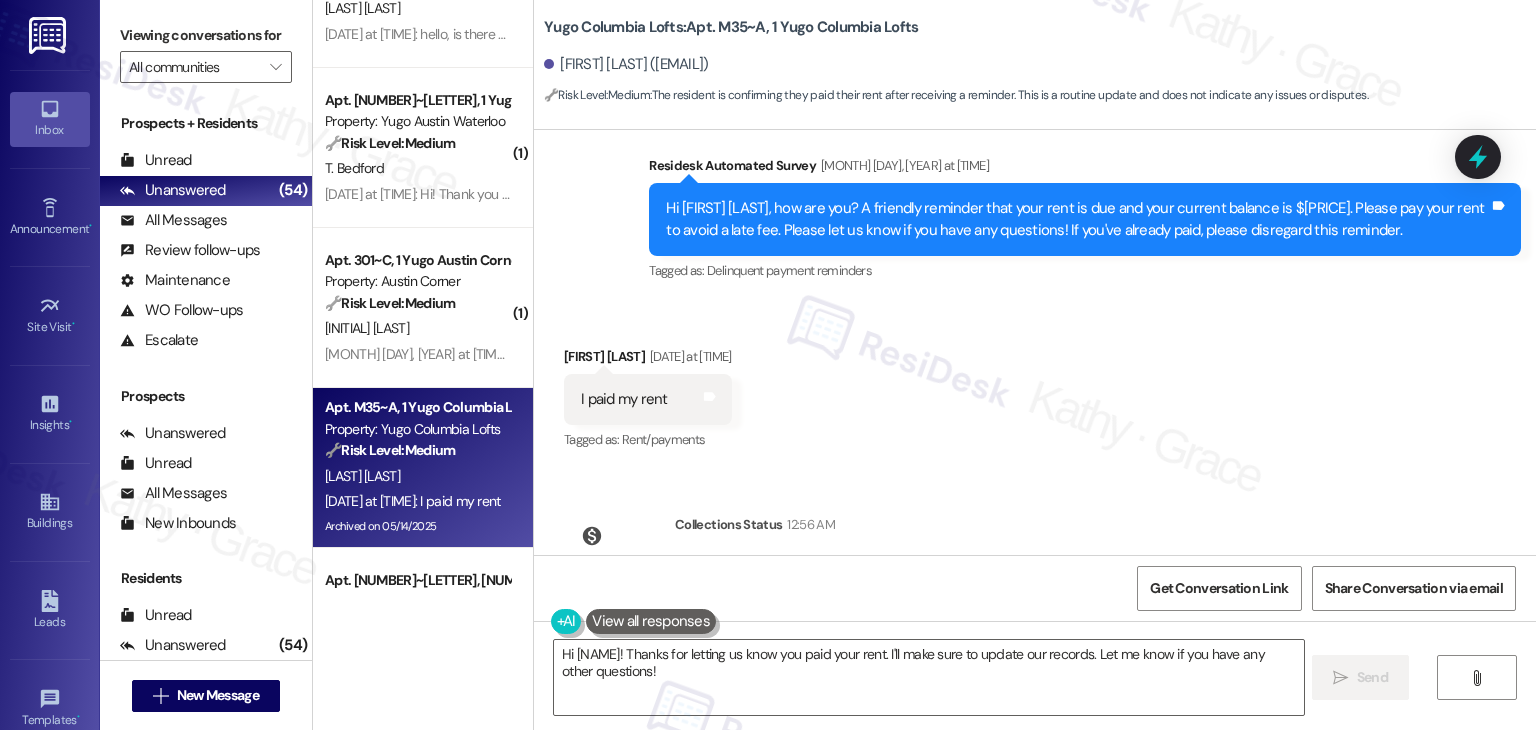 click on "Hi Della Rose, how are you? A friendly reminder that your rent is due and your current balance is $385.90. Please pay your rent to avoid a late fee. Please let us know if you have any questions! If you've already paid, please disregard this reminder." at bounding box center [1077, 219] 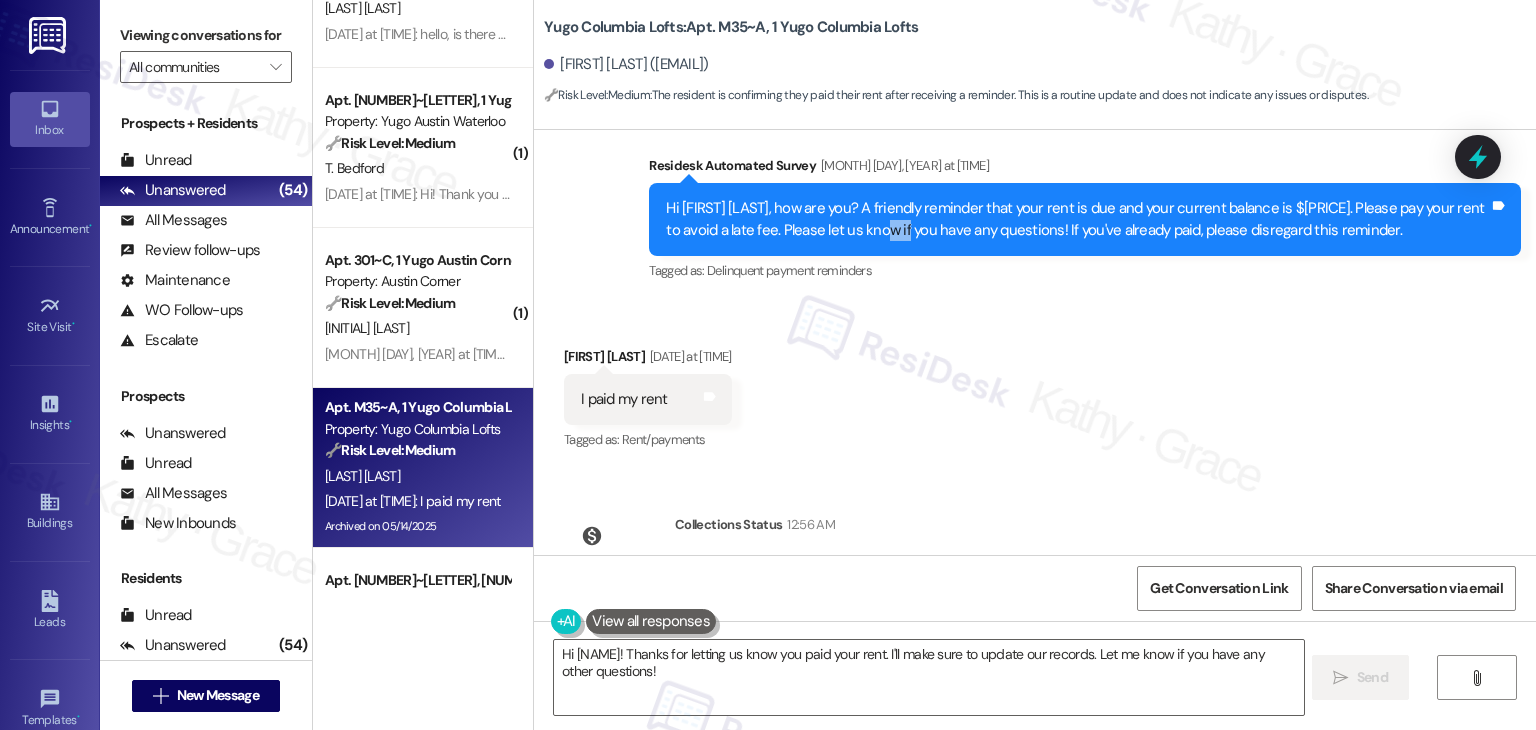 click on "Hi Della Rose, how are you? A friendly reminder that your rent is due and your current balance is $385.90. Please pay your rent to avoid a late fee. Please let us know if you have any questions! If you've already paid, please disregard this reminder." at bounding box center (1077, 219) 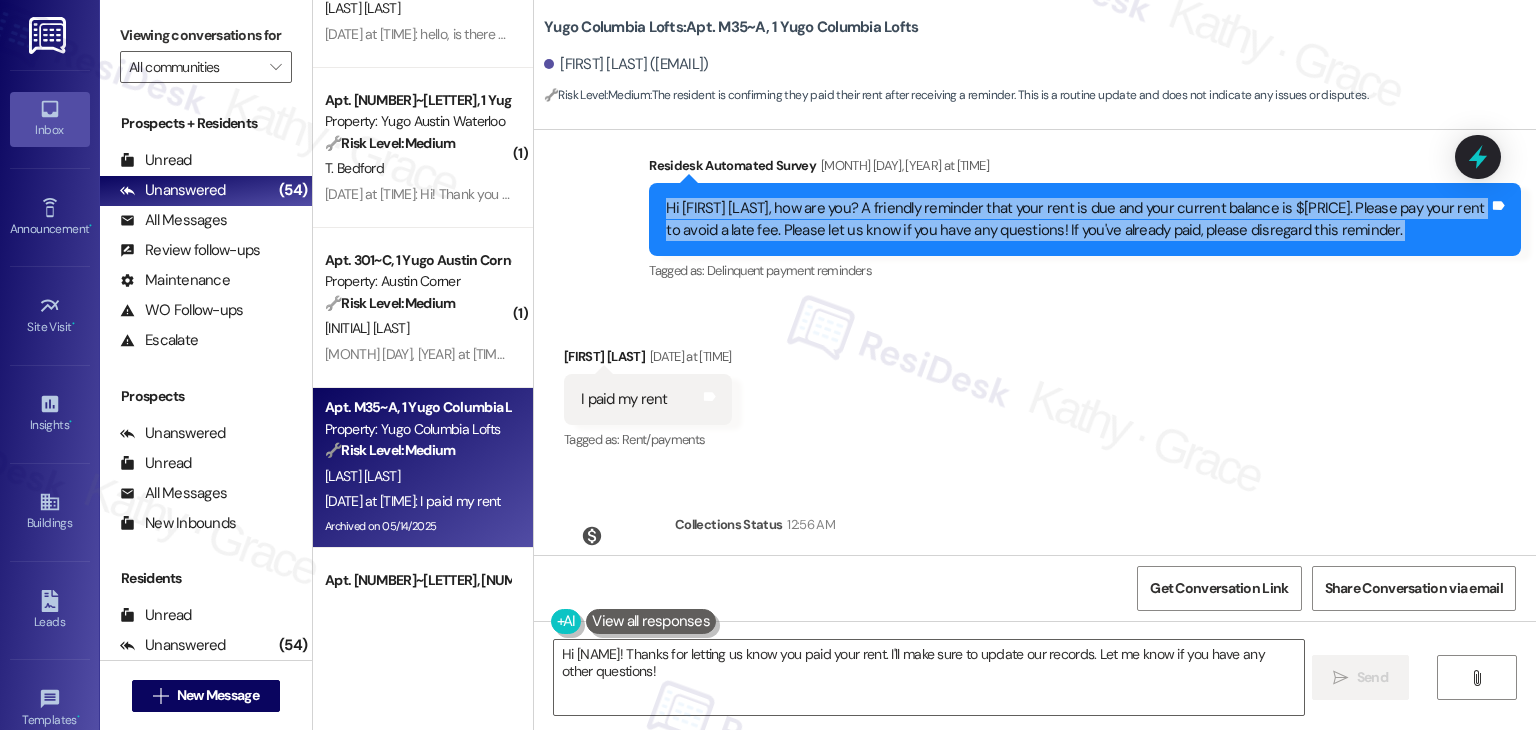 click on "Hi Della Rose, how are you? A friendly reminder that your rent is due and your current balance is $385.90. Please pay your rent to avoid a late fee. Please let us know if you have any questions! If you've already paid, please disregard this reminder." at bounding box center (1077, 219) 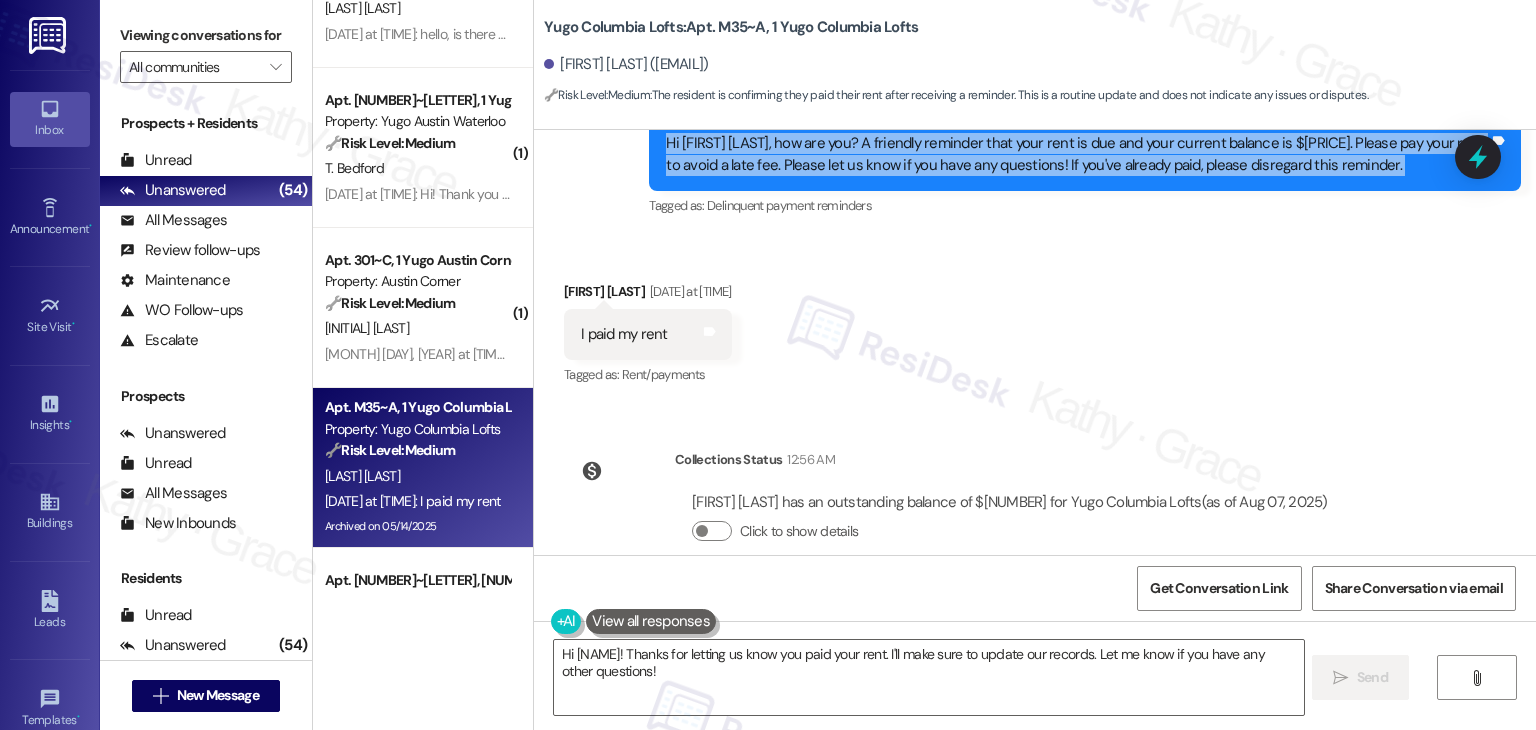 scroll, scrollTop: 5910, scrollLeft: 0, axis: vertical 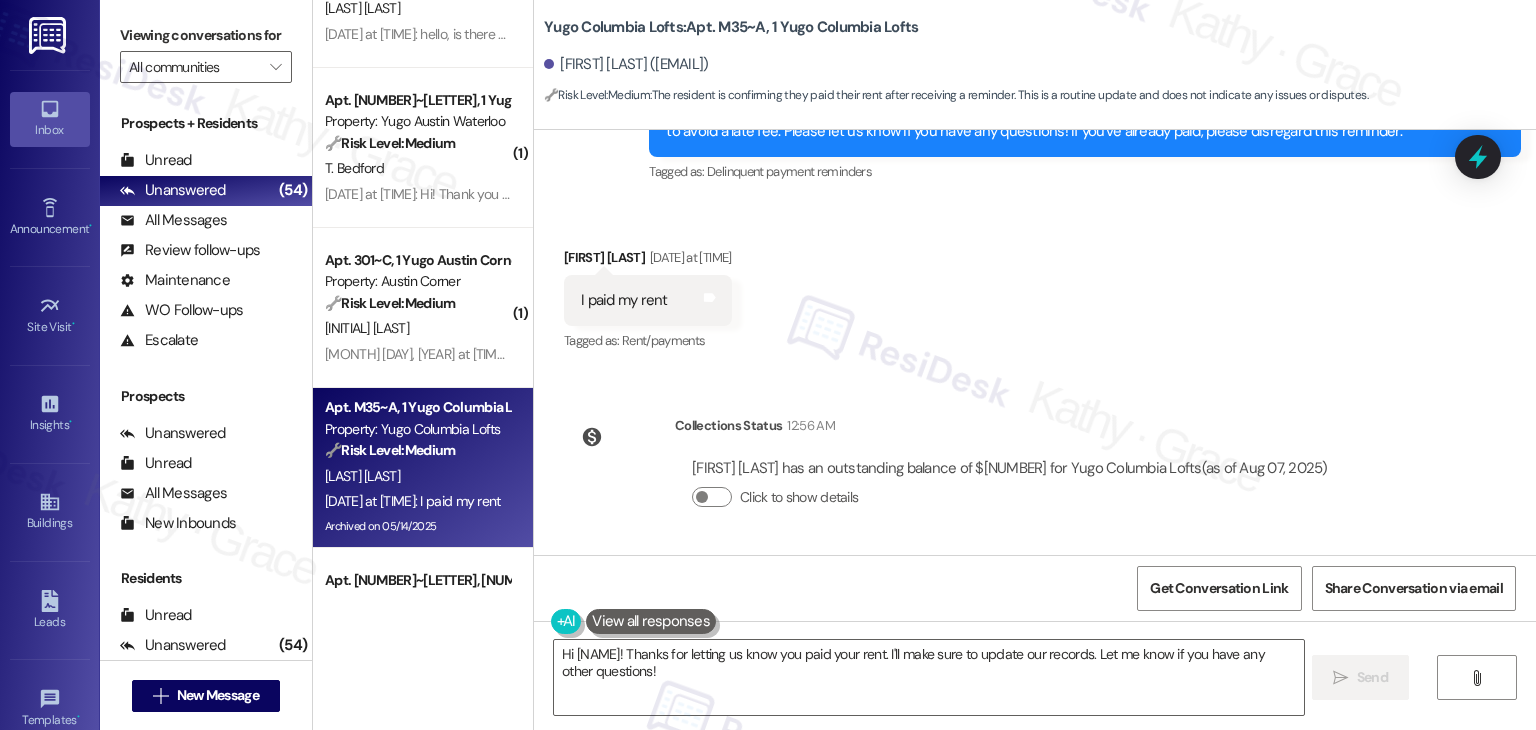 click on "I paid my rent  Tags and notes" at bounding box center (648, 300) 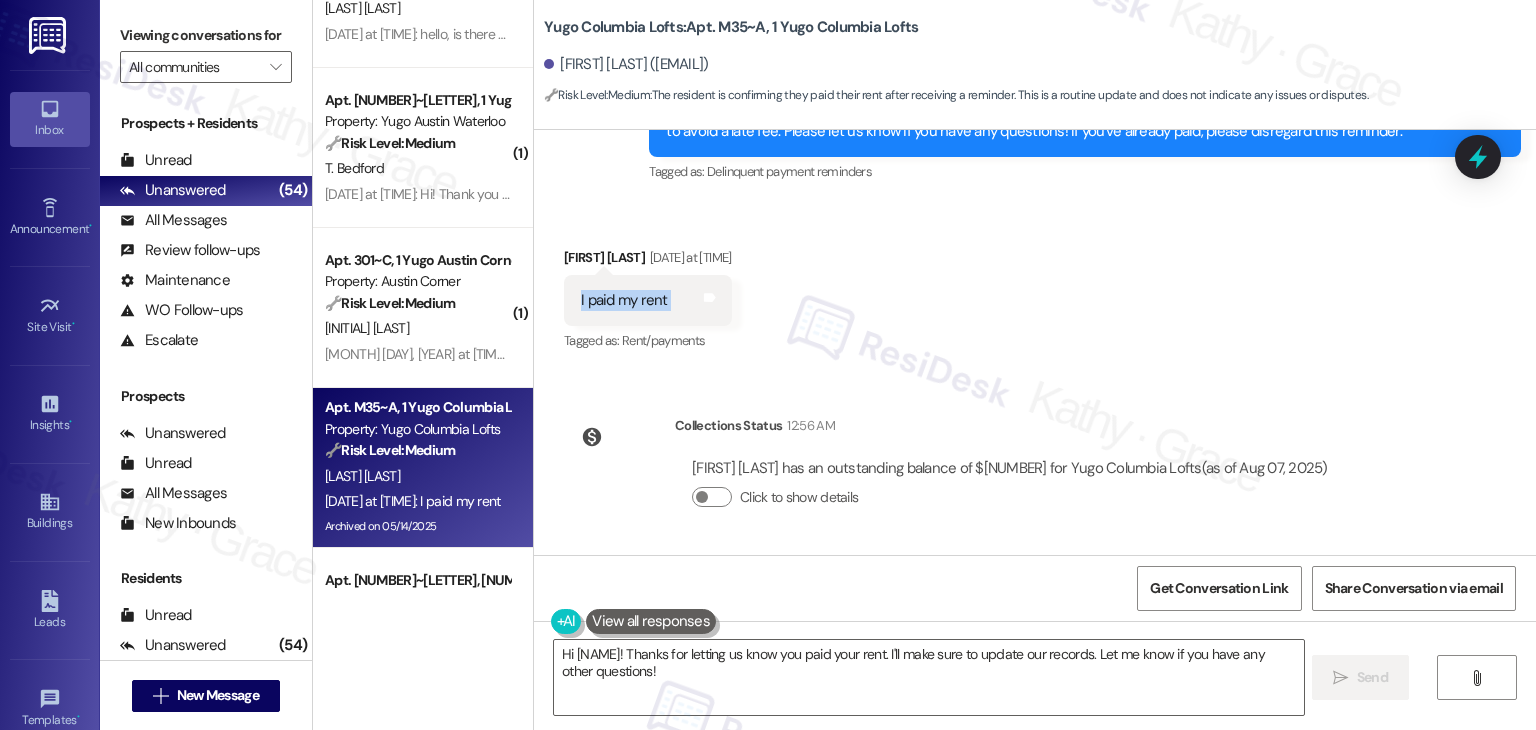 click on "I paid my rent  Tags and notes" at bounding box center [648, 300] 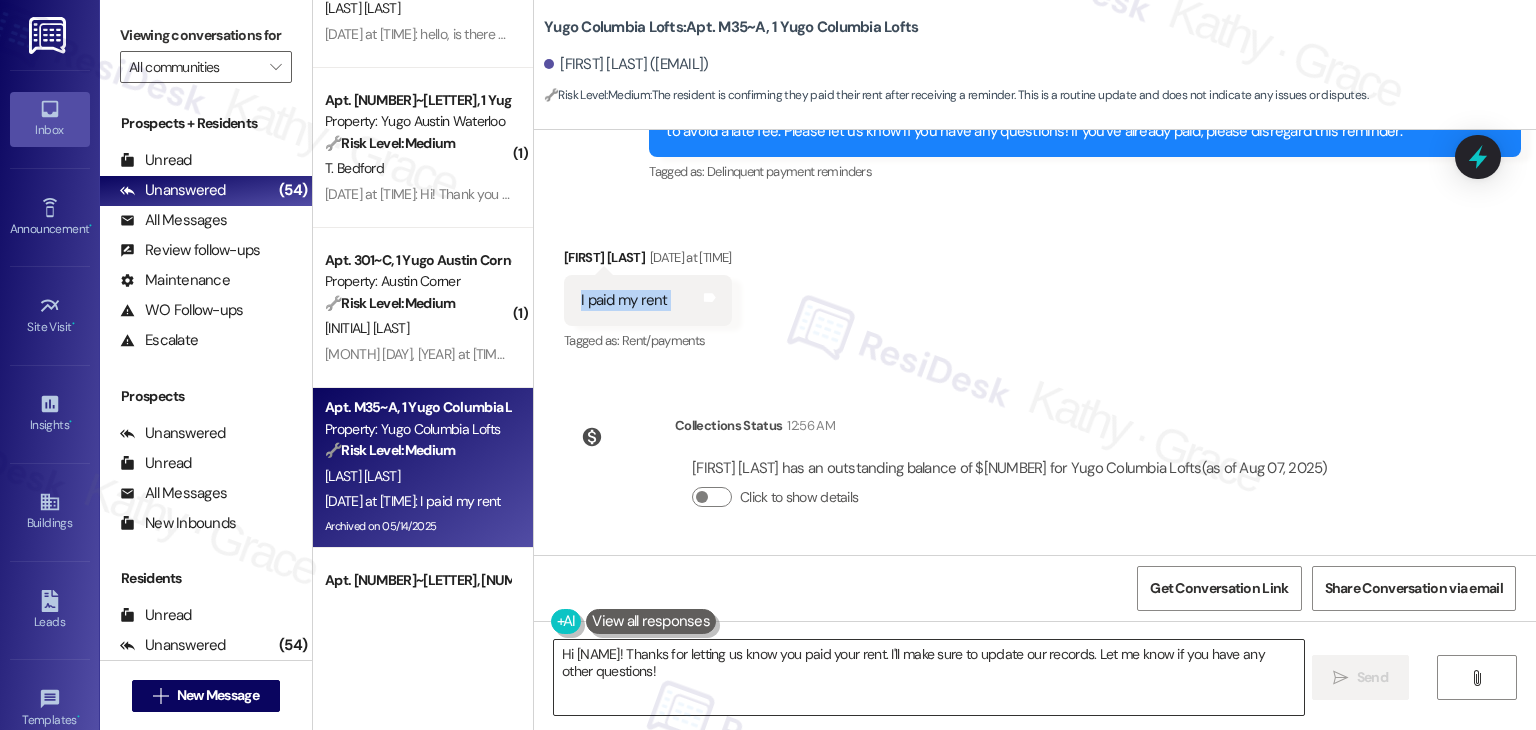 click on "Hi {{first_name}}! Thanks for letting us know you paid your rent. I'll make sure to update our records. Let me know if you have any other questions!" at bounding box center [928, 677] 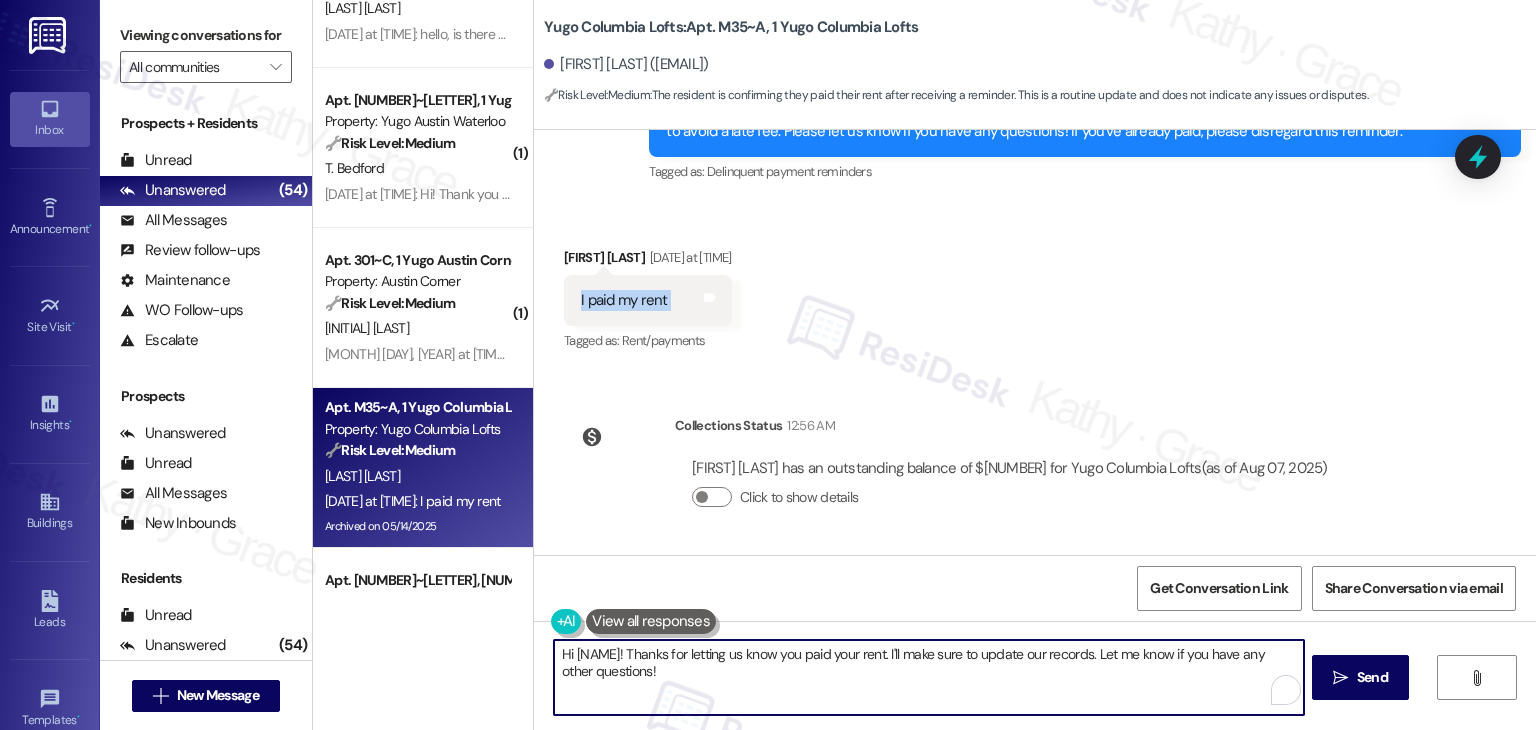 click on "Hi {{first_name}}! Thanks for letting us know you paid your rent. I'll make sure to update our records. Let me know if you have any other questions!" at bounding box center (928, 677) 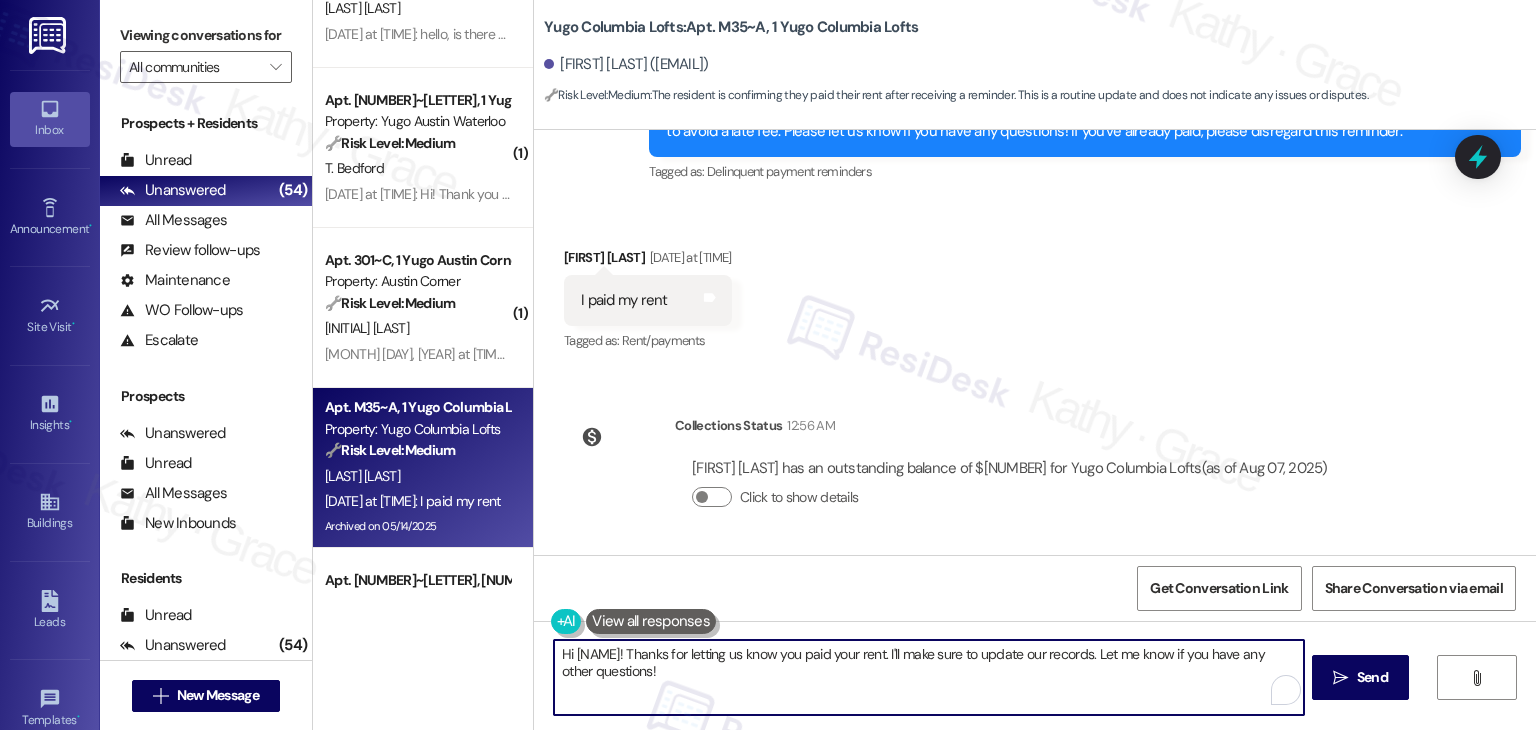 paste on "Thanks for the update, Della Rose! If the payment was recently made, it may take a little time to reflect on your account. Let us know if you have any" 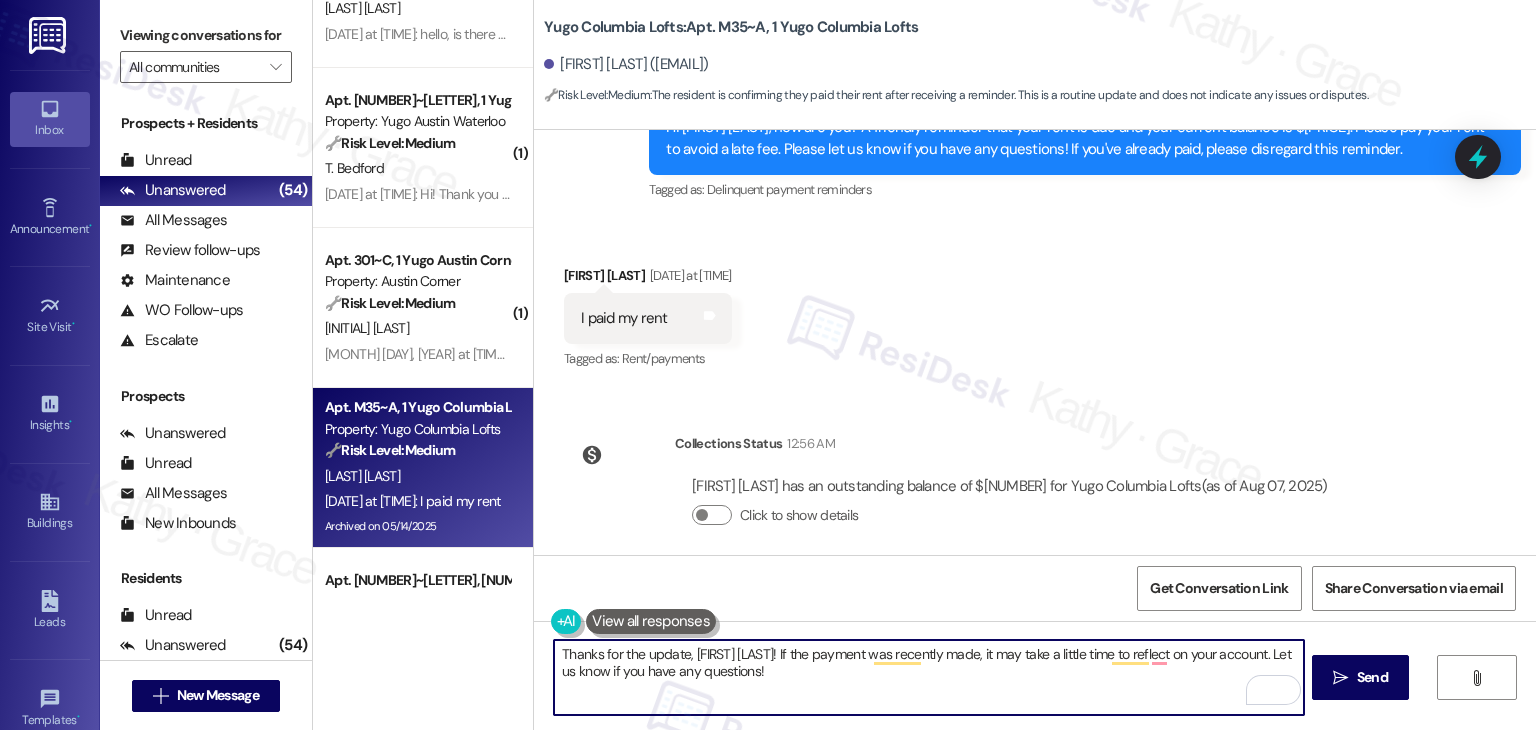 scroll, scrollTop: 5910, scrollLeft: 0, axis: vertical 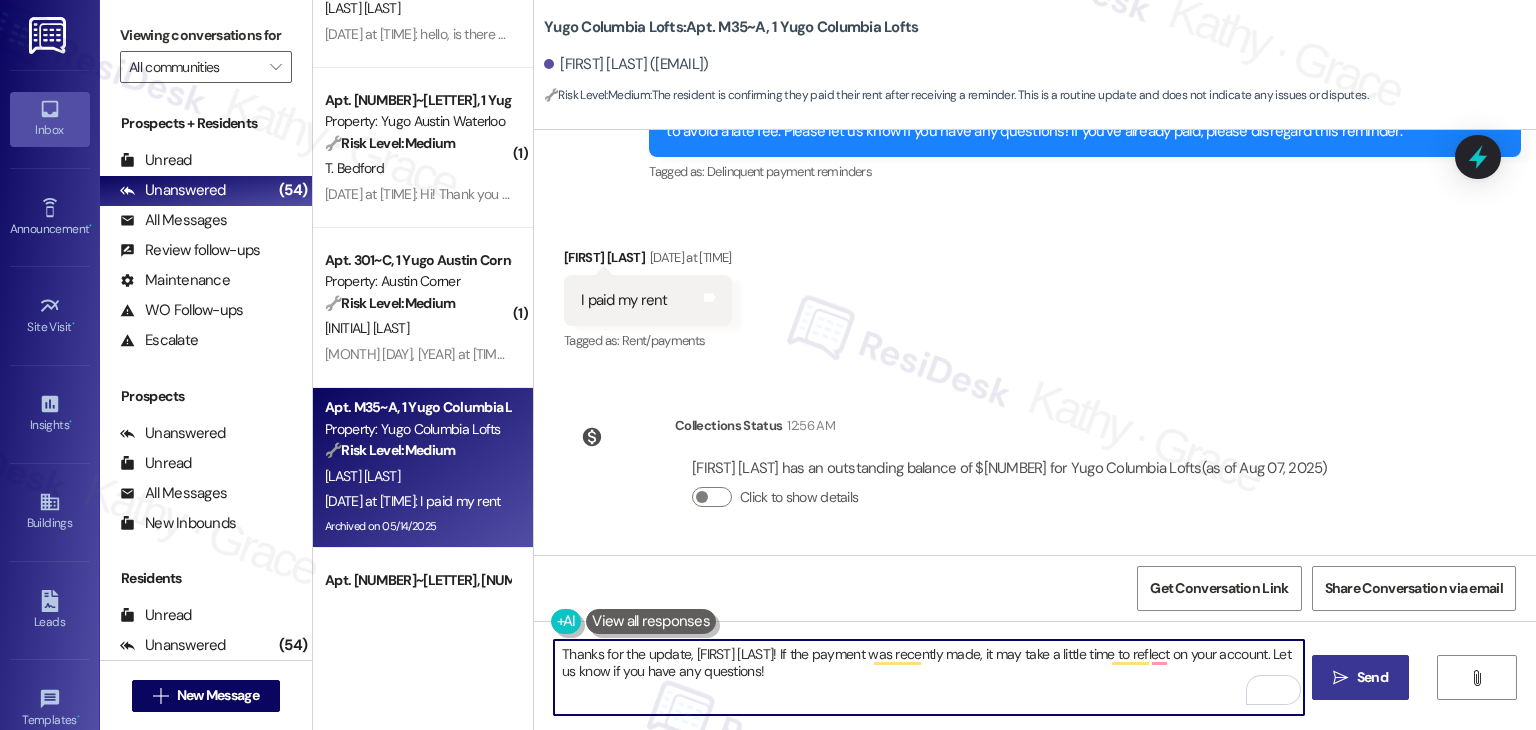type on "Thanks for the update, Della Rose! If the payment was recently made, it may take a little time to reflect on your account. Let us know if you have any questions!" 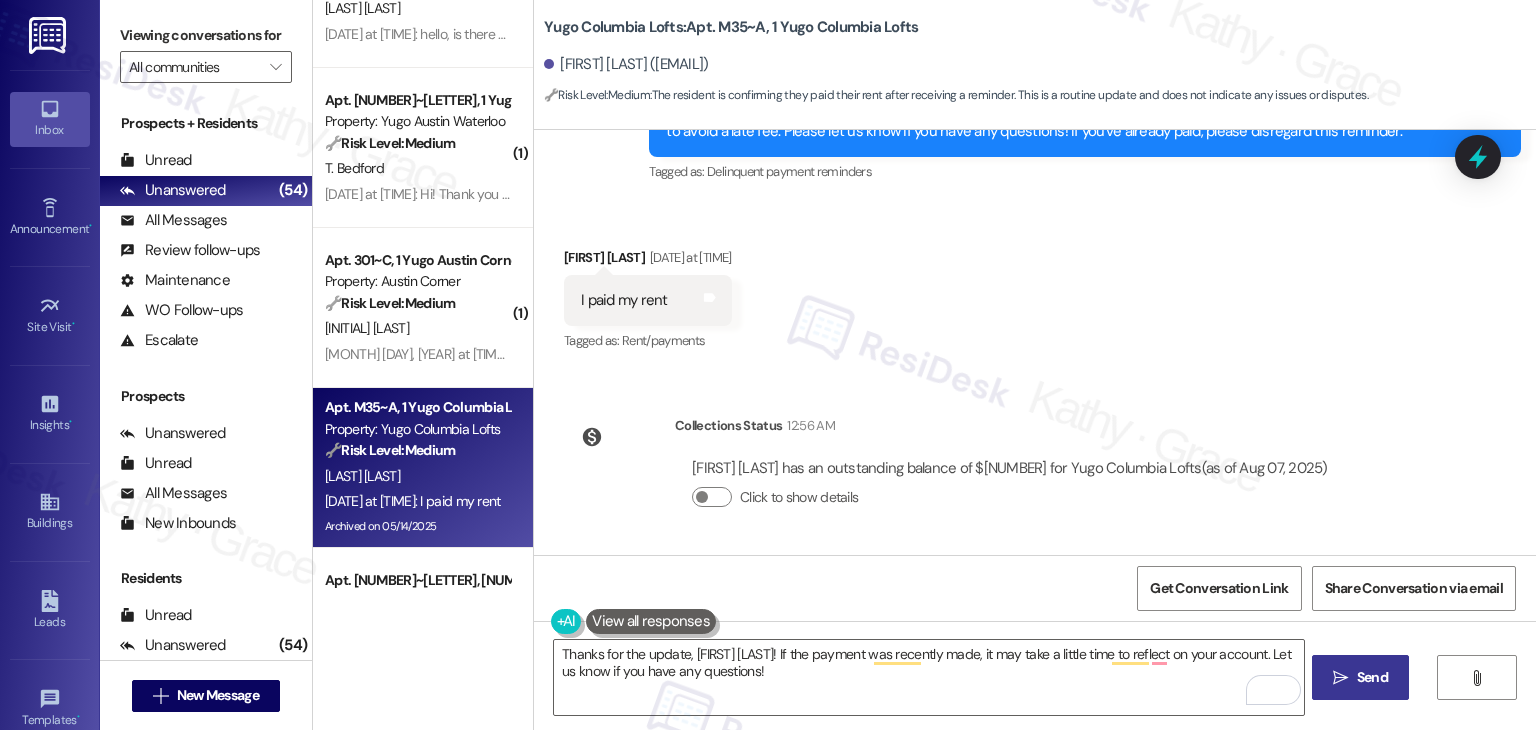 click on "Send" at bounding box center (1372, 677) 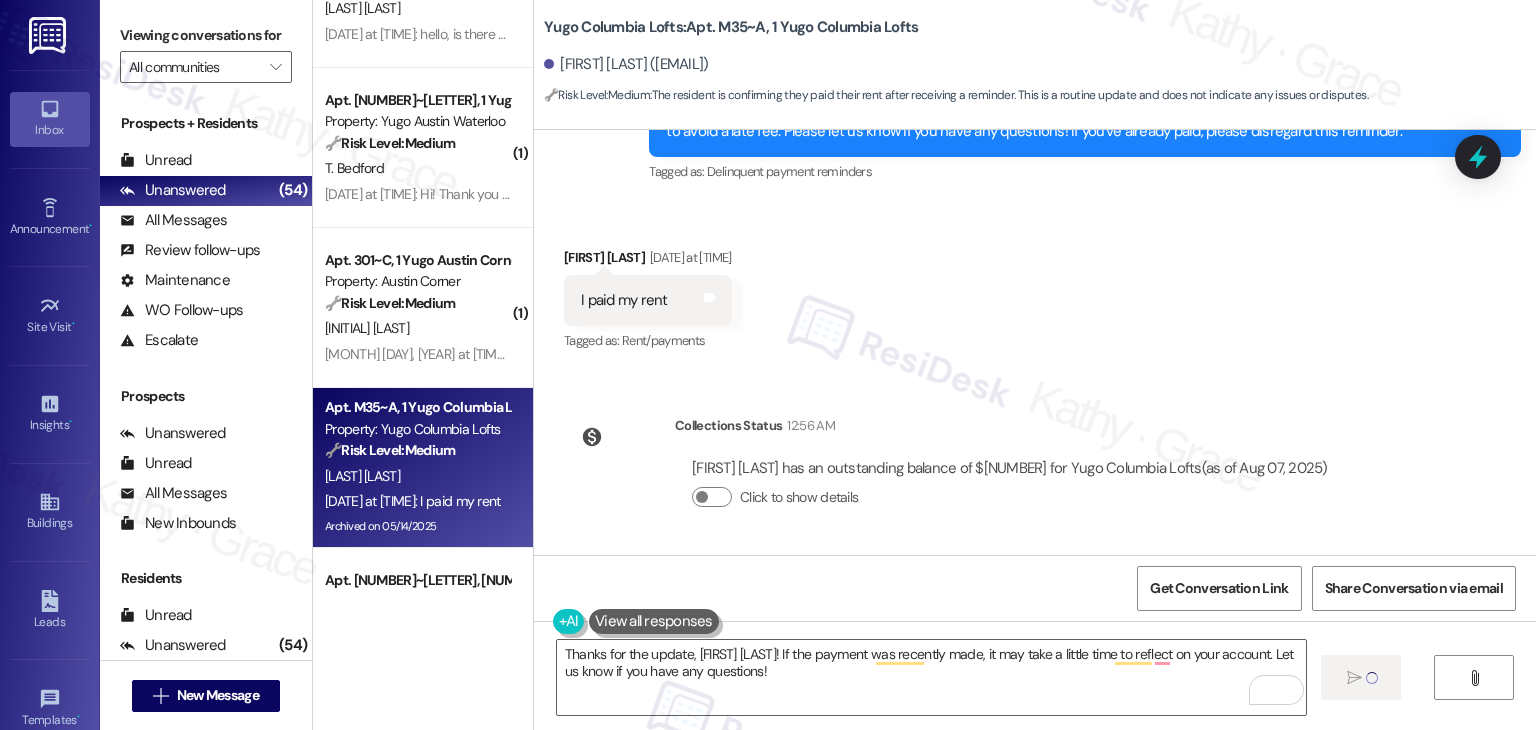 type 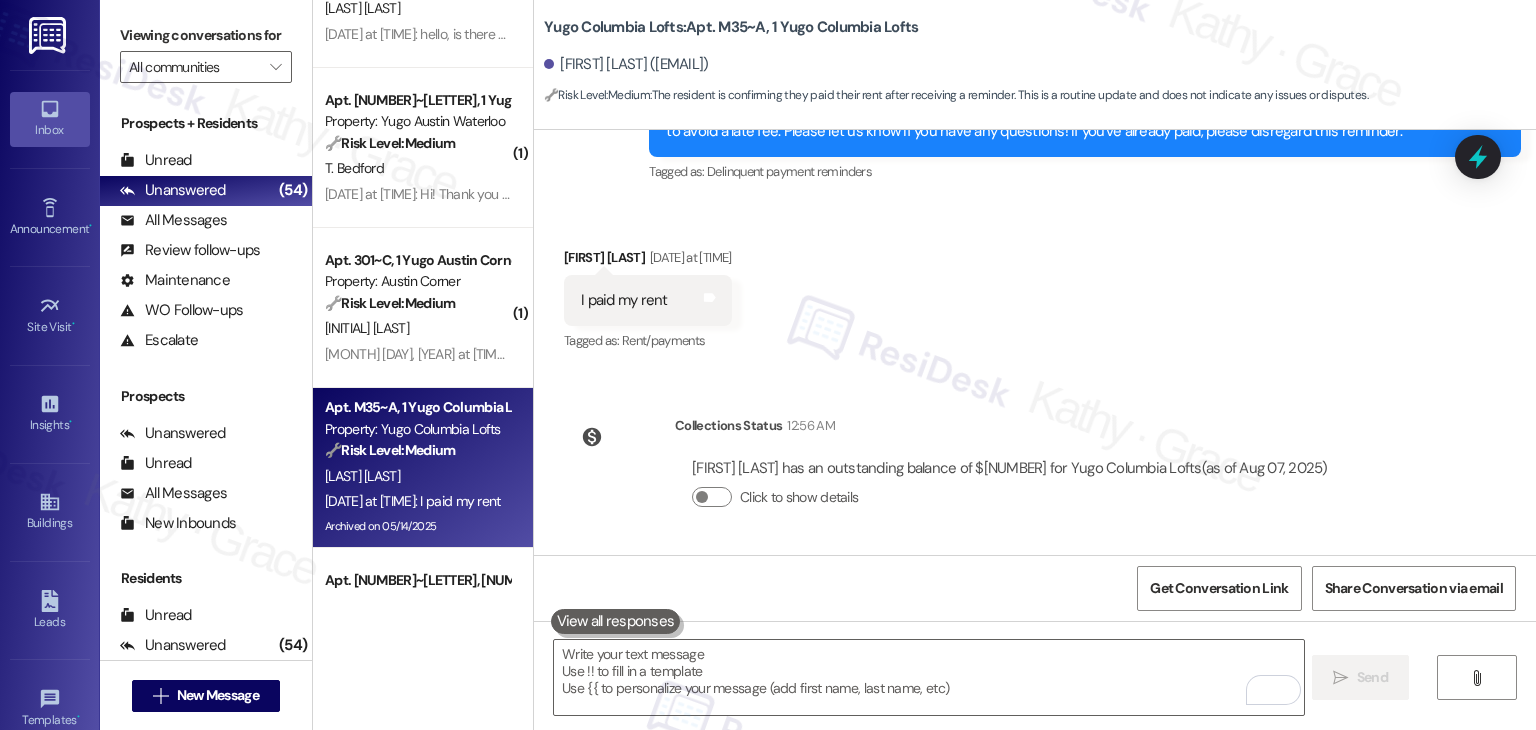 scroll, scrollTop: 5725, scrollLeft: 0, axis: vertical 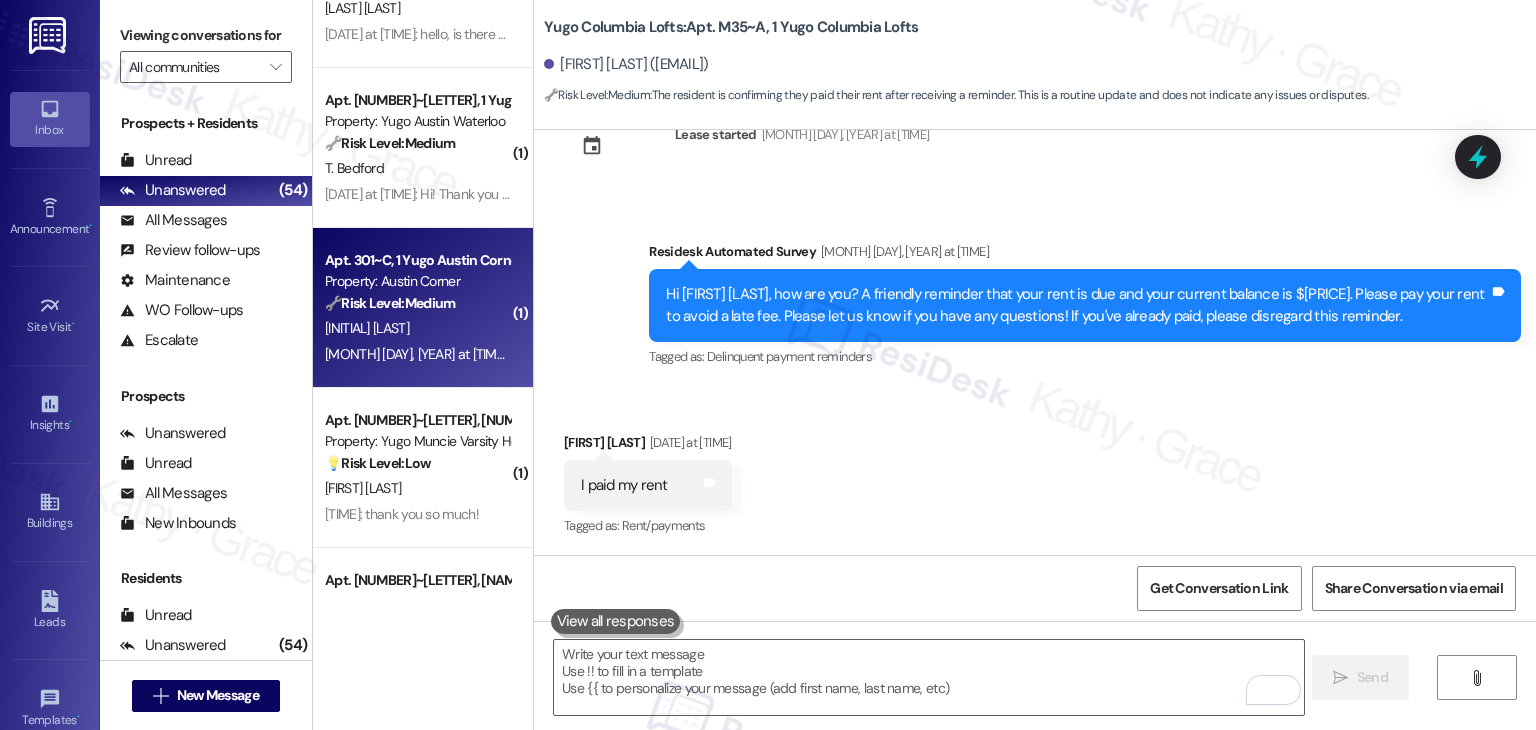 click on "Apt. 301~C, 1 Yugo Austin Corner Property: Austin Corner 🔧  Risk Level:  Medium The resident is reporting a non-urgent maintenance issue (ice maker not working). While the resident had initial difficulty submitting the request through the app, the issue is now being addressed. This falls under routine maintenance. C. Mulry Aug 05, 2025 at 3:13 PM: Yes please submit it! Ice machine isn't working in the freezer. You can enter when needed Aug 05, 2025 at 3:13 PM: Yes please submit it! Ice machine isn't working in the freezer. You can enter when needed" at bounding box center (423, 308) 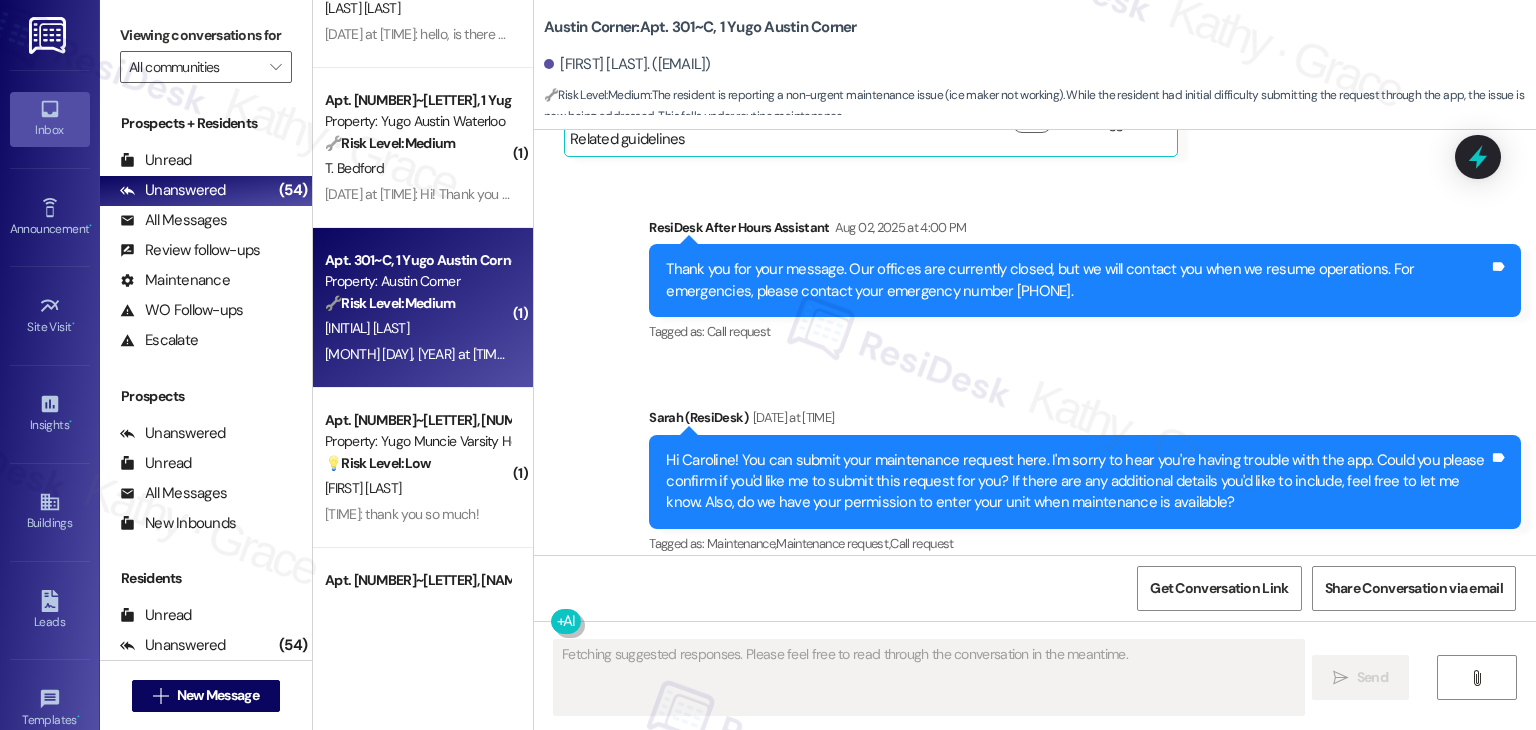 scroll, scrollTop: 9453, scrollLeft: 0, axis: vertical 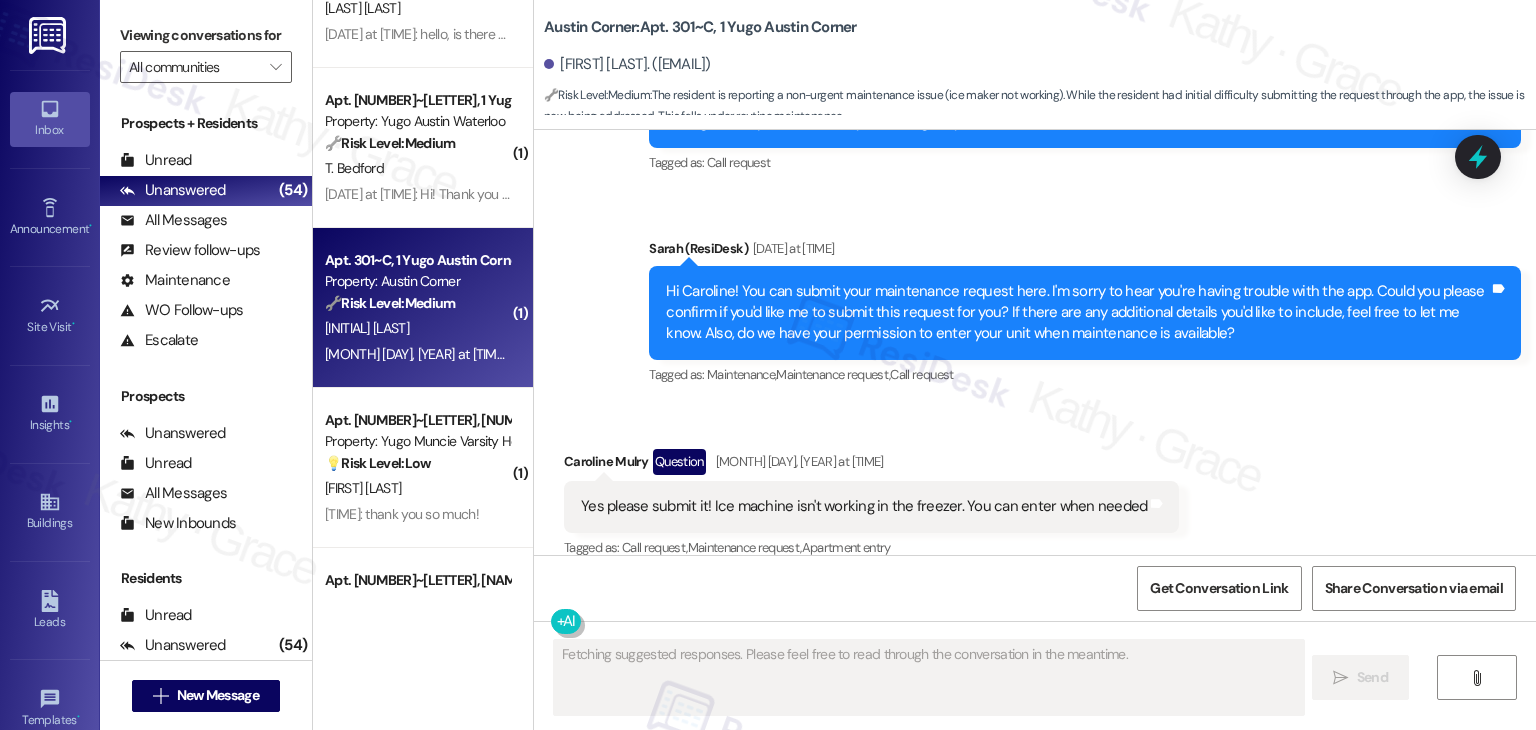 click on "Sent via SMS Sarah   (ResiDesk) Aug 05, 2025 at 2:06 PM Hi Caroline! You can submit your maintenance request here. I'm sorry to hear you're having trouble with the app. Could you please confirm if you'd like me to submit this request for you? If there are any additional details you'd like to include, feel free to let me know. Also, do we have your permission to enter your unit when maintenance is available? Tags and notes Tagged as:   Maintenance ,  Click to highlight conversations about Maintenance Maintenance request ,  Click to highlight conversations about Maintenance request Call request Click to highlight conversations about Call request" at bounding box center [1085, 314] 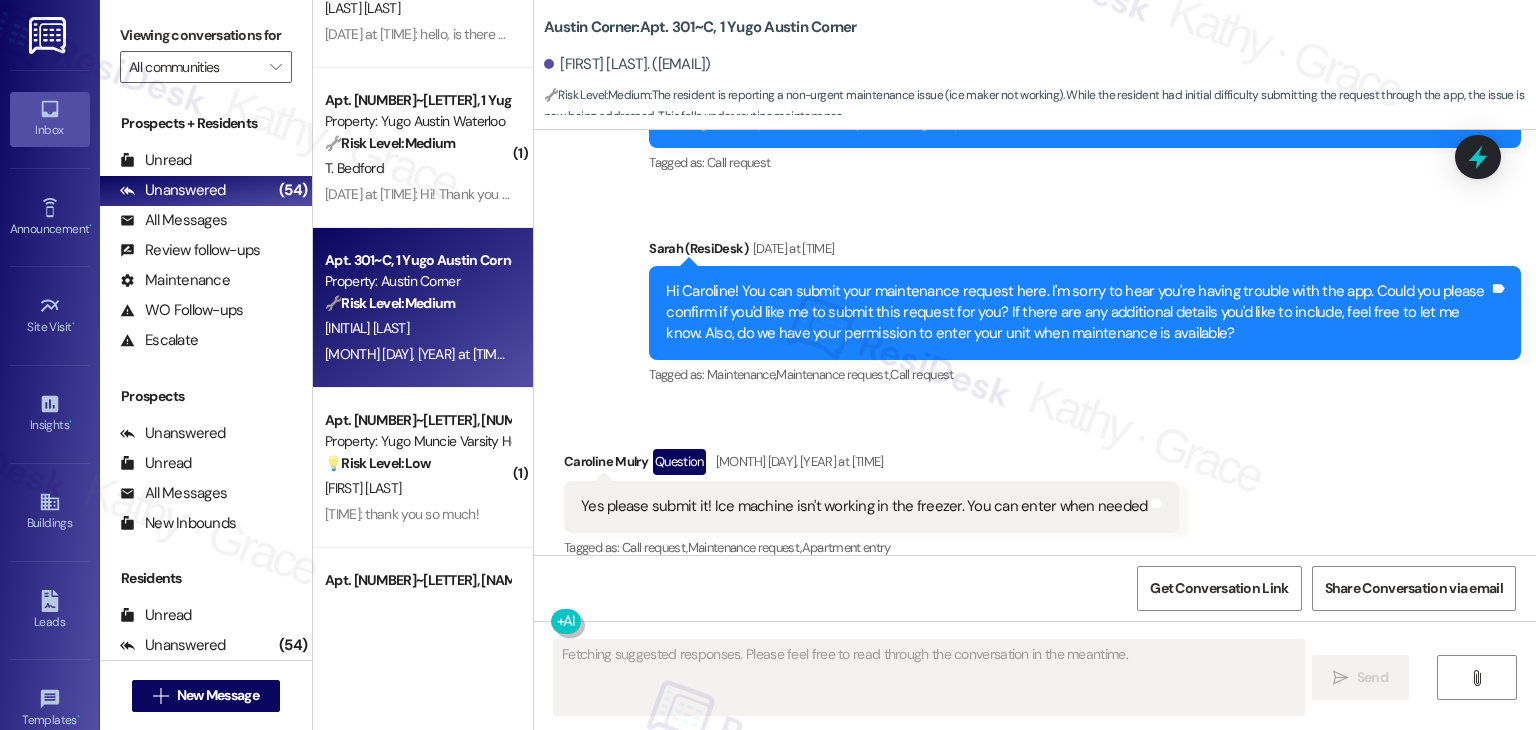 click on "Sent via SMS Sarah   (ResiDesk) Aug 05, 2025 at 2:06 PM Hi Caroline! You can submit your maintenance request here. I'm sorry to hear you're having trouble with the app. Could you please confirm if you'd like me to submit this request for you? If there are any additional details you'd like to include, feel free to let me know. Also, do we have your permission to enter your unit when maintenance is available? Tags and notes Tagged as:   Maintenance ,  Click to highlight conversations about Maintenance Maintenance request ,  Click to highlight conversations about Maintenance request Call request Click to highlight conversations about Call request" at bounding box center (1085, 314) 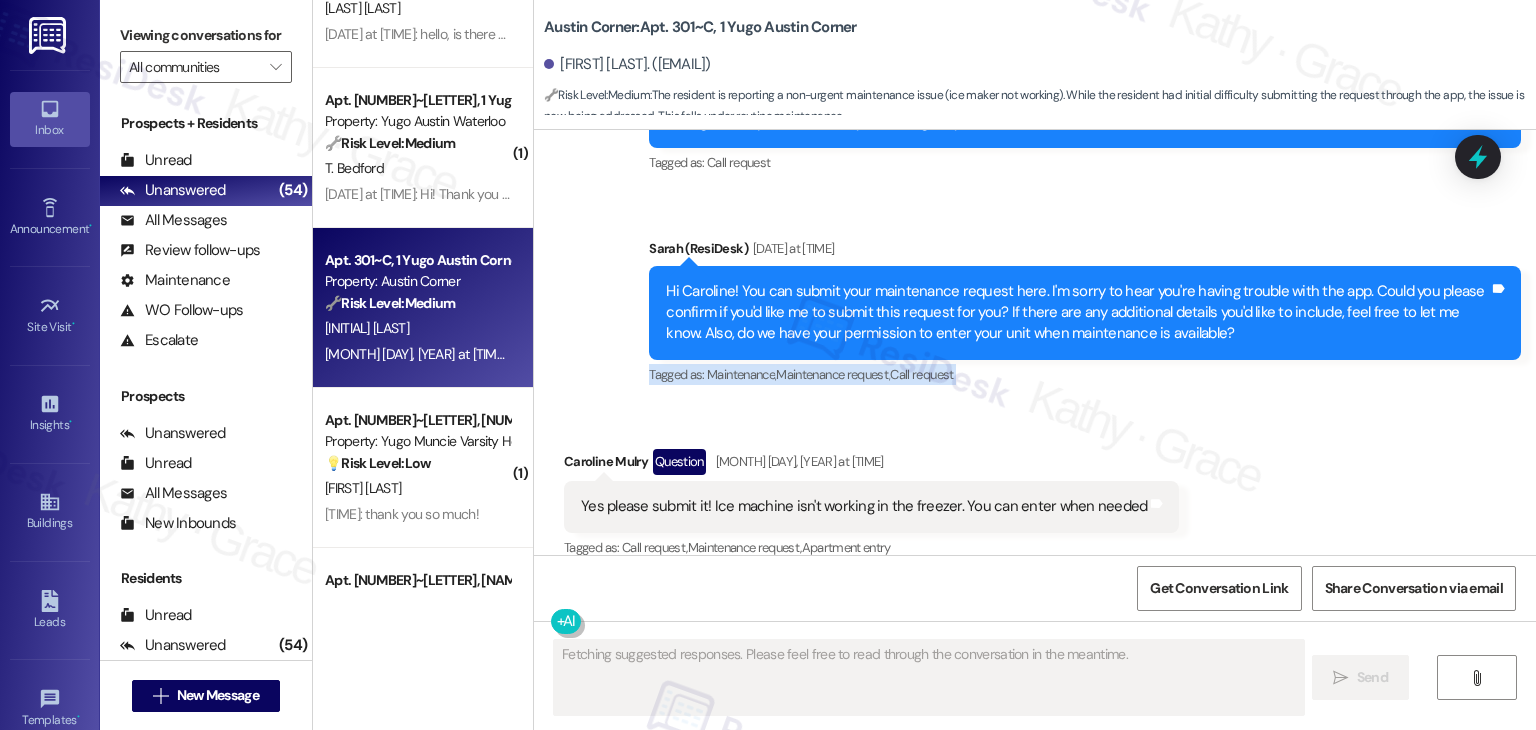 click on "Sent via SMS Sarah   (ResiDesk) Aug 05, 2025 at 2:06 PM Hi Caroline! You can submit your maintenance request here. I'm sorry to hear you're having trouble with the app. Could you please confirm if you'd like me to submit this request for you? If there are any additional details you'd like to include, feel free to let me know. Also, do we have your permission to enter your unit when maintenance is available? Tags and notes Tagged as:   Maintenance ,  Click to highlight conversations about Maintenance Maintenance request ,  Click to highlight conversations about Maintenance request Call request Click to highlight conversations about Call request" at bounding box center (1085, 314) 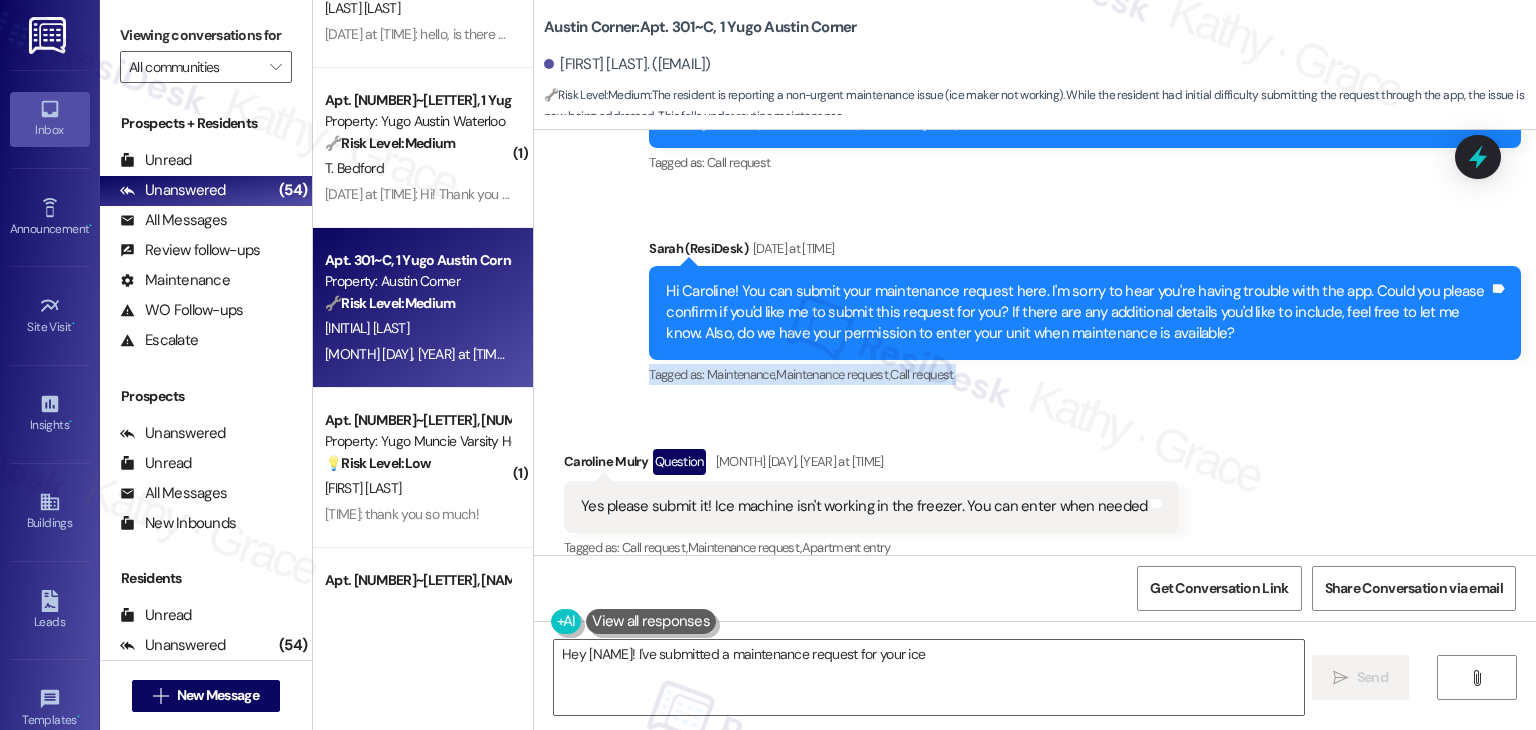 click on "Sent via SMS Sarah   (ResiDesk) Aug 05, 2025 at 2:06 PM Hi Caroline! You can submit your maintenance request here. I'm sorry to hear you're having trouble with the app. Could you please confirm if you'd like me to submit this request for you? If there are any additional details you'd like to include, feel free to let me know. Also, do we have your permission to enter your unit when maintenance is available? Tags and notes Tagged as:   Maintenance ,  Click to highlight conversations about Maintenance Maintenance request ,  Click to highlight conversations about Maintenance request Call request Click to highlight conversations about Call request" at bounding box center (1085, 314) 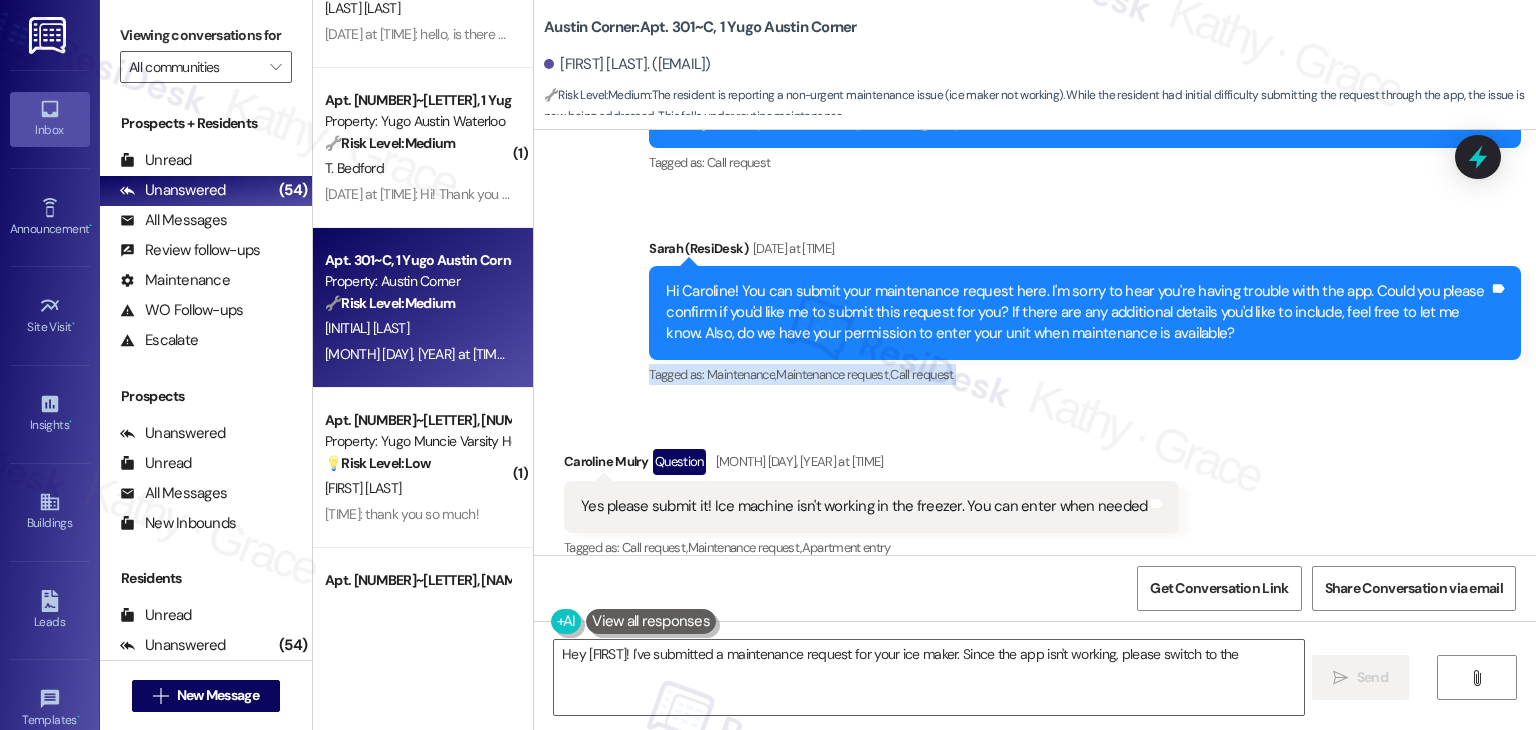 click on "Sent via SMS Sarah   (ResiDesk) Aug 05, 2025 at 2:06 PM Hi Caroline! You can submit your maintenance request here. I'm sorry to hear you're having trouble with the app. Could you please confirm if you'd like me to submit this request for you? If there are any additional details you'd like to include, feel free to let me know. Also, do we have your permission to enter your unit when maintenance is available? Tags and notes Tagged as:   Maintenance ,  Click to highlight conversations about Maintenance Maintenance request ,  Click to highlight conversations about Maintenance request Call request Click to highlight conversations about Call request" at bounding box center [1085, 314] 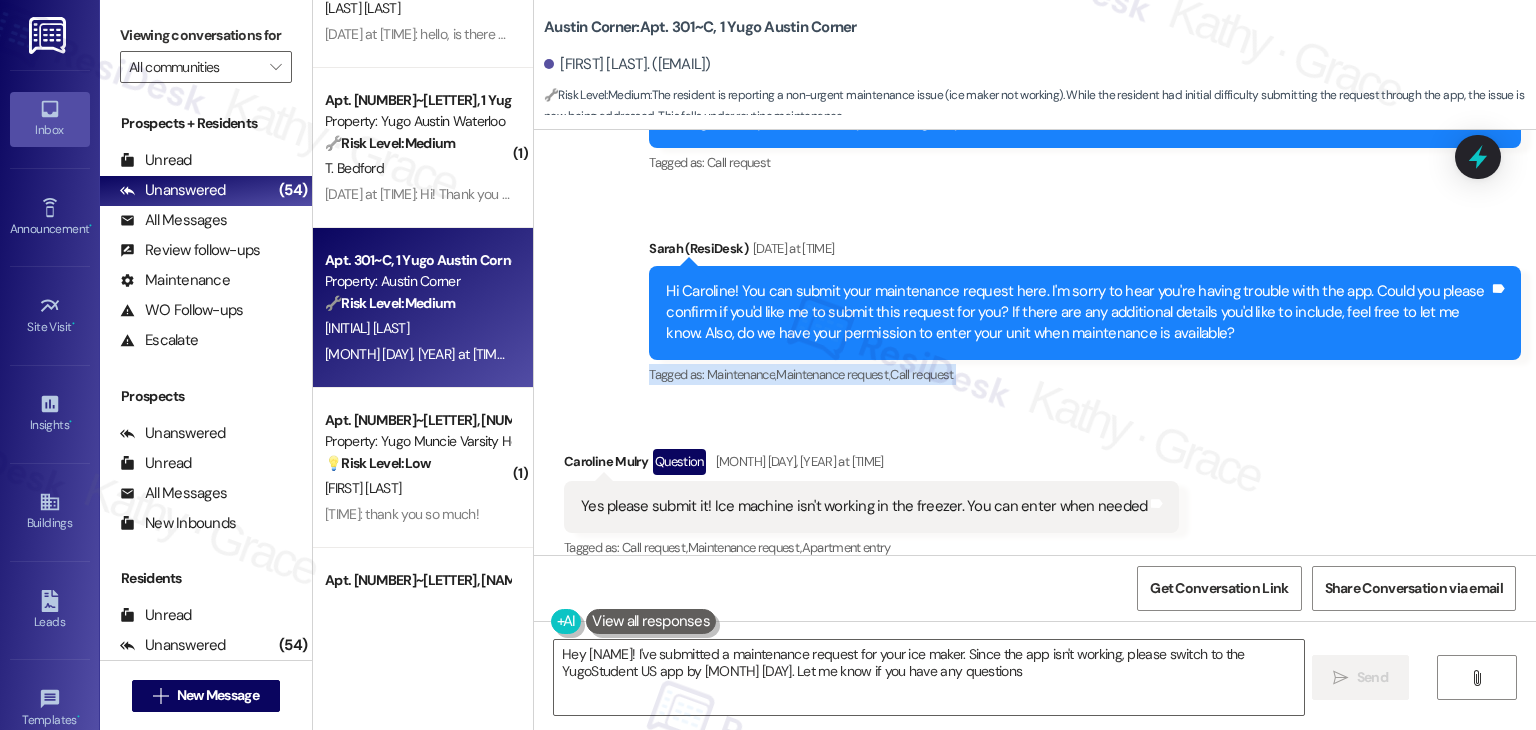 type on "Hey {{first_name}}! I've submitted a maintenance request for your ice maker. Since the app isn't working, please switch to the YugoStudent US app by May 15th. Let me know if you have any questions!" 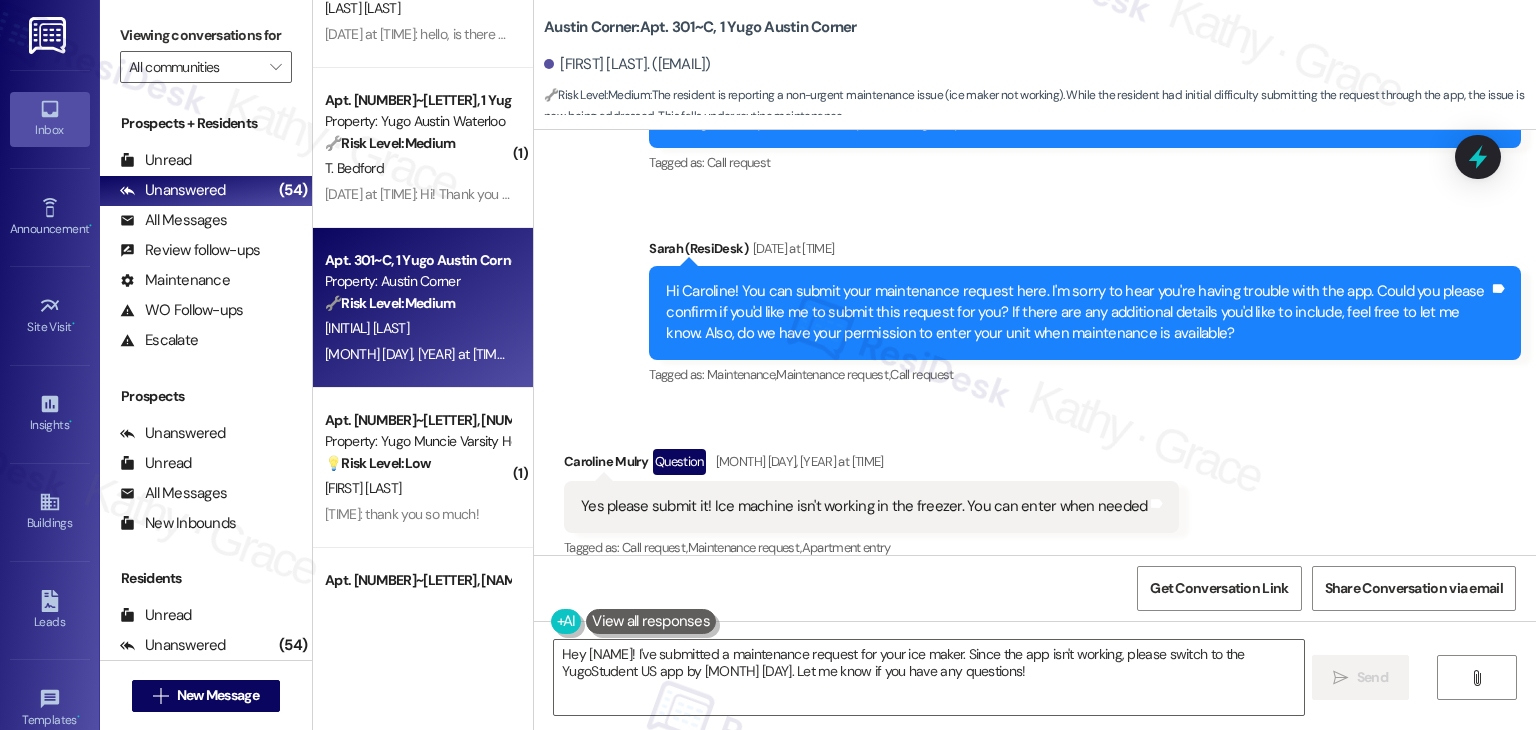 click on "Received via SMS Caroline Mulry Question Aug 05, 2025 at 3:13 PM Yes please submit it! Ice machine isn't working in the freezer. You can enter when needed Tags and notes Tagged as:   Call request ,  Click to highlight conversations about Call request Maintenance request ,  Click to highlight conversations about Maintenance request Apartment entry Click to highlight conversations about Apartment entry" at bounding box center (1035, 490) 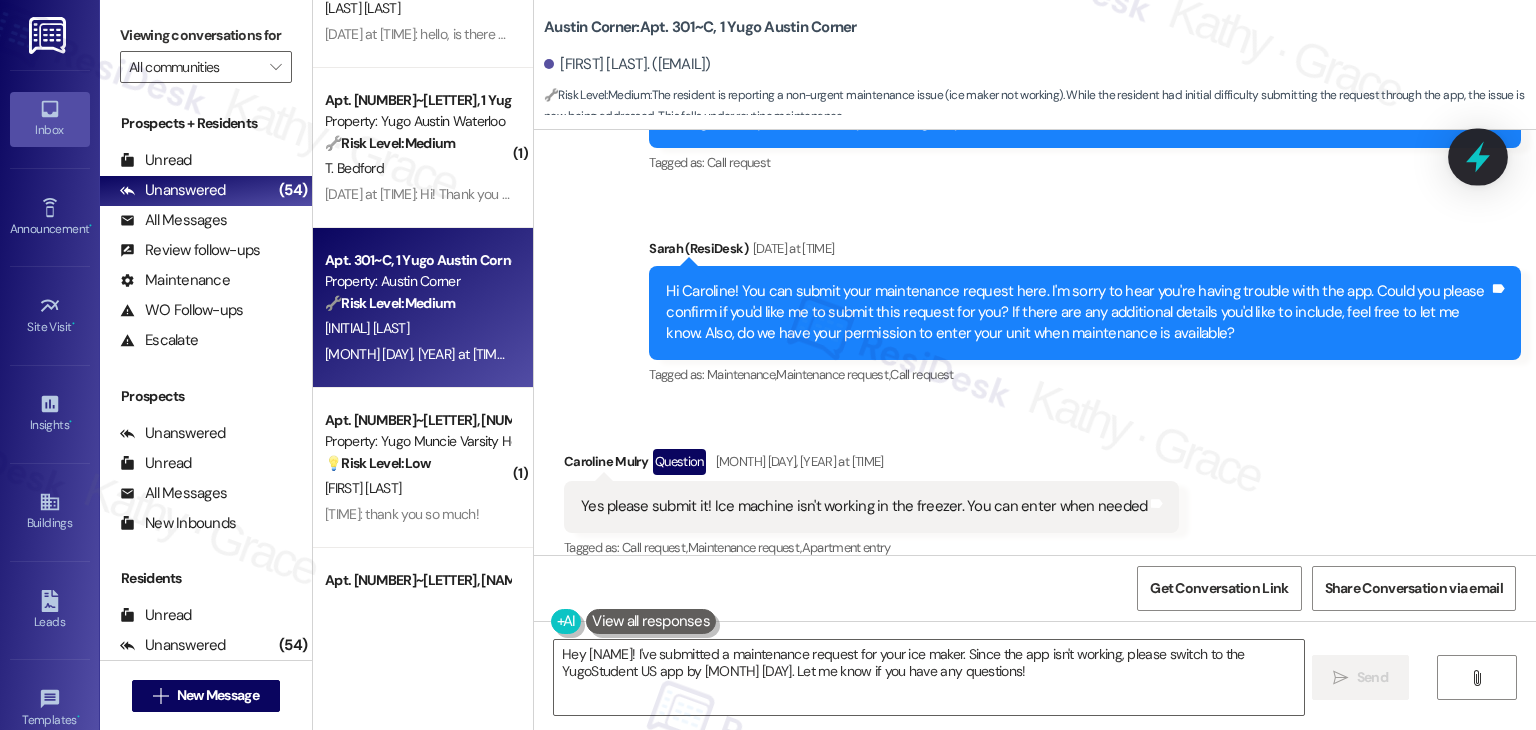 click 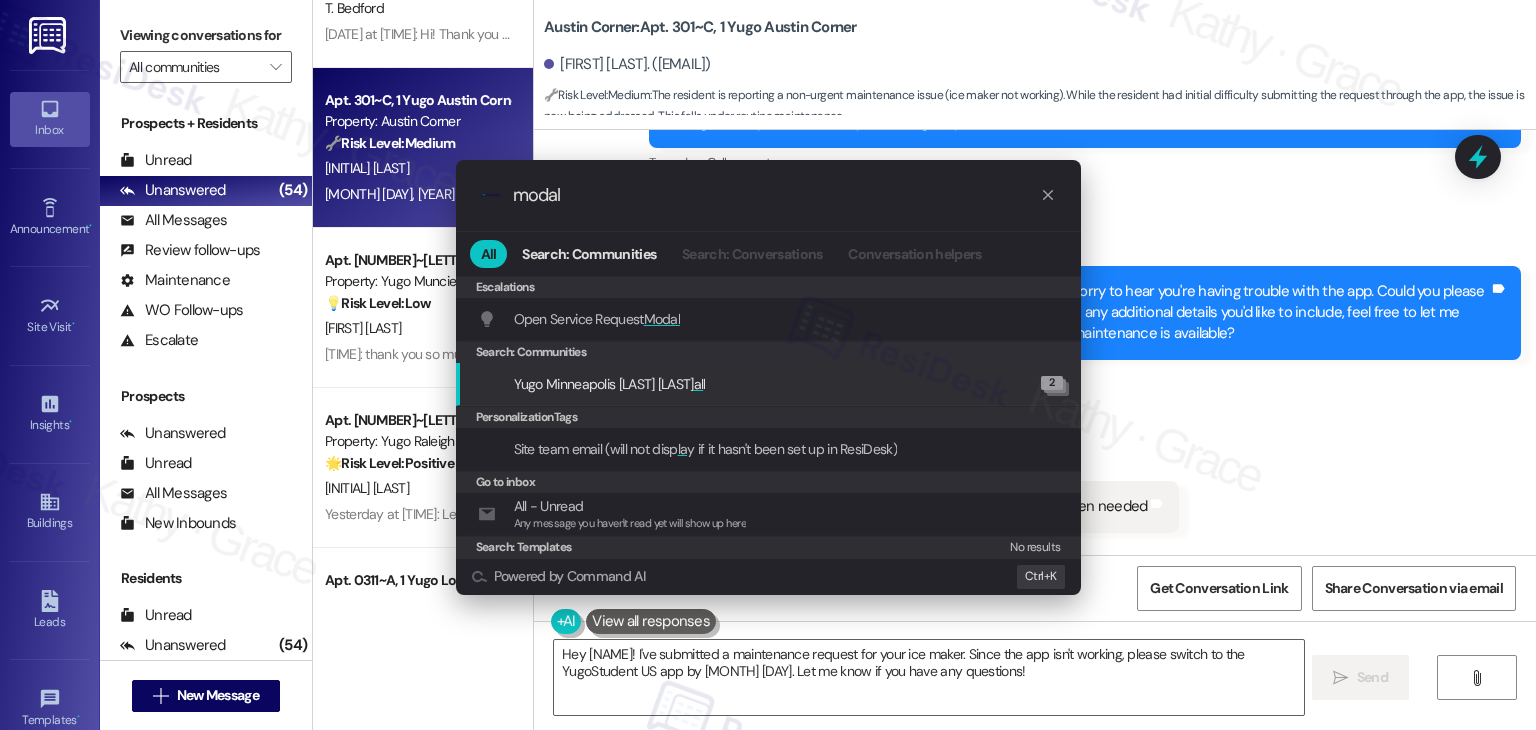 type on "modal" 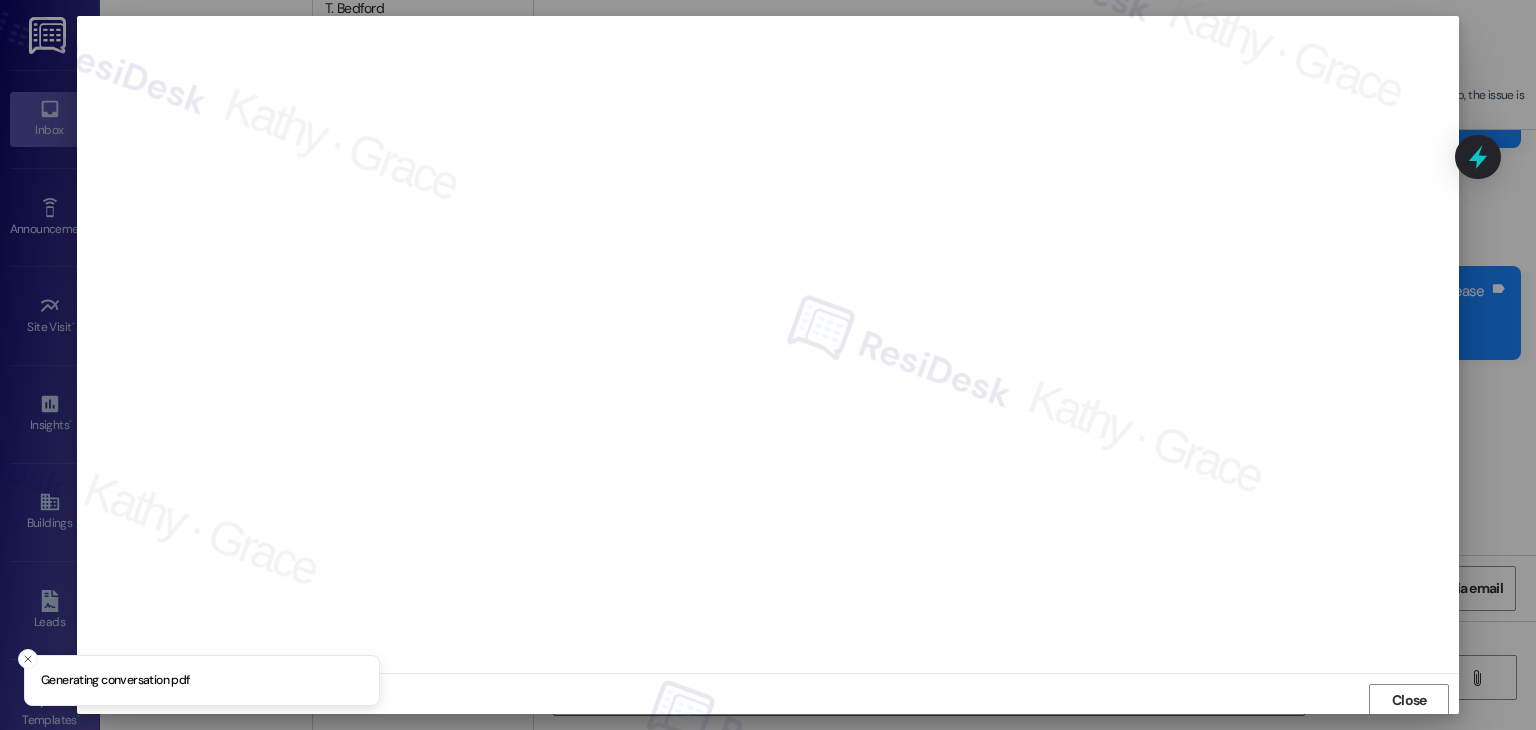 scroll, scrollTop: 1, scrollLeft: 0, axis: vertical 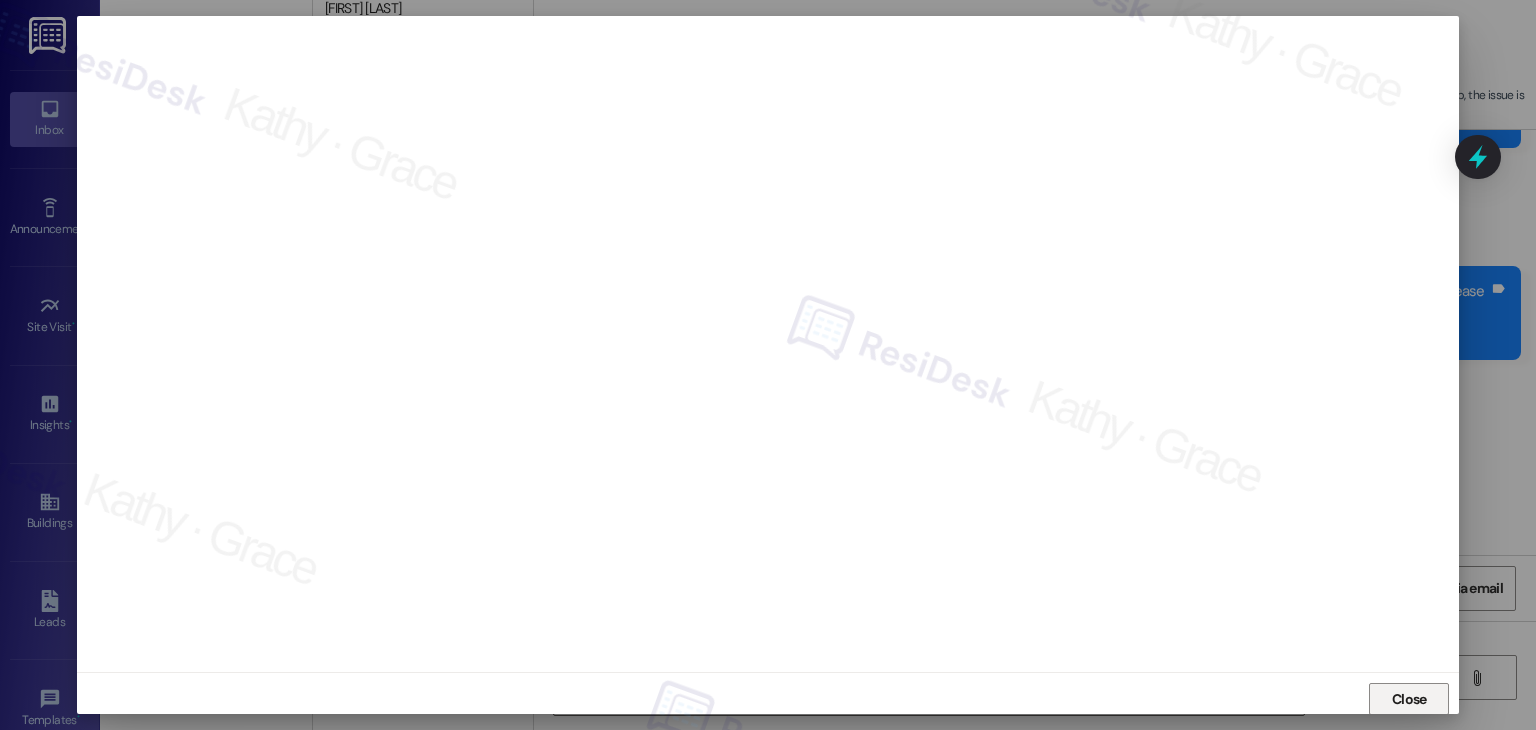 click on "Close" at bounding box center (1409, 699) 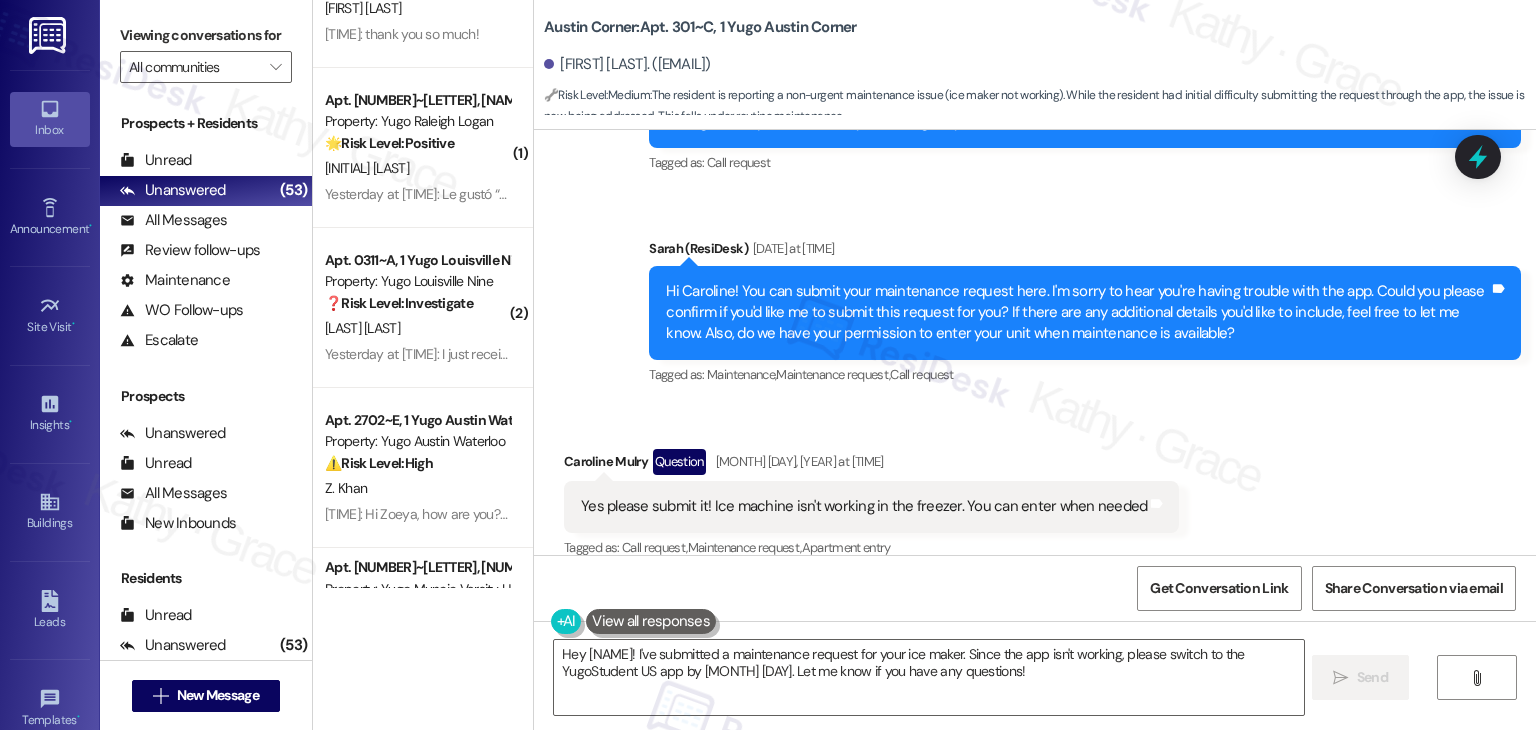 click on "Received via SMS Caroline Mulry Question Aug 05, 2025 at 3:13 PM Yes please submit it! Ice machine isn't working in the freezer. You can enter when needed Tags and notes Tagged as:   Call request ,  Click to highlight conversations about Call request Maintenance request ,  Click to highlight conversations about Maintenance request Apartment entry Click to highlight conversations about Apartment entry" at bounding box center [1035, 490] 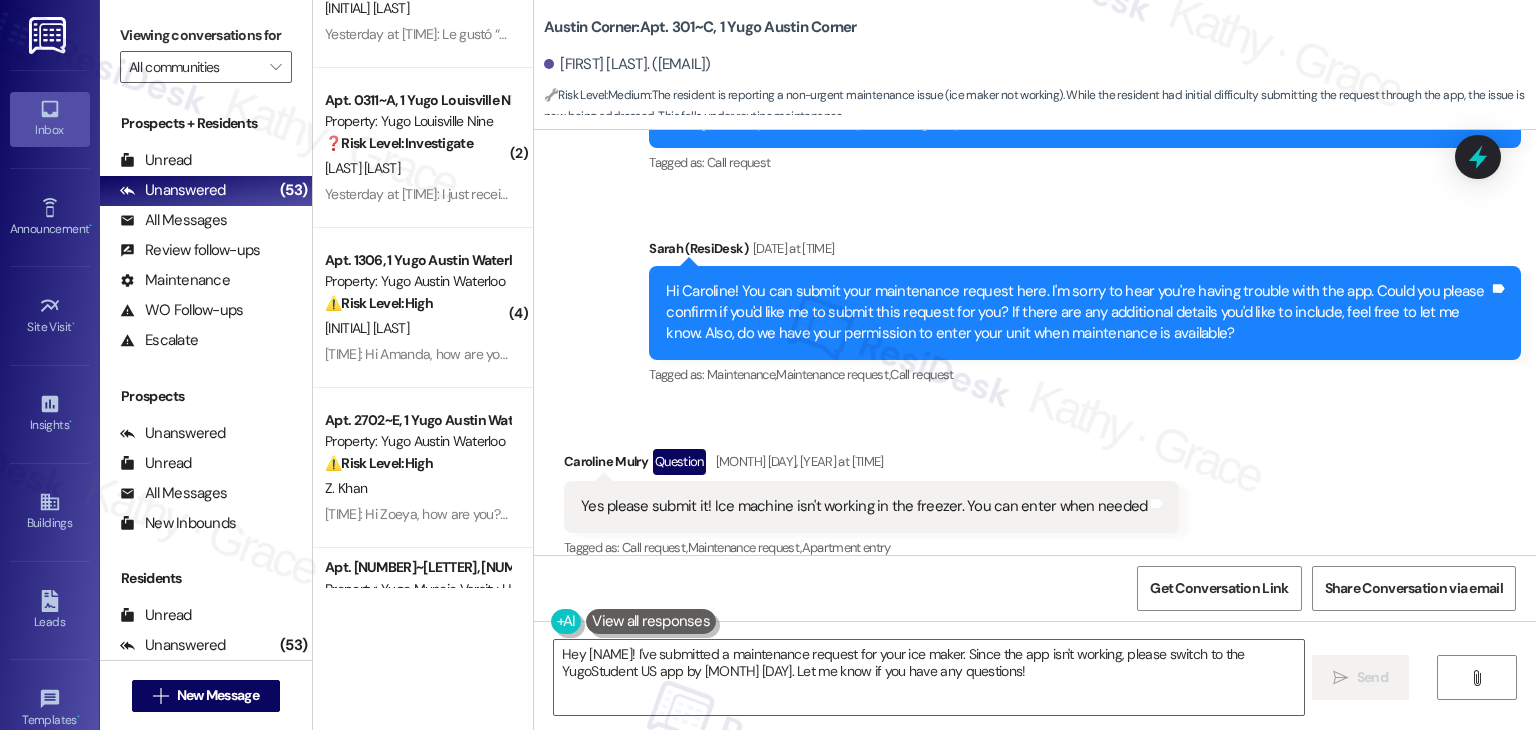 click on "Hi Caroline! You can submit your maintenance request here. I'm sorry to hear you're having trouble with the app. Could you please confirm if you'd like me to submit this request for you? If there are any additional details you'd like to include, feel free to let me know. Also, do we have your permission to enter your unit when maintenance is available?" at bounding box center (1077, 313) 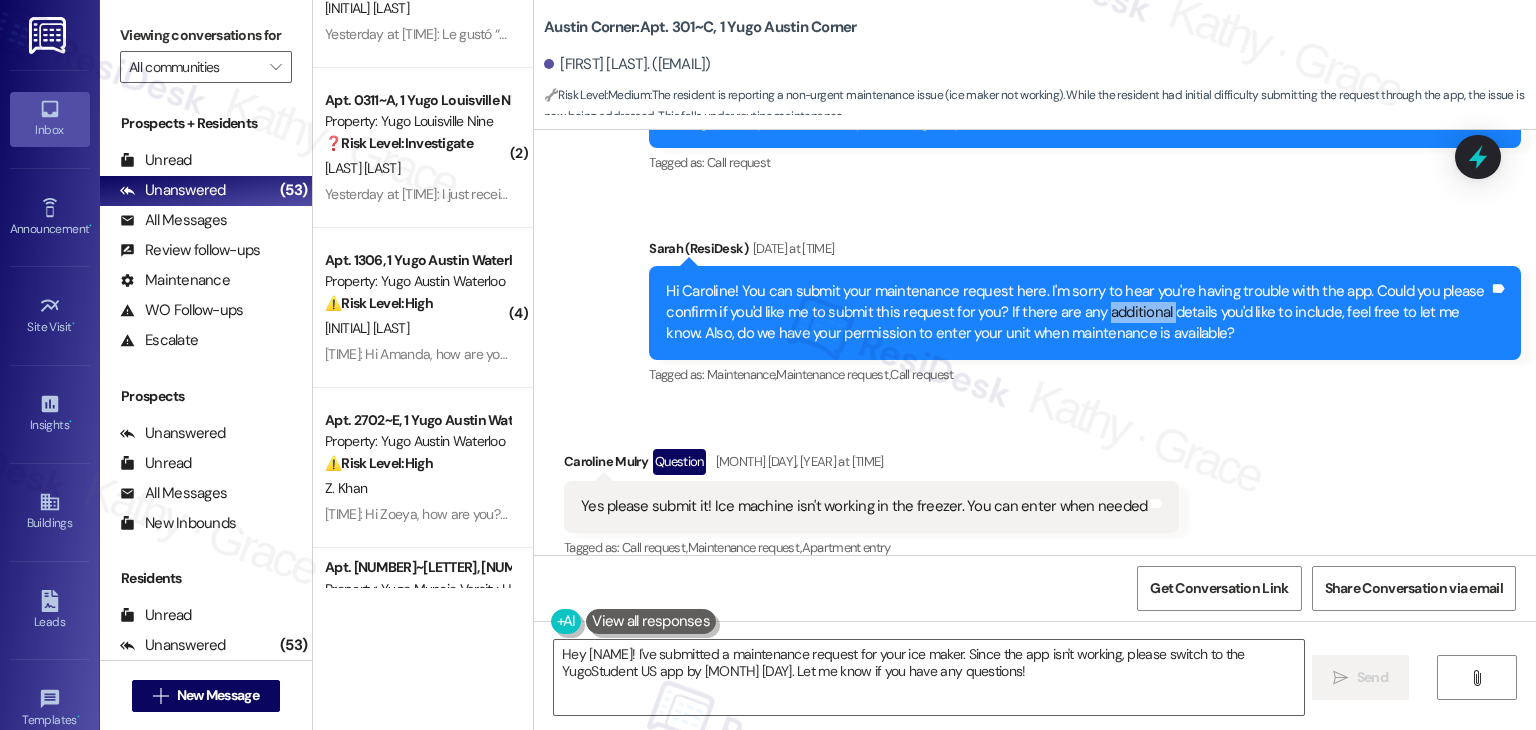 click on "Hi Caroline! You can submit your maintenance request here. I'm sorry to hear you're having trouble with the app. Could you please confirm if you'd like me to submit this request for you? If there are any additional details you'd like to include, feel free to let me know. Also, do we have your permission to enter your unit when maintenance is available?" at bounding box center (1077, 313) 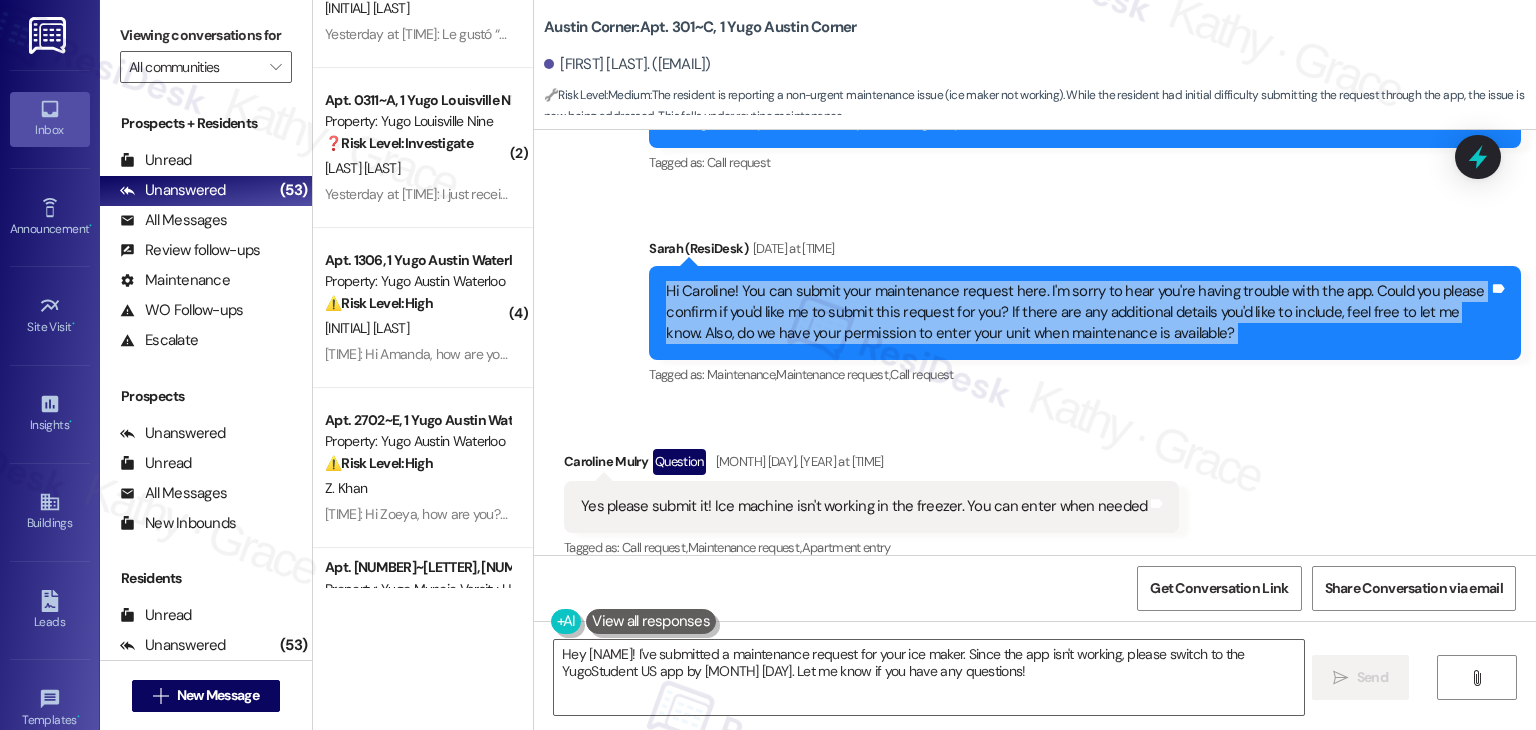 click on "Hi Caroline! You can submit your maintenance request here. I'm sorry to hear you're having trouble with the app. Could you please confirm if you'd like me to submit this request for you? If there are any additional details you'd like to include, feel free to let me know. Also, do we have your permission to enter your unit when maintenance is available?" at bounding box center (1077, 313) 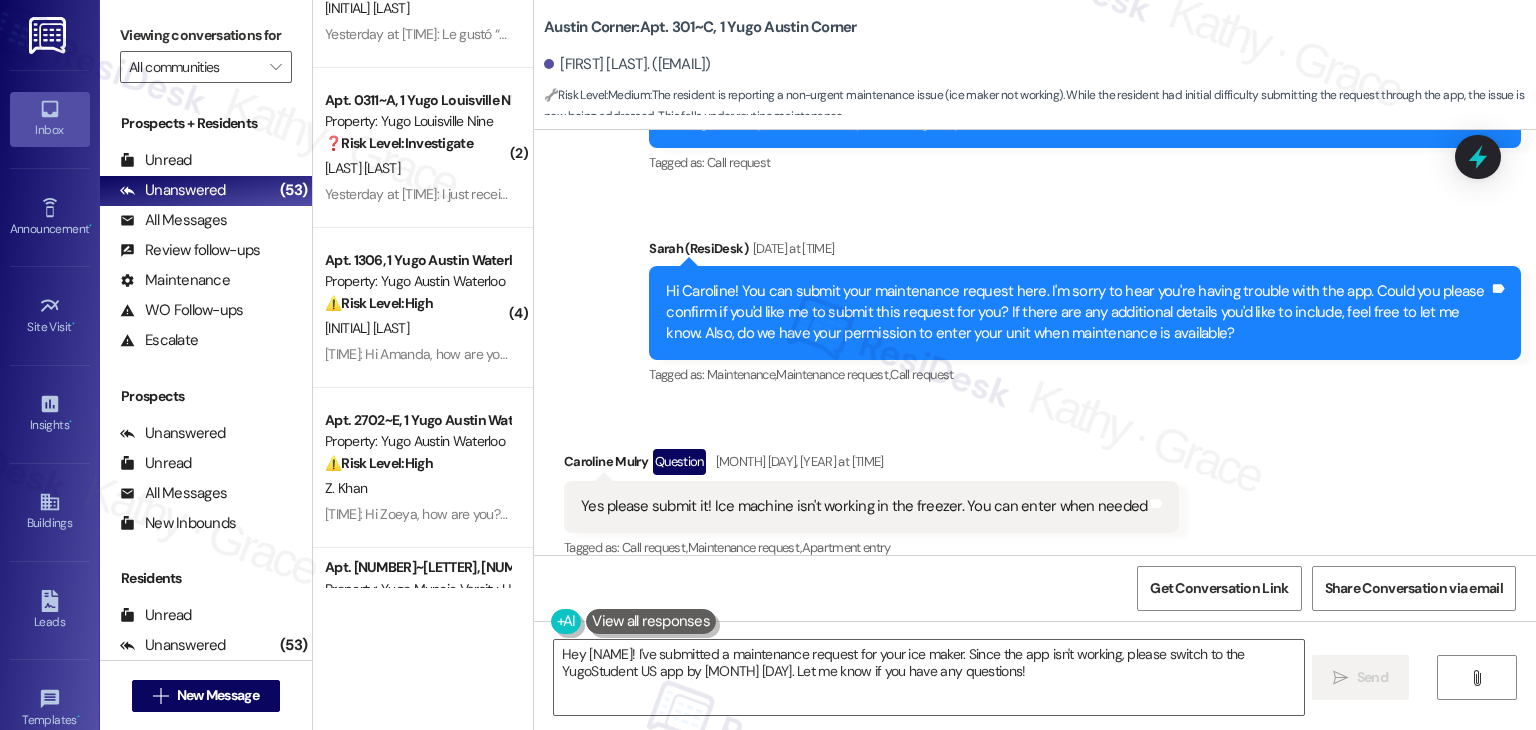 click on "Yes please submit it! Ice machine isn't working in the freezer. You can enter when needed" at bounding box center (864, 506) 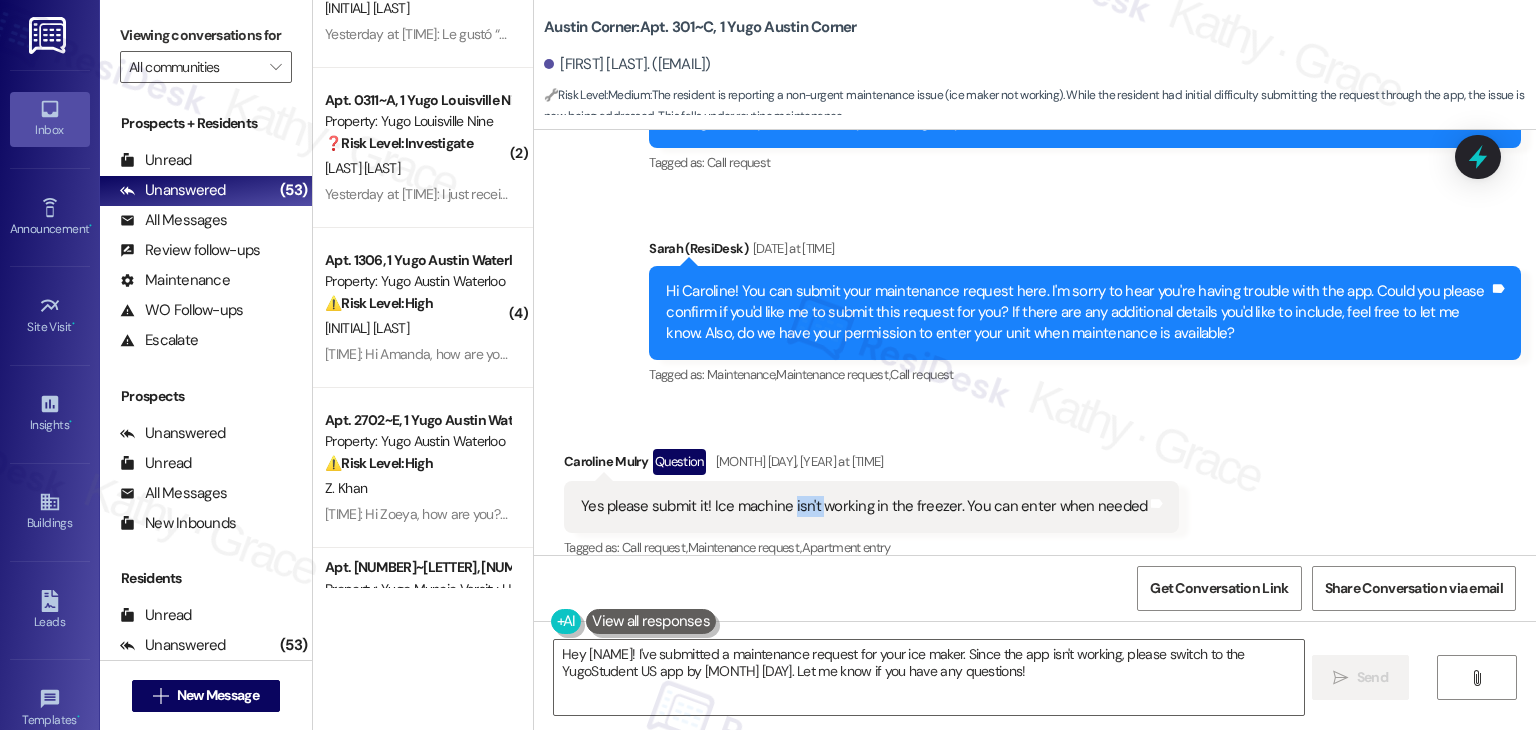 click on "Yes please submit it! Ice machine isn't working in the freezer. You can enter when needed" at bounding box center (864, 506) 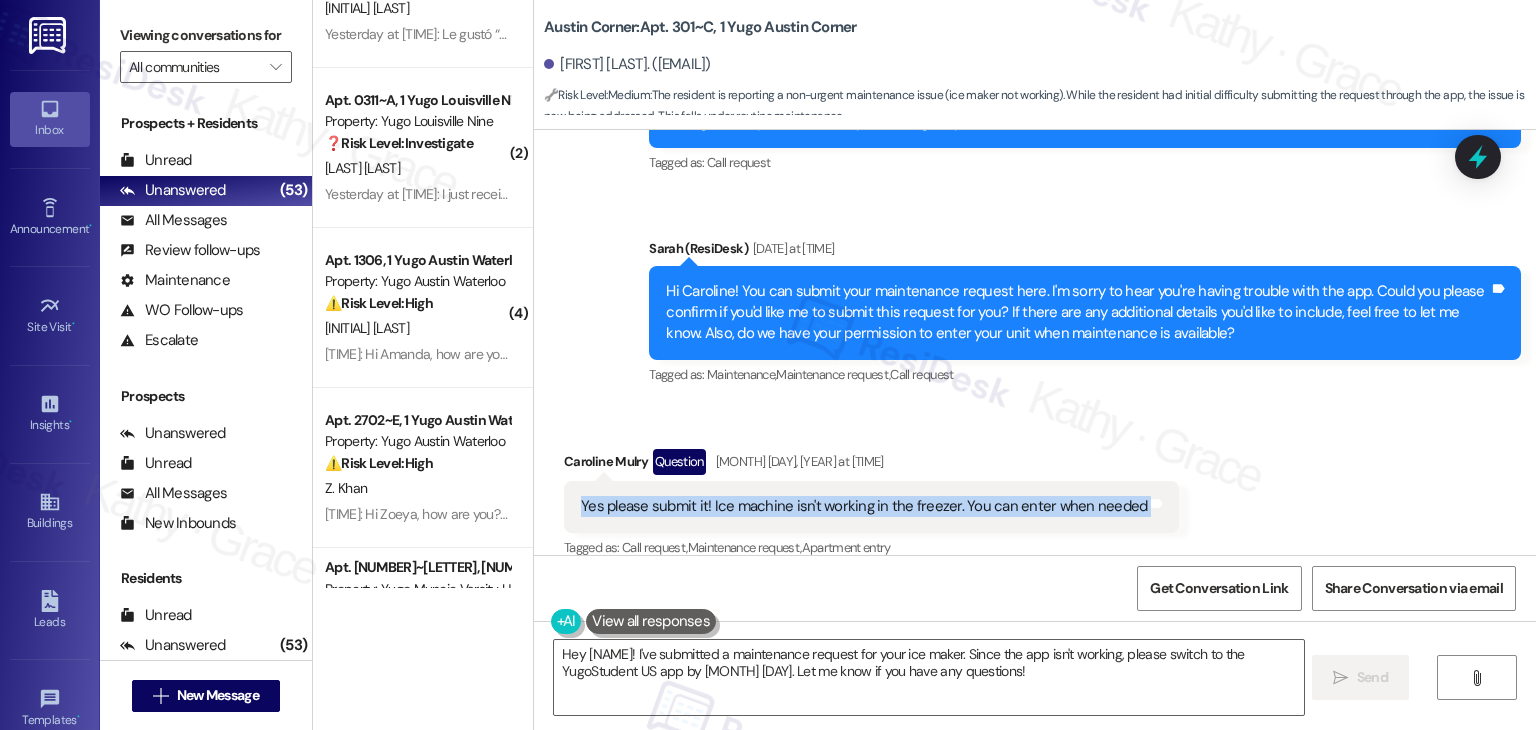 click on "Yes please submit it! Ice machine isn't working in the freezer. You can enter when needed" at bounding box center [864, 506] 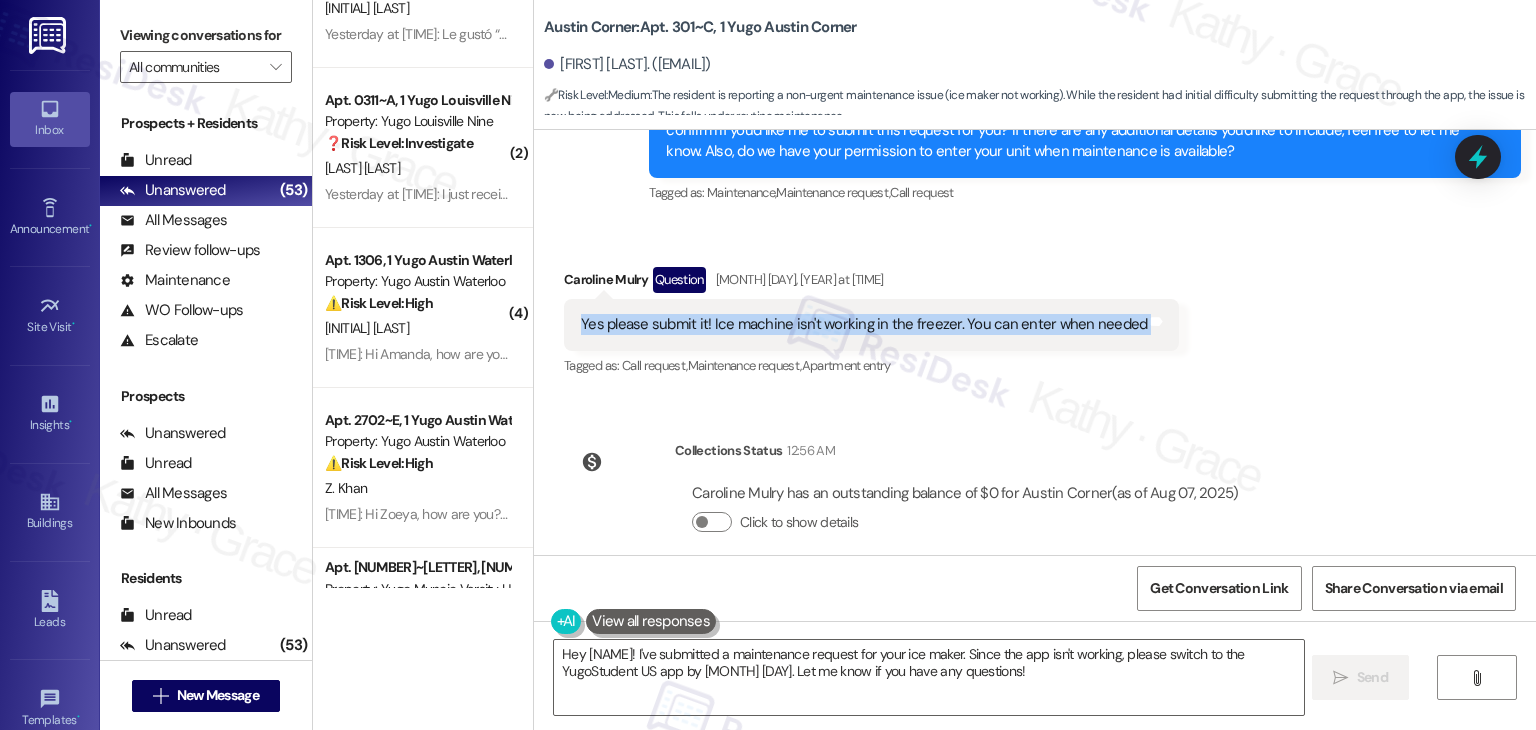 scroll, scrollTop: 9638, scrollLeft: 0, axis: vertical 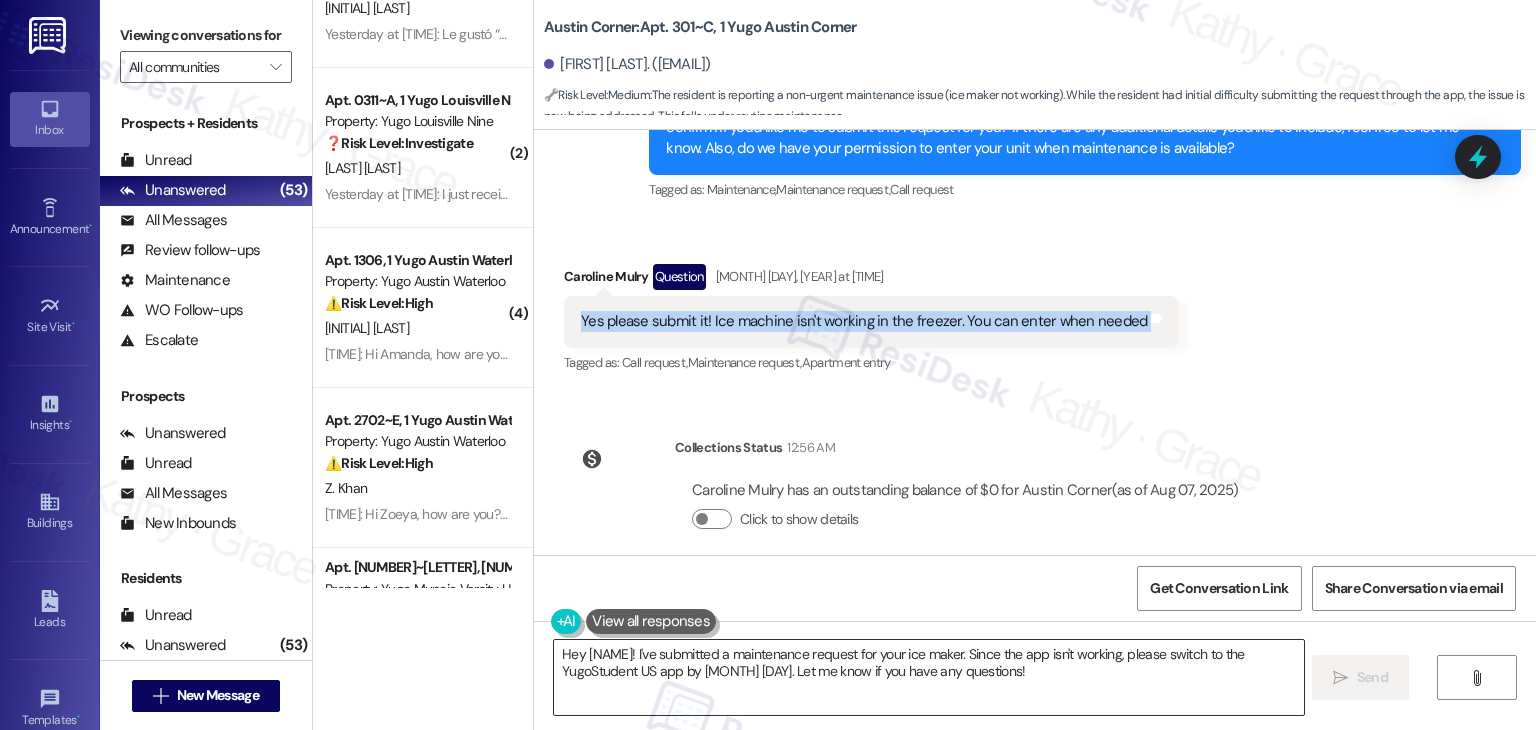 click on "Hey {{first_name}}! I've submitted a maintenance request for your ice maker. Since the app isn't working, please switch to the YugoStudent US app by May 15th. Let me know if you have any questions!" at bounding box center (928, 677) 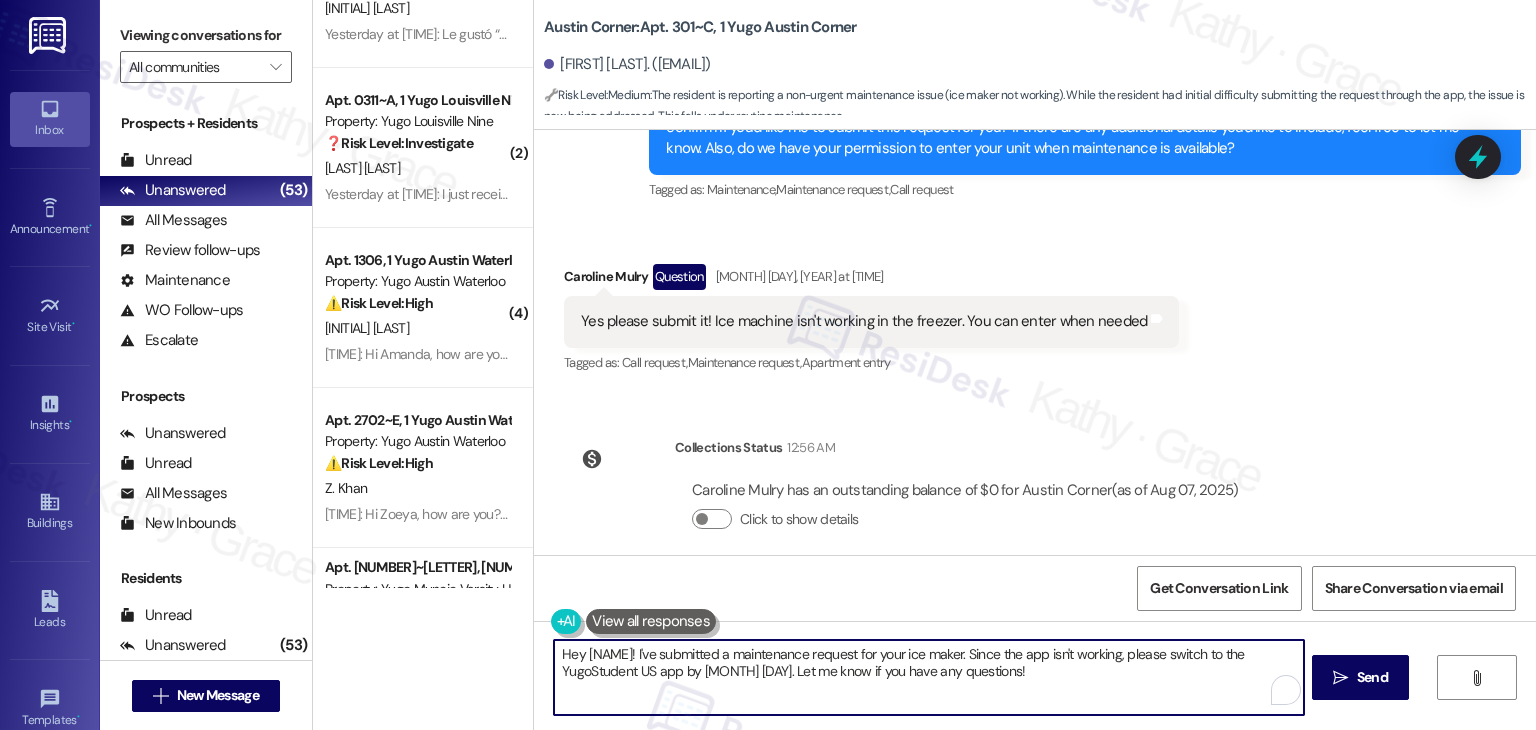 click on "Hey {{first_name}}! I've submitted a maintenance request for your ice maker. Since the app isn't working, please switch to the YugoStudent US app by May 15th. Let me know if you have any questions!" at bounding box center (928, 677) 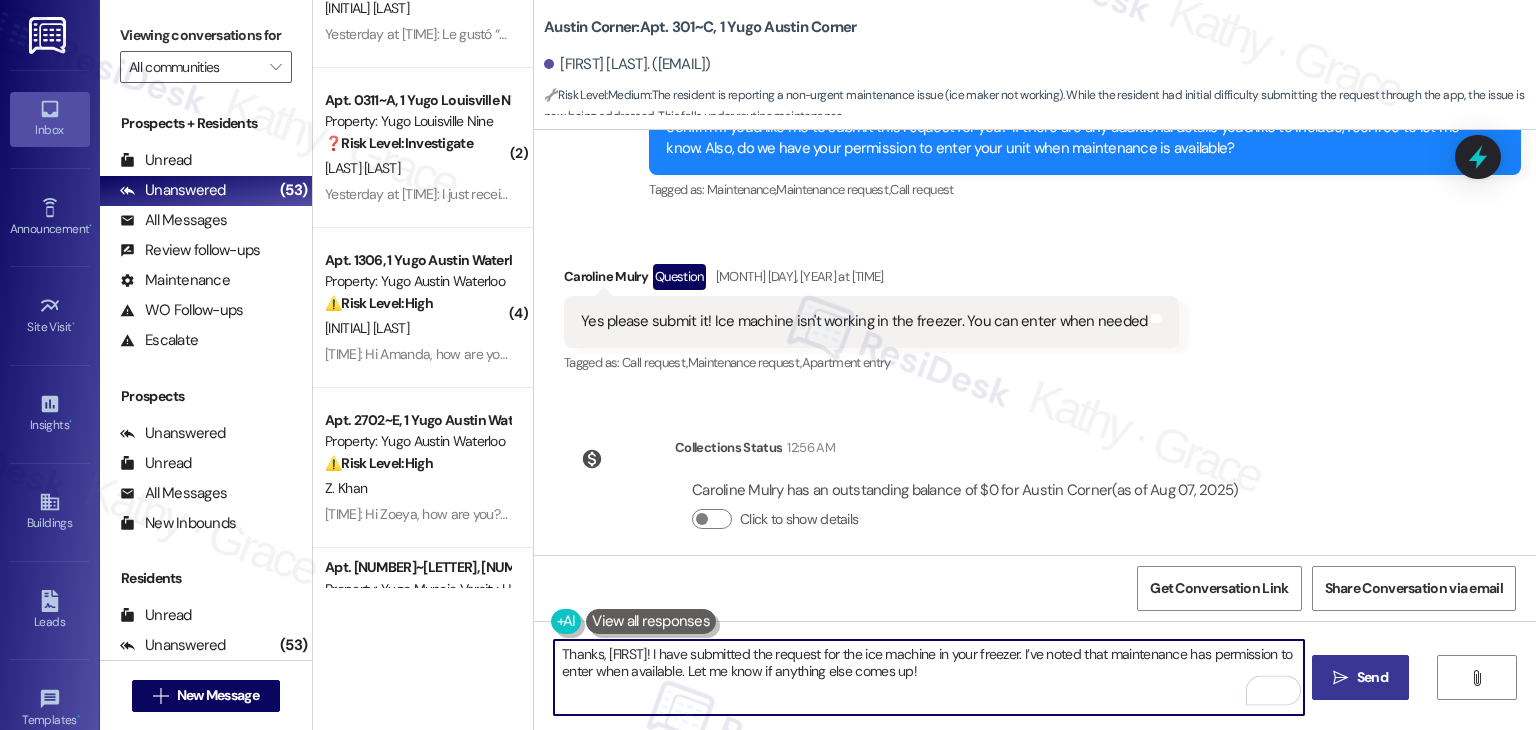 type on "Thanks, Caroline! I have submitted the request for the ice machine in your freezer. I’ve noted that maintenance has permission to enter when available. Let me know if anything else comes up!" 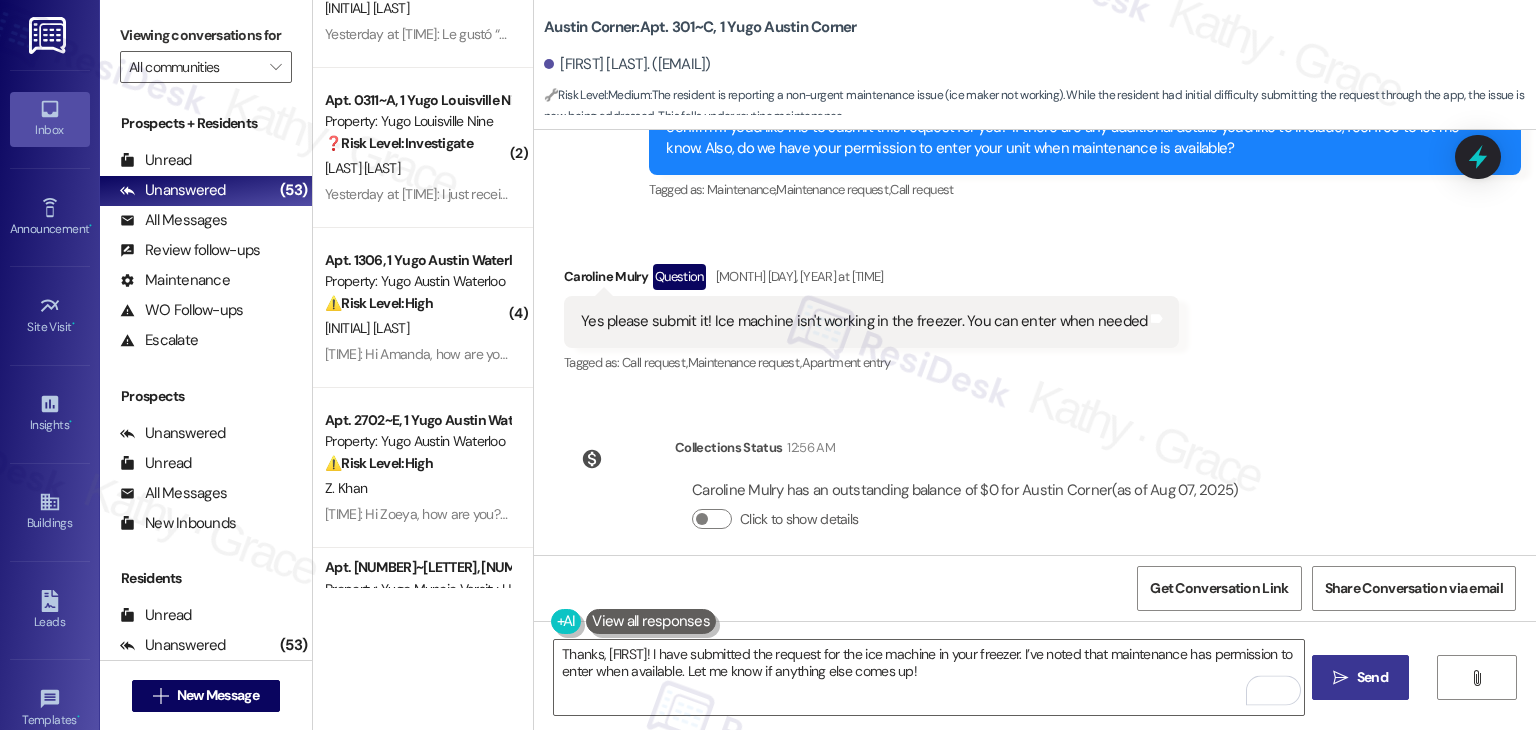 click on "Send" at bounding box center [1372, 677] 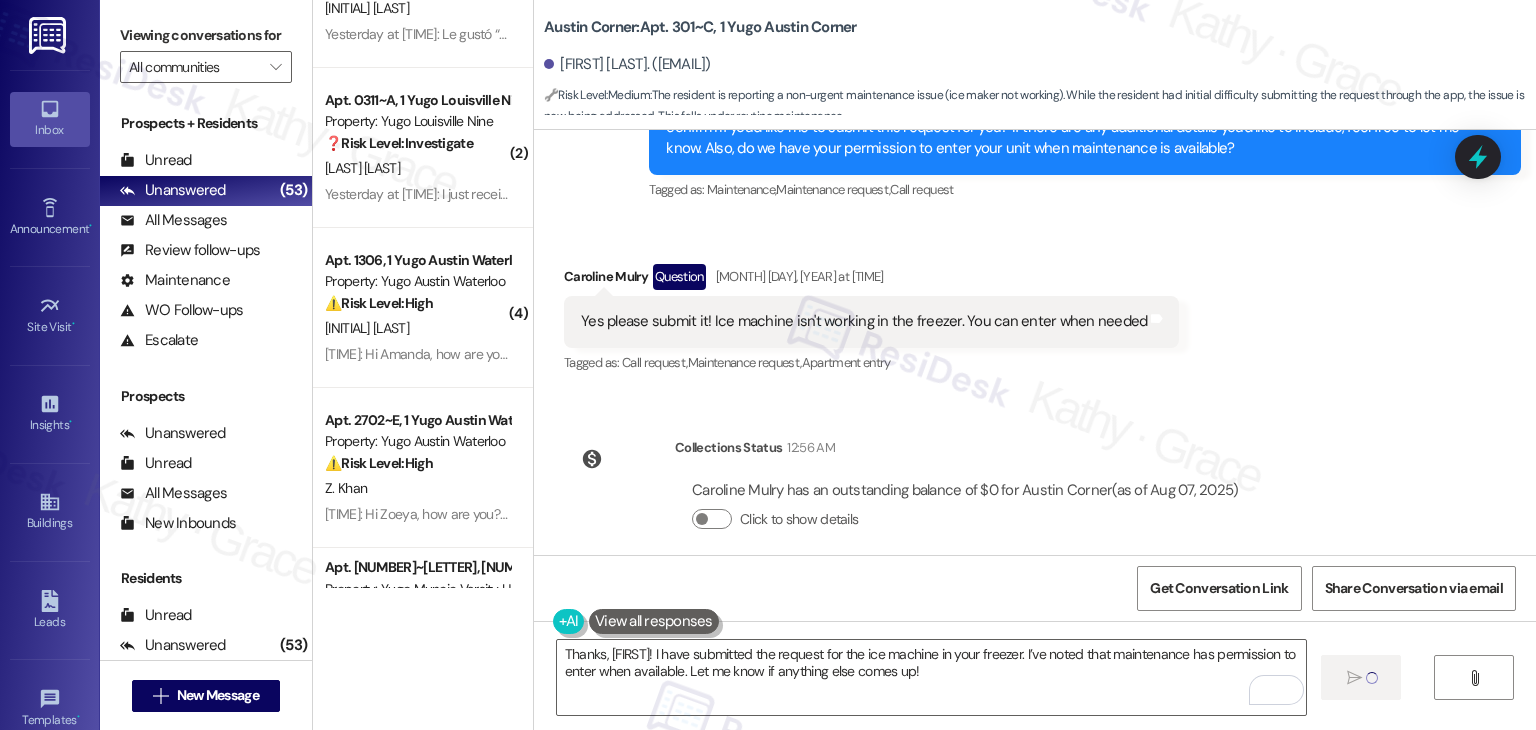 type 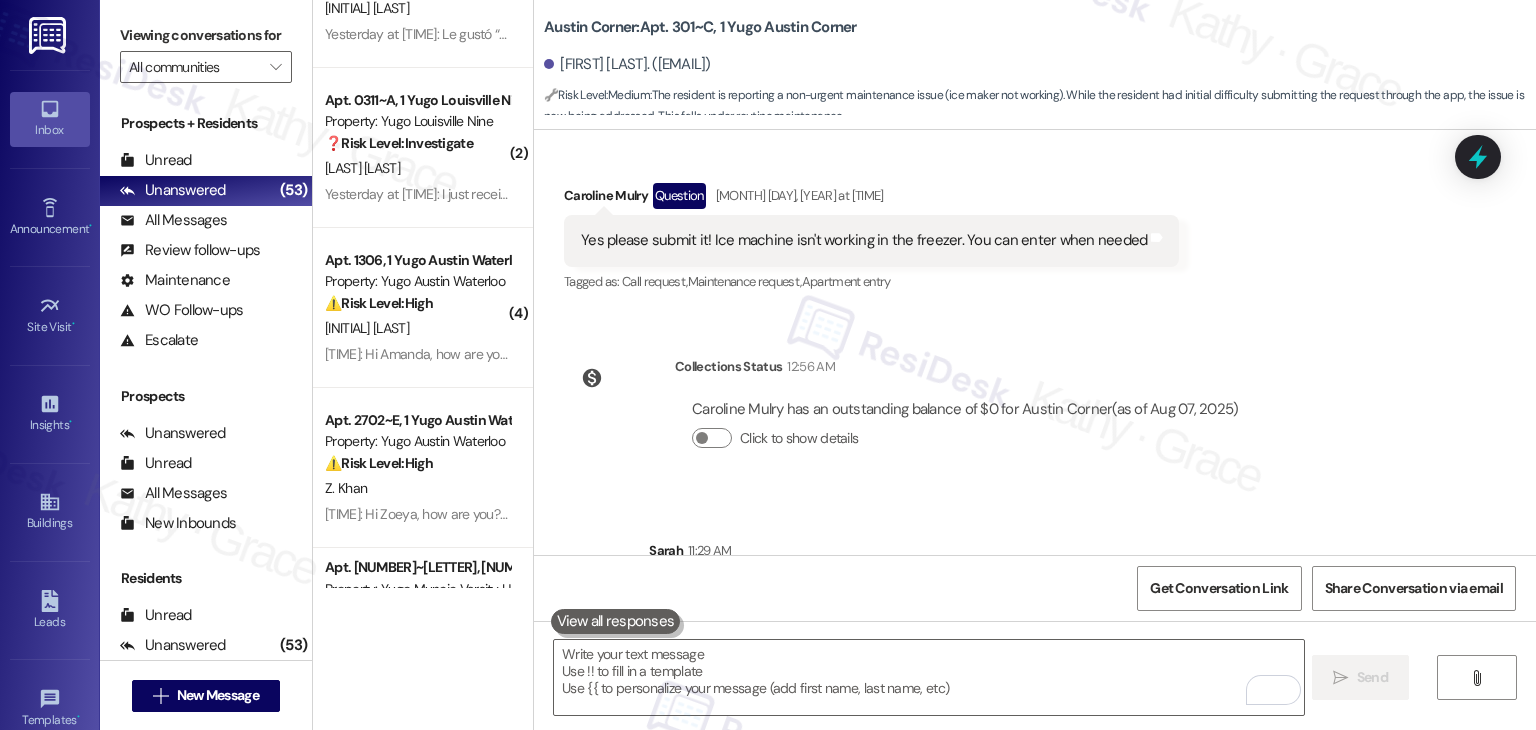 scroll, scrollTop: 9937, scrollLeft: 0, axis: vertical 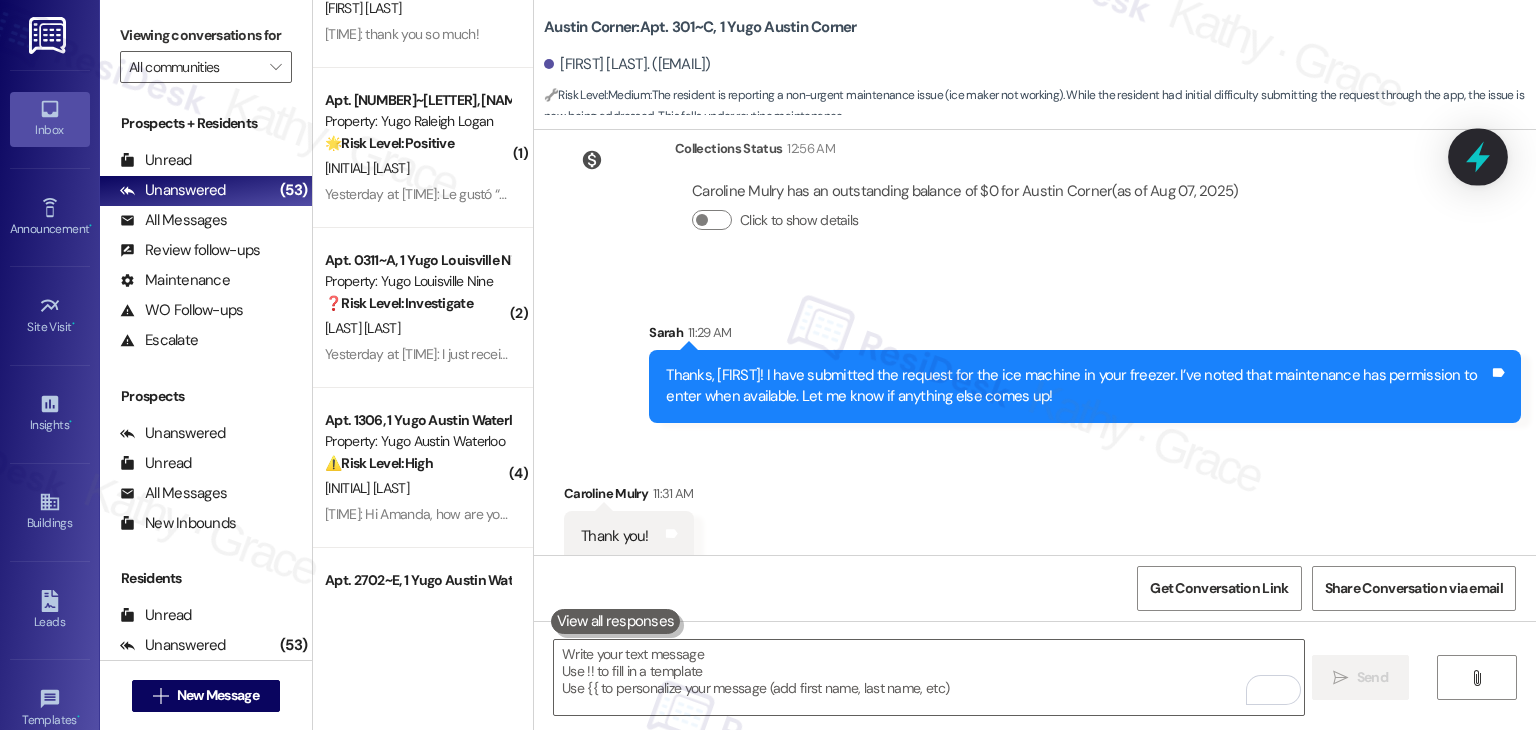click at bounding box center [1478, 156] 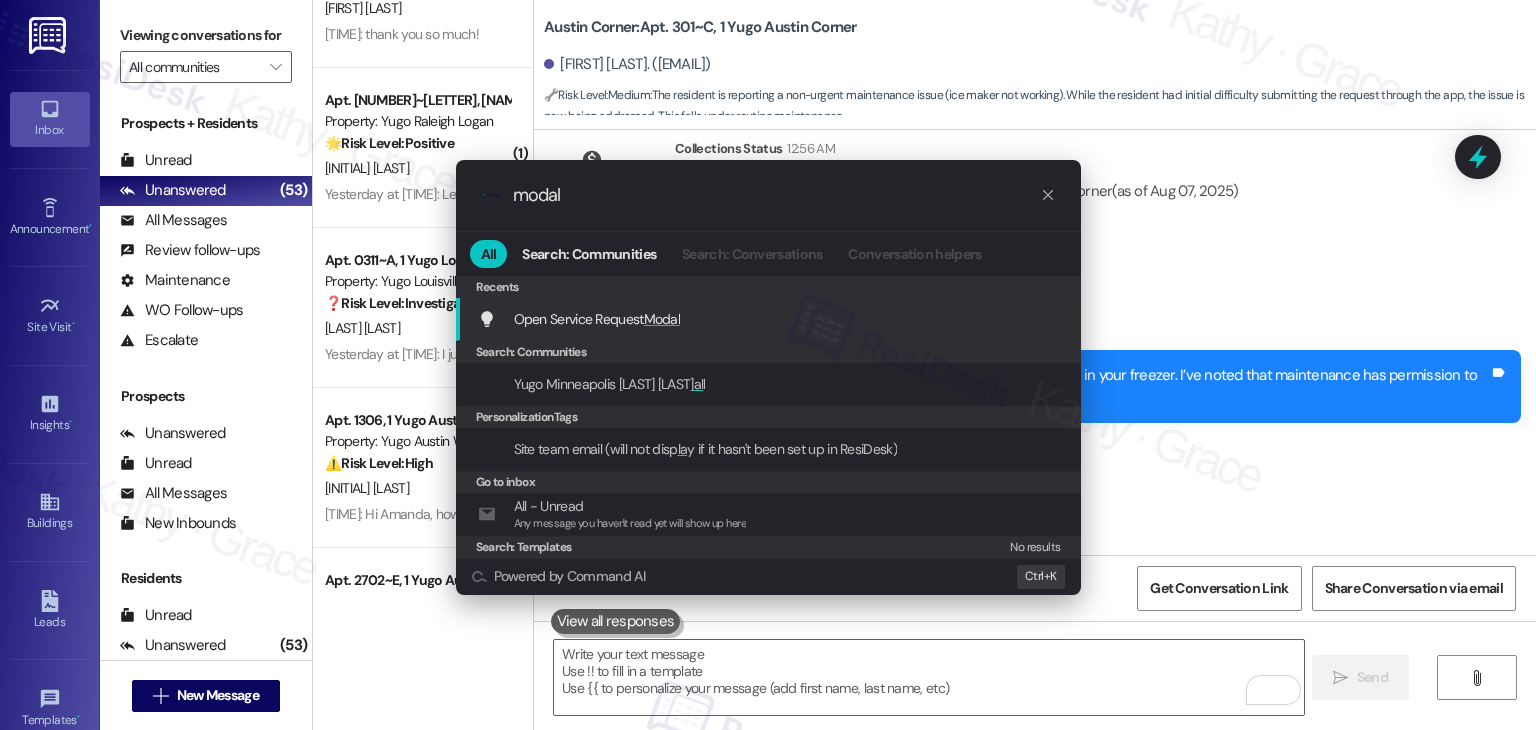 type on "modal" 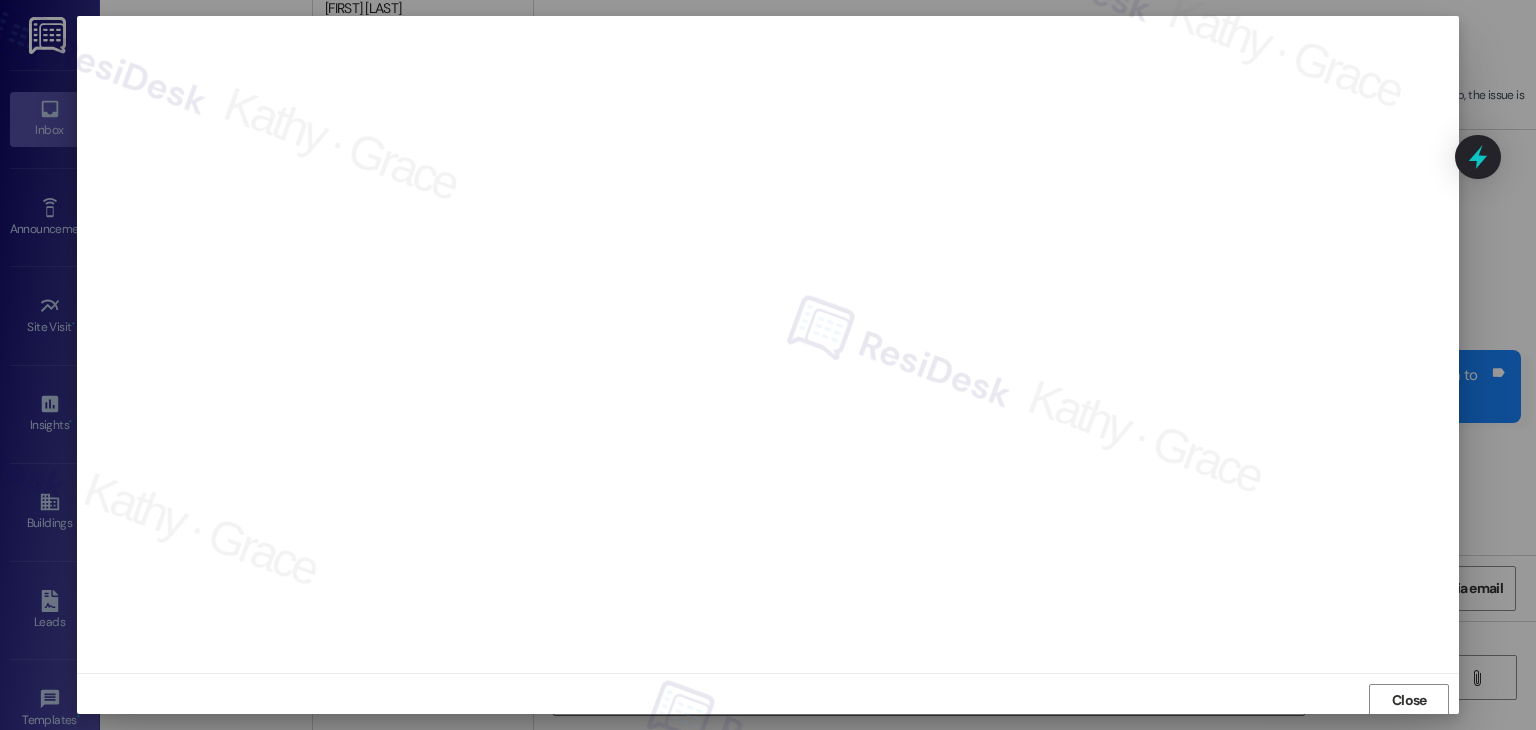 scroll, scrollTop: 1, scrollLeft: 0, axis: vertical 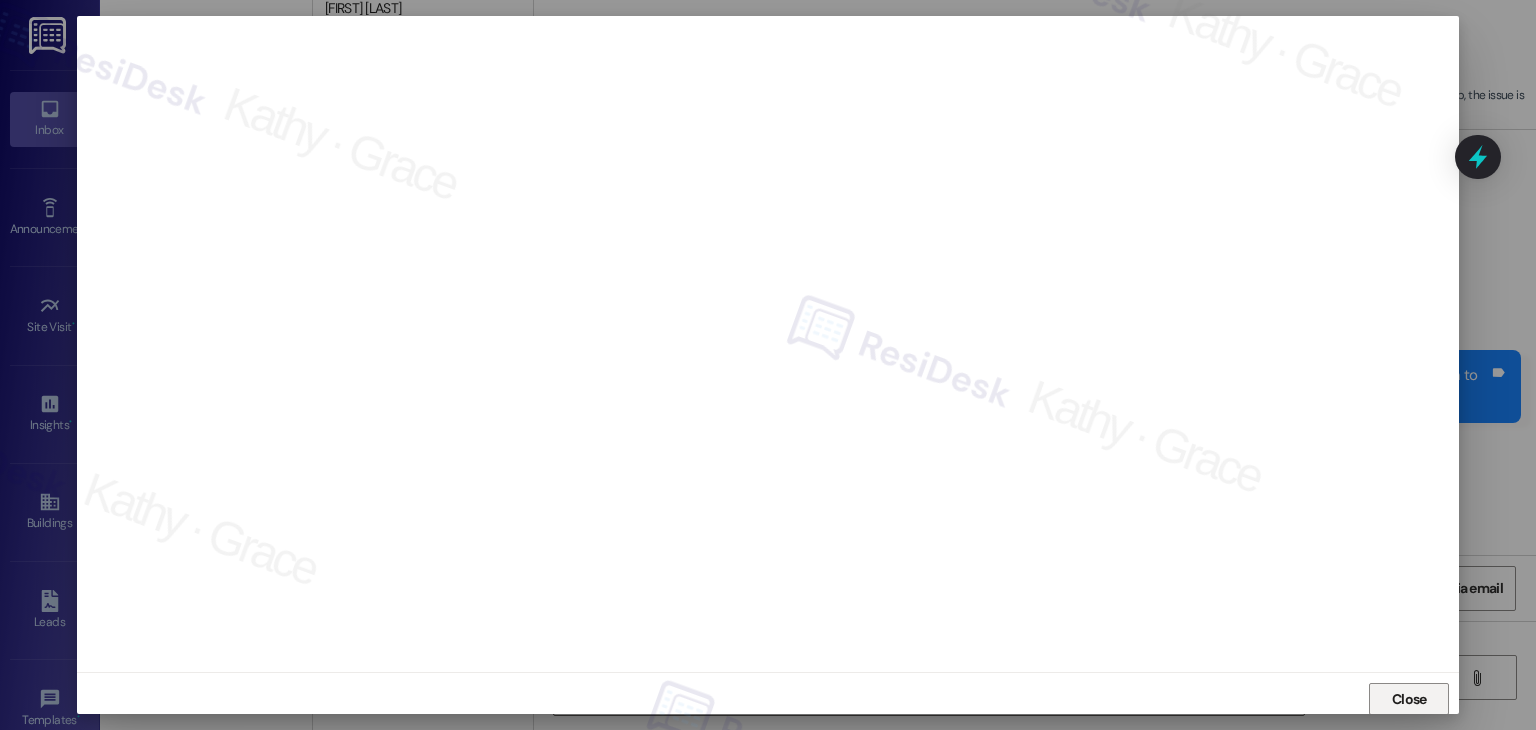 click on "Close" at bounding box center [1409, 699] 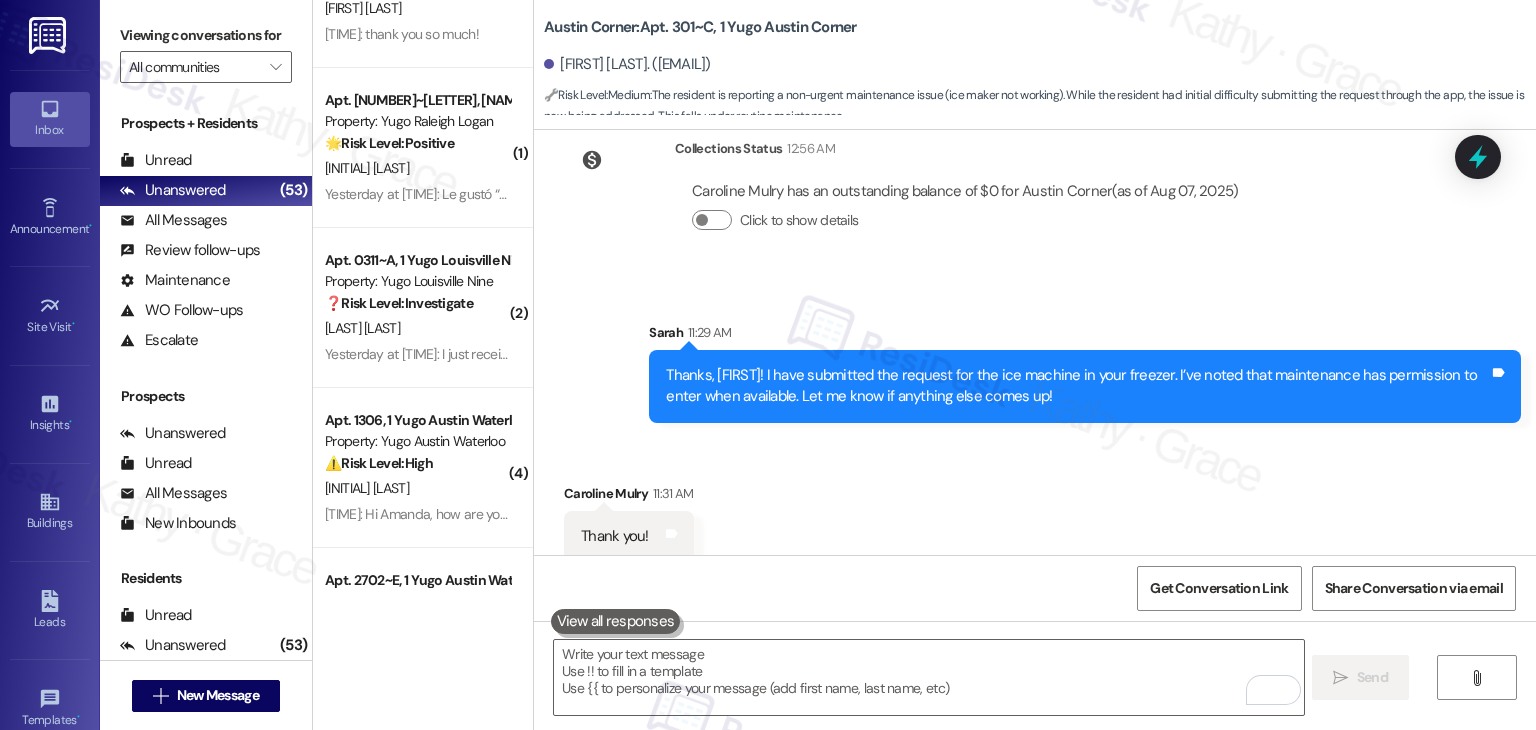 scroll, scrollTop: 9938, scrollLeft: 0, axis: vertical 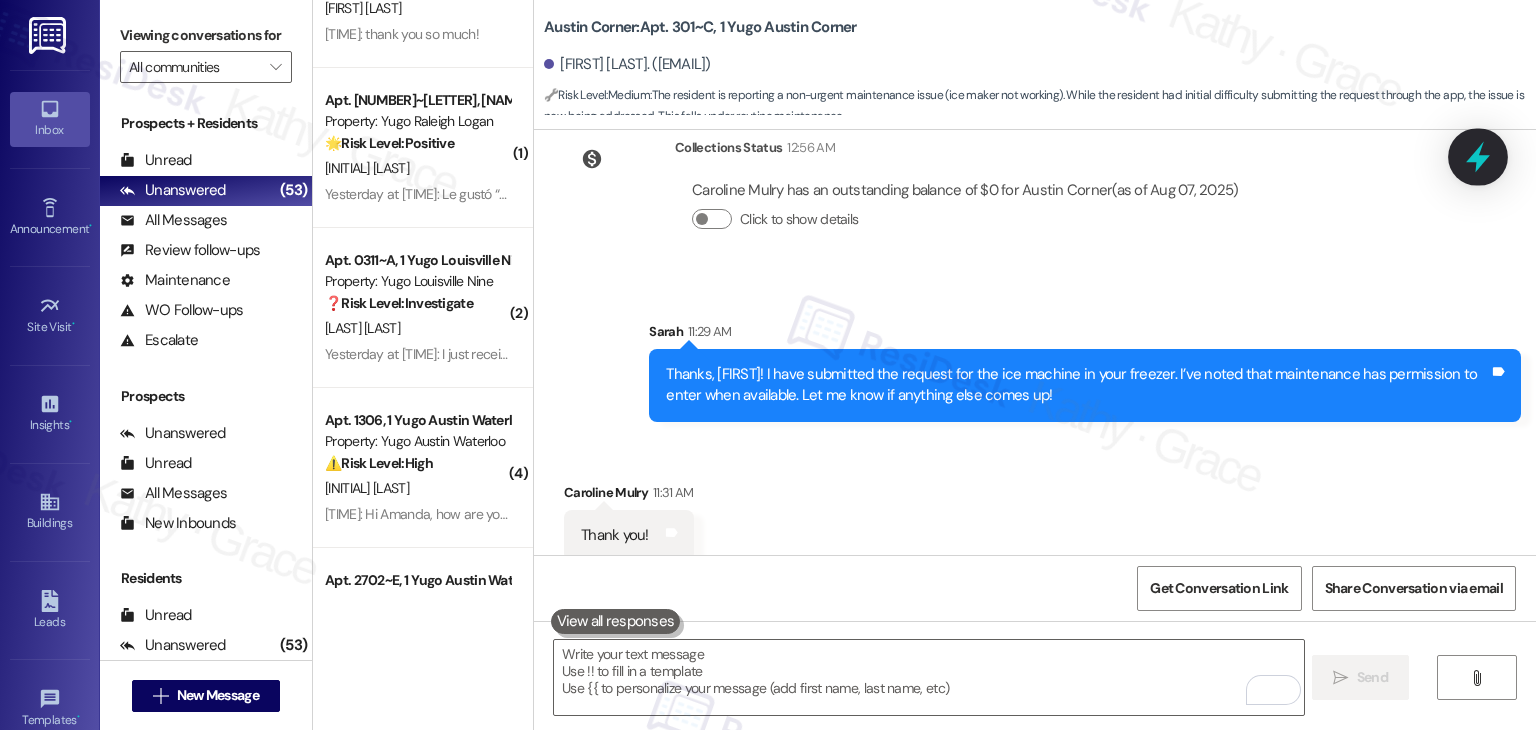 click 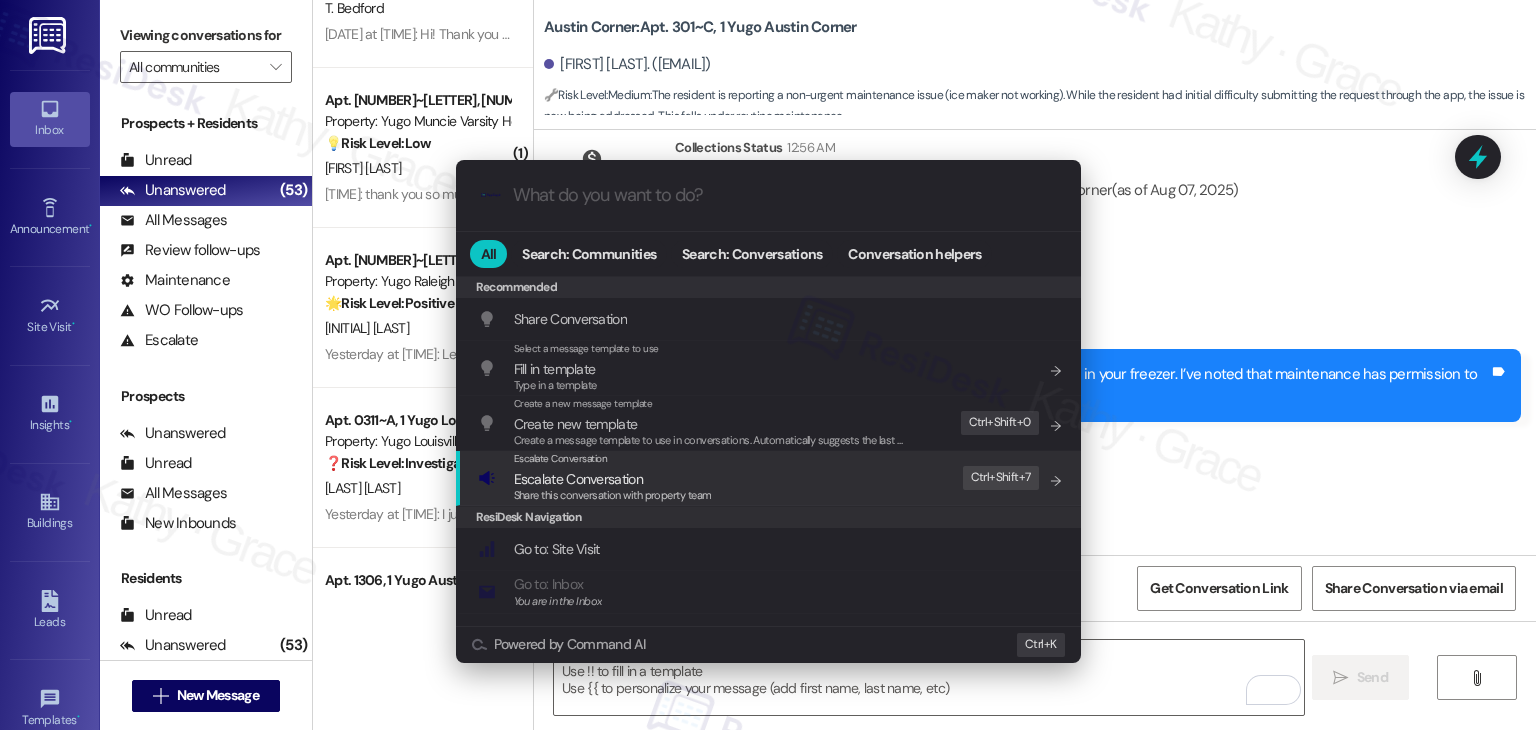 click on ".cls-1{fill:#0a055f;}.cls-2{fill:#0cc4c4;} resideskLogoBlueOrange All Search: Communities Search: Conversations Conversation helpers Recommended Recommended Share Conversation Add shortcut Select a message template to use Fill in template Type in a template Add shortcut Create a new message template Create new template Create a message template to use in conversations. Automatically suggests the last message you sent. Edit Ctrl+ Shift+ 0 Escalate Conversation Escalate Conversation Share this conversation with property team Edit Ctrl+ Shift+ 7 ResiDesk Navigation Go to: Site Visit Add shortcut Go to: Inbox You are in the Inbox Add shortcut Go to: Settings Add shortcut Go to: Message Templates Add shortcut Go to: Buildings Add shortcut Help Getting Started: What you can do with ResiDesk Add shortcut Settings Powered by Command AI Ctrl+ K" at bounding box center [768, 365] 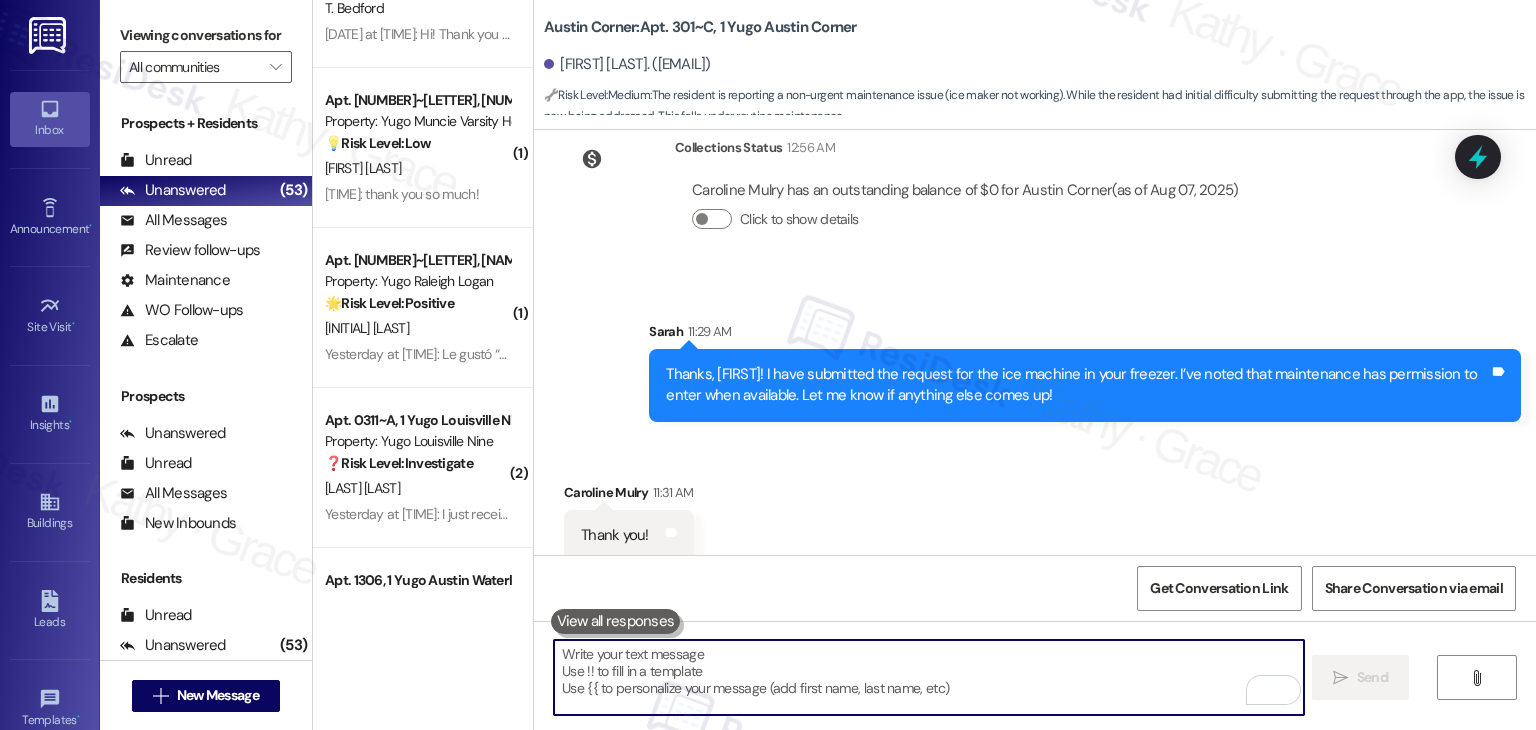 click at bounding box center (928, 677) 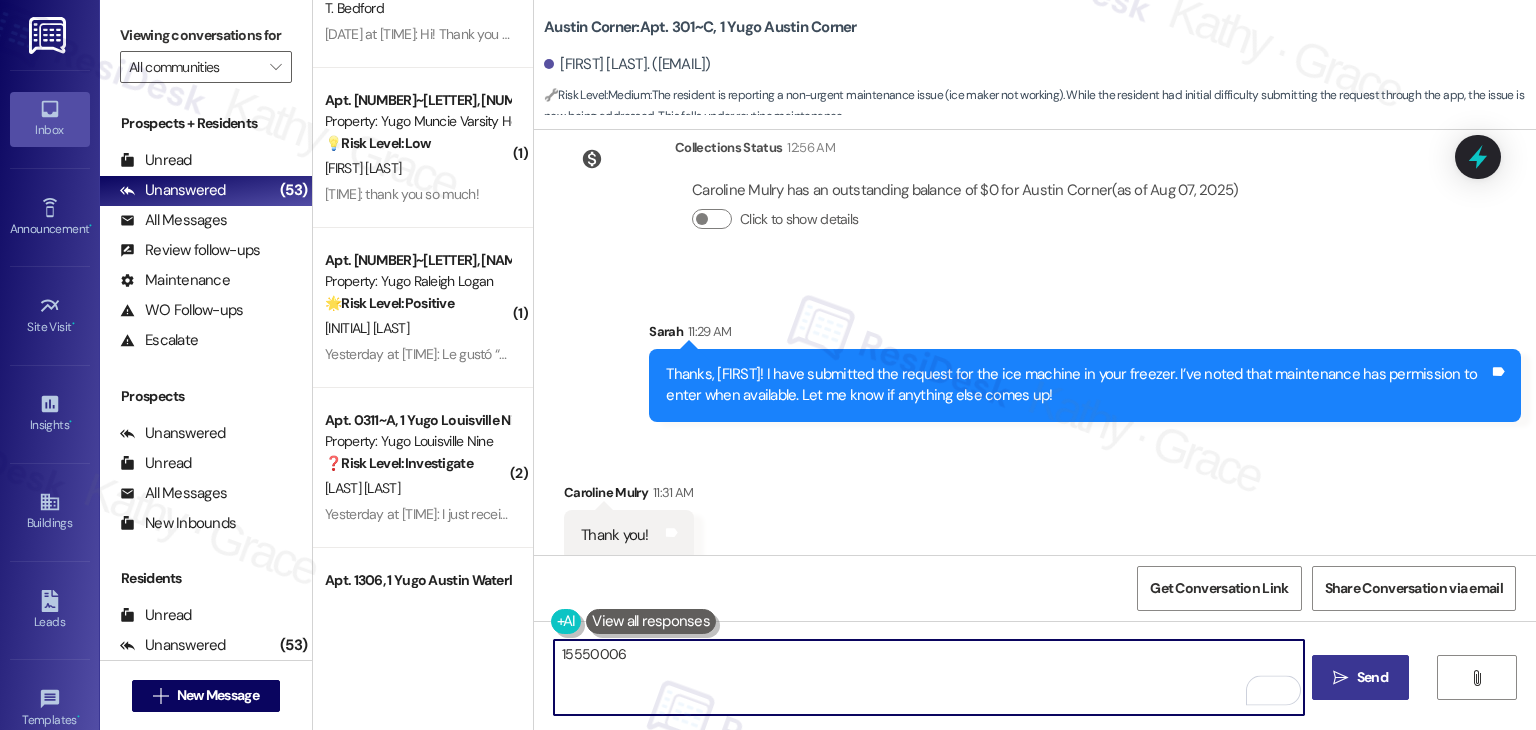 paste on "Maintenance Request – Freezer Ice Machine Not Working" 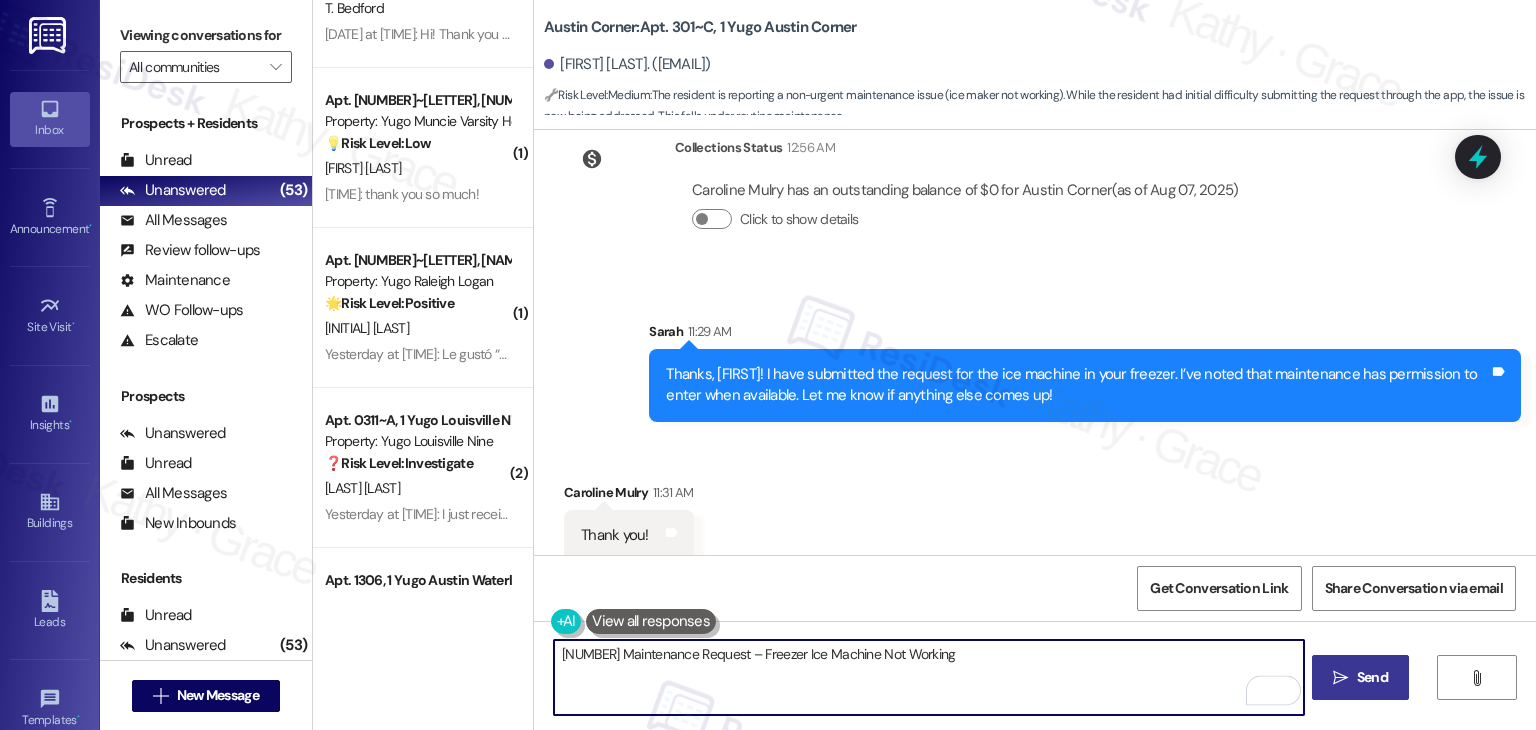 drag, startPoint x: 615, startPoint y: 651, endPoint x: 546, endPoint y: 651, distance: 69 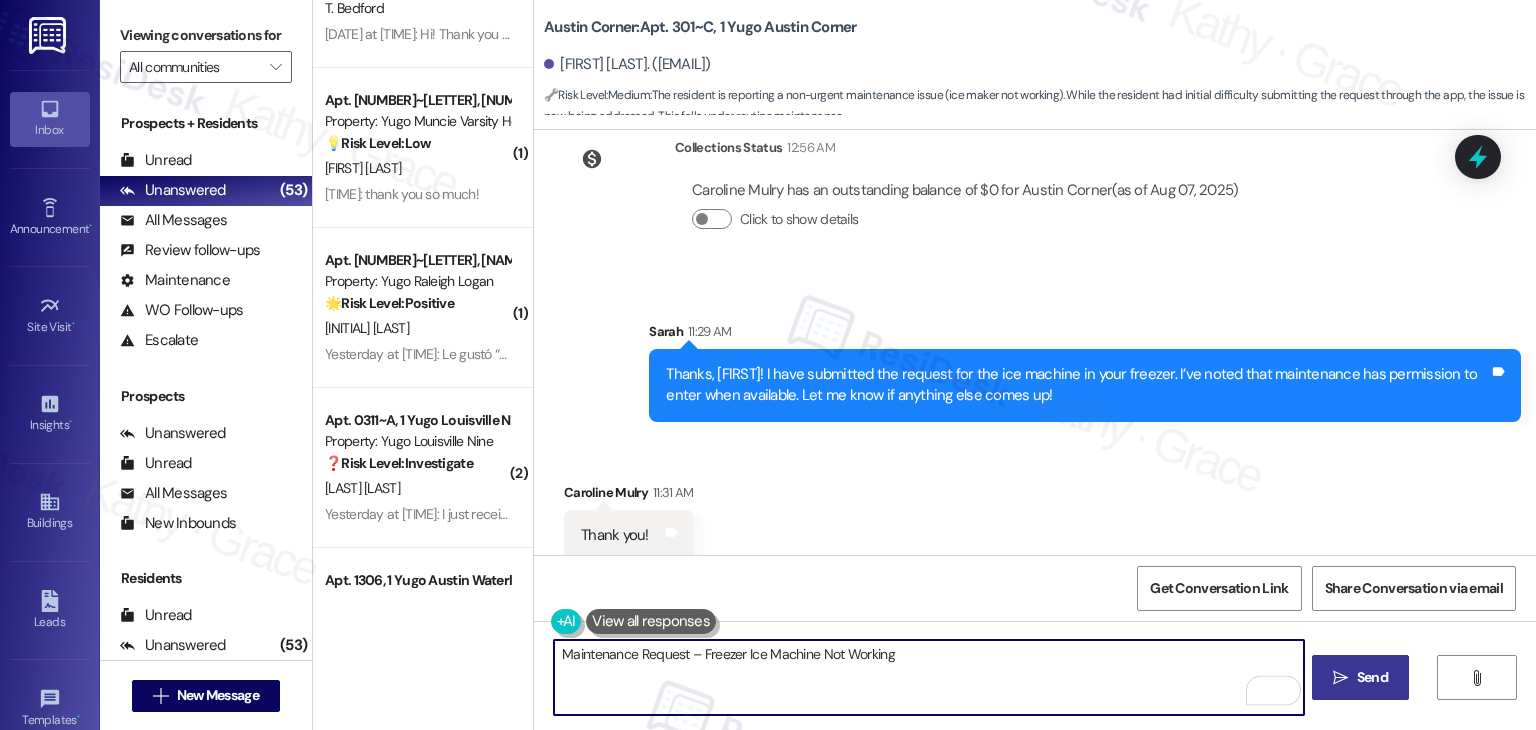 click on "Maintenance Request – Freezer Ice Machine Not Working" at bounding box center [928, 677] 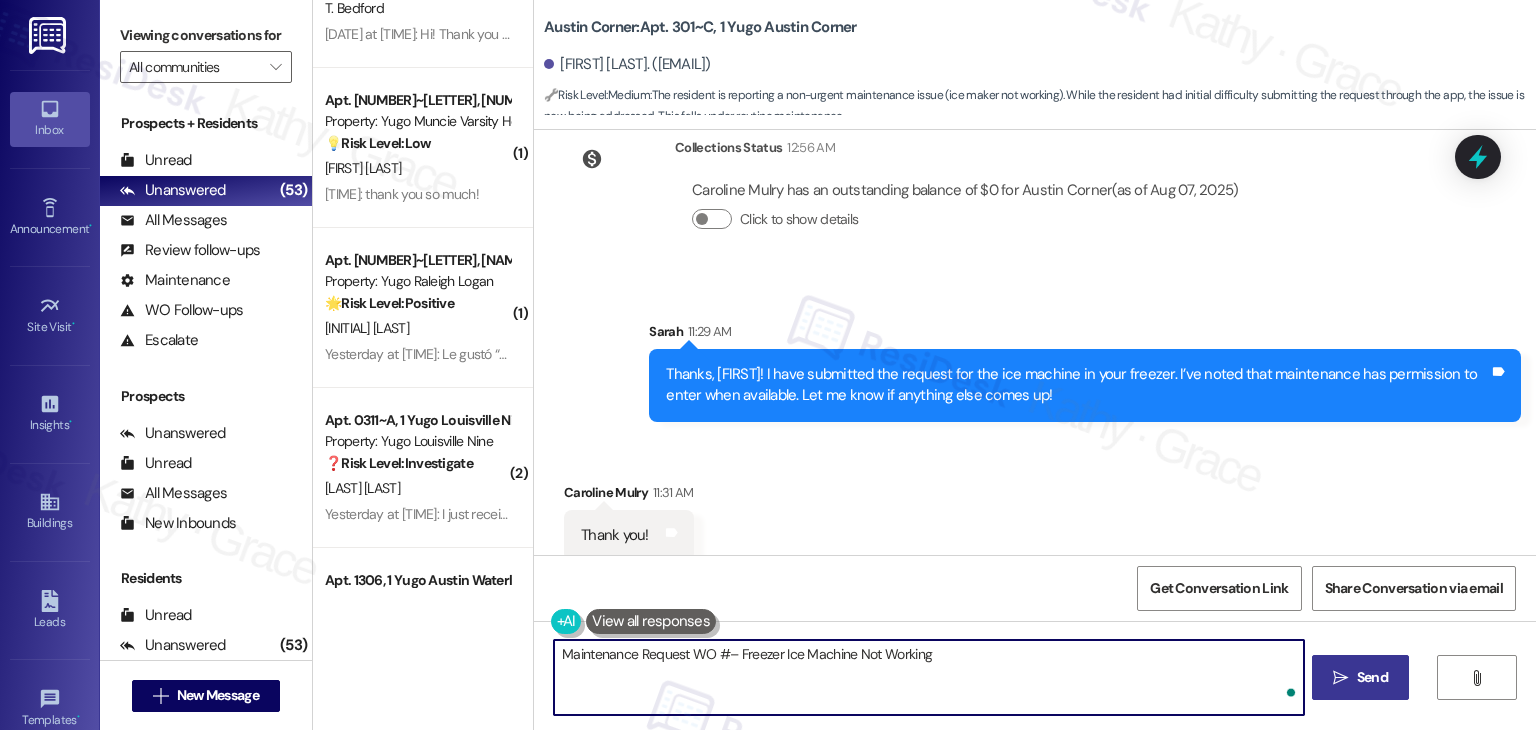 paste on "15550006" 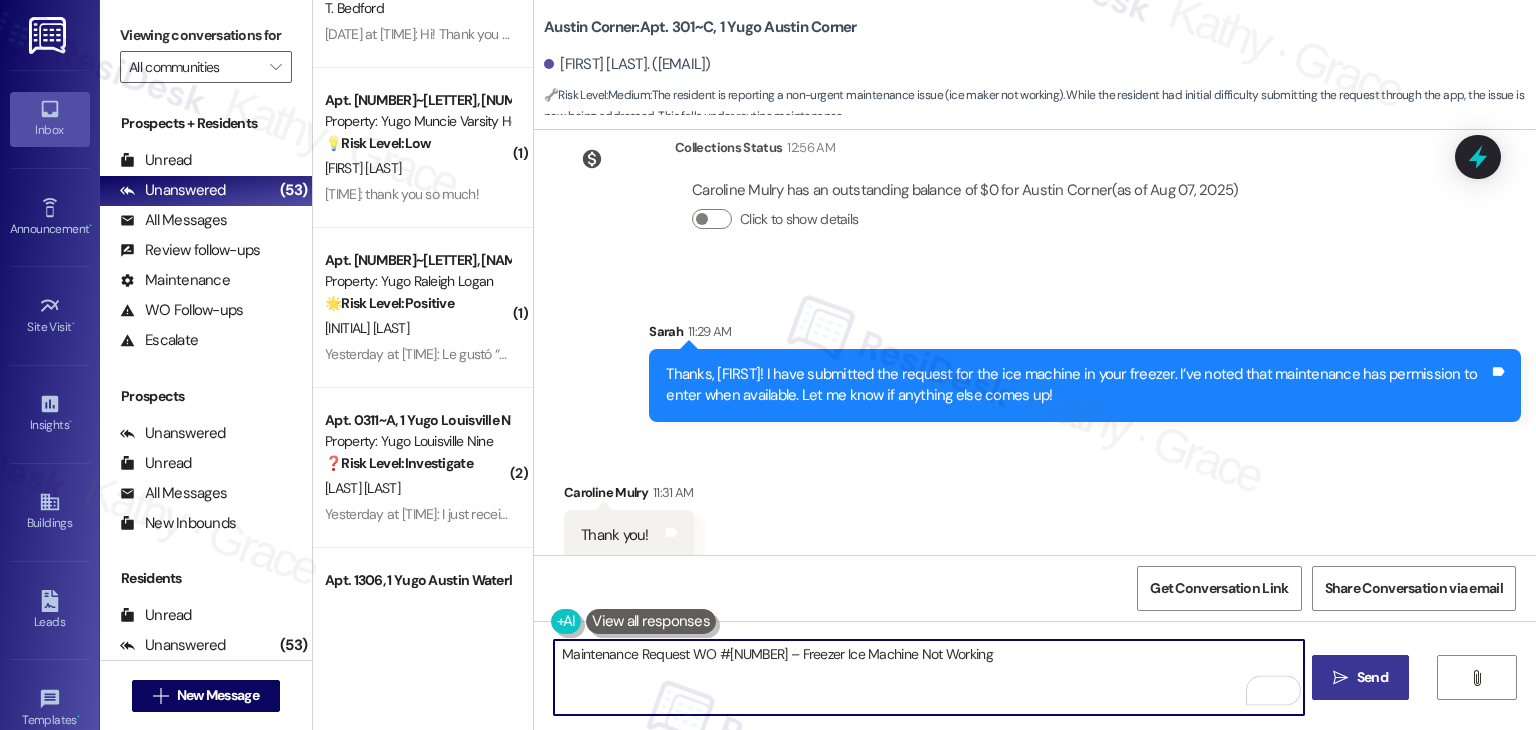 click on "Maintenance Request WO #15550006 – Freezer Ice Machine Not Working" at bounding box center (928, 677) 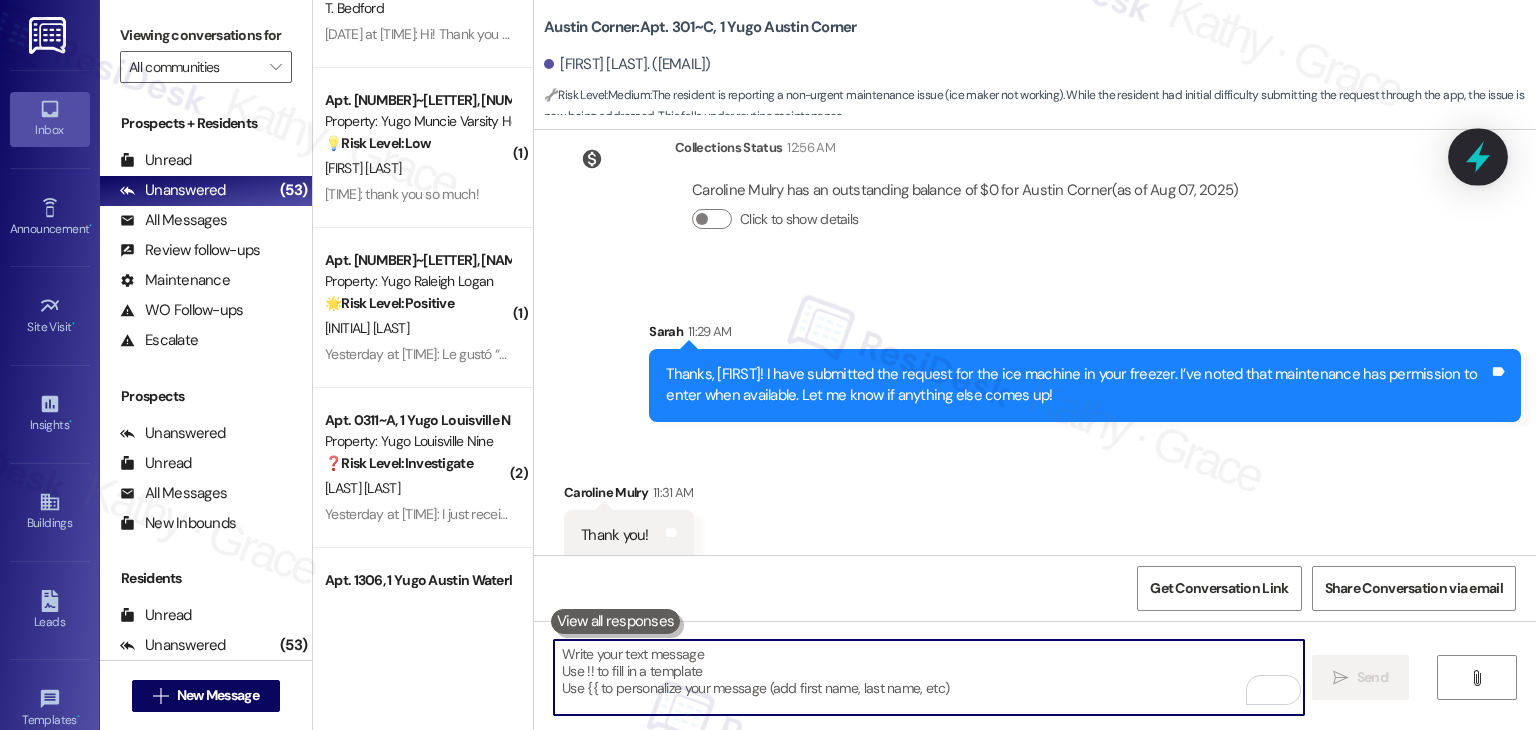 type 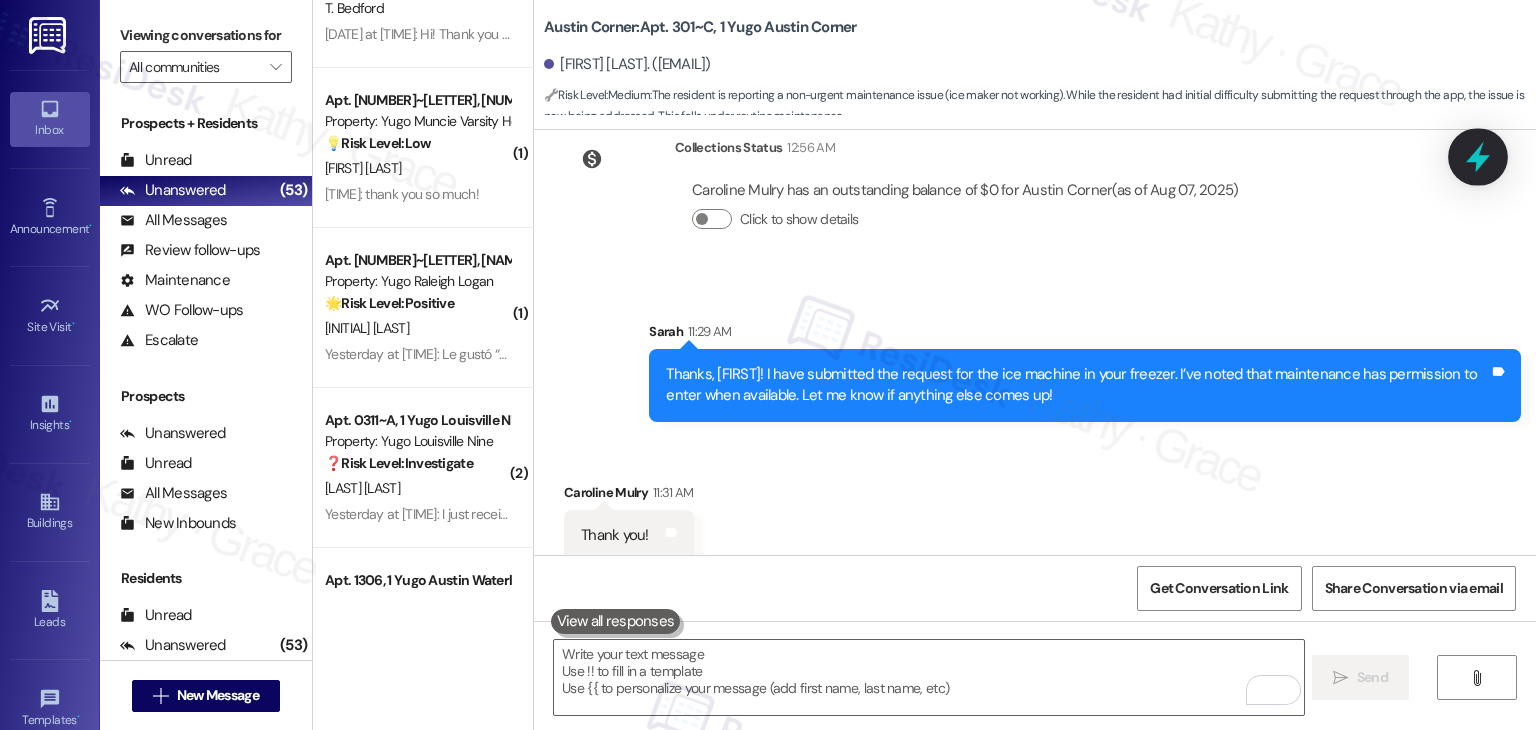 click 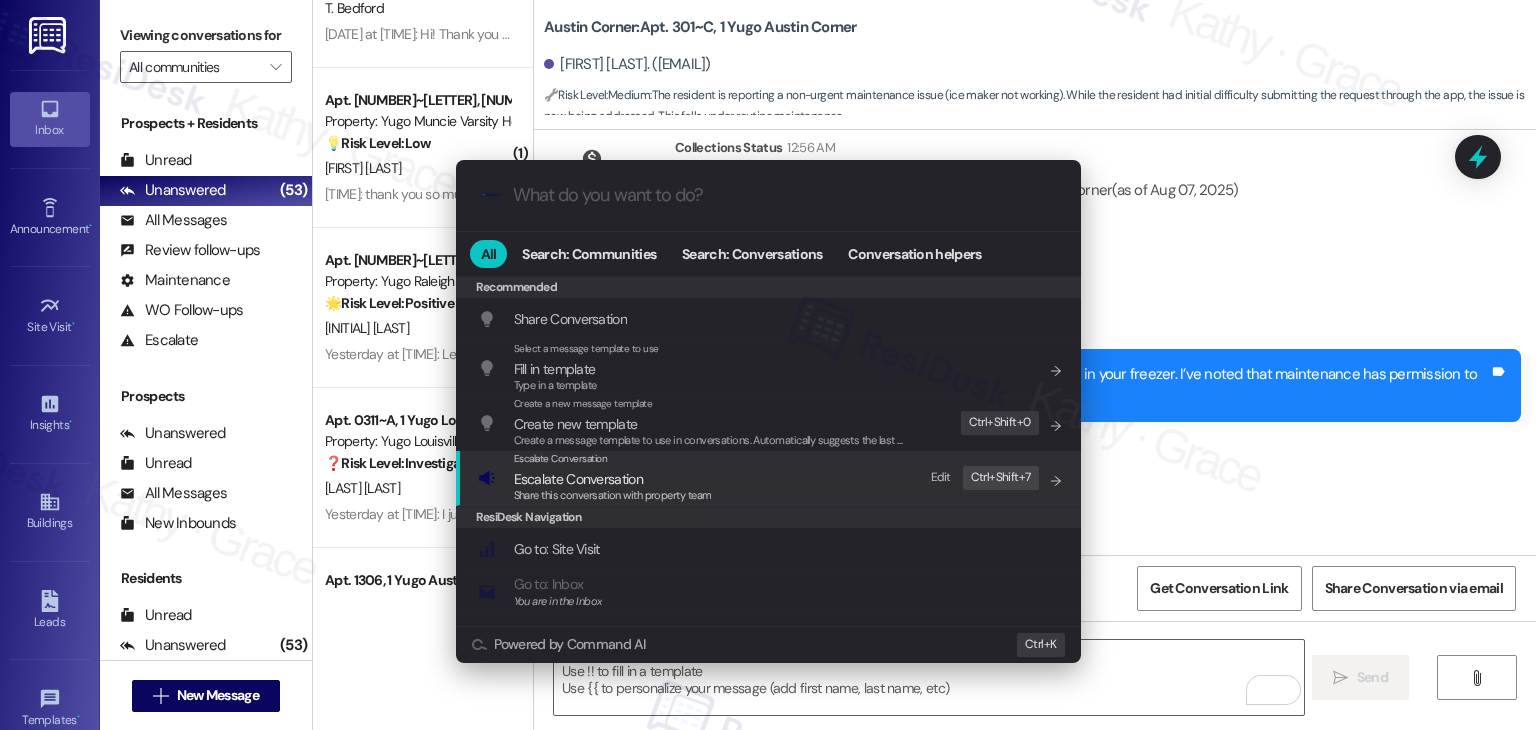 click on "Share this conversation with property team" at bounding box center [613, 495] 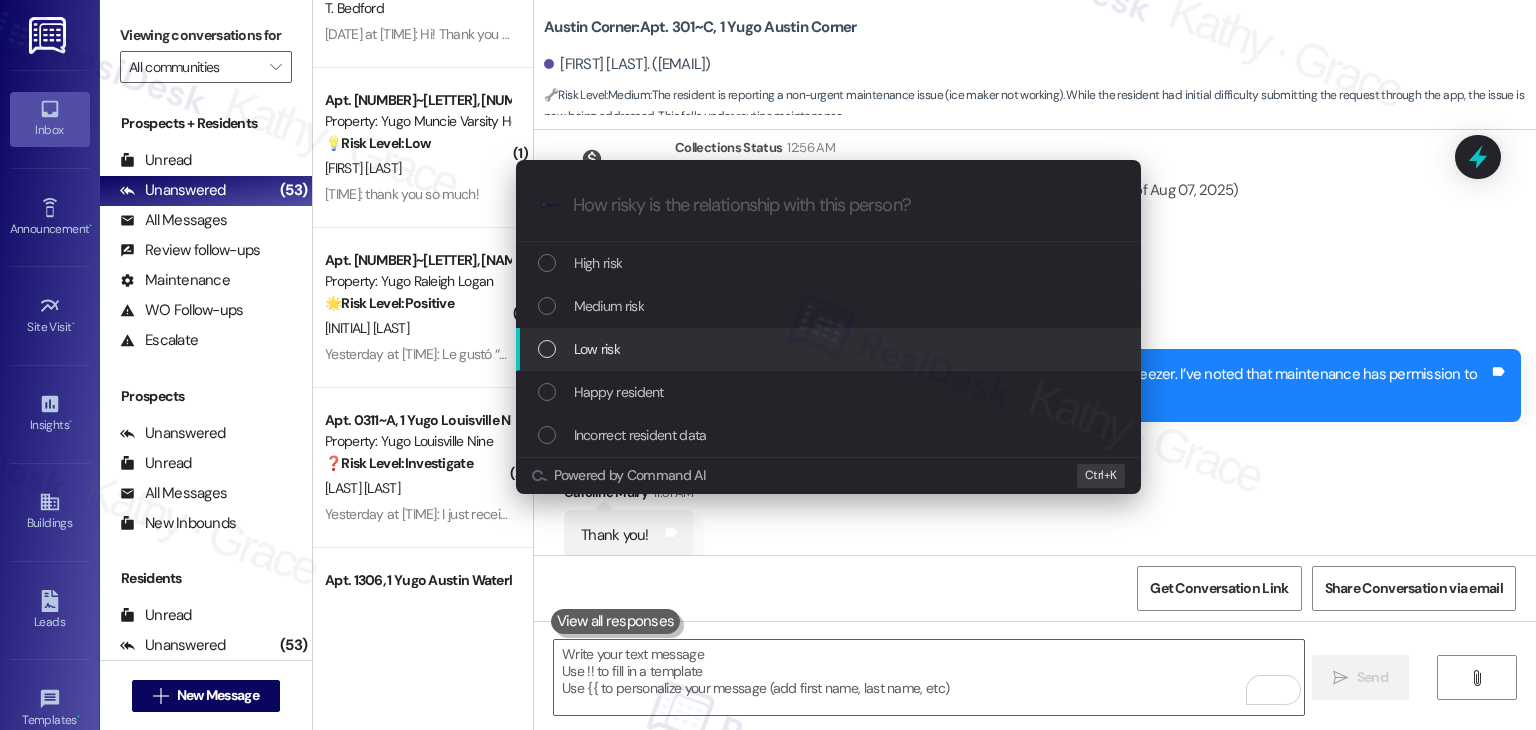 click on "Low risk" at bounding box center (830, 349) 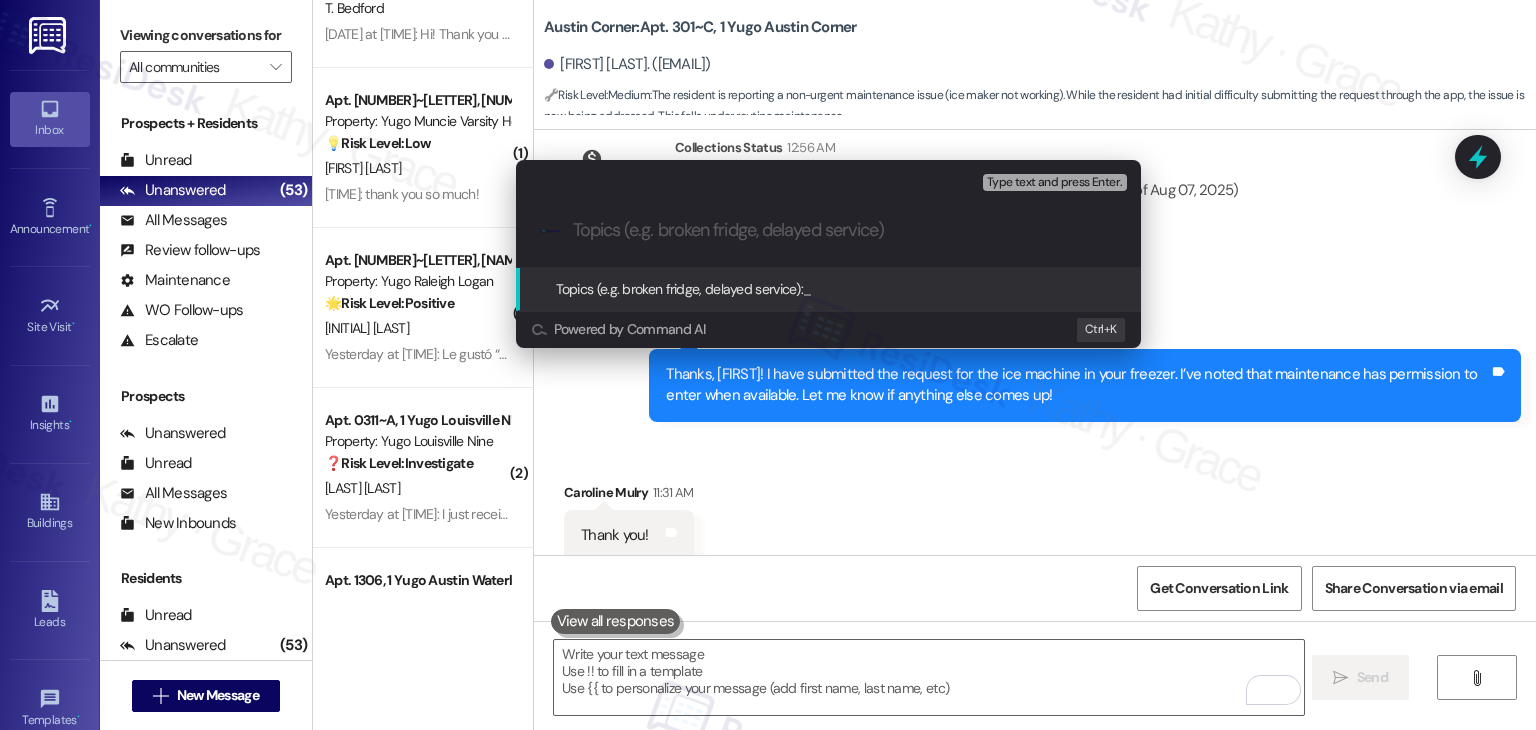 paste on "Maintenance Request WO #15550006 – Freezer Ice Machine Not Working" 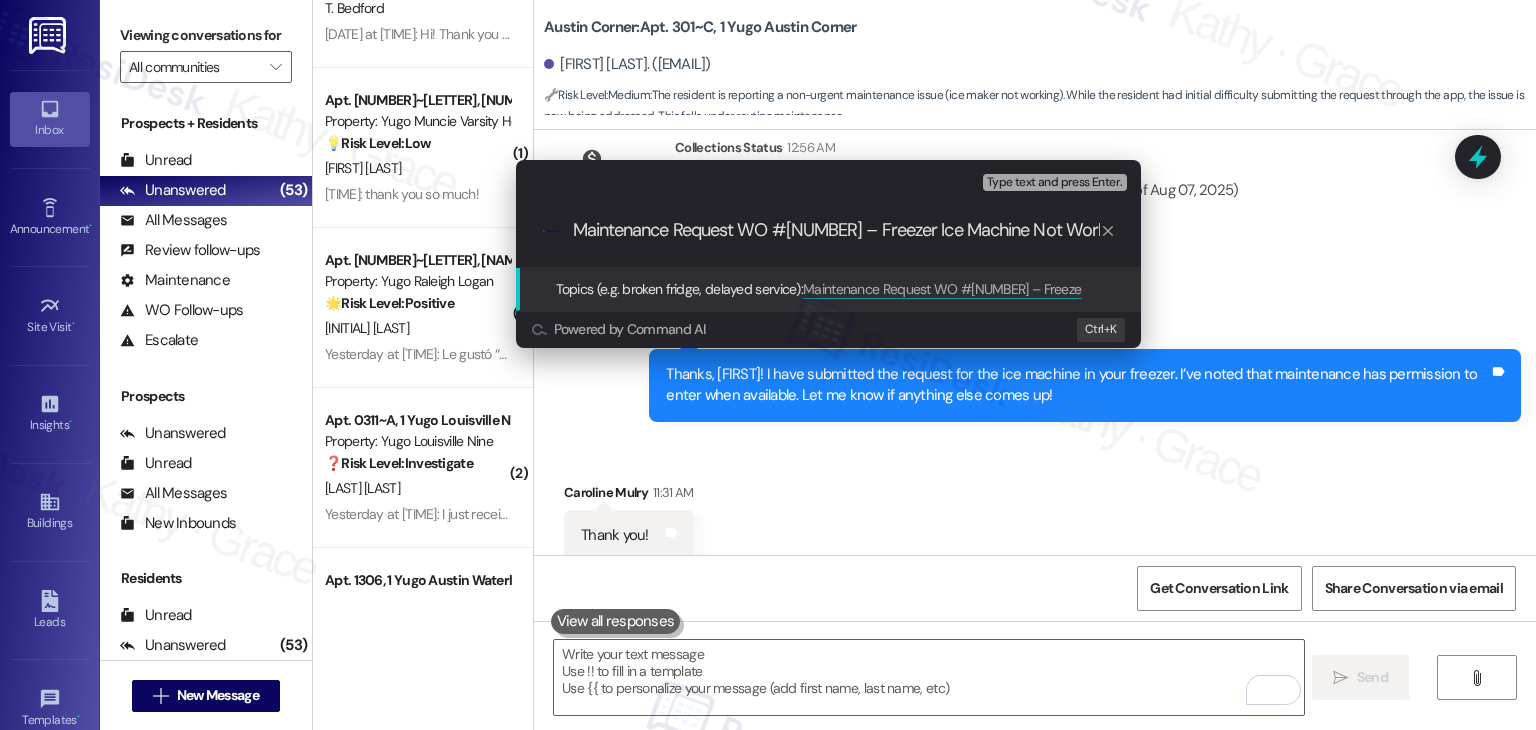scroll, scrollTop: 0, scrollLeft: 36, axis: horizontal 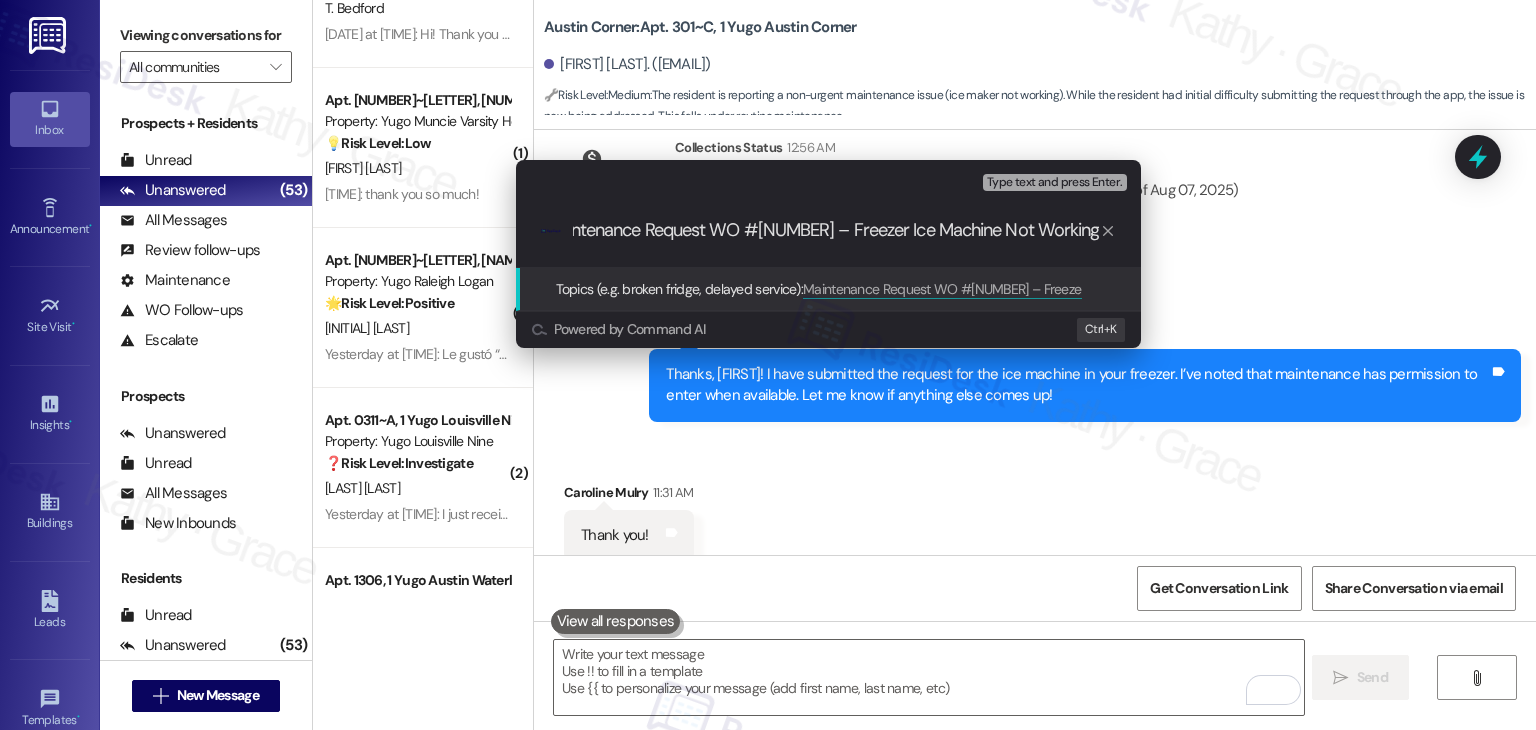 type 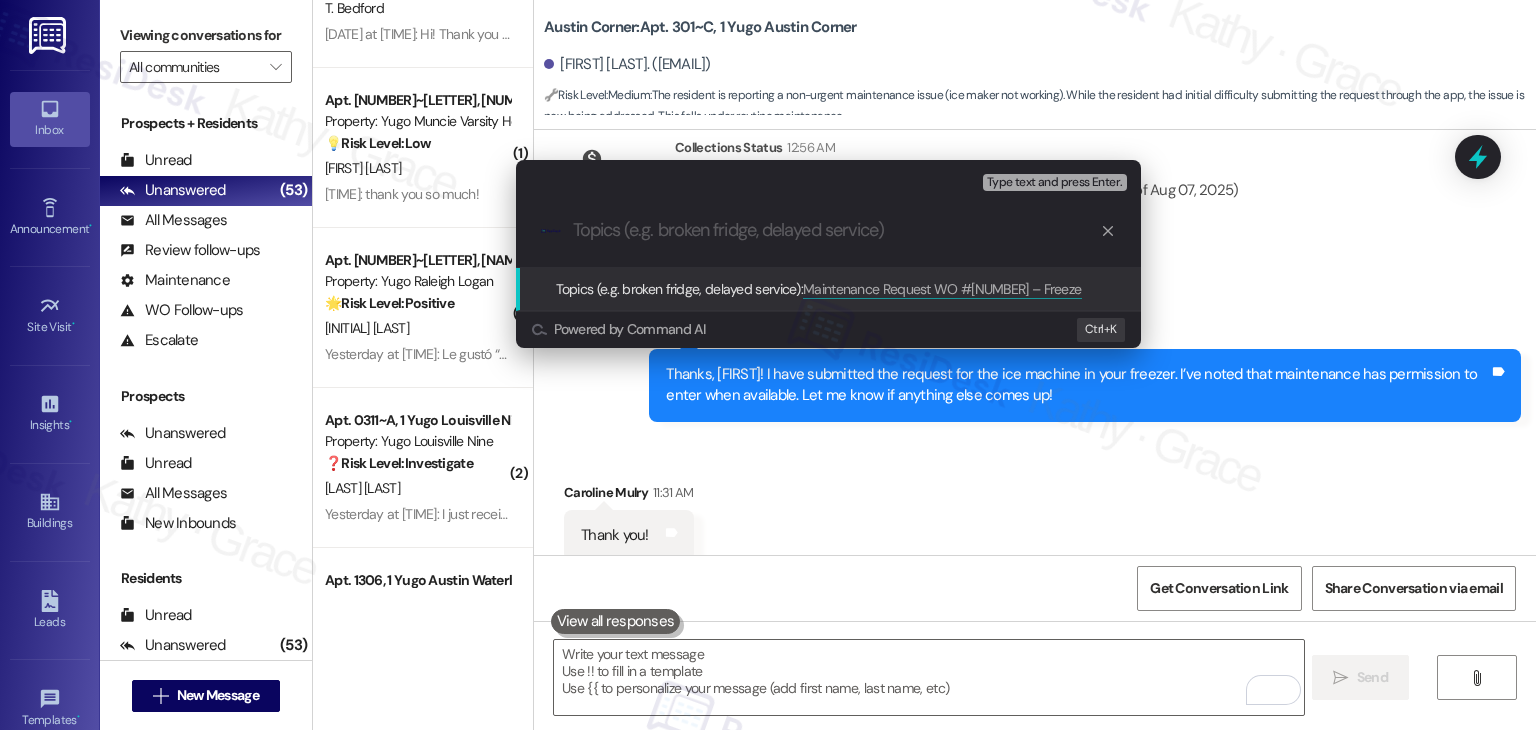 scroll, scrollTop: 0, scrollLeft: 0, axis: both 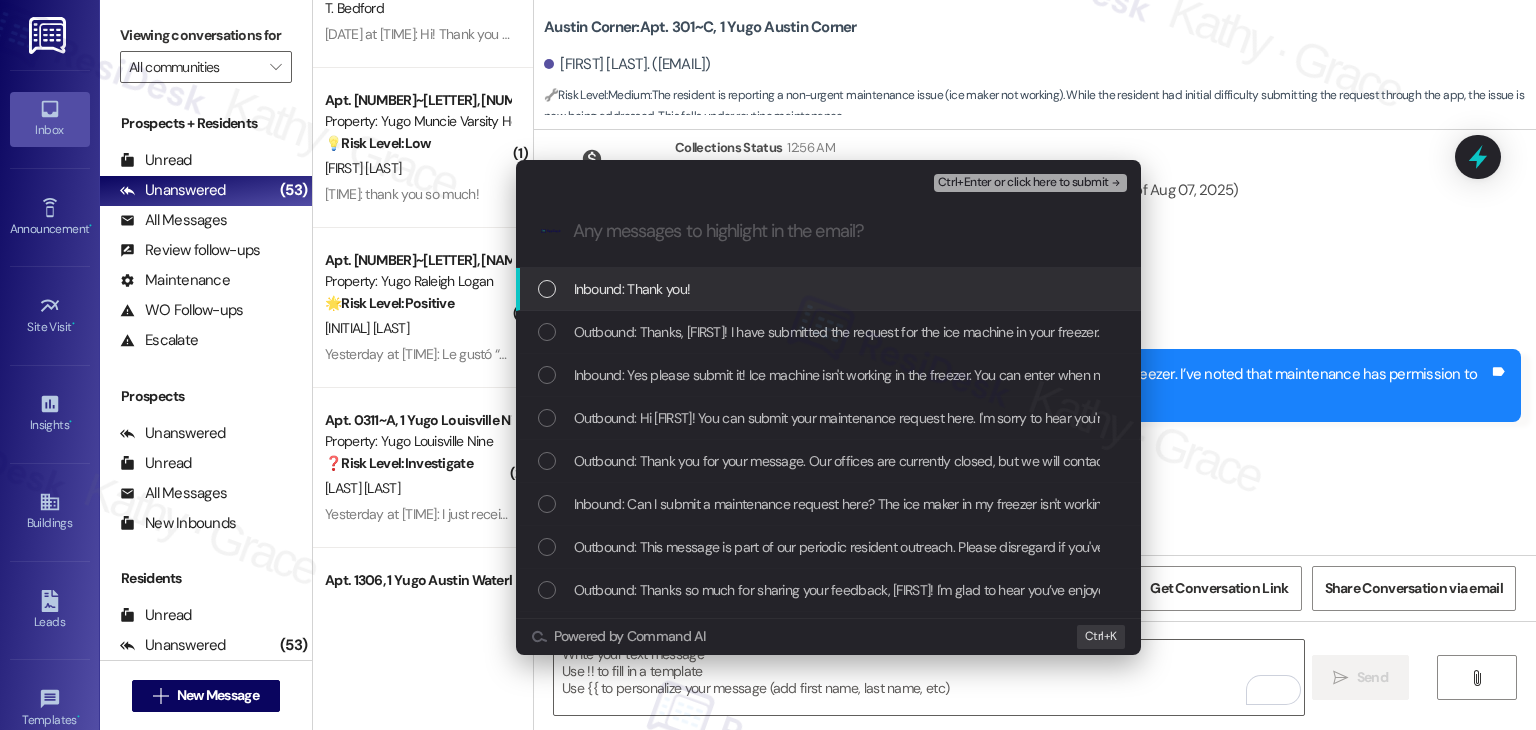 click on "Inbound: Thank you!" at bounding box center [830, 289] 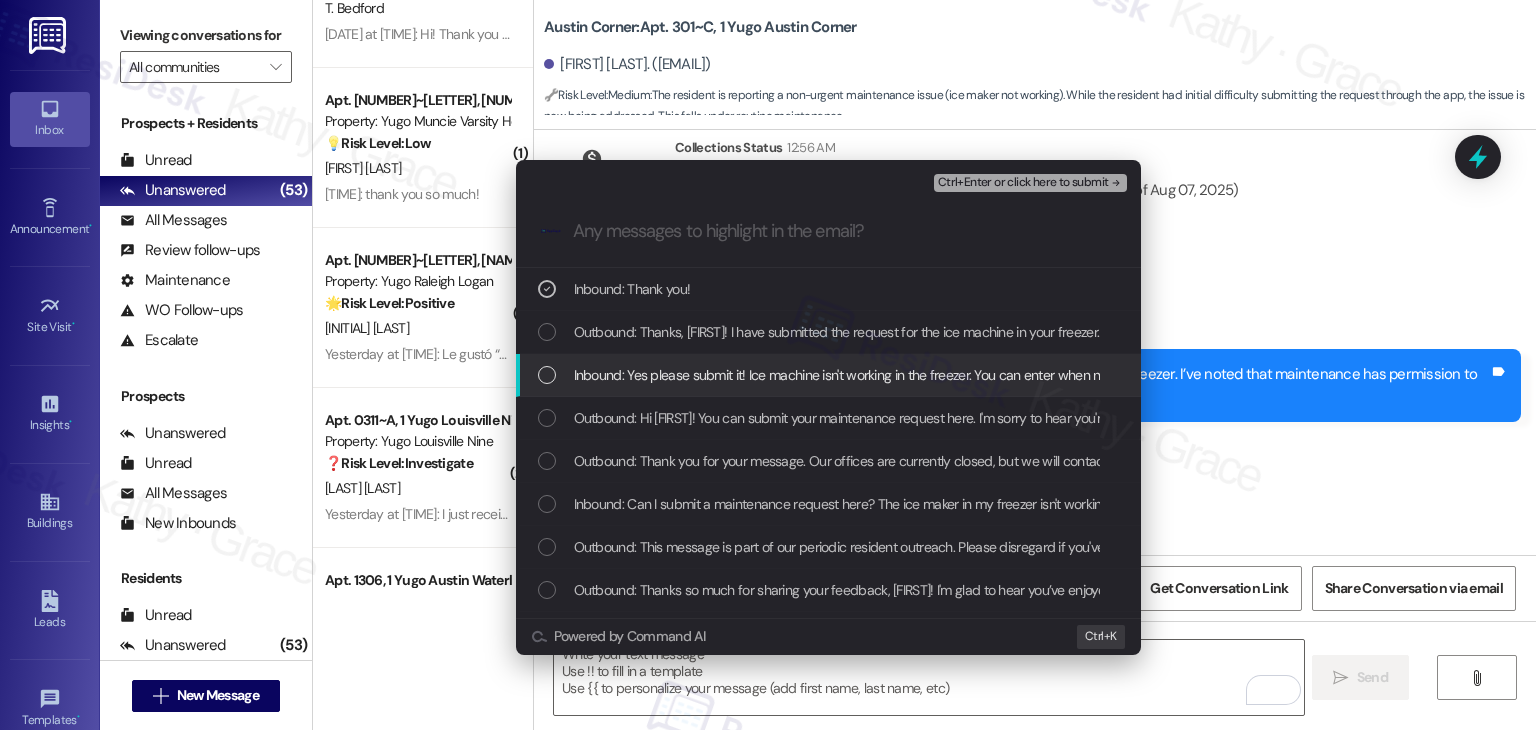 click at bounding box center (547, 375) 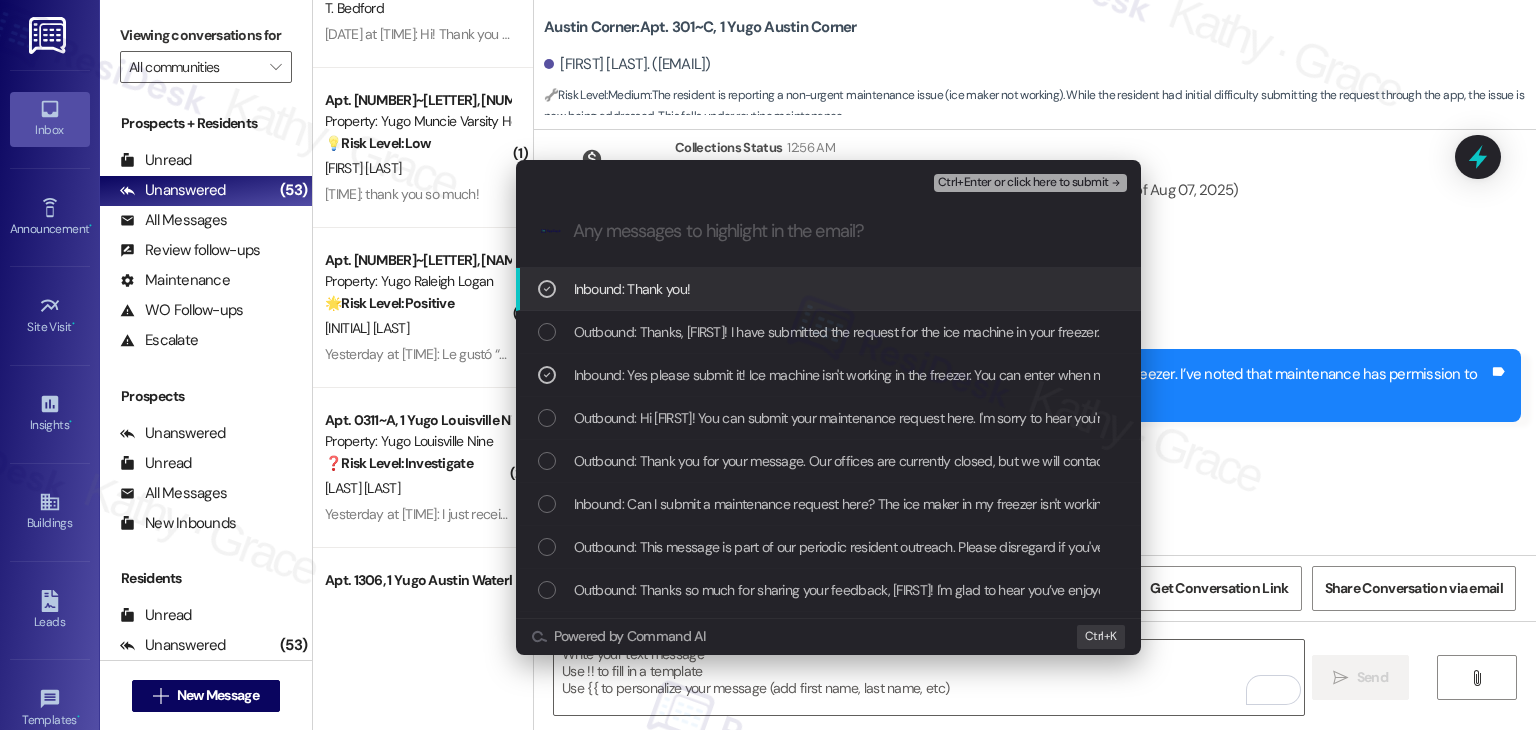 click on "Ctrl+Enter or click here to submit" at bounding box center (1032, 183) 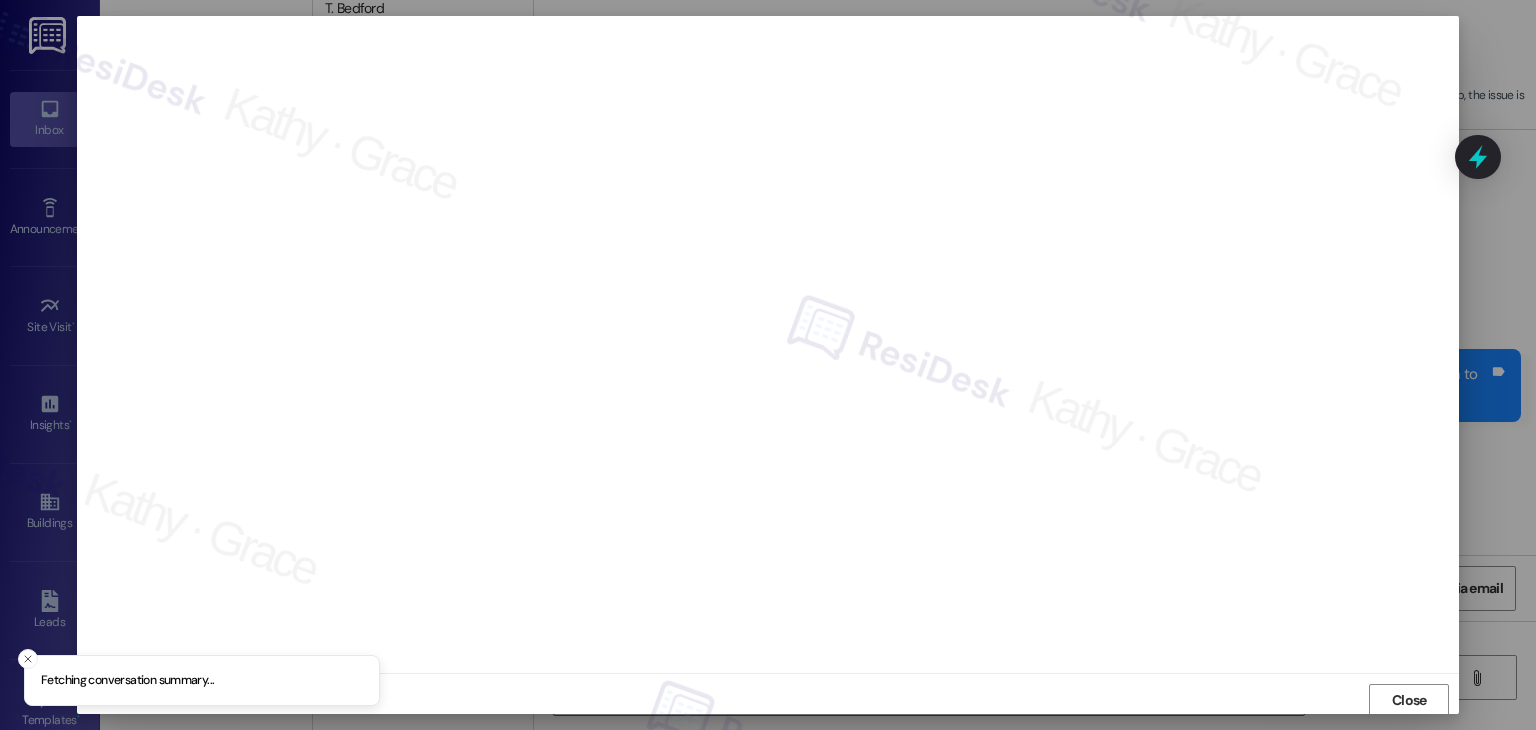 scroll, scrollTop: 1, scrollLeft: 0, axis: vertical 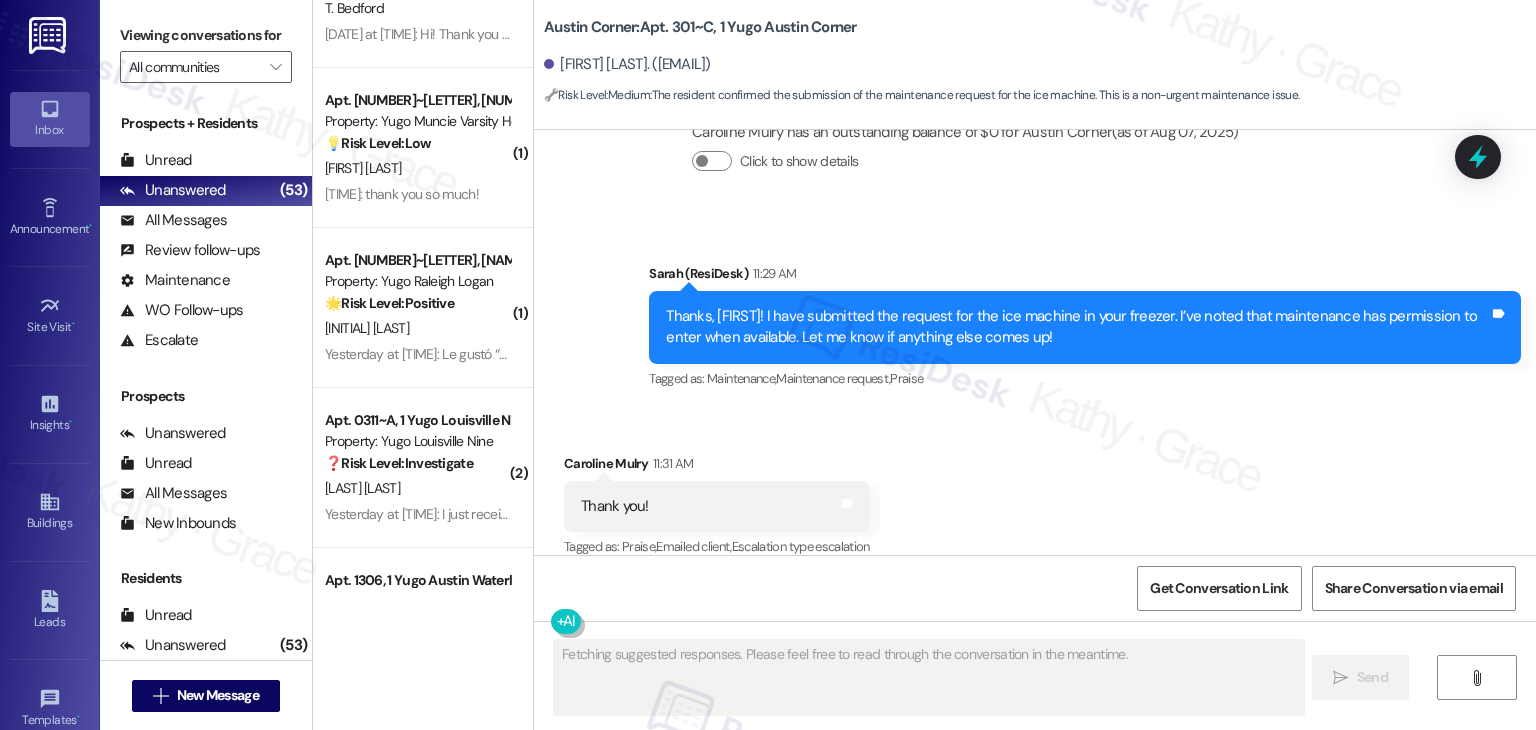 click on "Received via SMS Caroline Mulry 11:31 AM Thank you! Tags and notes Tagged as:   Praise ,  Click to highlight conversations about Praise Emailed client ,  Click to highlight conversations about Emailed client Escalation type escalation Click to highlight conversations about Escalation type escalation" at bounding box center [1035, 492] 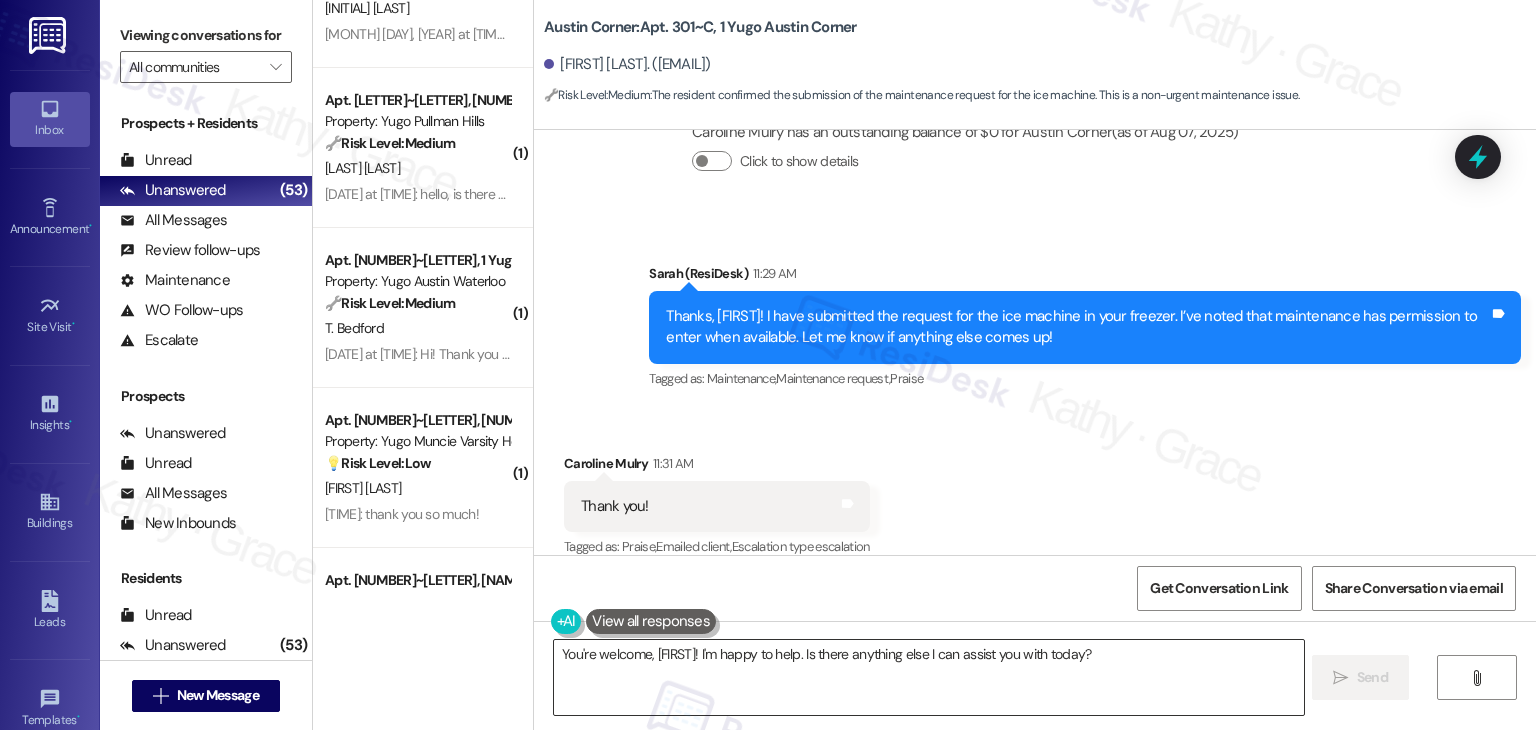click on "You're welcome, {{first_name}}! I'm happy to help. Is there anything else I can assist you with today?" at bounding box center [928, 677] 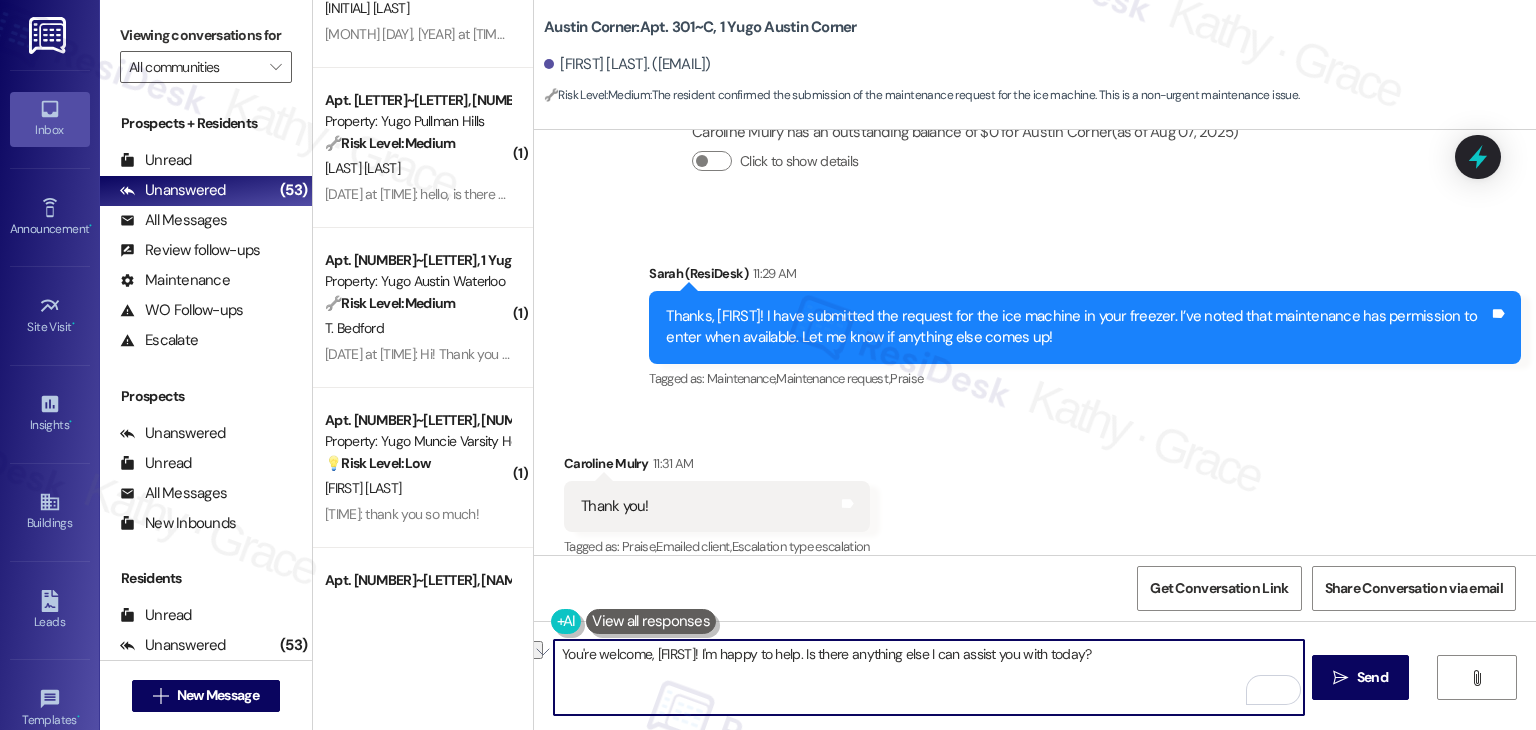 drag, startPoint x: 1152, startPoint y: 657, endPoint x: 742, endPoint y: 653, distance: 410.0195 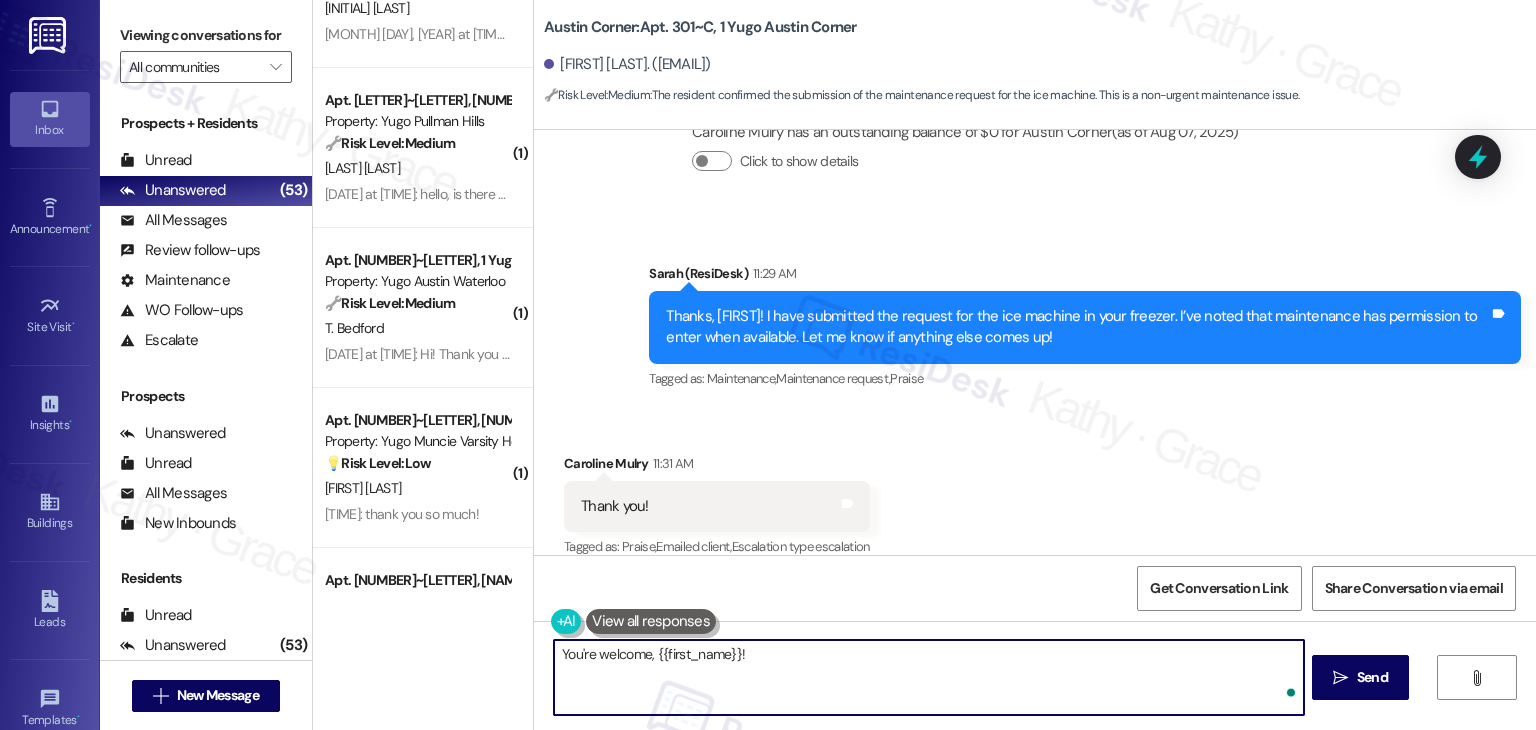 paste on "Should you have any questions or need help with anything else, please don't hesitate to contact us. Have a wonderful day!" 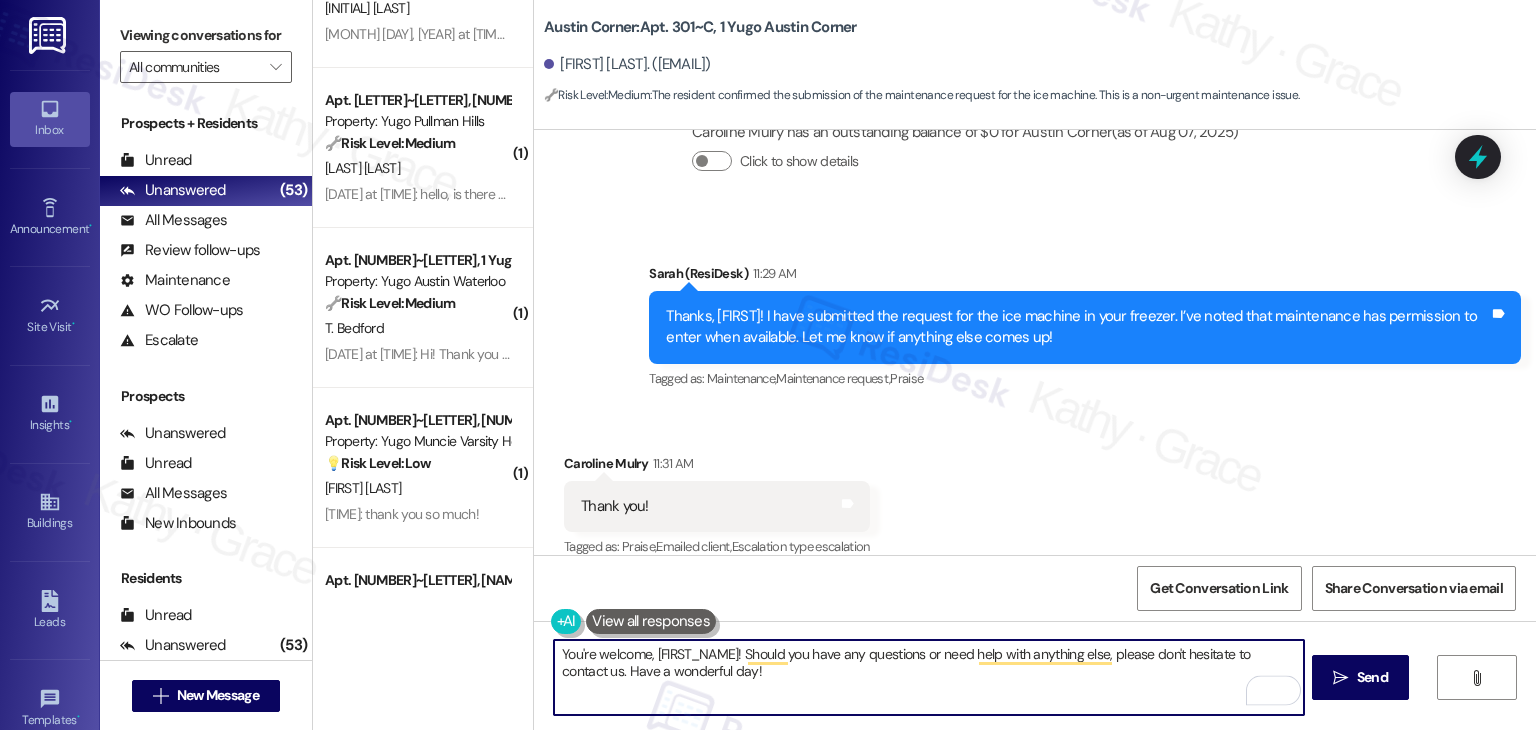 type on "You're welcome, {{first_name}}! Should you have any questions or need help with anything else, please don't hesitate to contact us. Have a wonderful day!" 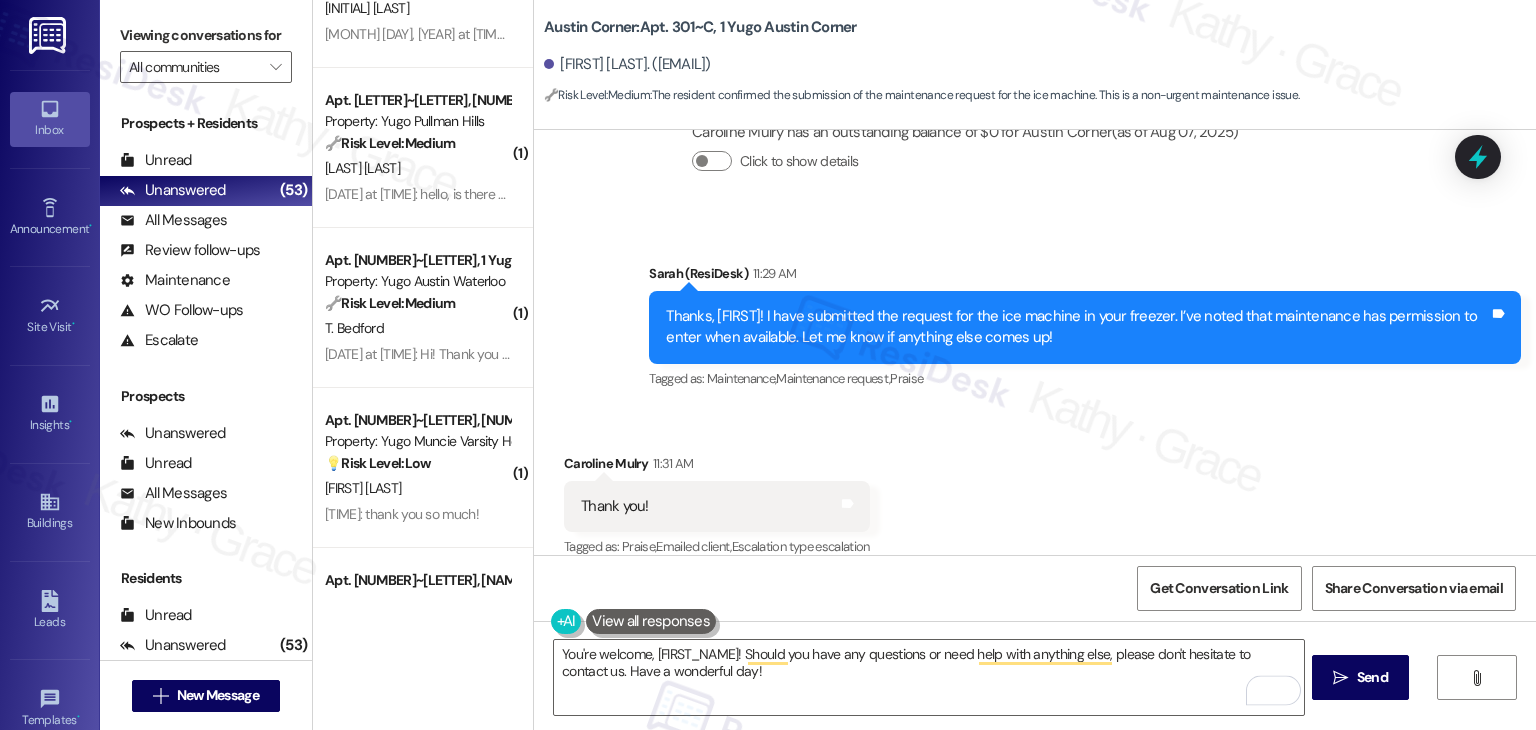 click on "Received via SMS Caroline Mulry 11:31 AM Thank you! Tags and notes Tagged as:   Praise ,  Click to highlight conversations about Praise Emailed client ,  Click to highlight conversations about Emailed client Escalation type escalation Click to highlight conversations about Escalation type escalation" at bounding box center [1035, 492] 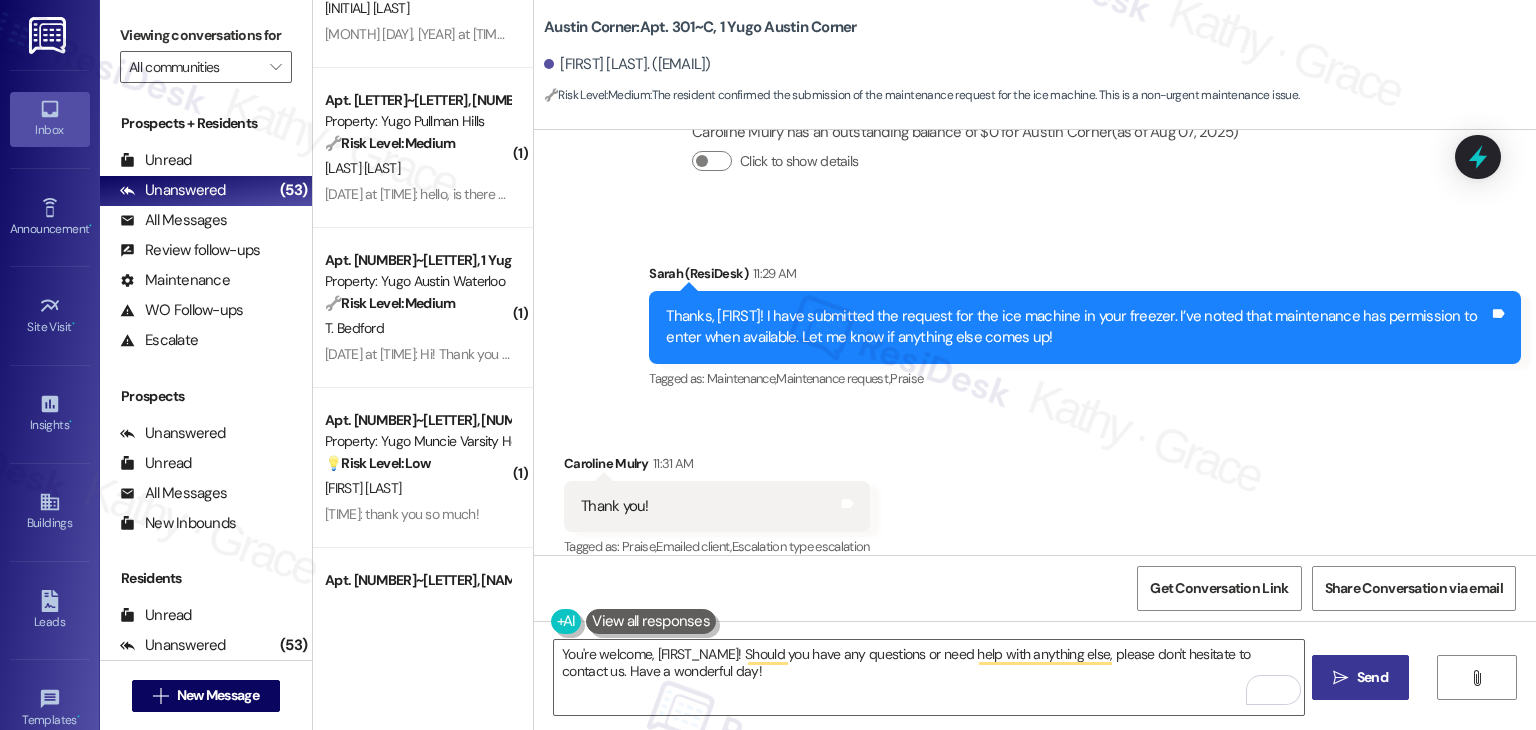 click on "" at bounding box center [1340, 678] 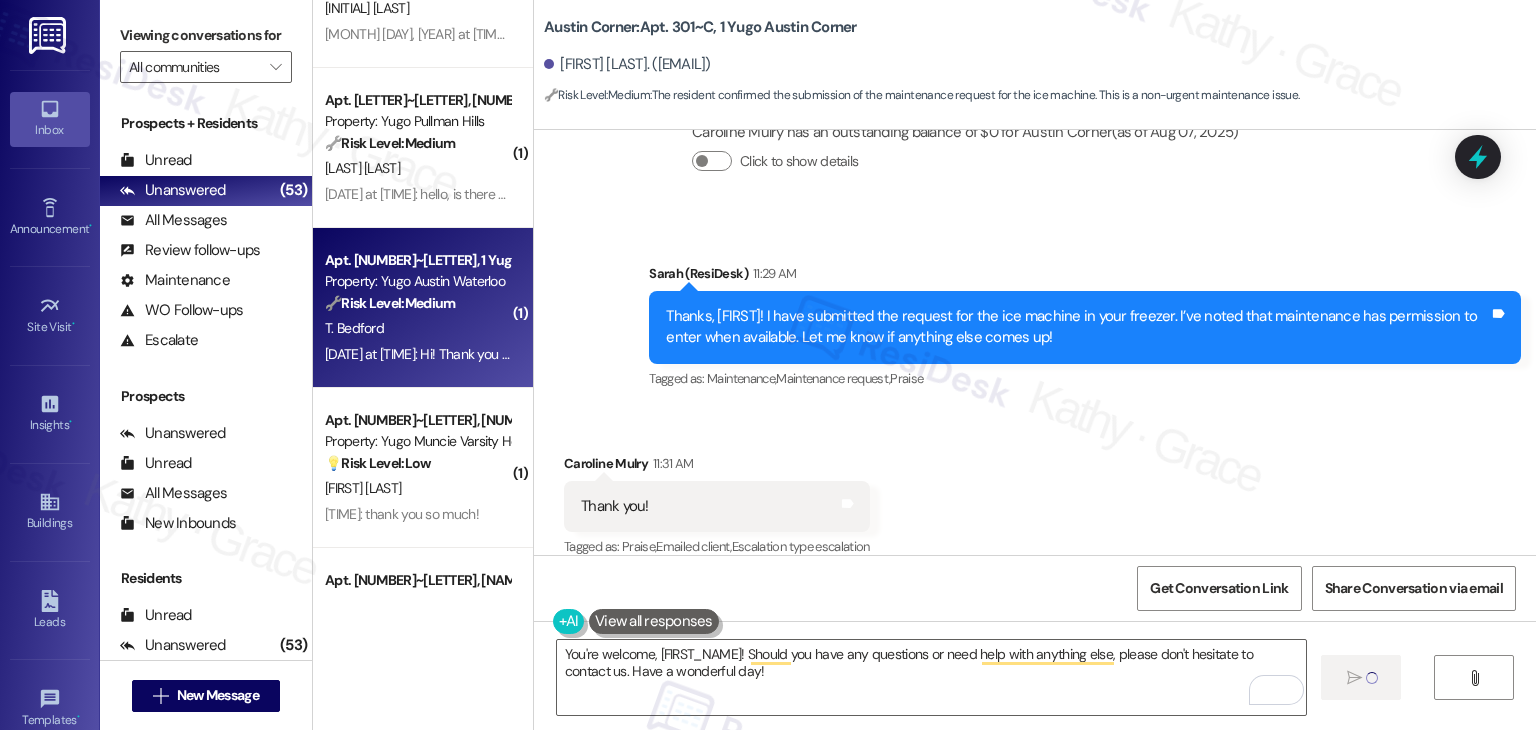 type 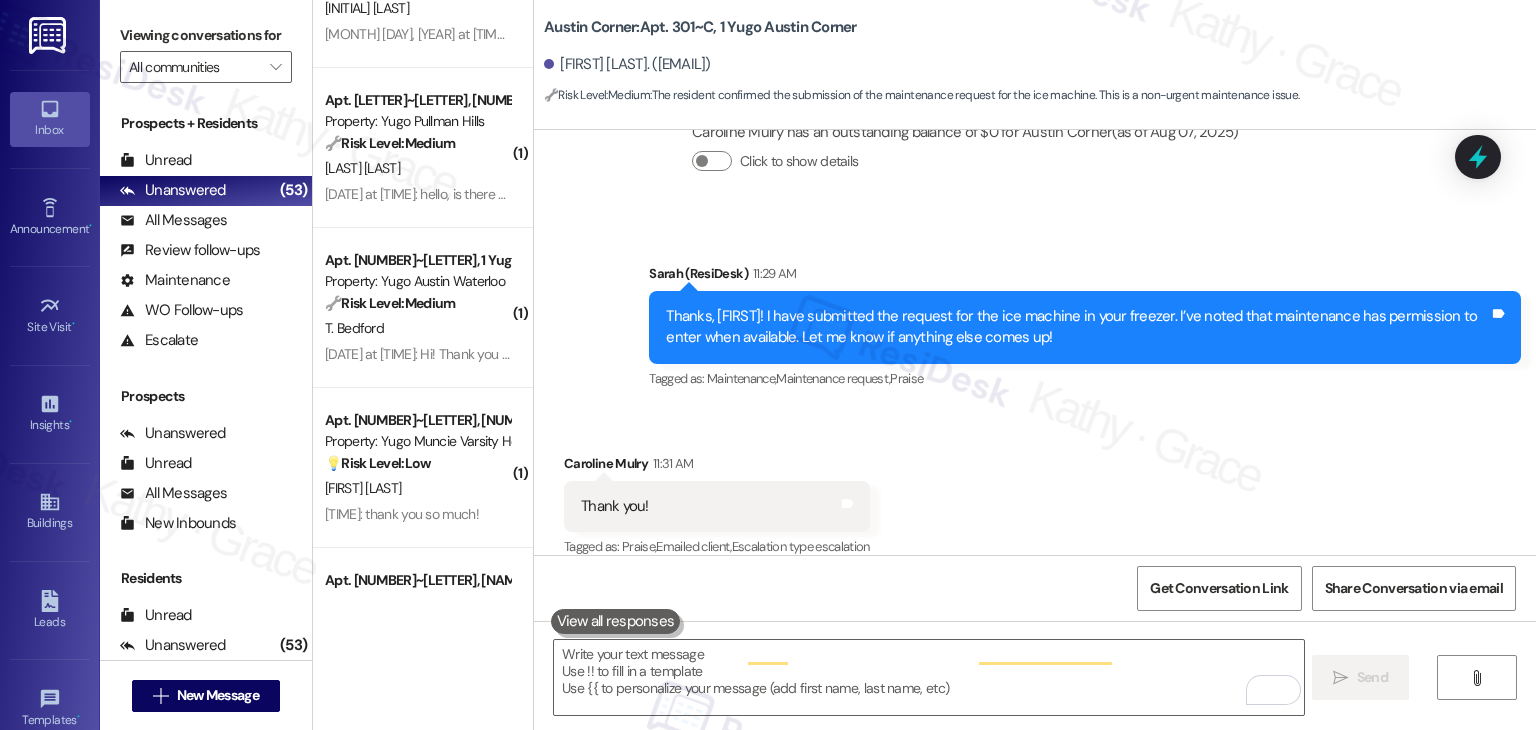 scroll, scrollTop: 9996, scrollLeft: 0, axis: vertical 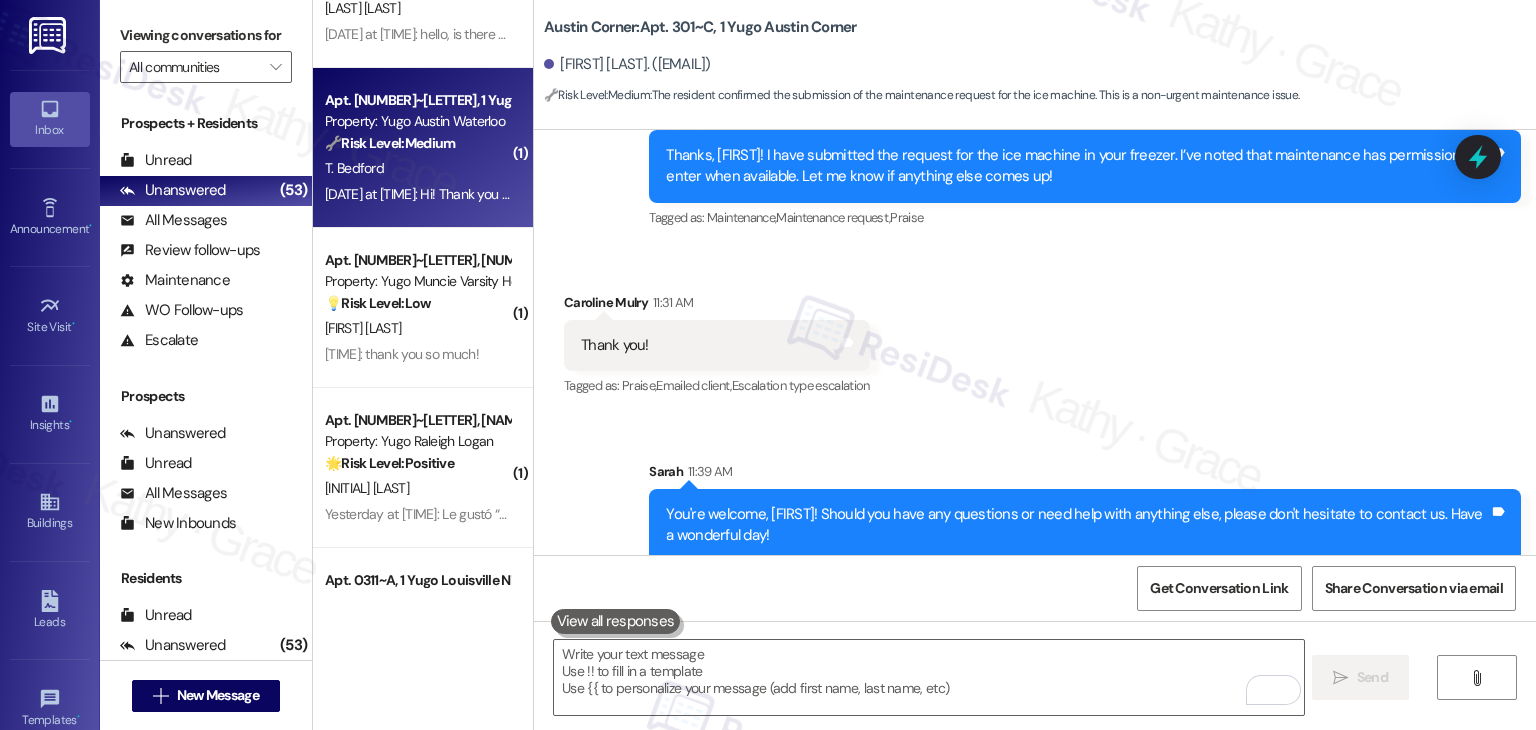 click on "Aug 05, 2025 at 4:11 PM: Hi! Thank you so much for getting back to me. Unfortunately I haven't received the move in guide that you mentioned.  Aug 05, 2025 at 4:11 PM: Hi! Thank you so much for getting back to me. Unfortunately I haven't received the move in guide that you mentioned." at bounding box center [710, 194] 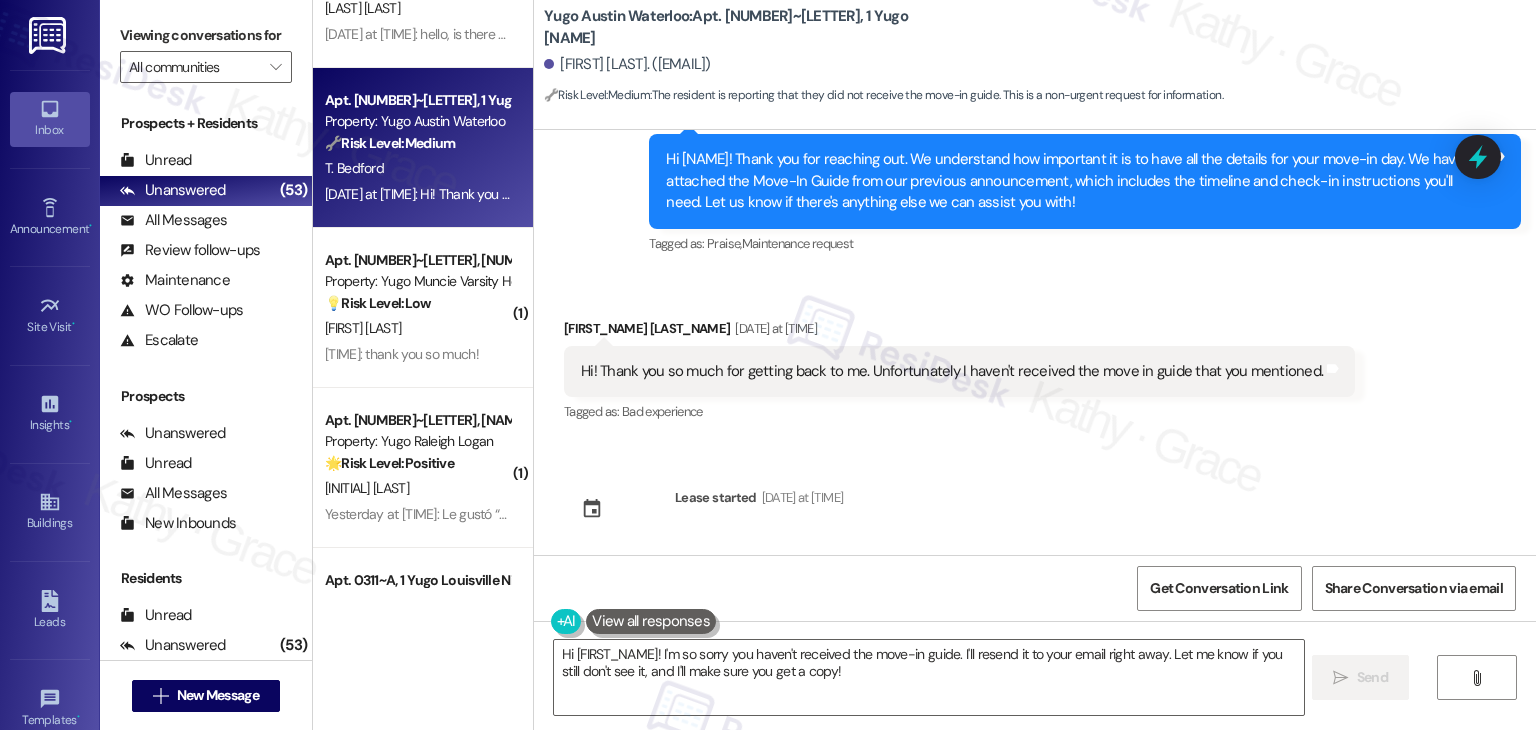 scroll, scrollTop: 1271, scrollLeft: 0, axis: vertical 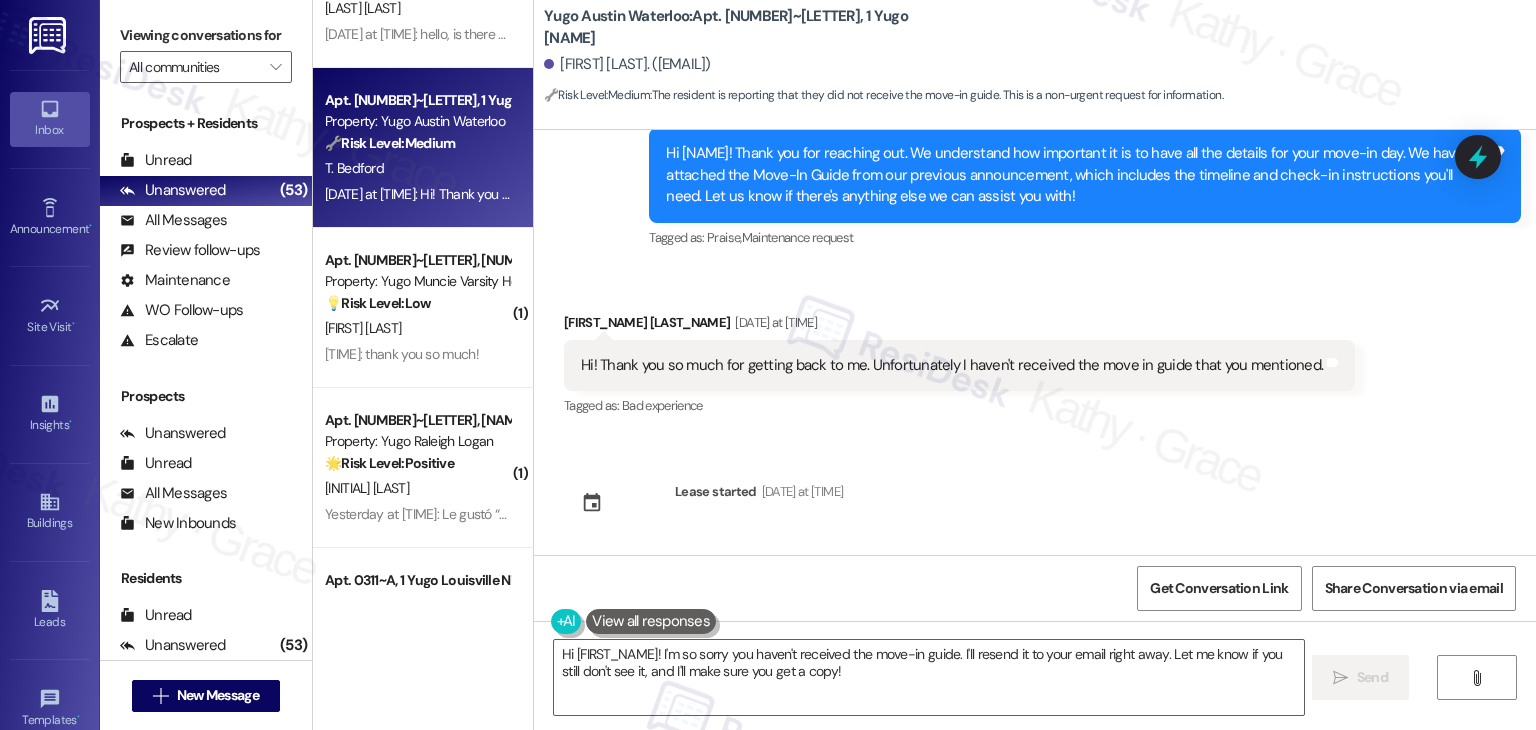 click on "Sent via SMS [FIRST] (ResiDesk) Jul 09, 2025 at 5:34 PM Hi [FIRST]! We’re so excited you’ve chosen Yugo Austin Waterloo as your future home! Moving is an exciting time, and I want to make sure you feel confident and ready. (You can always reply STOP to opt out of future messages) Tags and notes Tagged as: Praise Click to highlight conversations about Praise Sent via SMS 5:34 PM [FIRST] (ResiDesk) Jul 09, 2025 at 5:34 PM I’m [FIRST] from the off-site Resident Support Team. I work with your property’s team to help once you’ve moved in—whether it’s answering questions or assisting with maintenance. I’ll be in touch as your move-in date gets closer! Tags and notes Tagged as: Maintenance , Click to highlight conversations about Maintenance Maintenance request , Click to highlight conversations about Maintenance request Praise Click to highlight conversations about Praise Sent via SMS 5:34 PM [FIRST] (ResiDesk) Jul 09, 2025 at 5:34 PM Tags and notes Tagged as: Praise Sent via SMS 5:35 PM PDF" at bounding box center [1035, 342] 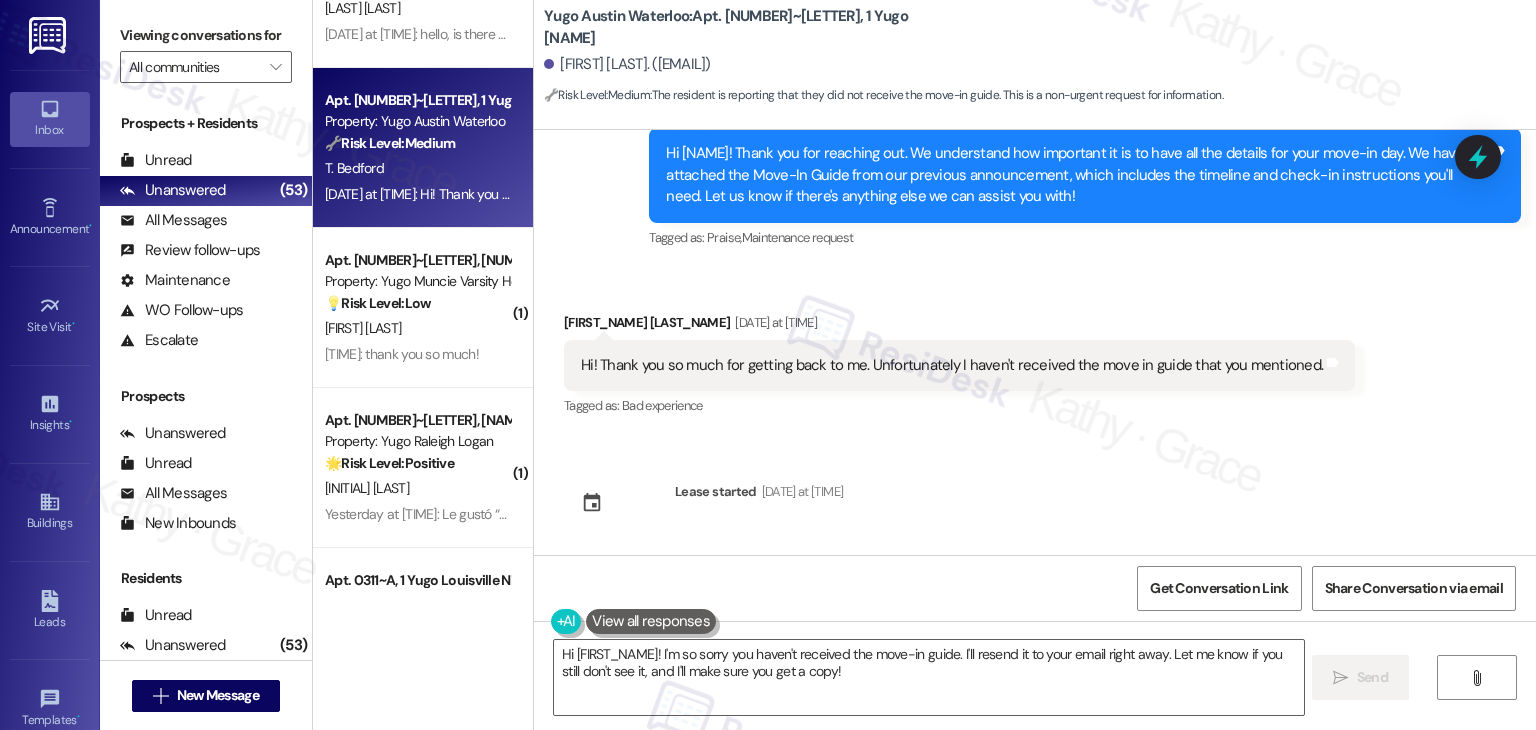 click on "Sent via SMS [FIRST] (ResiDesk) Jul 09, 2025 at 5:34 PM Hi [FIRST]! We’re so excited you’ve chosen Yugo Austin Waterloo as your future home! Moving is an exciting time, and I want to make sure you feel confident and ready. (You can always reply STOP to opt out of future messages) Tags and notes Tagged as: Praise Click to highlight conversations about Praise Sent via SMS 5:34 PM [FIRST] (ResiDesk) Jul 09, 2025 at 5:34 PM I’m [FIRST] from the off-site Resident Support Team. I work with your property’s team to help once you’ve moved in—whether it’s answering questions or assisting with maintenance. I’ll be in touch as your move-in date gets closer! Tags and notes Tagged as: Maintenance , Click to highlight conversations about Maintenance Maintenance request , Click to highlight conversations about Maintenance request Praise Click to highlight conversations about Praise Sent via SMS 5:34 PM [FIRST] (ResiDesk) Jul 09, 2025 at 5:34 PM Tags and notes Tagged as: Praise Sent via SMS 5:35 PM PDF" at bounding box center (1035, 342) 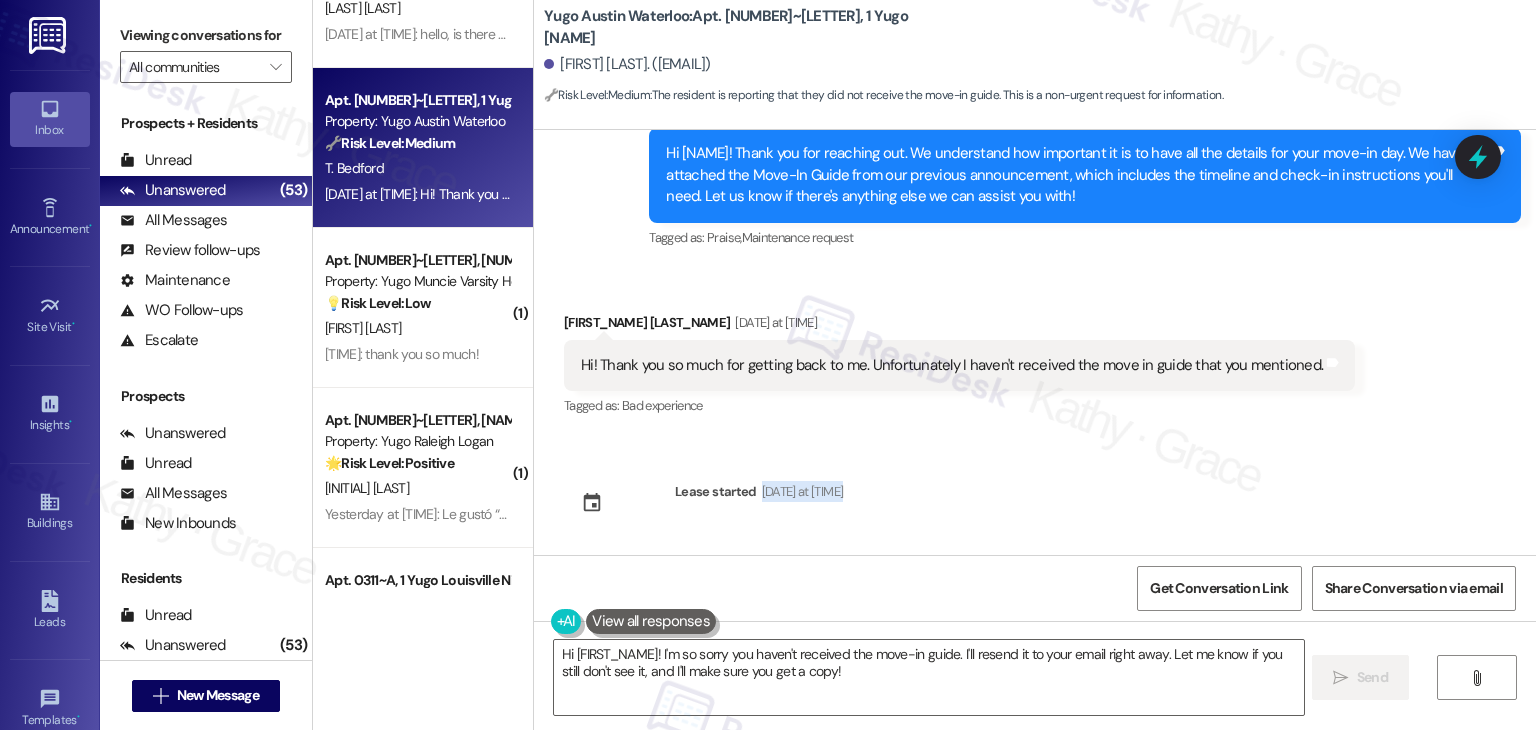 click on "Sent via SMS Sarah   (ResiDesk) Jul 09, 2025 at 5:34 PM Hi Taylor! We’re so excited you’ve chosen Yugo Austin Waterloo as your future home! Moving is an exciting time, and I want to make sure you feel confident and ready. (You can always reply STOP to opt out of future messages) Tags and notes Tagged as:   Praise Click to highlight conversations about Praise Sent via SMS 5:34 PM Sarah   (ResiDesk) Jul 09, 2025 at 5:34 PM I’m Sarah from the off-site Resident Support Team. I work with your property’s team to help once you’ve moved in—whether it’s answering questions or assisting with maintenance. I’ll be in touch as your move-in date gets closer! Tags and notes Tagged as:   Maintenance ,  Click to highlight conversations about Maintenance Maintenance request ,  Click to highlight conversations about Maintenance request Praise Click to highlight conversations about Praise Sent via SMS 5:34 PM Sarah   (ResiDesk) Jul 09, 2025 at 5:34 PM Tags and notes Tagged as:   Praise Sent via SMS 5:35 PM PDF" at bounding box center (1035, 342) 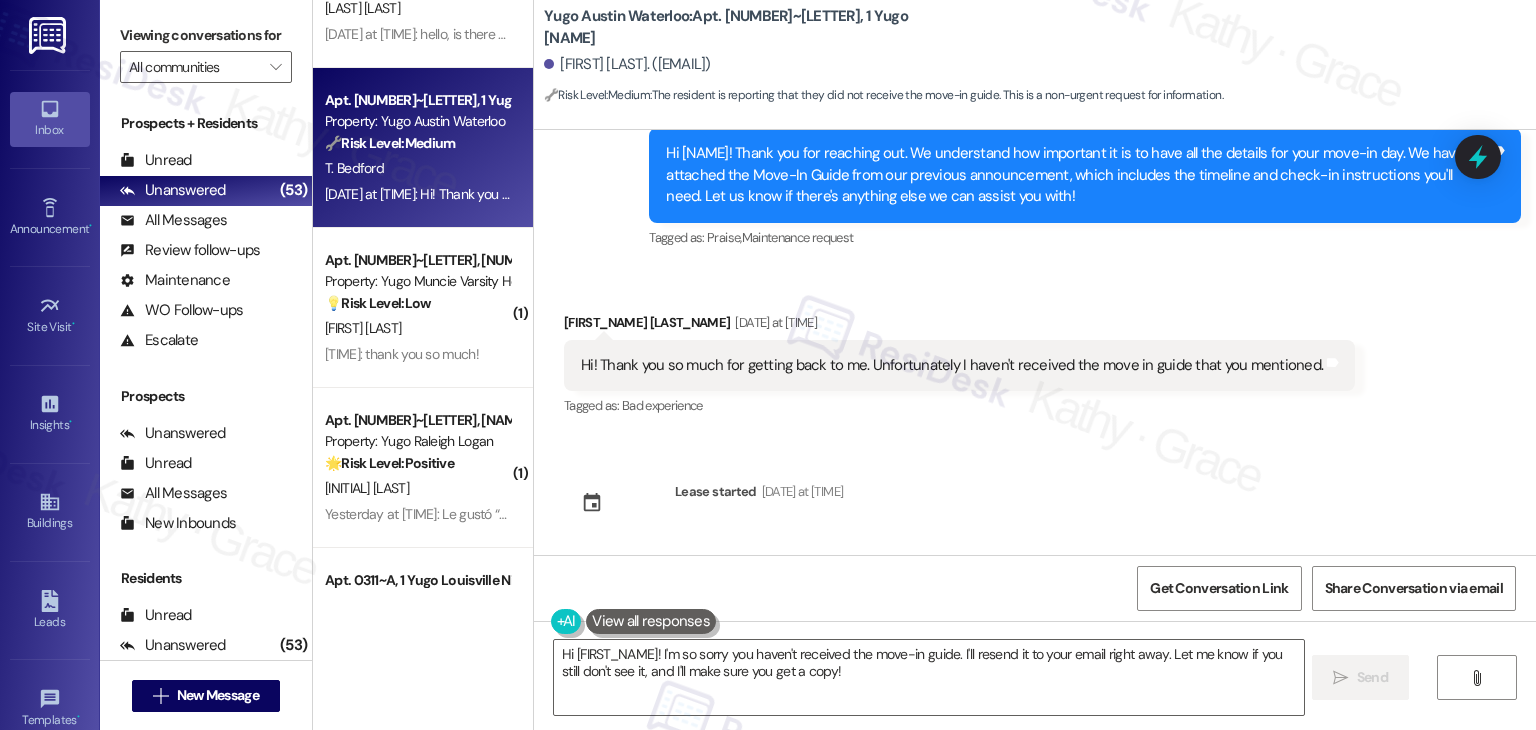 click on "Sent via SMS Sarah   (ResiDesk) Jul 09, 2025 at 5:34 PM Hi Taylor! We’re so excited you’ve chosen Yugo Austin Waterloo as your future home! Moving is an exciting time, and I want to make sure you feel confident and ready. (You can always reply STOP to opt out of future messages) Tags and notes Tagged as:   Praise Click to highlight conversations about Praise Sent via SMS 5:34 PM Sarah   (ResiDesk) Jul 09, 2025 at 5:34 PM I’m Sarah from the off-site Resident Support Team. I work with your property’s team to help once you’ve moved in—whether it’s answering questions or assisting with maintenance. I’ll be in touch as your move-in date gets closer! Tags and notes Tagged as:   Maintenance ,  Click to highlight conversations about Maintenance Maintenance request ,  Click to highlight conversations about Maintenance request Praise Click to highlight conversations about Praise Sent via SMS 5:34 PM Sarah   (ResiDesk) Jul 09, 2025 at 5:34 PM Tags and notes Tagged as:   Praise Sent via SMS 5:35 PM PDF" at bounding box center [1035, 342] 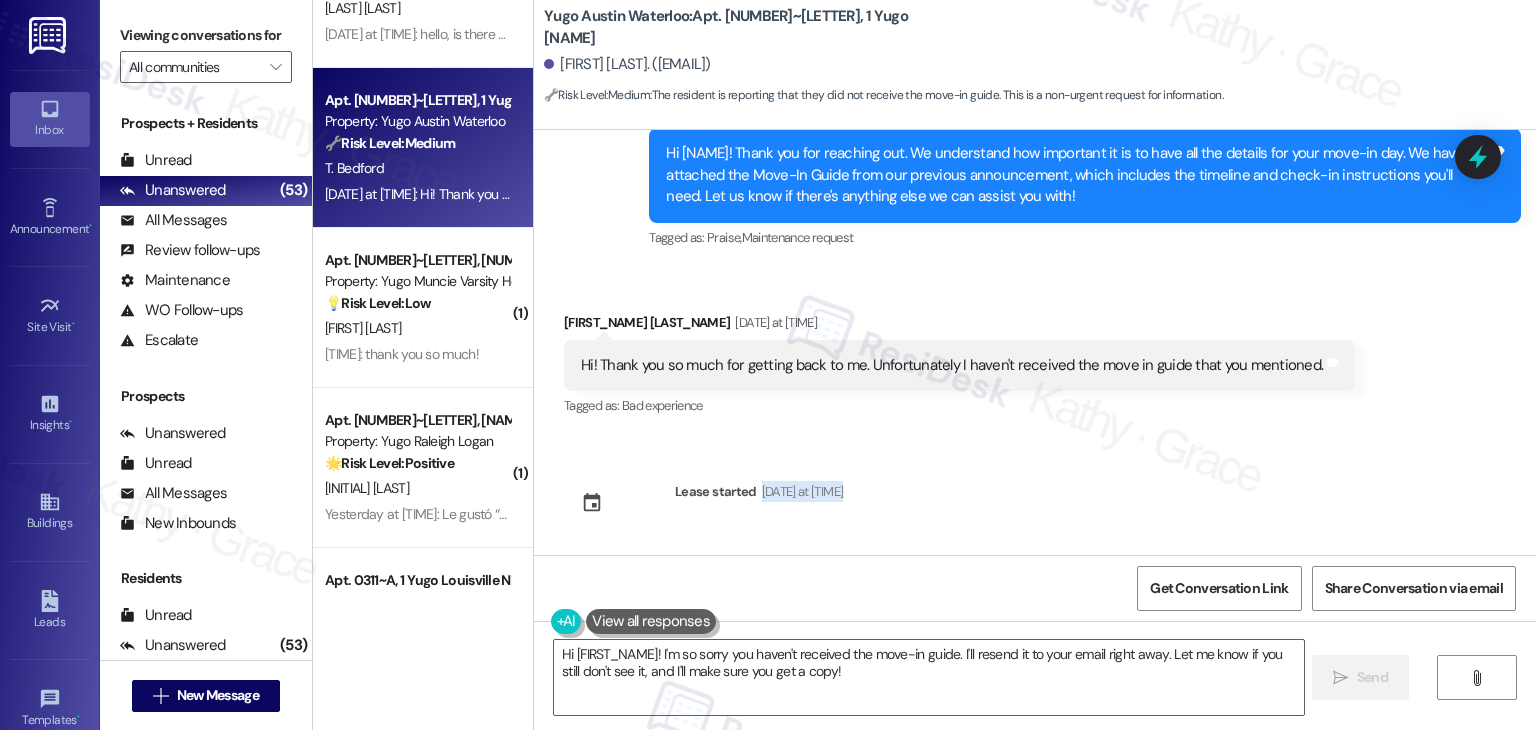 click on "Sent via SMS Sarah   (ResiDesk) Jul 09, 2025 at 5:34 PM Hi Taylor! We’re so excited you’ve chosen Yugo Austin Waterloo as your future home! Moving is an exciting time, and I want to make sure you feel confident and ready. (You can always reply STOP to opt out of future messages) Tags and notes Tagged as:   Praise Click to highlight conversations about Praise Sent via SMS 5:34 PM Sarah   (ResiDesk) Jul 09, 2025 at 5:34 PM I’m Sarah from the off-site Resident Support Team. I work with your property’s team to help once you’ve moved in—whether it’s answering questions or assisting with maintenance. I’ll be in touch as your move-in date gets closer! Tags and notes Tagged as:   Maintenance ,  Click to highlight conversations about Maintenance Maintenance request ,  Click to highlight conversations about Maintenance request Praise Click to highlight conversations about Praise Sent via SMS 5:34 PM Sarah   (ResiDesk) Jul 09, 2025 at 5:34 PM Tags and notes Tagged as:   Praise Sent via SMS 5:35 PM PDF" at bounding box center (1035, 342) 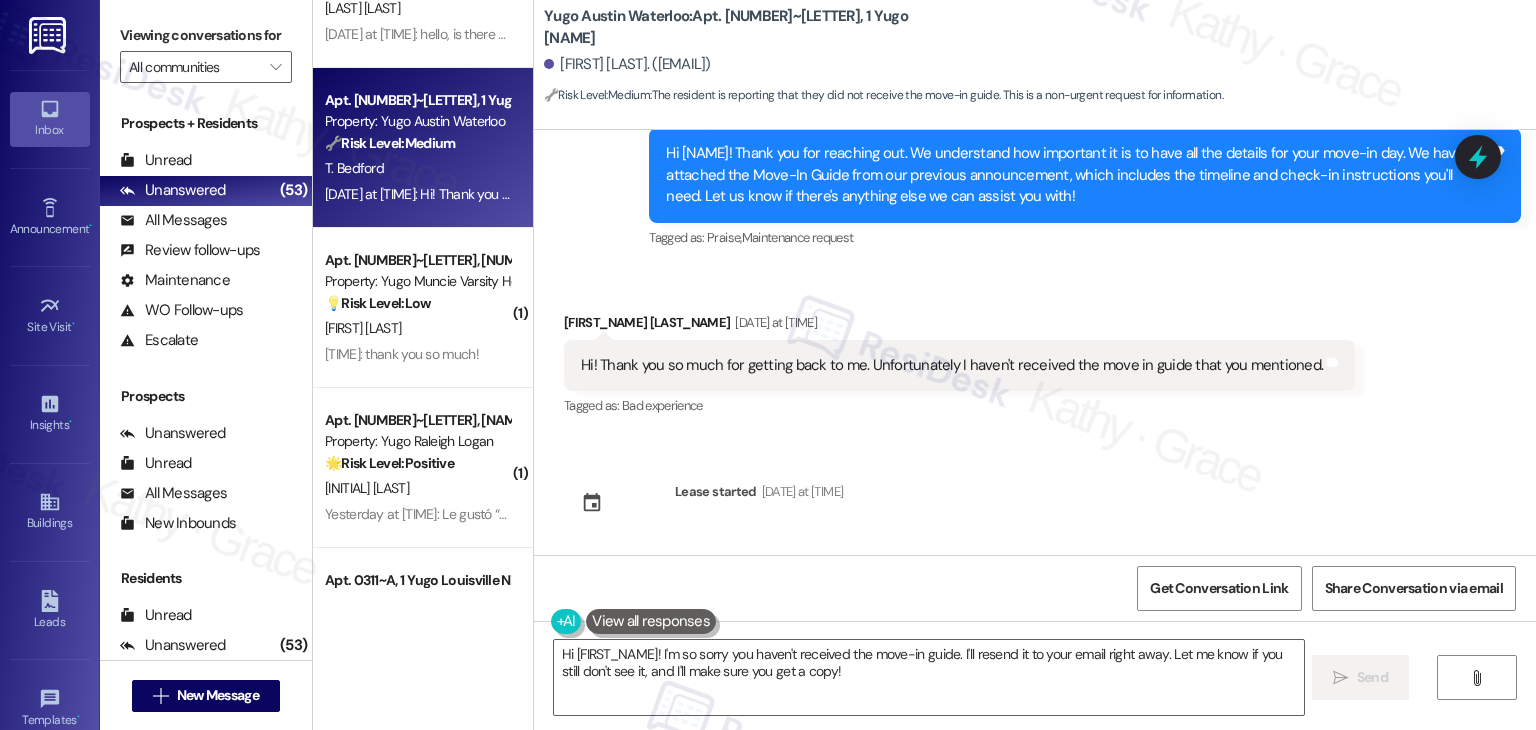 drag, startPoint x: 1432, startPoint y: 418, endPoint x: 1441, endPoint y: 423, distance: 10.29563 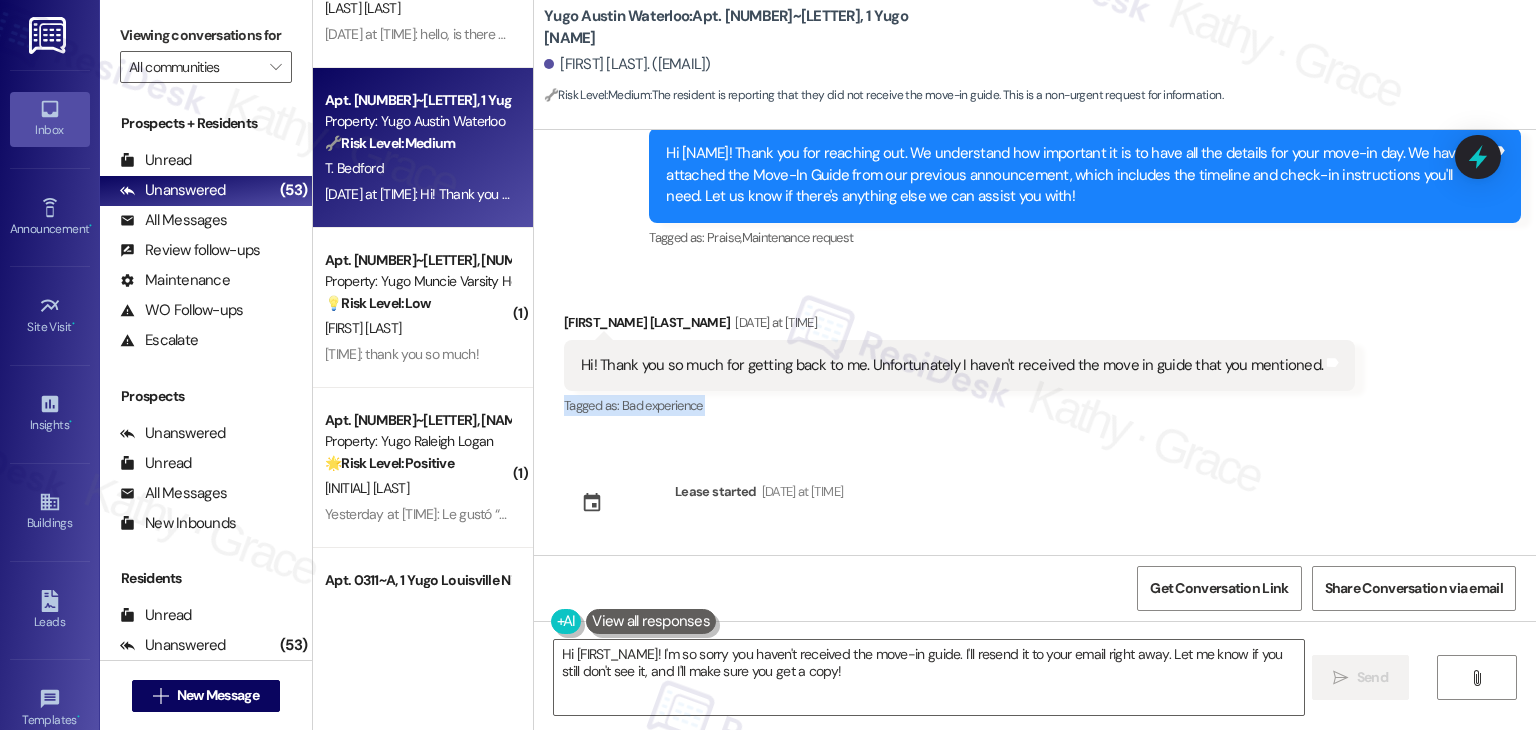 click on "Received via SMS Taylor Bedford Aug 05, 2025 at 4:11 PM Hi! Thank you so much for getting back to me. Unfortunately I haven't received the move in guide that you mentioned.  Tags and notes Tagged as:   Bad experience Click to highlight conversations about Bad experience" at bounding box center (1035, 351) 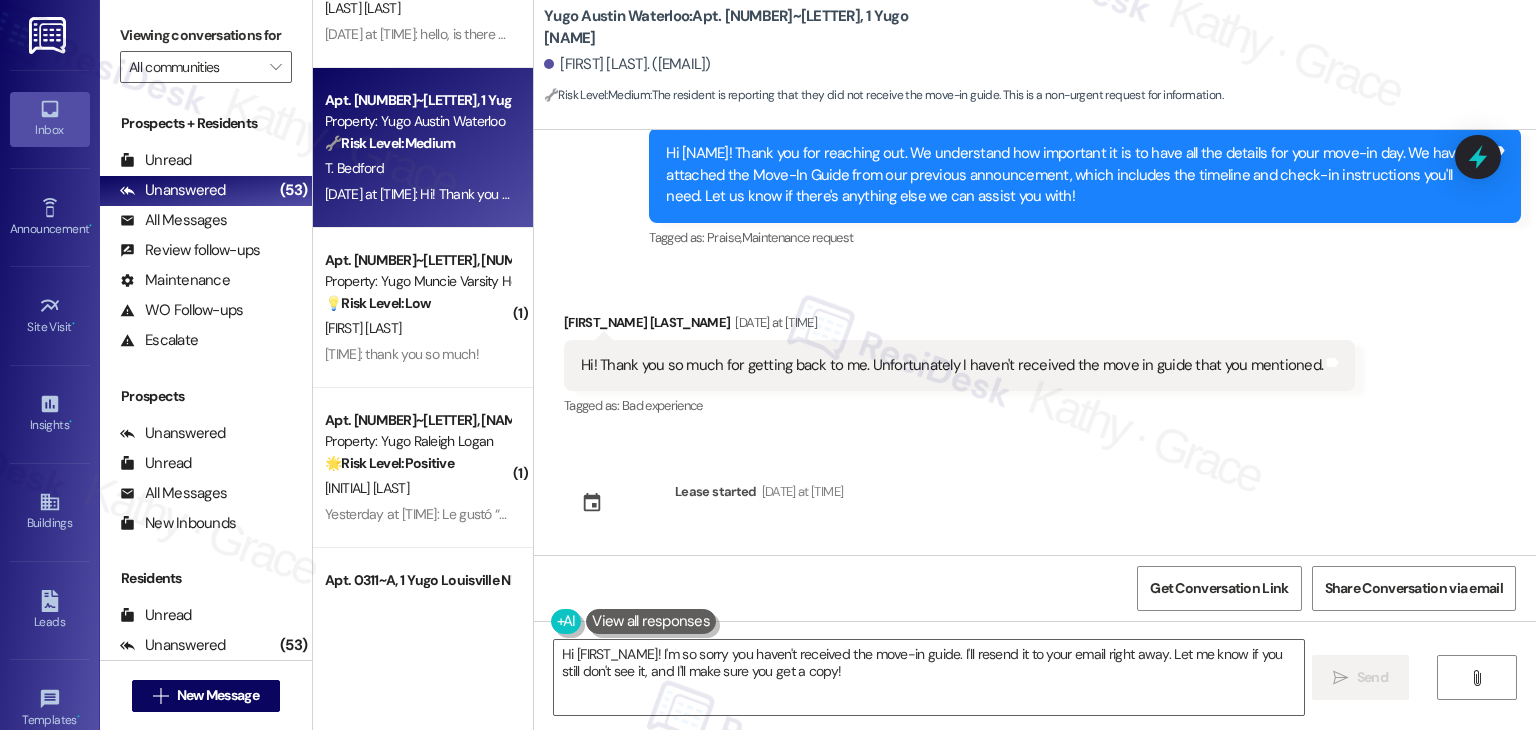 click on "Received via SMS Taylor Bedford Aug 05, 2025 at 4:11 PM Hi! Thank you so much for getting back to me. Unfortunately I haven't received the move in guide that you mentioned.  Tags and notes Tagged as:   Bad experience Click to highlight conversations about Bad experience" at bounding box center (1035, 351) 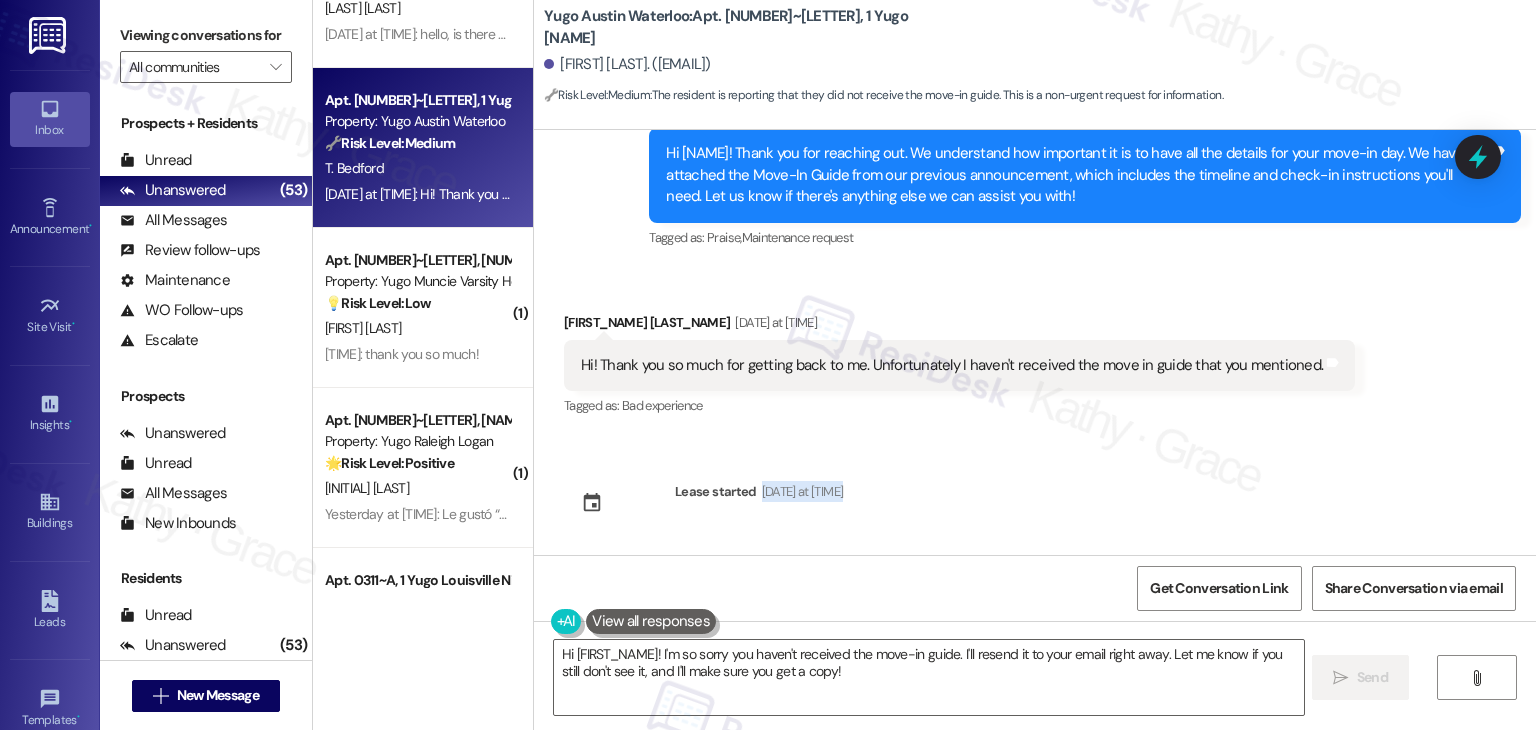 click on "Sent via SMS Sarah   (ResiDesk) Jul 09, 2025 at 5:34 PM Hi Taylor! We’re so excited you’ve chosen Yugo Austin Waterloo as your future home! Moving is an exciting time, and I want to make sure you feel confident and ready. (You can always reply STOP to opt out of future messages) Tags and notes Tagged as:   Praise Click to highlight conversations about Praise Sent via SMS 5:34 PM Sarah   (ResiDesk) Jul 09, 2025 at 5:34 PM I’m Sarah from the off-site Resident Support Team. I work with your property’s team to help once you’ve moved in—whether it’s answering questions or assisting with maintenance. I’ll be in touch as your move-in date gets closer! Tags and notes Tagged as:   Maintenance ,  Click to highlight conversations about Maintenance Maintenance request ,  Click to highlight conversations about Maintenance request Praise Click to highlight conversations about Praise Sent via SMS 5:34 PM Sarah   (ResiDesk) Jul 09, 2025 at 5:34 PM Tags and notes Tagged as:   Praise Sent via SMS 5:35 PM PDF" at bounding box center [1035, 342] 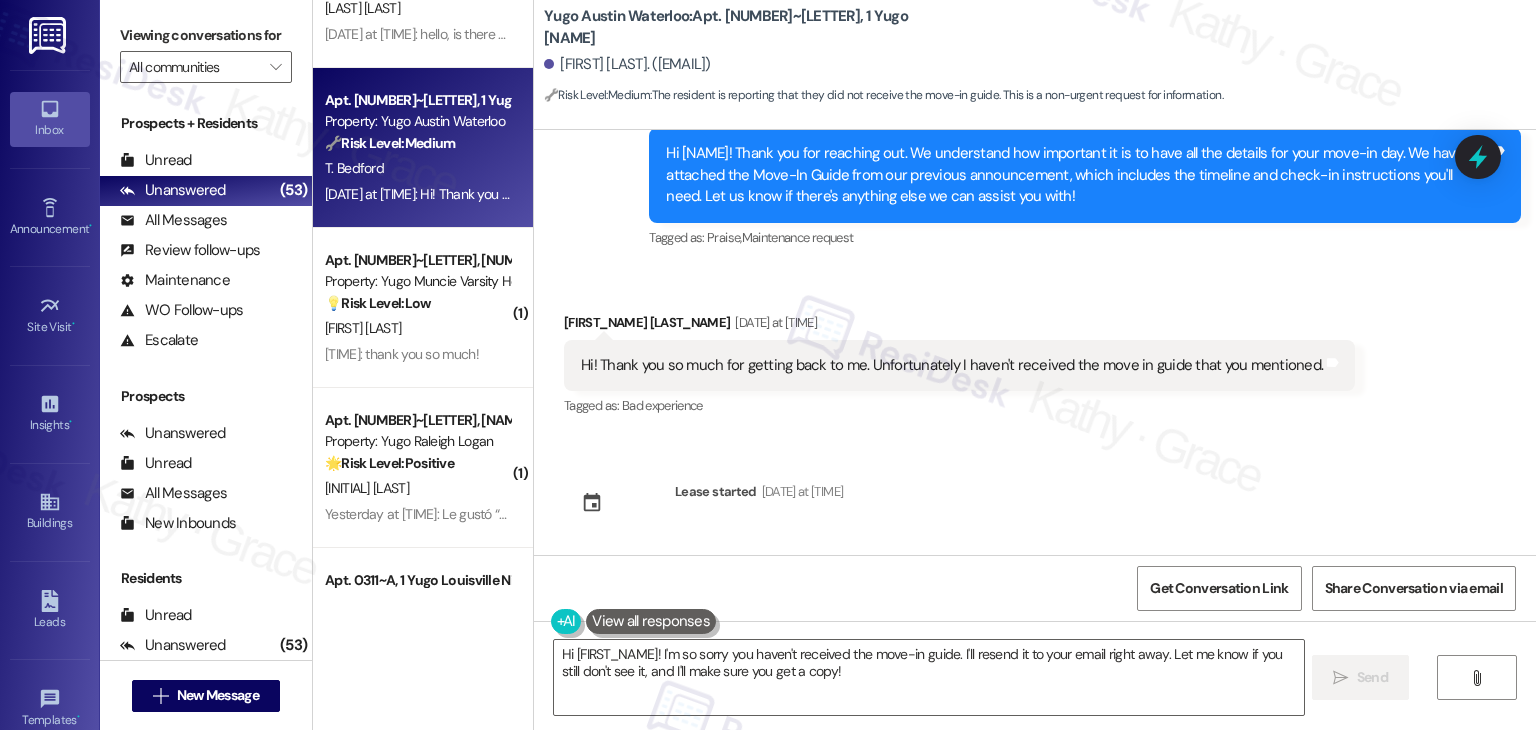 click on "Received via SMS Taylor Bedford Aug 05, 2025 at 4:11 PM Hi! Thank you so much for getting back to me. Unfortunately I haven't received the move in guide that you mentioned.  Tags and notes Tagged as:   Bad experience Click to highlight conversations about Bad experience" at bounding box center [1035, 351] 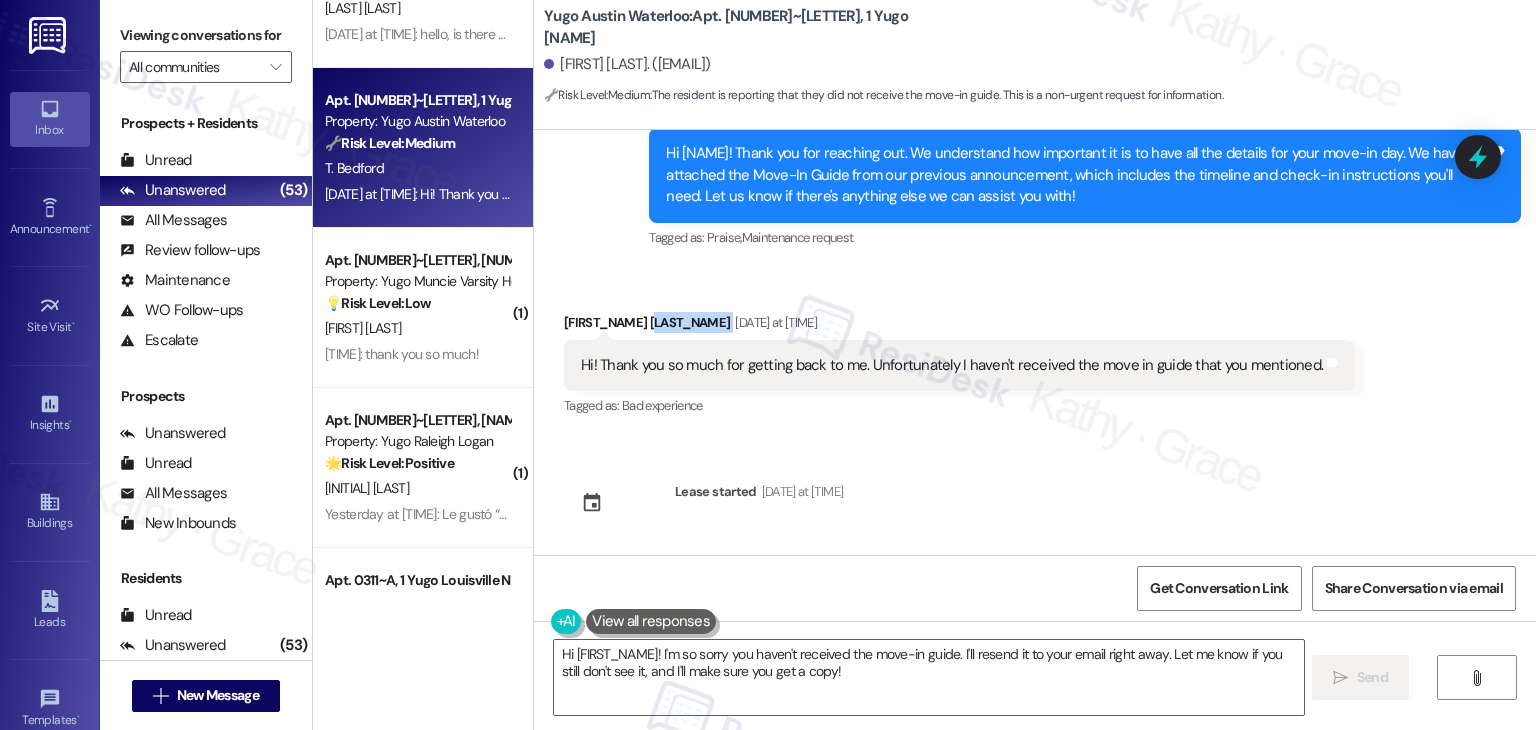 click on "Received via SMS Taylor Bedford Aug 05, 2025 at 4:11 PM Hi! Thank you so much for getting back to me. Unfortunately I haven't received the move in guide that you mentioned.  Tags and notes Tagged as:   Bad experience Click to highlight conversations about Bad experience" at bounding box center (1035, 351) 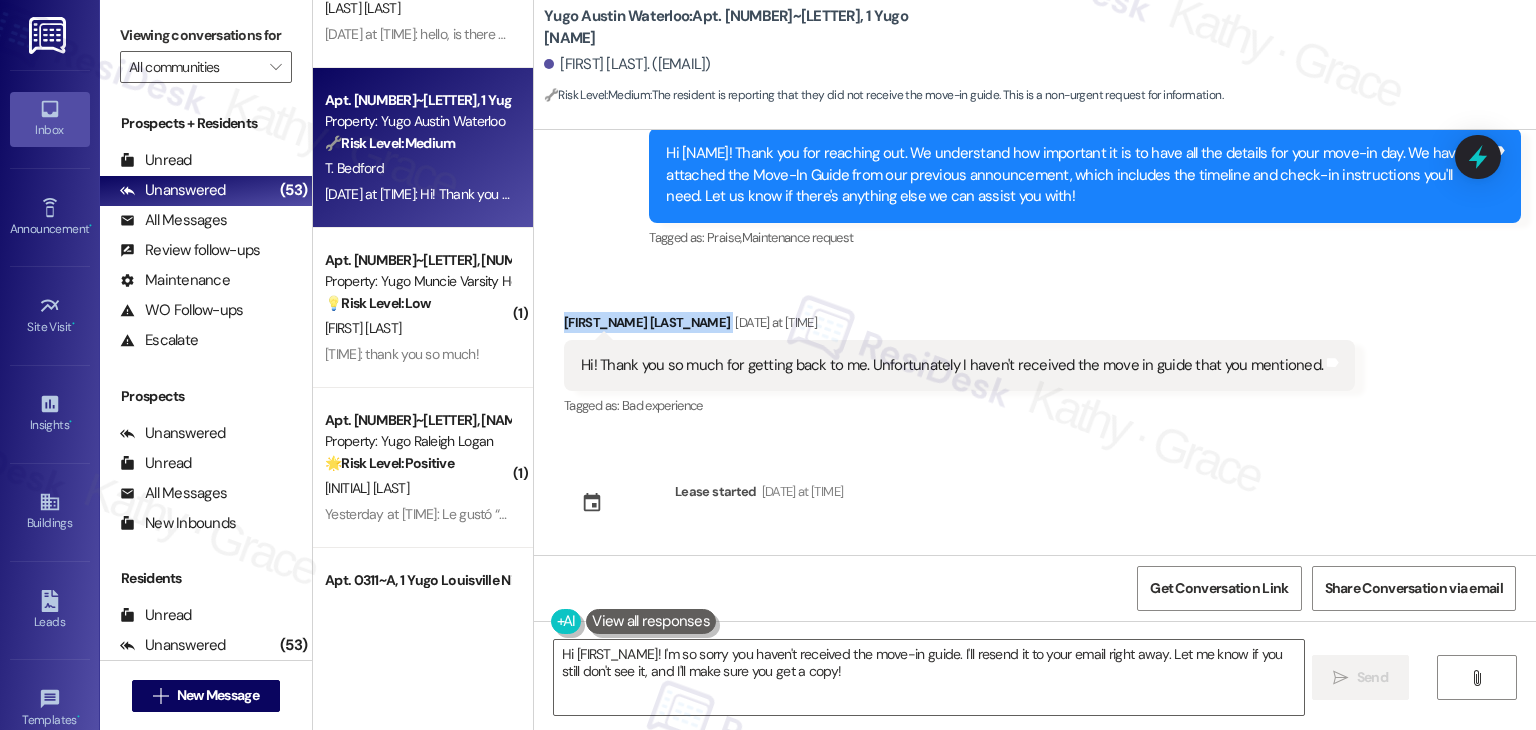 click on "Received via SMS Taylor Bedford Aug 05, 2025 at 4:11 PM Hi! Thank you so much for getting back to me. Unfortunately I haven't received the move in guide that you mentioned.  Tags and notes Tagged as:   Bad experience Click to highlight conversations about Bad experience" at bounding box center [1035, 351] 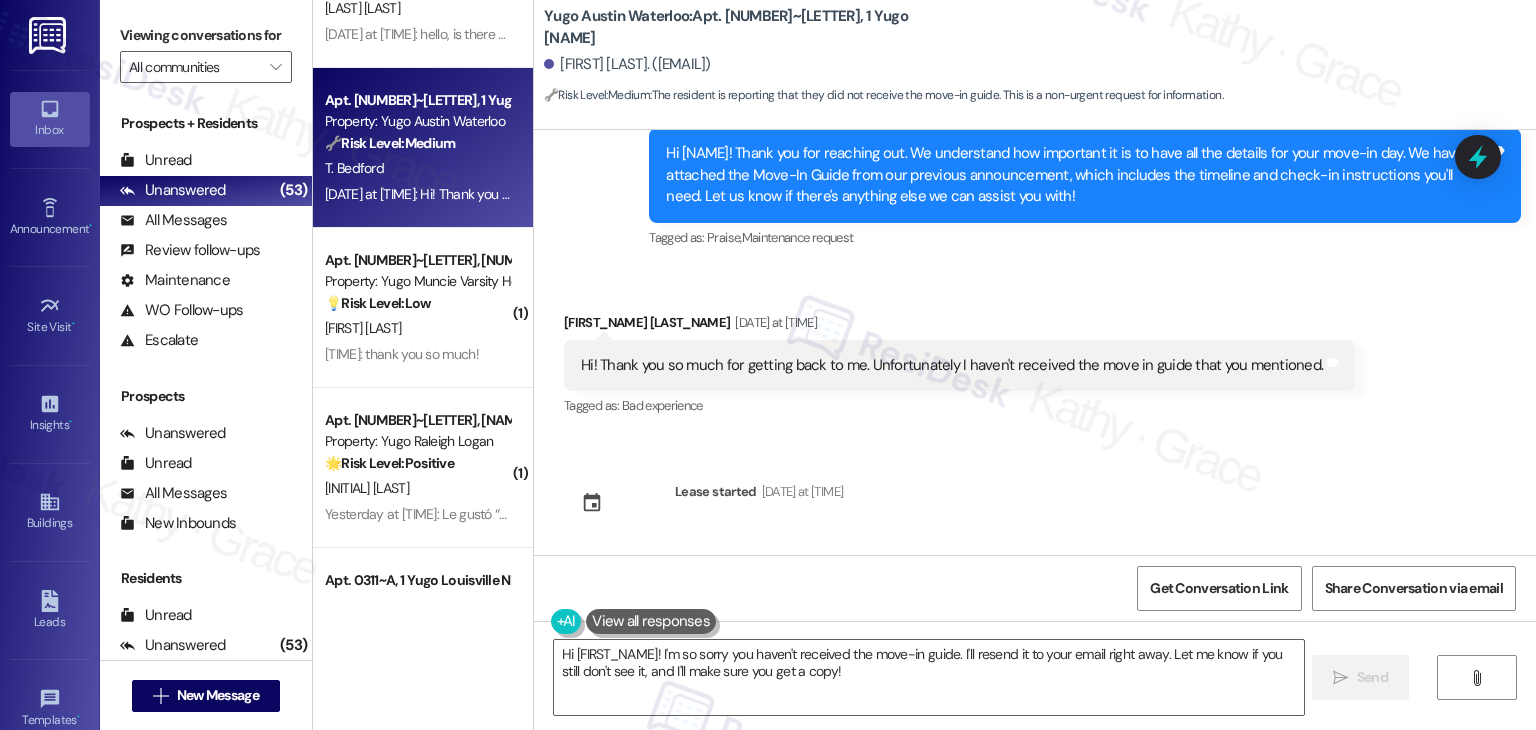 click on "Hi Taylor! Thank you for reaching out. We understand how important it is to have all the details for your move-in day. We have attached the Move-In Guide from our previous announcement, which includes the timeline and check-in instructions you'll need. Let us know if there's anything else we can assist you with!" at bounding box center (1077, 175) 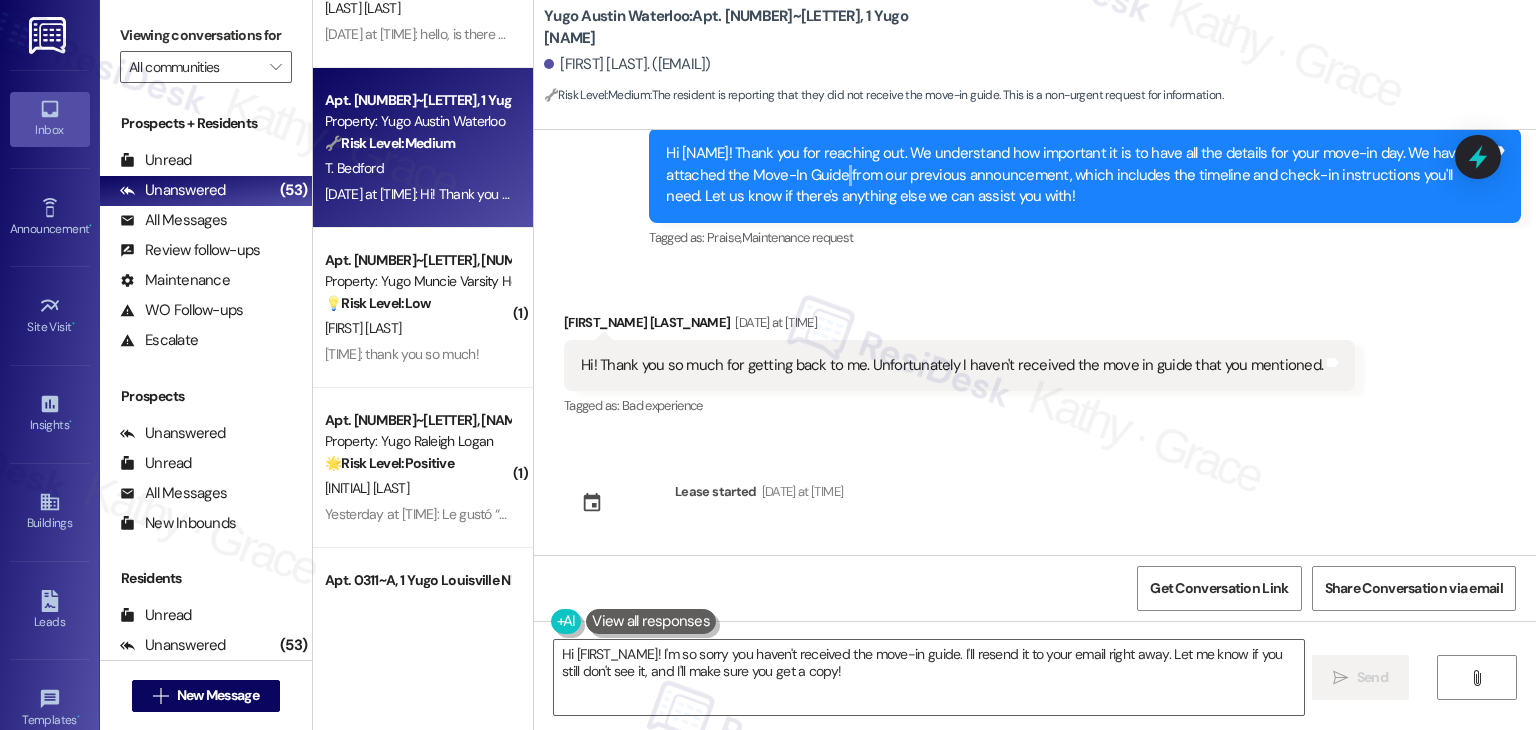 click on "Hi Taylor! Thank you for reaching out. We understand how important it is to have all the details for your move-in day. We have attached the Move-In Guide from our previous announcement, which includes the timeline and check-in instructions you'll need. Let us know if there's anything else we can assist you with!" at bounding box center (1077, 175) 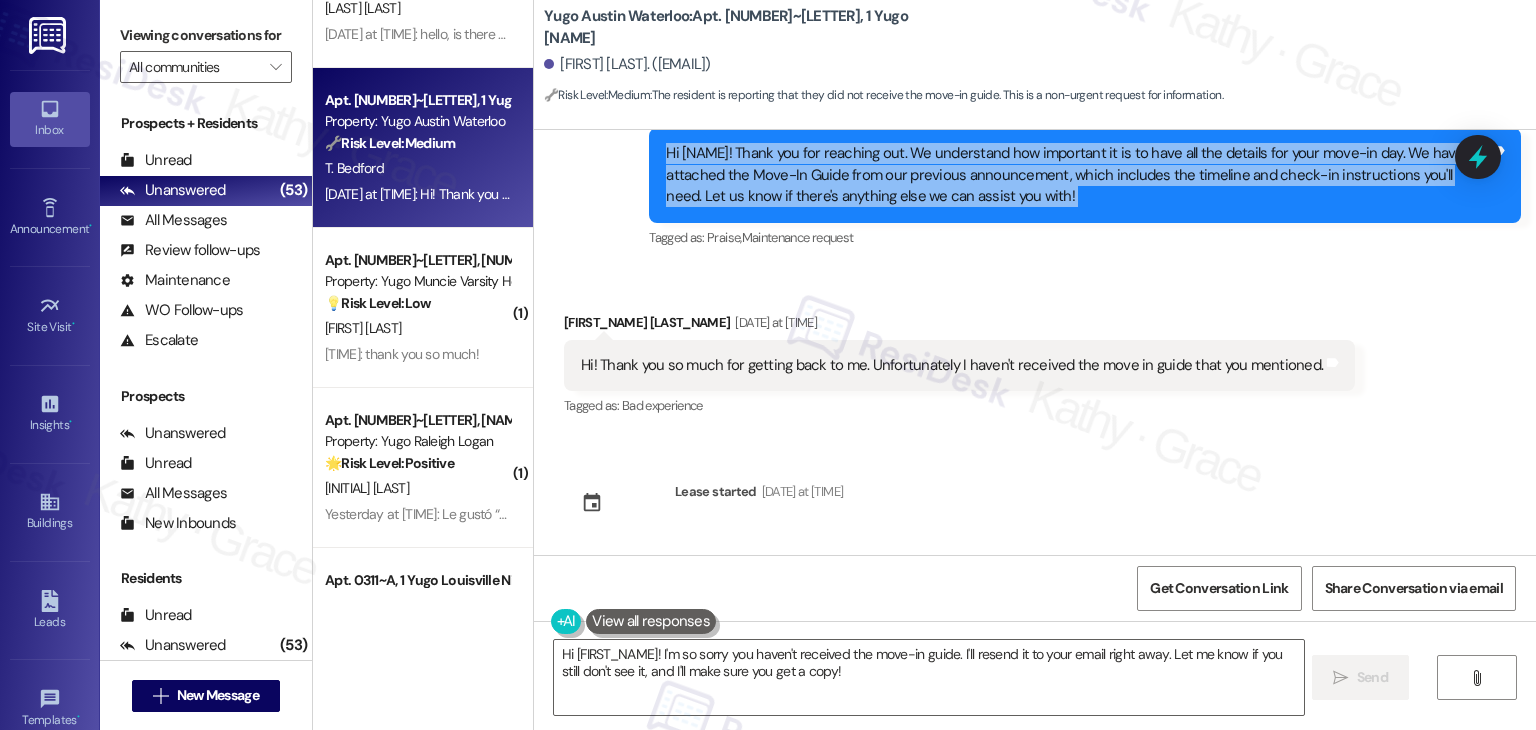 click on "Hi Taylor! Thank you for reaching out. We understand how important it is to have all the details for your move-in day. We have attached the Move-In Guide from our previous announcement, which includes the timeline and check-in instructions you'll need. Let us know if there's anything else we can assist you with!" at bounding box center (1077, 175) 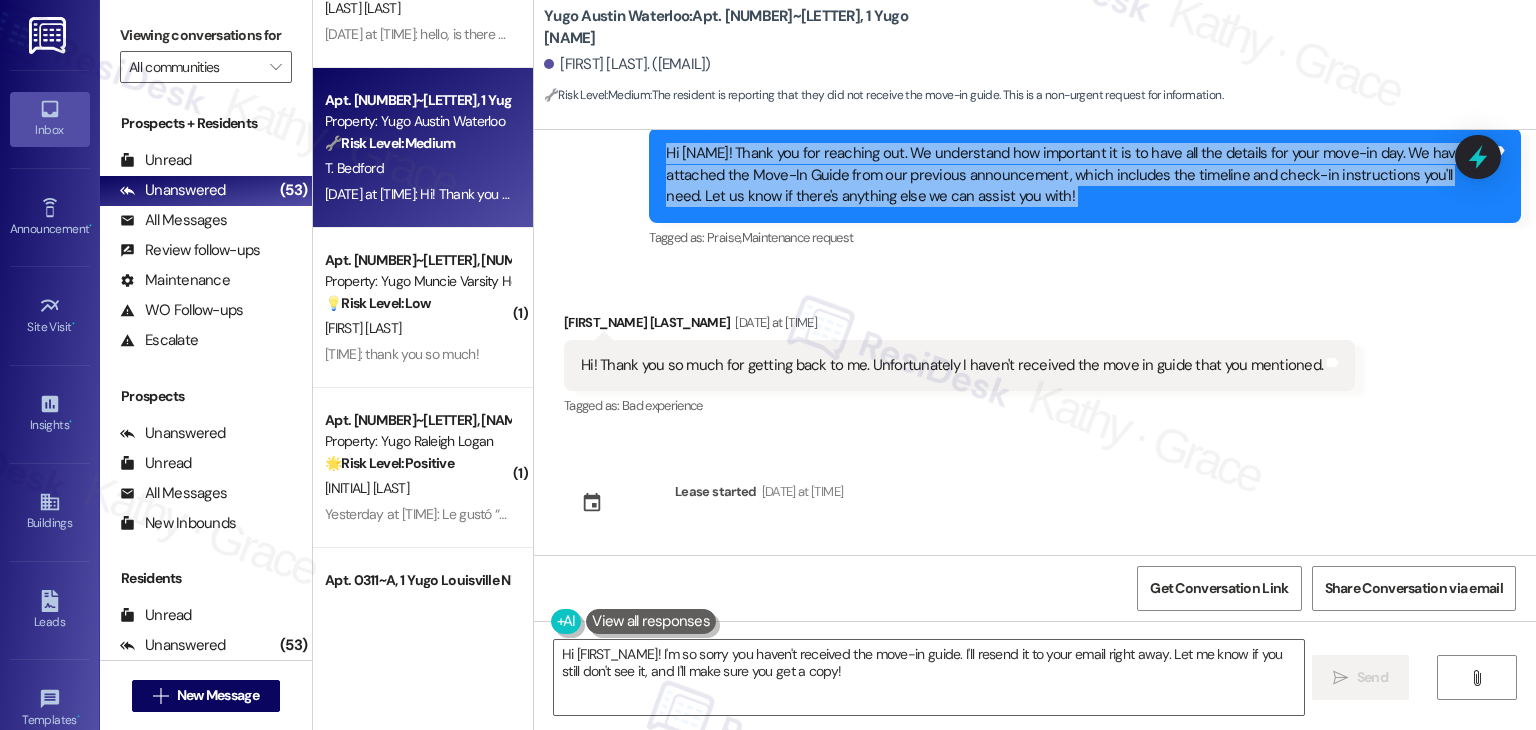 copy on "Hi Taylor! Thank you for reaching out. We understand how important it is to have all the details for your move-in day. We have attached the Move-In Guide from our previous announcement, which includes the timeline and check-in instructions you'll need. Let us know if there's anything else we can assist you with! Tags and notes" 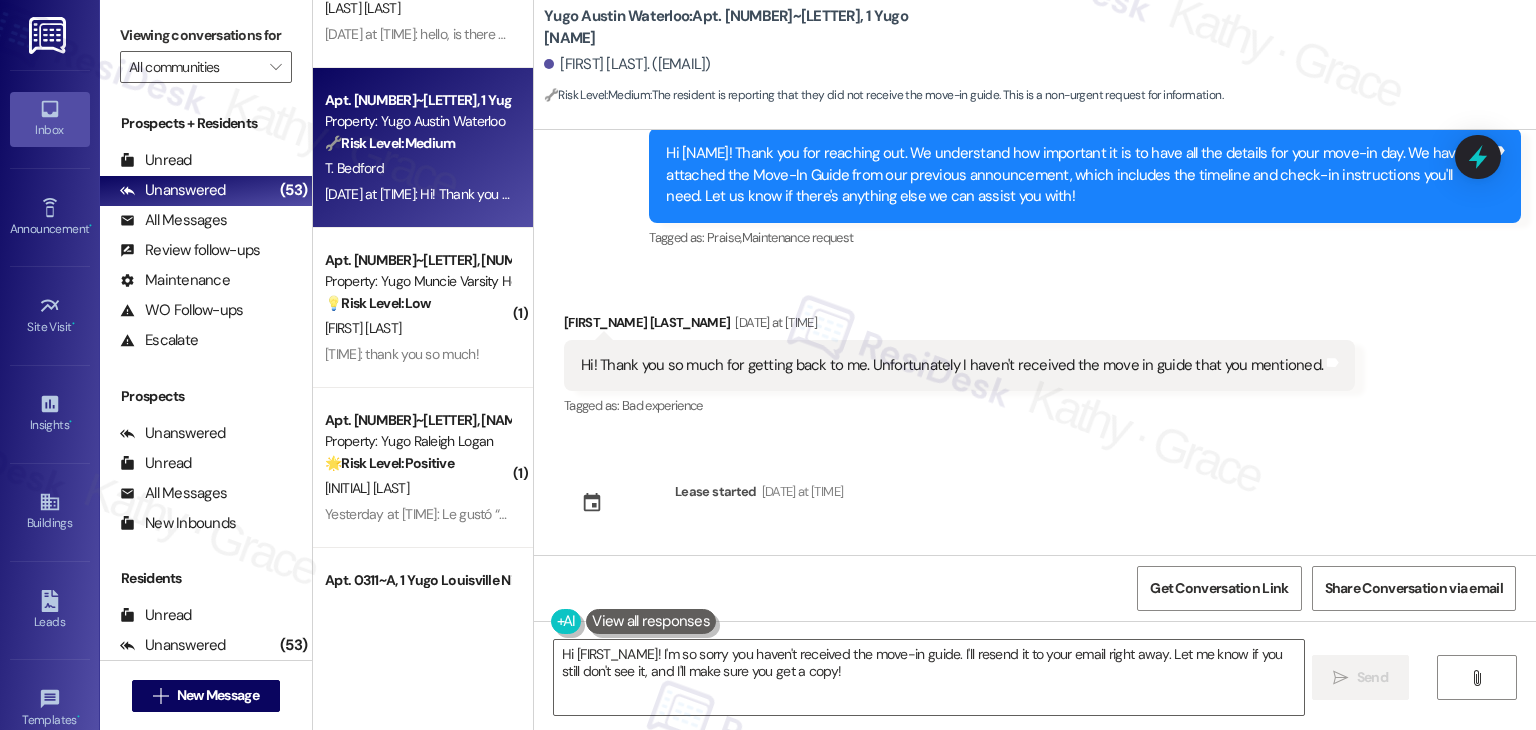 click on "Hi! Thank you so much for getting back to me. Unfortunately I haven't received the move in guide that you mentioned." at bounding box center (952, 365) 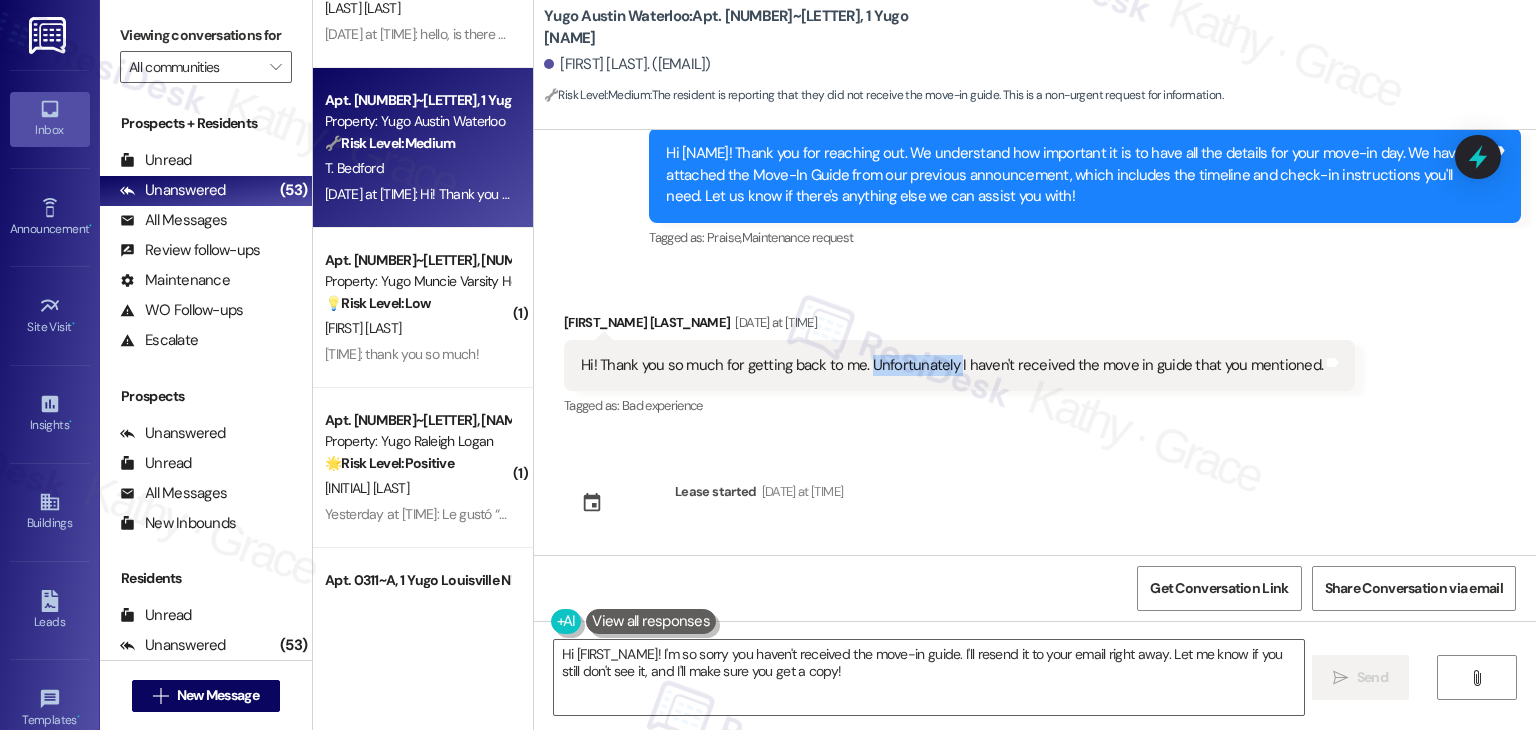 click on "Hi! Thank you so much for getting back to me. Unfortunately I haven't received the move in guide that you mentioned." at bounding box center (952, 365) 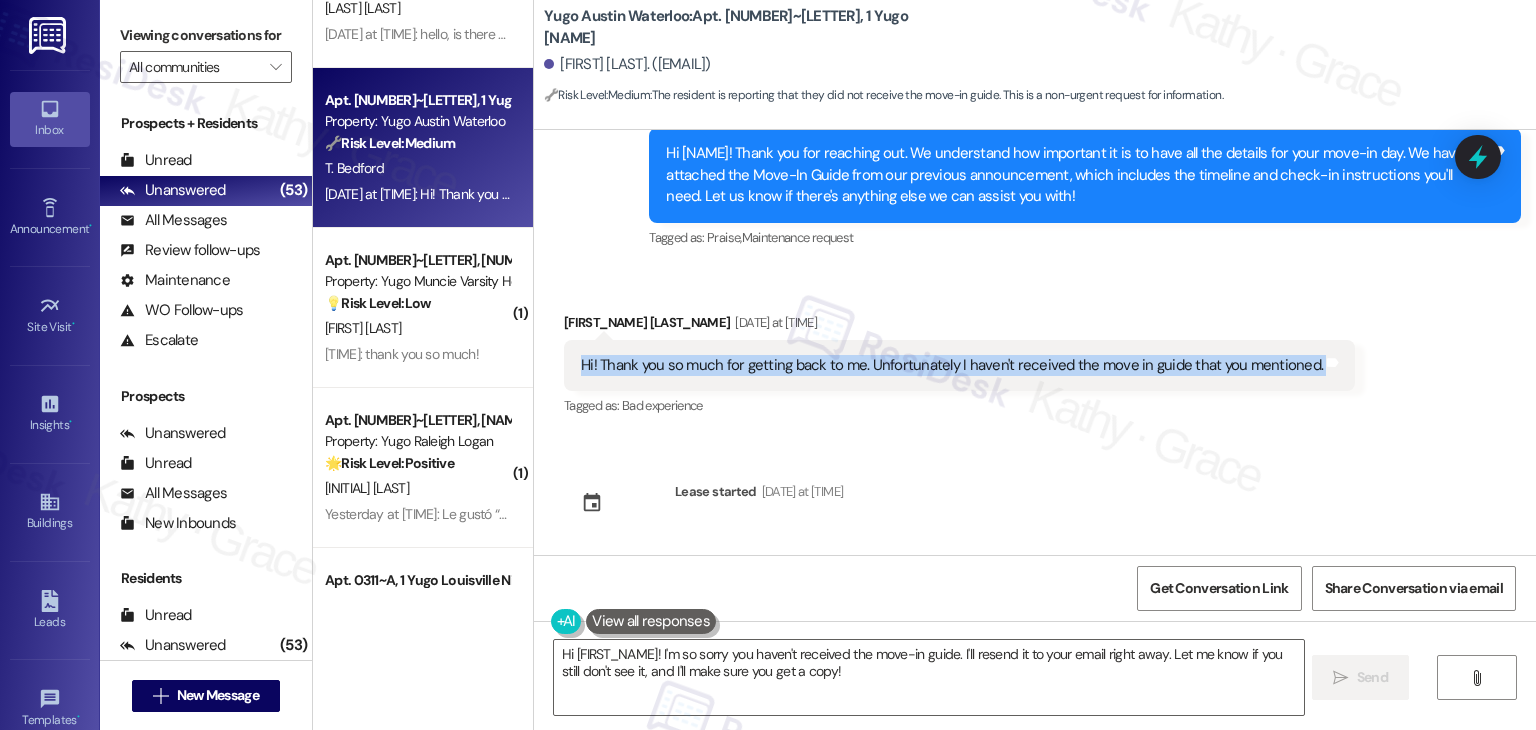 click on "Hi! Thank you so much for getting back to me. Unfortunately I haven't received the move in guide that you mentioned." at bounding box center (952, 365) 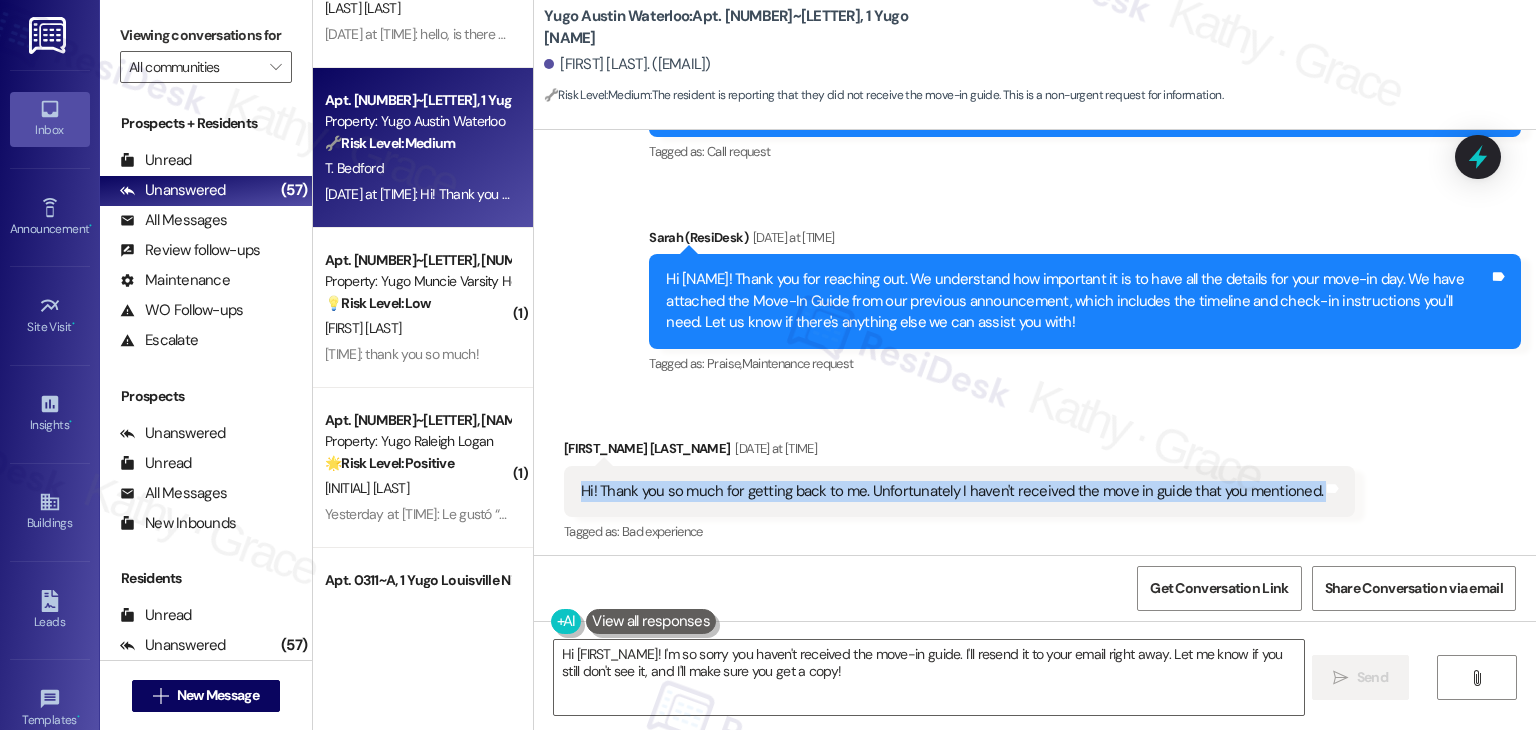 scroll, scrollTop: 1271, scrollLeft: 0, axis: vertical 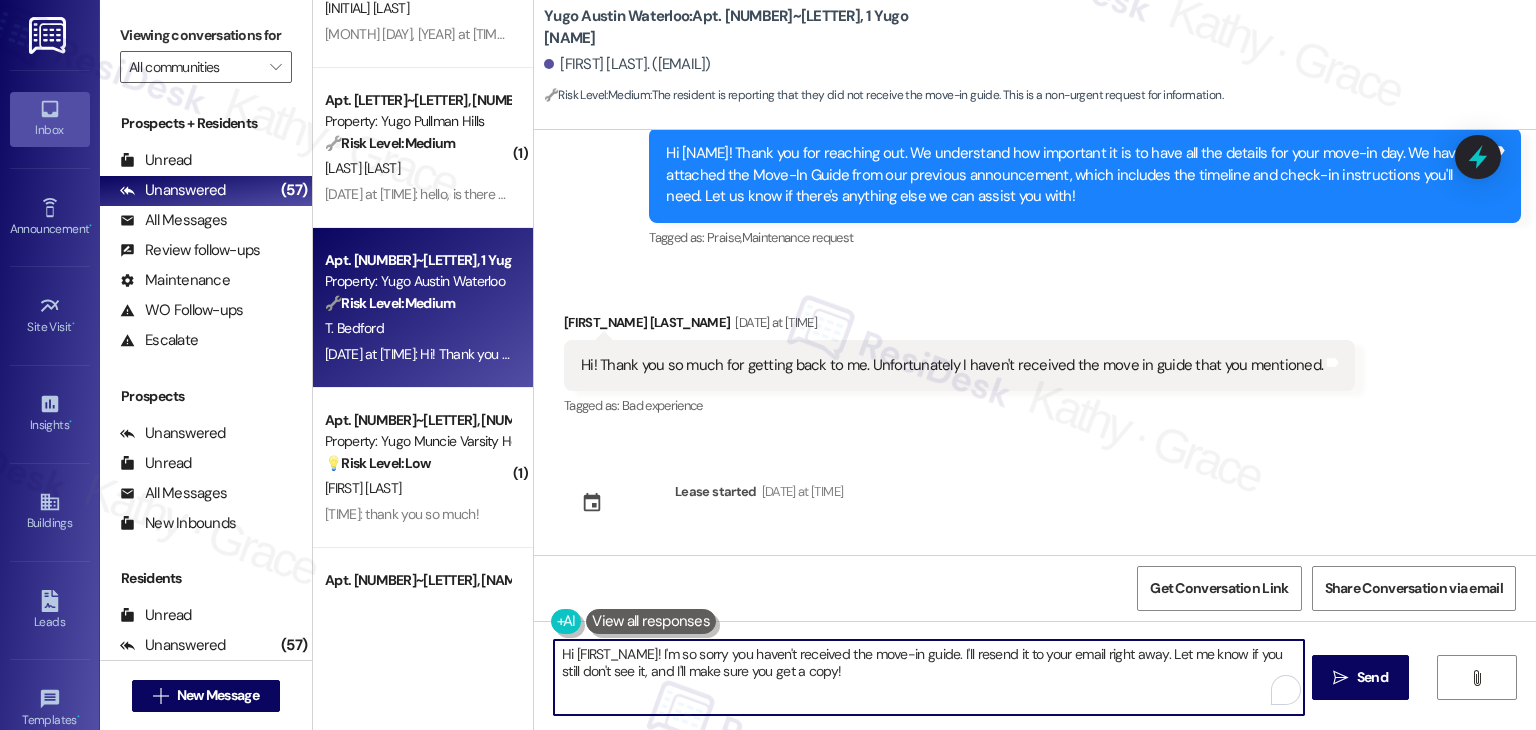drag, startPoint x: 955, startPoint y: 692, endPoint x: 971, endPoint y: 661, distance: 34.88553 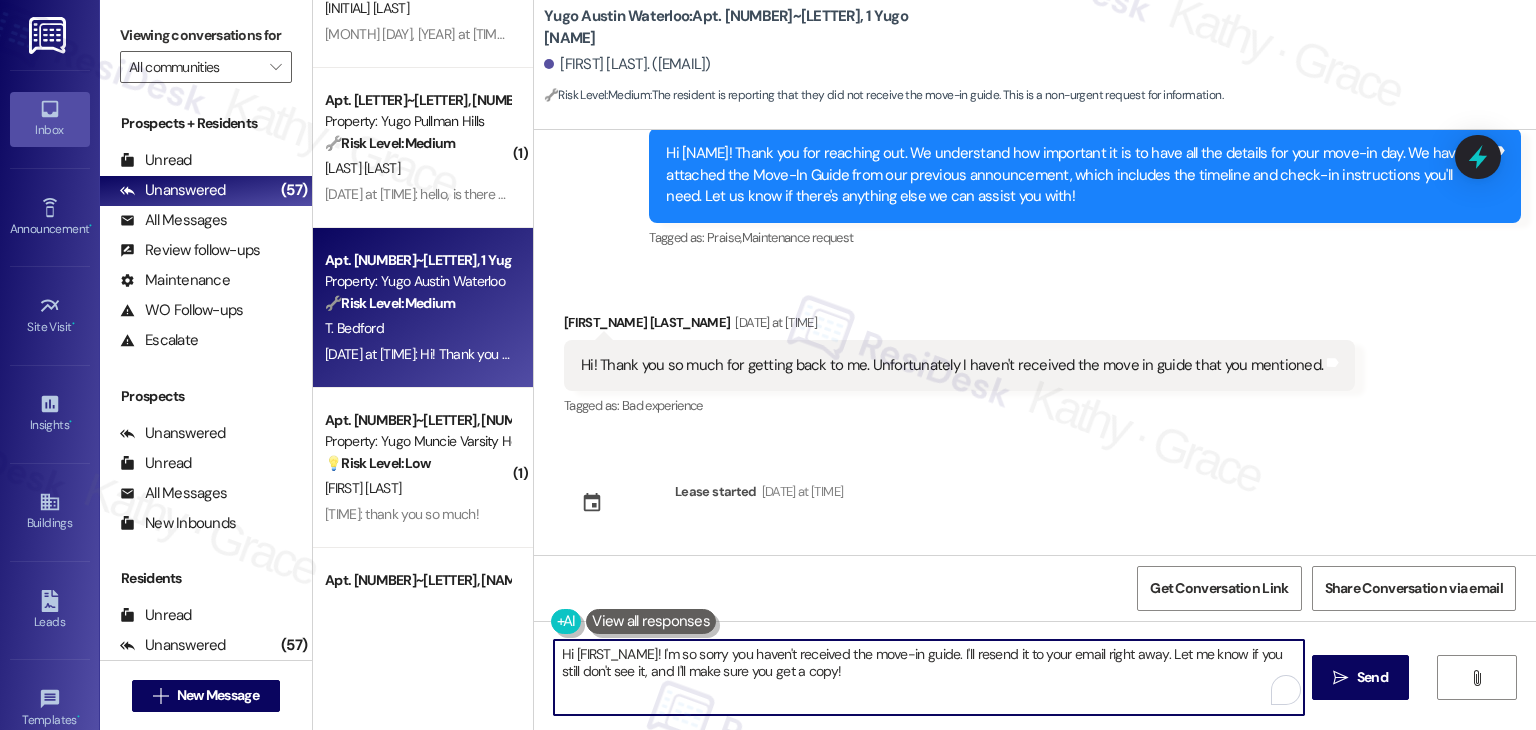 click on "Hi {{first_name}}! I'm so sorry you haven't received the move-in guide. I'll resend it to your email right away. Let me know if you still don't see it, and I'll make sure you get a copy!" at bounding box center [928, 677] 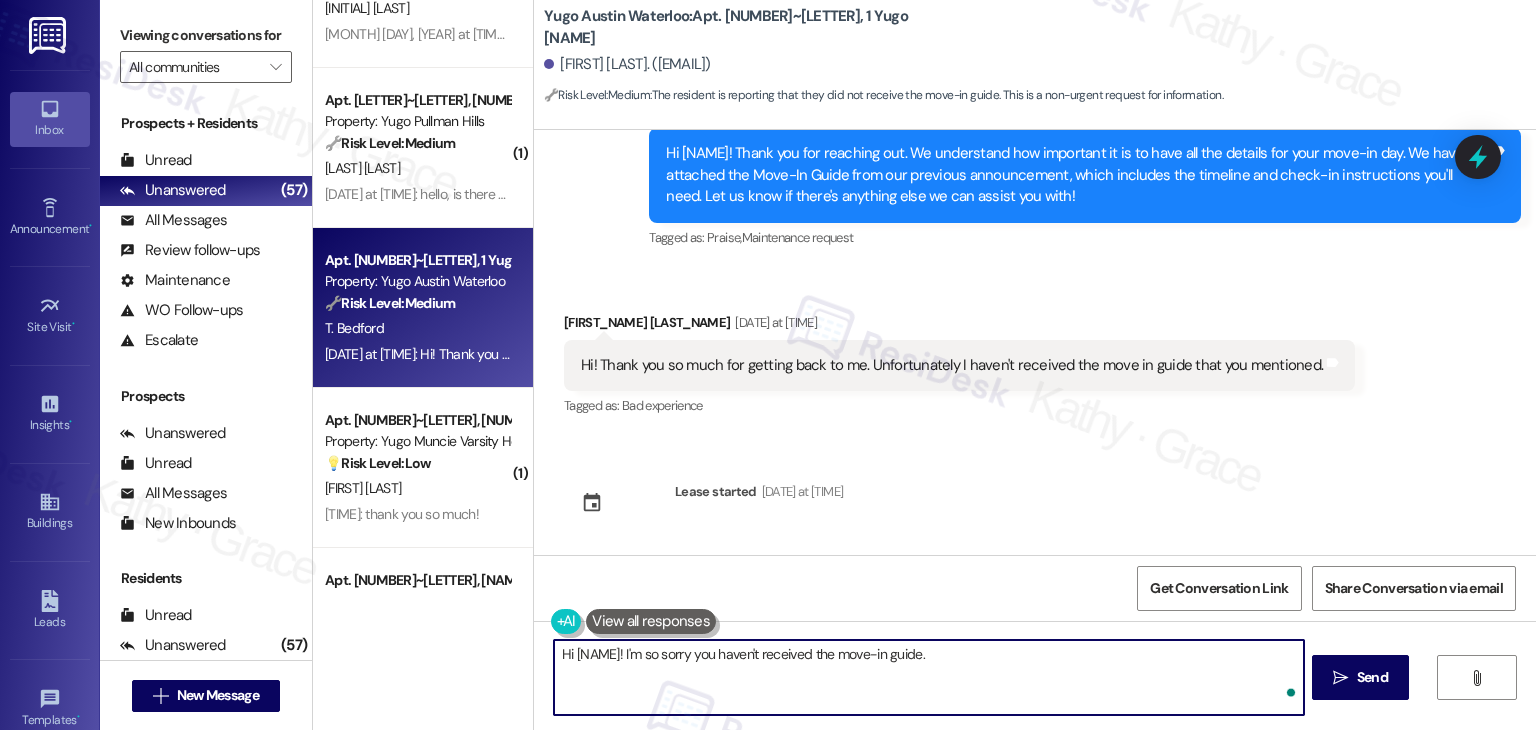 paste on "I'll go ahead and resend the Move-In Guide to you here. Let me know once you receive it or if you have any trouble opening the file!" 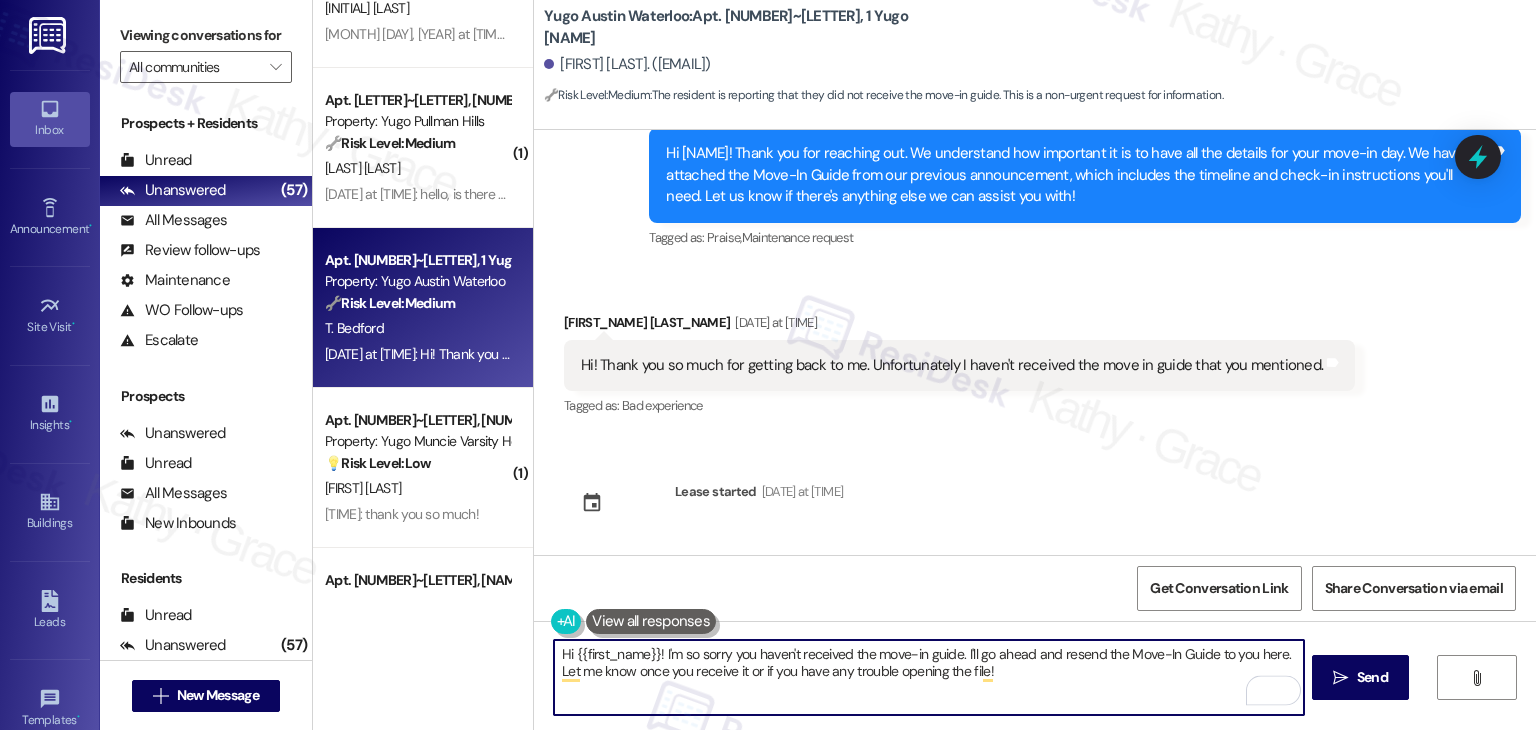 drag, startPoint x: 1046, startPoint y: 655, endPoint x: 1017, endPoint y: 652, distance: 29.15476 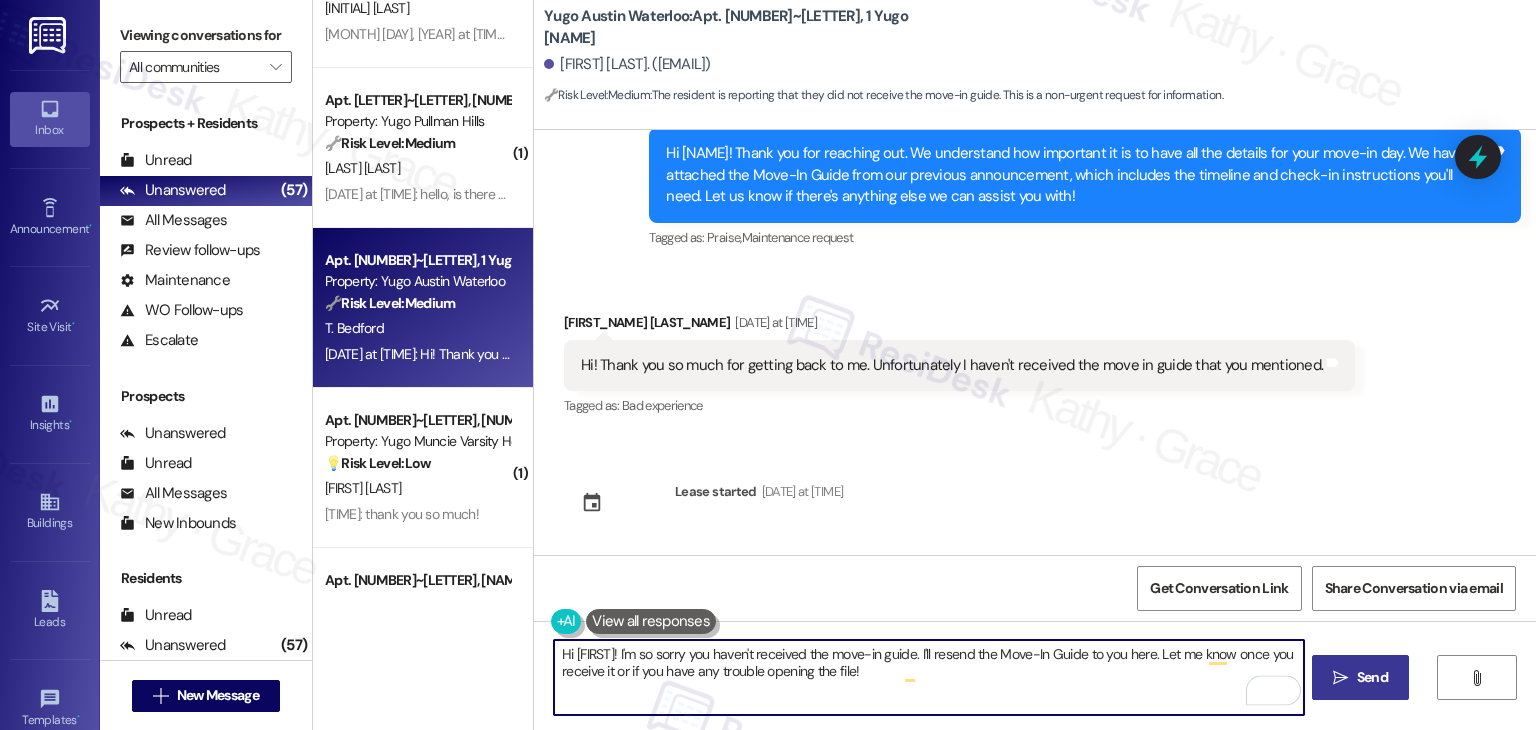 type on "Hi {{first_name}}! I'm so sorry you haven't received the move-in guide. I'll resend the Move-In Guide to you here. Let me know once you receive it or if you have any trouble opening the file!" 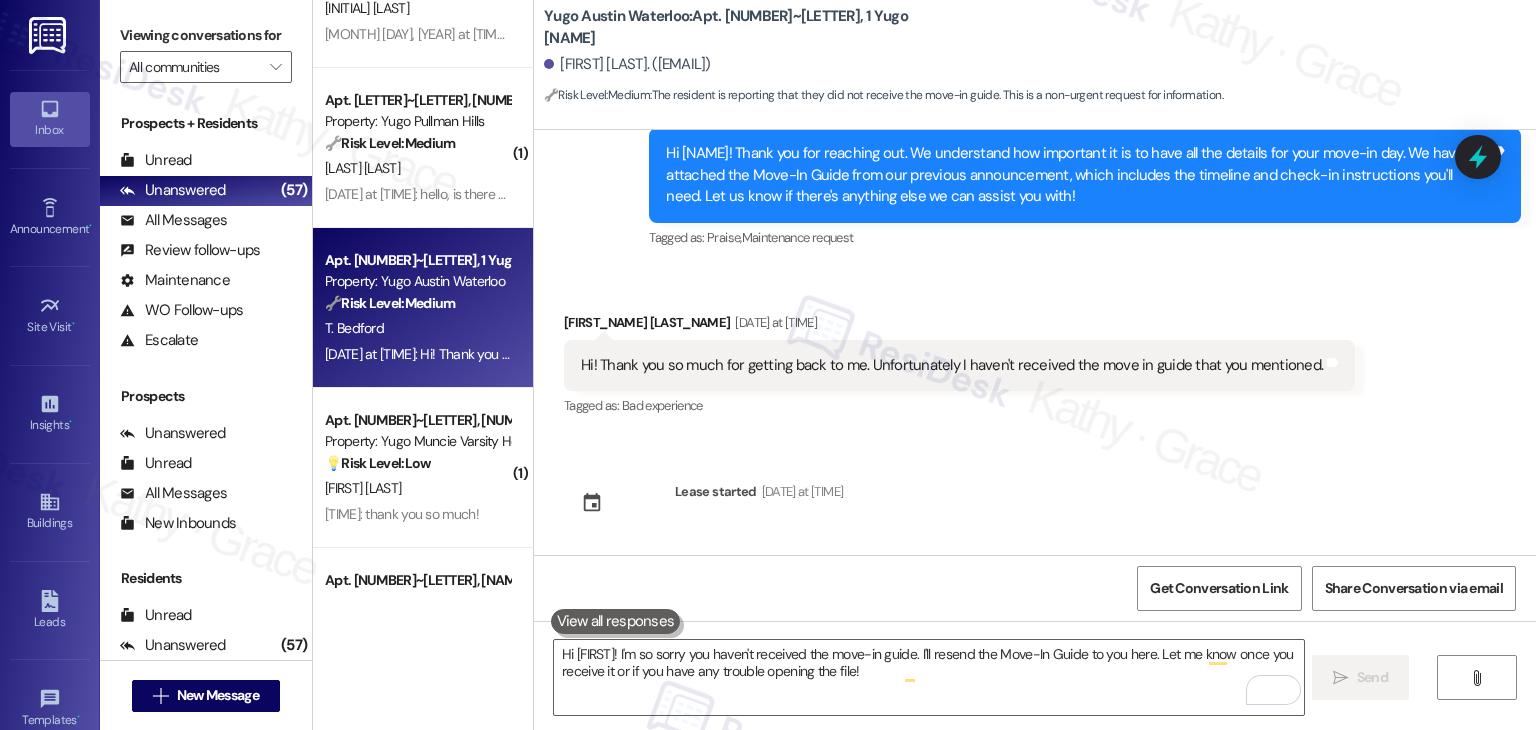 type 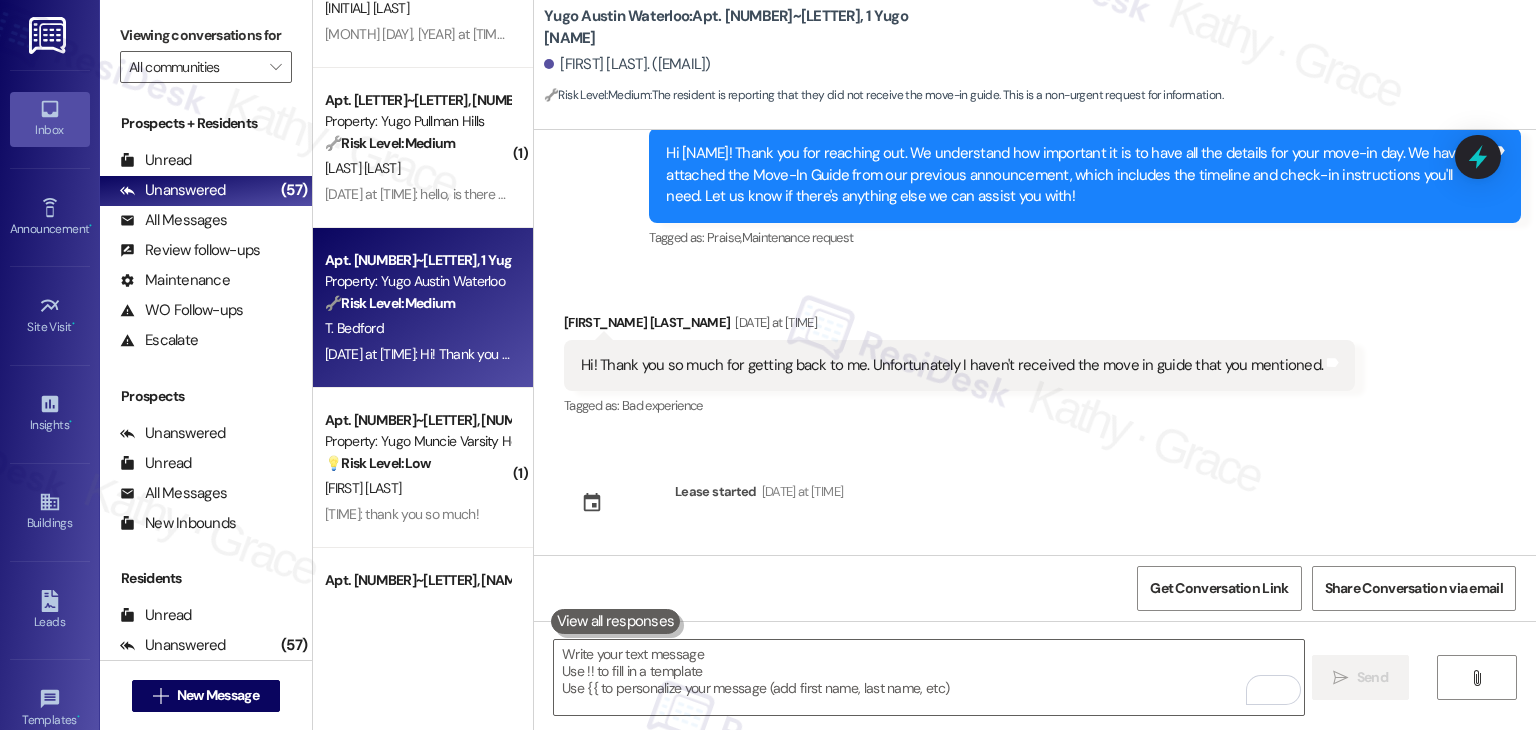 scroll, scrollTop: 1152, scrollLeft: 0, axis: vertical 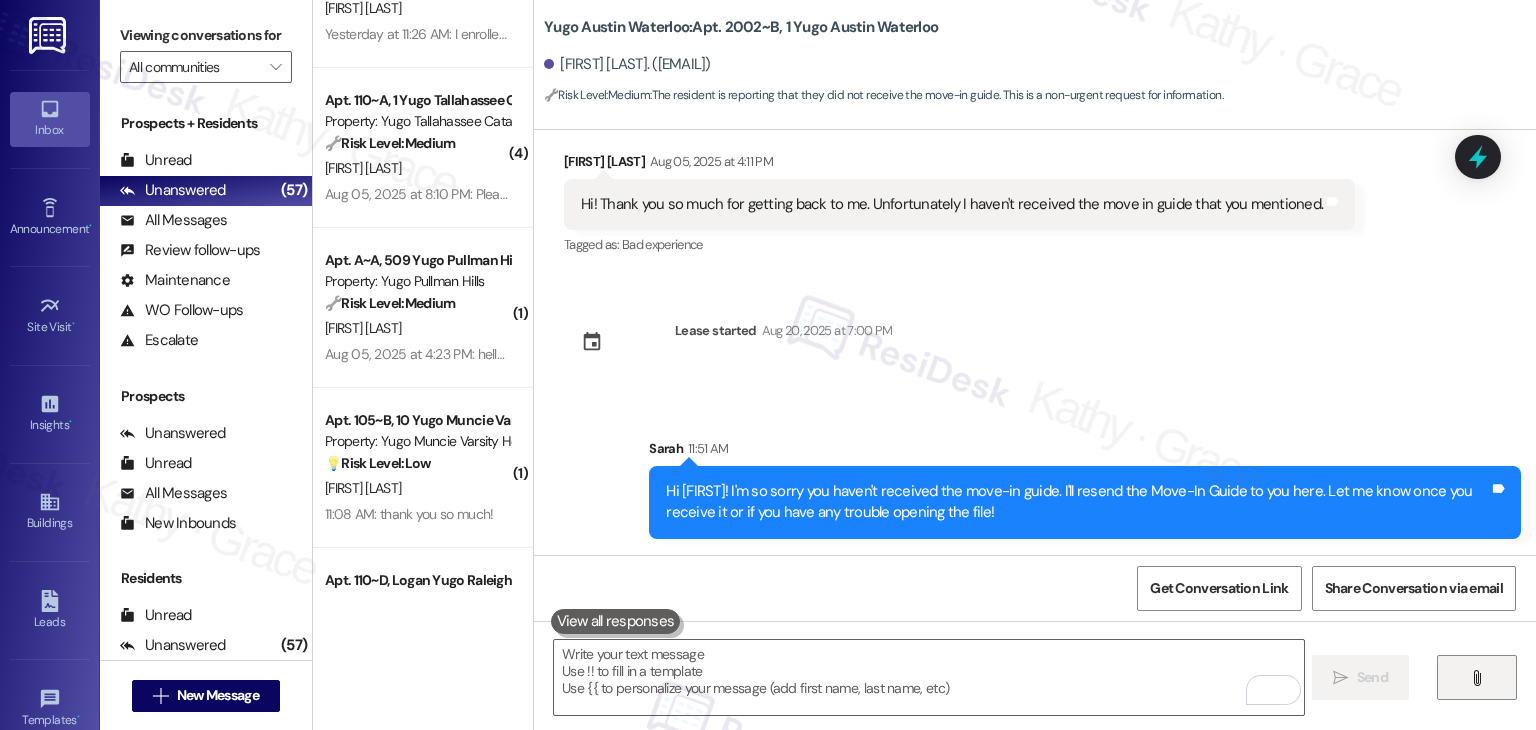 click on "" at bounding box center (1476, 678) 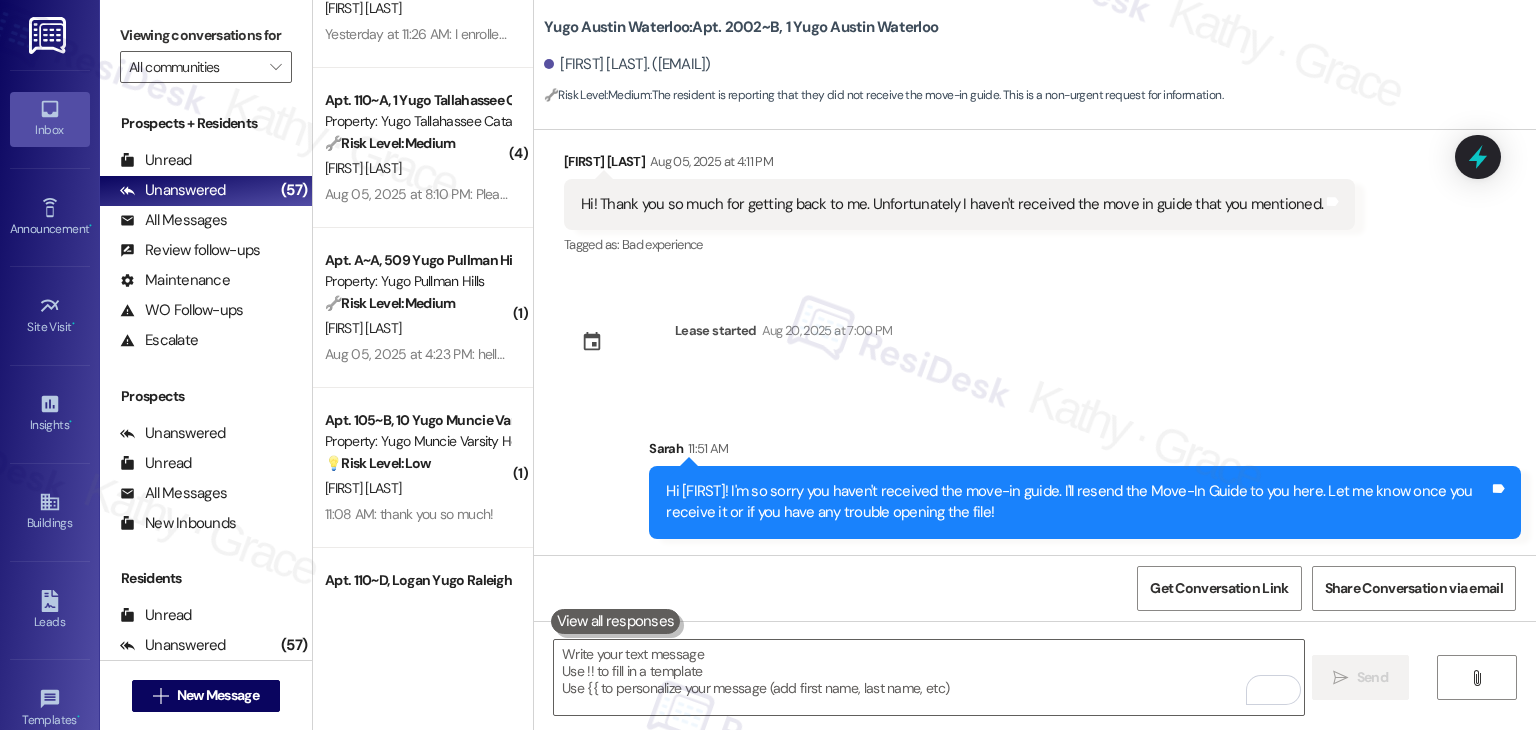 click on "Sent via SMS [FIRST] (ResiDesk) Jul 09, 2025 at 5:34 PM Hi [FIRST]! We’re so excited you’ve chosen Yugo Austin Waterloo as your future home! Moving is an exciting time, and I want to make sure you feel confident and ready. (You can always reply STOP to opt out of future messages) Tags and notes Tagged as: Praise Click to highlight conversations about Praise Sent via SMS 5:34 PM [FIRST] (ResiDesk) Jul 09, 2025 at 5:34 PM I’m [FIRST] from the off-site Resident Support Team. I work with your property’s team to help once you’ve moved in—whether it’s answering questions or assisting with maintenance. I’ll be in touch as your move-in date gets closer! Tags and notes Tagged as: Maintenance , Click to highlight conversations about Maintenance Maintenance request , Click to highlight conversations about Maintenance request Praise Click to highlight conversations about Praise Sent via SMS 5:34 PM [FIRST] (ResiDesk) Jul 09, 2025 at 5:34 PM Tags and notes Tagged as: Praise Sent via SMS 5:35 PM PDF" at bounding box center [1035, 342] 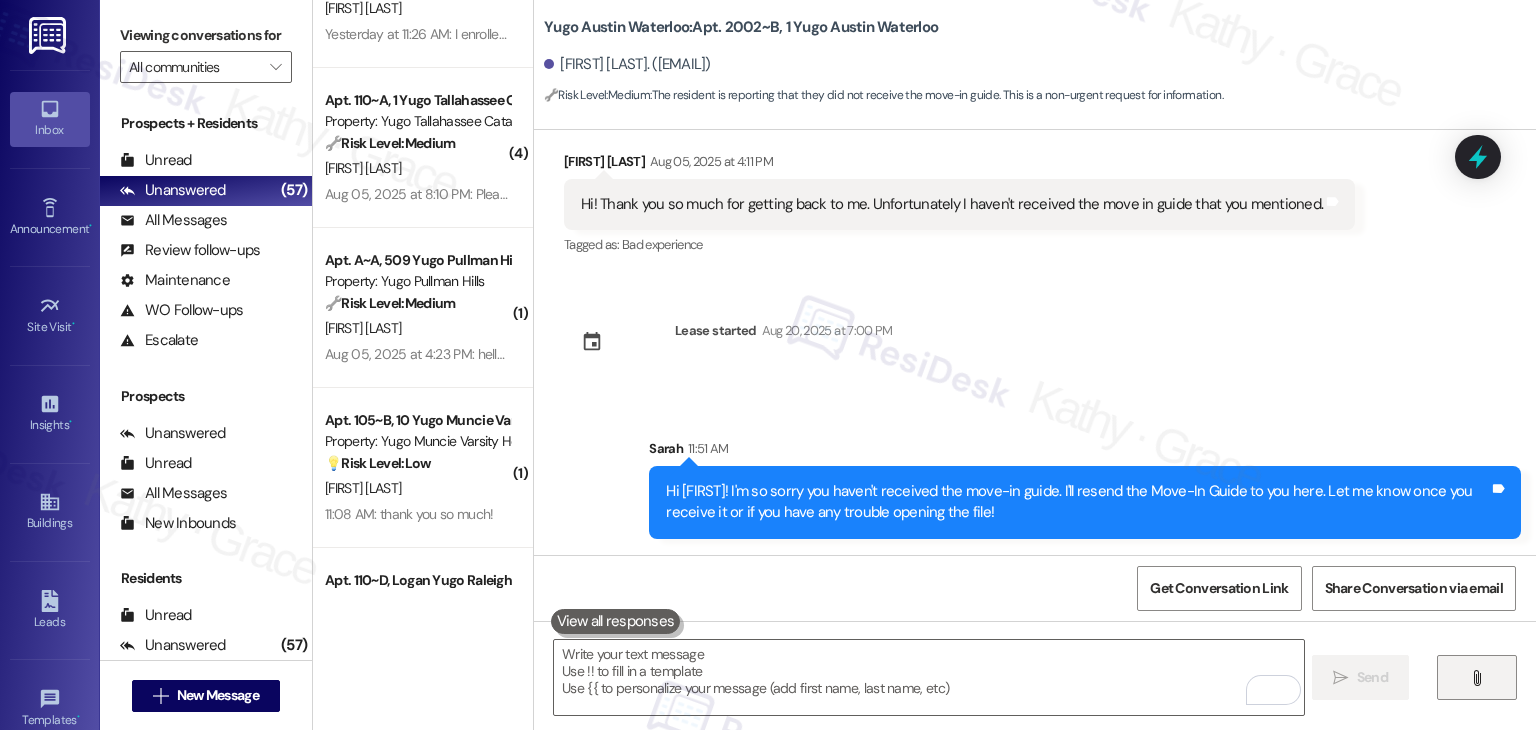 click on "" at bounding box center [1477, 677] 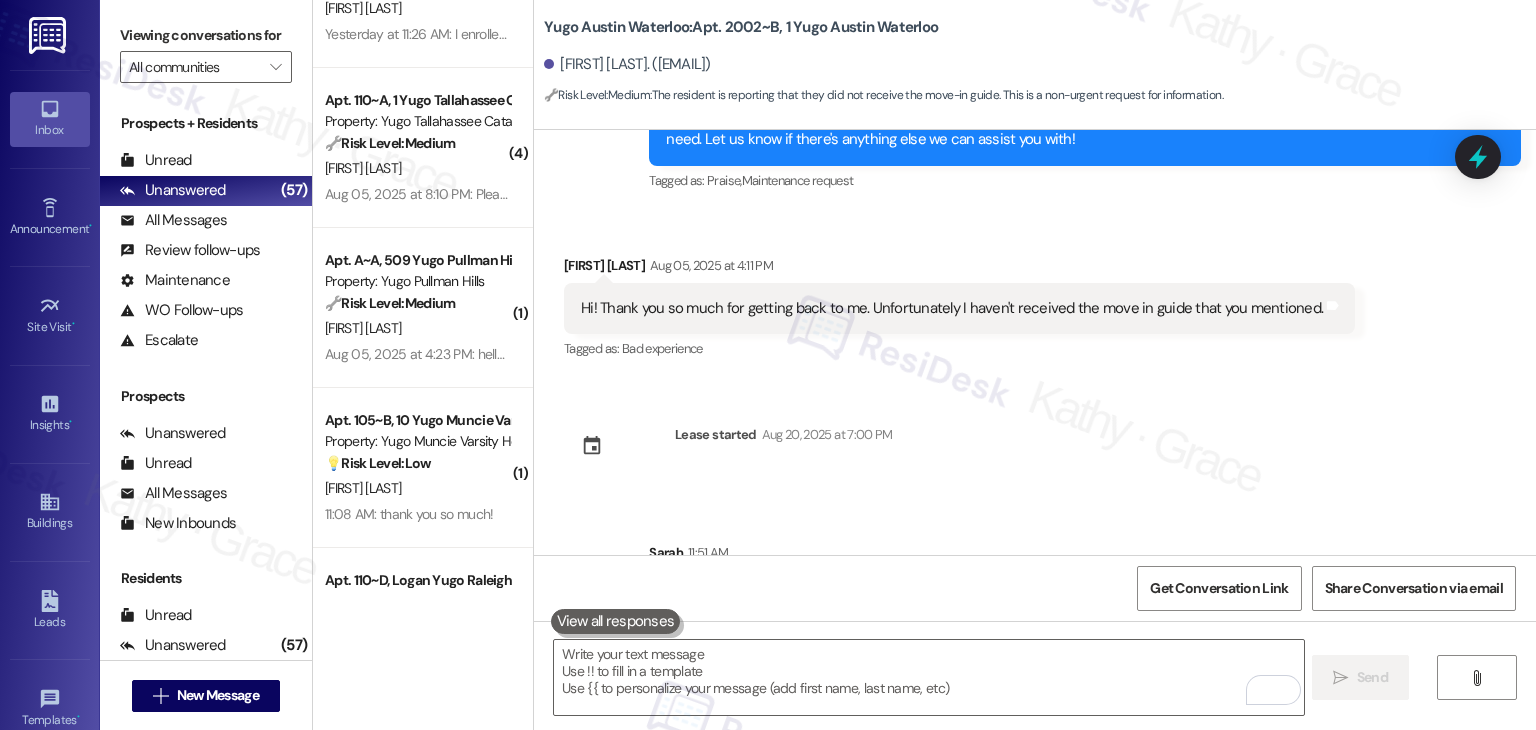 scroll, scrollTop: 1762, scrollLeft: 0, axis: vertical 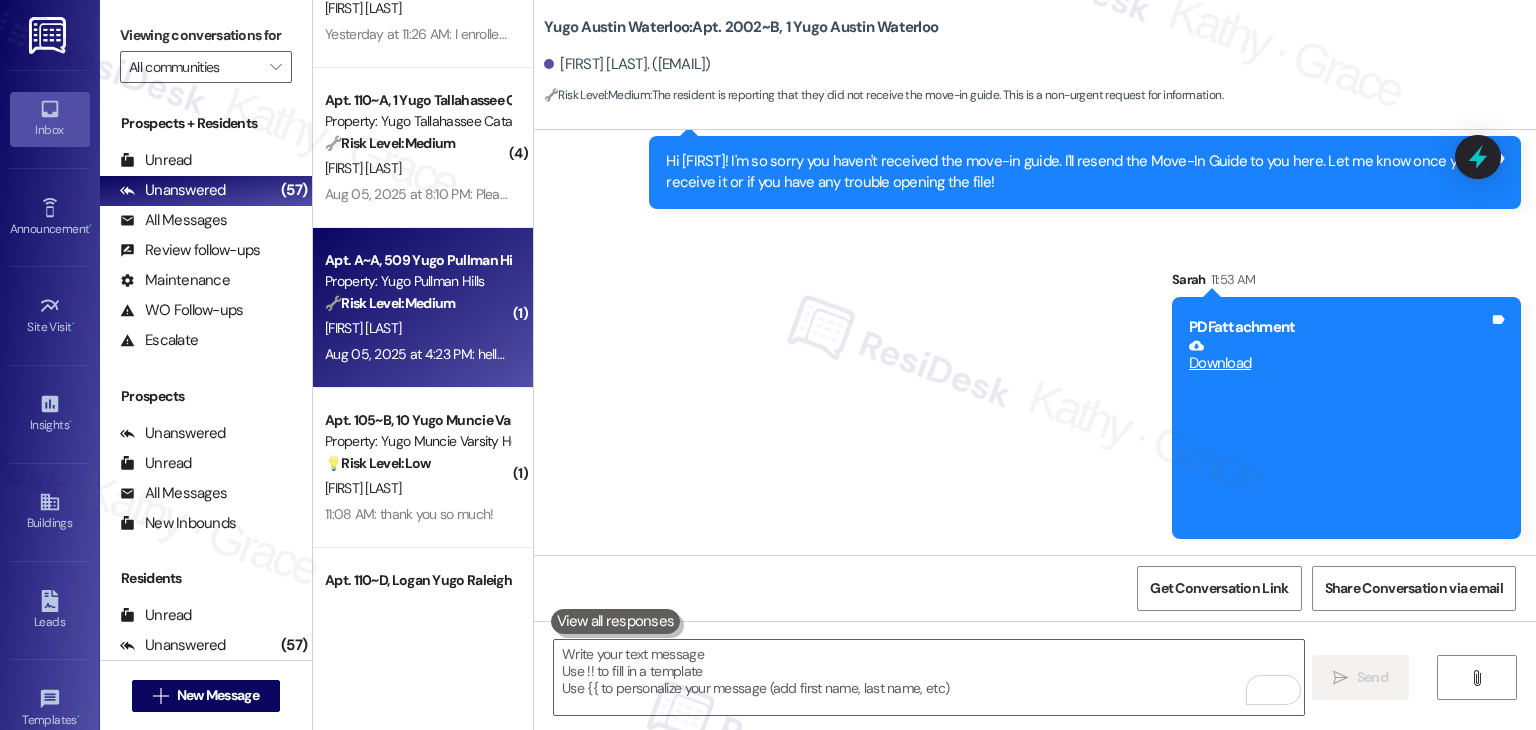 click on "Aug 05, 2025 at 4:23 PM: hello, is there any news about moving in sooner? Aug 05, 2025 at 4:23 PM: hello, is there any news about moving in sooner?" at bounding box center [417, 354] 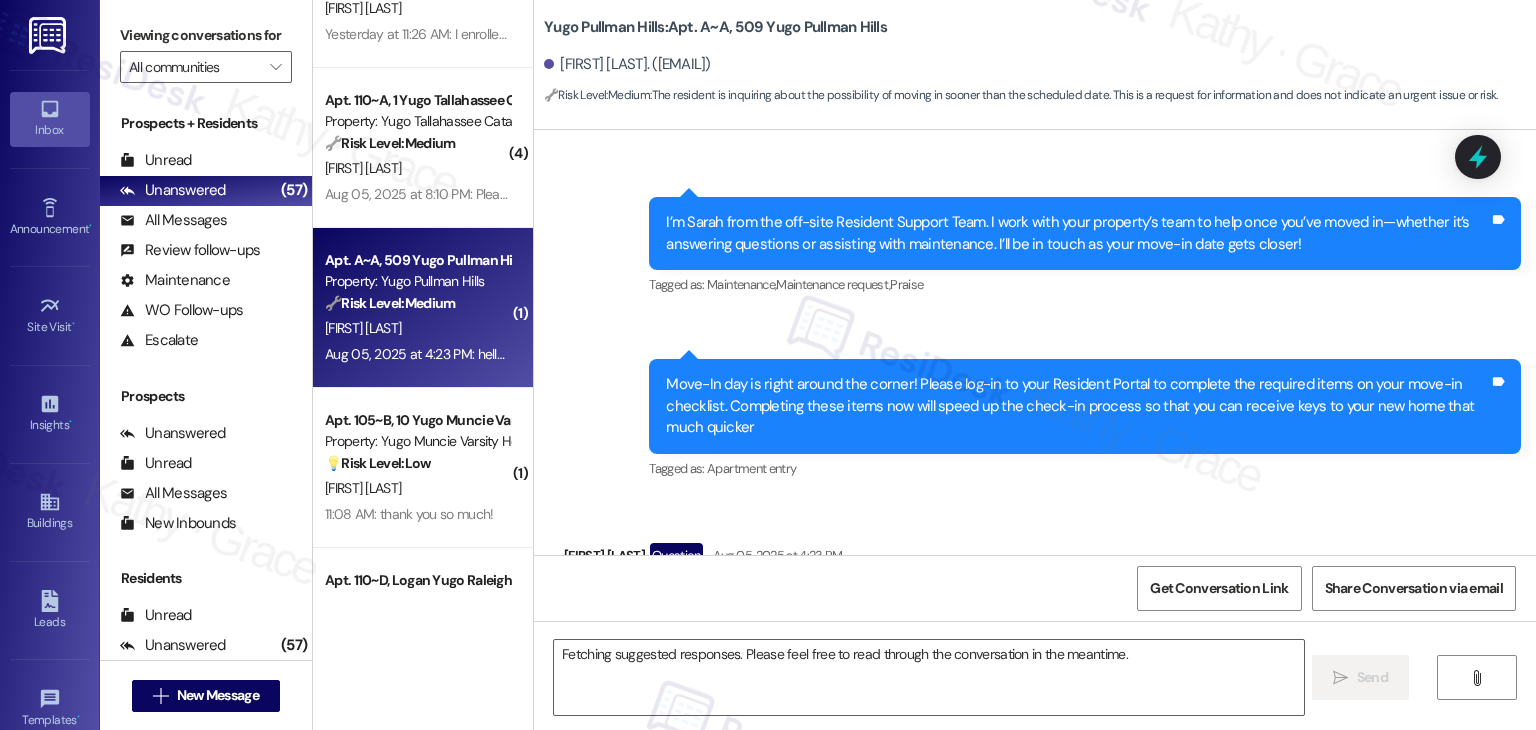 scroll, scrollTop: 300, scrollLeft: 0, axis: vertical 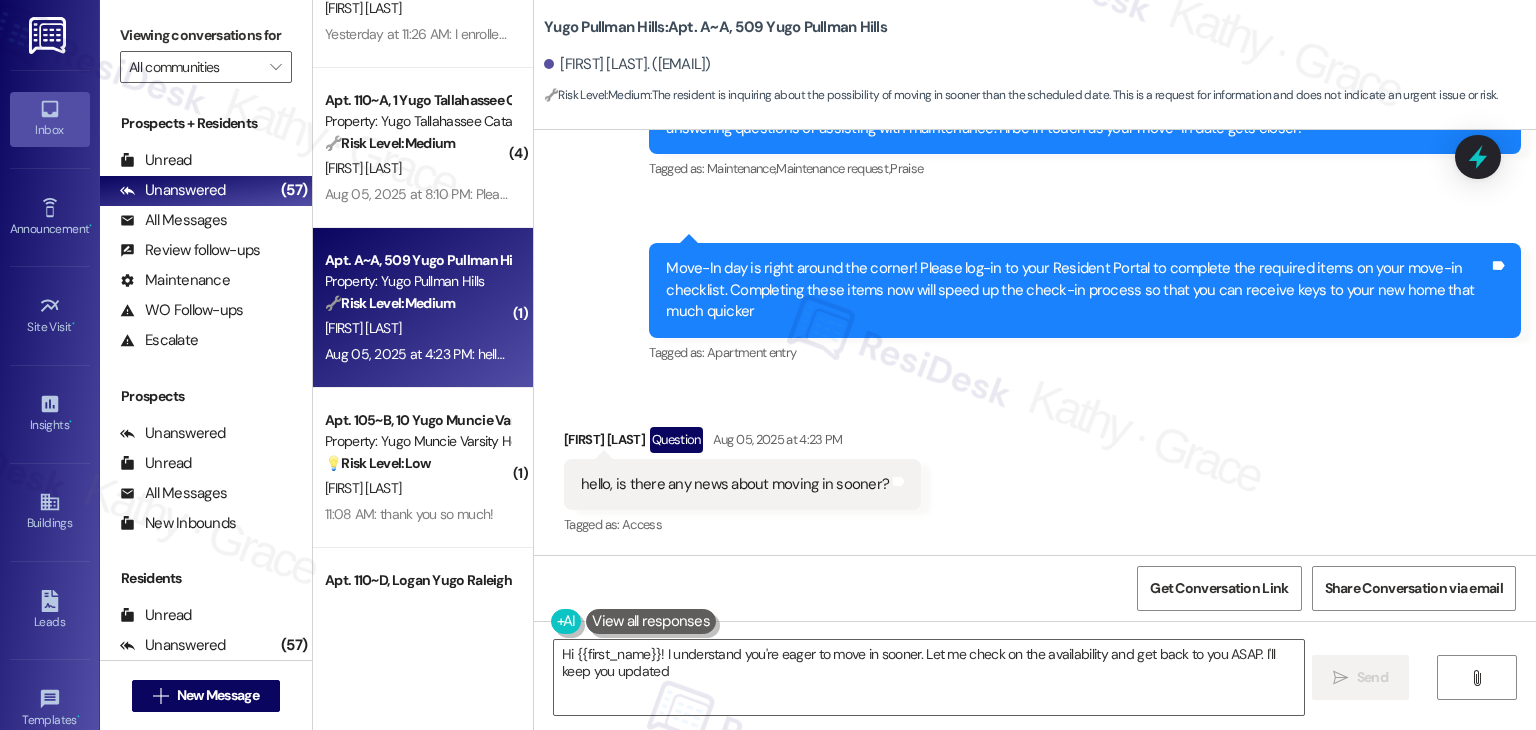 type on "Hi {{first_name}}! I understand you're eager to move in sooner. Let me check on the availability and get back to you ASAP. I'll keep you updated!" 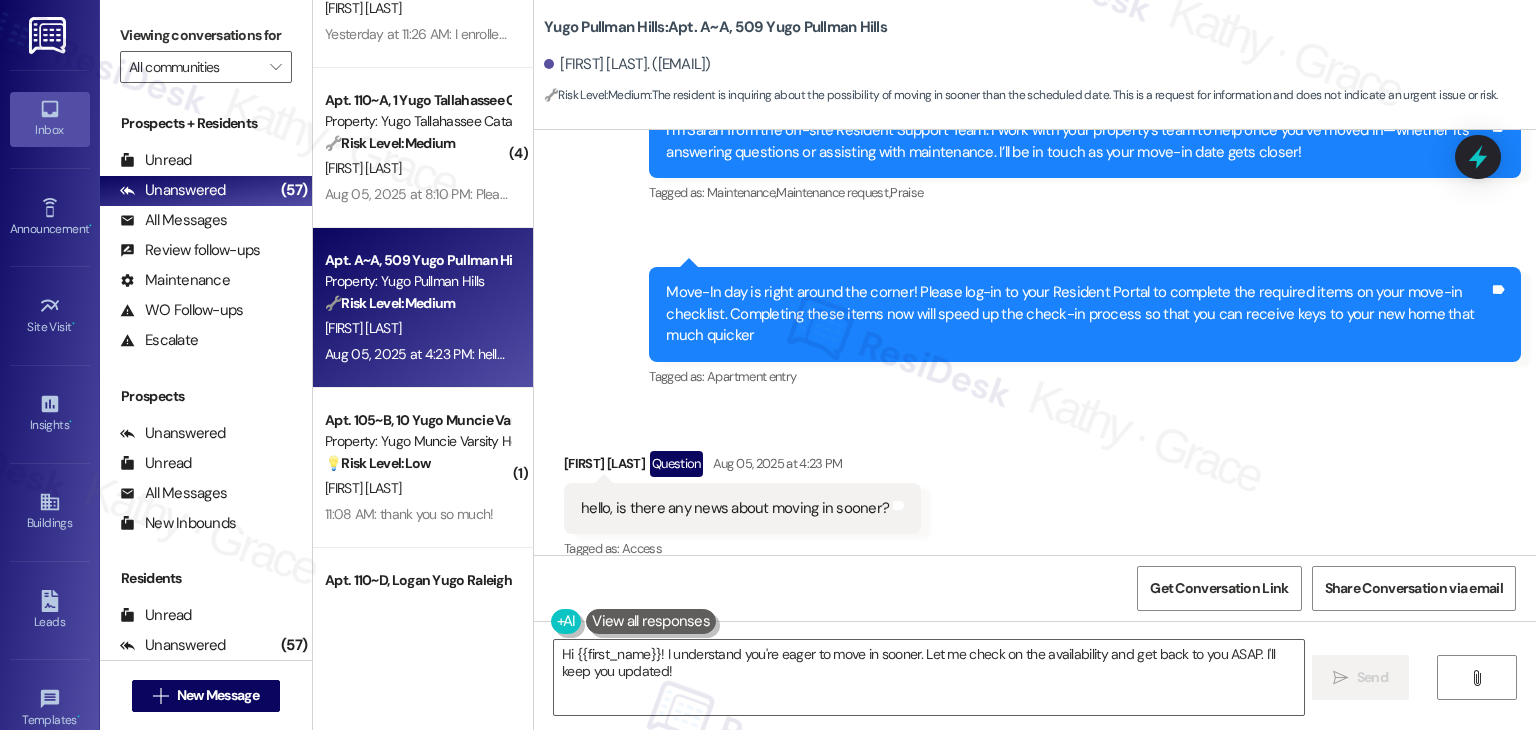 scroll, scrollTop: 419, scrollLeft: 0, axis: vertical 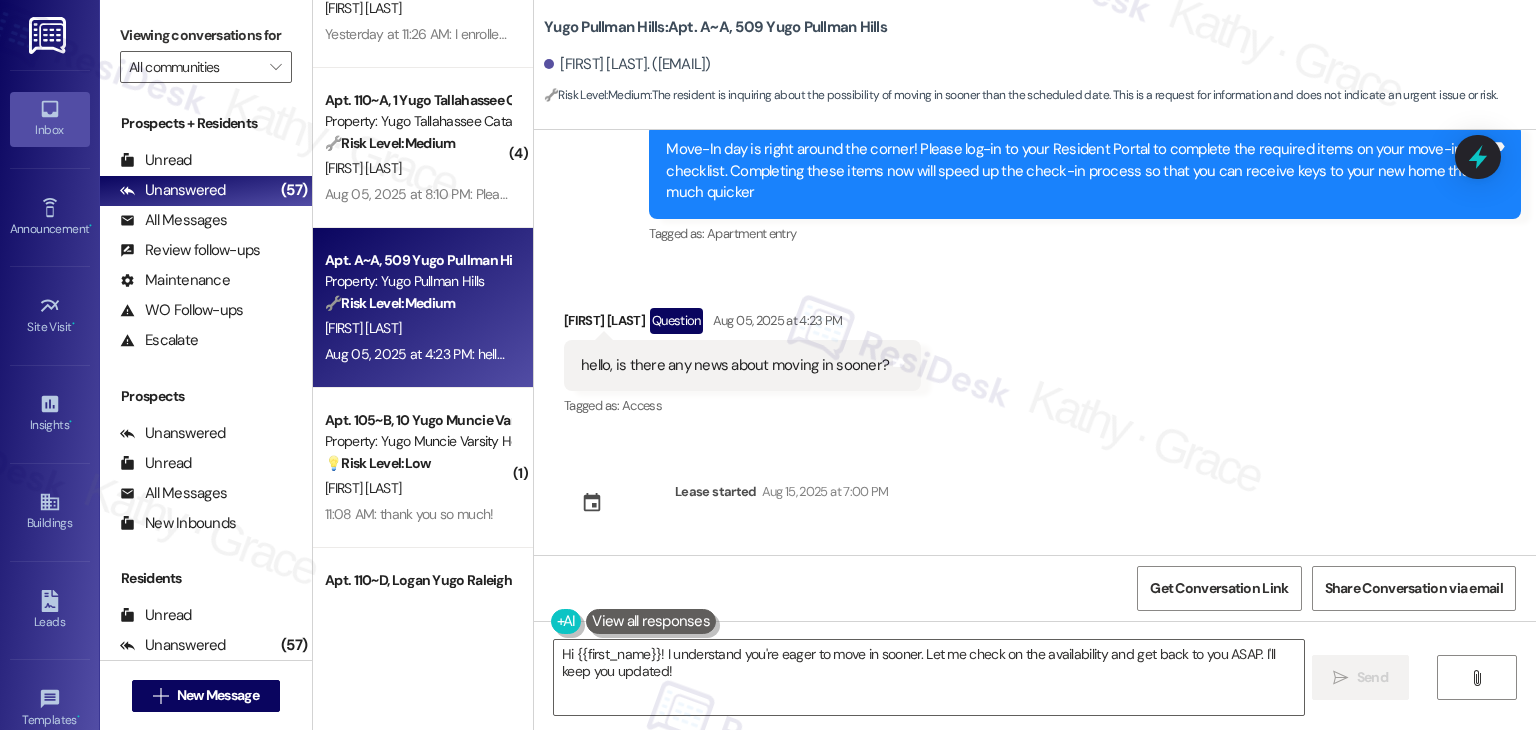 click on "hello, is there any news about moving in sooner?" at bounding box center (735, 365) 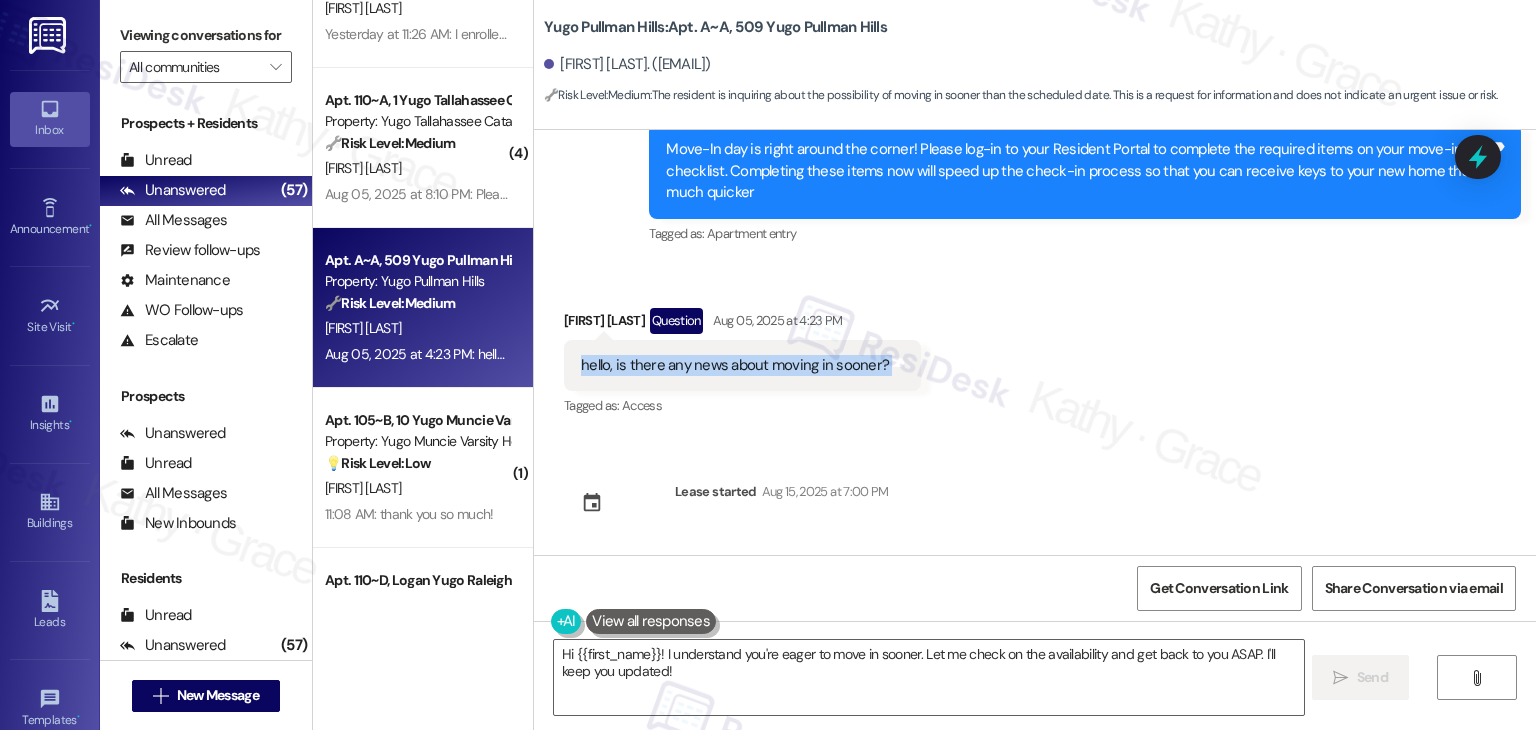 click on "hello, is there any news about moving in sooner?" at bounding box center [735, 365] 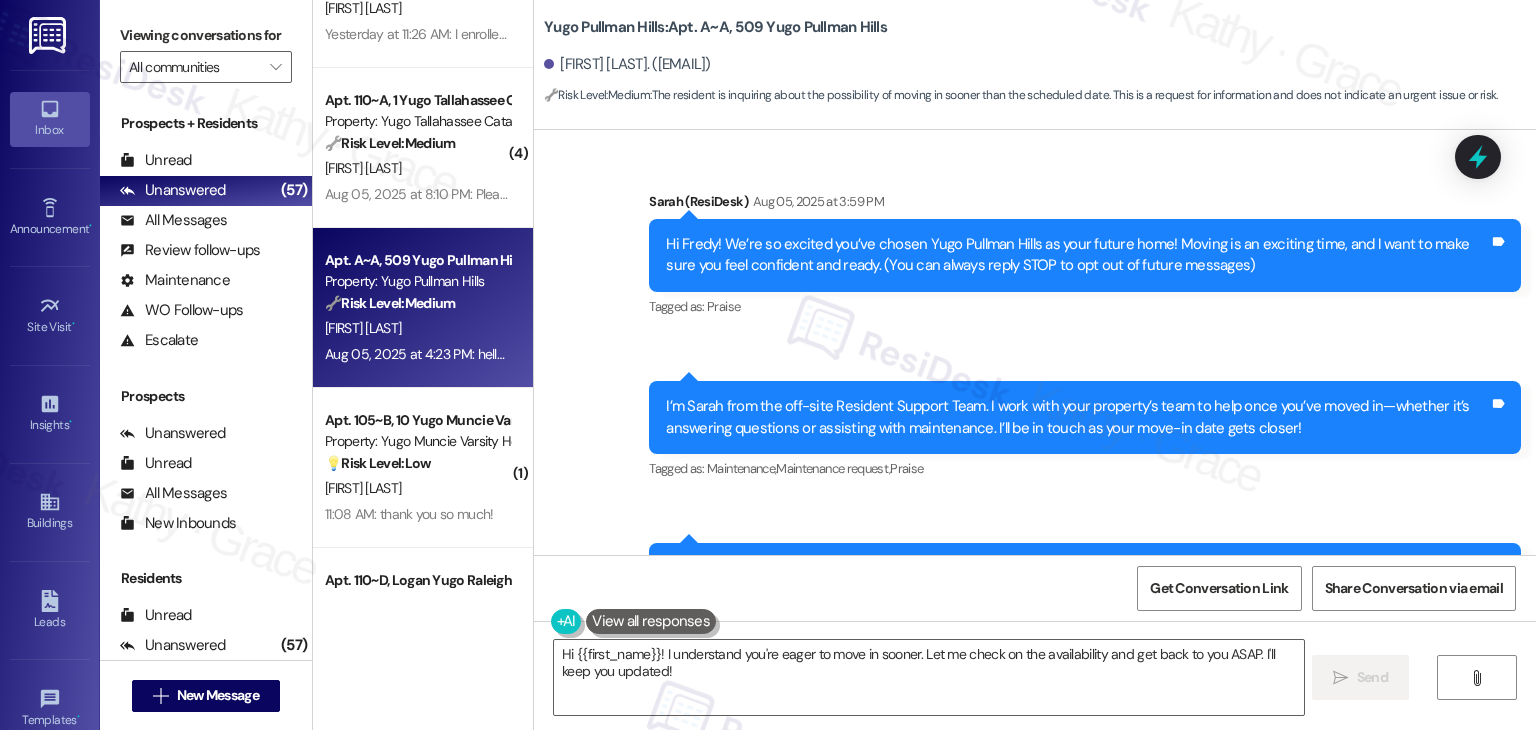 scroll, scrollTop: 419, scrollLeft: 0, axis: vertical 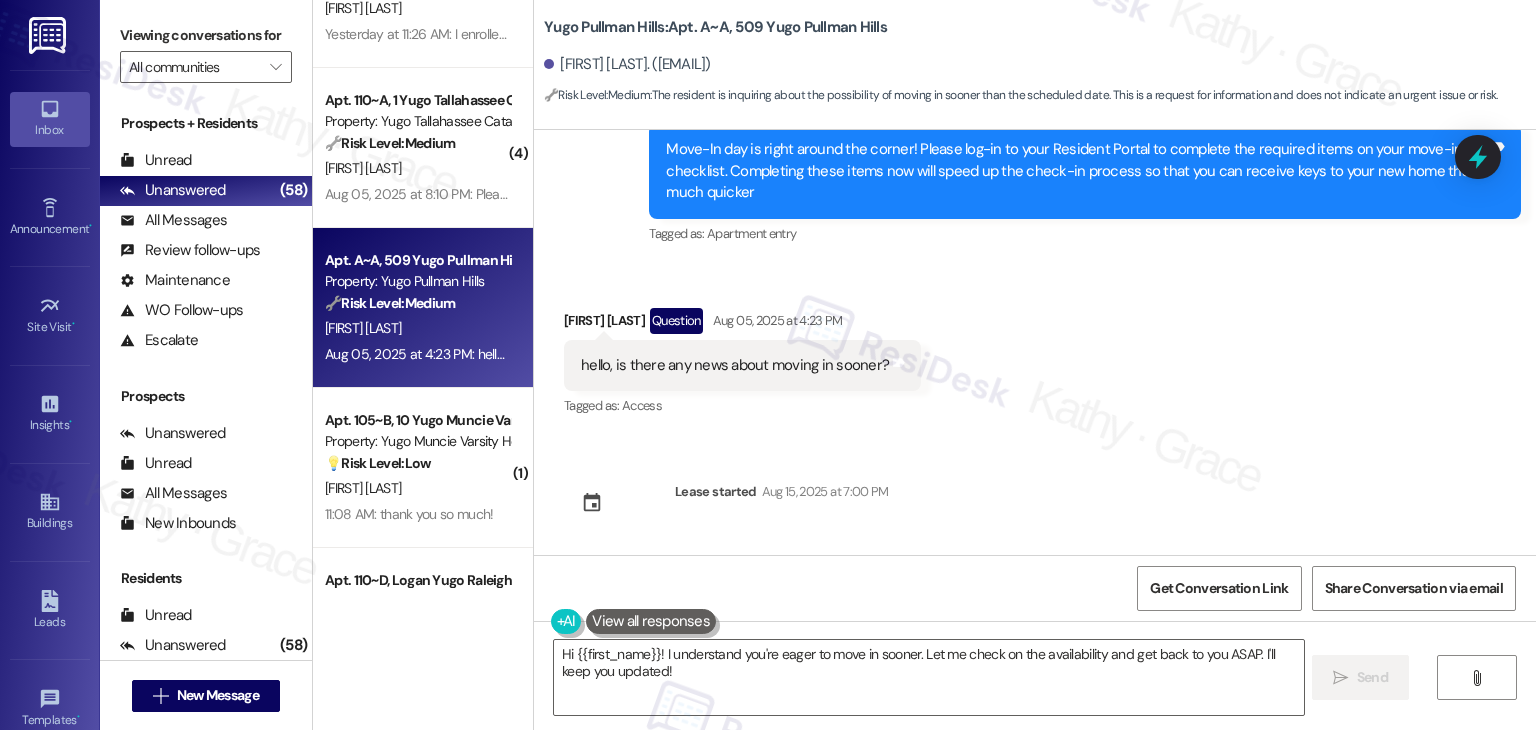 click on "Sent via SMS [FIRST] (ResiDesk) Aug 05, 2025 at 3:59 PM Hi [FIRST]! We’re so excited you’ve chosen Yugo Pullman Hills as your future home! Moving is an exciting time, and I want to make sure you feel confident and ready. (You can always reply STOP to opt out of future messages) Tags and notes Tagged as: Praise Click to highlight conversations about Praise Sent via SMS 3:59 PM [FIRST] (ResiDesk) Aug 05, 2025 at 3:59 PM I’m [FIRST] from the off-site Resident Support Team. I work with your property’s team to help once you’ve moved in—whether it’s answering questions or assisting with maintenance. I’ll be in touch as your move-in date gets closer! Tags and notes Tagged as: Maintenance , Click to highlight conversations about Maintenance Maintenance request , Click to highlight conversations about Maintenance request Praise Click to highlight conversations about Praise Sent via SMS 3:59 PM [FIRST] (ResiDesk) Aug 05, 2025 at 3:59 PM Tags and notes Tagged as: Apartment entry Received via SMS" at bounding box center (1035, 342) 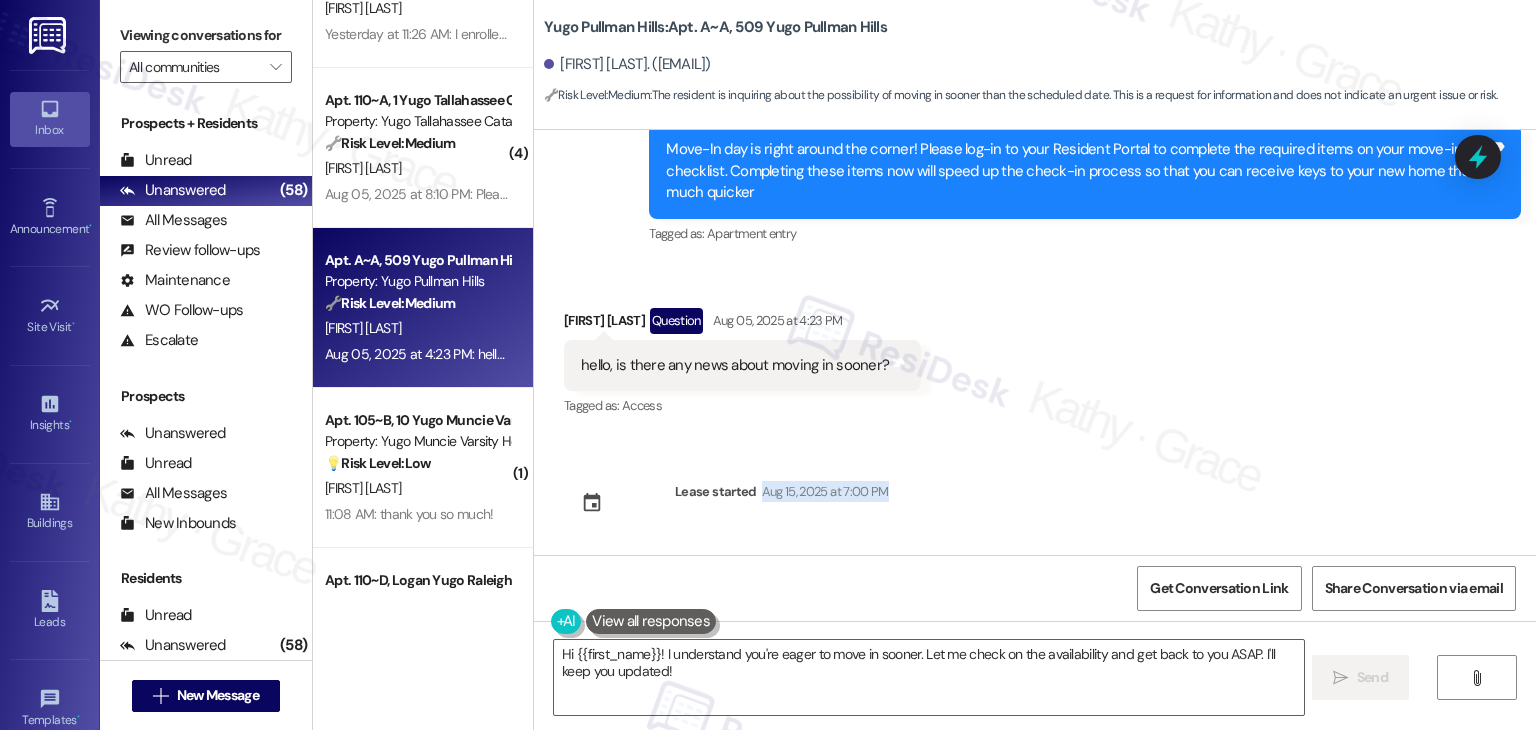 click on "Sent via SMS [FIRST] (ResiDesk) Aug 05, 2025 at 3:59 PM Hi [FIRST]! We’re so excited you’ve chosen Yugo Pullman Hills as your future home! Moving is an exciting time, and I want to make sure you feel confident and ready. (You can always reply STOP to opt out of future messages) Tags and notes Tagged as: Praise Click to highlight conversations about Praise Sent via SMS 3:59 PM [FIRST] (ResiDesk) Aug 05, 2025 at 3:59 PM I’m [FIRST] from the off-site Resident Support Team. I work with your property’s team to help once you’ve moved in—whether it’s answering questions or assisting with maintenance. I’ll be in touch as your move-in date gets closer! Tags and notes Tagged as: Maintenance , Click to highlight conversations about Maintenance Maintenance request , Click to highlight conversations about Maintenance request Praise Click to highlight conversations about Praise Sent via SMS 3:59 PM [FIRST] (ResiDesk) Aug 05, 2025 at 3:59 PM Tags and notes Tagged as: Apartment entry Received via SMS" at bounding box center [1035, 342] 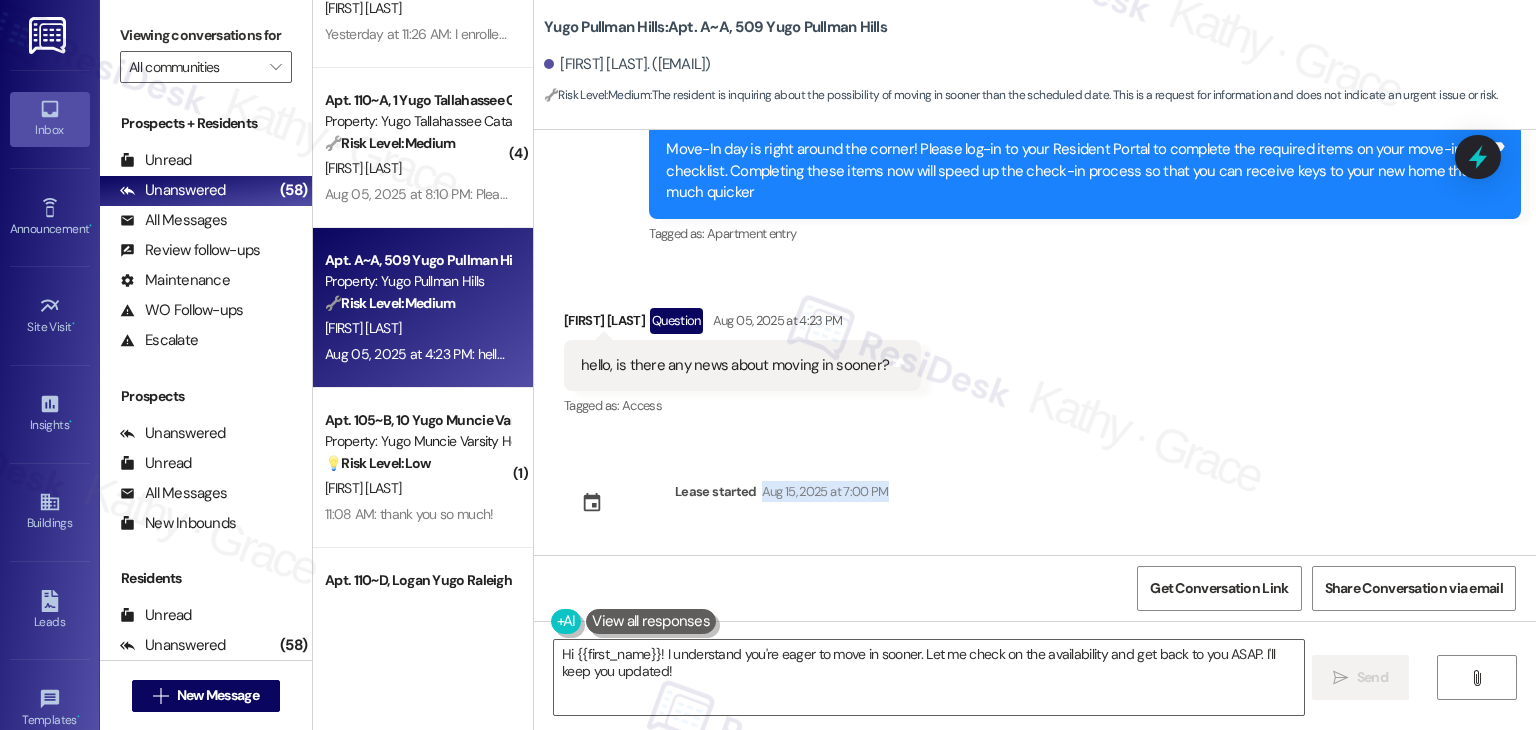 click on "Sent via SMS [FIRST] (ResiDesk) Aug 05, 2025 at 3:59 PM Hi [FIRST]! We’re so excited you’ve chosen Yugo Pullman Hills as your future home! Moving is an exciting time, and I want to make sure you feel confident and ready. (You can always reply STOP to opt out of future messages) Tags and notes Tagged as: Praise Click to highlight conversations about Praise Sent via SMS 3:59 PM [FIRST] (ResiDesk) Aug 05, 2025 at 3:59 PM I’m [FIRST] from the off-site Resident Support Team. I work with your property’s team to help once you’ve moved in—whether it’s answering questions or assisting with maintenance. I’ll be in touch as your move-in date gets closer! Tags and notes Tagged as: Maintenance , Click to highlight conversations about Maintenance Maintenance request , Click to highlight conversations about Maintenance request Praise Click to highlight conversations about Praise Sent via SMS 3:59 PM [FIRST] (ResiDesk) Aug 05, 2025 at 3:59 PM Tags and notes Tagged as: Apartment entry Received via SMS" at bounding box center [1035, 342] 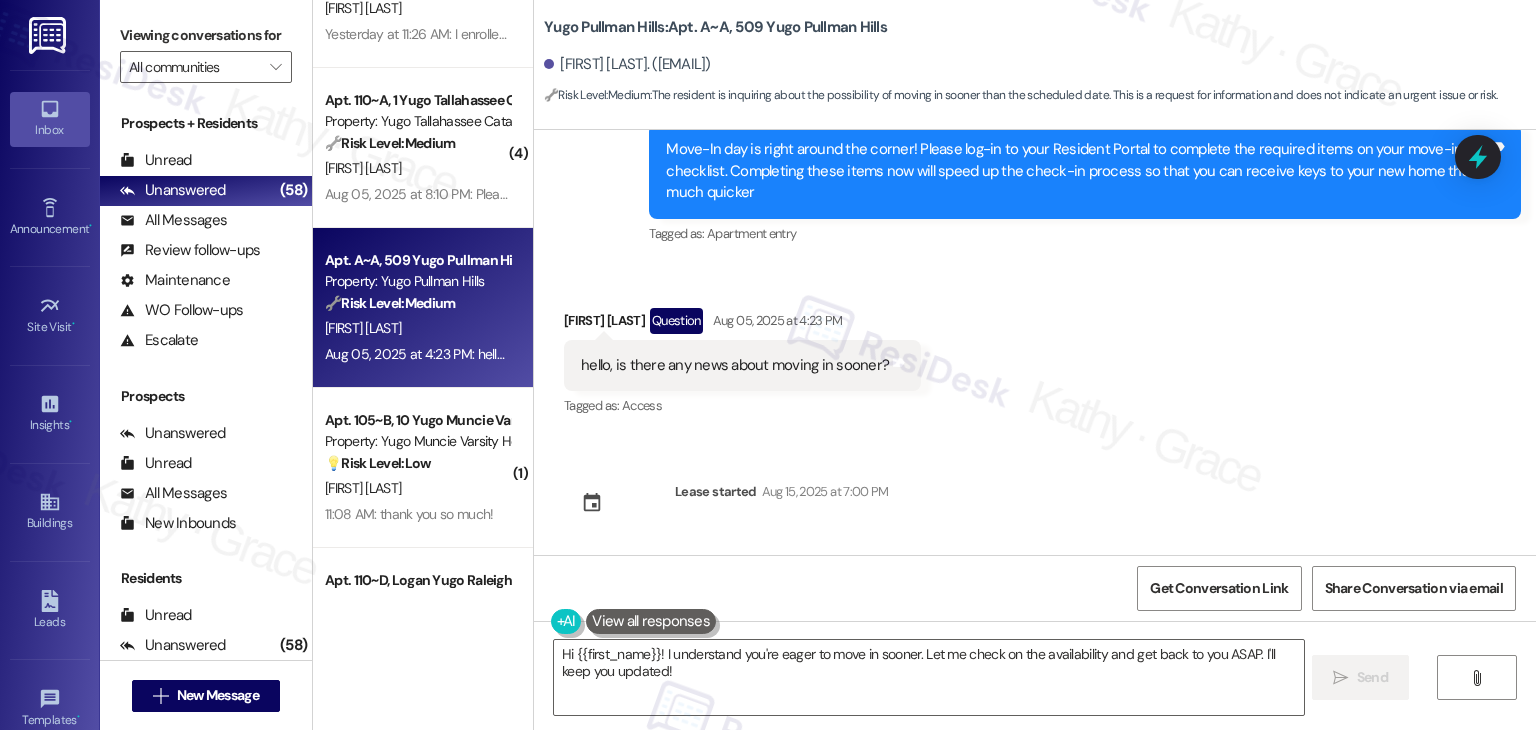 click on "Received via SMS [FIRST] [LAST] Question Aug 05, 2025 at 4:23 PM hello, is there any news about moving in sooner? Tags and notes Tagged as: Access Click to highlight conversations about Access" at bounding box center (1035, 349) 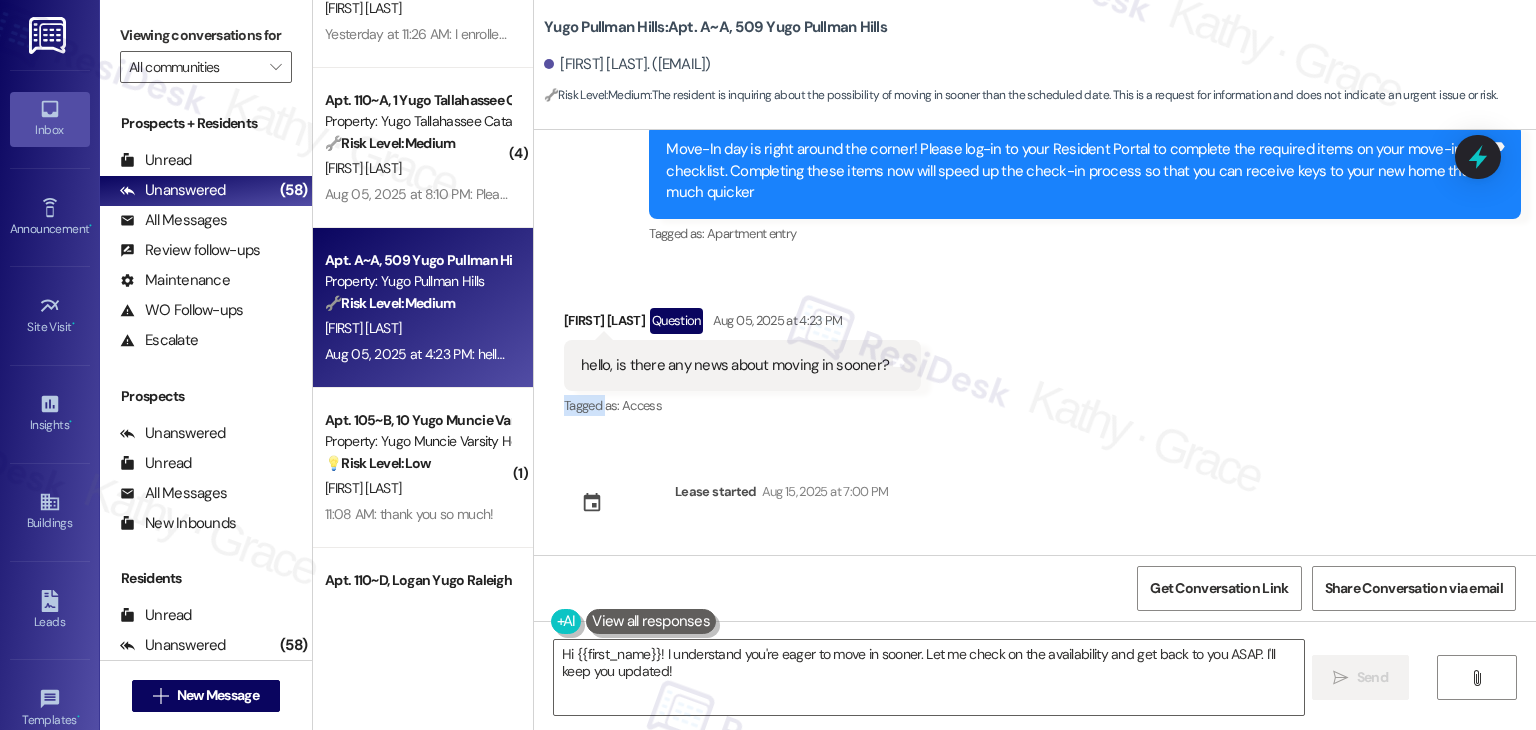click on "Received via SMS [FIRST] [LAST] Question Aug 05, 2025 at 4:23 PM hello, is there any news about moving in sooner? Tags and notes Tagged as: Access Click to highlight conversations about Access" at bounding box center [1035, 349] 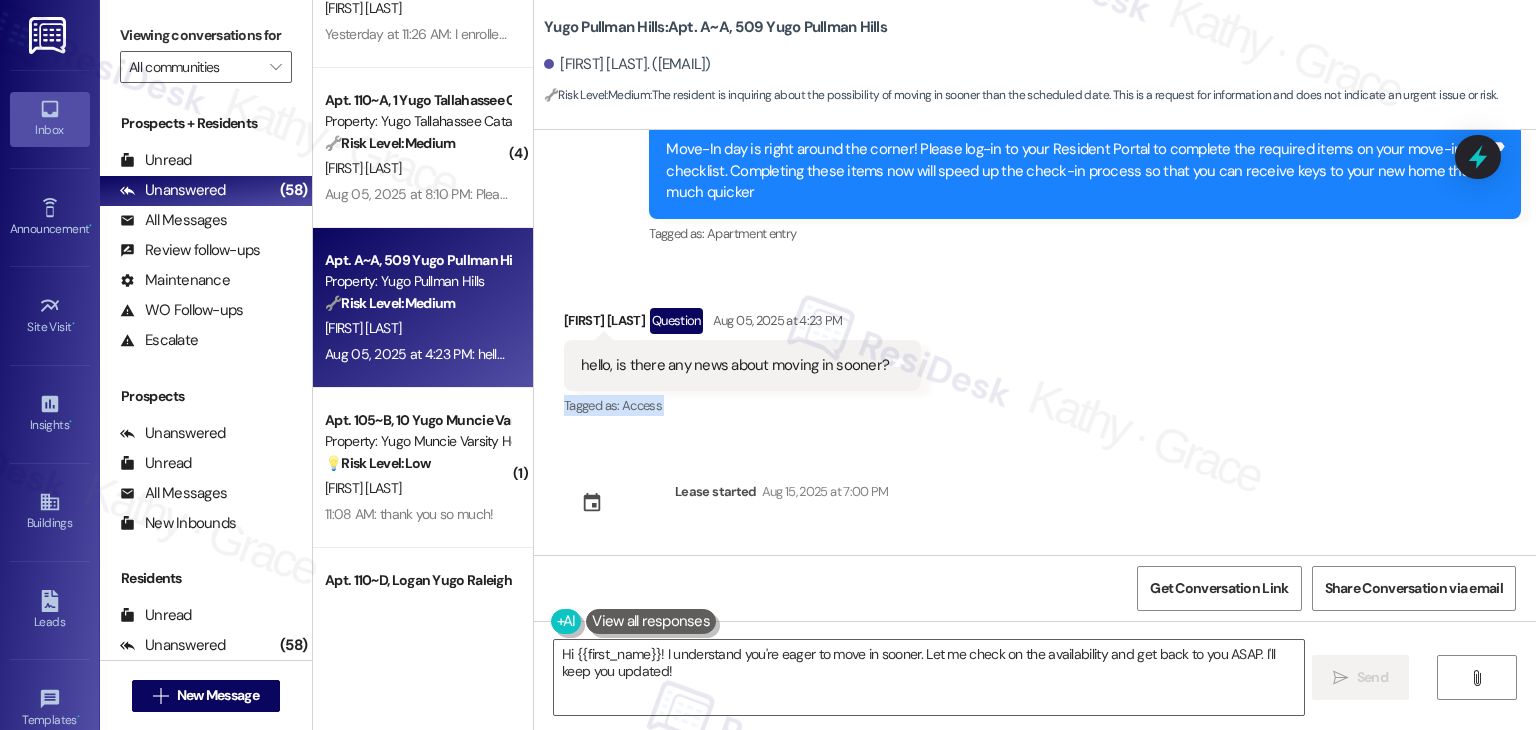 click on "Received via SMS [FIRST] [LAST] Question Aug 05, 2025 at 4:23 PM hello, is there any news about moving in sooner? Tags and notes Tagged as: Access Click to highlight conversations about Access" at bounding box center [1035, 349] 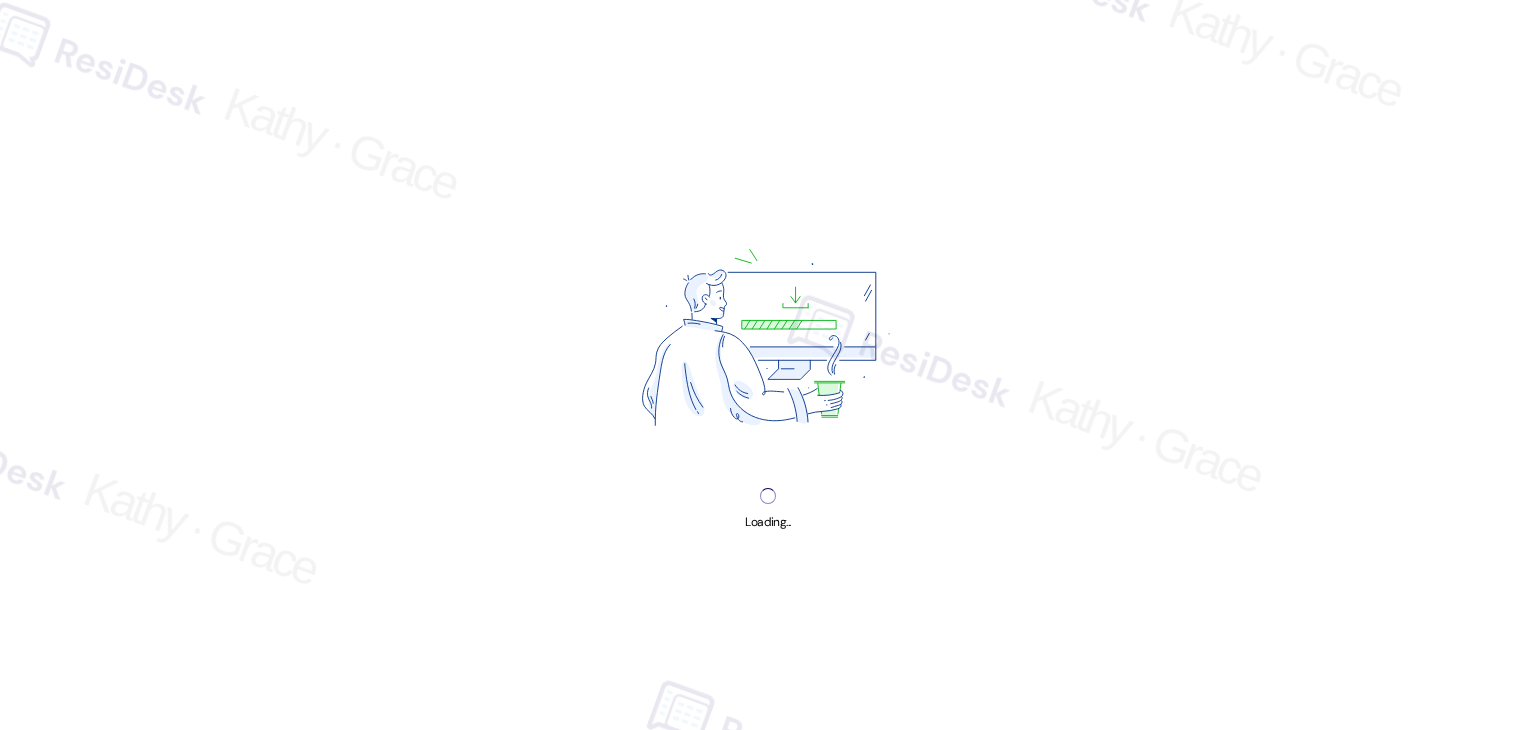 scroll, scrollTop: 0, scrollLeft: 0, axis: both 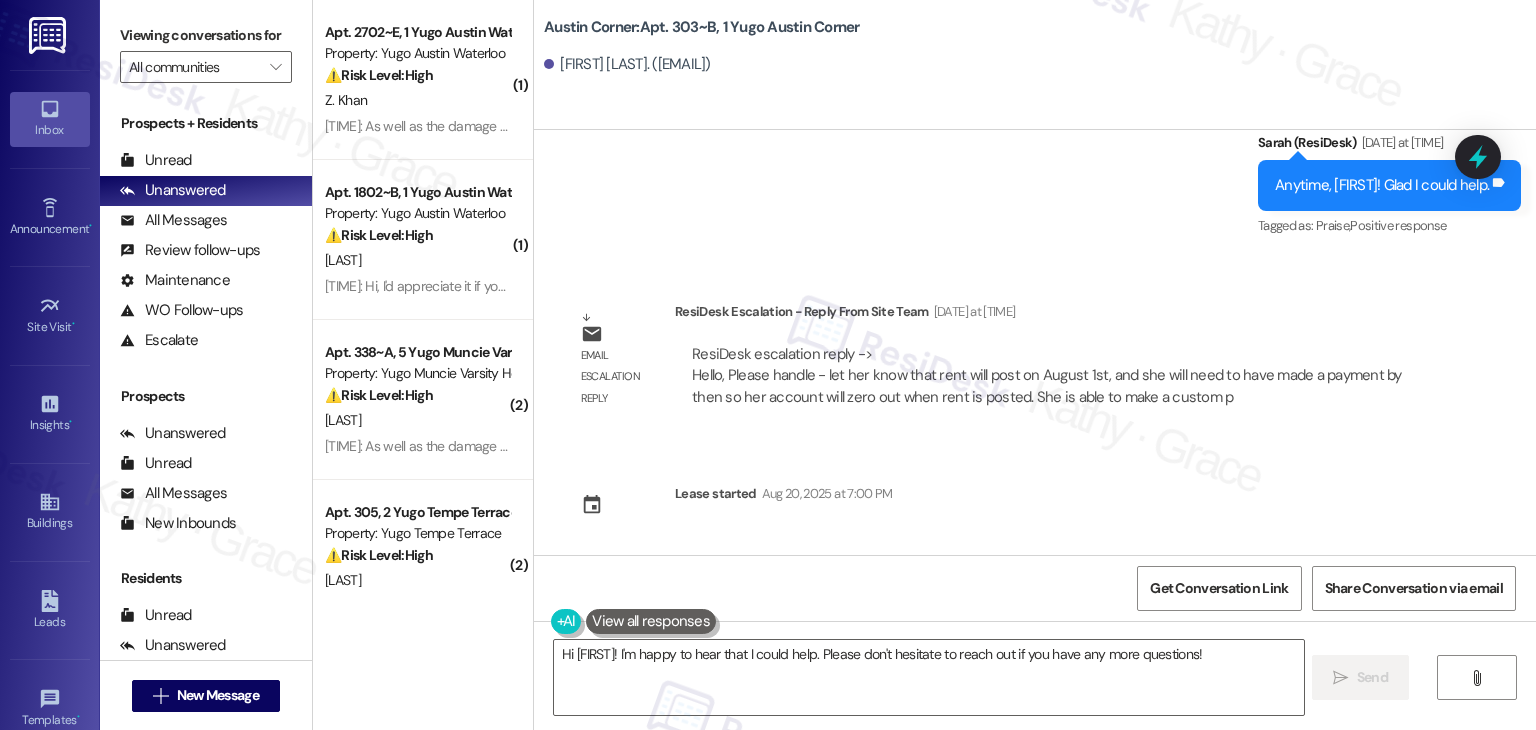 click on "Sent via SMS Sarah (ResiDesk) [DATE] at [TIME] Anytime, [FIRST]! Glad I could help. Tags and notes Tagged as: Praise , Click to highlight conversations about Praise Positive response Click to highlight conversations about Positive response" at bounding box center (1035, 171) 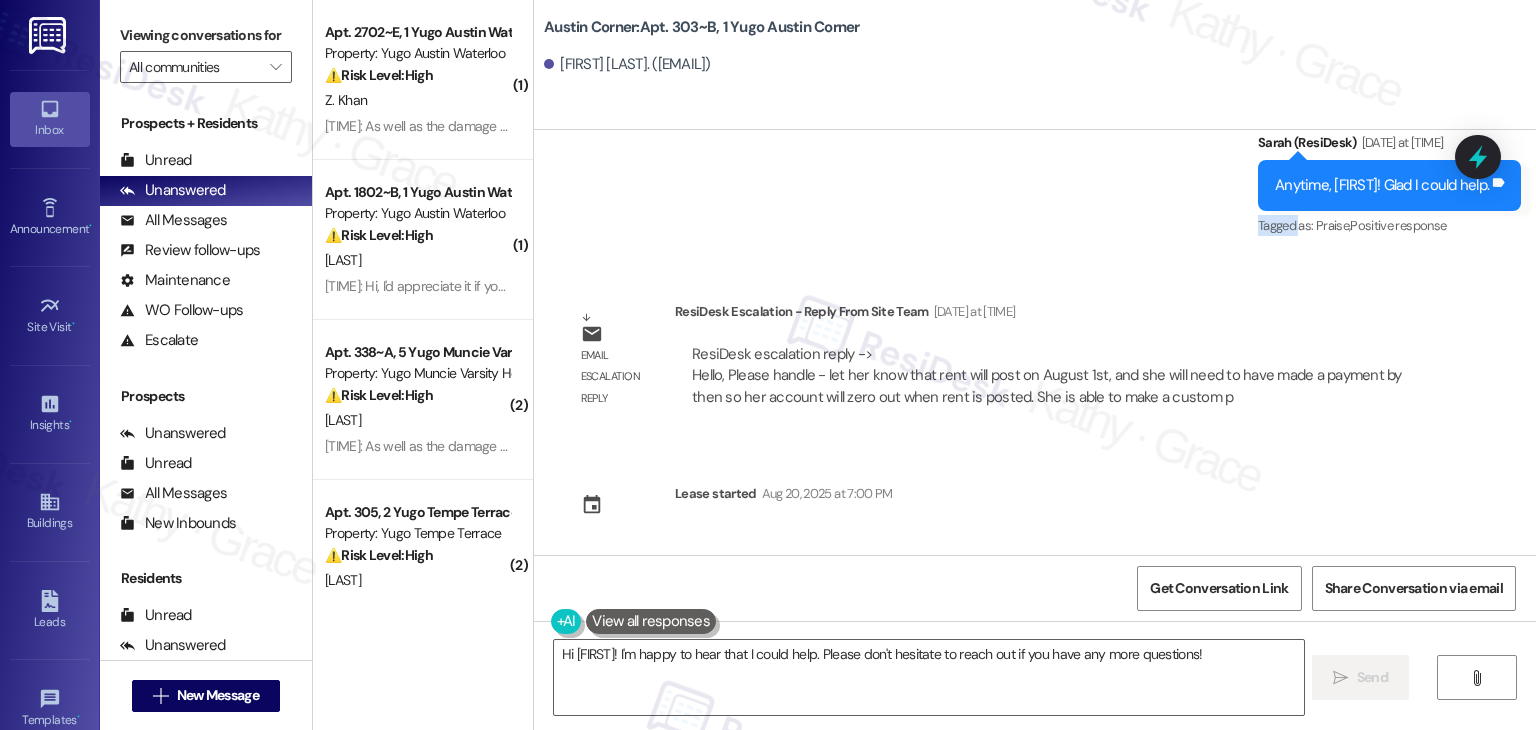 click on "Sent via SMS Sarah (ResiDesk) [DATE] at [TIME] Anytime, [FIRST]! Glad I could help. Tags and notes Tagged as: Praise , Click to highlight conversations about Praise Positive response Click to highlight conversations about Positive response" at bounding box center (1035, 171) 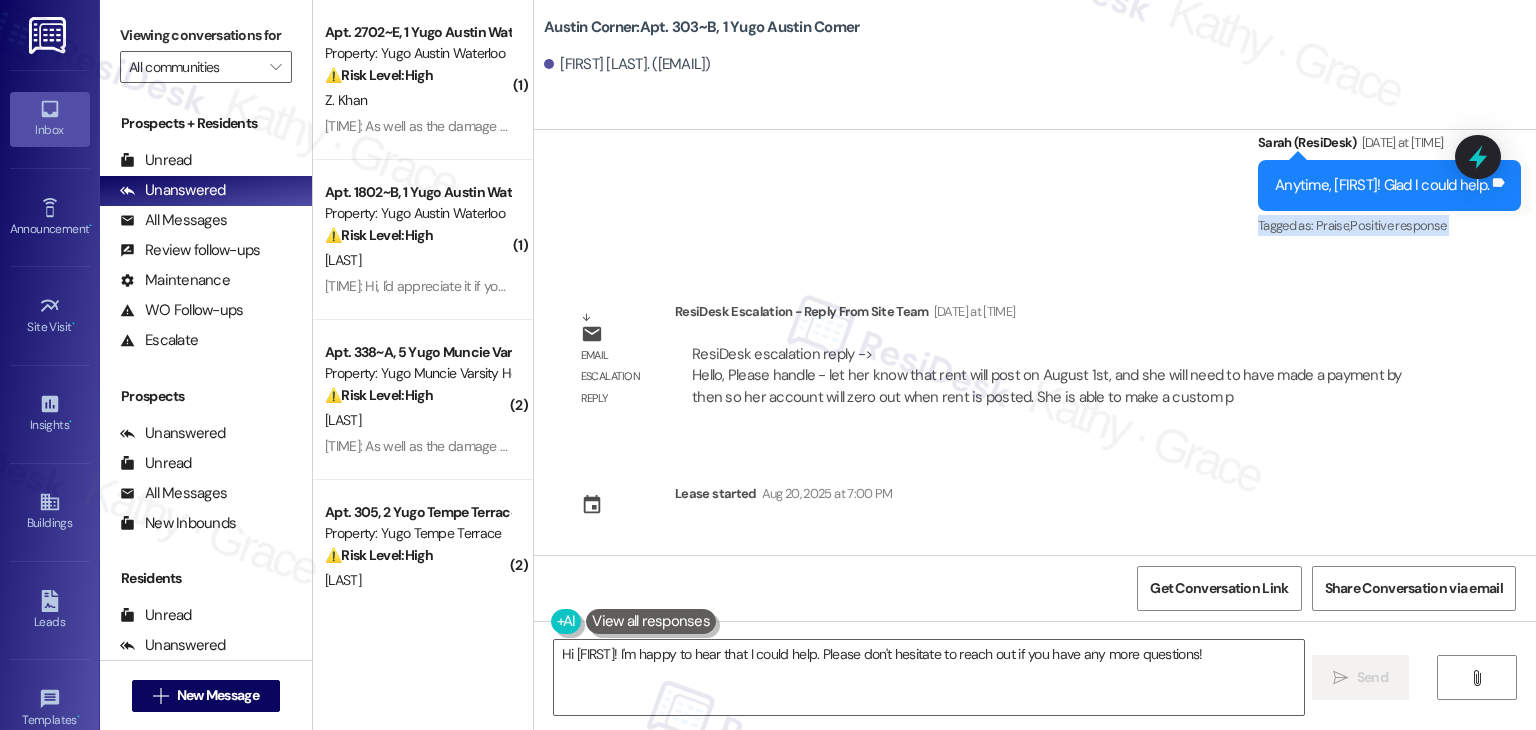 click on "Sent via SMS Sarah (ResiDesk) [DATE] at [TIME] Anytime, [FIRST]! Glad I could help. Tags and notes Tagged as: Praise , Click to highlight conversations about Praise Positive response Click to highlight conversations about Positive response" at bounding box center [1035, 171] 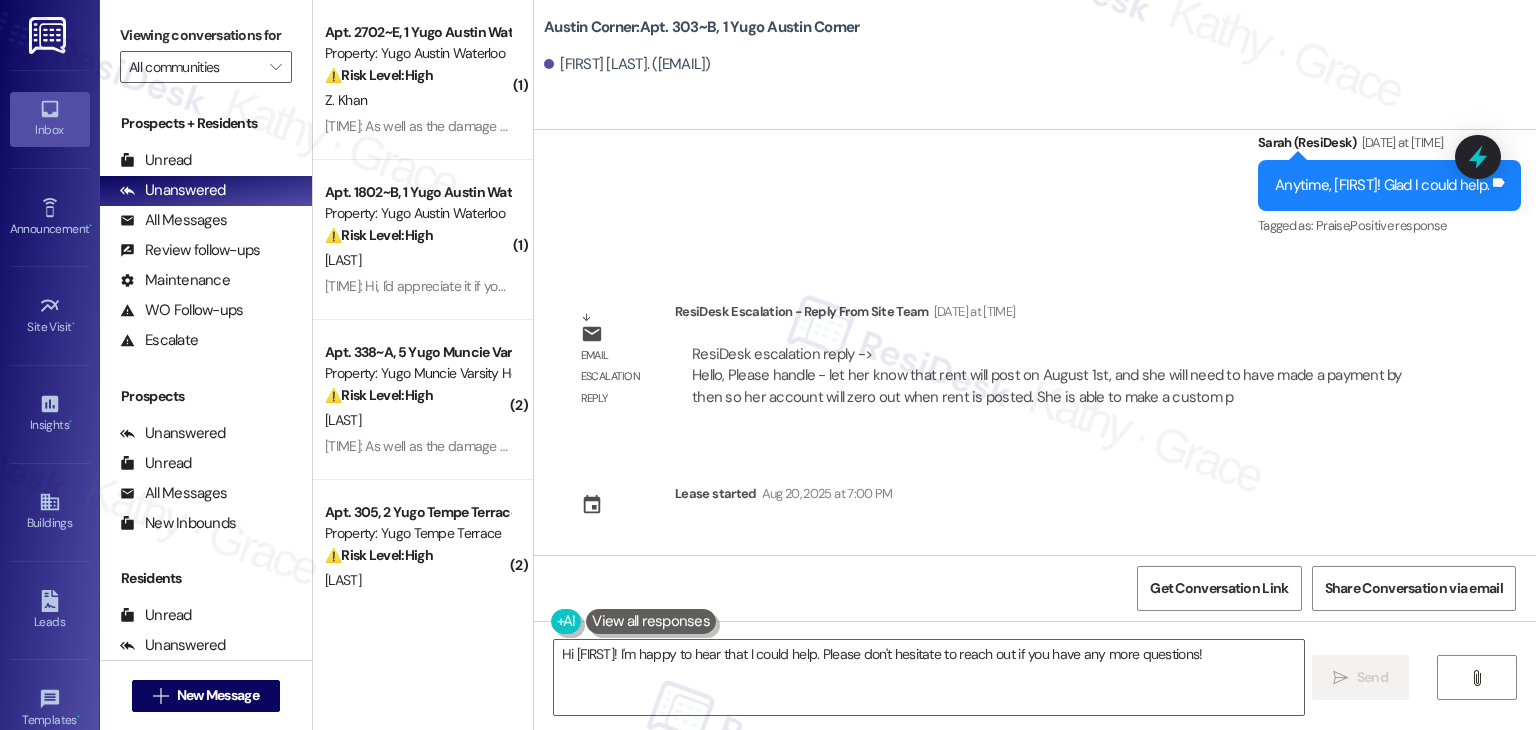 click on "Sent via SMS Sarah (ResiDesk) [DATE] at [TIME] Anytime, [FIRST]! Glad I could help. Tags and notes Tagged as: Praise , Click to highlight conversations about Praise Positive response Click to highlight conversations about Positive response" at bounding box center [1035, 171] 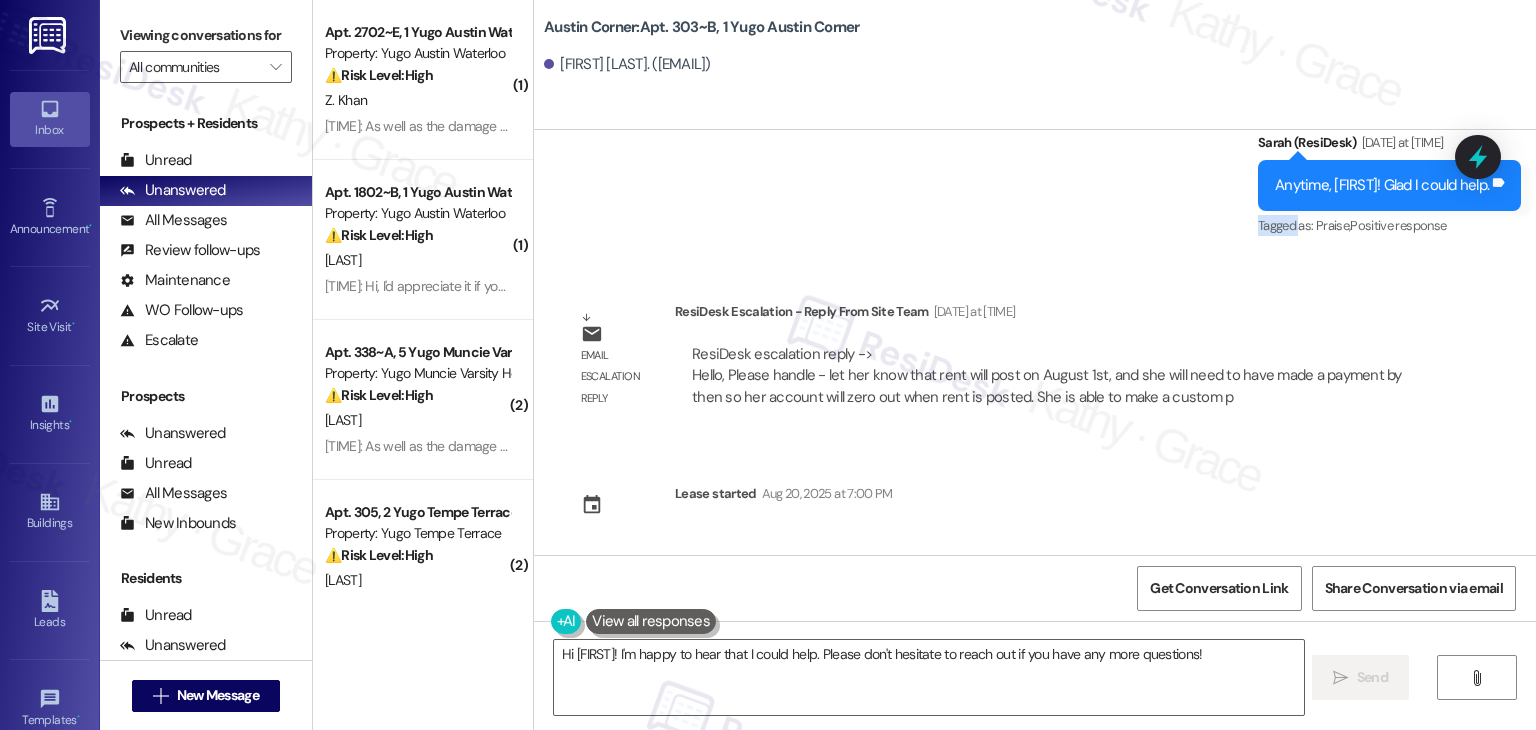 click on "Sent via SMS Sarah (ResiDesk) [DATE] at [TIME] Anytime, [FIRST]! Glad I could help. Tags and notes Tagged as: Praise , Click to highlight conversations about Praise Positive response Click to highlight conversations about Positive response" at bounding box center [1035, 171] 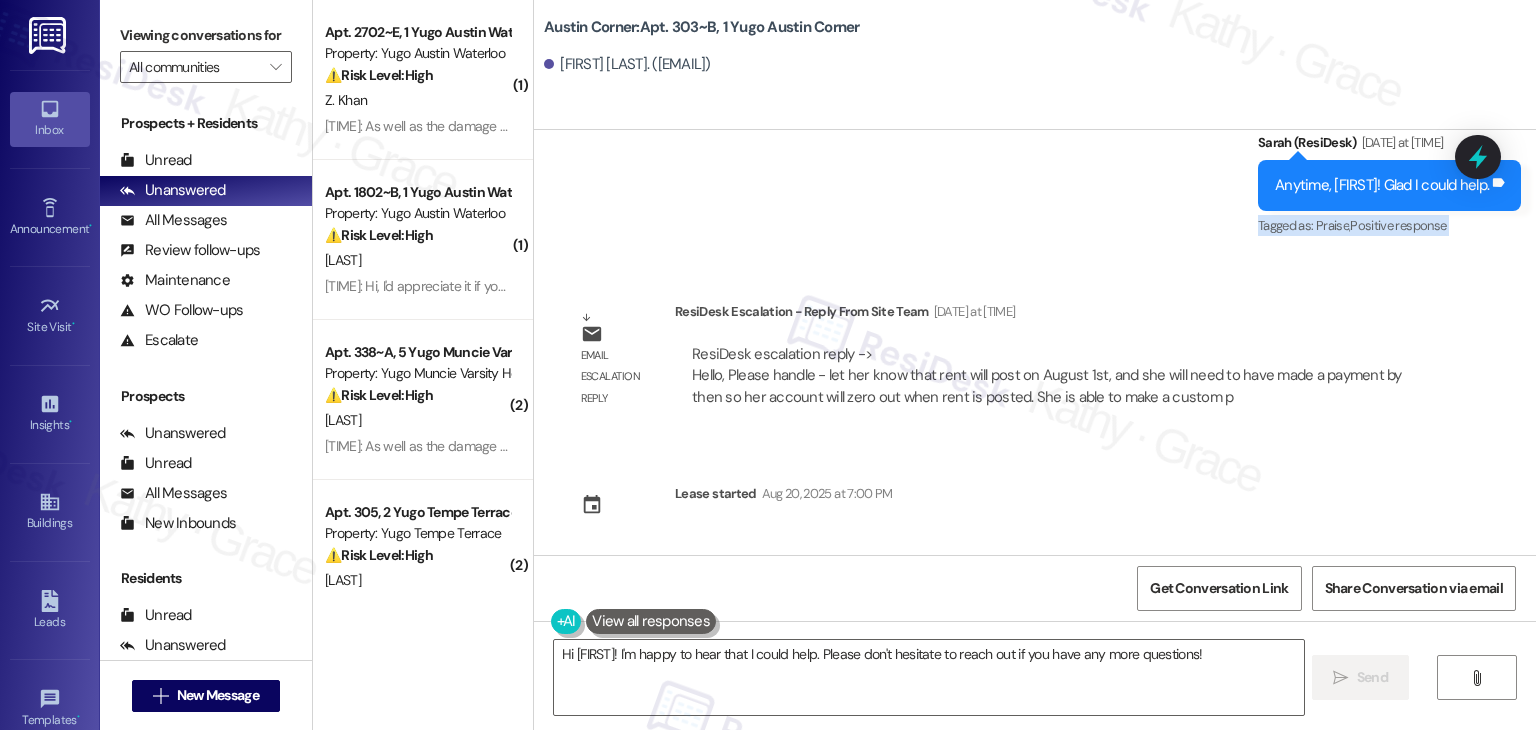 click on "Sent via SMS Sarah (ResiDesk) [DATE] at [TIME] Anytime, [FIRST]! Glad I could help. Tags and notes Tagged as: Praise , Click to highlight conversations about Praise Positive response Click to highlight conversations about Positive response" at bounding box center [1035, 171] 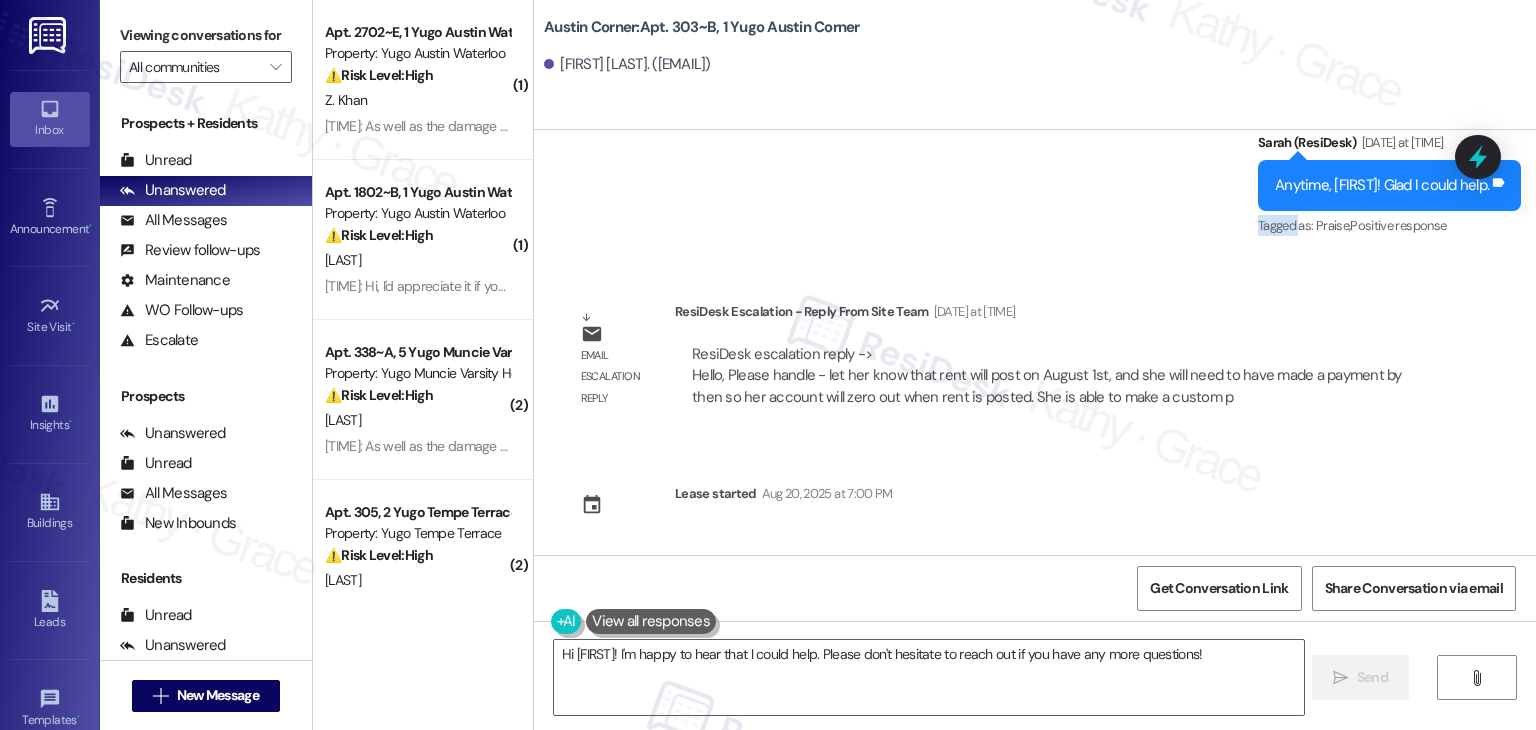 click on "Sent via SMS Sarah (ResiDesk) [DATE] at [TIME] Anytime, [FIRST]! Glad I could help. Tags and notes Tagged as: Praise , Click to highlight conversations about Praise Positive response Click to highlight conversations about Positive response" at bounding box center (1035, 171) 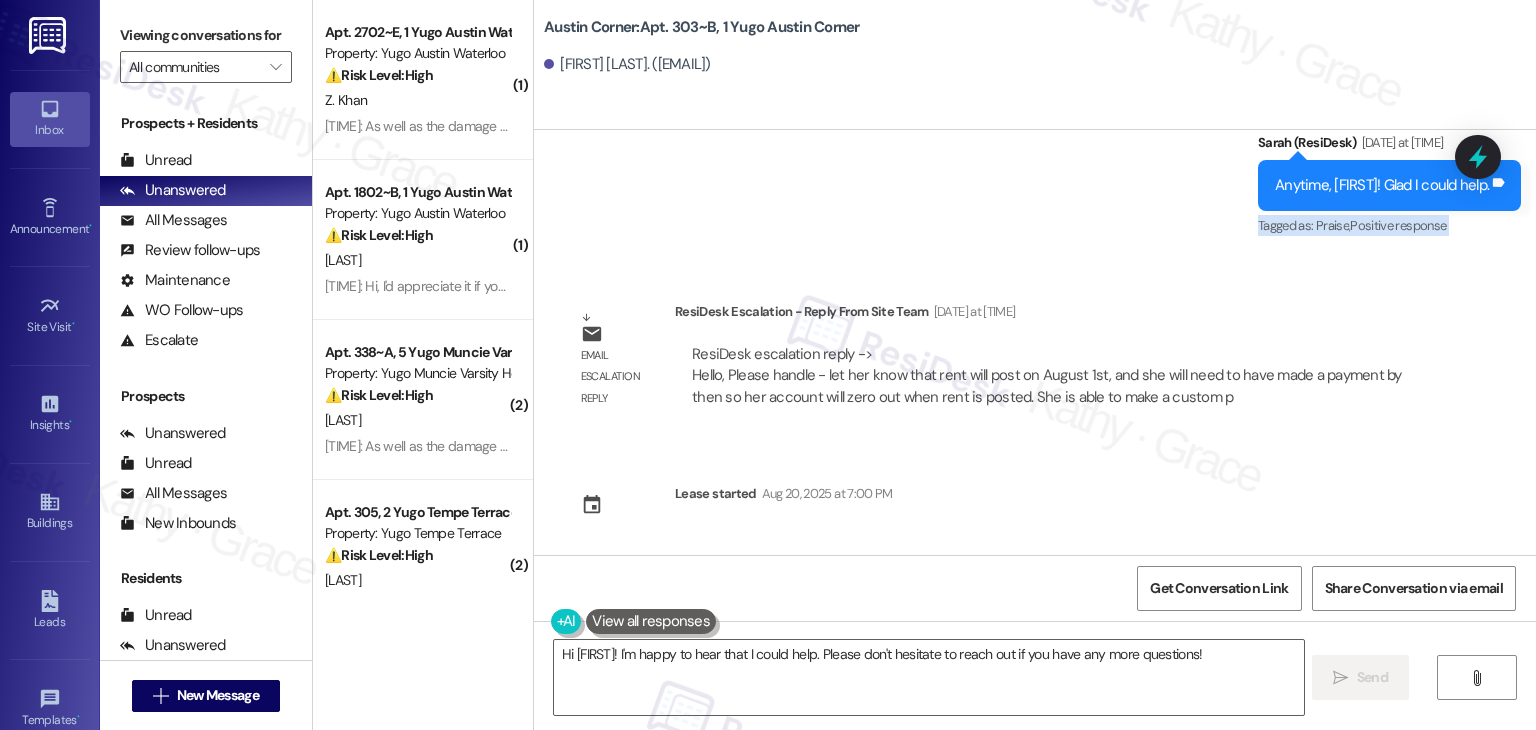 click on "Sent via SMS Sarah (ResiDesk) [DATE] at [TIME] Anytime, [FIRST]! Glad I could help. Tags and notes Tagged as: Praise , Click to highlight conversations about Praise Positive response Click to highlight conversations about Positive response" at bounding box center (1035, 171) 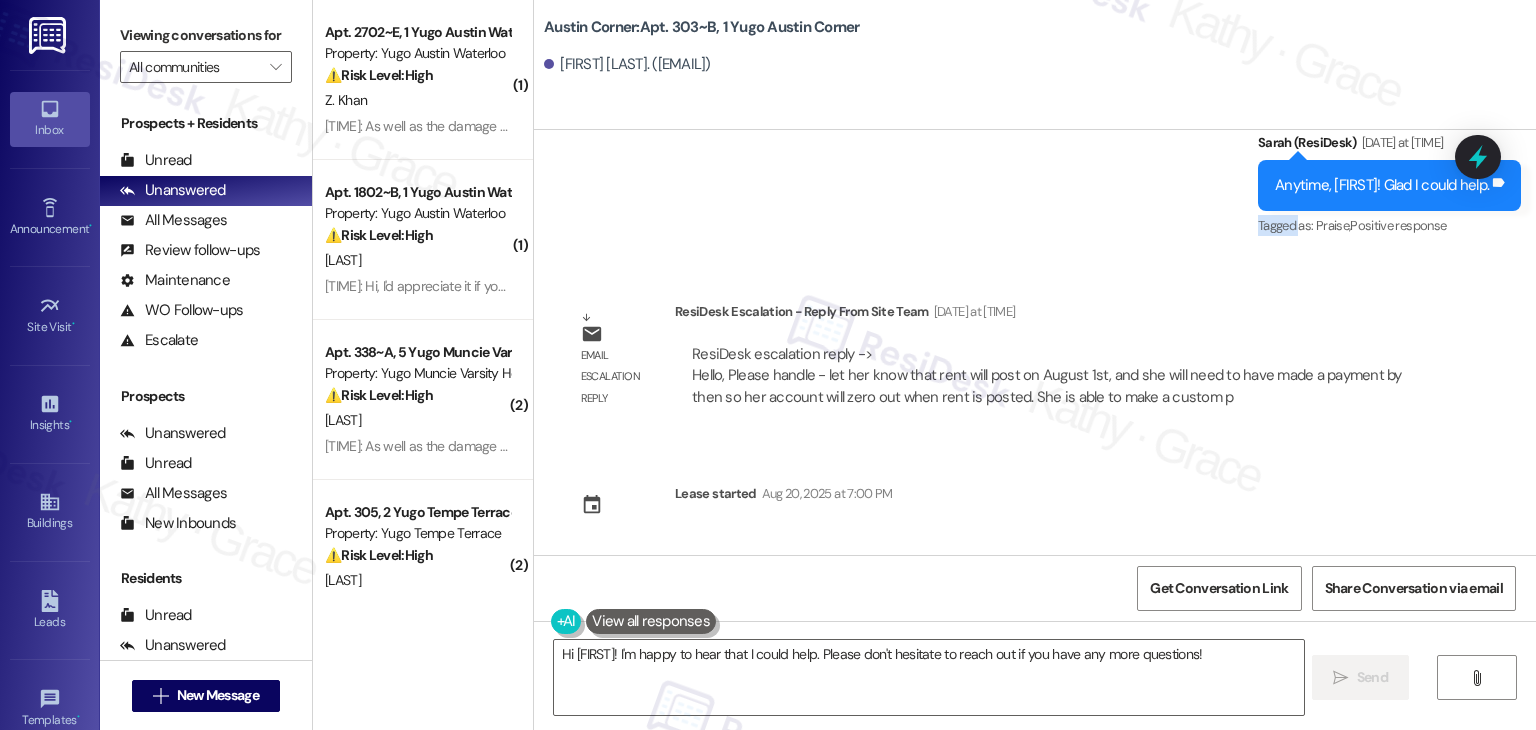 click on "Sent via SMS Sarah (ResiDesk) [DATE] at [TIME] Anytime, [FIRST]! Glad I could help. Tags and notes Tagged as: Praise , Click to highlight conversations about Praise Positive response Click to highlight conversations about Positive response" at bounding box center (1035, 171) 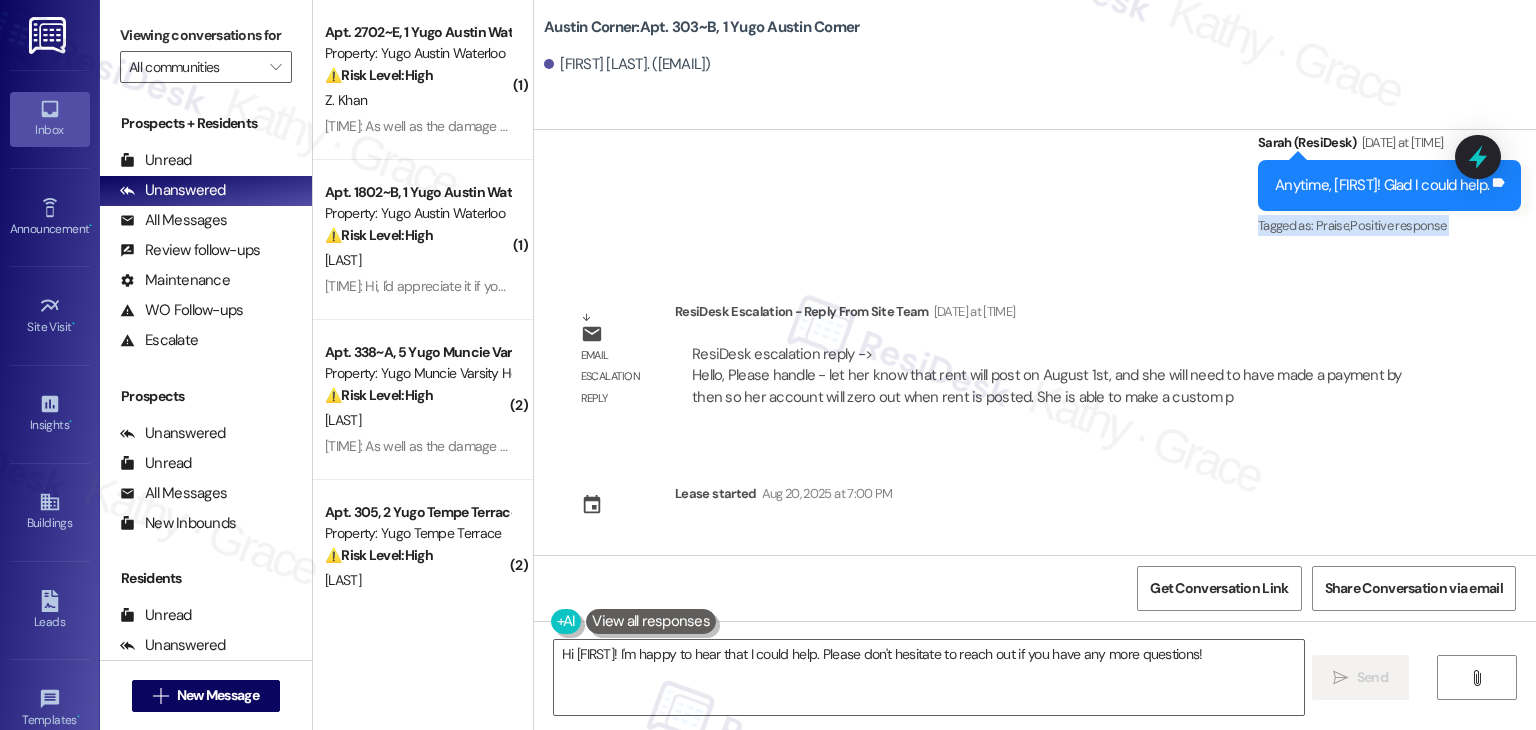 click on "Sent via SMS Sarah (ResiDesk) [DATE] at [TIME] Anytime, [FIRST]! Glad I could help. Tags and notes Tagged as: Praise , Click to highlight conversations about Praise Positive response Click to highlight conversations about Positive response" at bounding box center [1035, 171] 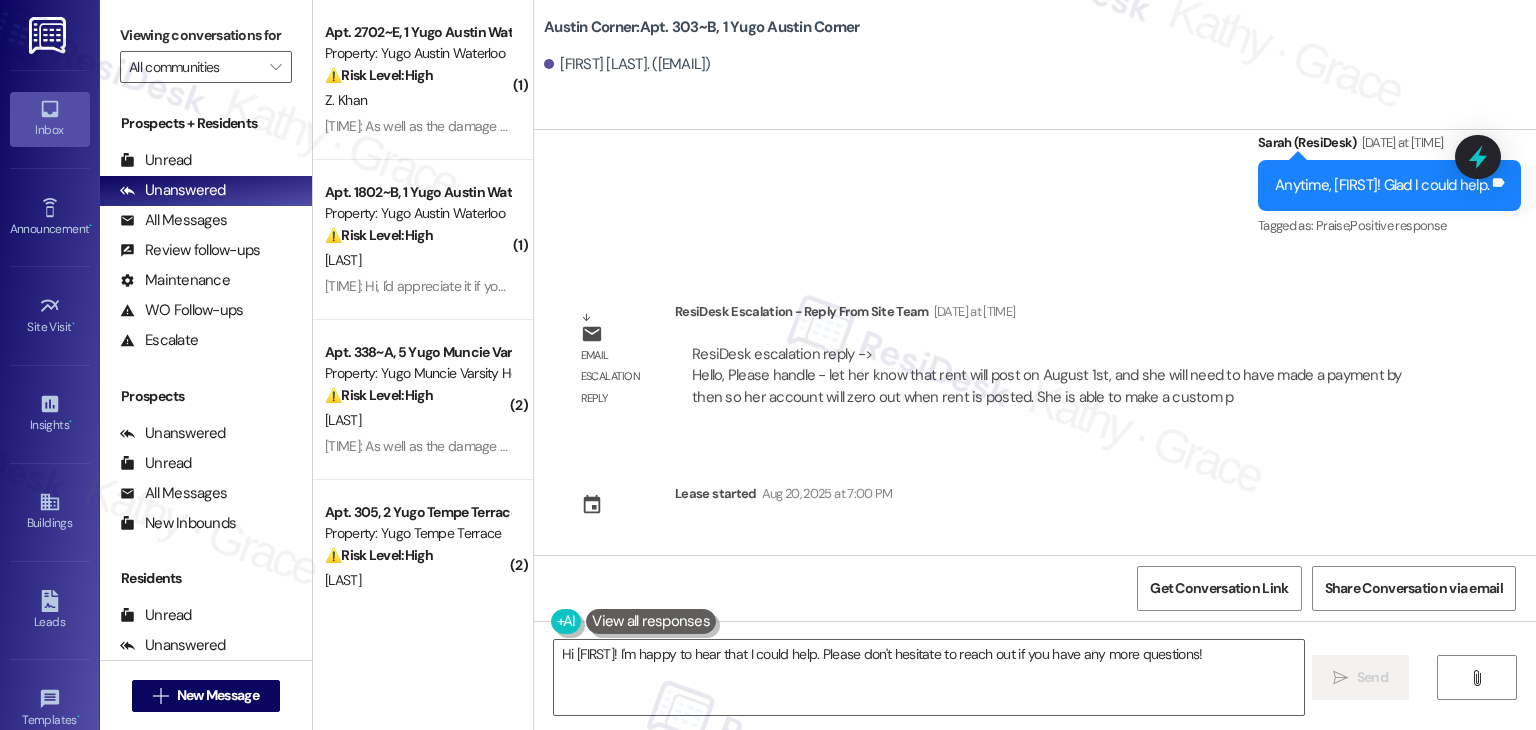 click on "Sent via SMS Sarah (ResiDesk) [DATE] at [TIME] Hi [FIRST]! We’re so excited you’ve chosen Yugo Austin Corner as your future home! Moving is an exciting time, and I want to make sure you feel confident and ready. (You can always reply STOP to opt out of future messages) Tags and notes Tagged as: Praise Click to highlight conversations about Praise Sent via SMS [TIME] Sarah (ResiDesk) [DATE] at [TIME] I’m Sarah from the off-site Resident Support Team. I work with your property’s team to help once you’ve moved in, whether it’s answering questions or assisting with maintenance. I’ll be in touch as your move-in date gets closer! Tags and notes Tagged as: Maintenance , Click to highlight conversations about Maintenance Maintenance request , Click to highlight conversations about Maintenance request Praise Click to highlight conversations about Praise Sent via SMS [TIME] Sarah (ResiDesk) [DATE] at [TIME] Tags and notes Received via SMS [FIRST] [LAST] Thank you, Sarah!" at bounding box center (1035, 342) 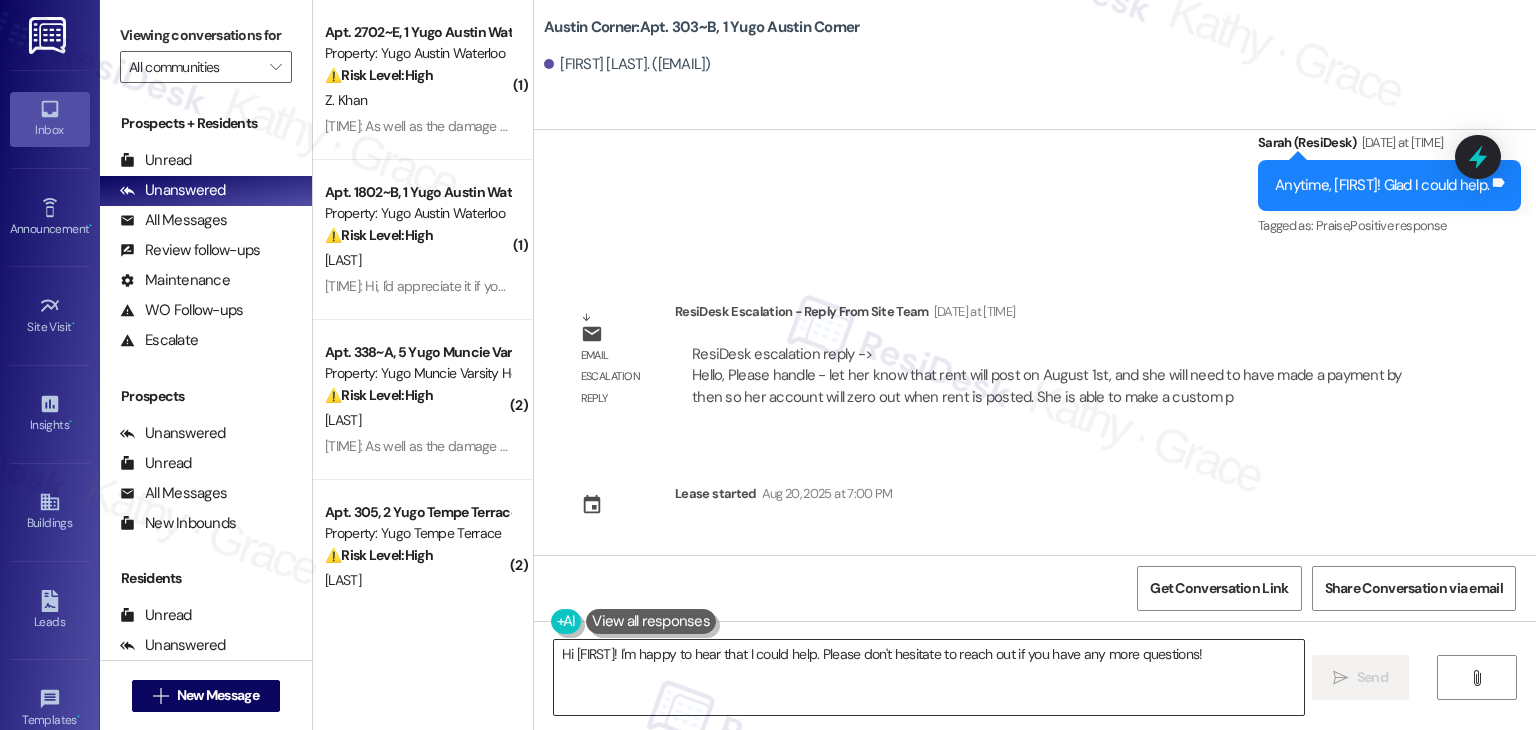 click on "Hi [FIRST]! I'm happy to hear that I could help. Please don't hesitate to reach out if you have any more questions!" at bounding box center (928, 677) 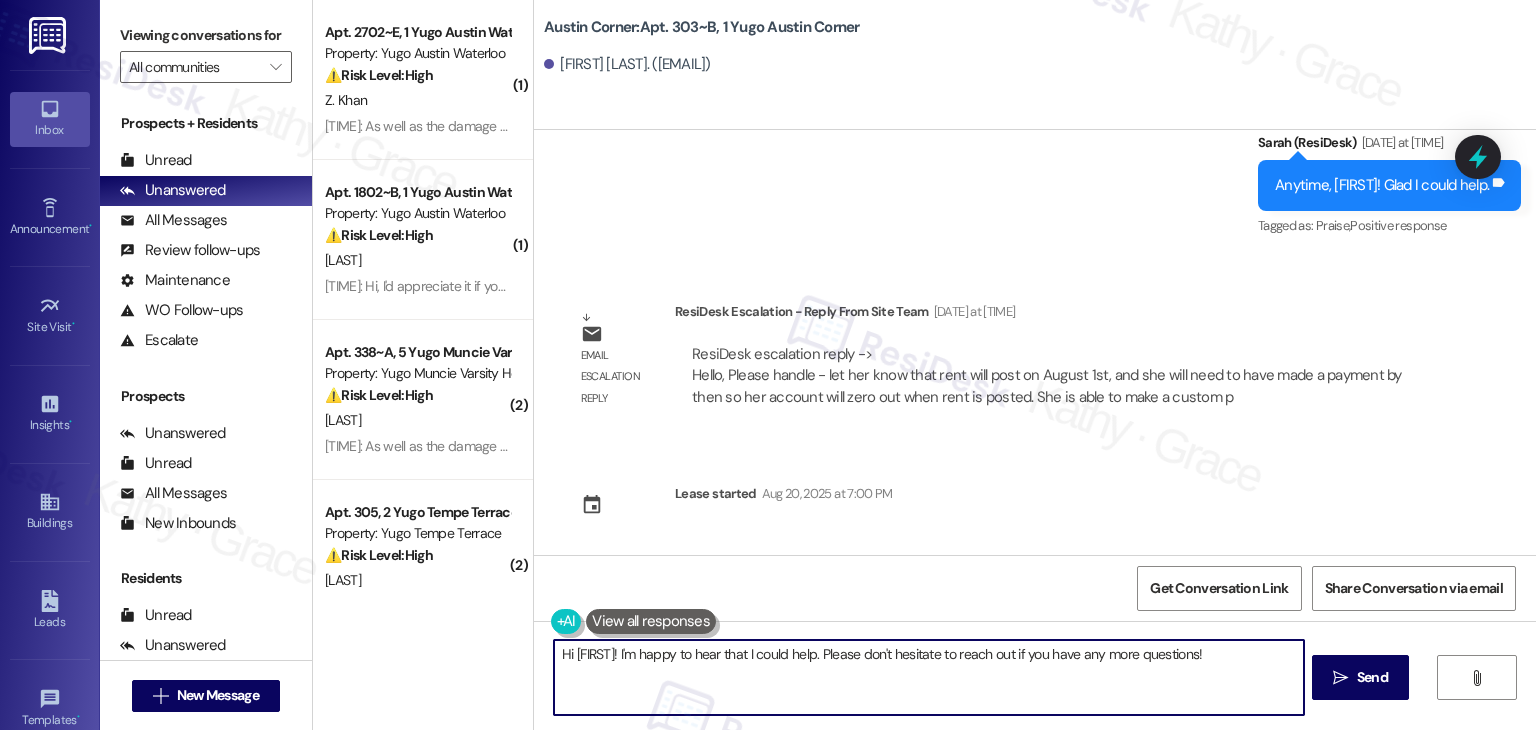 click on "Hi [FIRST]! I'm happy to hear that I could help. Please don't hesitate to reach out if you have any more questions!" at bounding box center [928, 677] 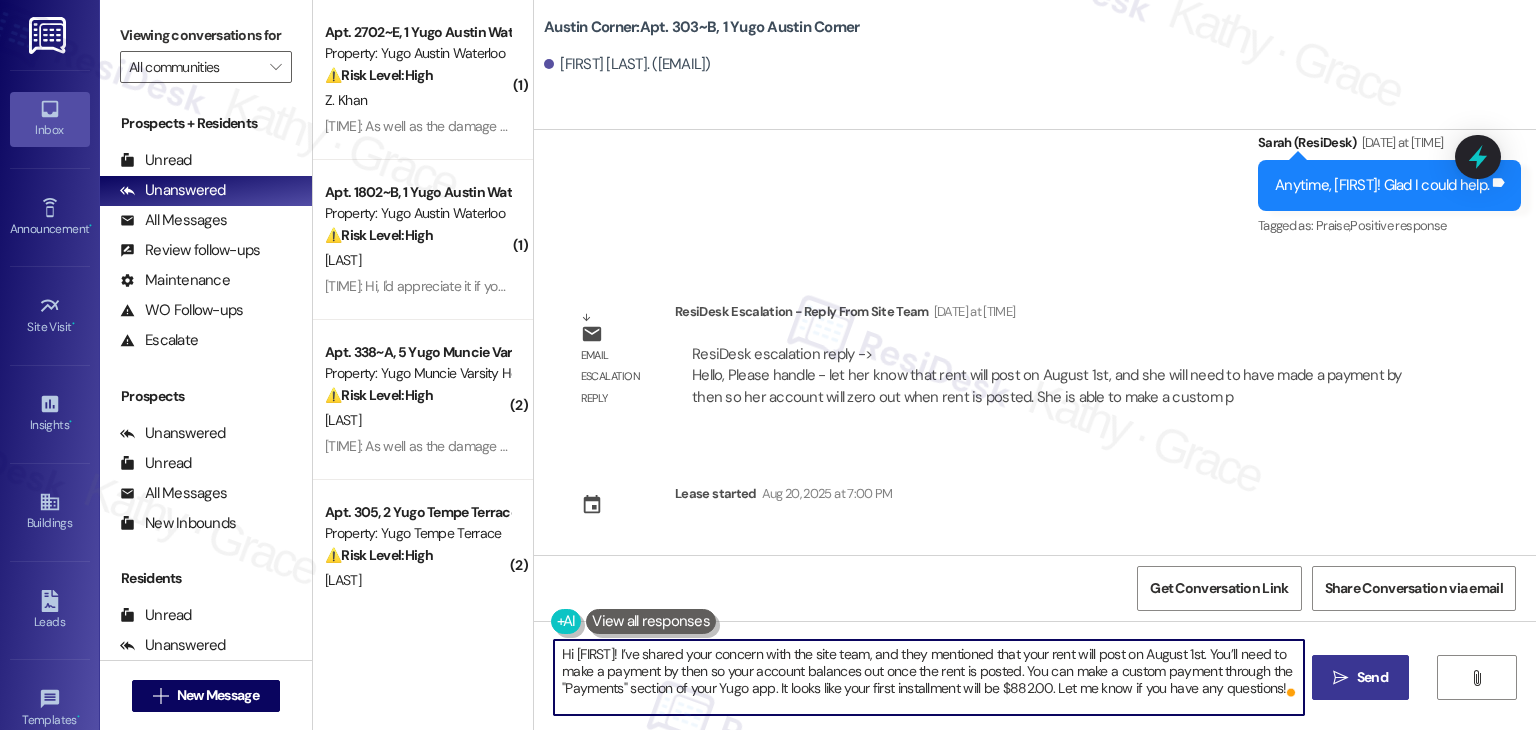 type on "Hi [FIRST]! I’ve shared your concern with the site team, and they mentioned that your rent will post on August 1st. You’ll need to make a payment by then so your account balances out once the rent is posted. You can make a custom payment through the "Payments" section of your Yugo app. It looks like your first installment will be $882.00. Let me know if you have any questions!" 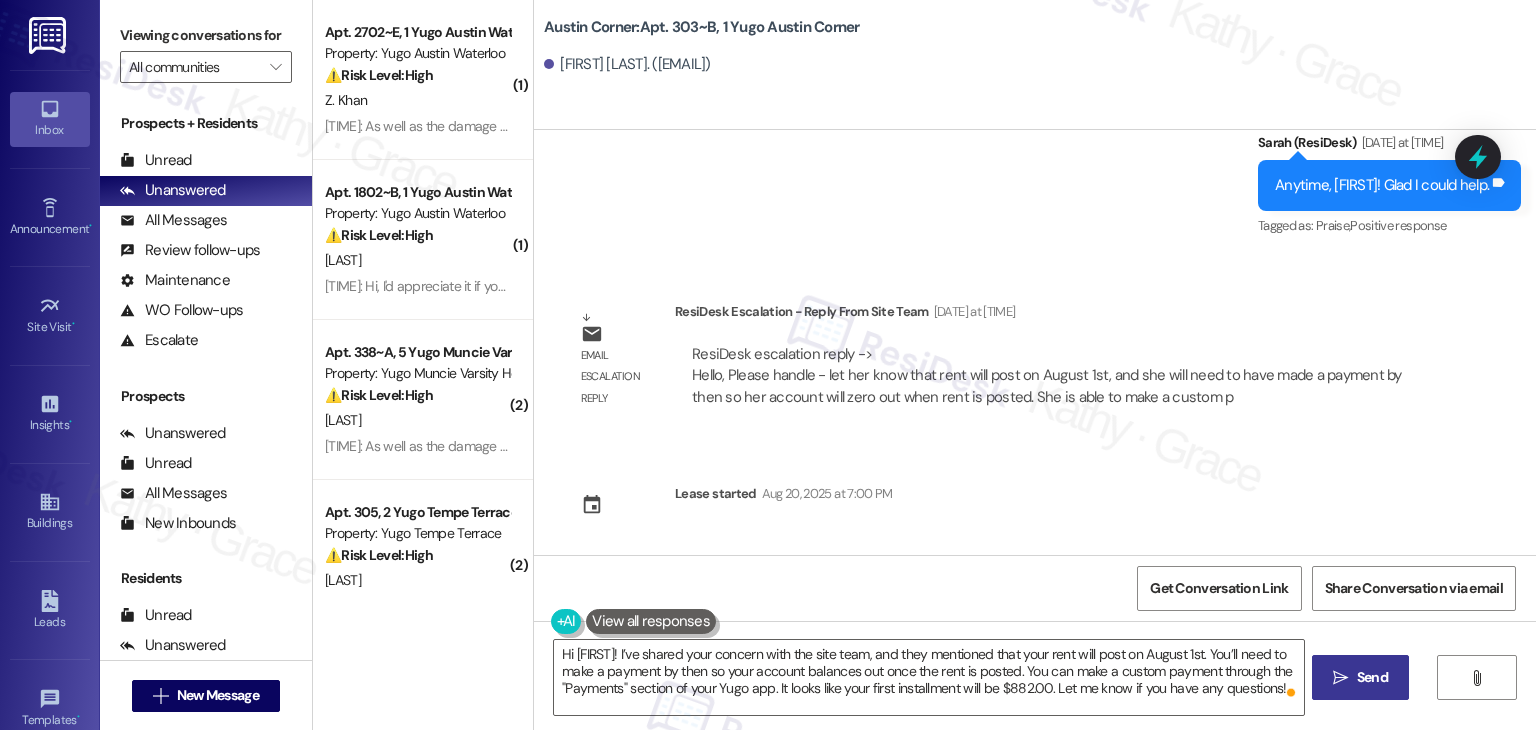 click on "Send" at bounding box center [1372, 677] 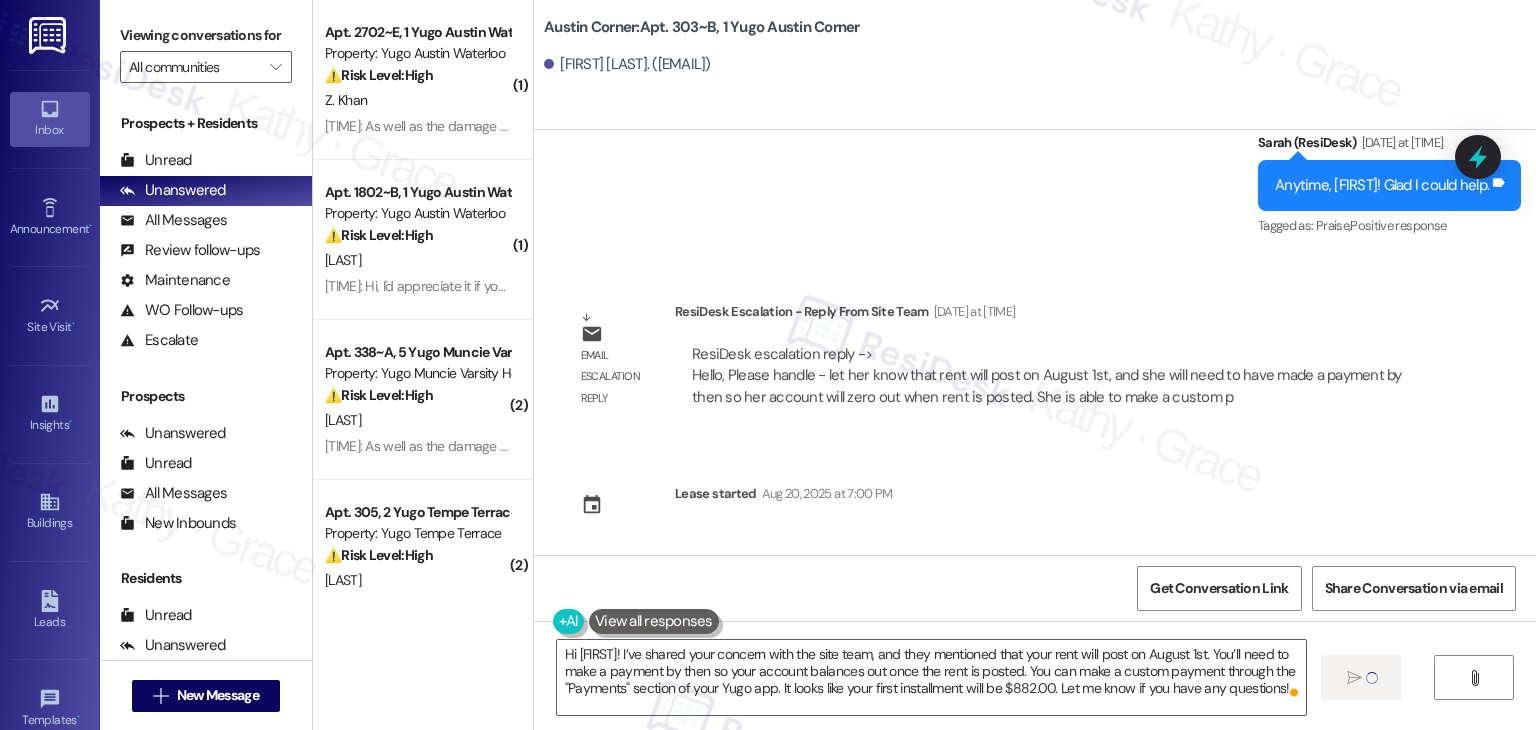 type 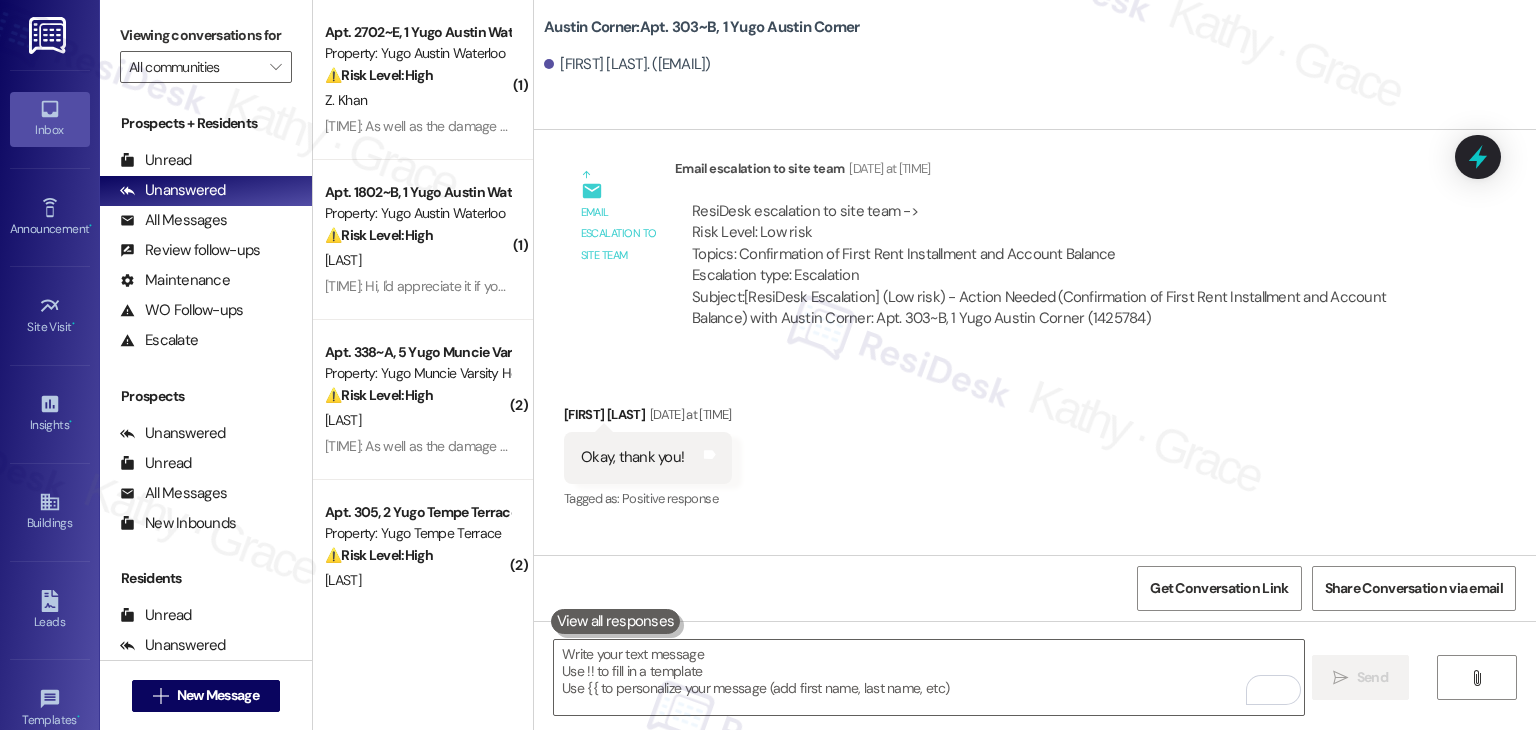 scroll, scrollTop: 2736, scrollLeft: 0, axis: vertical 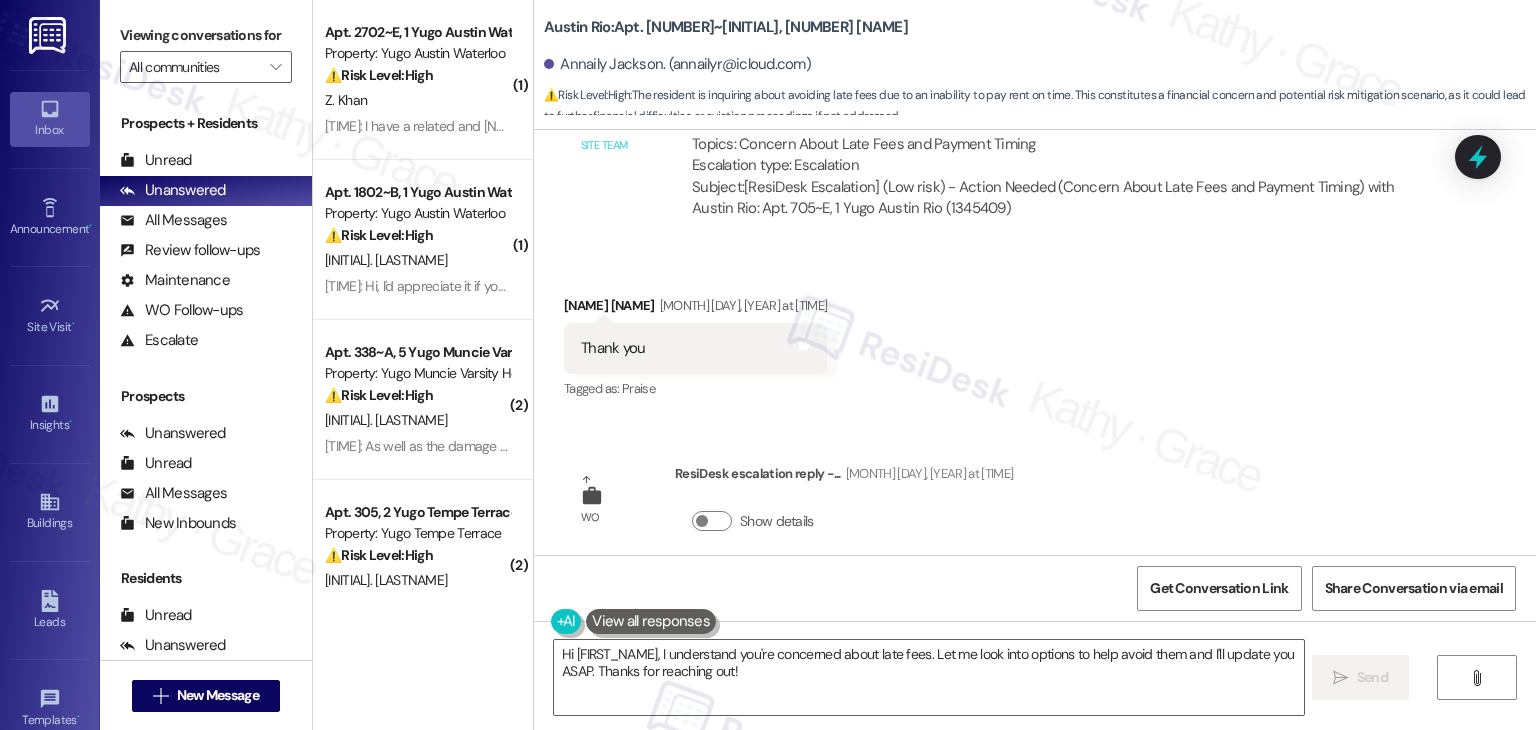 click on "Received via SMS [NAME] [NAME] [MONTH] [DAY], [YEAR] at [TIME] Thank you Tags and notes Tagged as: Praise Click to highlight conversations about Praise" at bounding box center (1035, 334) 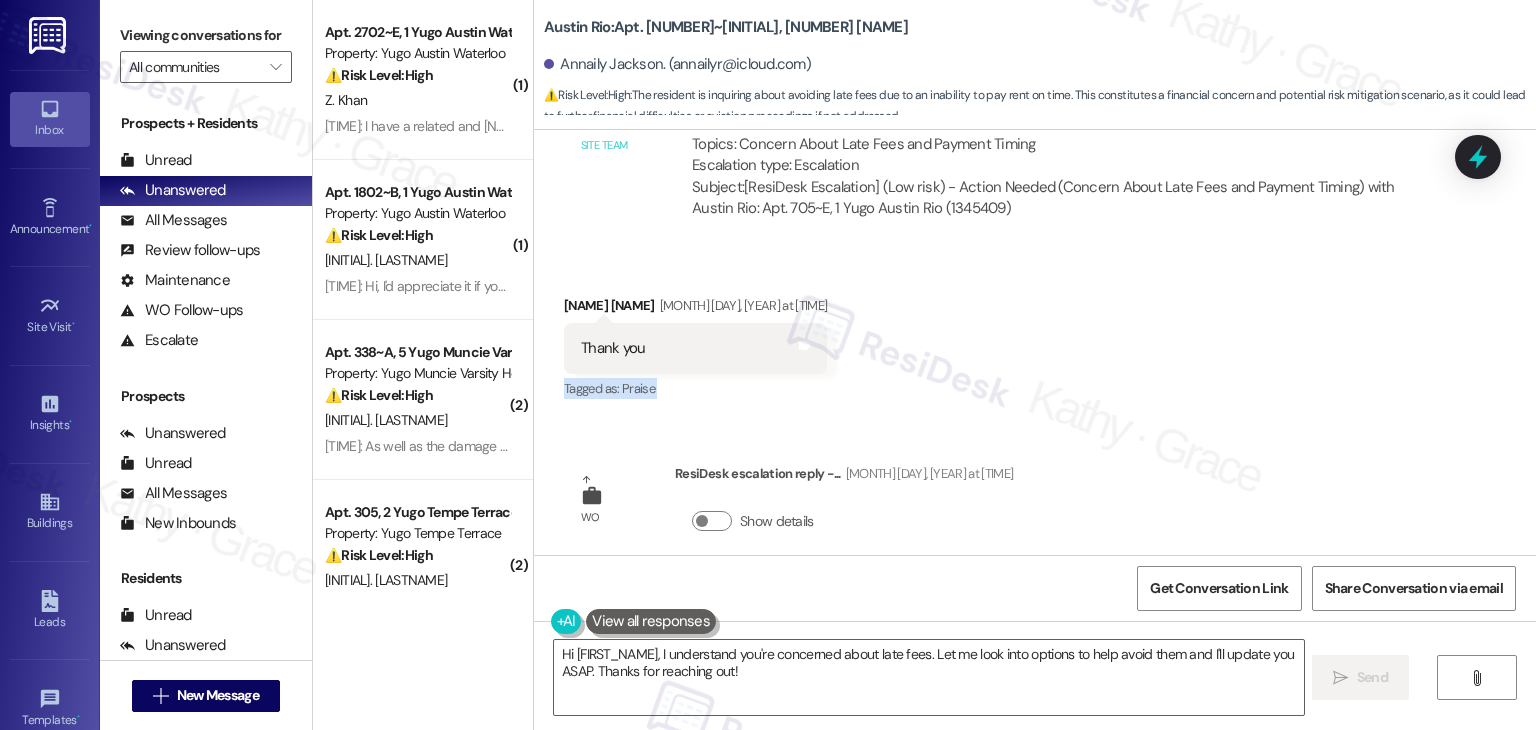 click on "Received via SMS Annaily Jackson Jul 28, 2025 at 4:16 PM Thank you Tags and notes Tagged as:   Praise Click to highlight conversations about Praise" at bounding box center (1035, 334) 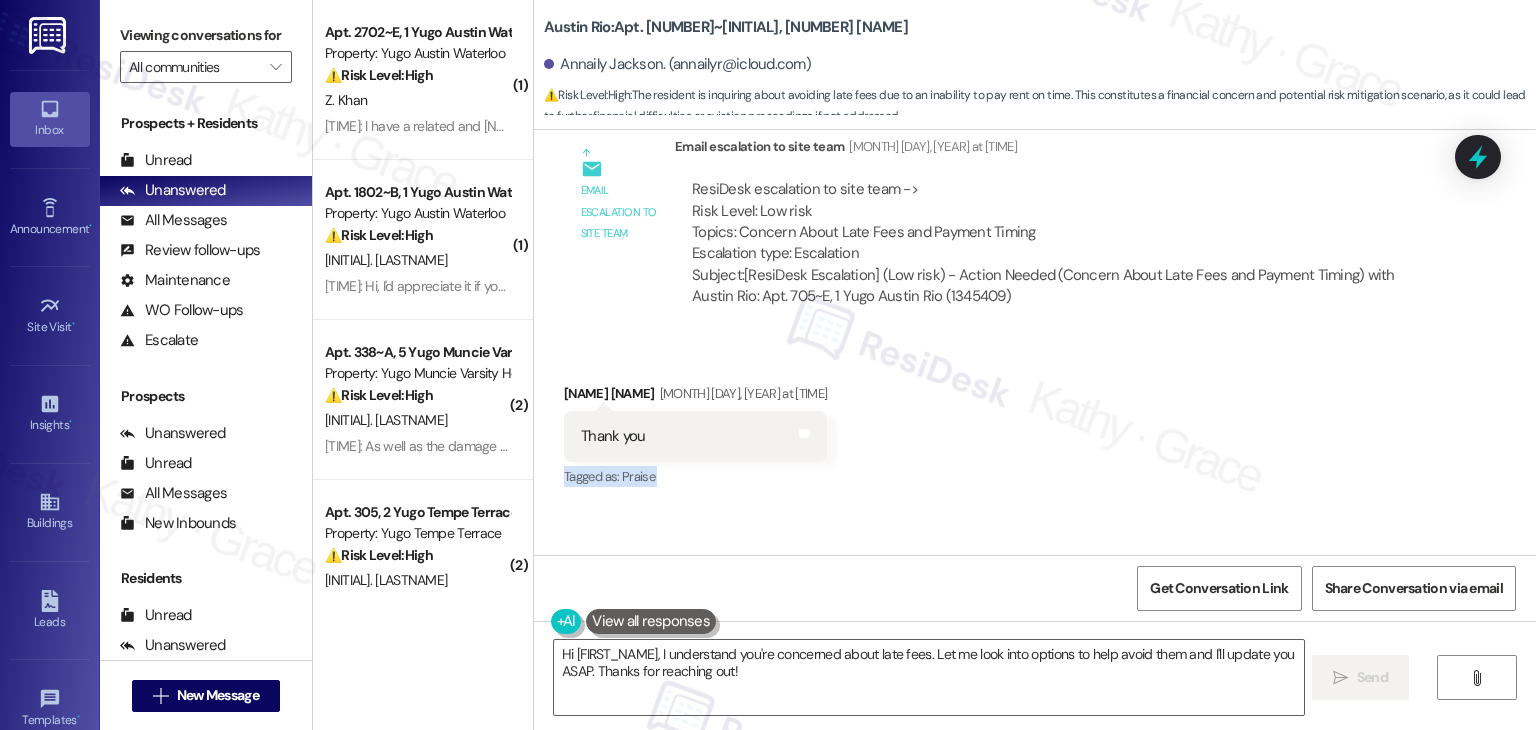 scroll, scrollTop: 6064, scrollLeft: 0, axis: vertical 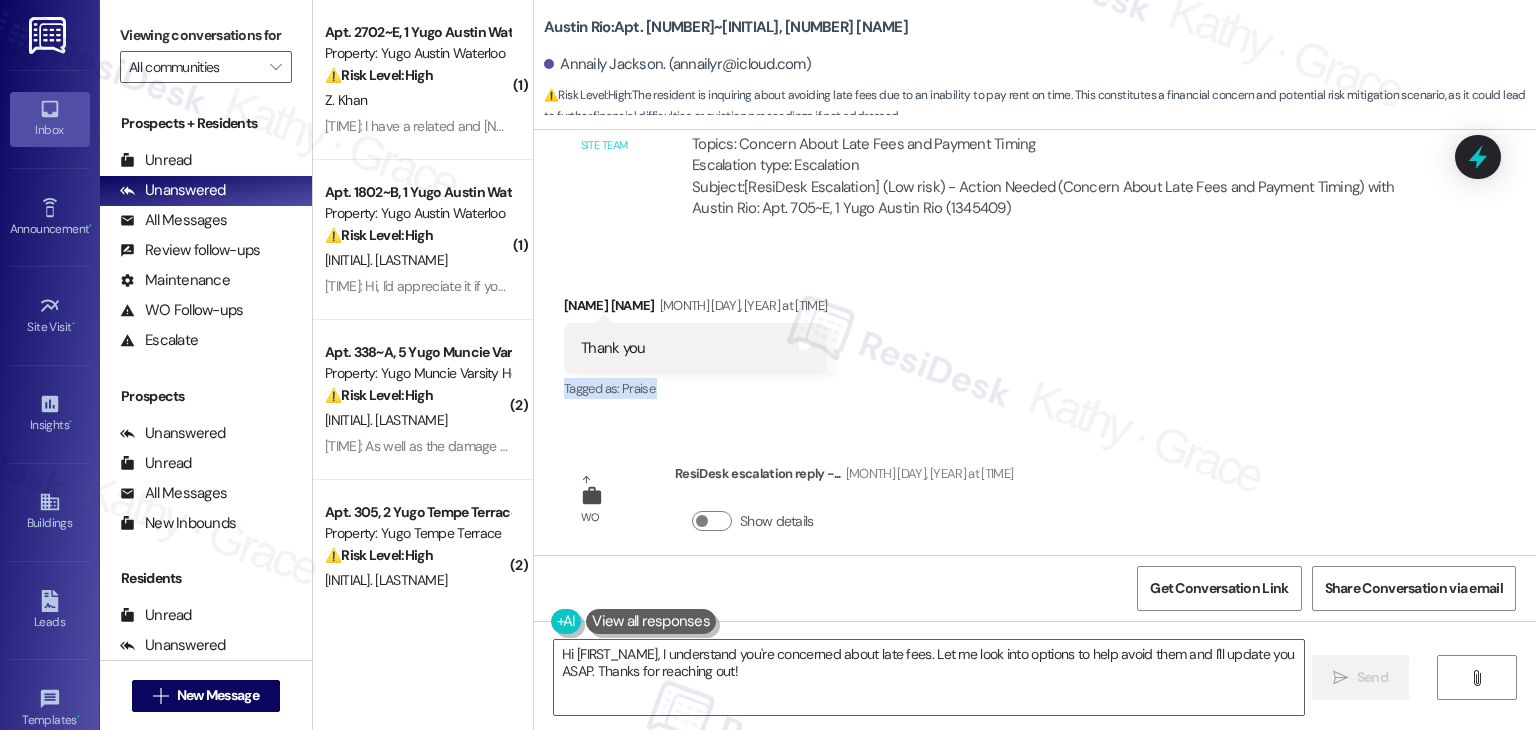 click on "Received via SMS Annaily Jackson Jul 28, 2025 at 4:16 PM Thank you Tags and notes Tagged as:   Praise Click to highlight conversations about Praise" at bounding box center [1035, 334] 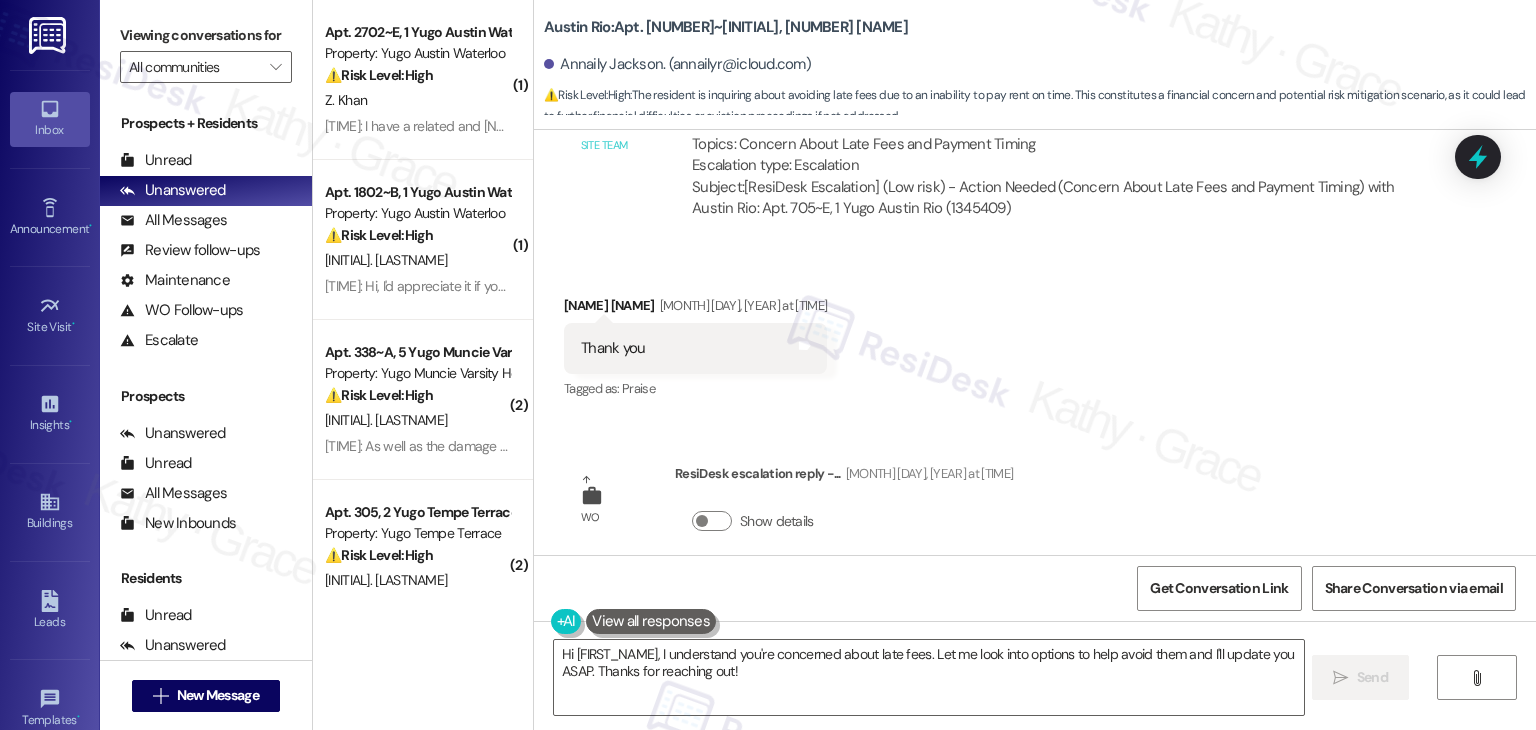 click on "Received via SMS Annaily Jackson Jul 28, 2025 at 4:16 PM Thank you Tags and notes Tagged as:   Praise Click to highlight conversations about Praise" at bounding box center (1035, 334) 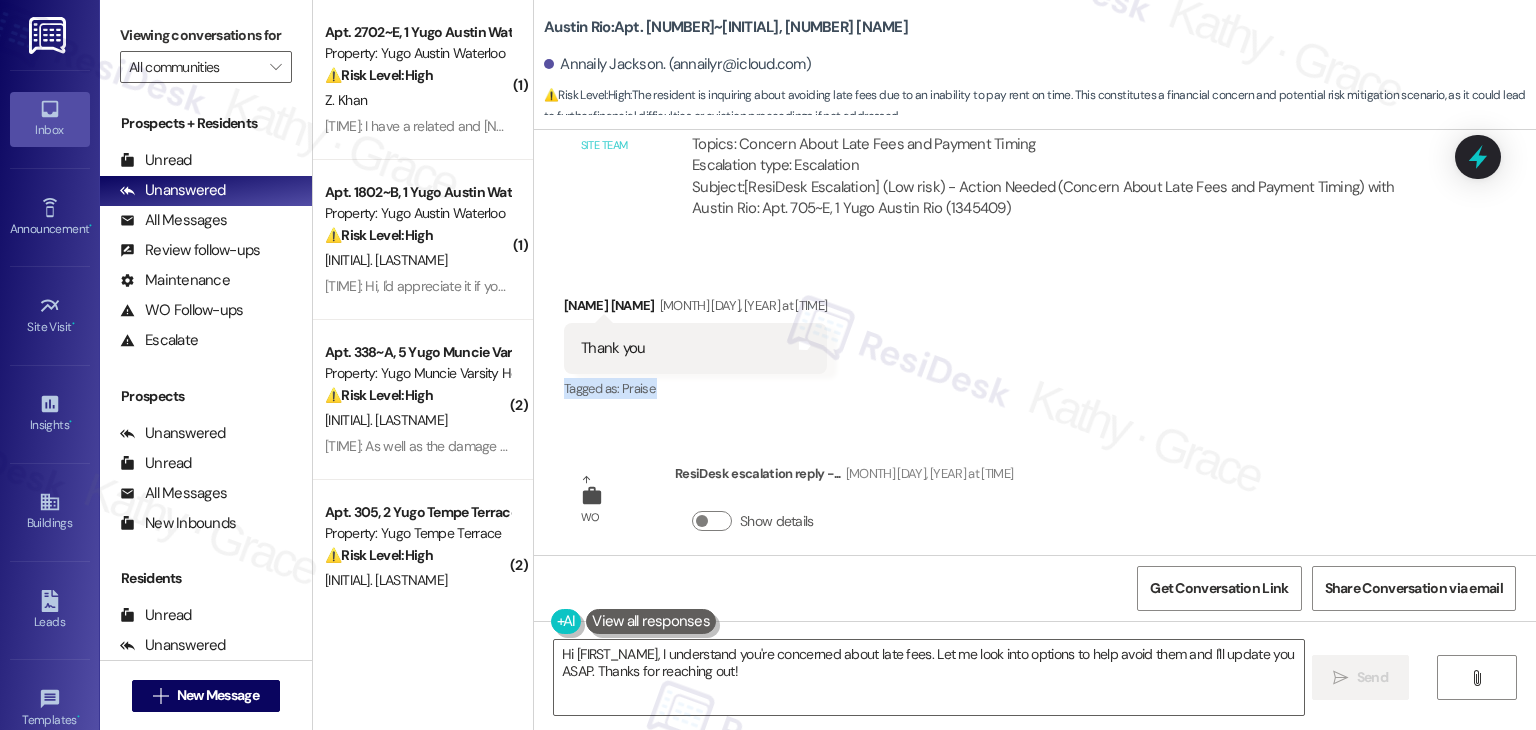 click on "Received via SMS Annaily Jackson Jul 28, 2025 at 4:16 PM Thank you Tags and notes Tagged as:   Praise Click to highlight conversations about Praise" at bounding box center (1035, 334) 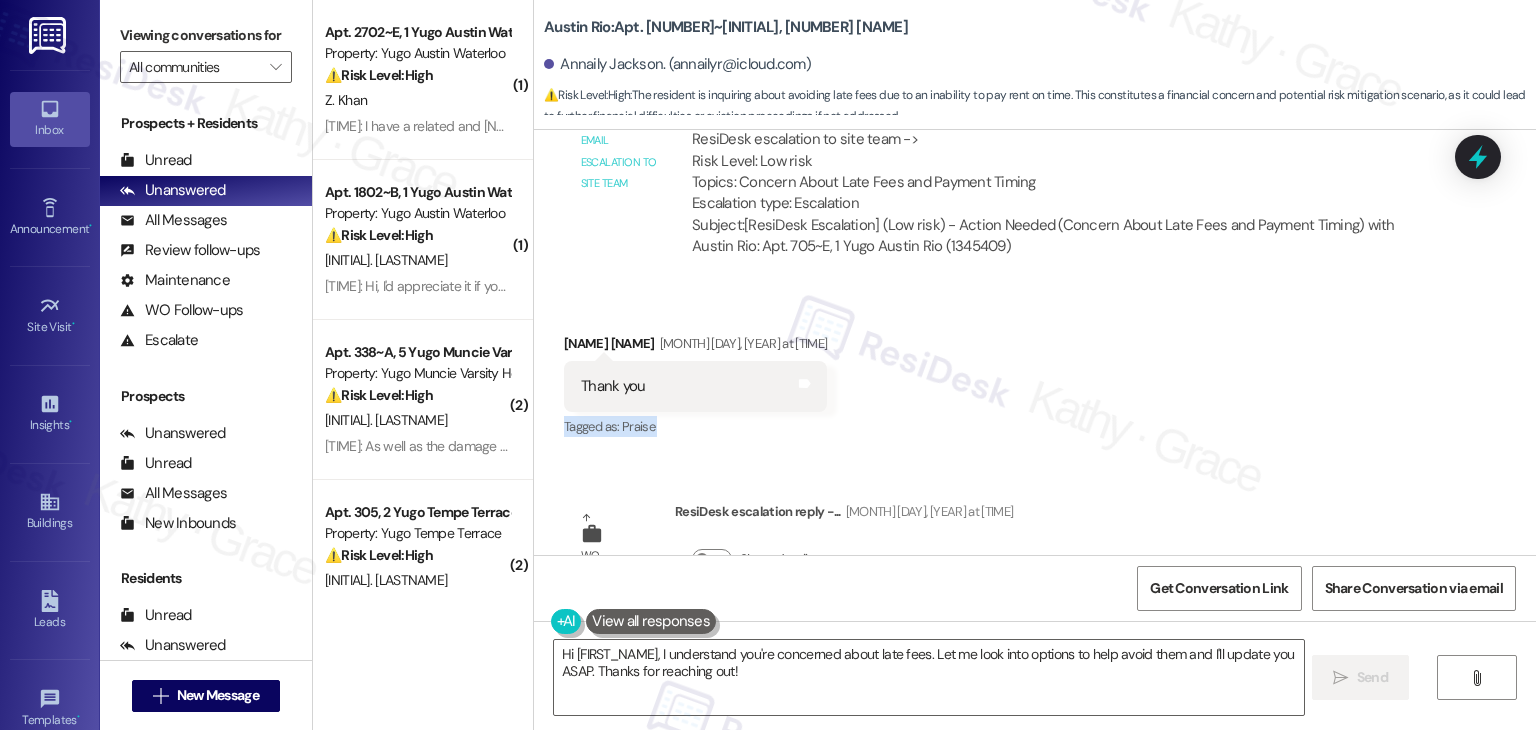 scroll, scrollTop: 6064, scrollLeft: 0, axis: vertical 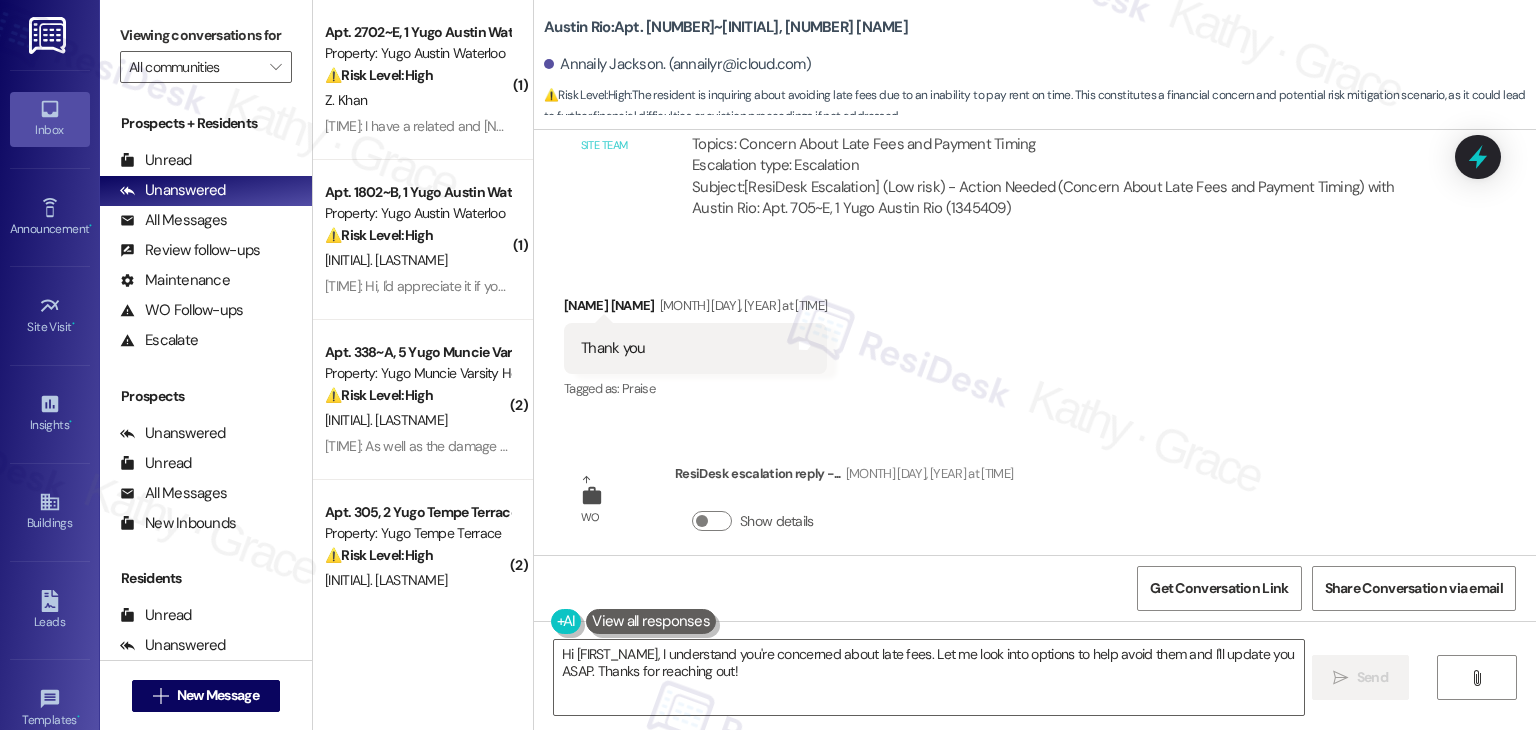 click on "Received via SMS Annaily Jackson Jul 28, 2025 at 4:16 PM Thank you Tags and notes Tagged as:   Praise Click to highlight conversations about Praise" at bounding box center (1035, 334) 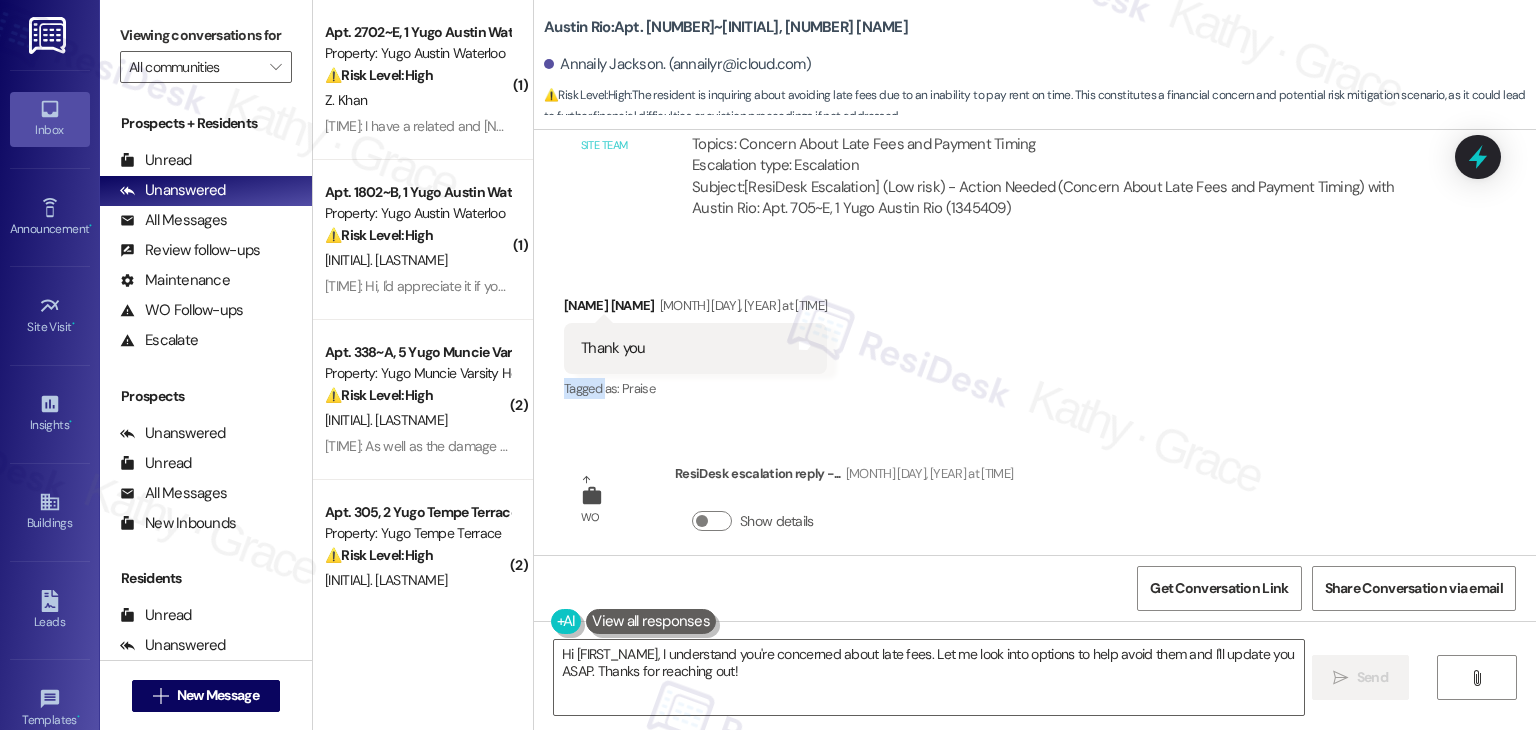 click on "Received via SMS Annaily Jackson Jul 28, 2025 at 4:16 PM Thank you Tags and notes Tagged as:   Praise Click to highlight conversations about Praise" at bounding box center [1035, 334] 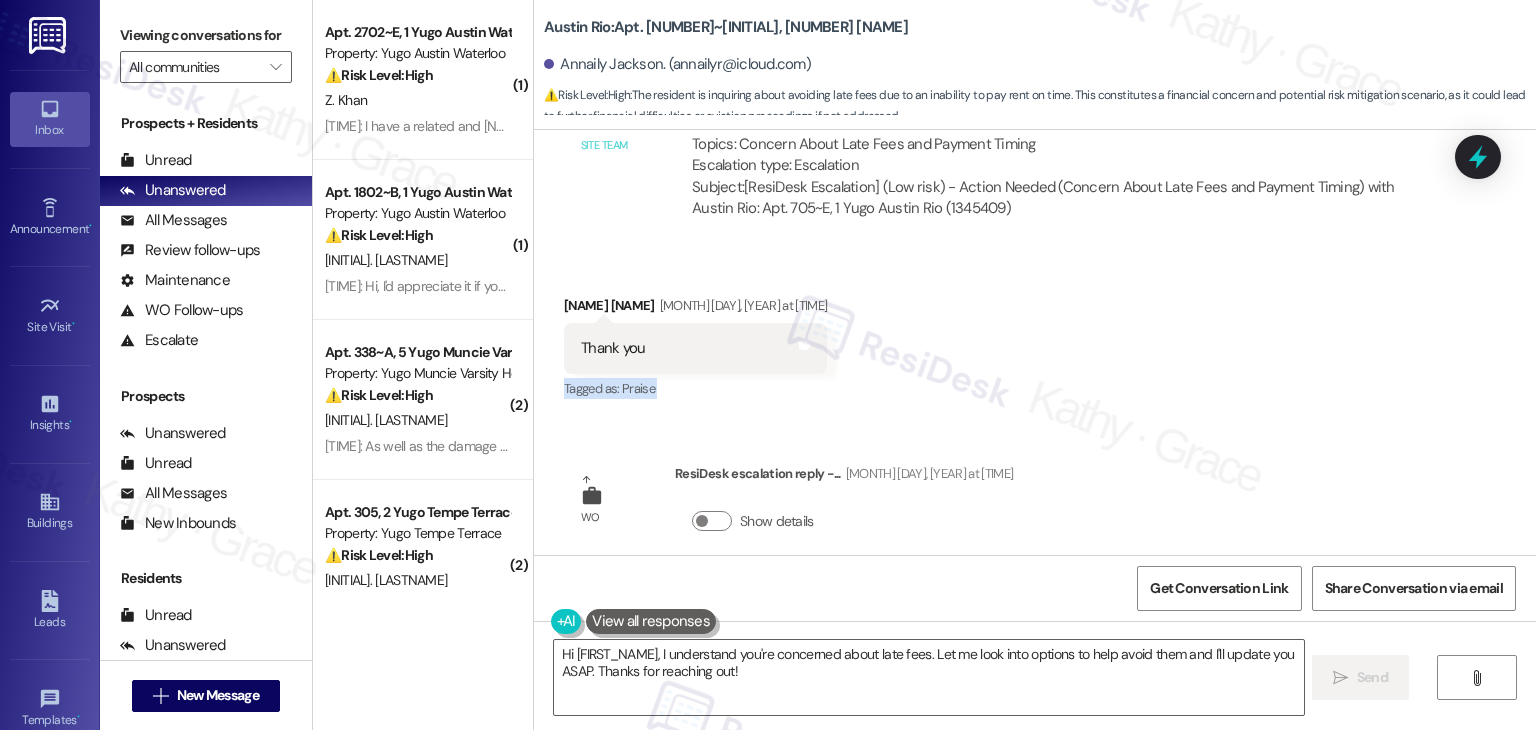 click on "Received via SMS Annaily Jackson Jul 28, 2025 at 4:16 PM Thank you Tags and notes Tagged as:   Praise Click to highlight conversations about Praise" at bounding box center (1035, 334) 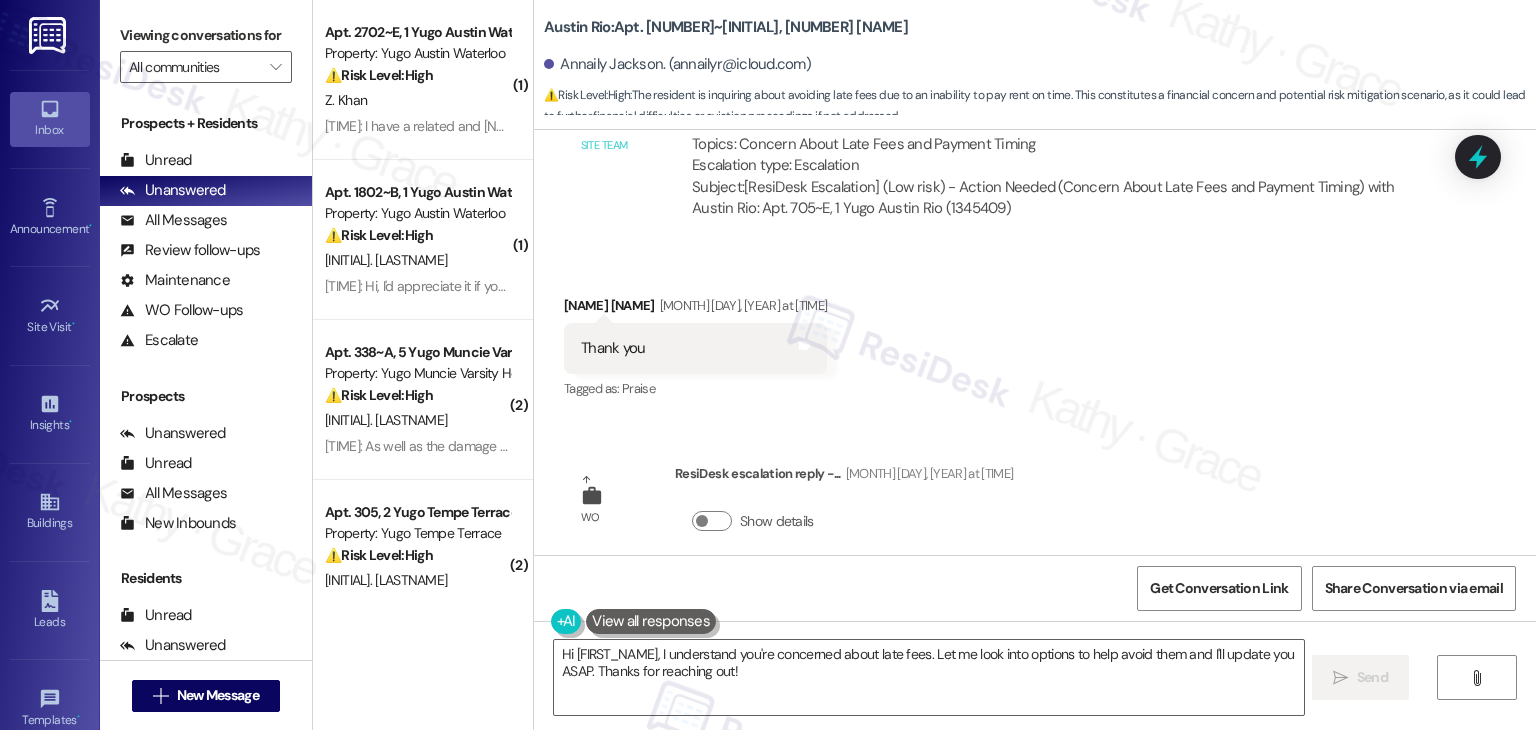 click on "Received via SMS Annaily Jackson Jul 28, 2025 at 4:16 PM Thank you Tags and notes Tagged as:   Praise Click to highlight conversations about Praise" at bounding box center (1035, 334) 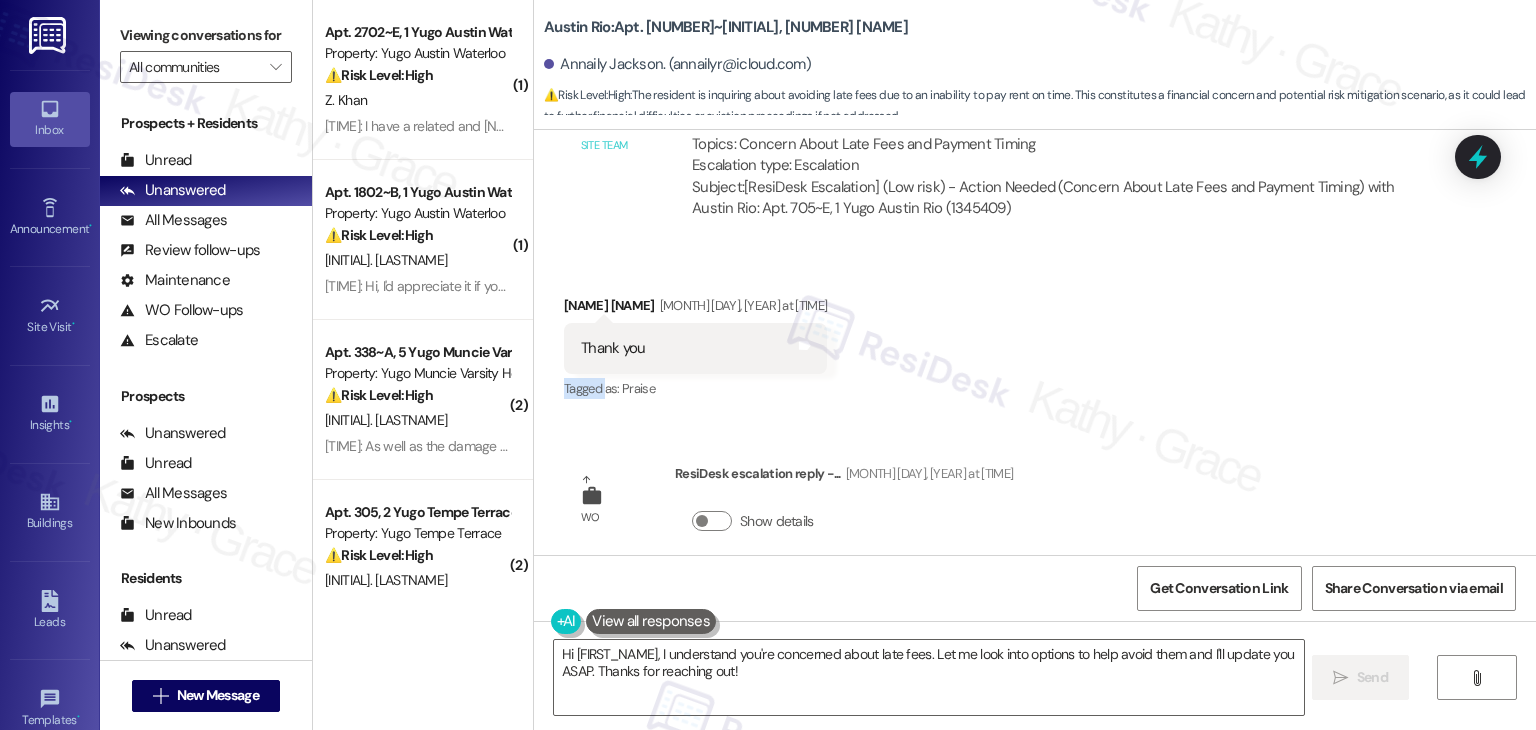 click on "Received via SMS Annaily Jackson Jul 28, 2025 at 4:16 PM Thank you Tags and notes Tagged as:   Praise Click to highlight conversations about Praise" at bounding box center [1035, 334] 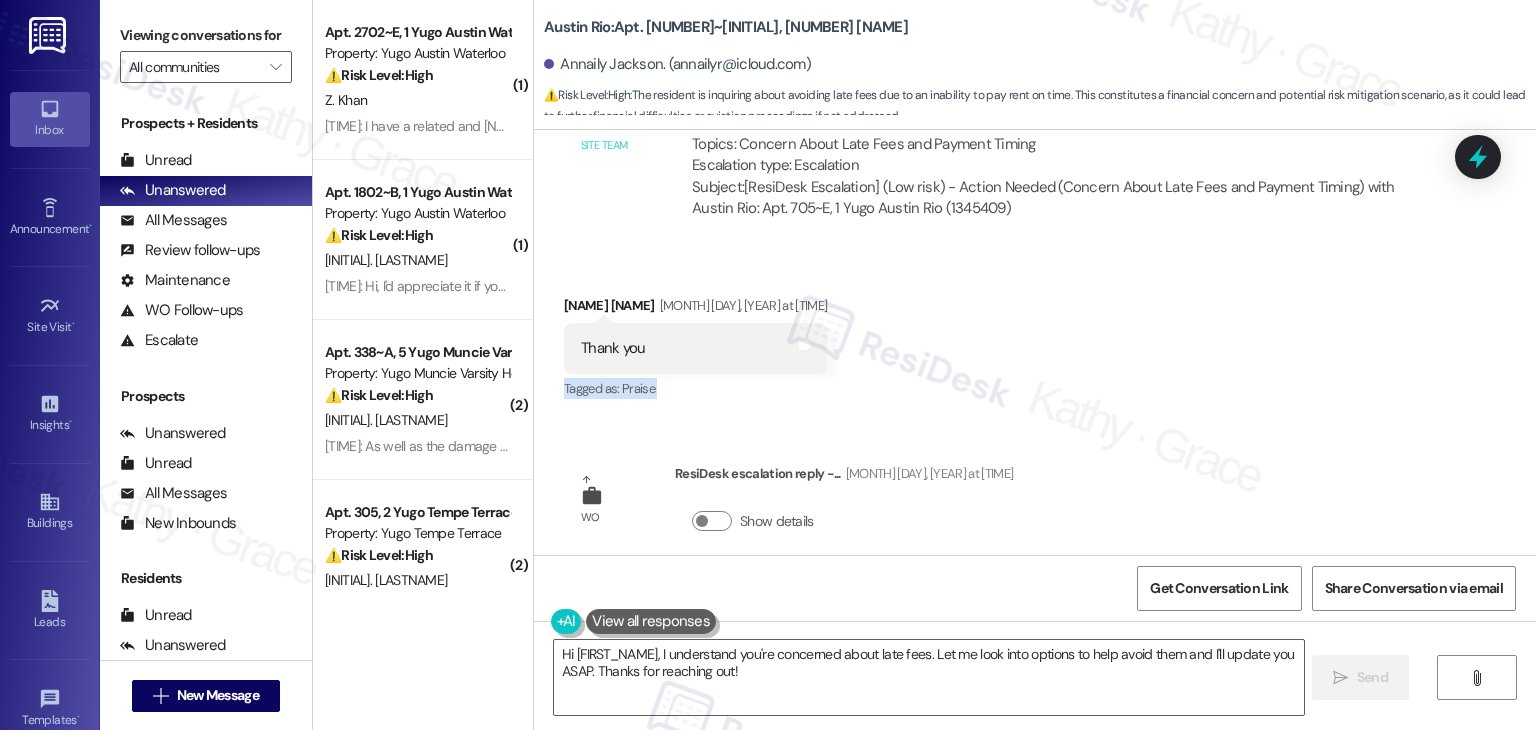click on "Received via SMS Annaily Jackson Jul 28, 2025 at 4:16 PM Thank you Tags and notes Tagged as:   Praise Click to highlight conversations about Praise" at bounding box center [1035, 334] 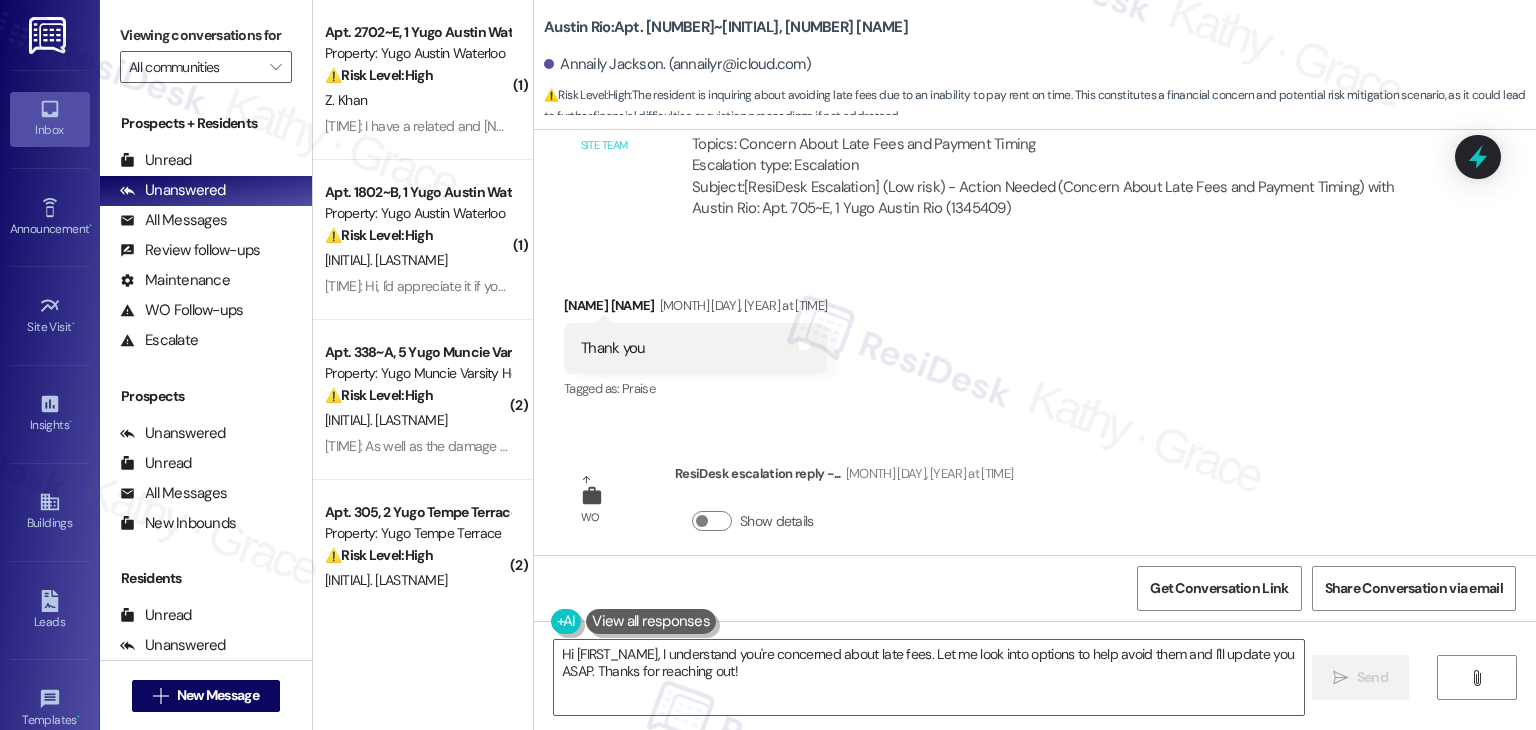click on "Received via SMS Annaily Jackson Jul 28, 2025 at 4:16 PM Thank you Tags and notes Tagged as:   Praise Click to highlight conversations about Praise" at bounding box center (1035, 334) 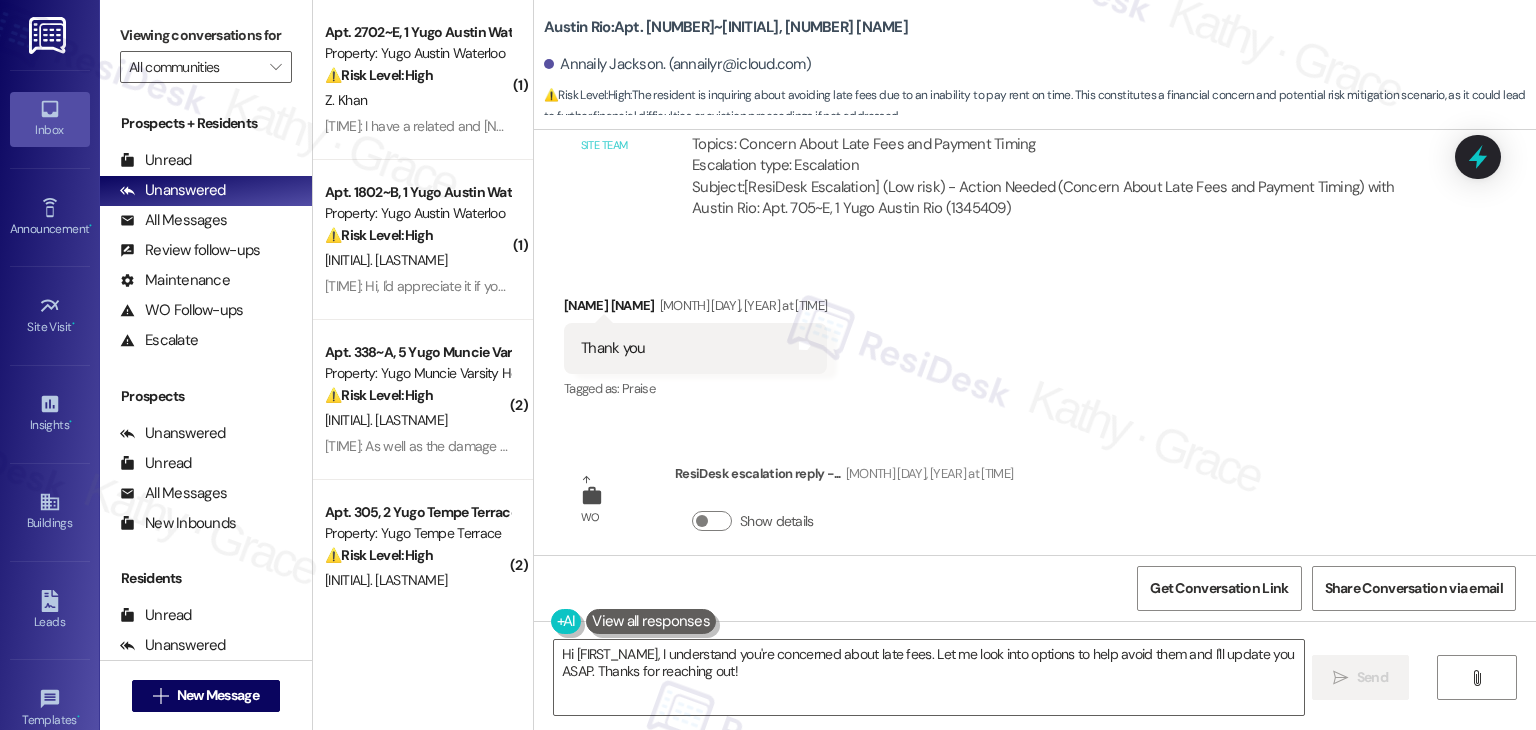 click on "Received via SMS Annaily Jackson Jul 28, 2025 at 4:16 PM Thank you Tags and notes Tagged as:   Praise Click to highlight conversations about Praise" at bounding box center (1035, 334) 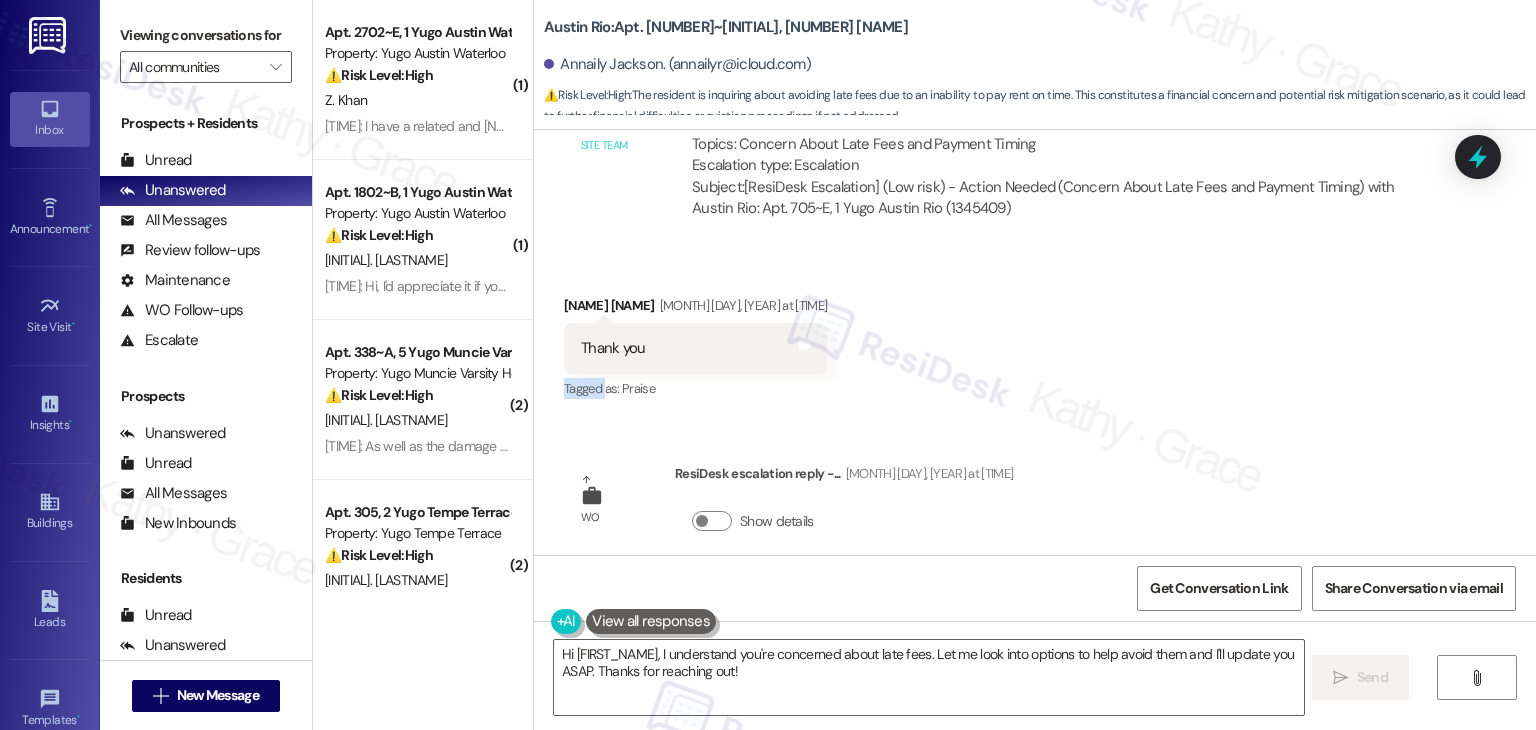 click on "Received via SMS Annaily Jackson Jul 28, 2025 at 4:16 PM Thank you Tags and notes Tagged as:   Praise Click to highlight conversations about Praise" at bounding box center [1035, 334] 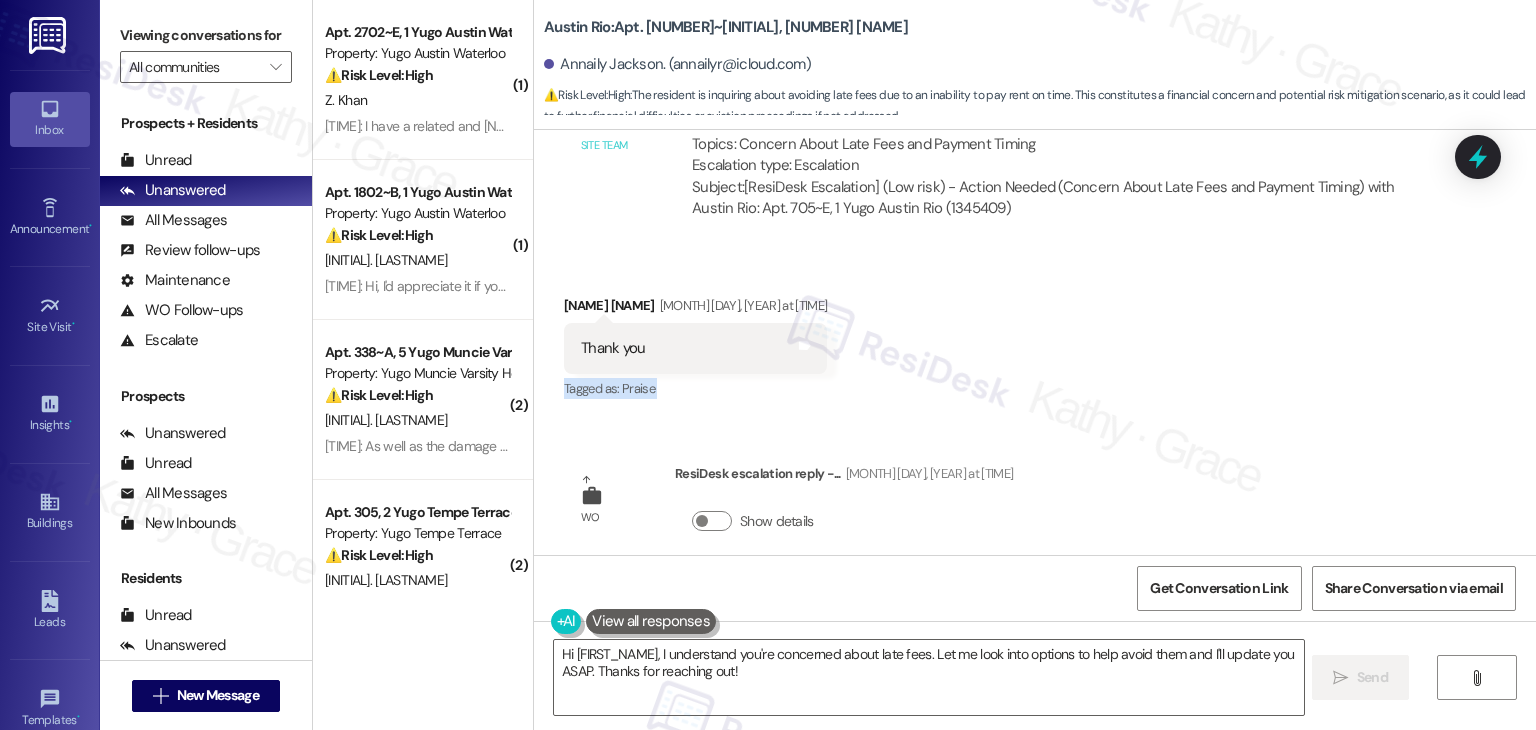 click on "Received via SMS Annaily Jackson Jul 28, 2025 at 4:16 PM Thank you Tags and notes Tagged as:   Praise Click to highlight conversations about Praise" at bounding box center (1035, 334) 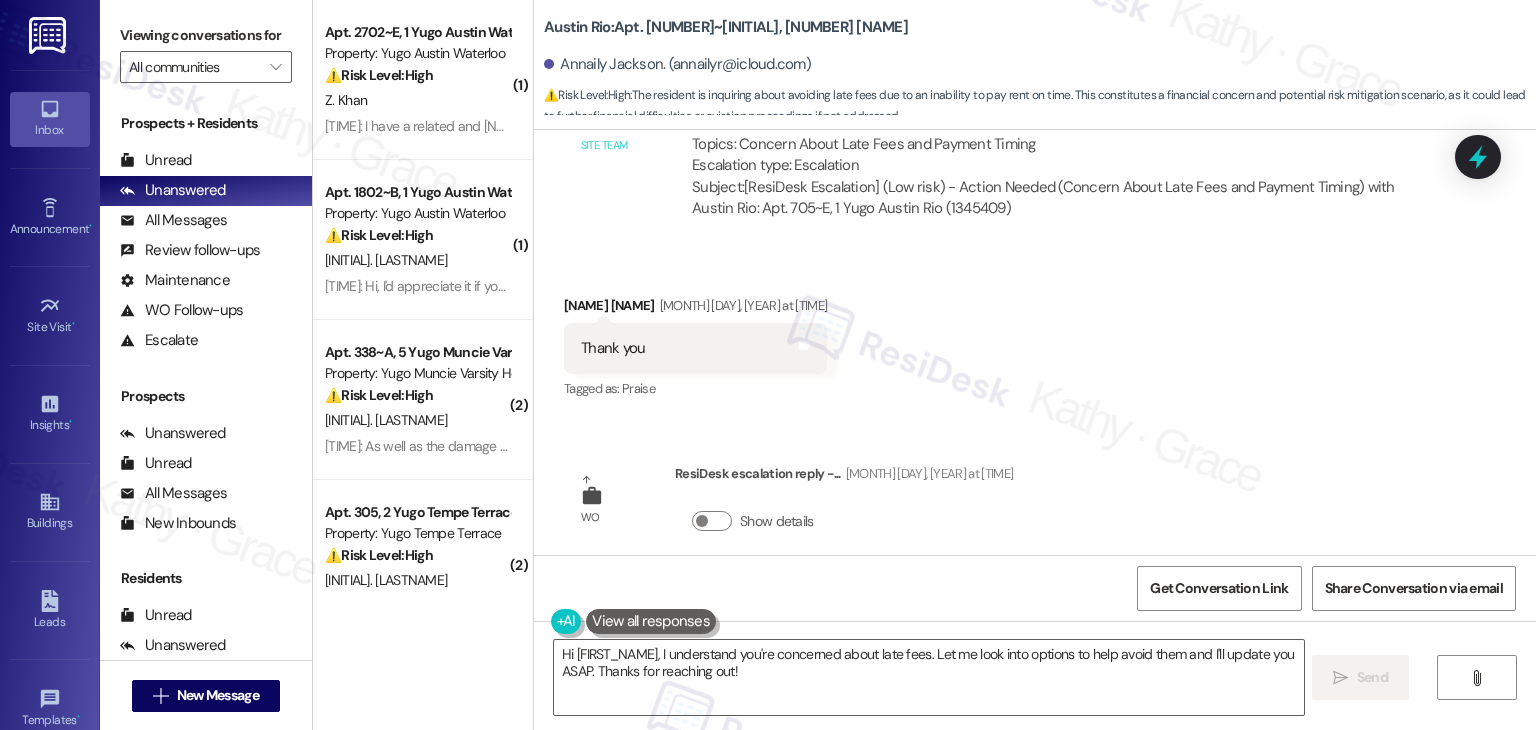 click on "WO Lease started Aug 22, 2024 at 7:00 PM Show details Announcement, sent via SMS Sarah   (ResiDesk) Feb 24, 2025 at 2:21 PM Hi Annaily, I'm on the new offsite Resident Support Team for Austin Rio! My job is to work with your on-site management team to improve your experience at the property. Text us here at any time for assistance or questions. We will also reach out periodically for feedback. (You can always reply STOP to opt out of future messages) Tags and notes Tagged as:   Praise ,  Click to highlight conversations about Praise Amenities Click to highlight conversations about Amenities Announcement, sent via SMS Sarah   (ResiDesk) Mar 18, 2025 at 12:47 PM Great news! You can now text me for maintenance issues — no more messy apps or sign-ins. I'll file your tickets for you . You can still use the app if you prefer.  I'm here to make things easier for you, feel free to reach out anytime! Tags and notes Tagged as:   Maintenance ,  Click to highlight conversations about Maintenance Maintenance request ," at bounding box center (1035, 342) 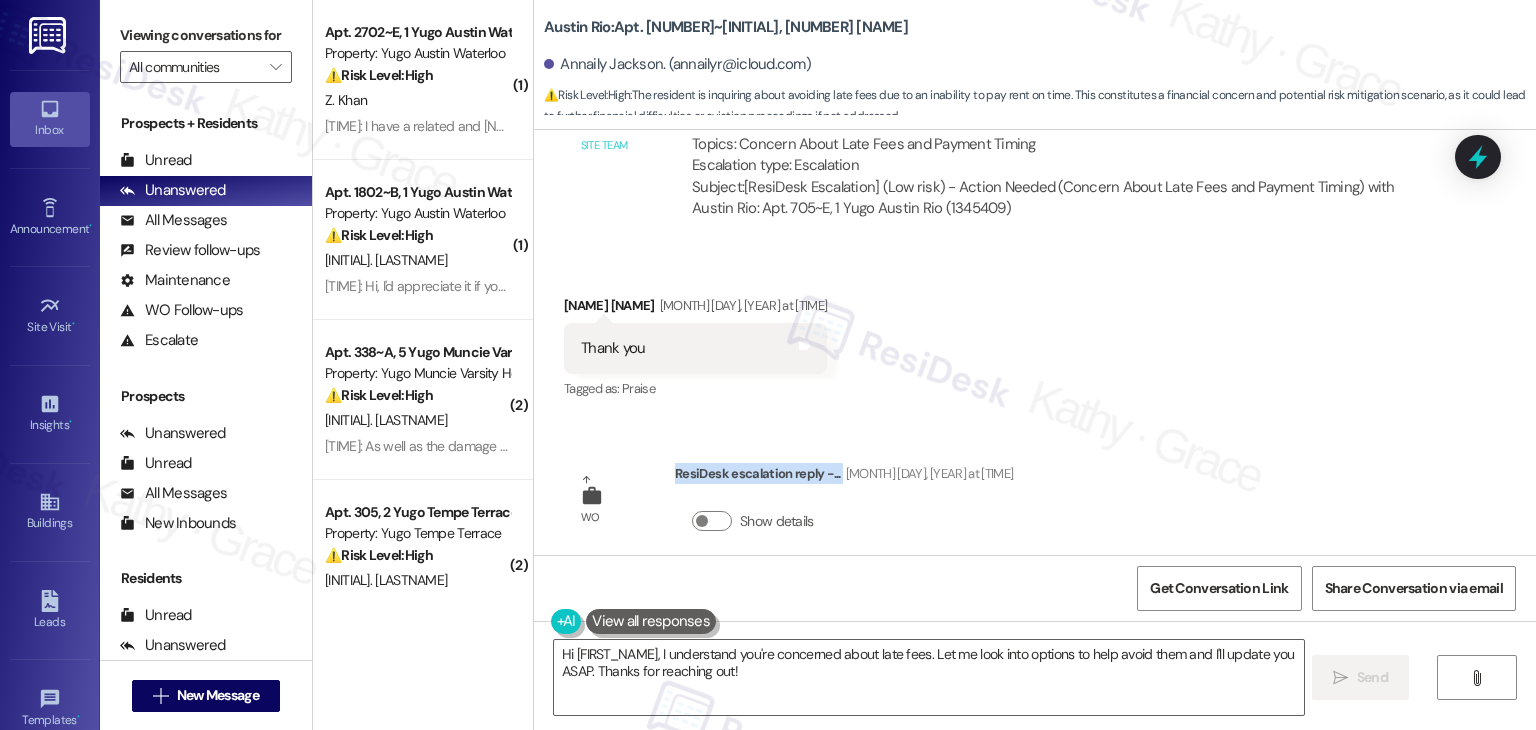click on "WO Lease started Aug 22, 2024 at 7:00 PM Show details Announcement, sent via SMS Sarah   (ResiDesk) Feb 24, 2025 at 2:21 PM Hi Annaily, I'm on the new offsite Resident Support Team for Austin Rio! My job is to work with your on-site management team to improve your experience at the property. Text us here at any time for assistance or questions. We will also reach out periodically for feedback. (You can always reply STOP to opt out of future messages) Tags and notes Tagged as:   Praise ,  Click to highlight conversations about Praise Amenities Click to highlight conversations about Amenities Announcement, sent via SMS Sarah   (ResiDesk) Mar 18, 2025 at 12:47 PM Great news! You can now text me for maintenance issues — no more messy apps or sign-ins. I'll file your tickets for you . You can still use the app if you prefer.  I'm here to make things easier for you, feel free to reach out anytime! Tags and notes Tagged as:   Maintenance ,  Click to highlight conversations about Maintenance Maintenance request ," at bounding box center (1035, 342) 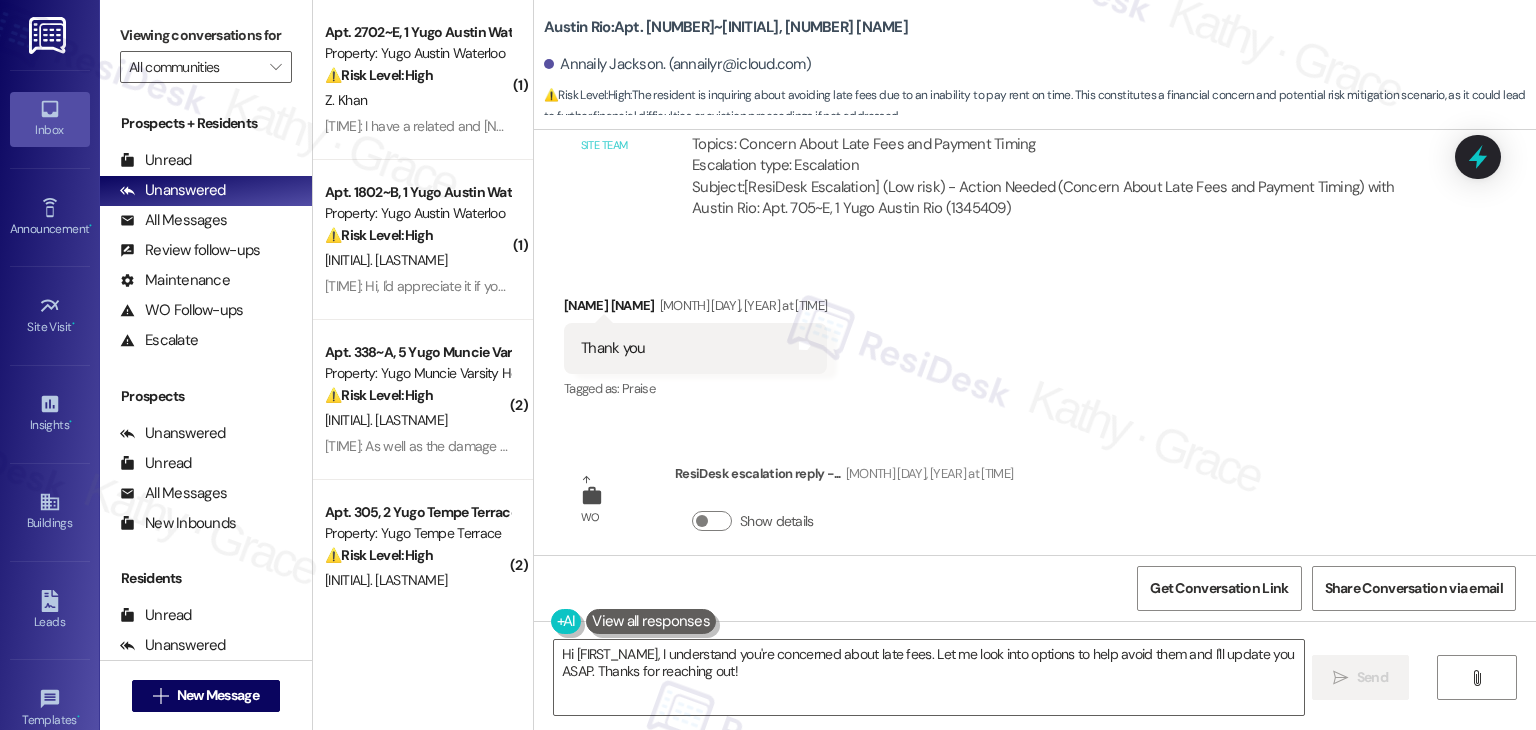 click on "WO Lease started Aug 22, 2024 at 7:00 PM Show details Announcement, sent via SMS Sarah   (ResiDesk) Feb 24, 2025 at 2:21 PM Hi Annaily, I'm on the new offsite Resident Support Team for Austin Rio! My job is to work with your on-site management team to improve your experience at the property. Text us here at any time for assistance or questions. We will also reach out periodically for feedback. (You can always reply STOP to opt out of future messages) Tags and notes Tagged as:   Praise ,  Click to highlight conversations about Praise Amenities Click to highlight conversations about Amenities Announcement, sent via SMS Sarah   (ResiDesk) Mar 18, 2025 at 12:47 PM Great news! You can now text me for maintenance issues — no more messy apps or sign-ins. I'll file your tickets for you . You can still use the app if you prefer.  I'm here to make things easier for you, feel free to reach out anytime! Tags and notes Tagged as:   Maintenance ,  Click to highlight conversations about Maintenance Maintenance request ," at bounding box center (1035, 342) 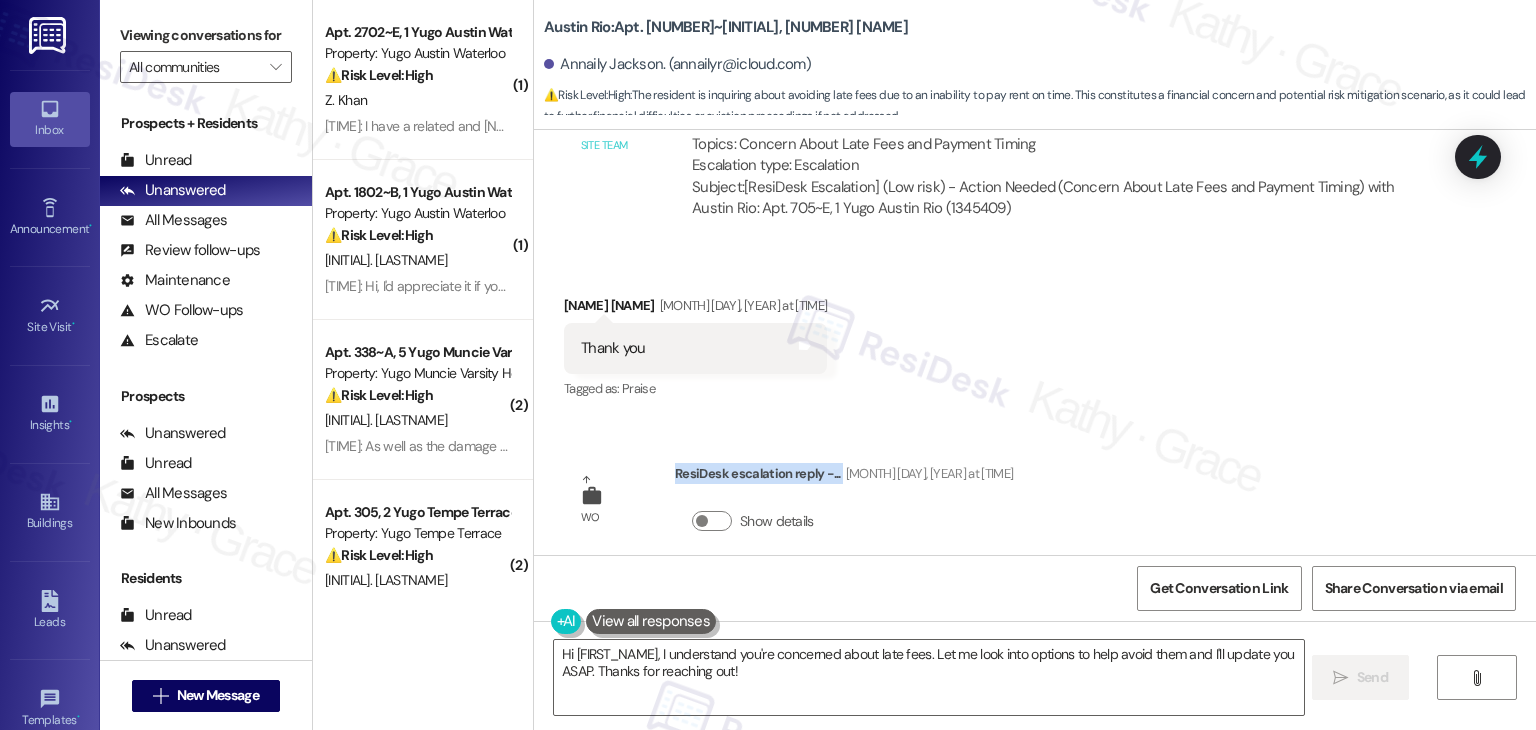 click on "WO Lease started Aug 22, 2024 at 7:00 PM Show details Announcement, sent via SMS Sarah   (ResiDesk) Feb 24, 2025 at 2:21 PM Hi Annaily, I'm on the new offsite Resident Support Team for Austin Rio! My job is to work with your on-site management team to improve your experience at the property. Text us here at any time for assistance or questions. We will also reach out periodically for feedback. (You can always reply STOP to opt out of future messages) Tags and notes Tagged as:   Praise ,  Click to highlight conversations about Praise Amenities Click to highlight conversations about Amenities Announcement, sent via SMS Sarah   (ResiDesk) Mar 18, 2025 at 12:47 PM Great news! You can now text me for maintenance issues — no more messy apps or sign-ins. I'll file your tickets for you . You can still use the app if you prefer.  I'm here to make things easier for you, feel free to reach out anytime! Tags and notes Tagged as:   Maintenance ,  Click to highlight conversations about Maintenance Maintenance request ," at bounding box center [1035, 342] 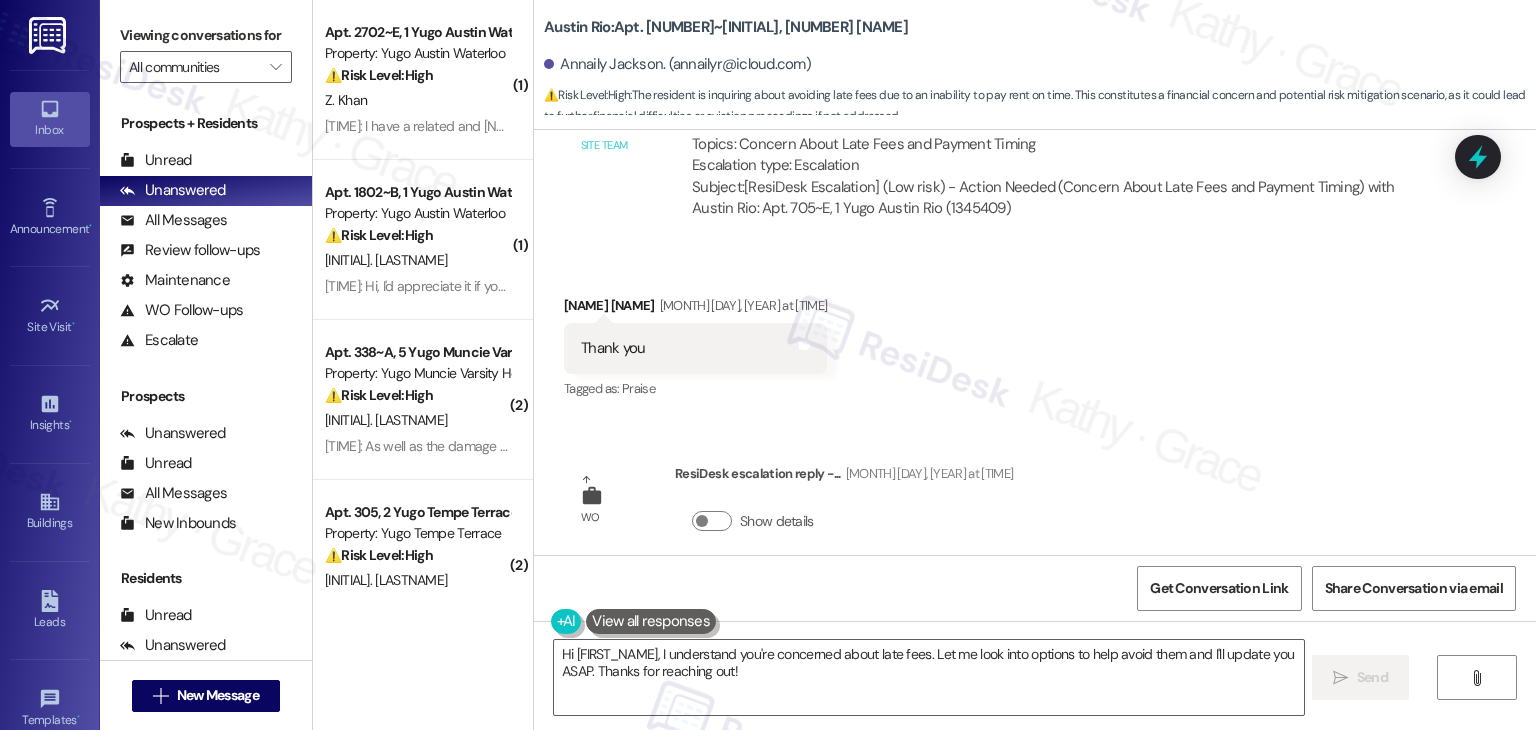 click on "WO Lease started Aug 22, 2024 at 7:00 PM Show details Announcement, sent via SMS Sarah   (ResiDesk) Feb 24, 2025 at 2:21 PM Hi Annaily, I'm on the new offsite Resident Support Team for Austin Rio! My job is to work with your on-site management team to improve your experience at the property. Text us here at any time for assistance or questions. We will also reach out periodically for feedback. (You can always reply STOP to opt out of future messages) Tags and notes Tagged as:   Praise ,  Click to highlight conversations about Praise Amenities Click to highlight conversations about Amenities Announcement, sent via SMS Sarah   (ResiDesk) Mar 18, 2025 at 12:47 PM Great news! You can now text me for maintenance issues — no more messy apps or sign-ins. I'll file your tickets for you . You can still use the app if you prefer.  I'm here to make things easier for you, feel free to reach out anytime! Tags and notes Tagged as:   Maintenance ,  Click to highlight conversations about Maintenance Maintenance request ," at bounding box center [1035, 342] 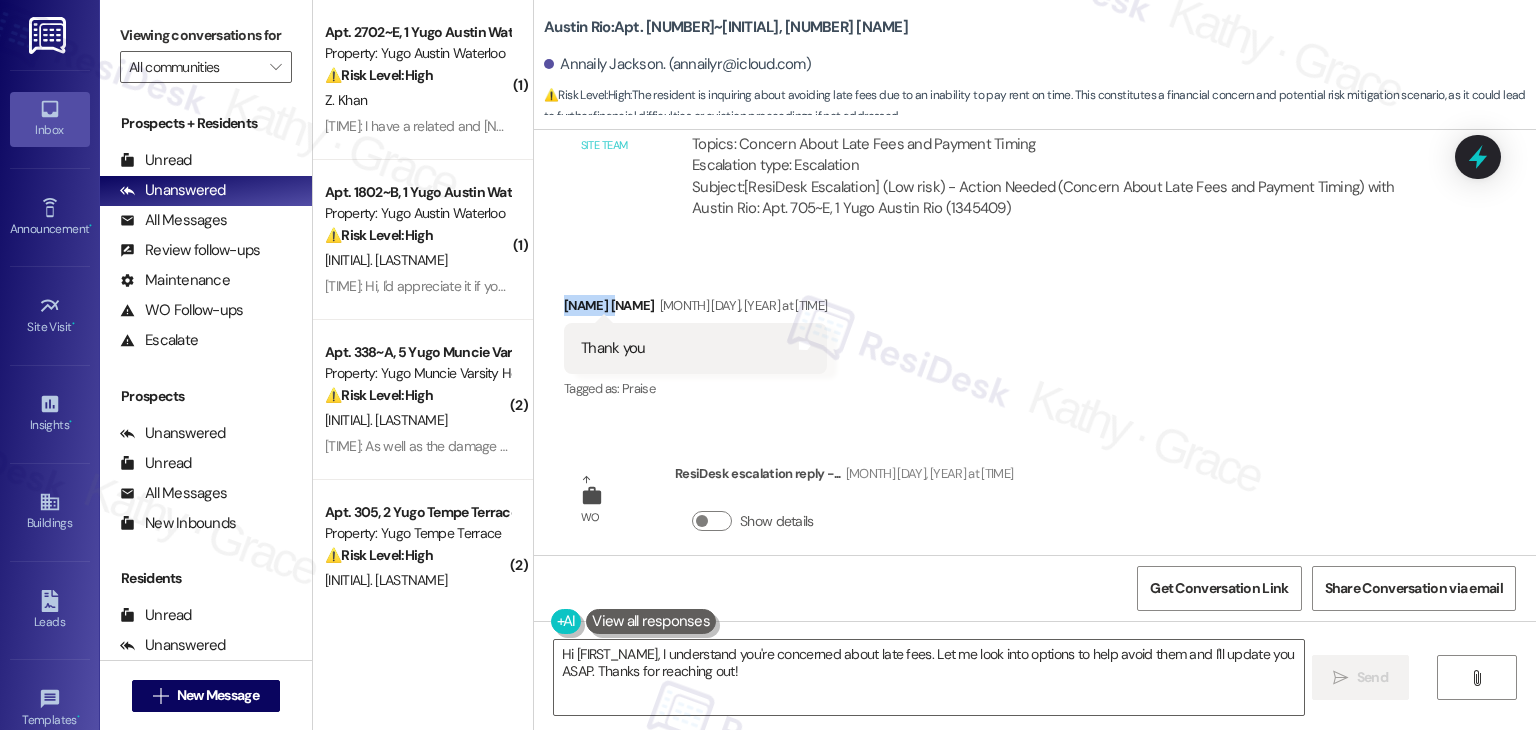 click on "Annaily Jackson Jul 28, 2025 at 4:16 PM" at bounding box center (695, 309) 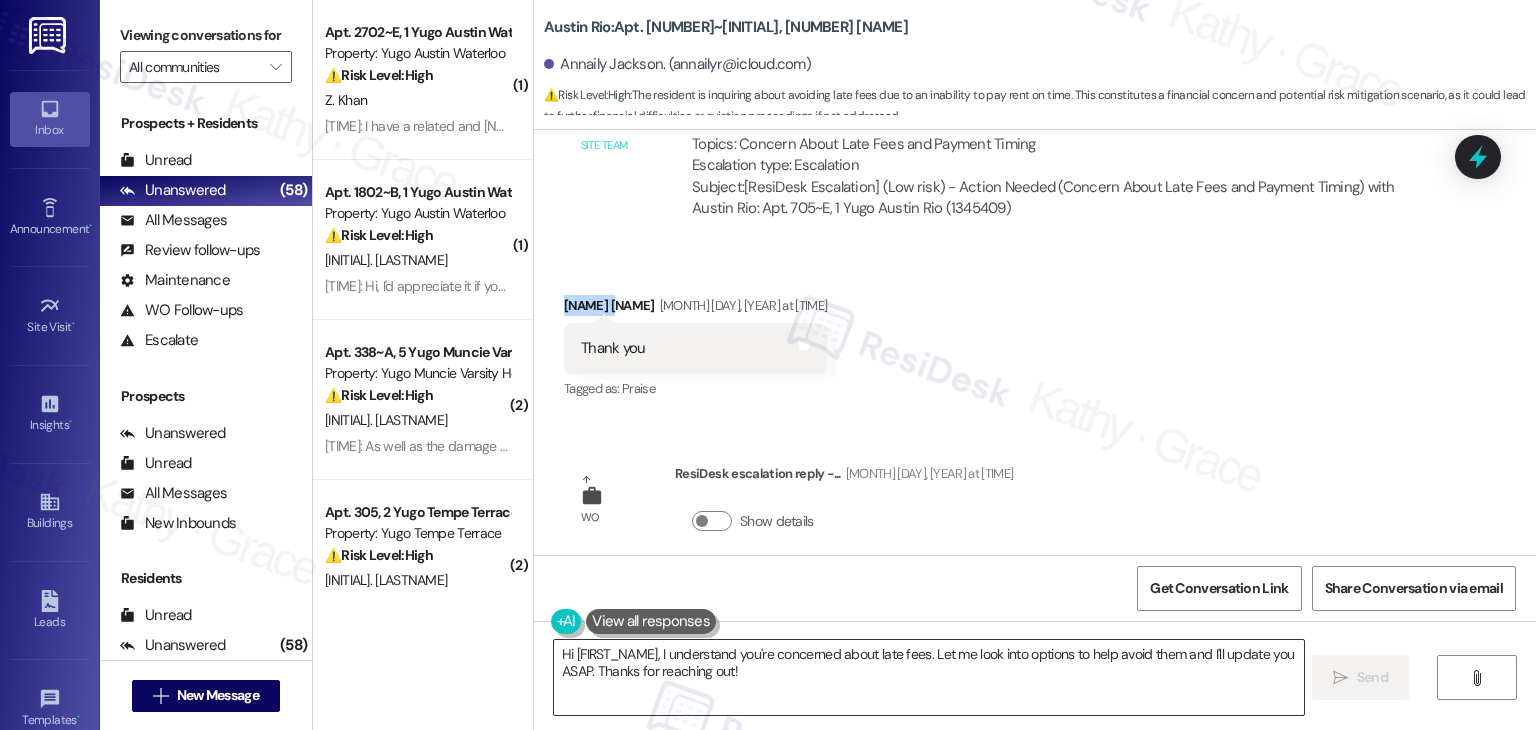 click on "Hi {{first_name}}, I understand you're concerned about late fees. Let me look into options to help avoid them and I'll update you ASAP. Thanks for reaching out!" at bounding box center (928, 677) 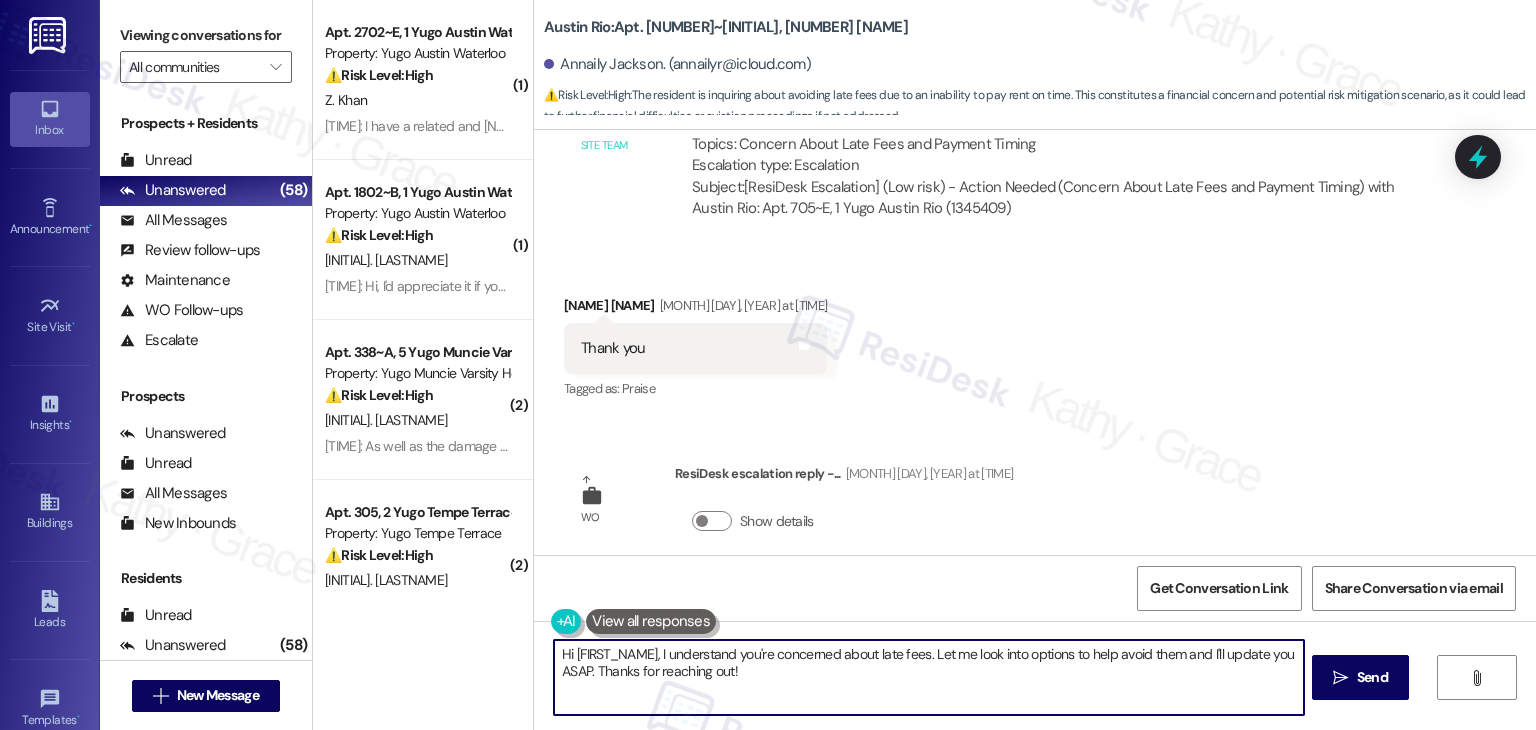 click on "Hi {{first_name}}, I understand you're concerned about late fees. Let me look into options to help avoid them and I'll update you ASAP. Thanks for reaching out!" at bounding box center (928, 677) 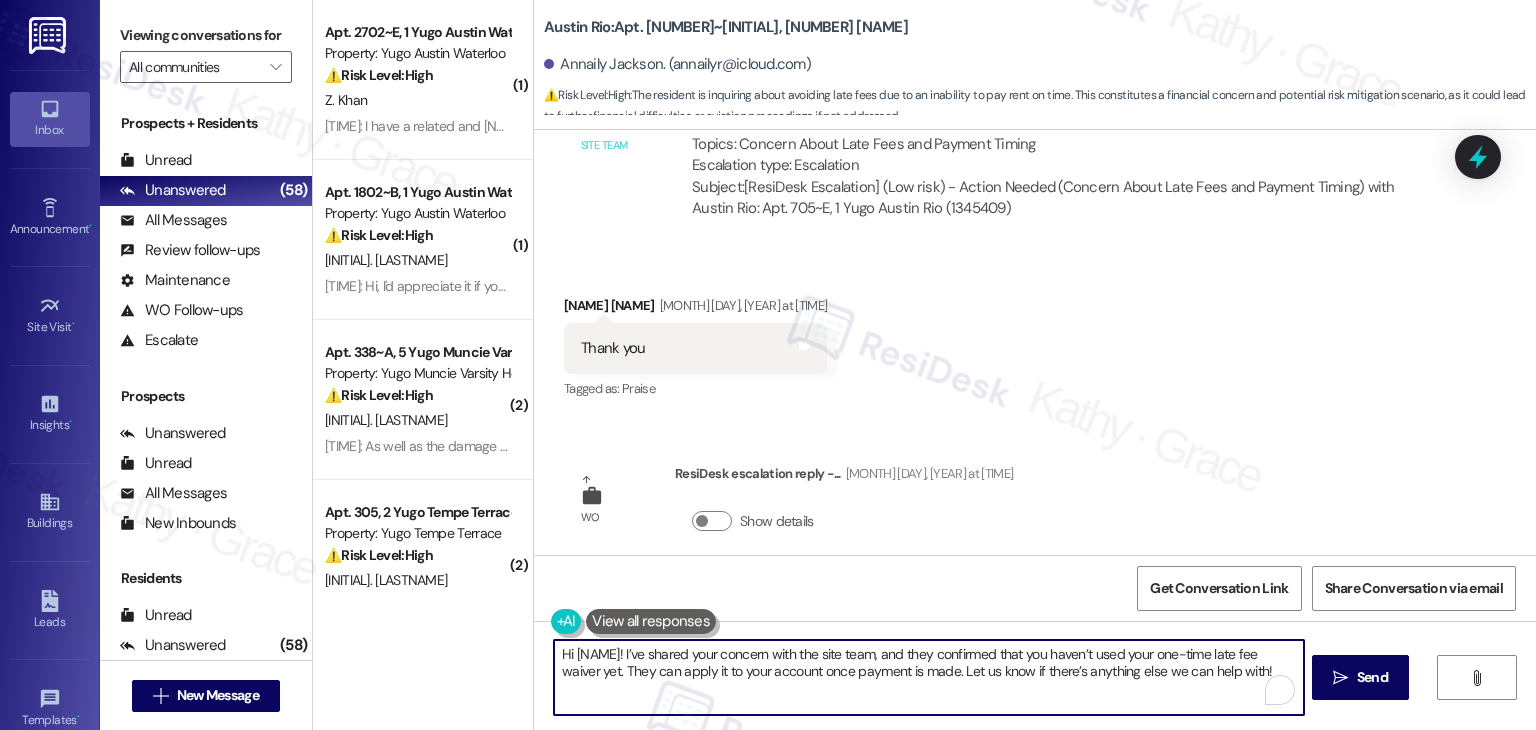 scroll, scrollTop: 118, scrollLeft: 0, axis: vertical 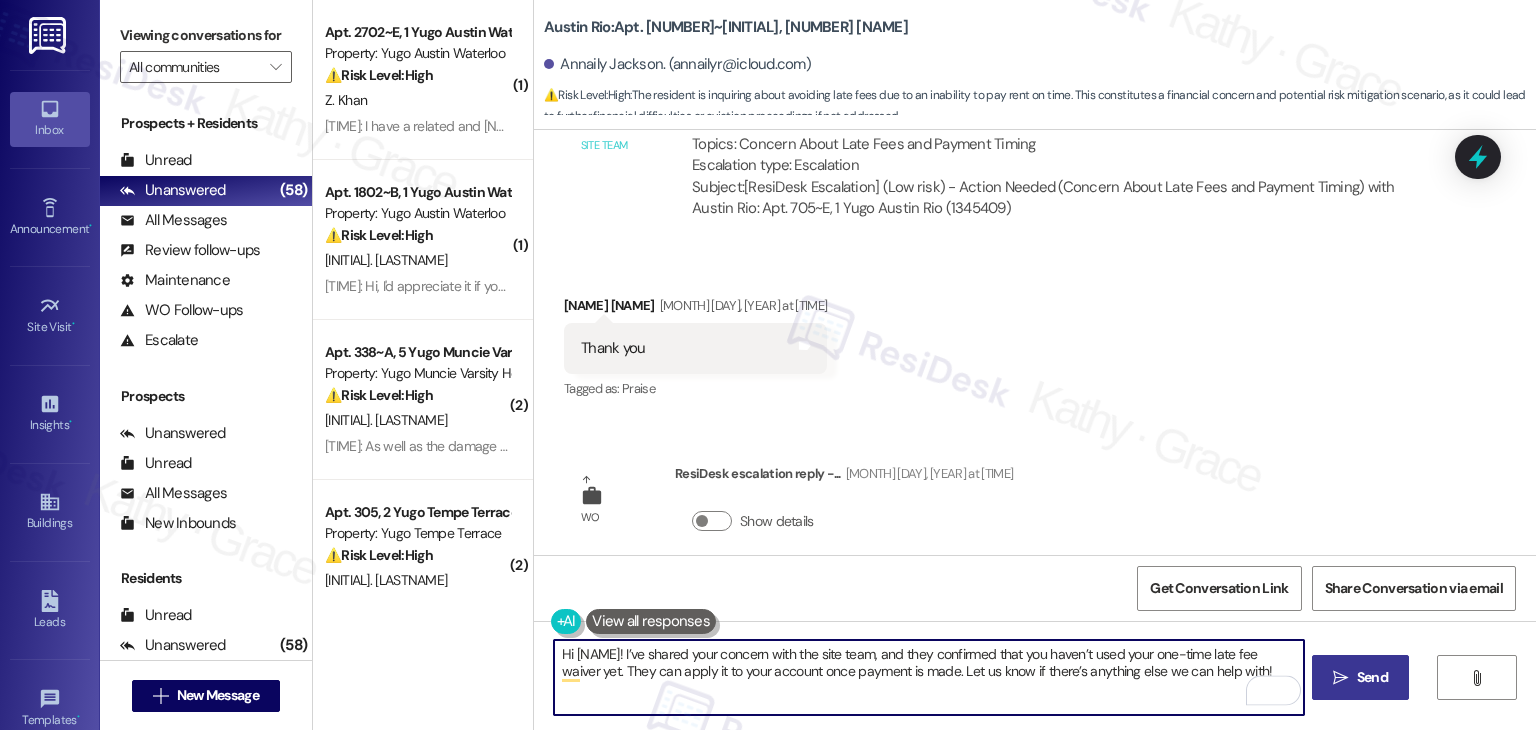 type on "Hi Annaily! I’ve shared your concern with the site team, and they confirmed that you haven’t used your one-time late fee waiver yet. They can apply it to your account once payment is made. Let us know if there’s anything else we can help with!" 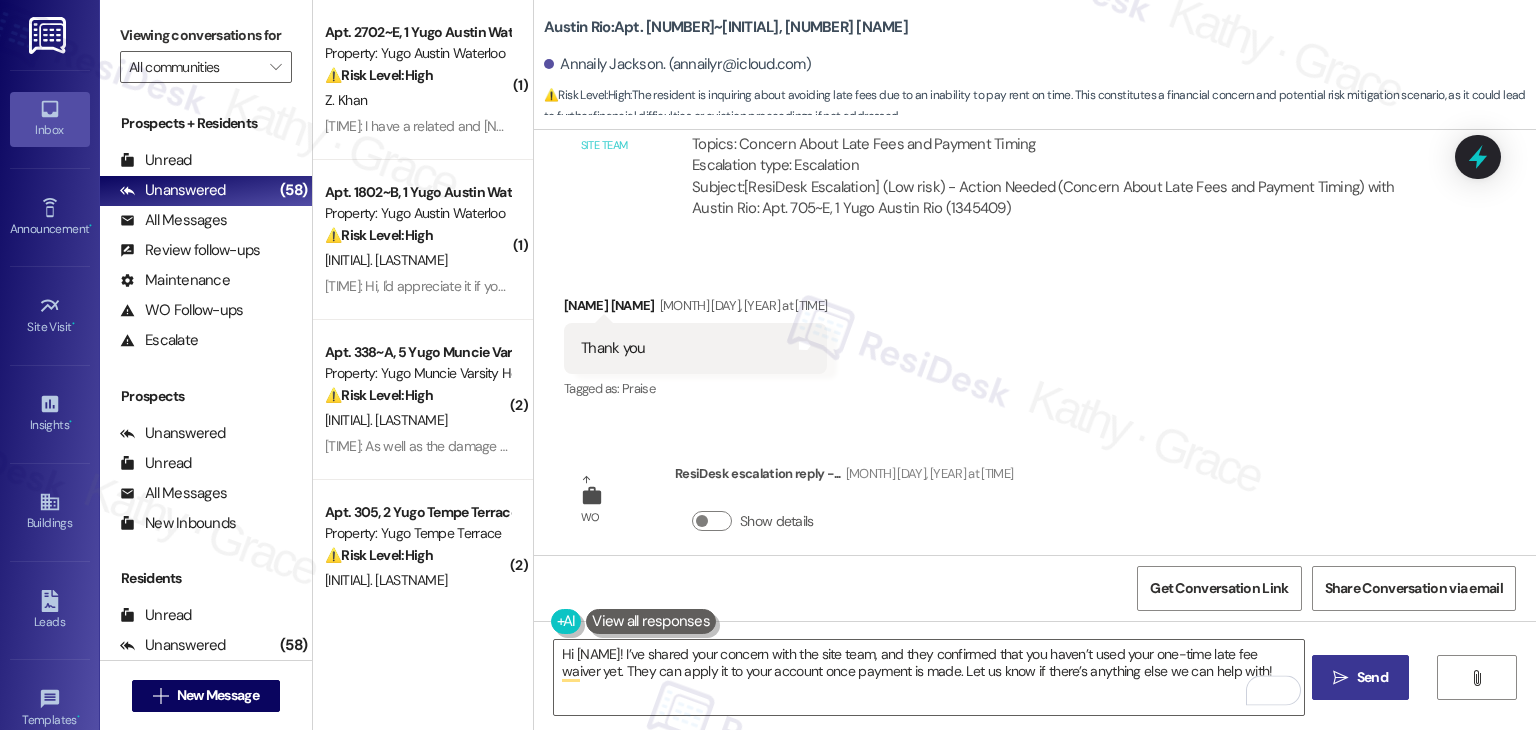 click on "Send" at bounding box center (1372, 677) 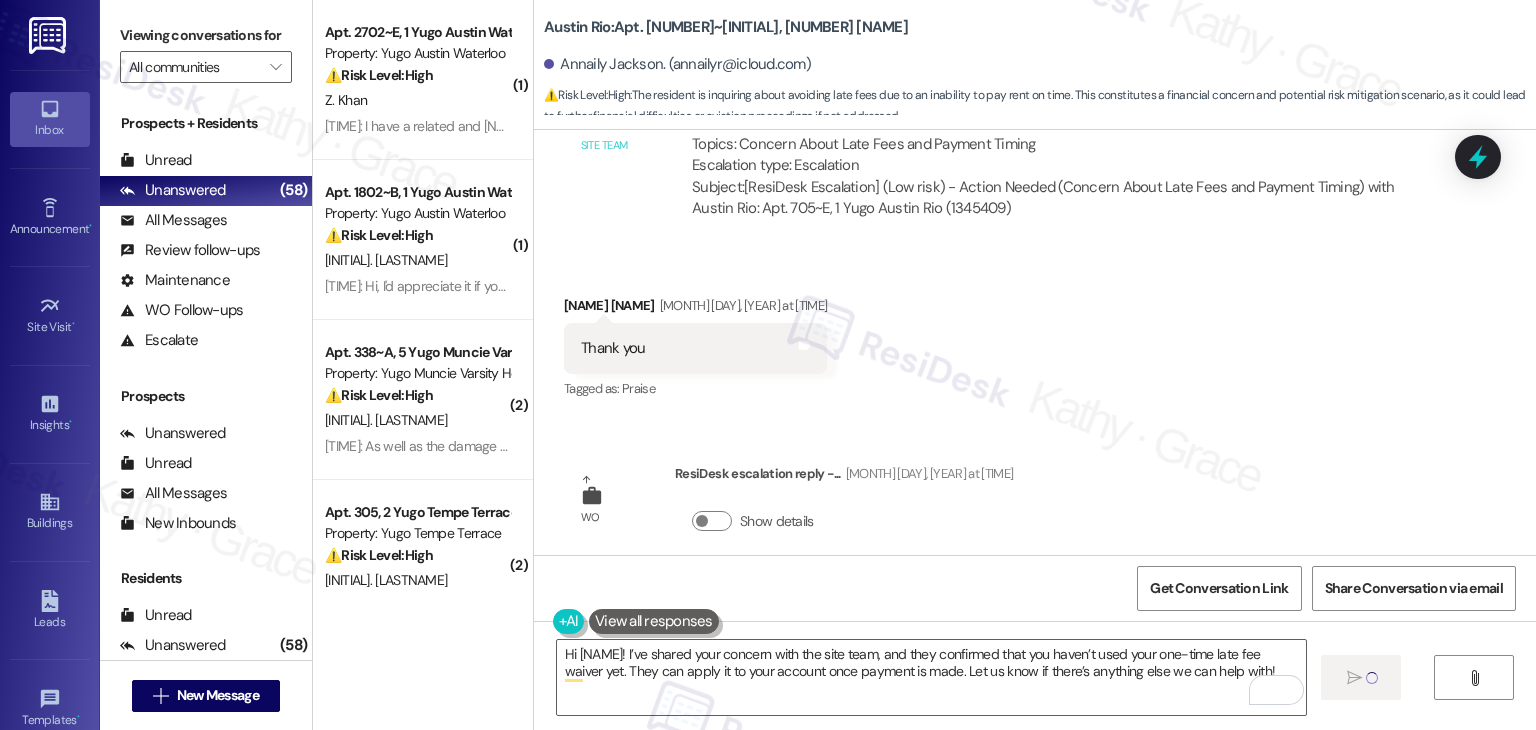 type 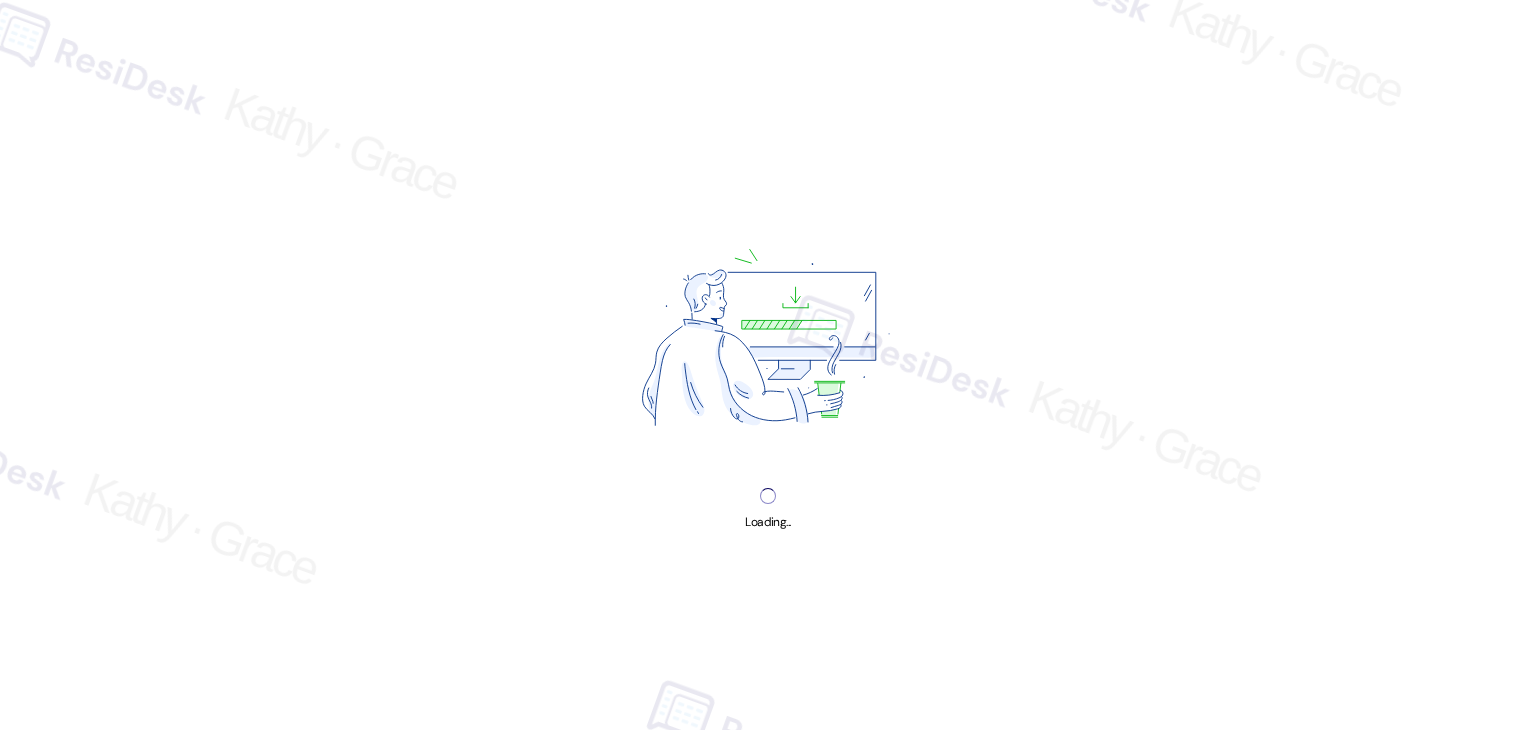 scroll, scrollTop: 0, scrollLeft: 0, axis: both 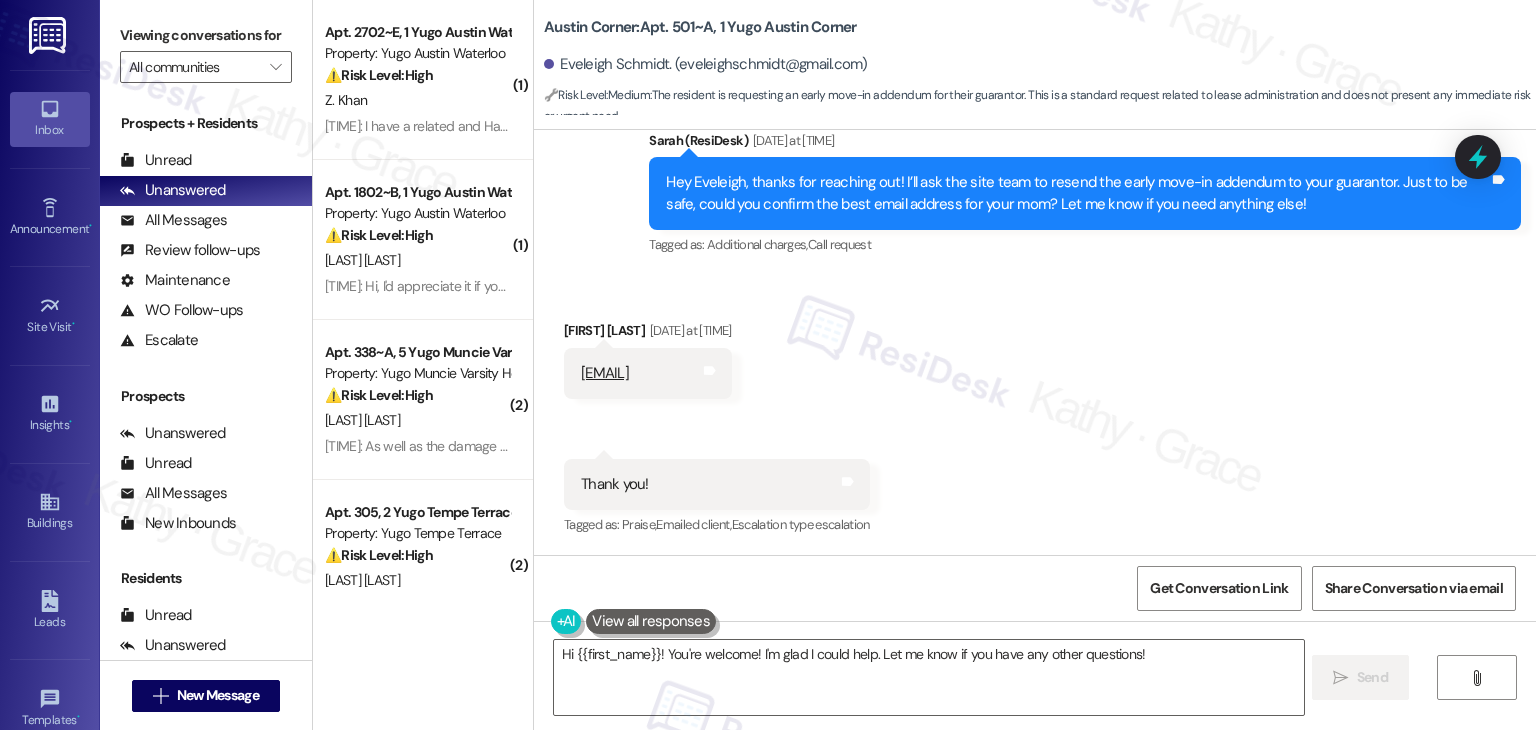 click on "Received via SMS Eveleigh Schmidt [DATE] at [TIME] [EMAIL] Tags and notes Received via SMS [TIME] Eveleigh Schmidt [DATE] at [TIME] Thank you! Tags and notes Tagged as:   Praise ,  Click to highlight conversations about Praise Emailed client ,  Click to highlight conversations about Emailed client Escalation type escalation Click to highlight conversations about Escalation type escalation" at bounding box center (1035, 415) 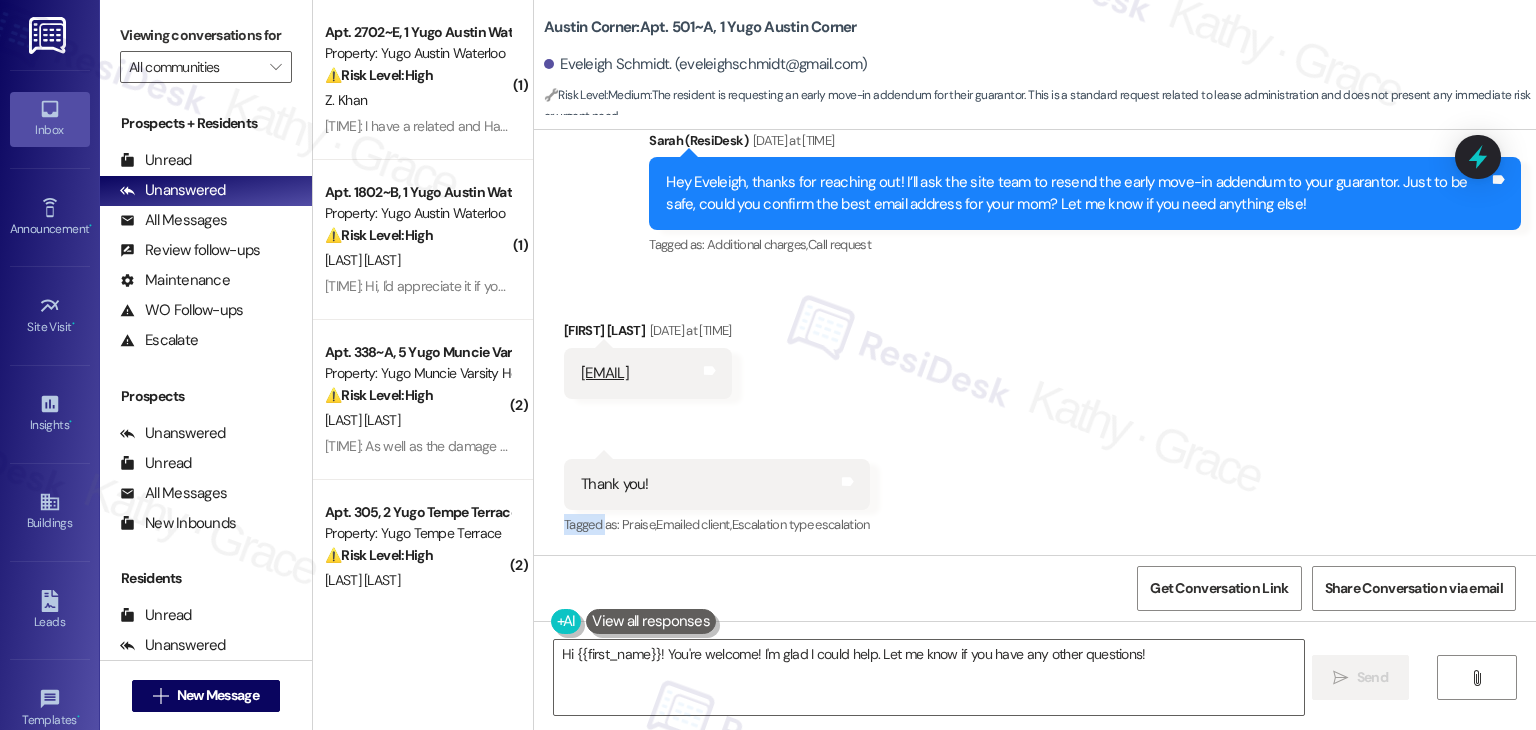 click on "Received via SMS Eveleigh Schmidt [DATE] at [TIME] [EMAIL] Tags and notes Received via SMS [TIME] Eveleigh Schmidt [DATE] at [TIME] Thank you! Tags and notes Tagged as:   Praise ,  Click to highlight conversations about Praise Emailed client ,  Click to highlight conversations about Emailed client Escalation type escalation Click to highlight conversations about Escalation type escalation" at bounding box center (1035, 415) 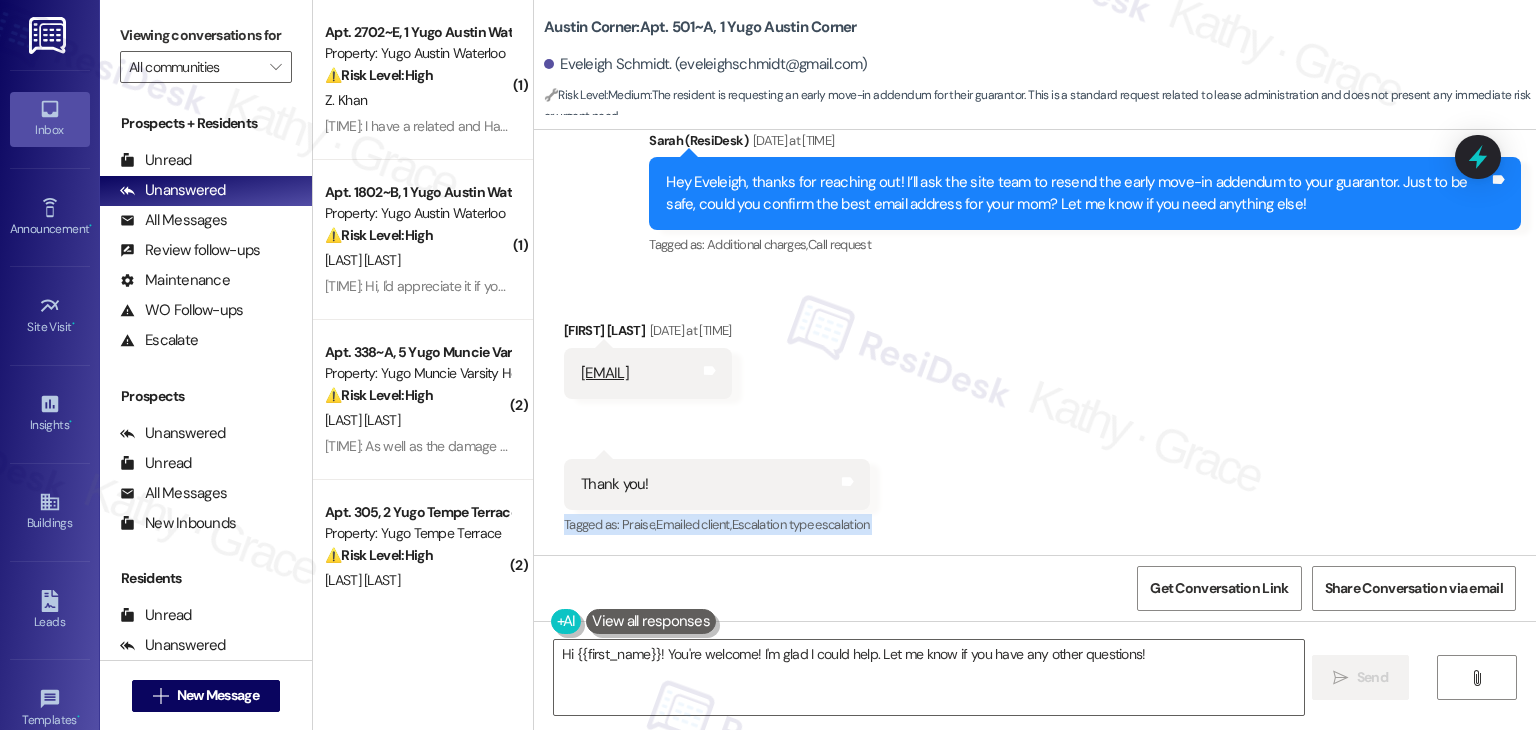 click on "Received via SMS Eveleigh Schmidt [DATE] at [TIME] [EMAIL] Tags and notes Received via SMS [TIME] Eveleigh Schmidt [DATE] at [TIME] Thank you! Tags and notes Tagged as:   Praise ,  Click to highlight conversations about Praise Emailed client ,  Click to highlight conversations about Emailed client Escalation type escalation Click to highlight conversations about Escalation type escalation" at bounding box center (1035, 415) 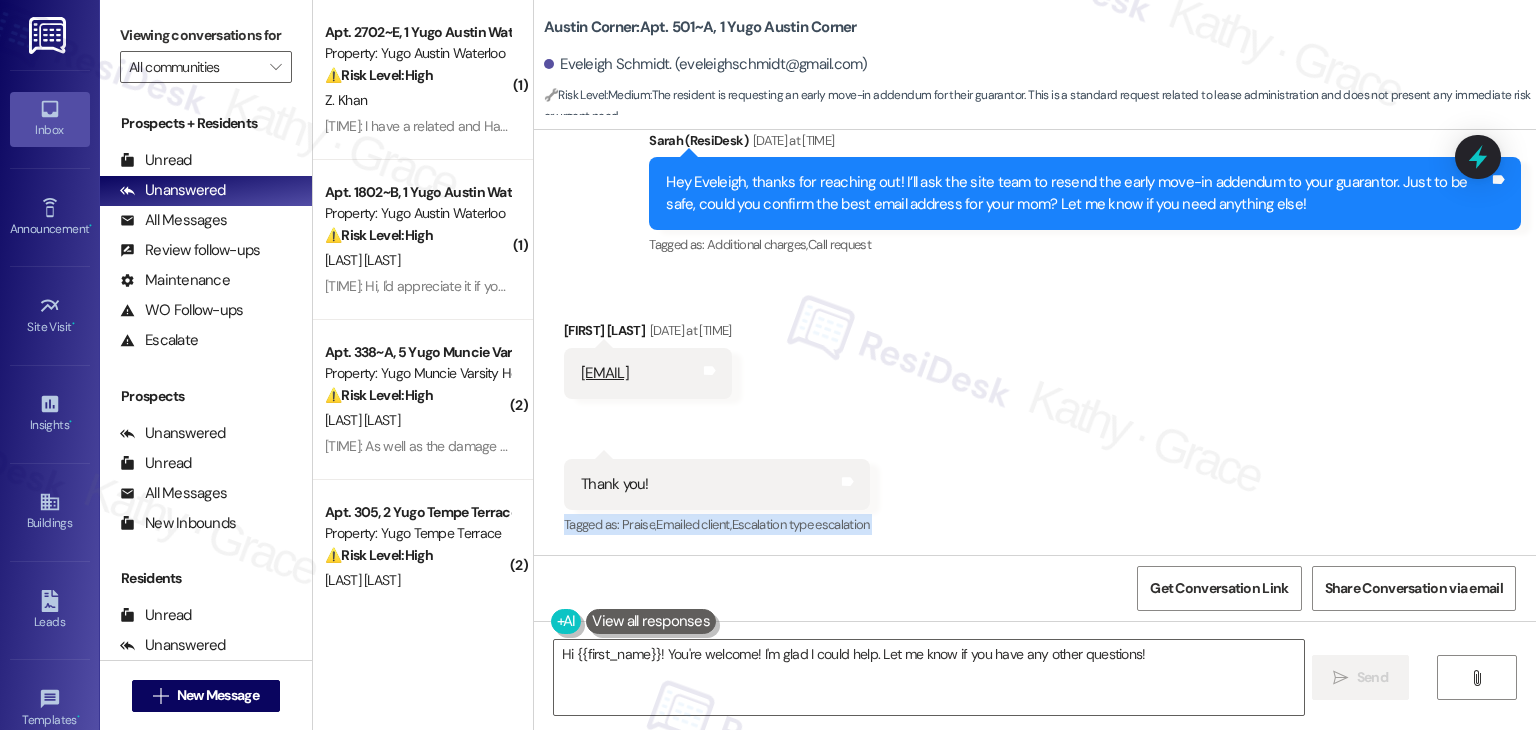 click on "Received via SMS Eveleigh Schmidt [DATE] at [TIME] [EMAIL] Tags and notes Received via SMS [TIME] Eveleigh Schmidt [DATE] at [TIME] Thank you! Tags and notes Tagged as:   Praise ,  Click to highlight conversations about Praise Emailed client ,  Click to highlight conversations about Emailed client Escalation type escalation Click to highlight conversations about Escalation type escalation" at bounding box center [1035, 415] 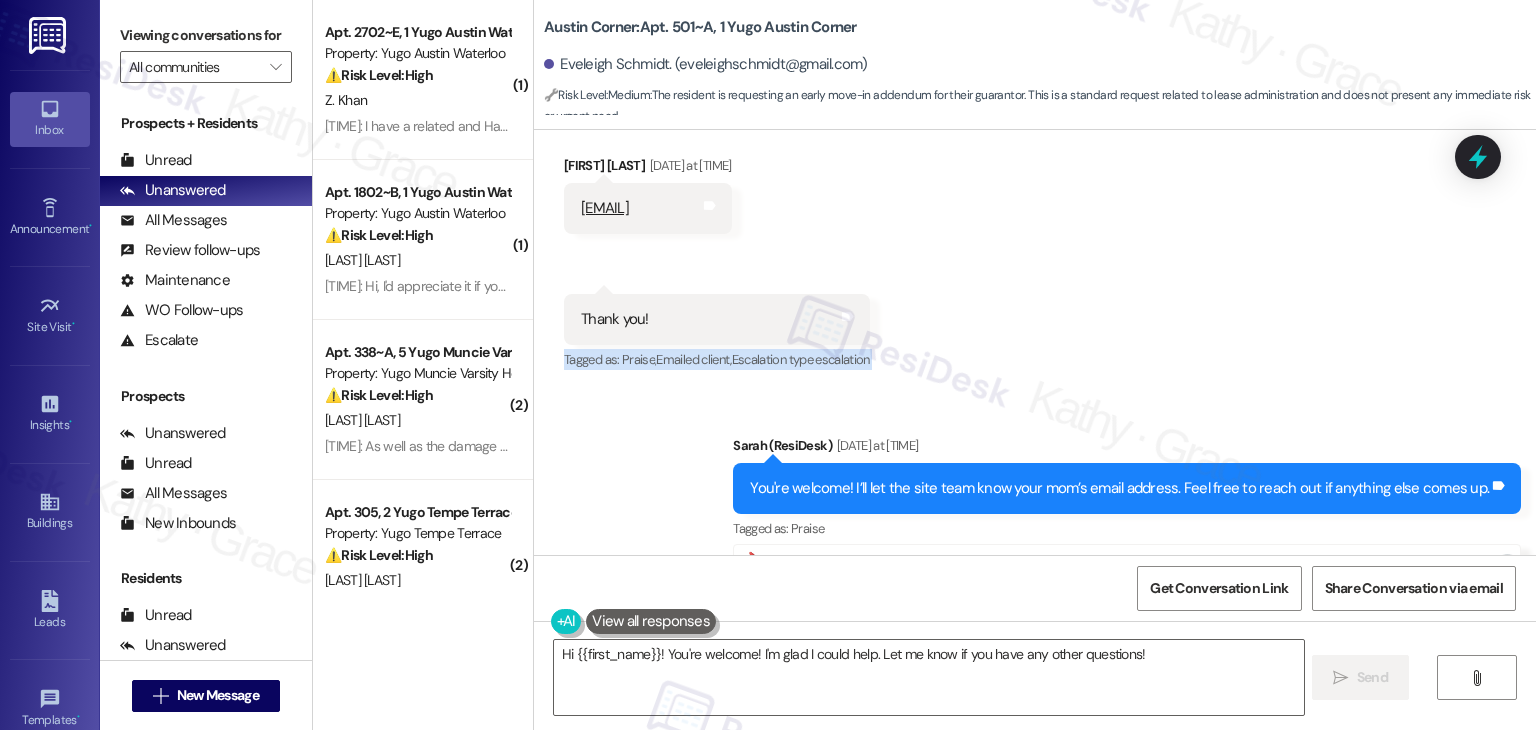 scroll, scrollTop: 1116, scrollLeft: 0, axis: vertical 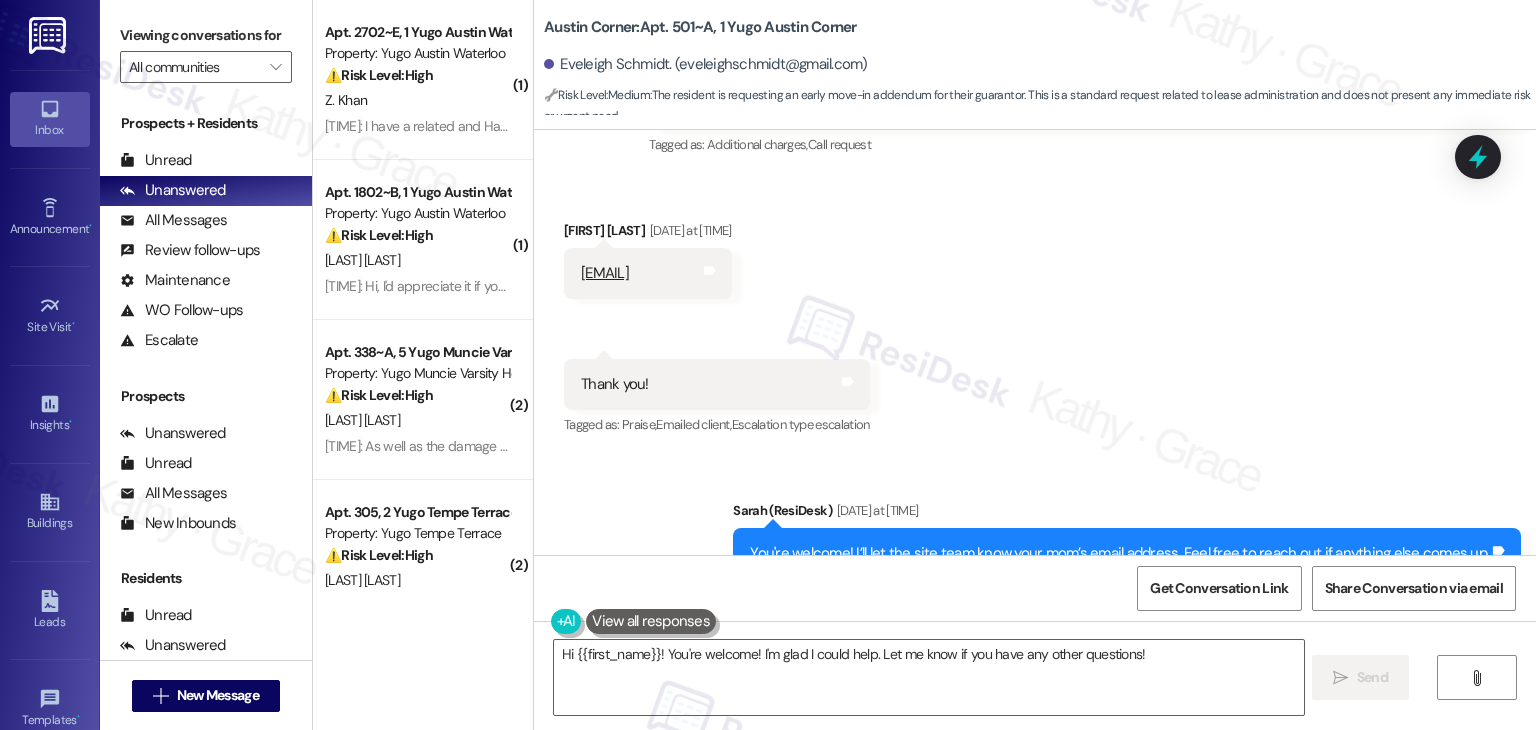 click on "Received via SMS Eveleigh Schmidt Jul 28, 2025 at 2:15 PM mikgra02@yahoo.com Tags and notes Received via SMS 2:15 PM Eveleigh Schmidt Jul 28, 2025 at 2:15 PM Thank you! Tags and notes Tagged as:   Praise ,  Click to highlight conversations about Praise Emailed client ,  Click to highlight conversations about Emailed client Escalation type escalation Click to highlight conversations about Escalation type escalation" at bounding box center (1035, 315) 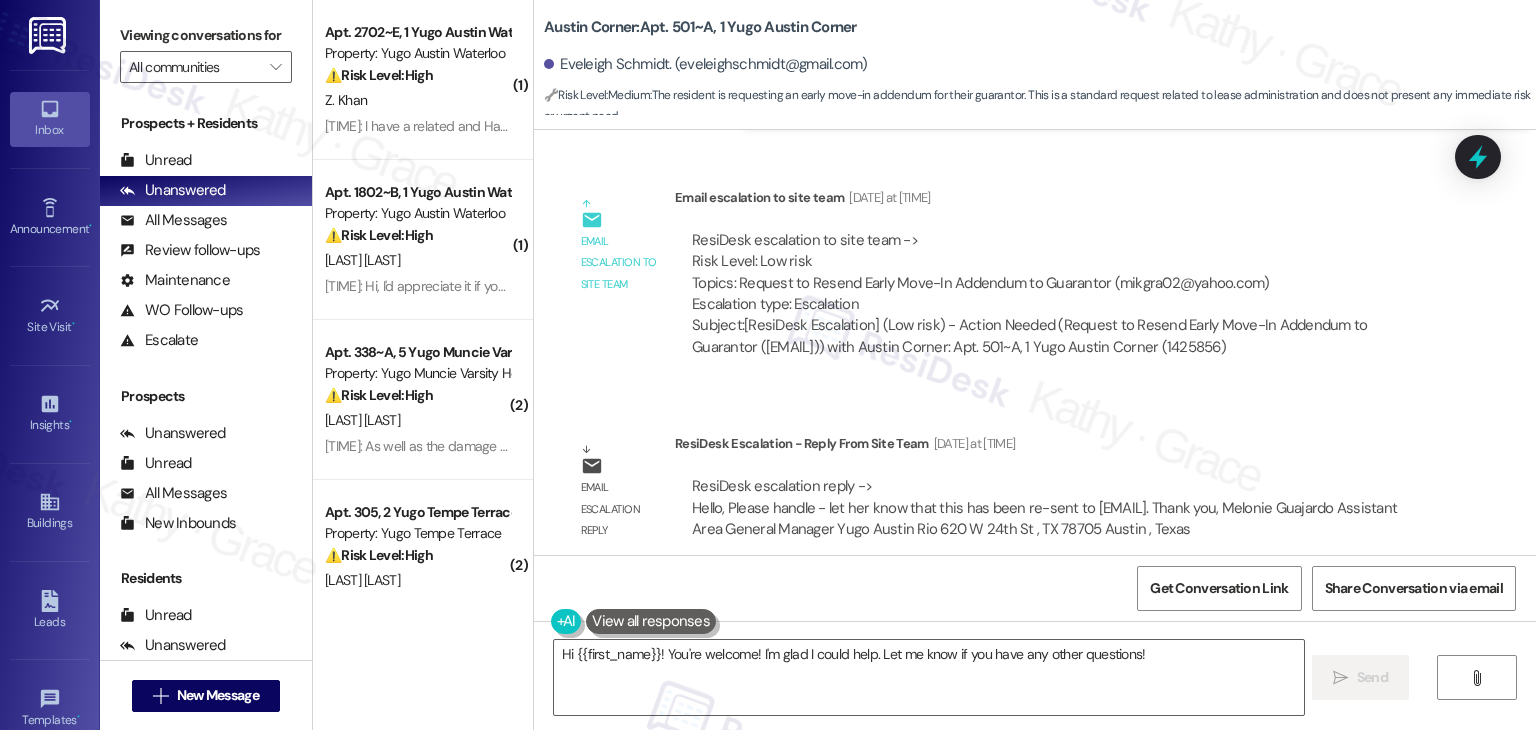 scroll, scrollTop: 1900, scrollLeft: 0, axis: vertical 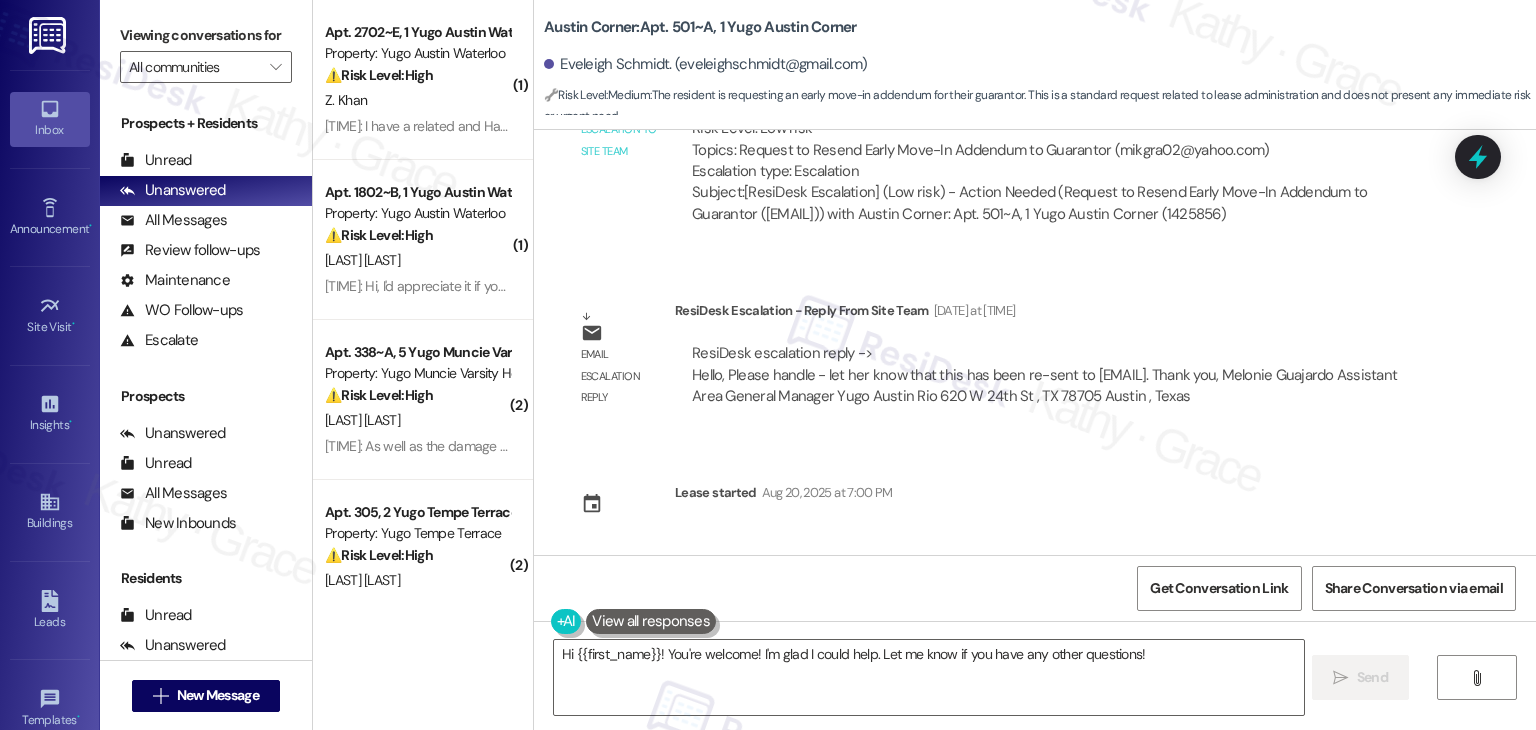 click on "Eveleigh Schmidt. (eveleighschmidt@gmail.com)" at bounding box center (706, 64) 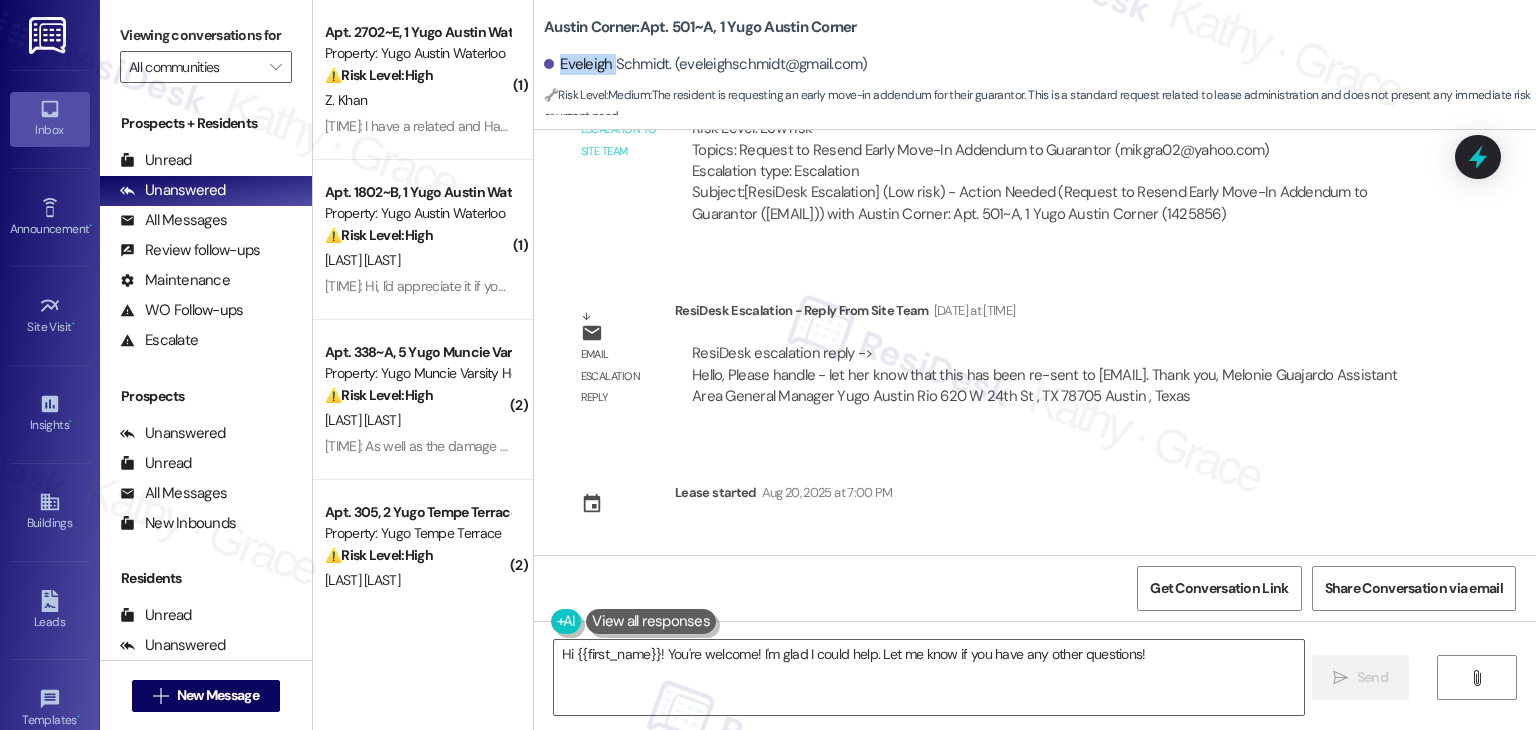 click on "Eveleigh Schmidt. (eveleighschmidt@gmail.com)" at bounding box center (706, 64) 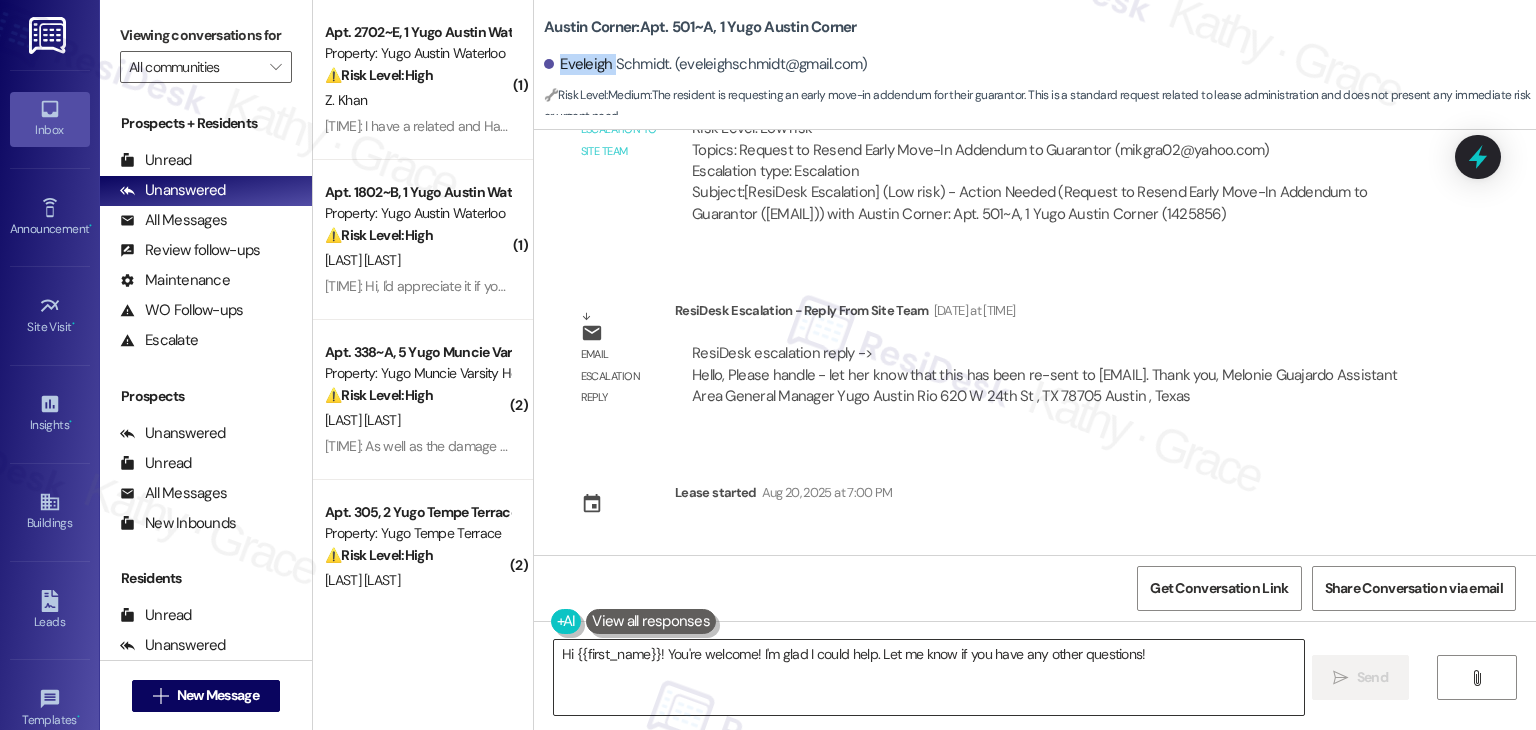 click on "Hi {{first_name}}! You're welcome! I'm glad I could help. Let me know if you have any other questions!" at bounding box center [928, 677] 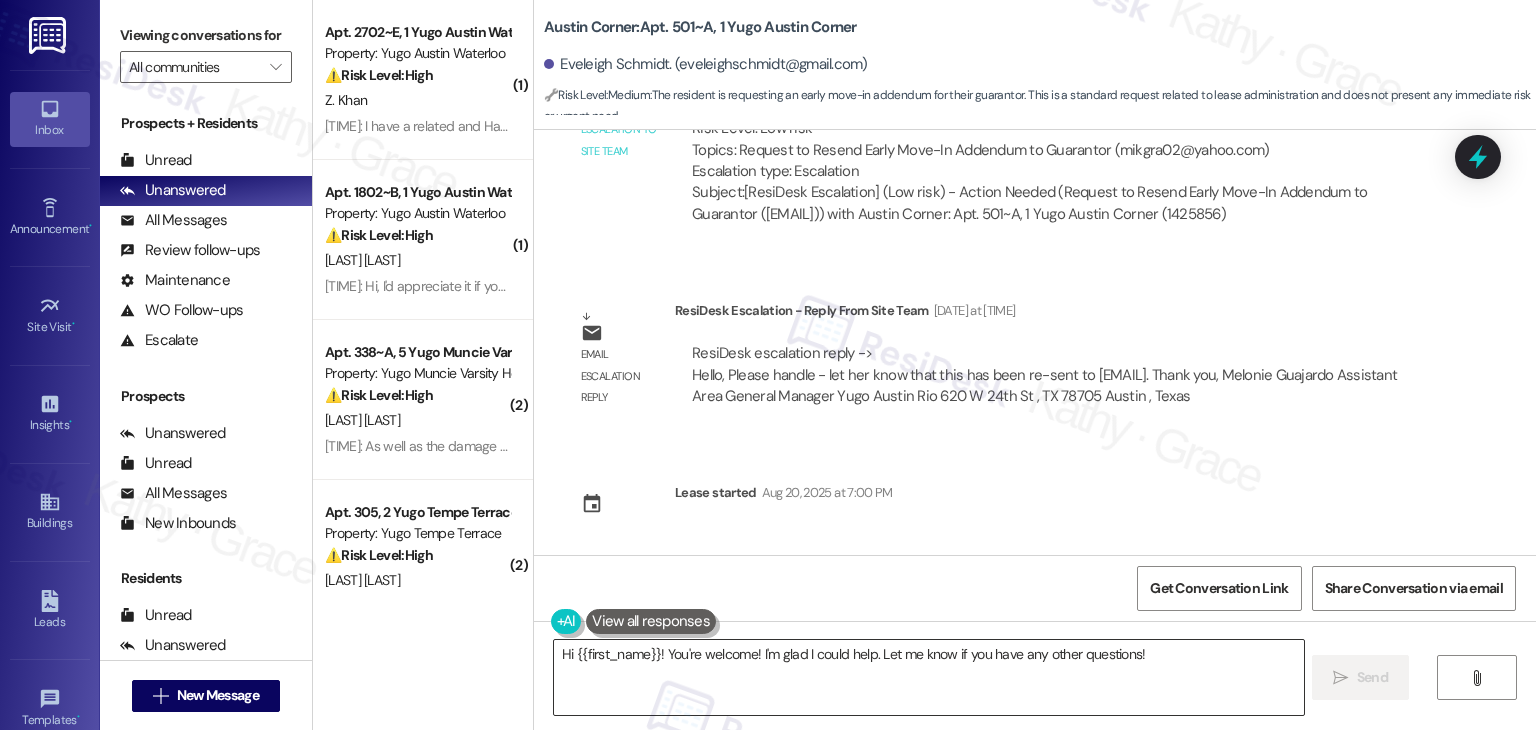 click on "Hi {{first_name}}! You're welcome! I'm glad I could help. Let me know if you have any other questions!" at bounding box center (928, 677) 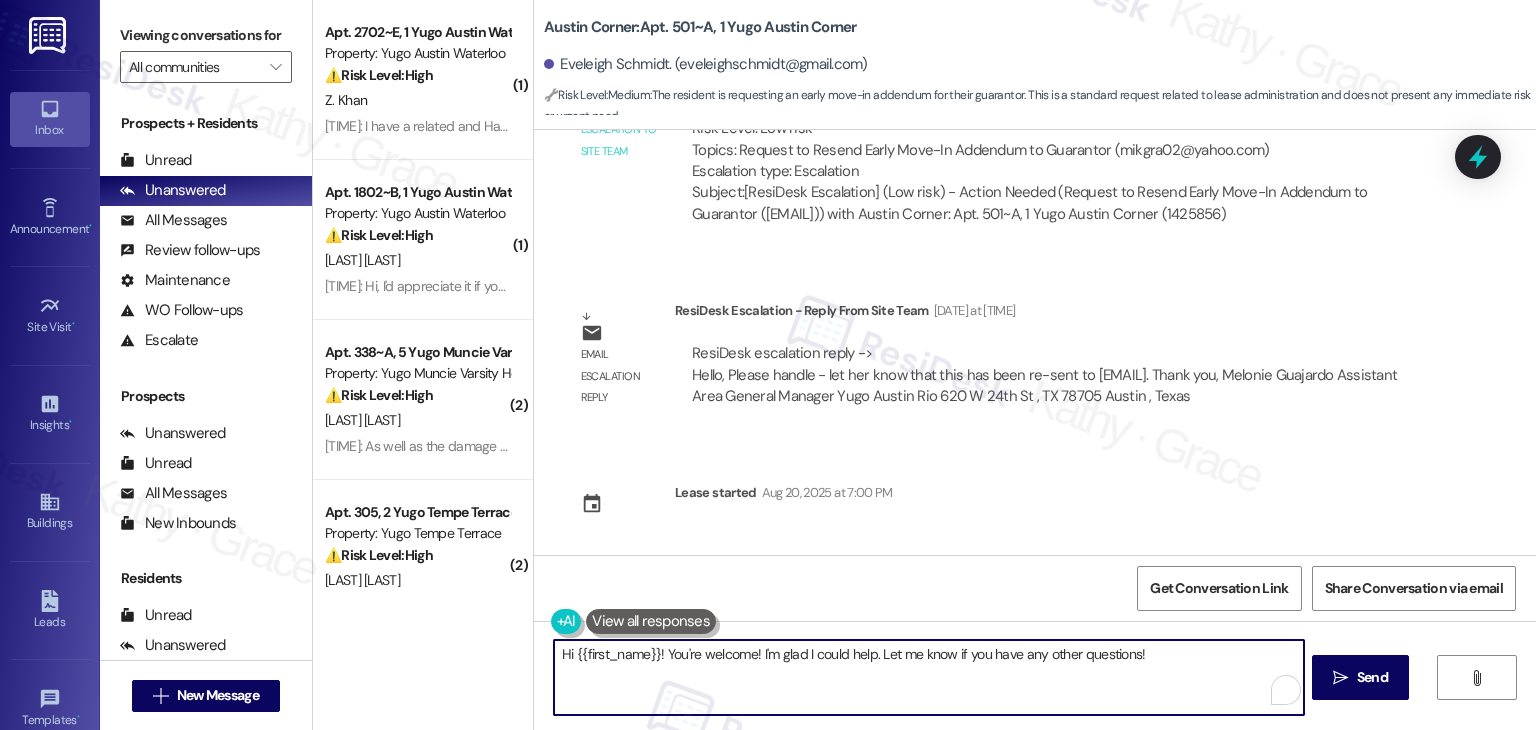 paste on "Eveleigh! I’ve shared your concern with the site team, and they let me know that the information has been re-sent to your email at mikgra02@yahoo.com. Please check your inbox, and let us know if there’s anything else we can help with!
Ask ChatGPT" 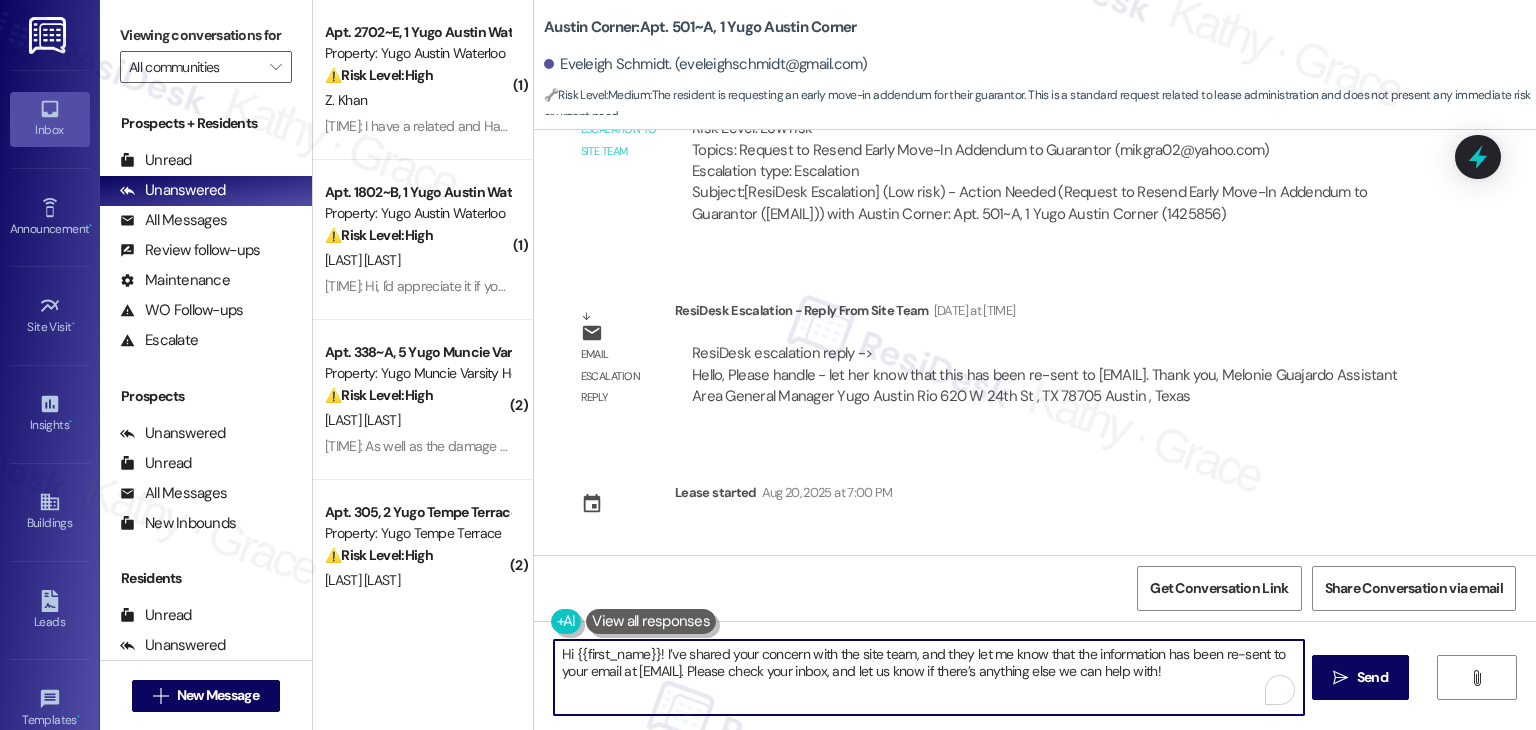 scroll, scrollTop: 118, scrollLeft: 0, axis: vertical 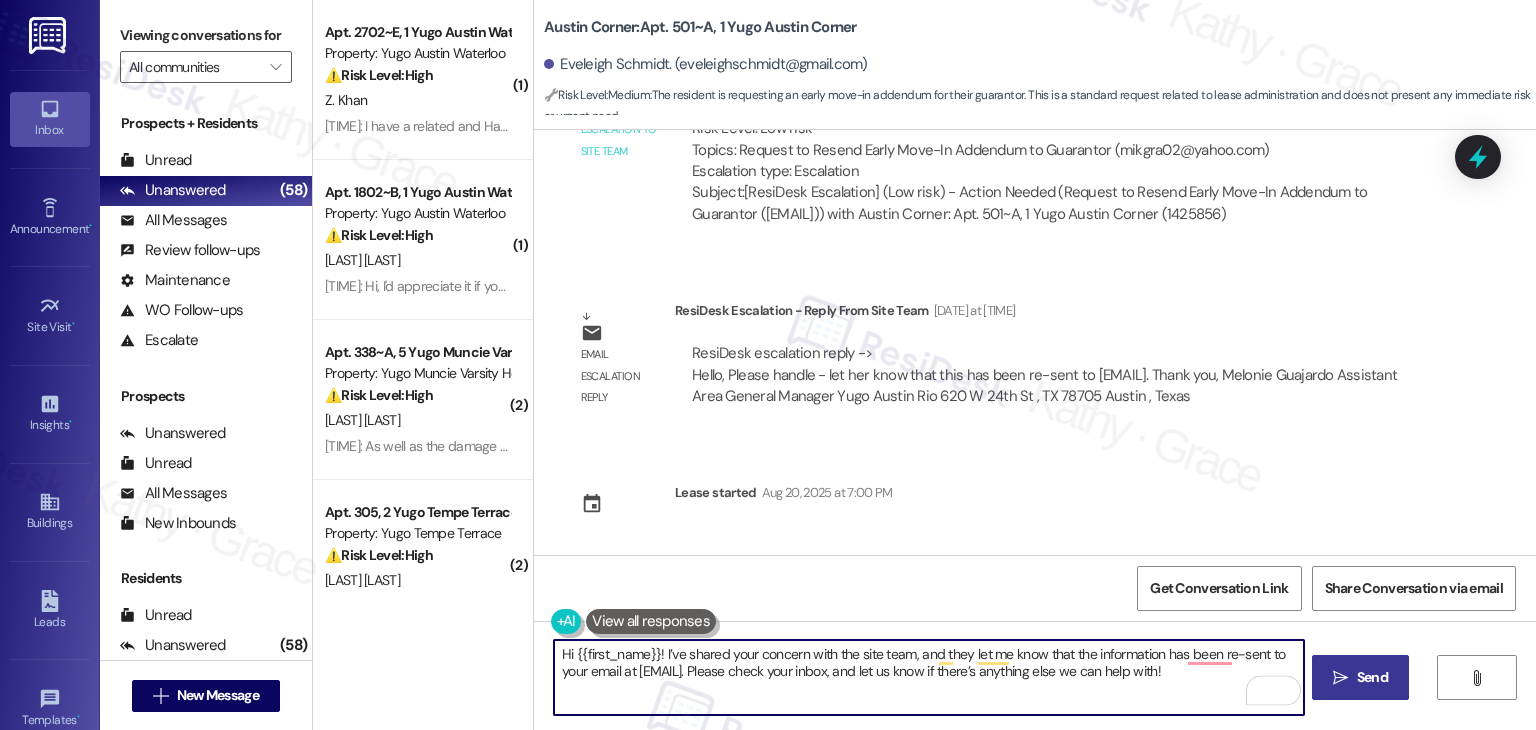 type on "Hi Eveleigh! I’ve shared your concern with the site team, and they let me know that the information has been re-sent to your email at mikgra02@yahoo.com. Please check your inbox, and let us know if there’s anything else we can help with!" 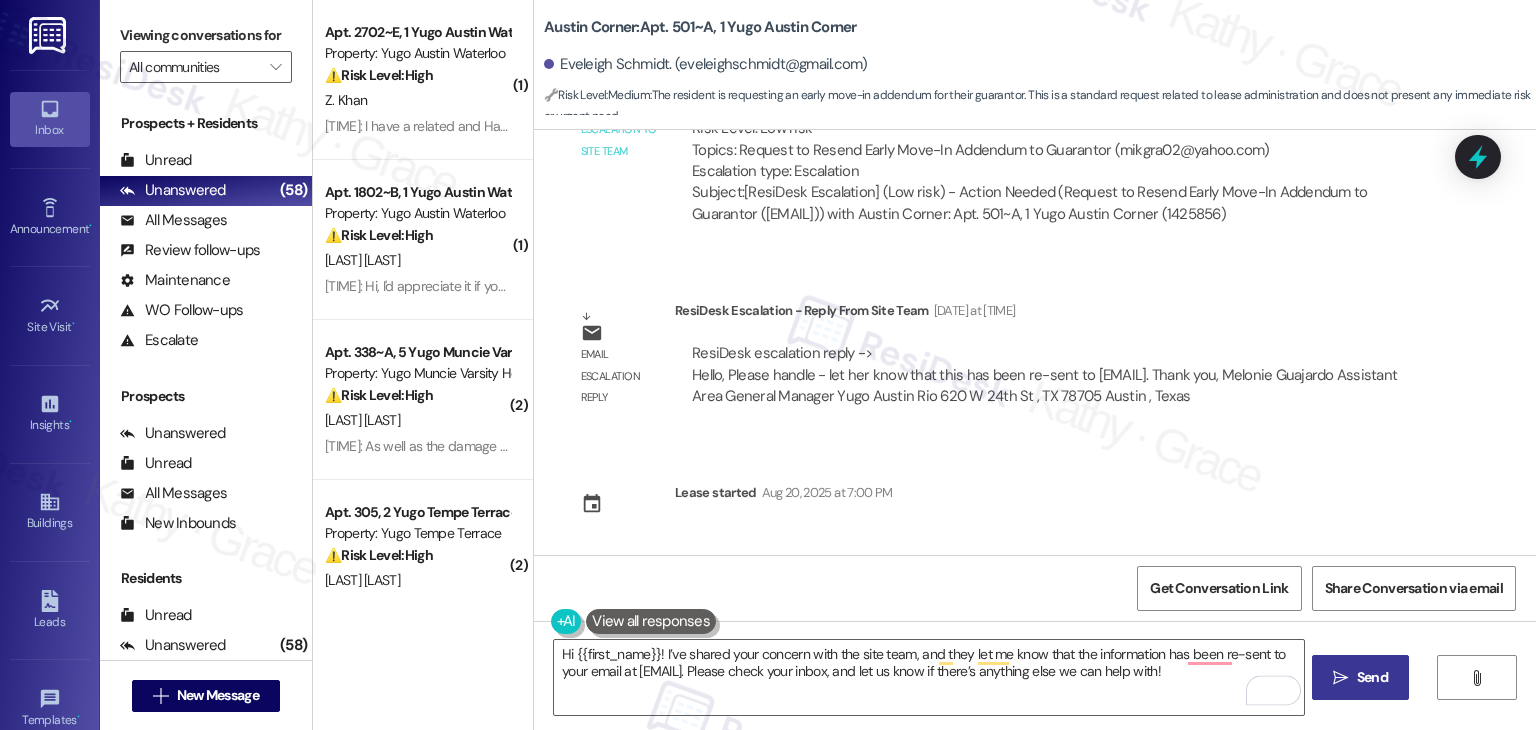 click on "Send" at bounding box center (1372, 677) 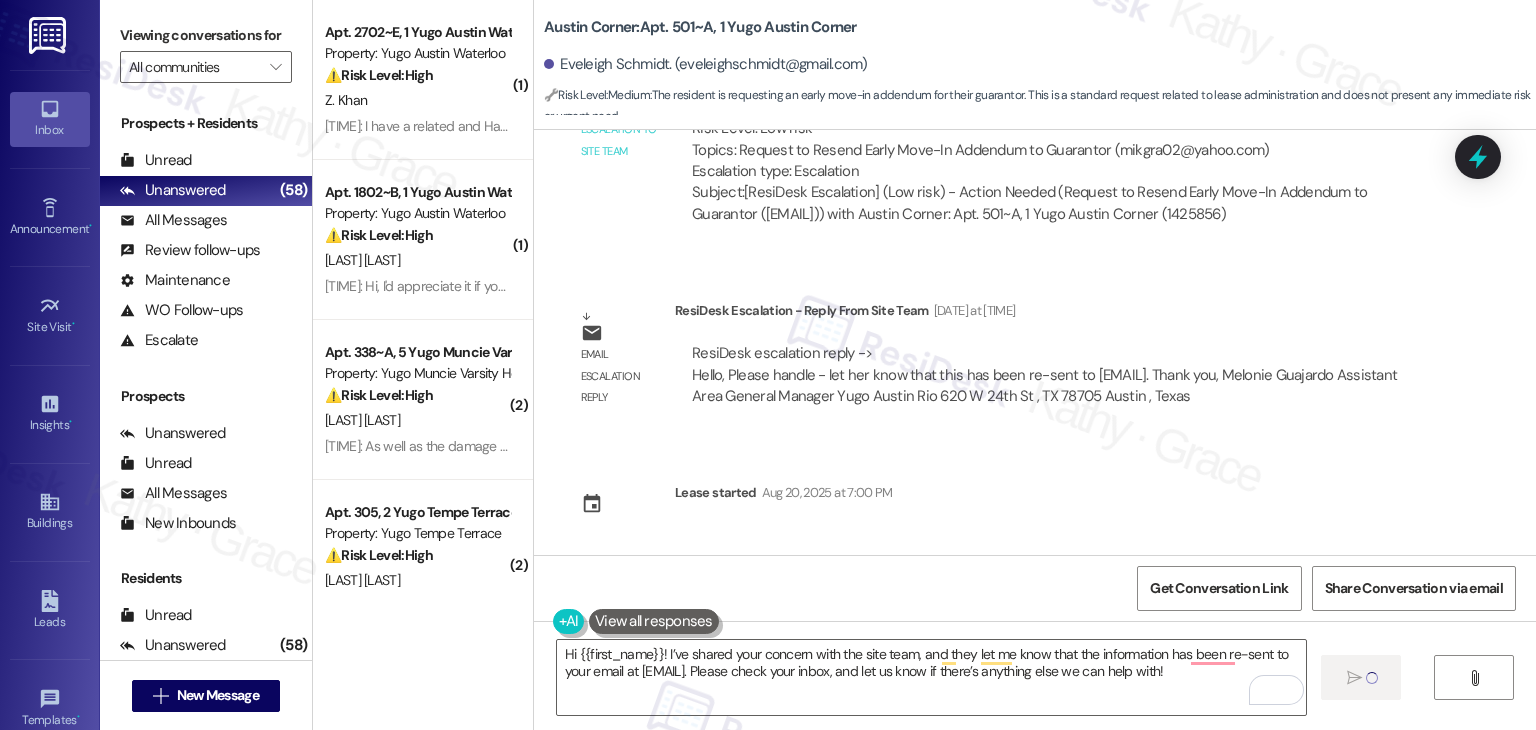 type 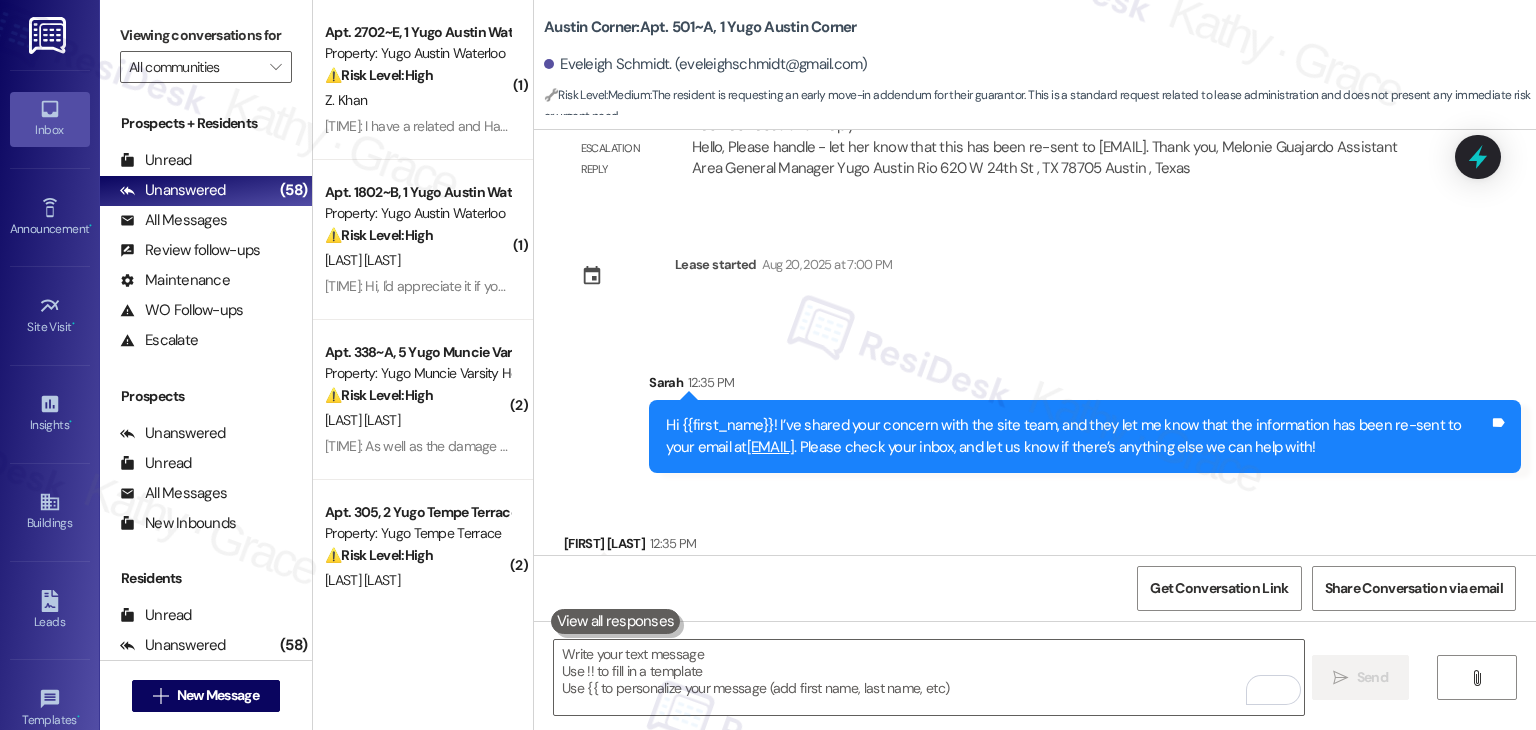 scroll, scrollTop: 2340, scrollLeft: 0, axis: vertical 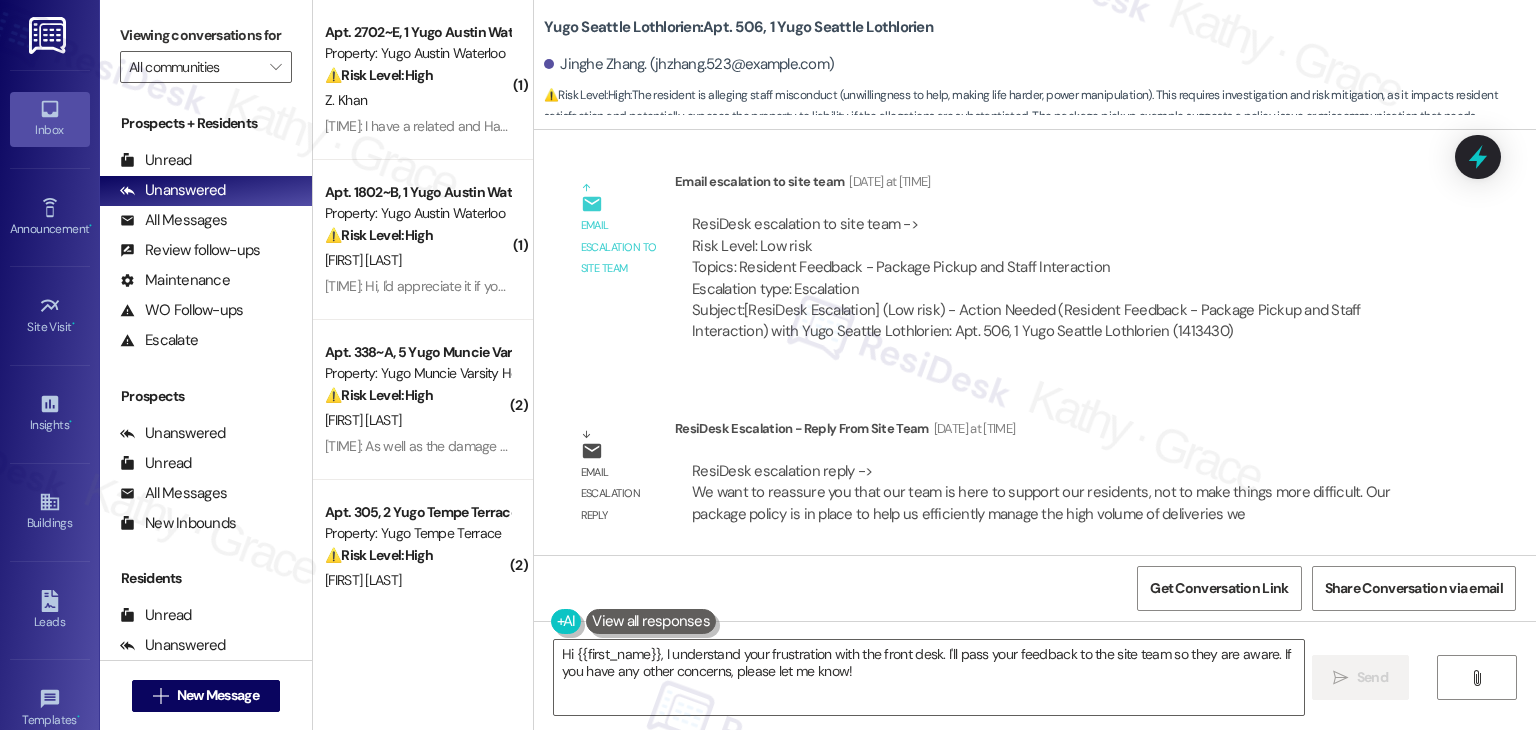 click on "Jinghe Zhang. (jhzhang.523@gmail.com)" at bounding box center [689, 64] 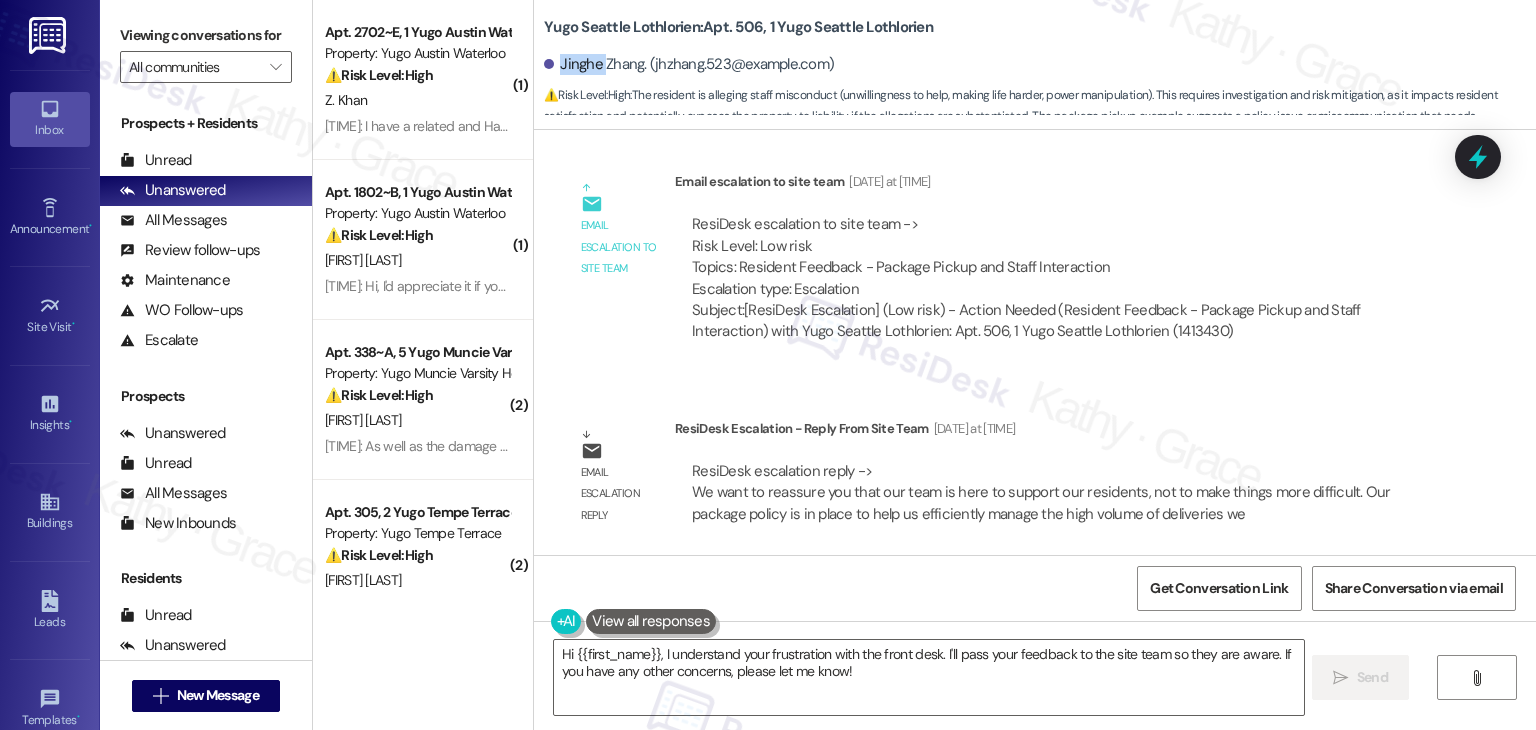 click on "Jinghe Zhang. (jhzhang.523@gmail.com)" at bounding box center (689, 64) 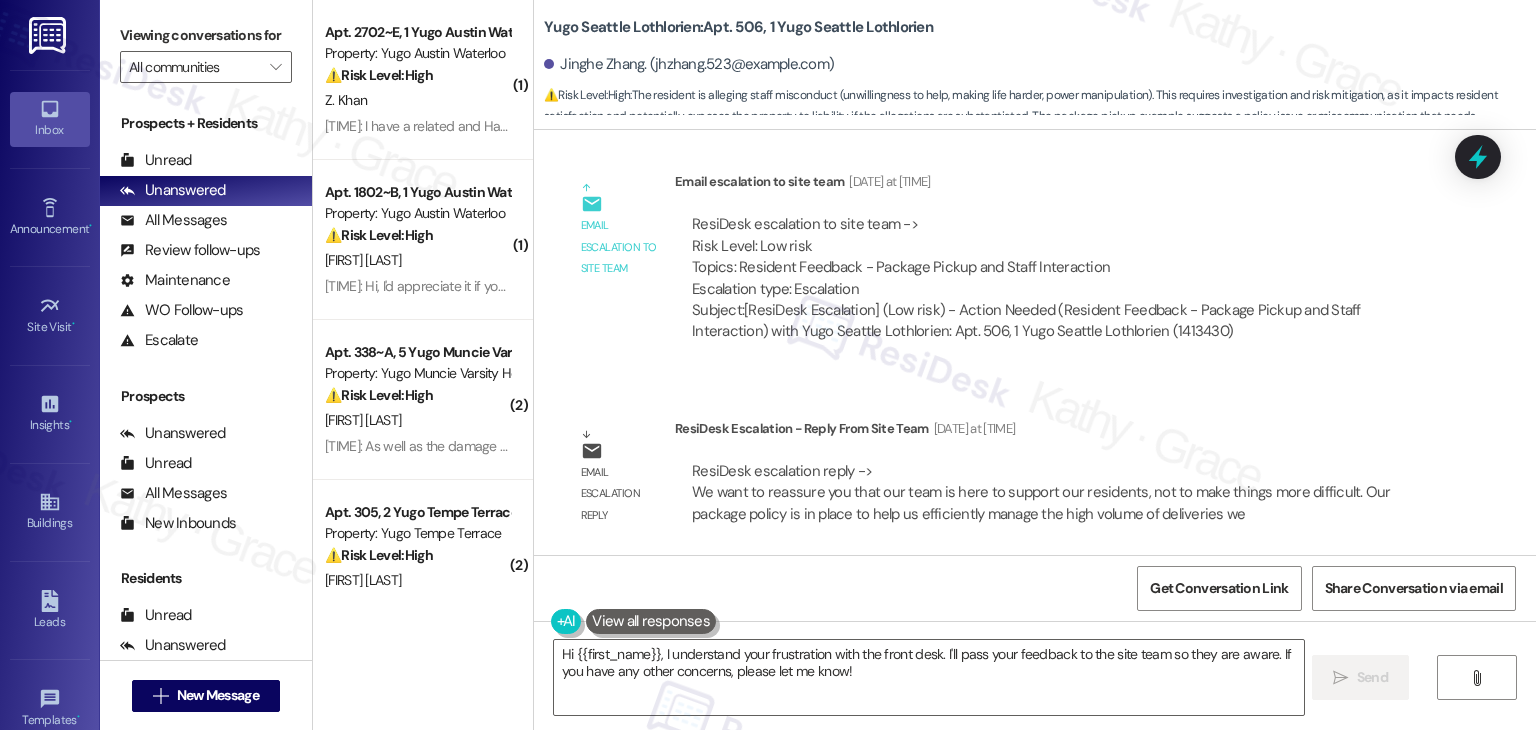 click on "Lease started Jun 18, 2025 at 7:00 PM Survey, sent via SMS Residesk Automated Survey Jun 26, 2025 at 11:21 AM Hi Jinghe! We're so glad you chose Yugo Seattle Lothlorien! We would love to improve your move-in experience. If you could improve one thing about our move-in process, what would it be? Send us your ideas! (You can always reply STOP to opt out of future messages) Tags and notes Tagged as:   Move in Click to highlight conversations about Move in WO Opened request: Resident is... Jul 24, 2025 at 9:38 AM Status :  Completed Show details Survey, sent via SMS Residesk Automated Survey Jul 28, 2025 at 11:23 AM Hi Jinghe! I'm checking in on your latest work order (Resident is frustrated beca..., ID: 15544491). Was everything completed to your satisfaction? You can answer with a quick (Y/N) Tags and notes Tagged as:   Service request review Click to highlight conversations about Service request review Received via SMS Jinghe Zhang Jul 28, 2025 at 11:24 AM y Tags and notes Tagged as:   Positive response   ," at bounding box center (1035, 342) 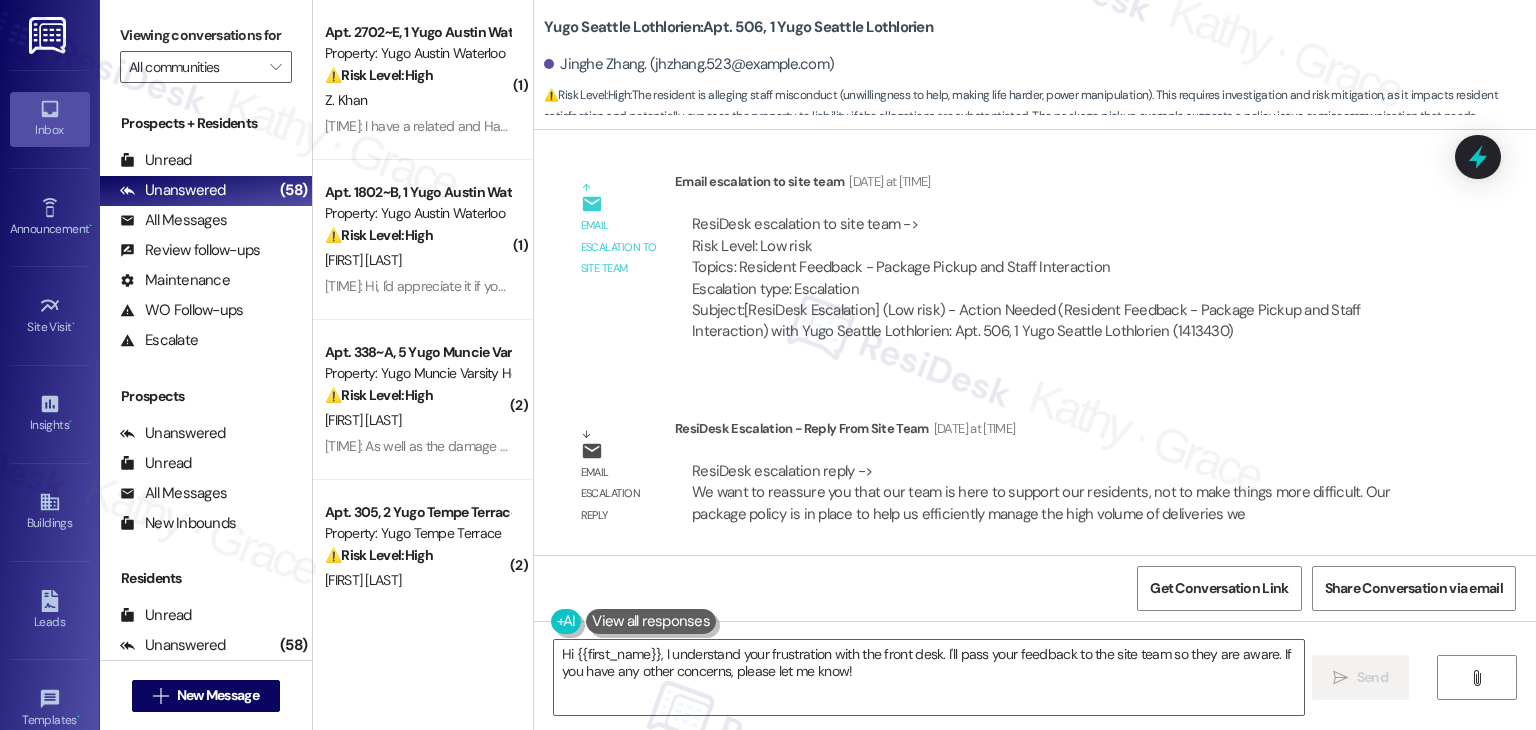 click on "Lease started Jun 18, 2025 at 7:00 PM Survey, sent via SMS Residesk Automated Survey Jun 26, 2025 at 11:21 AM Hi Jinghe! We're so glad you chose Yugo Seattle Lothlorien! We would love to improve your move-in experience. If you could improve one thing about our move-in process, what would it be? Send us your ideas! (You can always reply STOP to opt out of future messages) Tags and notes Tagged as:   Move in Click to highlight conversations about Move in WO Opened request: Resident is... Jul 24, 2025 at 9:38 AM Status :  Completed Show details Survey, sent via SMS Residesk Automated Survey Jul 28, 2025 at 11:23 AM Hi Jinghe! I'm checking in on your latest work order (Resident is frustrated beca..., ID: 15544491). Was everything completed to your satisfaction? You can answer with a quick (Y/N) Tags and notes Tagged as:   Service request review Click to highlight conversations about Service request review Received via SMS Jinghe Zhang Jul 28, 2025 at 11:24 AM y Tags and notes Tagged as:   Positive response   ," at bounding box center (1035, 342) 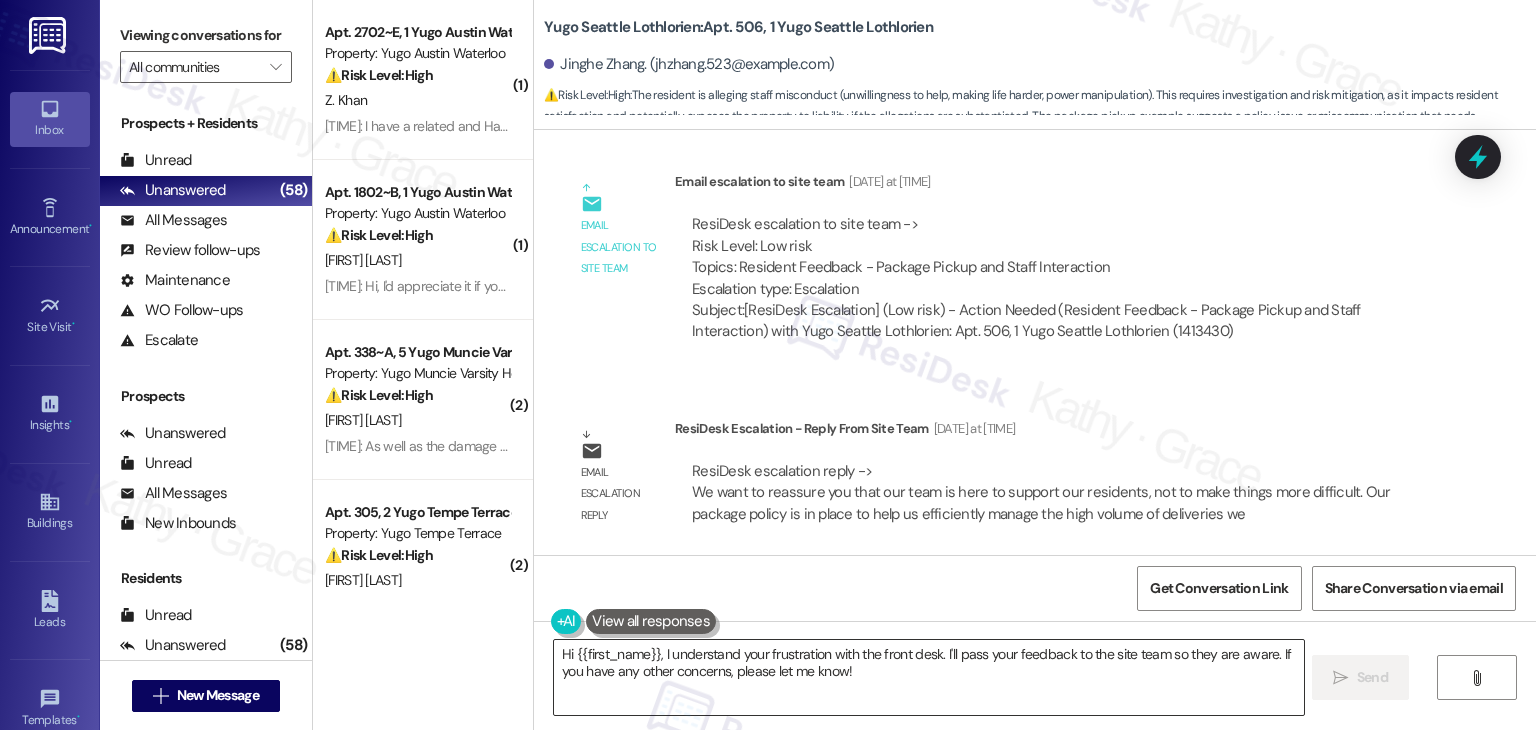 click on "Hi {{first_name}}, I understand your frustration with the front desk. I'll pass your feedback to the site team so they are aware. If you have any other concerns, please let me know!" at bounding box center [928, 677] 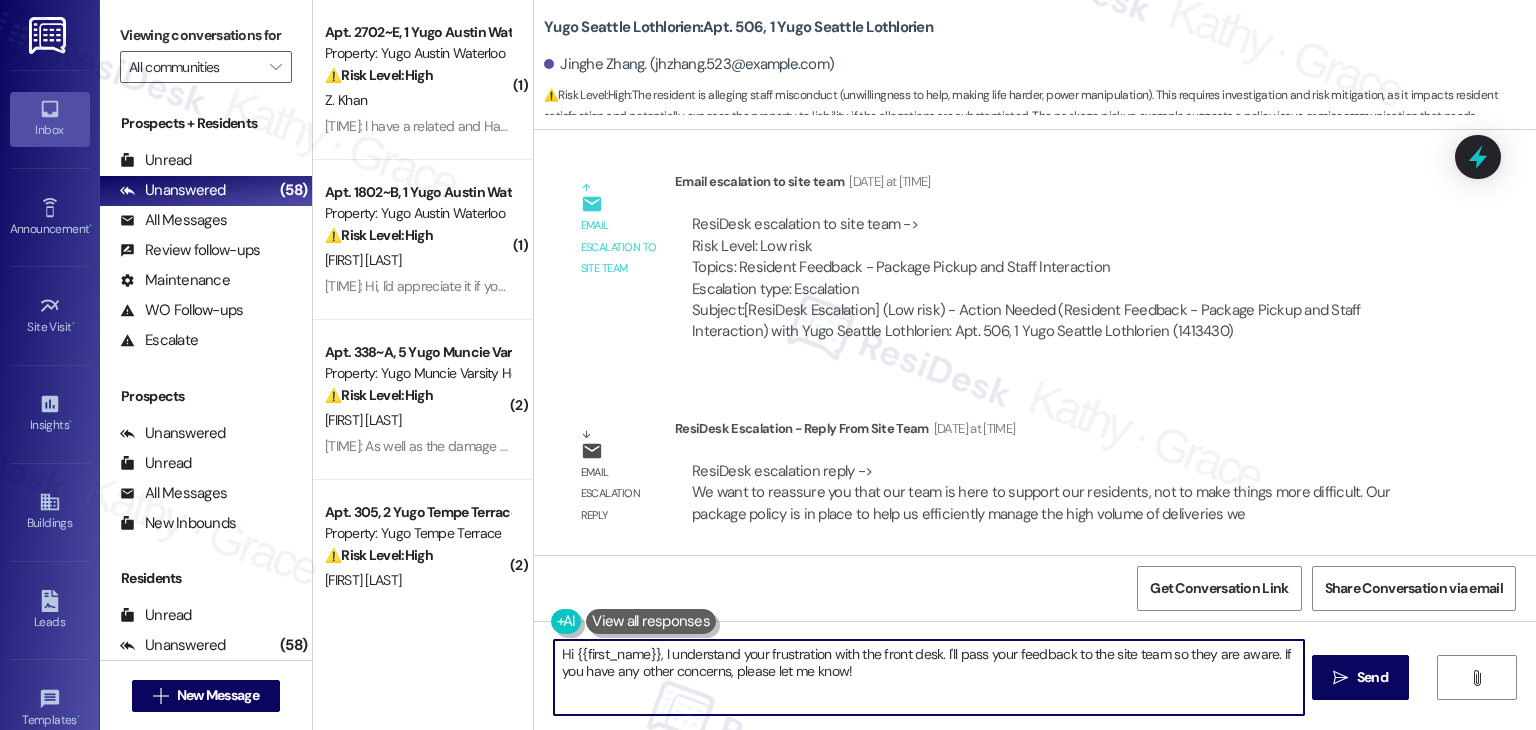 click on "Hi {{first_name}}, I understand your frustration with the front desk. I'll pass your feedback to the site team so they are aware. If you have any other concerns, please let me know!" at bounding box center [928, 677] 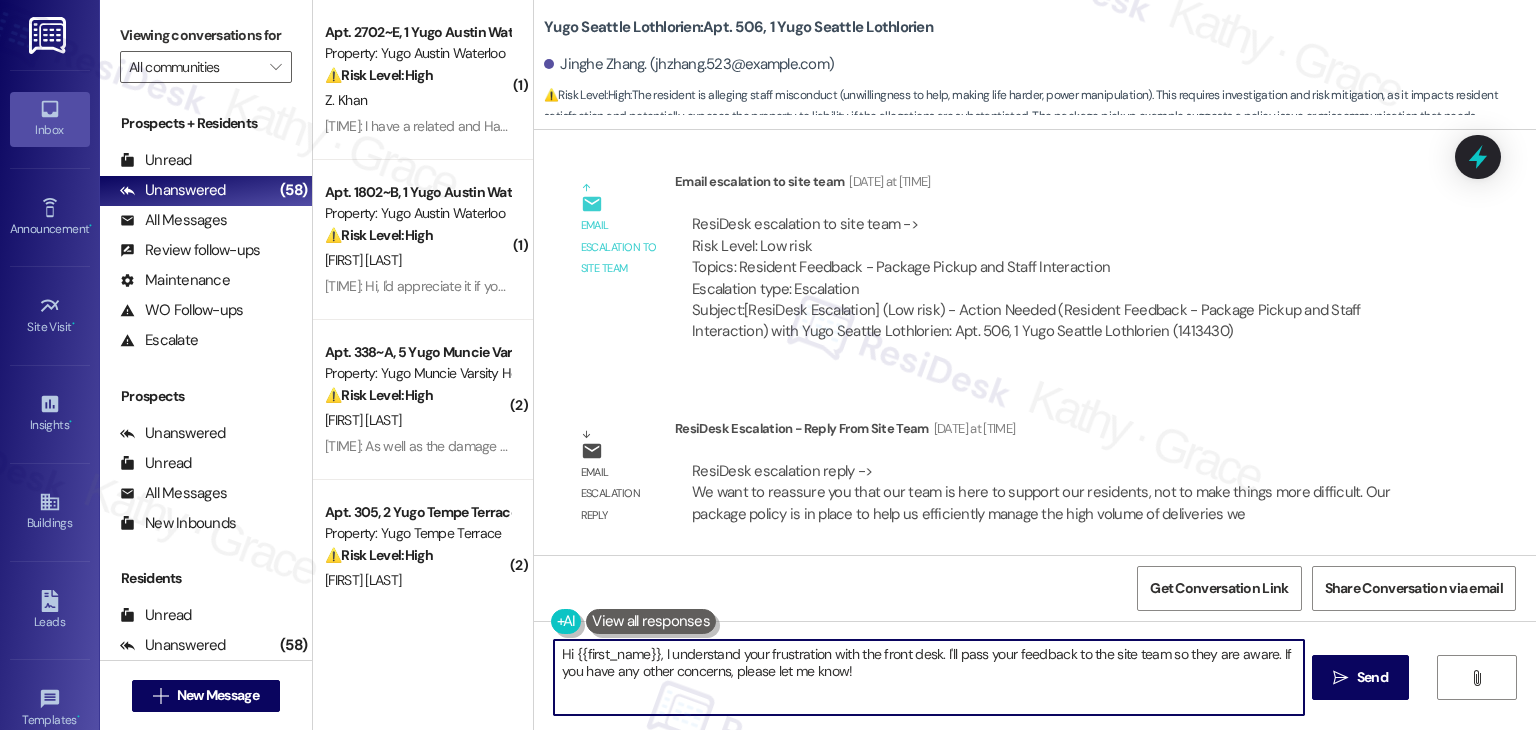 paste on "Jinghe, I’ve shared your concern with the site team, and they want to reassure you that their goal is to support residents—not make things more difficult. The package policy is in place to help manage the high volume of daily deliveries in an organized and efficient way.
To keep things running smoothly, the first and last hours of business are reserved for checking in packages. Additionally, due to Fair Housing regulations, the team isn’t allowed to make exceptions to the designated package pick-up hours. Making special arrangements for individual residents could be seen as favoritism and raise legal concerns.
We understand this might be inconvenient, and we truly appreciate your understanding. If you know in advance that you’ll need to pick up a package after hours, feel free to email the office before 5 PM—they’ll be happy to leave it out for you.
Thanks so much for your cooperation as we work to treat all residents fairly and consistently" 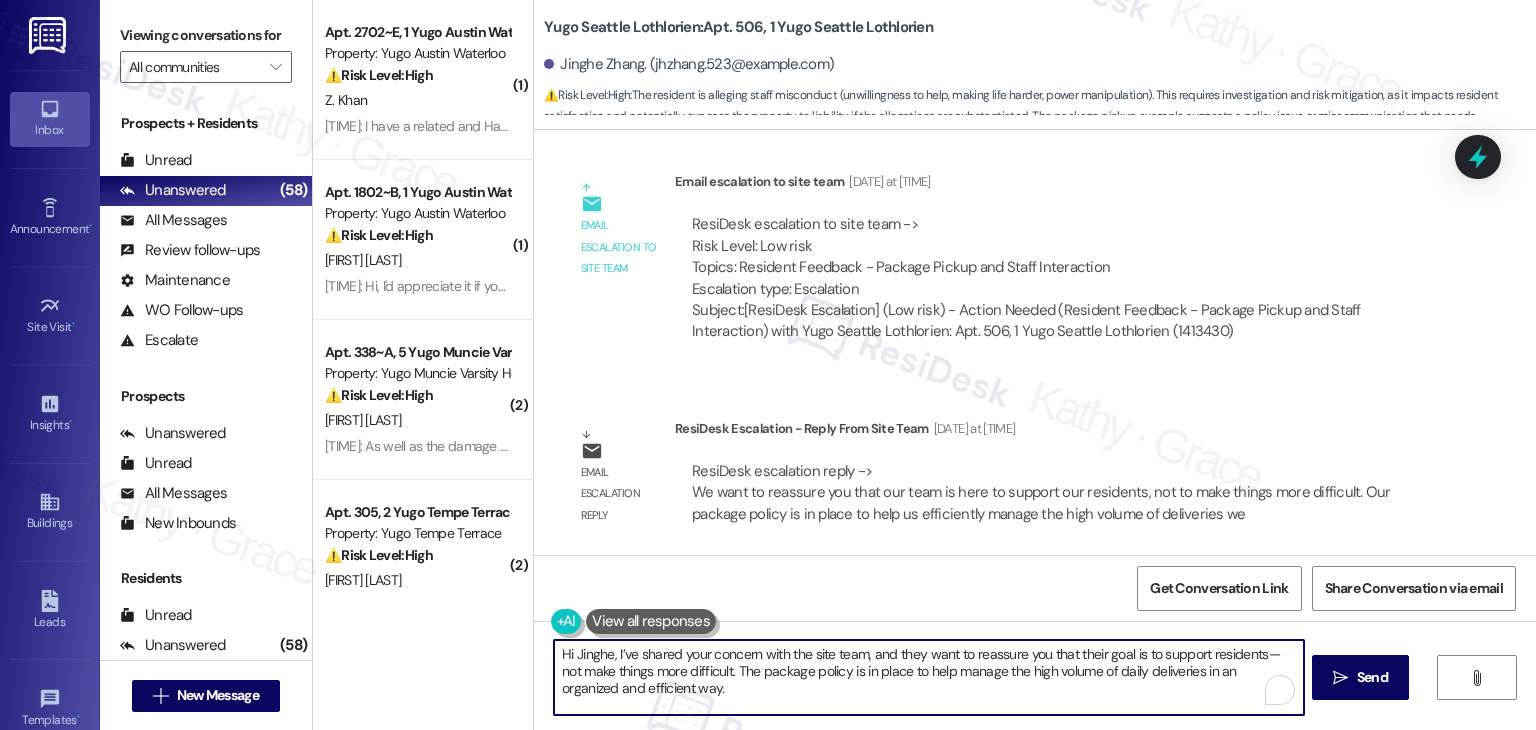 scroll, scrollTop: 135, scrollLeft: 0, axis: vertical 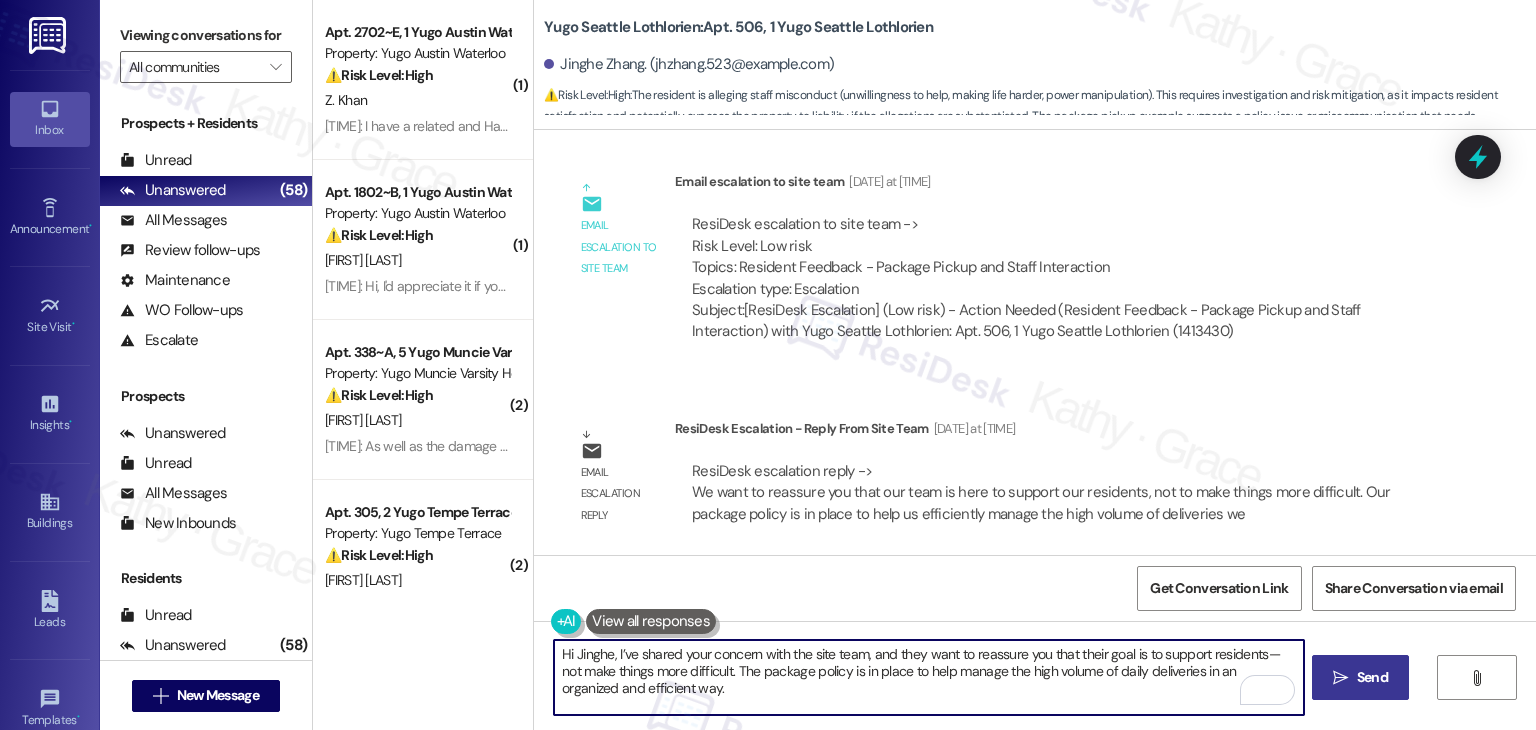 type on "Hi Jinghe, I’ve shared your concern with the site team, and they want to reassure you that their goal is to support residents—not make things more difficult. The package policy is in place to help manage the high volume of daily deliveries in an organized and efficient way.
To keep things running smoothly, the first and last hours of business are reserved for checking in packages. Additionally, due to Fair Housing regulations, the team isn’t allowed to make exceptions to the designated package pick-up hours. Making special arrangements for individual residents could be seen as favoritism and raise legal concerns.
We understand this might be inconvenient, and we truly appreciate your understanding. If you know in advance that you’ll need to pick up a package after hours, feel free to email the office before 5 PM—they’ll be happy to leave it out for you.
Thanks so much for your cooperation as we work to treat all residents fairly and consistently!" 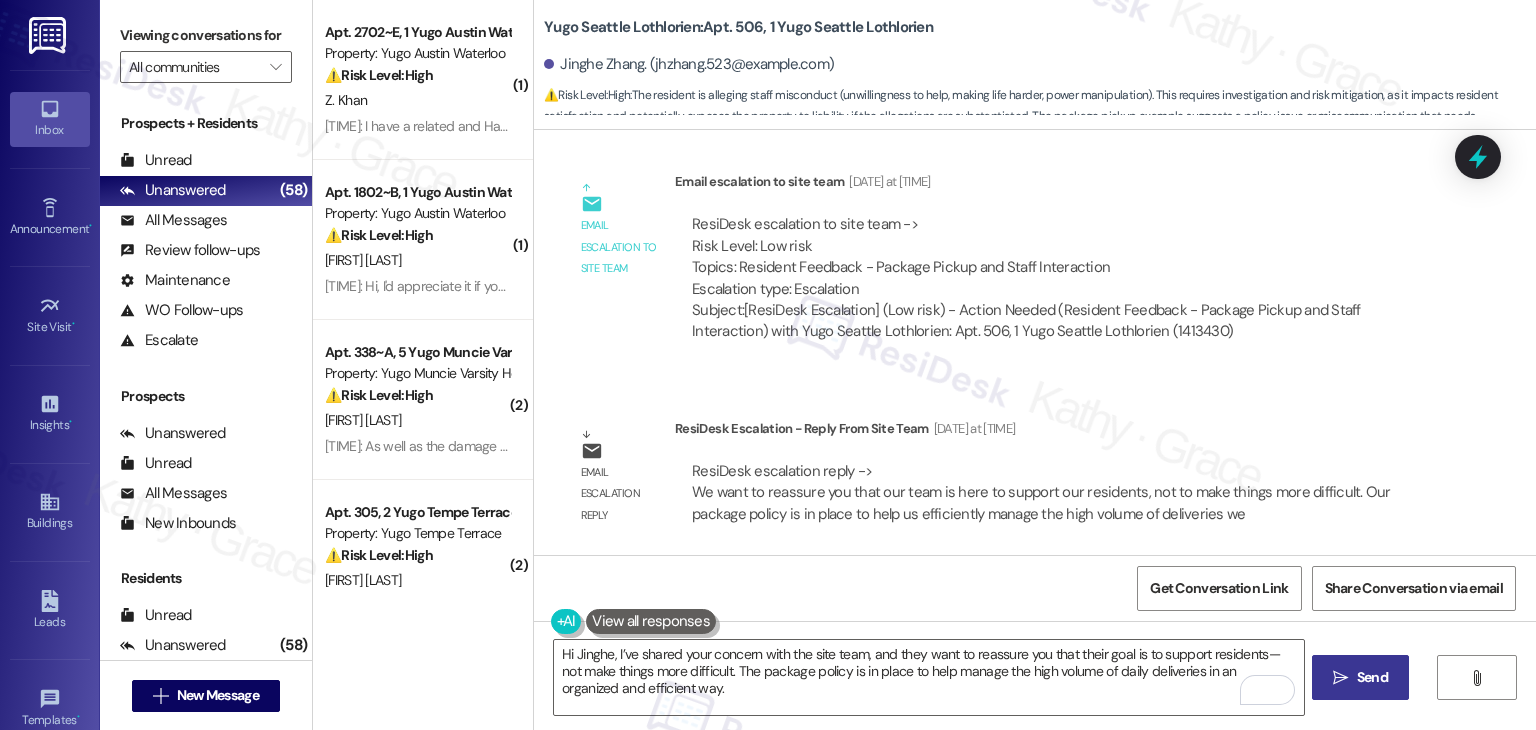 click on "Send" at bounding box center [1372, 677] 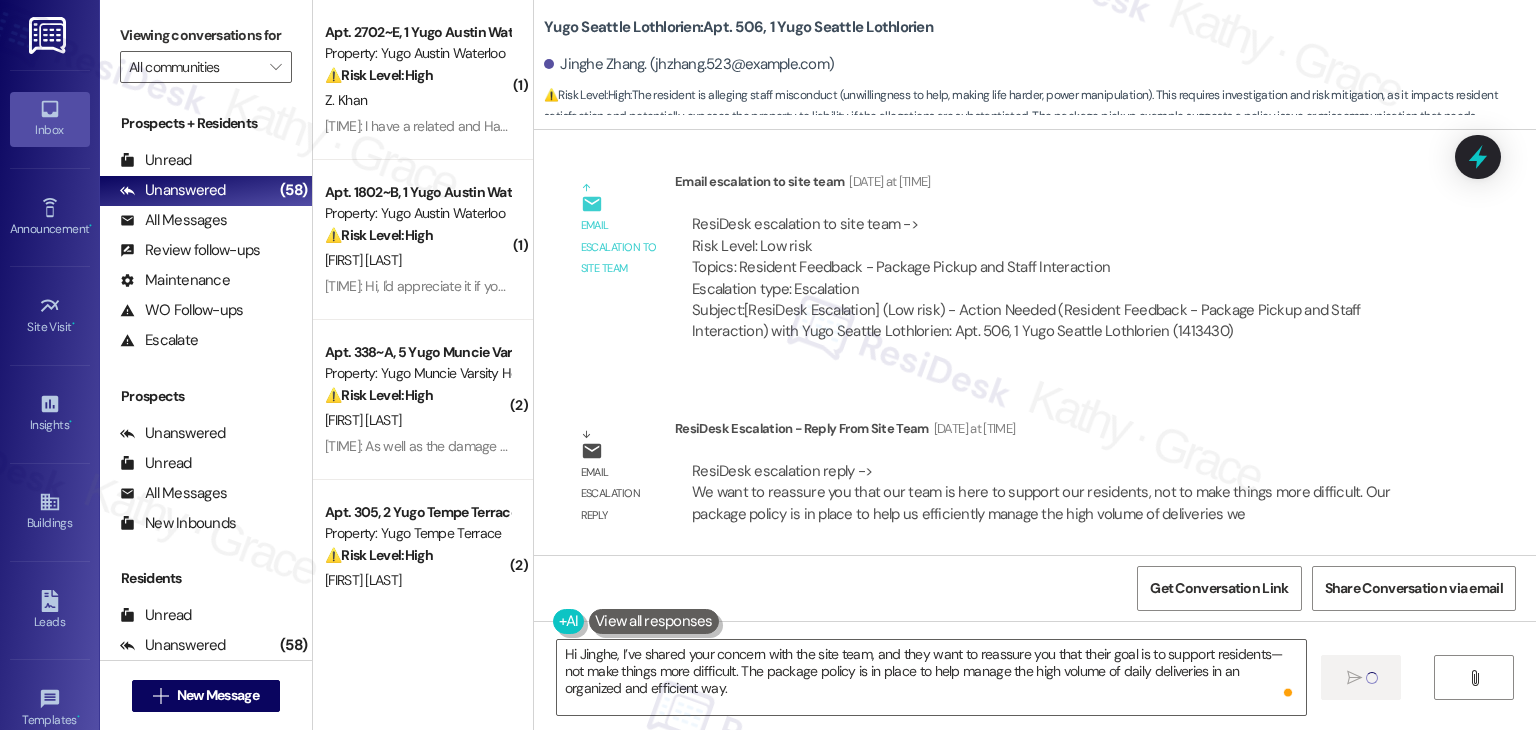 type 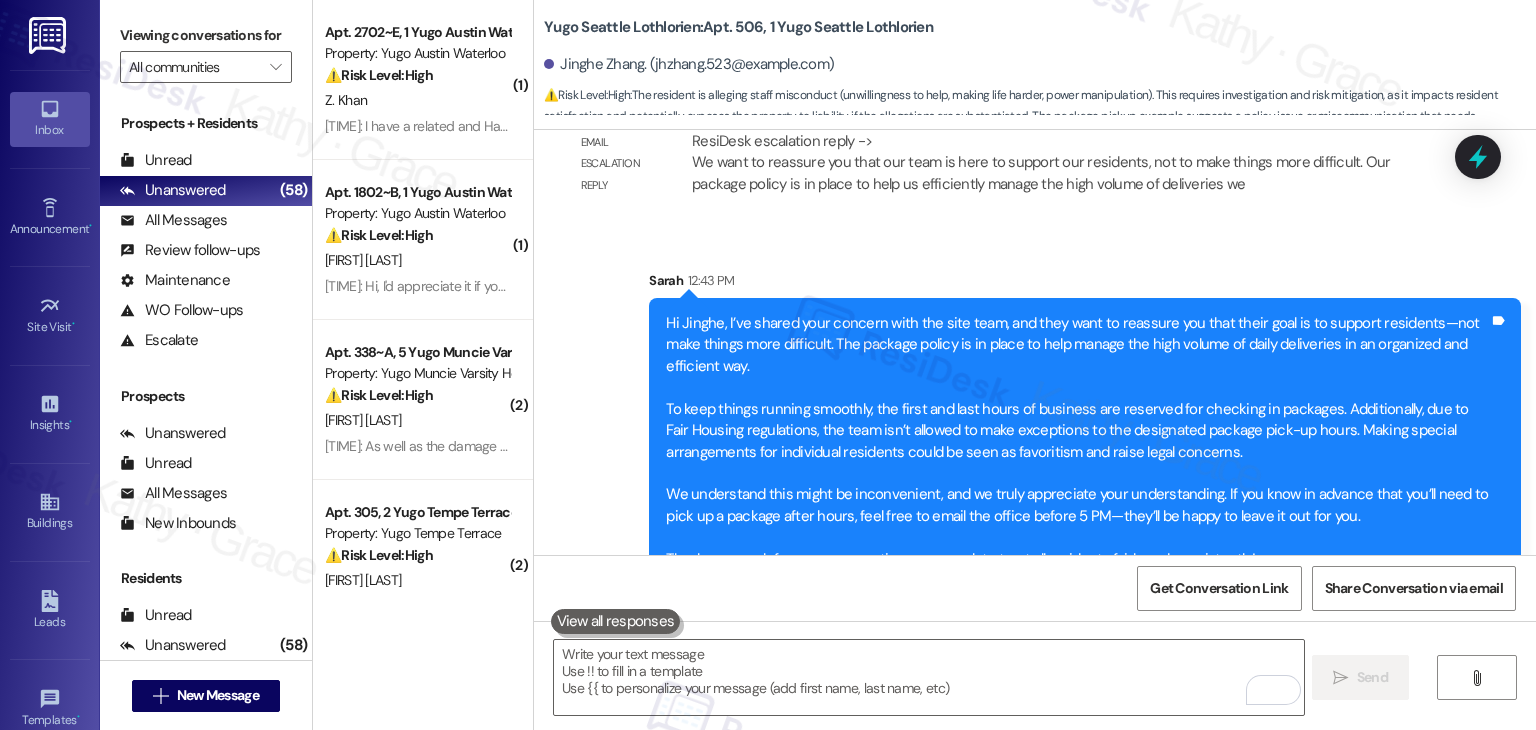 scroll, scrollTop: 2972, scrollLeft: 0, axis: vertical 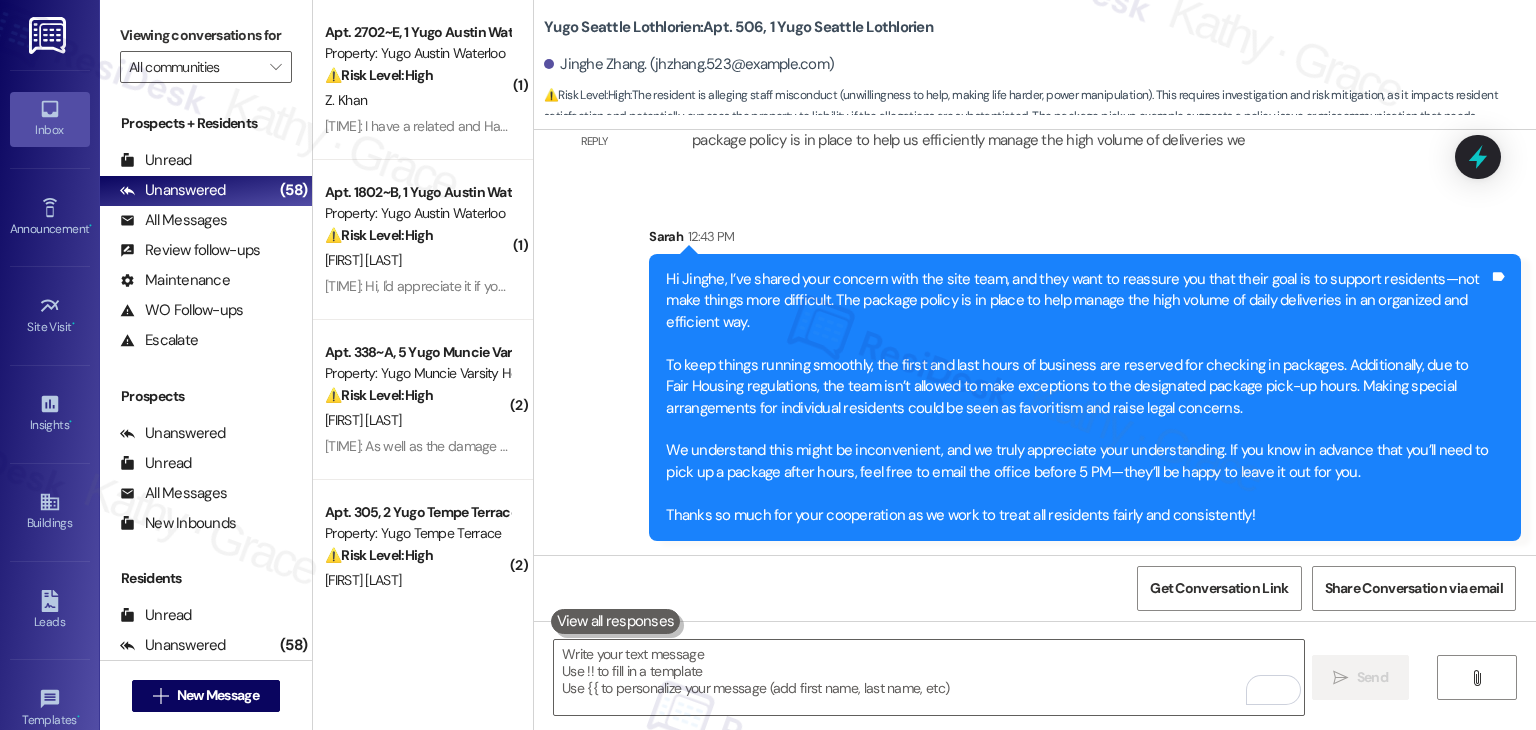 click on "Get Conversation Link Share Conversation via email" at bounding box center (1035, 588) 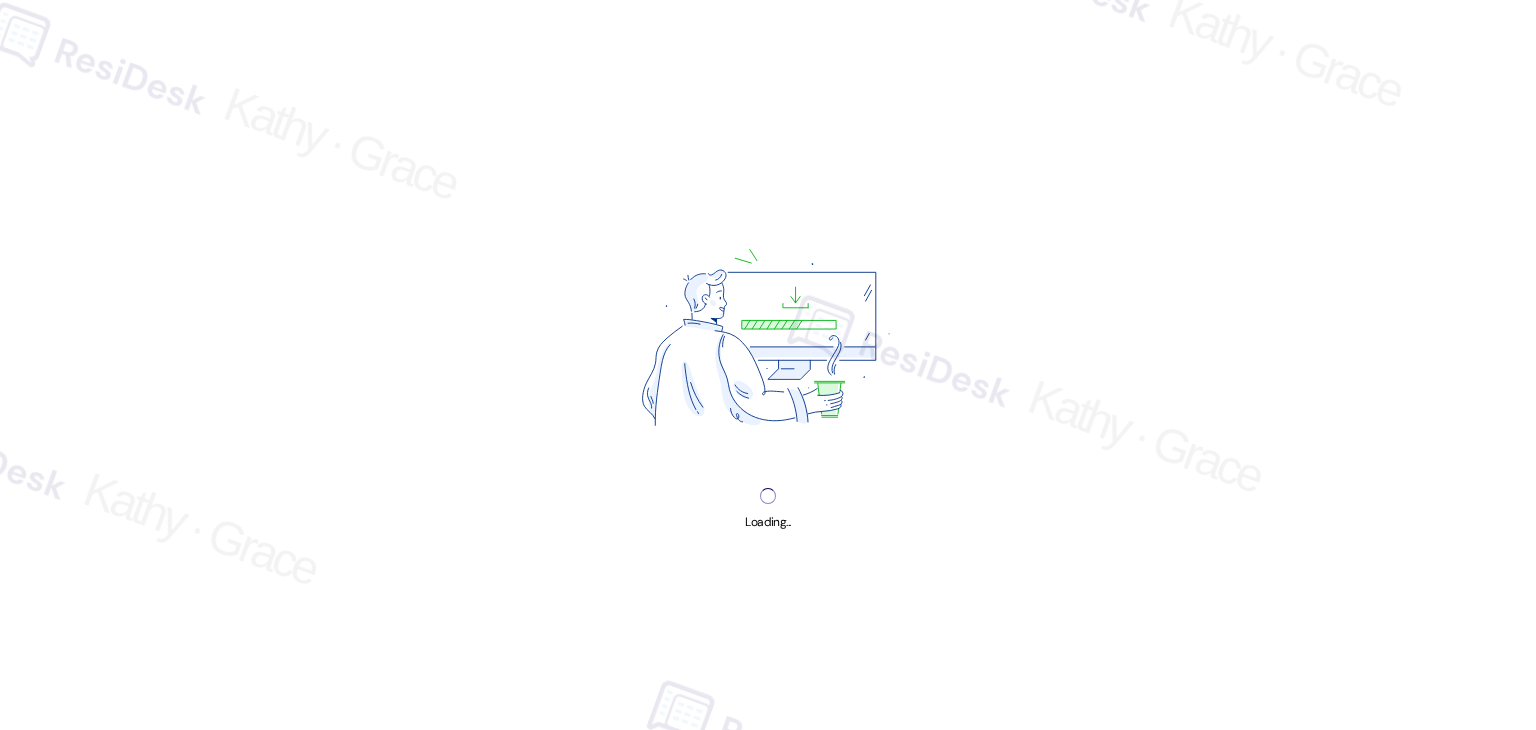 scroll, scrollTop: 0, scrollLeft: 0, axis: both 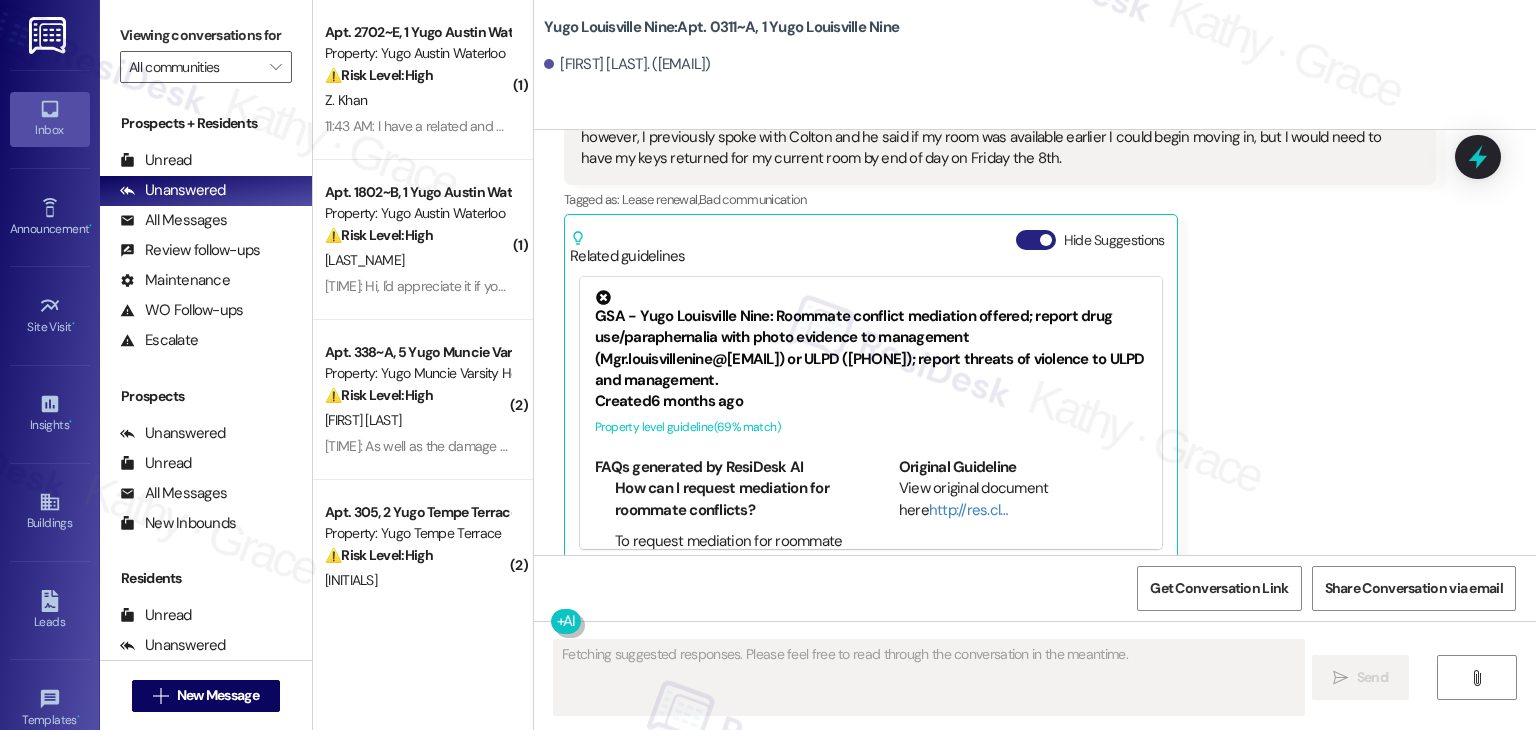 click on "Hide Suggestions" at bounding box center [1036, 240] 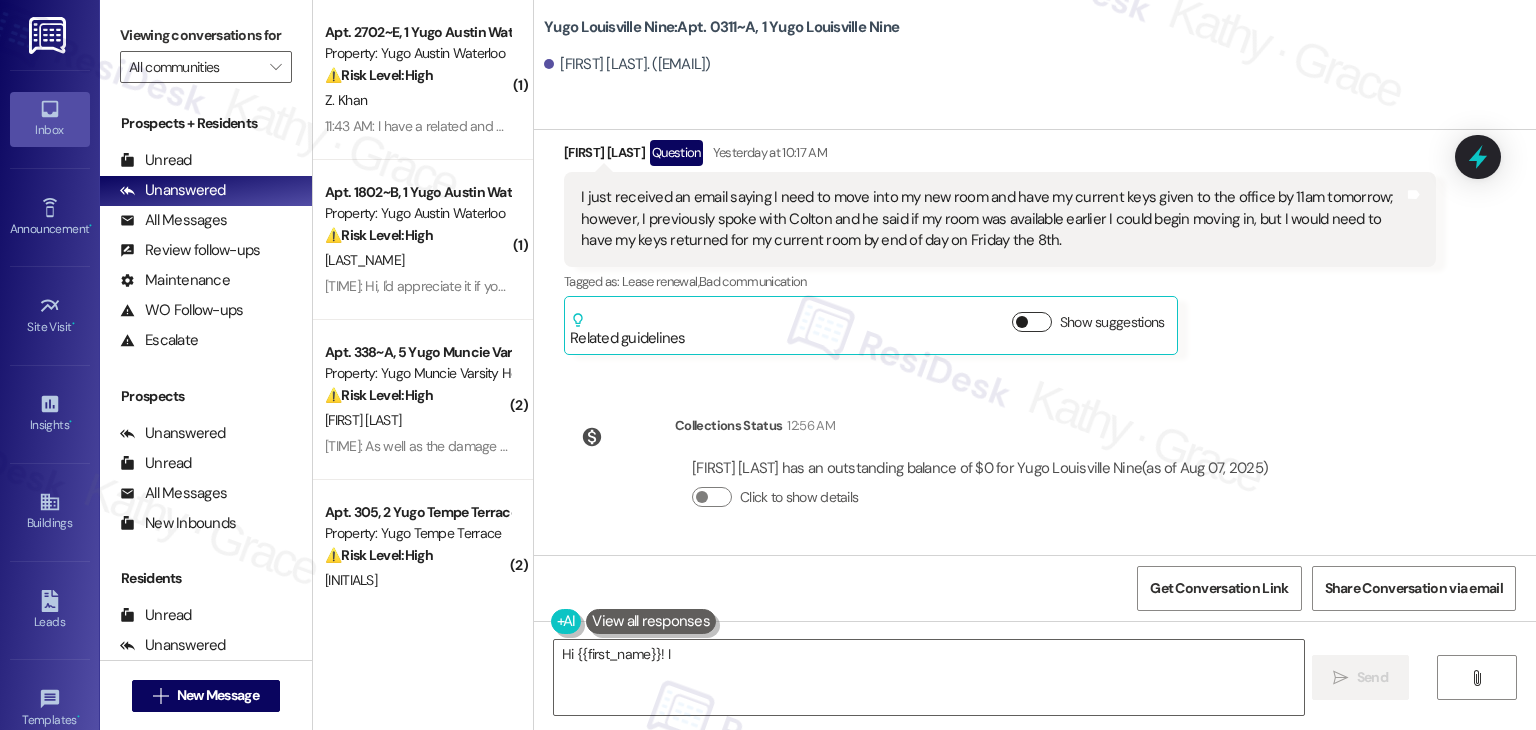 scroll, scrollTop: 15105, scrollLeft: 0, axis: vertical 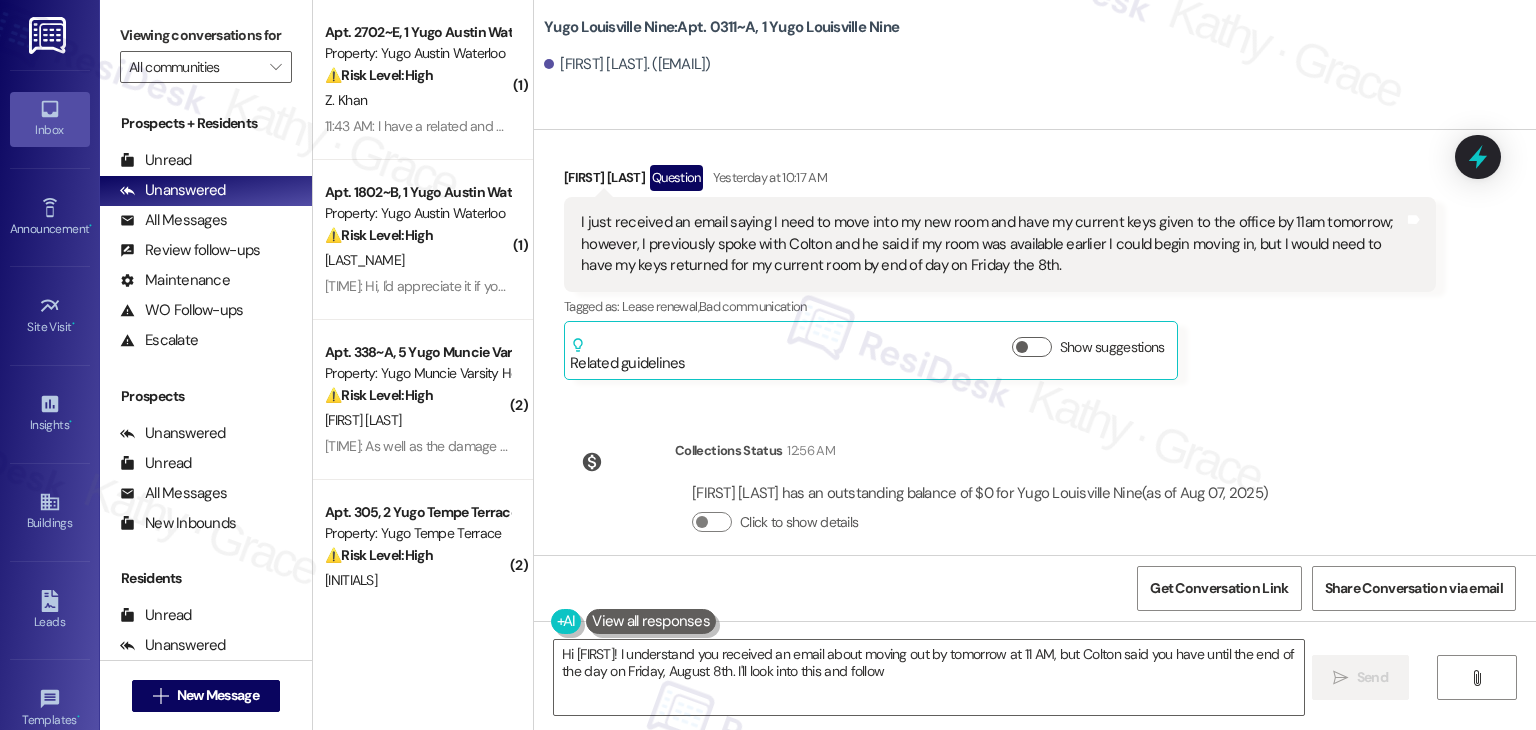 click on "Lease started [DATE] at [TIME] Survey, sent via SMS Residesk Automated Survey [DATE] at [TIME] Hi [FIRST], I'm on the new offsite Resident Support Team for Yugo Louisville Nine! My job is to work with your on-site management team to improve your experience at the property. Text us here at any time for assistance or questions. We will also reach out periodically for feedback. (Standard text messaging rates may apply) (You can always reply STOP to opt out of future messages) Tags and notes Tagged as:   Property launch Click to highlight conversations about Property launch Received via SMS [FIRST] [LAST] Question [DATE] at [TIME] Does this replace the existing Yugo resident contact number [PHONE]? Tags and notes Tagged as:   Call request Click to highlight conversations about Call request Sent via SMS Sarah   (ResiDesk) [DATE] at [TIME] Tags and notes Tagged as:   Praise ,  Click to highlight conversations about Praise Call request ,  Tenant complaint ,  Maintenance request" at bounding box center (1035, 342) 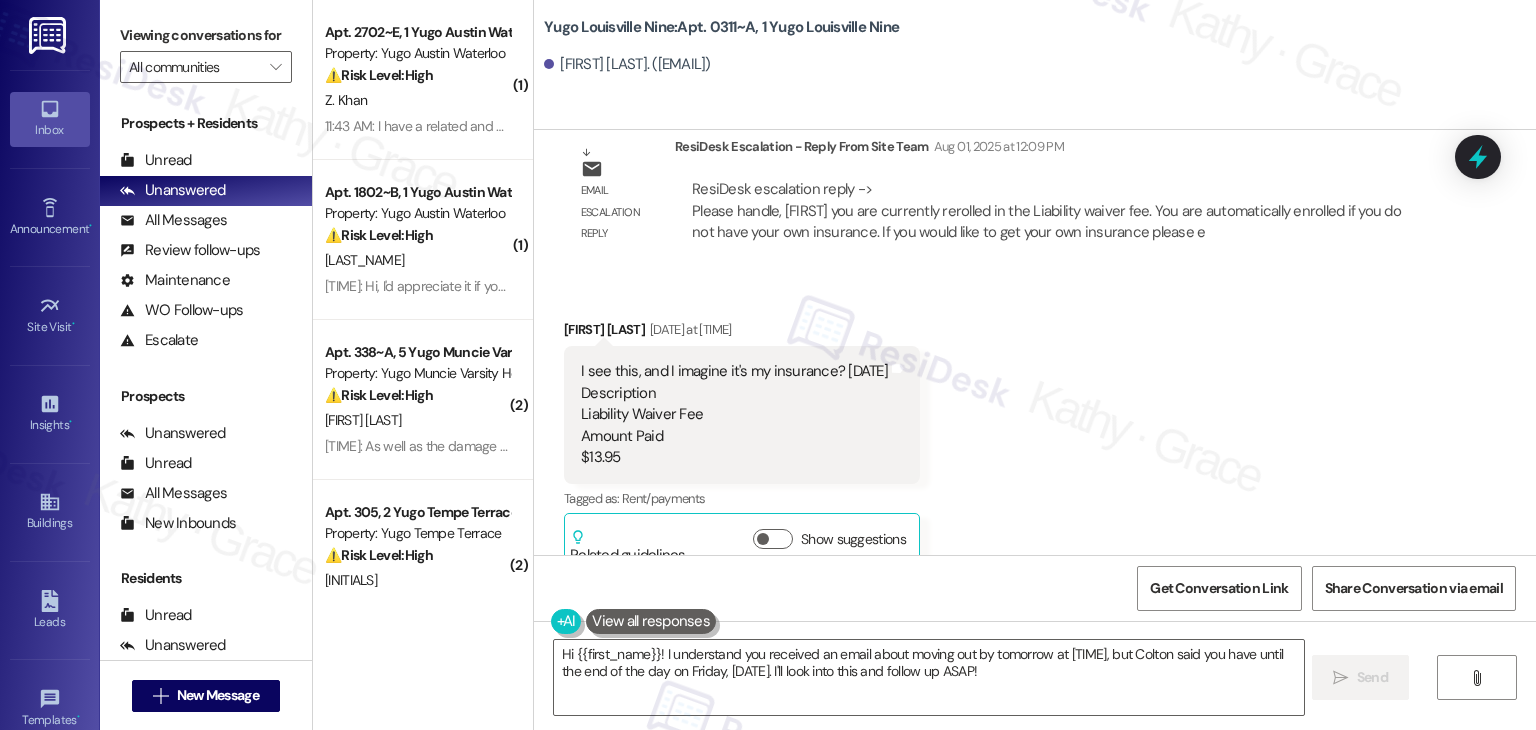 scroll, scrollTop: 14606, scrollLeft: 0, axis: vertical 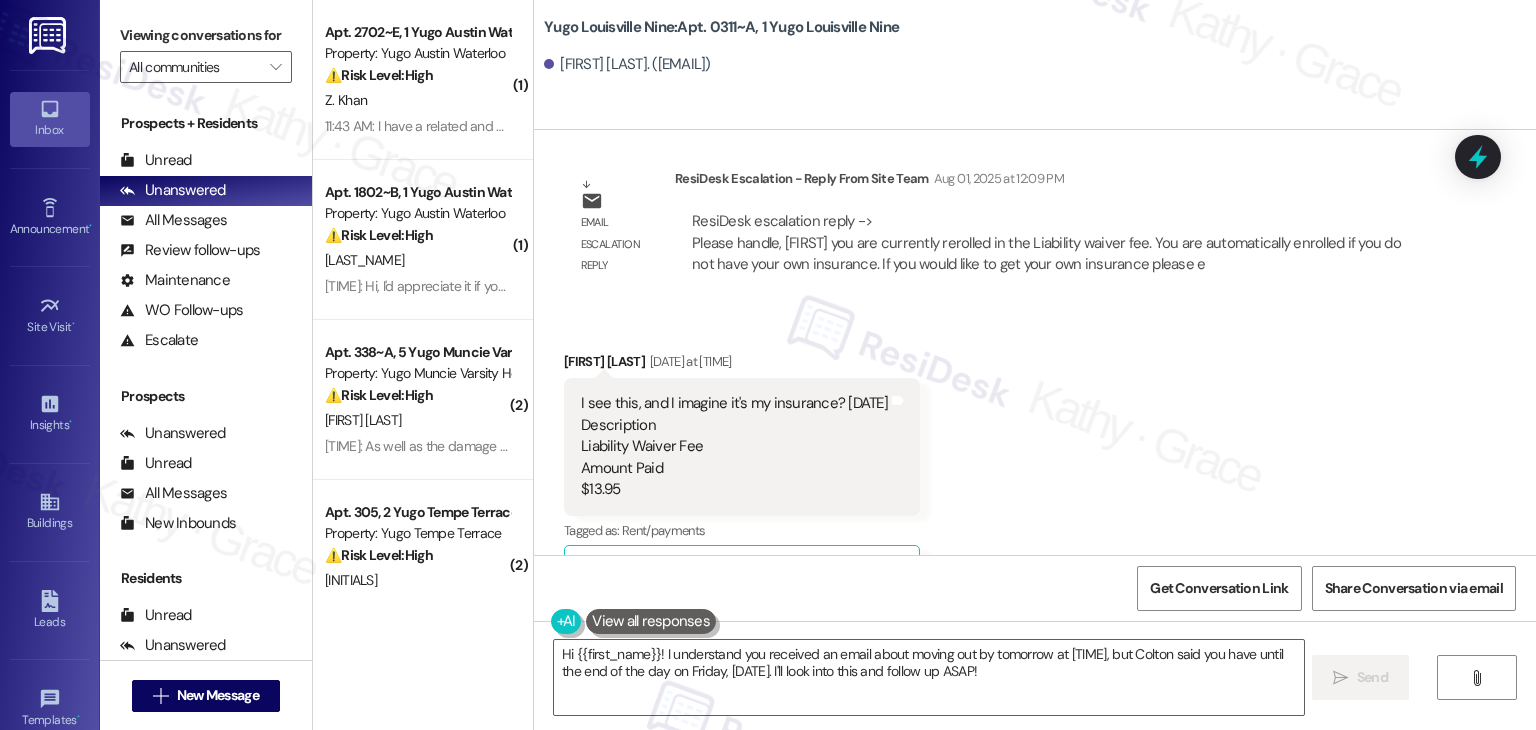 click on "Received via SMS [FIRST] [LAST] [DATE] at [TIME] I see this, and I imagine it's my insurance? [DATE]
Description
Liability Waiver Fee
Amount Paid
$13.95 Tags and notes Tagged as:   Rent/payments Click to highlight conversations about Rent/payments  Related guidelines Show suggestions Received via SMS [FIRST] [LAST] Question Yesterday at [TIME] I just received an email saying I need to move into my new room and have my current keys given to the office by 11am tomorrow; however, I previously spoke with Colton and he said if my room was available earlier I could begin moving in, but I would need to have my keys returned for my current room by end of day on Friday the 8th. Tags and notes Tagged as:   Lease renewal ,  Click to highlight conversations about Lease renewal Bad communication Click to highlight conversations about Bad communication  Related guidelines Show suggestions" at bounding box center (1035, 600) 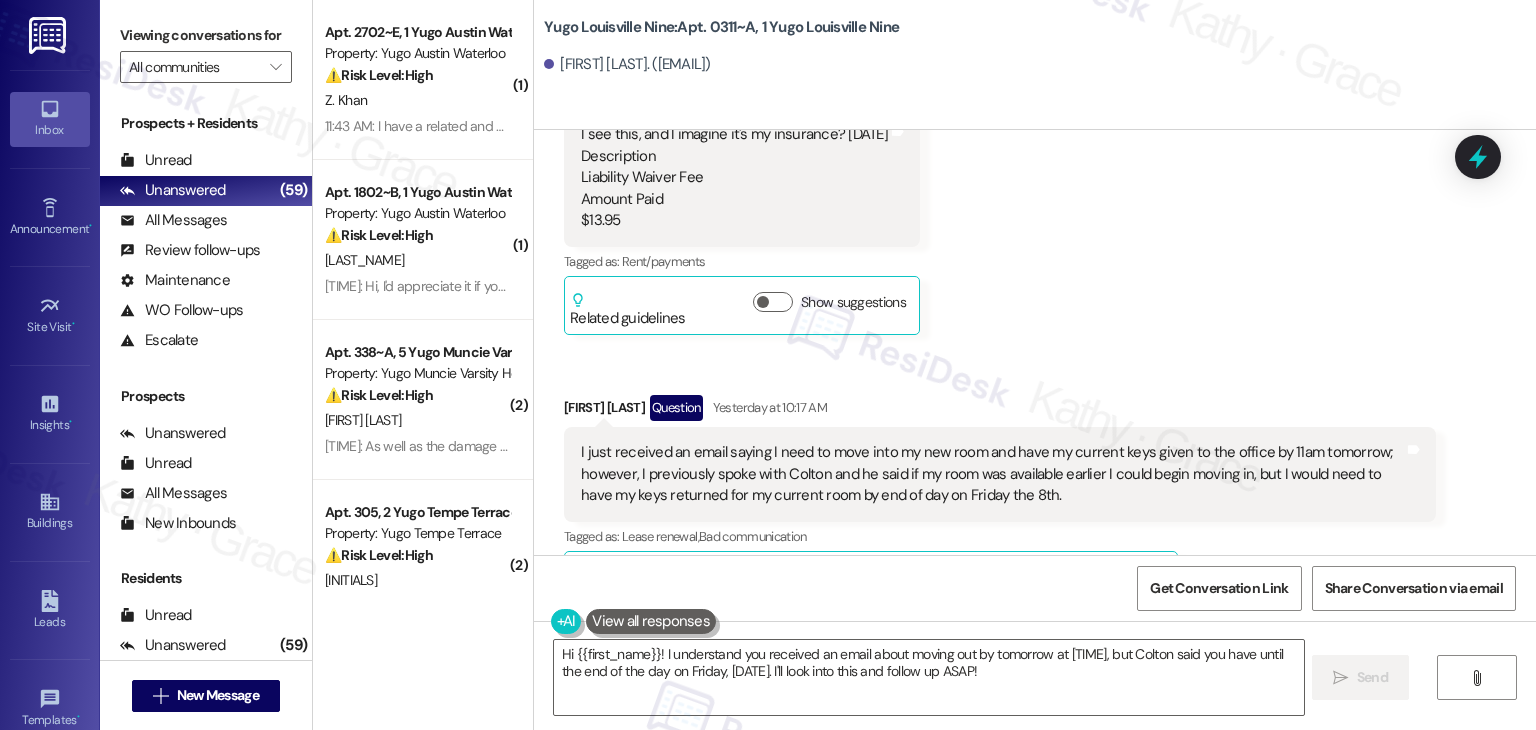 scroll, scrollTop: 15105, scrollLeft: 0, axis: vertical 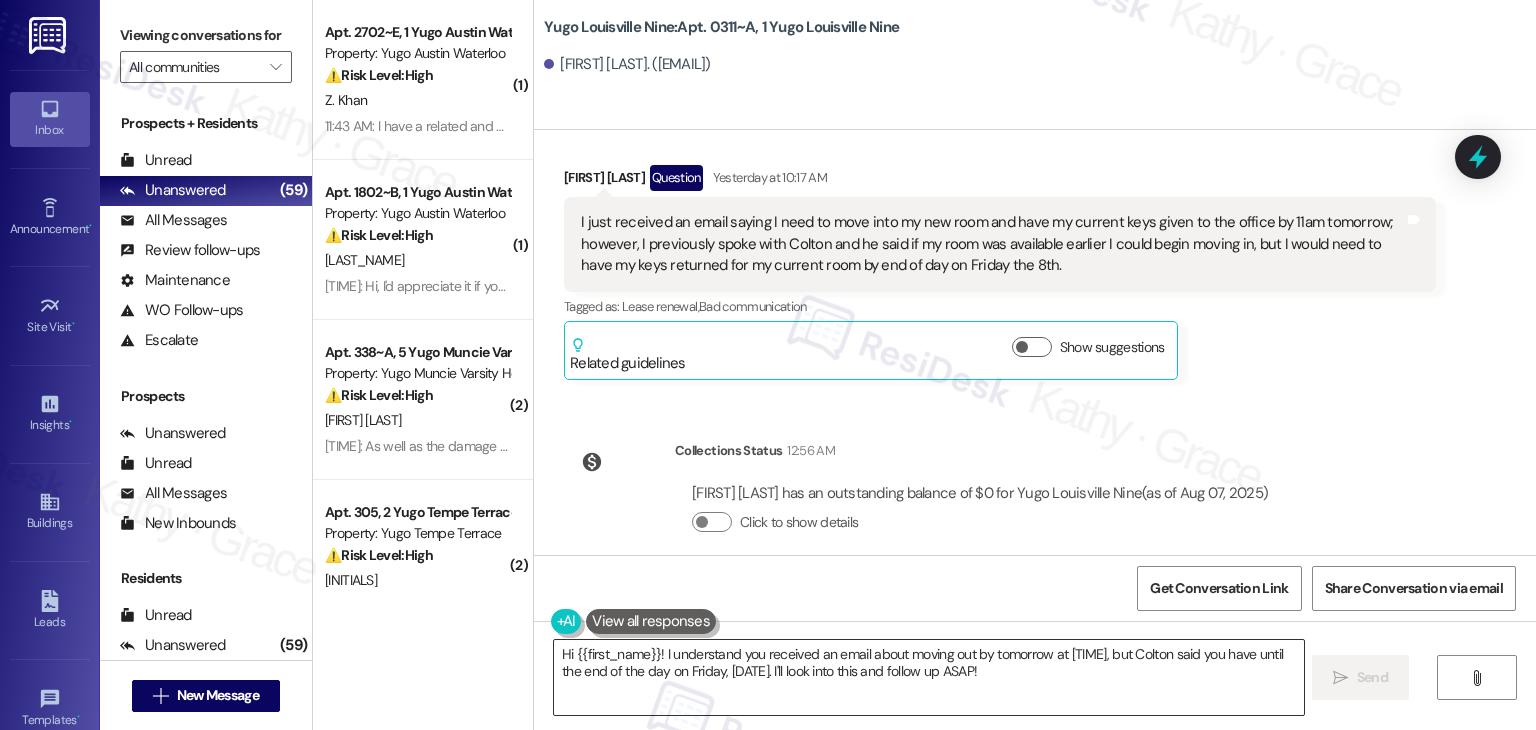 click on "Hi {{first_name}}! I understand you received an email about moving out by tomorrow at [TIME], but Colton said you have until the end of the day on Friday, [DATE]. I'll look into this and follow up ASAP!" at bounding box center (928, 677) 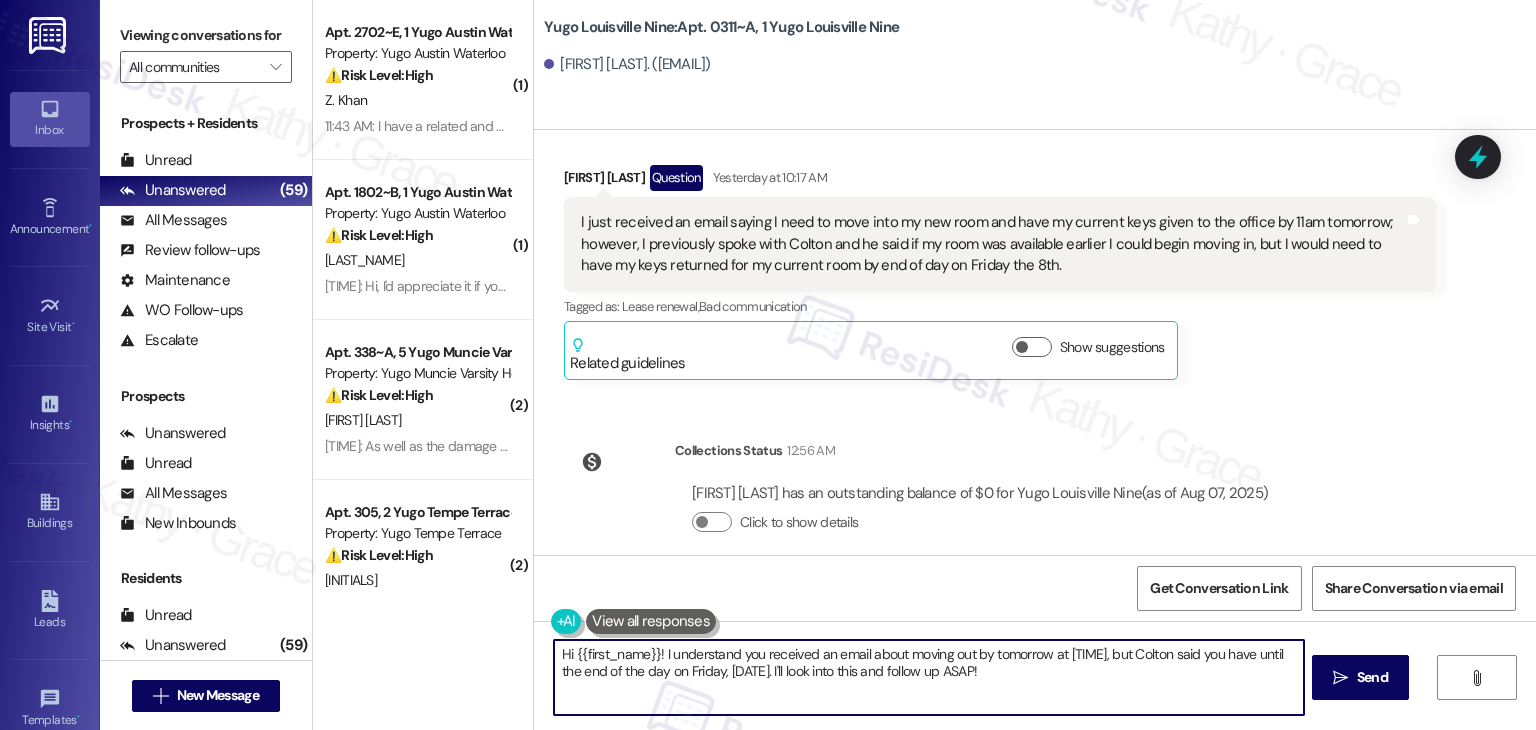 click on "Hi {{first_name}}! I understand you received an email about moving out by tomorrow at 11 AM, but Colton said you have until the end of the day on Friday, August 8th. I'll look into this and follow up ASAP!" at bounding box center (928, 677) 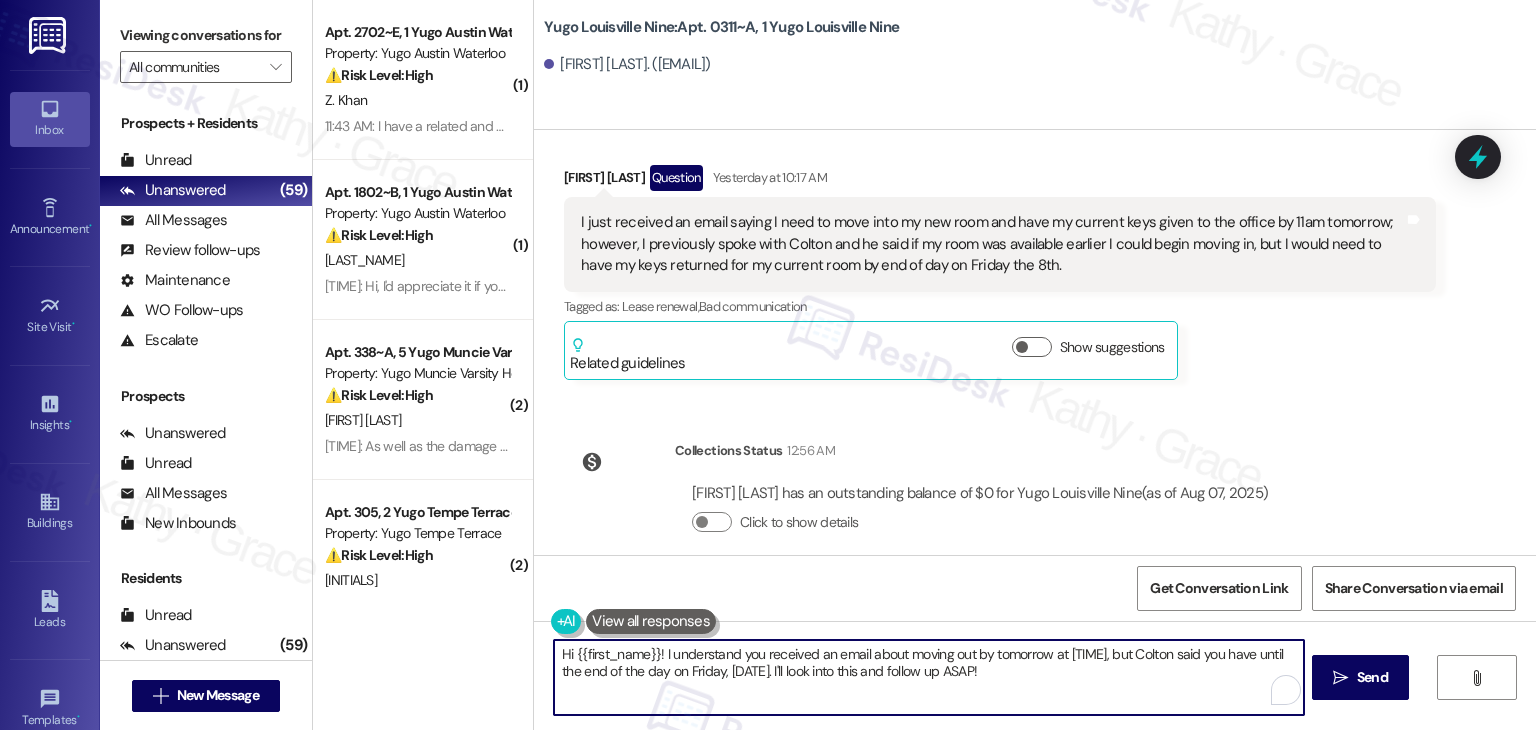 paste on "Steven, I’ve shared your concern with the site team, and they confirmed that you’re currently enrolled in the Liability Waiver Program. This happens automatically if no personal renter’s insurance is on file.
If you’d prefer to use your own insurance, you can email your policy to status@foxen.com. To be approved, your policy must include the following:
Yugo Louisville Nine listed as an Additional Interest, with the address:
PO Box 12367, Columbus, OH 43212
Your insured address must be accurate and include your room number.
A minimum of $100,000 in liability coverage.
Let me know if you have any questions or need help with anything else" 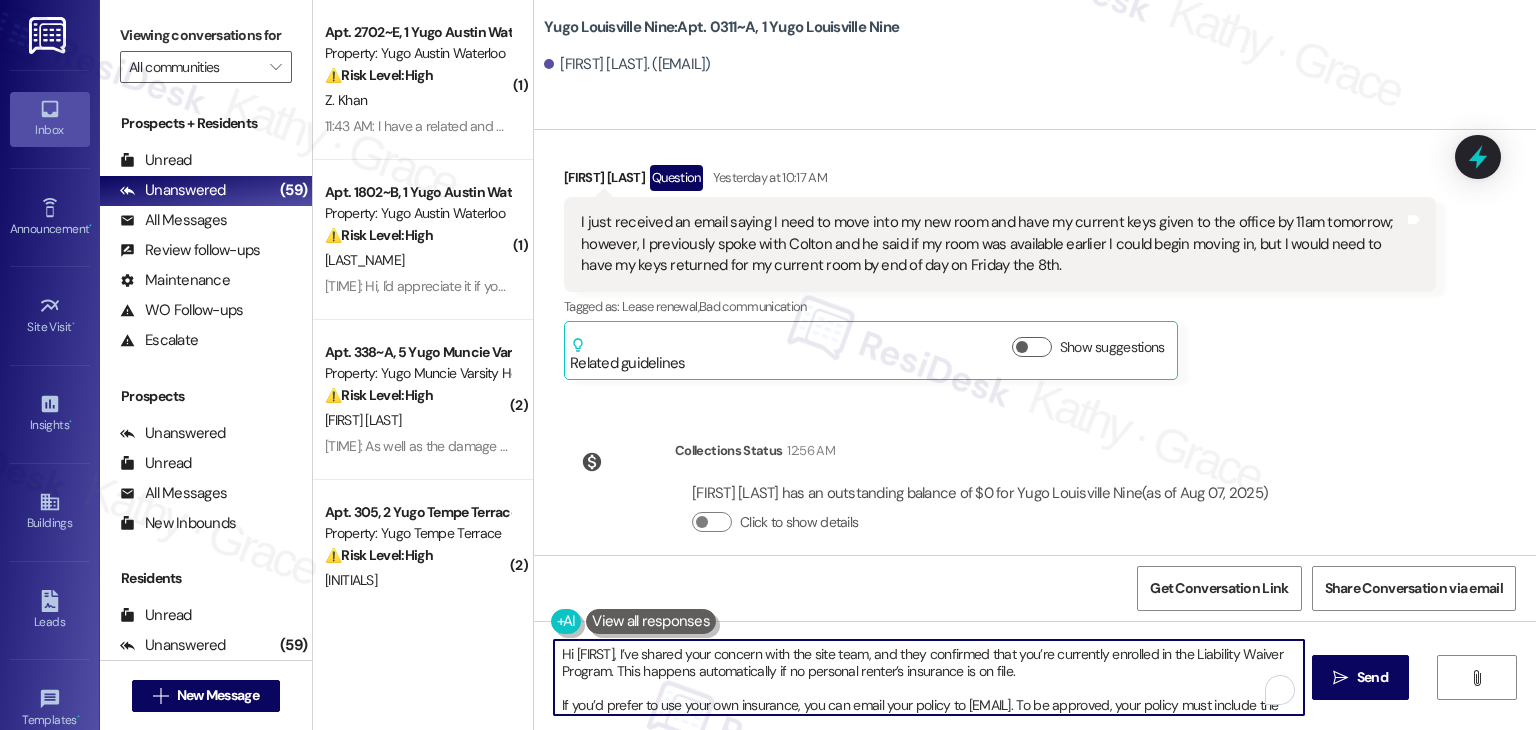 scroll, scrollTop: 169, scrollLeft: 0, axis: vertical 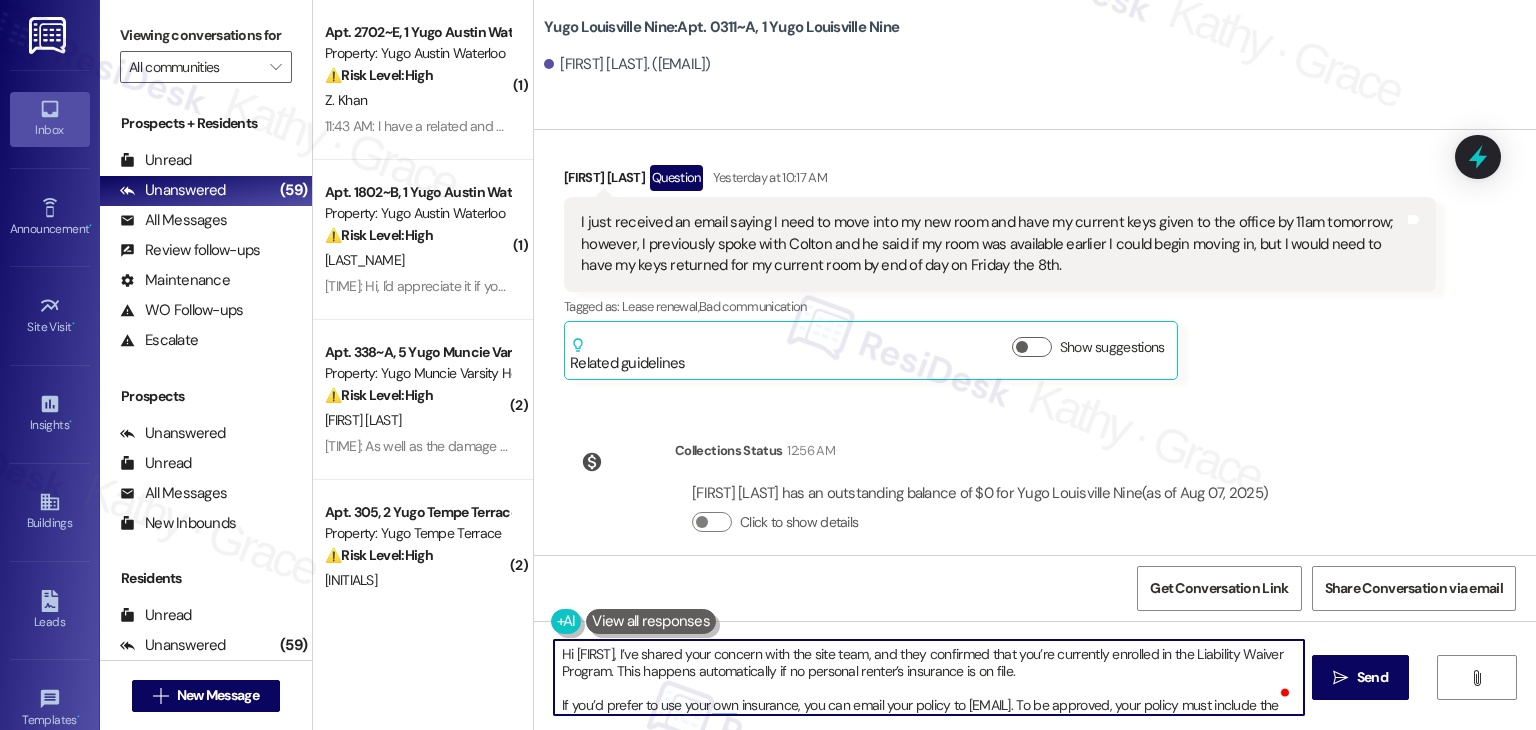 click on "Hi Steven, I’ve shared your concern with the site team, and they confirmed that you’re currently enrolled in the Liability Waiver Program. This happens automatically if no personal renter’s insurance is on file.
If you’d prefer to use your own insurance, you can email your policy to status@foxen.com. To be approved, your policy must include the following:
Yugo Louisville Nine listed as an Additional Interest, with the address:
PO Box 12367, Columbus, OH 43212
Your insured address must be accurate and include your room number.
A minimum of $100,000 in liability coverage.
Let me know if you have any questions or need help with anything else!" at bounding box center [928, 677] 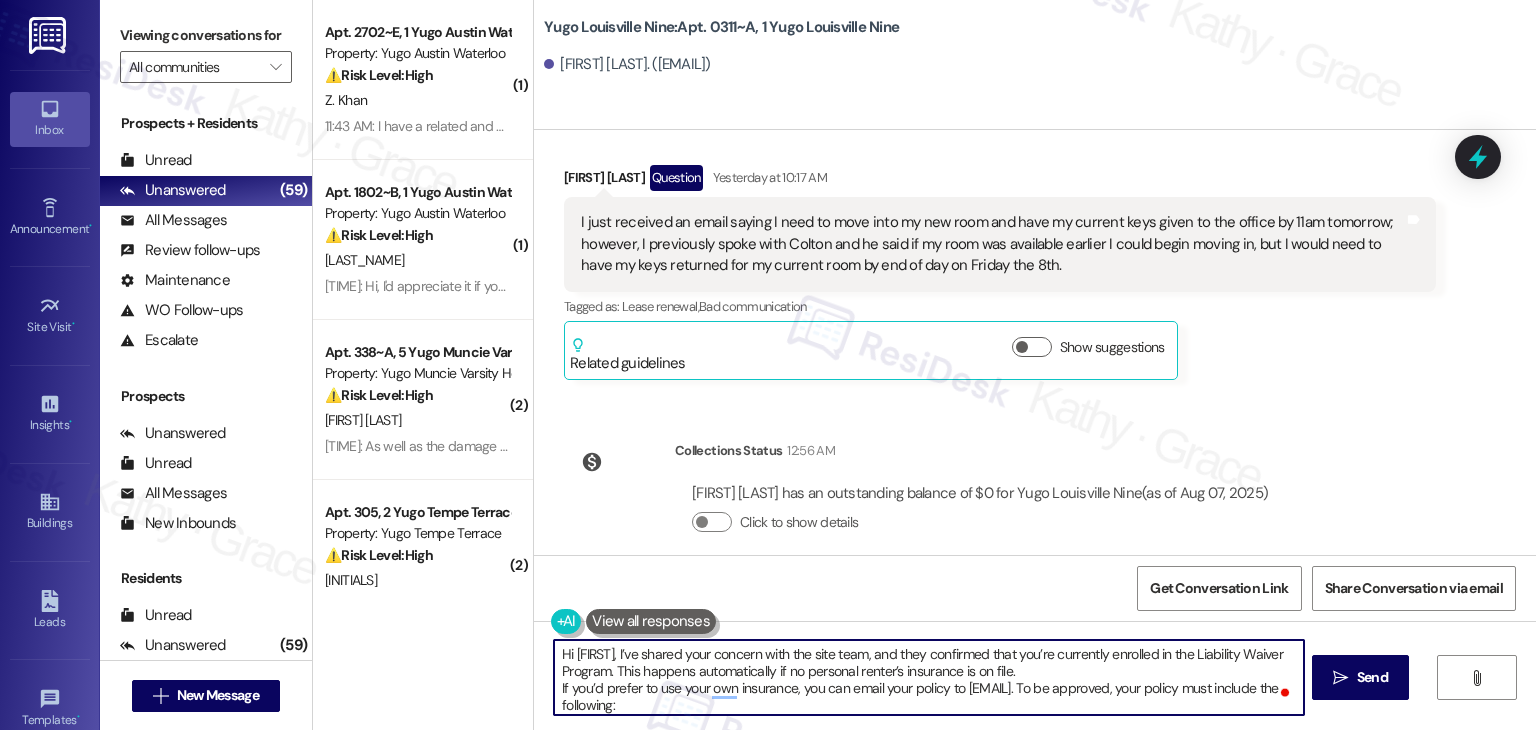 scroll, scrollTop: 73, scrollLeft: 0, axis: vertical 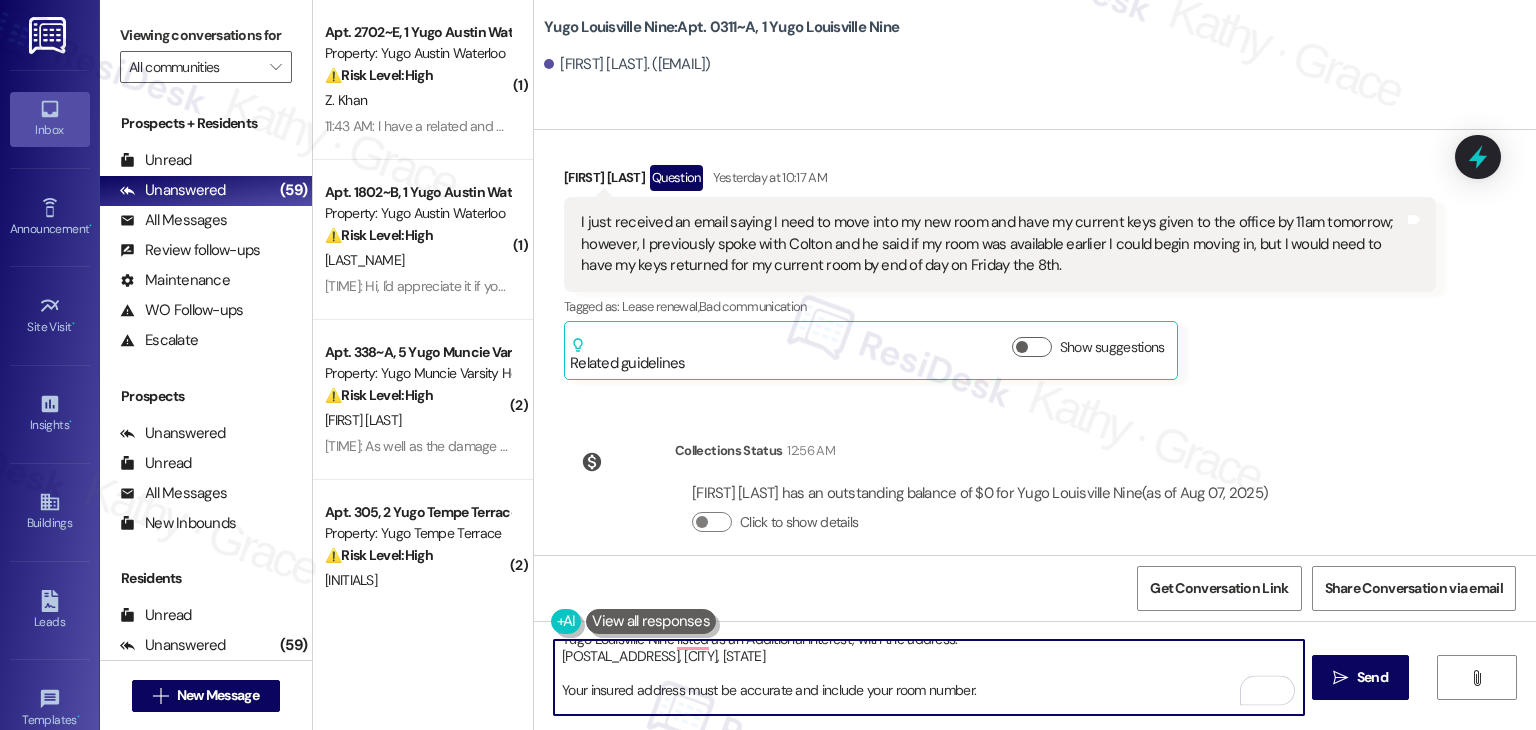 click on "Hi Steven, I’ve shared your concern with the site team, and they confirmed that you’re currently enrolled in the Liability Waiver Program. This happens automatically if no personal renter’s insurance is on file.
If you’d prefer to use your own insurance, you can email your policy to status@foxen.com. To be approved, your policy must include the following:
Yugo Louisville Nine listed as an Additional Interest, with the address:
PO Box 12367, Columbus, OH 43212
Your insured address must be accurate and include your room number.
A minimum of $100,000 in liability coverage.
Let me know if you have any questions or need help with anything else!" at bounding box center [928, 677] 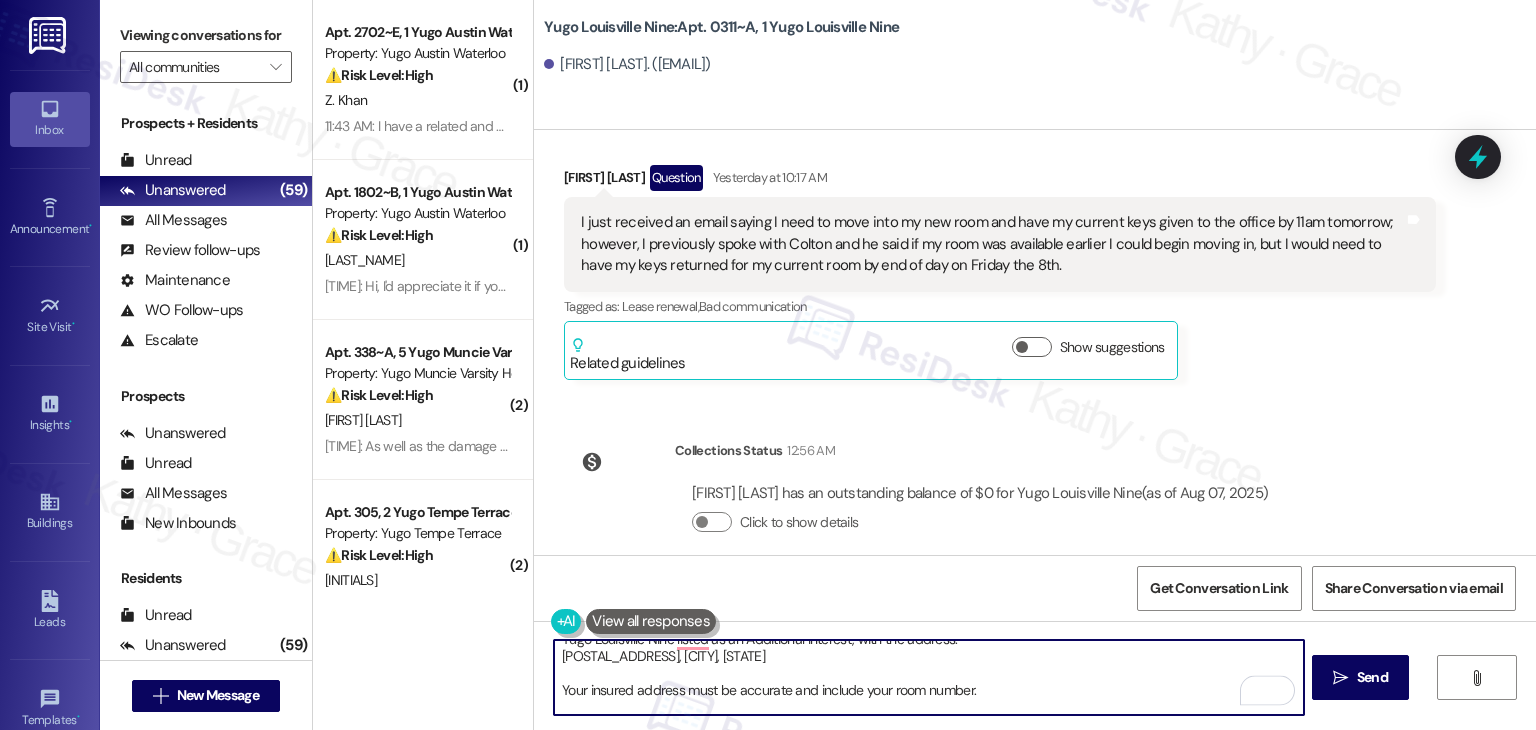 scroll, scrollTop: 90, scrollLeft: 0, axis: vertical 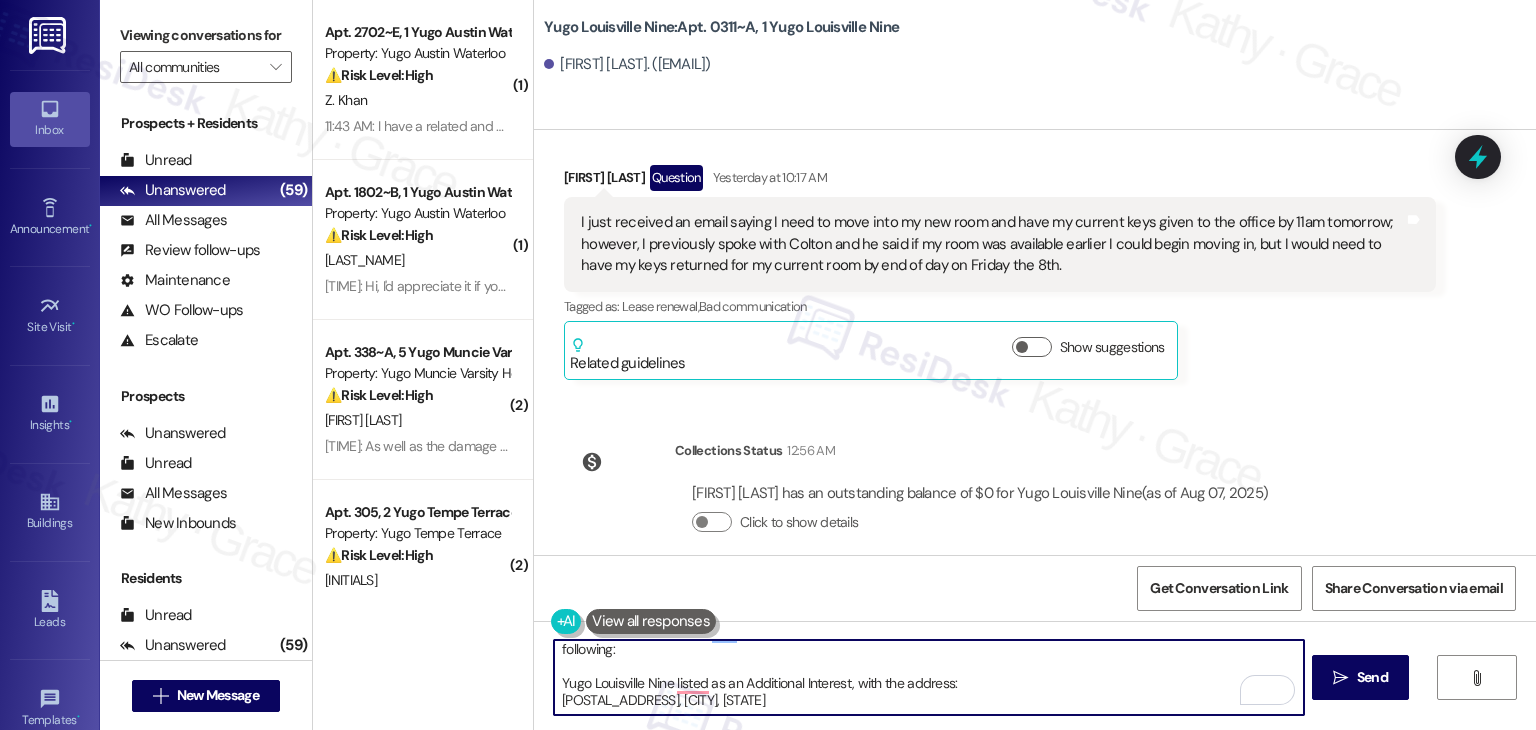 click on "Hi Steven, I’ve shared your concern with the site team, and they confirmed that you’re currently enrolled in the Liability Waiver Program. This happens automatically if no personal renter’s insurance is on file.
If you’d prefer to use your own insurance, you can email your policy to status@foxen.com. To be approved, your policy must include the following:
Yugo Louisville Nine listed as an Additional Interest, with the address:
PO Box 12367, Columbus, OH 43212
Your insured address must be accurate and include your room number.
A minimum of $100,000 in liability coverage.
Let me know if you have any questions or need help with anything else!" at bounding box center (928, 677) 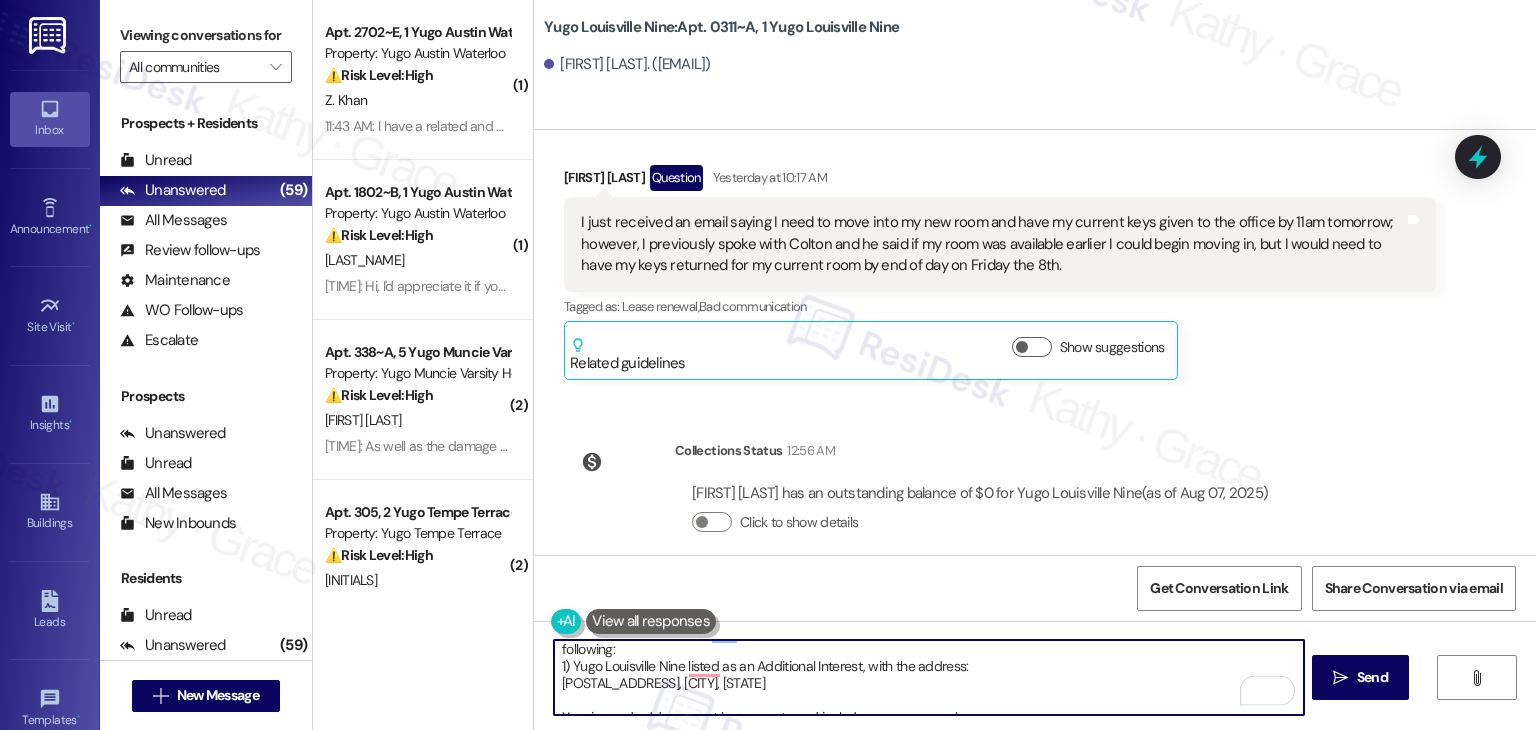 click on "Hi Steven, I’ve shared your concern with the site team, and they confirmed that you’re currently enrolled in the Liability Waiver Program. This happens automatically if no personal renter’s insurance is on file.
If you’d prefer to use your own insurance, you can email your policy to status@foxen.com. To be approved, your policy must include the following:
1) Yugo Louisville Nine listed as an Additional Interest, with the address:
PO Box 12367, Columbus, OH 43212
Your insured address must be accurate and include your room number.
A minimum of $100,000 in liability coverage.
Let me know if you have any questions or need help with anything else!" at bounding box center [928, 677] 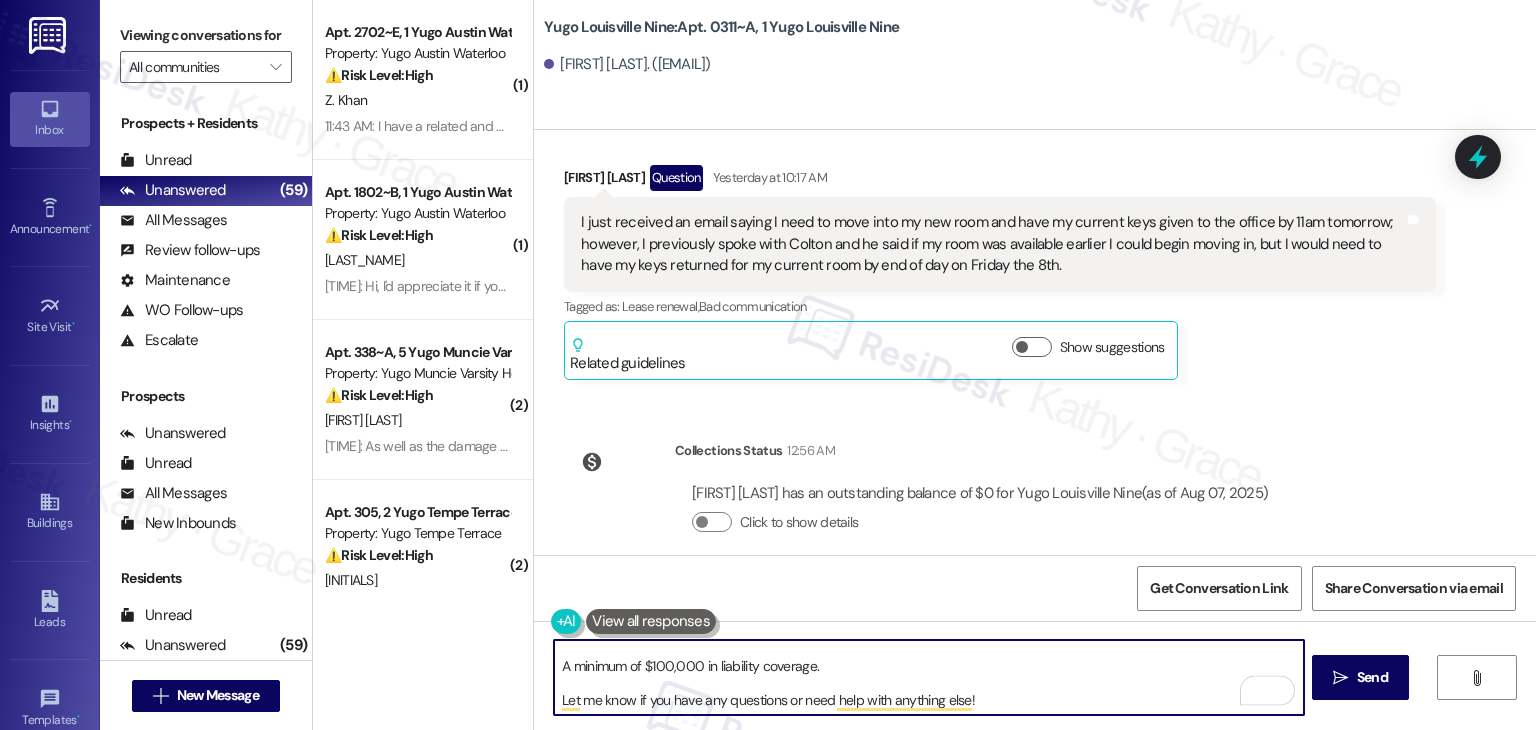 click on "Hi Steven, I’ve shared your concern with the site team, and they confirmed that you’re currently enrolled in the Liability Waiver Program. This happens automatically if no personal renter’s insurance is on file.
If you’d prefer to use your own insurance, you can email your policy to status@foxen.com. To be approved, your policy must include the following:
1) Yugo Louisville Nine listed as an Additional Interest, with the address:
PO Box 12367, Columbus, OH 43212
2) Your insured address must be accurate and include your room number.
A minimum of $100,000 in liability coverage.
Let me know if you have any questions or need help with anything else!" at bounding box center (928, 677) 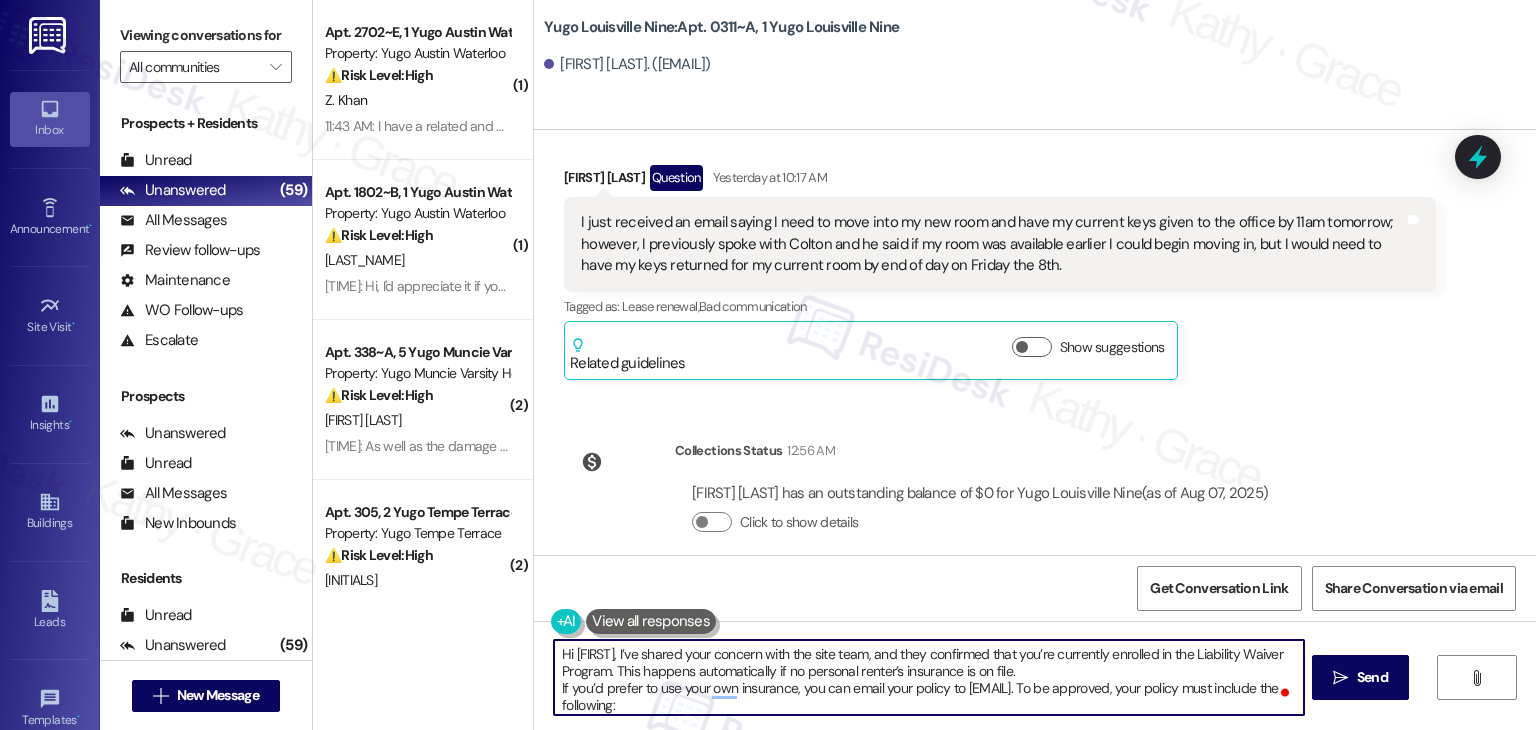 click on "Hi Steven, I’ve shared your concern with the site team, and they confirmed that you’re currently enrolled in the Liability Waiver Program. This happens automatically if no personal renter’s insurance is on file.
If you’d prefer to use your own insurance, you can email your policy to status@foxen.com. To be approved, your policy must include the following:
1) Yugo Louisville Nine listed as an Additional Interest, with the address:
PO Box 12367, Columbus, OH 43212
2) Your insured address must be accurate and include your room number.
3) A minimum of $100,000 in liability coverage.
Let me know if you have any questions or need help with anything else!" at bounding box center [928, 677] 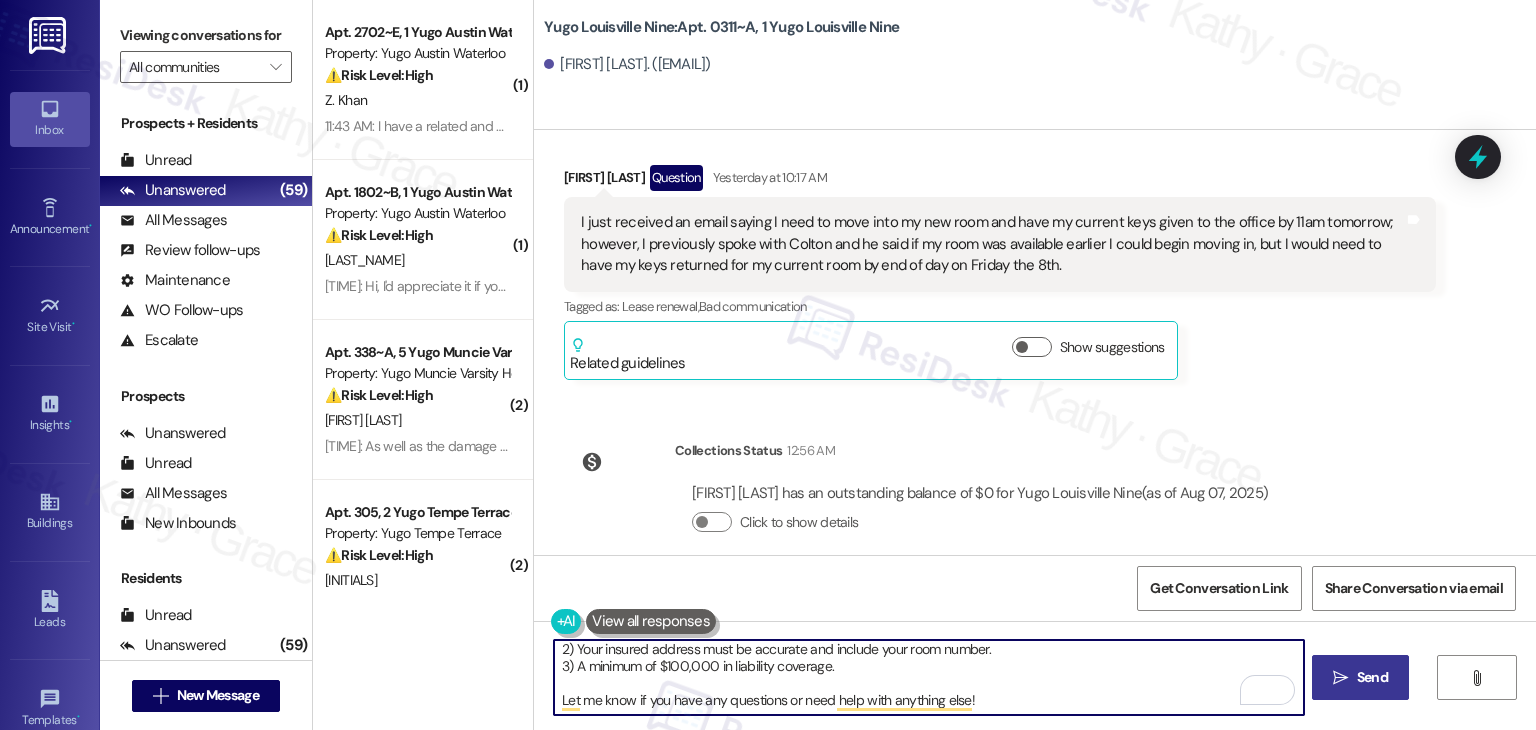 type on "Hi Steven, I’ve shared your concern with the site team, and they confirmed that you’re currently enrolled in the Liability Waiver Program. This happens automatically if no personal renter’s insurance is on file.
If you’d prefer to use your own insurance, you can email your policy to status@foxen.com. To be approved, your policy must include the following:
1) Yugo Louisville Nine listed as an Additional Interest, with the address:
PO Box 12367, Columbus, OH 43212
2) Your insured address must be accurate and include your room number.
3) A minimum of $100,000 in liability coverage.
Let me know if you have any questions or need help with anything else!" 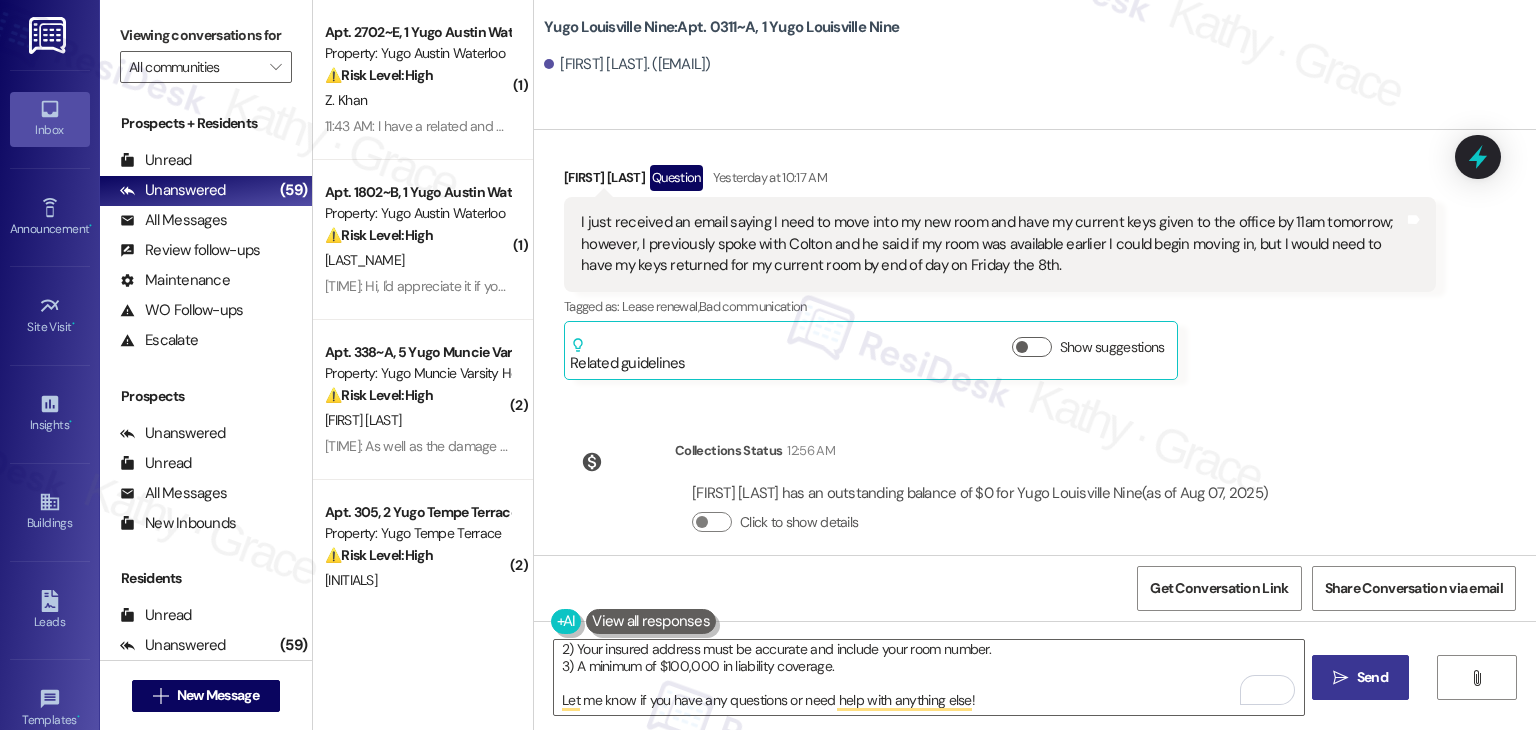 click on "Send" at bounding box center [1372, 677] 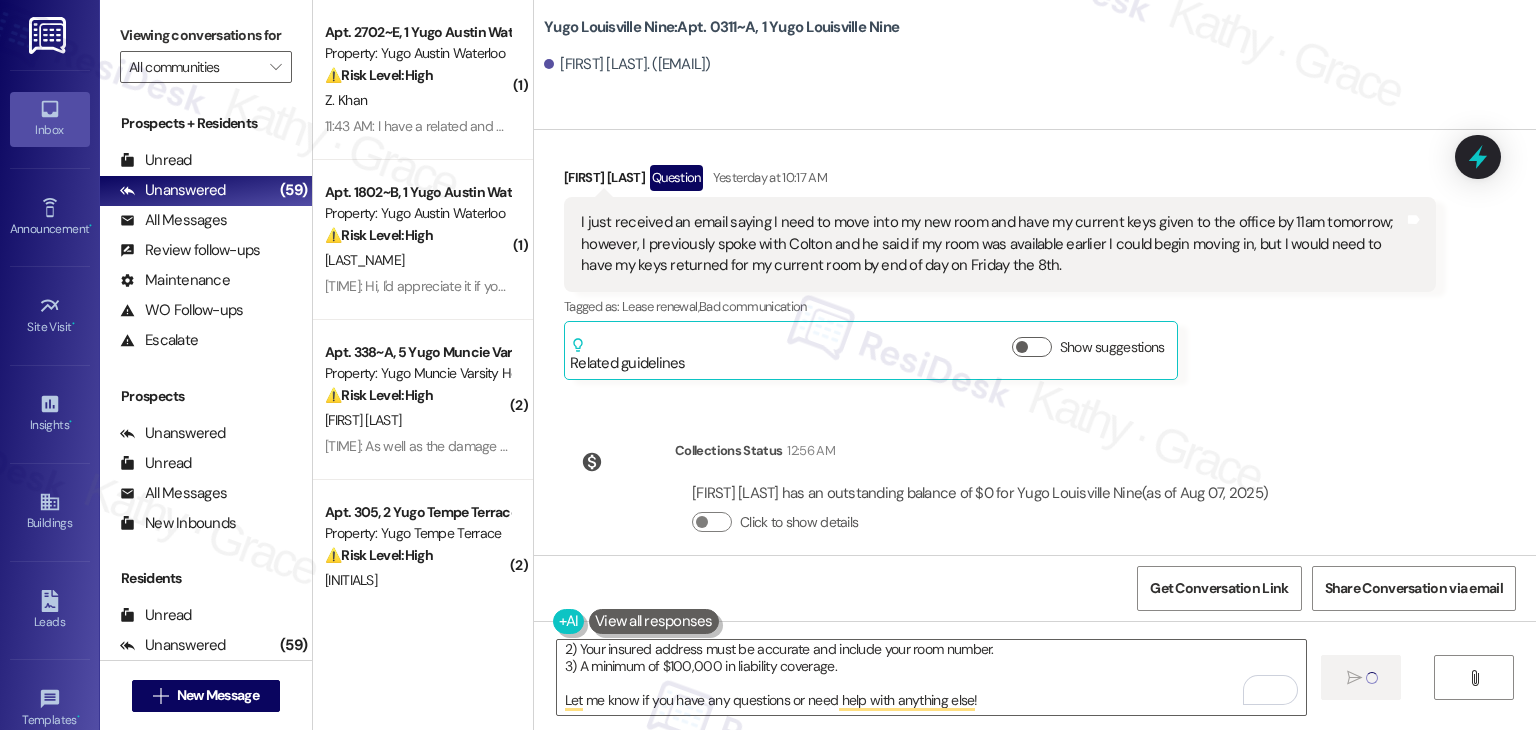 type 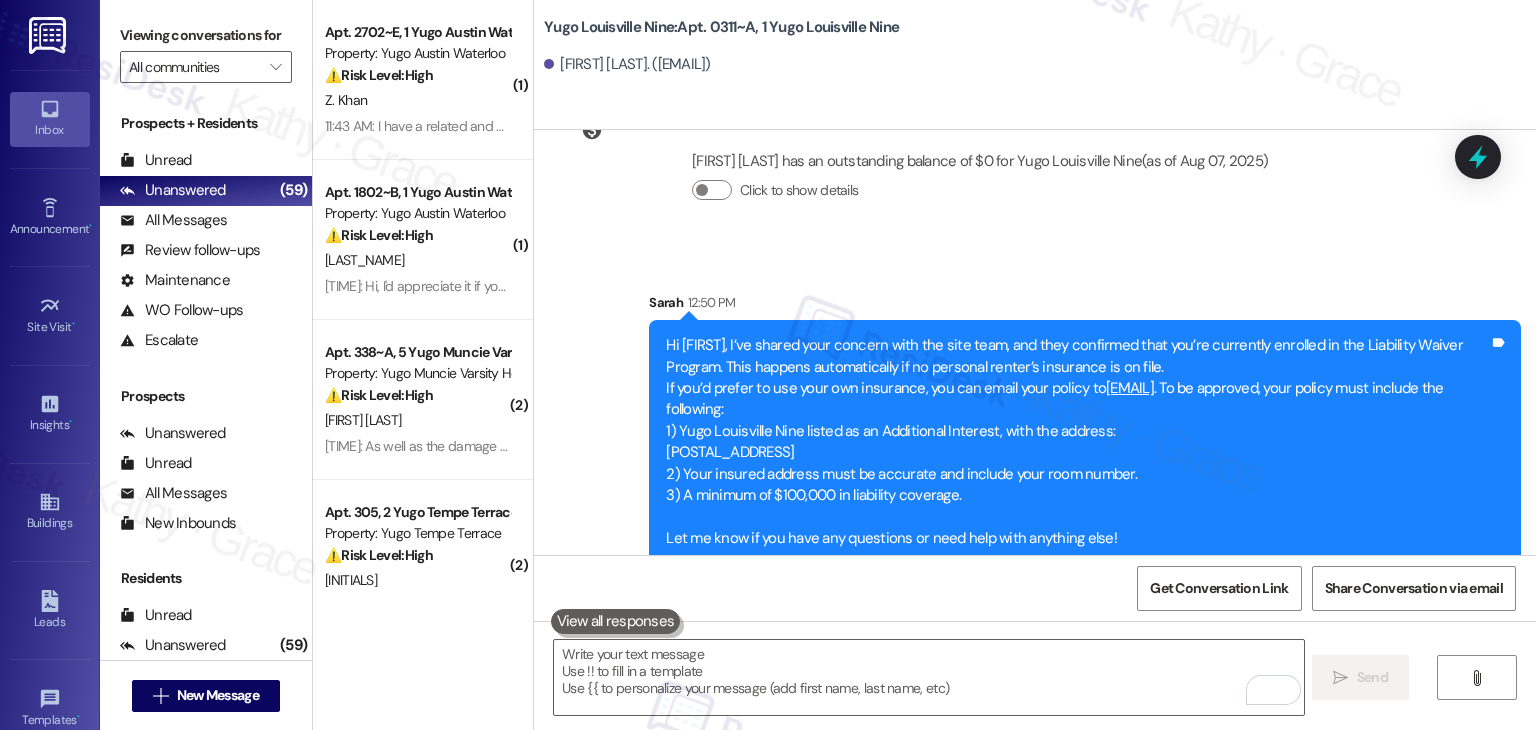 click on "Sent via SMS Sarah 12:50 PM Hi Steven, I’ve shared your concern with the site team, and they confirmed that you’re currently enrolled in the Liability Waiver Program. This happens automatically if no personal renter’s insurance is on file.
If you’d prefer to use your own insurance, you can email your policy to  status@foxen.com . To be approved, your policy must include the following:
1) Yugo Louisville Nine listed as an Additional Interest, with the address:
PO Box 12367, Columbus, OH 43212
2) Your insured address must be accurate and include your room number.
3) A minimum of $100,000 in liability coverage.
Let me know if you have any questions or need help with anything else! Tags and notes" at bounding box center (1035, 413) 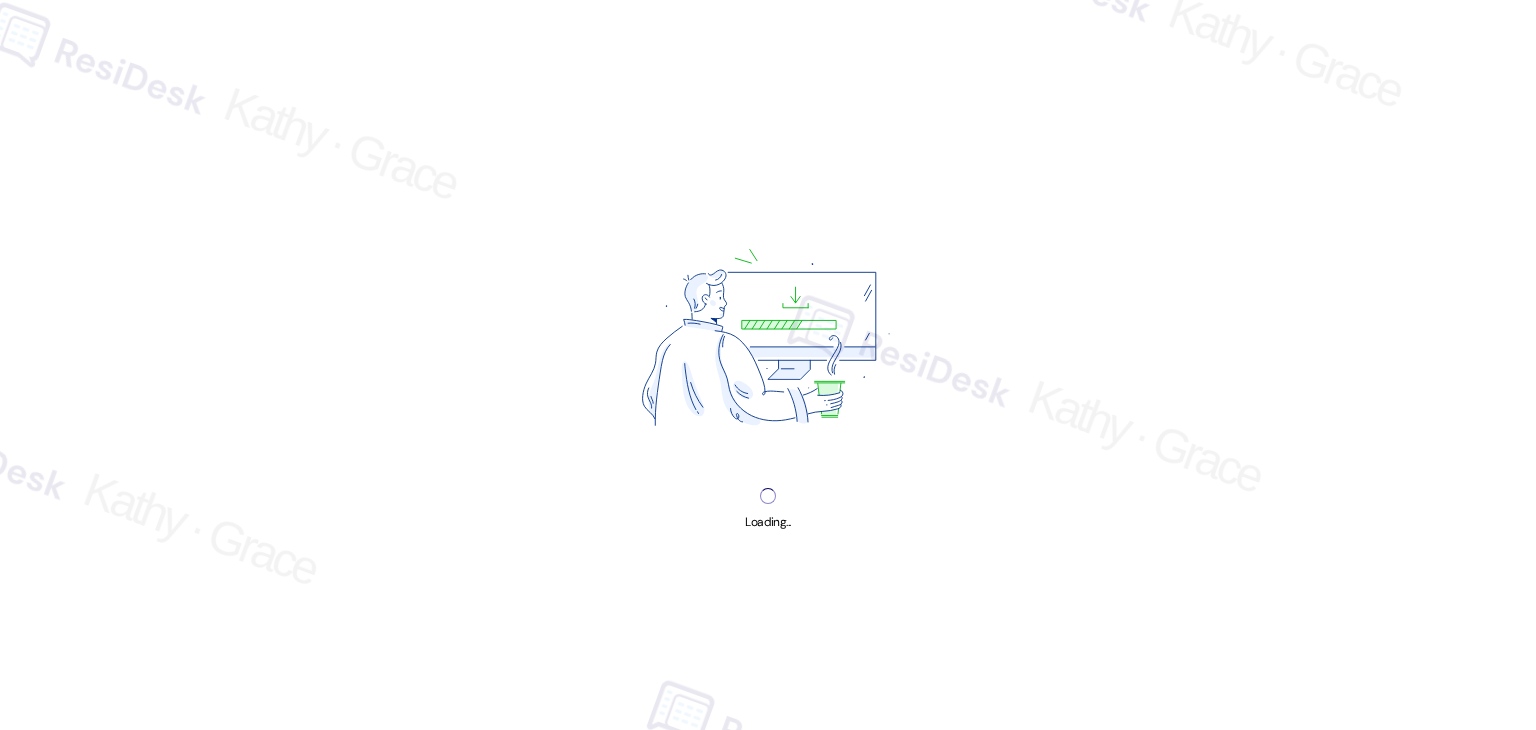 scroll, scrollTop: 0, scrollLeft: 0, axis: both 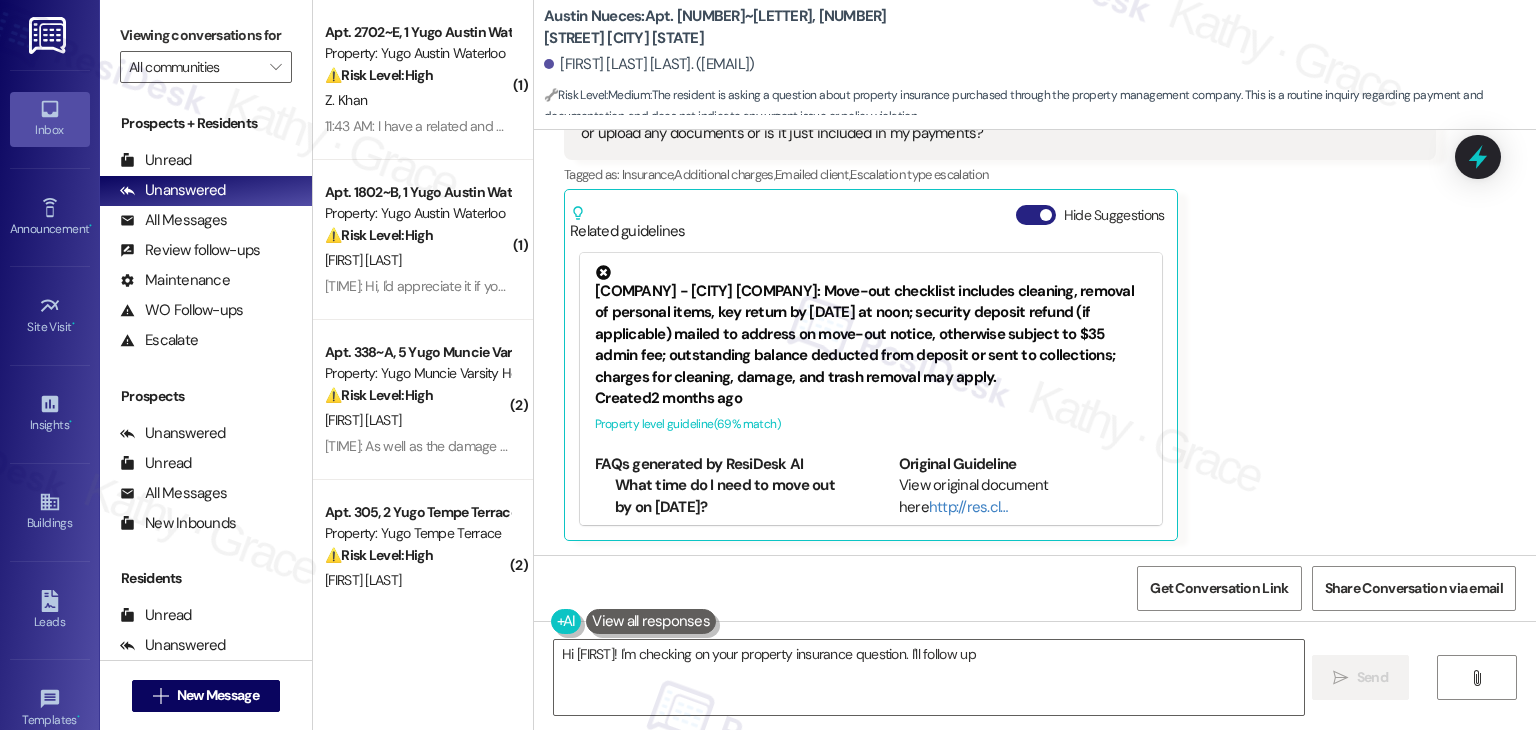click on "Hide Suggestions" at bounding box center (1036, 215) 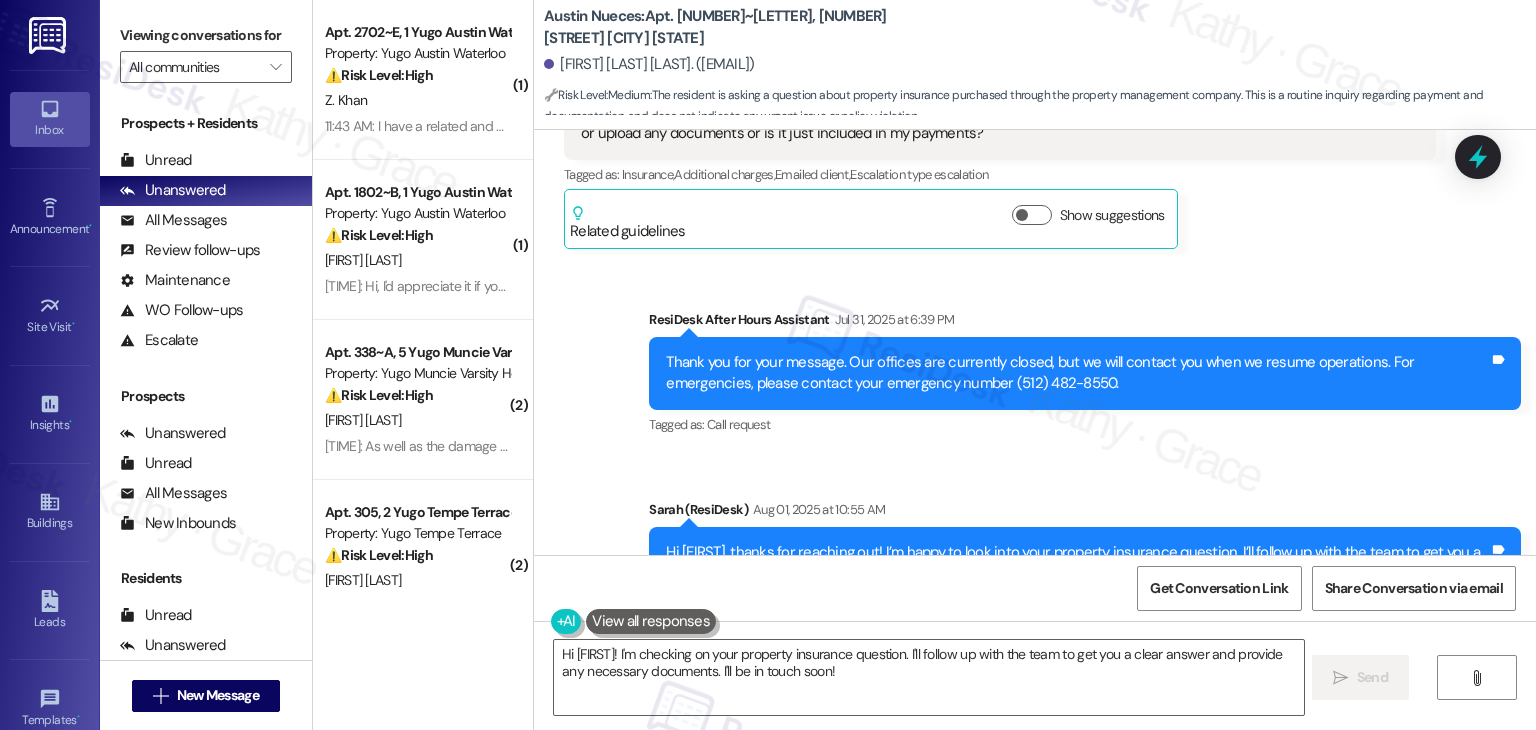 click on "Sent via SMS ResiDesk After Hours Assistant [DATE] at [TIME] Thank you for your message. Our offices are currently closed, but we will contact you when we resume operations. For emergencies, please contact your emergency number [PHONE]. Tags and notes Tagged as:   Call request Click to highlight conversations about Call request Sent via SMS [FIRST]   (ResiDesk) [DATE] at [TIME] Hi [FIRST], thanks for reaching out! I’m happy to look into your property insurance question. I’ll follow up with the team to get you a clear answer and provide any necessary documents. I’ll be in touch soon! Tags and notes Tagged as:   Insurance ,  Click to highlight conversations about Insurance Praise ,  Click to highlight conversations about Praise Call request Click to highlight conversations about Call request" at bounding box center [1035, 454] 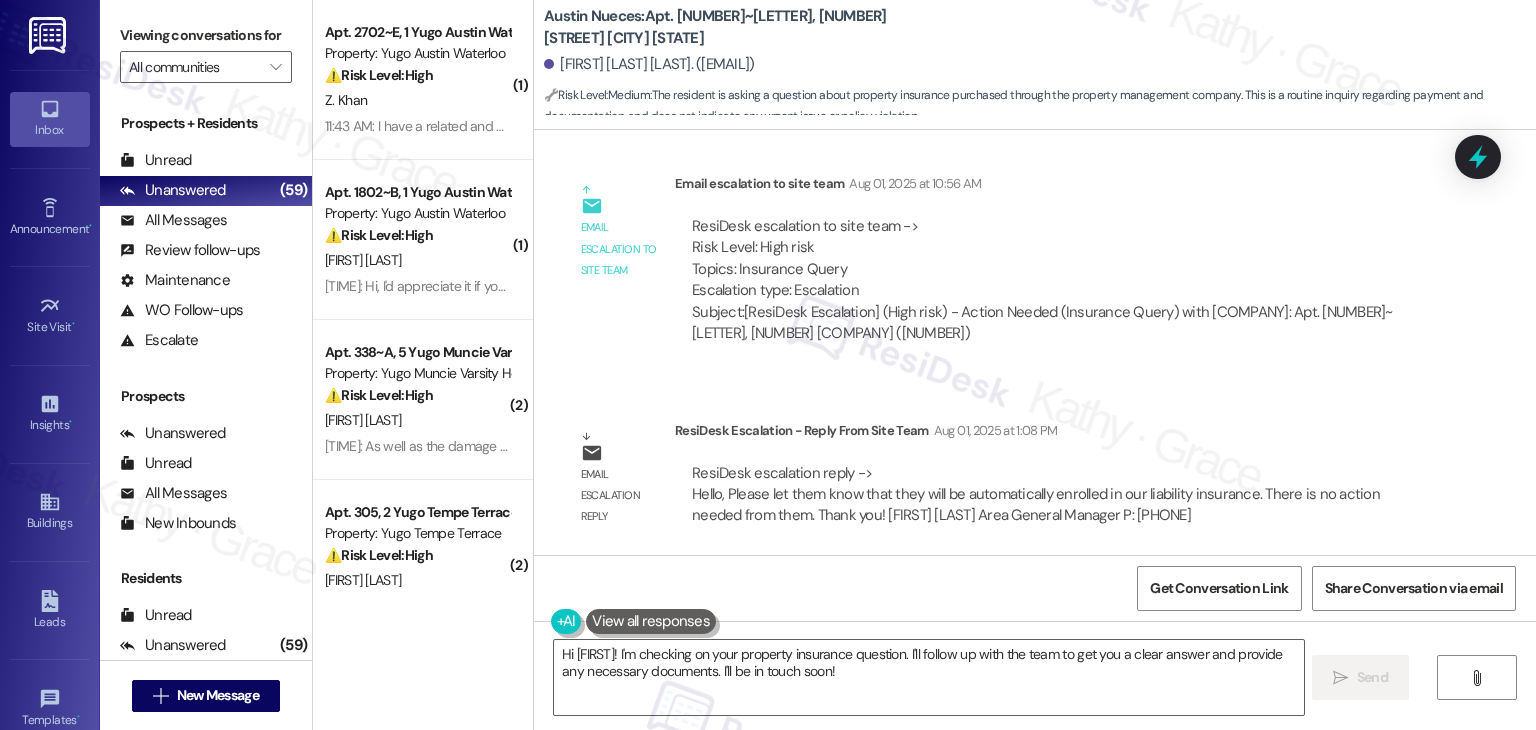 scroll, scrollTop: 1325, scrollLeft: 0, axis: vertical 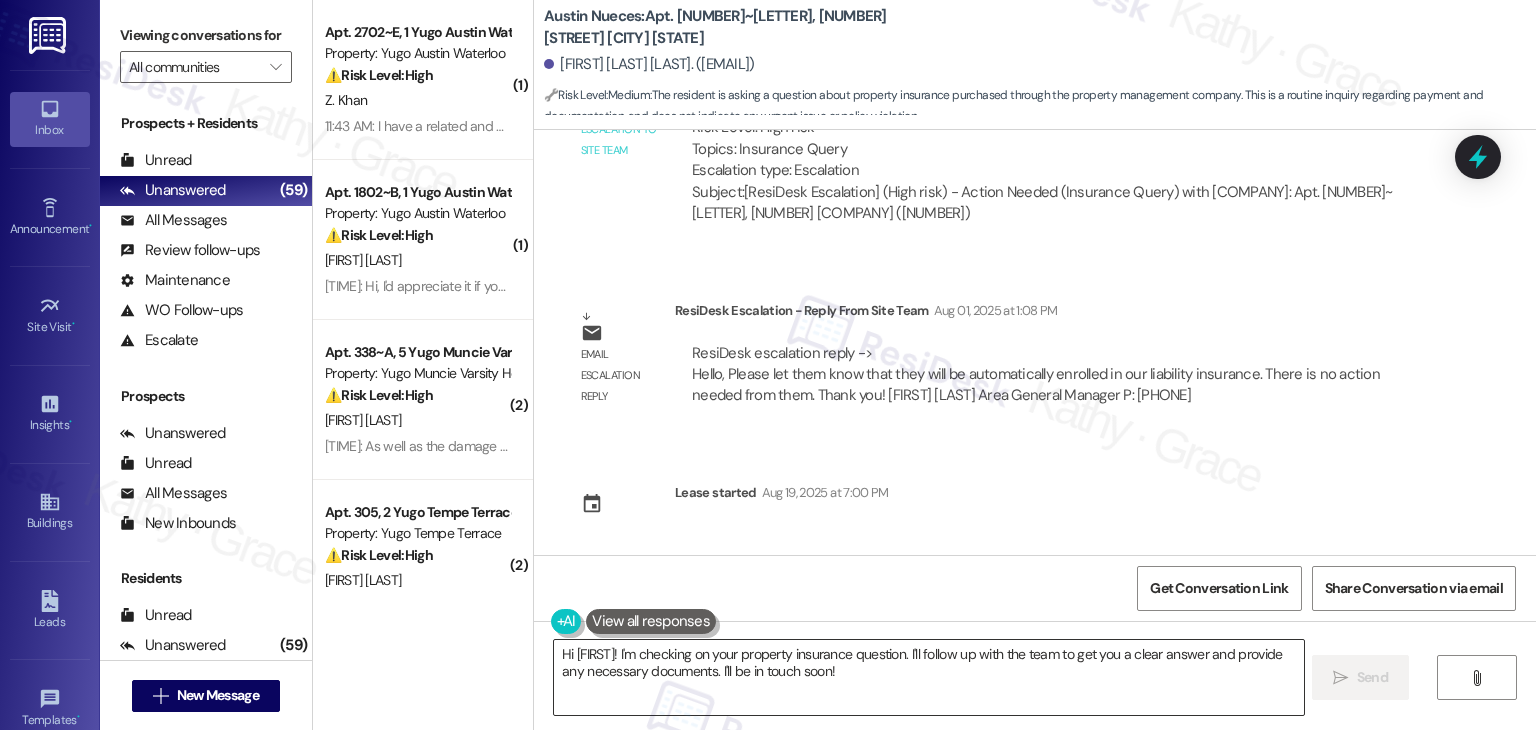 click on "Hi [FIRST]! I'm checking on your property insurance question. I'll follow up with the team to get you a clear answer and provide any necessary documents. I'll be in touch soon!" at bounding box center (928, 677) 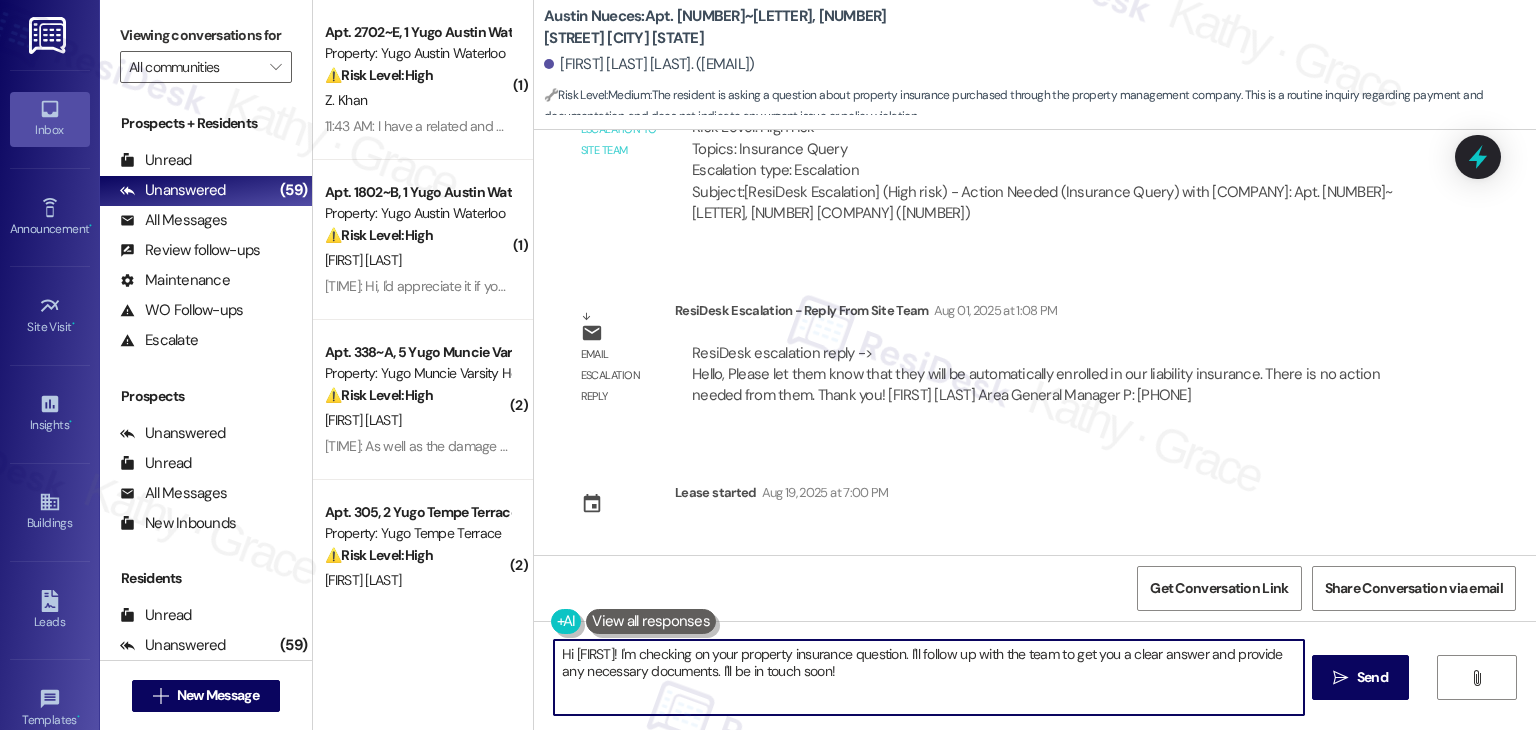 click on "Hi [FIRST]! I'm checking on your property insurance question. I'll follow up with the team to get you a clear answer and provide any necessary documents. I'll be in touch soon!" at bounding box center [928, 677] 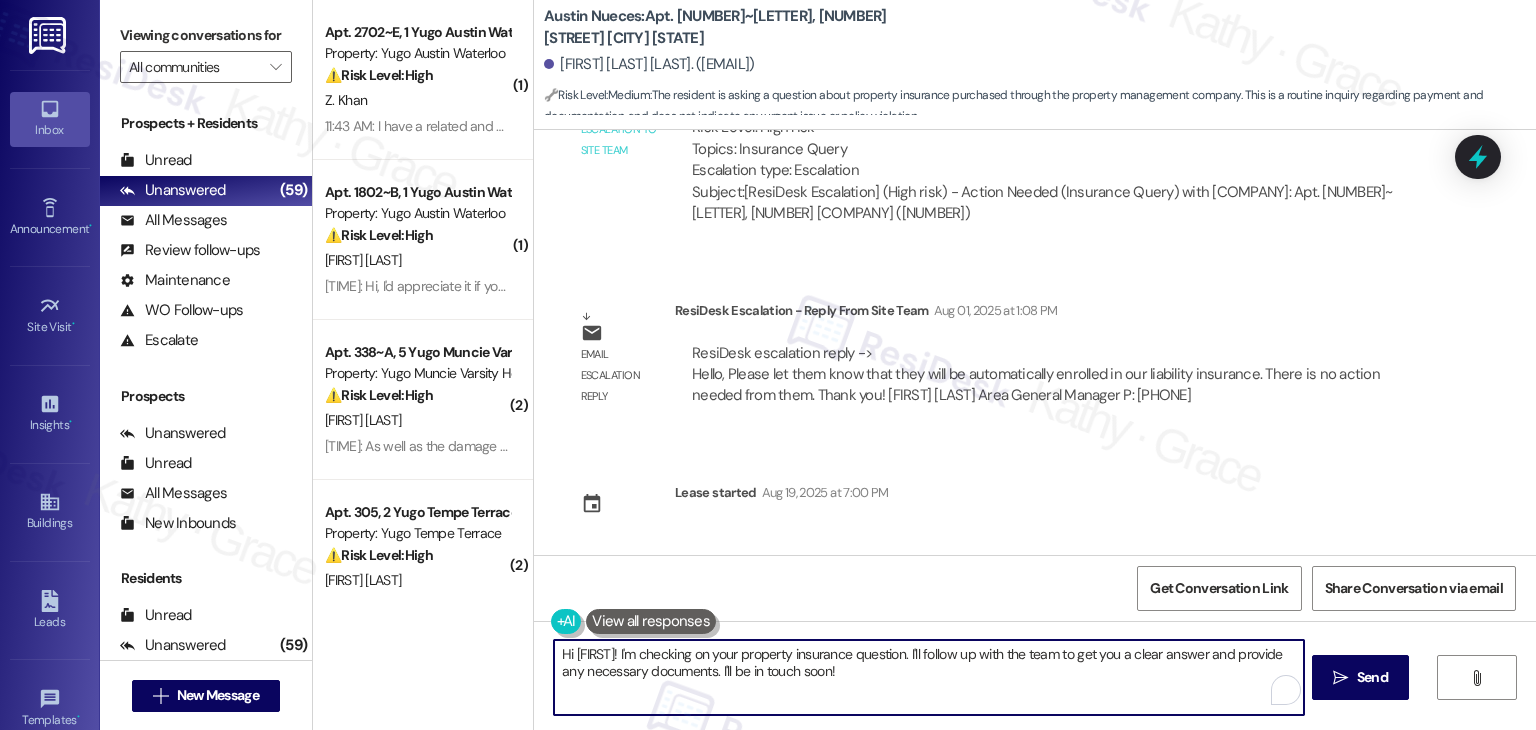 paste on "[FIRST]! I’ve shared your concern with the site team, and they confirmed that you’ll be automatically enrolled in the community’s liability insurance—no action is needed on your end. If you have any other questions or need assistance with anything else, feel free to reach out" 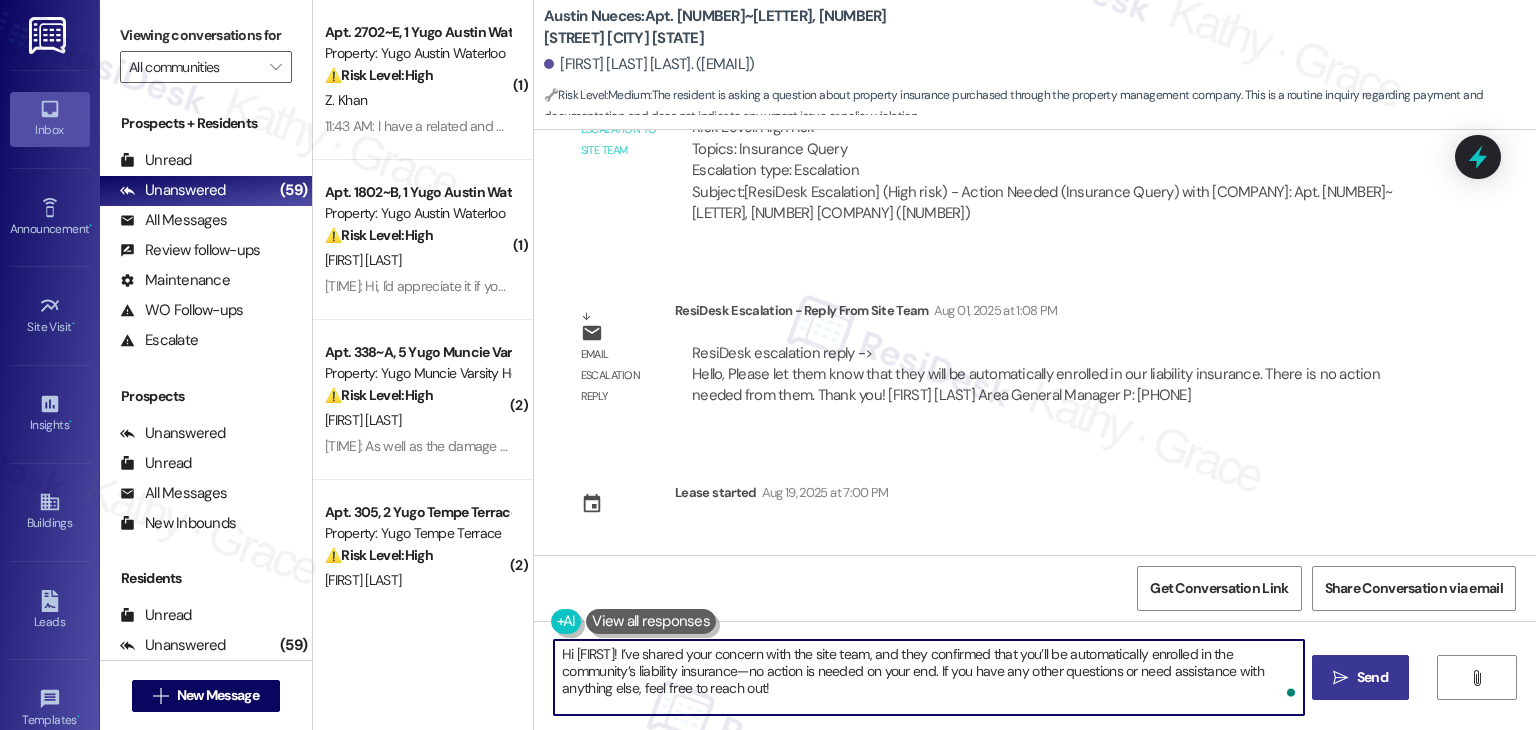 type on "Hi [FIRST]! I’ve shared your concern with the site team, and they confirmed that you’ll be automatically enrolled in the community’s liability insurance—no action is needed on your end. If you have any other questions or need assistance with anything else, feel free to reach out!" 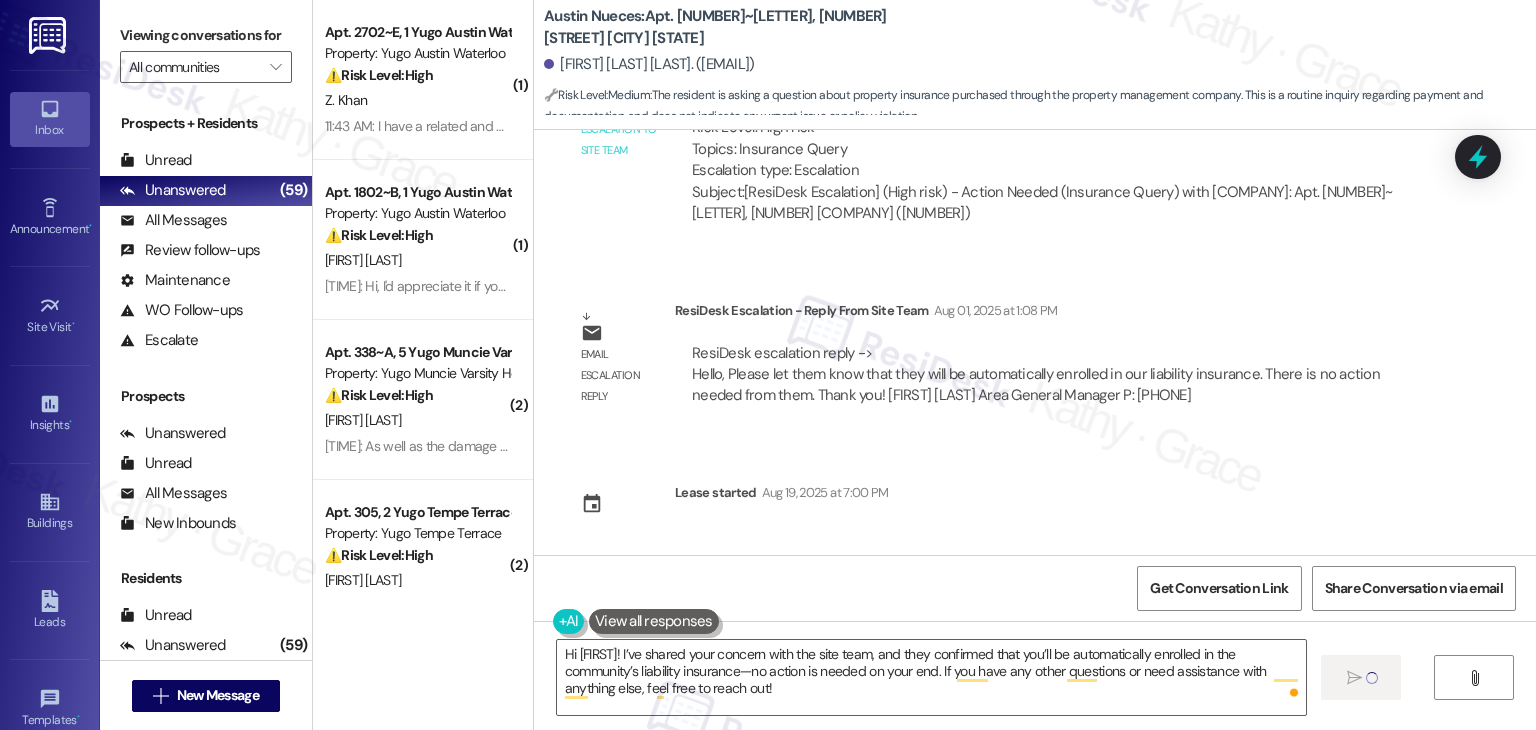 type 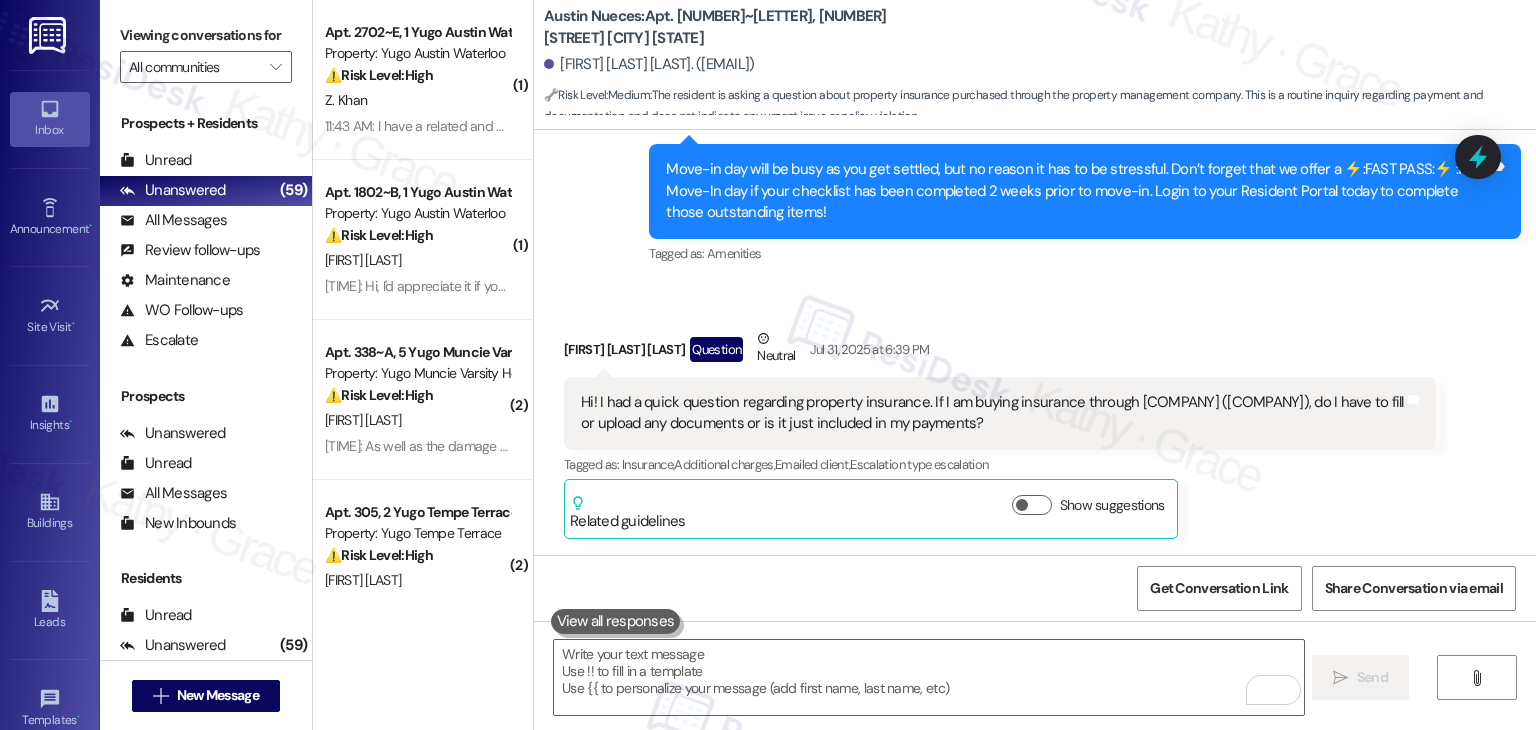 scroll, scrollTop: 397, scrollLeft: 0, axis: vertical 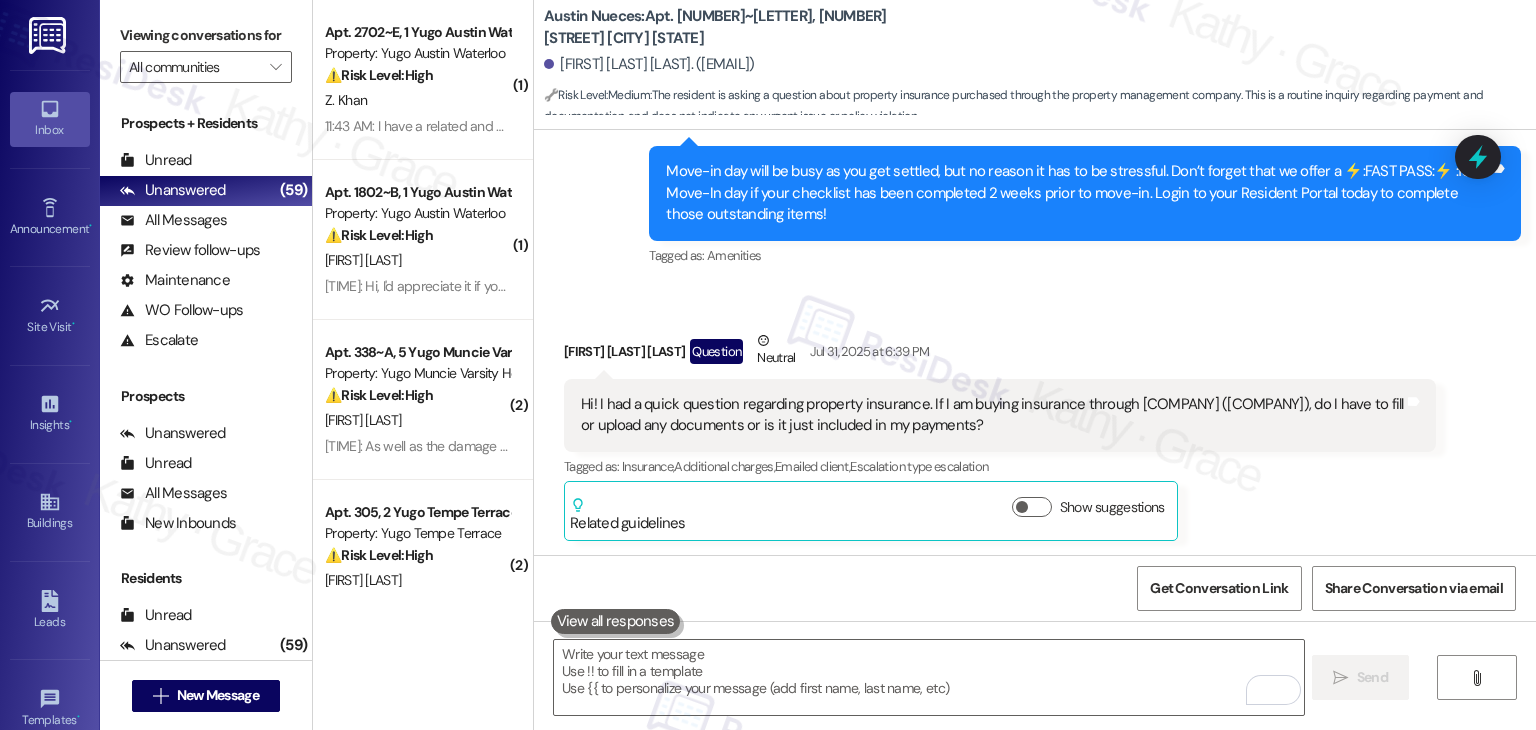 click on "Received via SMS [FIRST] [LAST] [LAST] Question   Neutral [DATE] at [TIME] Hi! I had a quick question regarding property insurance. If I am buying insurance through [COMPANY] ([COMPANY]), do I have to fill or upload any documents or is it just included in my payments?  Tags and notes Tagged as:   Insurance ,  Click to highlight conversations about Insurance Additional charges ,  Click to highlight conversations about Additional charges Emailed client ,  Click to highlight conversations about Emailed client Escalation type escalation Click to highlight conversations about Escalation type escalation  Related guidelines Show suggestions" at bounding box center [1035, 420] 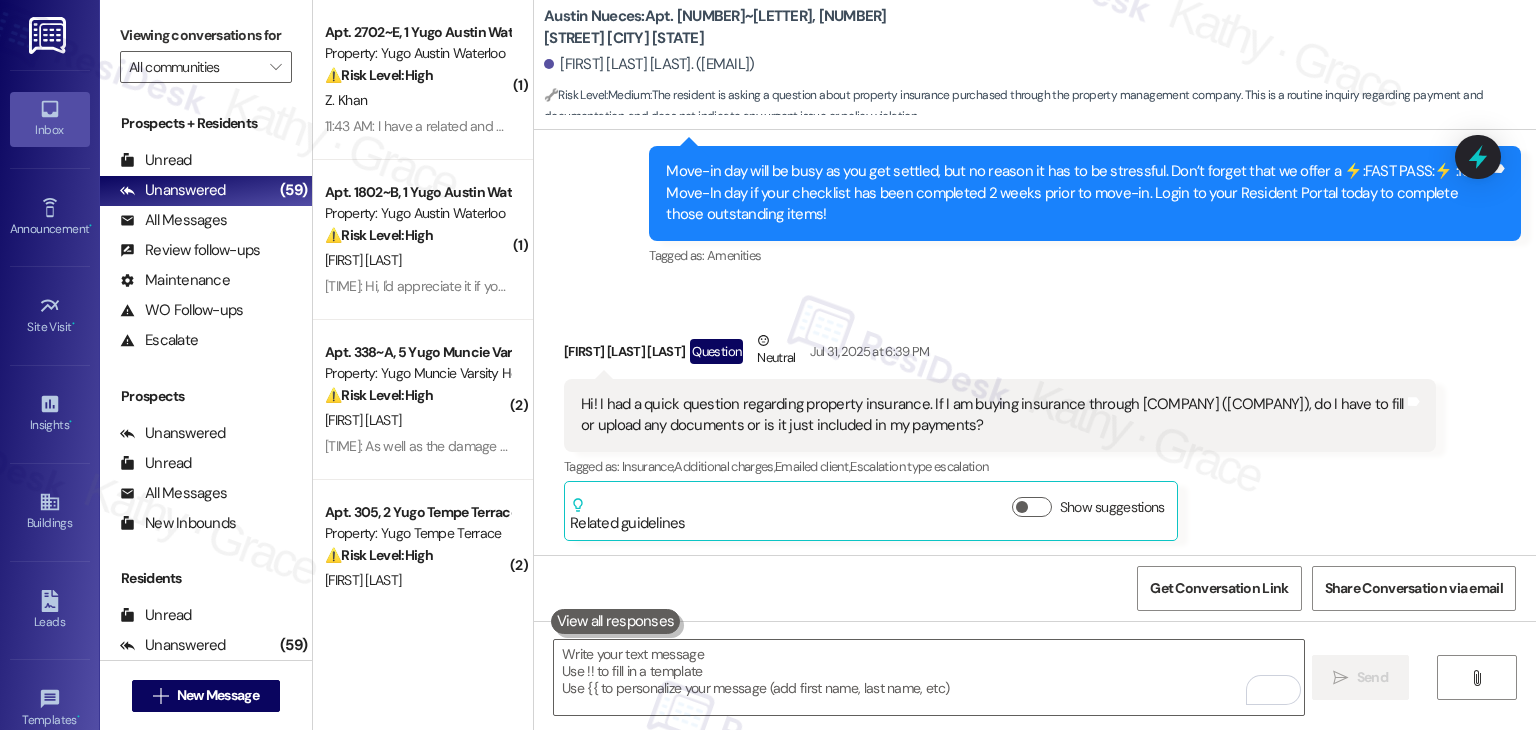 click on "Received via SMS [FIRST] [LAST] [LAST] Question   Neutral [DATE] at [TIME] Hi! I had a quick question regarding property insurance. If I am buying insurance through [COMPANY] ([COMPANY]), do I have to fill or upload any documents or is it just included in my payments?  Tags and notes Tagged as:   Insurance ,  Click to highlight conversations about Insurance Additional charges ,  Click to highlight conversations about Additional charges Emailed client ,  Click to highlight conversations about Emailed client Escalation type escalation Click to highlight conversations about Escalation type escalation  Related guidelines Show suggestions" at bounding box center [1035, 420] 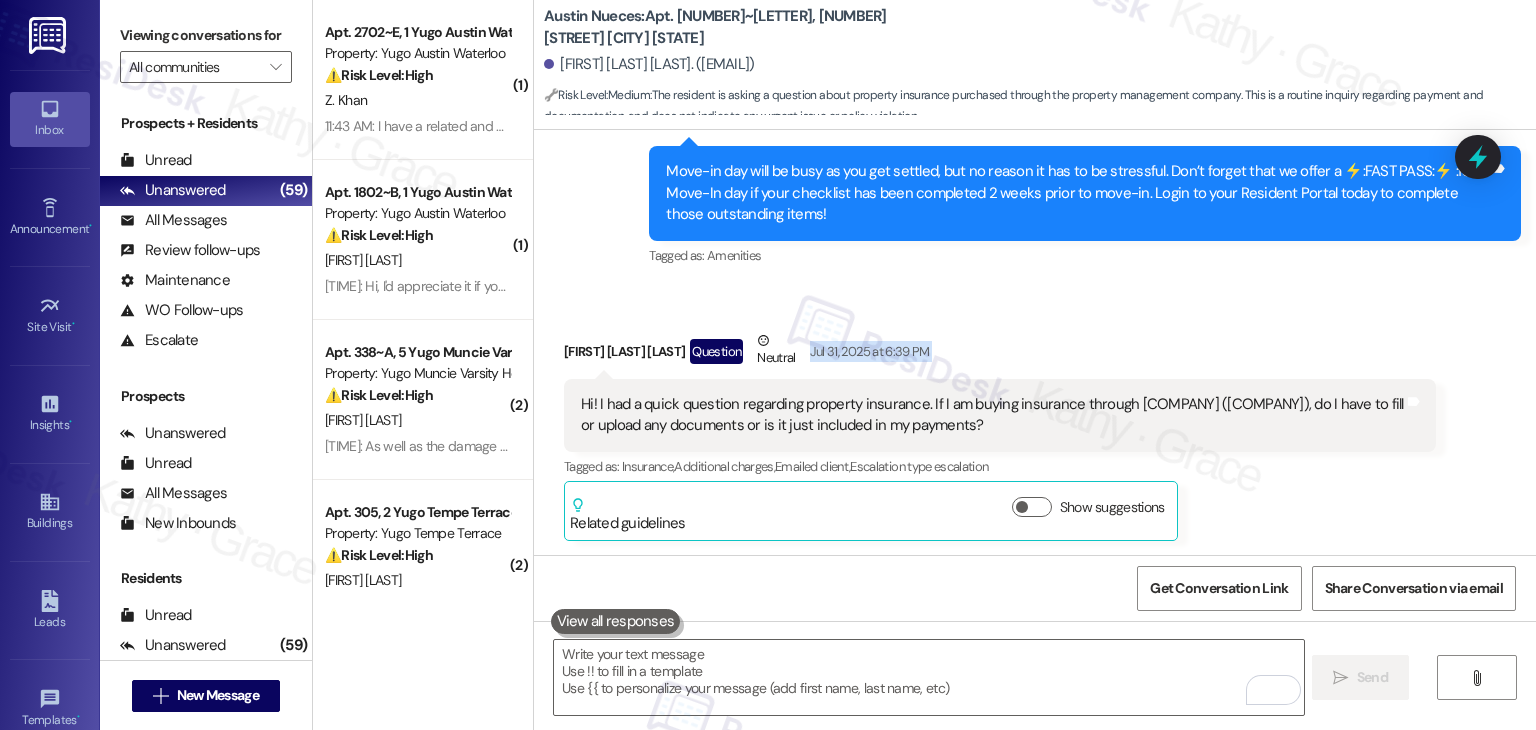 click on "Received via SMS [FIRST] [LAST] [LAST] Question   Neutral [DATE] at [TIME] Hi! I had a quick question regarding property insurance. If I am buying insurance through [COMPANY] ([COMPANY]), do I have to fill or upload any documents or is it just included in my payments?  Tags and notes Tagged as:   Insurance ,  Click to highlight conversations about Insurance Additional charges ,  Click to highlight conversations about Additional charges Emailed client ,  Click to highlight conversations about Emailed client Escalation type escalation Click to highlight conversations about Escalation type escalation  Related guidelines Show suggestions" at bounding box center [1035, 420] 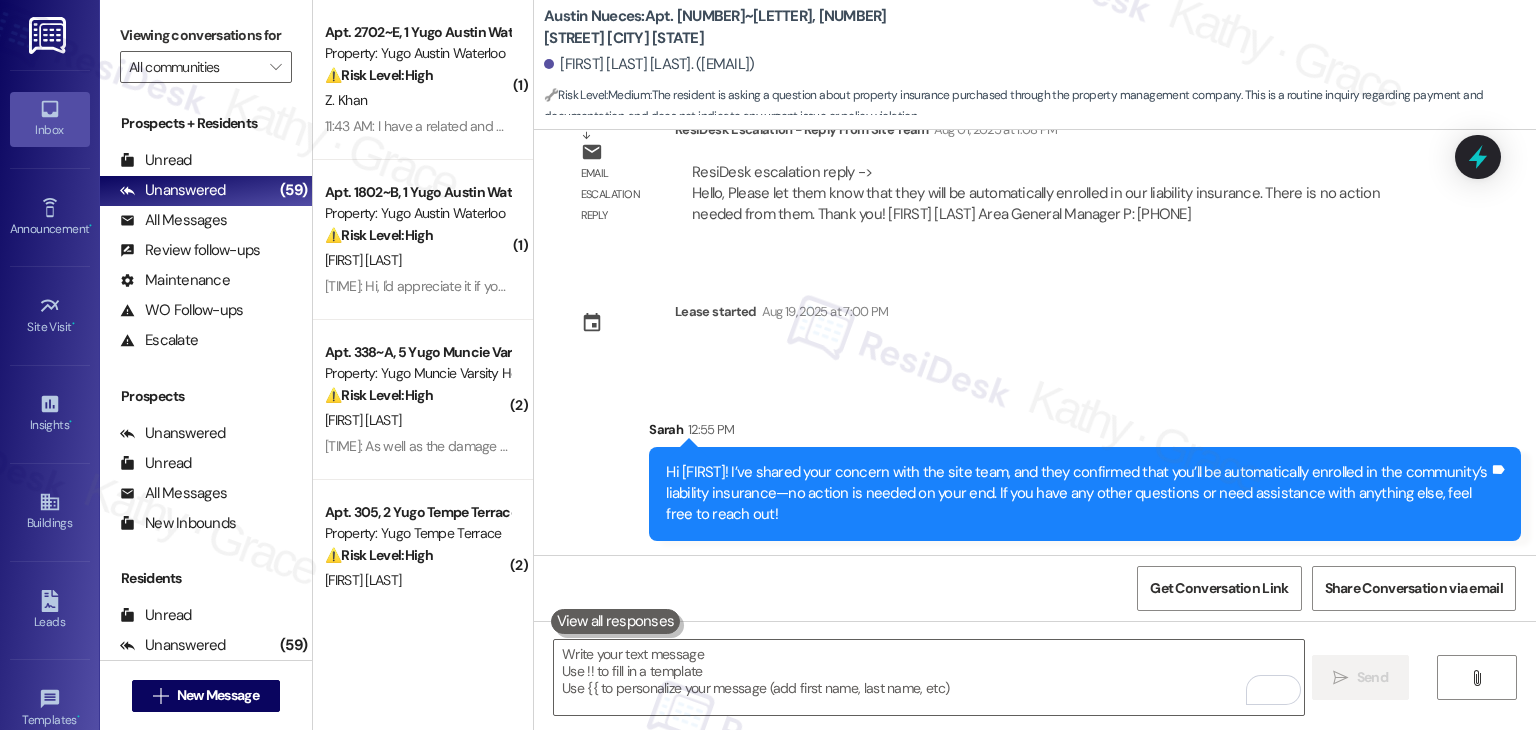 scroll, scrollTop: 1508, scrollLeft: 0, axis: vertical 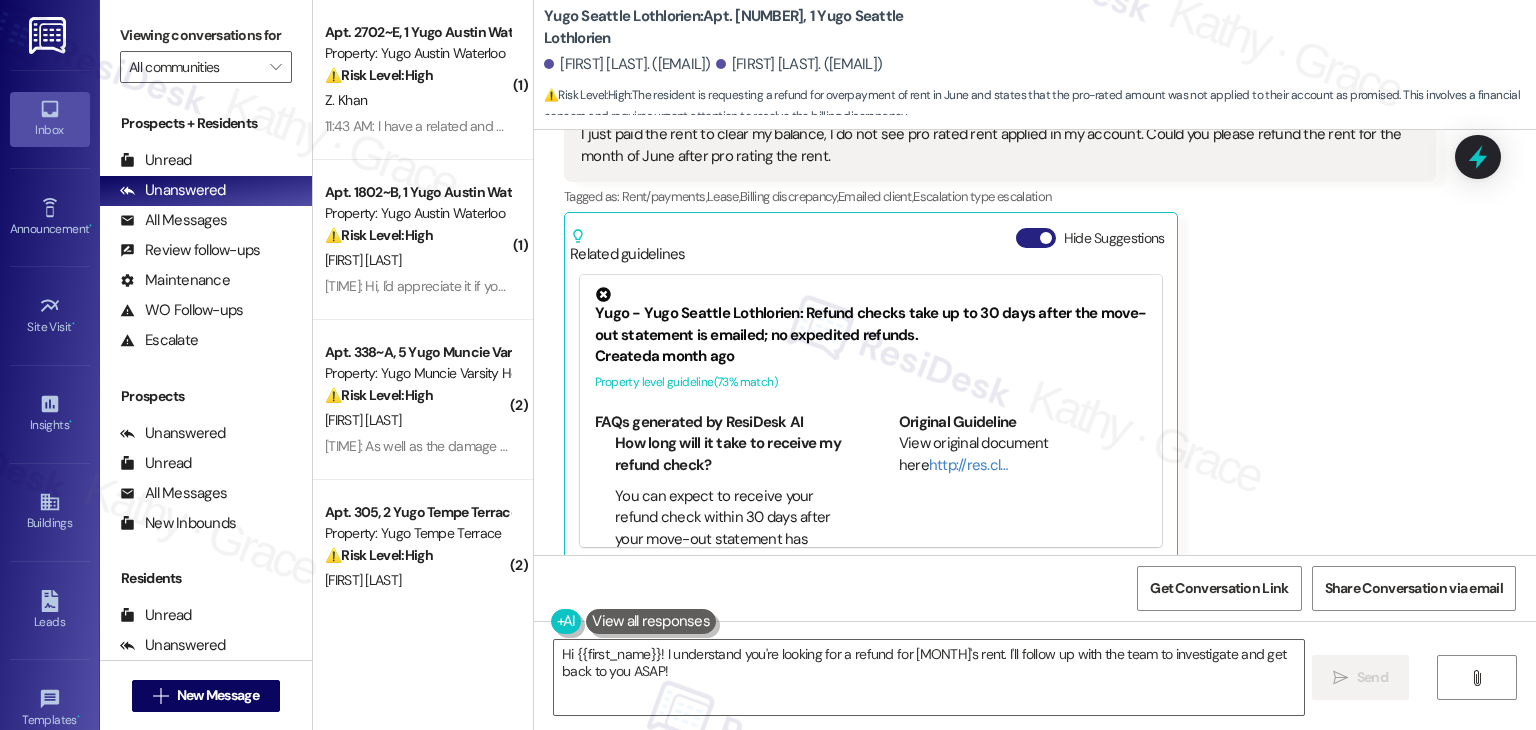 click on "Hide Suggestions" at bounding box center (1036, 238) 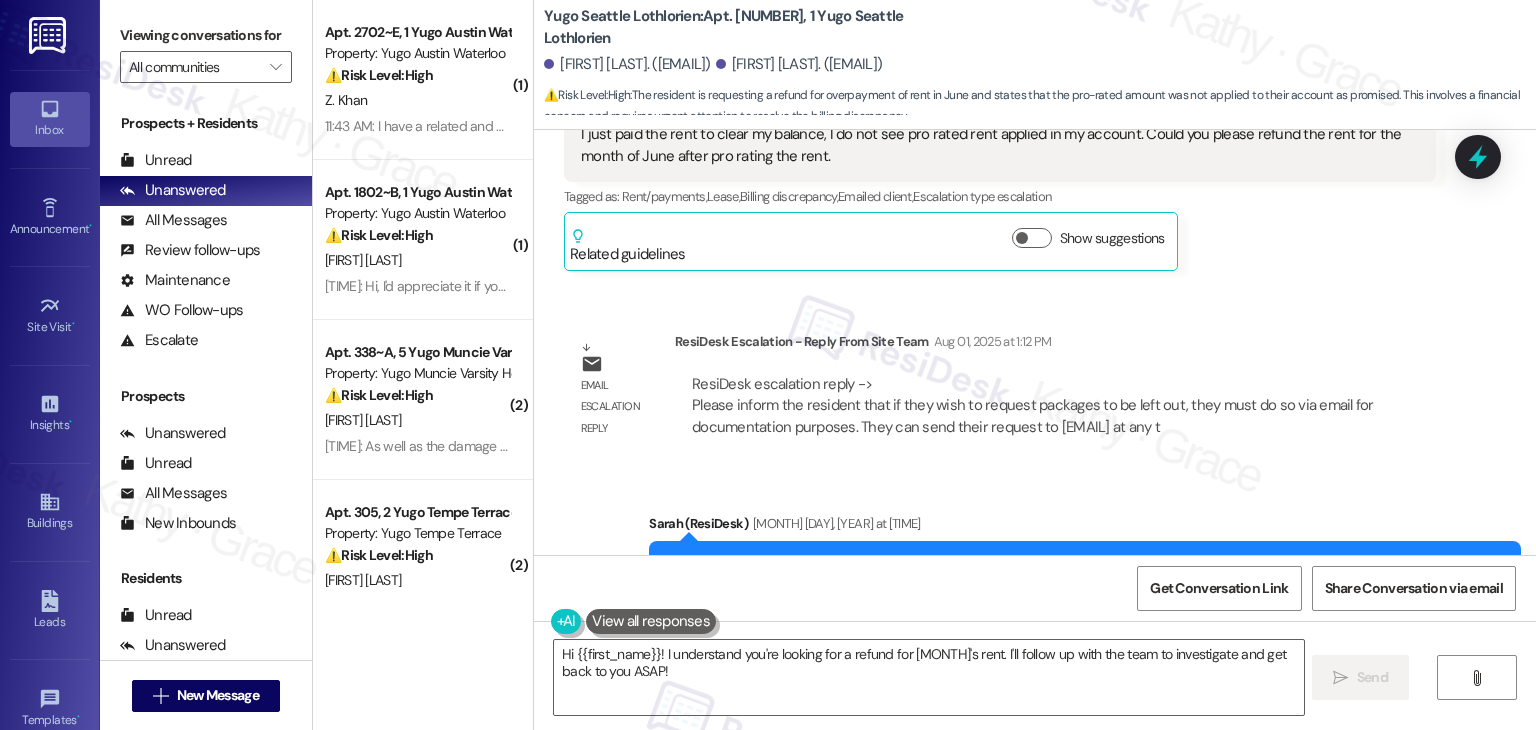 click on "Email escalation reply ResiDesk Escalation - Reply From Site Team [MONTH] [DAY], [YEAR] at [TIME] ResiDesk escalation reply ->
Please inform the resident that if they wish to request packages to be left out, they must do so via email for documentation purposes. They can send their request to [EMAIL] at any t ResiDesk escalation reply ->
Please inform the resident that if they wish to request packages to be left out, they must do so via email for documentation purposes. They can send their request to [EMAIL] at any t" at bounding box center (1000, 392) 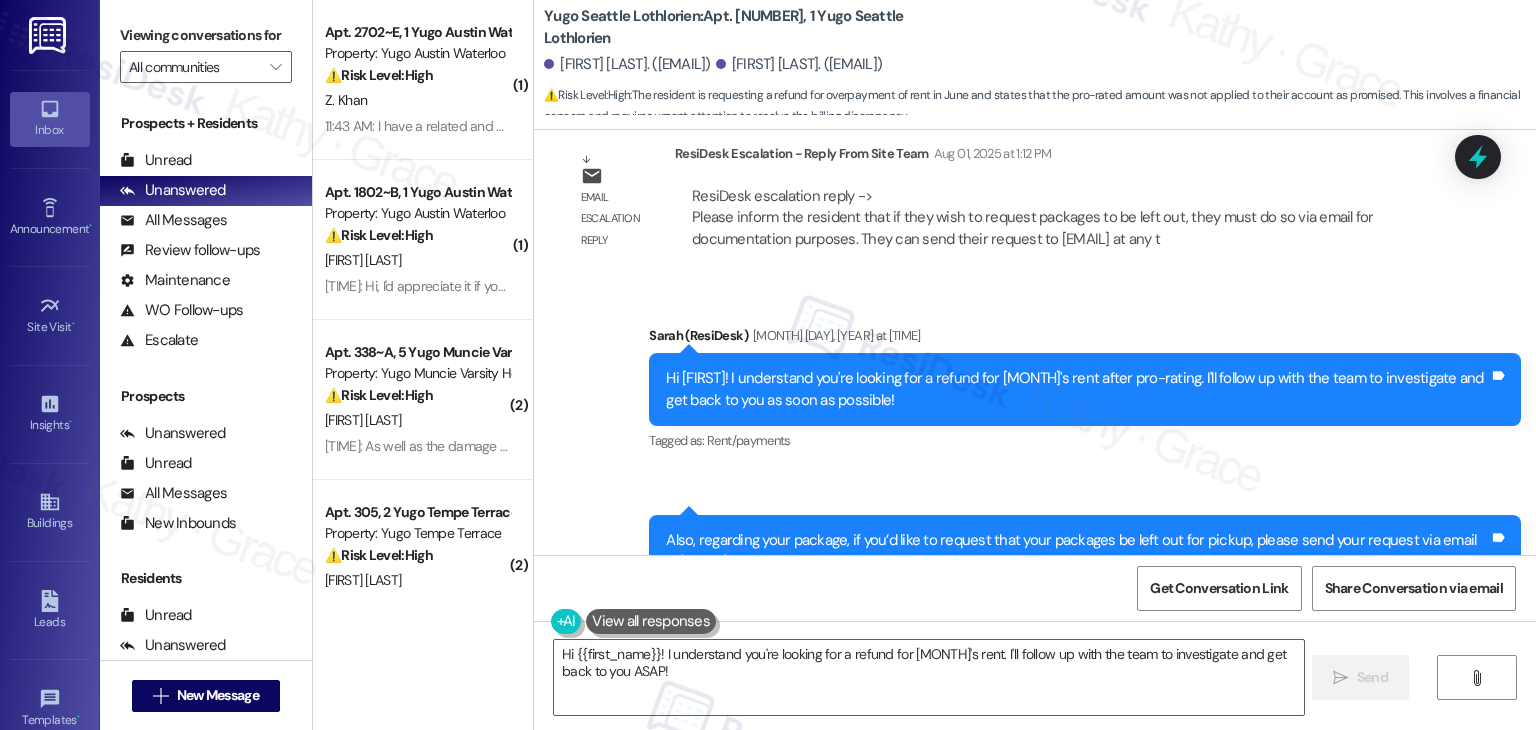 scroll, scrollTop: 3456, scrollLeft: 0, axis: vertical 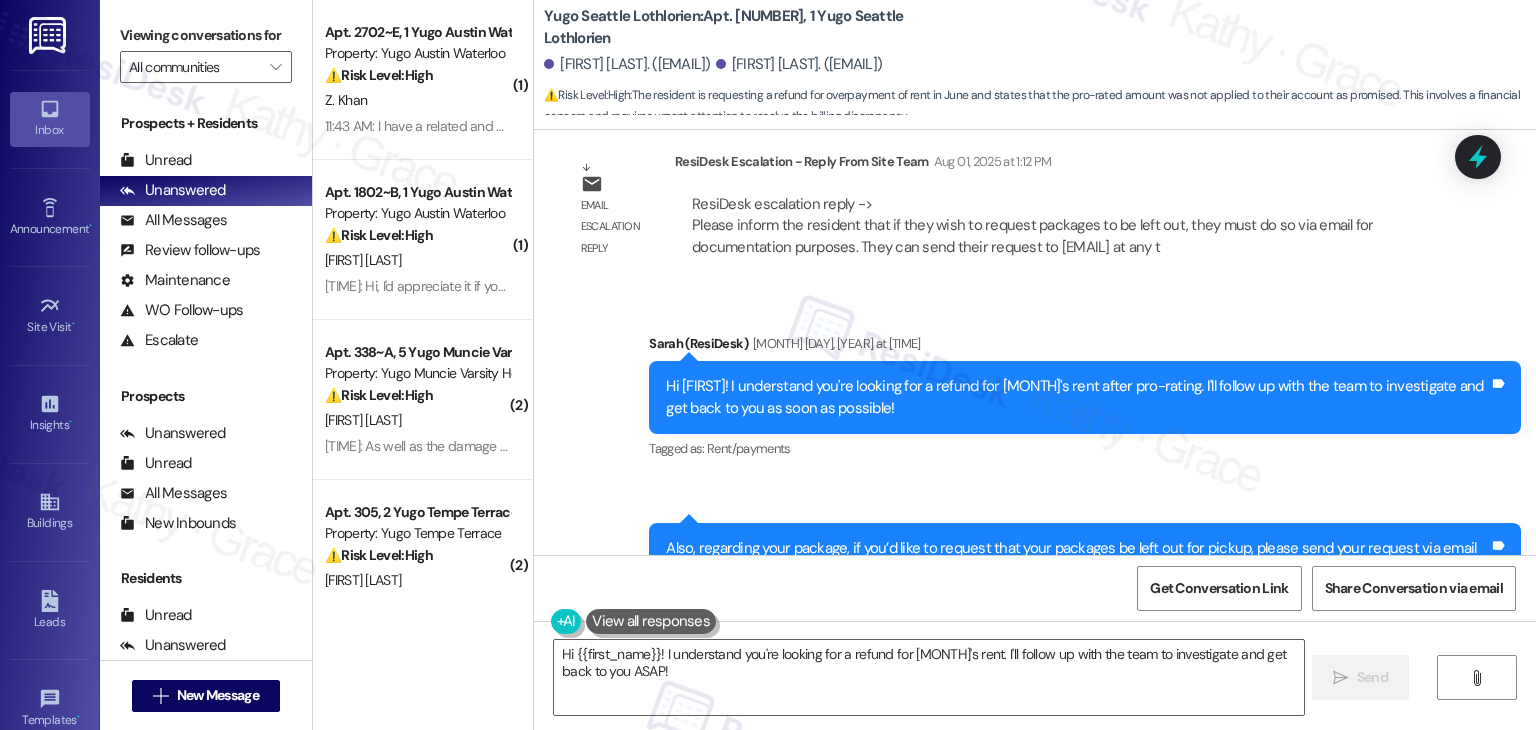 click on "Hi [FIRST]! I understand you're looking for a refund for [MONTH]'s rent after pro-rating. I'll follow up with the team to investigate and get back to you as soon as possible!" at bounding box center (1077, 397) 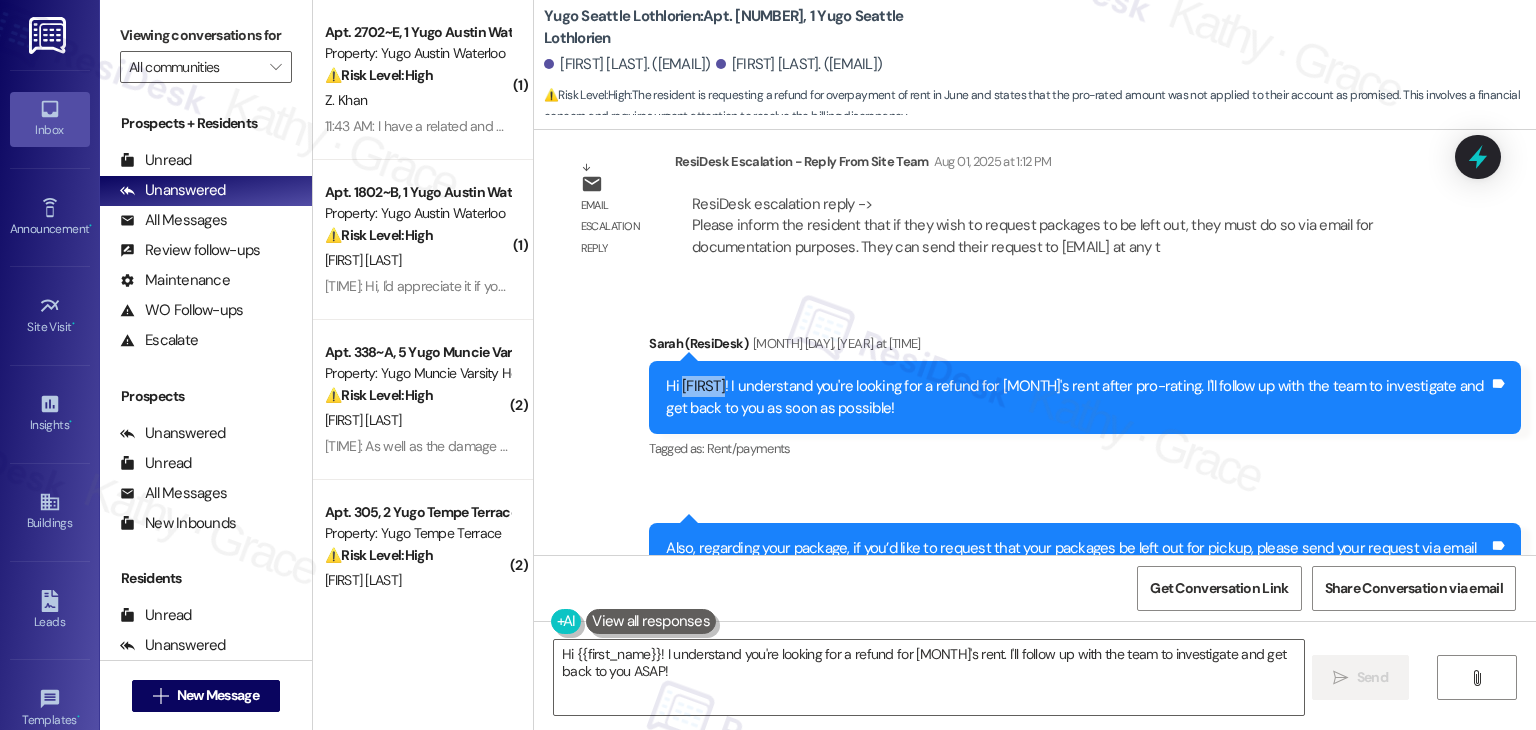click on "Hi [FIRST]! I understand you're looking for a refund for [MONTH]'s rent after pro-rating. I'll follow up with the team to investigate and get back to you as soon as possible!" at bounding box center [1077, 397] 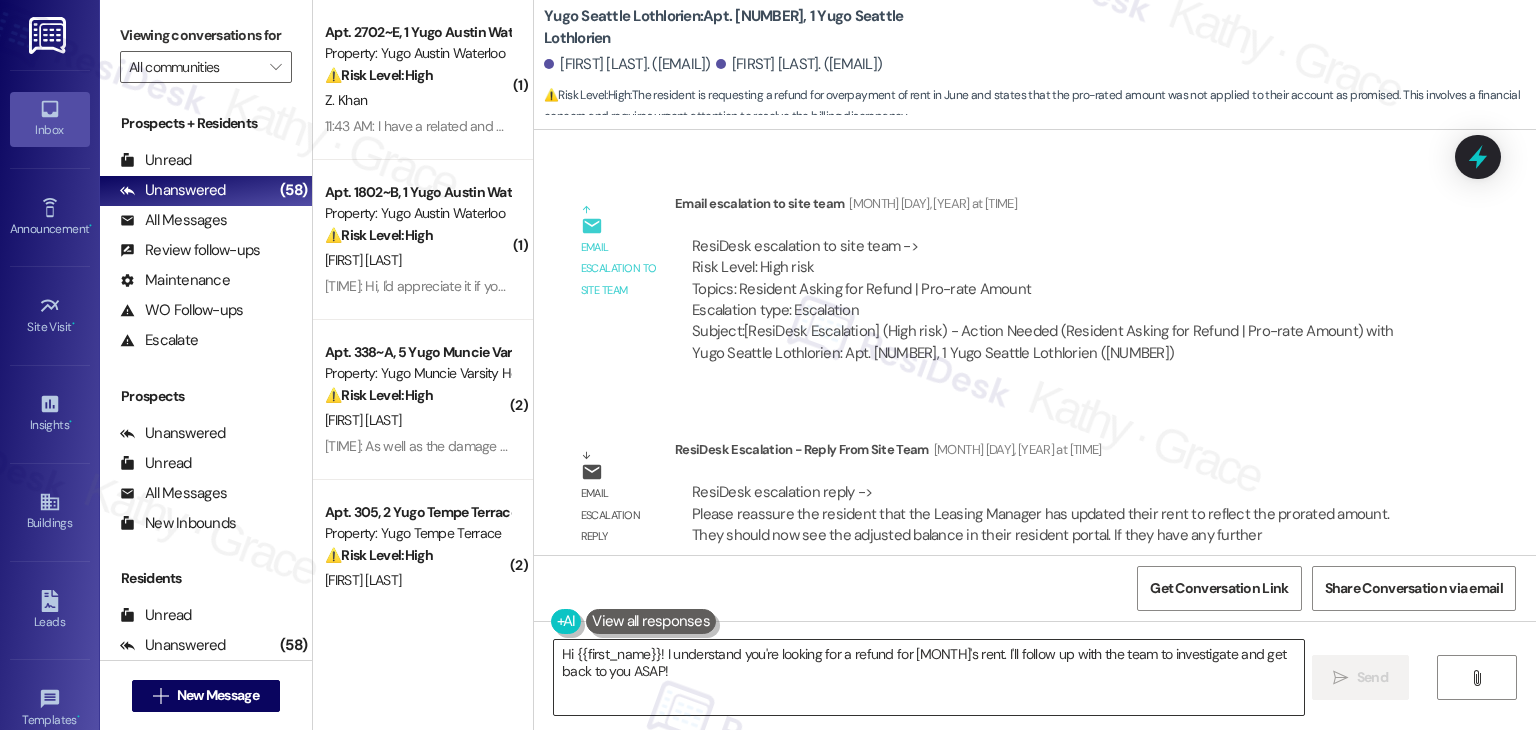 click on "Hi {{first_name}}! I understand you're looking for a refund for [MONTH]'s rent. I'll follow up with the team to investigate and get back to you ASAP!" at bounding box center [928, 677] 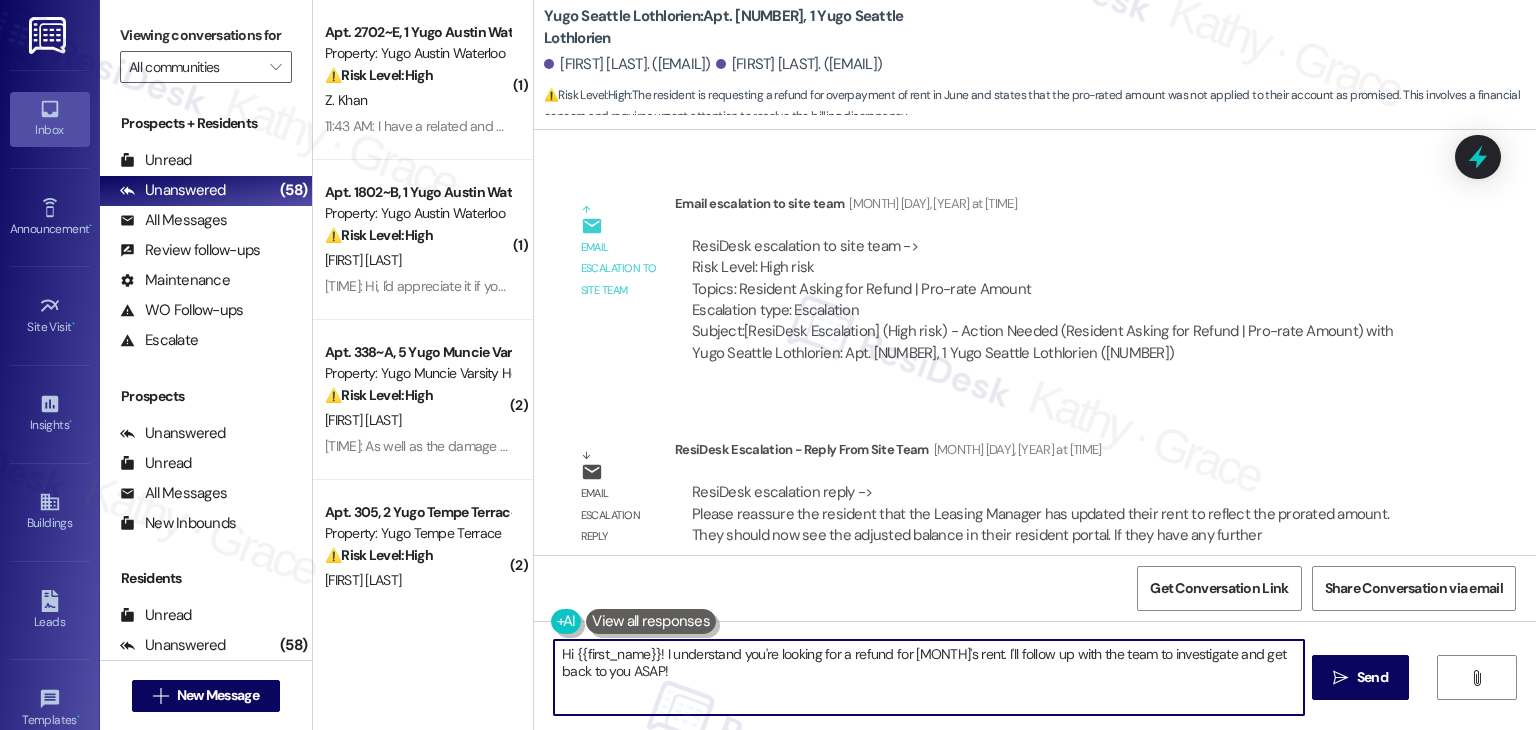 click on "Hi {{first_name}}! I understand you're looking for a refund for [MONTH]'s rent. I'll follow up with the team to investigate and get back to you ASAP!" at bounding box center [928, 677] 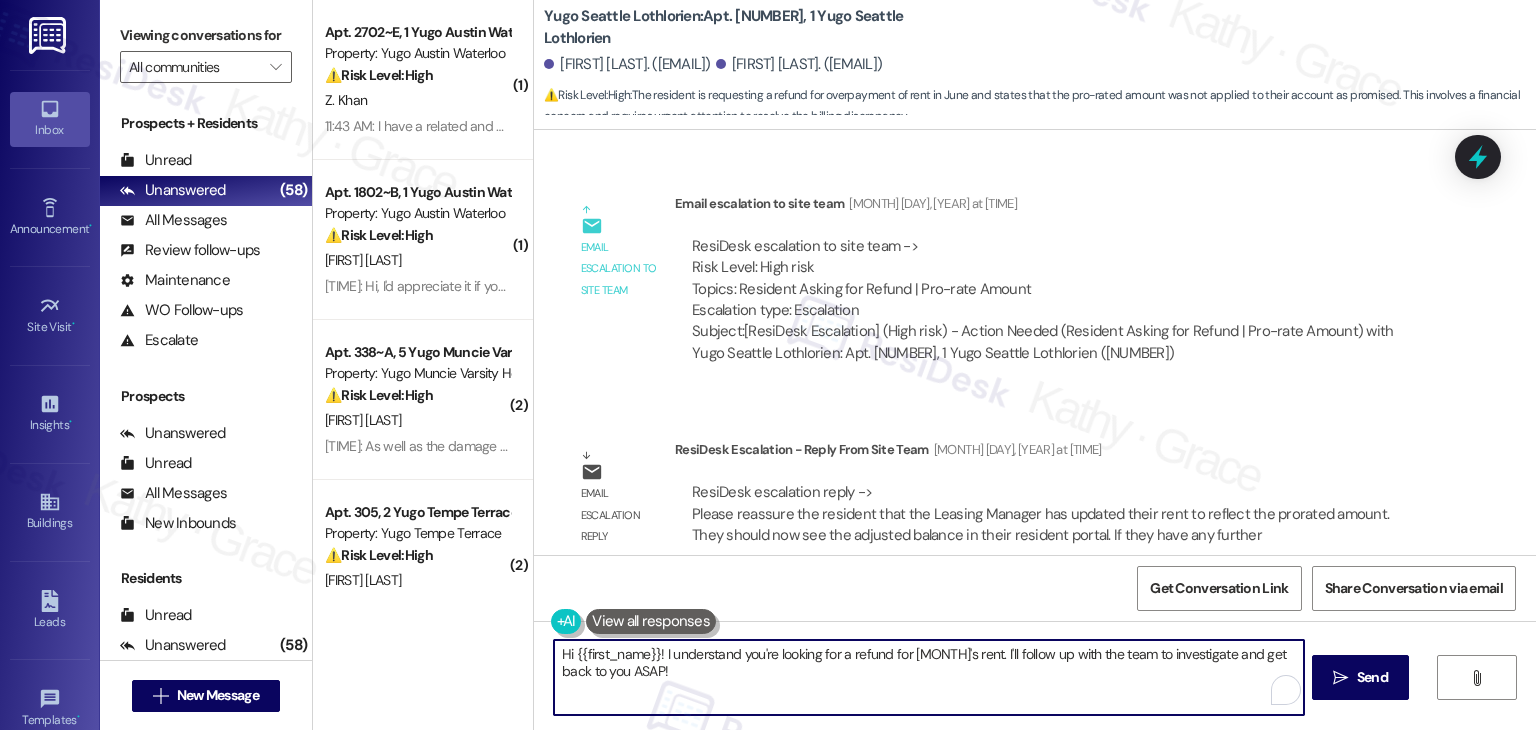 paste on "Hi [FIRST]! I’ve shared your concern with the site team, and they let me know that the Leasing Manager has updated your rent to reflect the prorated amount. You should now see the adjusted balance in your Resident Portal." 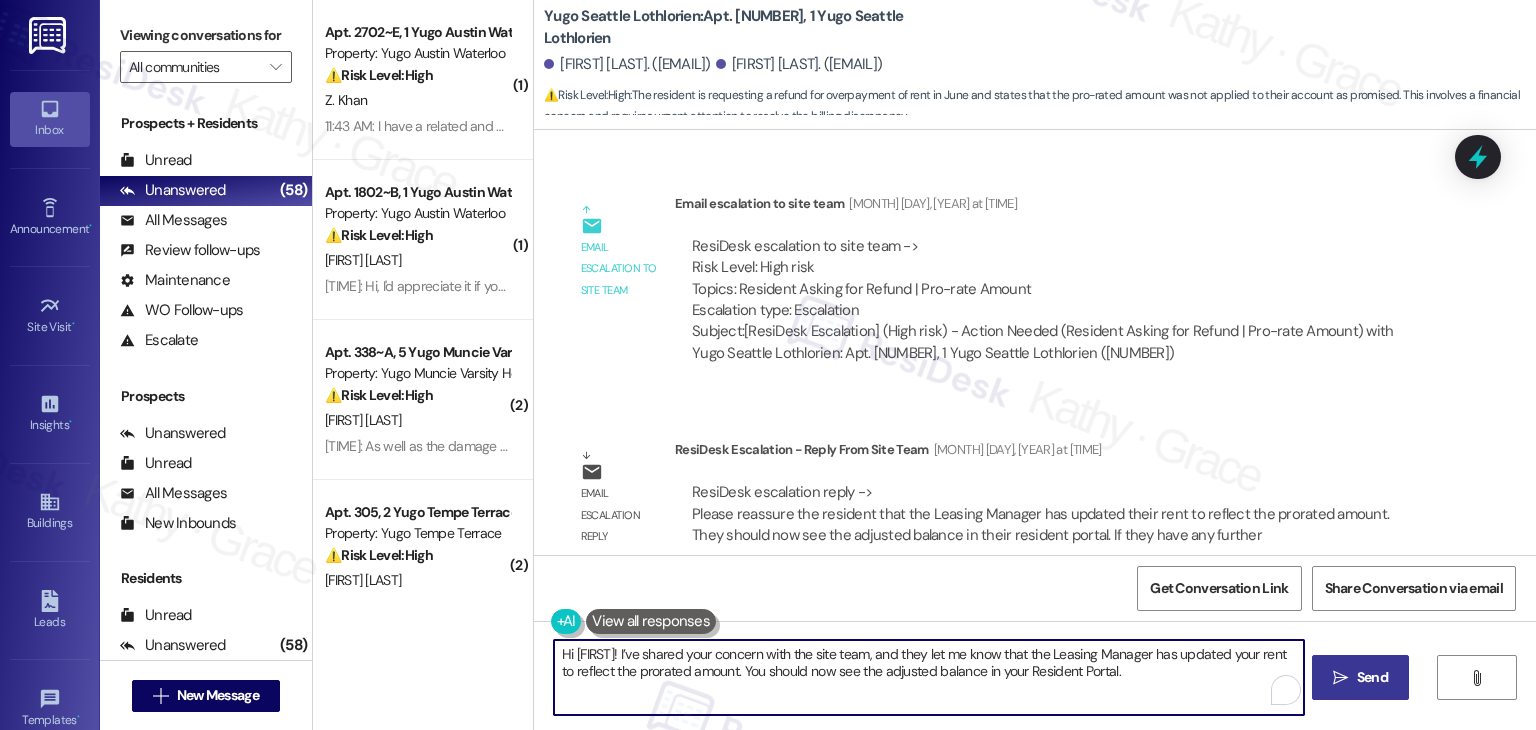 type on "Hi [FIRST]! I’ve shared your concern with the site team, and they let me know that the Leasing Manager has updated your rent to reflect the prorated amount. You should now see the adjusted balance in your Resident Portal." 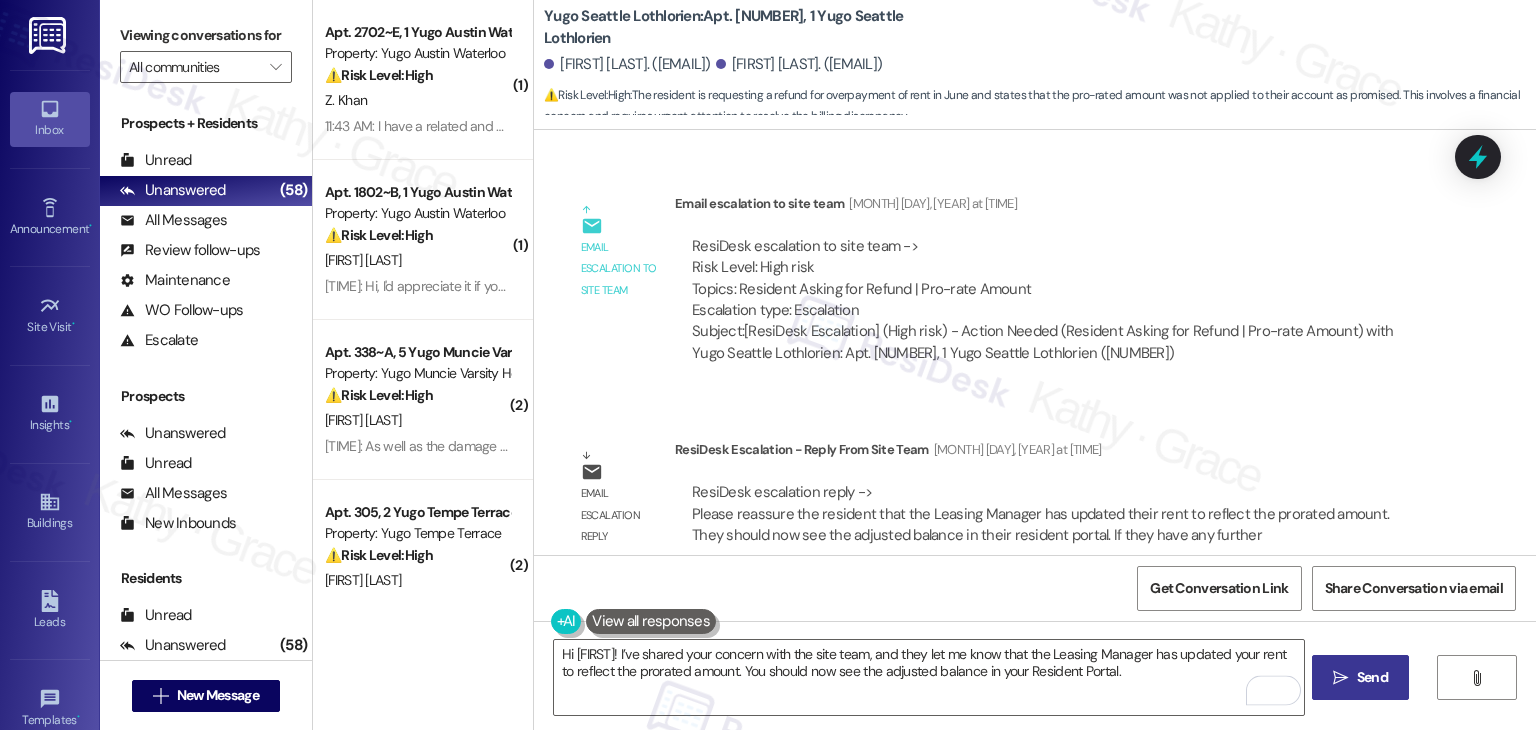 click on " Send" at bounding box center (1360, 677) 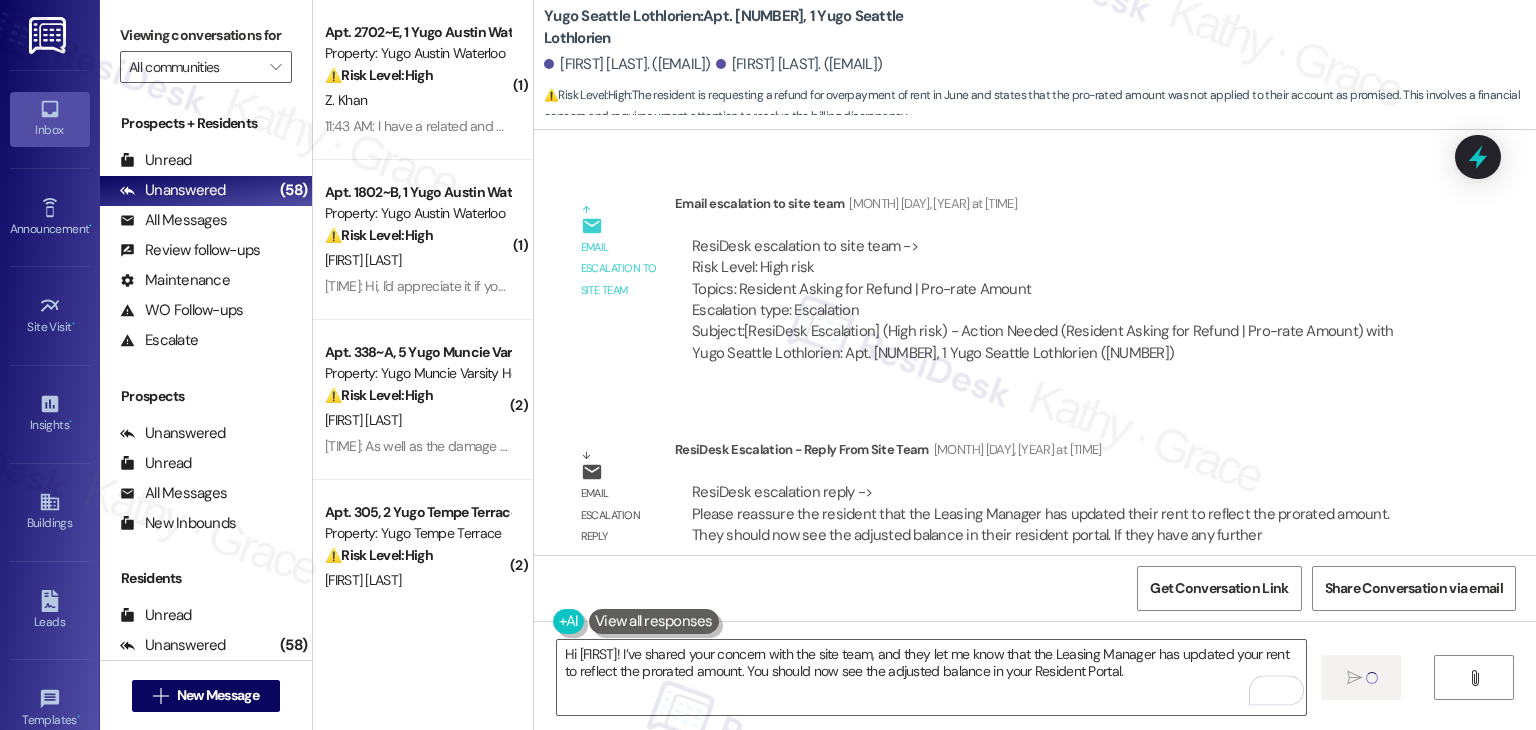 type 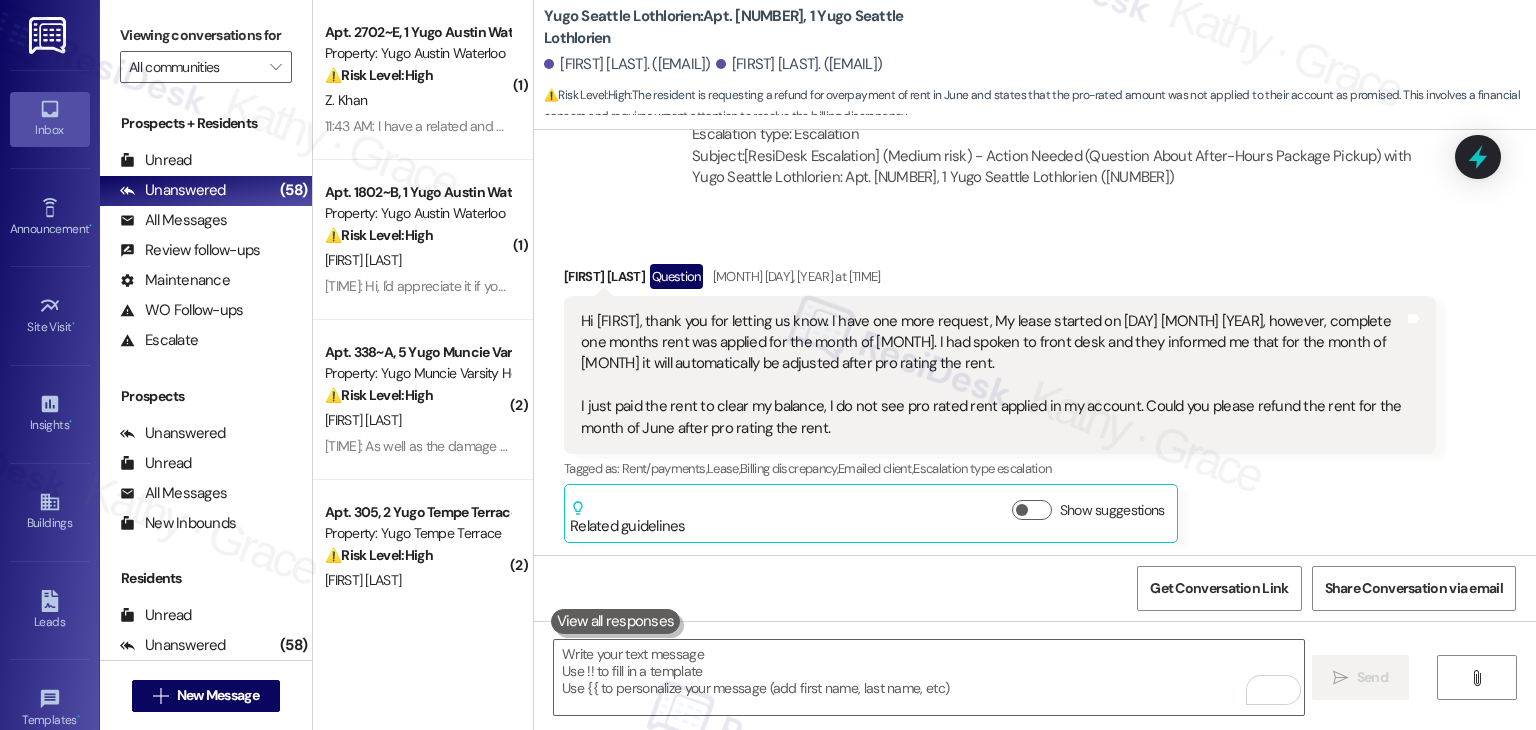 scroll, scrollTop: 2984, scrollLeft: 0, axis: vertical 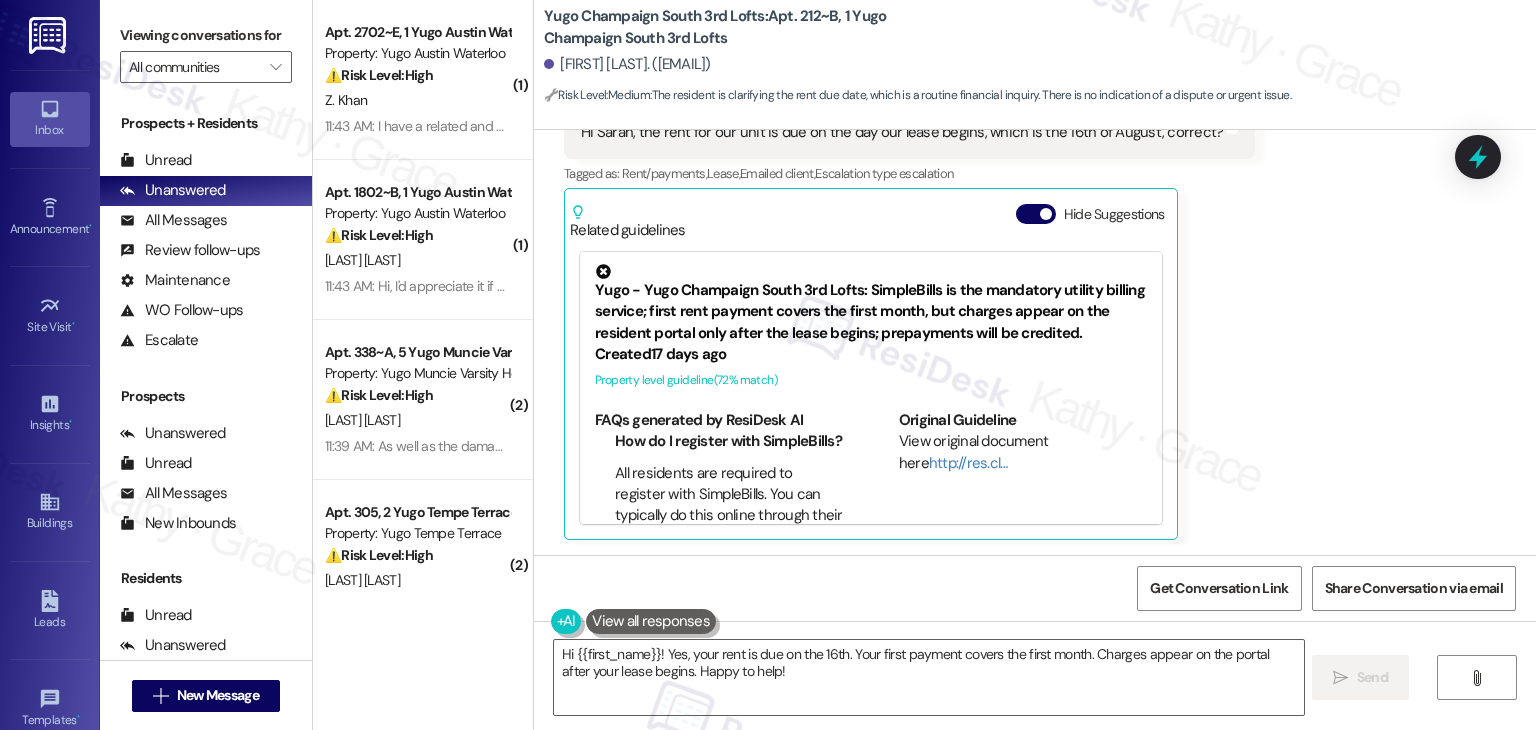 click on "Received via SMS Elif Kuyuk Question Aug 02, 2025 at 11:17 AM Hi Sarah, the rent for our unit is due on the day our lease begins, which is the 16th of August, correct? Tags and notes Tagged as:   Rent/payments ,  Click to highlight conversations about Rent/payments Lease ,  Click to highlight conversations about Lease Emailed client ,  Click to highlight conversations about Emailed client Escalation type escalation Click to highlight conversations about Escalation type escalation  Related guidelines Hide Suggestions Yugo - Yugo Champaign South 3rd Lofts: SimpleBills is the mandatory utility billing service; first rent payment covers the first month, but charges appear on the resident portal only after the lease begins; prepayments will be credited.
Created  17 days ago Property level guideline  ( 72 % match) FAQs generated by ResiDesk AI How do I register with SimpleBills? When will charges appear on my resident portal? Charges will not appear on the resident portal until your lease begins. http://res.cl…" at bounding box center [1035, 292] 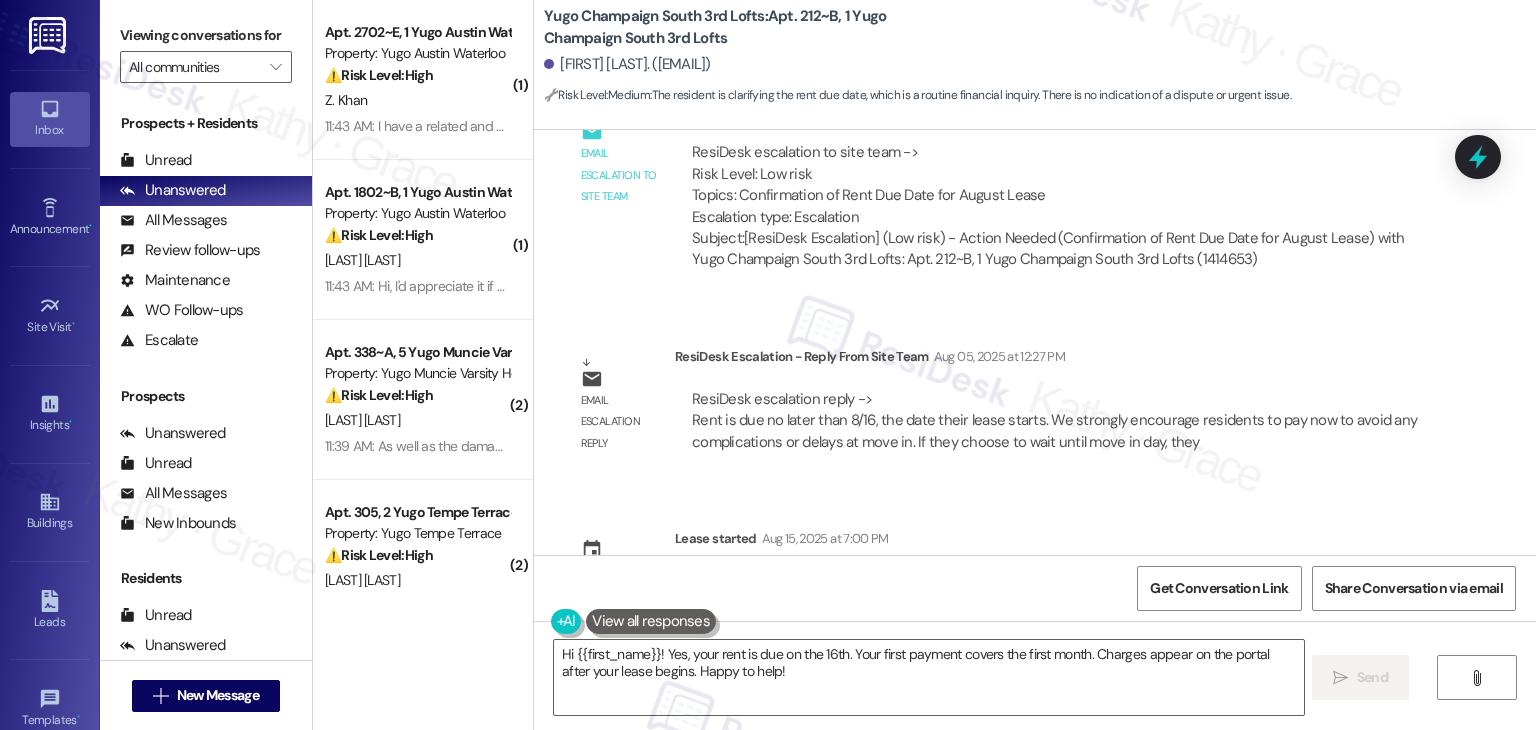 scroll, scrollTop: 3744, scrollLeft: 0, axis: vertical 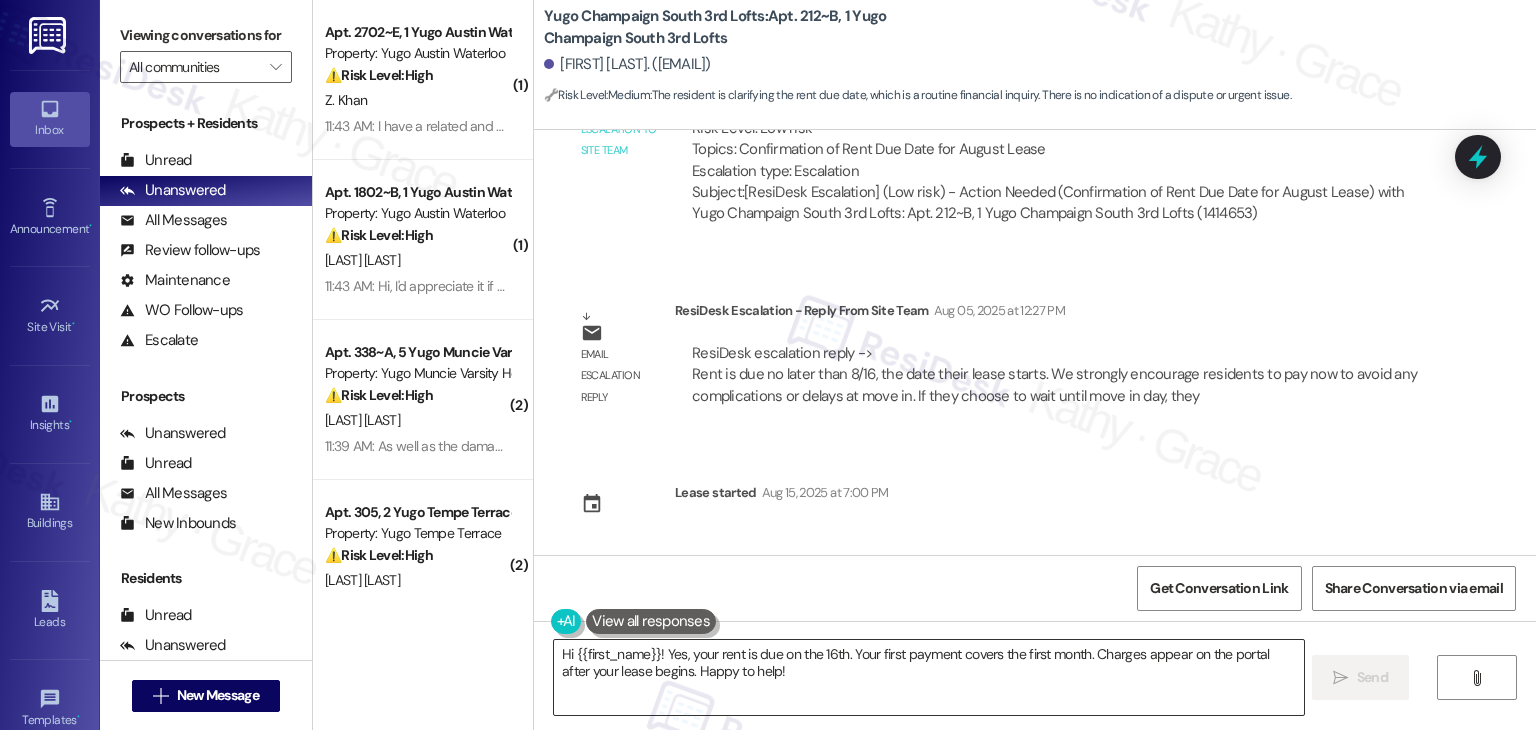 click on "Hi {{first_name}}! Yes, your rent is due on the 16th. Your first payment covers the first month. Charges appear on the portal after your lease begins. Happy to help!" at bounding box center (928, 677) 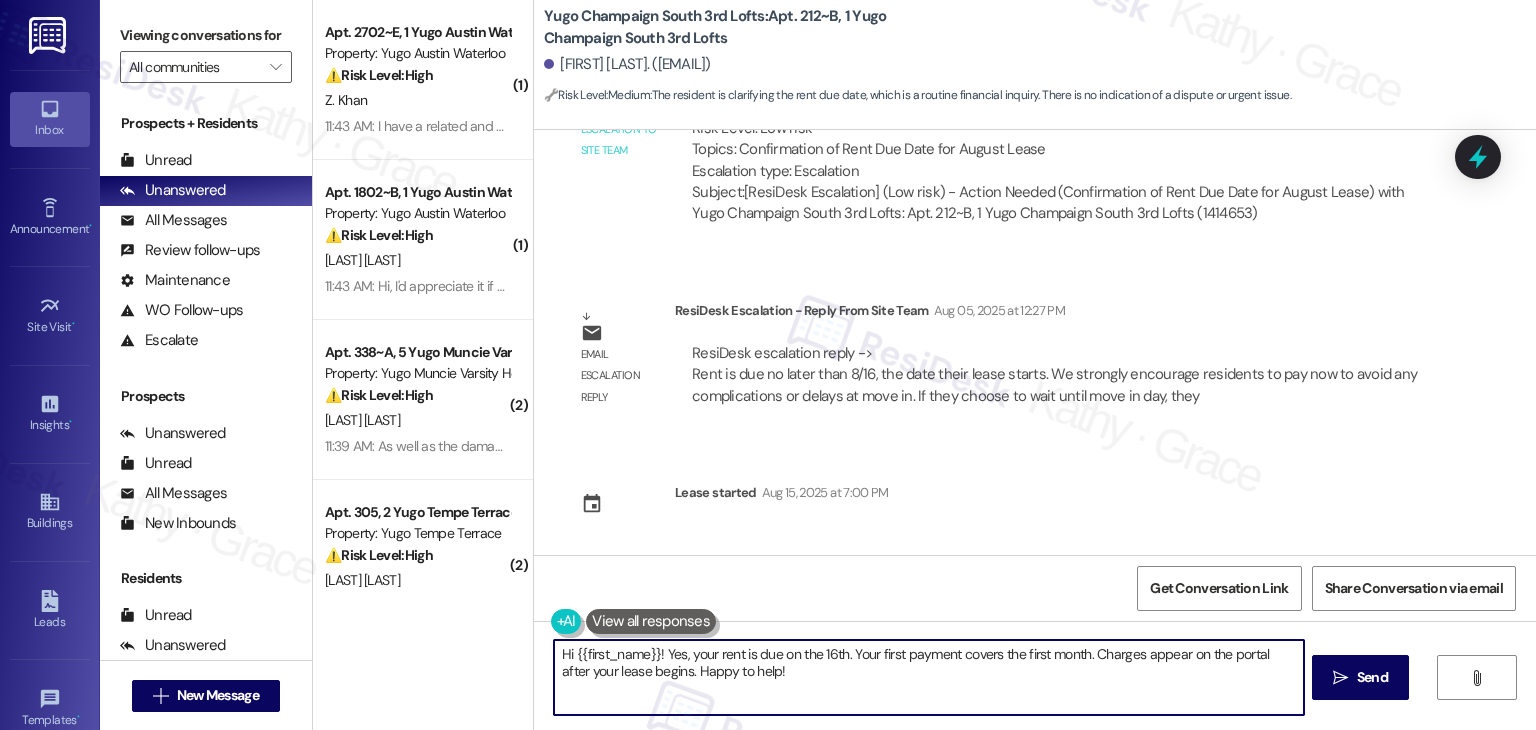 click on "Hi {{first_name}}! Yes, your rent is due on the 16th. Your first payment covers the first month. Charges appear on the portal after your lease begins. Happy to help!" at bounding box center [928, 677] 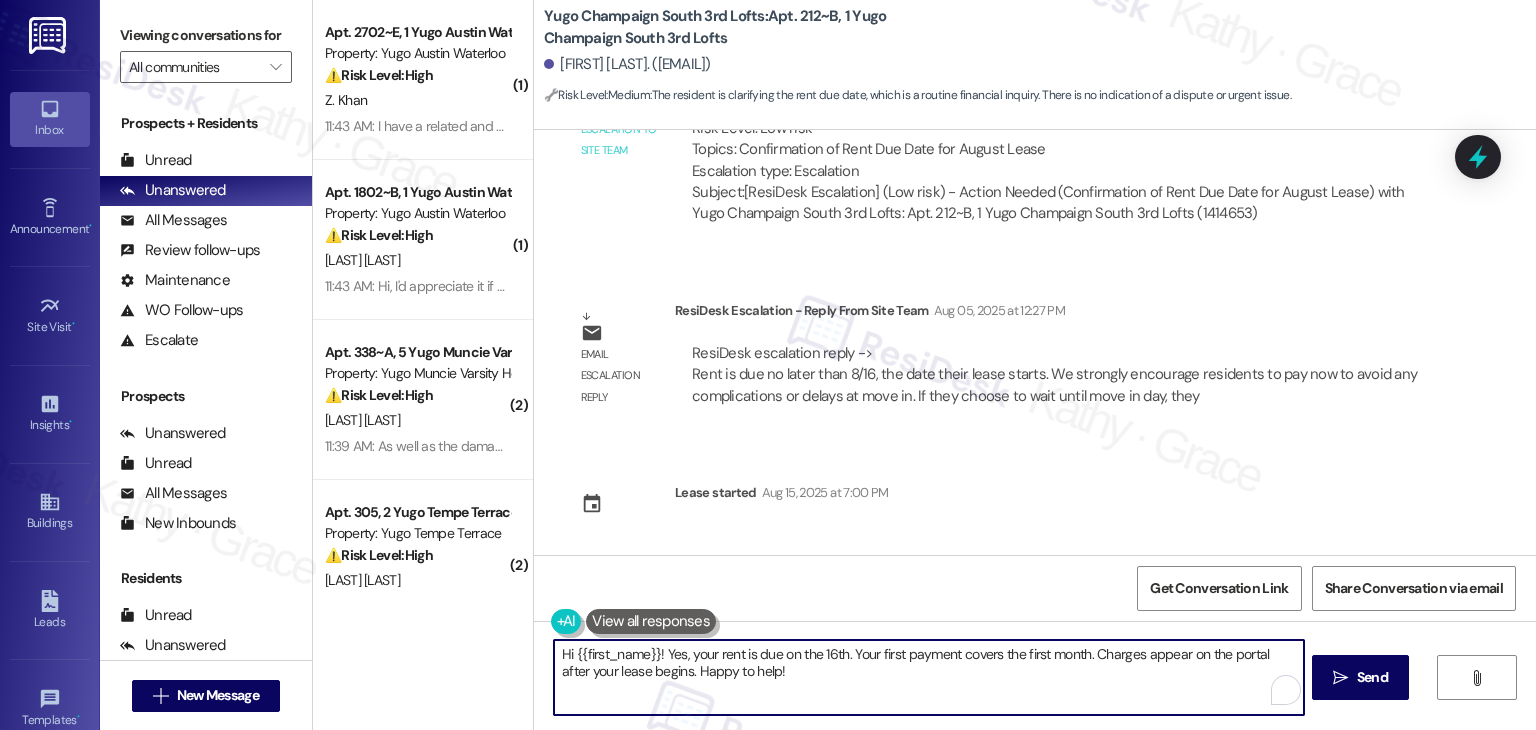 paste on "Elif! I’ve shared your concern with the site team, and they confirmed that rent is due no later than 8/16, which is the start date of your lease. They strongly recommend making your payment in advance to avoid any delays or complications during move-in.
If you choose to pay on move-in day, please note that payment must be made in full and only certified funds (like a cashier’s check or money order) will be accepted at that time." 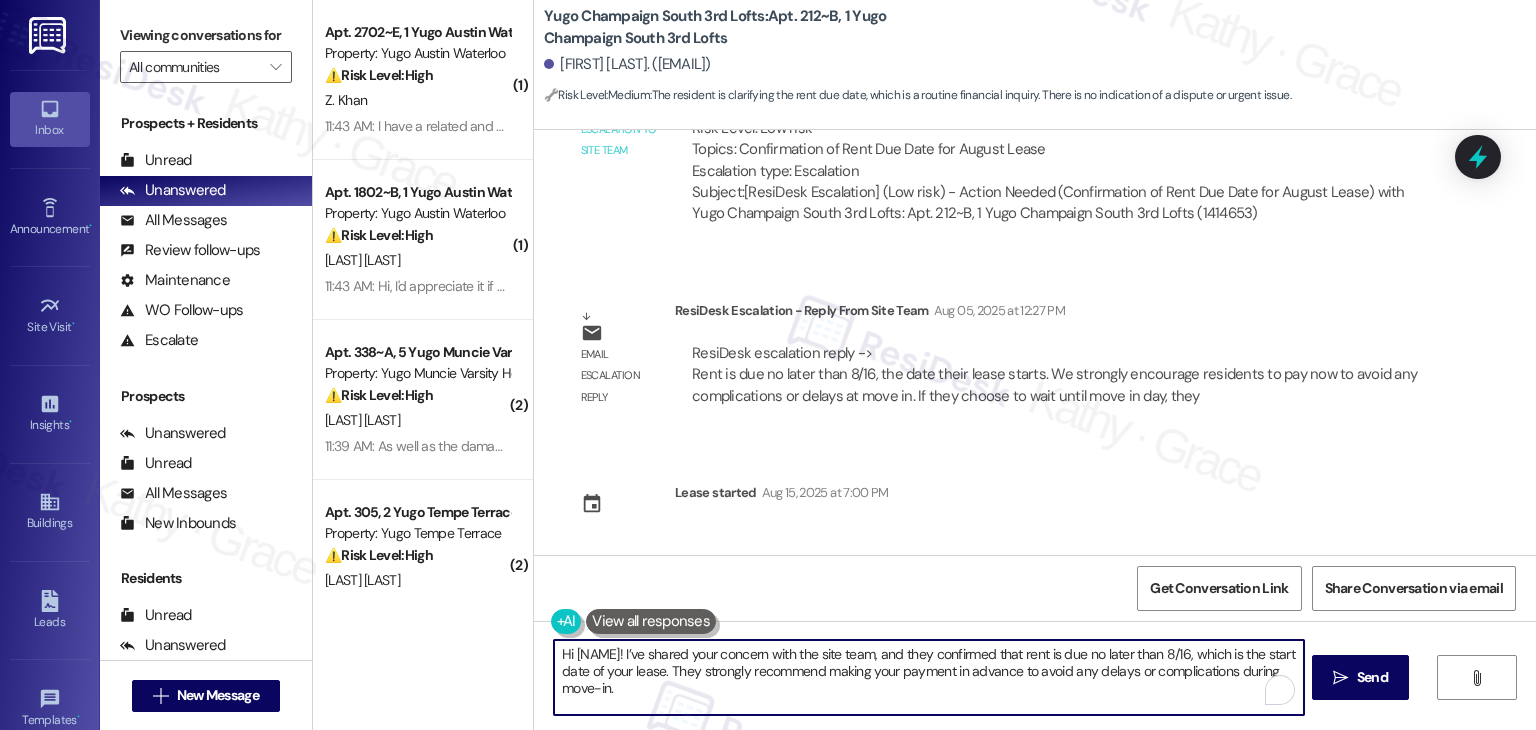 scroll, scrollTop: 33, scrollLeft: 0, axis: vertical 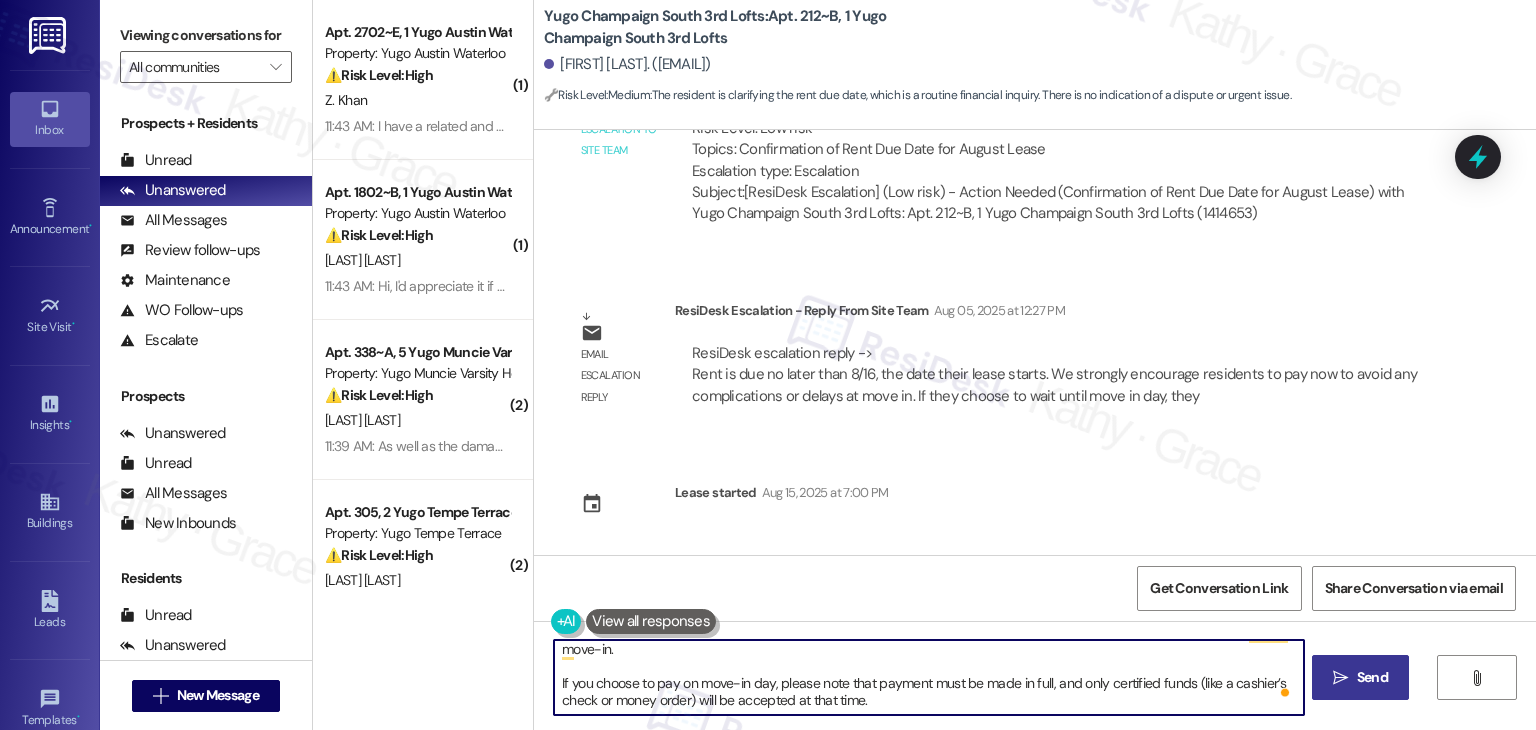 type on "Hi Elif! I’ve shared your concern with the site team, and they confirmed that rent is due no later than 8/16, which is the start date of your lease. They strongly recommend making your payment in advance to avoid any delays or complications during move-in.
If you choose to pay on move-in day, please note that payment must be made in full, and only certified funds (like a cashier’s check or money order) will be accepted at that time." 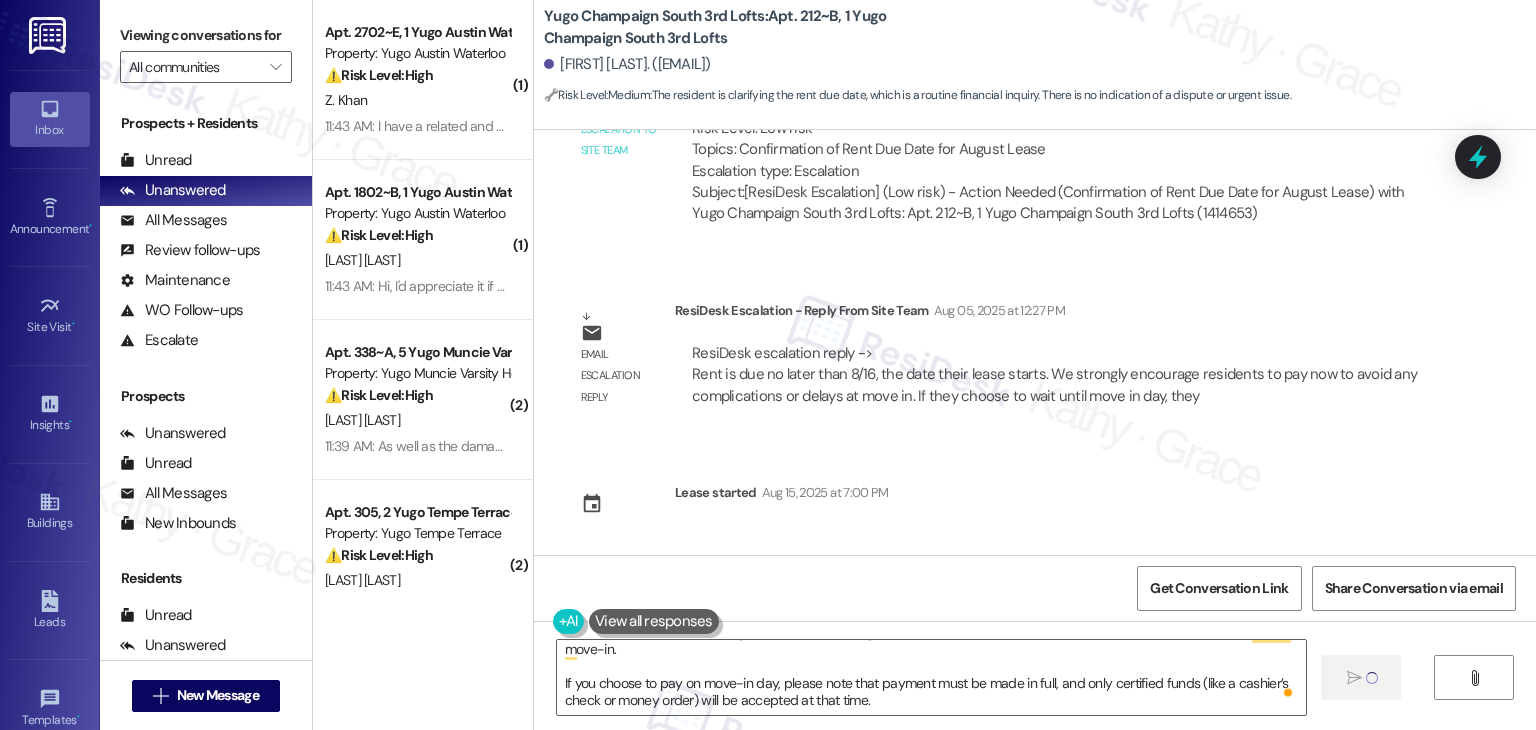 type 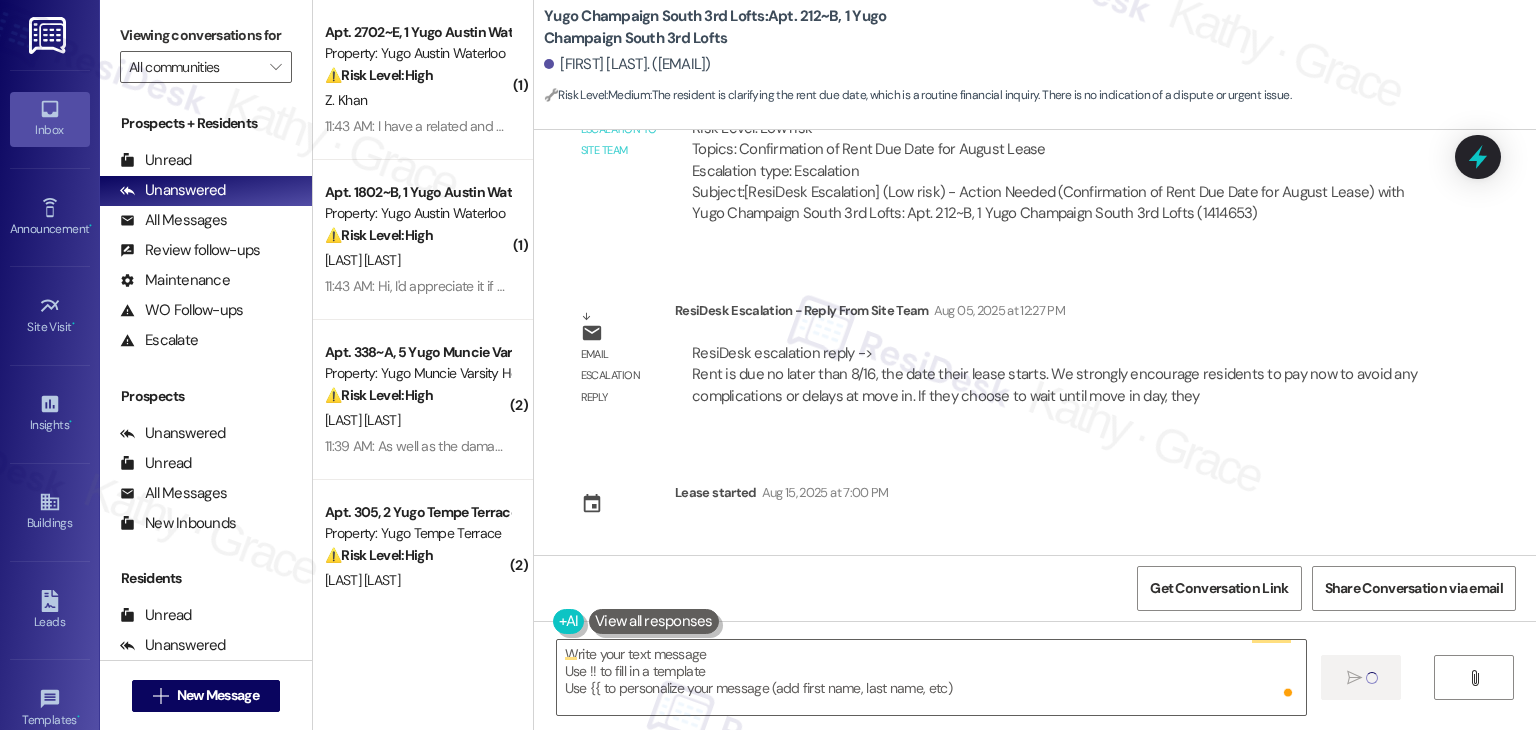 scroll, scrollTop: 0, scrollLeft: 0, axis: both 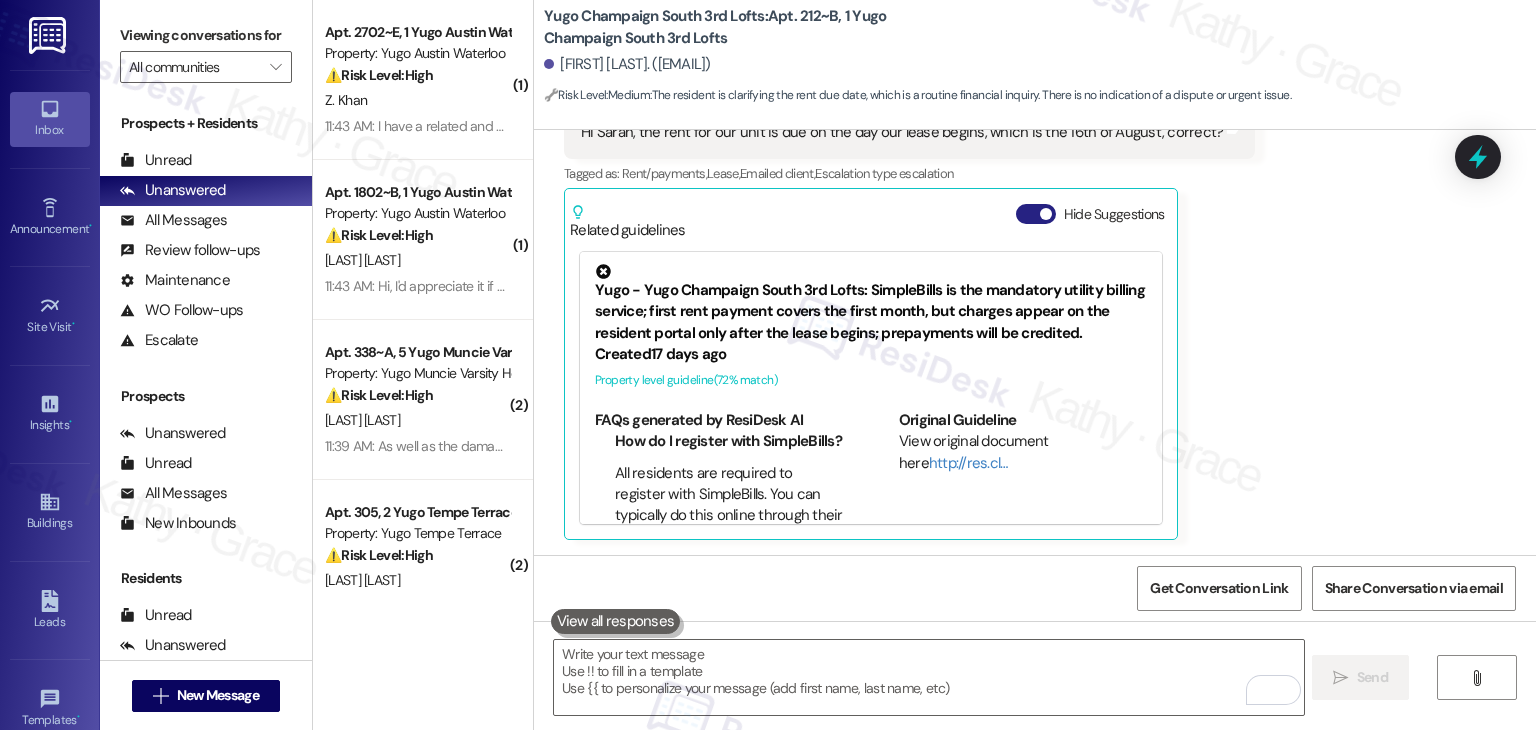 click on "Hide Suggestions" at bounding box center (1036, 214) 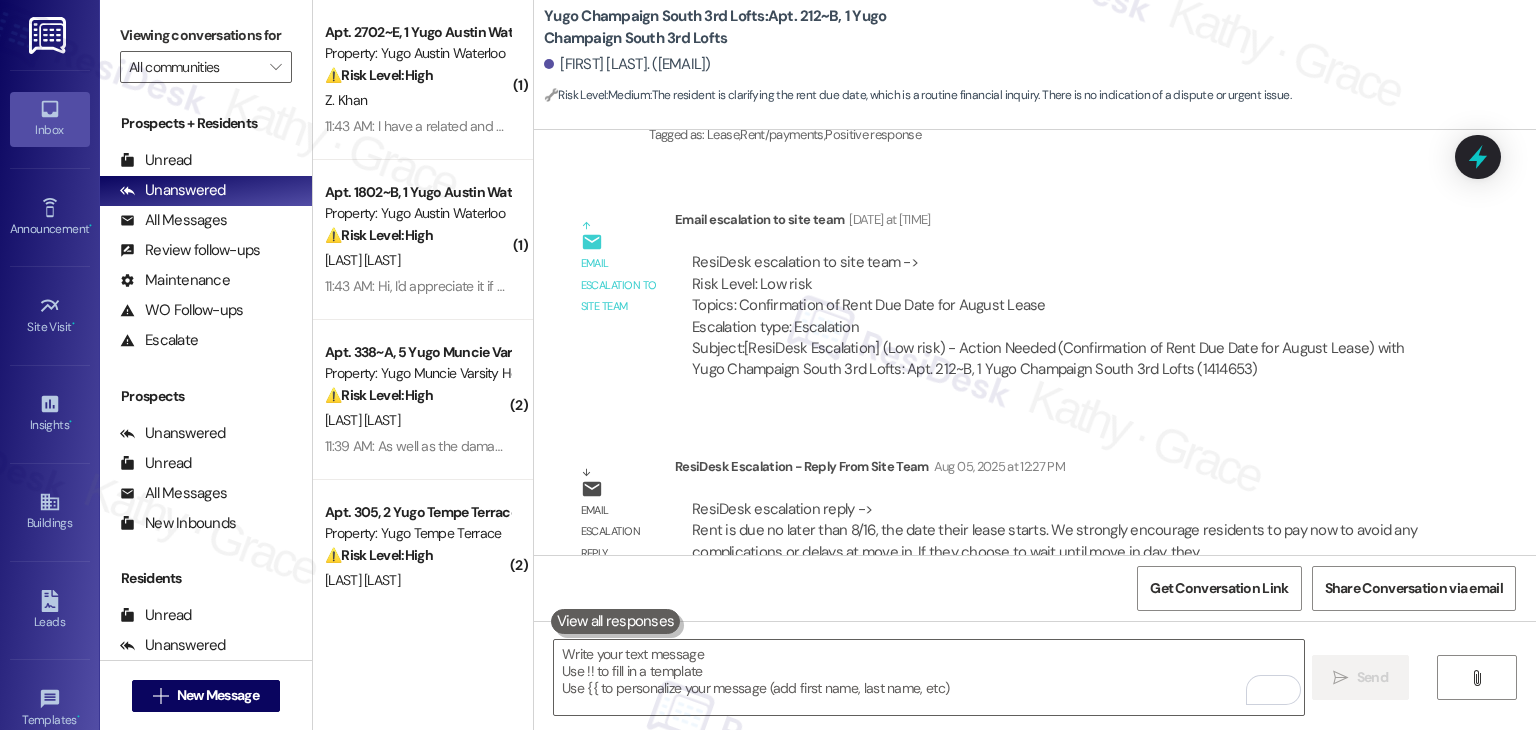 scroll, scrollTop: 3678, scrollLeft: 0, axis: vertical 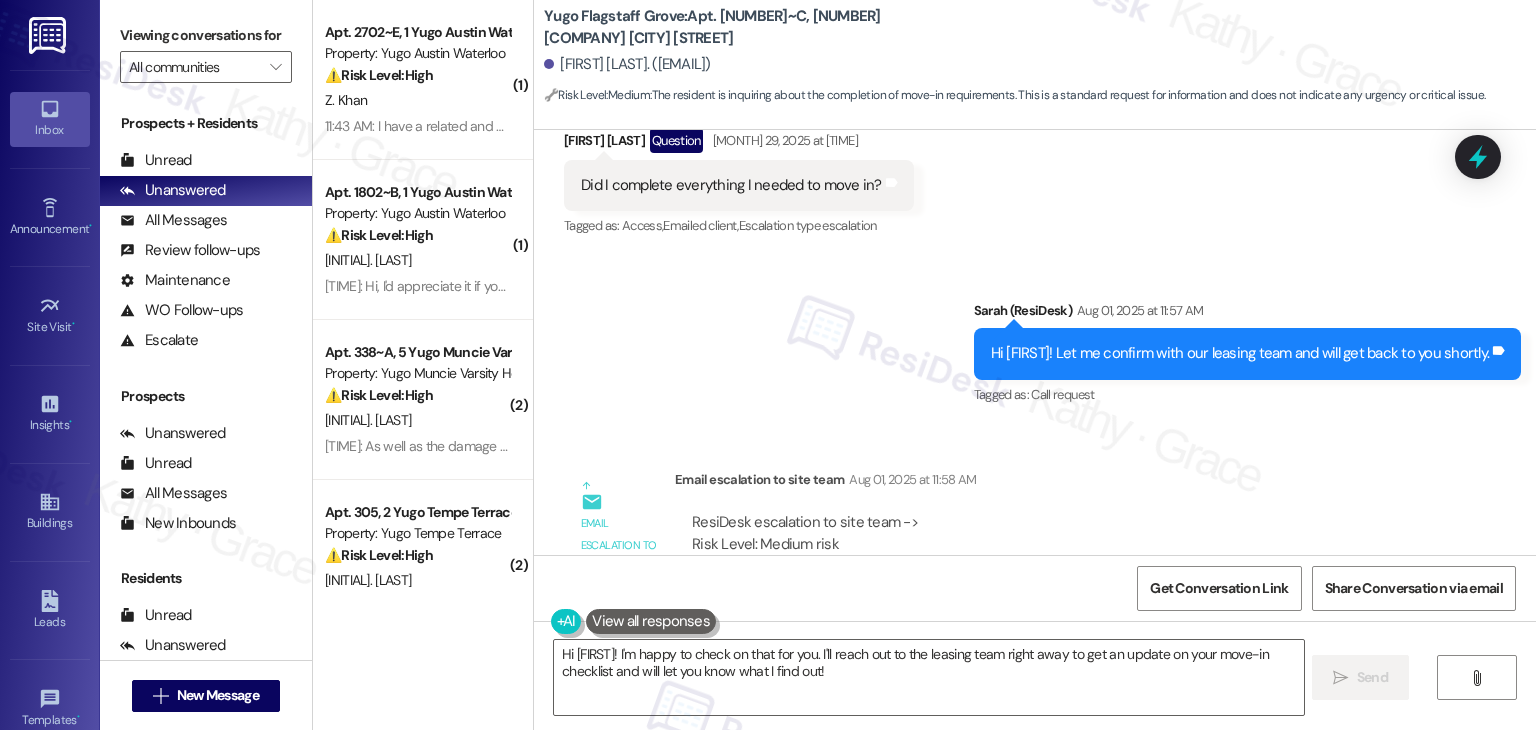 click on "Sent via SMS [FIRST] (ResiDesk) [MONTH] 01, 2025 at [TIME] Hi [FIRST]! Let me confirm with our leasing team and will get back to you shortly. Tags and notes Tagged as: Call request Click to highlight conversations about Call request" at bounding box center (1035, 339) 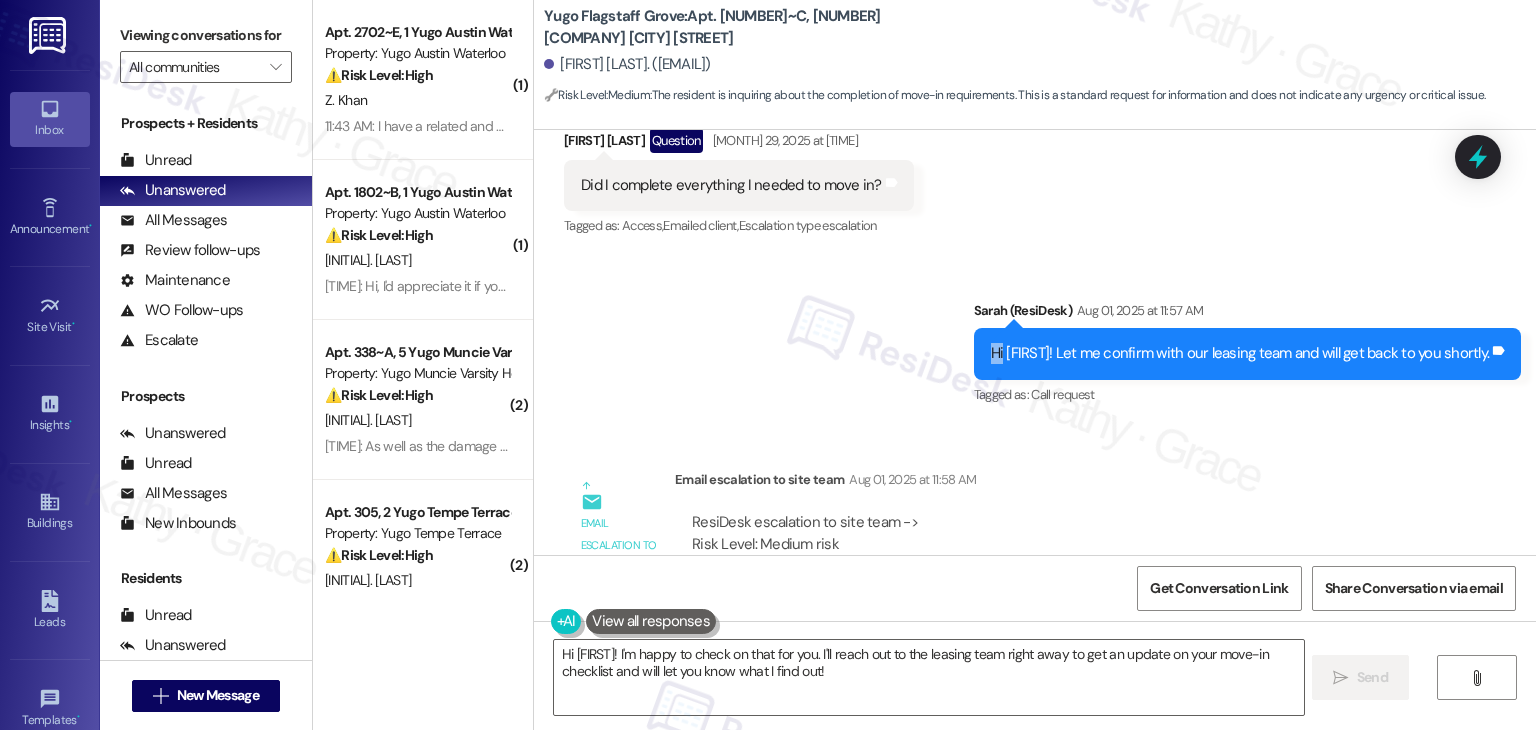 click on "Sent via SMS [FIRST] (ResiDesk) [MONTH] 01, 2025 at [TIME] Hi [FIRST]! Let me confirm with our leasing team and will get back to you shortly. Tags and notes Tagged as: Call request Click to highlight conversations about Call request" at bounding box center [1035, 339] 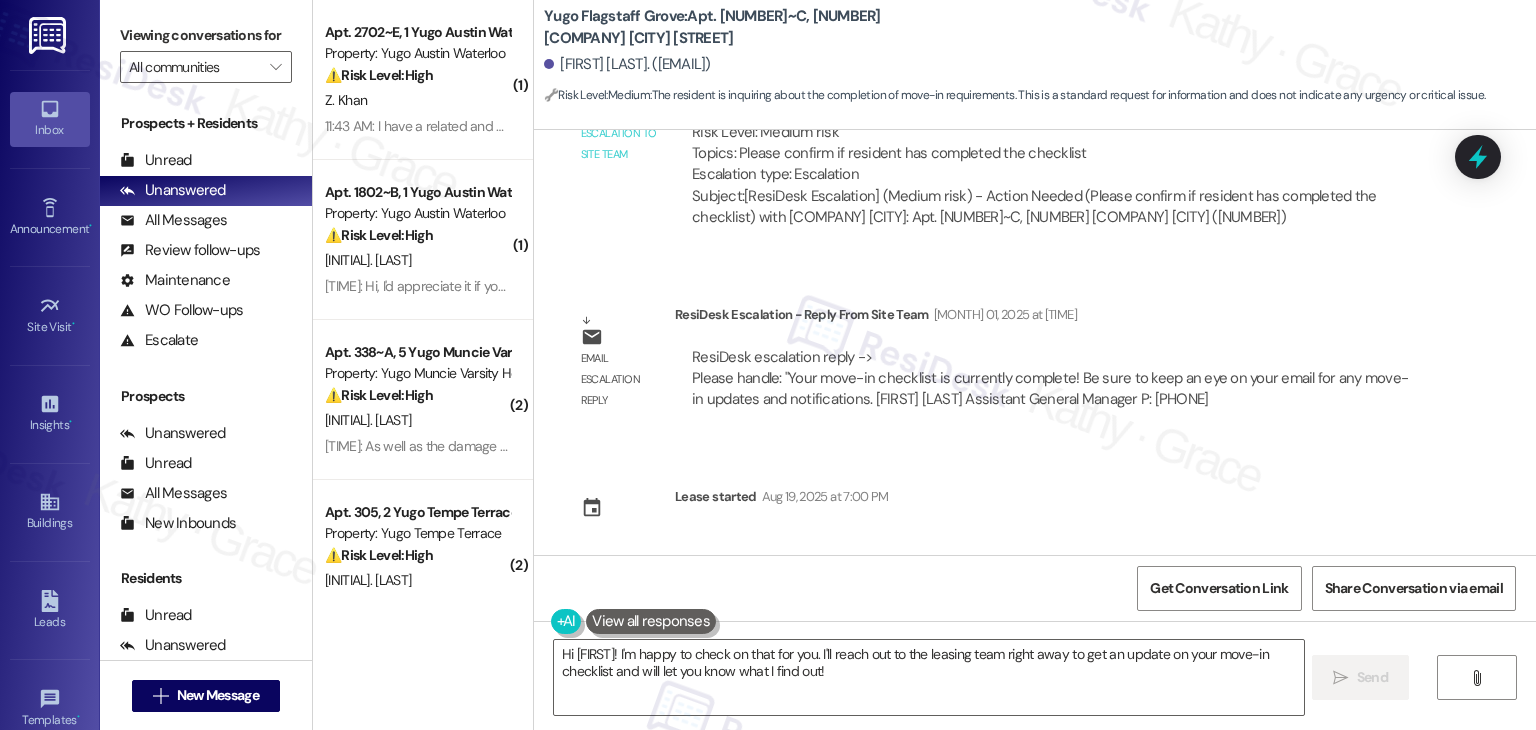 scroll, scrollTop: 1730, scrollLeft: 0, axis: vertical 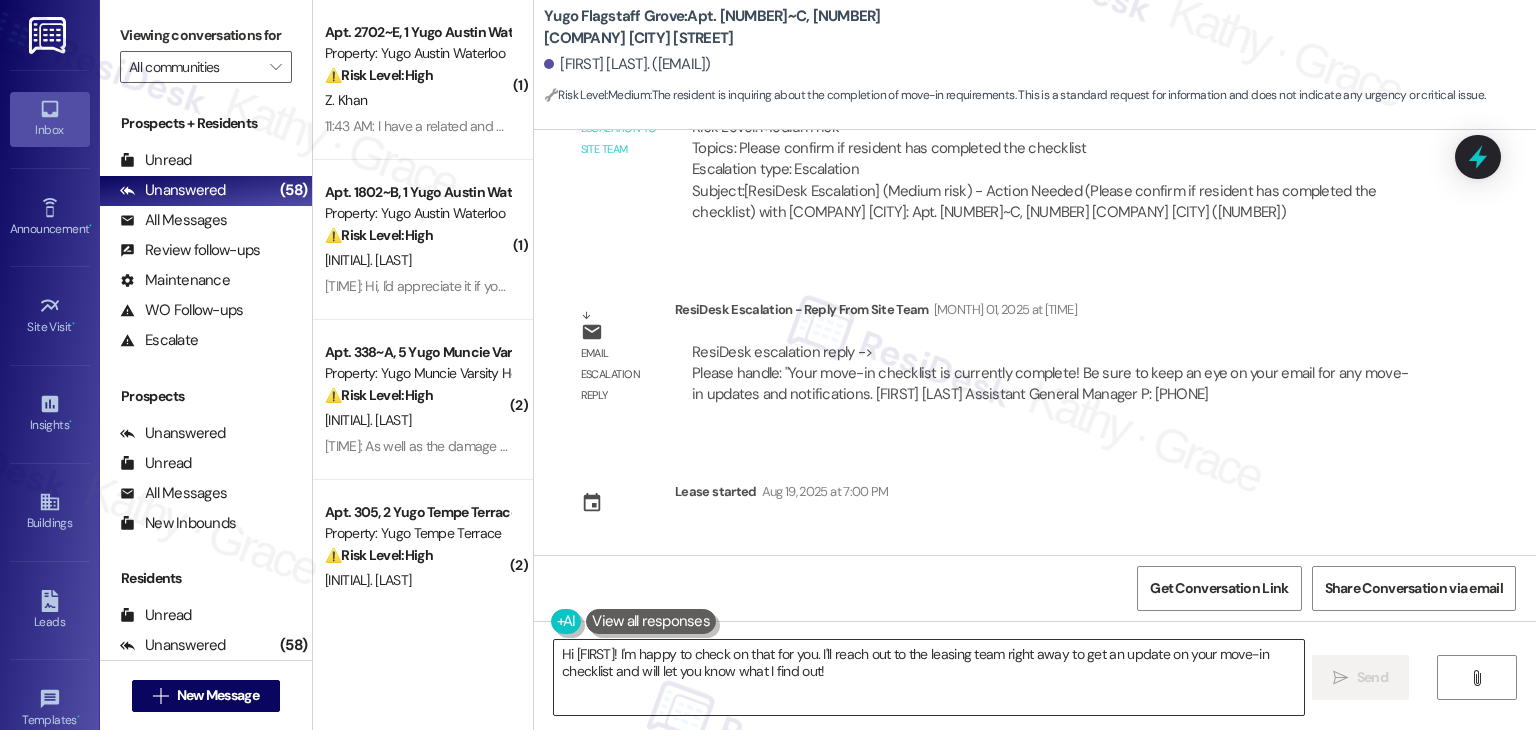 click on "Hi [FIRST]! I'm happy to check on that for you. I'll reach out to the leasing team right away to get an update on your move-in checklist and will let you know what I find out!" at bounding box center [928, 677] 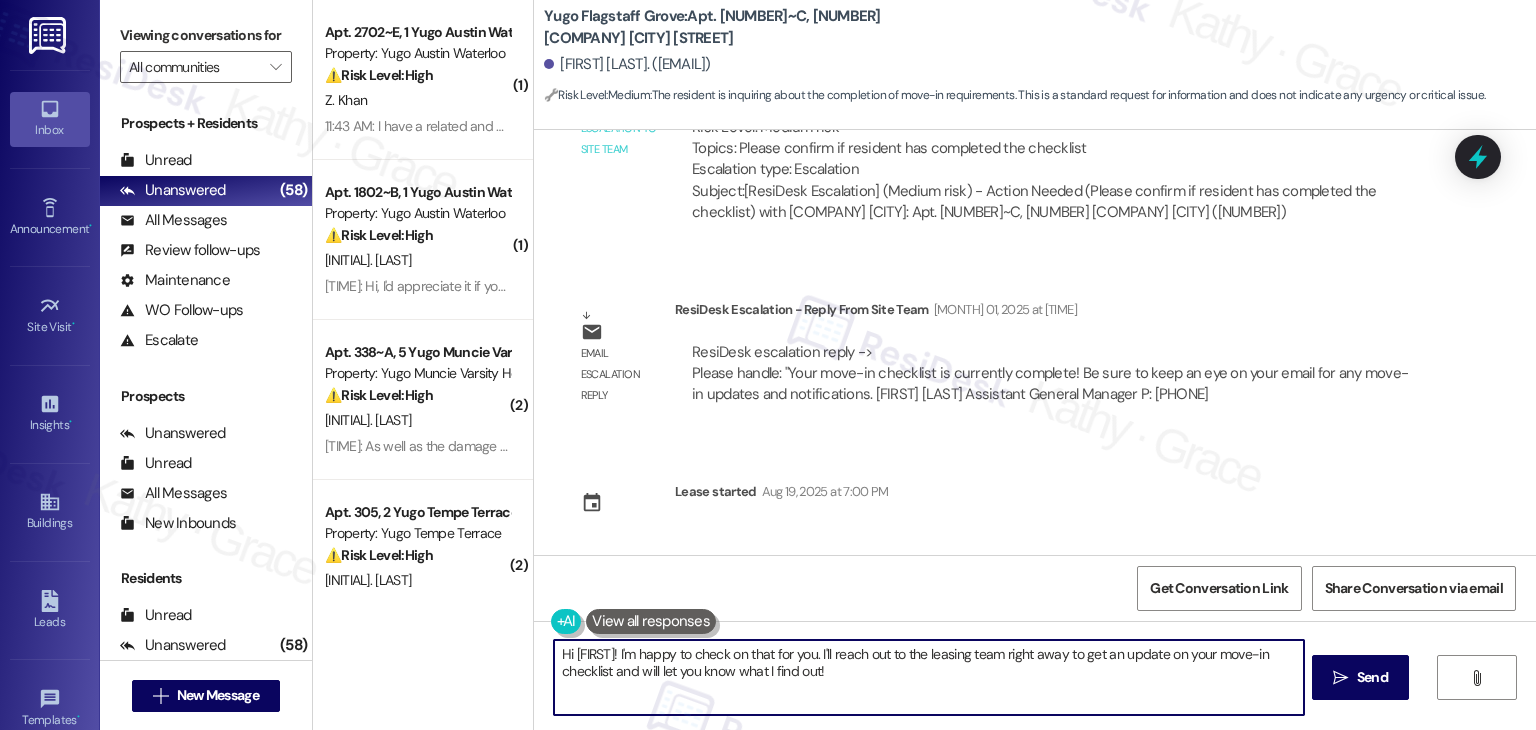 click on "Hi [FIRST]! I'm happy to check on that for you. I'll reach out to the leasing team right away to get an update on your move-in checklist and will let you know what I find out!" at bounding box center [928, 677] 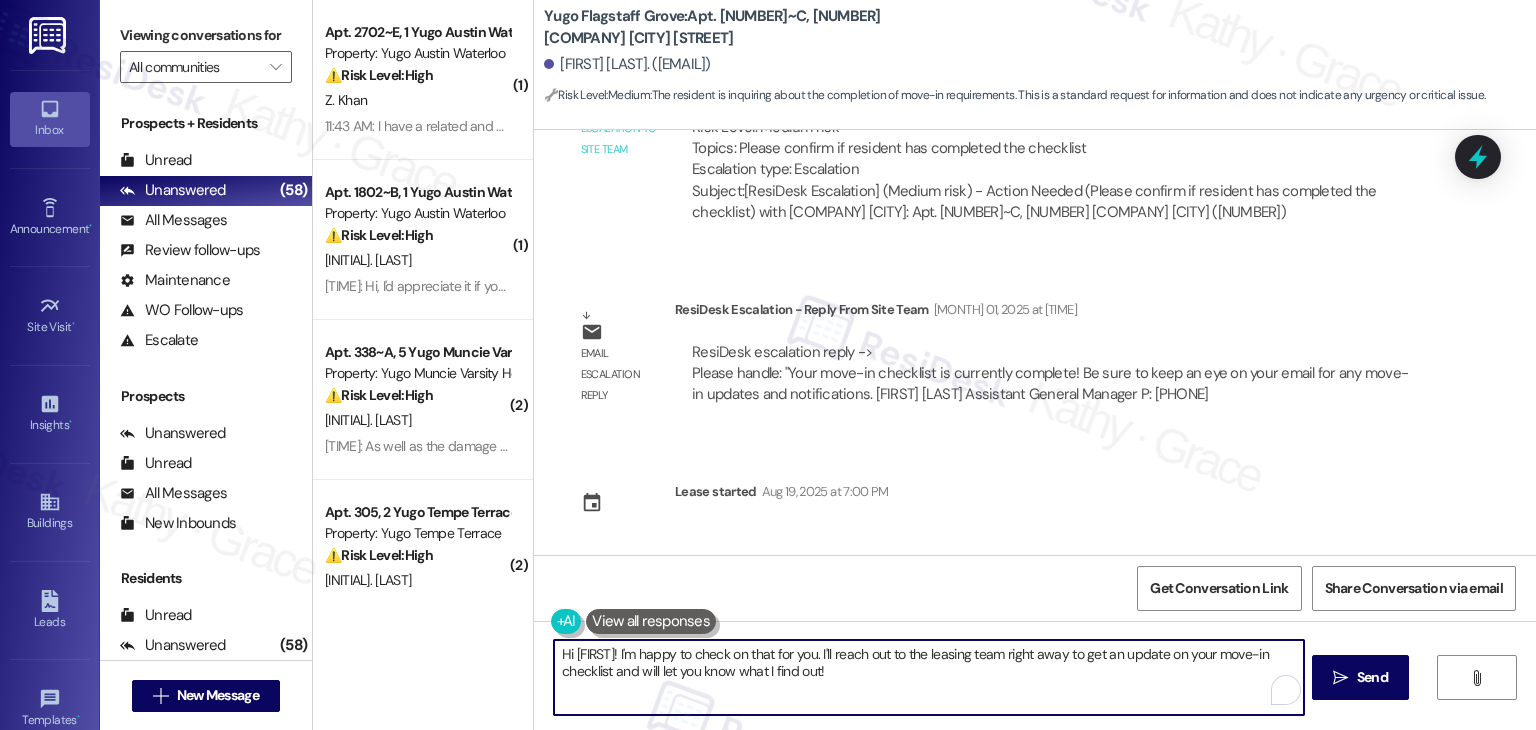 paste on "[FIRST]! I’ve shared your concern with the site team, and they confirmed that your move-in checklist is currently complete! Be sure to keep an eye on your email for any upcoming move-in updates or important notifications. Let me know if you need anything else" 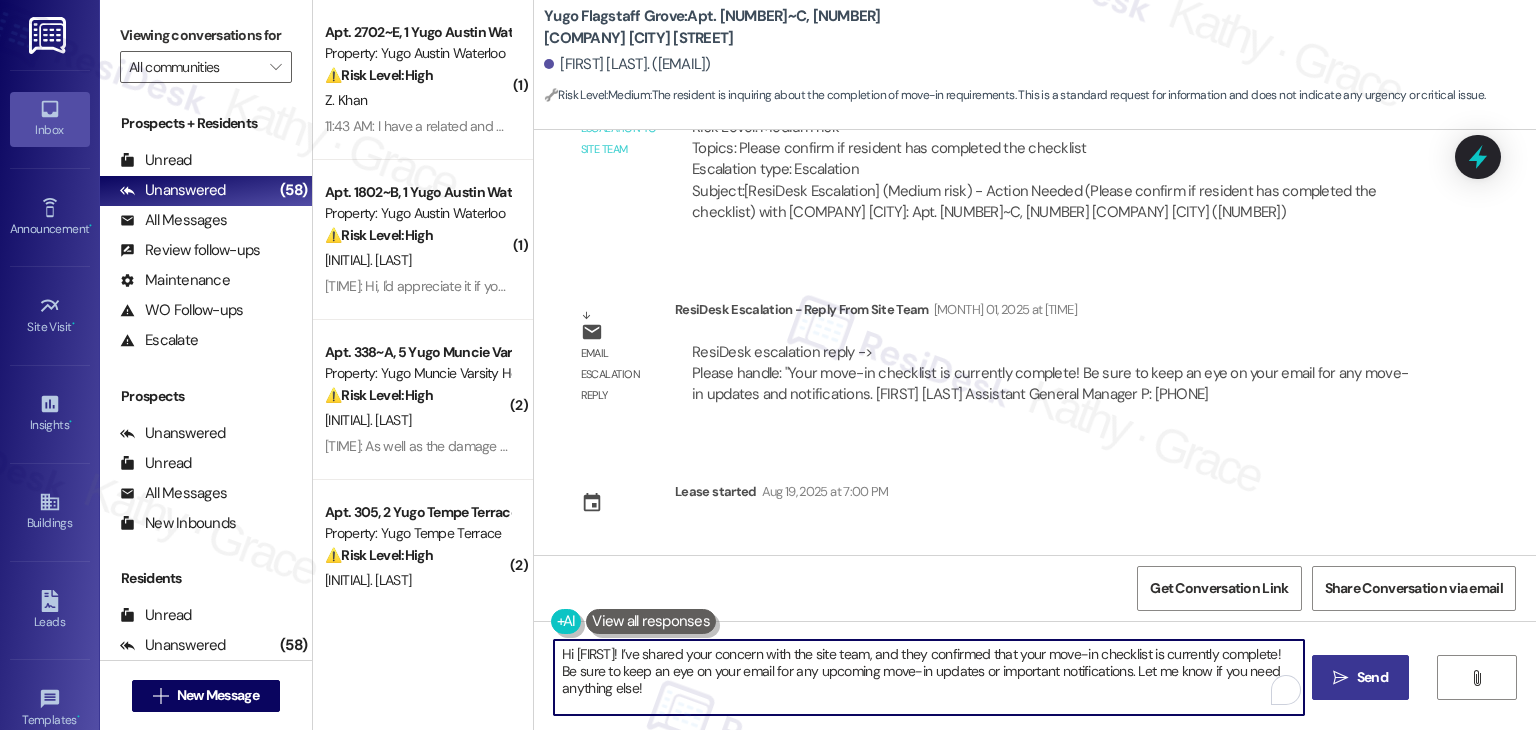 type on "Hi [FIRST]! I’ve shared your concern with the site team, and they confirmed that your move-in checklist is currently complete! Be sure to keep an eye on your email for any upcoming move-in updates or important notifications. Let me know if you need anything else!" 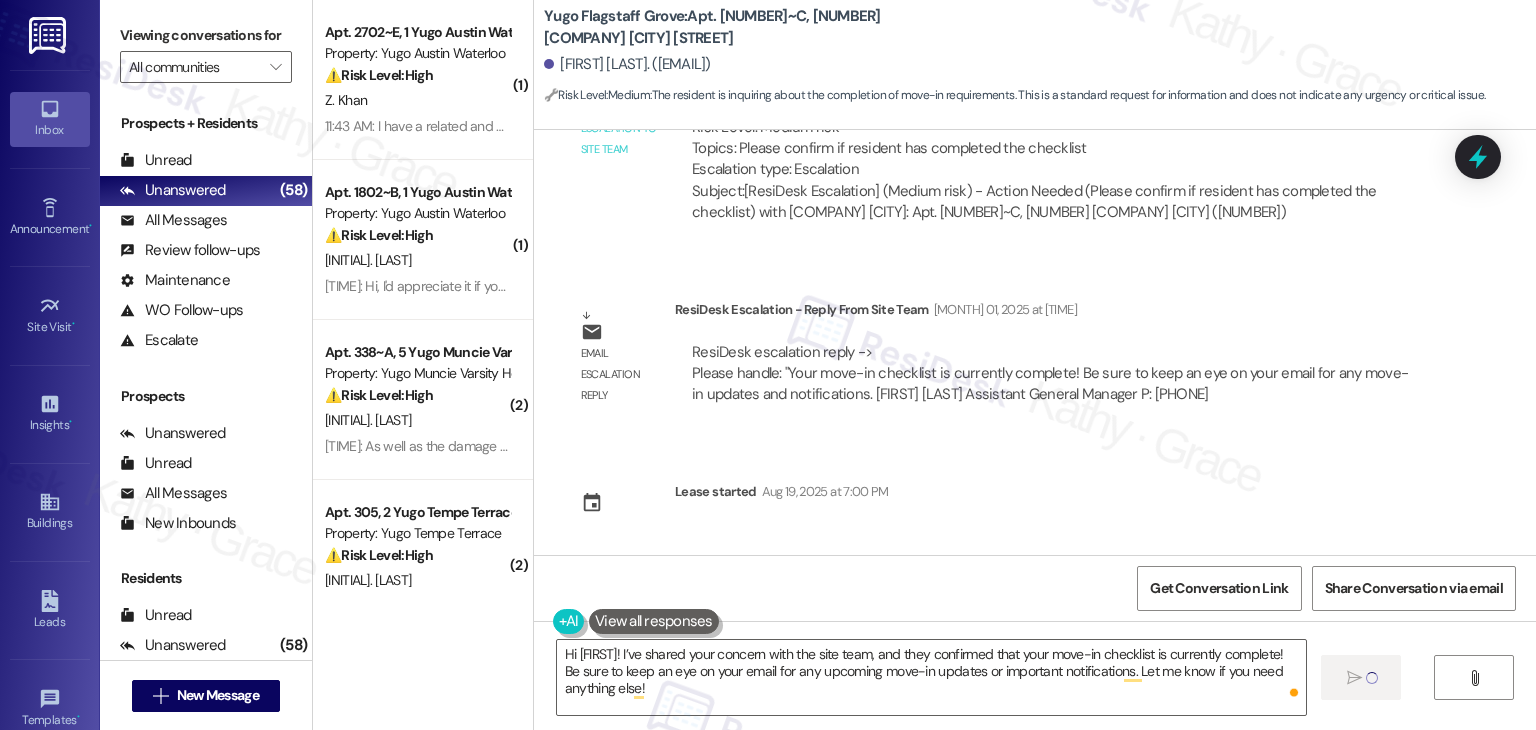 type 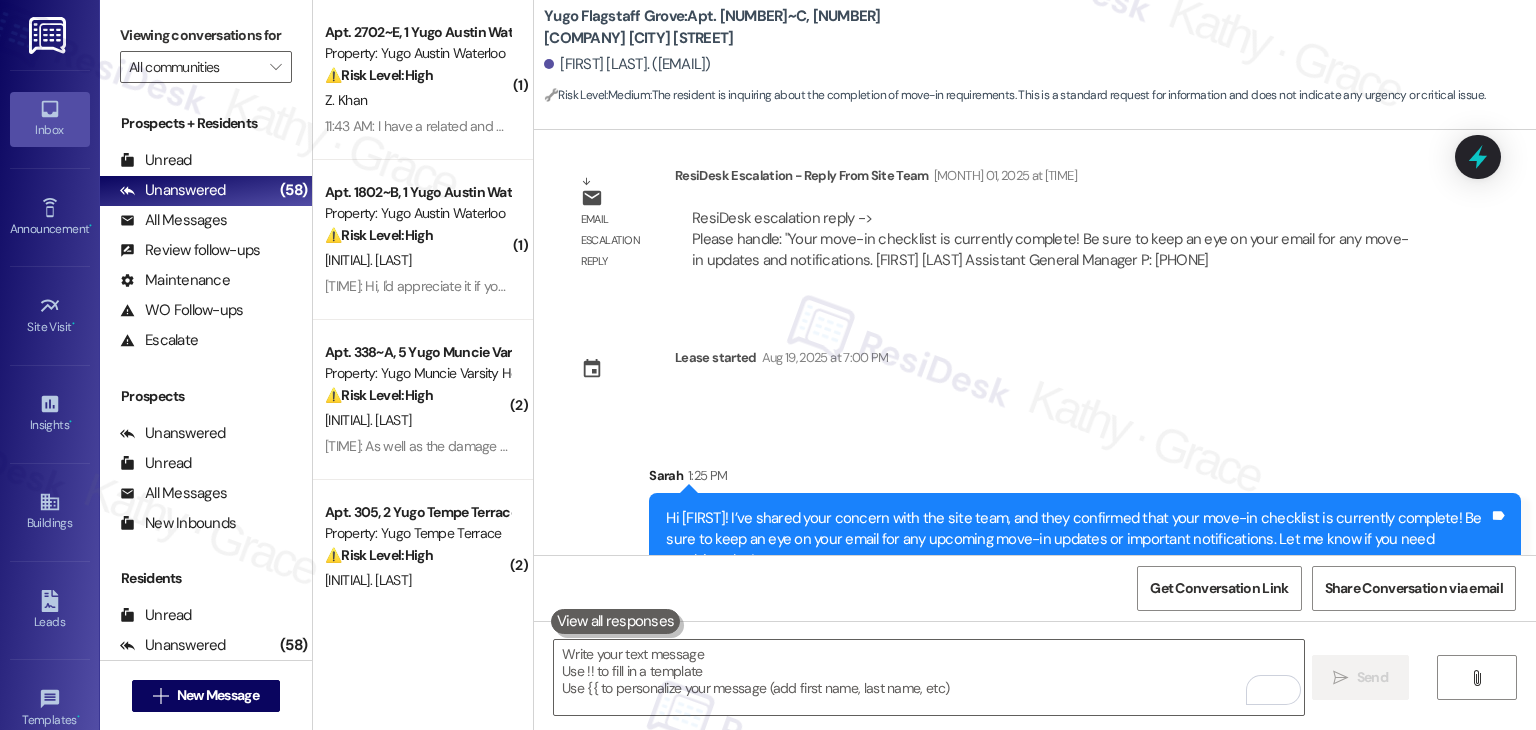 scroll, scrollTop: 1891, scrollLeft: 0, axis: vertical 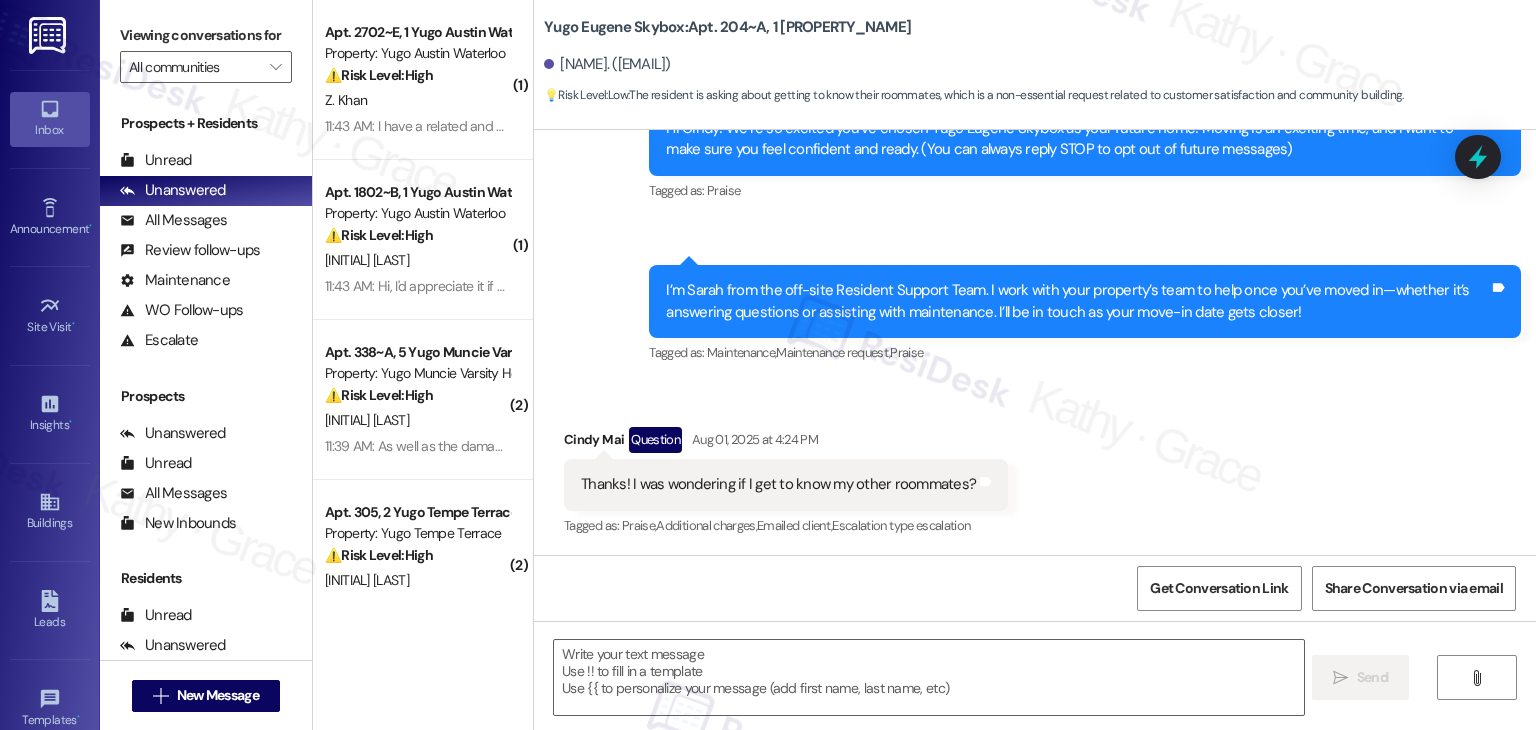type on "Fetching suggested responses. Please feel free to read through the conversation in the meantime." 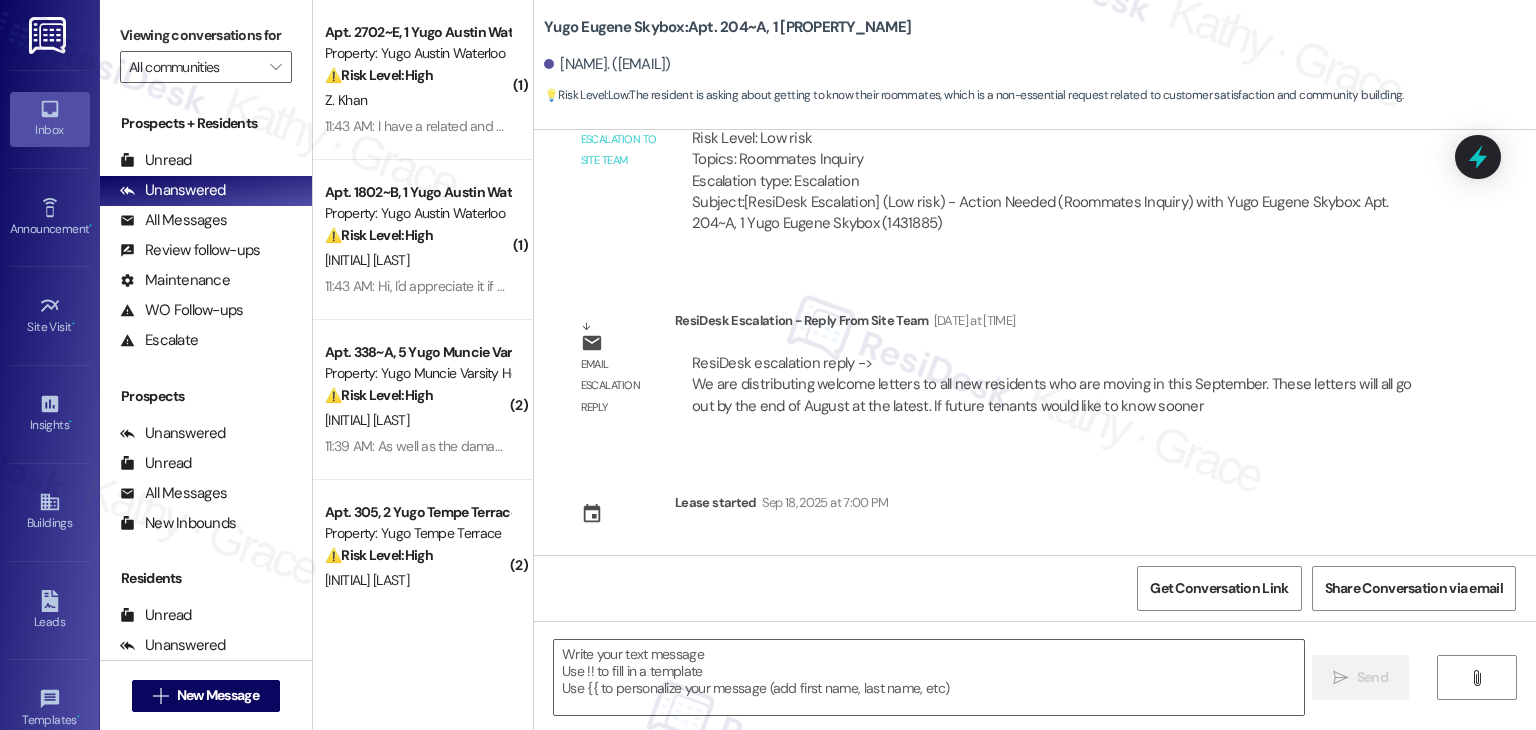 scroll, scrollTop: 854, scrollLeft: 0, axis: vertical 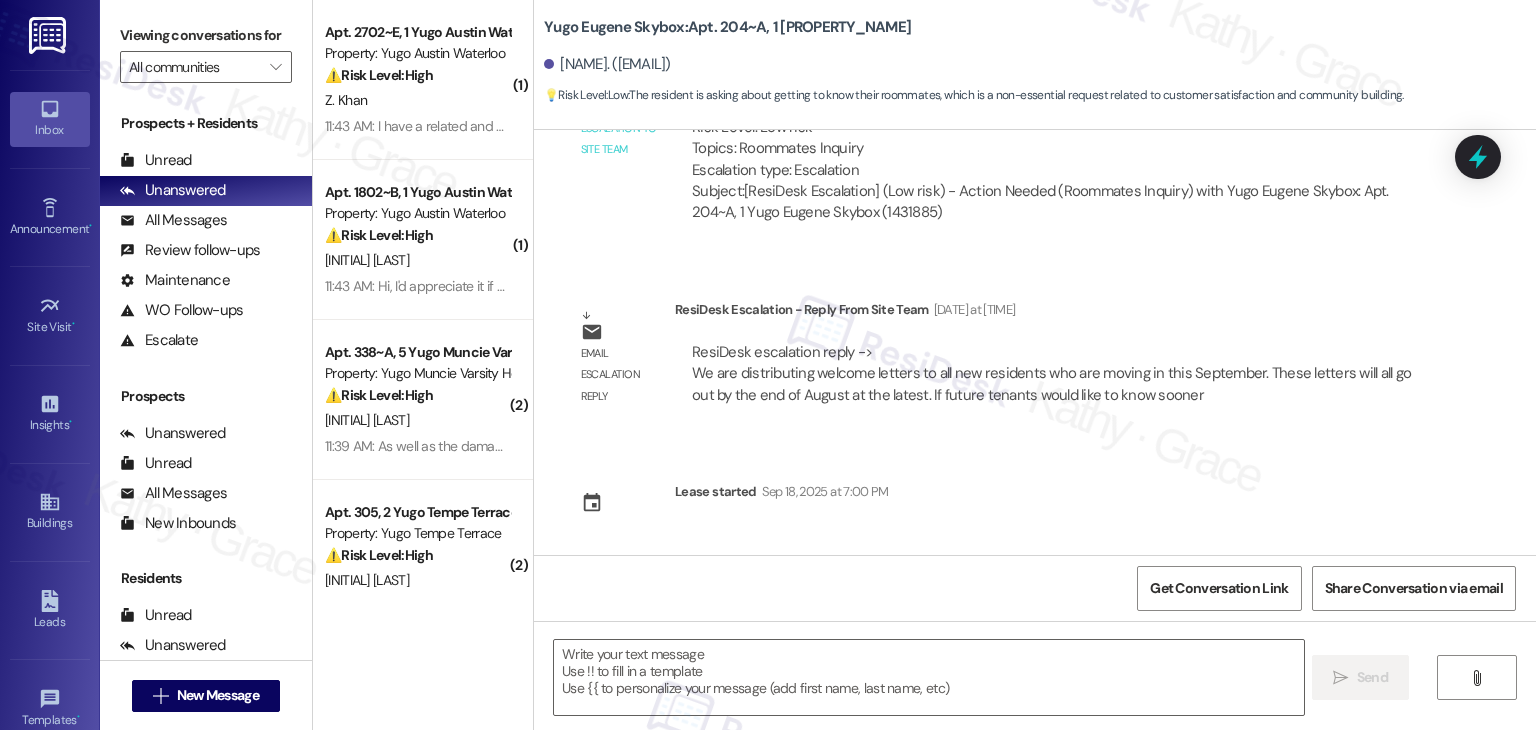 click on "Email escalation reply ResiDesk Escalation - Reply From Site Team [DATE] at [TIME] ResiDesk escalation reply ->
We are distributing welcome letters to all new residents who are moving in this September. These letters will all go out by the end of August at the latest. If future tenants would like to know sooner ResiDesk escalation reply ->
We are distributing welcome letters to all new residents who are moving in this September. These letters will all go out by the end of August at the latest. If future tenants would like to know sooner" at bounding box center (1000, 360) 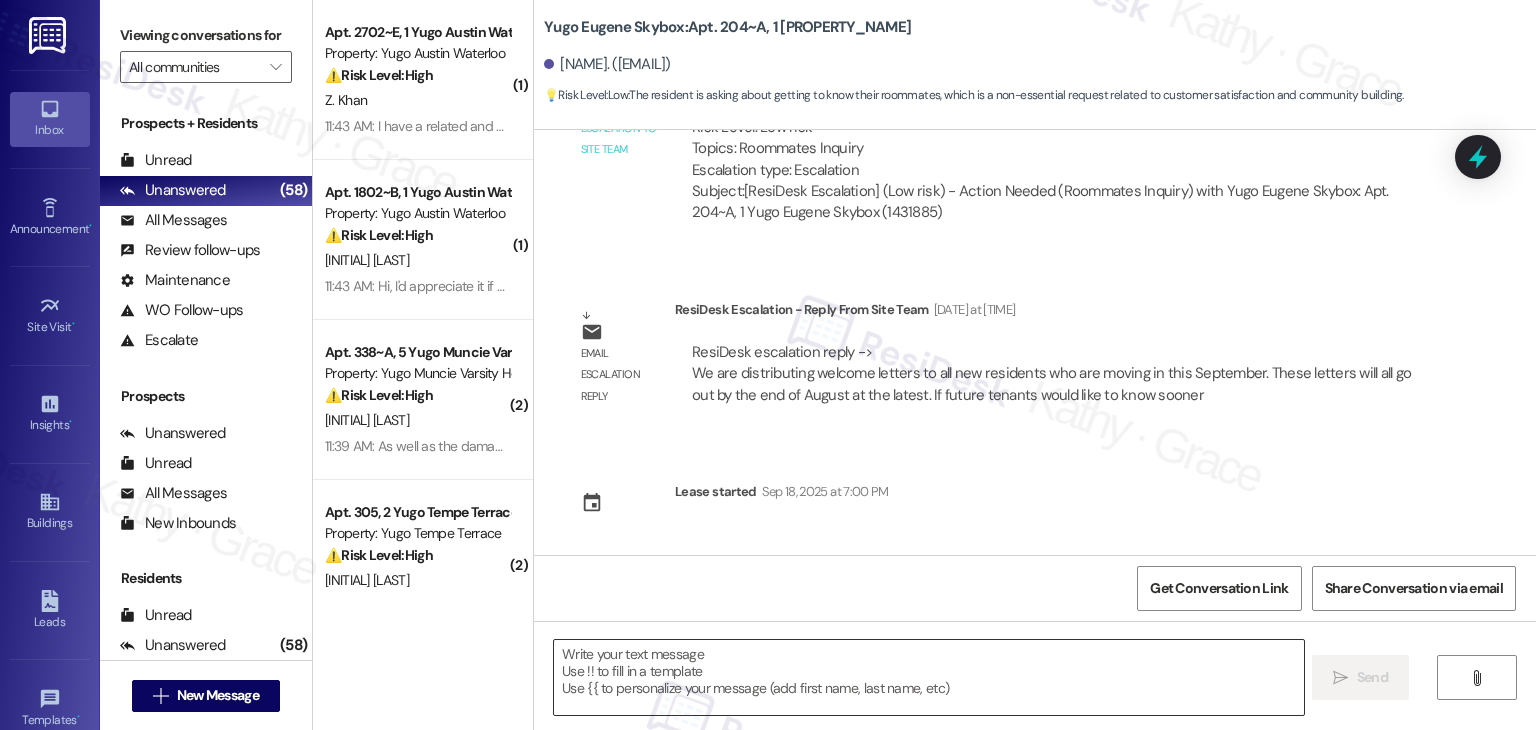 click at bounding box center [928, 677] 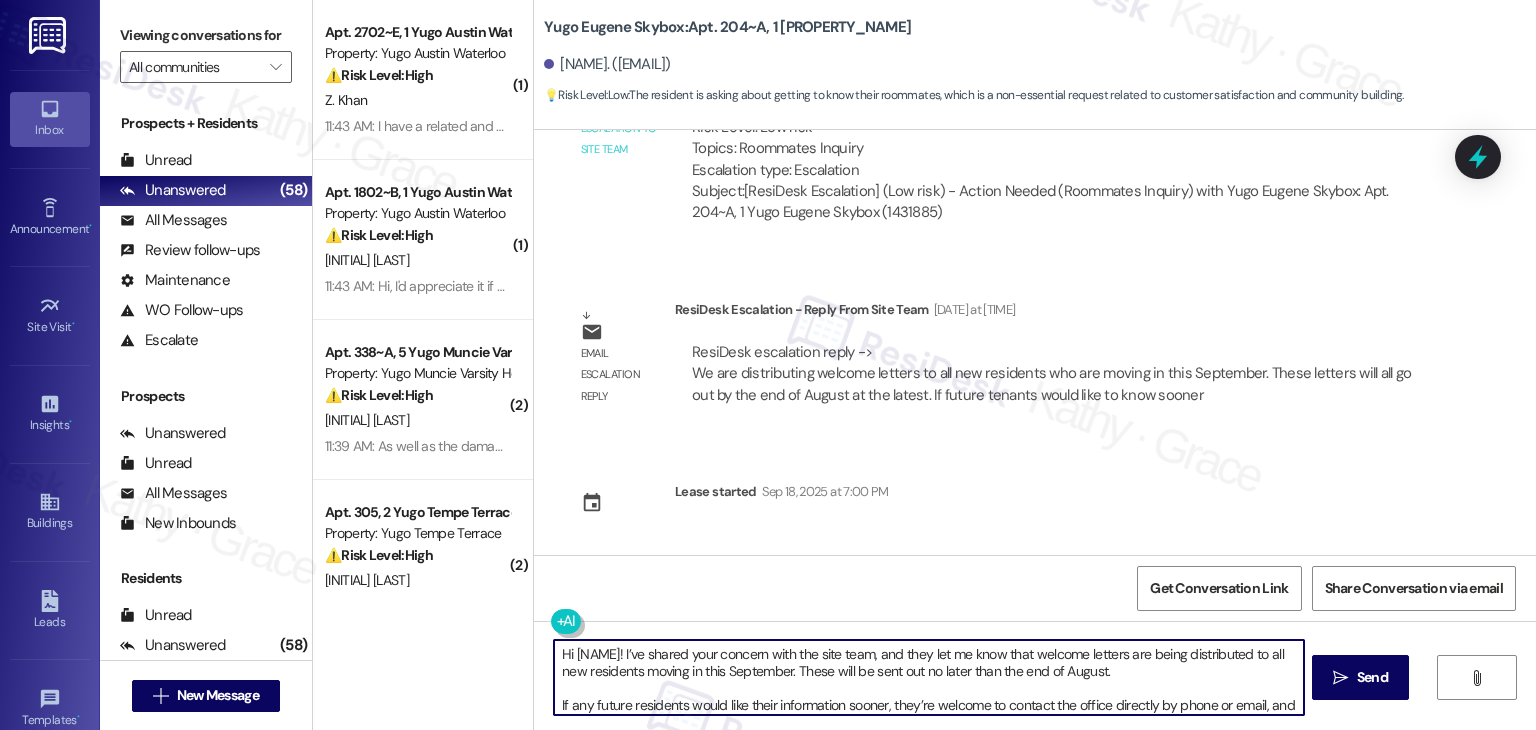 scroll, scrollTop: 50, scrollLeft: 0, axis: vertical 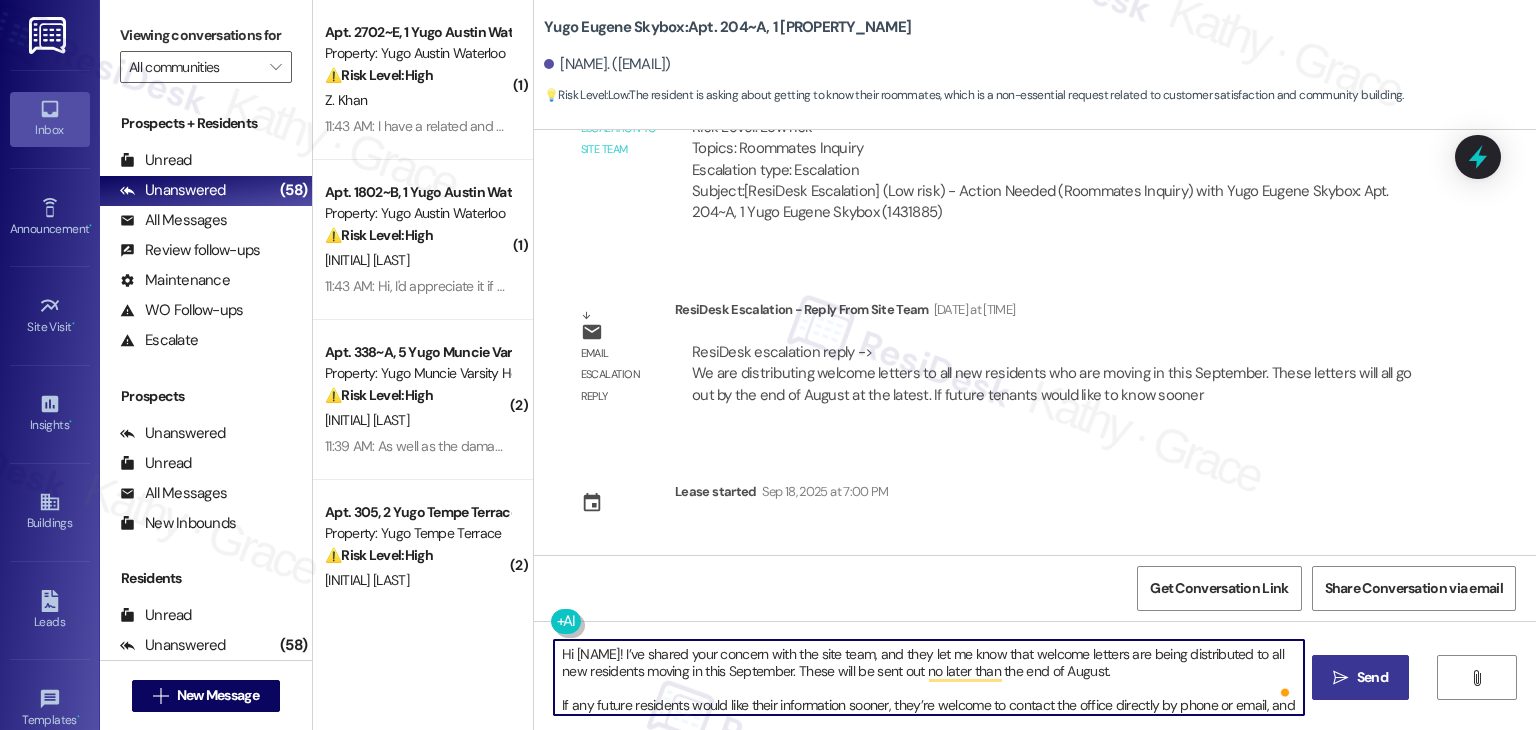 type on "Hi Cindy! I’ve shared your concern with the site team, and they let me know that welcome letters are being distributed to all new residents moving in this September. These will be sent out no later than the end of August.
If any future residents would like their information sooner, they’re welcome to contact the office directly by phone or email, and the team can provide it upon request. The welcome letter will include roommate contact info, unit assignment details, and basic move-in guidelines. This will be in addition to the full Move-In Guide, which all future residents should have received by July 31st. Let me know if there’s anything else I can help with!" 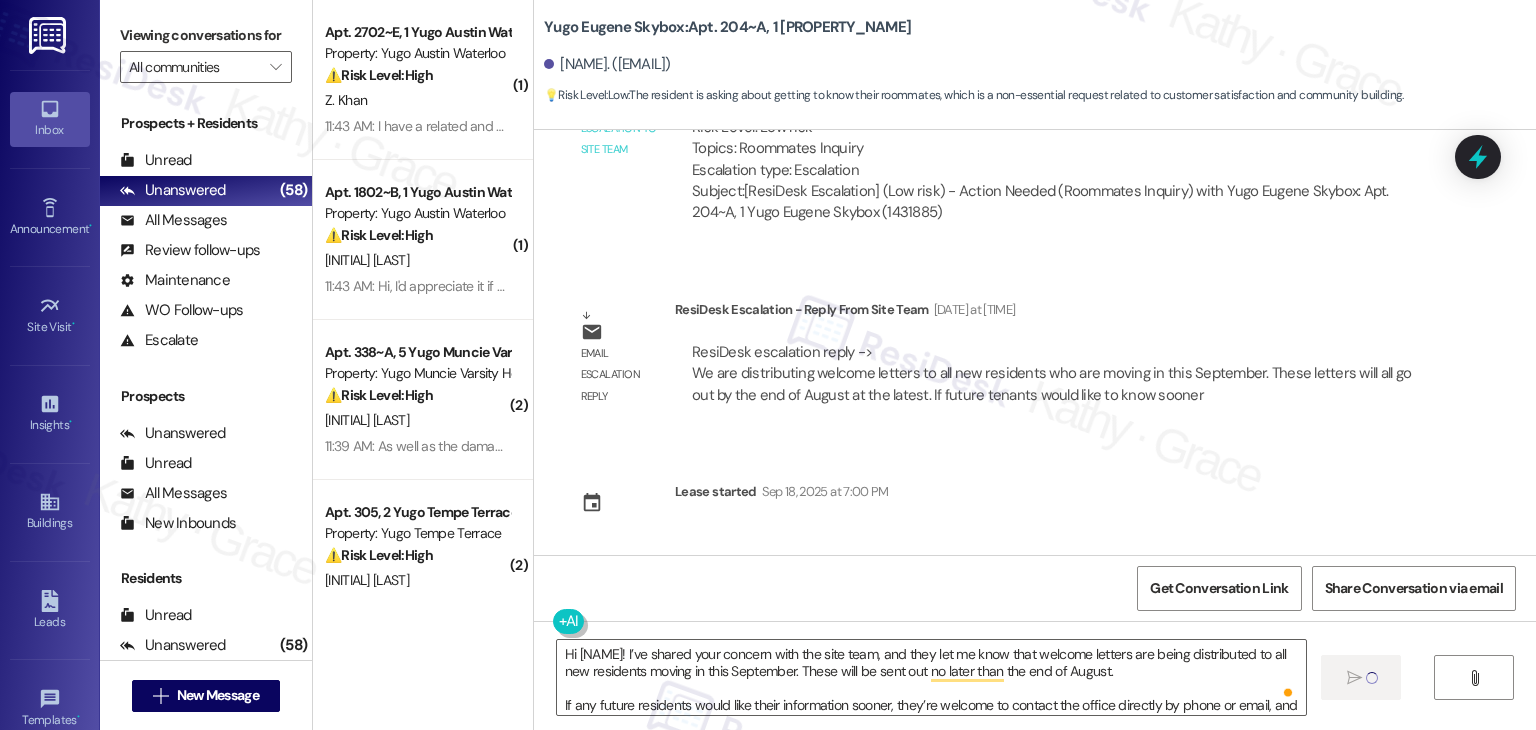 type 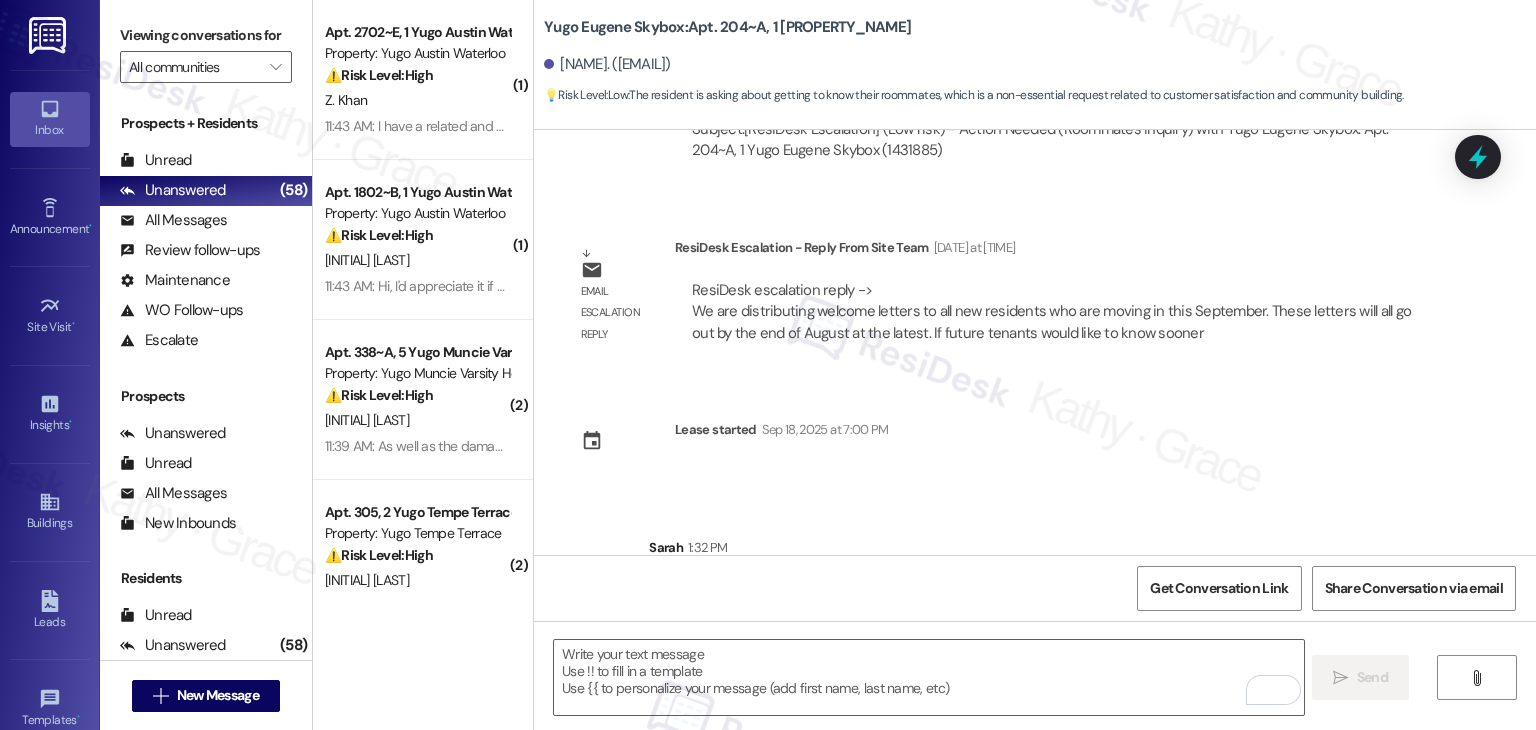 scroll, scrollTop: 1122, scrollLeft: 0, axis: vertical 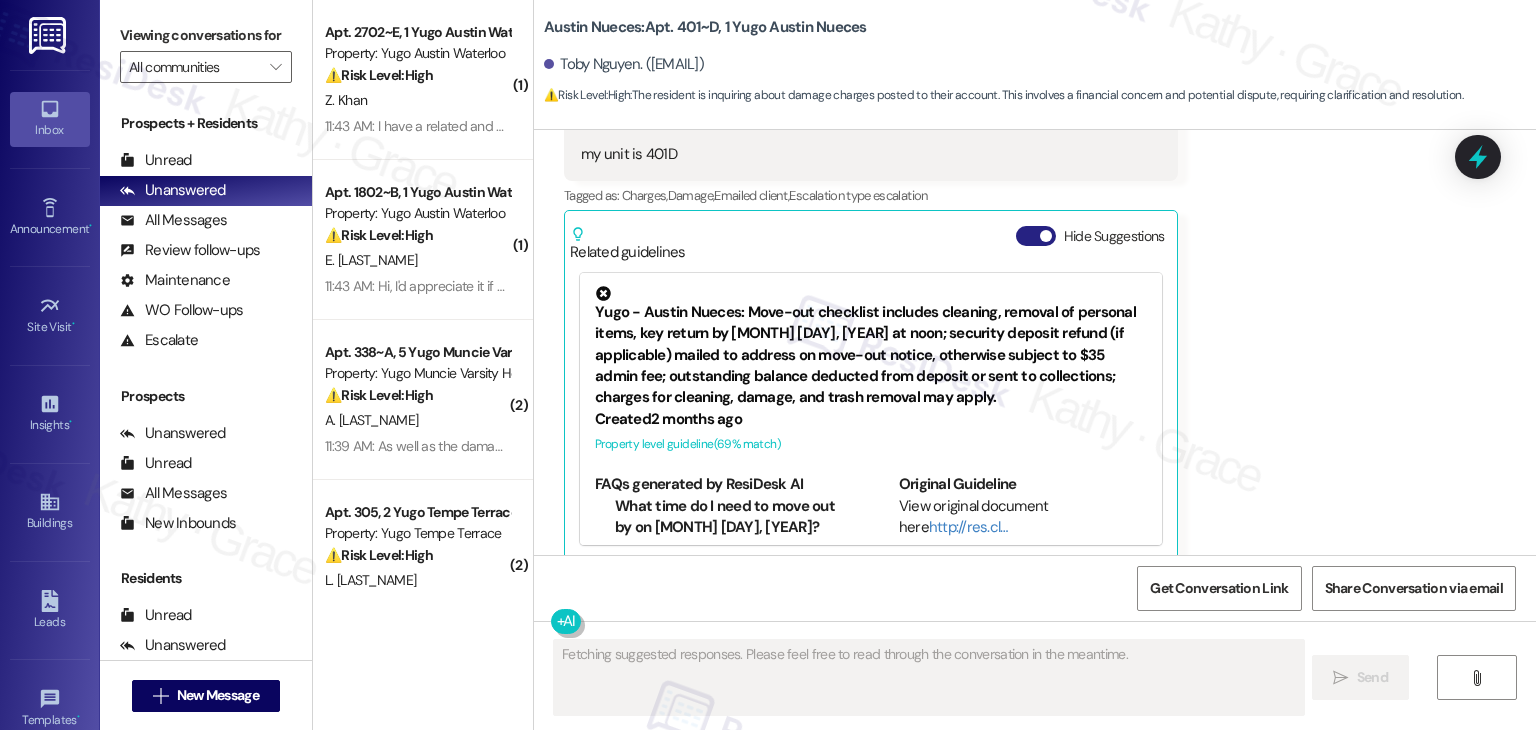 click on "Hide Suggestions" at bounding box center (1036, 236) 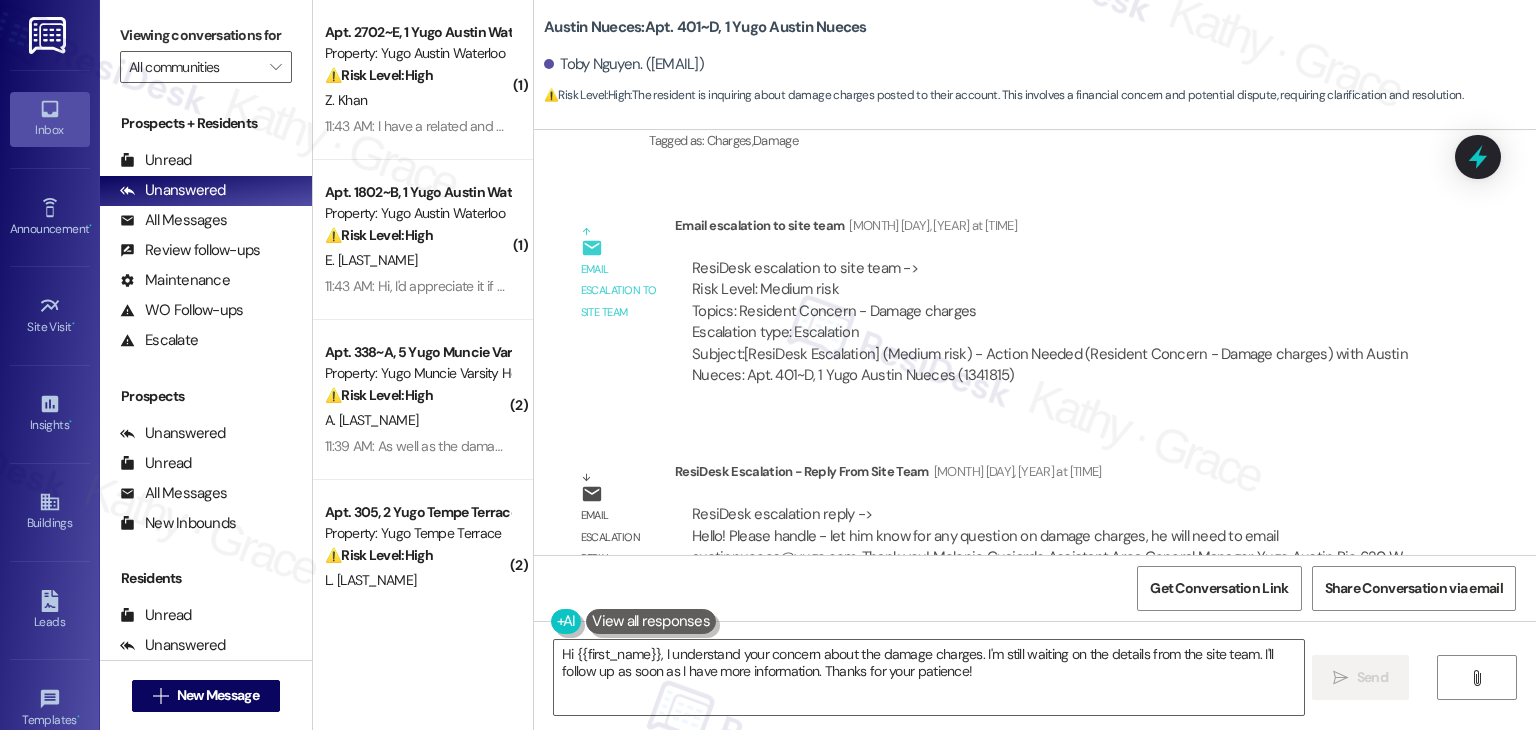 scroll, scrollTop: 5332, scrollLeft: 0, axis: vertical 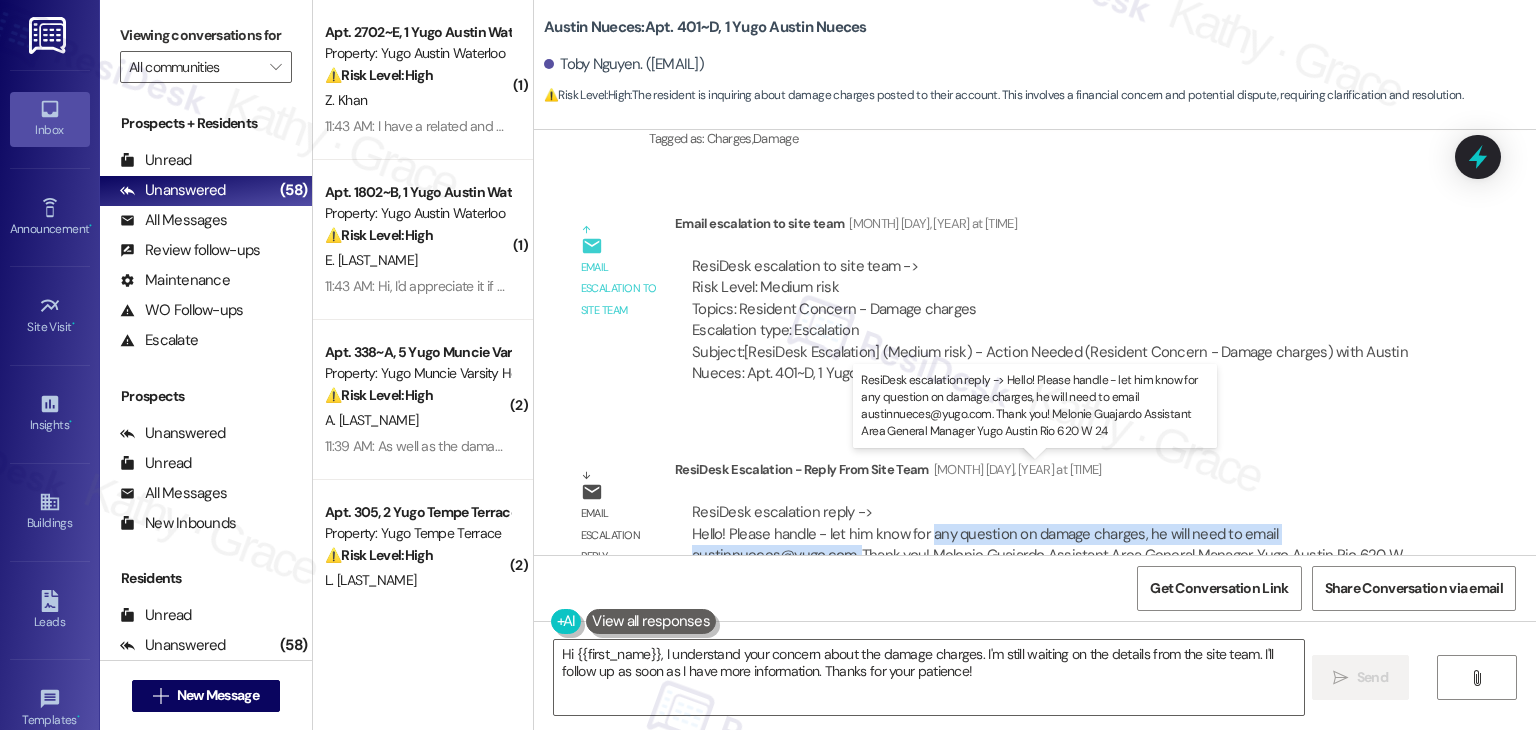 drag, startPoint x: 844, startPoint y: 517, endPoint x: 919, endPoint y: 497, distance: 77.62087 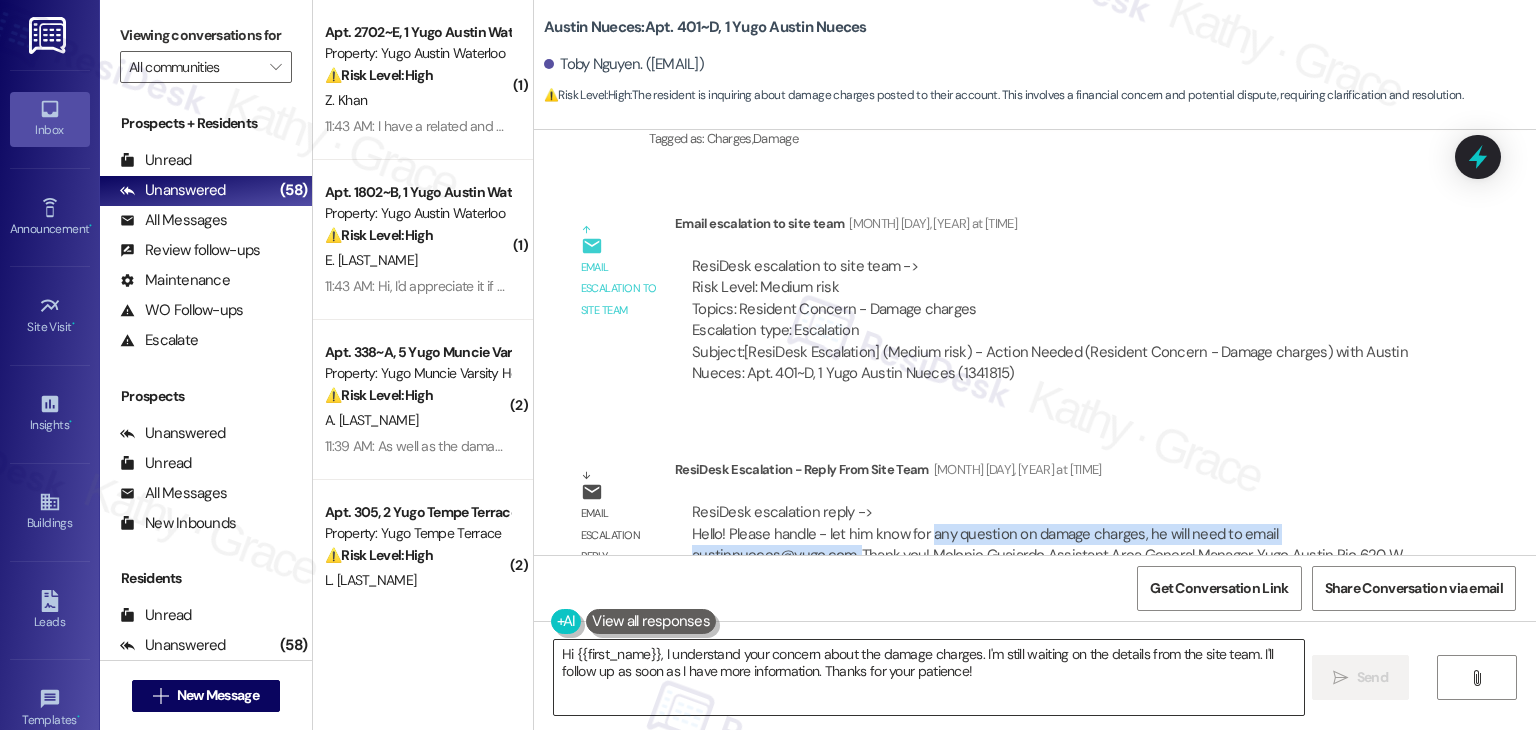 click on "Hi {{first_name}}, I understand your concern about the damage charges. I'm still waiting on the details from the site team. I'll follow up as soon as I have more information. Thanks for your patience!" at bounding box center [928, 677] 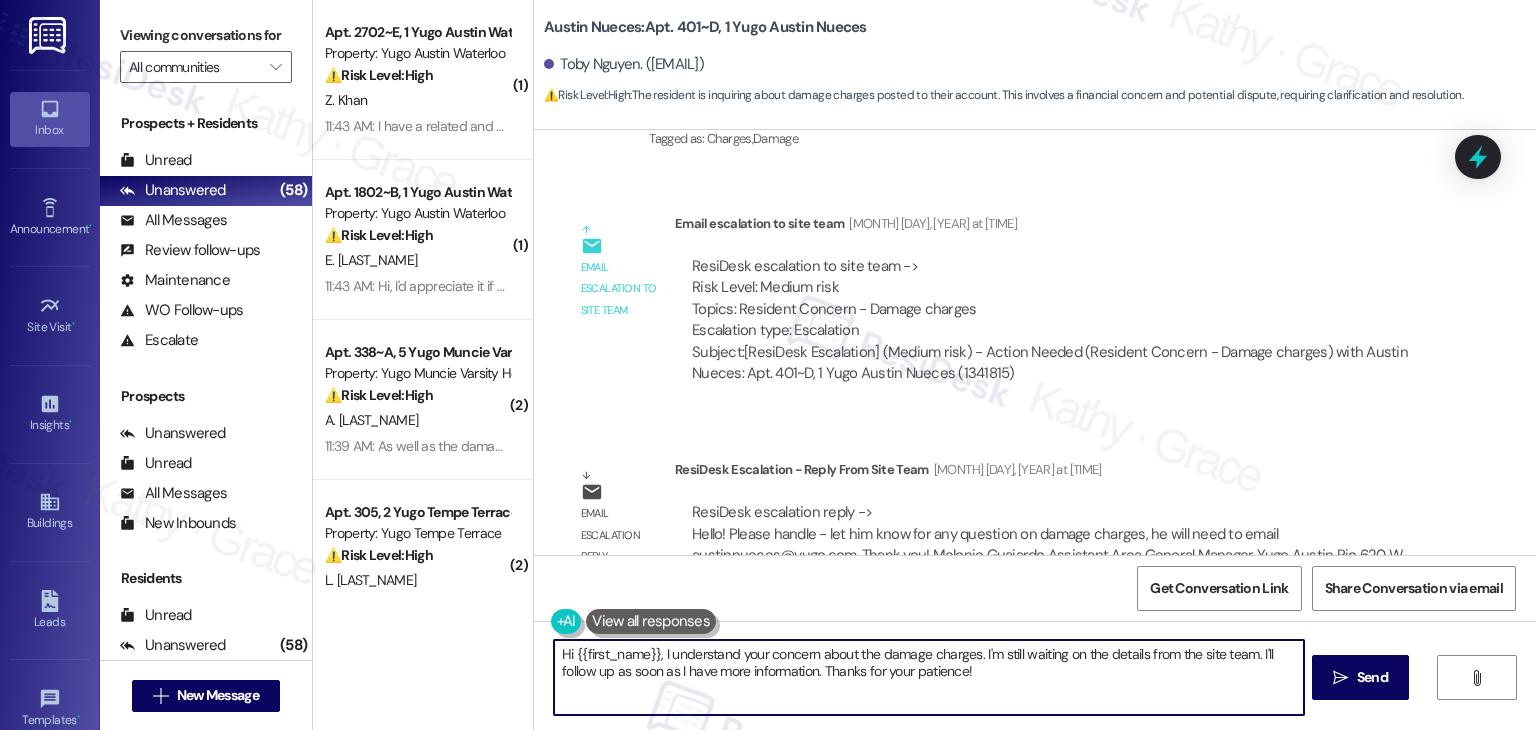click on "Hi {{first_name}}, I understand your concern about the damage charges. I'm still waiting on the details from the site team. I'll follow up as soon as I have more information. Thanks for your patience!" at bounding box center [928, 677] 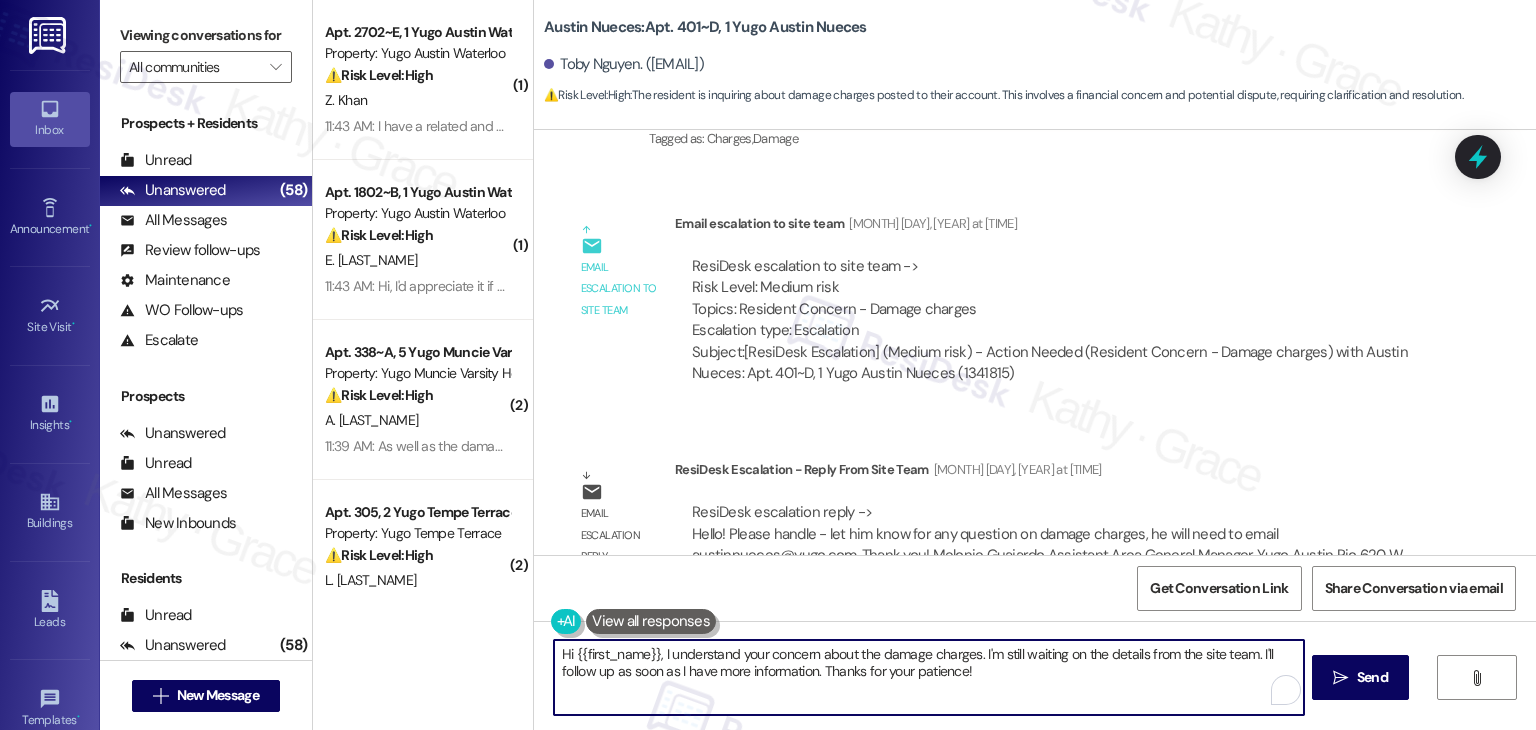 paste on "Toby! I’ve escalated your concern to the site team, and they advised that if you have any questions regarding damage charges, please reach out directly via email at austinnueces@yugo.com. Let us know if there’s anything else we can help with" 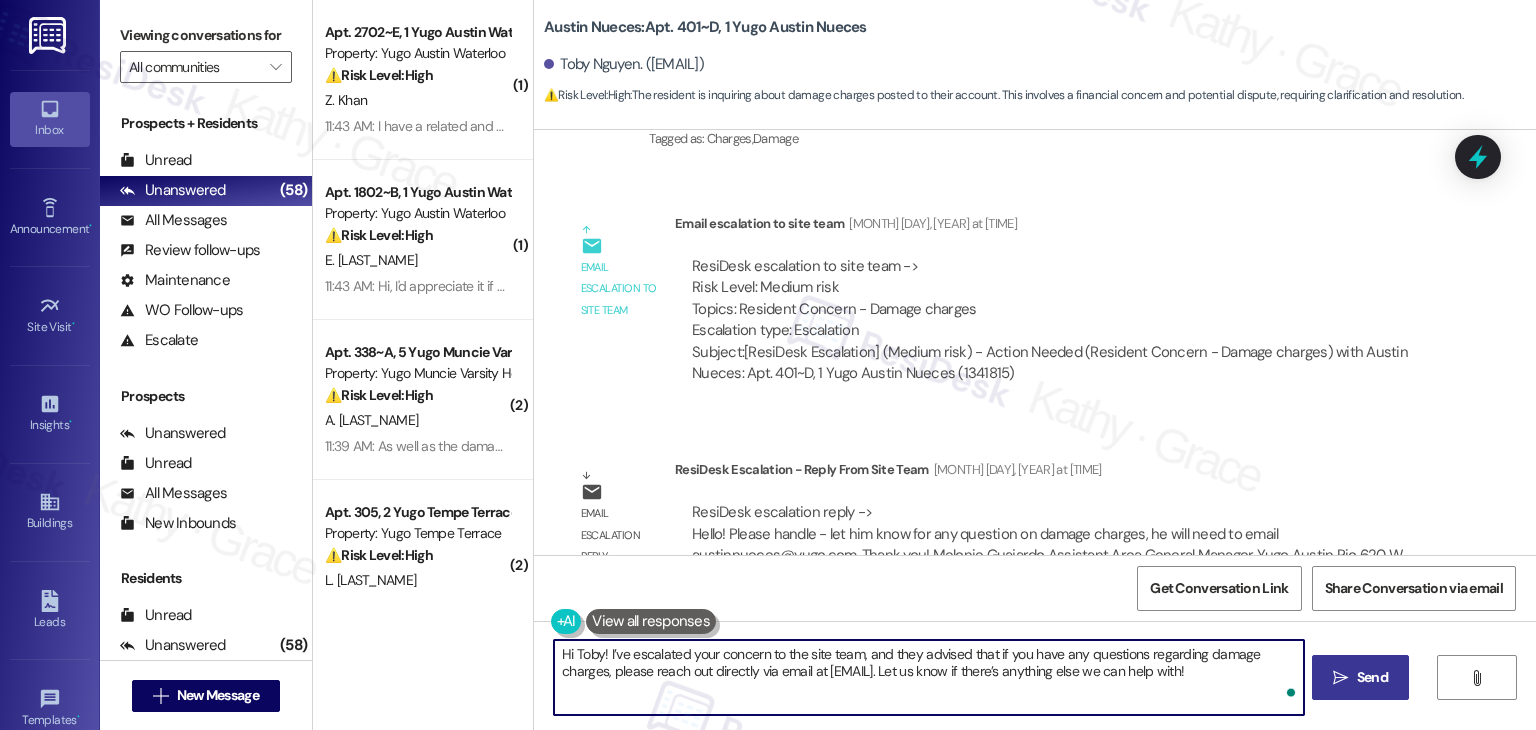 type on "Hi Toby! I’ve escalated your concern to the site team, and they advised that if you have any questions regarding damage charges, please reach out directly via email at austinnueces@yugo.com. Let us know if there’s anything else we can help with!" 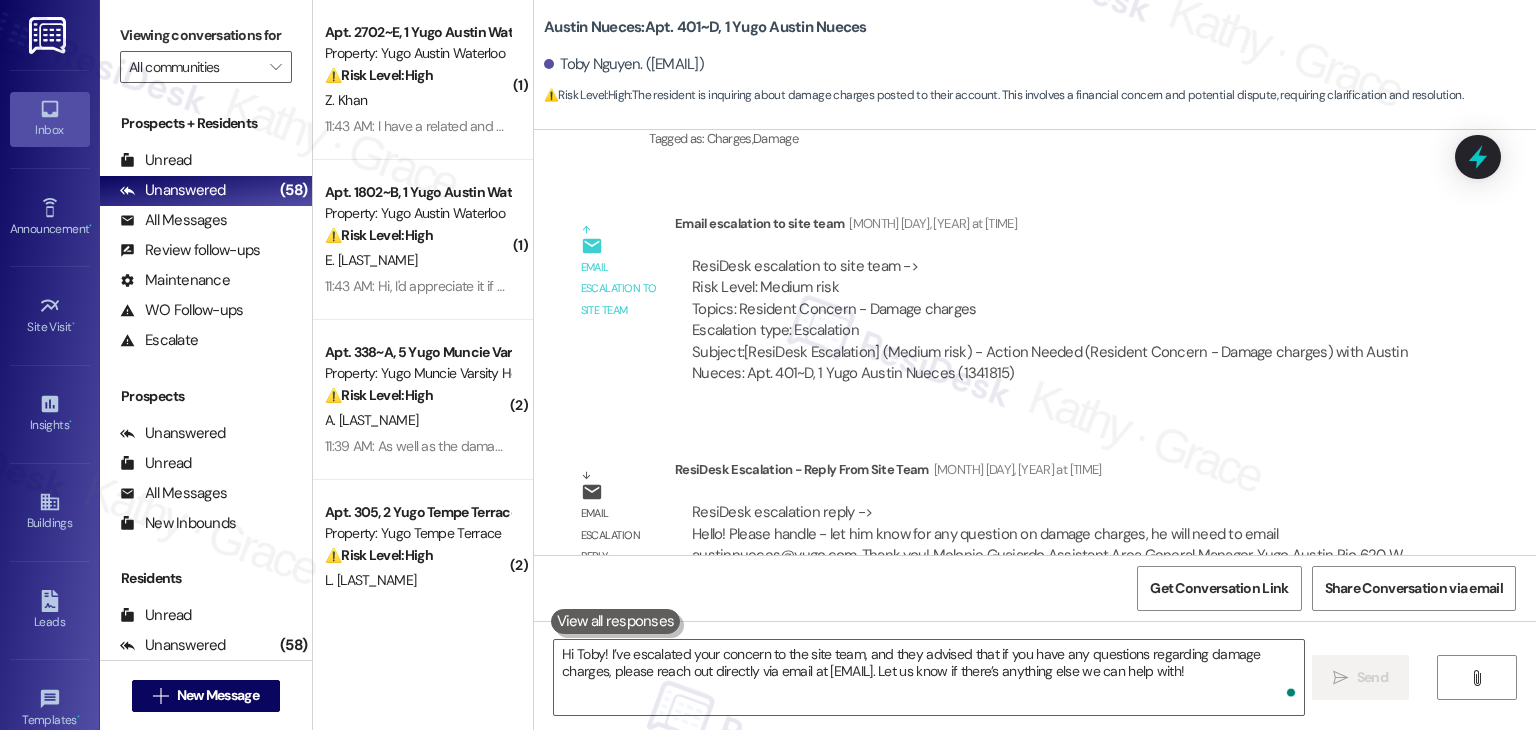 type 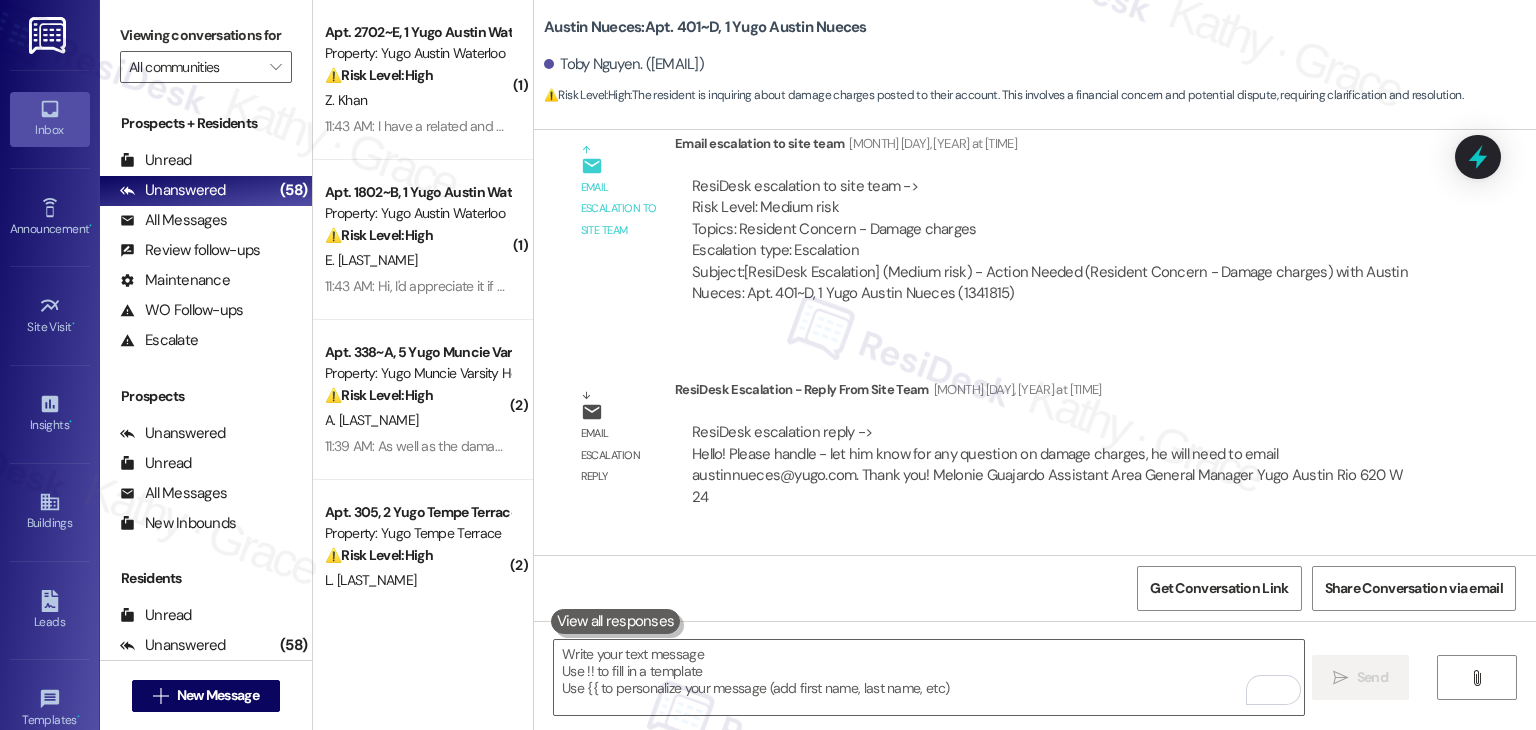 scroll, scrollTop: 5492, scrollLeft: 0, axis: vertical 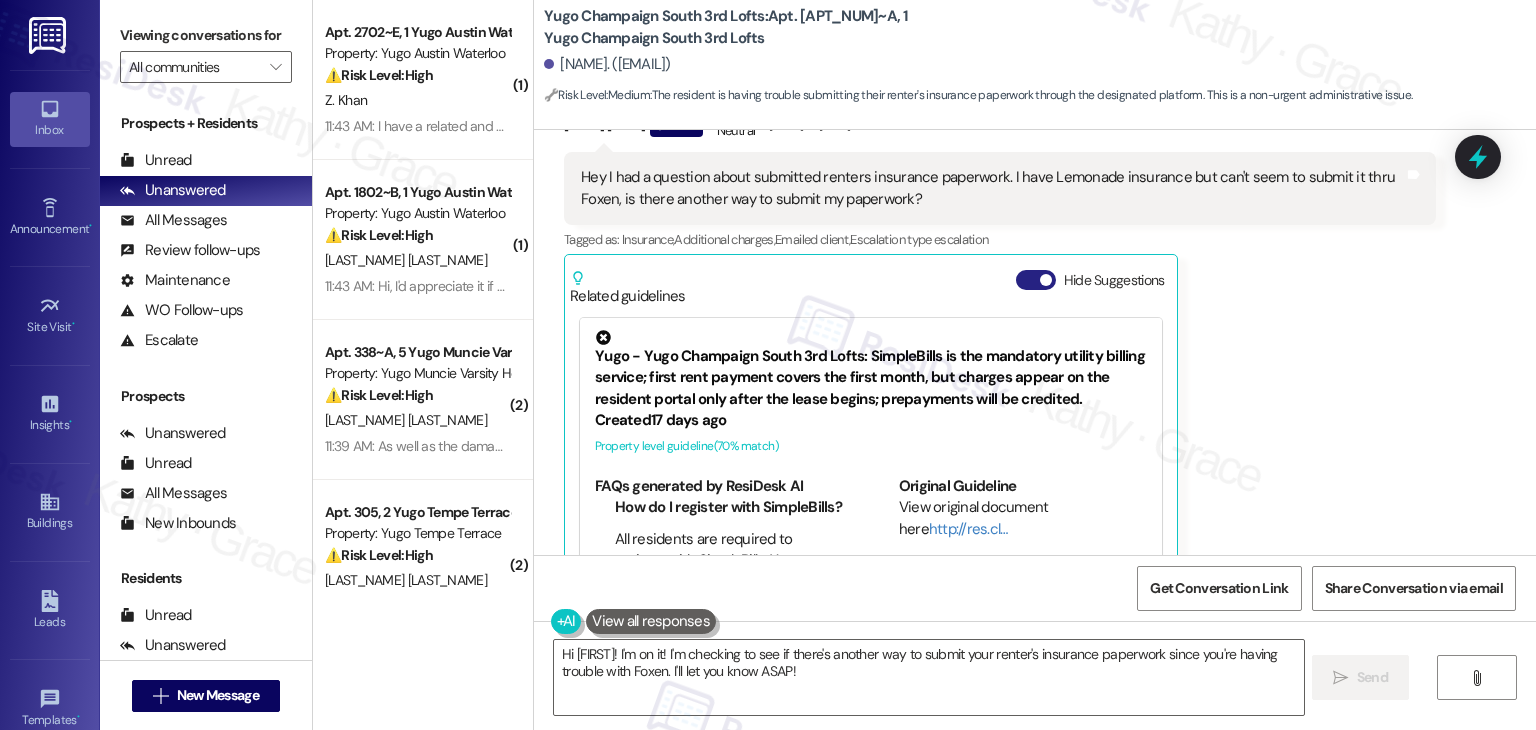 click on "Hide Suggestions" at bounding box center [1036, 280] 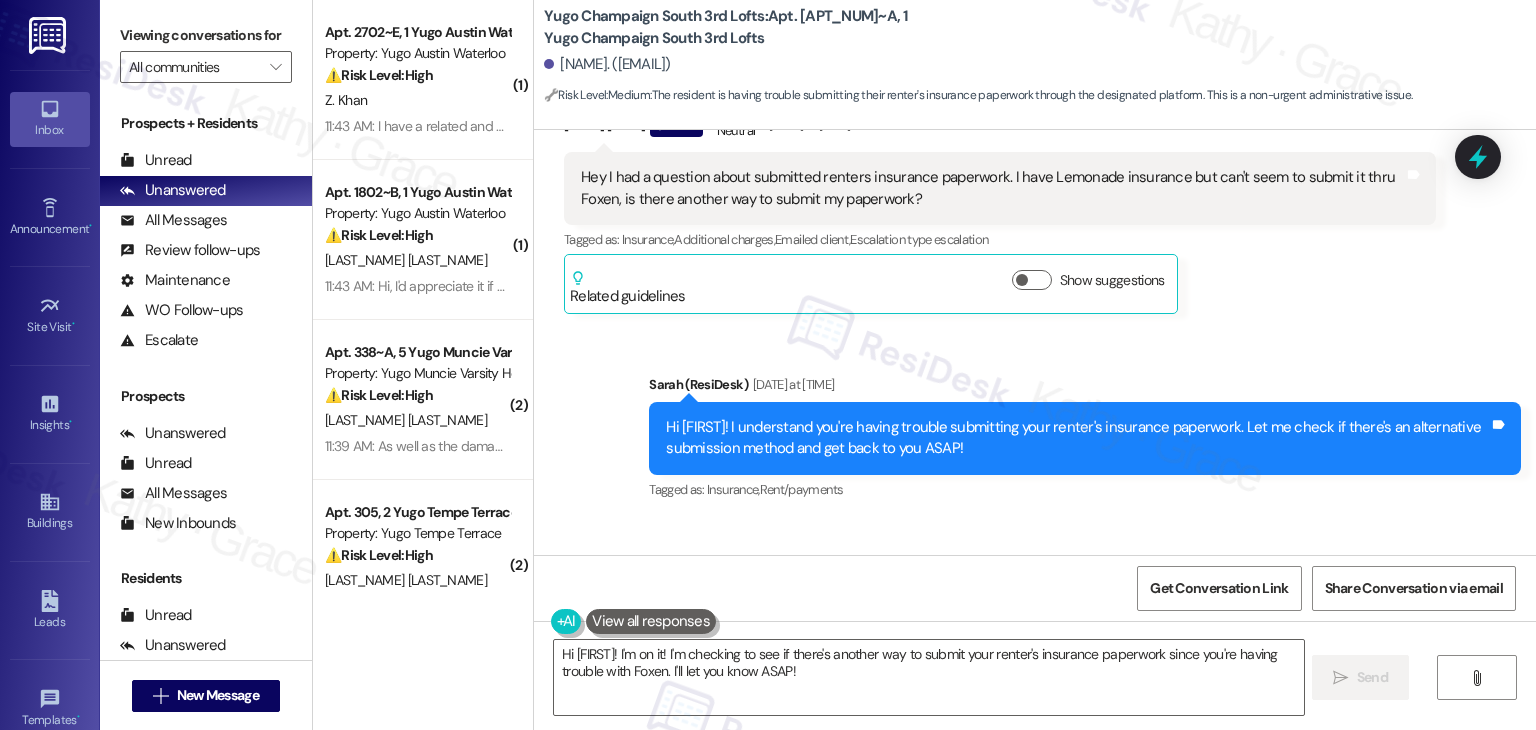 click on "Sent via SMS [NAME]   (ResiDesk) [DATE] at [TIME] Hi [FIRST]! We’re so excited you’ve chosen Yugo Champaign South 3rd Lofts as your future home! Moving is an exciting time, and I want to make sure you feel confident and ready. (You can always reply STOP to opt out of future messages) Tags and notes Tagged as:   Praise Click to highlight conversations about Praise Sent via SMS [TIME] [NAME]   (ResiDesk) [DATE] at [TIME] I’m [NAME] from the off-site Resident Support Team. I work with your property’s team to help once you’ve moved in, whether it’s answering questions or assisting with maintenance. I’ll be in touch as your move-in date gets closer! Tags and notes Tagged as:   Maintenance ,  Click to highlight conversations about Maintenance Maintenance request ,  Click to highlight conversations about Maintenance request Praise Click to highlight conversations about Praise Sent via SMS [TIME] [NAME]   (ResiDesk) [DATE] at [TIME] Tags and notes Tagged as:   Rent/payments ,  Move-in" at bounding box center (1035, 342) 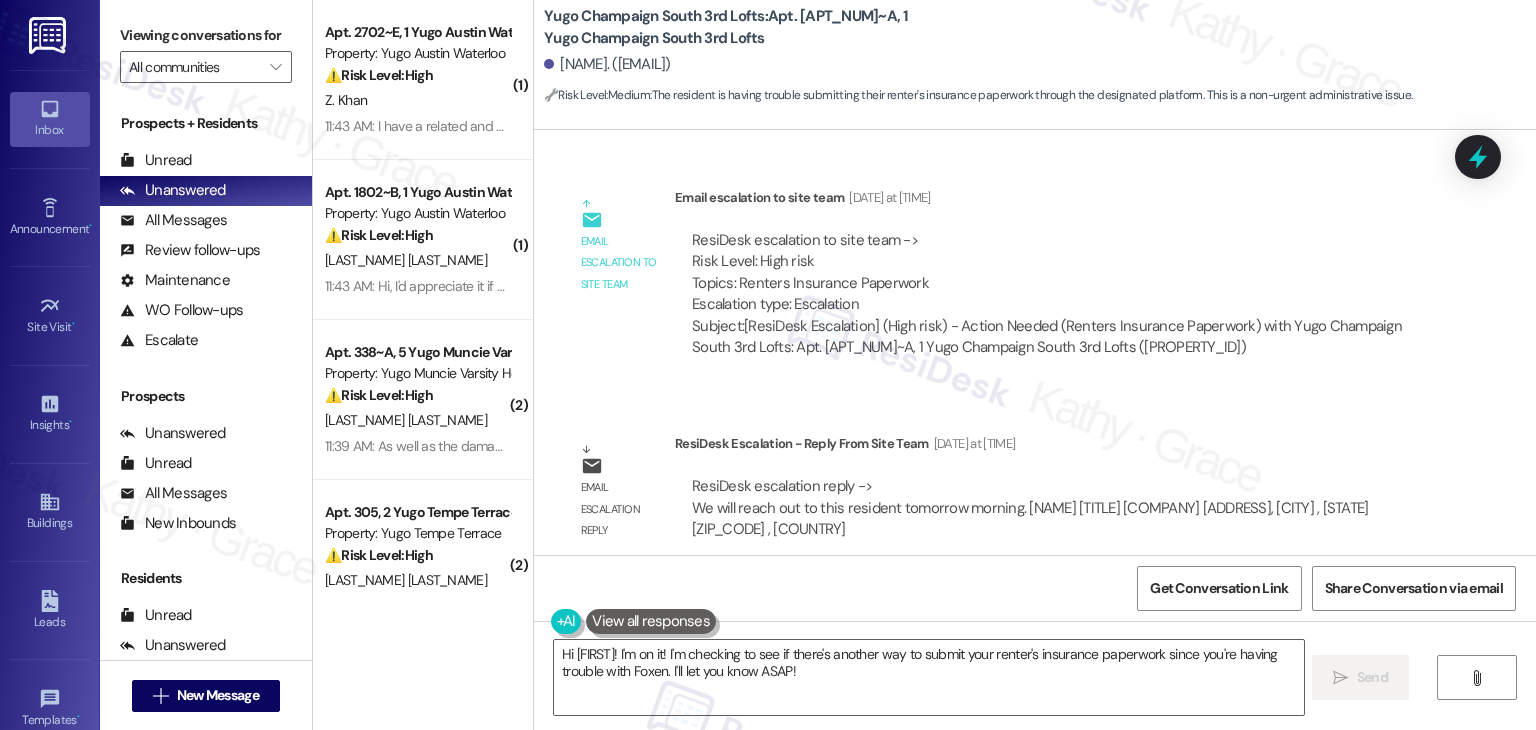 scroll, scrollTop: 6865, scrollLeft: 0, axis: vertical 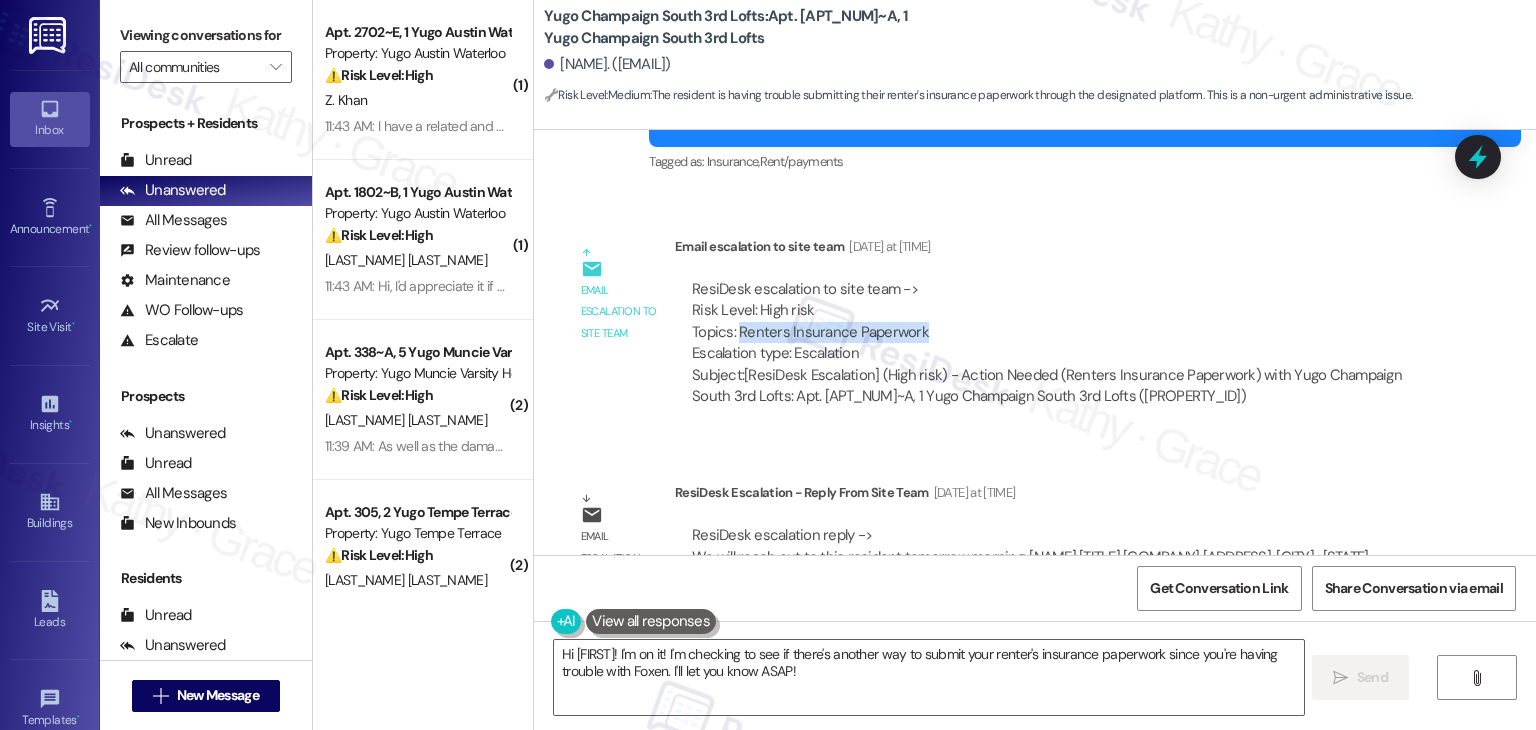 drag, startPoint x: 890, startPoint y: 268, endPoint x: 726, endPoint y: 260, distance: 164.195 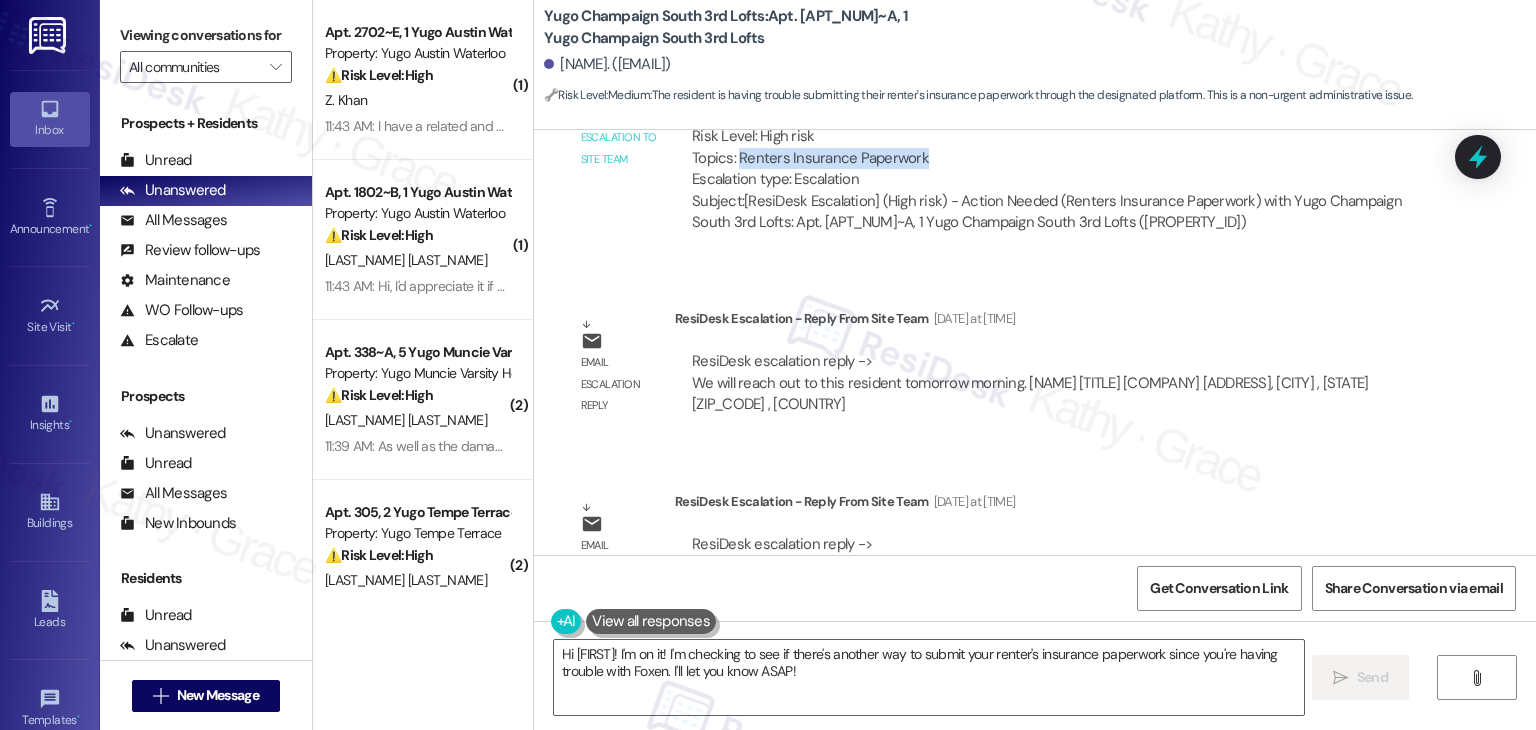 scroll, scrollTop: 7165, scrollLeft: 0, axis: vertical 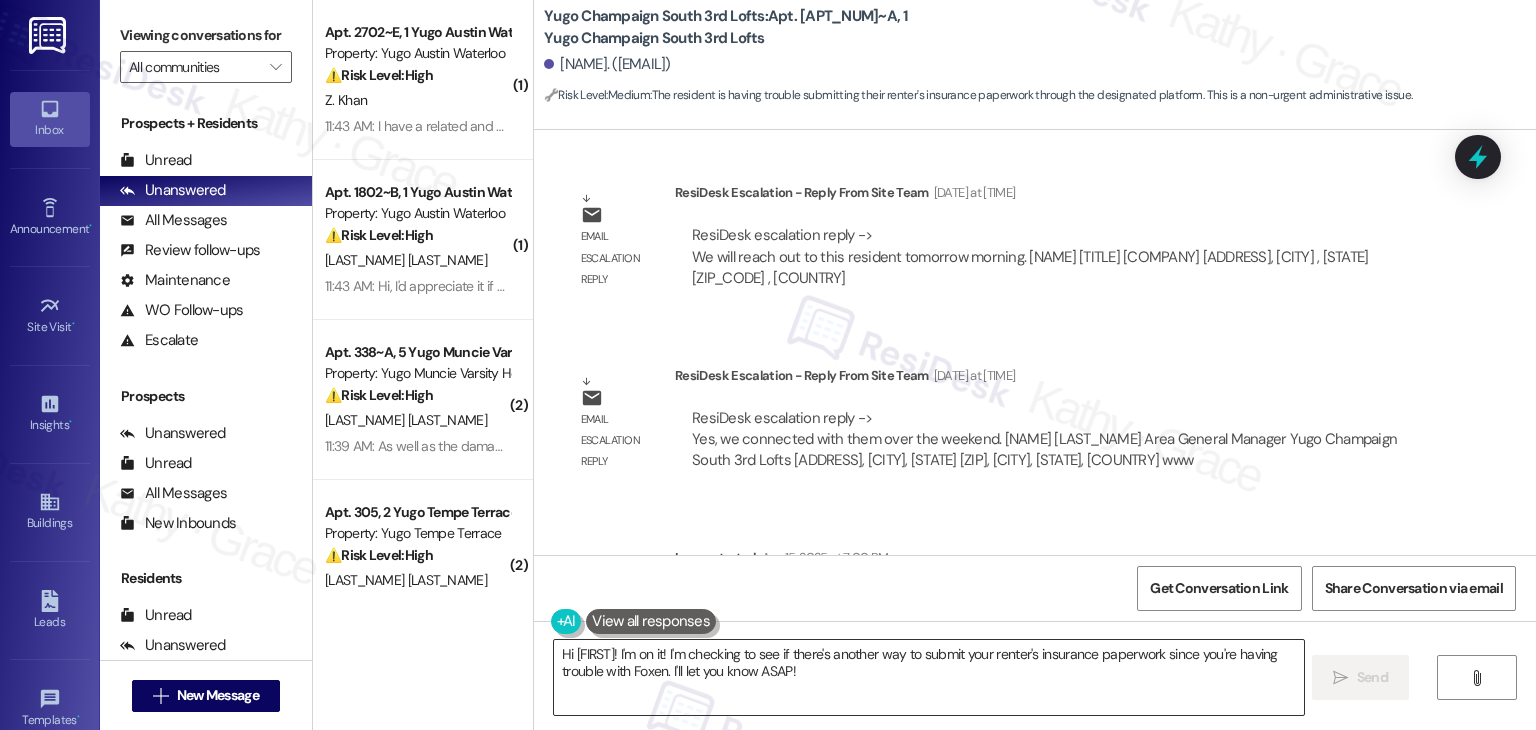 click on "Hi [FIRST]! I'm on it! I'm checking to see if there's another way to submit your renter's insurance paperwork since you're having trouble with Foxen. I'll let you know ASAP!" at bounding box center (928, 677) 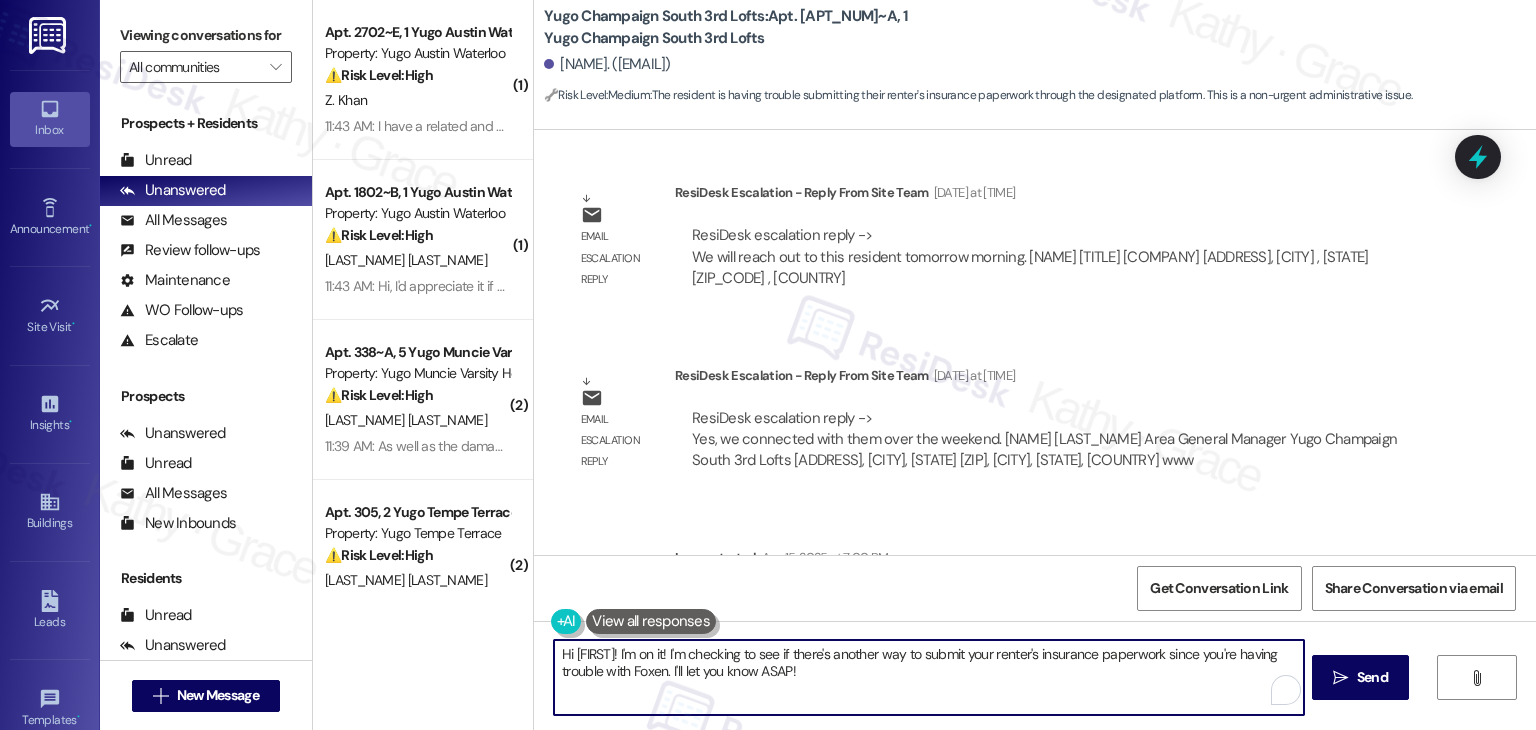 paste on "[FIRST]! I’ve escalated your concern to the site team regarding your renter’s insurance paperwork, and they’ve let me know they’ll be reaching out to you directly to assist further. Let us know if there’s anything else we can help with in the meantime!
Ask ChatGPT" 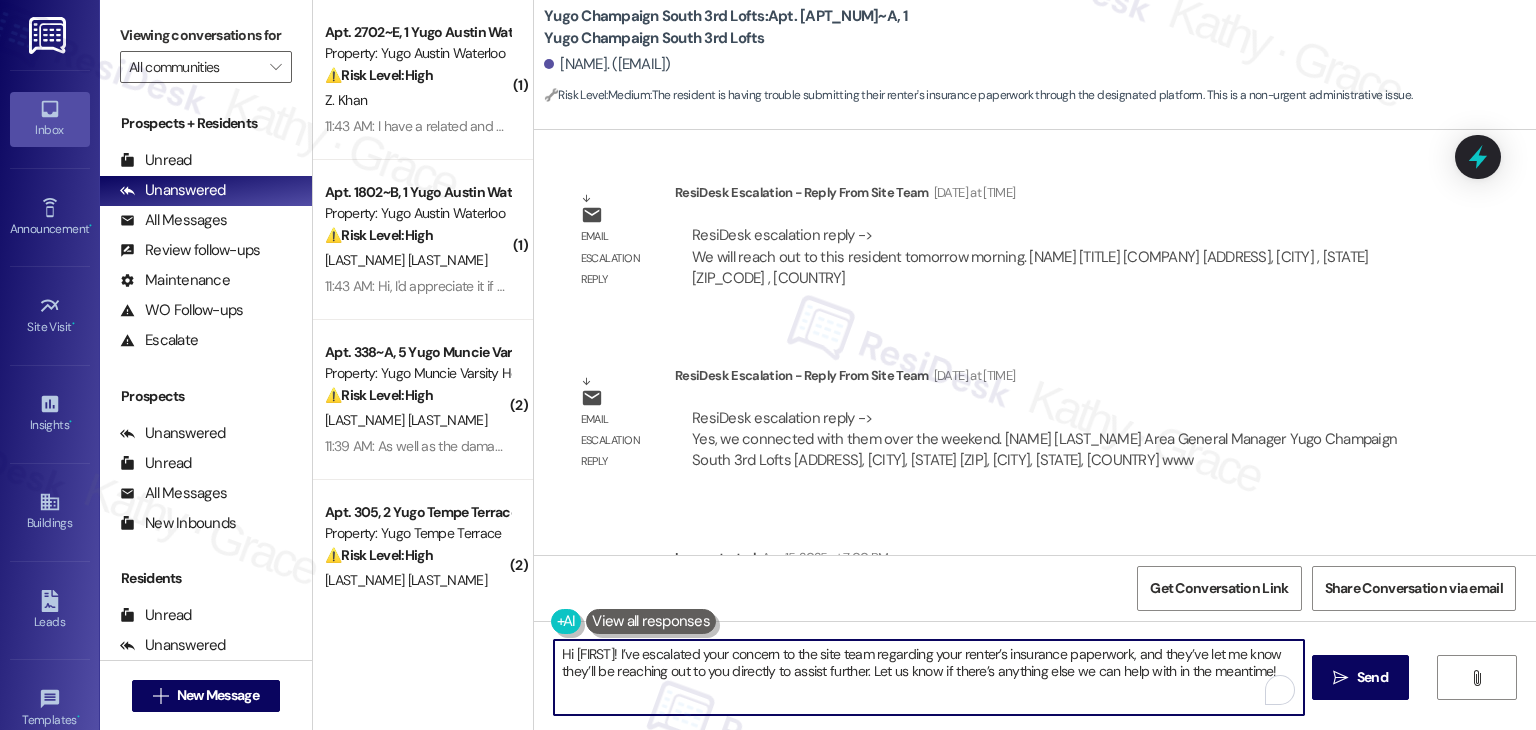scroll, scrollTop: 118, scrollLeft: 0, axis: vertical 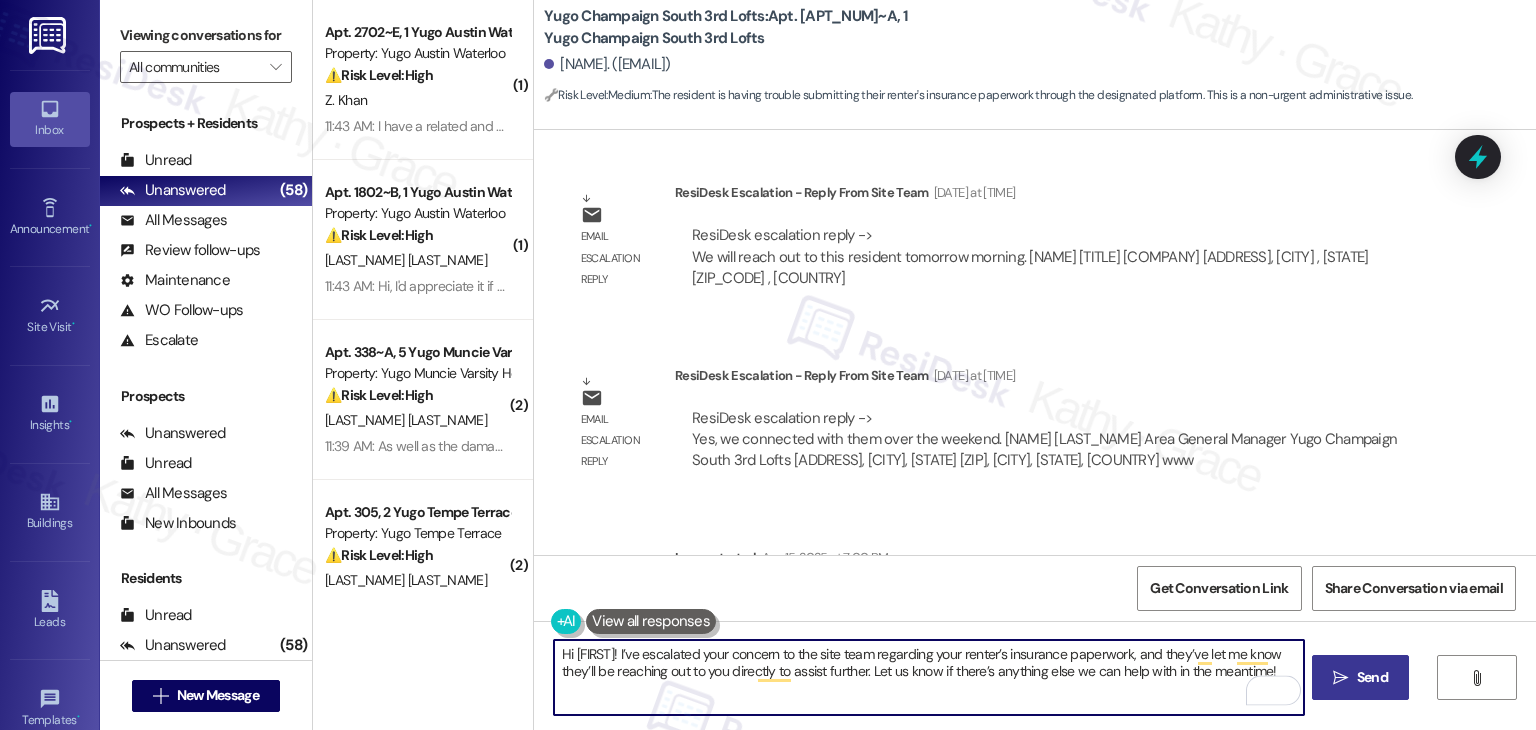 type on "Hi [FIRST]! I’ve escalated your concern to the site team regarding your renter’s insurance paperwork, and they’ve let me know they’ll be reaching out to you directly to assist further. Let us know if there’s anything else we can help with in the meantime!" 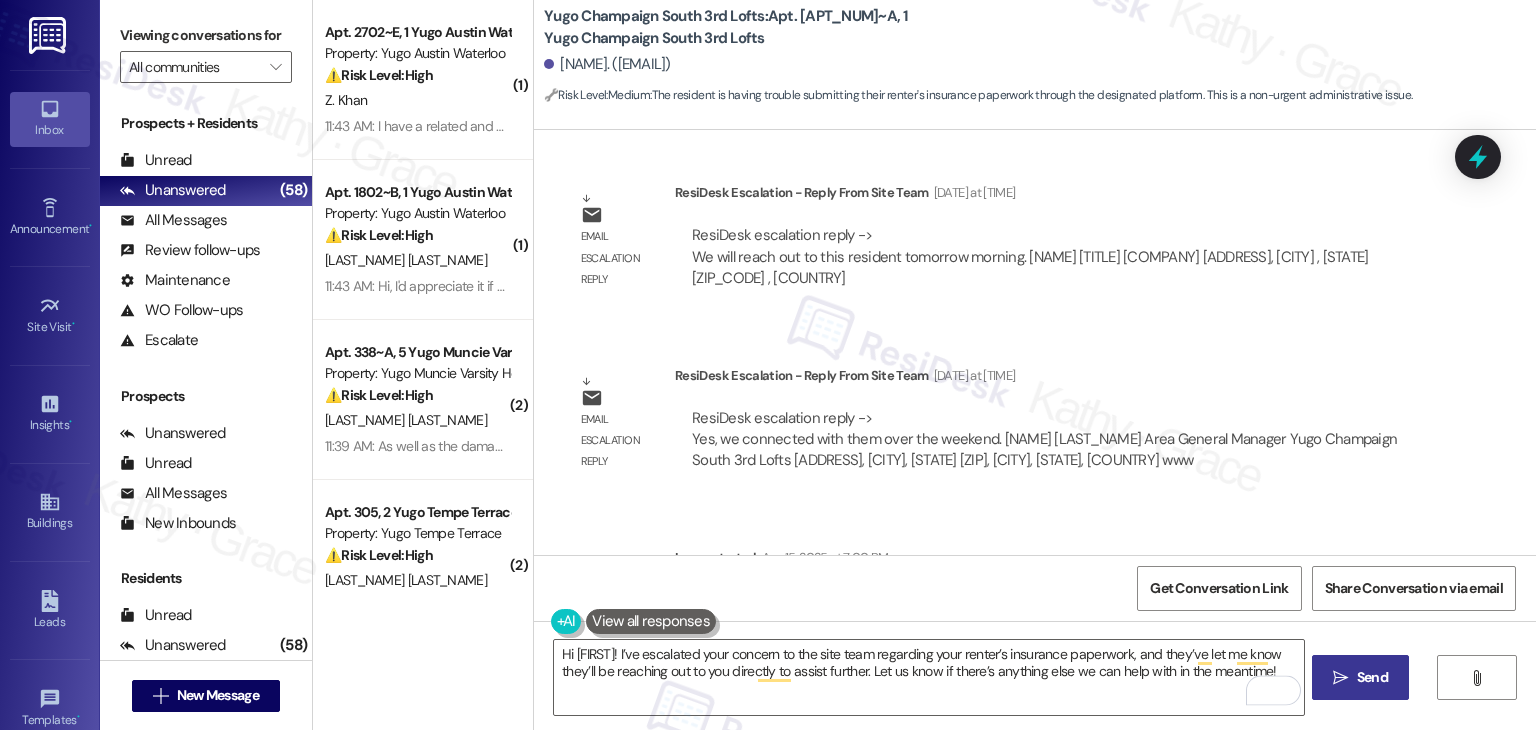click on "Send" at bounding box center [1372, 677] 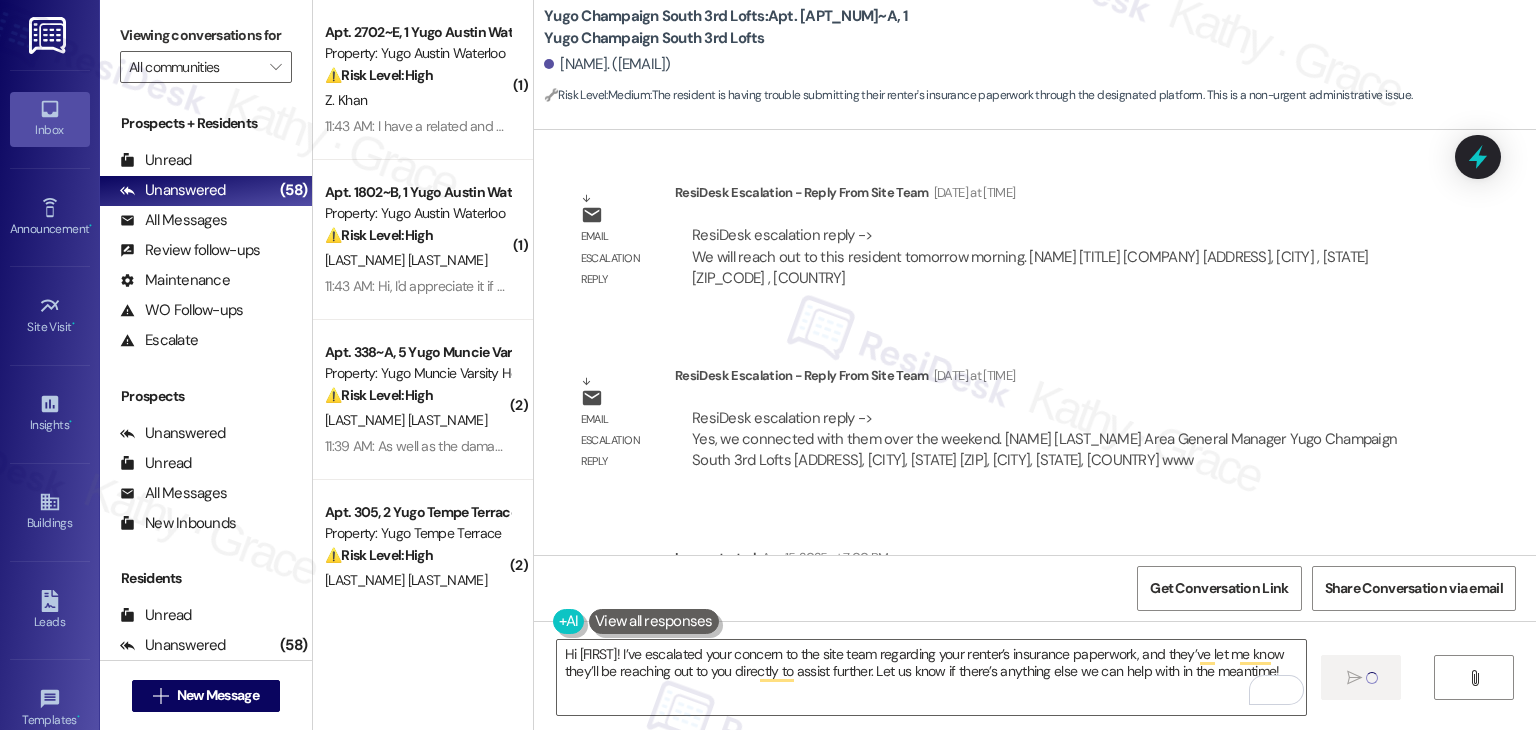 type 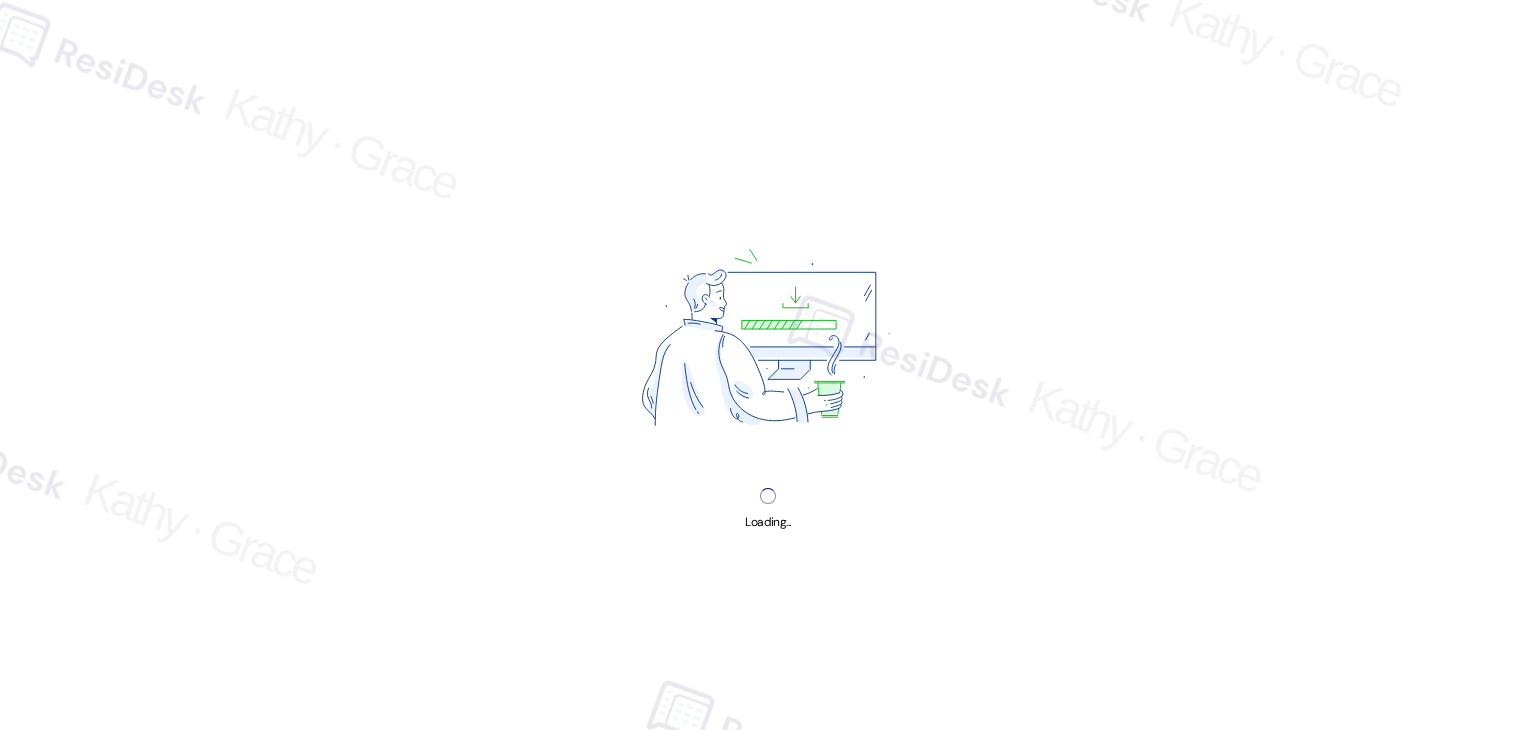 scroll, scrollTop: 0, scrollLeft: 0, axis: both 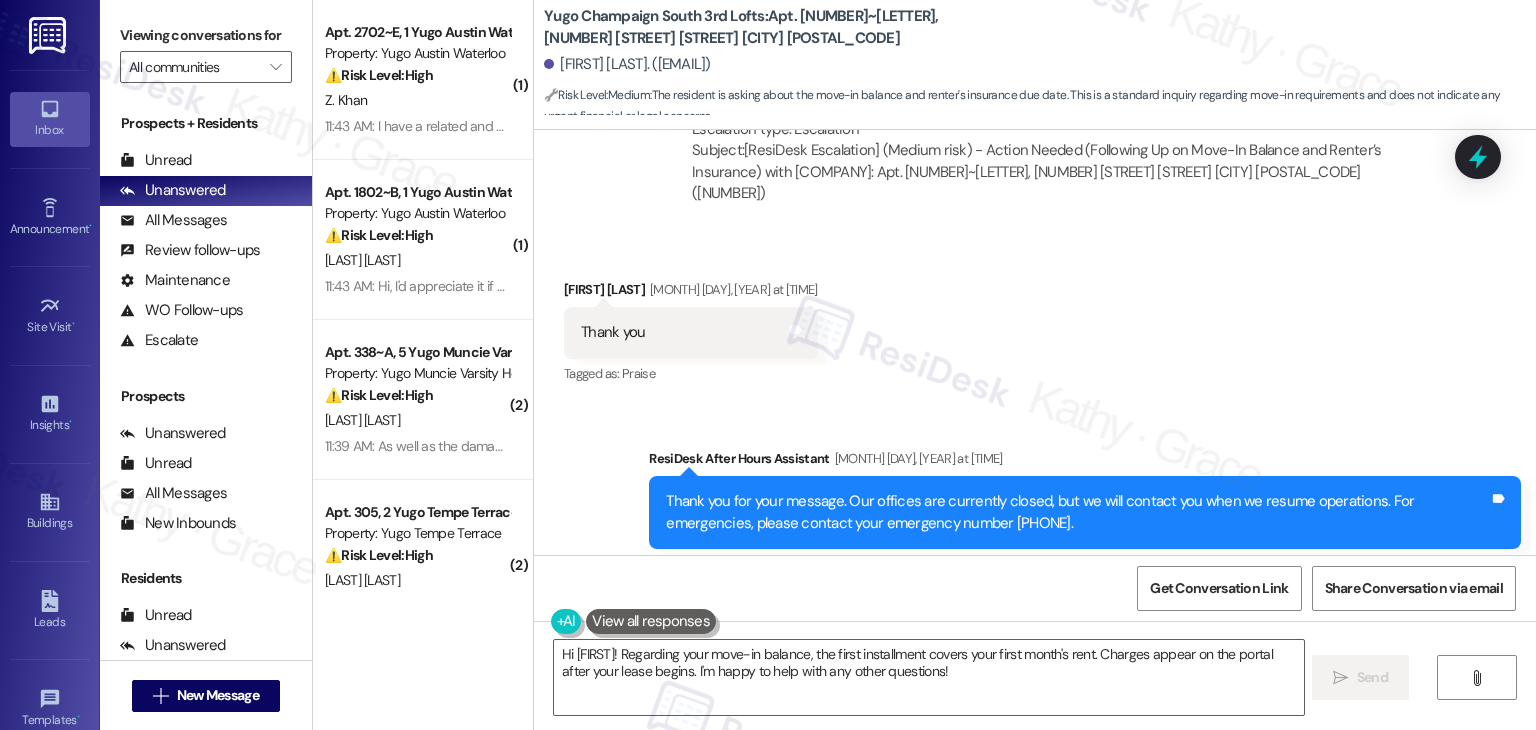 click on "[FIRST] [LAST] [MONTH] [DAY], [YEAR] at [TIME]" at bounding box center [691, 293] 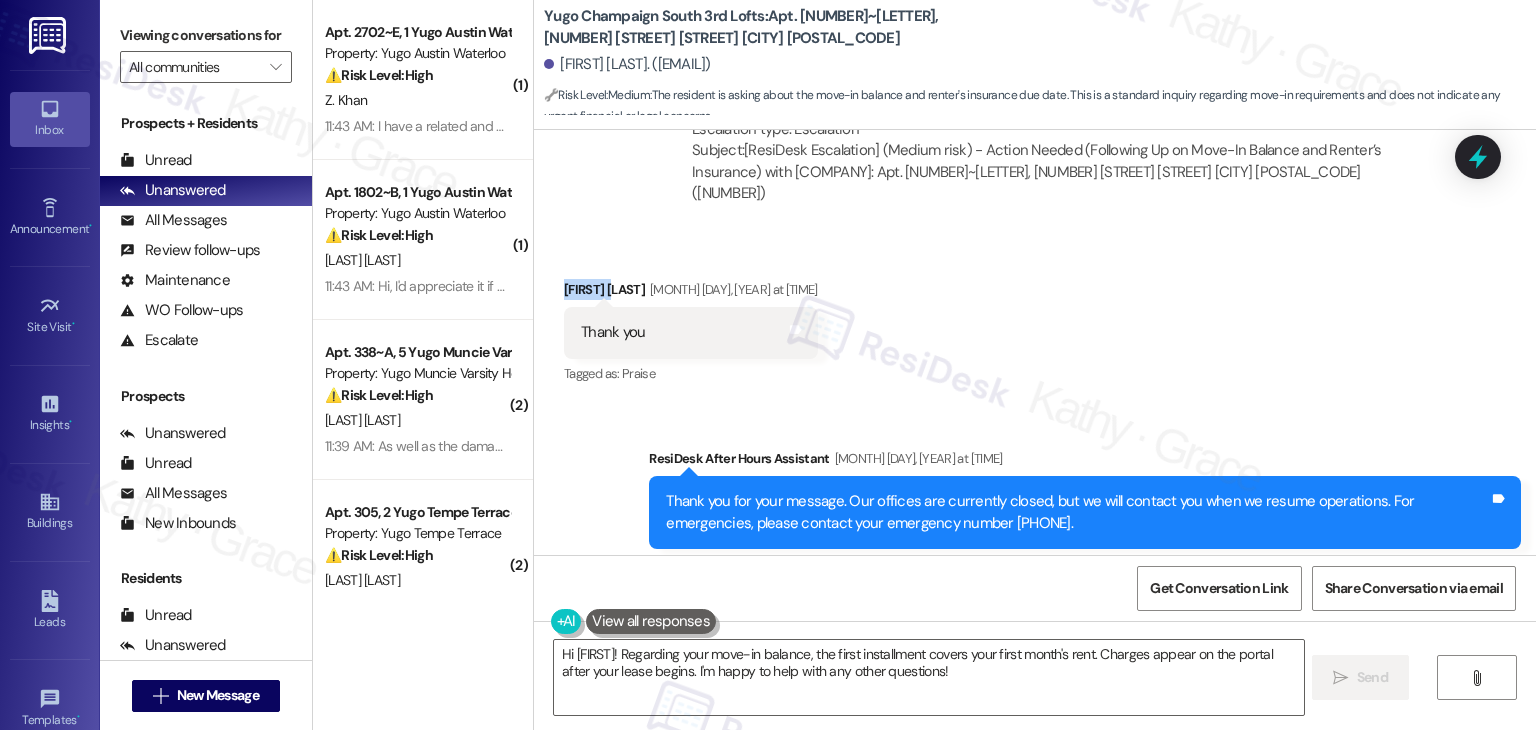 click on "[FIRST] [LAST] [MONTH] [DAY], [YEAR] at [TIME]" at bounding box center [691, 293] 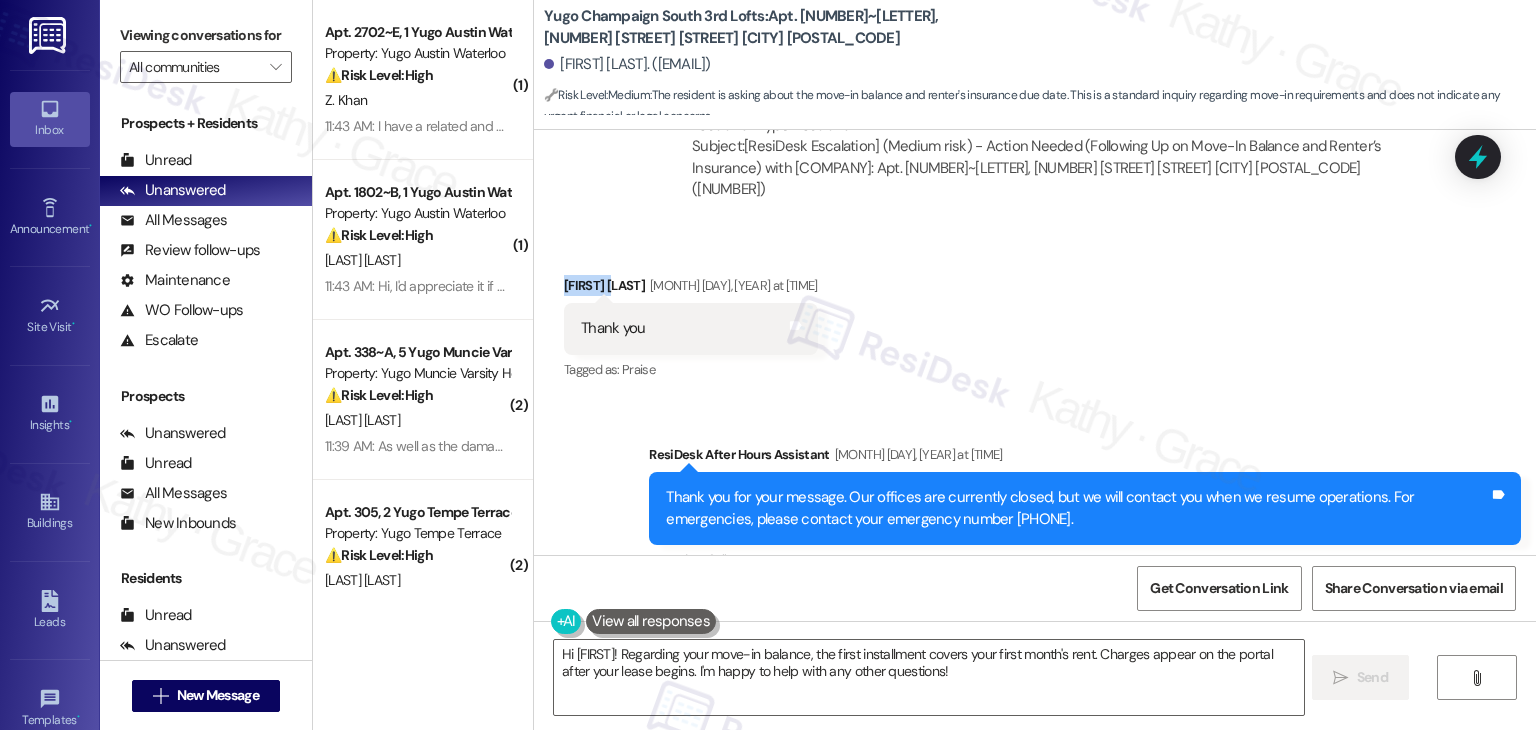 scroll, scrollTop: 1569, scrollLeft: 0, axis: vertical 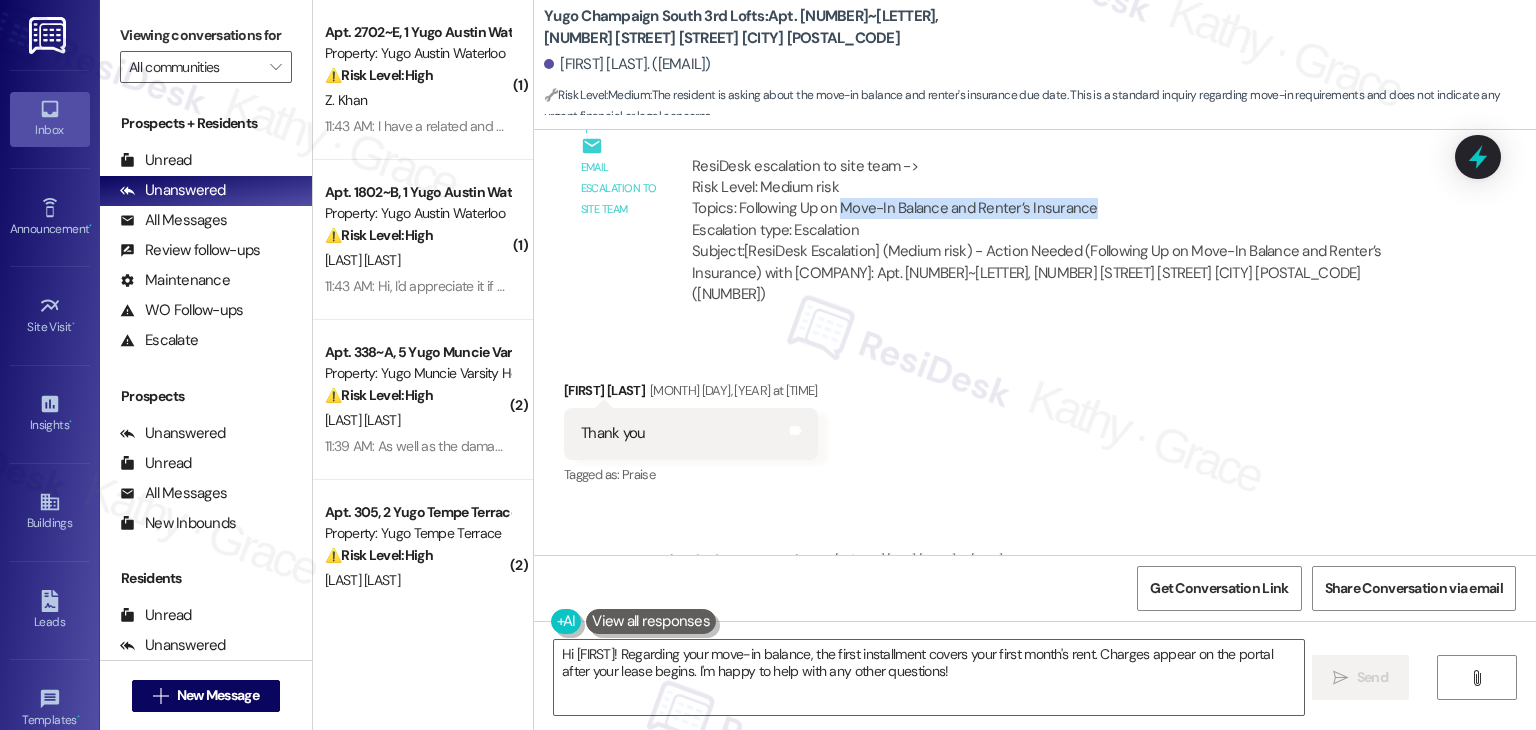 drag, startPoint x: 825, startPoint y: 203, endPoint x: 1080, endPoint y: 206, distance: 255.01764 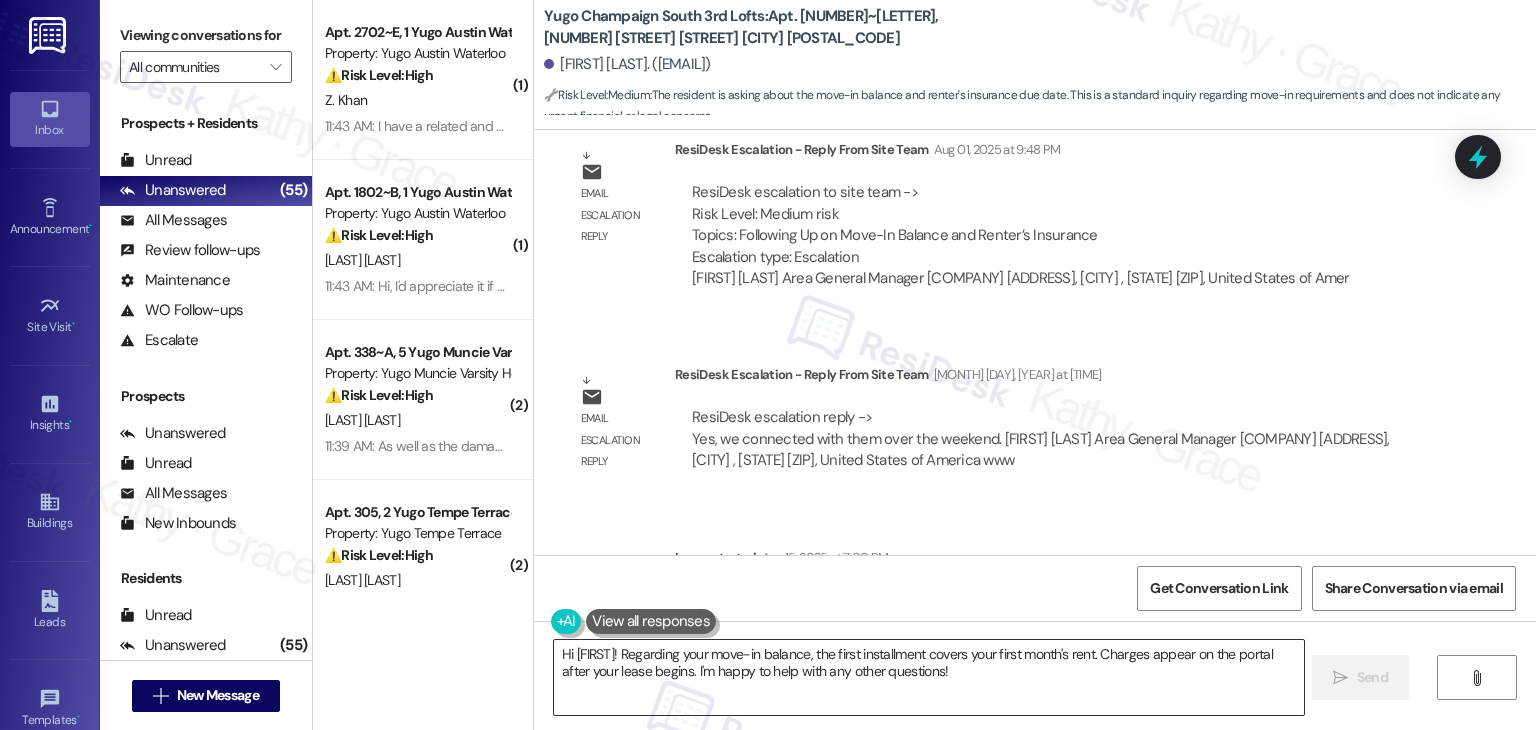 click on "Hi [FIRST]! Regarding your move-in balance, the first installment covers your first month's rent. Charges appear on the portal after your lease begins. I'm happy to help with any other questions!" at bounding box center [928, 677] 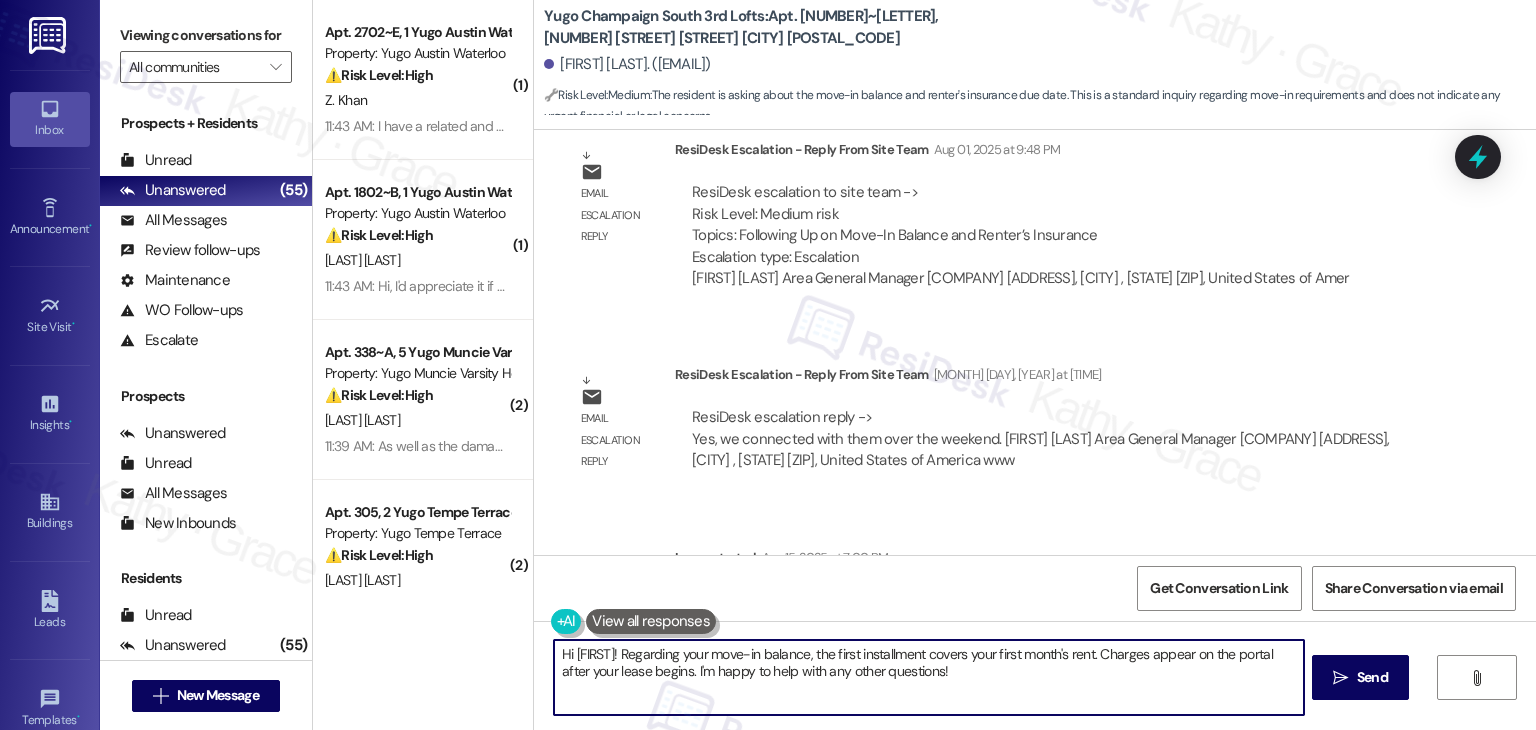 click on "Hi [FIRST]! Regarding your move-in balance, the first installment covers your first month's rent. Charges appear on the portal after your lease begins. I'm happy to help with any other questions!" at bounding box center (928, 677) 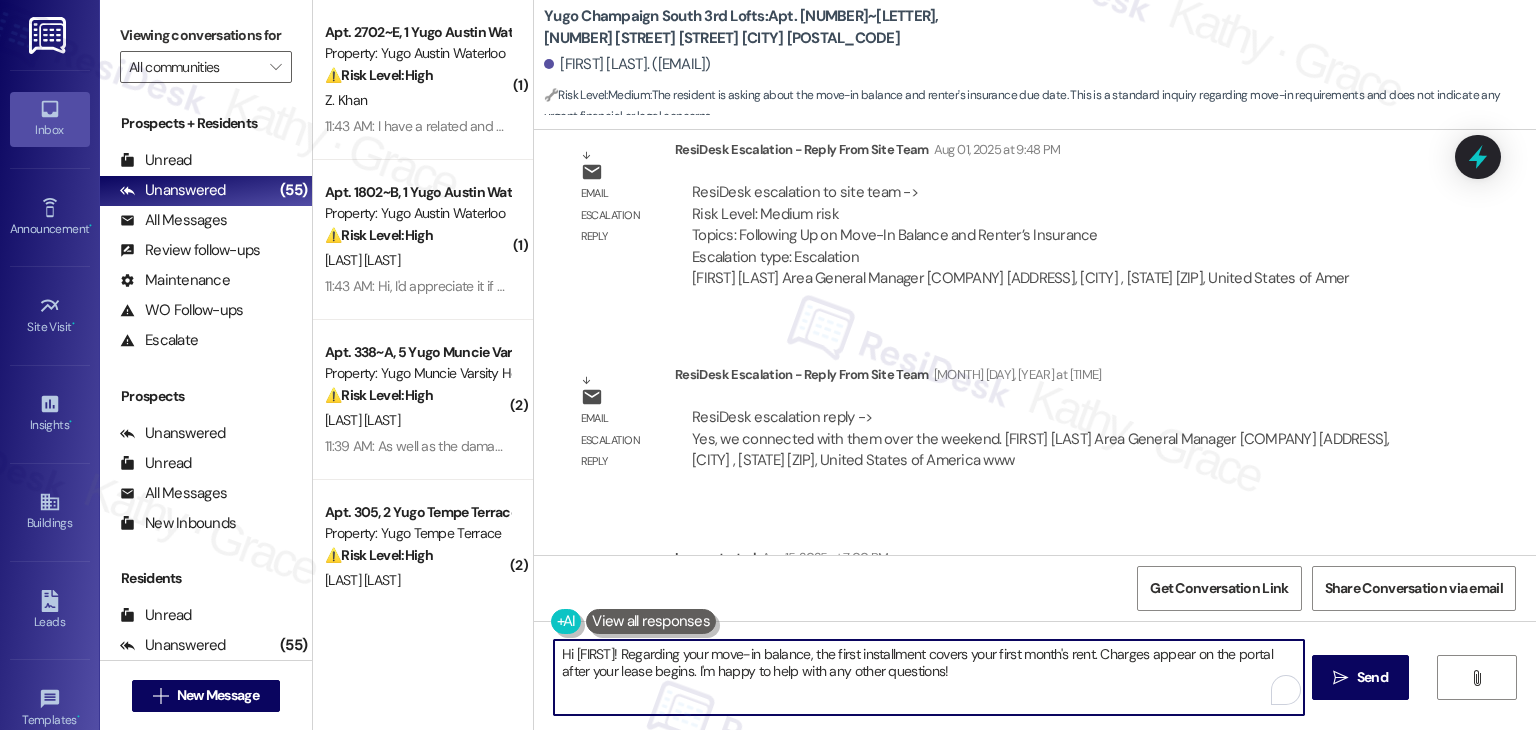 paste on "[FIRST]! I’ve escalated your concern to the site team regarding your move-in balance and renter’s insurance. They’ve let me know they’ll be reaching out to you directly to provide further assistance. If there’s anything else you need in the meantime, feel free to reach out!
Ask ChatGPT" 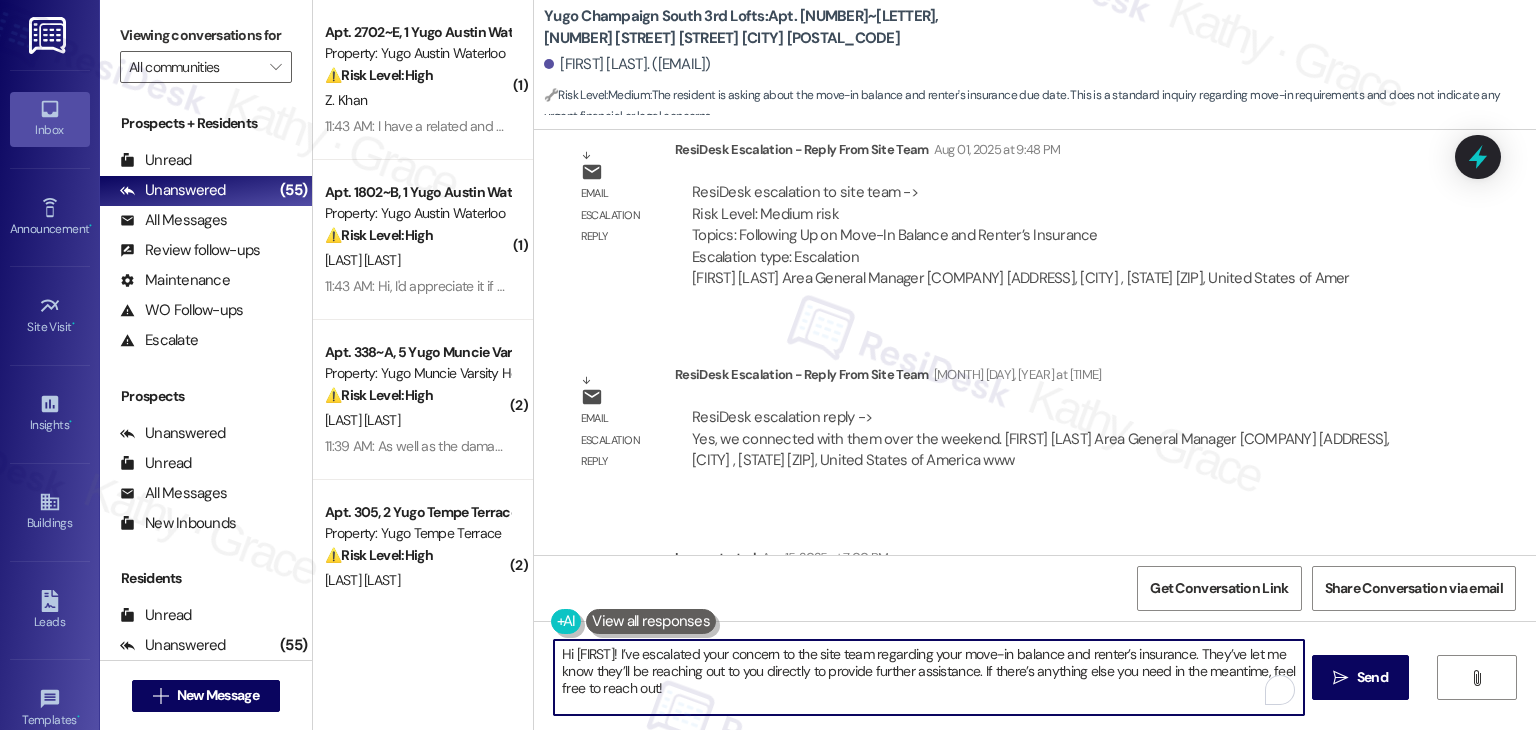 scroll, scrollTop: 135, scrollLeft: 0, axis: vertical 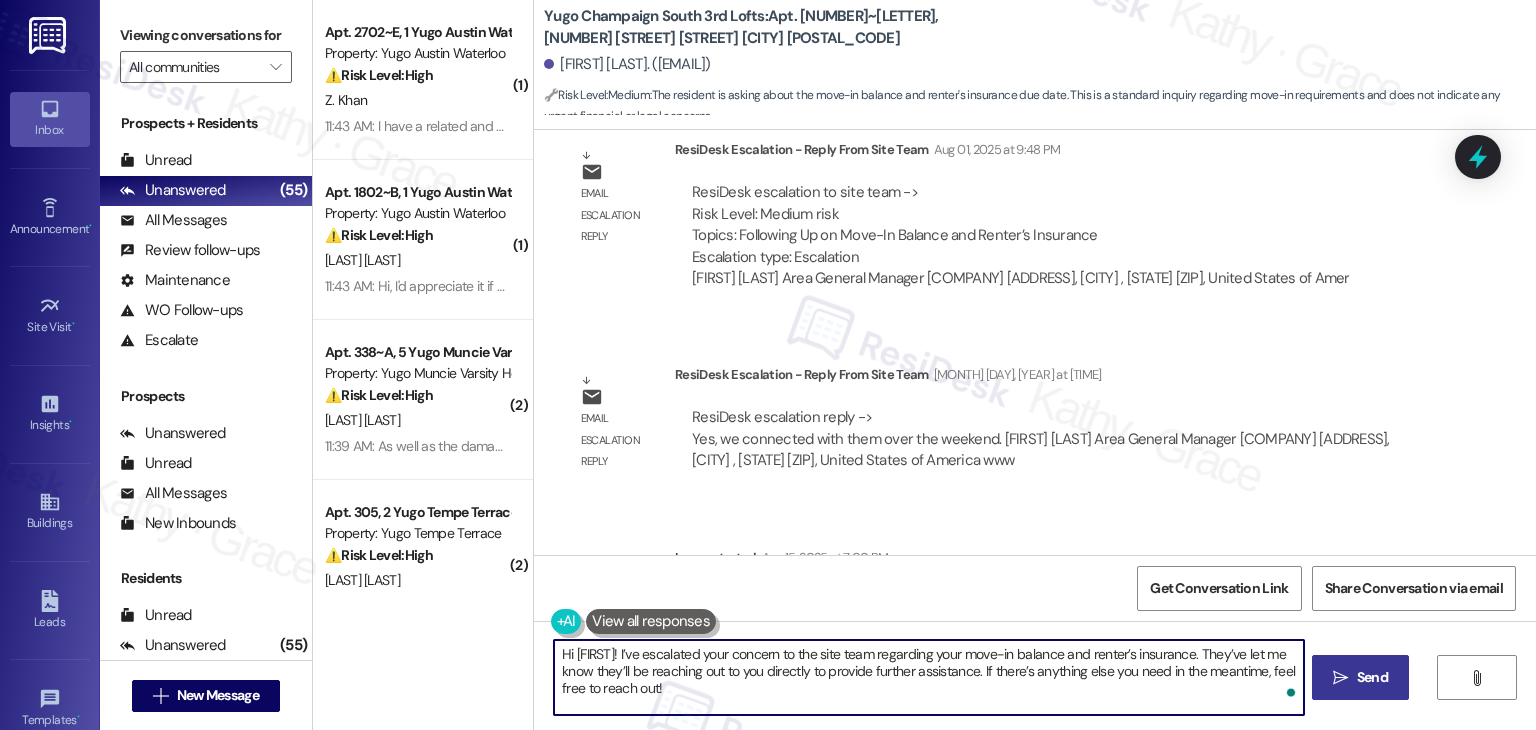 type on "Hi [FIRST]! I’ve escalated your concern to the site team regarding your move-in balance and renter’s insurance. They’ve let me know they’ll be reaching out to you directly to provide further assistance. If there’s anything else you need in the meantime, feel free to reach out!" 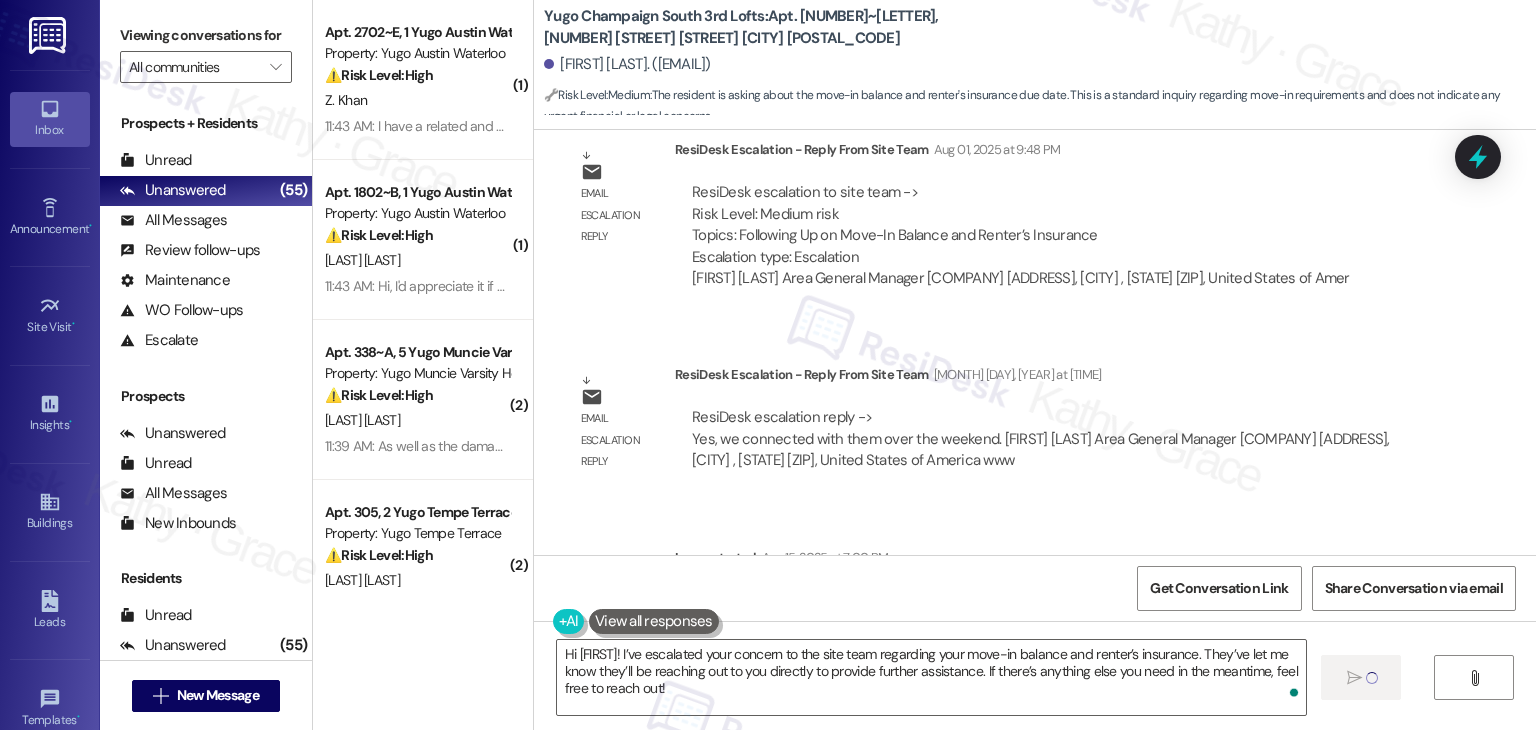 type 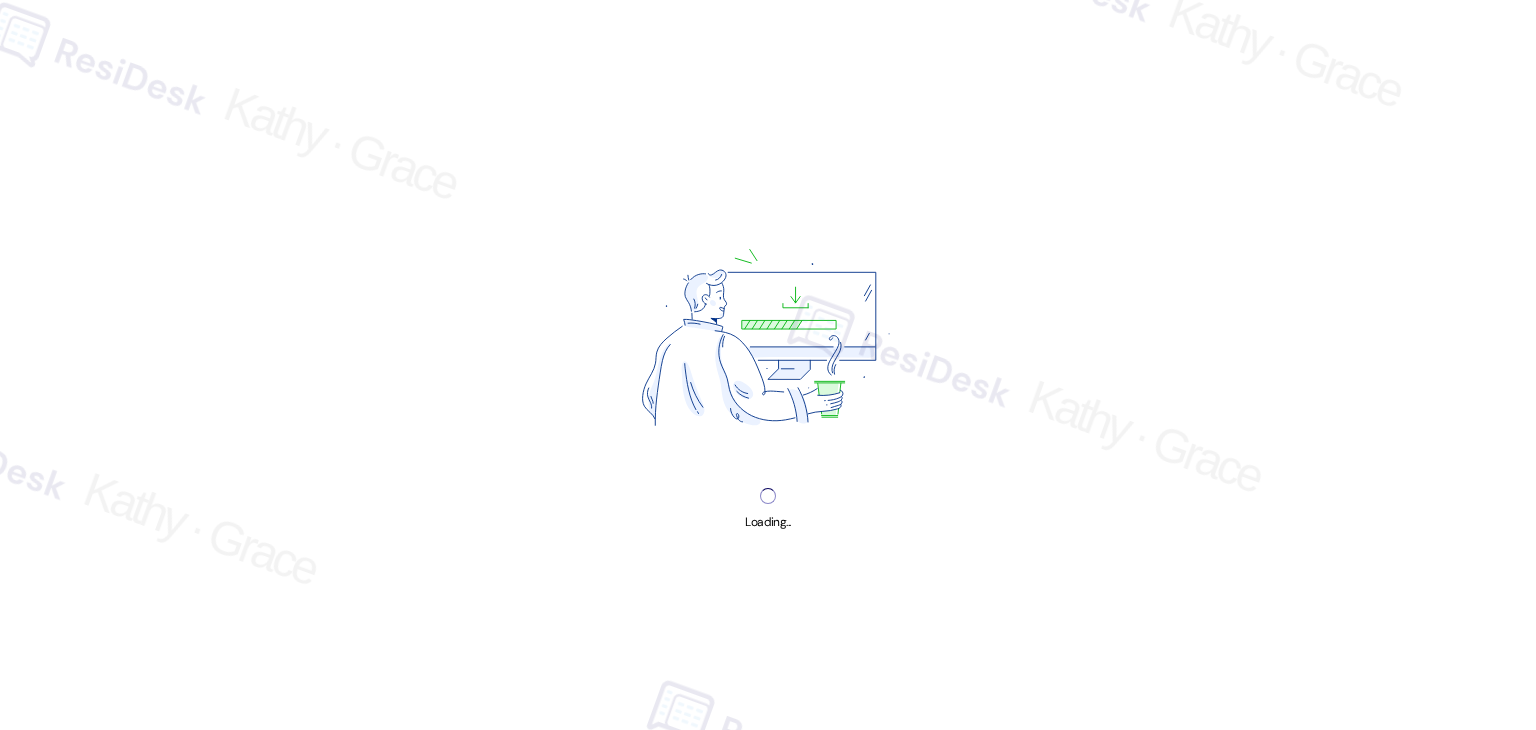 scroll, scrollTop: 0, scrollLeft: 0, axis: both 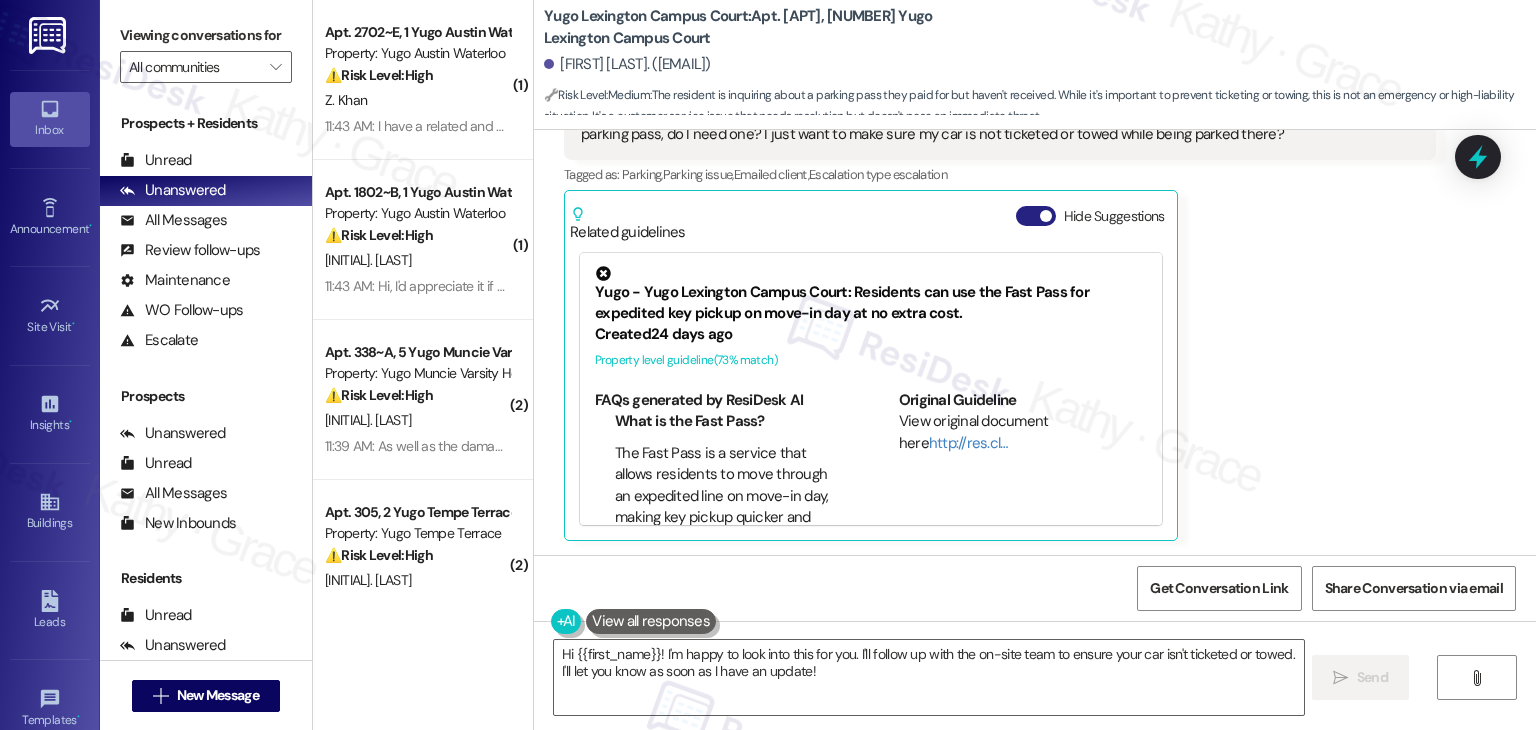 click on "Hide Suggestions" at bounding box center (1036, 216) 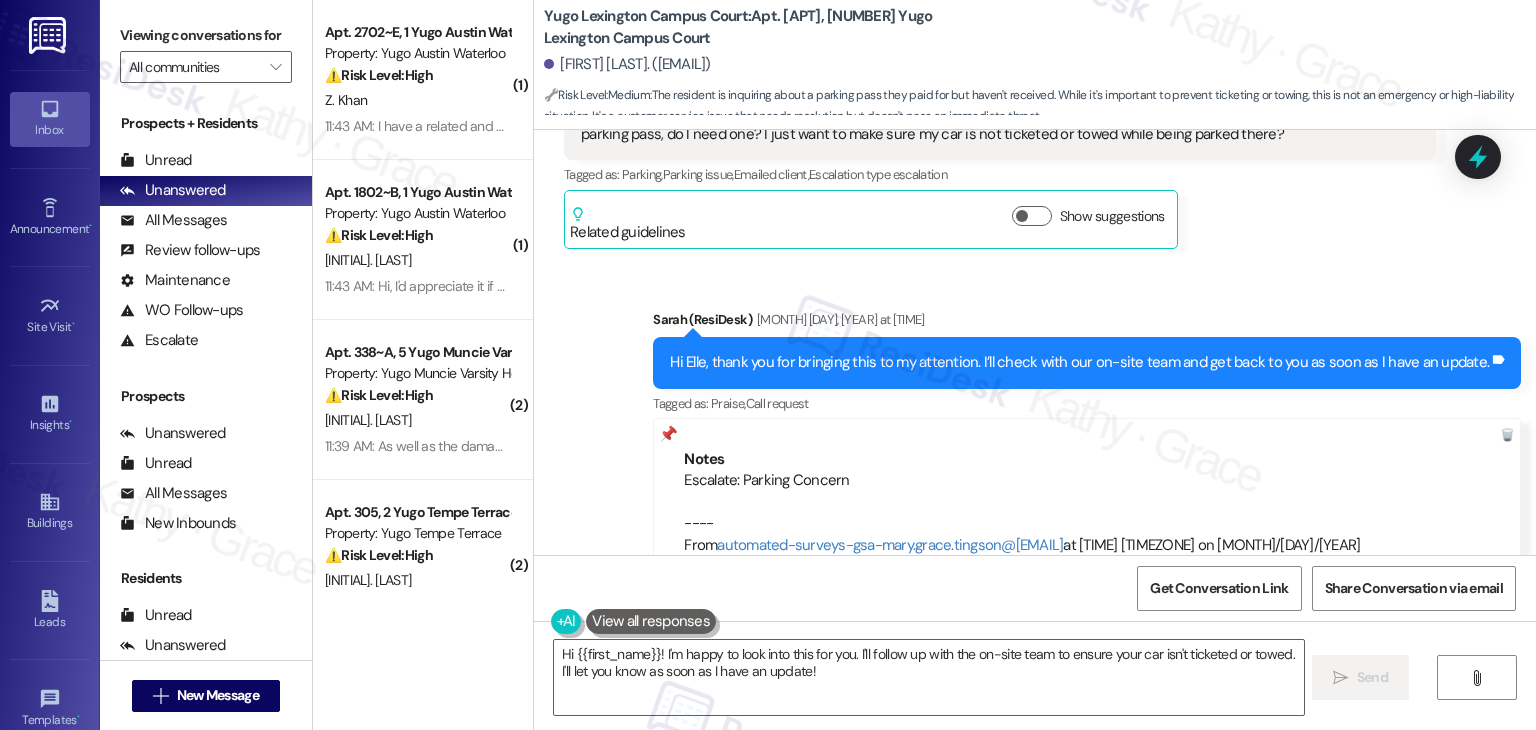 click on "Sent via SMS Sarah   (ResiDesk) Aug 01, 2025 at 5:56 PM Hi Elle, thank you for bringing this to my attention. I’ll check with our on-site team and get back to you as soon as I have an update. Tags and notes Tagged as:   Praise ,  Click to highlight conversations about Praise Call request Click to highlight conversations about Call request Notes Escalate: Parking Concern
----
From  automated-surveys-gsa-mary.grace.tingson@gsa.com  at 6:57PM Eastern time on 08/01/2025" at bounding box center [1035, 433] 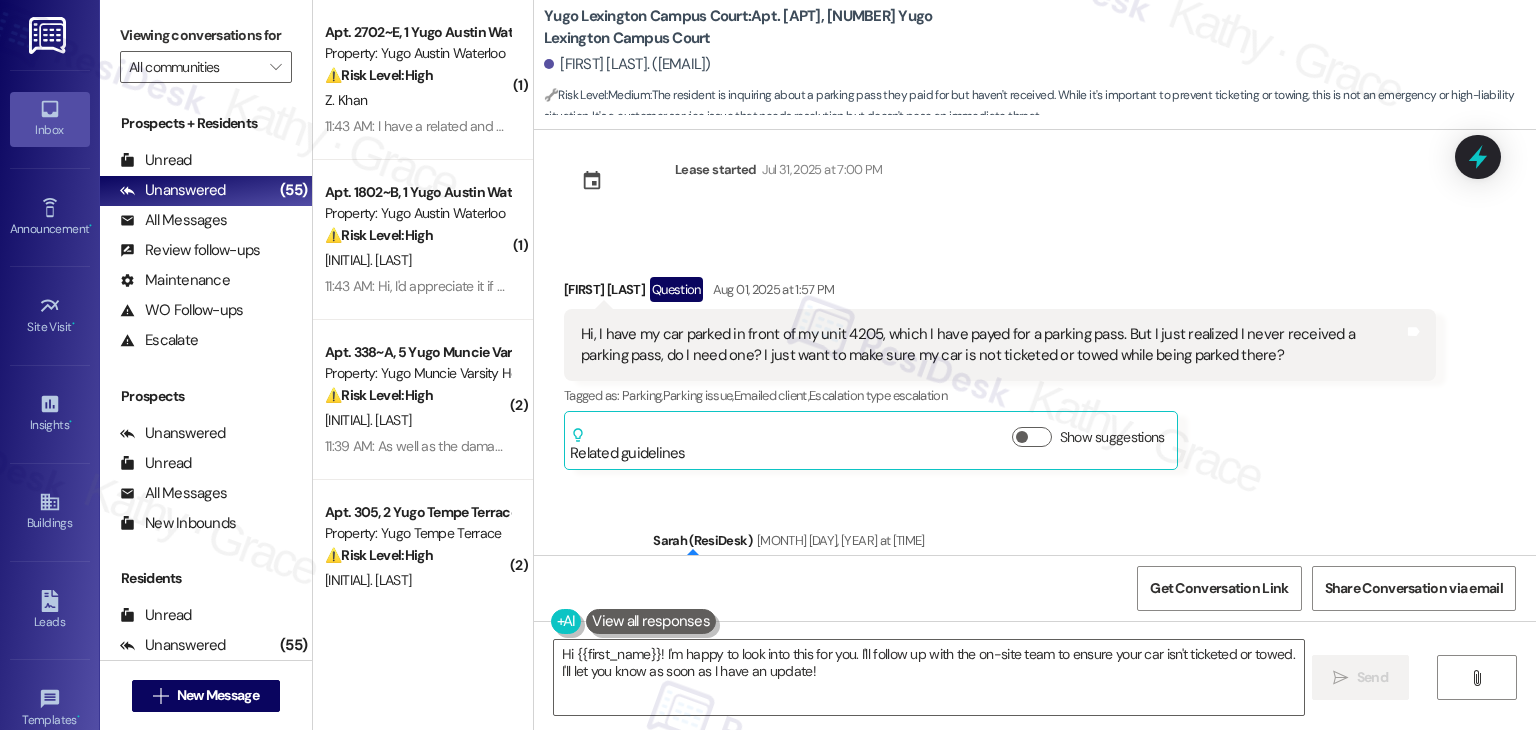 scroll, scrollTop: 2099, scrollLeft: 0, axis: vertical 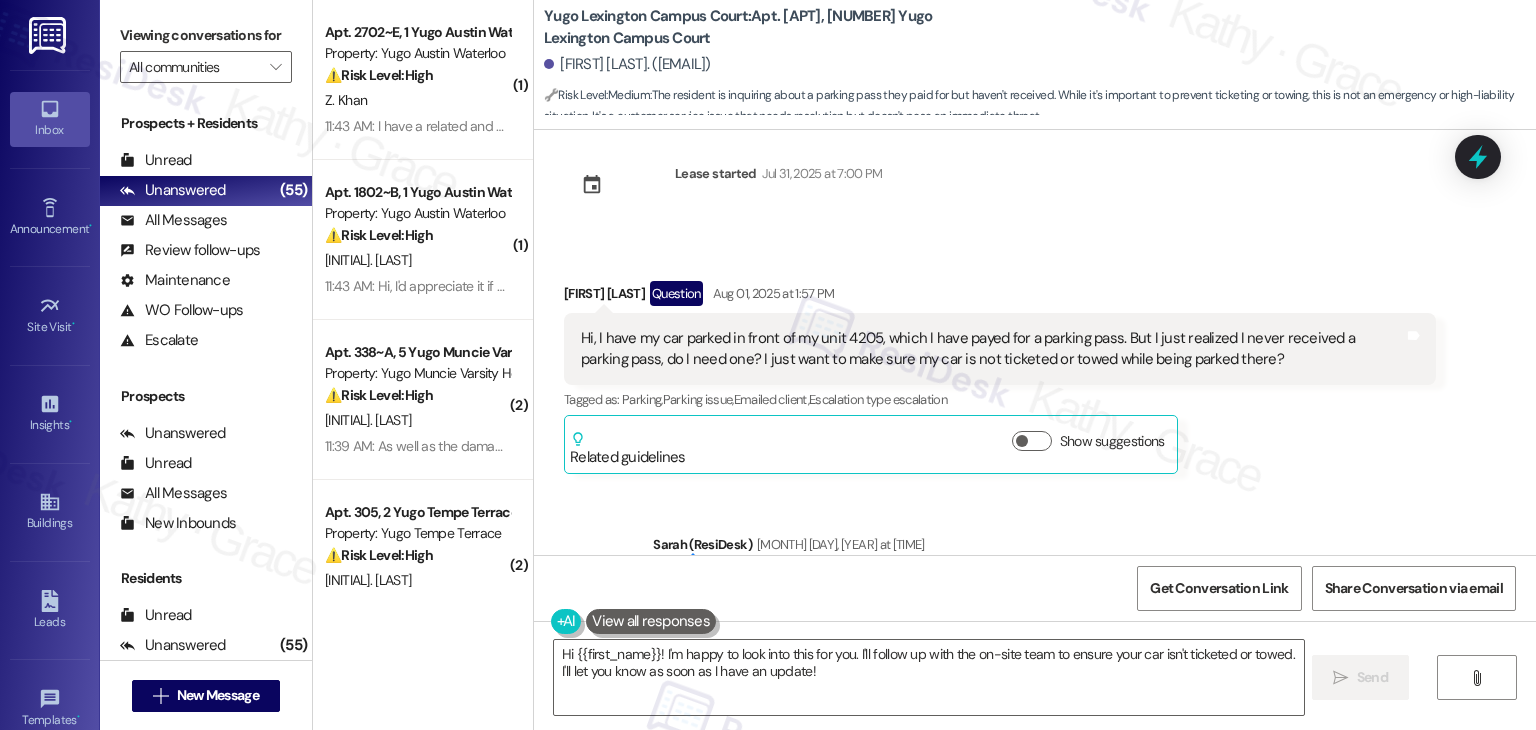 click on "Elle Mcdonald Question Aug 01, 2025 at 1:57 PM Hi, I have my car parked in front of my unit 4205, which I have payed for a parking pass. But I just realized I never received a parking pass, do I need one? I just want to make sure my car is not ticketed or towed while being parked there?  Tags and notes Tagged as:   Parking ,  Click to highlight conversations about Parking Parking issue ,  Click to highlight conversations about Parking issue Emailed client ,  Click to highlight conversations about Emailed client Escalation type escalation Click to highlight conversations about Escalation type escalation  Related guidelines Show suggestions" at bounding box center (1000, 378) 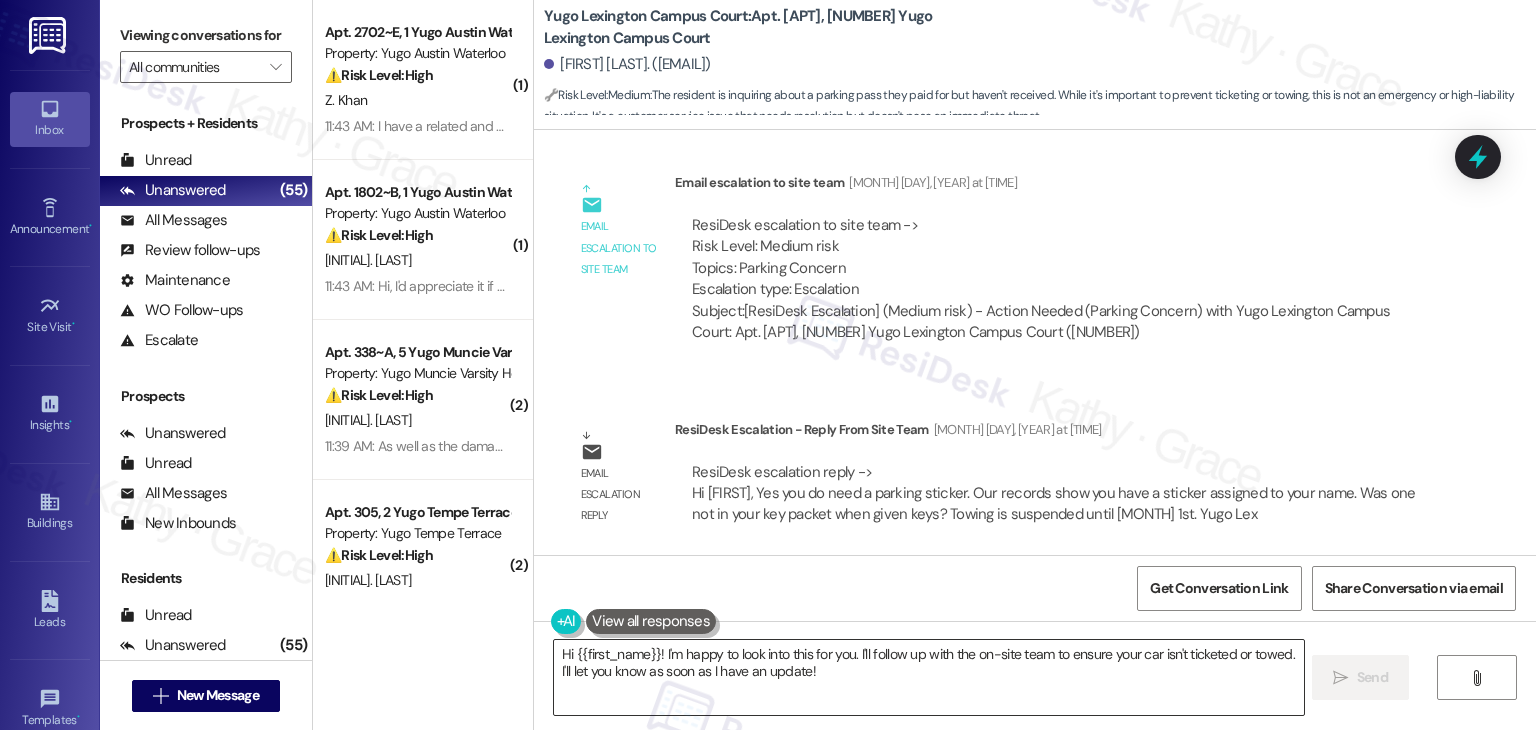 click on "Hi {{first_name}}! I'm happy to look into this for you. I'll follow up with the on-site team to ensure your car isn't ticketed or towed. I'll let you know as soon as I have an update!" at bounding box center (928, 677) 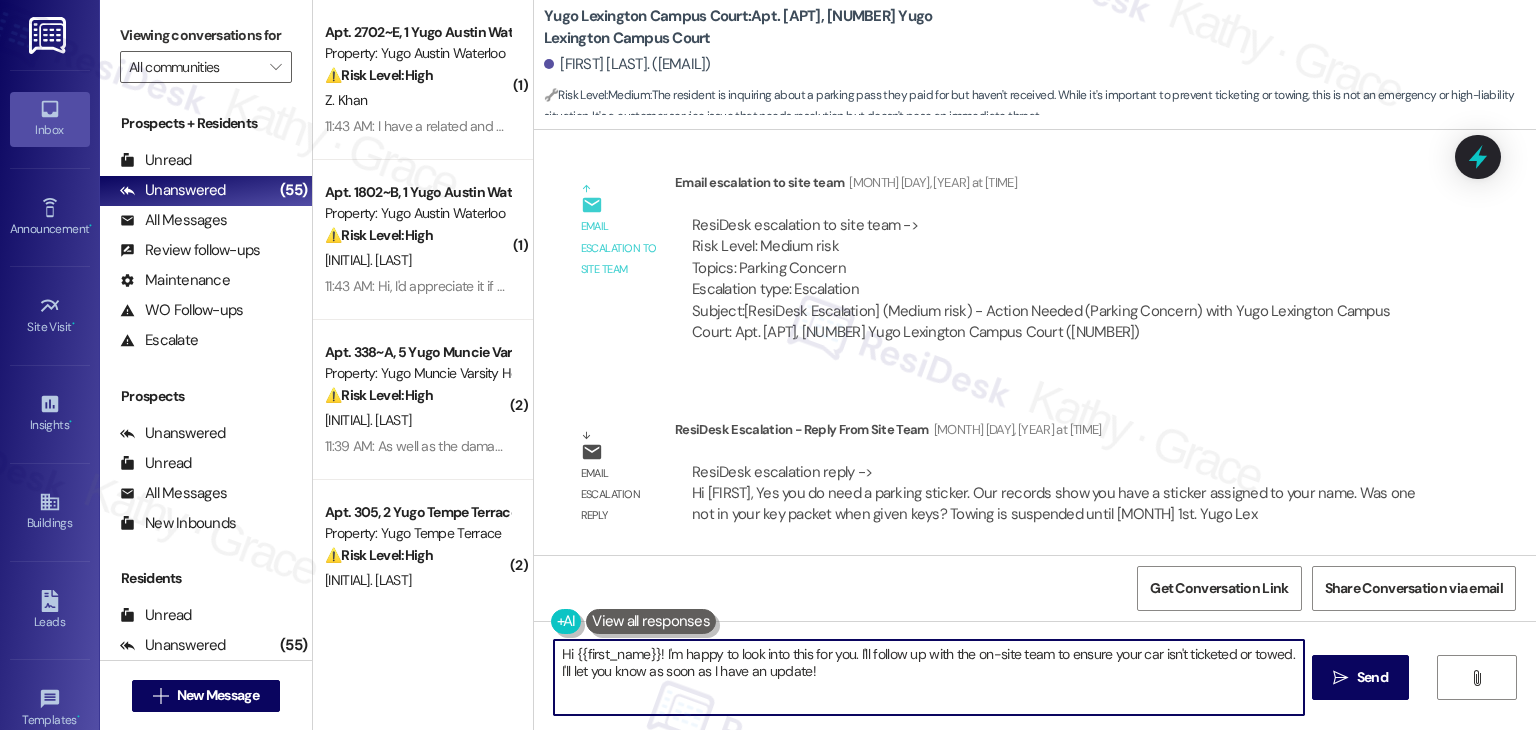 click on "Hi {{first_name}}! I'm happy to look into this for you. I'll follow up with the on-site team to ensure your car isn't ticketed or towed. I'll let you know as soon as I have an update!" at bounding box center (928, 677) 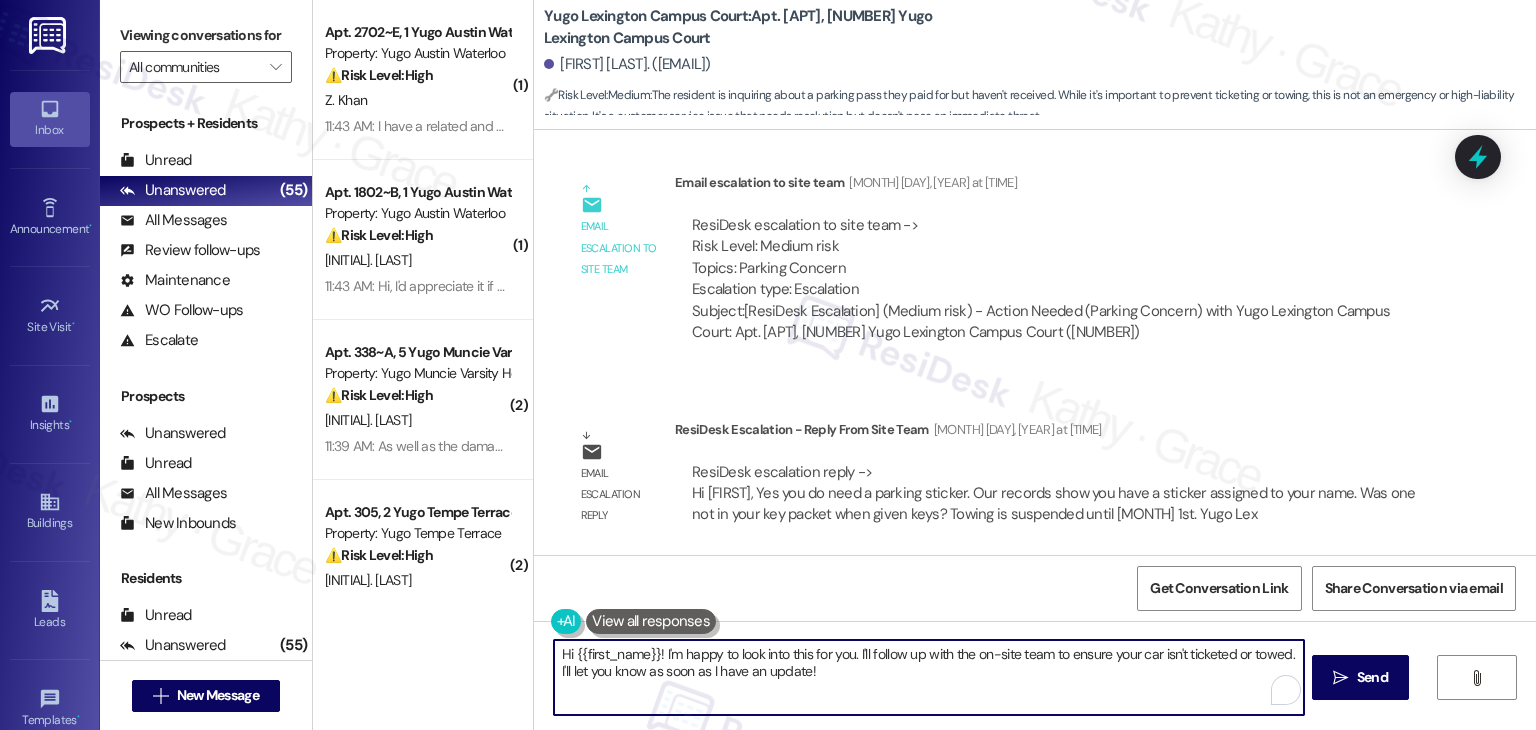 paste on "Elle! I’ve shared your concern with the site team, and they confirmed that a parking sticker is required. According to their records, a sticker has already been assigned to your name. Was it not included in your key packet when you received your keys? Also, just so you know, towing is currently suspended until September 1st." 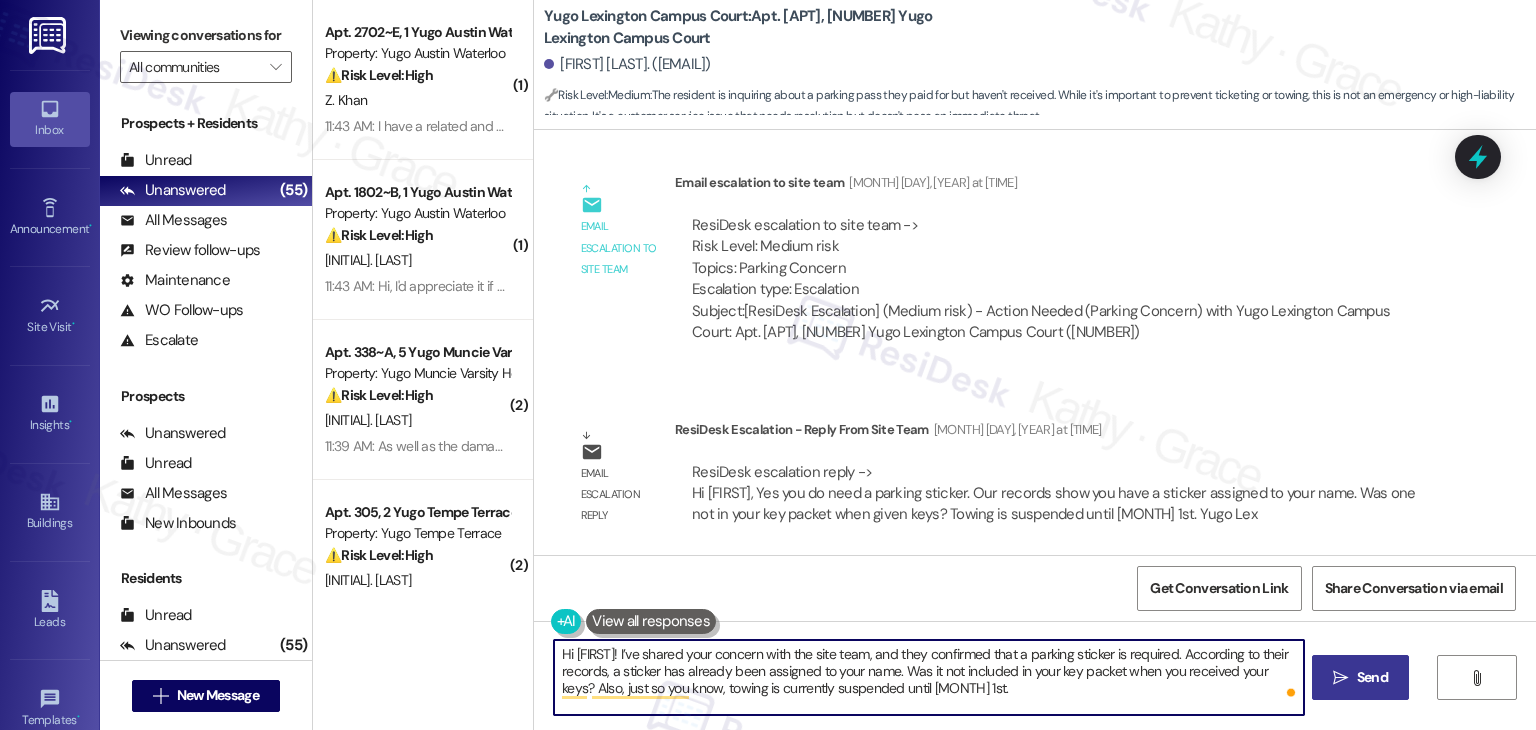 type on "Hi Elle! I’ve shared your concern with the site team, and they confirmed that a parking sticker is required. According to their records, a sticker has already been assigned to your name. Was it not included in your key packet when you received your keys? Also, just so you know, towing is currently suspended until September 1st." 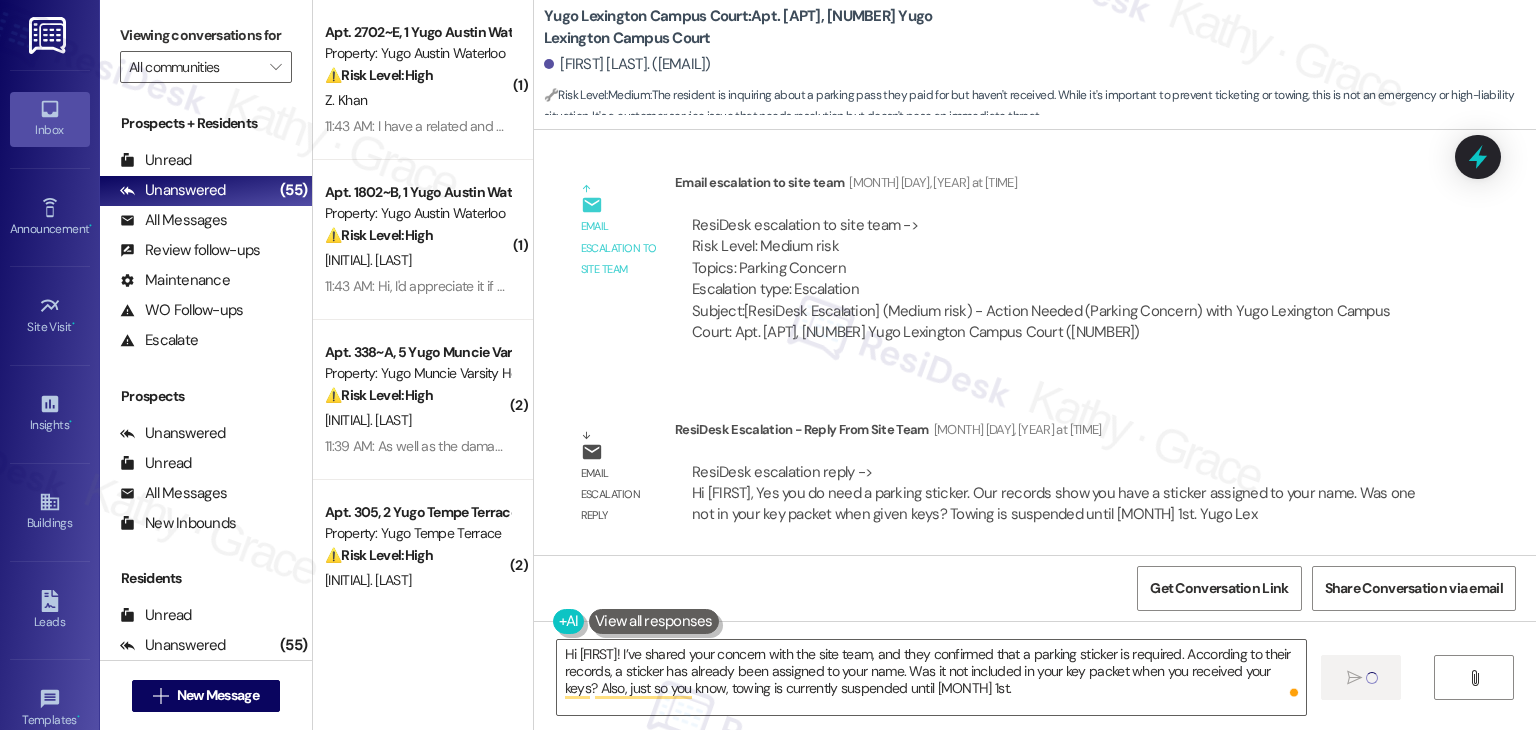 type 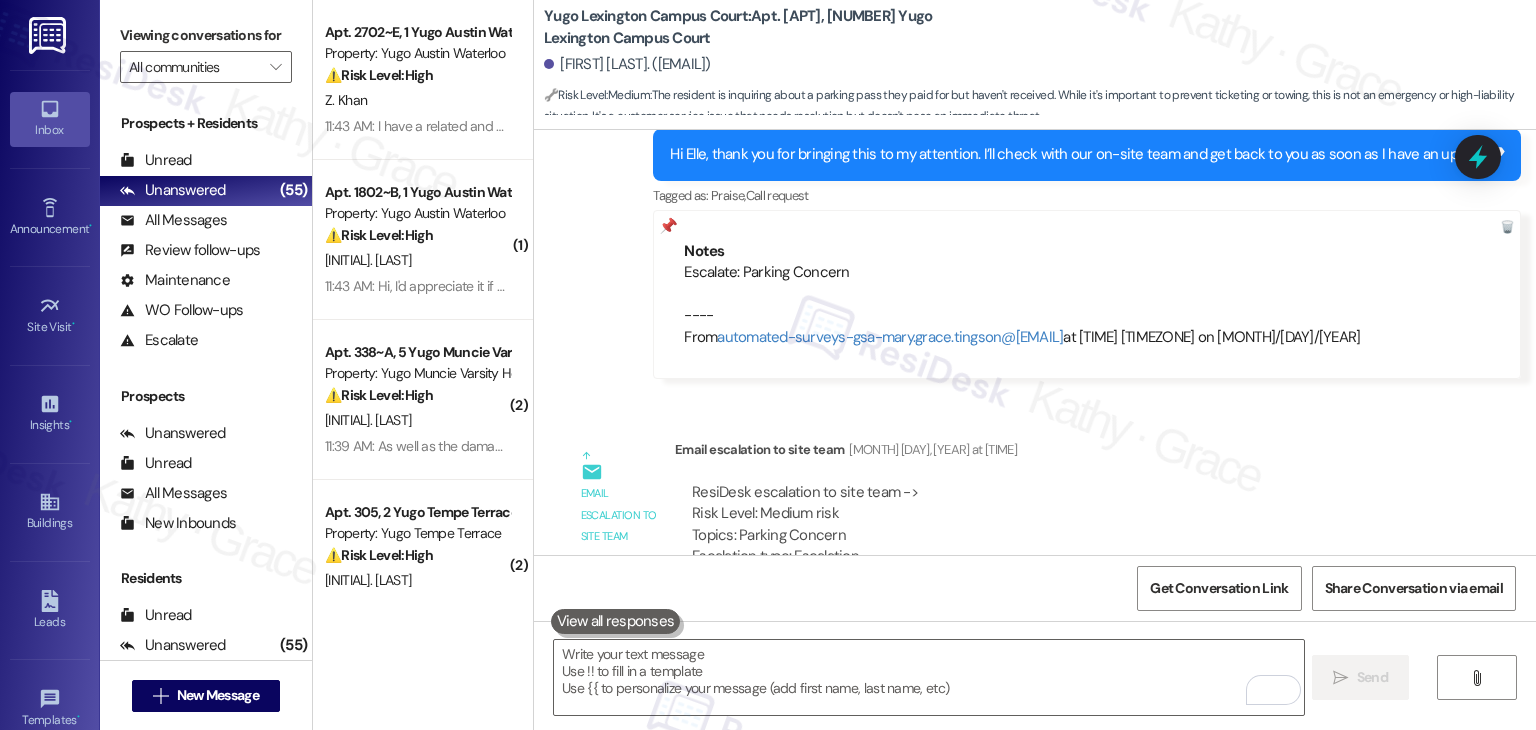 scroll, scrollTop: 2981, scrollLeft: 0, axis: vertical 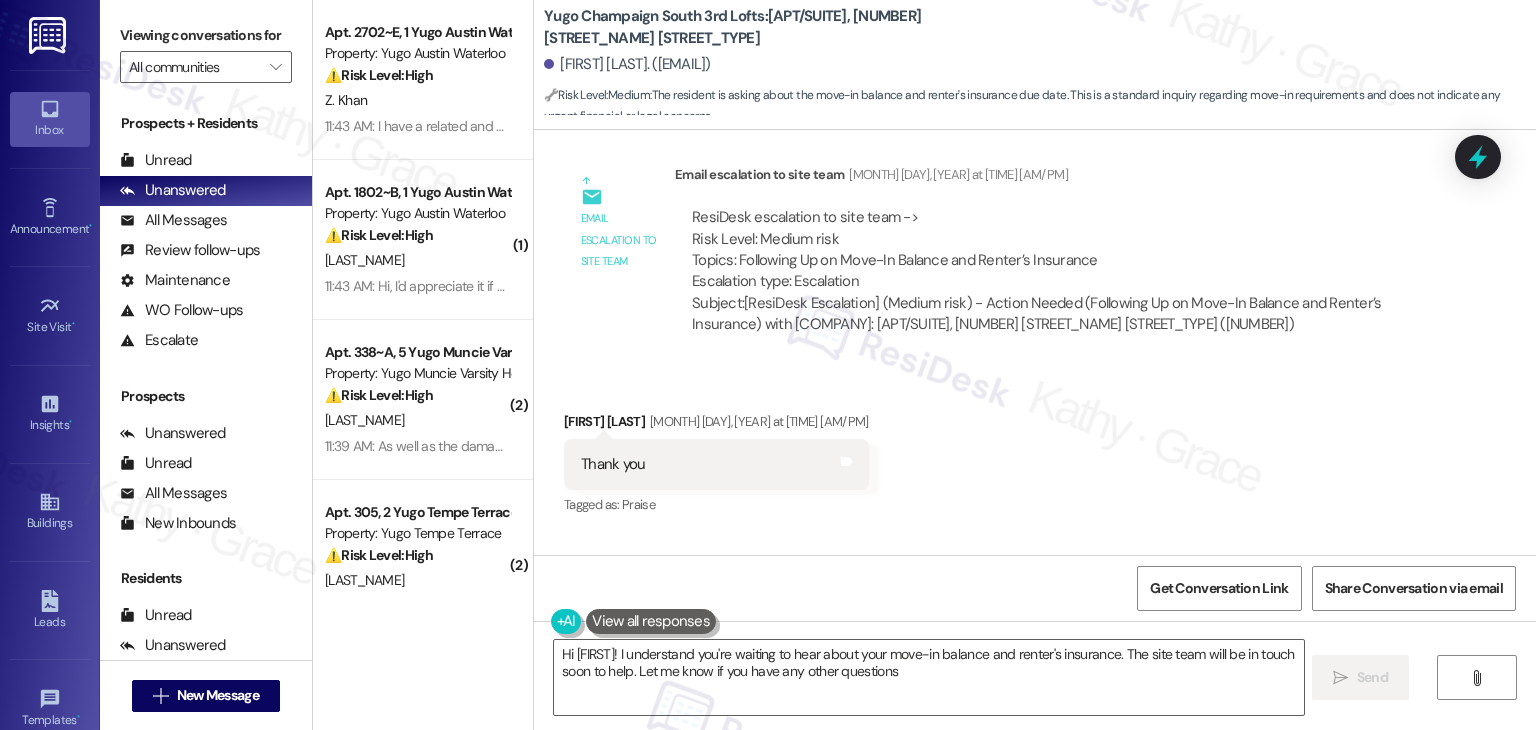 type on "Hi [FIRST]! I understand you're waiting to hear about your move-in balance and renter's insurance. The site team will be in touch soon to help. Let me know if you have any other questions!" 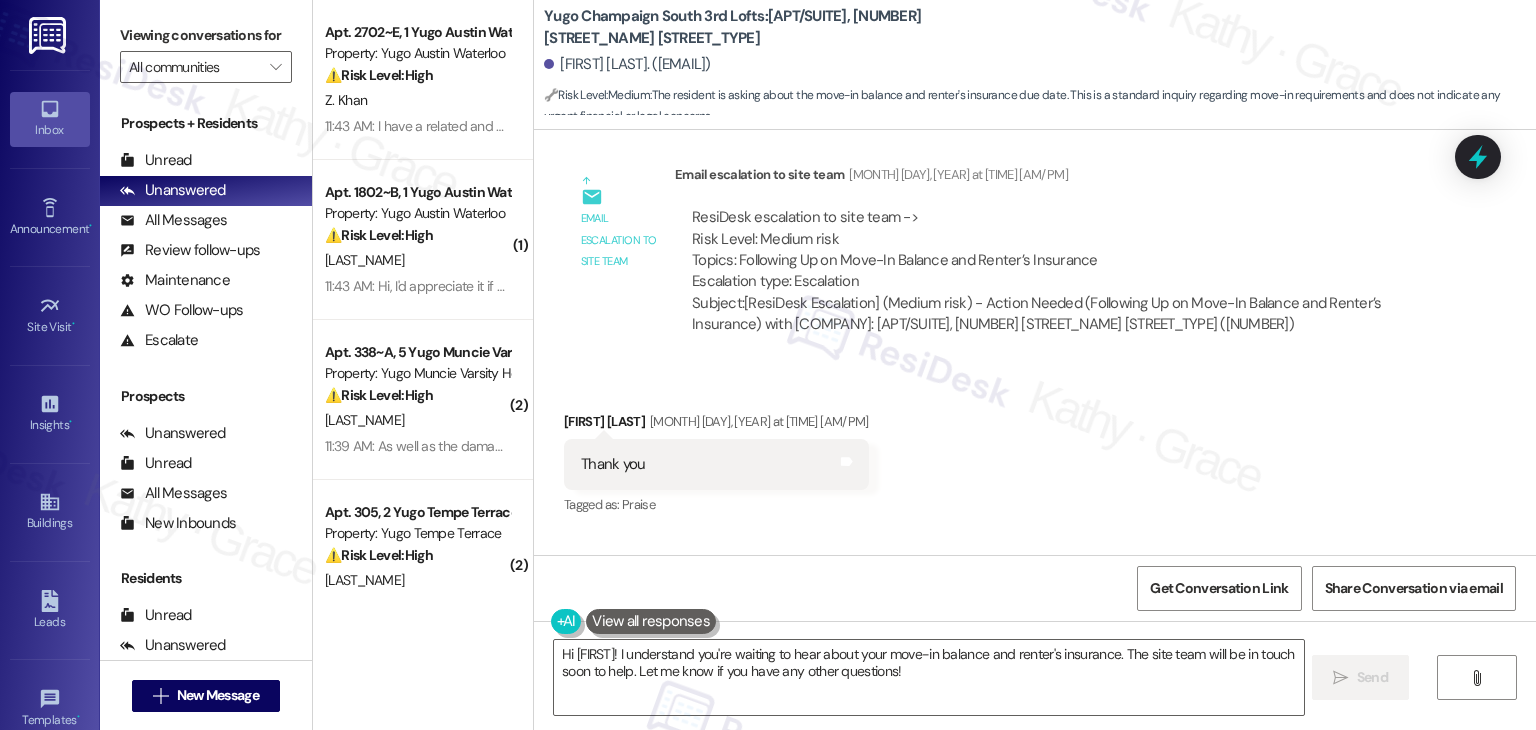 click on "Received via SMS [FIRST] [LAST] [MONTH] [DAY], [YEAR] at [TIME] [AM/PM] Thank you Tags and notes Tagged as: Praise Click to highlight conversations about Praise" at bounding box center [1035, 450] 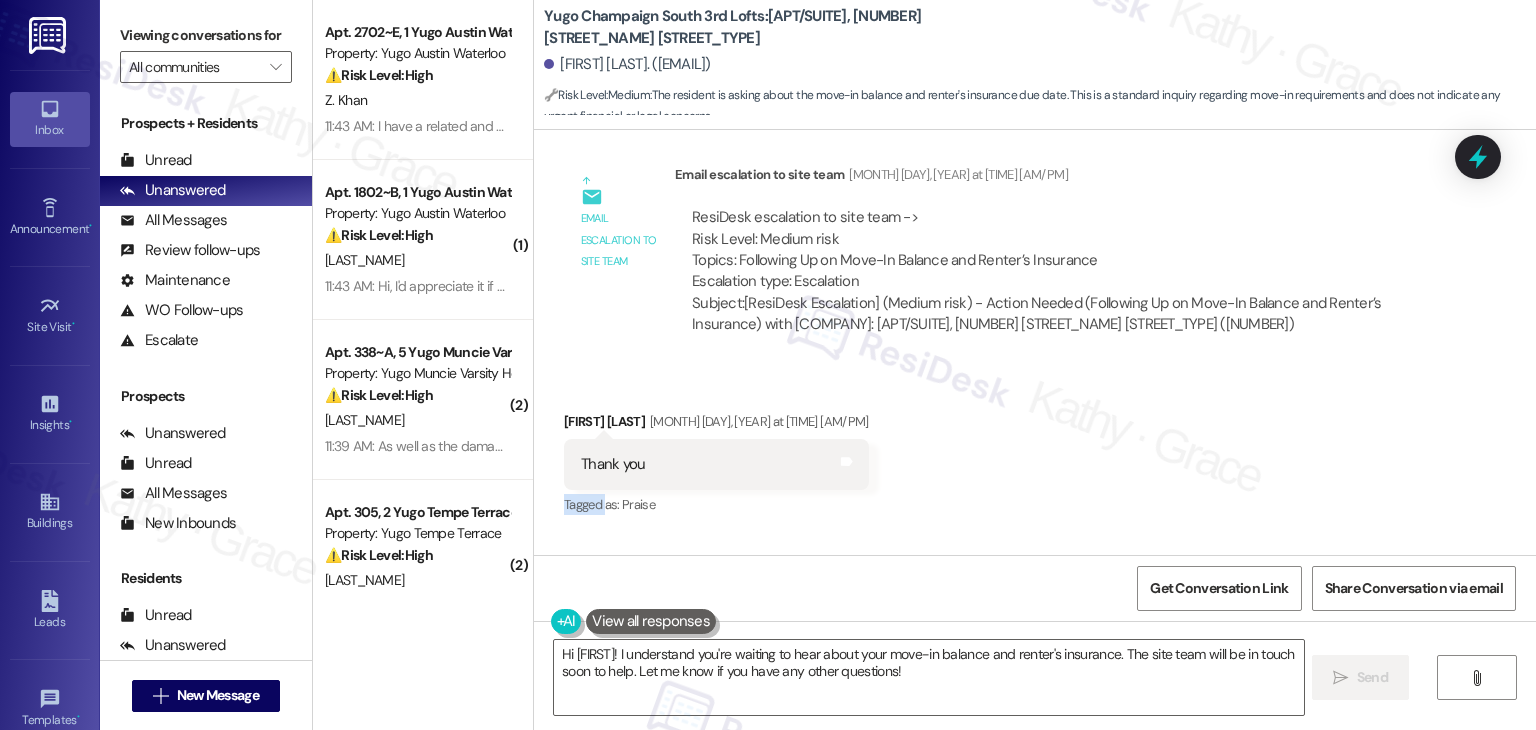 click on "Received via SMS [FIRST] [LAST] [MONTH] [DAY], [YEAR] at [TIME] [AM/PM] Thank you Tags and notes Tagged as: Praise Click to highlight conversations about Praise" at bounding box center (1035, 450) 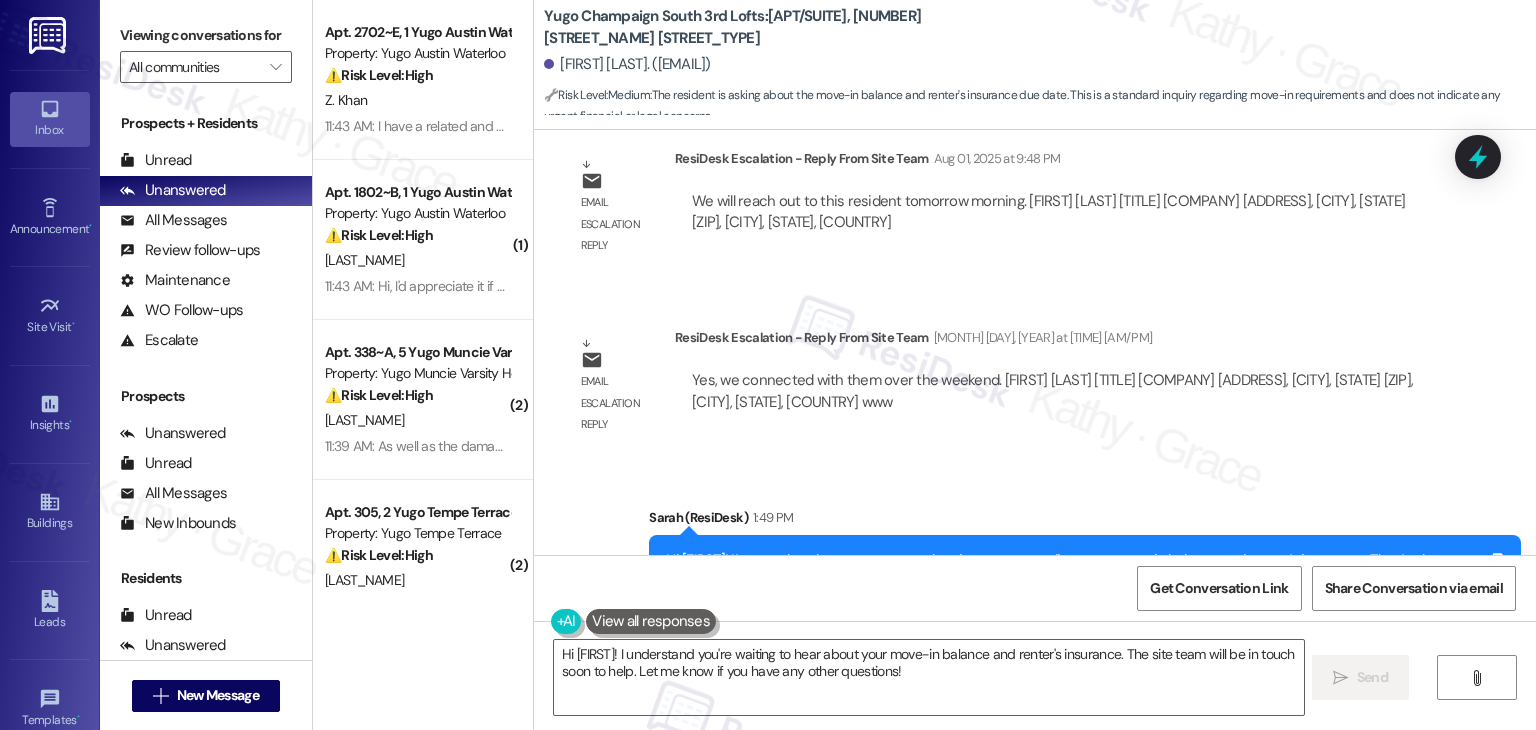 scroll, scrollTop: 2381, scrollLeft: 0, axis: vertical 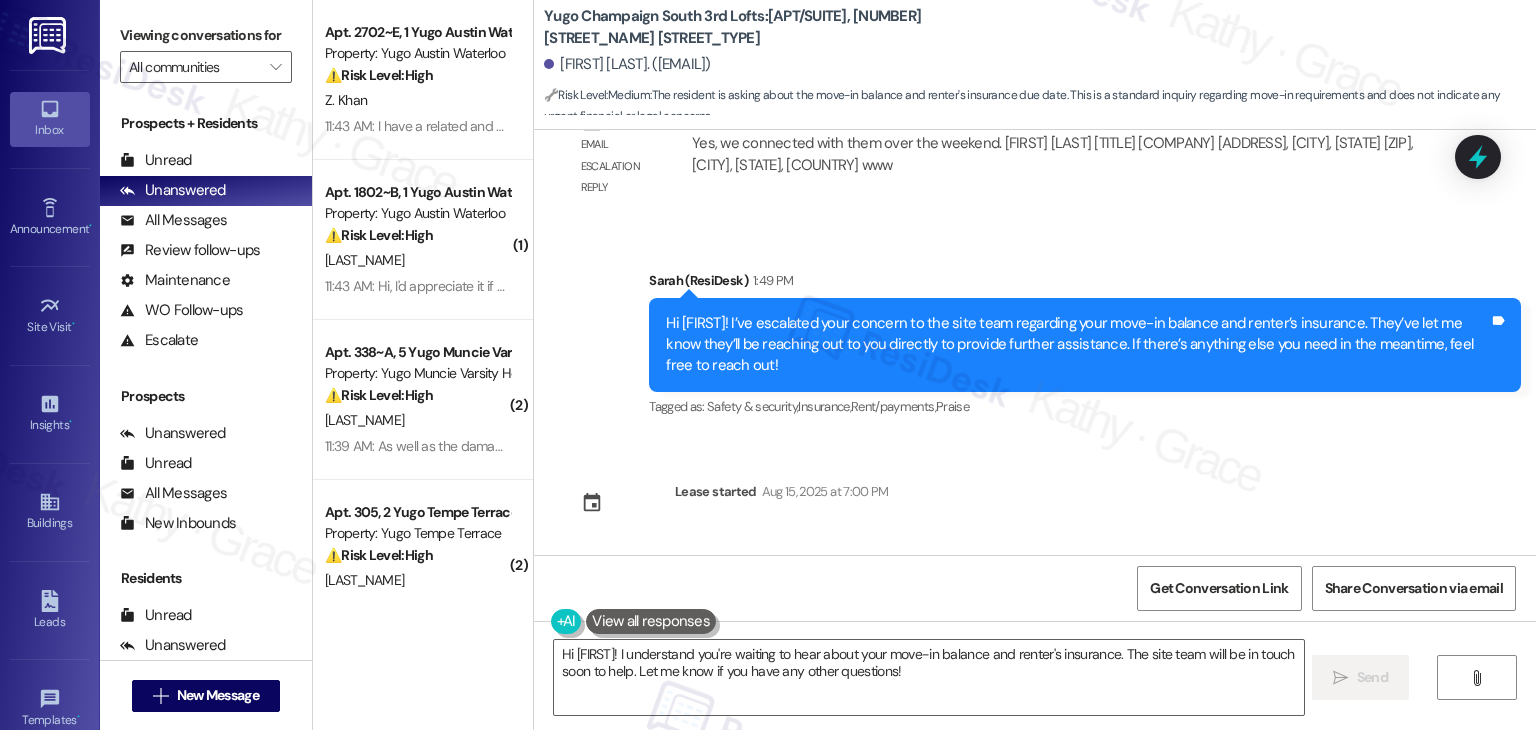 click on "Sent via SMS [FIRST] ([TITLE]) [MONTH] [DAY], [YEAR] at [TIME] [AM/PM] Hi [FIRST]! We’re so excited you’ve chosen [COMPANY] as your future home! Moving is an exciting time, and I want to make sure you feel confident and ready. (You can always reply STOP to opt out of future messages) Tags and notes Tagged as: Praise Click to highlight conversations about Praise Sent via SMS [TIME] [FIRST] ([TITLE]) [MONTH] [DAY], [YEAR] at [TIME] [AM/PM] I’m [FIRST] from the off-site Resident Support Team. I work with your property’s team to help once you’ve moved in, whether it’s answering questions or assisting with maintenance. I’ll be in touch as your move-in date gets closer! Tags and notes Tagged as: Maintenance , Maintenance request , Praise Click to highlight conversations about Praise Sent via SMS [TIME] [FIRST] ([TITLE]) [MONTH] [DAY], [YEAR] at [TIME] [AM/PM] Tags and notes Tagged as: Rent/payments ," at bounding box center [1035, 342] 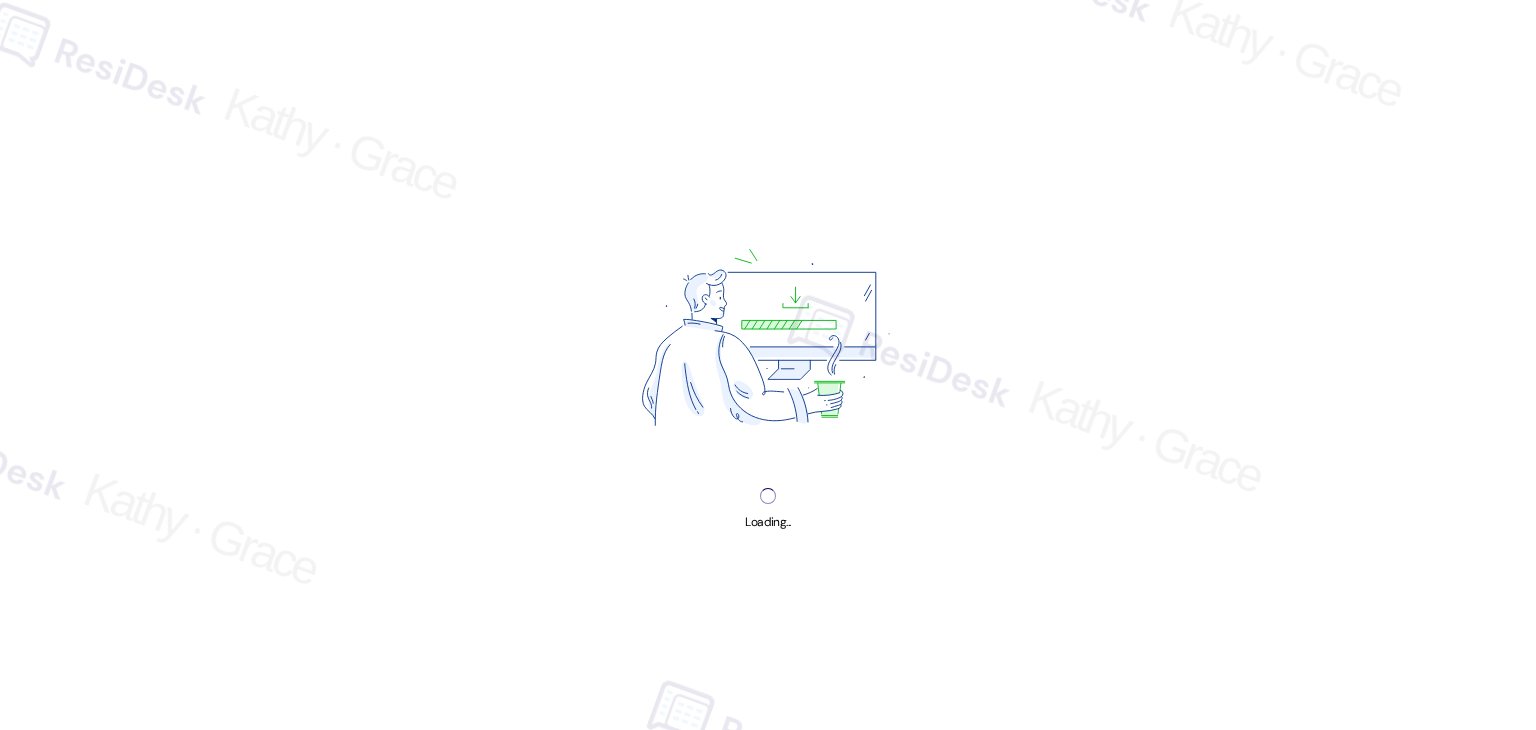 scroll, scrollTop: 0, scrollLeft: 0, axis: both 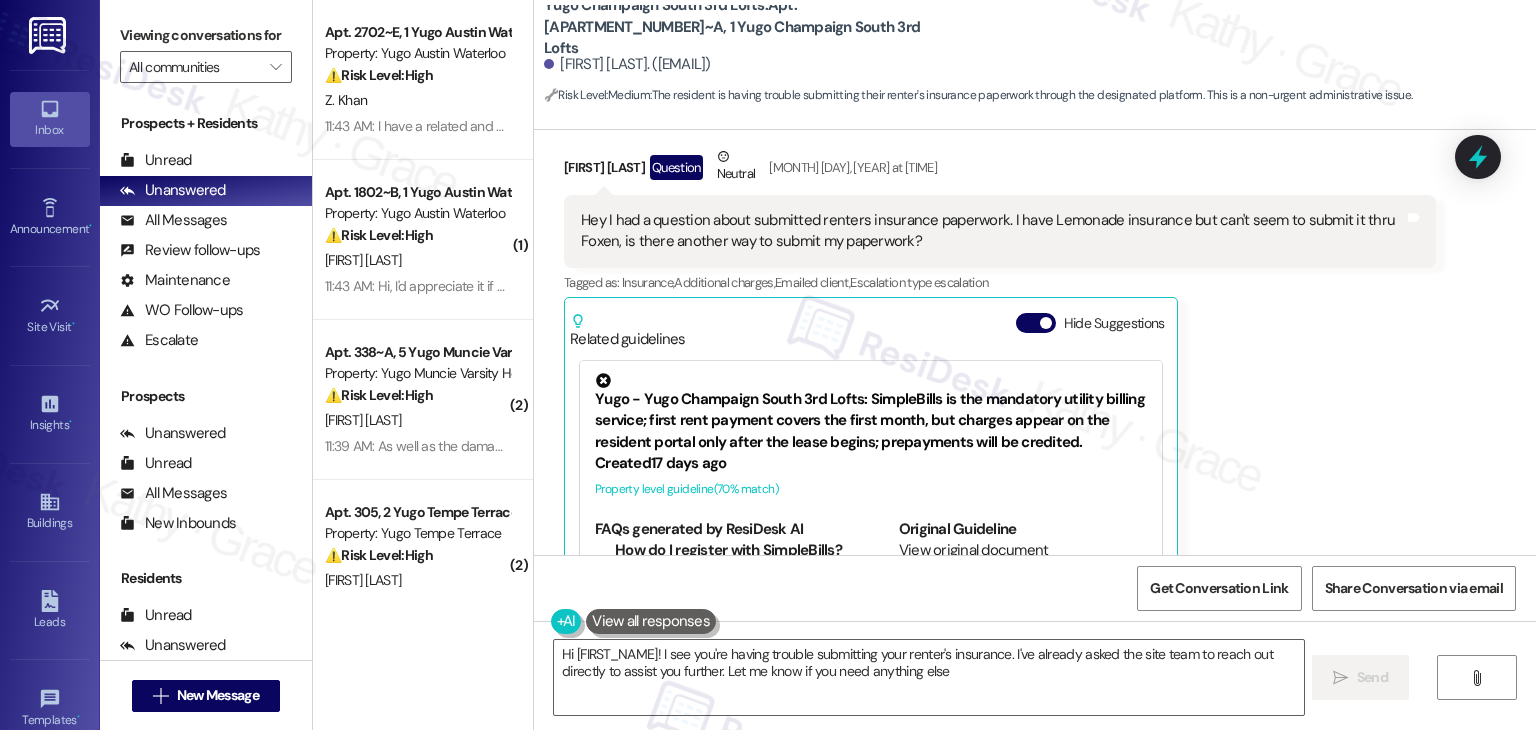 type on "Hi {{first_name}}! I see you're having trouble submitting your renter's insurance. I've already asked the site team to reach out directly to assist you further. Let me know if you need anything else!" 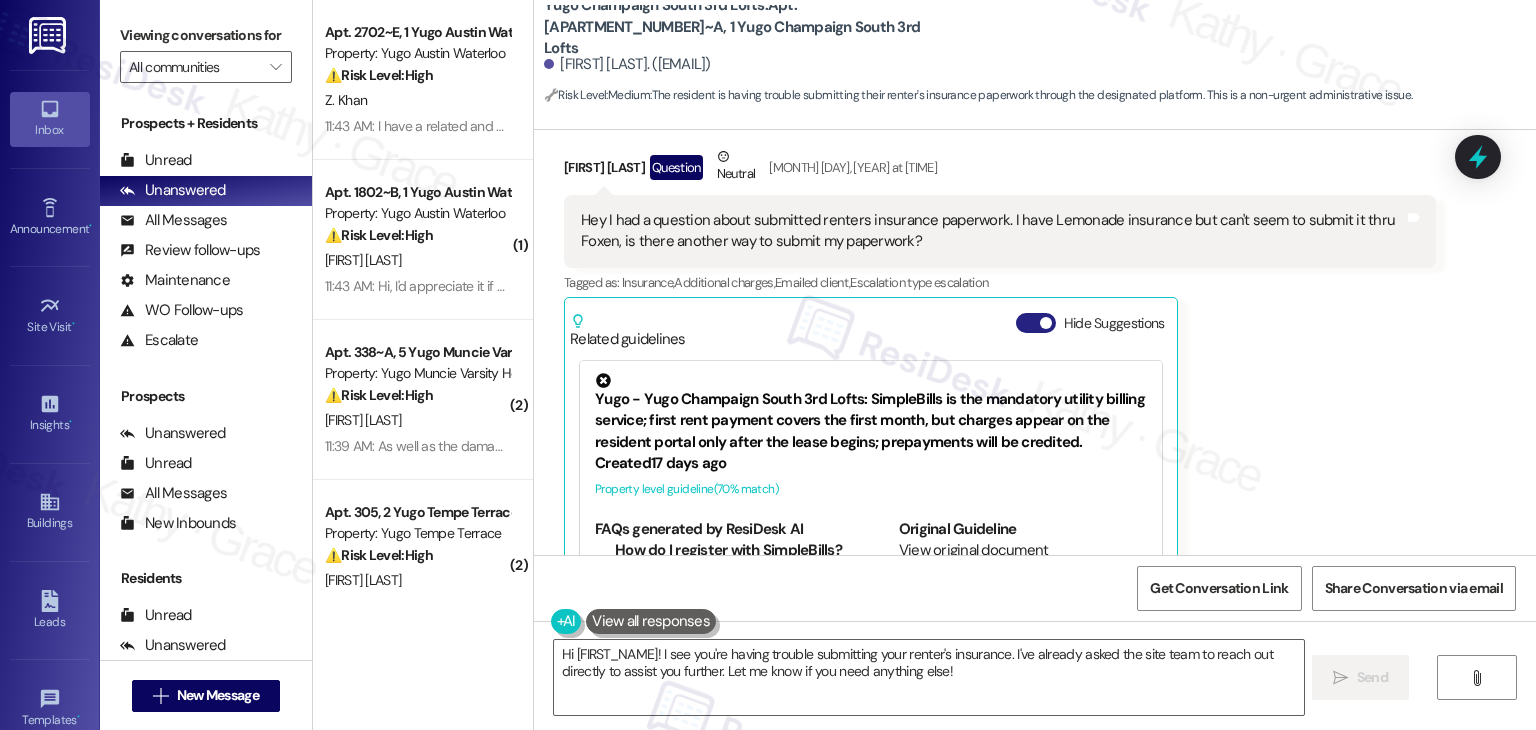 click on "Hide Suggestions" at bounding box center [1036, 323] 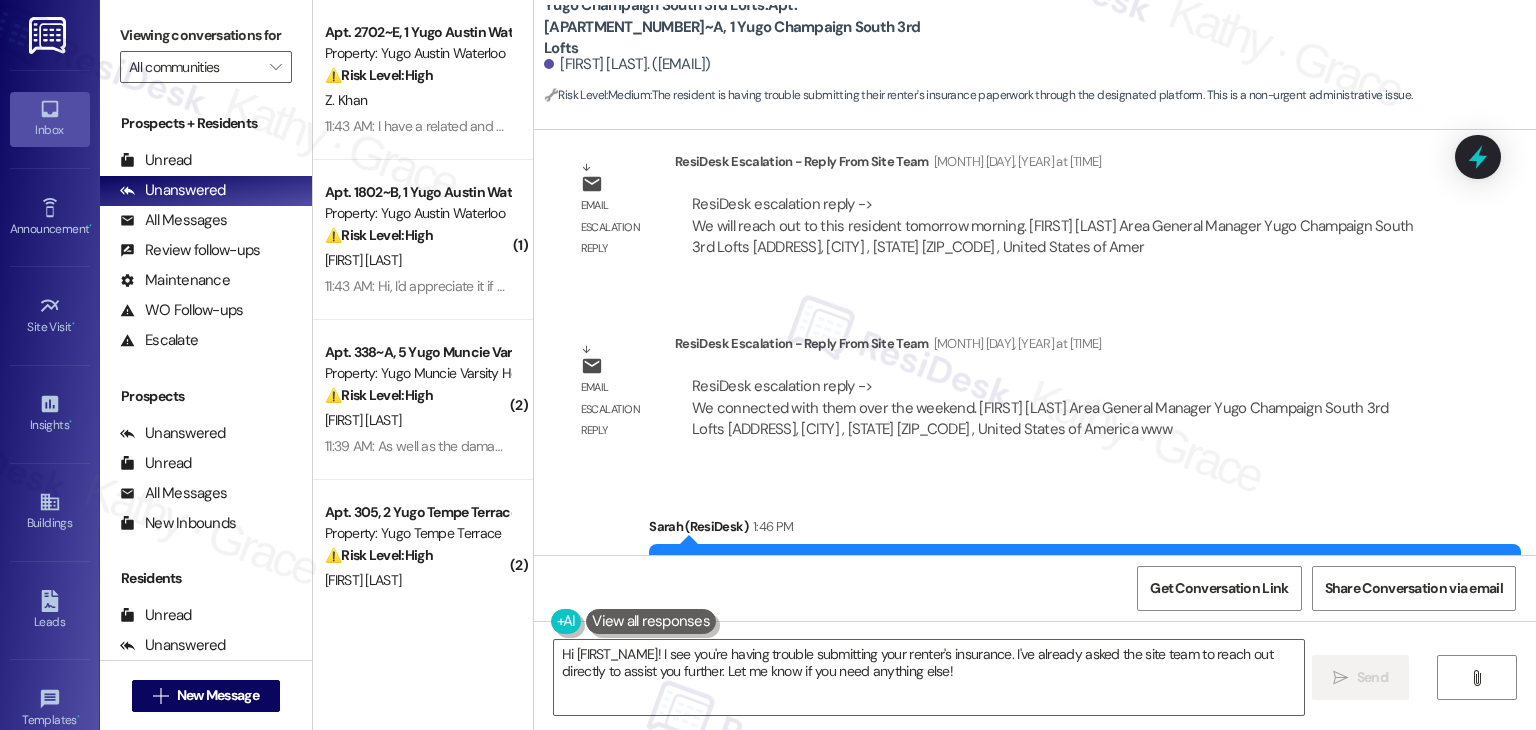 scroll, scrollTop: 7356, scrollLeft: 0, axis: vertical 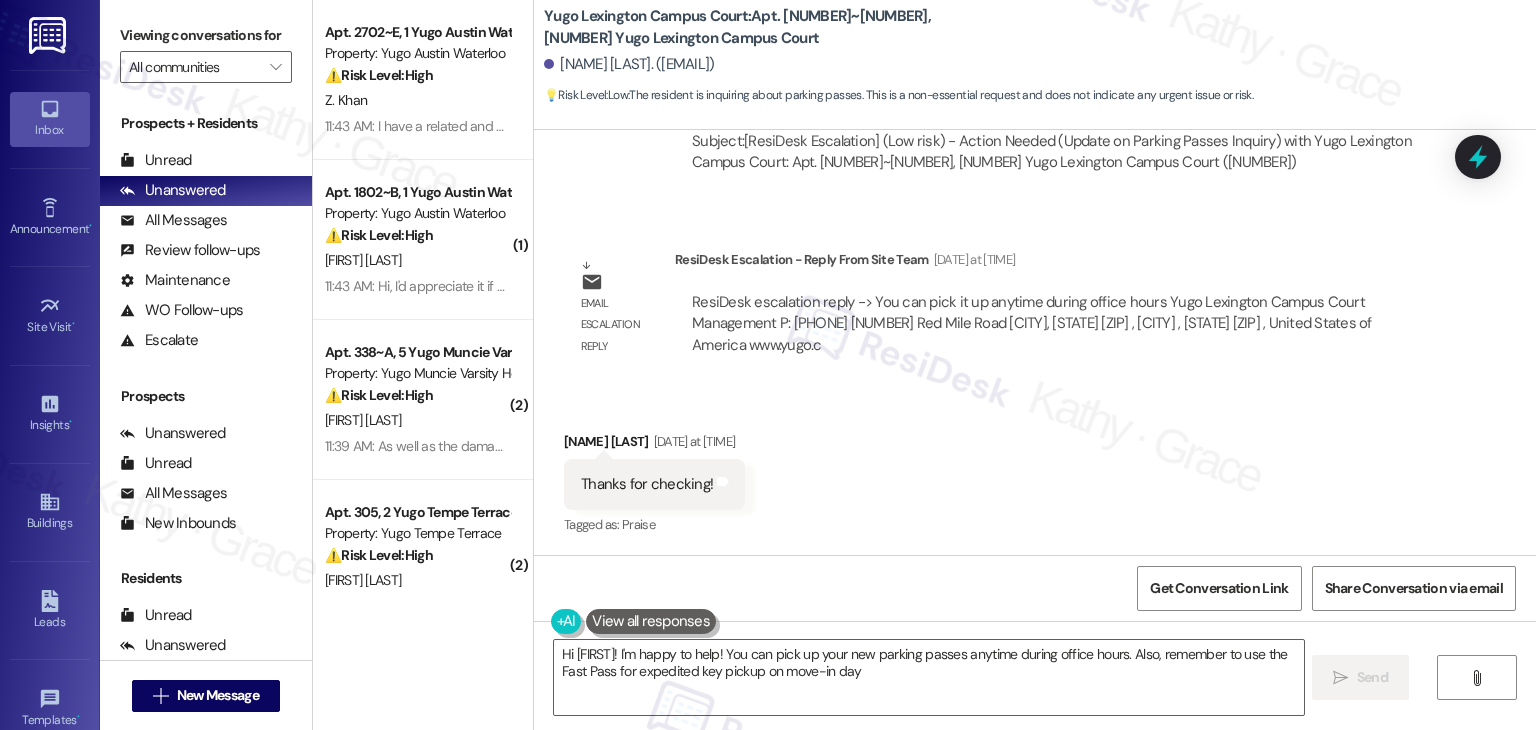 type on "Hi {{first_name}}! I'm happy to help! You can pick up your new parking passes anytime during office hours. Also, remember to use the Fast Pass for expedited key pickup on move-in day!" 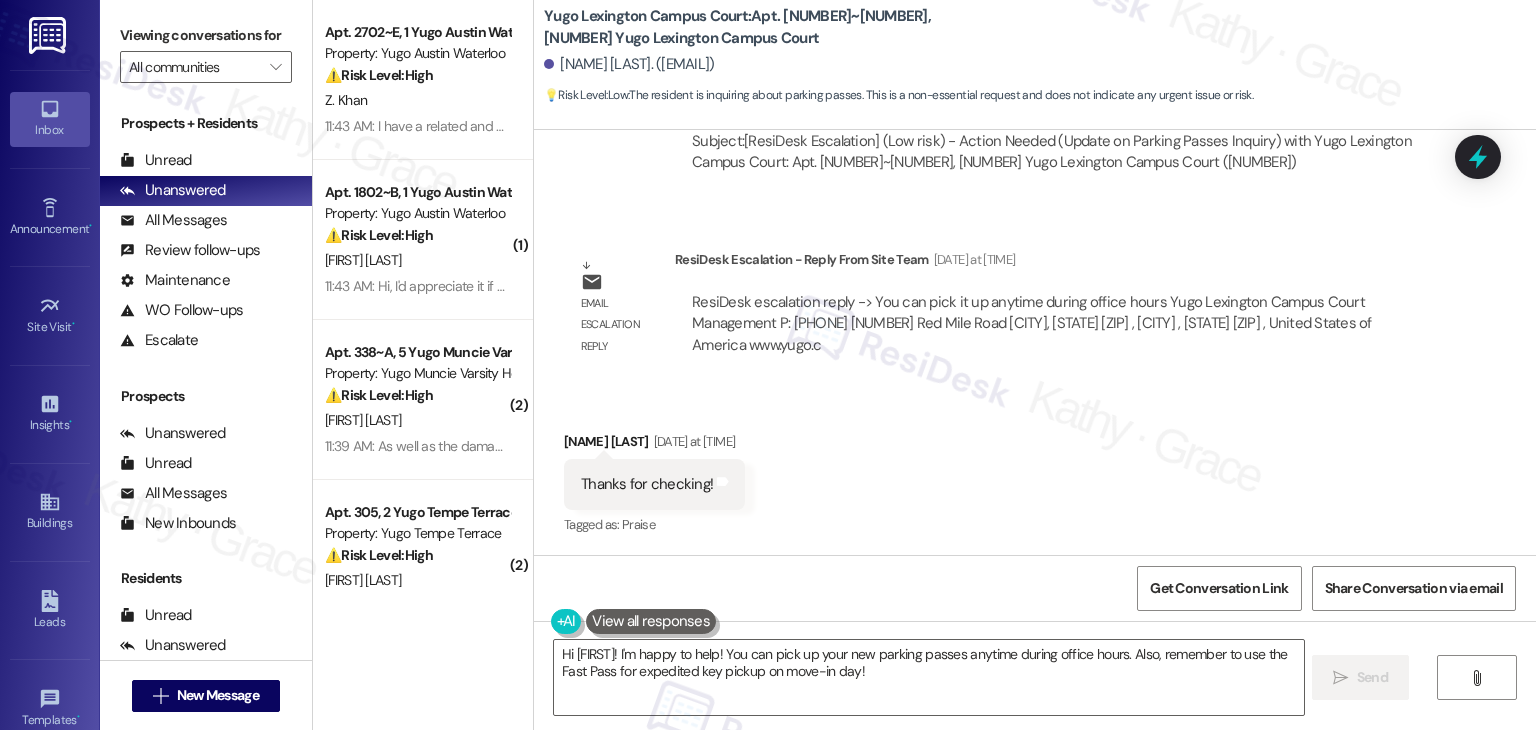 click on "Received via SMS Jayana Cornett Aug 04, 2025 at 2:08 PM Thanks for checking!  Tags and notes Tagged as:   Praise Click to highlight conversations about Praise" at bounding box center [1035, 470] 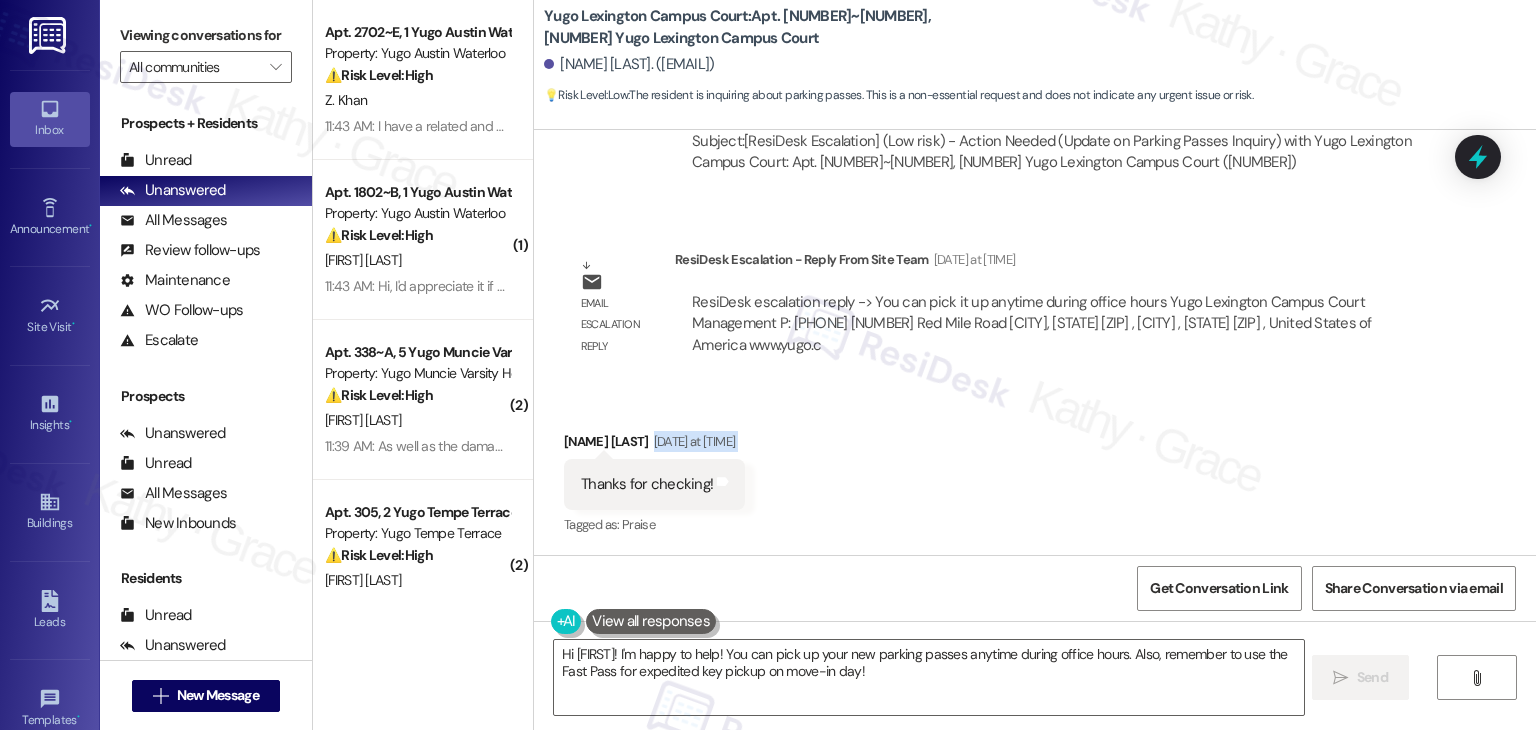 click on "Received via SMS Jayana Cornett Aug 04, 2025 at 2:08 PM Thanks for checking!  Tags and notes Tagged as:   Praise Click to highlight conversations about Praise" at bounding box center [1035, 470] 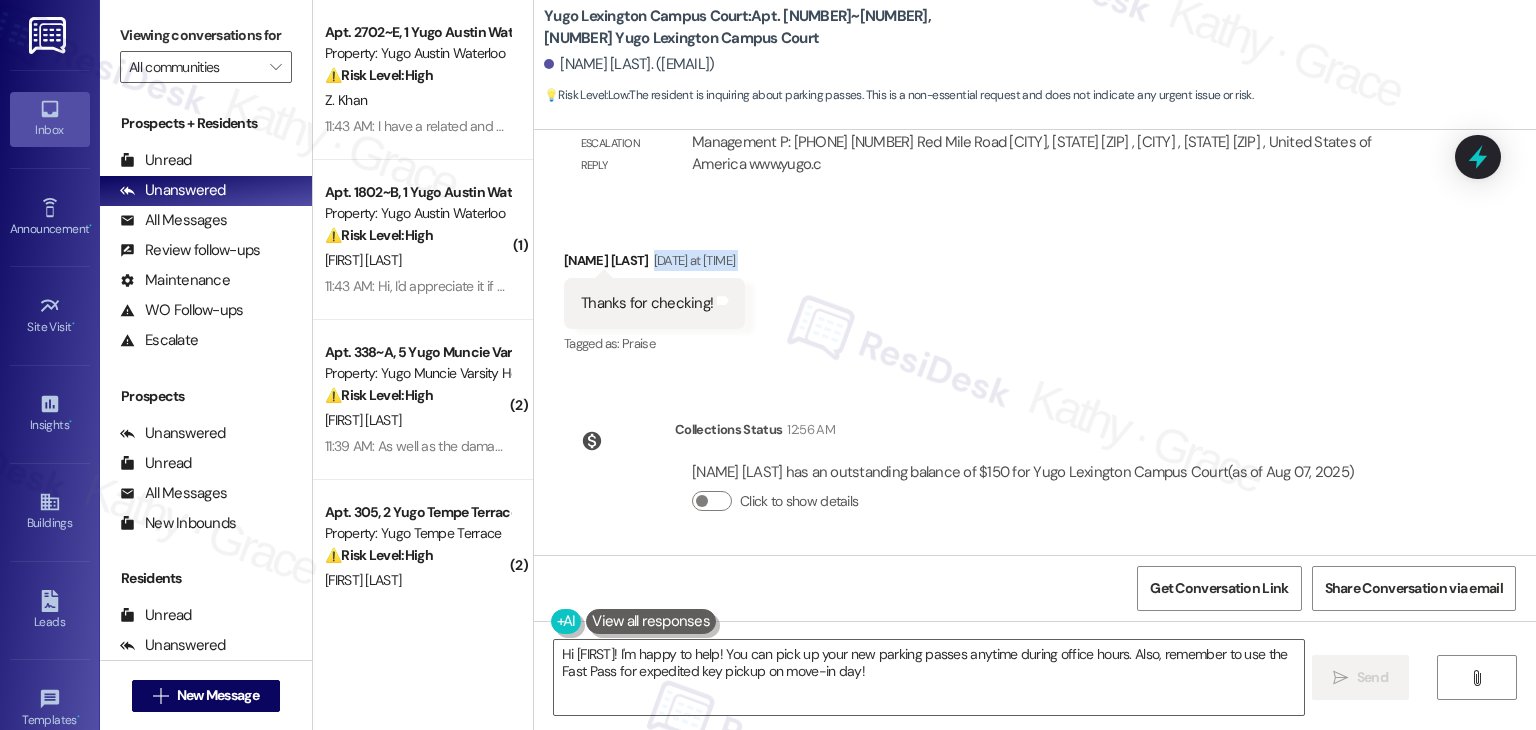 scroll, scrollTop: 5889, scrollLeft: 0, axis: vertical 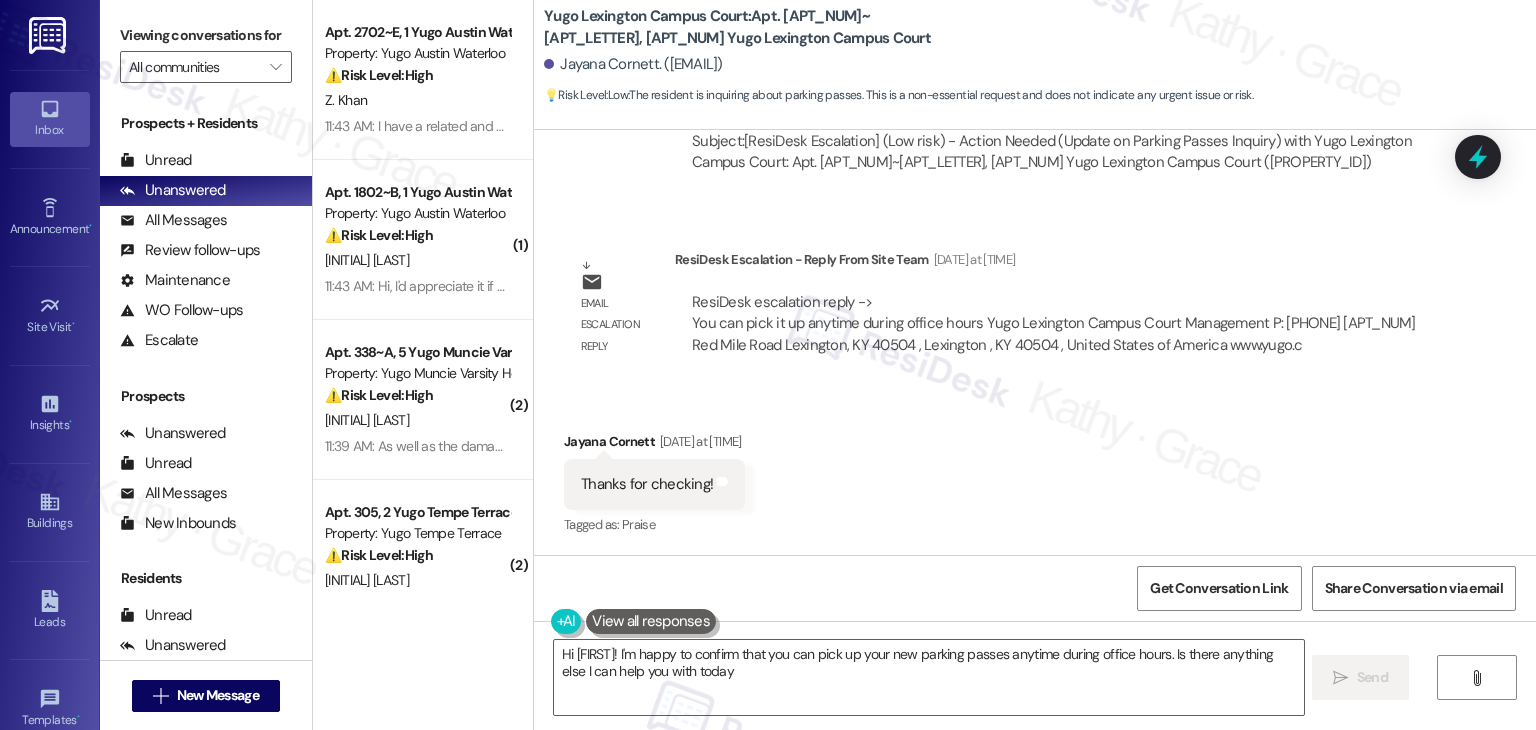 type on "Hi [FIRST]! I'm happy to confirm that you can pick up your new parking passes anytime during office hours. Is there anything else I can help you with today?" 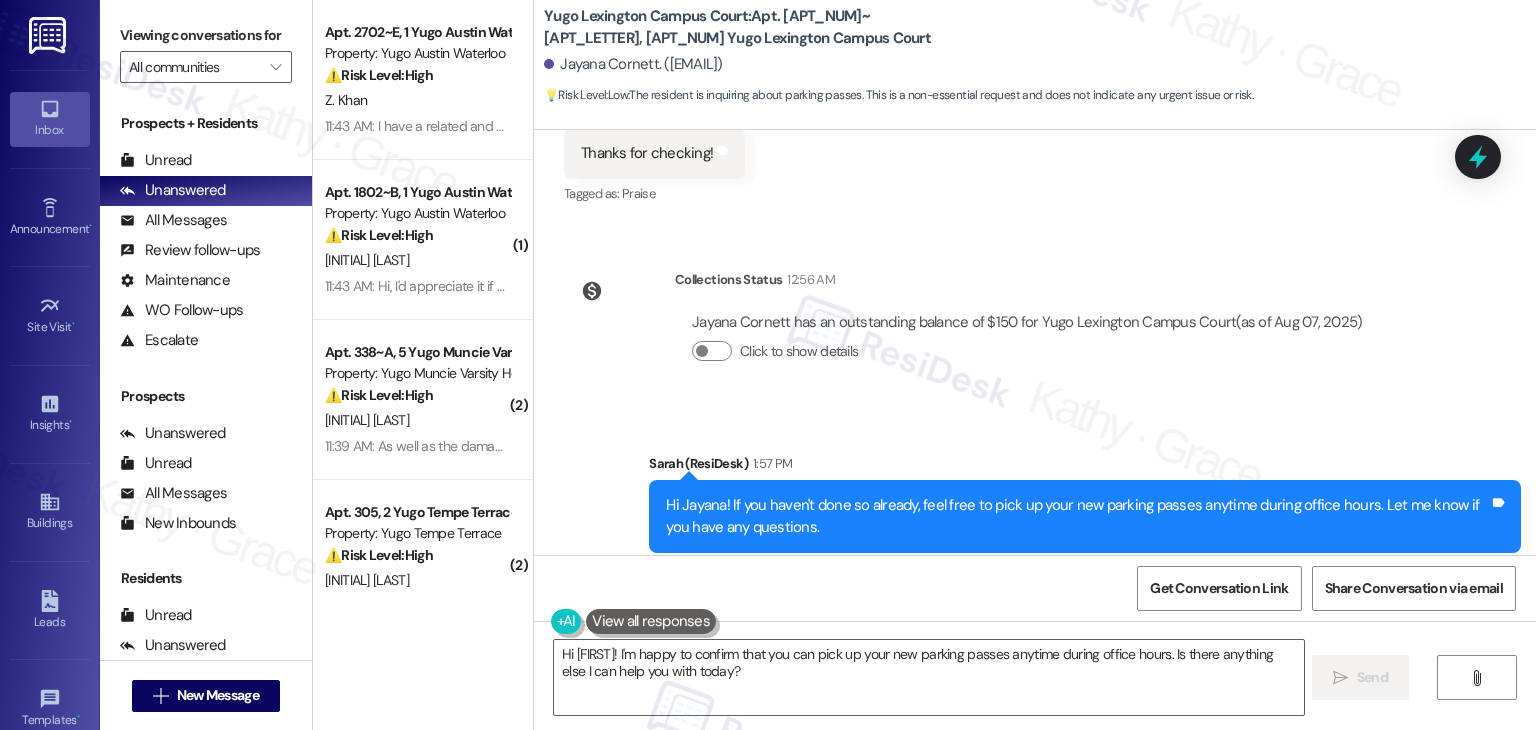 scroll, scrollTop: 5889, scrollLeft: 0, axis: vertical 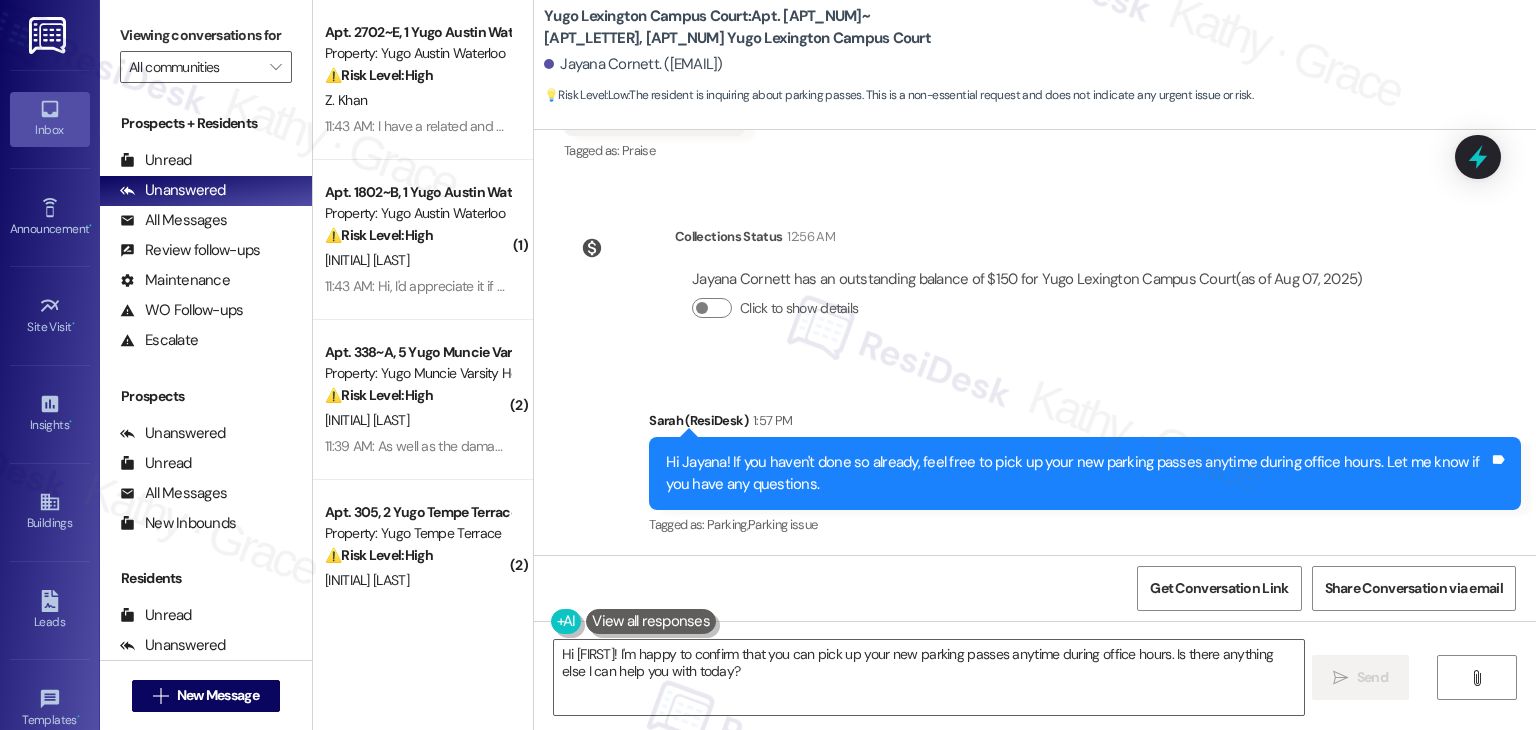 click on "Jayana Cornett has an outstanding balance of $150 for Yugo Lexington Campus Court (as of [DATE]) Click to show details" at bounding box center (1027, 302) 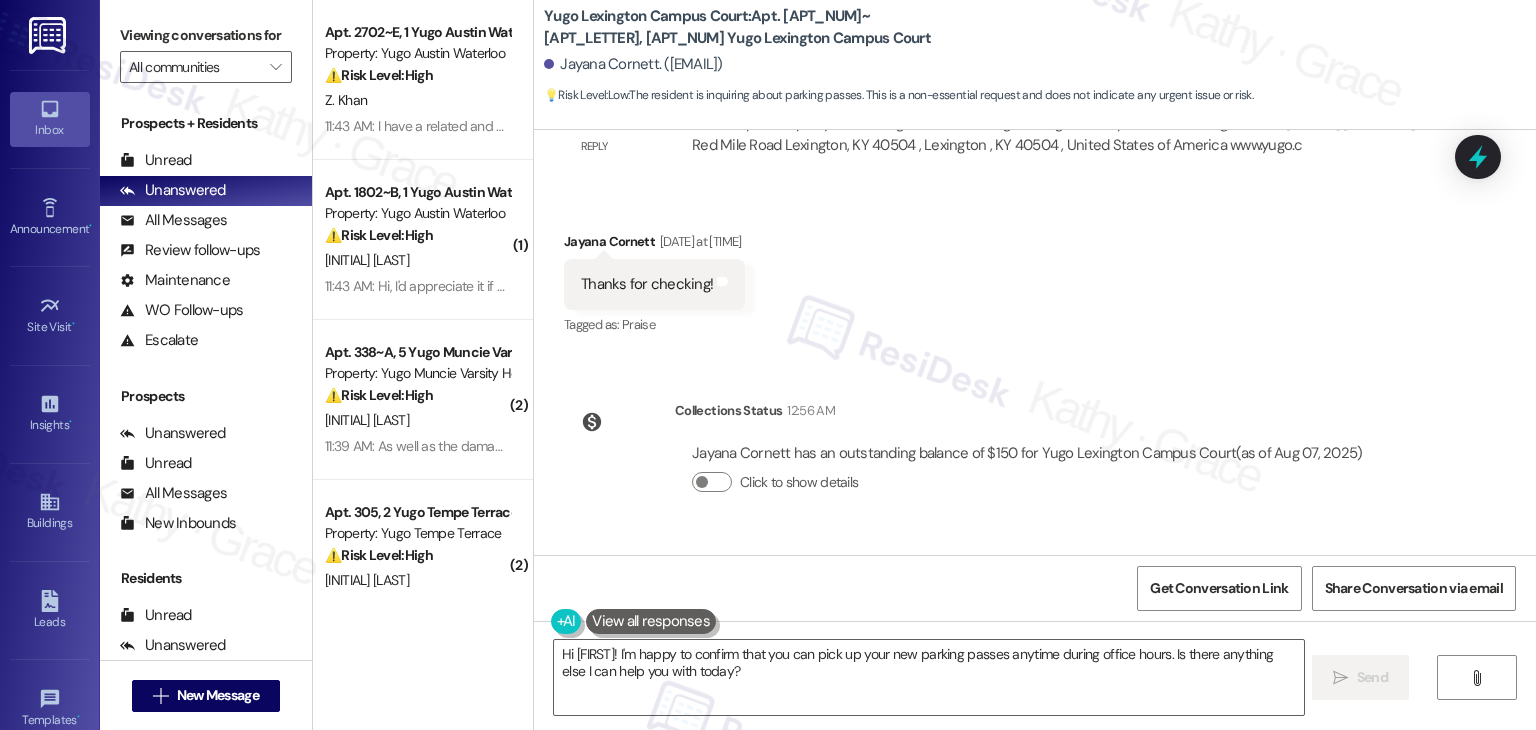 scroll, scrollTop: 5889, scrollLeft: 0, axis: vertical 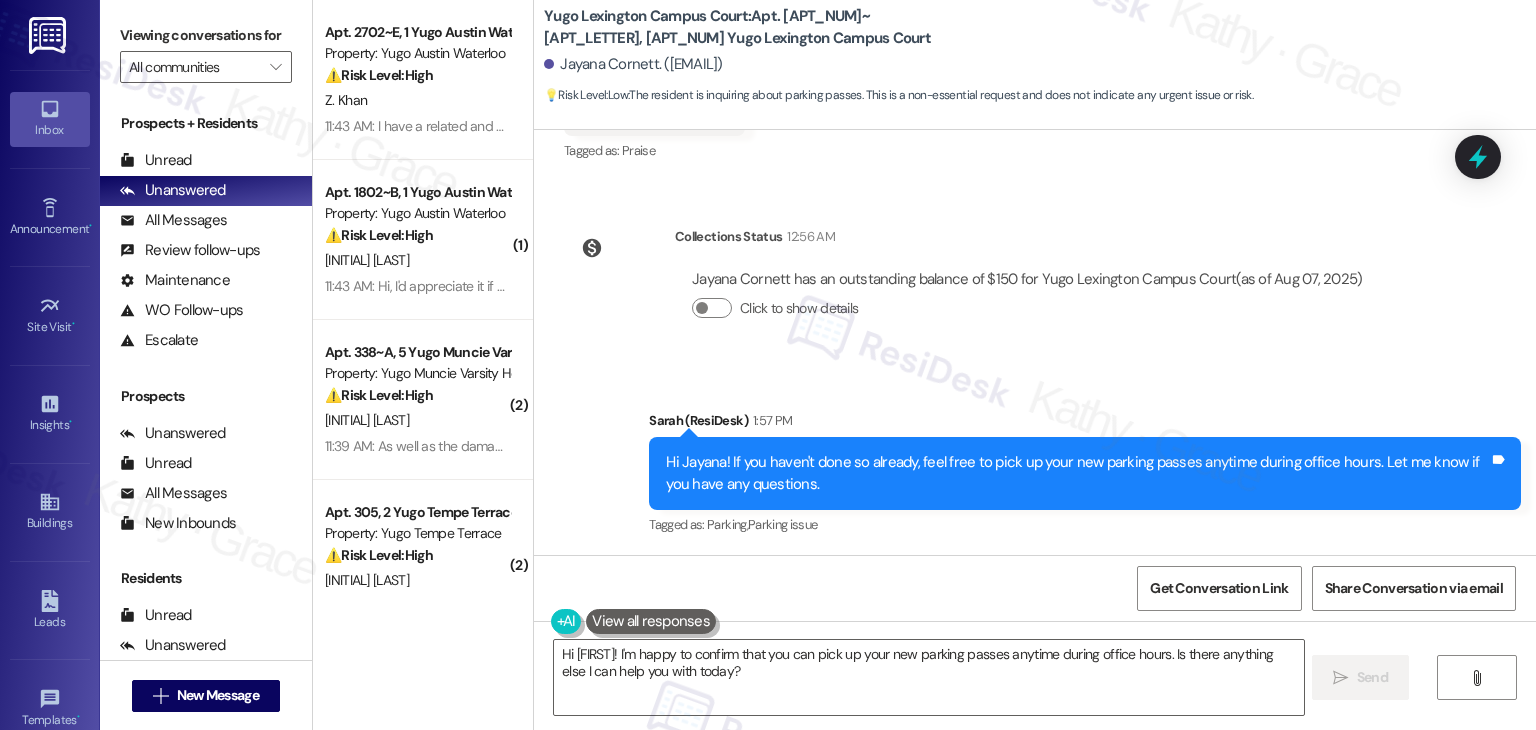 click on "Click to show details" at bounding box center (1027, 312) 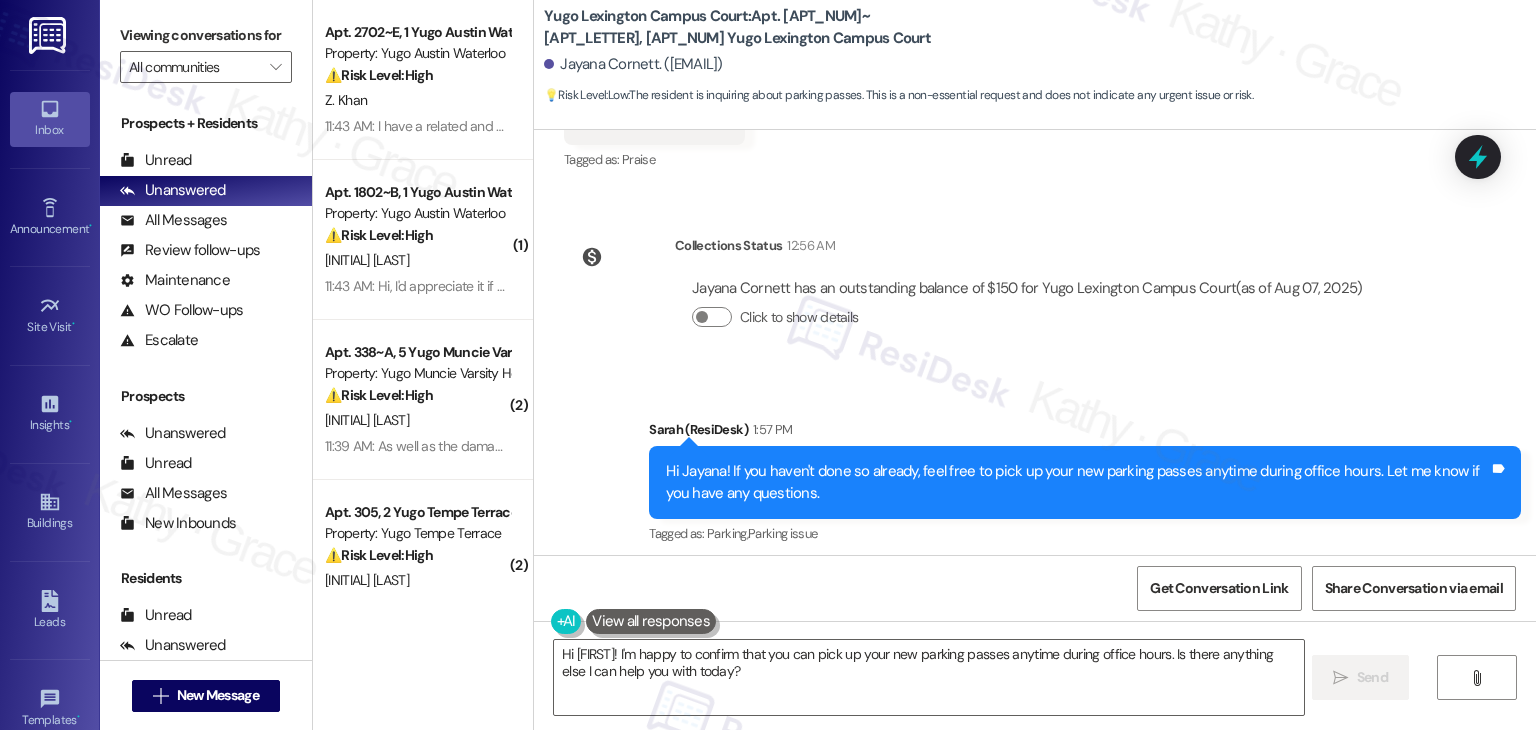 scroll, scrollTop: 5889, scrollLeft: 0, axis: vertical 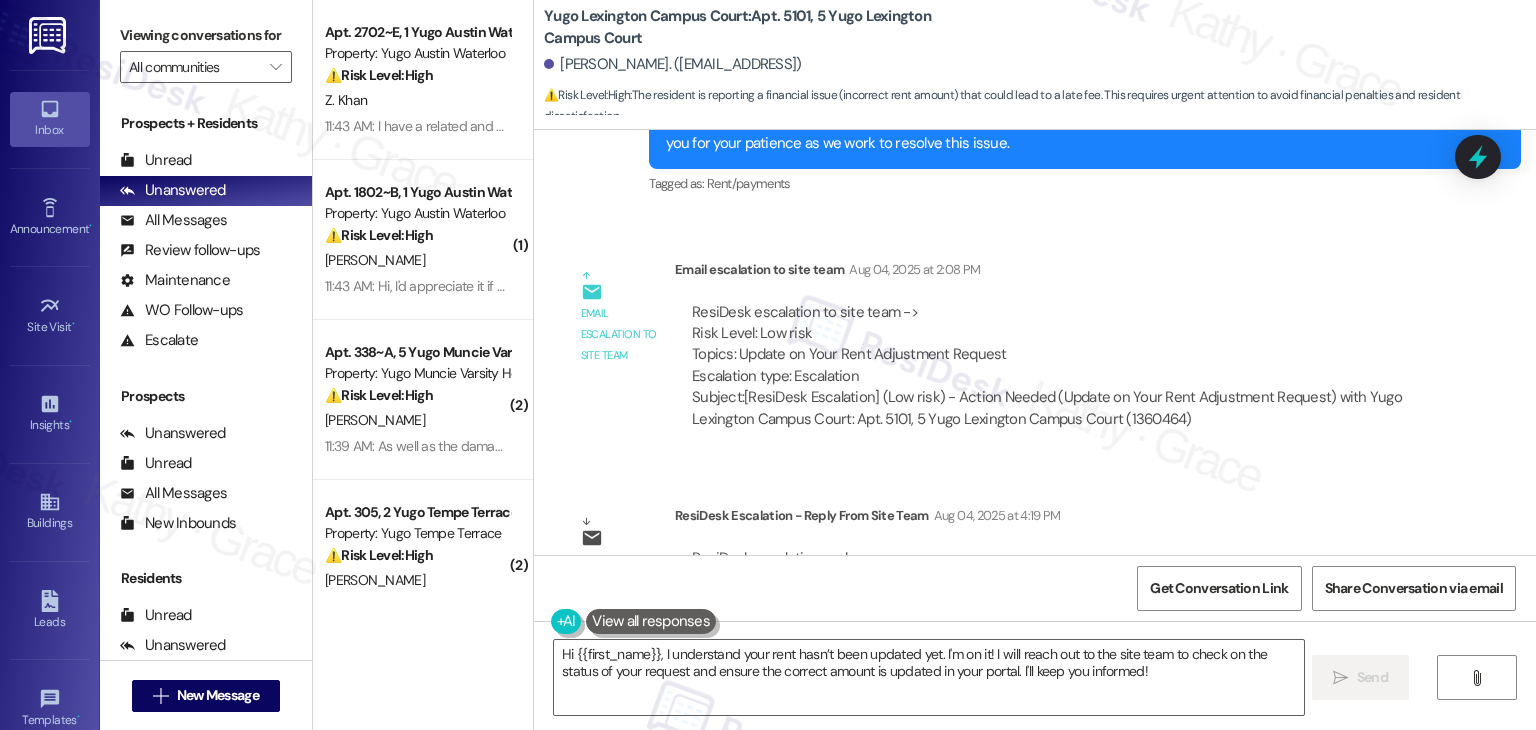 click on "ResiDesk escalation to site team ->
Risk Level: Low risk
Topics: Update on Your Rent Adjustment Request
Escalation type: Escalation Subject: [ResiDesk Escalation] (Low risk) - Action Needed (Update on Your Rent Adjustment Request) with Yugo Lexington Campus Court: Apt. 5101, 5 Yugo Lexington Campus Court (1360464)" at bounding box center [1055, 366] 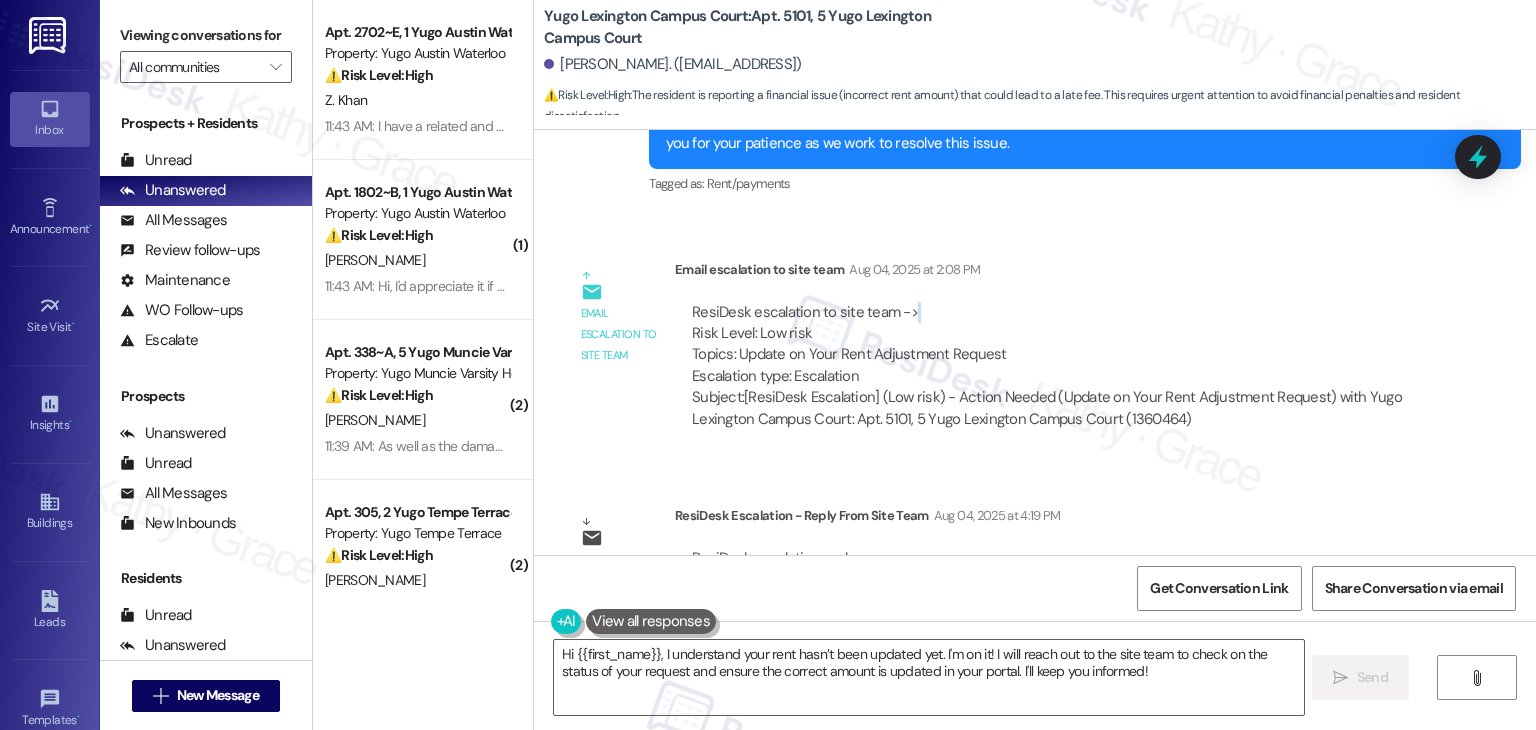 click on "ResiDesk escalation to site team ->
Risk Level: Low risk
Topics: Update on Your Rent Adjustment Request
Escalation type: Escalation Subject: [ResiDesk Escalation] (Low risk) - Action Needed (Update on Your Rent Adjustment Request) with Yugo Lexington Campus Court: Apt. 5101, 5 Yugo Lexington Campus Court (1360464)" at bounding box center [1055, 366] 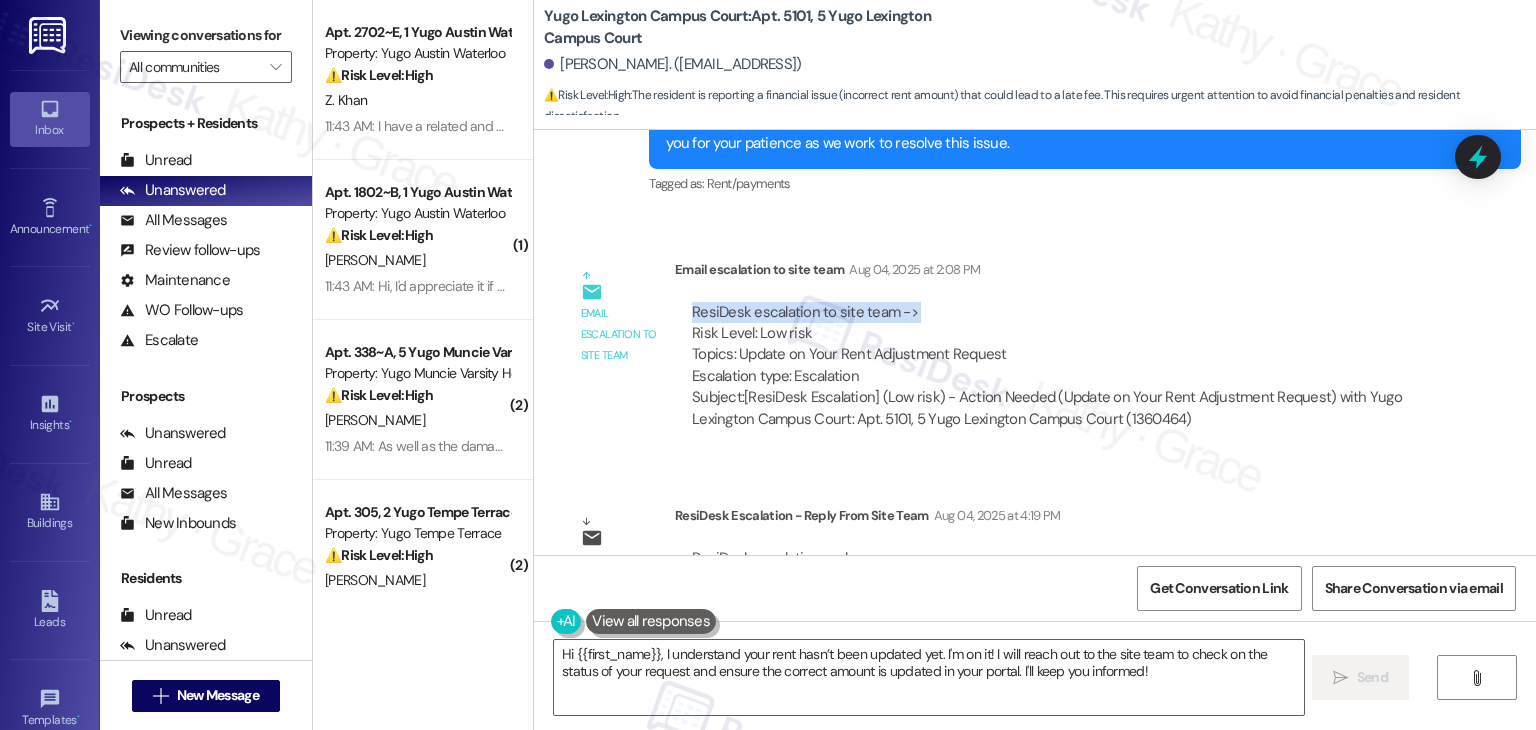 click on "ResiDesk escalation to site team ->
Risk Level: Low risk
Topics: Update on Your Rent Adjustment Request
Escalation type: Escalation Subject:  [ResiDesk Escalation] (Low risk) - Action Needed (Update on Your Rent Adjustment Request) with Yugo Lexington Campus Court: Apt. 5101, 5 Yugo Lexington Campus Court (1360464)" at bounding box center [1055, 366] 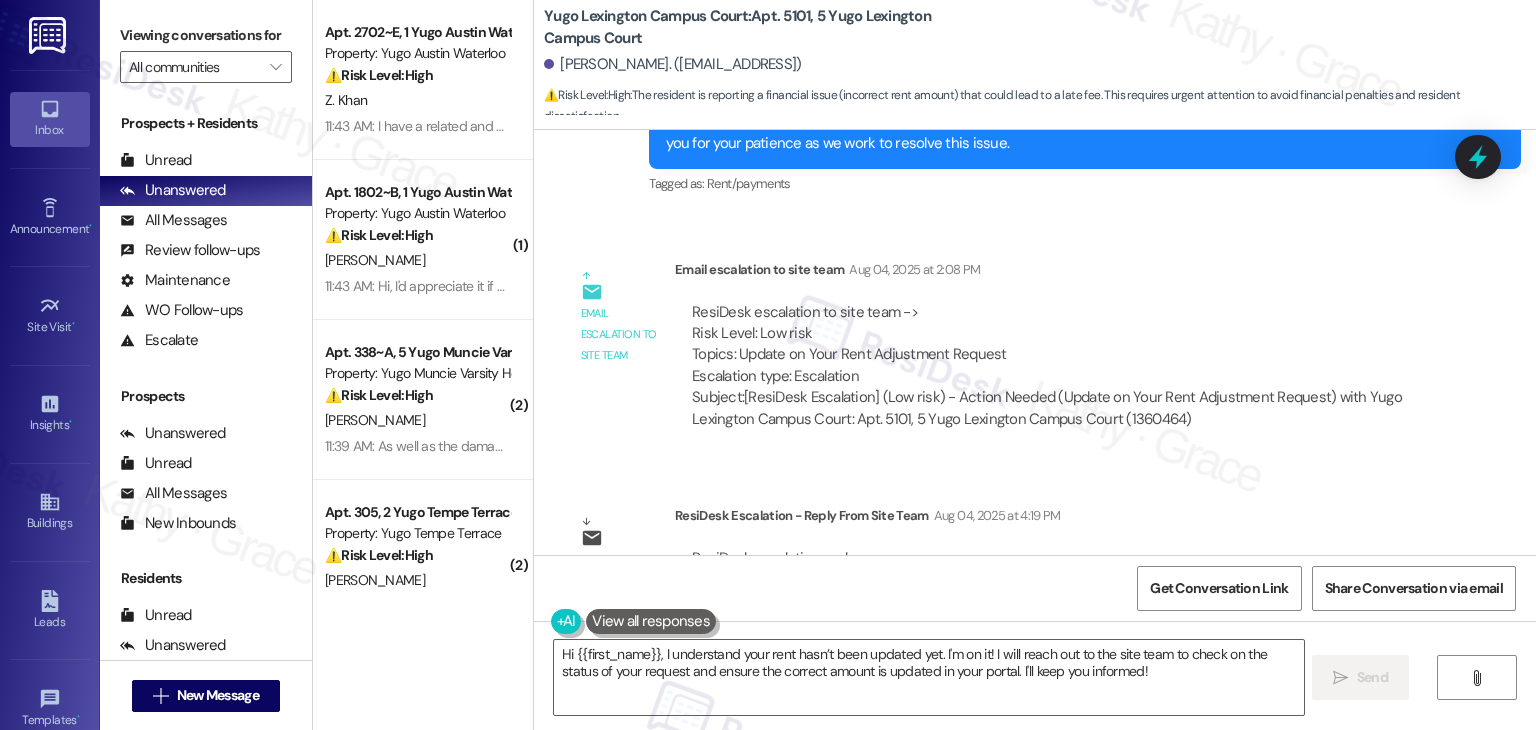 click on "ResiDesk escalation to site team ->
Risk Level: Low risk
Topics: Update on Your Rent Adjustment Request
Escalation type: Escalation Subject:  [ResiDesk Escalation] (Low risk) - Action Needed (Update on Your Rent Adjustment Request) with Yugo Lexington Campus Court: Apt. 5101, 5 Yugo Lexington Campus Court (1360464)" at bounding box center [1055, 366] 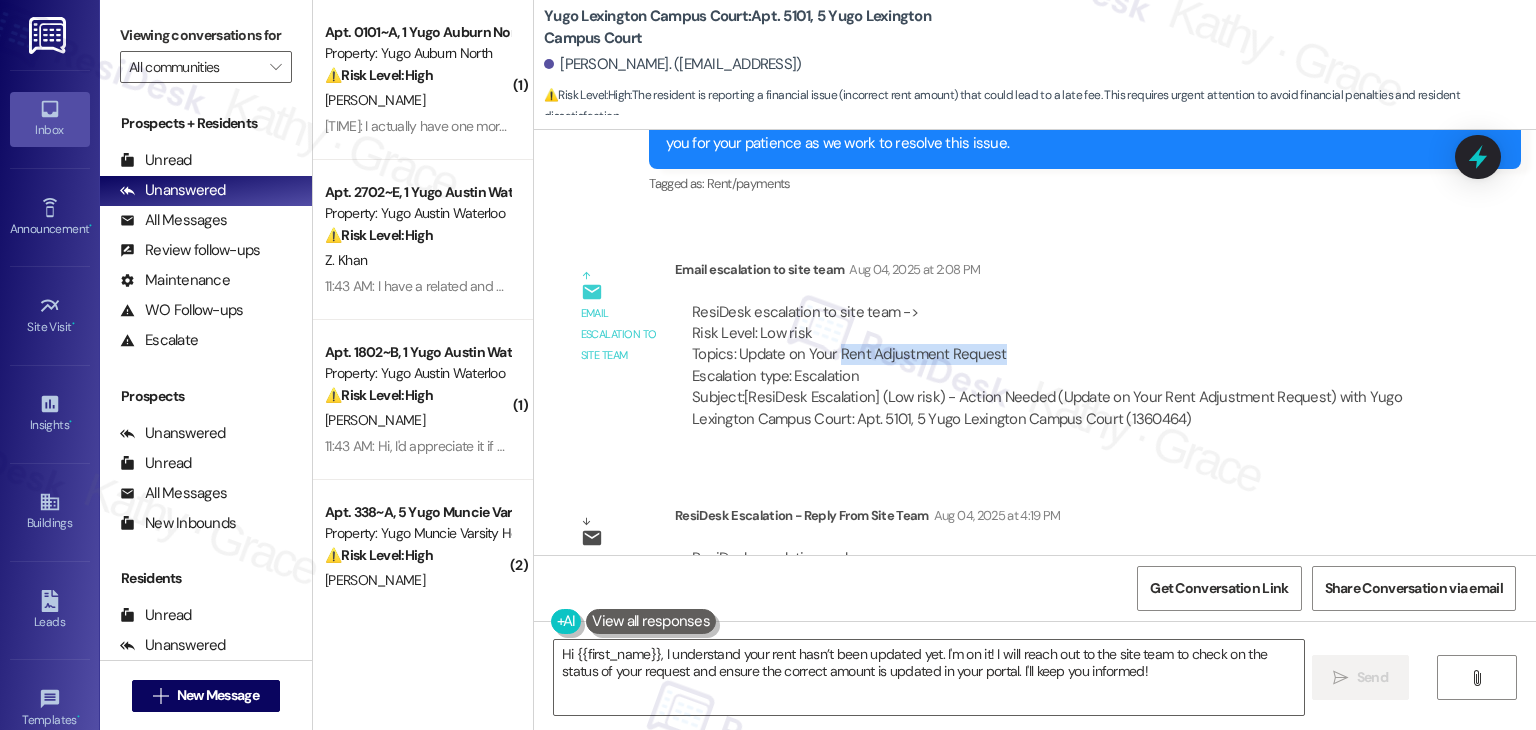 drag, startPoint x: 989, startPoint y: 262, endPoint x: 824, endPoint y: 265, distance: 165.02727 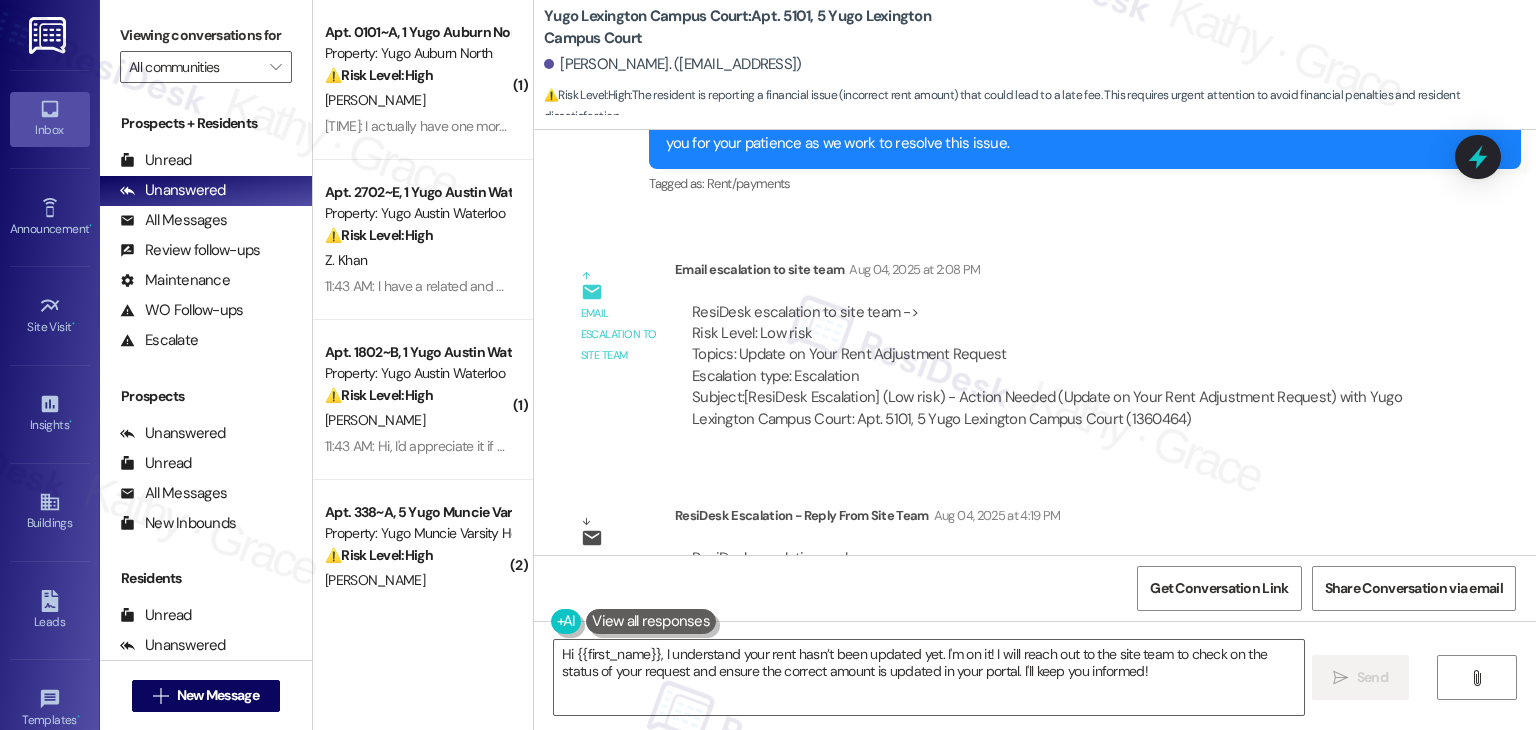 click on "ResiDesk escalation to site team ->
Risk Level: Low risk
Topics: Update on Your Rent Adjustment Request
Escalation type: Escalation" at bounding box center (1055, 345) 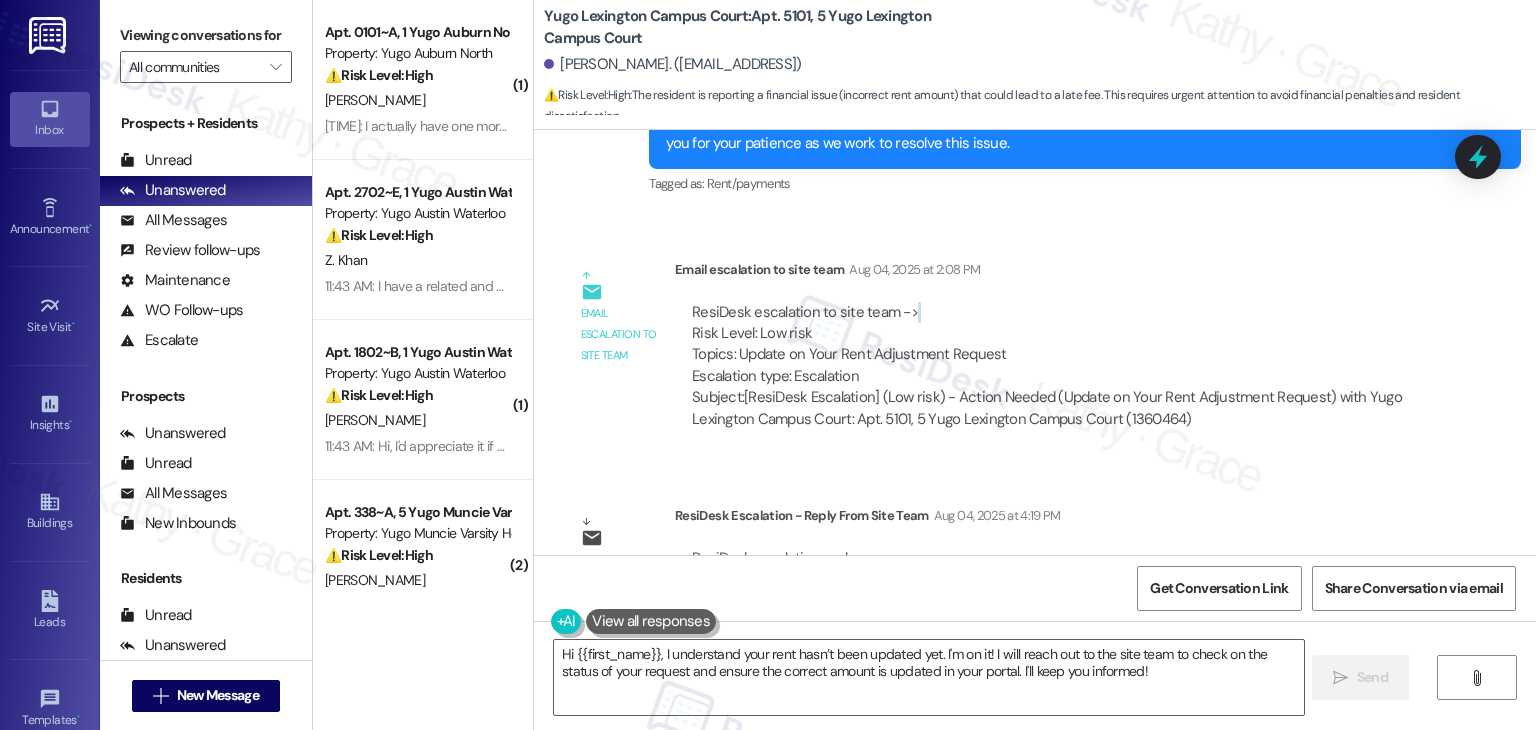 click on "ResiDesk escalation to site team ->
Risk Level: Low risk
Topics: Update on Your Rent Adjustment Request
Escalation type: Escalation" at bounding box center [1055, 345] 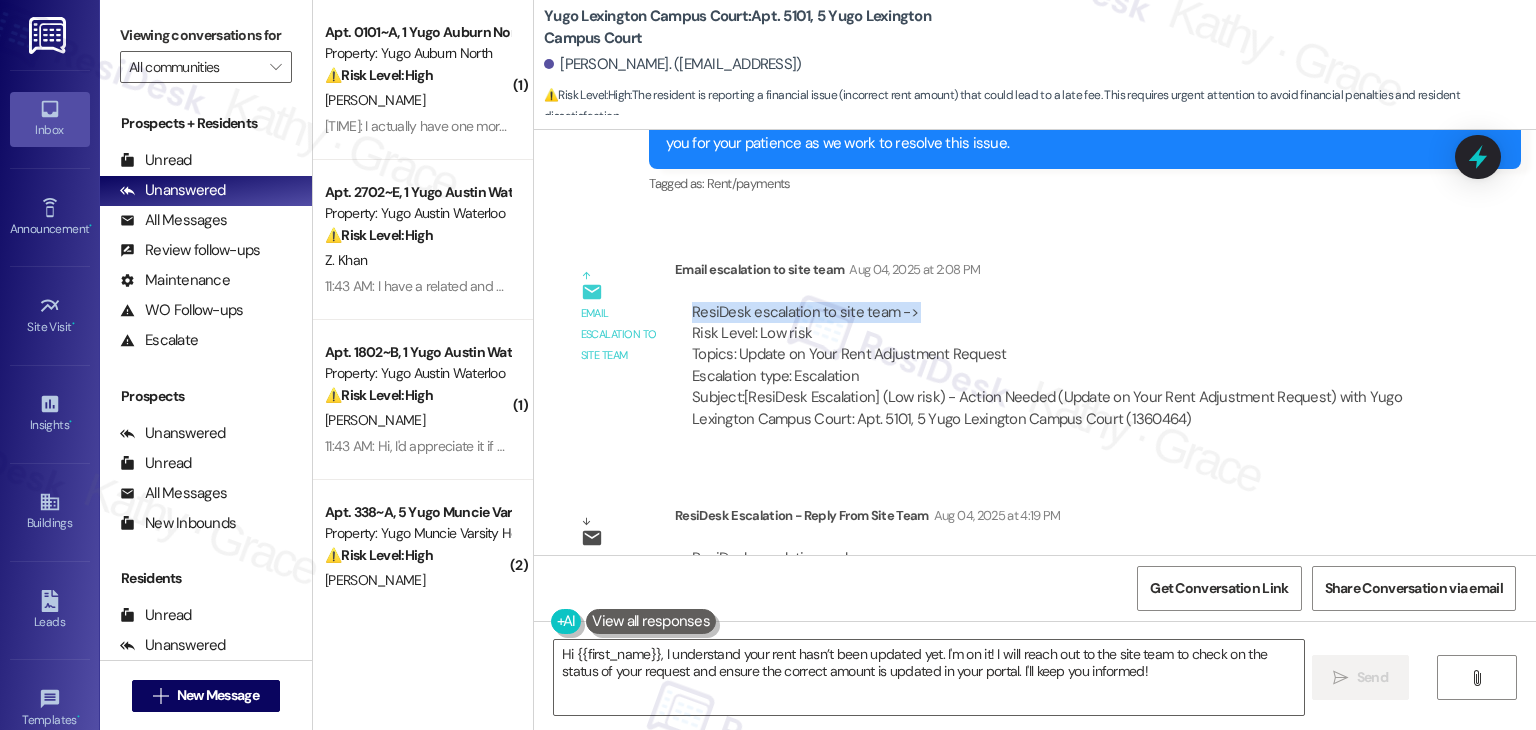 click on "ResiDesk escalation to site team ->
Risk Level: Low risk
Topics: Update on Your Rent Adjustment Request
Escalation type: Escalation" at bounding box center (1055, 345) 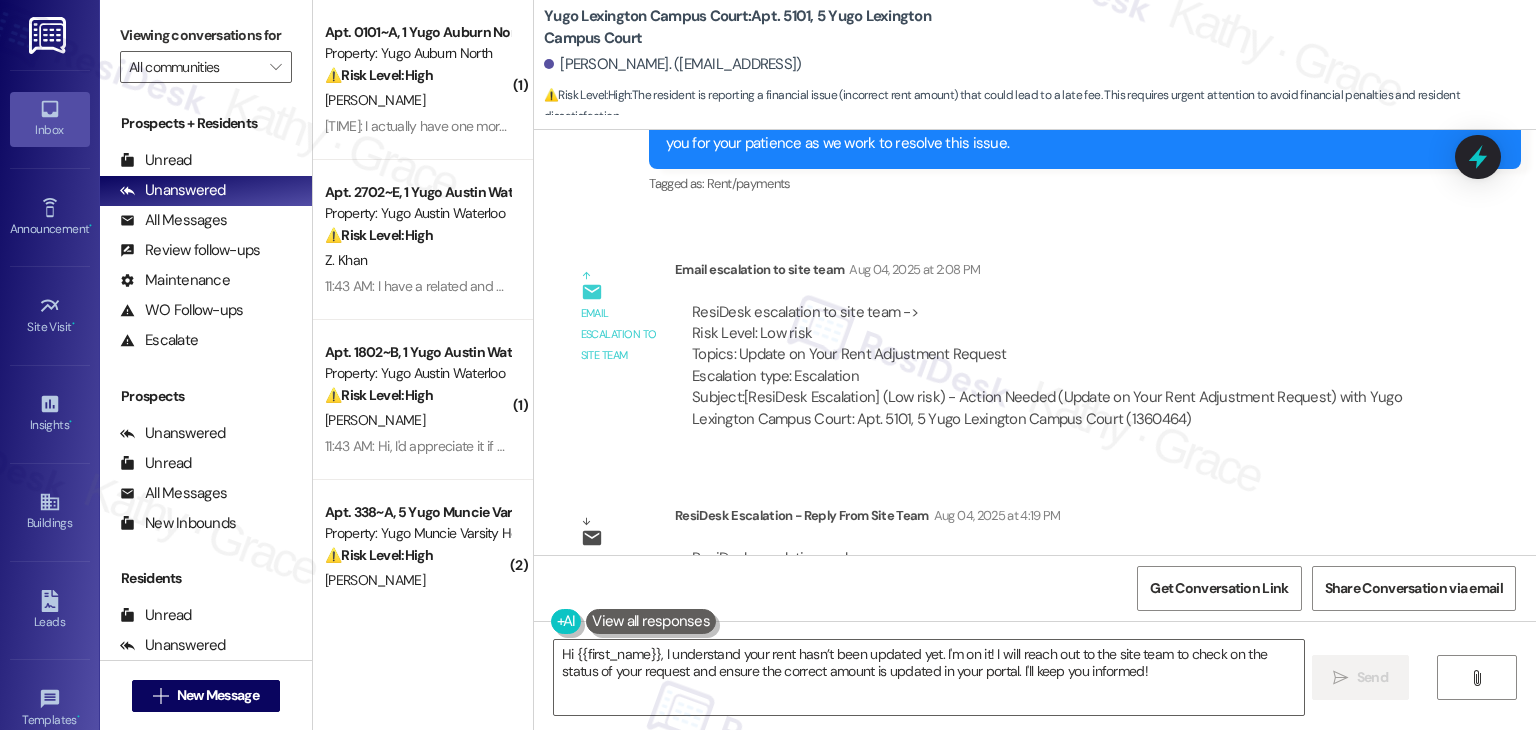 click on "WO Opened request: Some items ... Feb 22, 2025 at 6:48 AM Status :  Completed Show details Survey, sent via SMS Residesk Automated Survey Mar 17, 2025 at 11:33 AM Hi Karen, I'm on the new offsite Resident Support Team for Yugo Lexington Campus Court! My job is to work with your on-site management team to improve your experience at the property. Text us here at any time for assistance or questions. We will also reach out periodically for feedback. (Standard text messaging rates may apply) (You can always reply STOP to opt out of future messages) Tags and notes Tagged as:   Property launch Click to highlight conversations about Property launch Announcement, sent via SMS Sarah   (ResiDesk) Mar 24, 2025 at 12:47 PM Great news! You can now text me for maintenance issues — no more messy apps or sign-ins. I'll file your tickets for you. You can still use the app if you prefer.  I'm here to make things easier for you, feel free to reach out anytime! Tags and notes Tagged as:   Maintenance ,  Maintenance request ," at bounding box center [1035, 342] 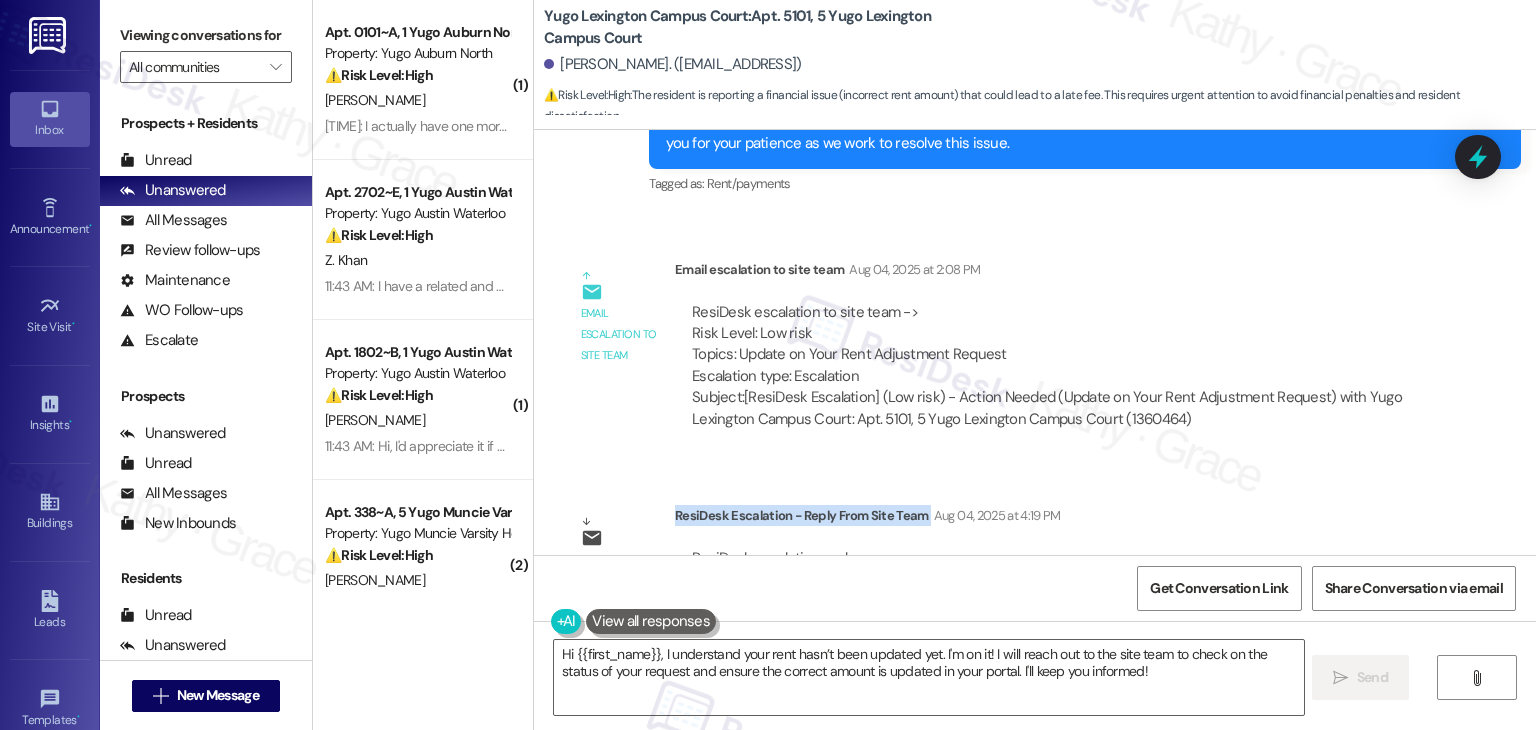 click on "WO Opened request: Some items ... Feb 22, 2025 at 6:48 AM Status :  Completed Show details Survey, sent via SMS Residesk Automated Survey Mar 17, 2025 at 11:33 AM Hi Karen, I'm on the new offsite Resident Support Team for Yugo Lexington Campus Court! My job is to work with your on-site management team to improve your experience at the property. Text us here at any time for assistance or questions. We will also reach out periodically for feedback. (Standard text messaging rates may apply) (You can always reply STOP to opt out of future messages) Tags and notes Tagged as:   Property launch Click to highlight conversations about Property launch Announcement, sent via SMS Sarah   (ResiDesk) Mar 24, 2025 at 12:47 PM Great news! You can now text me for maintenance issues — no more messy apps or sign-ins. I'll file your tickets for you. You can still use the app if you prefer.  I'm here to make things easier for you, feel free to reach out anytime! Tags and notes Tagged as:   Maintenance ,  Maintenance request ," at bounding box center [1035, 342] 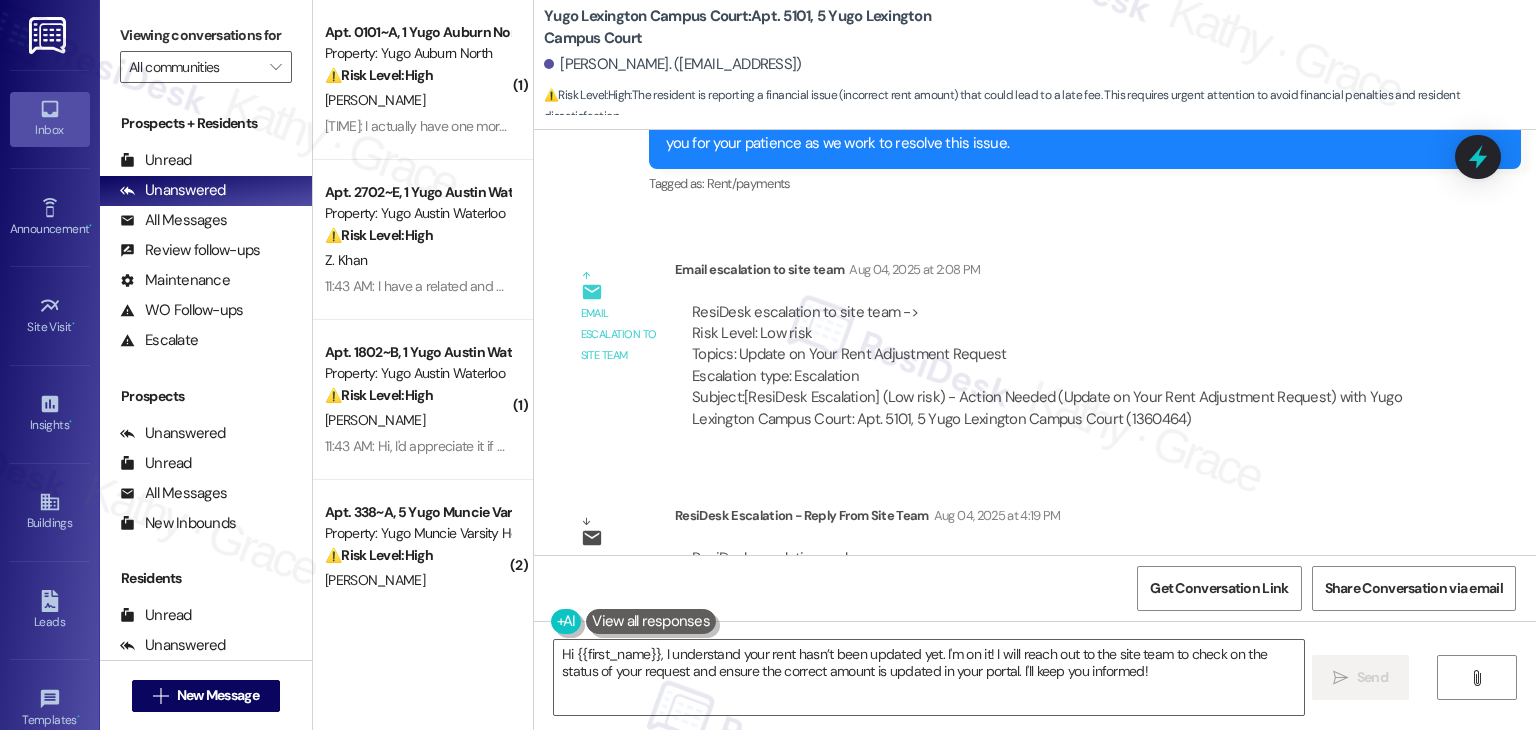 click on "Email escalation reply ResiDesk Escalation - Reply From Site Team Aug 04, 2025 at 4:19 PM ResiDesk escalation reply ->
There is a request pending approval for the fees to be removed Peyton Wilder General Manager P: +1(859) 310-7245 Yugo Lexington Campus Court 935 Red Mile Road , Lexington , KY 40504 , United States of ResiDesk escalation reply ->
There is a request pending approval for the fees to be removed Peyton Wilder General Manager P: +1(859) 310-7245 Yugo Lexington Campus Court 935 Red Mile Road , Lexington , KY 40504 , United States of" at bounding box center (1000, 566) 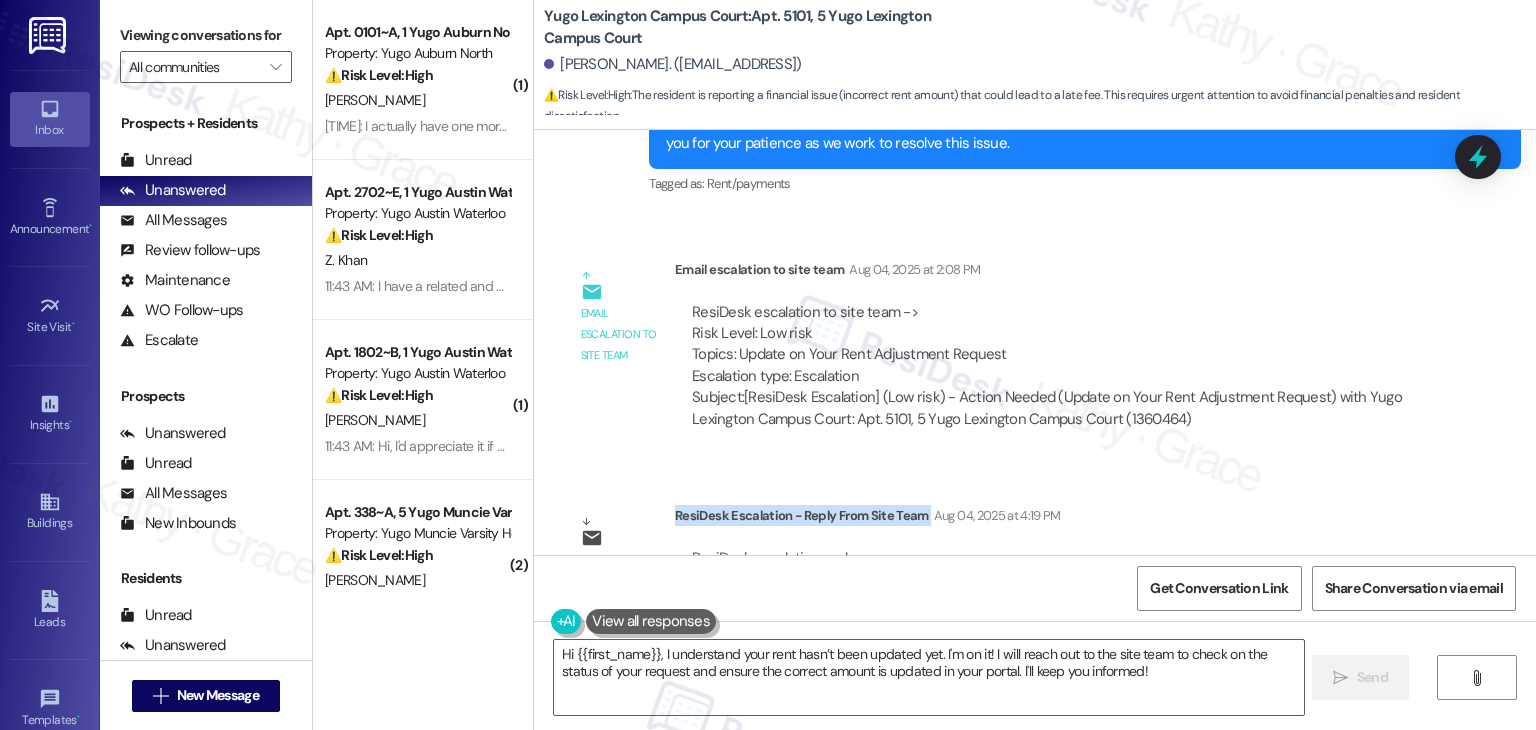 click on "Email escalation reply ResiDesk Escalation - Reply From Site Team Aug 04, 2025 at 4:19 PM ResiDesk escalation reply ->
There is a request pending approval for the fees to be removed Peyton Wilder General Manager P: +1(859) 310-7245 Yugo Lexington Campus Court 935 Red Mile Road , Lexington , KY 40504 , United States of ResiDesk escalation reply ->
There is a request pending approval for the fees to be removed Peyton Wilder General Manager P: +1(859) 310-7245 Yugo Lexington Campus Court 935 Red Mile Road , Lexington , KY 40504 , United States of" at bounding box center [1000, 566] 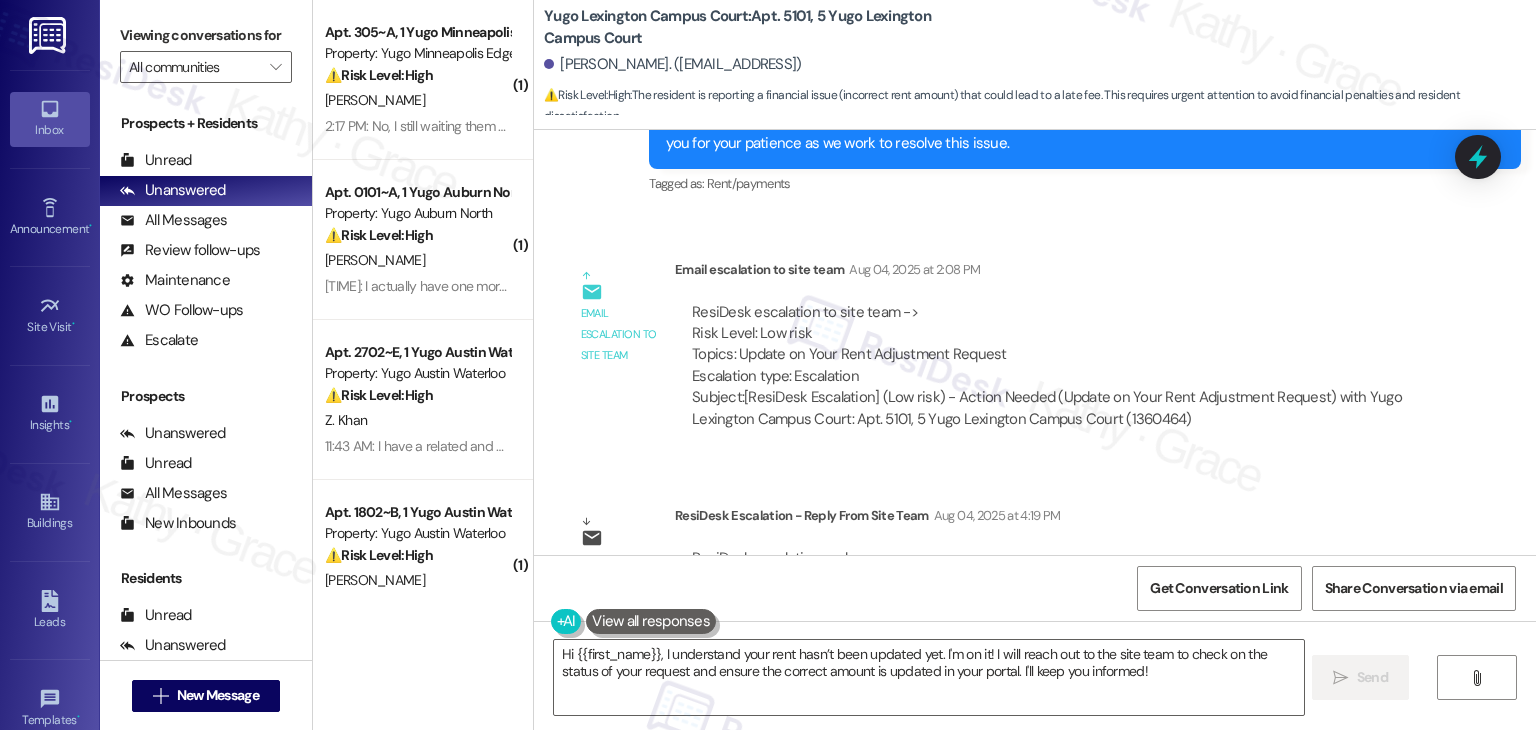 click on "Get Conversation Link Share Conversation via email" at bounding box center [1035, 588] 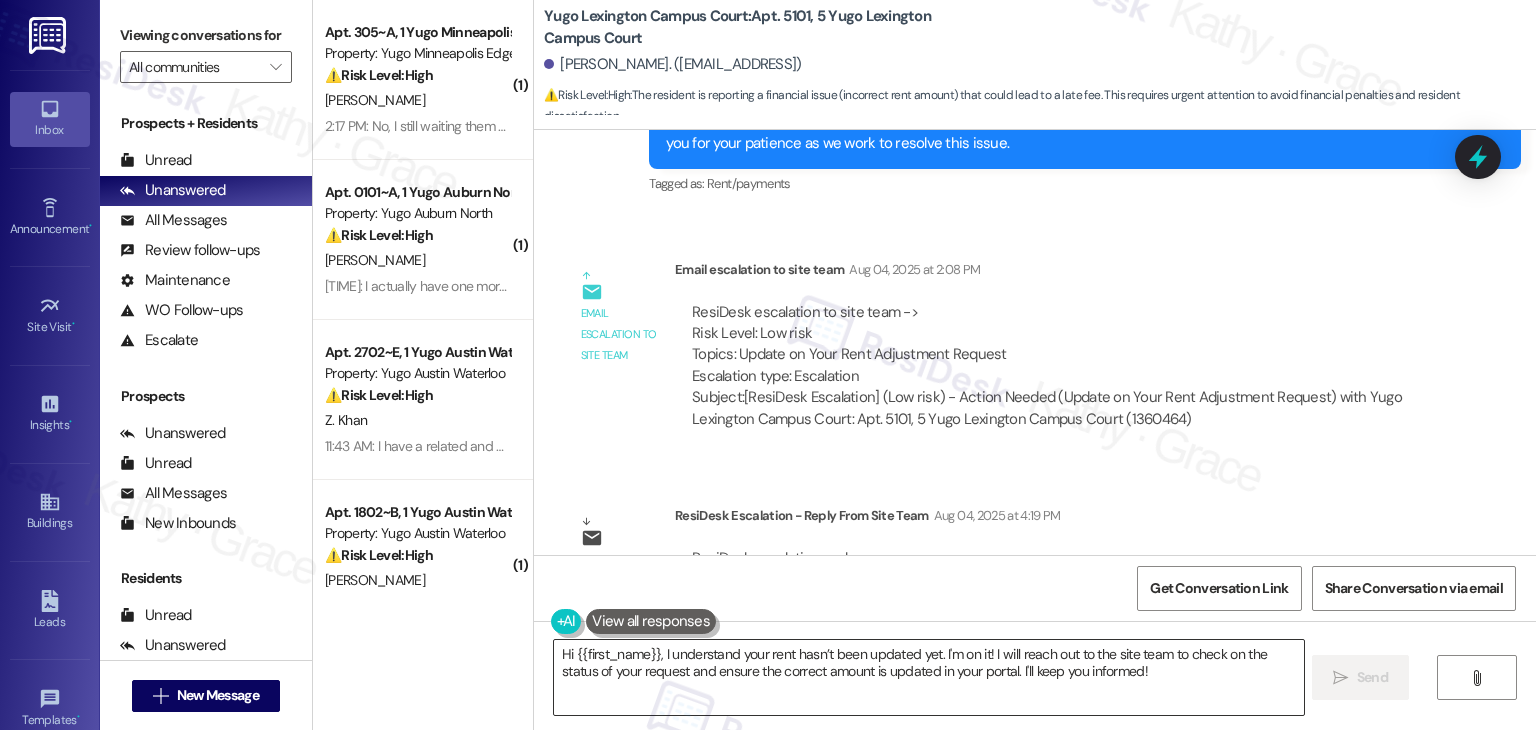 click on "Hi {{first_name}}, I understand your rent hasn’t been updated yet. I'm on it! I will reach out to the site team to check on the status of your request and ensure the correct amount is updated in your portal. I'll keep you informed!" at bounding box center (928, 677) 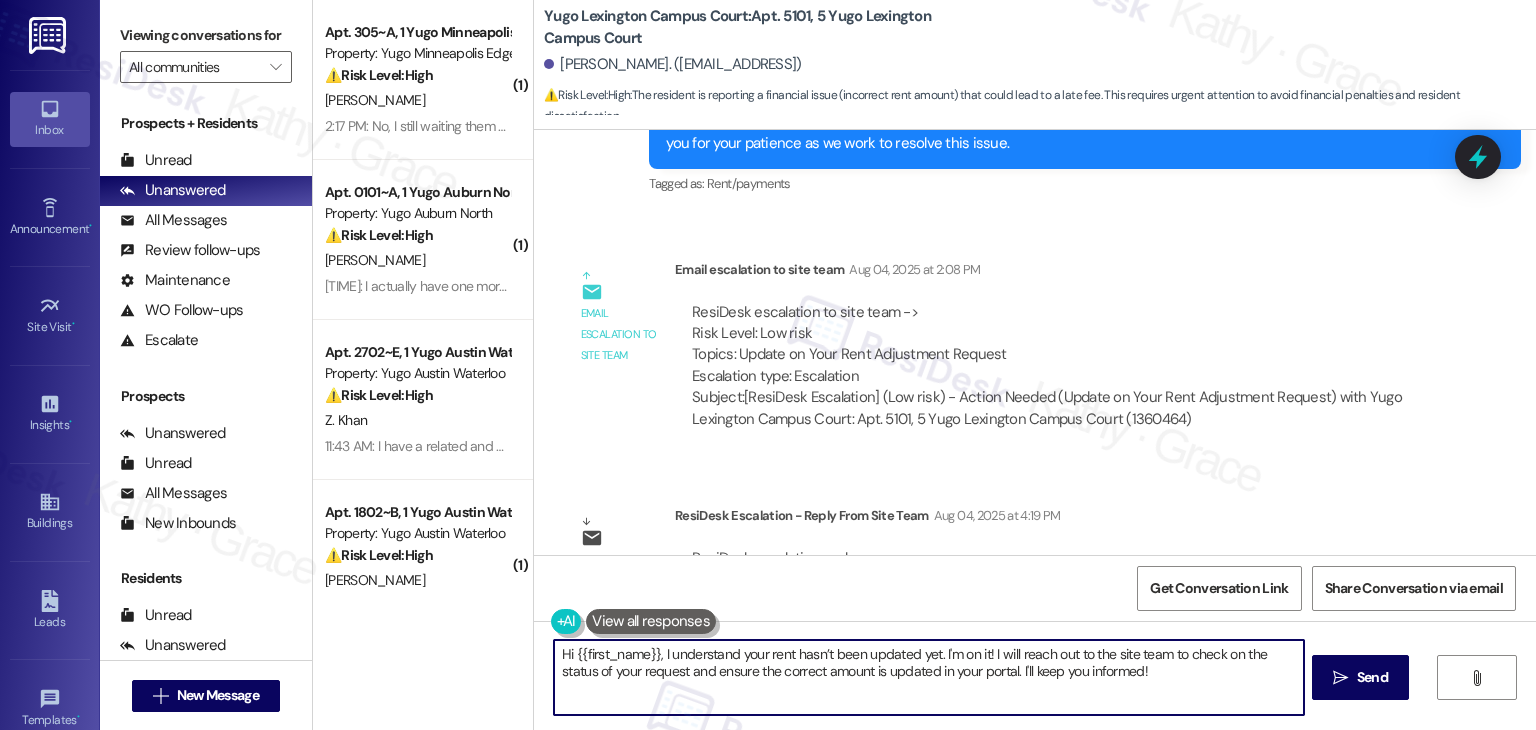 click on "Hi {{first_name}}, I understand your rent hasn’t been updated yet. I'm on it! I will reach out to the site team to check on the status of your request and ensure the correct amount is updated in your portal. I'll keep you informed!" at bounding box center [928, 677] 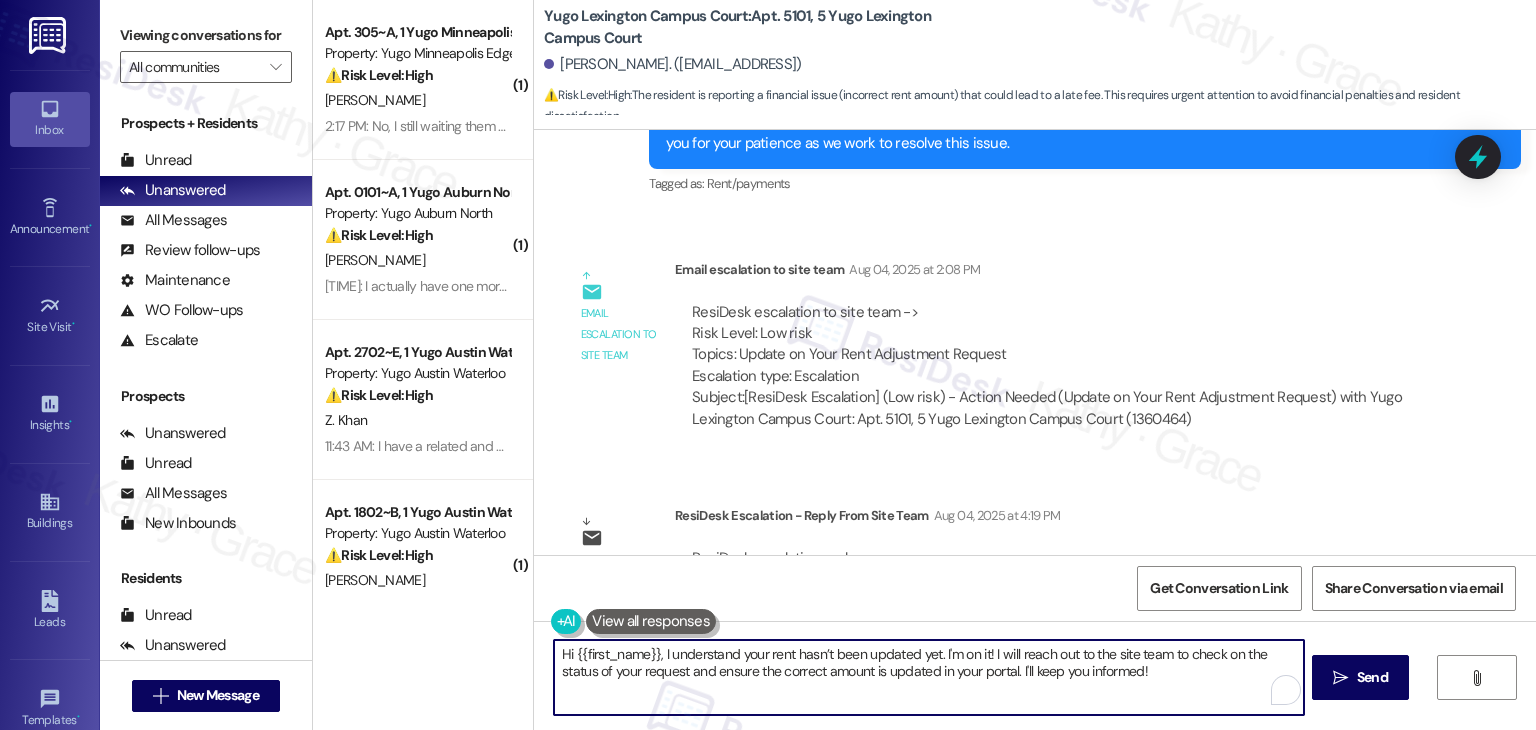 paste on "Karen! I’ve shared your concern with the site team, and they let me know that a request to remove the fees is currently pending approval. We’ll keep you updated, and feel free to reach out if there’s anything else we can help with!
Ask ChatGPT" 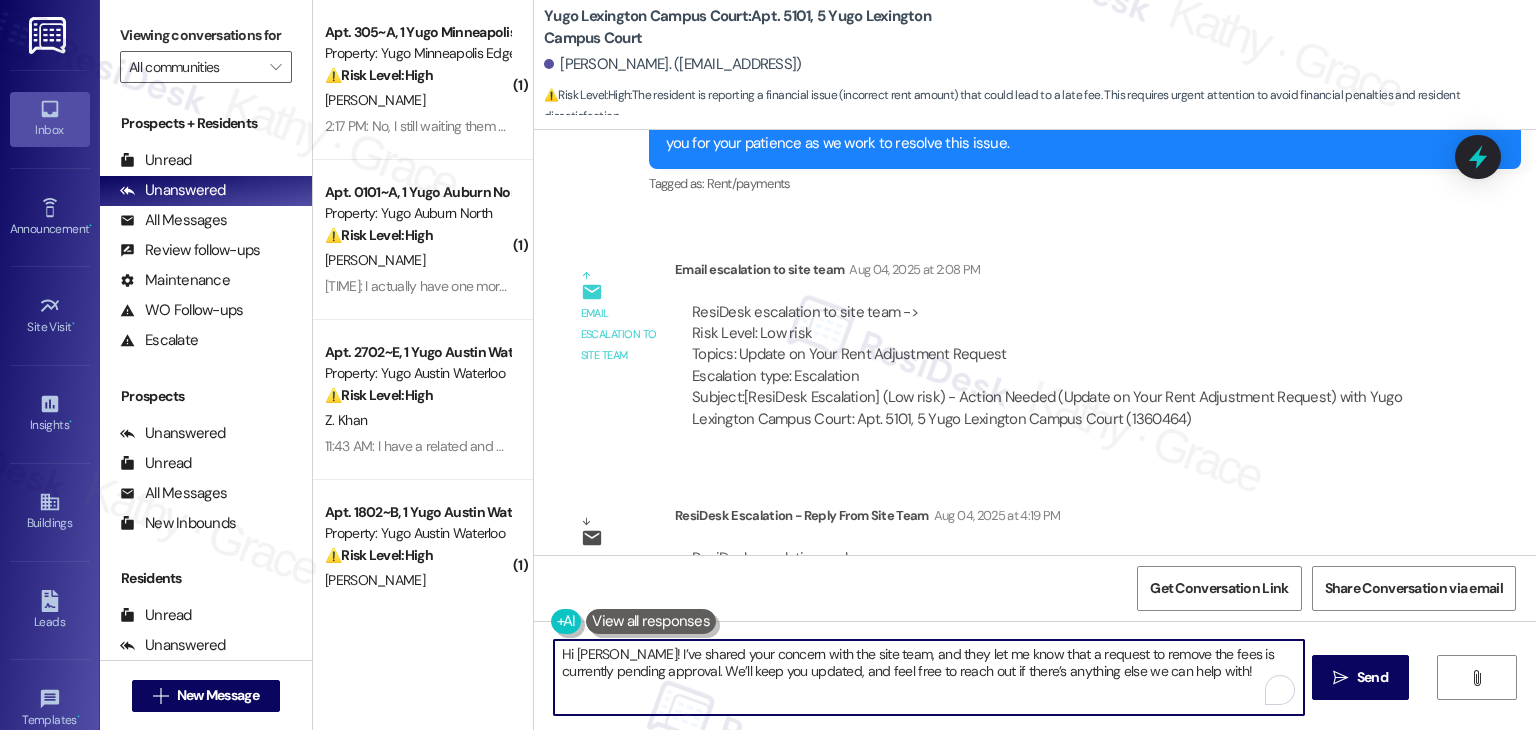 scroll, scrollTop: 118, scrollLeft: 0, axis: vertical 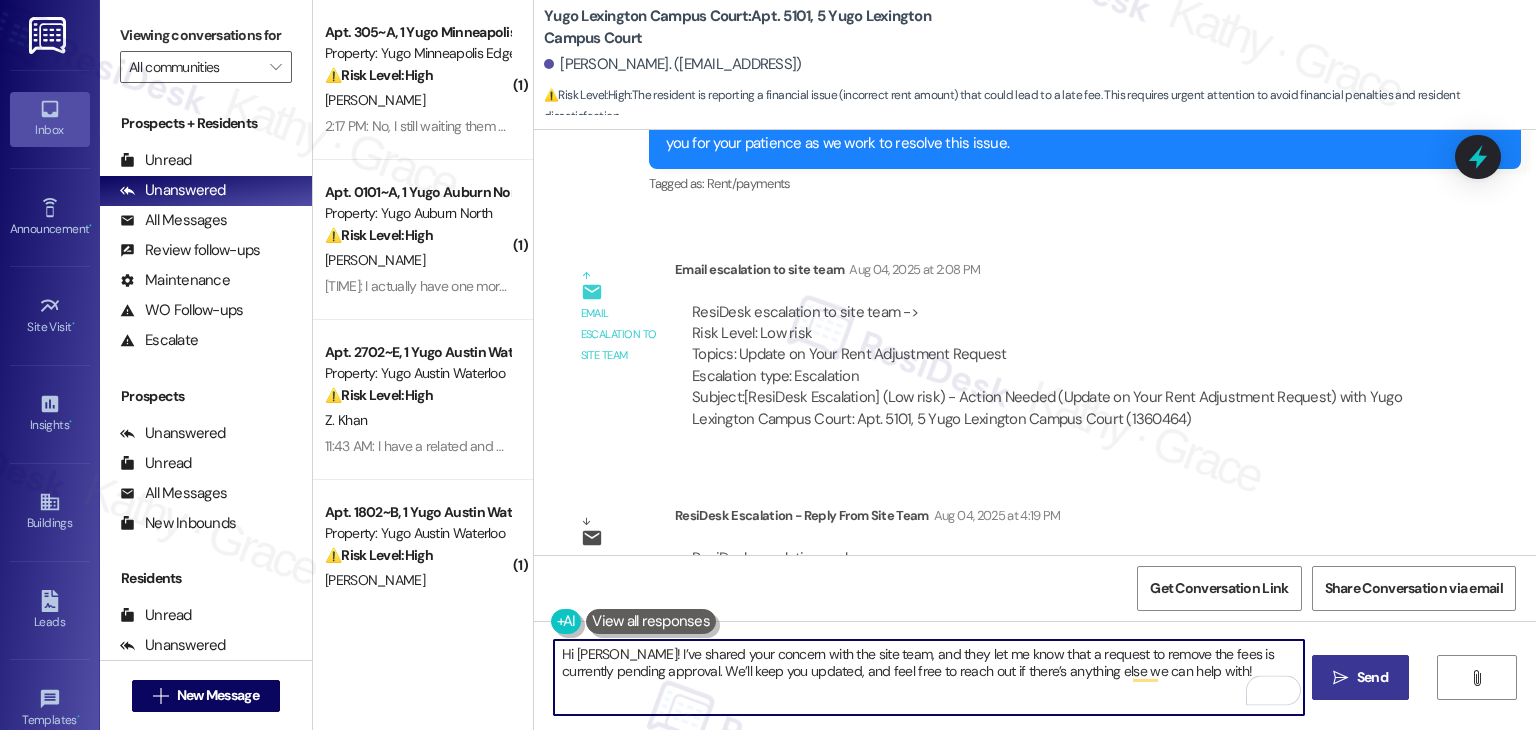 type on "Hi Karen! I’ve shared your concern with the site team, and they let me know that a request to remove the fees is currently pending approval. We’ll keep you updated, and feel free to reach out if there’s anything else we can help with!" 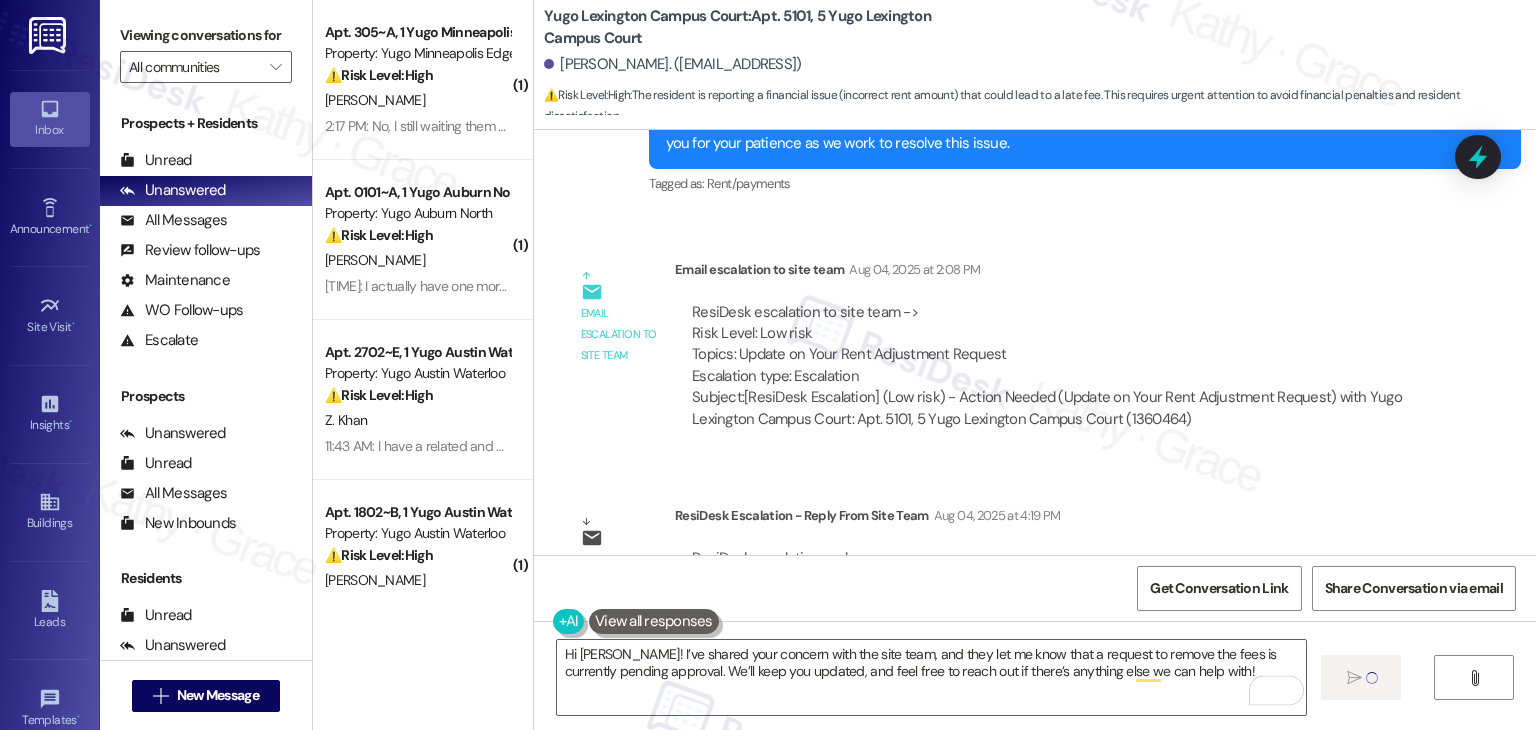 type 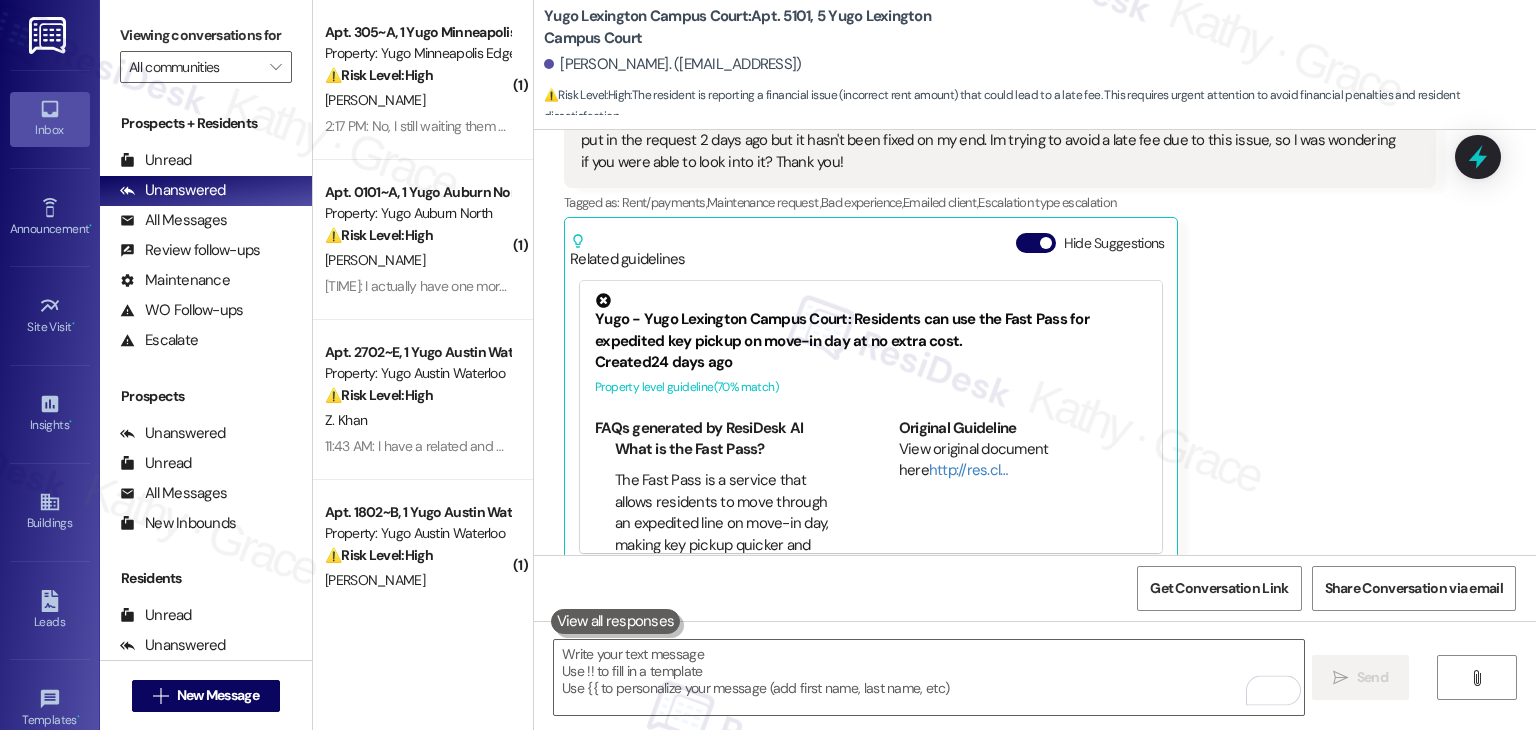 scroll, scrollTop: 8650, scrollLeft: 0, axis: vertical 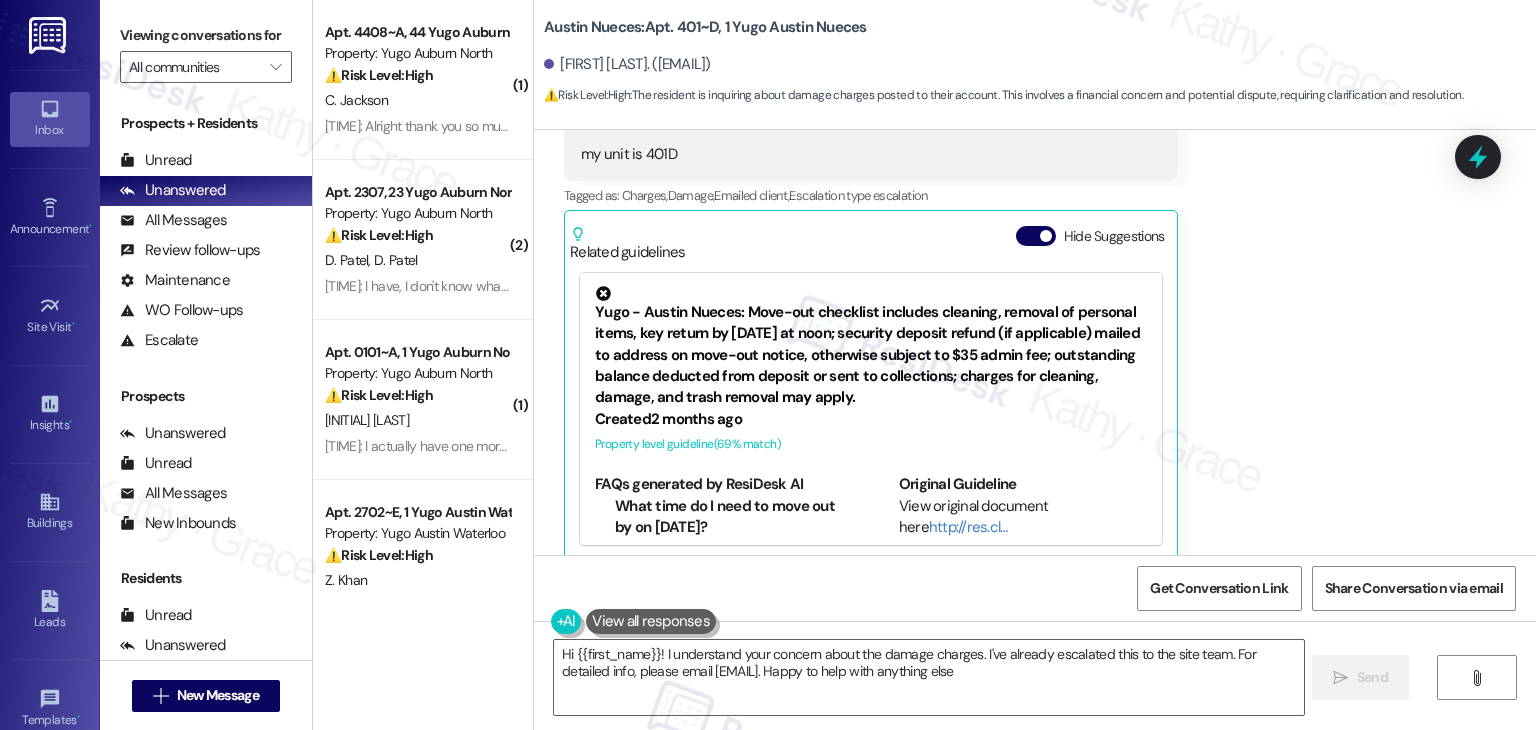 type on "Hi {{first_name}}! I understand your concern about the damage charges. I've already escalated this to the site team. For detailed info, please email [EMAIL]. Happy to help with anything else!" 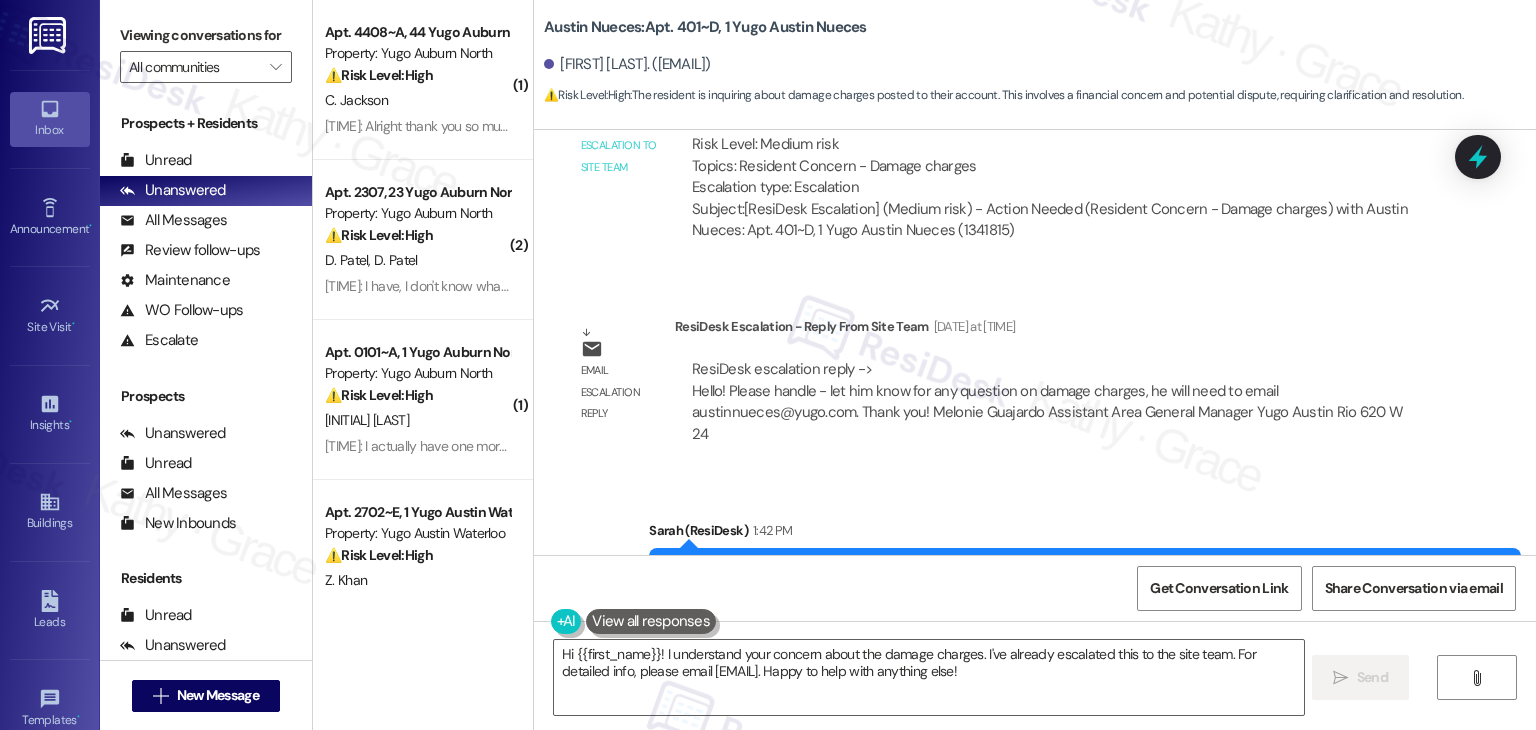 scroll, scrollTop: 5814, scrollLeft: 0, axis: vertical 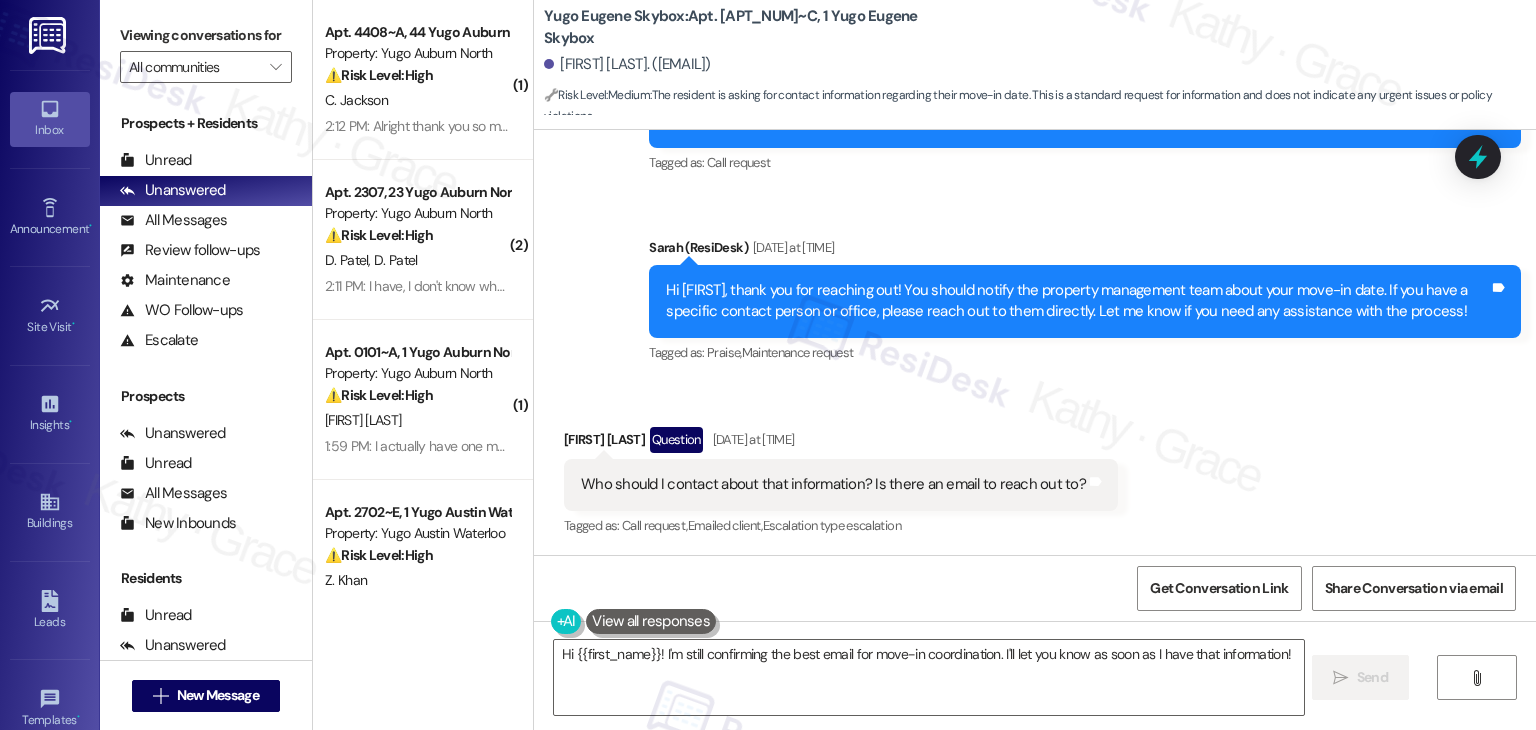 click on "Received via SMS [FIRST] [LAST] Question [DATE] at [TIME] Who should I contact about that information? Is there an email to reach out to? Tags and notes Tagged as:   Call request ,  Click to highlight conversations about Call request Emailed client ,  Click to highlight conversations about Emailed client Escalation type escalation Click to highlight conversations about Escalation type escalation" at bounding box center (1035, 468) 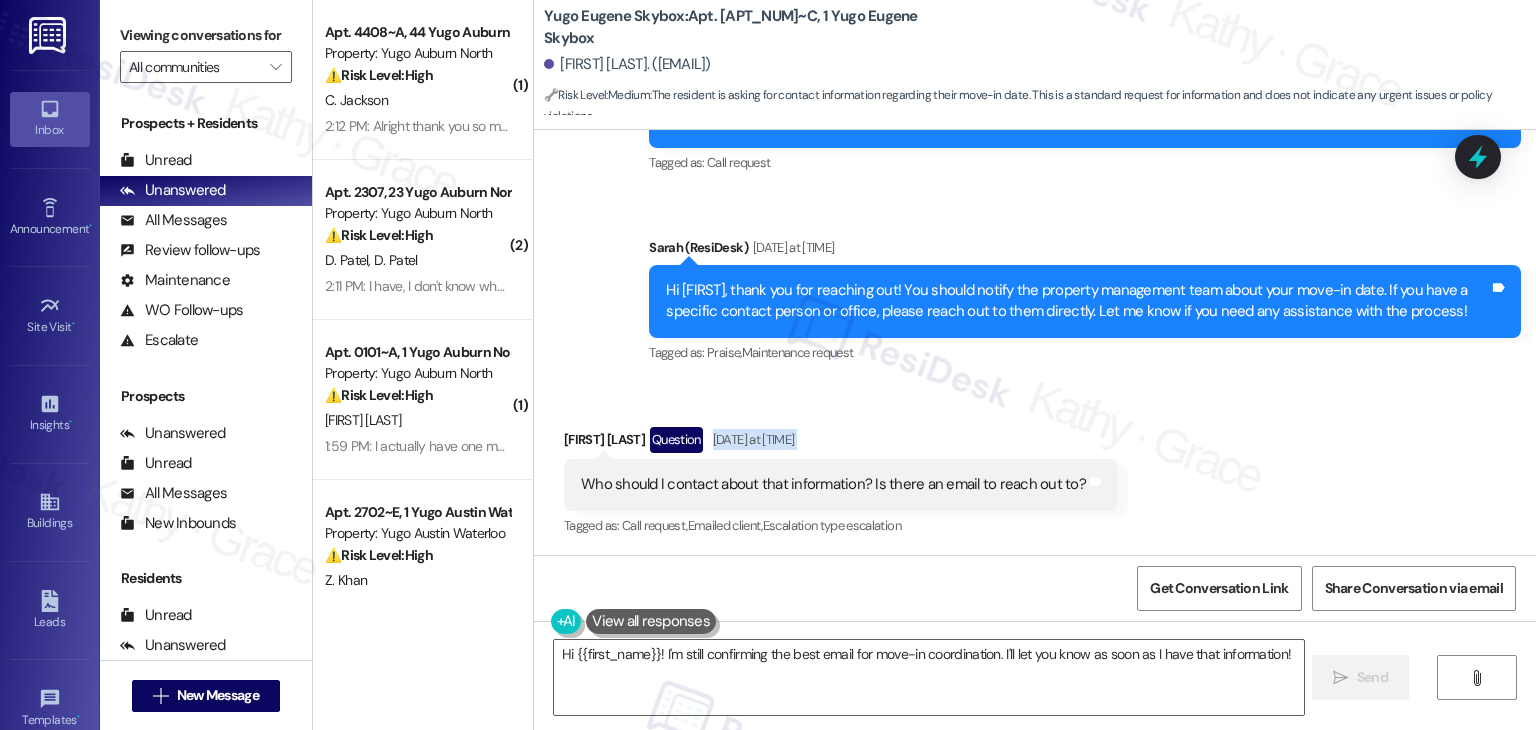 click on "Received via SMS [FIRST] [LAST] Question [DATE] at [TIME] Who should I contact about that information? Is there an email to reach out to? Tags and notes Tagged as:   Call request ,  Click to highlight conversations about Call request Emailed client ,  Click to highlight conversations about Emailed client Escalation type escalation Click to highlight conversations about Escalation type escalation" at bounding box center (1035, 468) 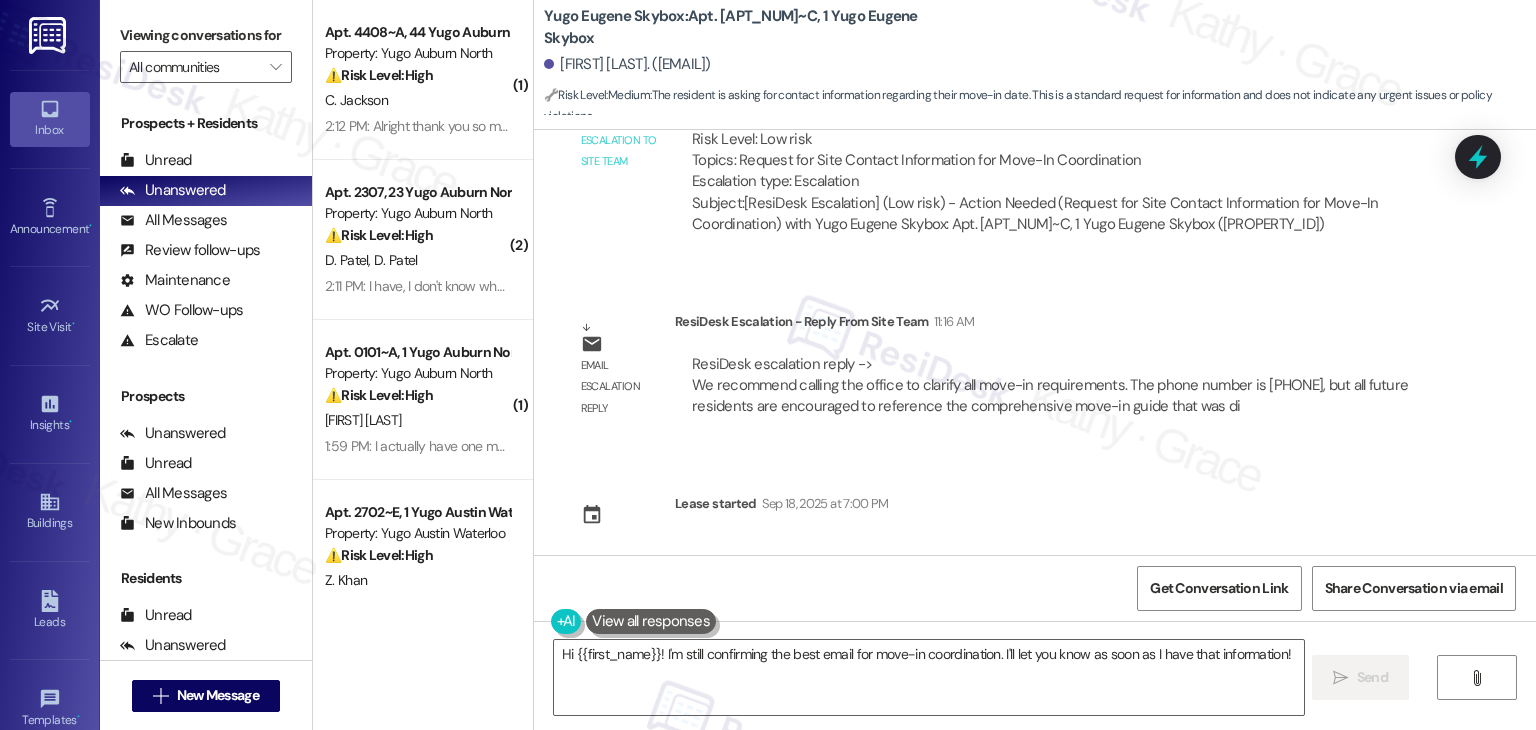 scroll, scrollTop: 1591, scrollLeft: 0, axis: vertical 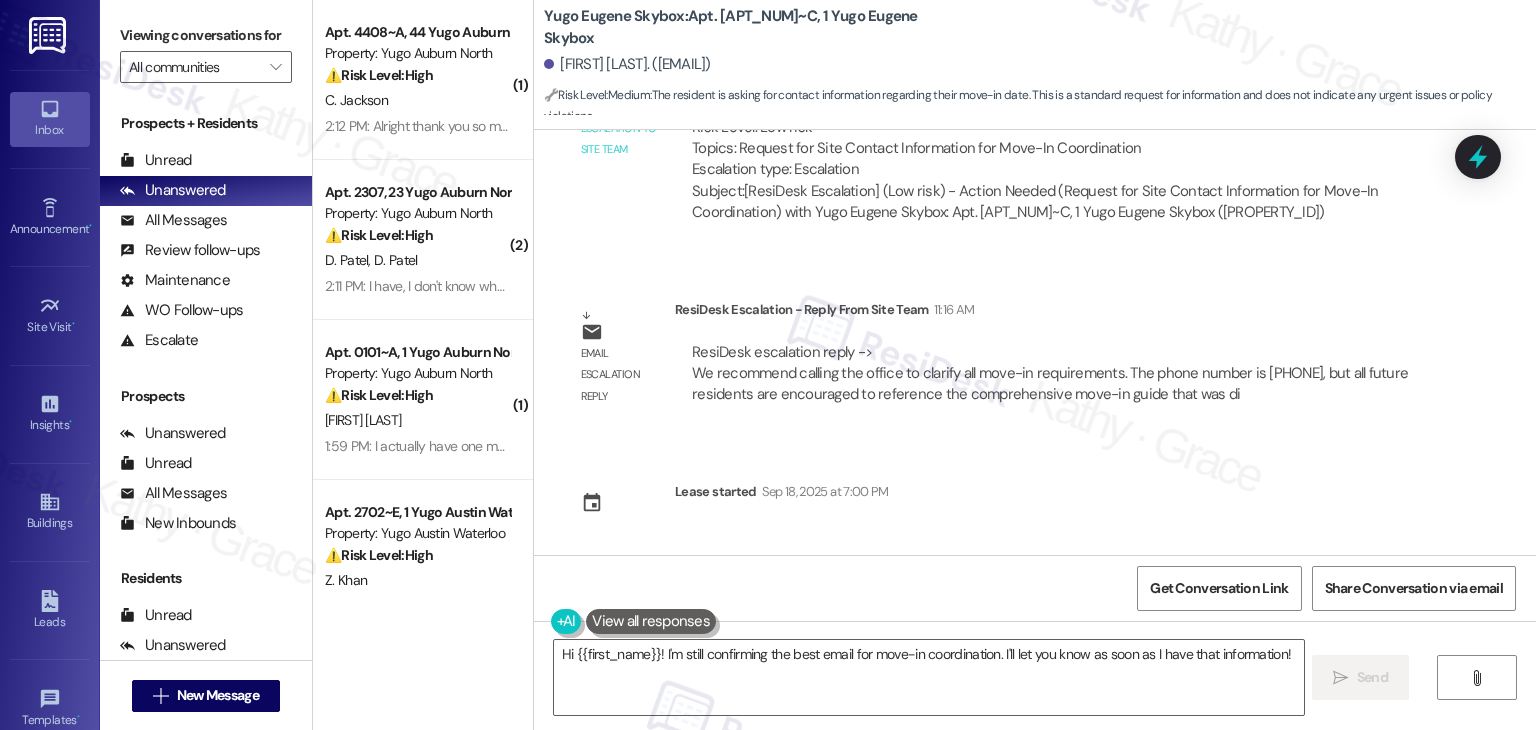 click on "Sent via SMS Sarah   (ResiDesk) Aug 01, 2025 at 4:58 PM Hi Harley! We’re so excited you’ve chosen Yugo Eugene Skybox as your future home! Moving is an exciting time, and I want to make sure you feel confident and ready. (You can always reply STOP to opt out of future messages) Tags and notes Tagged as:   Praise Click to highlight conversations about Praise Sent via SMS 4:58 PM Sarah   (ResiDesk) Aug 01, 2025 at 4:58 PM I’m Sarah from the off-site Resident Support Team. I work with your property’s team to help once you’ve moved in—whether it’s answering questions or assisting with maintenance. I’ll be in touch as your move-in date gets closer! Tags and notes Tagged as:   Maintenance ,  Click to highlight conversations about Maintenance Maintenance request ,  Click to highlight conversations about Maintenance request Praise Click to highlight conversations about Praise Sent via SMS 5:03 PM Sarah   (ResiDesk) Aug 01, 2025 at 5:03 PM Tags and notes Tagged as:   Rent/payments ,  Move-in Question" at bounding box center [1035, 342] 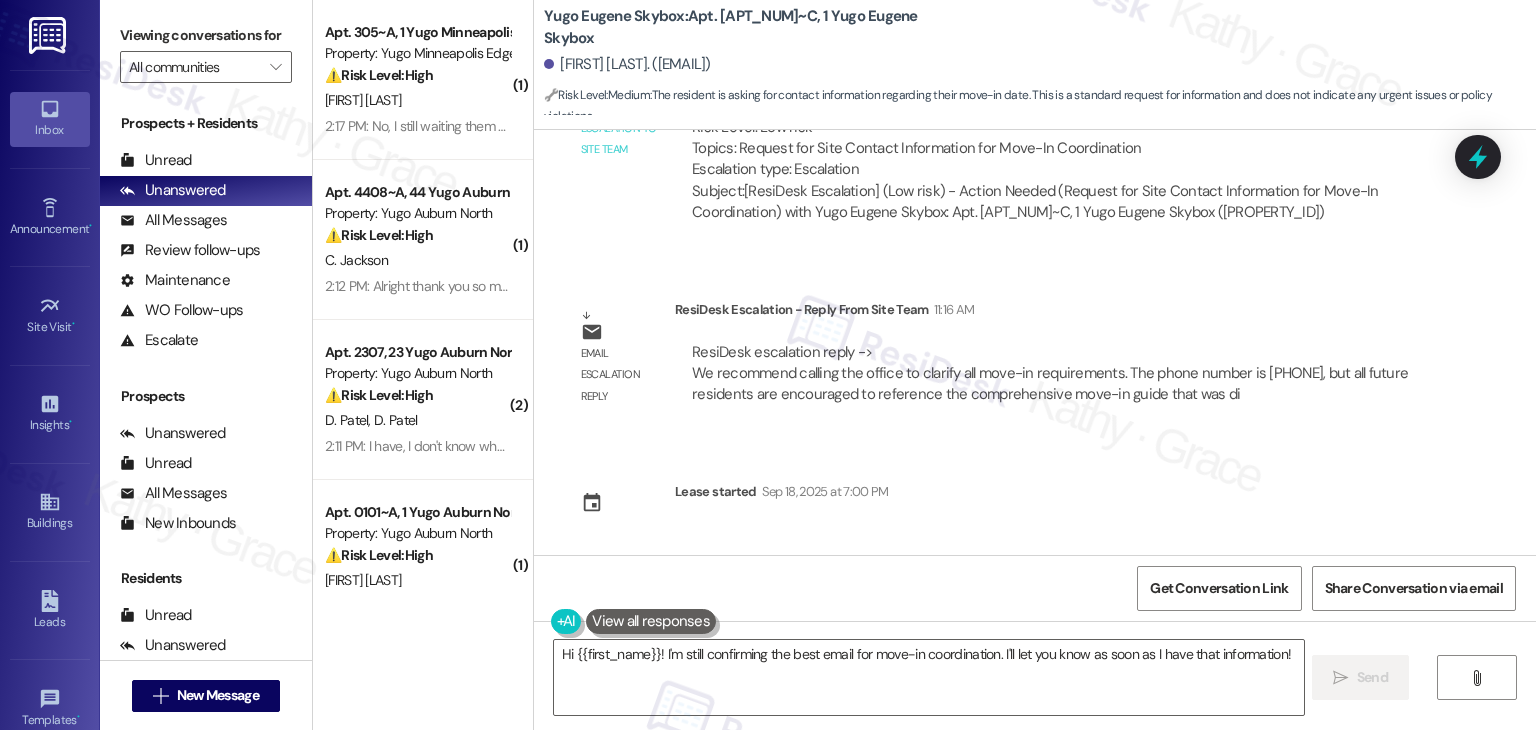 click on "ResiDesk Escalation - Reply From Site Team [TIME]" at bounding box center (1055, 313) 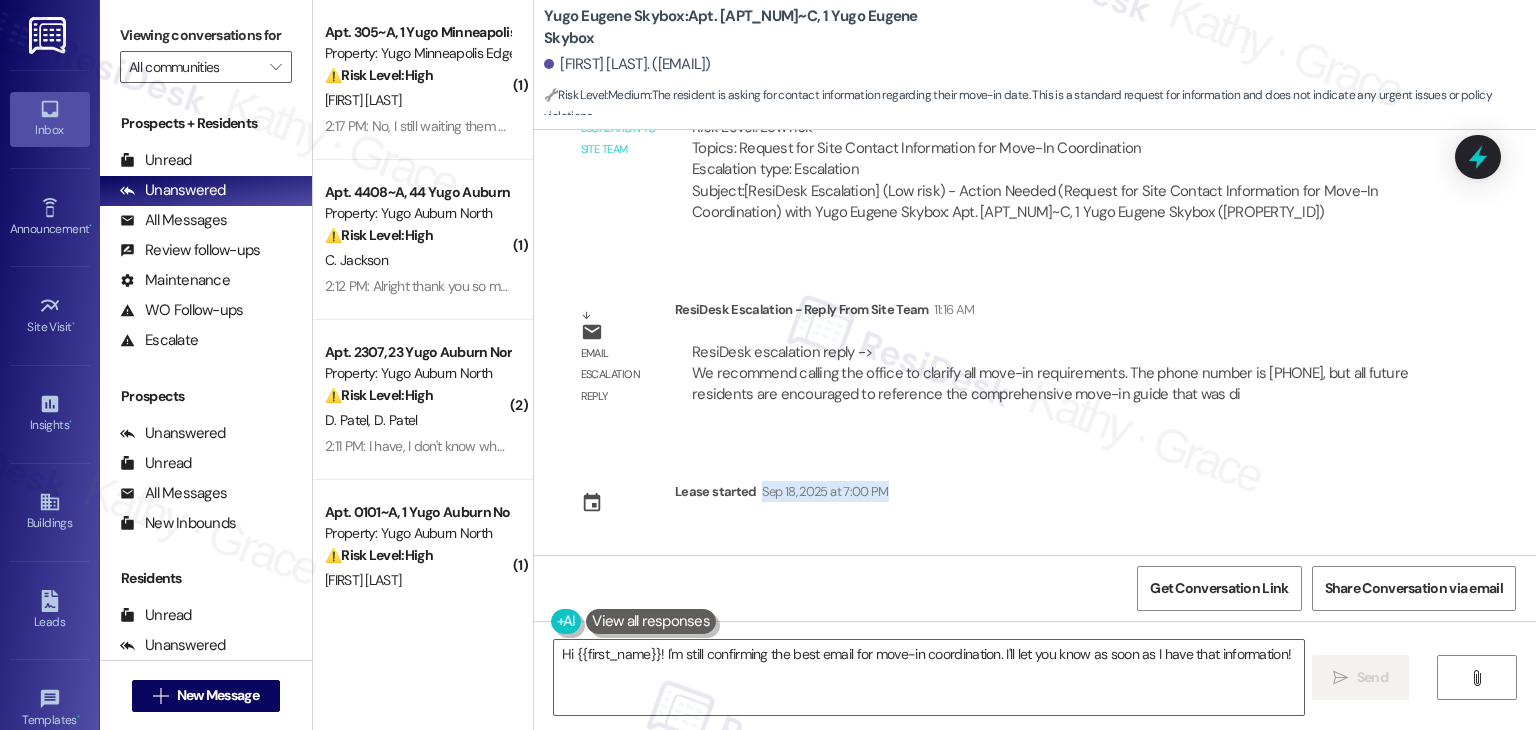 click on "Sent via SMS Sarah   (ResiDesk) Aug 01, 2025 at 4:58 PM Hi Harley! We’re so excited you’ve chosen Yugo Eugene Skybox as your future home! Moving is an exciting time, and I want to make sure you feel confident and ready. (You can always reply STOP to opt out of future messages) Tags and notes Tagged as:   Praise Click to highlight conversations about Praise Sent via SMS 4:58 PM Sarah   (ResiDesk) Aug 01, 2025 at 4:58 PM I’m Sarah from the off-site Resident Support Team. I work with your property’s team to help once you’ve moved in—whether it’s answering questions or assisting with maintenance. I’ll be in touch as your move-in date gets closer! Tags and notes Tagged as:   Maintenance ,  Click to highlight conversations about Maintenance Maintenance request ,  Click to highlight conversations about Maintenance request Praise Click to highlight conversations about Praise Sent via SMS 5:03 PM Sarah   (ResiDesk) Aug 01, 2025 at 5:03 PM Tags and notes Tagged as:   Rent/payments ,  Move-in Question" at bounding box center (1035, 342) 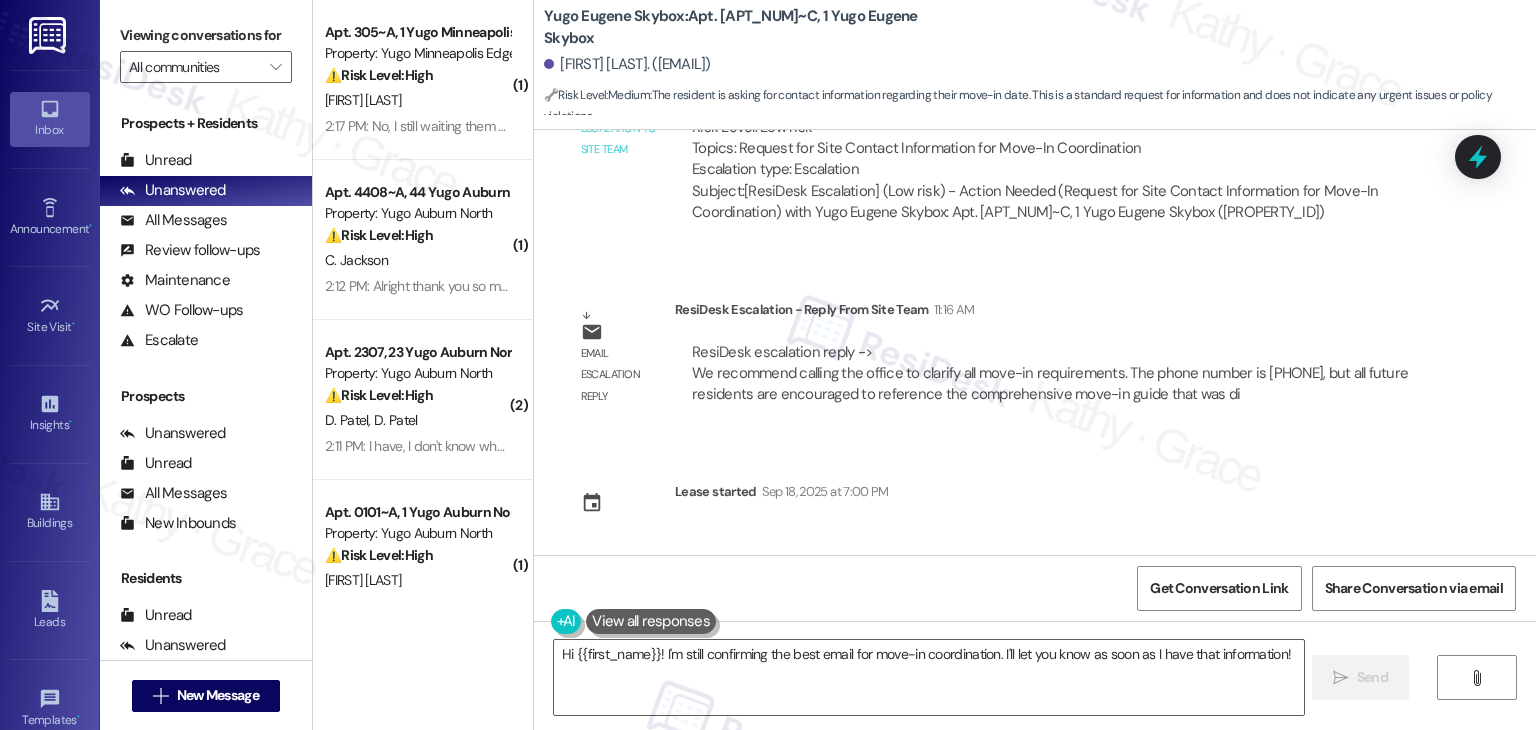 click on "Sent via SMS Sarah   (ResiDesk) Aug 01, 2025 at 4:58 PM Hi Harley! We’re so excited you’ve chosen Yugo Eugene Skybox as your future home! Moving is an exciting time, and I want to make sure you feel confident and ready. (You can always reply STOP to opt out of future messages) Tags and notes Tagged as:   Praise Click to highlight conversations about Praise Sent via SMS 4:58 PM Sarah   (ResiDesk) Aug 01, 2025 at 4:58 PM I’m Sarah from the off-site Resident Support Team. I work with your property’s team to help once you’ve moved in—whether it’s answering questions or assisting with maintenance. I’ll be in touch as your move-in date gets closer! Tags and notes Tagged as:   Maintenance ,  Click to highlight conversations about Maintenance Maintenance request ,  Click to highlight conversations about Maintenance request Praise Click to highlight conversations about Praise Sent via SMS 5:03 PM Sarah   (ResiDesk) Aug 01, 2025 at 5:03 PM Tags and notes Tagged as:   Rent/payments ,  Move-in Question" at bounding box center (1035, 342) 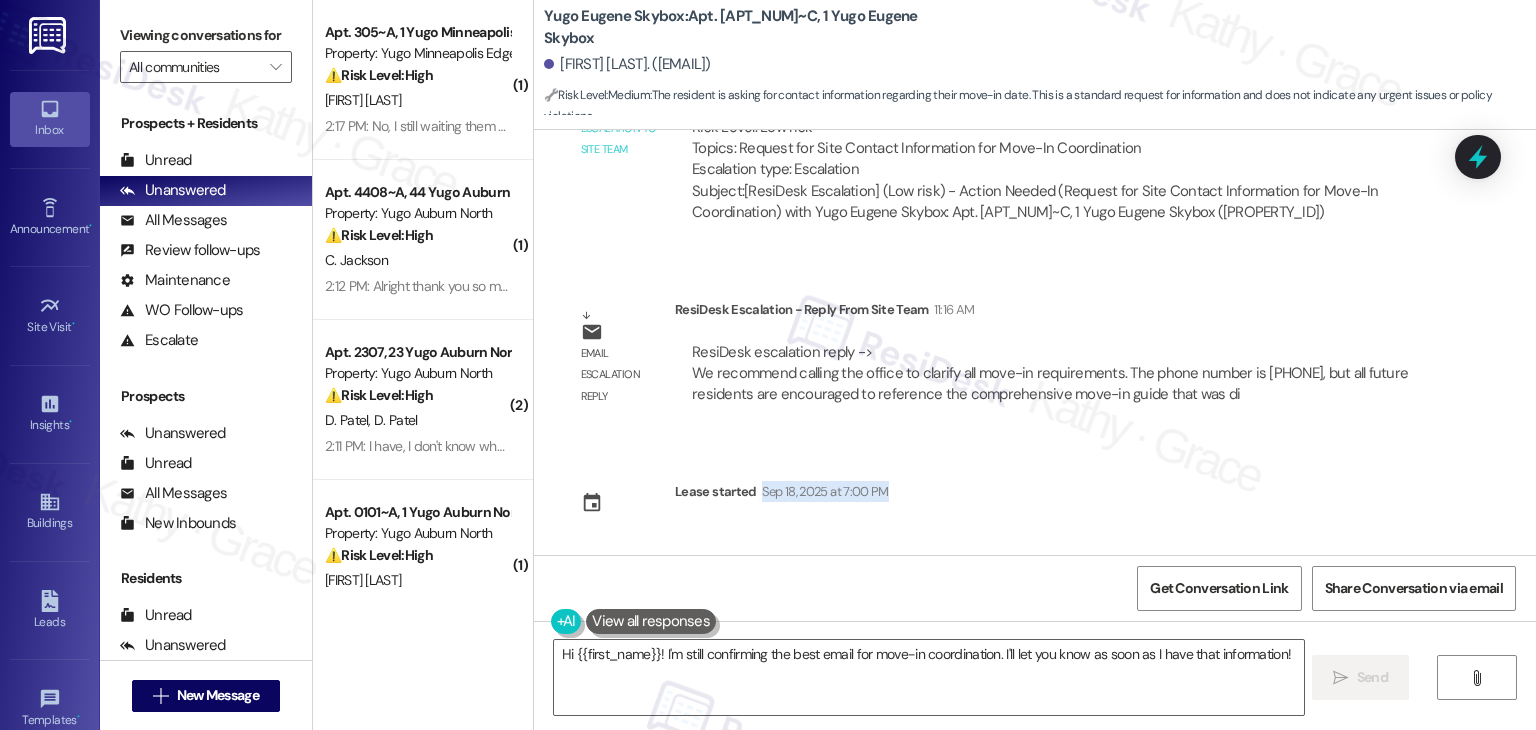 click on "Sent via SMS Sarah   (ResiDesk) Aug 01, 2025 at 4:58 PM Hi Harley! We’re so excited you’ve chosen Yugo Eugene Skybox as your future home! Moving is an exciting time, and I want to make sure you feel confident and ready. (You can always reply STOP to opt out of future messages) Tags and notes Tagged as:   Praise Click to highlight conversations about Praise Sent via SMS 4:58 PM Sarah   (ResiDesk) Aug 01, 2025 at 4:58 PM I’m Sarah from the off-site Resident Support Team. I work with your property’s team to help once you’ve moved in—whether it’s answering questions or assisting with maintenance. I’ll be in touch as your move-in date gets closer! Tags and notes Tagged as:   Maintenance ,  Click to highlight conversations about Maintenance Maintenance request ,  Click to highlight conversations about Maintenance request Praise Click to highlight conversations about Praise Sent via SMS 5:03 PM Sarah   (ResiDesk) Aug 01, 2025 at 5:03 PM Tags and notes Tagged as:   Rent/payments ,  Move-in Question" at bounding box center [1035, 342] 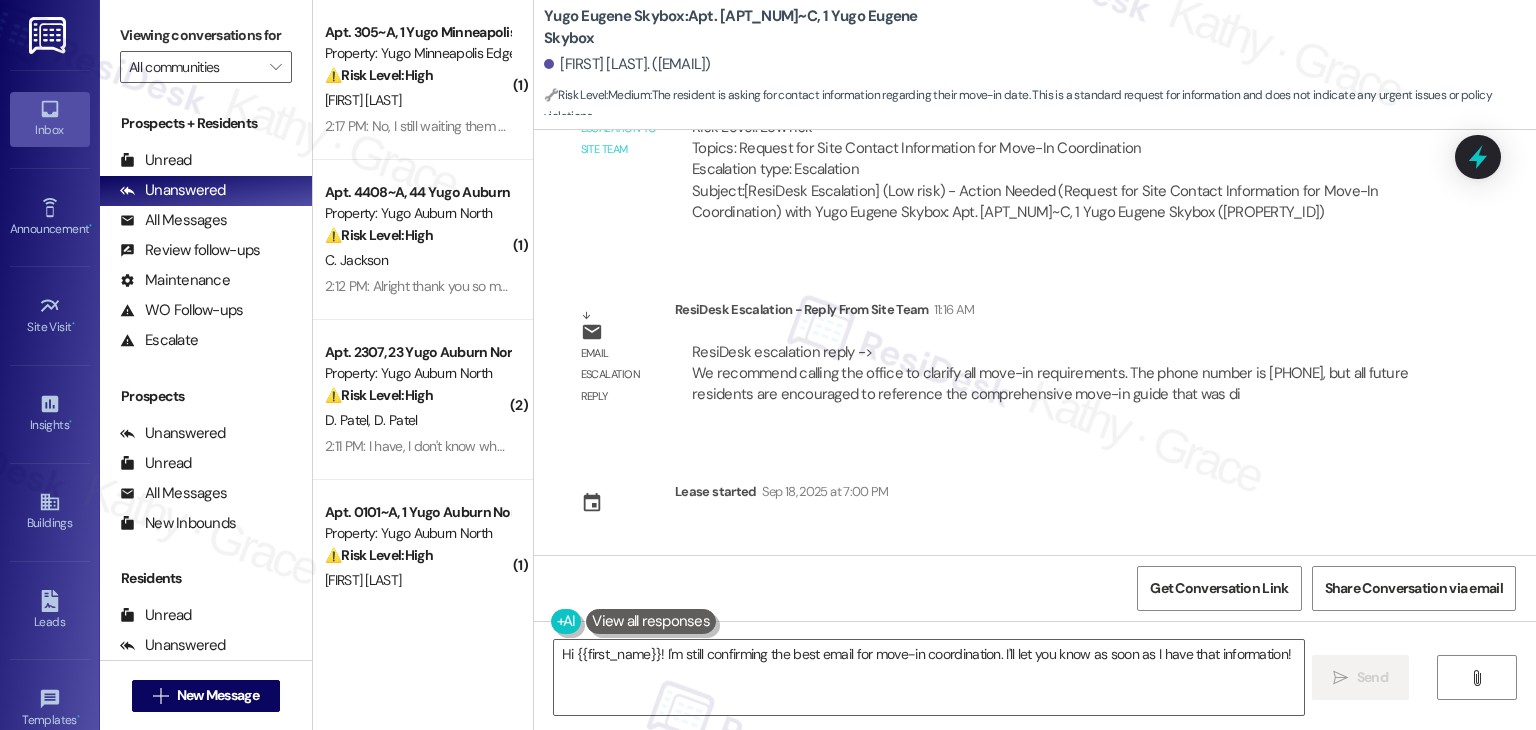 click on "Sent via SMS Sarah   (ResiDesk) Aug 01, 2025 at 4:58 PM Hi Harley! We’re so excited you’ve chosen Yugo Eugene Skybox as your future home! Moving is an exciting time, and I want to make sure you feel confident and ready. (You can always reply STOP to opt out of future messages) Tags and notes Tagged as:   Praise Click to highlight conversations about Praise Sent via SMS 4:58 PM Sarah   (ResiDesk) Aug 01, 2025 at 4:58 PM I’m Sarah from the off-site Resident Support Team. I work with your property’s team to help once you’ve moved in—whether it’s answering questions or assisting with maintenance. I’ll be in touch as your move-in date gets closer! Tags and notes Tagged as:   Maintenance ,  Click to highlight conversations about Maintenance Maintenance request ,  Click to highlight conversations about Maintenance request Praise Click to highlight conversations about Praise Sent via SMS 5:03 PM Sarah   (ResiDesk) Aug 01, 2025 at 5:03 PM Tags and notes Tagged as:   Rent/payments ,  Move-in Question" at bounding box center [1035, 342] 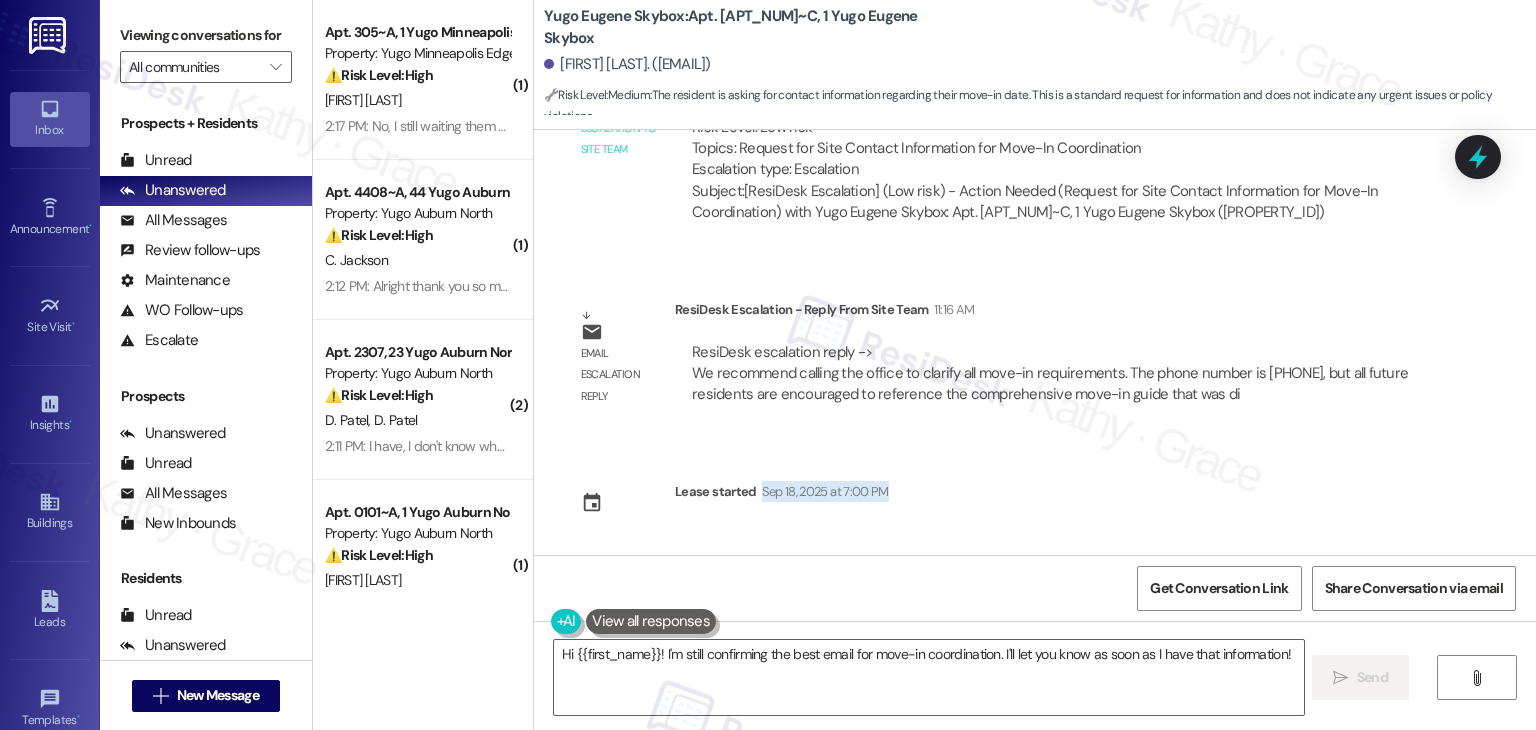 click on "Sent via SMS Sarah   (ResiDesk) Aug 01, 2025 at 4:58 PM Hi Harley! We’re so excited you’ve chosen Yugo Eugene Skybox as your future home! Moving is an exciting time, and I want to make sure you feel confident and ready. (You can always reply STOP to opt out of future messages) Tags and notes Tagged as:   Praise Click to highlight conversations about Praise Sent via SMS 4:58 PM Sarah   (ResiDesk) Aug 01, 2025 at 4:58 PM I’m Sarah from the off-site Resident Support Team. I work with your property’s team to help once you’ve moved in—whether it’s answering questions or assisting with maintenance. I’ll be in touch as your move-in date gets closer! Tags and notes Tagged as:   Maintenance ,  Click to highlight conversations about Maintenance Maintenance request ,  Click to highlight conversations about Maintenance request Praise Click to highlight conversations about Praise Sent via SMS 5:03 PM Sarah   (ResiDesk) Aug 01, 2025 at 5:03 PM Tags and notes Tagged as:   Rent/payments ,  Move-in Question" at bounding box center (1035, 342) 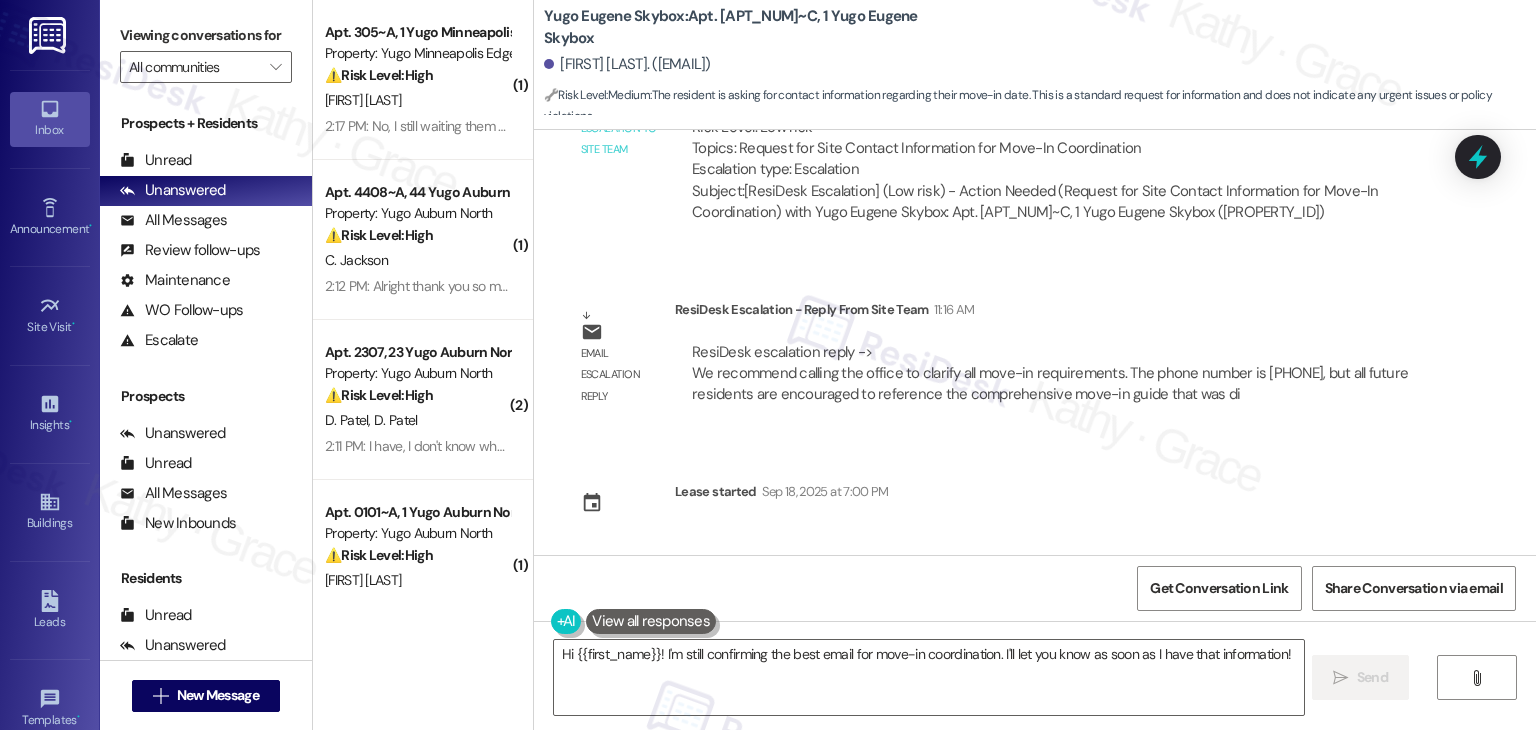click on "Email escalation reply ResiDesk Escalation - Reply From Site Team 11:16 AM ResiDesk escalation reply ->
We recommend calling the office to clarify all move-in requirements. The phone number is (541)393-8080, but all future residents are encouraged to reference the comprehensive move-in guide that was di ResiDesk escalation reply ->
We recommend calling the office to clarify all move-in requirements. The phone number is (541)393-8080, but all future residents are encouraged to reference the comprehensive move-in guide that was di" at bounding box center (1000, 360) 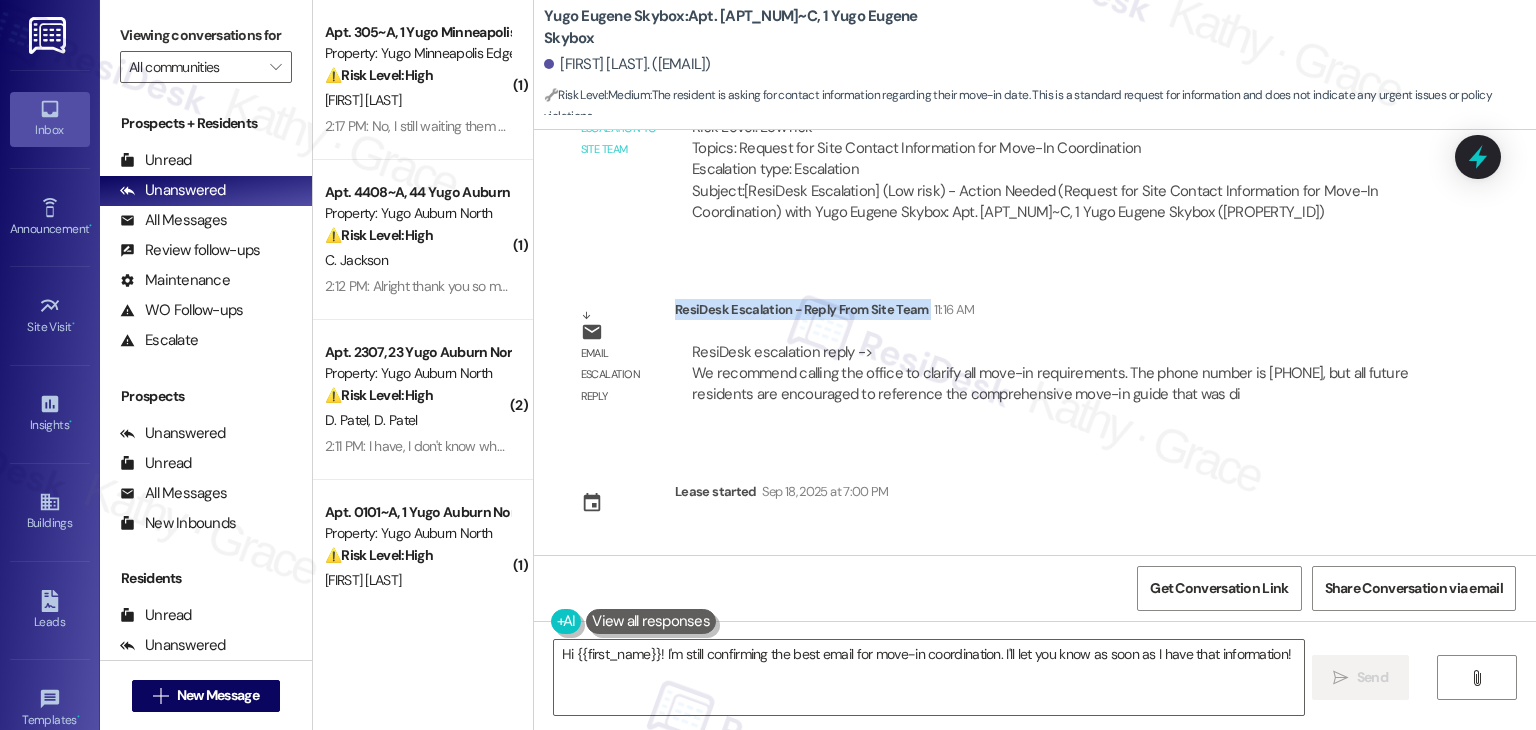 click on "Email escalation reply ResiDesk Escalation - Reply From Site Team 11:16 AM ResiDesk escalation reply ->
We recommend calling the office to clarify all move-in requirements. The phone number is (541)393-8080, but all future residents are encouraged to reference the comprehensive move-in guide that was di ResiDesk escalation reply ->
We recommend calling the office to clarify all move-in requirements. The phone number is (541)393-8080, but all future residents are encouraged to reference the comprehensive move-in guide that was di" at bounding box center (1000, 360) 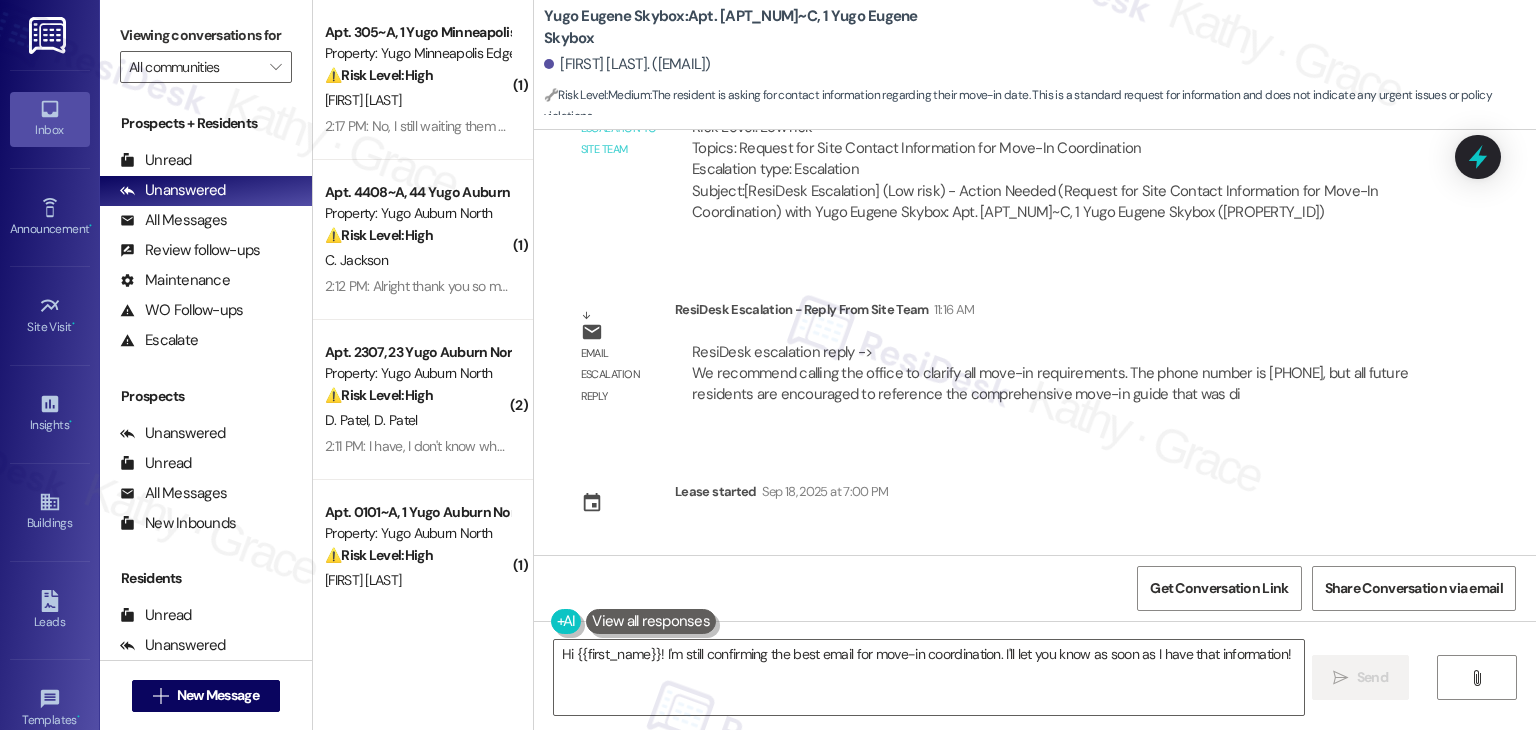 click on "Email escalation reply ResiDesk Escalation - Reply From Site Team 11:16 AM ResiDesk escalation reply ->
We recommend calling the office to clarify all move-in requirements. The phone number is (541)393-8080, but all future residents are encouraged to reference the comprehensive move-in guide that was di ResiDesk escalation reply ->
We recommend calling the office to clarify all move-in requirements. The phone number is (541)393-8080, but all future residents are encouraged to reference the comprehensive move-in guide that was di" at bounding box center [1000, 360] 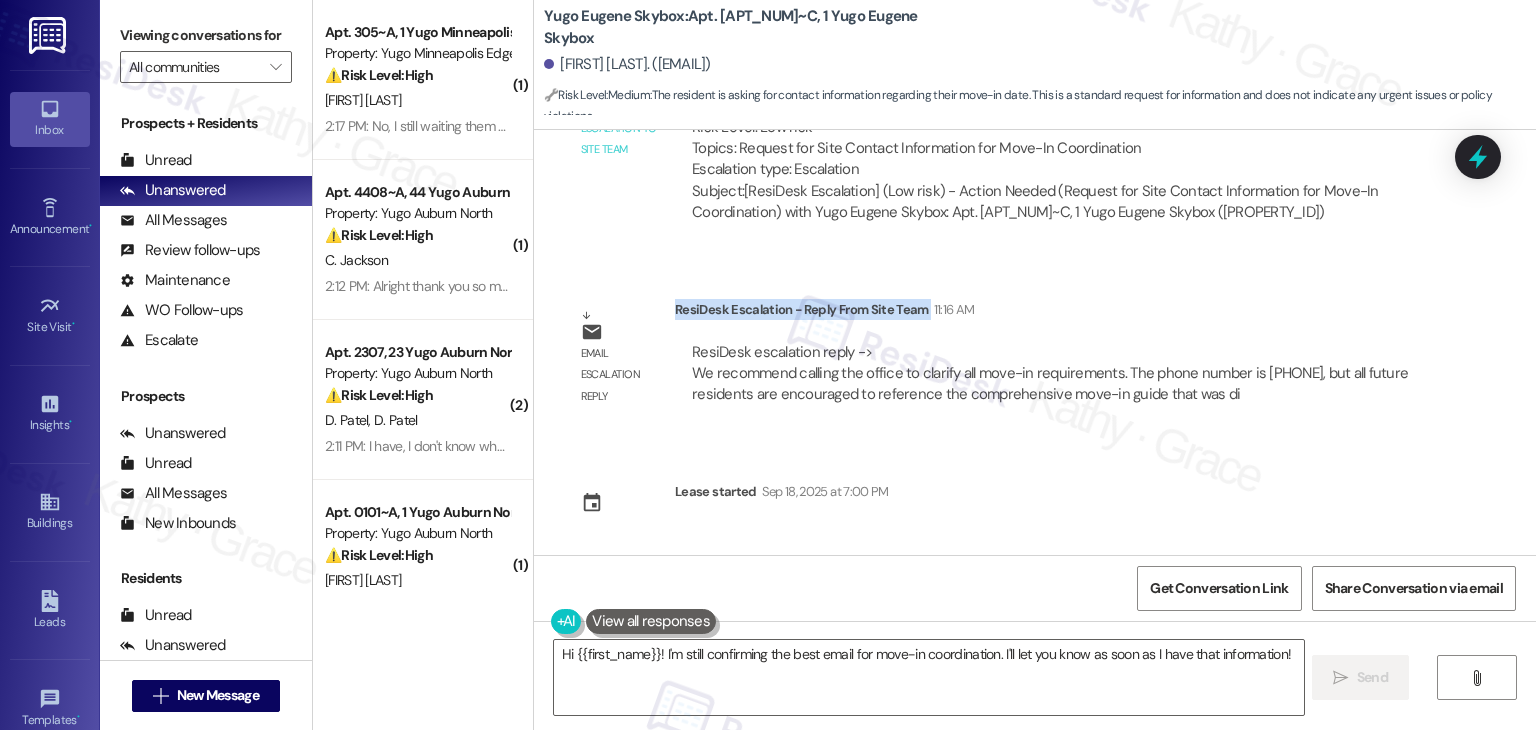 click on "Email escalation reply ResiDesk Escalation - Reply From Site Team 11:16 AM ResiDesk escalation reply ->
We recommend calling the office to clarify all move-in requirements. The phone number is (541)393-8080, but all future residents are encouraged to reference the comprehensive move-in guide that was di ResiDesk escalation reply ->
We recommend calling the office to clarify all move-in requirements. The phone number is (541)393-8080, but all future residents are encouraged to reference the comprehensive move-in guide that was di" at bounding box center (1000, 360) 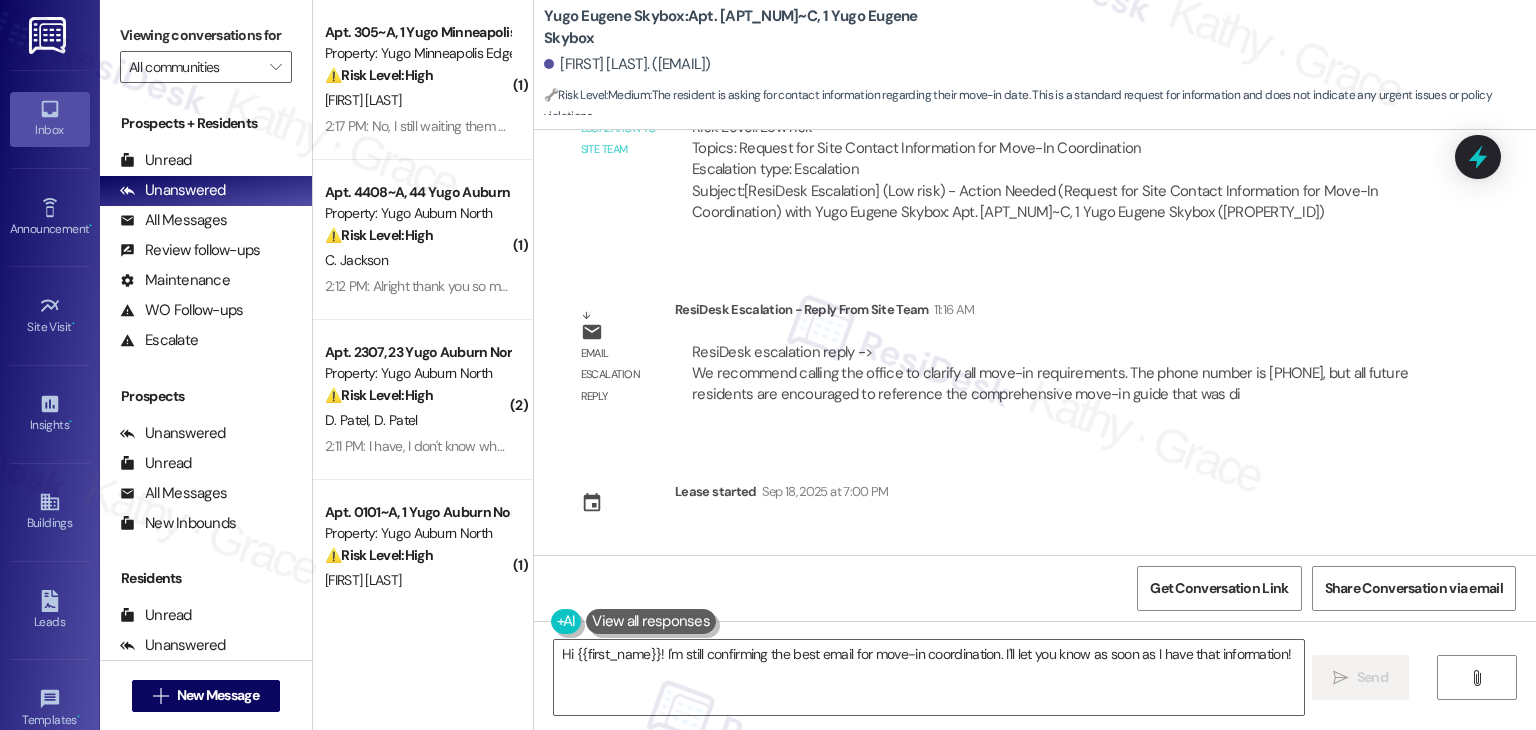 click on "Email escalation reply ResiDesk Escalation - Reply From Site Team 11:16 AM ResiDesk escalation reply ->
We recommend calling the office to clarify all move-in requirements. The phone number is (541)393-8080, but all future residents are encouraged to reference the comprehensive move-in guide that was di ResiDesk escalation reply ->
We recommend calling the office to clarify all move-in requirements. The phone number is (541)393-8080, but all future residents are encouraged to reference the comprehensive move-in guide that was di" at bounding box center (1000, 360) 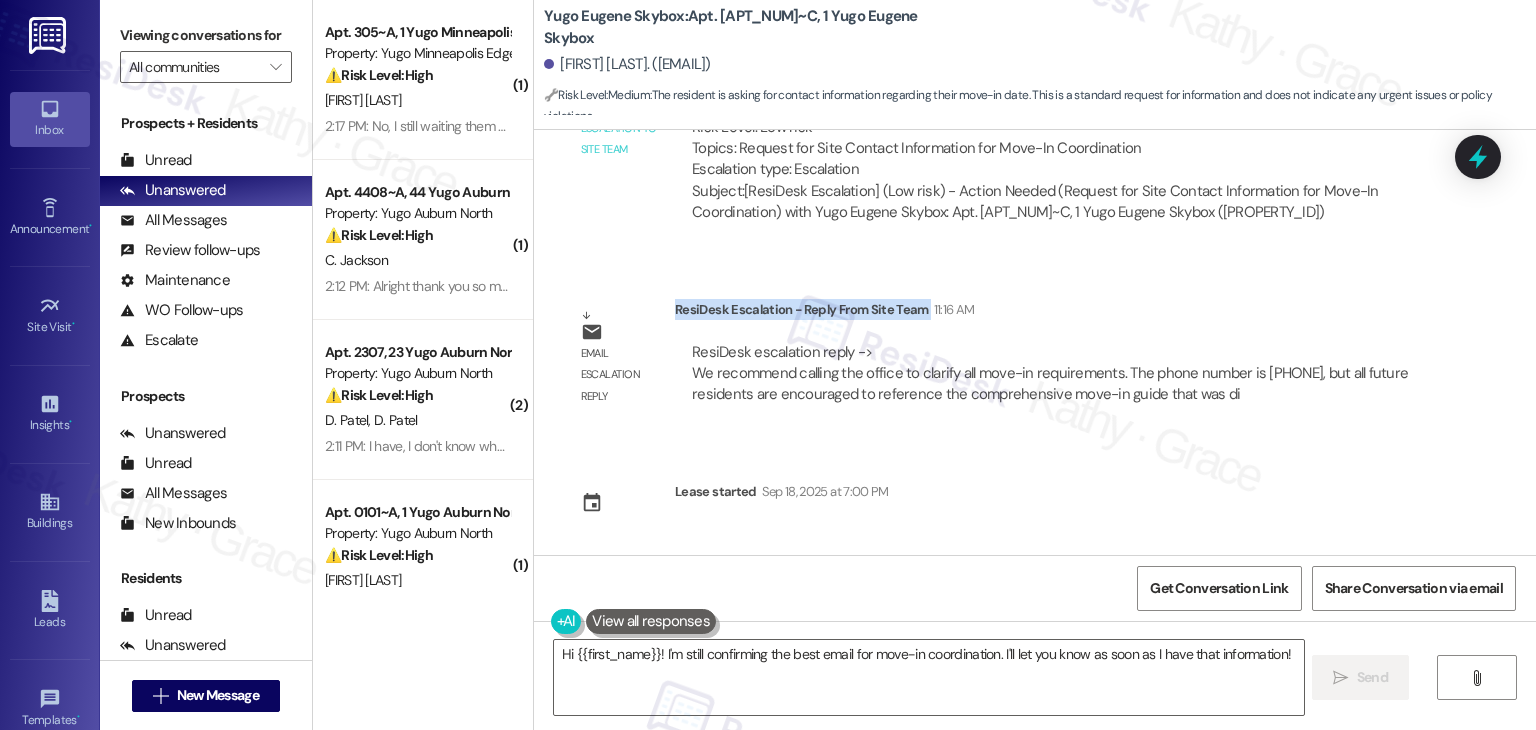 click on "Email escalation reply ResiDesk Escalation - Reply From Site Team 11:16 AM ResiDesk escalation reply ->
We recommend calling the office to clarify all move-in requirements. The phone number is (541)393-8080, but all future residents are encouraged to reference the comprehensive move-in guide that was di ResiDesk escalation reply ->
We recommend calling the office to clarify all move-in requirements. The phone number is (541)393-8080, but all future residents are encouraged to reference the comprehensive move-in guide that was di" at bounding box center [1000, 360] 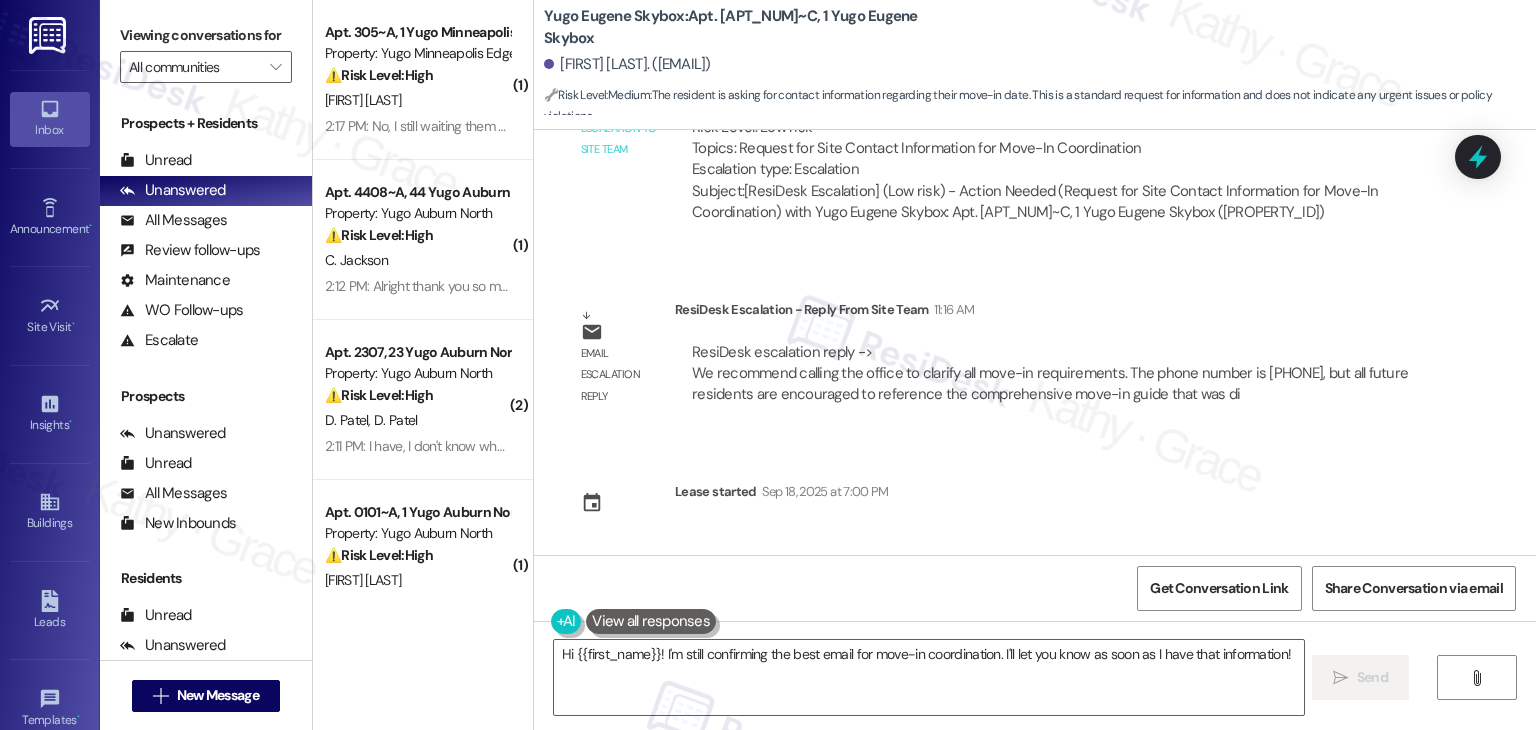 click on "Email escalation reply ResiDesk Escalation - Reply From Site Team 11:16 AM ResiDesk escalation reply ->
We recommend calling the office to clarify all move-in requirements. The phone number is (541)393-8080, but all future residents are encouraged to reference the comprehensive move-in guide that was di ResiDesk escalation reply ->
We recommend calling the office to clarify all move-in requirements. The phone number is (541)393-8080, but all future residents are encouraged to reference the comprehensive move-in guide that was di" at bounding box center [1000, 360] 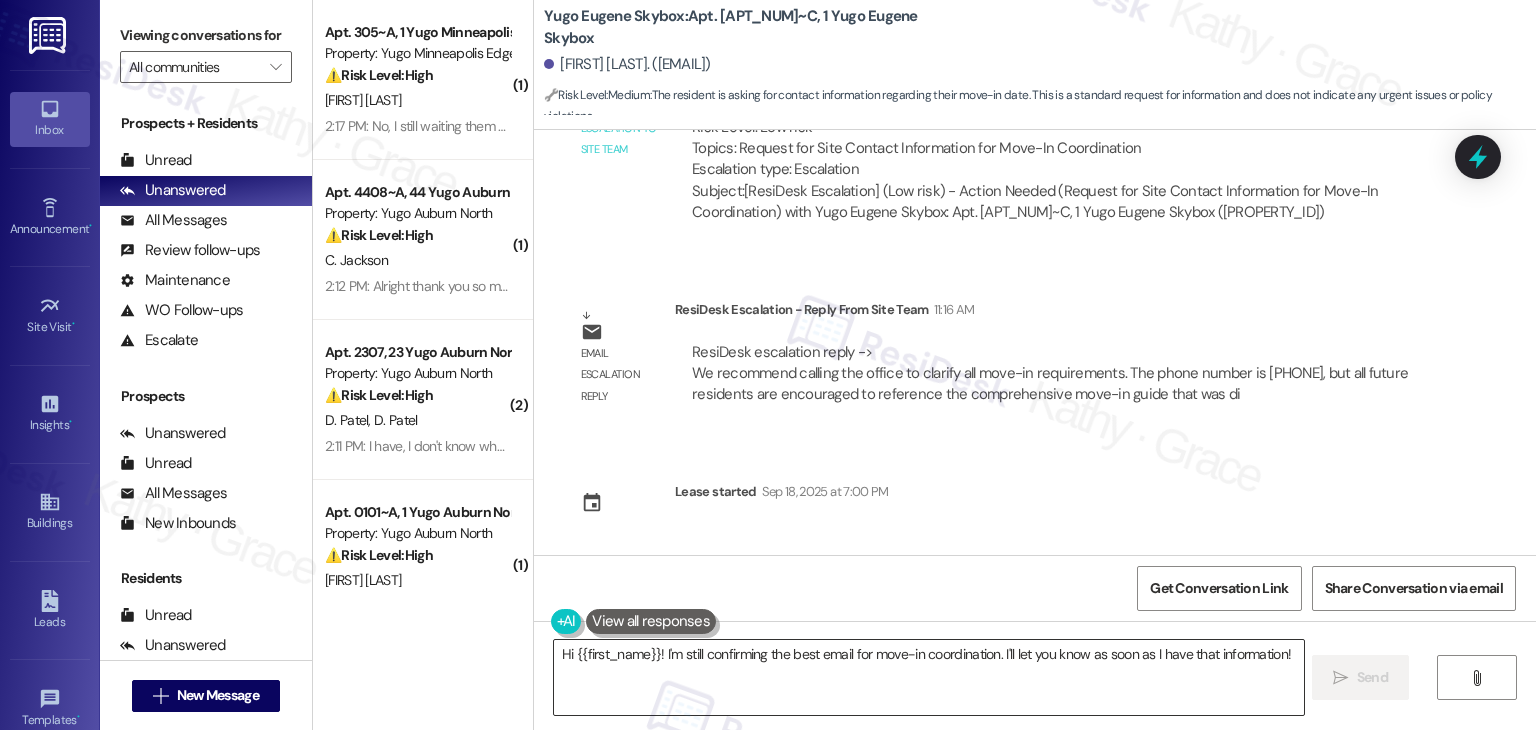 click on "Hi {{first_name}}! I'm still confirming the best email for move-in coordination. I'll let you know as soon as I have that information!" at bounding box center (928, 677) 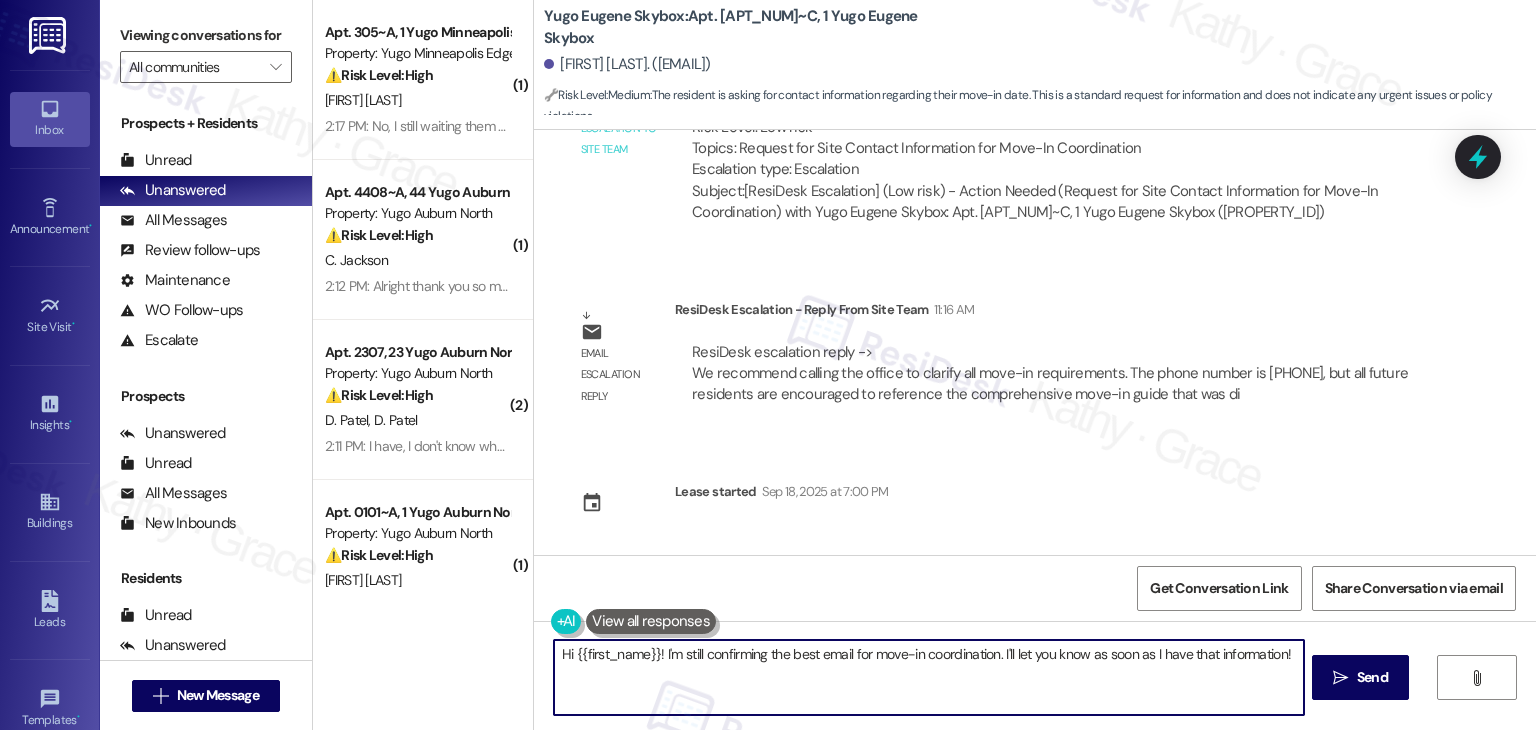 click on "Hi {{first_name}}! I'm still confirming the best email for move-in coordination. I'll let you know as soon as I have that information!" at bounding box center (928, 677) 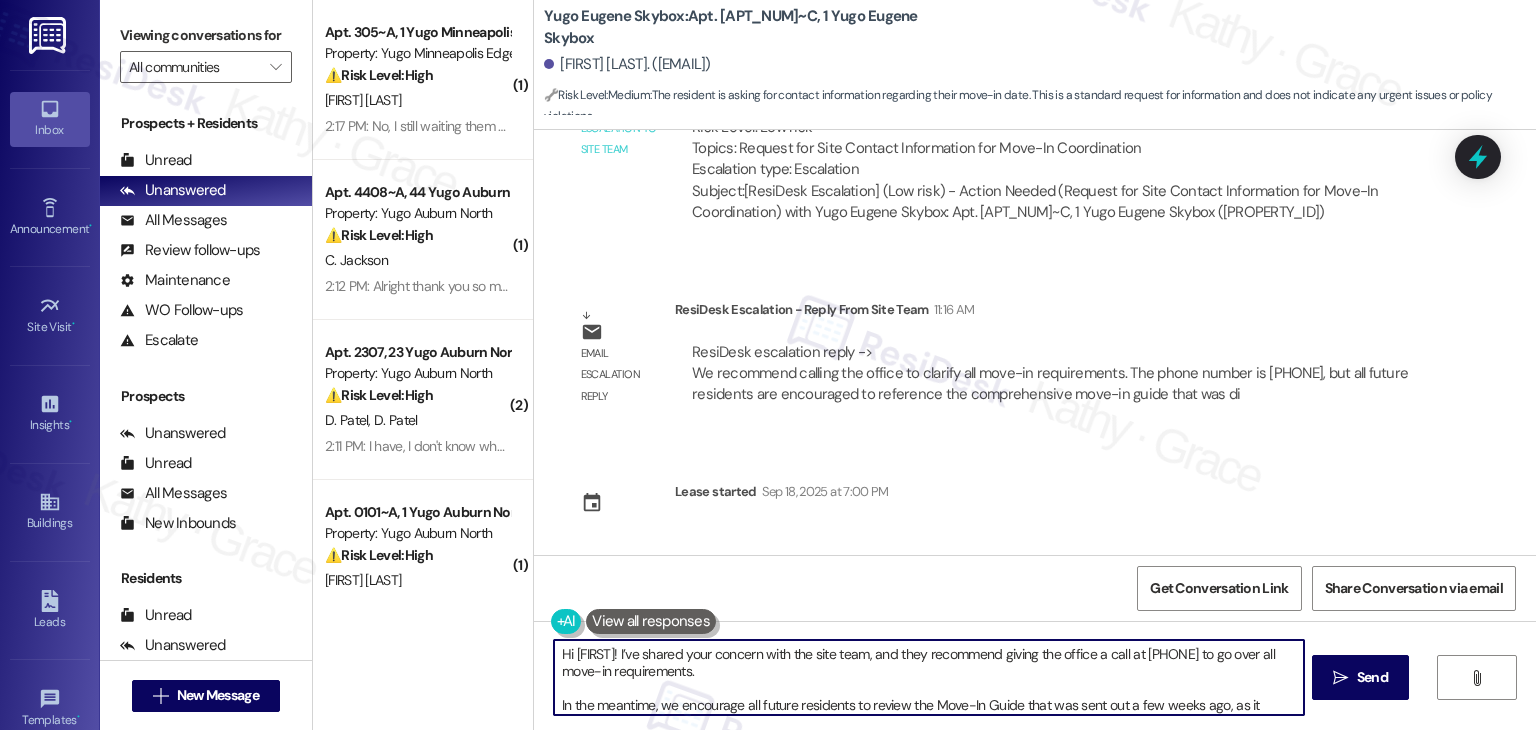 scroll, scrollTop: 50, scrollLeft: 0, axis: vertical 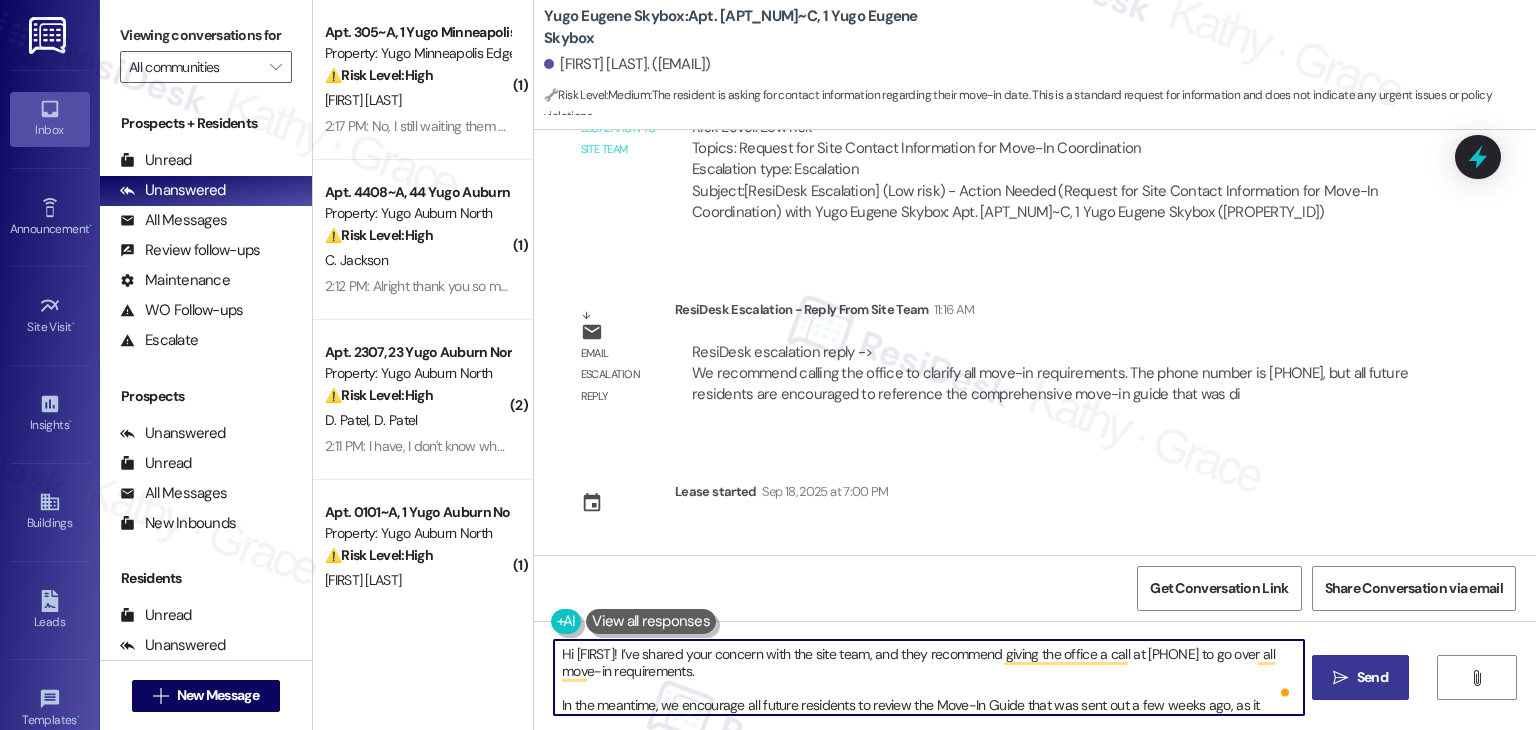type on "Hi Harley! I’ve shared your concern with the site team, and they recommend giving the office a call at (541) 393-8080 to go over all move-in requirements.
In the meantime, we encourage all future residents to review the Move-In Guide that was sent out a few weeks ago, as it includes detailed information. You can also log in to your Resident Portal to view your personalized move-in checklist. If you prefer, you can also reach out to the office by email at EugeneSkybox@yugo.com. Let me know if there’s anything else I can help with!" 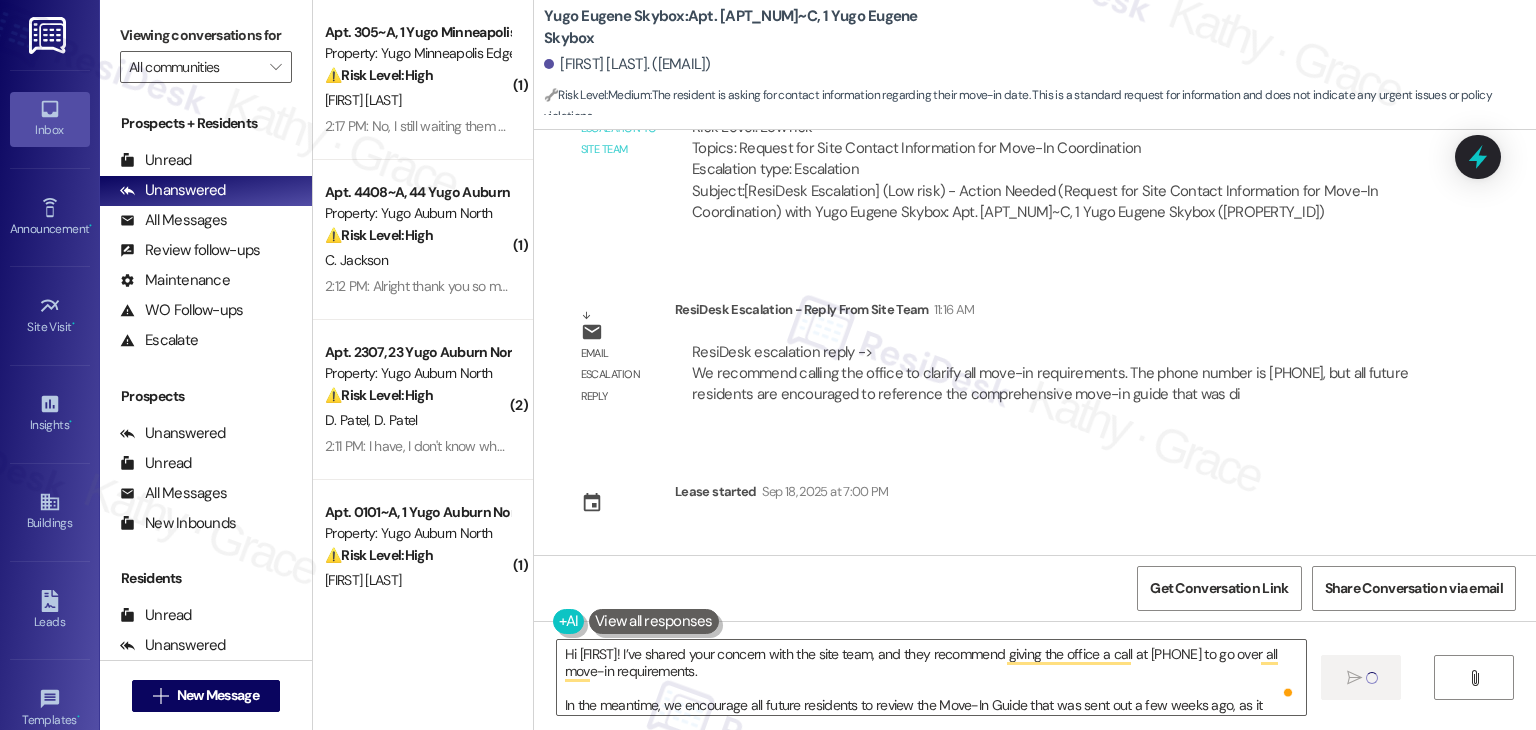 type 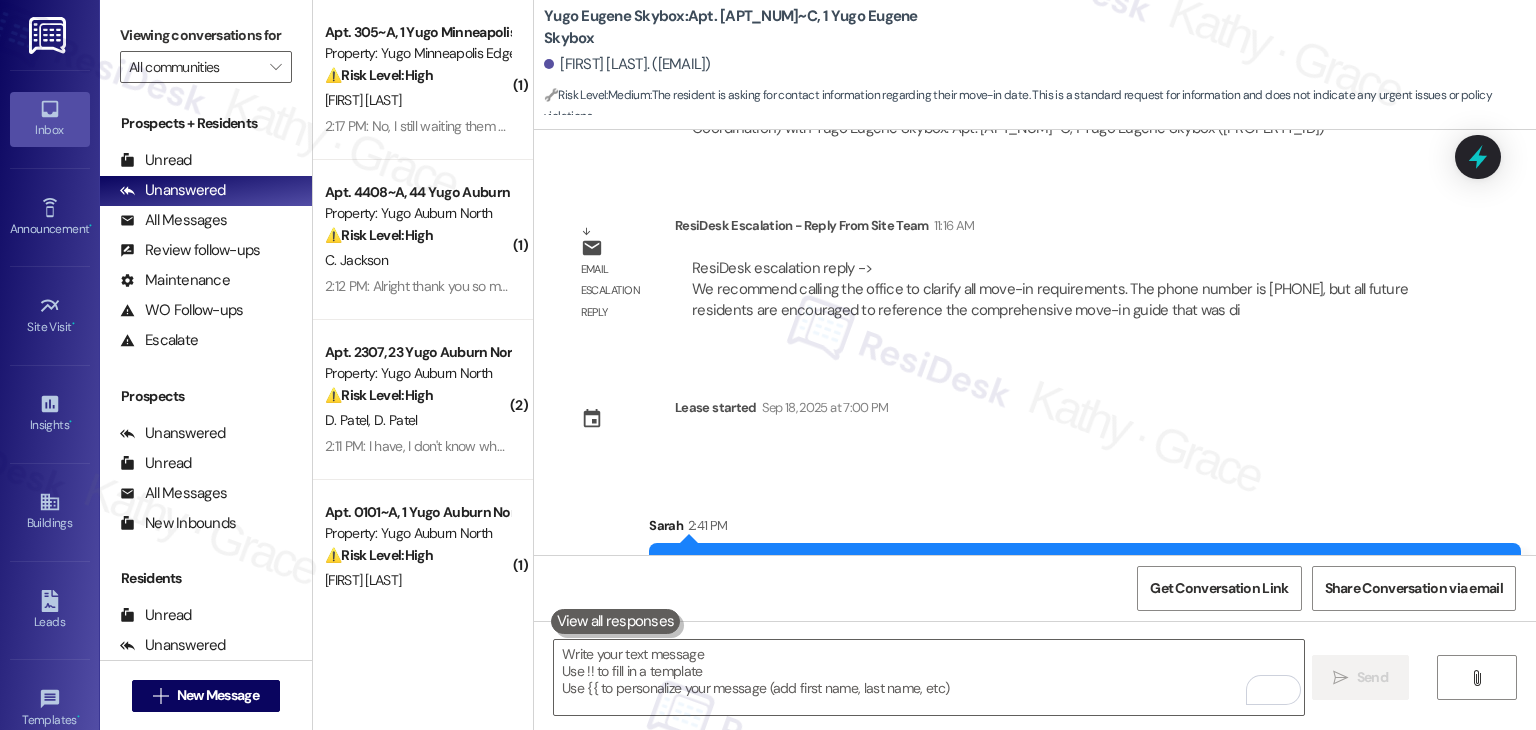 scroll, scrollTop: 1837, scrollLeft: 0, axis: vertical 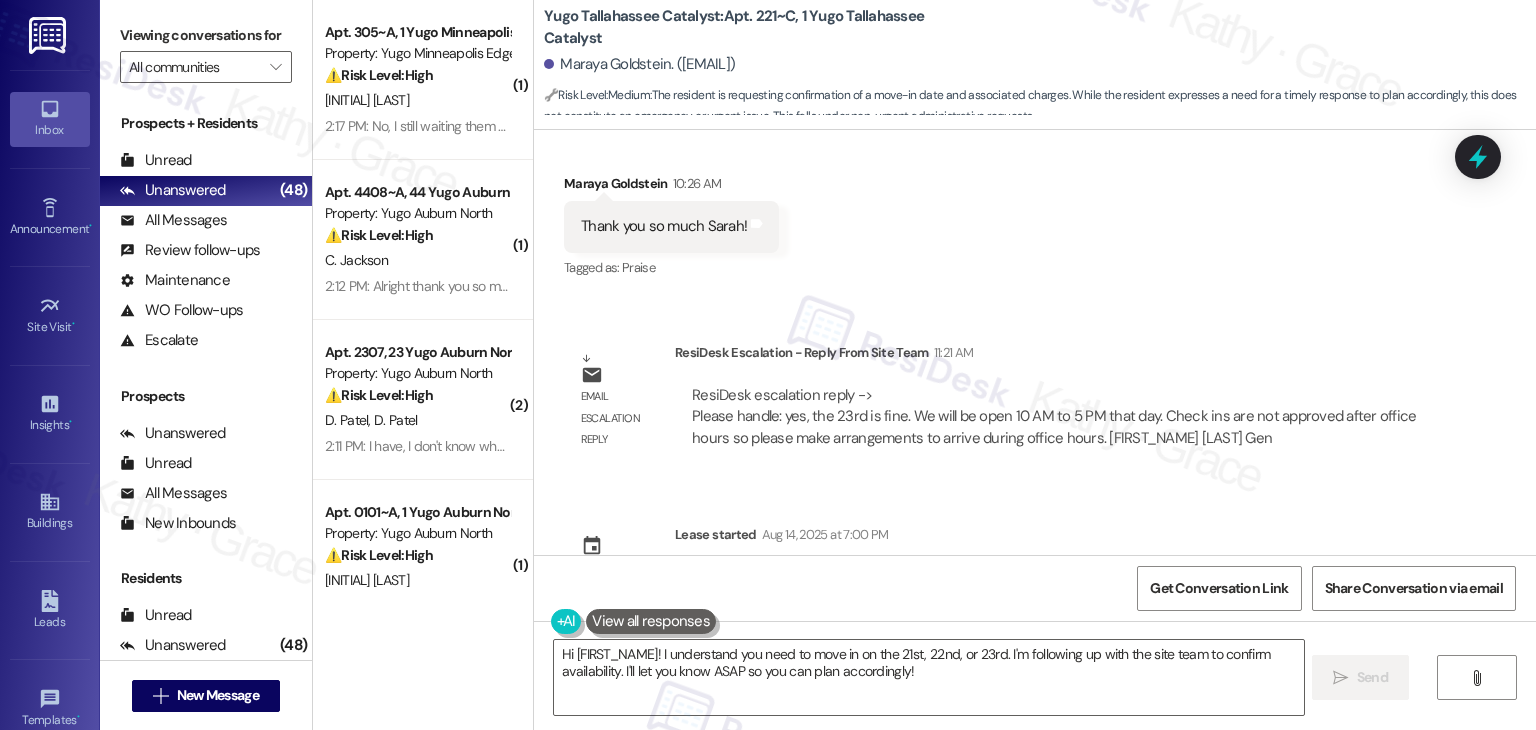 click on "Sent via SMS Sarah   (ResiDesk) [MONTH] [DAY], [YEAR] at [TIME] Hi Maraya! We’re so excited you’ve chosen Yugo Tallahassee Catalyst as your future home! Moving is an exciting time, and I want to make sure you feel confident and ready. (You can always reply STOP to opt out of future messages) Tags and notes Tagged as:   Praise Click to highlight conversations about Praise Sent via SMS [TIME] Sarah   (ResiDesk) [MONTH] [DAY], [YEAR] at [TIME] I’m Sarah from the off-site Resident Support Team. I work with your property’s team to help once you’ve moved in—whether it’s answering questions or assisting with maintenance. I’ll be in touch as your move-in date gets closer! Tags and notes Tagged as:   Maintenance ,  Click to highlight conversations about Maintenance Maintenance request ,  Click to highlight conversations about Maintenance request Praise Click to highlight conversations about Praise Sent via SMS [TIME] Sarah   (ResiDesk) [MONTH] [DAY], [YEAR] at [TIME] Tags and notes Tagged as:   Amenities Received via SMS" at bounding box center (1035, 342) 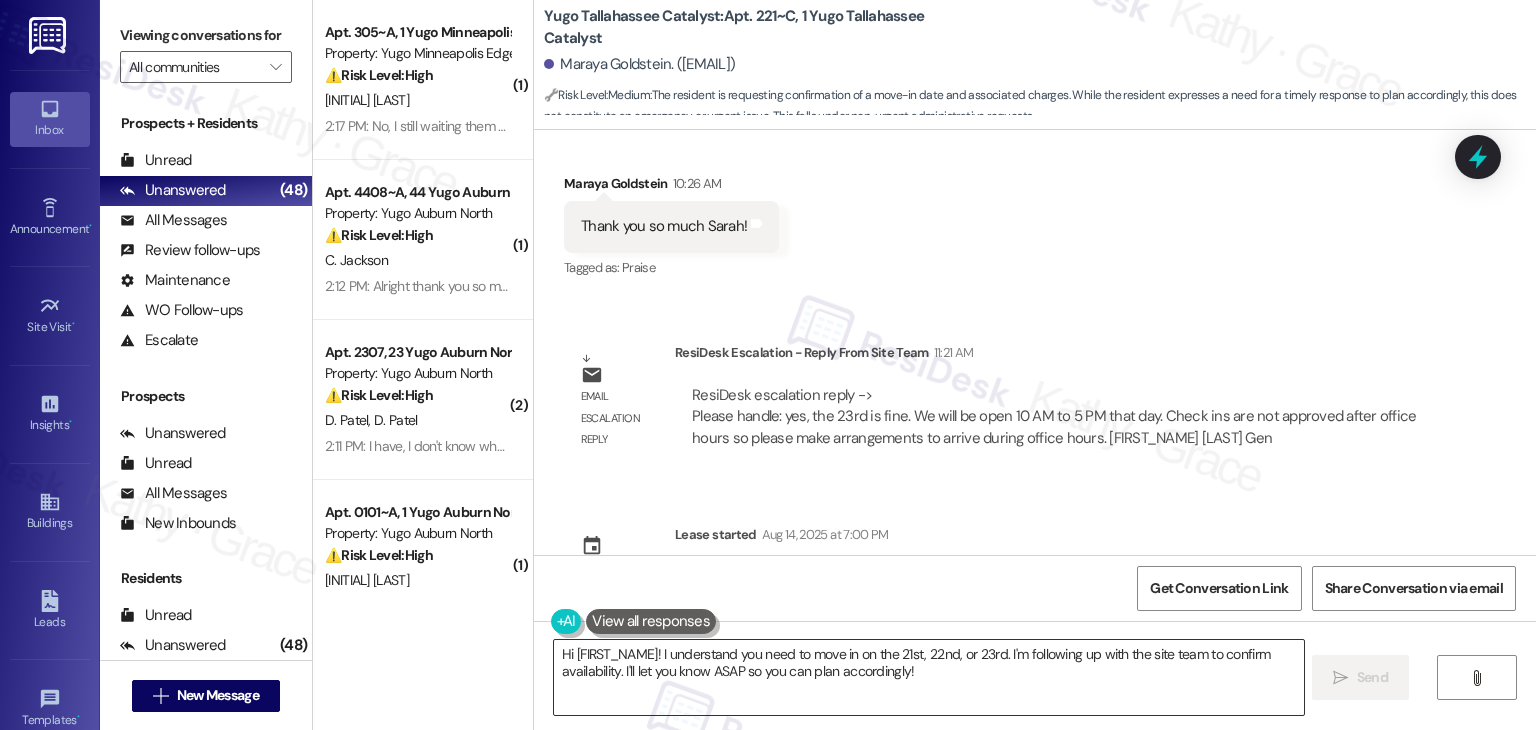 click on "Hi [FIRST_NAME]! I understand you need to move in on the 21st, 22nd, or 23rd. I'm following up with the site team to confirm availability. I'll let you know ASAP so you can plan accordingly!" at bounding box center [928, 677] 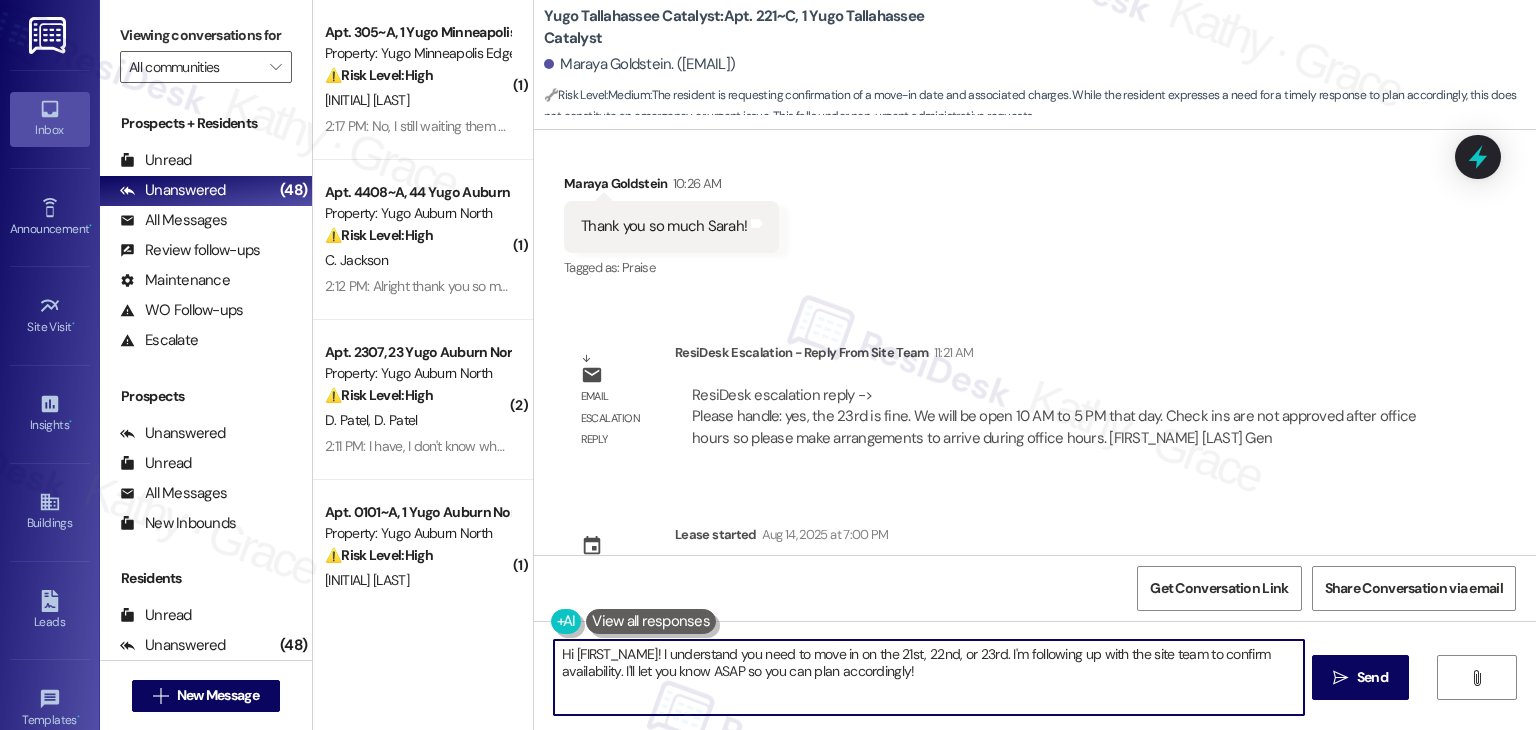 click on "Hi [FIRST_NAME]! I understand you need to move in on the 21st, 22nd, or 23rd. I'm following up with the site team to confirm availability. I'll let you know ASAP so you can plan accordingly!" at bounding box center (928, 677) 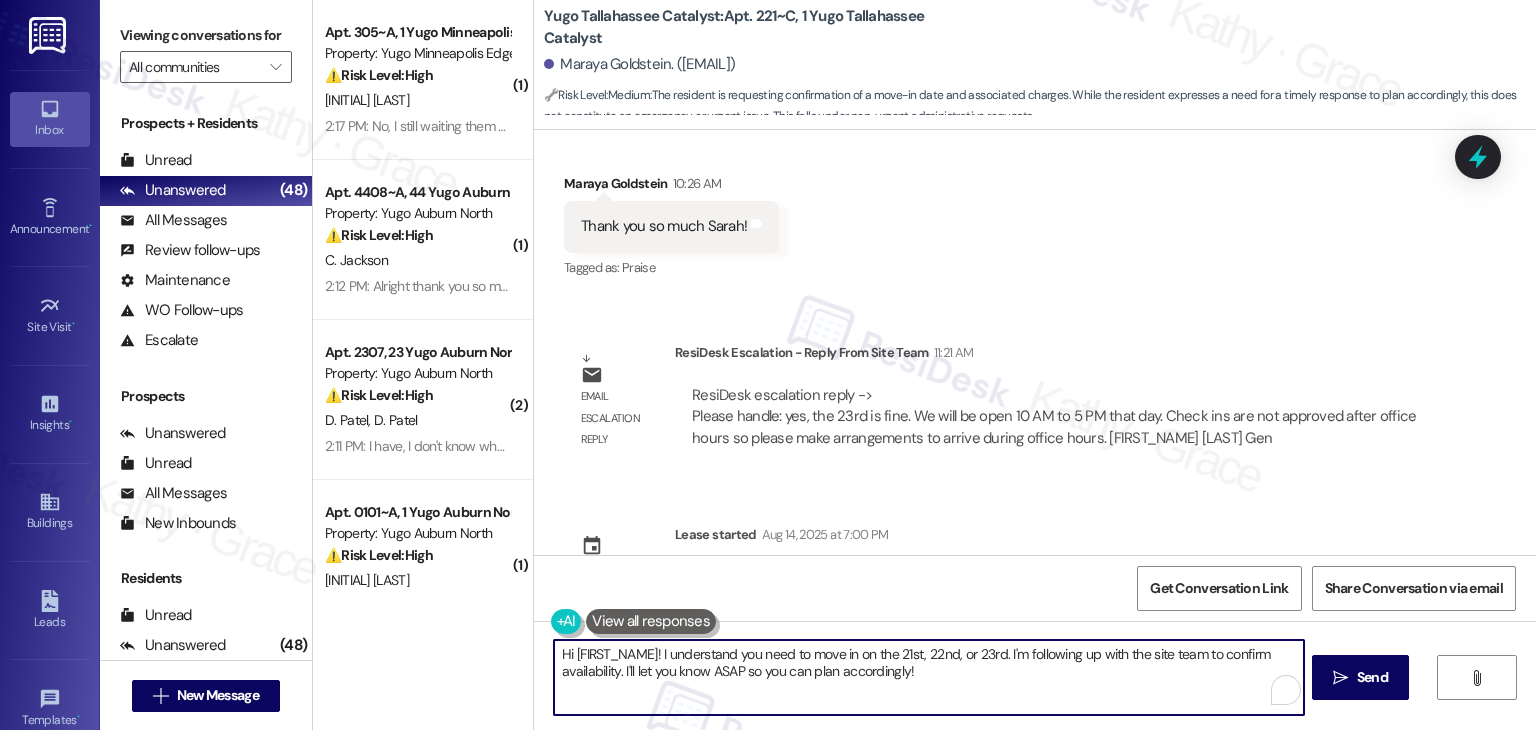 paste on "Maraya! I’ve escalated your concern to the site team, and they confirmed that moving in on the 23rd is perfectly fine. The office will be open from 10 AM to 5 PM that day. Please note that check-ins can’t be approved after office hours, so be sure to plan your arrival accordingly." 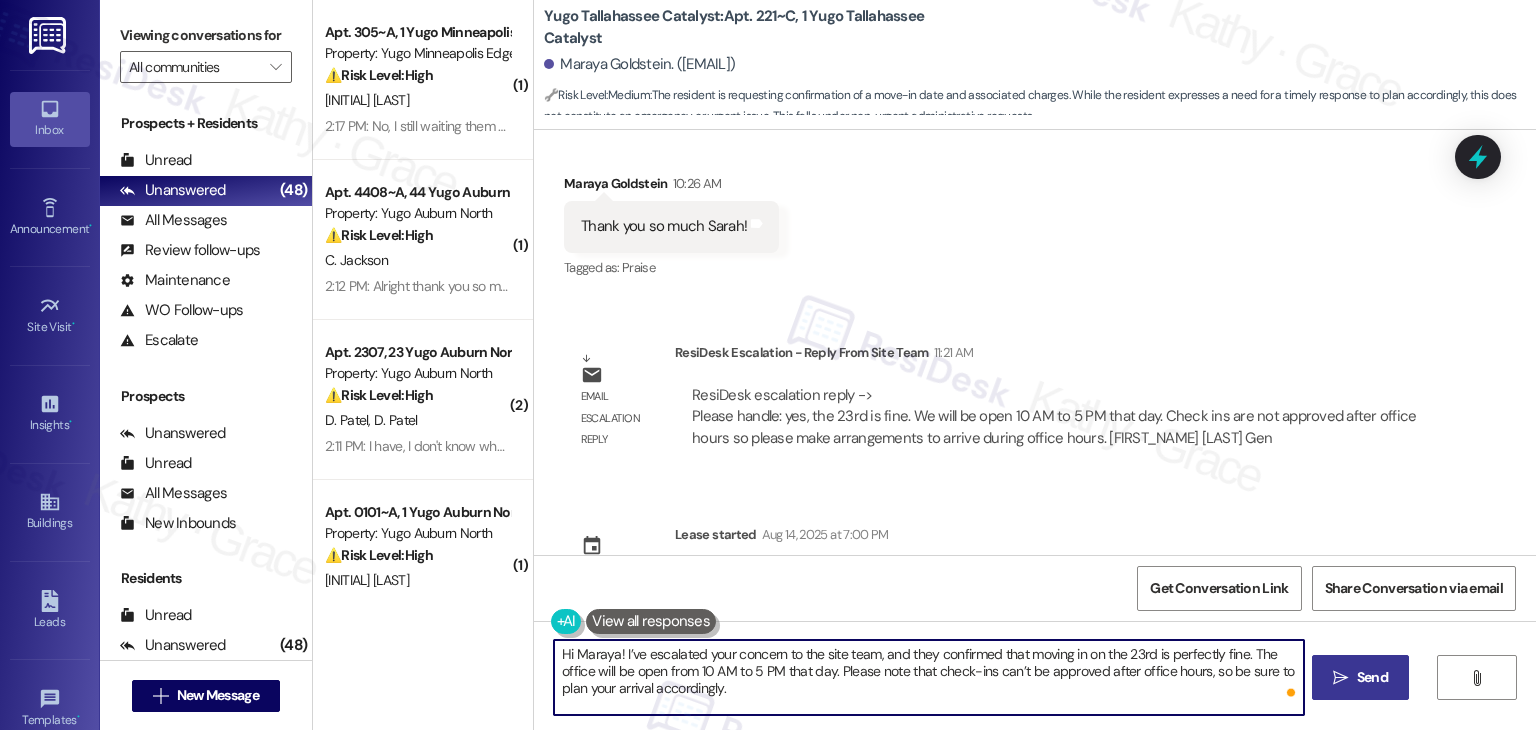 type on "Hi Maraya! I’ve escalated your concern to the site team, and they confirmed that moving in on the 23rd is perfectly fine. The office will be open from 10 AM to 5 PM that day. Please note that check-ins can’t be approved after office hours, so be sure to plan your arrival accordingly." 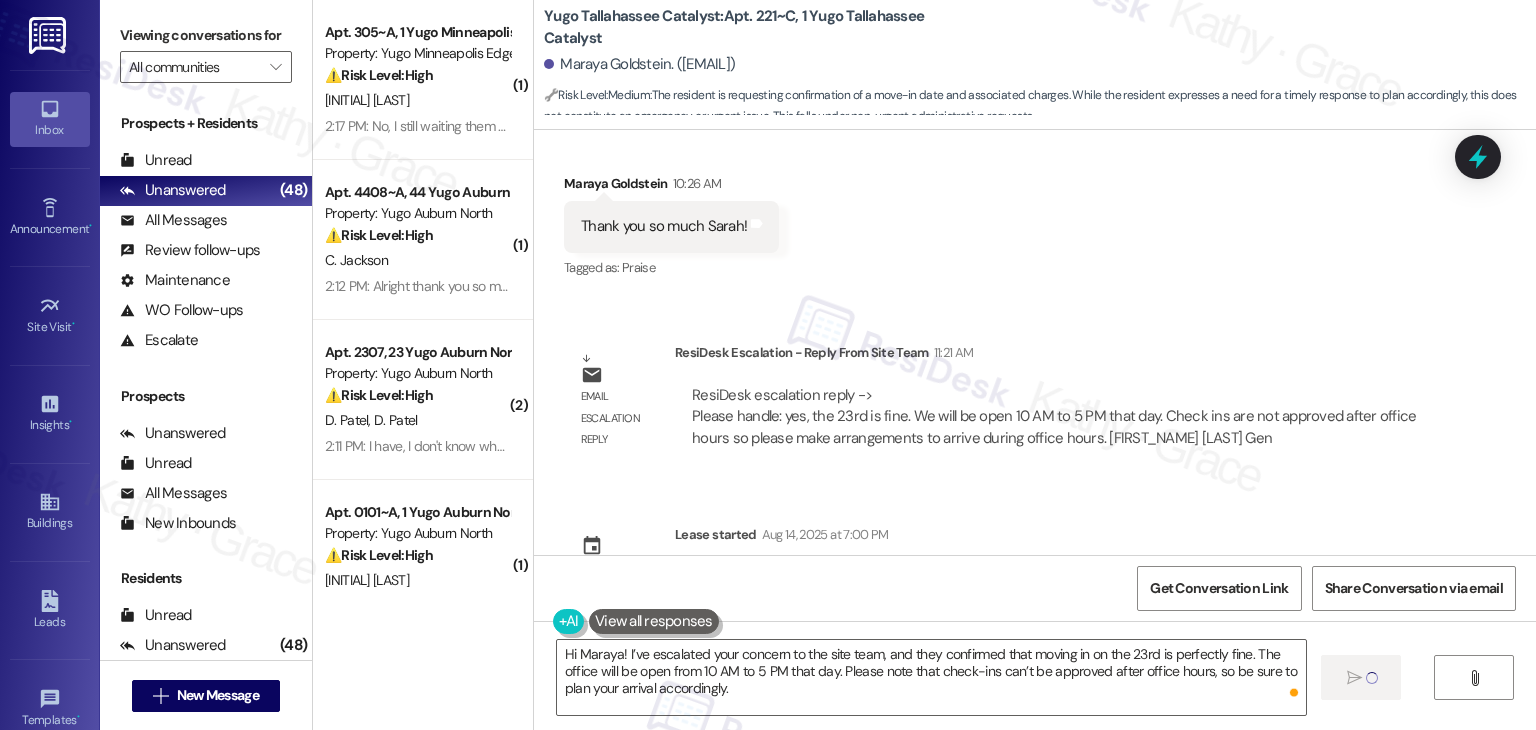type 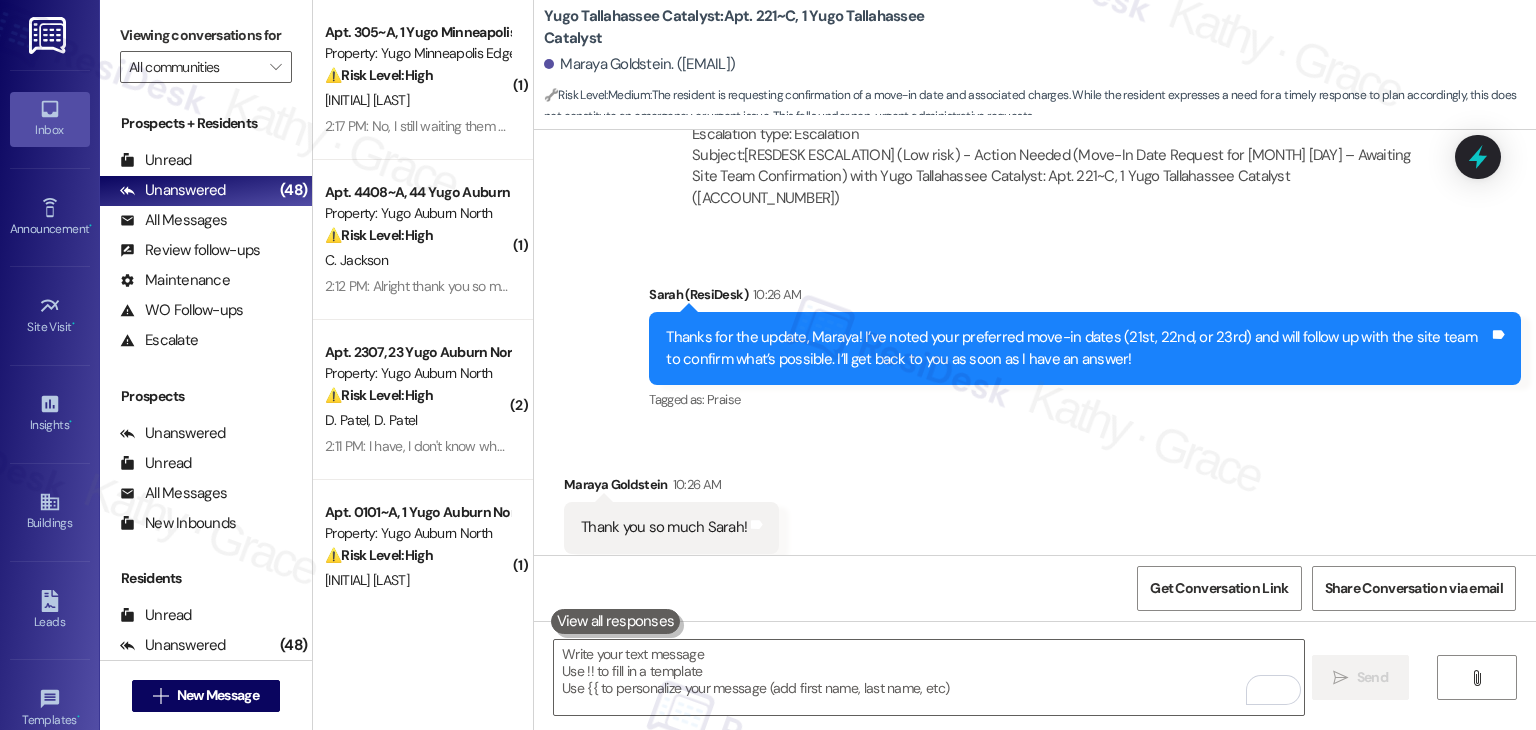 scroll, scrollTop: 8032, scrollLeft: 0, axis: vertical 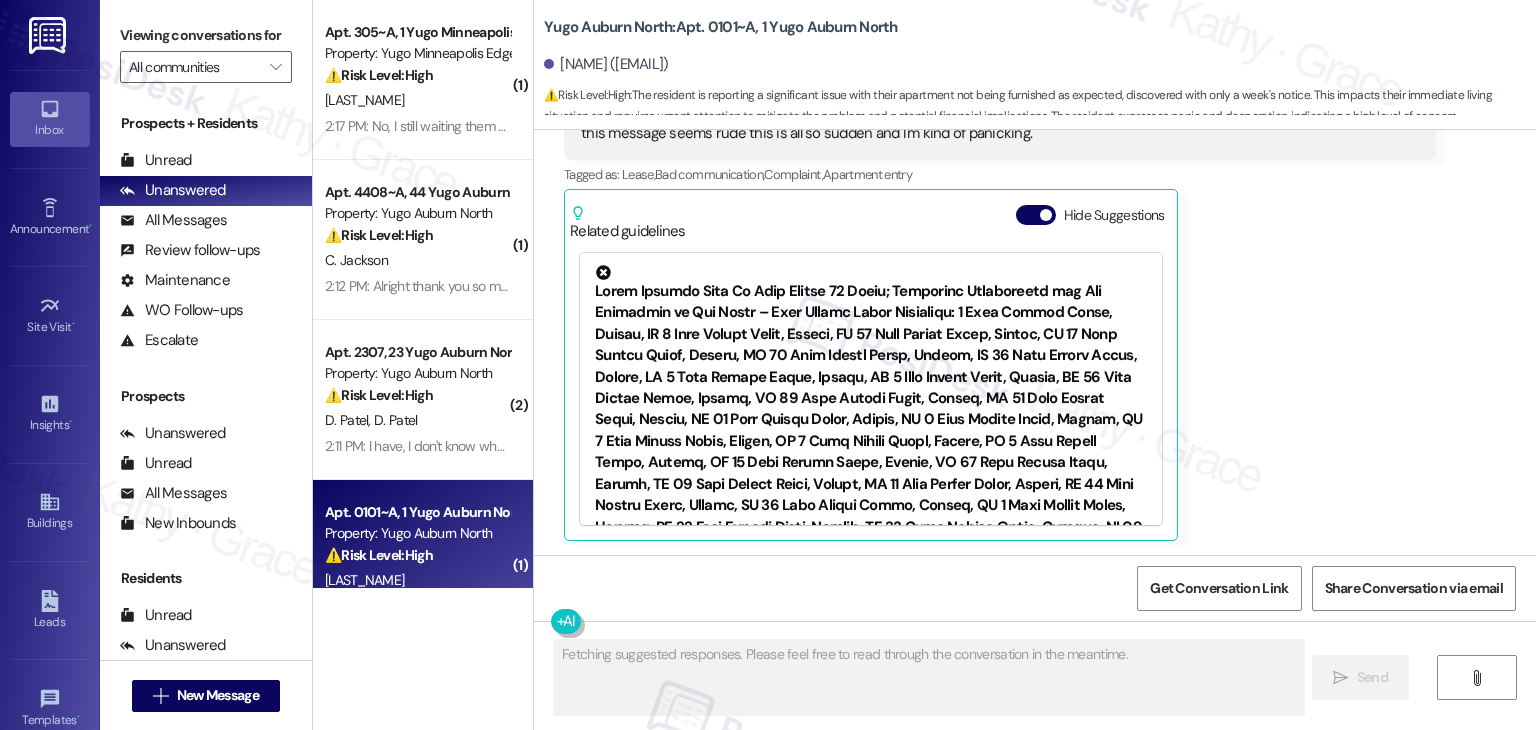 click on "[FIRST] [LAST] Question Neutral [TIME] I actually have one more complaint. I move into my apartment tomorrow and I was communicated by email on [DATE] that my apartment will not be furnished, and I did not see this message until yesterday. Though I understand it is my fault for not frequently checking my email I feel like a change that major to someone's living situation should be communicated through means more instantaneous than email and I kind of feel wronged by only getting a week notice. If there is literally any way I can somehow get furniture for my unit even if it will not arrive until later into my lease I desperately need to exercise that option. I apologize if this message seems rude this is all so sudden and I'm kind of panicking. Tags and notes Tagged as: Lease , Click to highlight conversations about Lease Bad communication , Click to highlight conversations about Bad communication Complaint , Click to highlight conversations about Complaint Apartment entry Related guidelines Created (" at bounding box center (1000, 246) 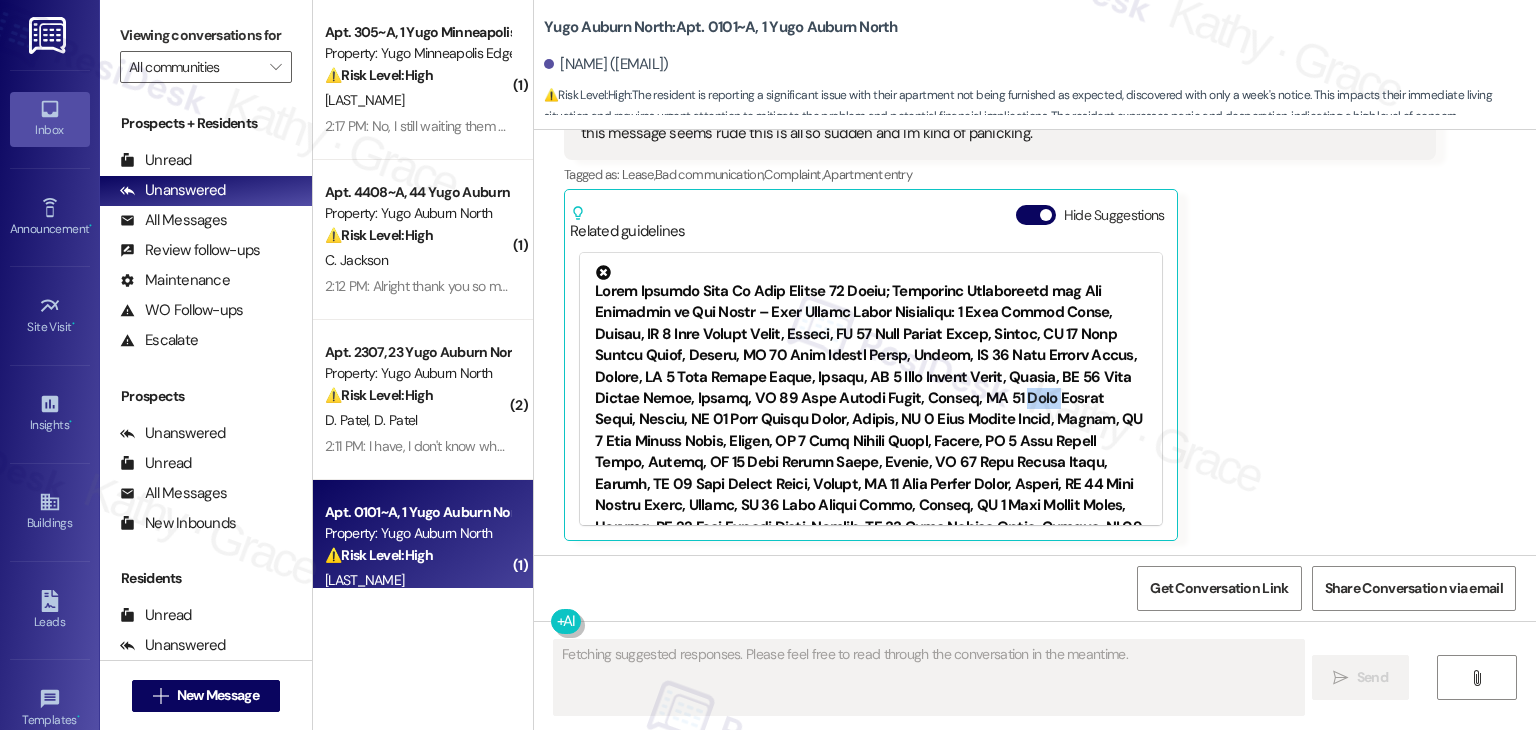 click on "[FIRST] [LAST] Question Neutral [TIME] I actually have one more complaint. I move into my apartment tomorrow and I was communicated by email on [DATE] that my apartment will not be furnished, and I did not see this message until yesterday. Though I understand it is my fault for not frequently checking my email I feel like a change that major to someone's living situation should be communicated through means more instantaneous than email and I kind of feel wronged by only getting a week notice. If there is literally any way I can somehow get furniture for my unit even if it will not arrive until later into my lease I desperately need to exercise that option. I apologize if this message seems rude this is all so sudden and I'm kind of panicking. Tags and notes Tagged as: Lease , Click to highlight conversations about Lease Bad communication , Click to highlight conversations about Bad communication Complaint , Click to highlight conversations about Complaint Apartment entry Related guidelines Created (" at bounding box center [1000, 246] 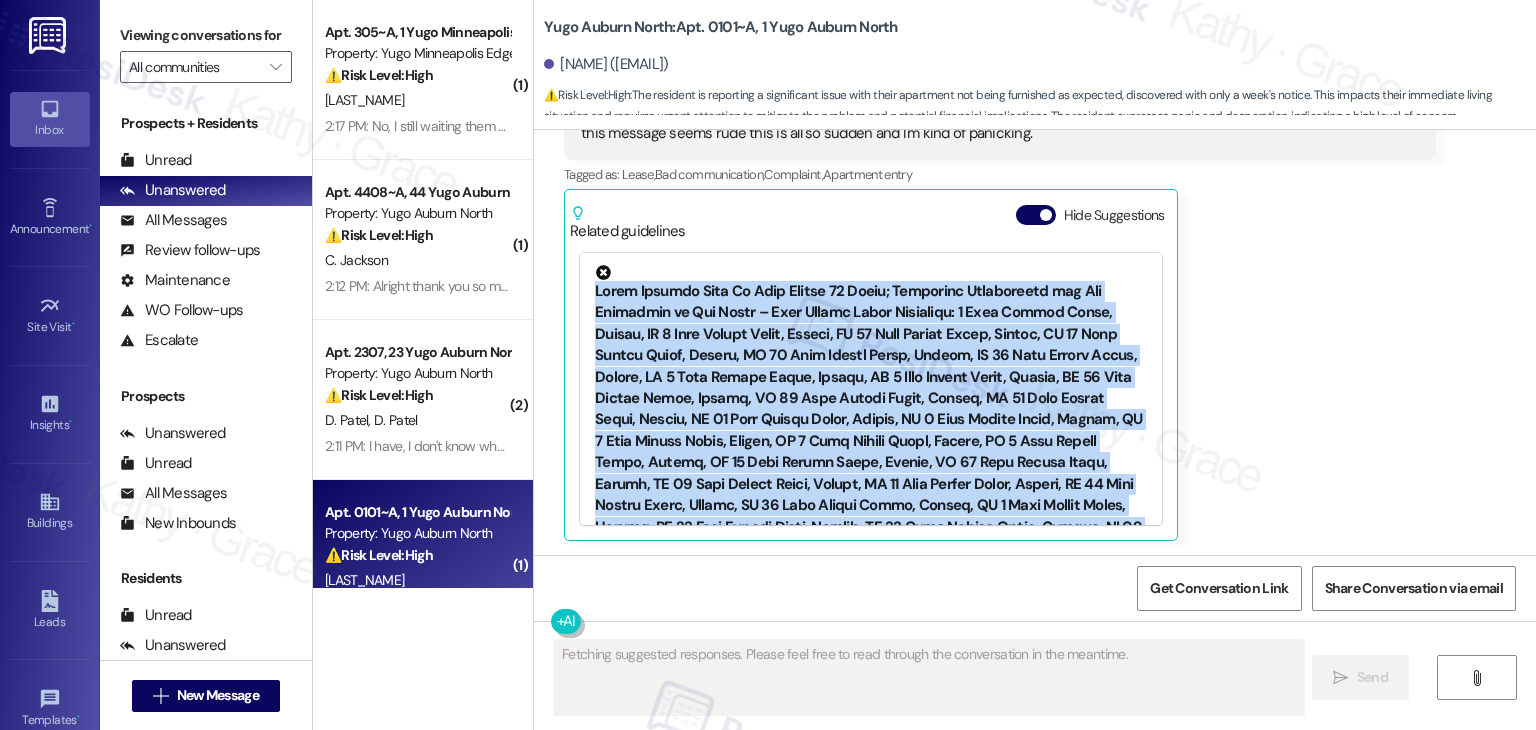 click on "[FIRST] [LAST] Question Neutral [TIME] I actually have one more complaint. I move into my apartment tomorrow and I was communicated by email on [DATE] that my apartment will not be furnished, and I did not see this message until yesterday. Though I understand it is my fault for not frequently checking my email I feel like a change that major to someone's living situation should be communicated through means more instantaneous than email and I kind of feel wronged by only getting a week notice. If there is literally any way I can somehow get furniture for my unit even if it will not arrive until later into my lease I desperately need to exercise that option. I apologize if this message seems rude this is all so sudden and I'm kind of panicking. Tags and notes Tagged as: Lease , Click to highlight conversations about Lease Bad communication , Click to highlight conversations about Bad communication Complaint , Click to highlight conversations about Complaint Apartment entry Related guidelines Created (" at bounding box center [1000, 246] 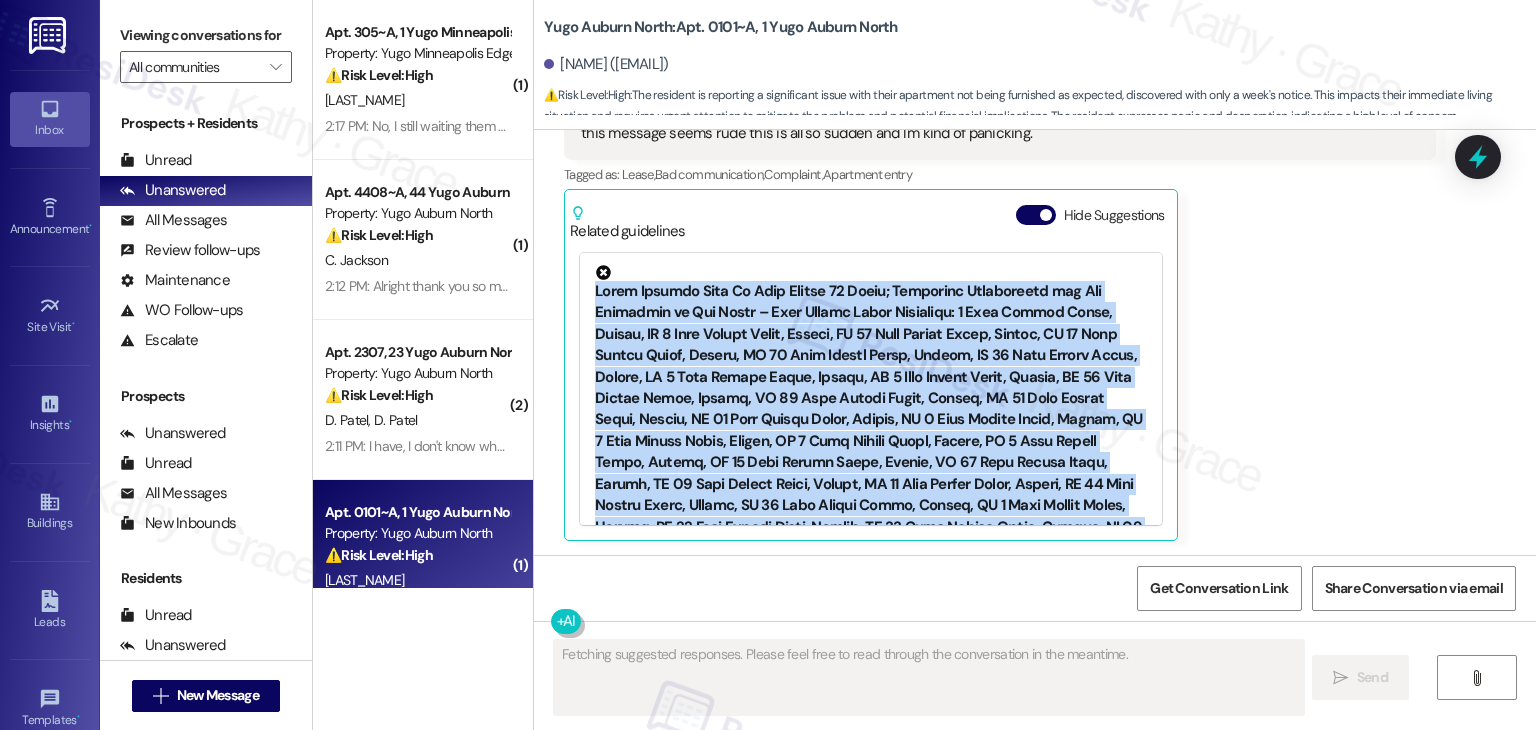 click on "[FIRST] [LAST] Question Neutral [TIME] I actually have one more complaint. I move into my apartment tomorrow and I was communicated by email on [DATE] that my apartment will not be furnished, and I did not see this message until yesterday. Though I understand it is my fault for not frequently checking my email I feel like a change that major to someone's living situation should be communicated through means more instantaneous than email and I kind of feel wronged by only getting a week notice. If there is literally any way I can somehow get furniture for my unit even if it will not arrive until later into my lease I desperately need to exercise that option. I apologize if this message seems rude this is all so sudden and I'm kind of panicking. Tags and notes Tagged as: Lease , Click to highlight conversations about Lease Bad communication , Click to highlight conversations about Bad communication Complaint , Click to highlight conversations about Complaint Apartment entry Related guidelines Created (" at bounding box center [1000, 246] 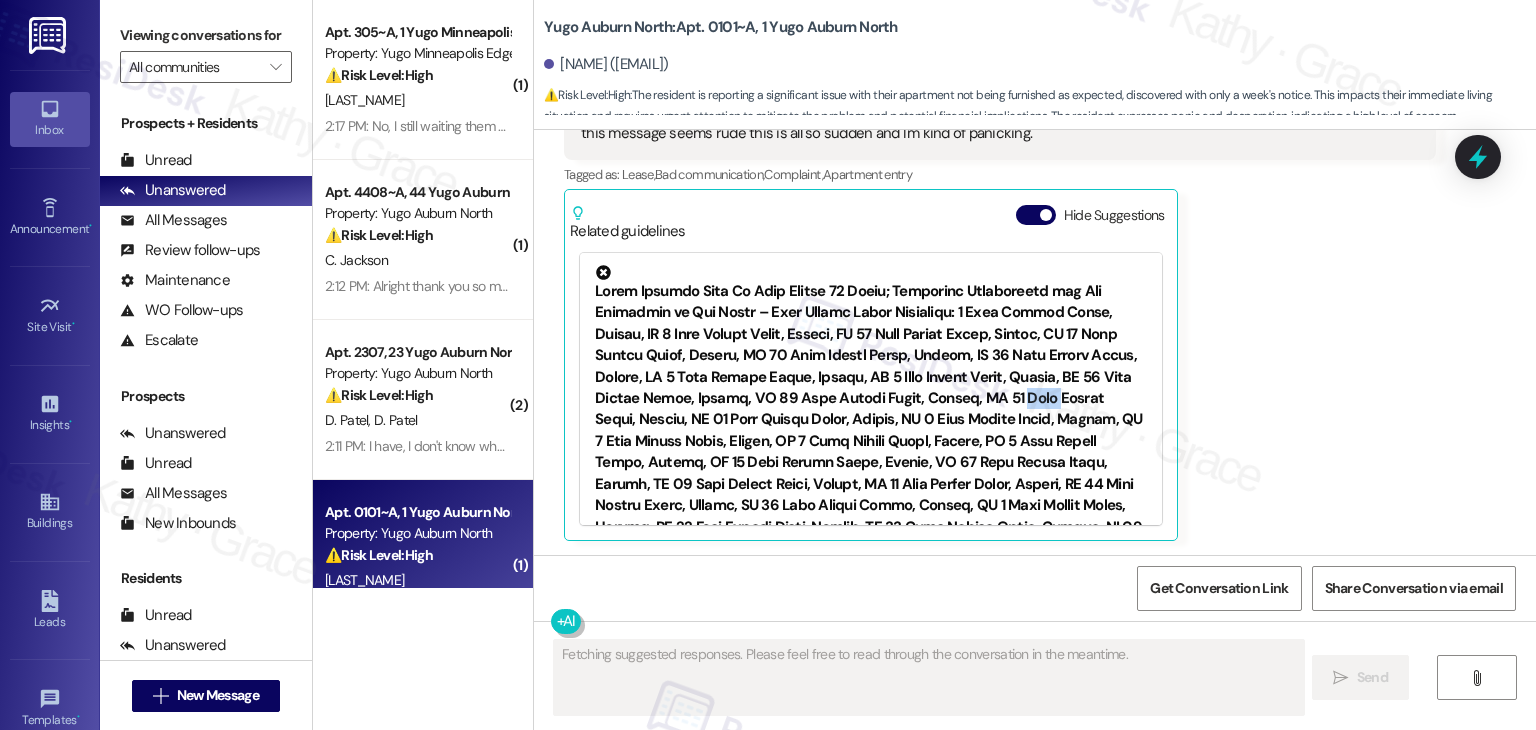 click on "[FIRST] [LAST] Question Neutral [TIME] I actually have one more complaint. I move into my apartment tomorrow and I was communicated by email on [DATE] that my apartment will not be furnished, and I did not see this message until yesterday. Though I understand it is my fault for not frequently checking my email I feel like a change that major to someone's living situation should be communicated through means more instantaneous than email and I kind of feel wronged by only getting a week notice. If there is literally any way I can somehow get furniture for my unit even if it will not arrive until later into my lease I desperately need to exercise that option. I apologize if this message seems rude this is all so sudden and I'm kind of panicking. Tags and notes Tagged as: Lease , Click to highlight conversations about Lease Bad communication , Click to highlight conversations about Bad communication Complaint , Click to highlight conversations about Complaint Apartment entry Related guidelines Created (" at bounding box center [1000, 246] 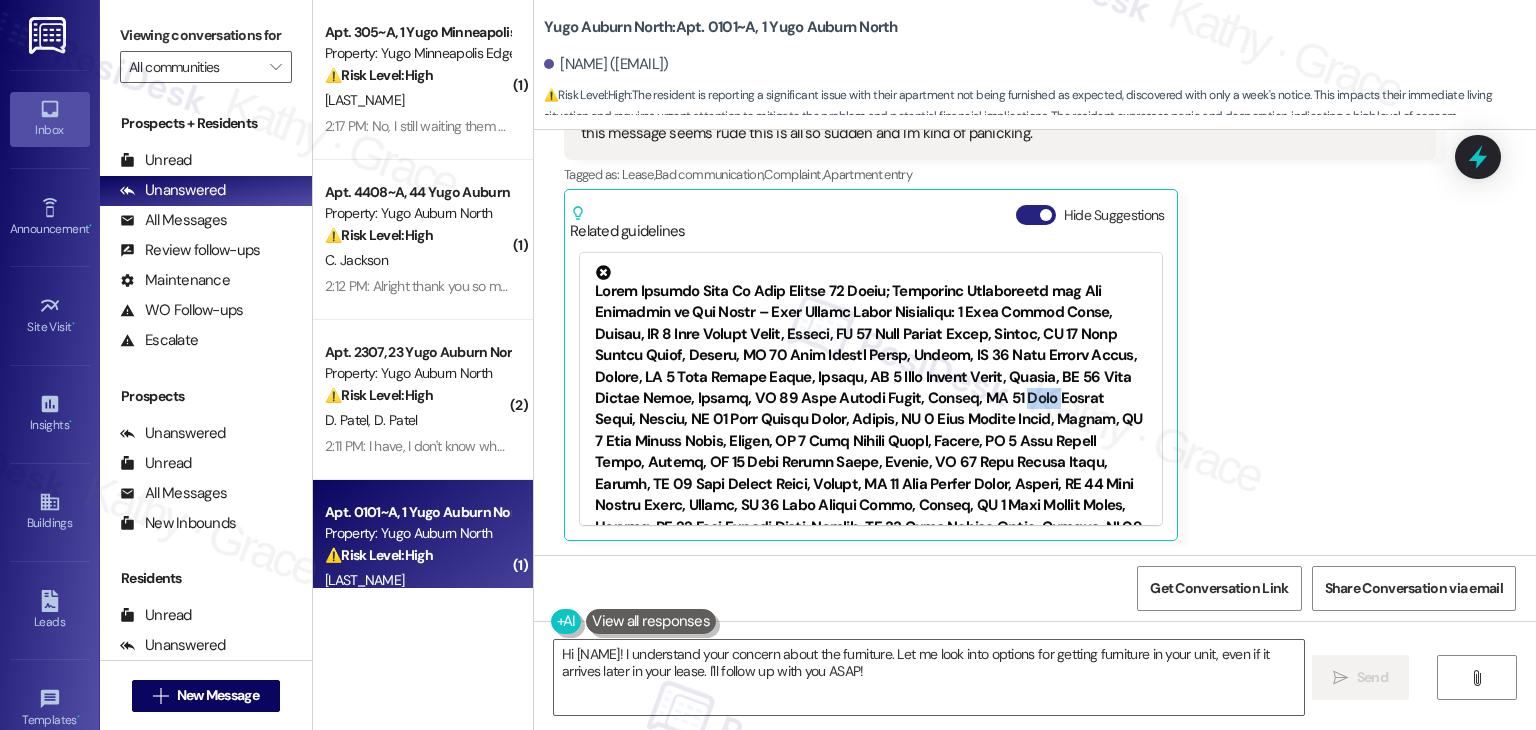 click on "Hide Suggestions" at bounding box center (1036, 215) 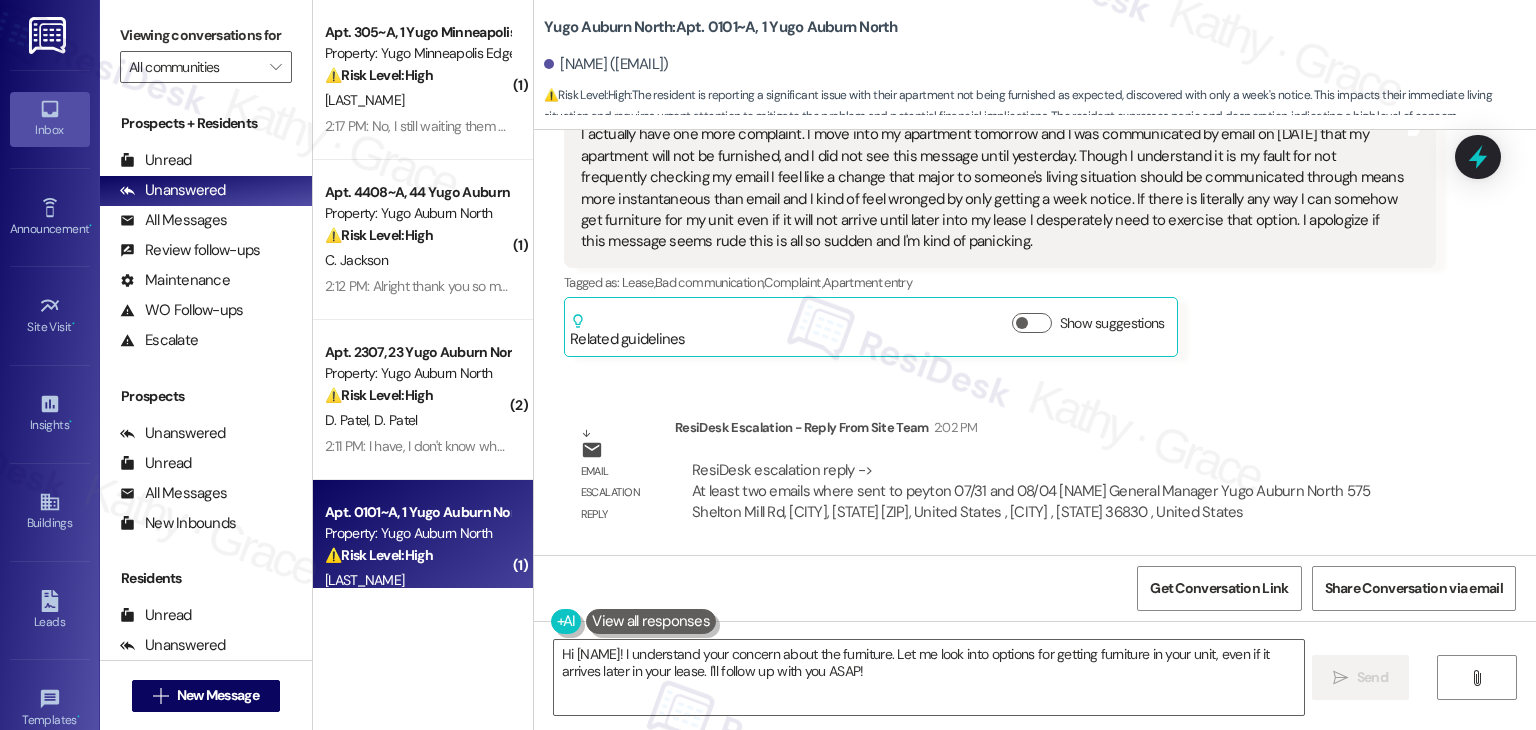 scroll, scrollTop: 2561, scrollLeft: 0, axis: vertical 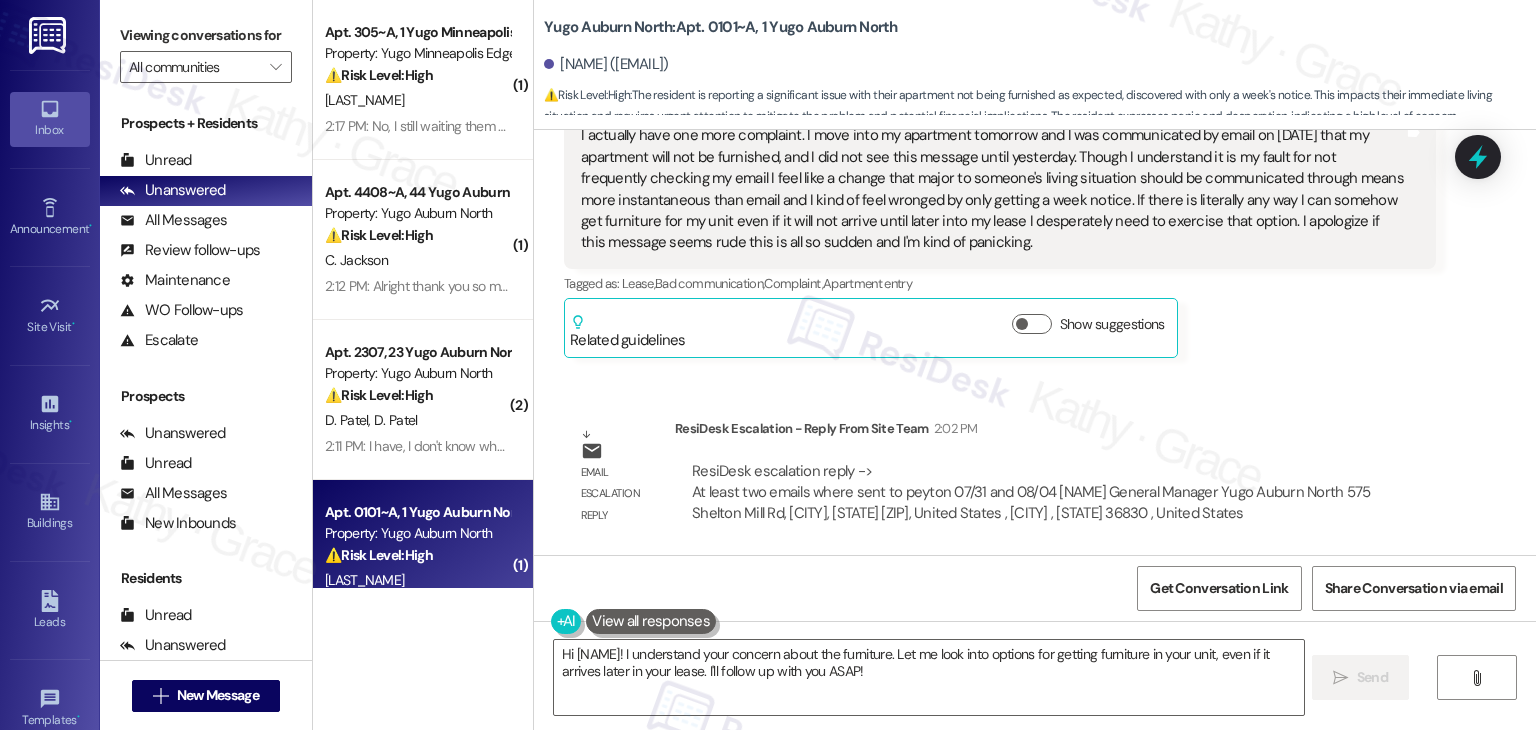 click on "Received via SMS [NAME] [NAME] Question  Neutral [TIME] I actually have one more complaint. I move into my apartment tomorrow and I was communicated by email on [DATE] that my apartment will not be furnished, and I did not see this message until yesterday. Though I understand it is my fault for not frequently checking my email I feel like a change that major to someone's living situation should be communicated through means more instantaneous than email and I kind of feel wronged by only getting a week notice. If there is literally any way I can somehow get furniture for my unit even if it will not arrive until later into my lease I desperately need to exercise that option. I apologize if this message seems rude this is all so sudden and I'm kind of panicking. Tags and notes Tagged as:   Lease ,  Click to highlight conversations about Lease Bad communication ,  Click to highlight conversations about Bad communication Complaint ,  Click to highlight conversations about Complaint Apartment entry" at bounding box center (1000, 209) 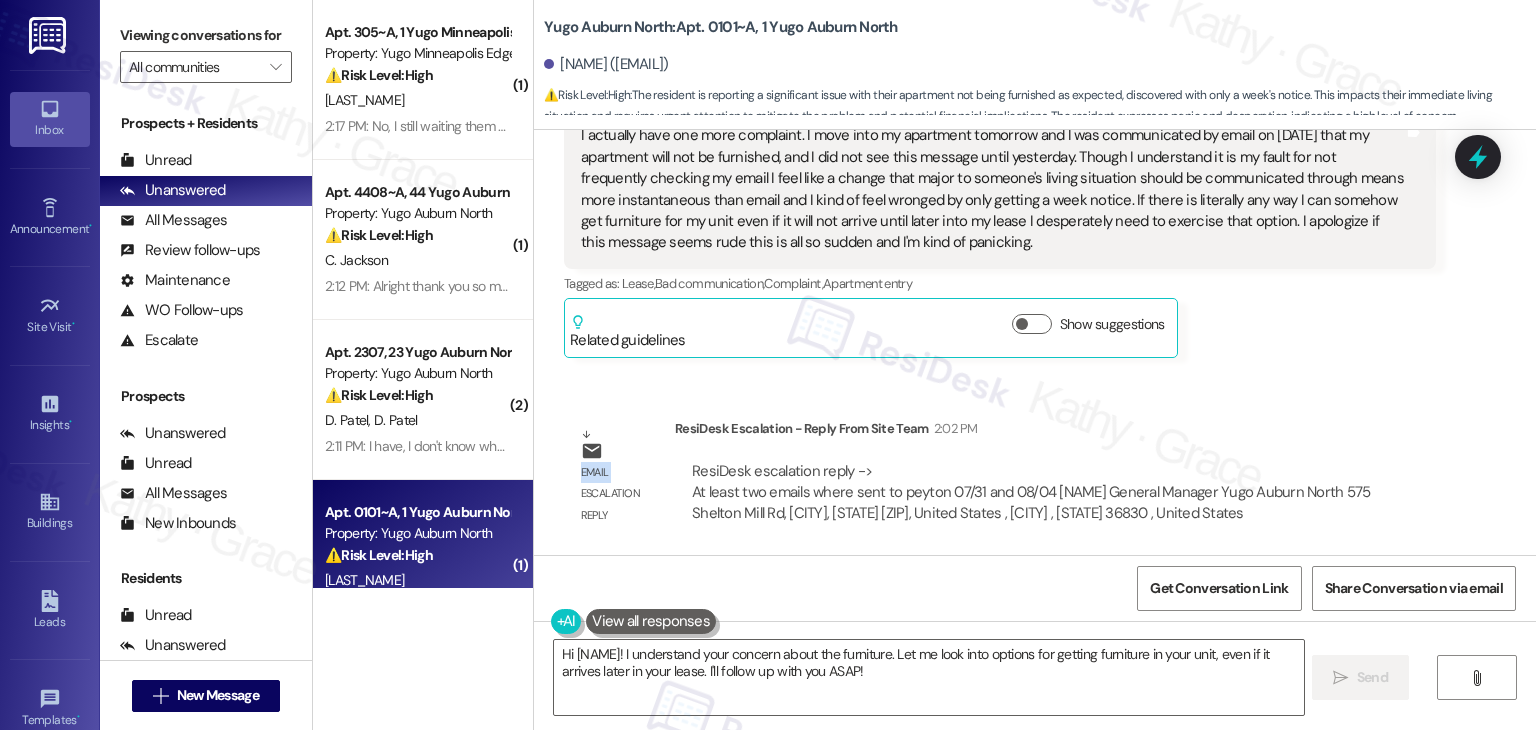 click on "Received via SMS [NAME] [NAME] Question  Neutral [TIME] I actually have one more complaint. I move into my apartment tomorrow and I was communicated by email on [DATE] that my apartment will not be furnished, and I did not see this message until yesterday. Though I understand it is my fault for not frequently checking my email I feel like a change that major to someone's living situation should be communicated through means more instantaneous than email and I kind of feel wronged by only getting a week notice. If there is literally any way I can somehow get furniture for my unit even if it will not arrive until later into my lease I desperately need to exercise that option. I apologize if this message seems rude this is all so sudden and I'm kind of panicking. Tags and notes Tagged as:   Lease ,  Click to highlight conversations about Lease Bad communication ,  Click to highlight conversations about Bad communication Complaint ,  Click to highlight conversations about Complaint Apartment entry" at bounding box center (1000, 209) 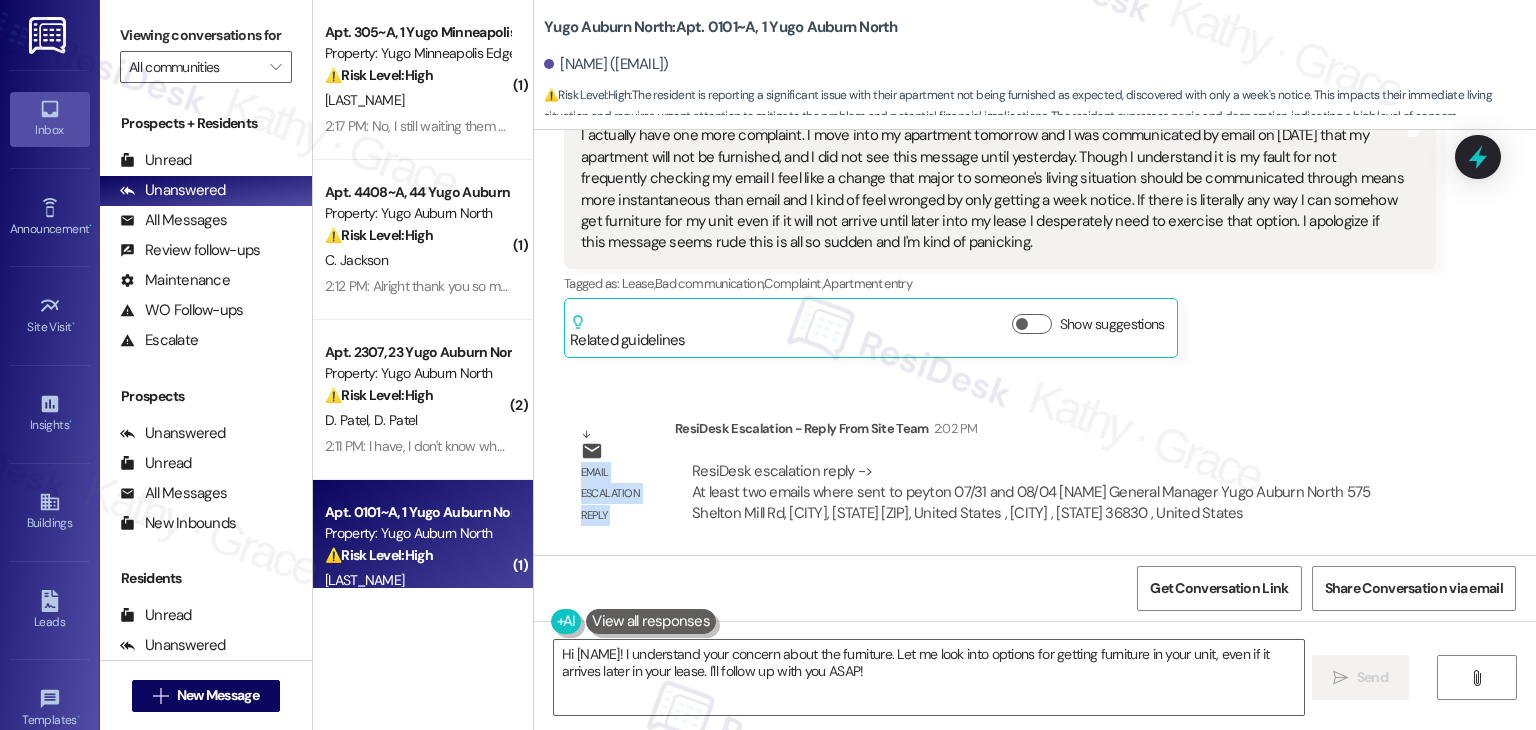 click on "Received via SMS [NAME] [NAME] Question  Neutral [TIME] I actually have one more complaint. I move into my apartment tomorrow and I was communicated by email on [DATE] that my apartment will not be furnished, and I did not see this message until yesterday. Though I understand it is my fault for not frequently checking my email I feel like a change that major to someone's living situation should be communicated through means more instantaneous than email and I kind of feel wronged by only getting a week notice. If there is literally any way I can somehow get furniture for my unit even if it will not arrive until later into my lease I desperately need to exercise that option. I apologize if this message seems rude this is all so sudden and I'm kind of panicking. Tags and notes Tagged as:   Lease ,  Click to highlight conversations about Lease Bad communication ,  Click to highlight conversations about Bad communication Complaint ,  Click to highlight conversations about Complaint Apartment entry" at bounding box center (1000, 209) 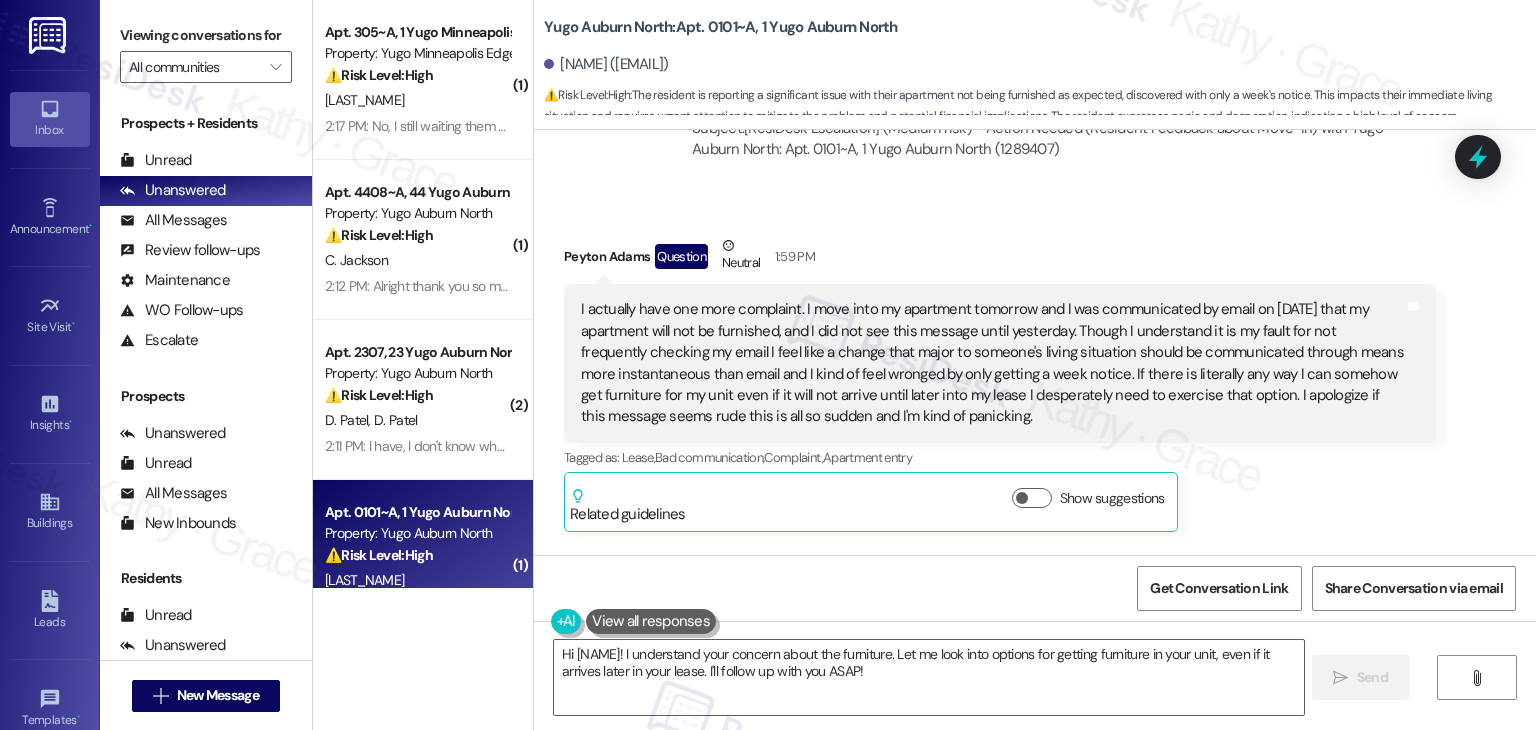 scroll, scrollTop: 2361, scrollLeft: 0, axis: vertical 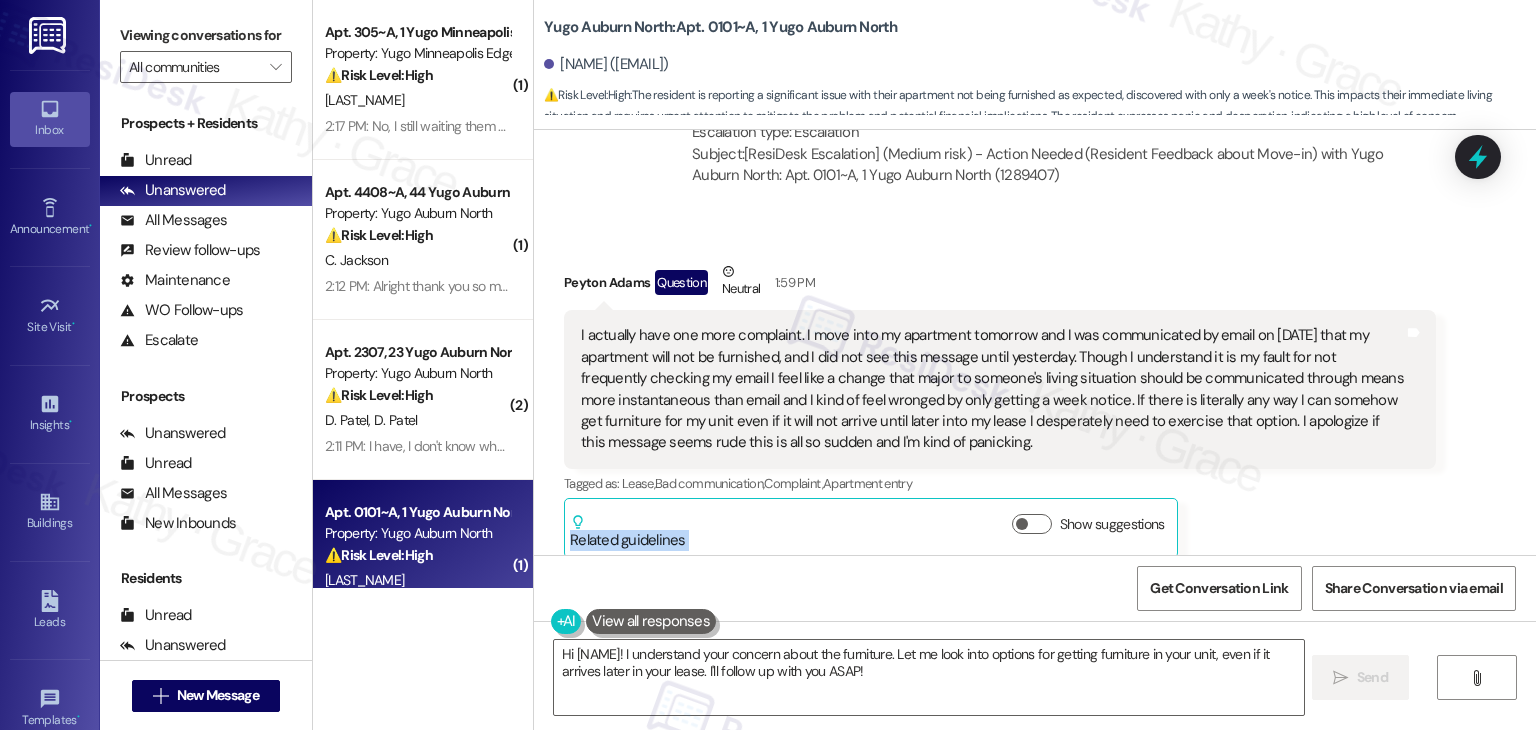 click on "[FIRST] [LAST] Question Neutral [TIME] I actually have one more complaint. I move into my apartment tomorrow and I was communicated by email on [DATE] that my apartment will not be furnished, and I did not see this message until yesterday. Though I understand it is my fault for not frequently checking my email I feel like a change that major to someone's living situation should be communicated through means more instantaneous than email and I kind of feel wronged by only getting a week notice. If there is literally any way I can somehow get furniture for my unit even if it will not arrive until later into my lease I desperately need to exercise that option. I apologize if this message seems rude this is all so sudden and I'm kind of panicking. Tags and notes Tagged as: Lease , Click to highlight conversations about Lease Bad communication , Click to highlight conversations about Bad communication Complaint , Click to highlight conversations about Complaint Apartment entry Related guidelines" at bounding box center [1000, 409] 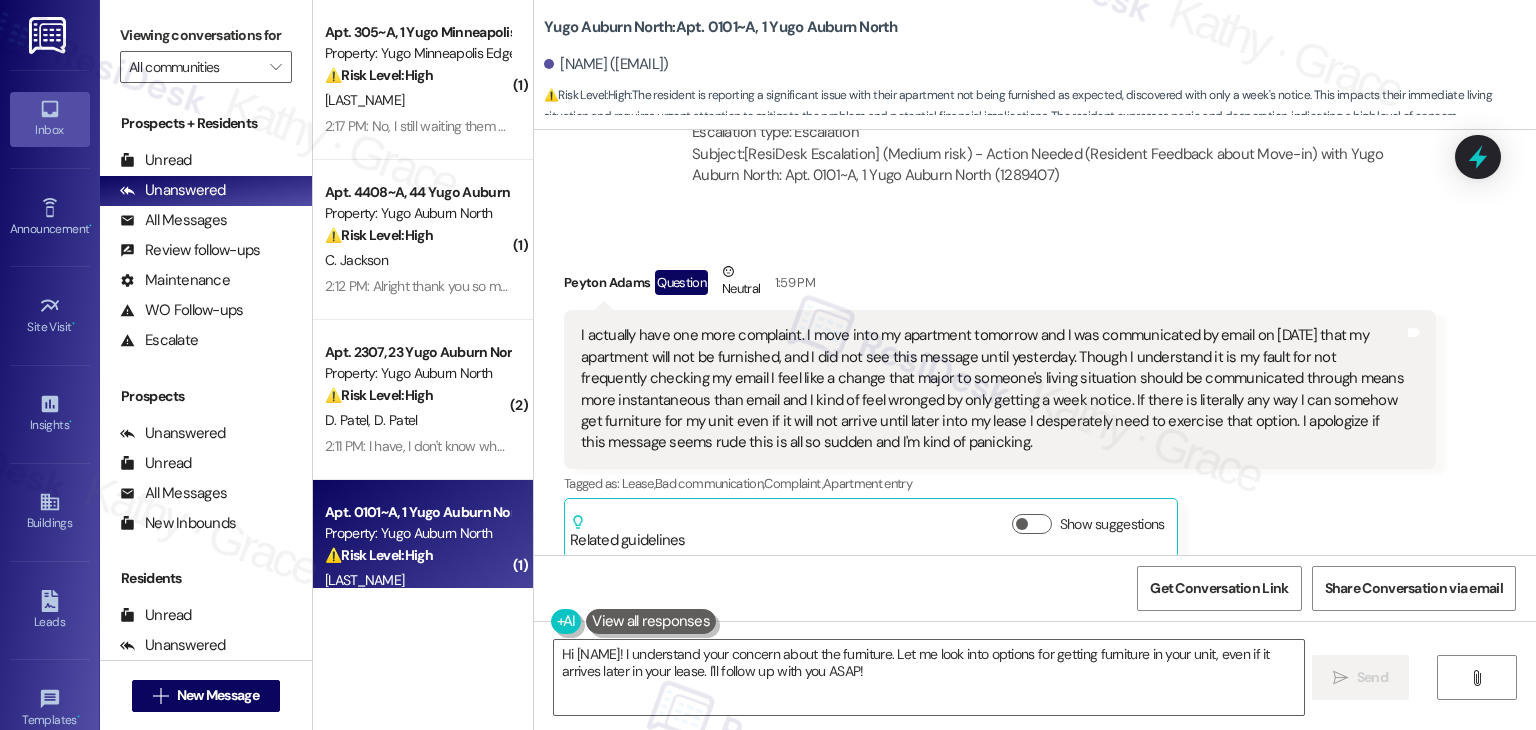 click on "[FIRST] [LAST] Question Neutral [TIME] I actually have one more complaint. I move into my apartment tomorrow and I was communicated by email on [DATE] that my apartment will not be furnished, and I did not see this message until yesterday. Though I understand it is my fault for not frequently checking my email I feel like a change that major to someone's living situation should be communicated through means more instantaneous than email and I kind of feel wronged by only getting a week notice. If there is literally any way I can somehow get furniture for my unit even if it will not arrive until later into my lease I desperately need to exercise that option. I apologize if this message seems rude this is all so sudden and I'm kind of panicking. Tags and notes Tagged as: Lease , Click to highlight conversations about Lease Bad communication , Click to highlight conversations about Bad communication Complaint , Click to highlight conversations about Complaint Apartment entry Related guidelines" at bounding box center [1000, 409] 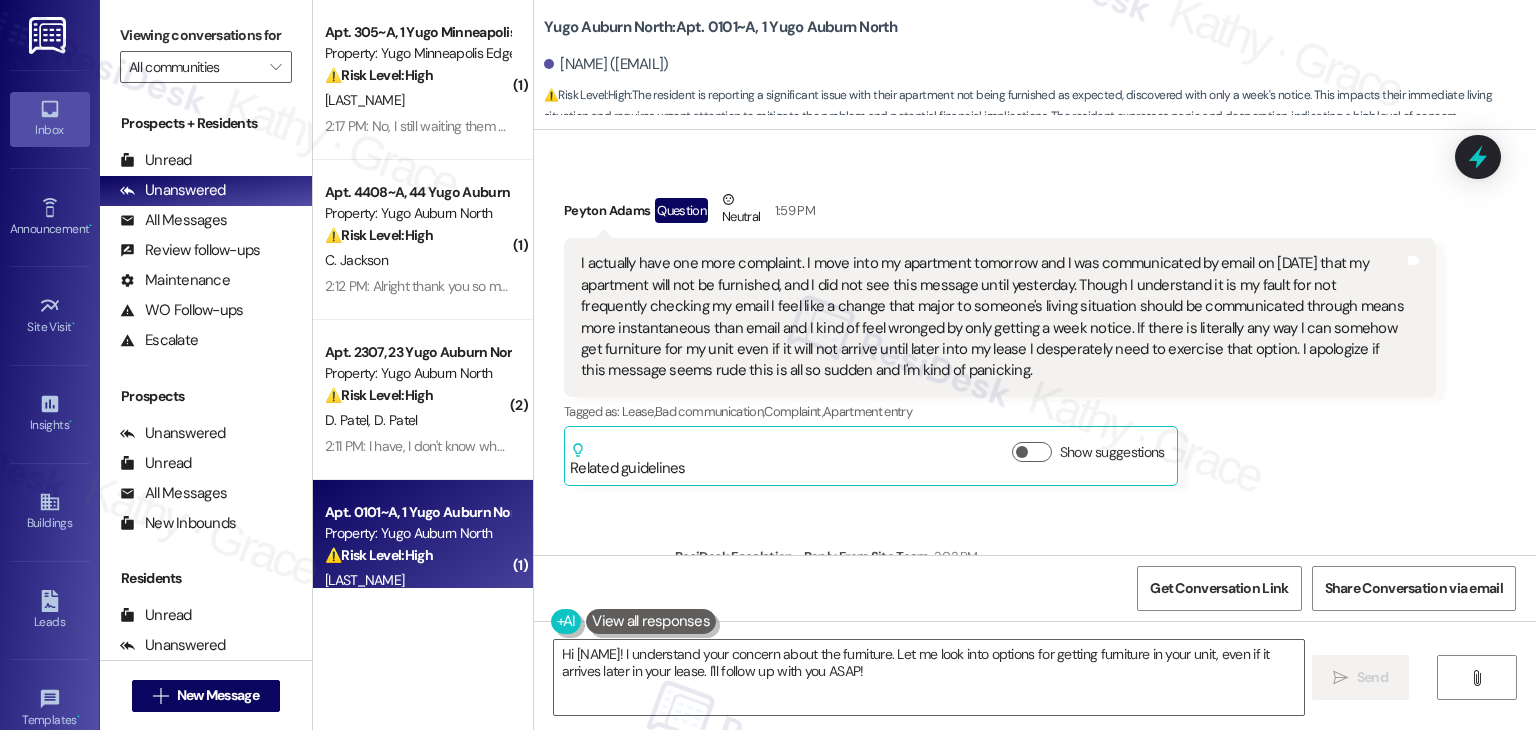 scroll, scrollTop: 2461, scrollLeft: 0, axis: vertical 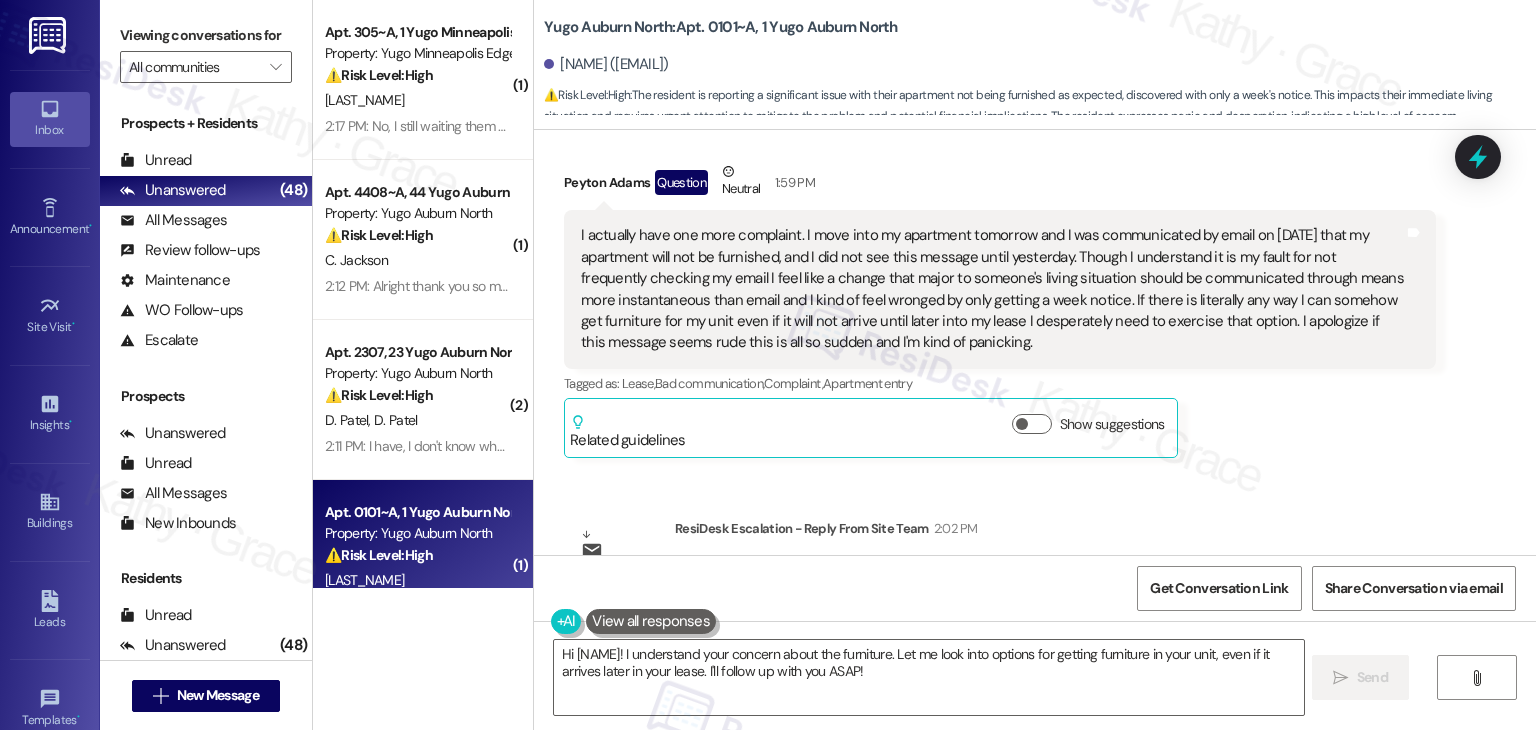 click on "[FIRST] [LAST] Question Neutral [TIME] I actually have one more complaint. I move into my apartment tomorrow and I was communicated by email on [DATE] that my apartment will not be furnished, and I did not see this message until yesterday. Though I understand it is my fault for not frequently checking my email I feel like a change that major to someone's living situation should be communicated through means more instantaneous than email and I kind of feel wronged by only getting a week notice. If there is literally any way I can somehow get furniture for my unit even if it will not arrive until later into my lease I desperately need to exercise that option. I apologize if this message seems rude this is all so sudden and I'm kind of panicking. Tags and notes Tagged as: Lease , Click to highlight conversations about Lease Bad communication , Click to highlight conversations about Bad communication Complaint , Click to highlight conversations about Complaint Apartment entry Related guidelines" at bounding box center (1000, 309) 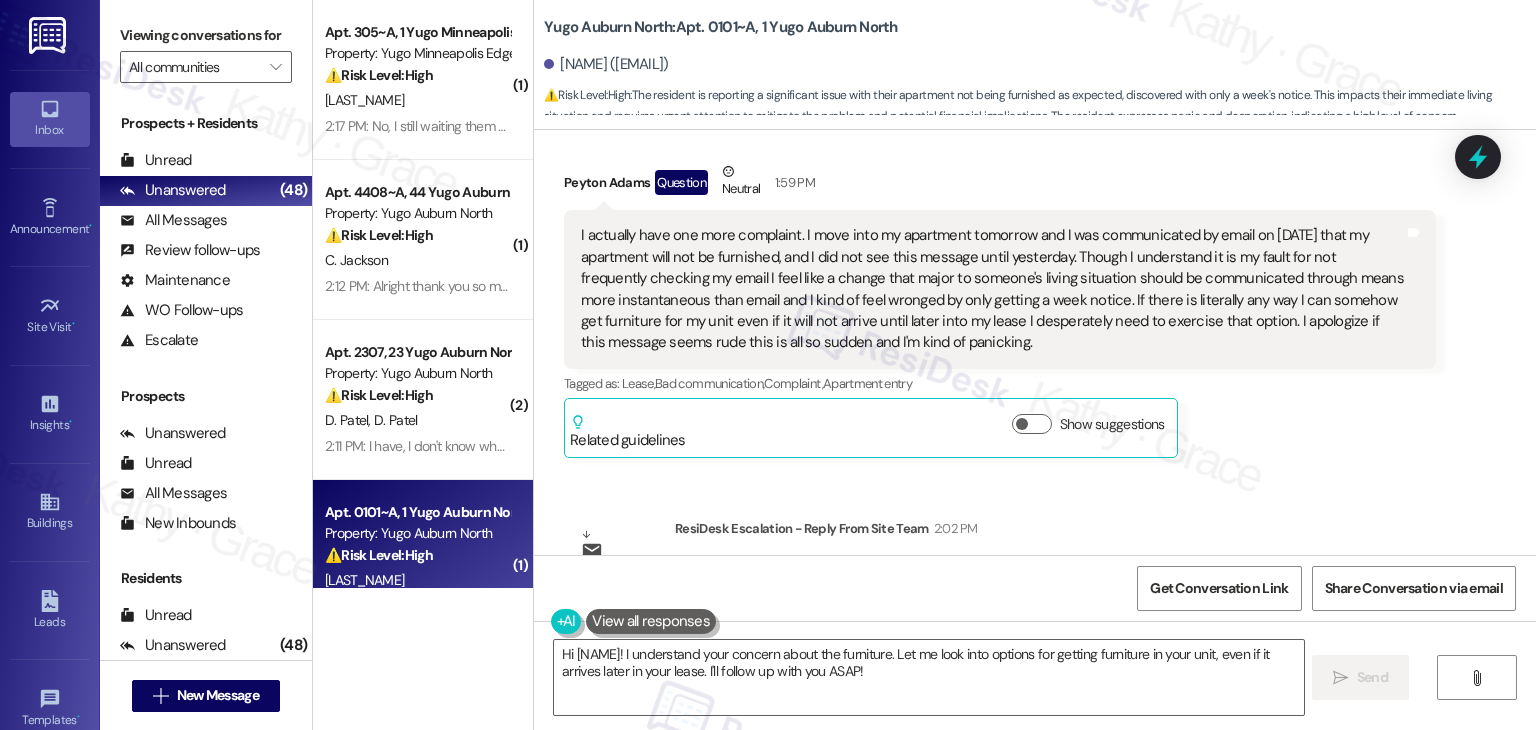 click on "[FIRST] [LAST] Question Neutral [TIME] I actually have one more complaint. I move into my apartment tomorrow and I was communicated by email on [DATE] that my apartment will not be furnished, and I did not see this message until yesterday. Though I understand it is my fault for not frequently checking my email I feel like a change that major to someone's living situation should be communicated through means more instantaneous than email and I kind of feel wronged by only getting a week notice. If there is literally any way I can somehow get furniture for my unit even if it will not arrive until later into my lease I desperately need to exercise that option. I apologize if this message seems rude this is all so sudden and I'm kind of panicking. Tags and notes Tagged as: Lease , Click to highlight conversations about Lease Bad communication , Click to highlight conversations about Bad communication Complaint , Click to highlight conversations about Complaint Apartment entry Related guidelines" at bounding box center [1000, 309] 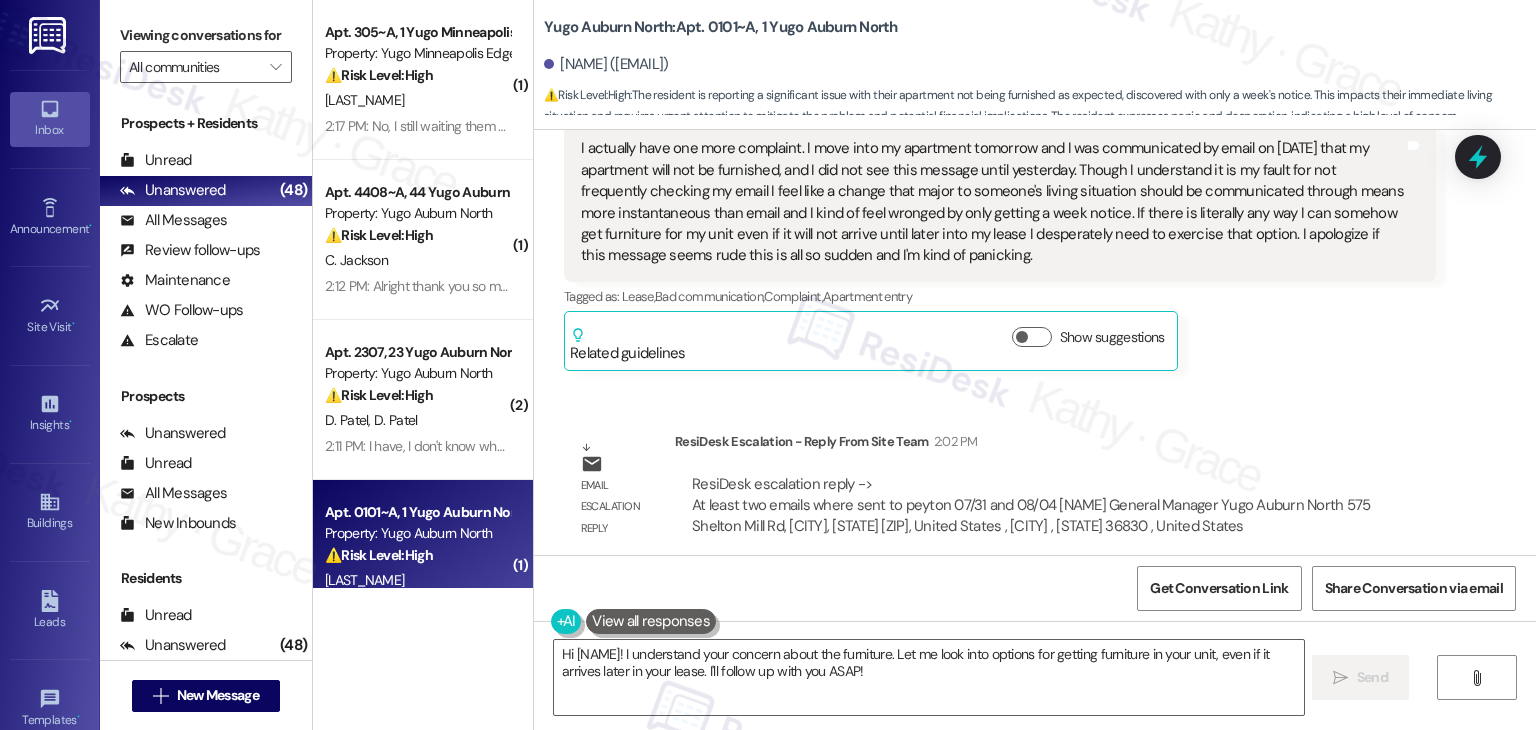 scroll, scrollTop: 2561, scrollLeft: 0, axis: vertical 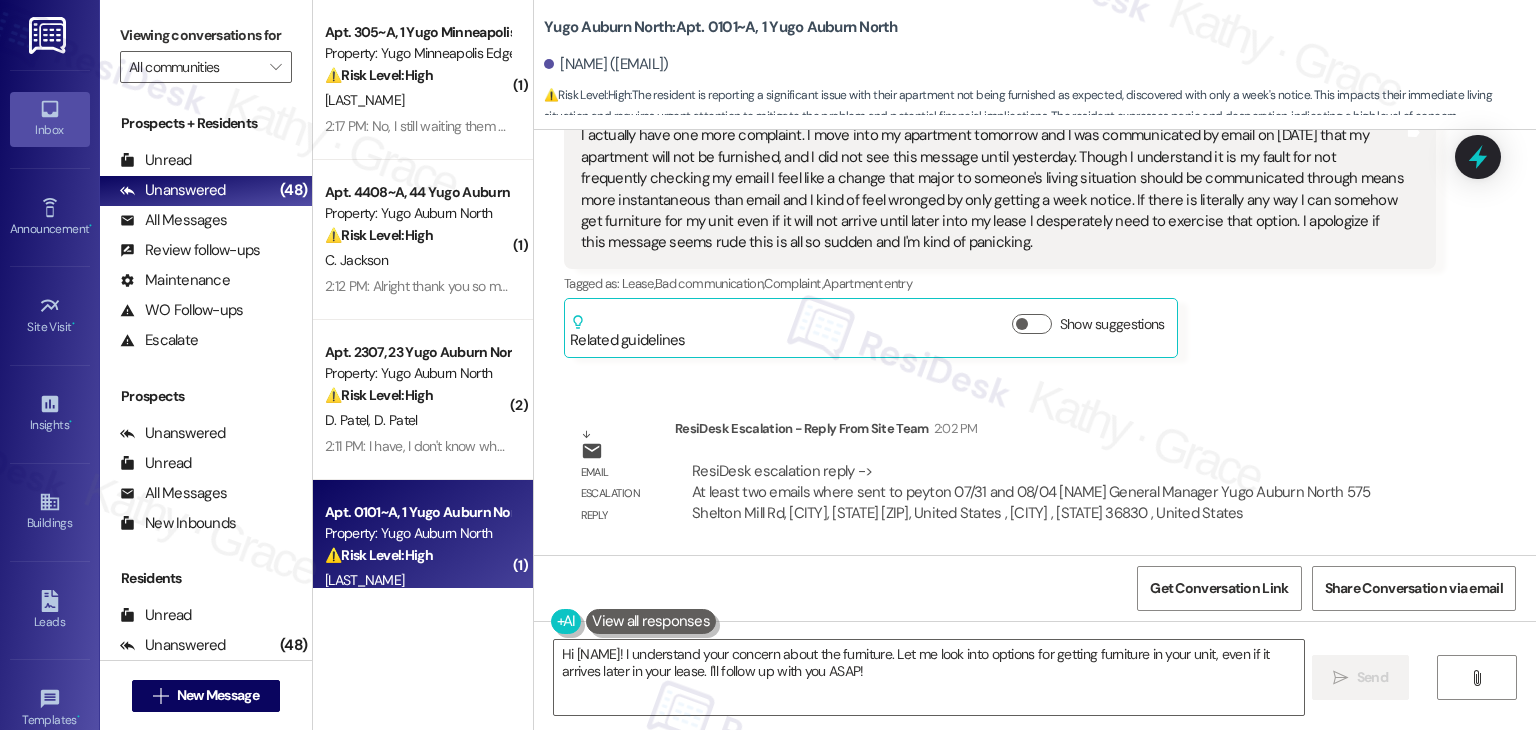 click on "Lease started Jul 27, 2024 at 7:00 PM Announcement, sent via SMS Sarah   (ResiDesk) Nov 04, 2024 at 3:31 PM Great news! You can now text me for maintenance issues — no more messy apps or sign-ins. I'll file your tickets for you . You can still use the app if you prefer.  I'm here to make things easier for you, feel free to reach out anytime! (You can always reply STOP to opt out of future messages) Tags and notes Tagged as:   Maintenance ,  Click to highlight conversations about Maintenance Maintenance request ,  Click to highlight conversations about Maintenance request Praise Click to highlight conversations about Praise Survey, sent via SMS Residesk Automated Survey Nov 29, 2024 at 4:15 PM This message is part of our periodic resident outreach. Please disregard if you've already paid or you're on auto-pay!
Tags and notes Tagged as:   Rent payment reminders ,  Click to highlight conversations about Rent payment reminders Rent/payments Click to highlight conversations about Rent/payments" at bounding box center (1035, 342) 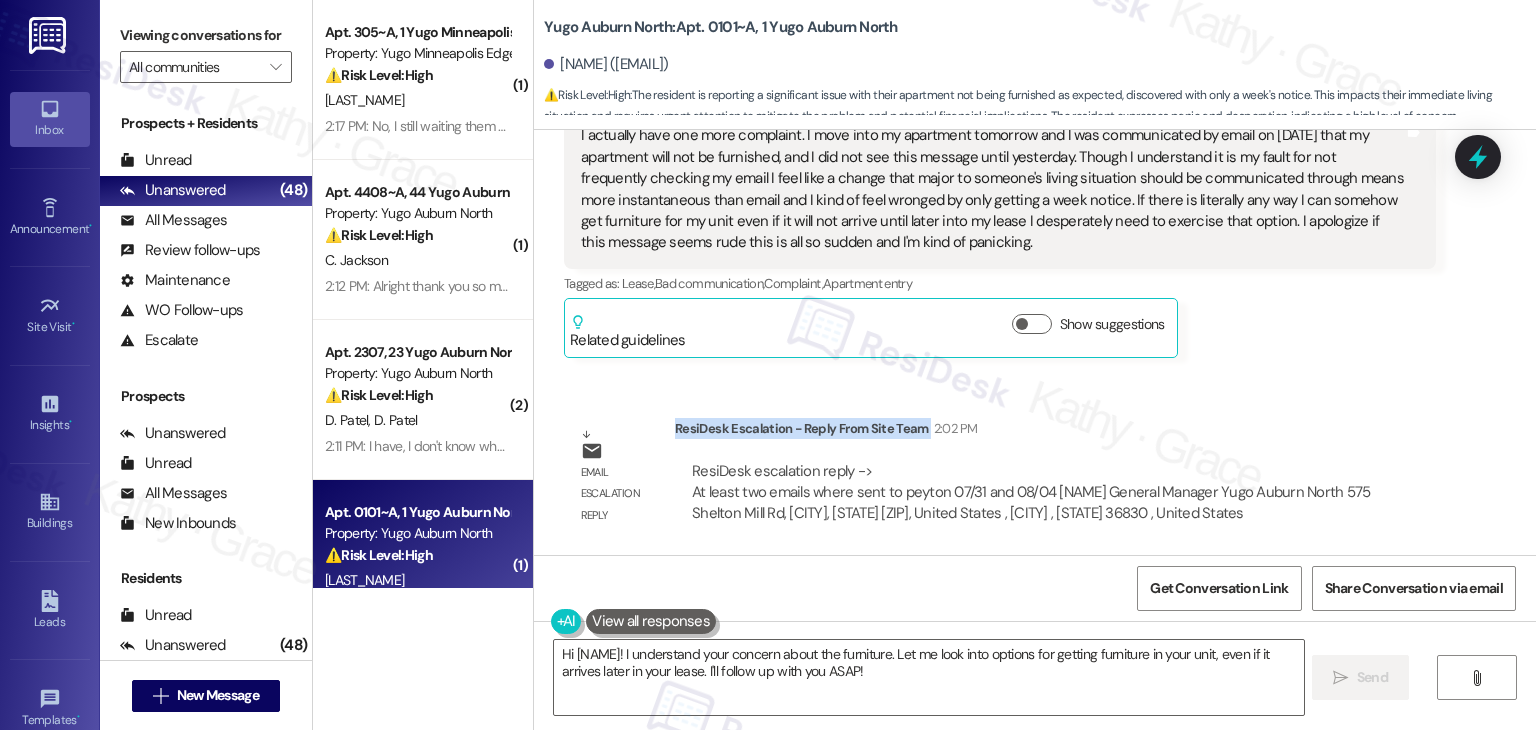 click on "Lease started Jul 27, 2024 at 7:00 PM Announcement, sent via SMS Sarah   (ResiDesk) Nov 04, 2024 at 3:31 PM Great news! You can now text me for maintenance issues — no more messy apps or sign-ins. I'll file your tickets for you . You can still use the app if you prefer.  I'm here to make things easier for you, feel free to reach out anytime! (You can always reply STOP to opt out of future messages) Tags and notes Tagged as:   Maintenance ,  Click to highlight conversations about Maintenance Maintenance request ,  Click to highlight conversations about Maintenance request Praise Click to highlight conversations about Praise Survey, sent via SMS Residesk Automated Survey Nov 29, 2024 at 4:15 PM This message is part of our periodic resident outreach. Please disregard if you've already paid or you're on auto-pay!
Tags and notes Tagged as:   Rent payment reminders ,  Click to highlight conversations about Rent payment reminders Rent/payments Click to highlight conversations about Rent/payments" at bounding box center [1035, 342] 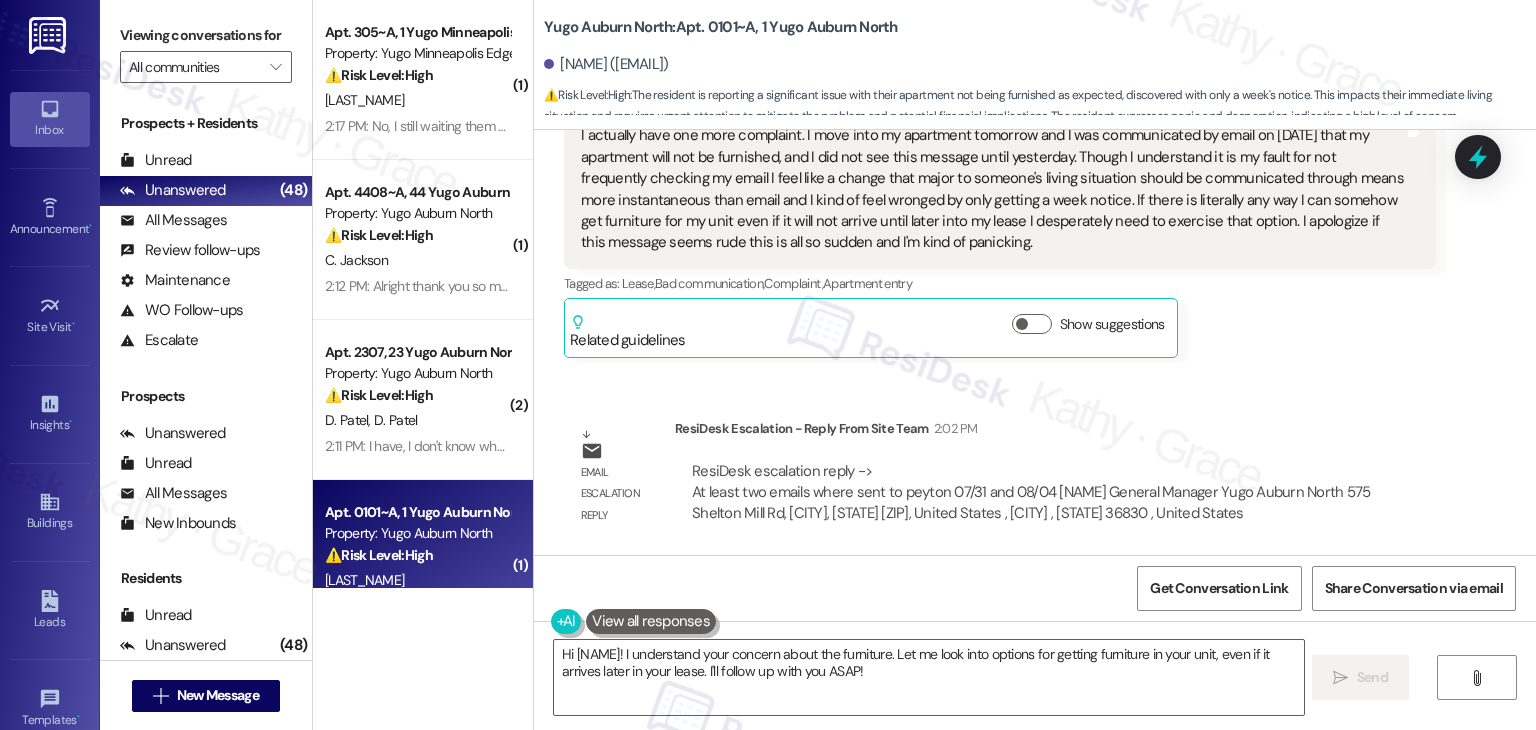 click on "Lease started Jul 27, 2024 at 7:00 PM Announcement, sent via SMS Sarah   (ResiDesk) Nov 04, 2024 at 3:31 PM Great news! You can now text me for maintenance issues — no more messy apps or sign-ins. I'll file your tickets for you . You can still use the app if you prefer.  I'm here to make things easier for you, feel free to reach out anytime! (You can always reply STOP to opt out of future messages) Tags and notes Tagged as:   Maintenance ,  Click to highlight conversations about Maintenance Maintenance request ,  Click to highlight conversations about Maintenance request Praise Click to highlight conversations about Praise Survey, sent via SMS Residesk Automated Survey Nov 29, 2024 at 4:15 PM This message is part of our periodic resident outreach. Please disregard if you've already paid or you're on auto-pay!
Tags and notes Tagged as:   Rent payment reminders ,  Click to highlight conversations about Rent payment reminders Rent/payments Click to highlight conversations about Rent/payments" at bounding box center [1035, 342] 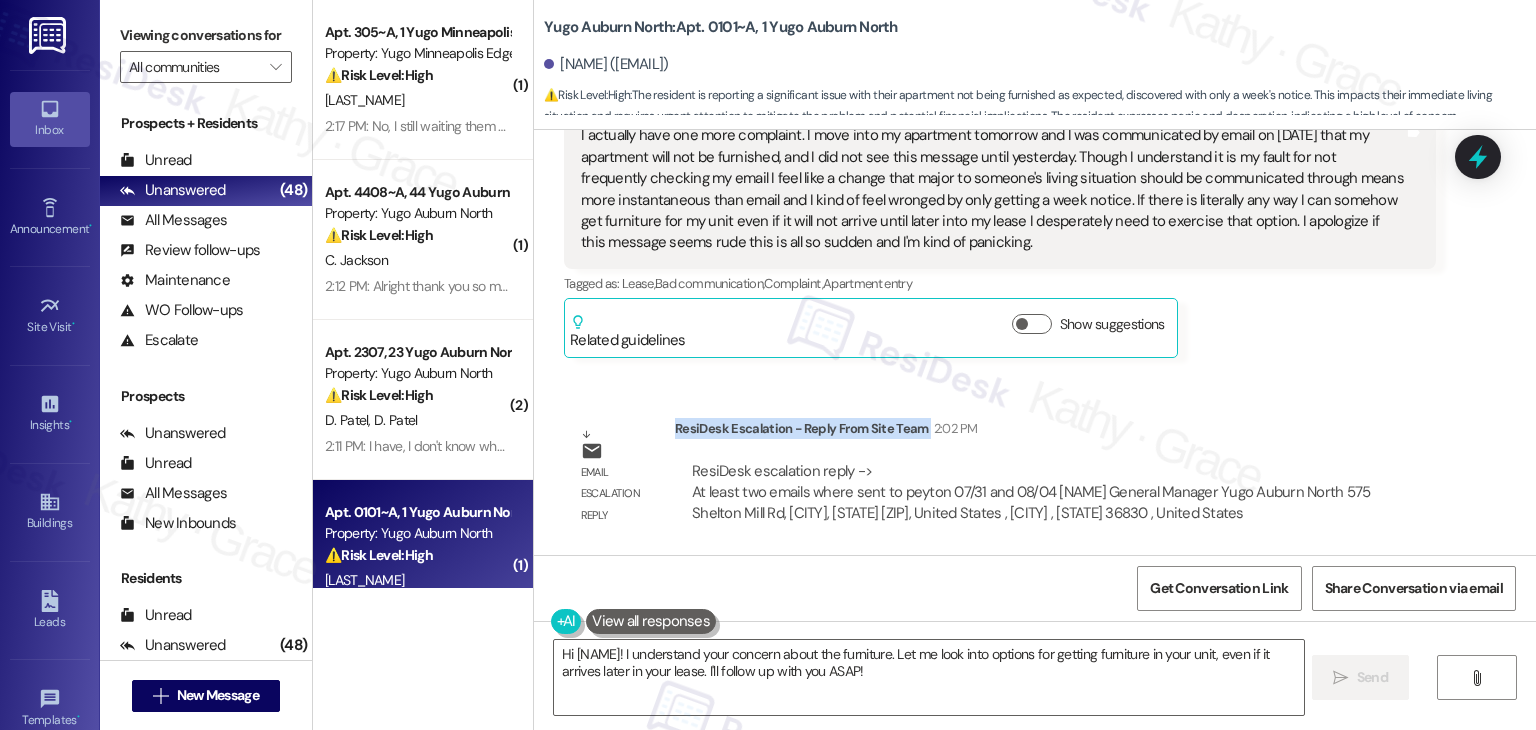 click on "Lease started Jul 27, 2024 at 7:00 PM Announcement, sent via SMS Sarah   (ResiDesk) Nov 04, 2024 at 3:31 PM Great news! You can now text me for maintenance issues — no more messy apps or sign-ins. I'll file your tickets for you . You can still use the app if you prefer.  I'm here to make things easier for you, feel free to reach out anytime! (You can always reply STOP to opt out of future messages) Tags and notes Tagged as:   Maintenance ,  Click to highlight conversations about Maintenance Maintenance request ,  Click to highlight conversations about Maintenance request Praise Click to highlight conversations about Praise Survey, sent via SMS Residesk Automated Survey Nov 29, 2024 at 4:15 PM This message is part of our periodic resident outreach. Please disregard if you've already paid or you're on auto-pay!
Tags and notes Tagged as:   Rent payment reminders ,  Click to highlight conversations about Rent payment reminders Rent/payments Click to highlight conversations about Rent/payments" at bounding box center [1035, 342] 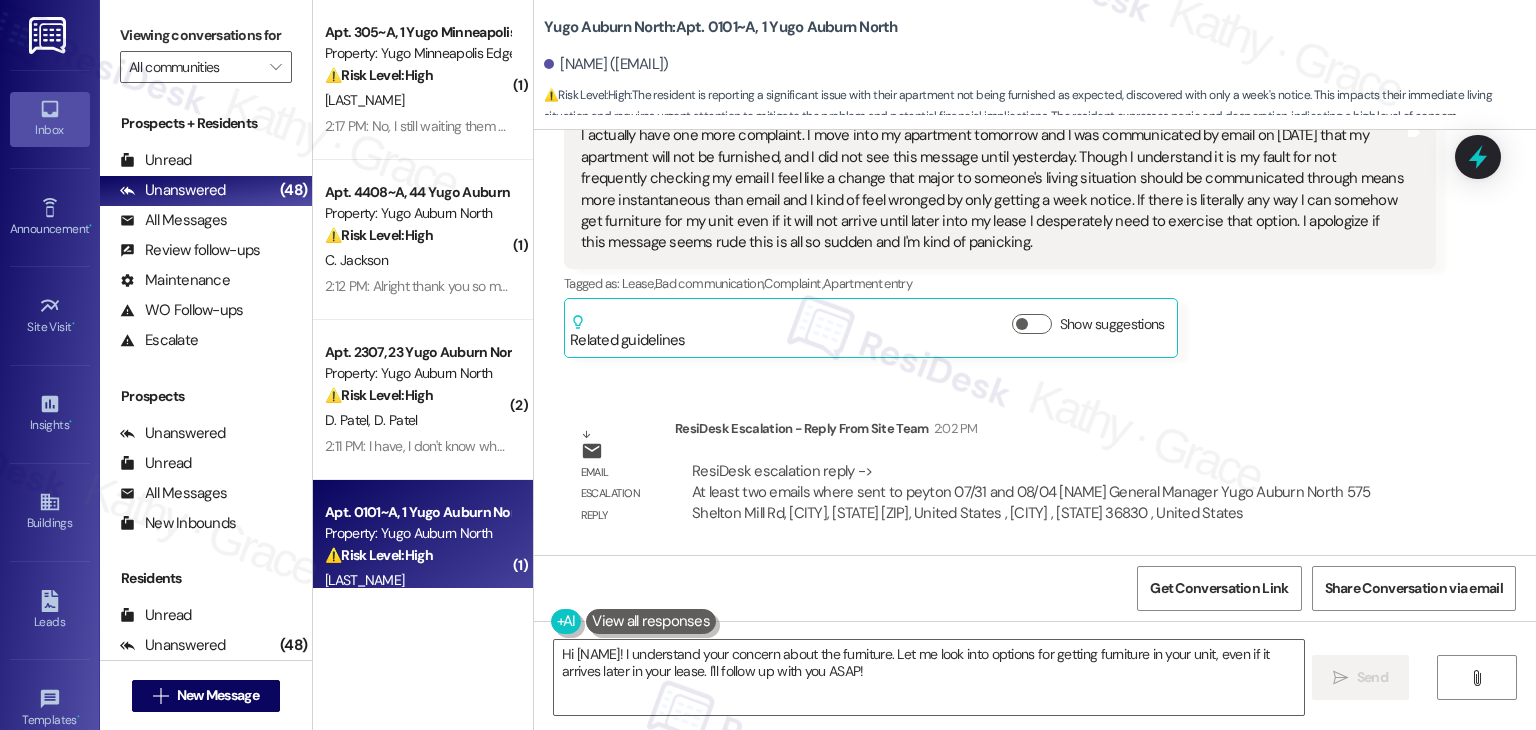 click on "Lease started Jul 27, 2024 at 7:00 PM Announcement, sent via SMS Sarah   (ResiDesk) Nov 04, 2024 at 3:31 PM Great news! You can now text me for maintenance issues — no more messy apps or sign-ins. I'll file your tickets for you . You can still use the app if you prefer.  I'm here to make things easier for you, feel free to reach out anytime! (You can always reply STOP to opt out of future messages) Tags and notes Tagged as:   Maintenance ,  Click to highlight conversations about Maintenance Maintenance request ,  Click to highlight conversations about Maintenance request Praise Click to highlight conversations about Praise Survey, sent via SMS Residesk Automated Survey Nov 29, 2024 at 4:15 PM This message is part of our periodic resident outreach. Please disregard if you've already paid or you're on auto-pay!
Tags and notes Tagged as:   Rent payment reminders ,  Click to highlight conversations about Rent payment reminders Rent/payments Click to highlight conversations about Rent/payments" at bounding box center [1035, 342] 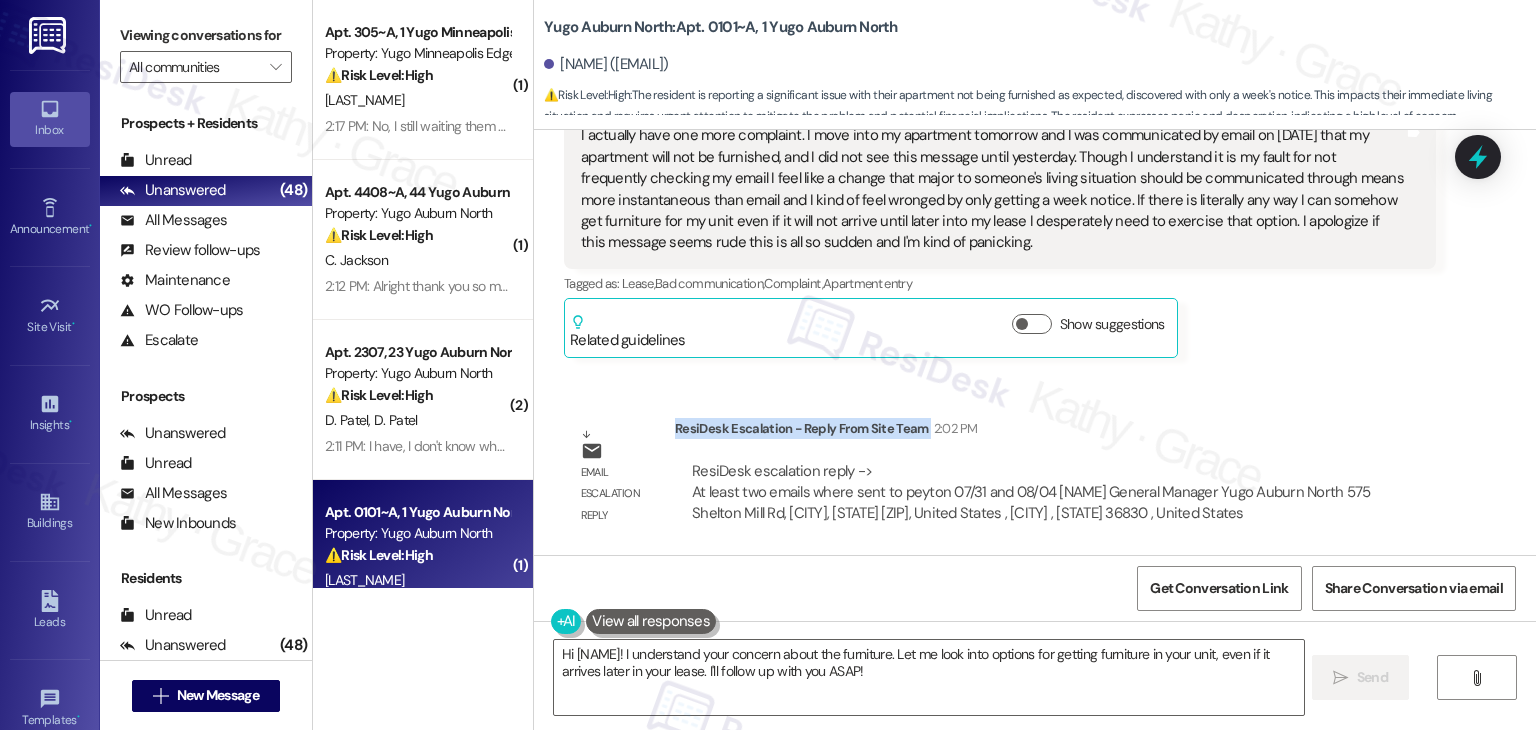 click on "Lease started Jul 27, 2024 at 7:00 PM Announcement, sent via SMS Sarah   (ResiDesk) Nov 04, 2024 at 3:31 PM Great news! You can now text me for maintenance issues — no more messy apps or sign-ins. I'll file your tickets for you . You can still use the app if you prefer.  I'm here to make things easier for you, feel free to reach out anytime! (You can always reply STOP to opt out of future messages) Tags and notes Tagged as:   Maintenance ,  Click to highlight conversations about Maintenance Maintenance request ,  Click to highlight conversations about Maintenance request Praise Click to highlight conversations about Praise Survey, sent via SMS Residesk Automated Survey Nov 29, 2024 at 4:15 PM This message is part of our periodic resident outreach. Please disregard if you've already paid or you're on auto-pay!
Tags and notes Tagged as:   Rent payment reminders ,  Click to highlight conversations about Rent payment reminders Rent/payments Click to highlight conversations about Rent/payments" at bounding box center [1035, 342] 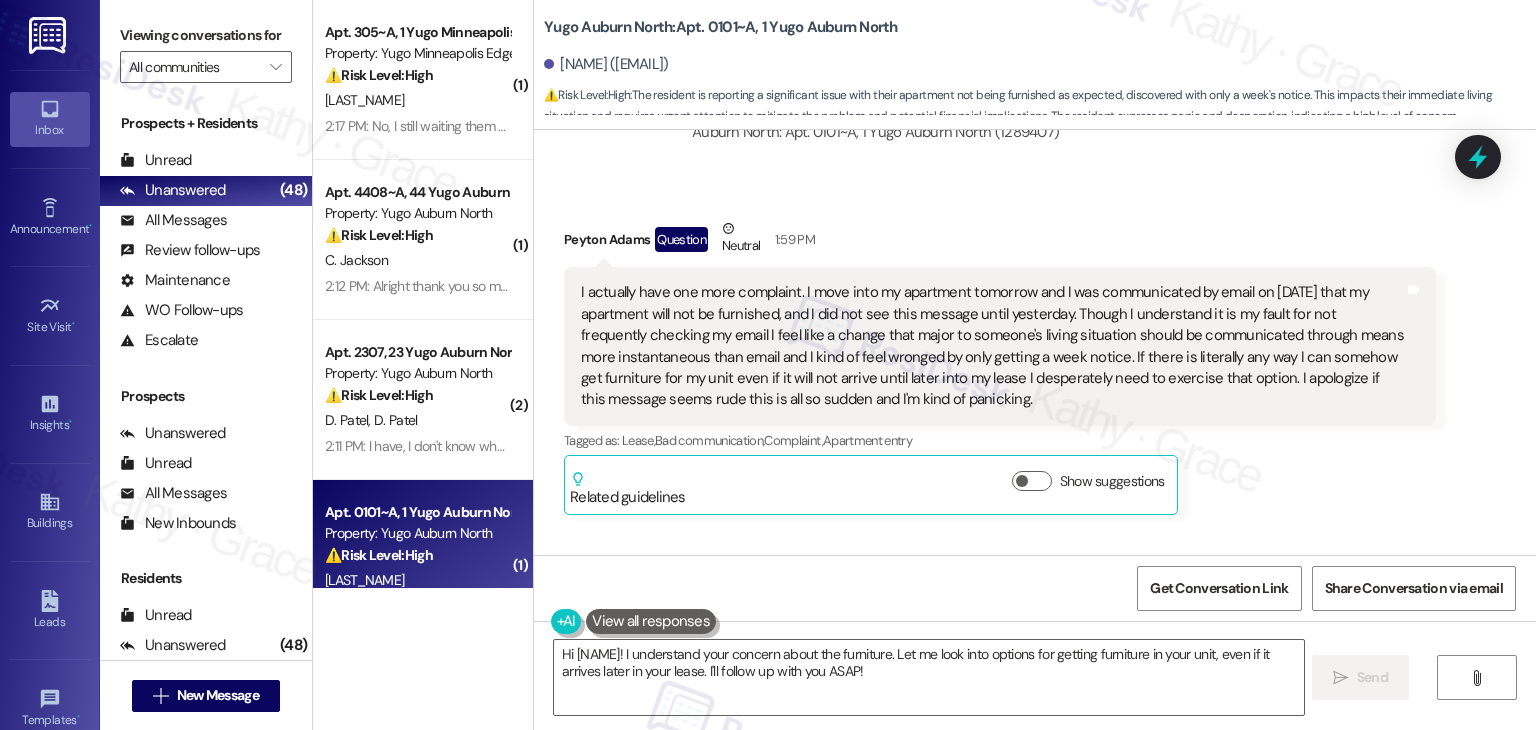scroll, scrollTop: 2361, scrollLeft: 0, axis: vertical 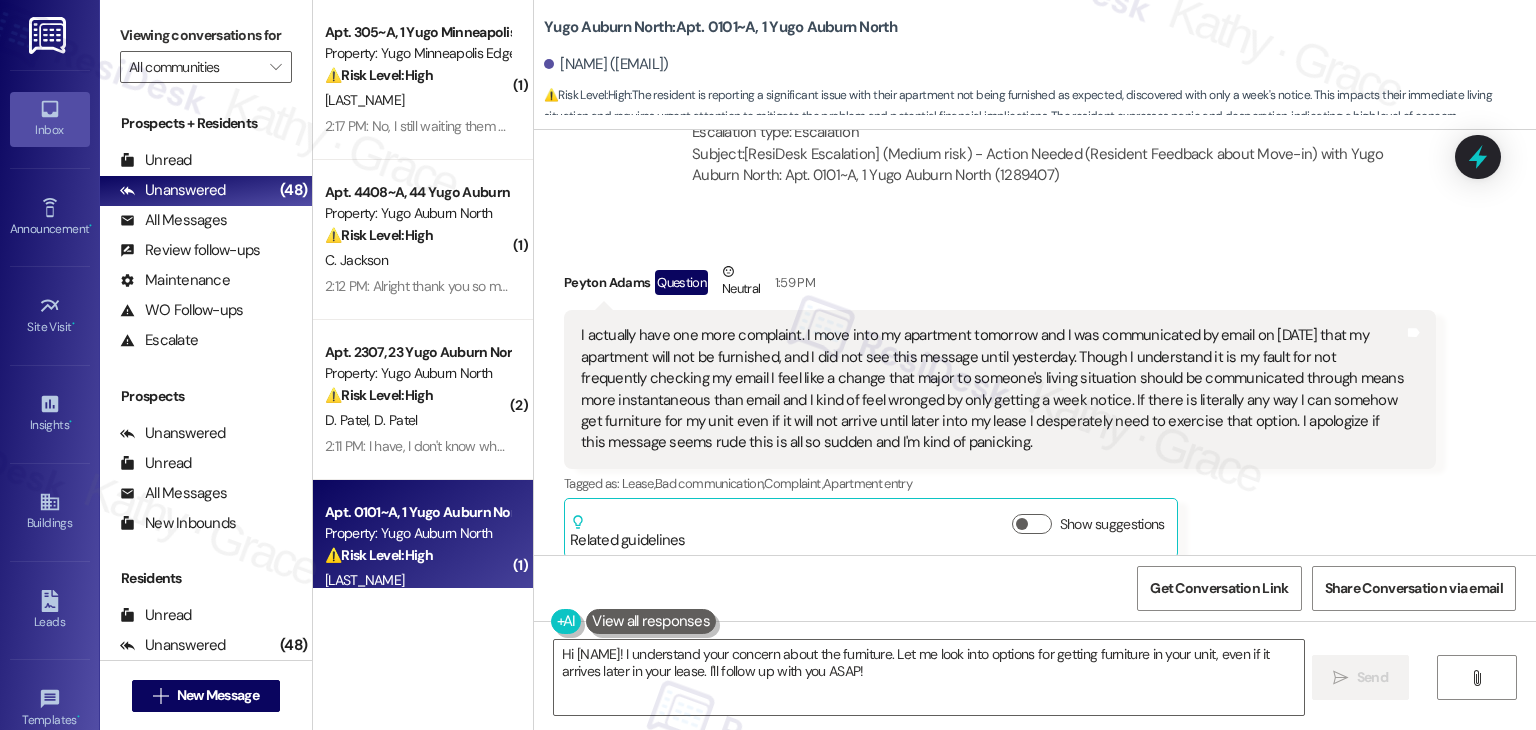 click on "I actually have one more complaint. I move into my apartment tomorrow and I was communicated by email on [DATE] that my apartment will not be furnished, and I did not see this message until yesterday. Though I understand it is my fault for not frequently checking my email I feel like a change that major to someone's living situation should be communicated through means more instantaneous than email and I kind of feel wronged by only getting a week notice. If there is literally any way I can somehow get furniture for my unit even if it will not arrive until later into my lease I desperately need to exercise that option. I apologize if this message seems rude this is all so sudden and I'm kind of panicking." at bounding box center [992, 389] 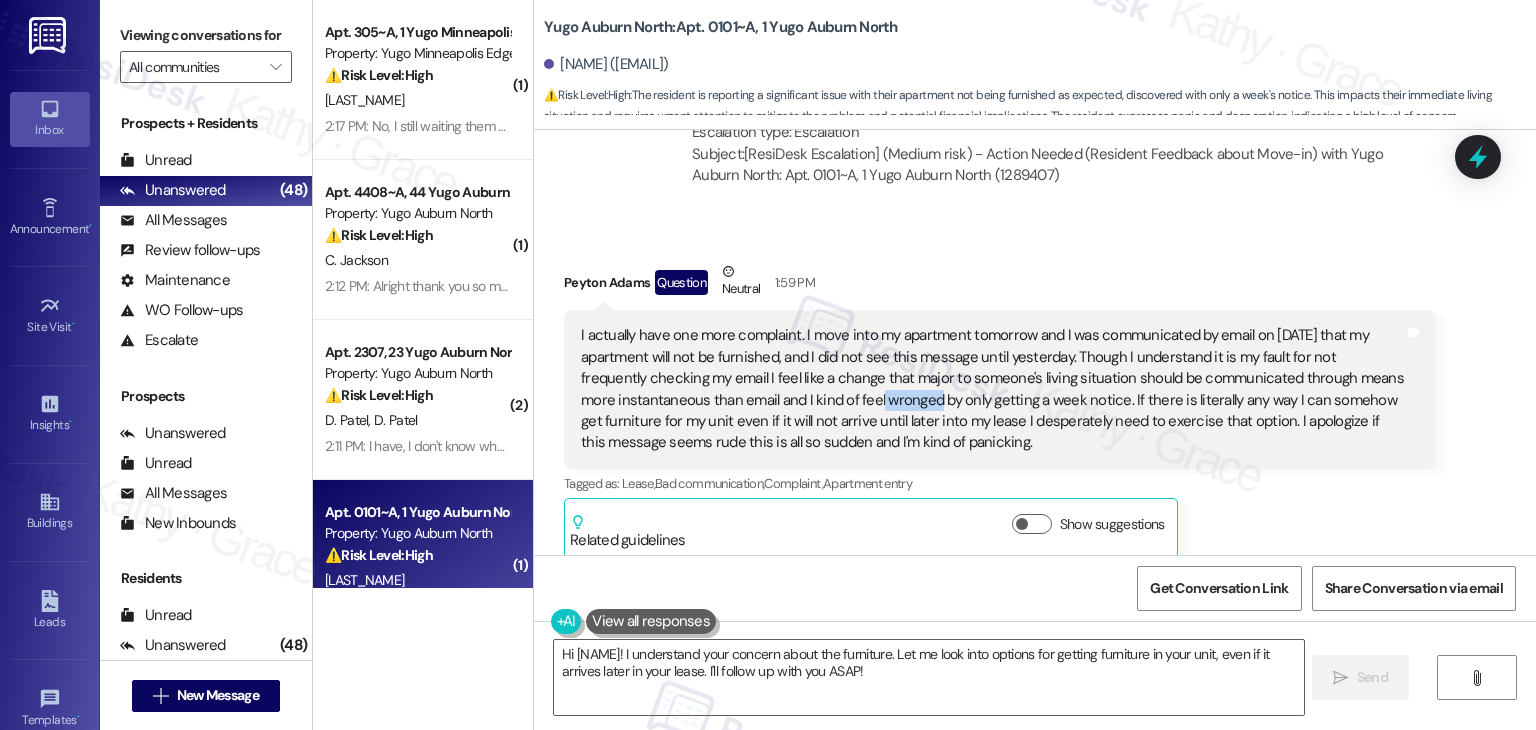 click on "I actually have one more complaint. I move into my apartment tomorrow and I was communicated by email on [DATE] that my apartment will not be furnished, and I did not see this message until yesterday. Though I understand it is my fault for not frequently checking my email I feel like a change that major to someone's living situation should be communicated through means more instantaneous than email and I kind of feel wronged by only getting a week notice. If there is literally any way I can somehow get furniture for my unit even if it will not arrive until later into my lease I desperately need to exercise that option. I apologize if this message seems rude this is all so sudden and I'm kind of panicking." at bounding box center [992, 389] 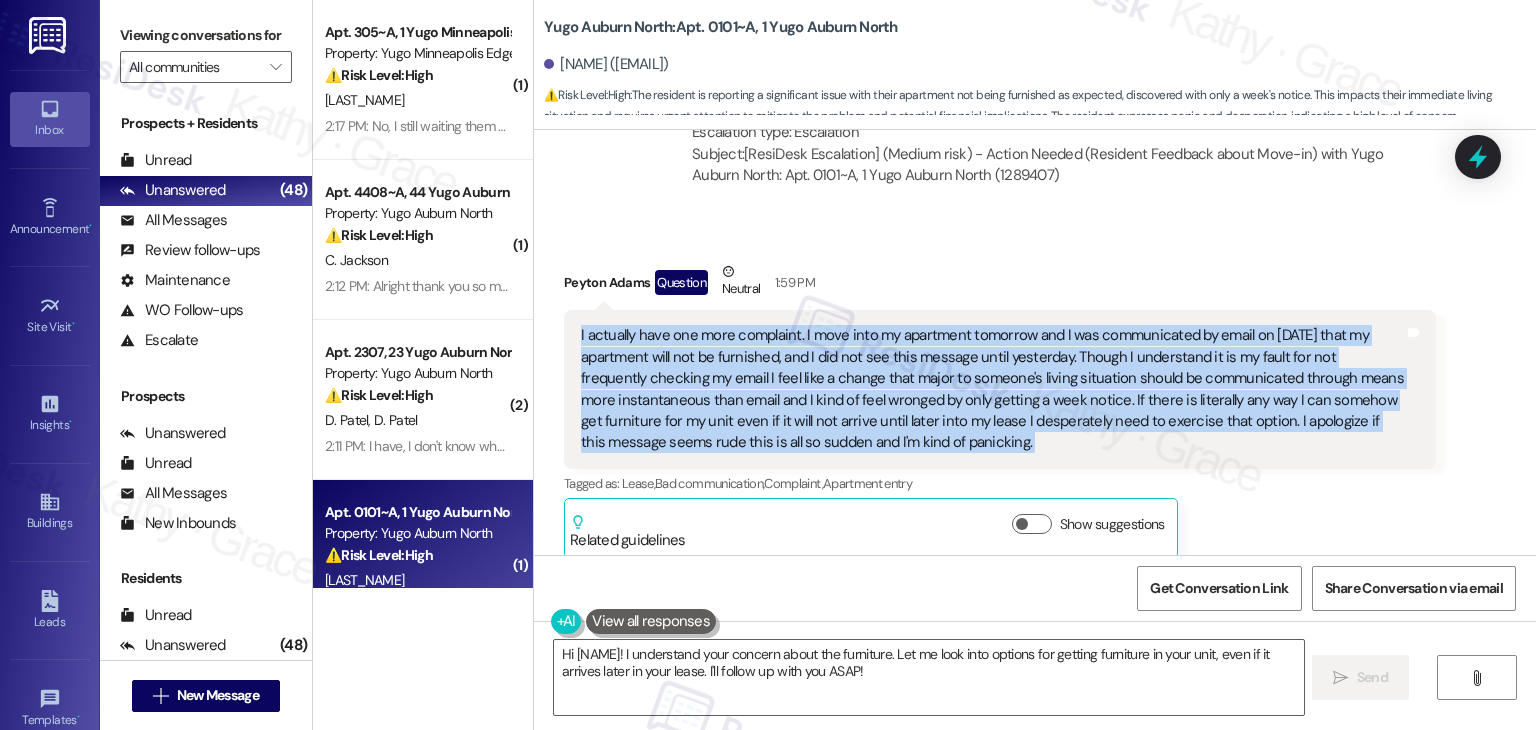 click on "I actually have one more complaint. I move into my apartment tomorrow and I was communicated by email on [DATE] that my apartment will not be furnished, and I did not see this message until yesterday. Though I understand it is my fault for not frequently checking my email I feel like a change that major to someone's living situation should be communicated through means more instantaneous than email and I kind of feel wronged by only getting a week notice. If there is literally any way I can somehow get furniture for my unit even if it will not arrive until later into my lease I desperately need to exercise that option. I apologize if this message seems rude this is all so sudden and I'm kind of panicking." at bounding box center (992, 389) 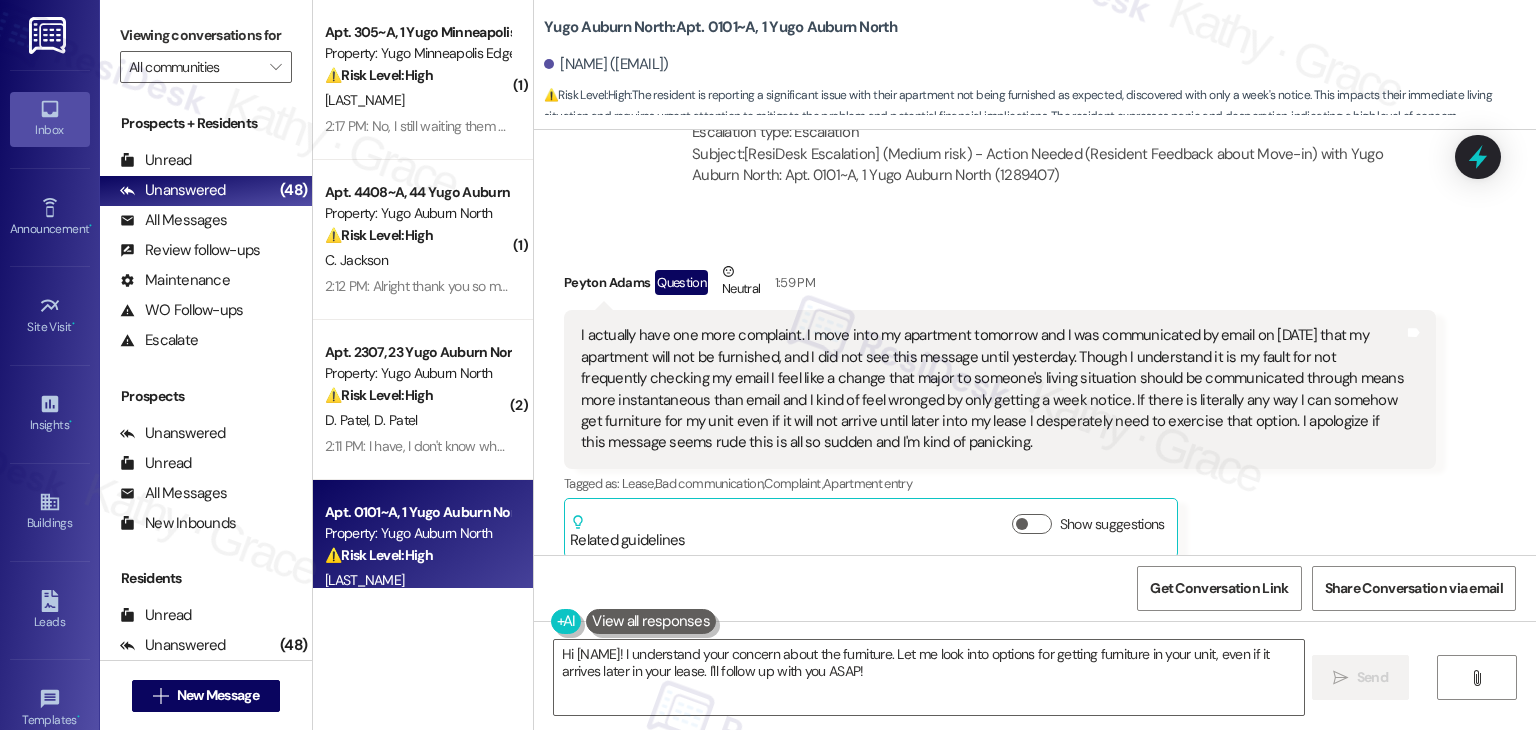 click on "Received via SMS [NAME] [NAME] Question  Neutral [TIME] I actually have one more complaint. I move into my apartment tomorrow and I was communicated by email on [DATE] that my apartment will not be furnished, and I did not see this message until yesterday. Though I understand it is my fault for not frequently checking my email I feel like a change that major to someone's living situation should be communicated through means more instantaneous than email and I kind of feel wronged by only getting a week notice. If there is literally any way I can somehow get furniture for my unit even if it will not arrive until later into my lease I desperately need to exercise that option. I apologize if this message seems rude this is all so sudden and I'm kind of panicking. Tags and notes Tagged as:   Lease ,  Click to highlight conversations about Lease Bad communication ,  Click to highlight conversations about Bad communication Complaint ,  Click to highlight conversations about Complaint Apartment entry" at bounding box center [1035, 394] 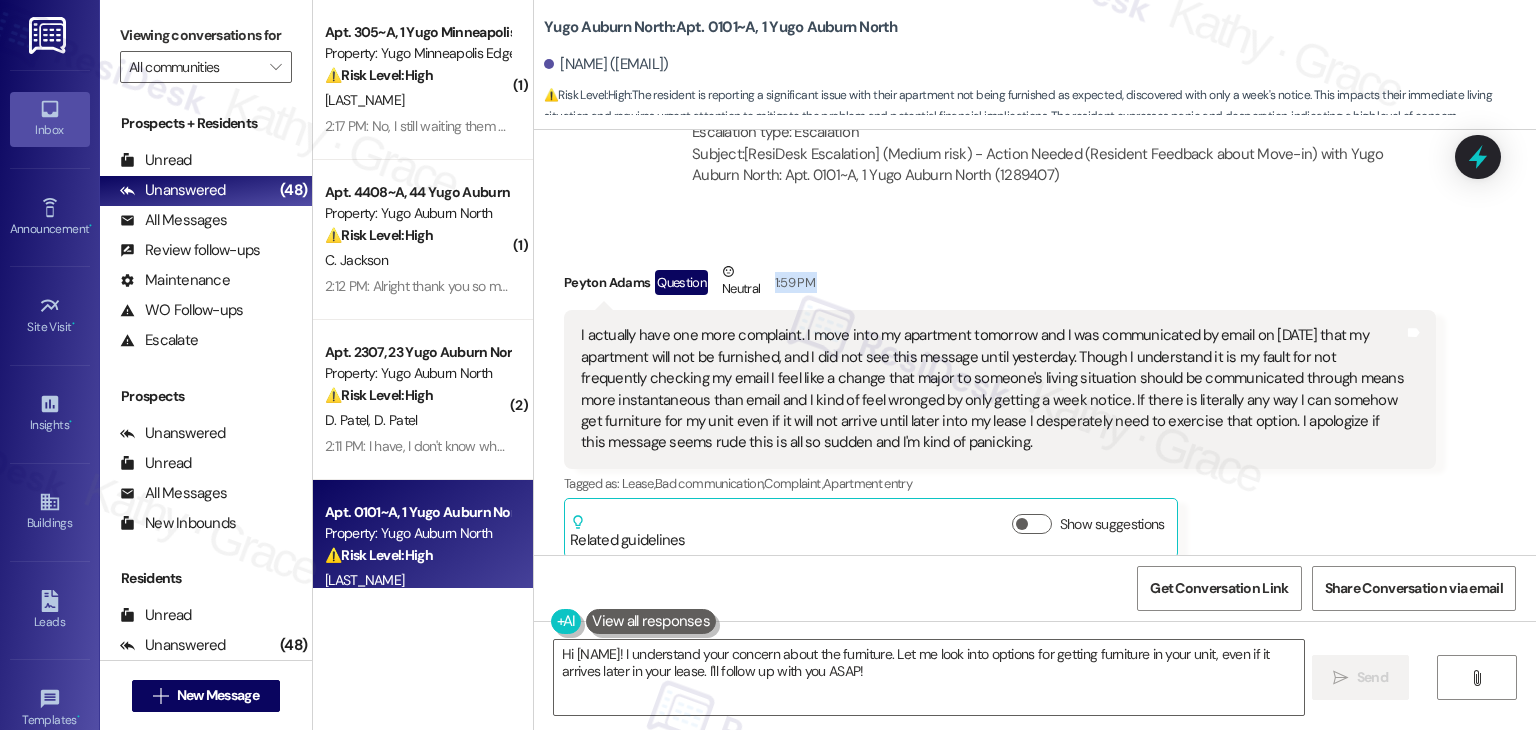 click on "Received via SMS [NAME] [NAME] Question  Neutral [TIME] I actually have one more complaint. I move into my apartment tomorrow and I was communicated by email on [DATE] that my apartment will not be furnished, and I did not see this message until yesterday. Though I understand it is my fault for not frequently checking my email I feel like a change that major to someone's living situation should be communicated through means more instantaneous than email and I kind of feel wronged by only getting a week notice. If there is literally any way I can somehow get furniture for my unit even if it will not arrive until later into my lease I desperately need to exercise that option. I apologize if this message seems rude this is all so sudden and I'm kind of panicking. Tags and notes Tagged as:   Lease ,  Click to highlight conversations about Lease Bad communication ,  Click to highlight conversations about Bad communication Complaint ,  Click to highlight conversations about Complaint Apartment entry" at bounding box center [1035, 394] 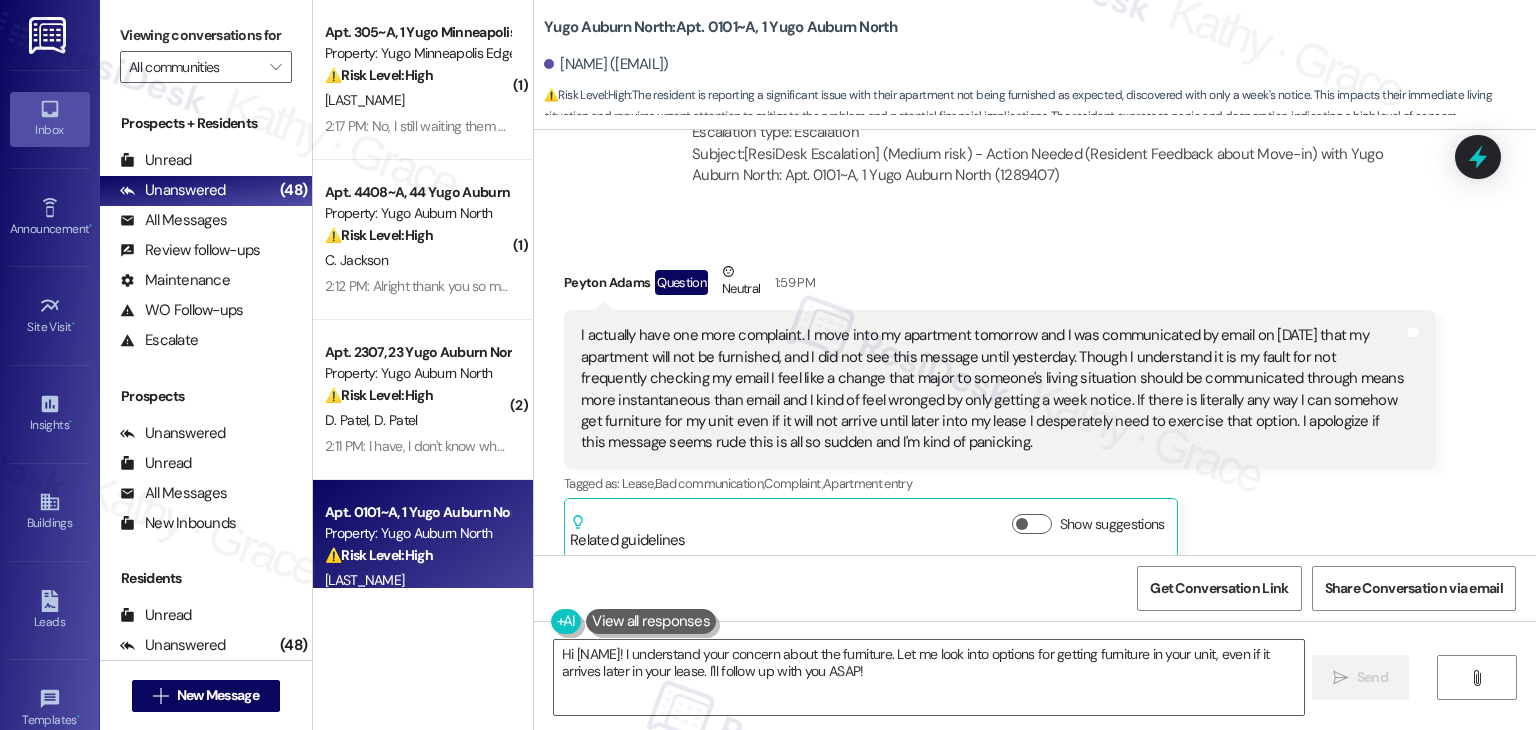 click on "Received via SMS [NAME] [NAME] Question  Neutral [TIME] I actually have one more complaint. I move into my apartment tomorrow and I was communicated by email on [DATE] that my apartment will not be furnished, and I did not see this message until yesterday. Though I understand it is my fault for not frequently checking my email I feel like a change that major to someone's living situation should be communicated through means more instantaneous than email and I kind of feel wronged by only getting a week notice. If there is literally any way I can somehow get furniture for my unit even if it will not arrive until later into my lease I desperately need to exercise that option. I apologize if this message seems rude this is all so sudden and I'm kind of panicking. Tags and notes Tagged as:   Lease ,  Click to highlight conversations about Lease Bad communication ,  Click to highlight conversations about Bad communication Complaint ,  Click to highlight conversations about Complaint Apartment entry" at bounding box center [1035, 394] 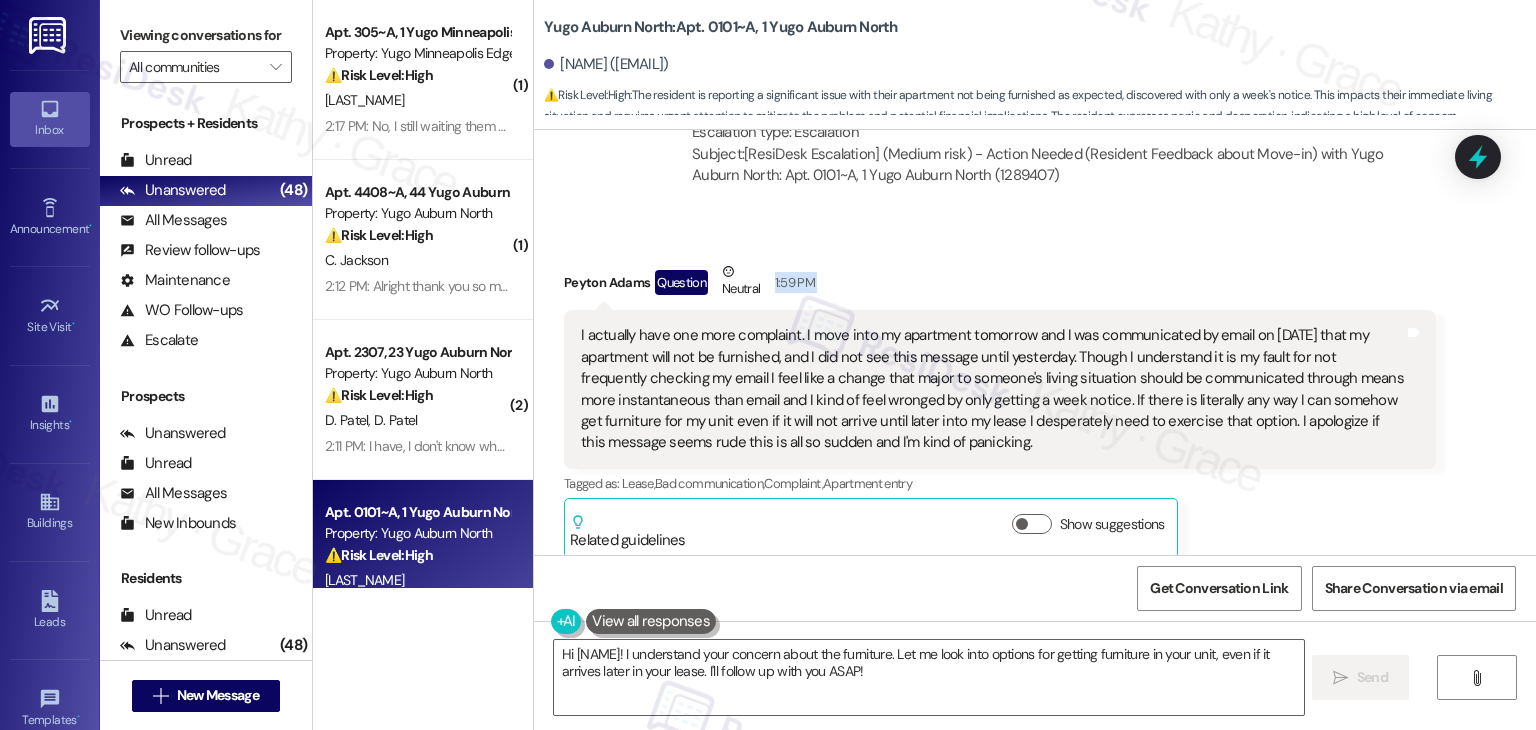 click on "Received via SMS [NAME] [NAME] Question  Neutral [TIME] I actually have one more complaint. I move into my apartment tomorrow and I was communicated by email on [DATE] that my apartment will not be furnished, and I did not see this message until yesterday. Though I understand it is my fault for not frequently checking my email I feel like a change that major to someone's living situation should be communicated through means more instantaneous than email and I kind of feel wronged by only getting a week notice. If there is literally any way I can somehow get furniture for my unit even if it will not arrive until later into my lease I desperately need to exercise that option. I apologize if this message seems rude this is all so sudden and I'm kind of panicking. Tags and notes Tagged as:   Lease ,  Click to highlight conversations about Lease Bad communication ,  Click to highlight conversations about Bad communication Complaint ,  Click to highlight conversations about Complaint Apartment entry" at bounding box center [1035, 394] 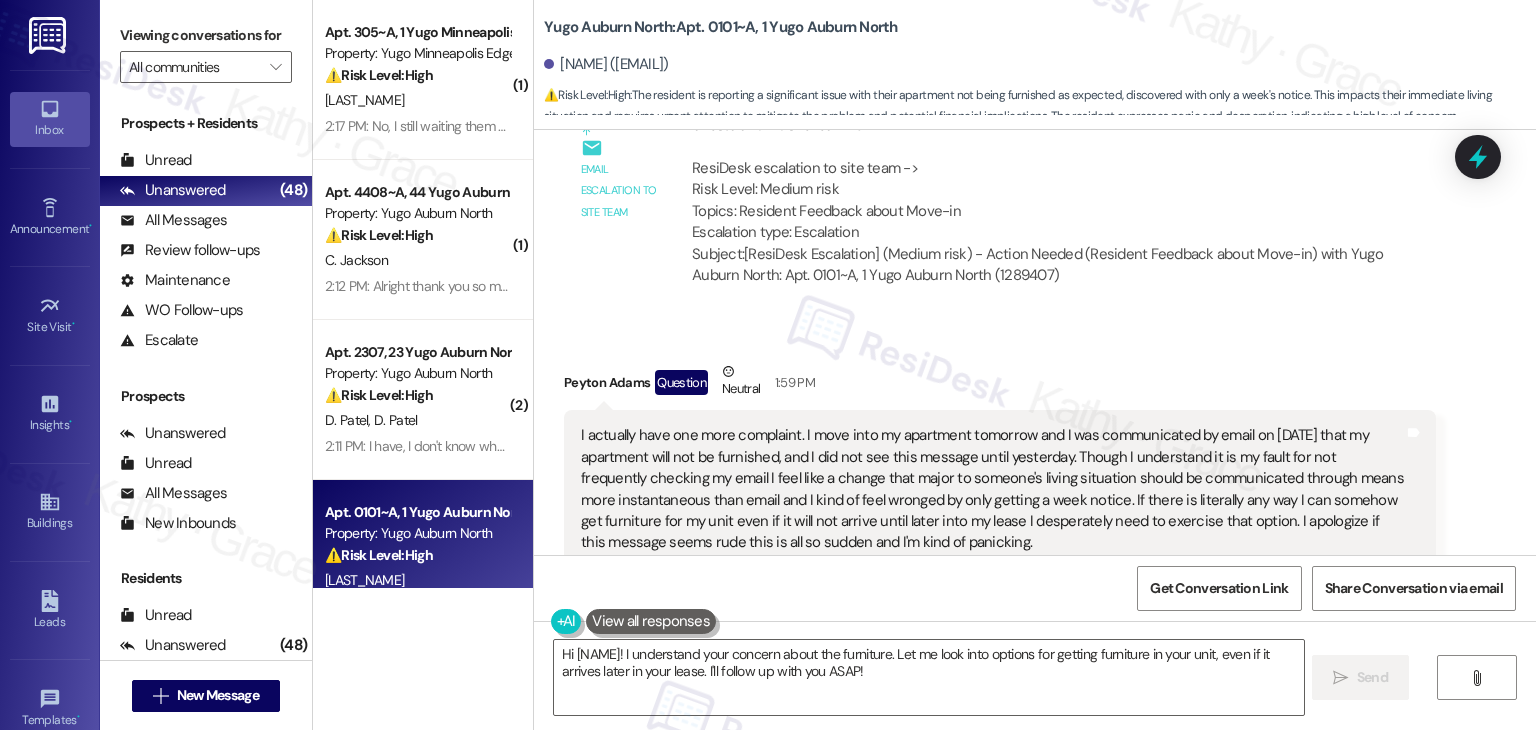 click on "I actually have one more complaint. I move into my apartment tomorrow and I was communicated by email on [DATE] that my apartment will not be furnished, and I did not see this message until yesterday. Though I understand it is my fault for not frequently checking my email I feel like a change that major to someone's living situation should be communicated through means more instantaneous than email and I kind of feel wronged by only getting a week notice. If there is literally any way I can somehow get furniture for my unit even if it will not arrive until later into my lease I desperately need to exercise that option. I apologize if this message seems rude this is all so sudden and I'm kind of panicking." at bounding box center (992, 489) 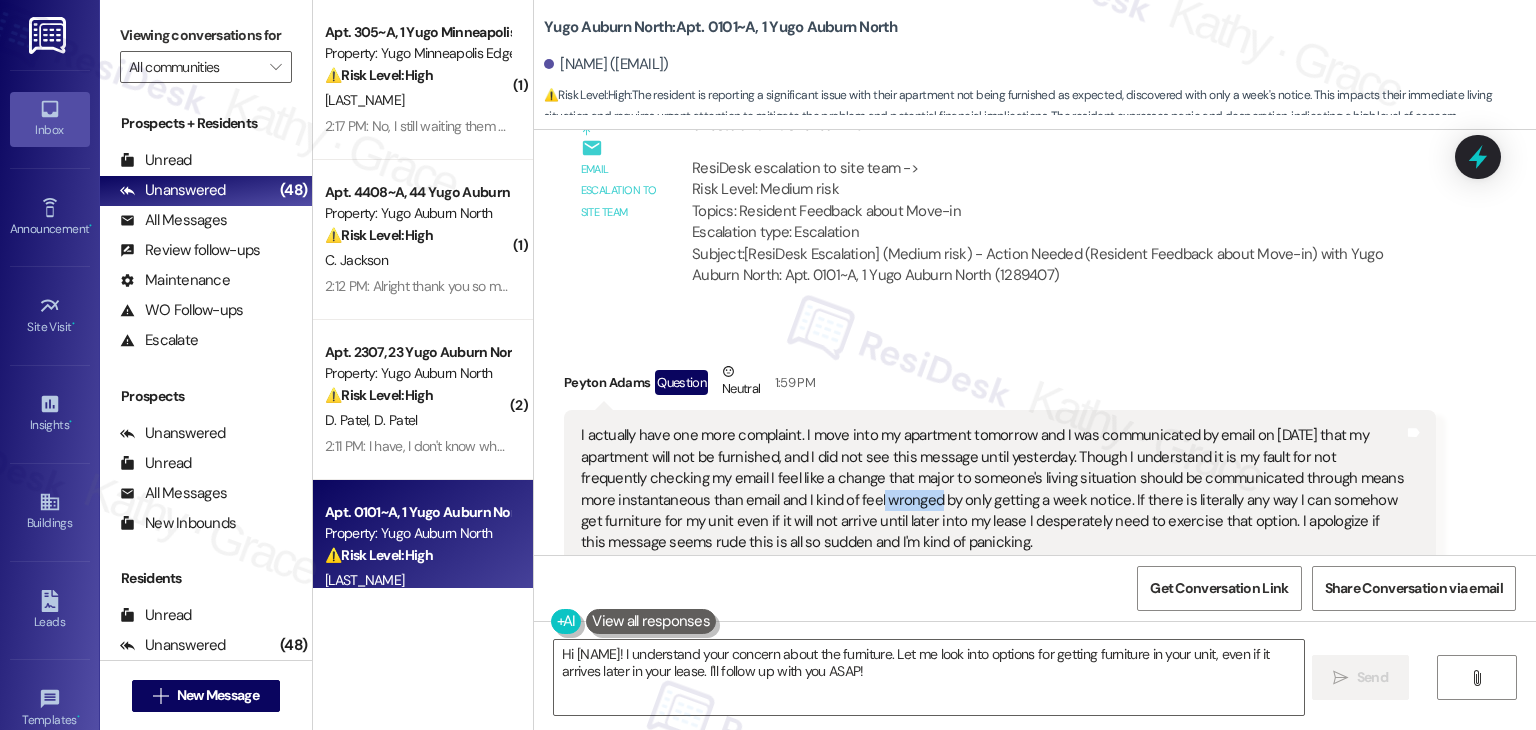 click on "I actually have one more complaint. I move into my apartment tomorrow and I was communicated by email on [DATE] that my apartment will not be furnished, and I did not see this message until yesterday. Though I understand it is my fault for not frequently checking my email I feel like a change that major to someone's living situation should be communicated through means more instantaneous than email and I kind of feel wronged by only getting a week notice. If there is literally any way I can somehow get furniture for my unit even if it will not arrive until later into my lease I desperately need to exercise that option. I apologize if this message seems rude this is all so sudden and I'm kind of panicking." at bounding box center (992, 489) 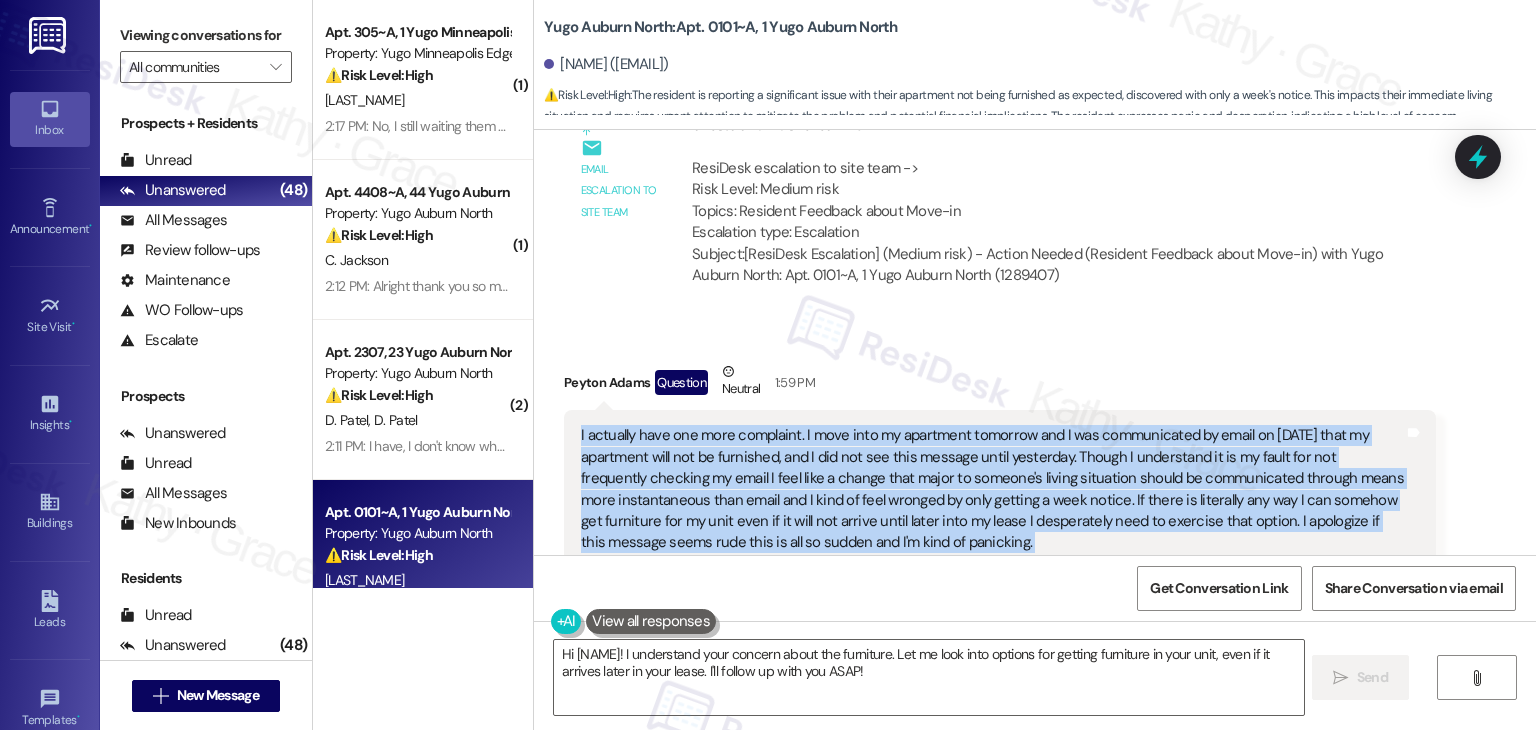 click on "I actually have one more complaint. I move into my apartment tomorrow and I was communicated by email on [DATE] that my apartment will not be furnished, and I did not see this message until yesterday. Though I understand it is my fault for not frequently checking my email I feel like a change that major to someone's living situation should be communicated through means more instantaneous than email and I kind of feel wronged by only getting a week notice. If there is literally any way I can somehow get furniture for my unit even if it will not arrive until later into my lease I desperately need to exercise that option. I apologize if this message seems rude this is all so sudden and I'm kind of panicking." at bounding box center (992, 489) 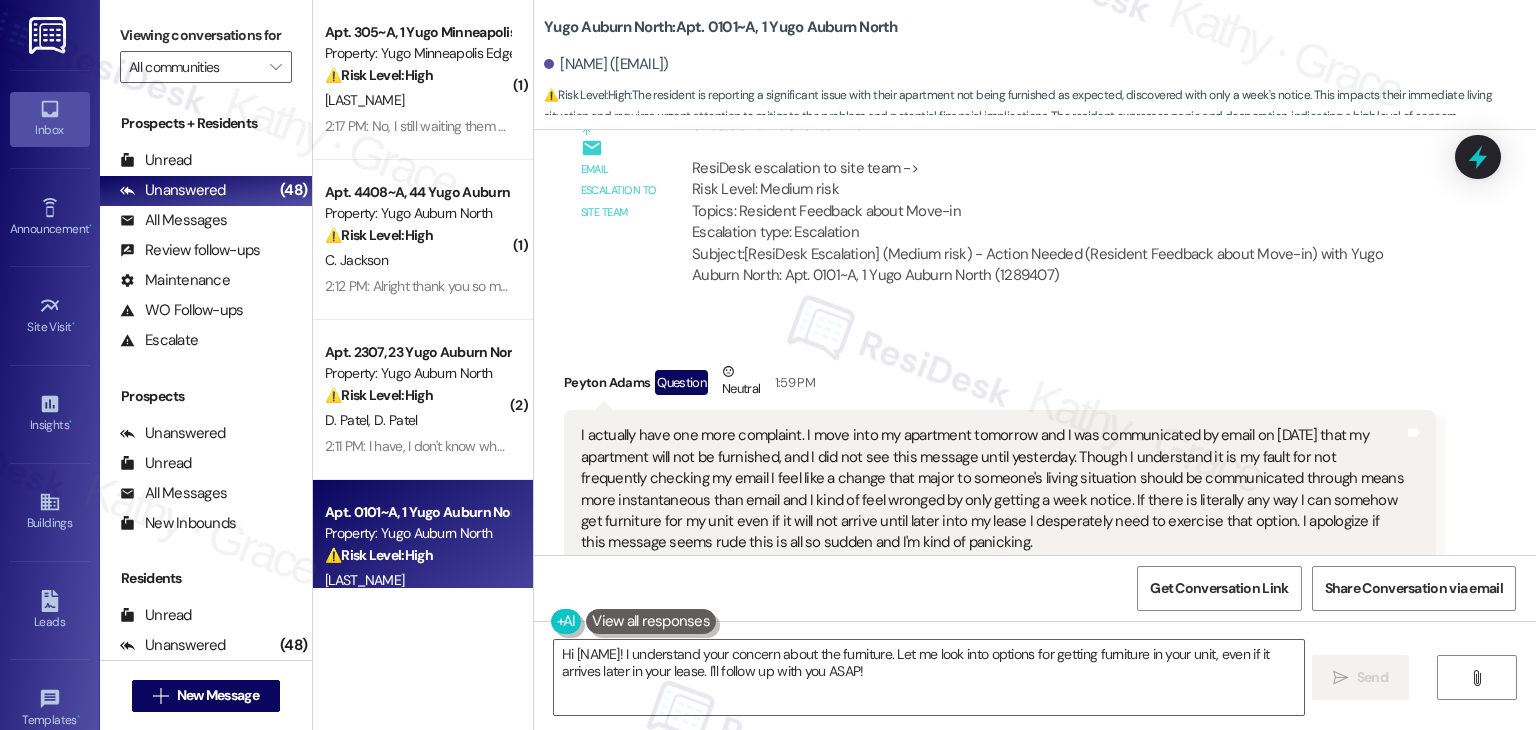 click on "ResiDesk escalation to site team ->
Risk Level: Medium risk
Topics: Resident Feedback about Move-in
Escalation type: Escalation Subject:  [ResiDesk Escalation] (Medium risk) - Action Needed (Resident Feedback about Move-in) with Yugo Auburn North: Apt. [APT_NUM]~A, 1 Yugo Auburn North ([PROPERTY_ID])" at bounding box center (1055, 222) 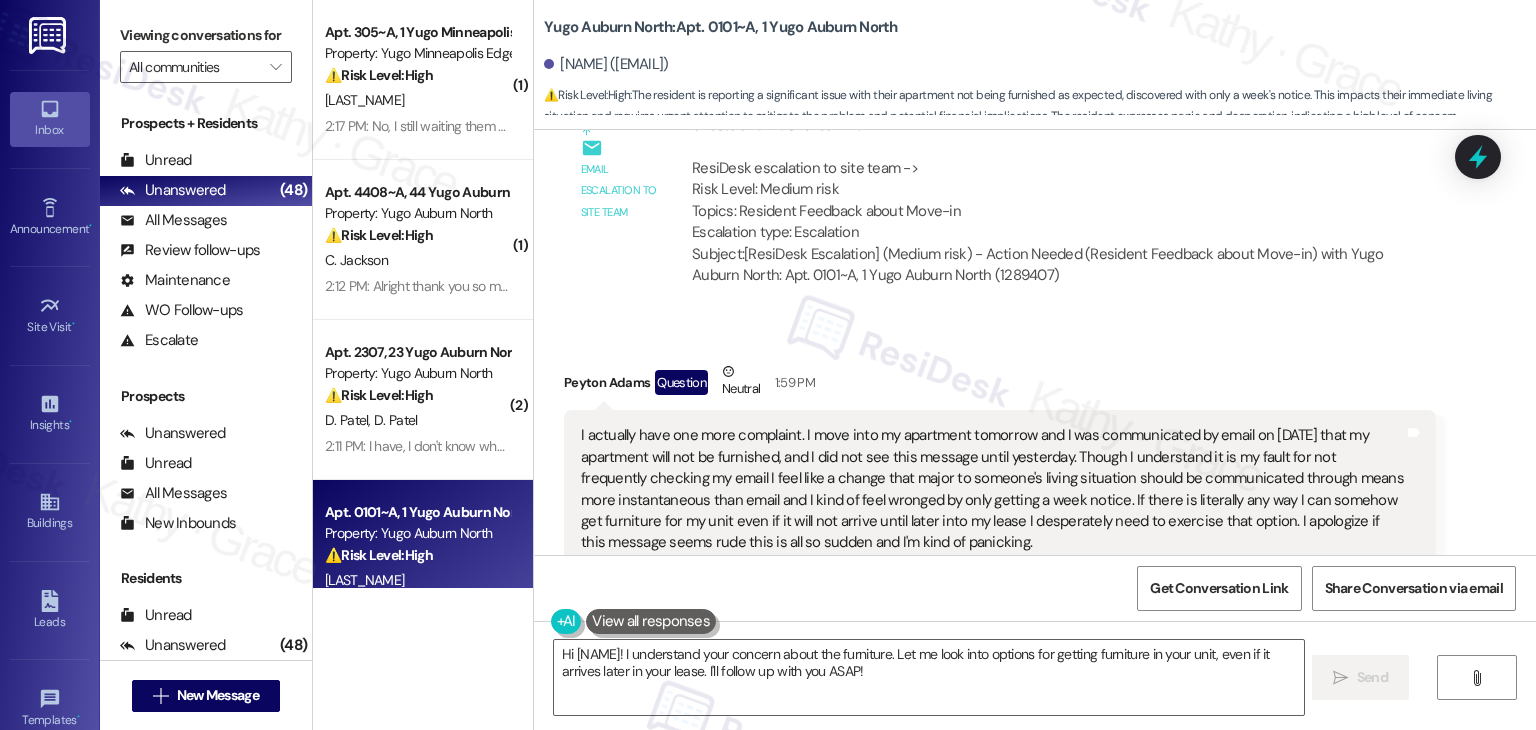 click on "ResiDesk escalation to site team ->
Risk Level: Medium risk
Topics: Resident Feedback about Move-in
Escalation type: Escalation" at bounding box center [1055, 201] 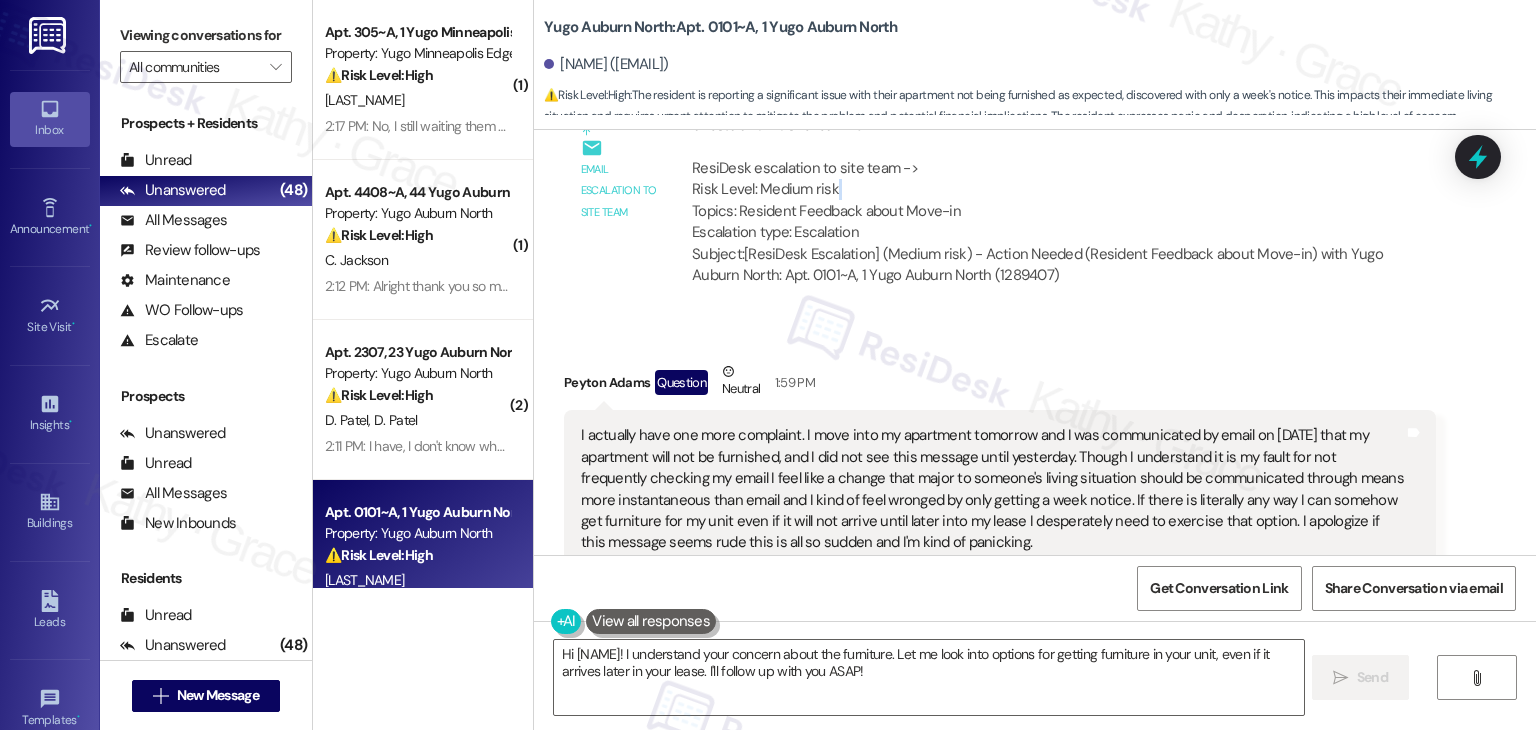 click on "ResiDesk escalation to site team ->
Risk Level: Medium risk
Topics: Resident Feedback about Move-in
Escalation type: Escalation" at bounding box center (1055, 201) 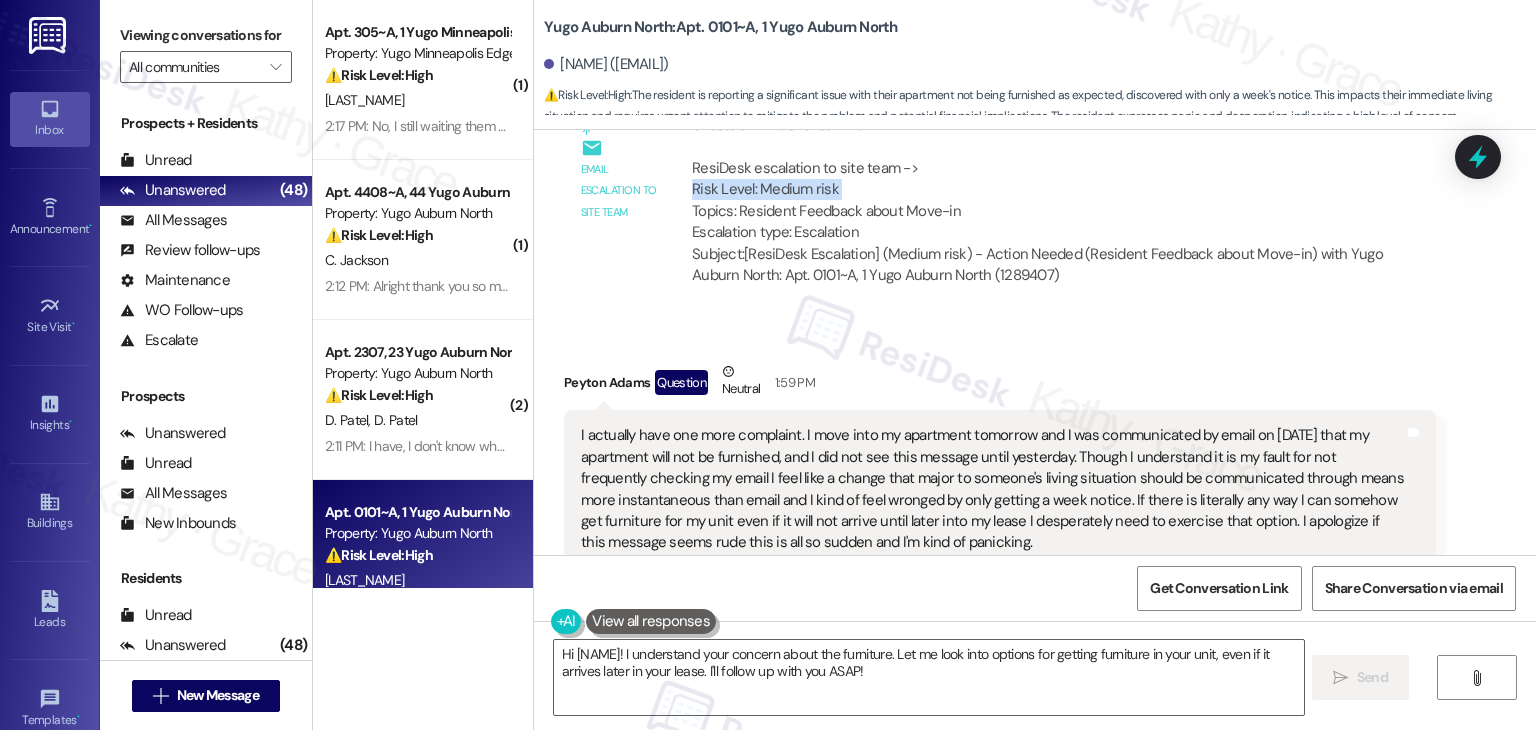 click on "ResiDesk escalation to site team ->
Risk Level: Medium risk
Topics: Resident Feedback about Move-in
Escalation type: Escalation" at bounding box center [1055, 201] 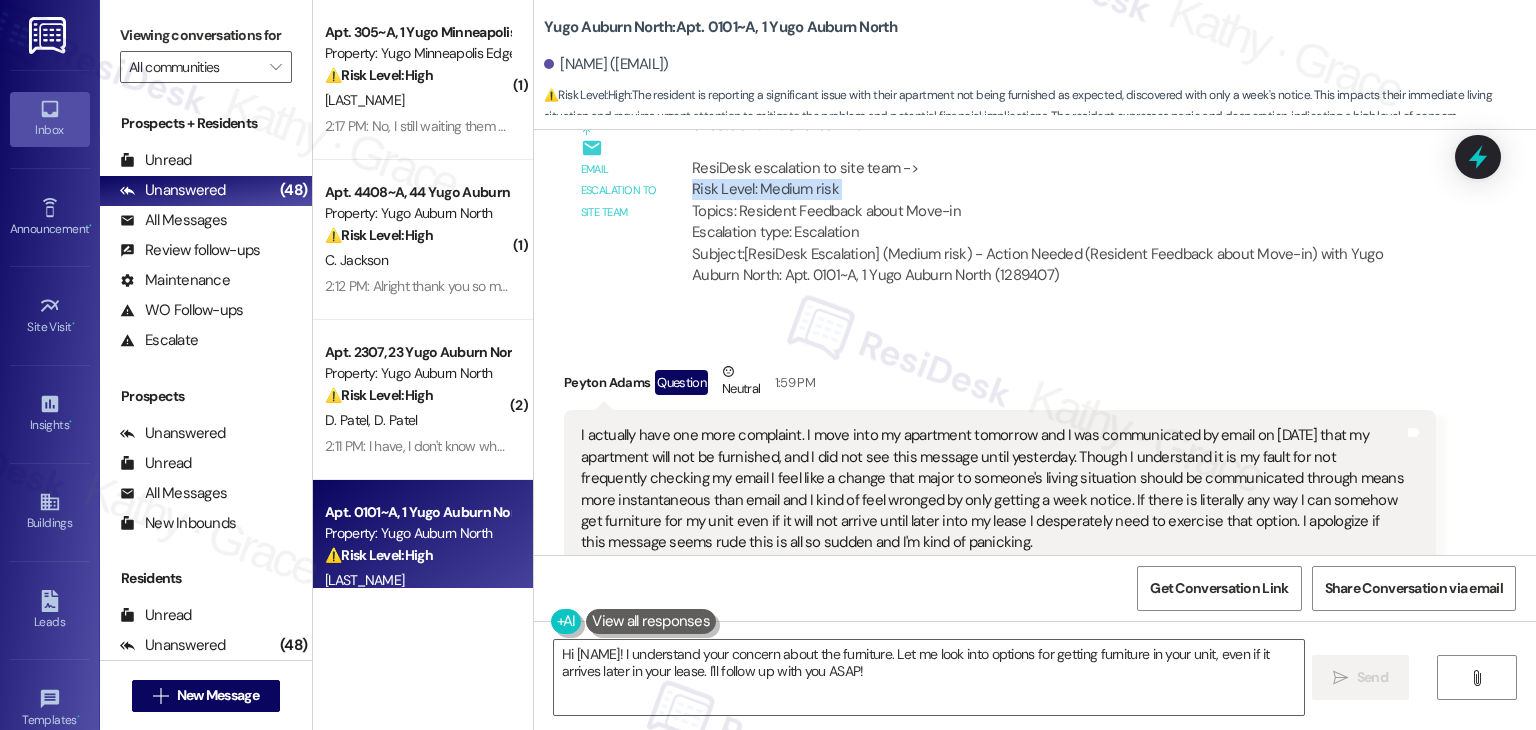 click on "ResiDesk escalation to site team ->
Risk Level: Medium risk
Topics: Resident Feedback about Move-in
Escalation type: Escalation" at bounding box center (1055, 201) 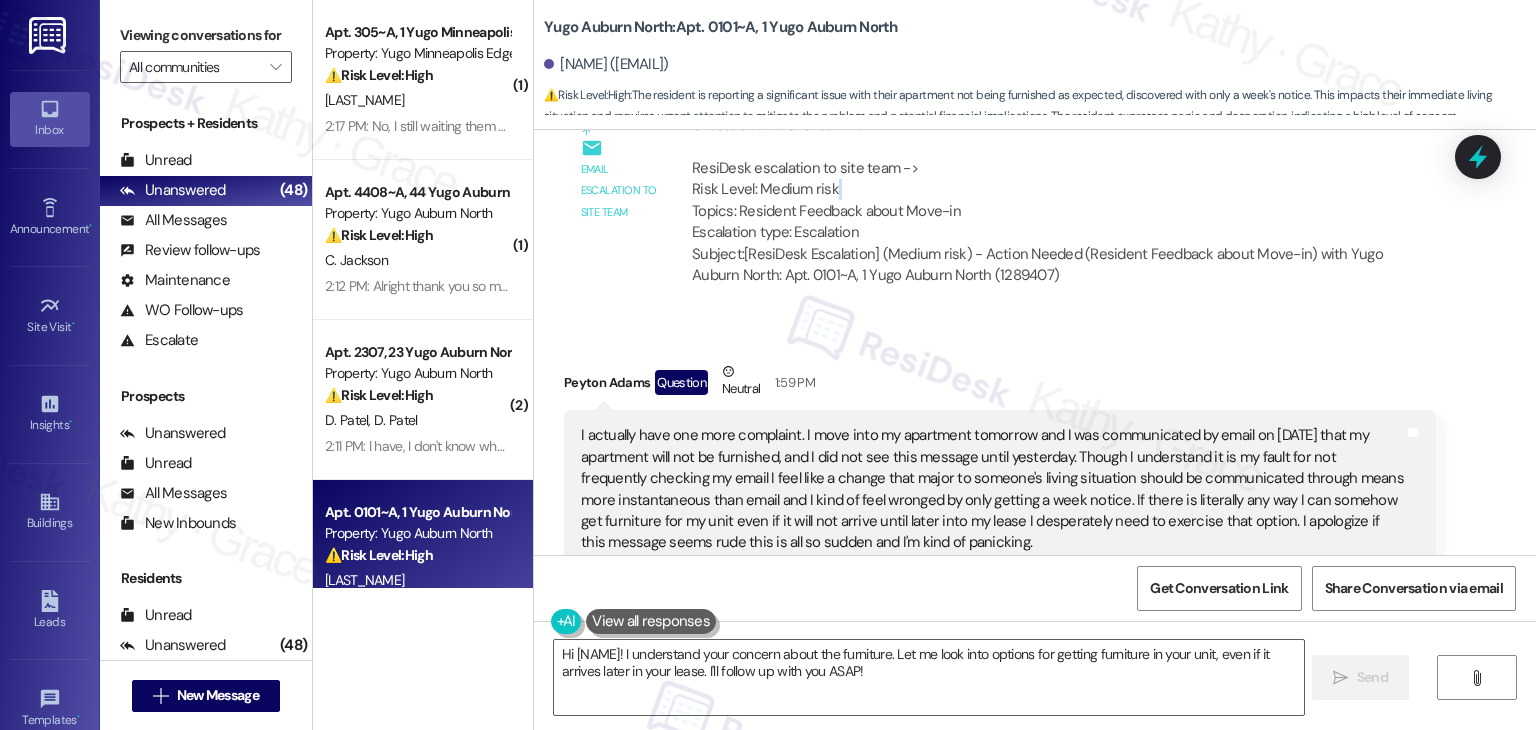 click on "ResiDesk escalation to site team ->
Risk Level: Medium risk
Topics: Resident Feedback about Move-in
Escalation type: Escalation" at bounding box center (1055, 201) 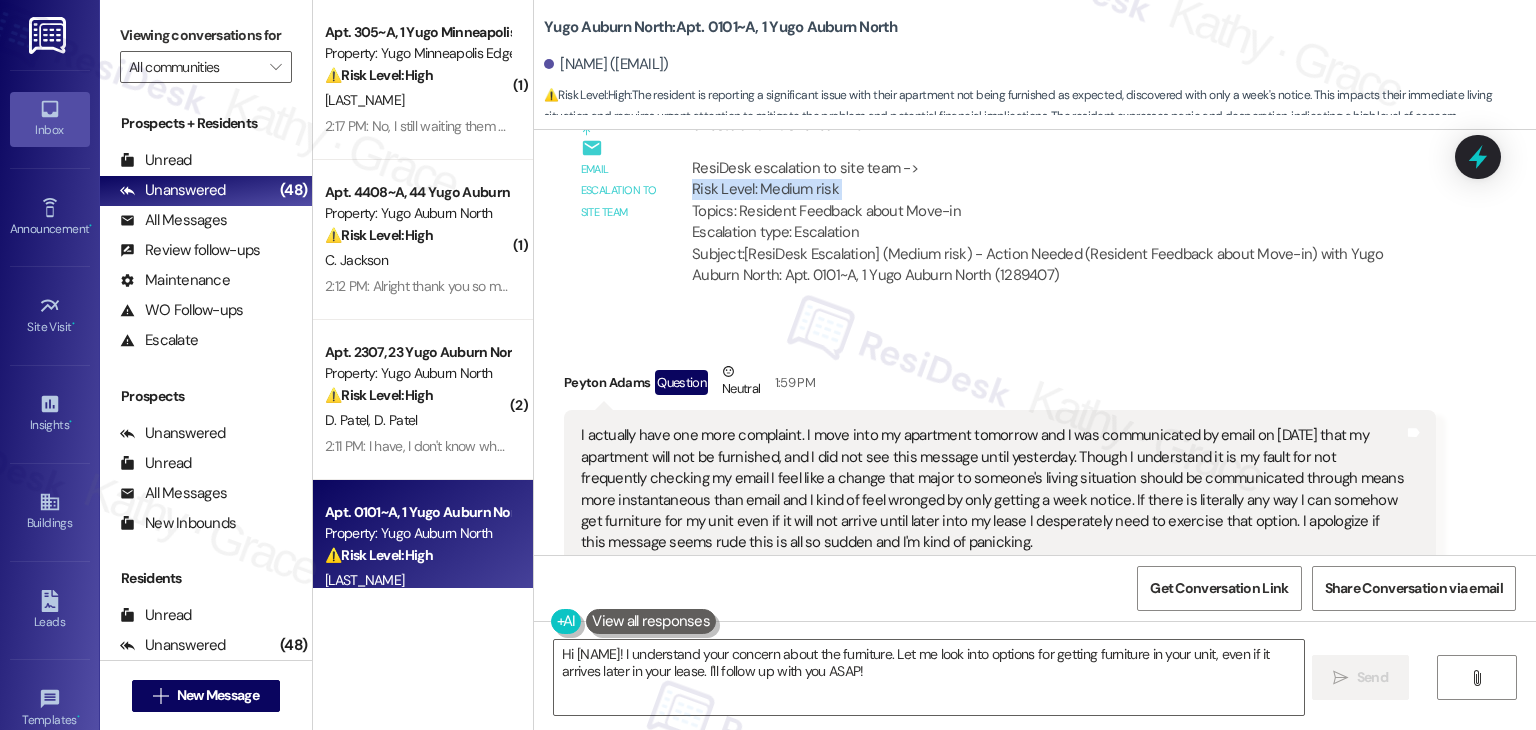 click on "ResiDesk escalation to site team ->
Risk Level: Medium risk
Topics: Resident Feedback about Move-in
Escalation type: Escalation" at bounding box center [1055, 201] 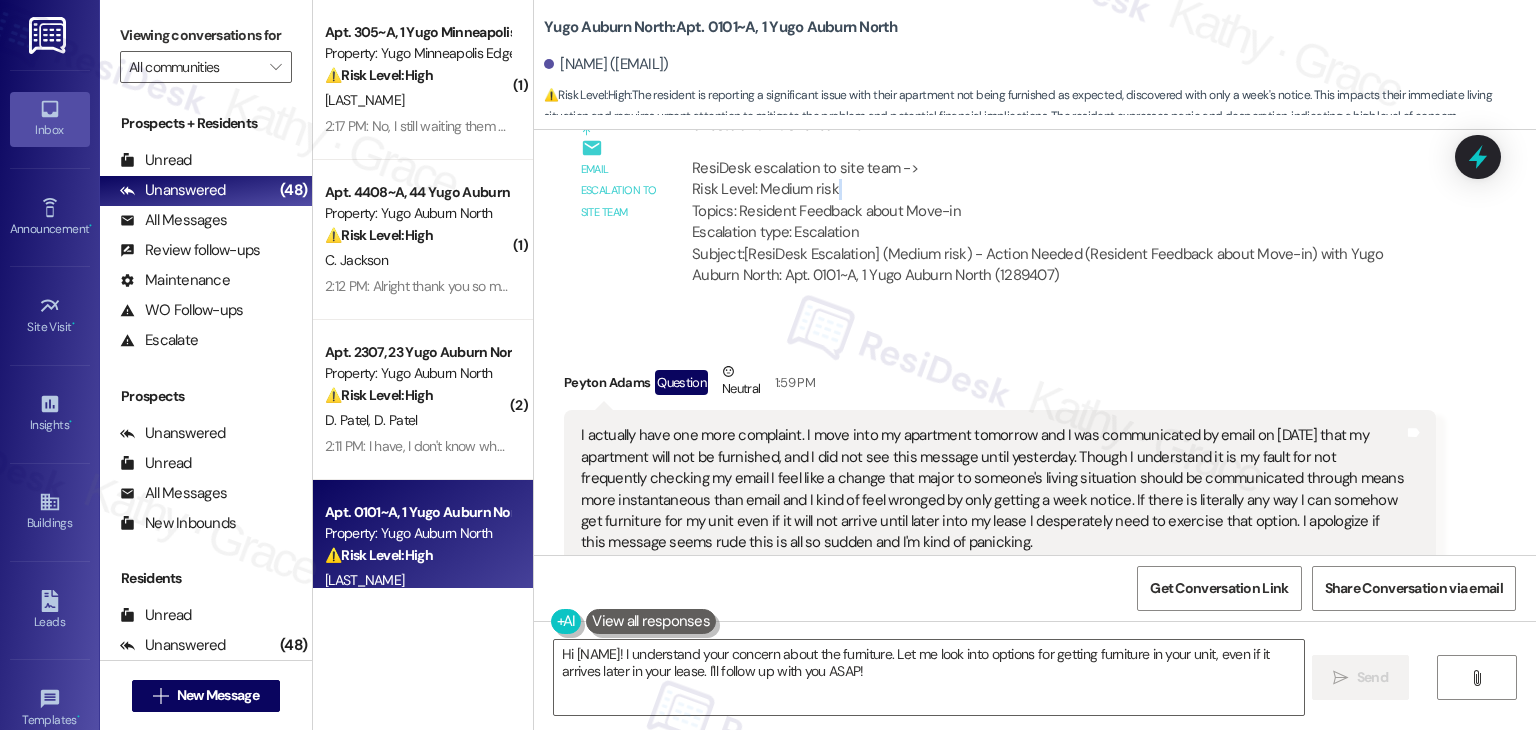 click on "ResiDesk escalation to site team ->
Risk Level: Medium risk
Topics: Resident Feedback about Move-in
Escalation type: Escalation" at bounding box center (1055, 201) 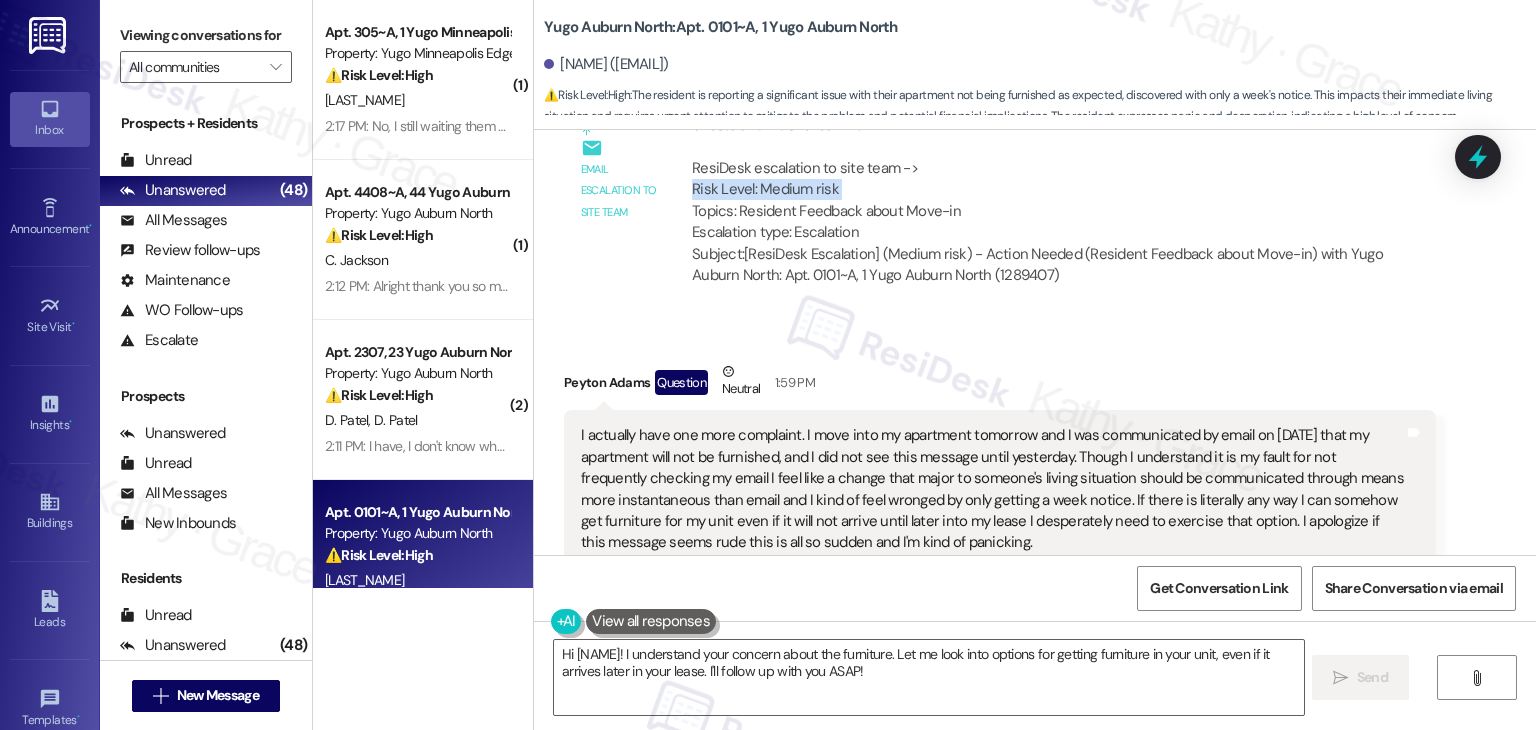 click on "ResiDesk escalation to site team ->
Risk Level: Medium risk
Topics: Resident Feedback about Move-in
Escalation type: Escalation" at bounding box center (1055, 201) 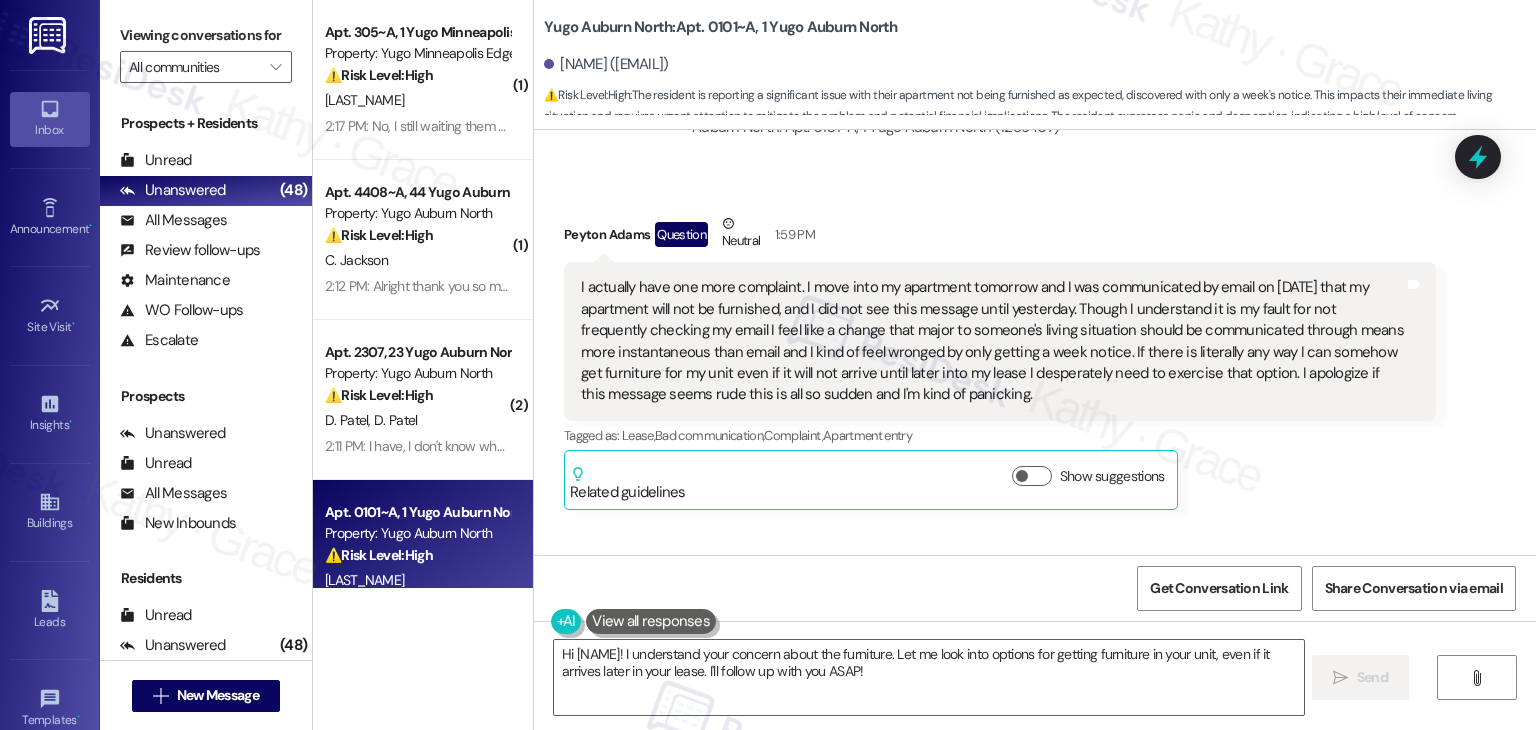 scroll, scrollTop: 2561, scrollLeft: 0, axis: vertical 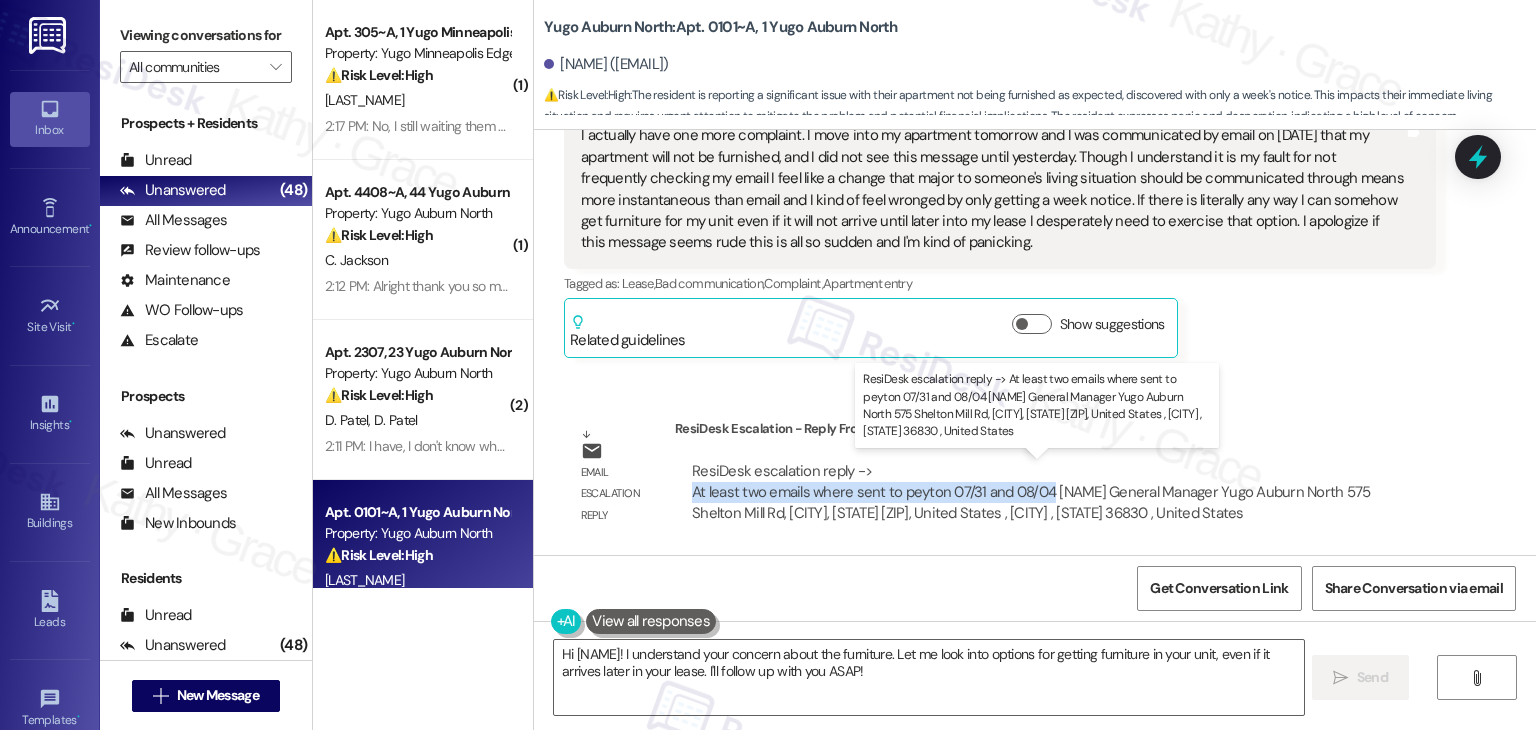 drag, startPoint x: 676, startPoint y: 489, endPoint x: 1036, endPoint y: 489, distance: 360 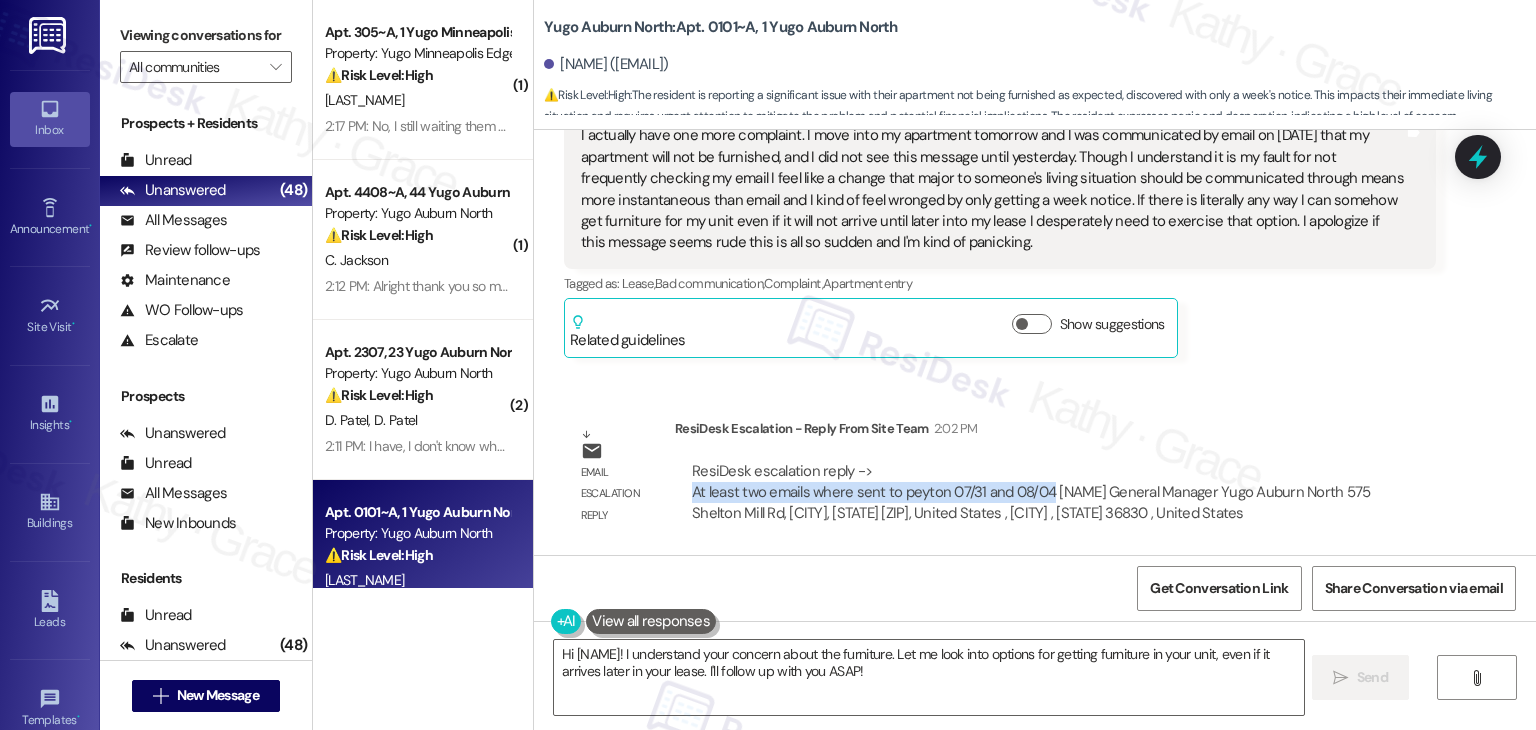 copy on "At least two emails where sent to [FIRST_NAME] [DATE] and [DATE]" 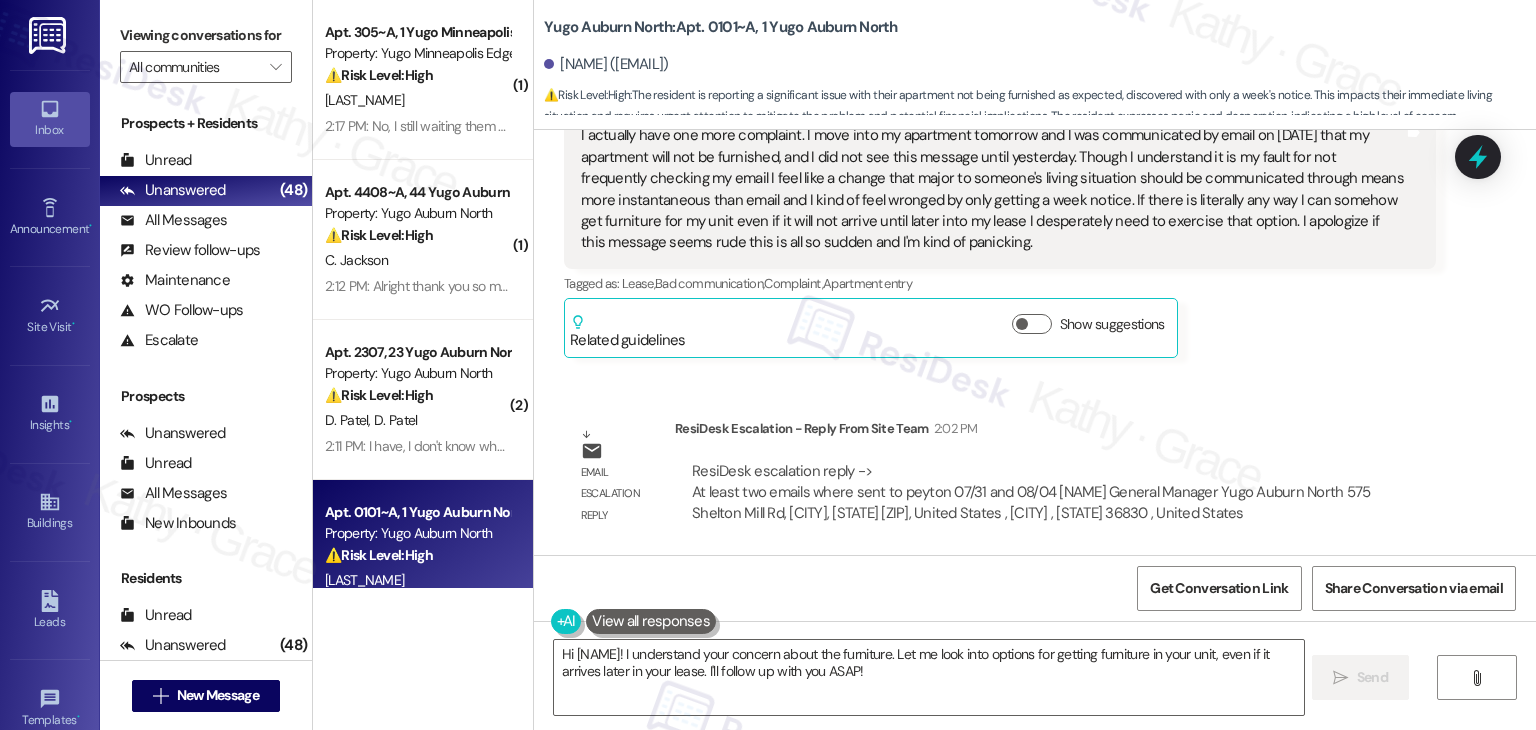 click on "Received via SMS [NAME] [NAME] Question  Neutral [TIME] I actually have one more complaint. I move into my apartment tomorrow and I was communicated by email on [DATE] that my apartment will not be furnished, and I did not see this message until yesterday. Though I understand it is my fault for not frequently checking my email I feel like a change that major to someone's living situation should be communicated through means more instantaneous than email and I kind of feel wronged by only getting a week notice. If there is literally any way I can somehow get furniture for my unit even if it will not arrive until later into my lease I desperately need to exercise that option. I apologize if this message seems rude this is all so sudden and I'm kind of panicking. Tags and notes Tagged as:   Lease ,  Click to highlight conversations about Lease Bad communication ,  Click to highlight conversations about Bad communication Complaint ,  Click to highlight conversations about Complaint Apartment entry" at bounding box center [1000, 209] 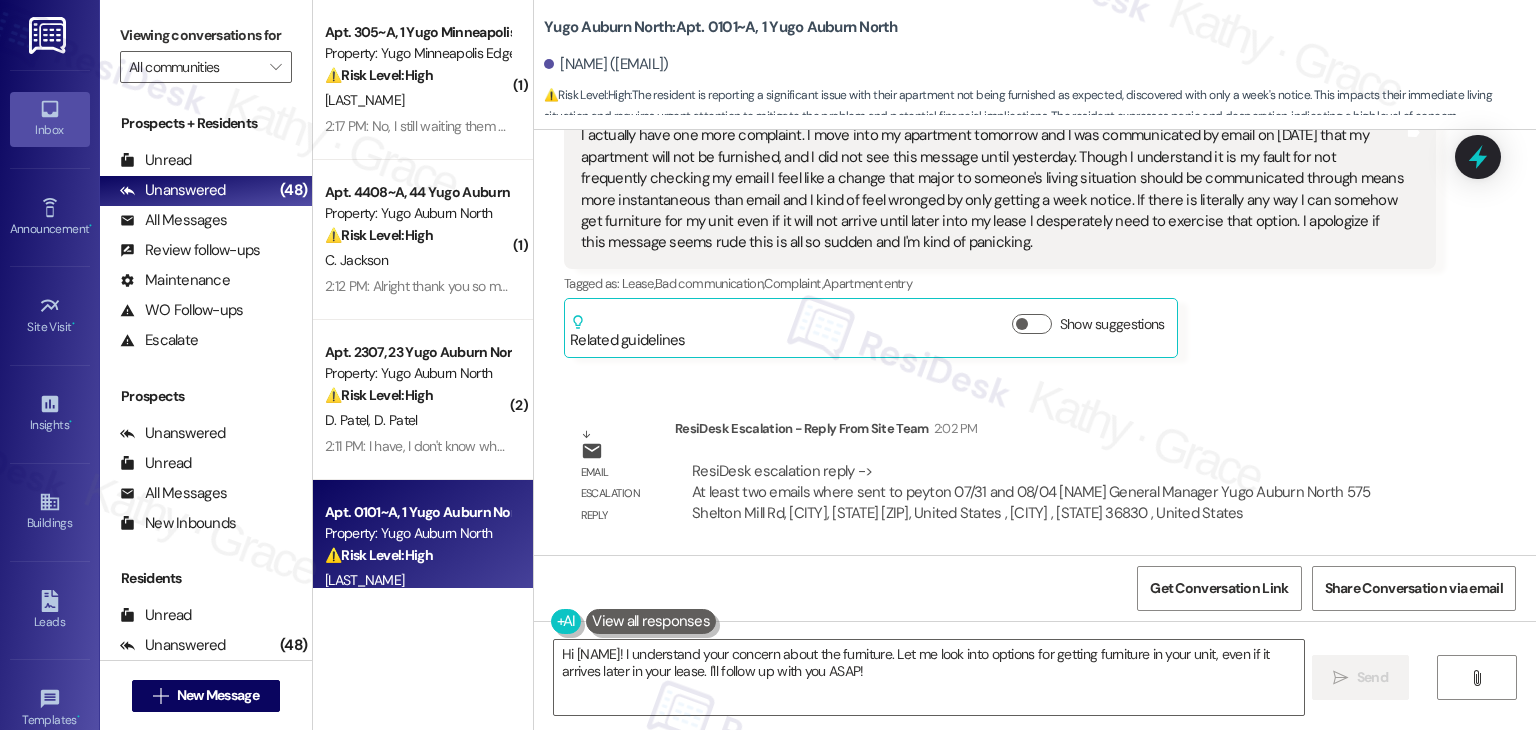 click on "Received via SMS [NAME] [NAME] Question  Neutral [TIME] I actually have one more complaint. I move into my apartment tomorrow and I was communicated by email on [DATE] that my apartment will not be furnished, and I did not see this message until yesterday. Though I understand it is my fault for not frequently checking my email I feel like a change that major to someone's living situation should be communicated through means more instantaneous than email and I kind of feel wronged by only getting a week notice. If there is literally any way I can somehow get furniture for my unit even if it will not arrive until later into my lease I desperately need to exercise that option. I apologize if this message seems rude this is all so sudden and I'm kind of panicking. Tags and notes Tagged as:   Lease ,  Click to highlight conversations about Lease Bad communication ,  Click to highlight conversations about Bad communication Complaint ,  Click to highlight conversations about Complaint Apartment entry" at bounding box center (1000, 209) 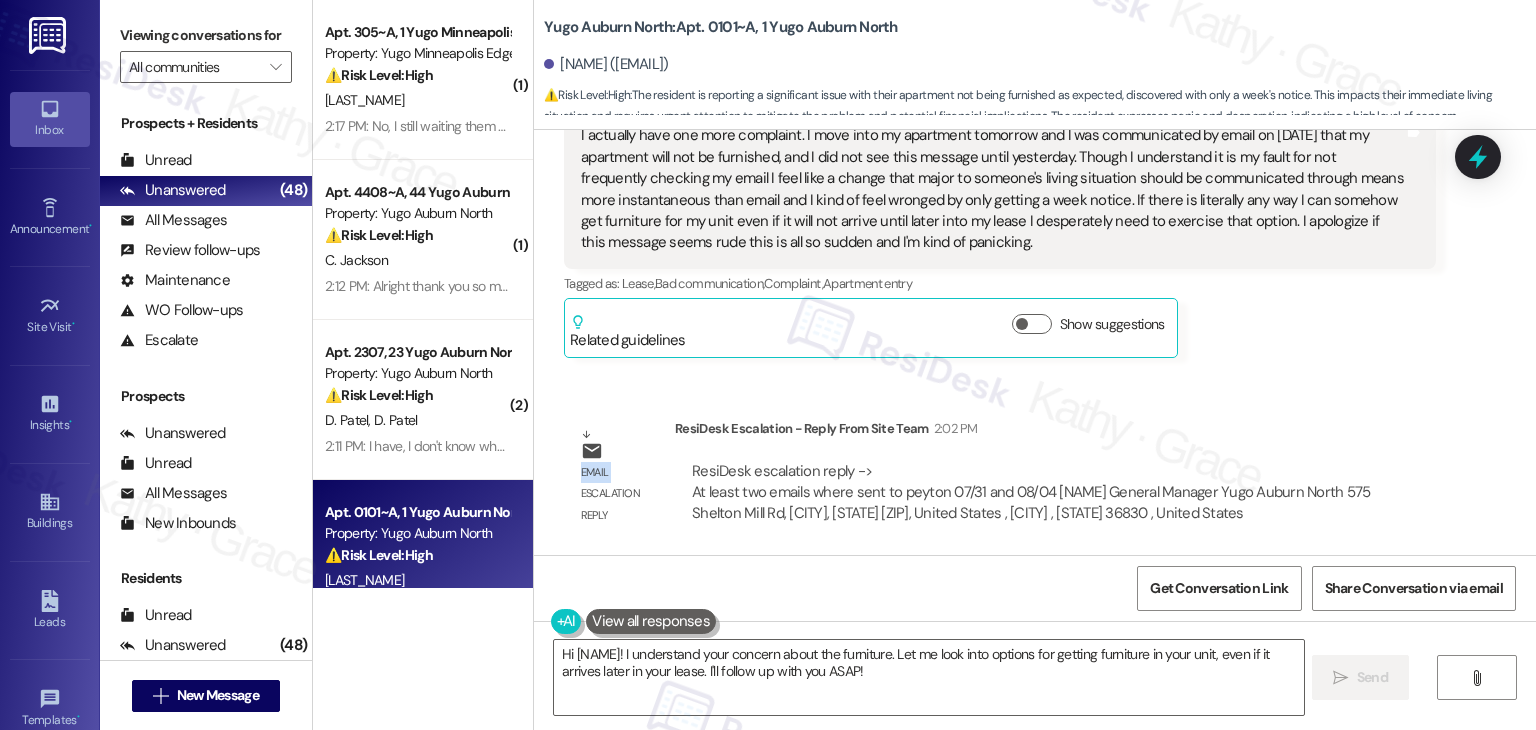 click on "Received via SMS [NAME] [NAME] Question  Neutral [TIME] I actually have one more complaint. I move into my apartment tomorrow and I was communicated by email on [DATE] that my apartment will not be furnished, and I did not see this message until yesterday. Though I understand it is my fault for not frequently checking my email I feel like a change that major to someone's living situation should be communicated through means more instantaneous than email and I kind of feel wronged by only getting a week notice. If there is literally any way I can somehow get furniture for my unit even if it will not arrive until later into my lease I desperately need to exercise that option. I apologize if this message seems rude this is all so sudden and I'm kind of panicking. Tags and notes Tagged as:   Lease ,  Click to highlight conversations about Lease Bad communication ,  Click to highlight conversations about Bad communication Complaint ,  Click to highlight conversations about Complaint Apartment entry" at bounding box center [1000, 209] 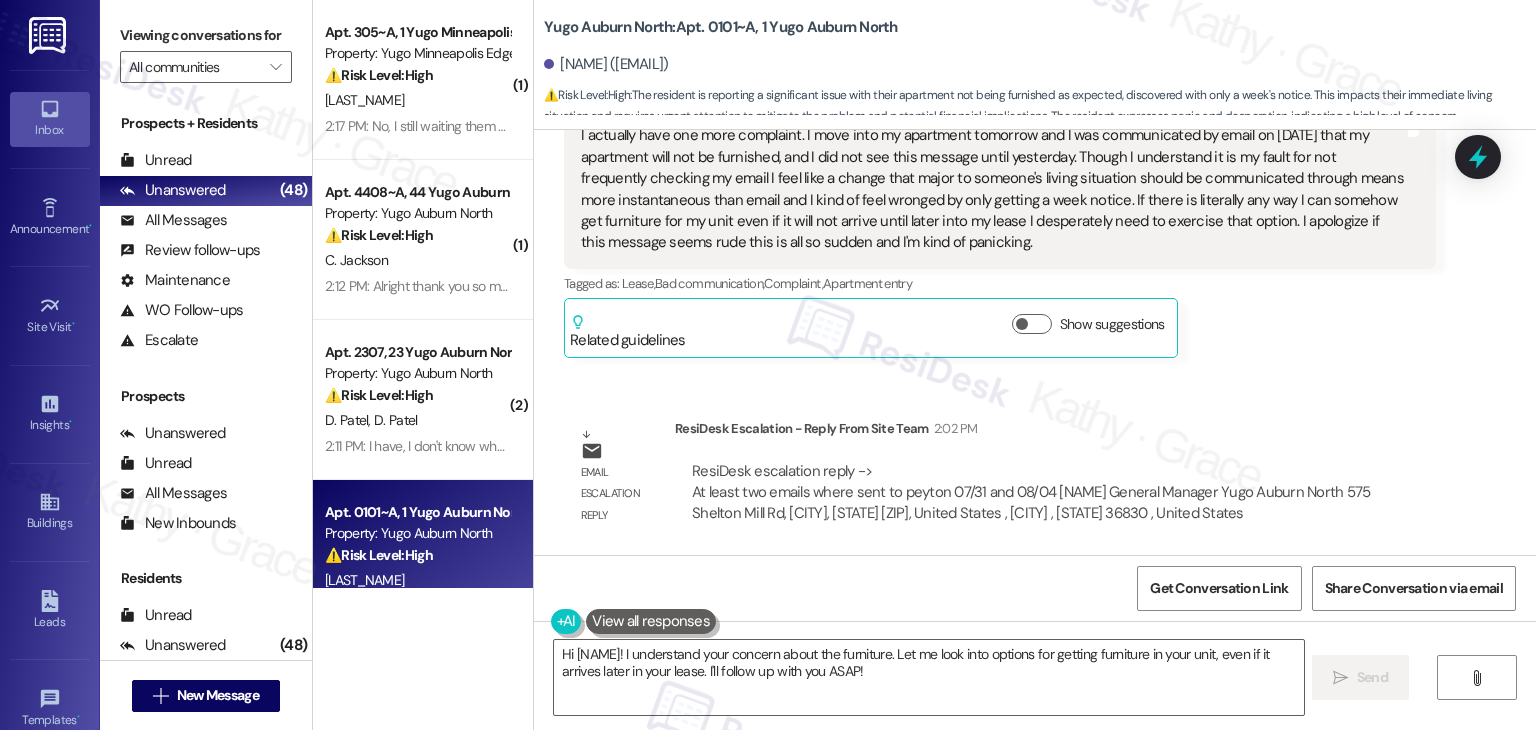 click on "[FIRST] [LAST] Question Neutral [TIME] I actually have one more complaint. I move into my apartment tomorrow and I was communicated by email on [DATE] that my apartment will not be furnished, and I did not see this message until yesterday. Though I understand it is my fault for not frequently checking my email I feel like a change that major to someone's living situation should be communicated through means more instantaneous than email and I kind of feel wronged by only getting a week notice. If there is literally any way I can somehow get furniture for my unit even if it will not arrive until later into my lease I desperately need to exercise that option. I apologize if this message seems rude this is all so sudden and I'm kind of panicking. Tags and notes Tagged as: Lease , Click to highlight conversations about Lease Bad communication , Click to highlight conversations about Bad communication Complaint , Click to highlight conversations about Complaint Apartment entry Related guidelines" at bounding box center (1000, 209) 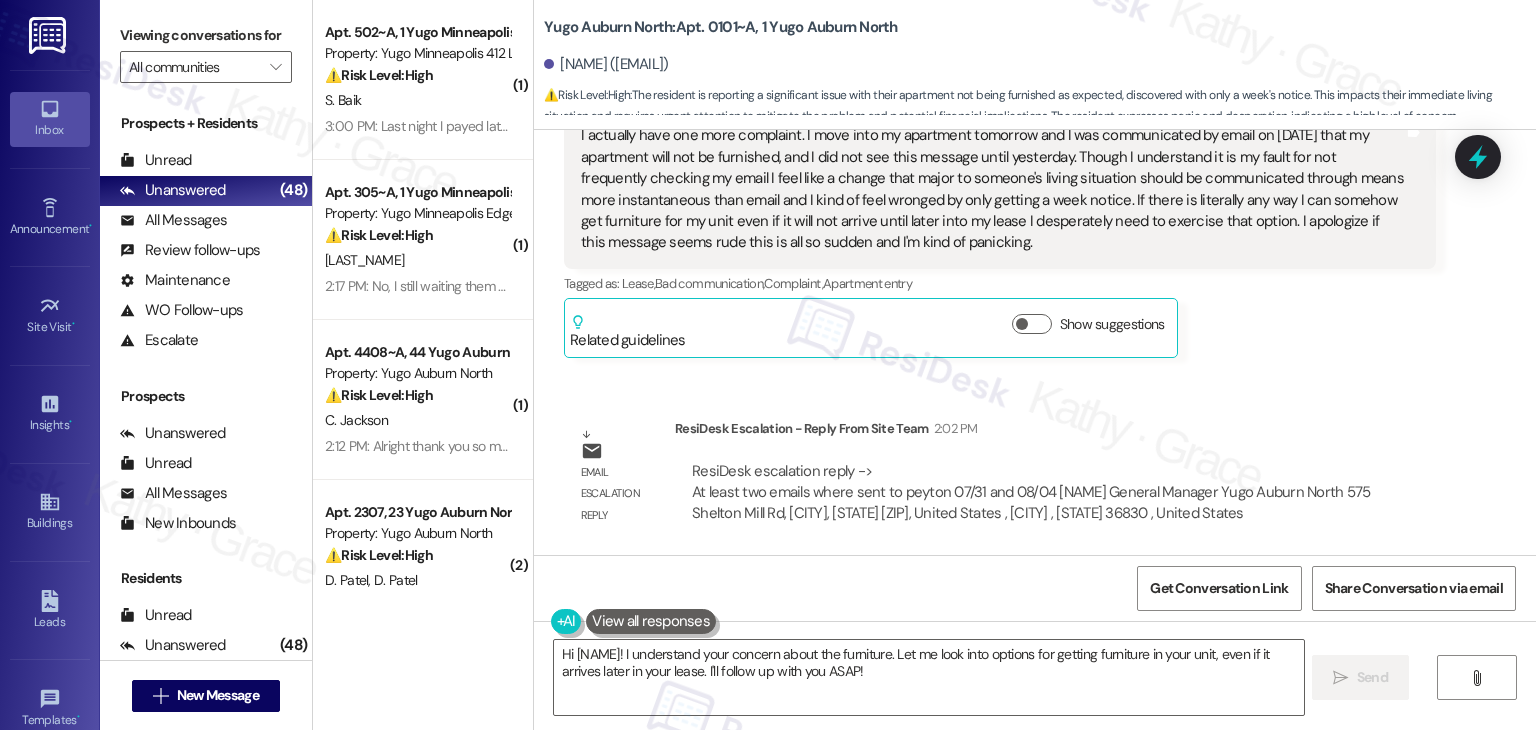 click on "[FIRST] [LAST] Question Neutral [TIME] I actually have one more complaint. I move into my apartment tomorrow and I was communicated by email on [DATE] that my apartment will not be furnished, and I did not see this message until yesterday. Though I understand it is my fault for not frequently checking my email I feel like a change that major to someone's living situation should be communicated through means more instantaneous than email and I kind of feel wronged by only getting a week notice. If there is literally any way I can somehow get furniture for my unit even if it will not arrive until later into my lease I desperately need to exercise that option. I apologize if this message seems rude this is all so sudden and I'm kind of panicking. Tags and notes Tagged as: Lease , Click to highlight conversations about Lease Bad communication , Click to highlight conversations about Bad communication Complaint , Click to highlight conversations about Complaint Apartment entry Related guidelines" at bounding box center (1000, 209) 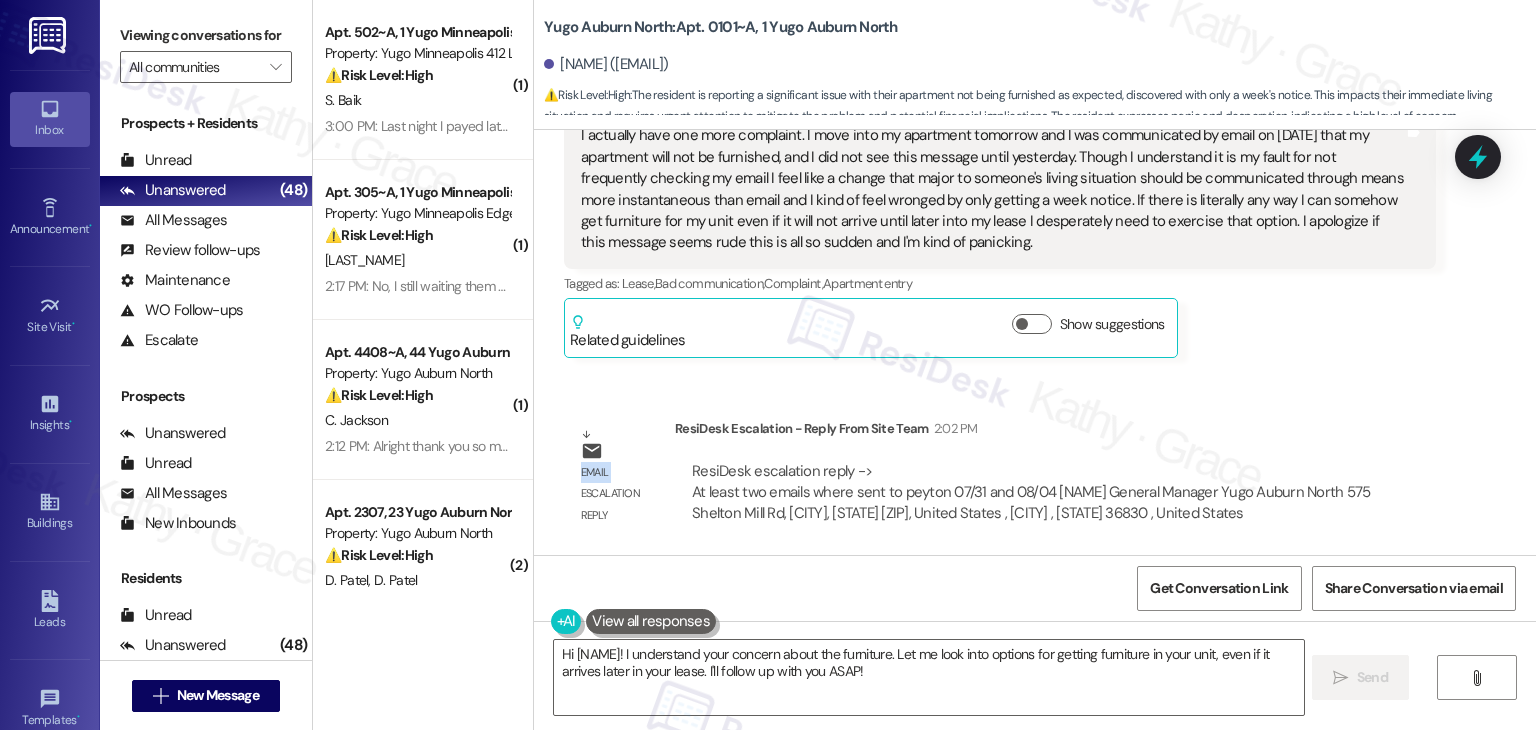 click on "[FIRST] [LAST] Question Neutral [TIME] I actually have one more complaint. I move into my apartment tomorrow and I was communicated by email on [DATE] that my apartment will not be furnished, and I did not see this message until yesterday. Though I understand it is my fault for not frequently checking my email I feel like a change that major to someone's living situation should be communicated through means more instantaneous than email and I kind of feel wronged by only getting a week notice. If there is literally any way I can somehow get furniture for my unit even if it will not arrive until later into my lease I desperately need to exercise that option. I apologize if this message seems rude this is all so sudden and I'm kind of panicking. Tags and notes Tagged as: Lease , Click to highlight conversations about Lease Bad communication , Click to highlight conversations about Bad communication Complaint , Click to highlight conversations about Complaint Apartment entry Related guidelines" at bounding box center (1000, 209) 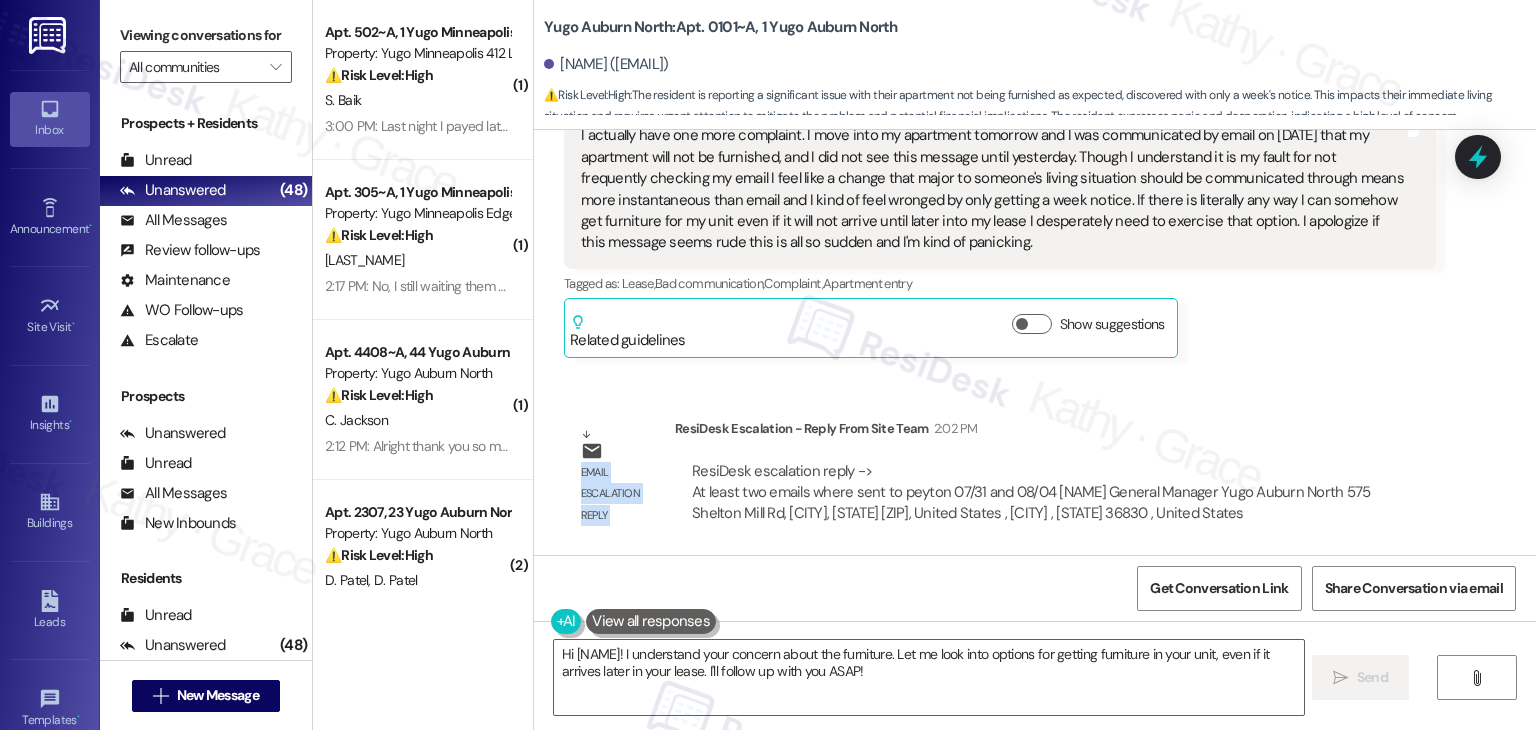 click on "[FIRST] [LAST] Question Neutral [TIME] I actually have one more complaint. I move into my apartment tomorrow and I was communicated by email on [DATE] that my apartment will not be furnished, and I did not see this message until yesterday. Though I understand it is my fault for not frequently checking my email I feel like a change that major to someone's living situation should be communicated through means more instantaneous than email and I kind of feel wronged by only getting a week notice. If there is literally any way I can somehow get furniture for my unit even if it will not arrive until later into my lease I desperately need to exercise that option. I apologize if this message seems rude this is all so sudden and I'm kind of panicking. Tags and notes Tagged as: Lease , Click to highlight conversations about Lease Bad communication , Click to highlight conversations about Bad communication Complaint , Click to highlight conversations about Complaint Apartment entry Related guidelines" at bounding box center (1000, 209) 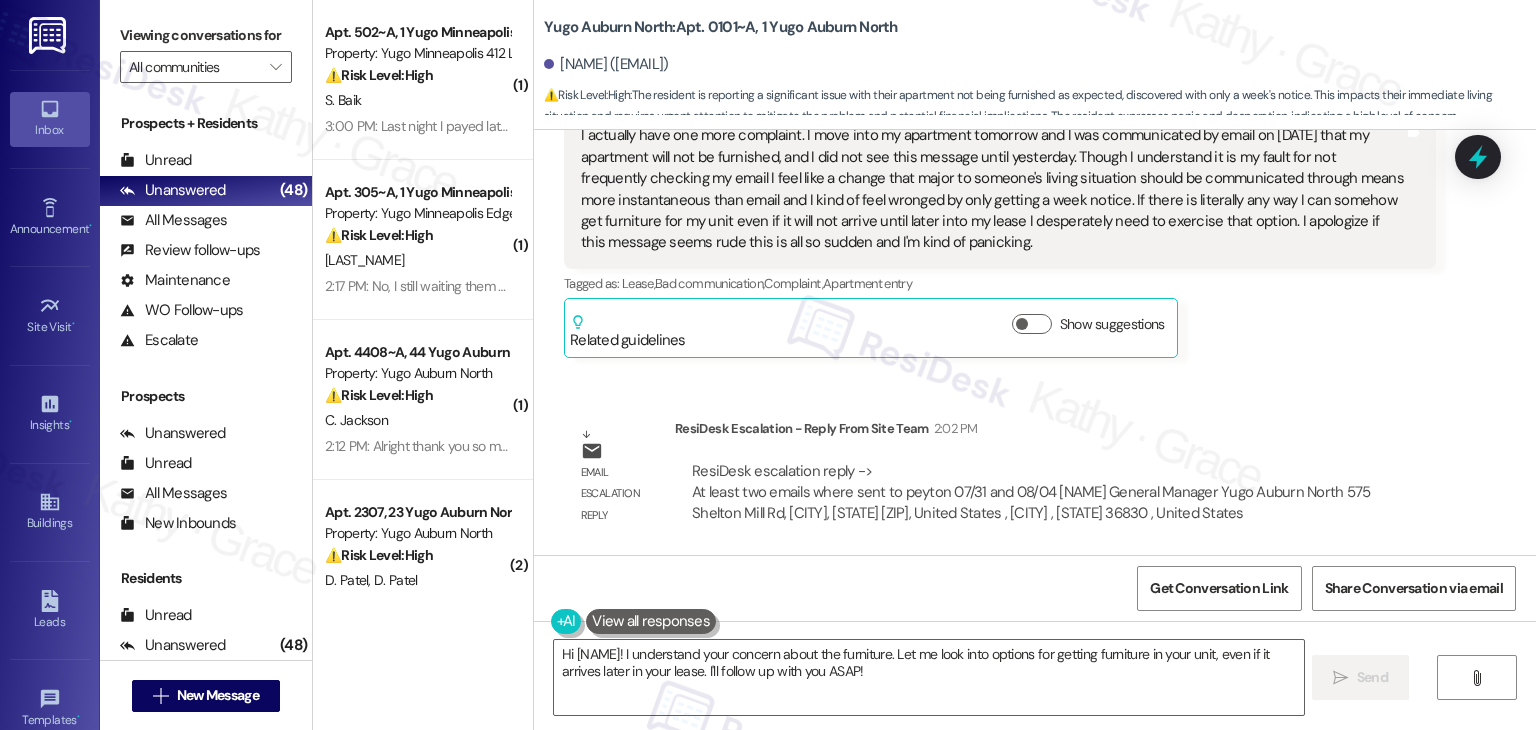 click on "[FIRST] [LAST] Question Neutral [TIME] I actually have one more complaint. I move into my apartment tomorrow and I was communicated by email on [DATE] that my apartment will not be furnished, and I did not see this message until yesterday. Though I understand it is my fault for not frequently checking my email I feel like a change that major to someone's living situation should be communicated through means more instantaneous than email and I kind of feel wronged by only getting a week notice. If there is literally any way I can somehow get furniture for my unit even if it will not arrive until later into my lease I desperately need to exercise that option. I apologize if this message seems rude this is all so sudden and I'm kind of panicking. Tags and notes Tagged as: Lease , Click to highlight conversations about Lease Bad communication , Click to highlight conversations about Bad communication Complaint , Click to highlight conversations about Complaint Apartment entry Related guidelines" at bounding box center [1000, 209] 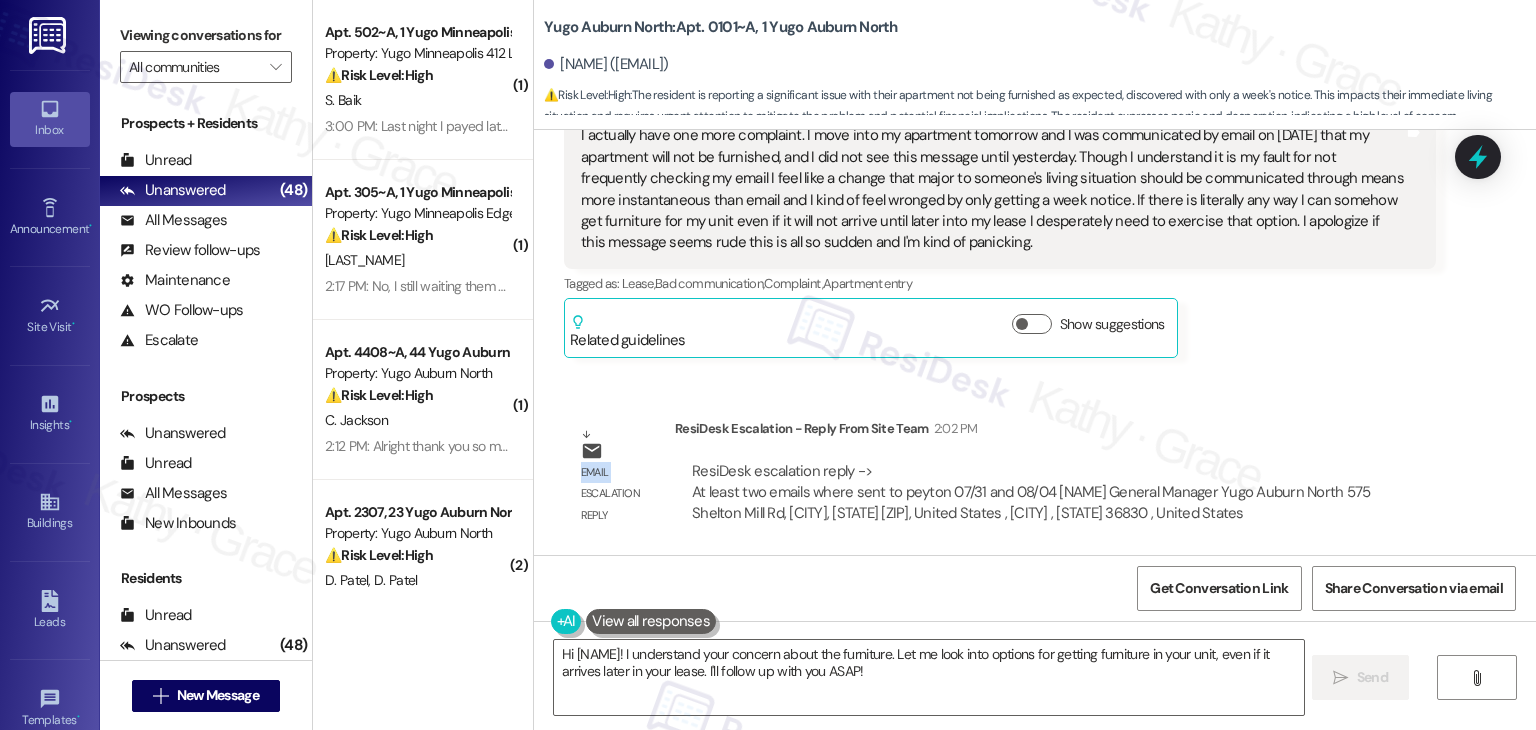 click on "[FIRST] [LAST] Question Neutral [TIME] I actually have one more complaint. I move into my apartment tomorrow and I was communicated by email on [DATE] that my apartment will not be furnished, and I did not see this message until yesterday. Though I understand it is my fault for not frequently checking my email I feel like a change that major to someone's living situation should be communicated through means more instantaneous than email and I kind of feel wronged by only getting a week notice. If there is literally any way I can somehow get furniture for my unit even if it will not arrive until later into my lease I desperately need to exercise that option. I apologize if this message seems rude this is all so sudden and I'm kind of panicking. Tags and notes Tagged as: Lease , Click to highlight conversations about Lease Bad communication , Click to highlight conversations about Bad communication Complaint , Click to highlight conversations about Complaint Apartment entry Related guidelines" at bounding box center (1000, 209) 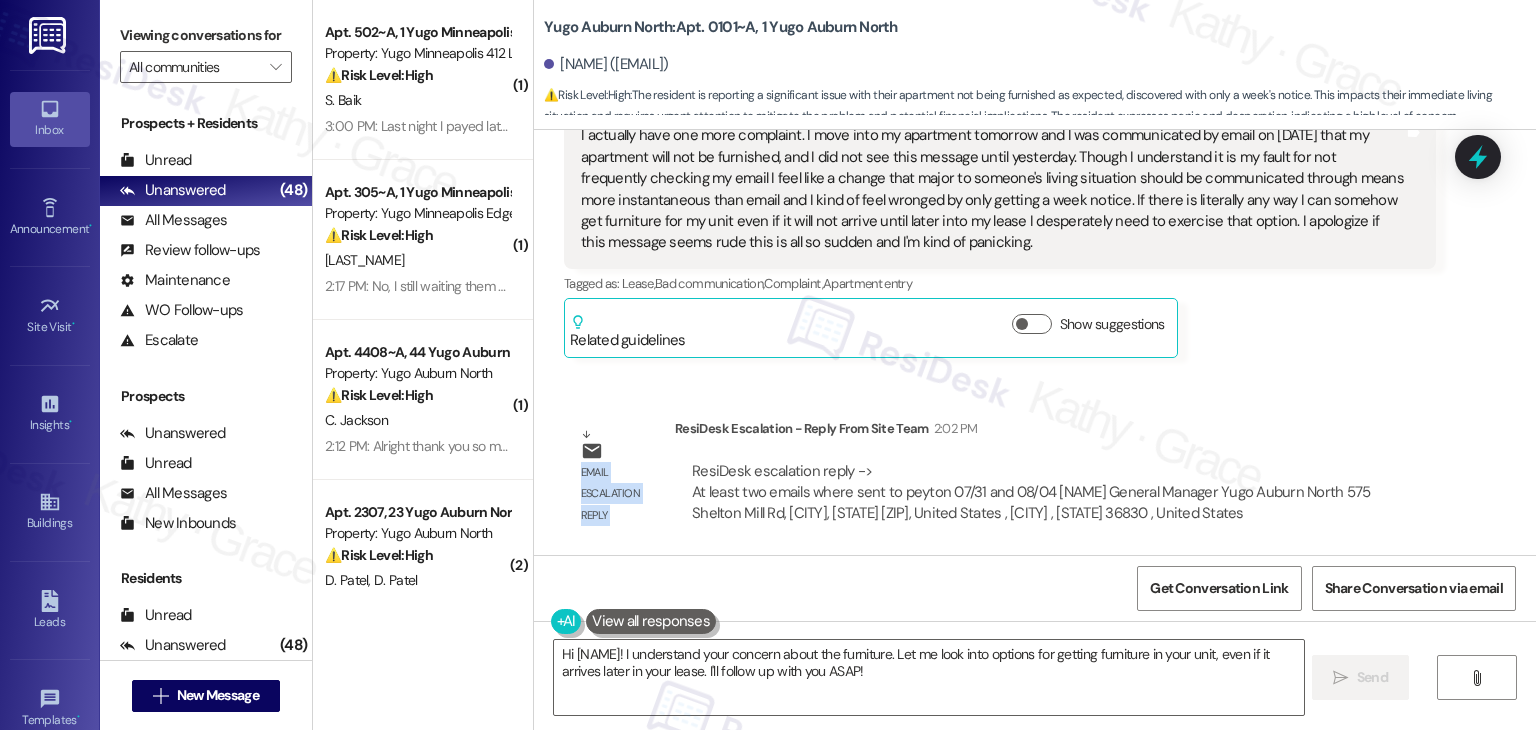 click on "[FIRST] [LAST] Question Neutral [TIME] I actually have one more complaint. I move into my apartment tomorrow and I was communicated by email on [DATE] that my apartment will not be furnished, and I did not see this message until yesterday. Though I understand it is my fault for not frequently checking my email I feel like a change that major to someone's living situation should be communicated through means more instantaneous than email and I kind of feel wronged by only getting a week notice. If there is literally any way I can somehow get furniture for my unit even if it will not arrive until later into my lease I desperately need to exercise that option. I apologize if this message seems rude this is all so sudden and I'm kind of panicking. Tags and notes Tagged as: Lease , Click to highlight conversations about Lease Bad communication , Click to highlight conversations about Bad communication Complaint , Click to highlight conversations about Complaint Apartment entry Related guidelines" at bounding box center [1000, 209] 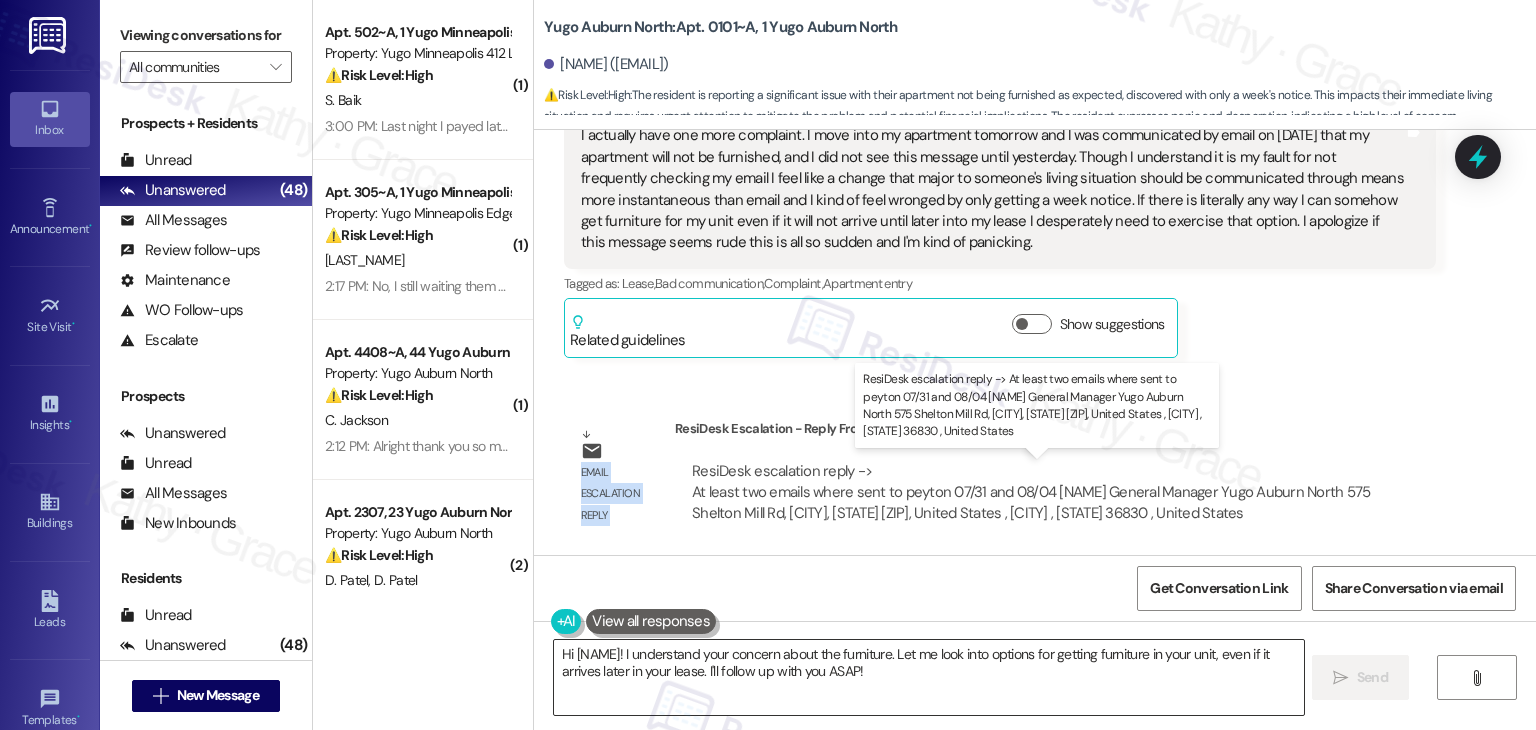 click on "Hi [NAME]! I understand your concern about the furniture. Let me look into options for getting furniture in your unit, even if it arrives later in your lease. I'll follow up with you ASAP!" at bounding box center (928, 677) 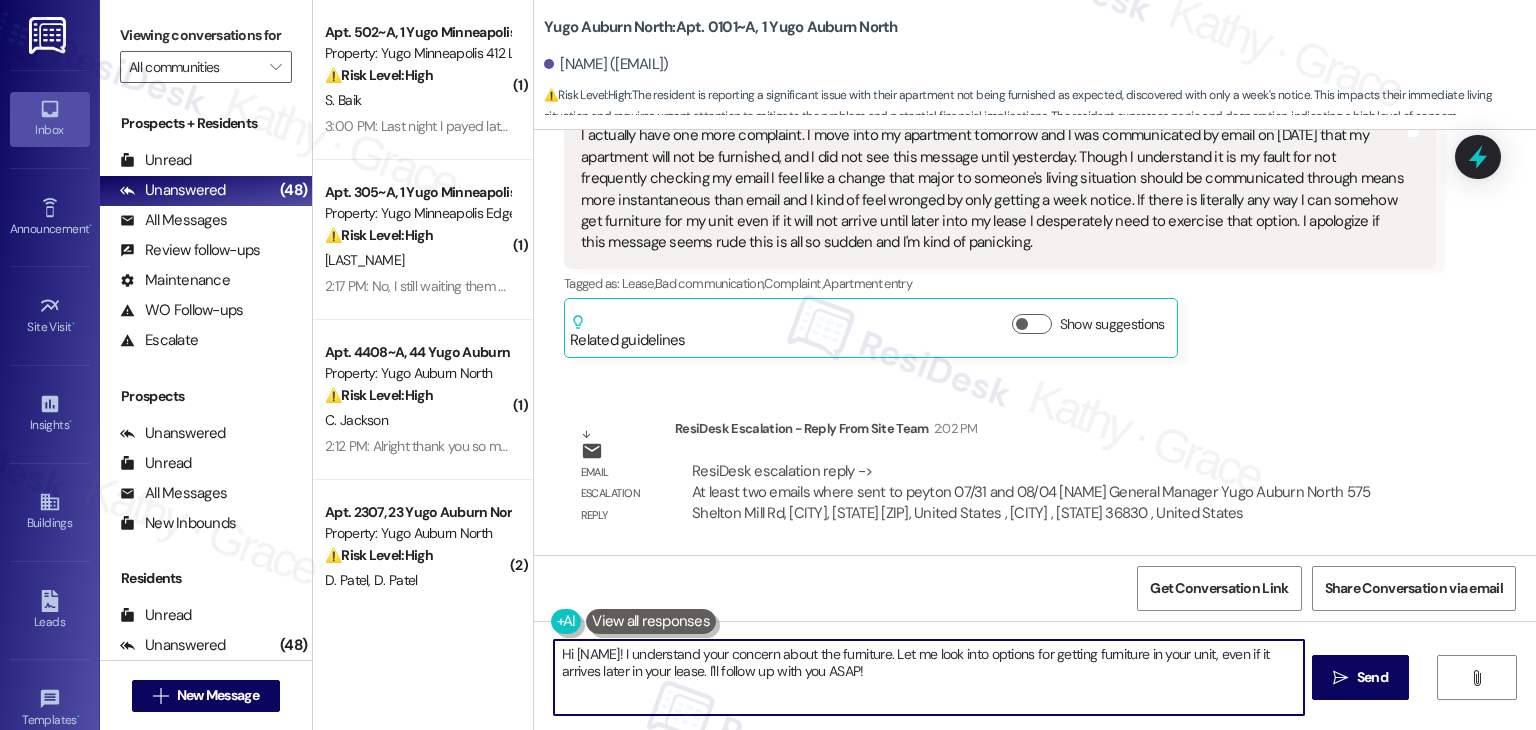 click on "Hi [NAME]! I understand your concern about the furniture. Let me look into options for getting furniture in your unit, even if it arrives later in your lease. I'll follow up with you ASAP!" at bounding box center [928, 677] 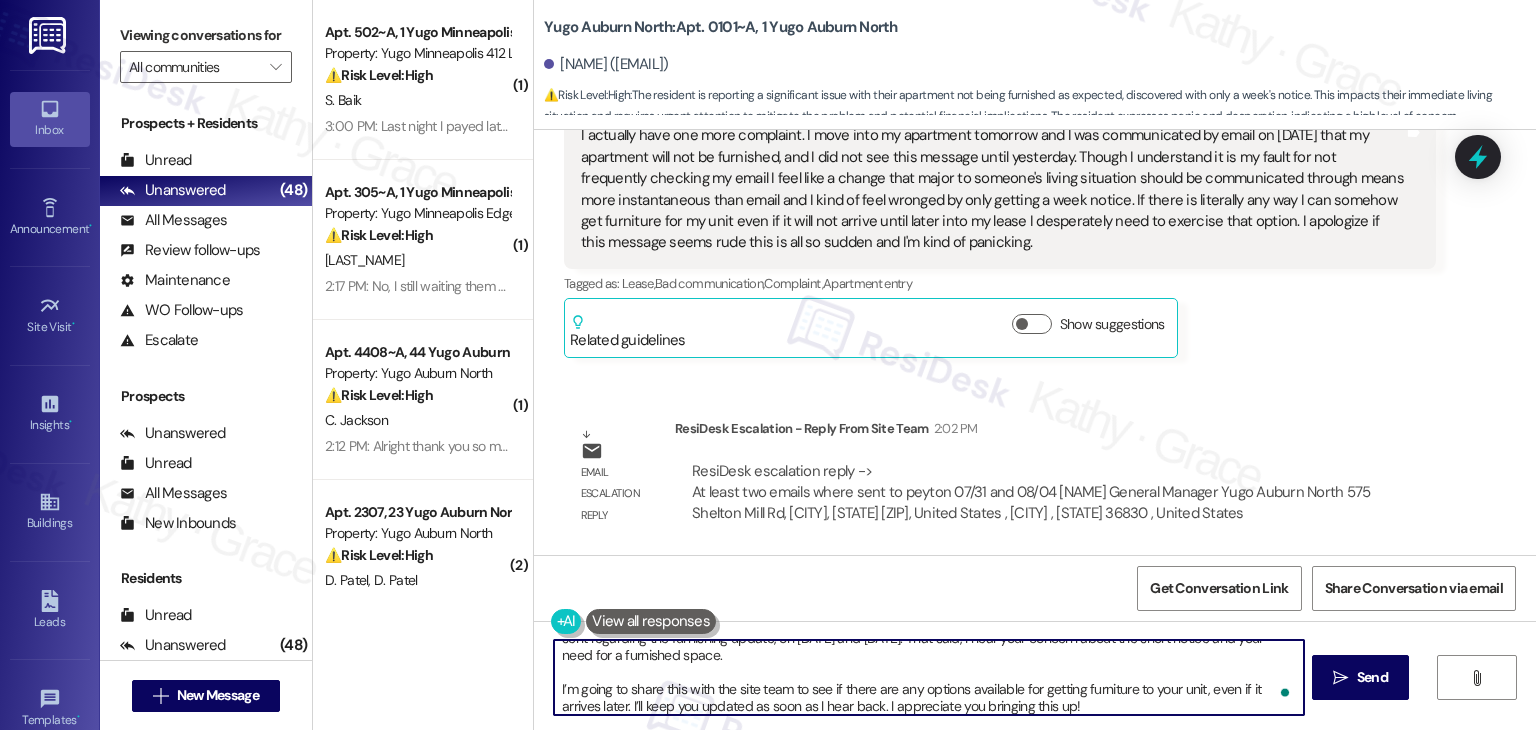 scroll, scrollTop: 0, scrollLeft: 0, axis: both 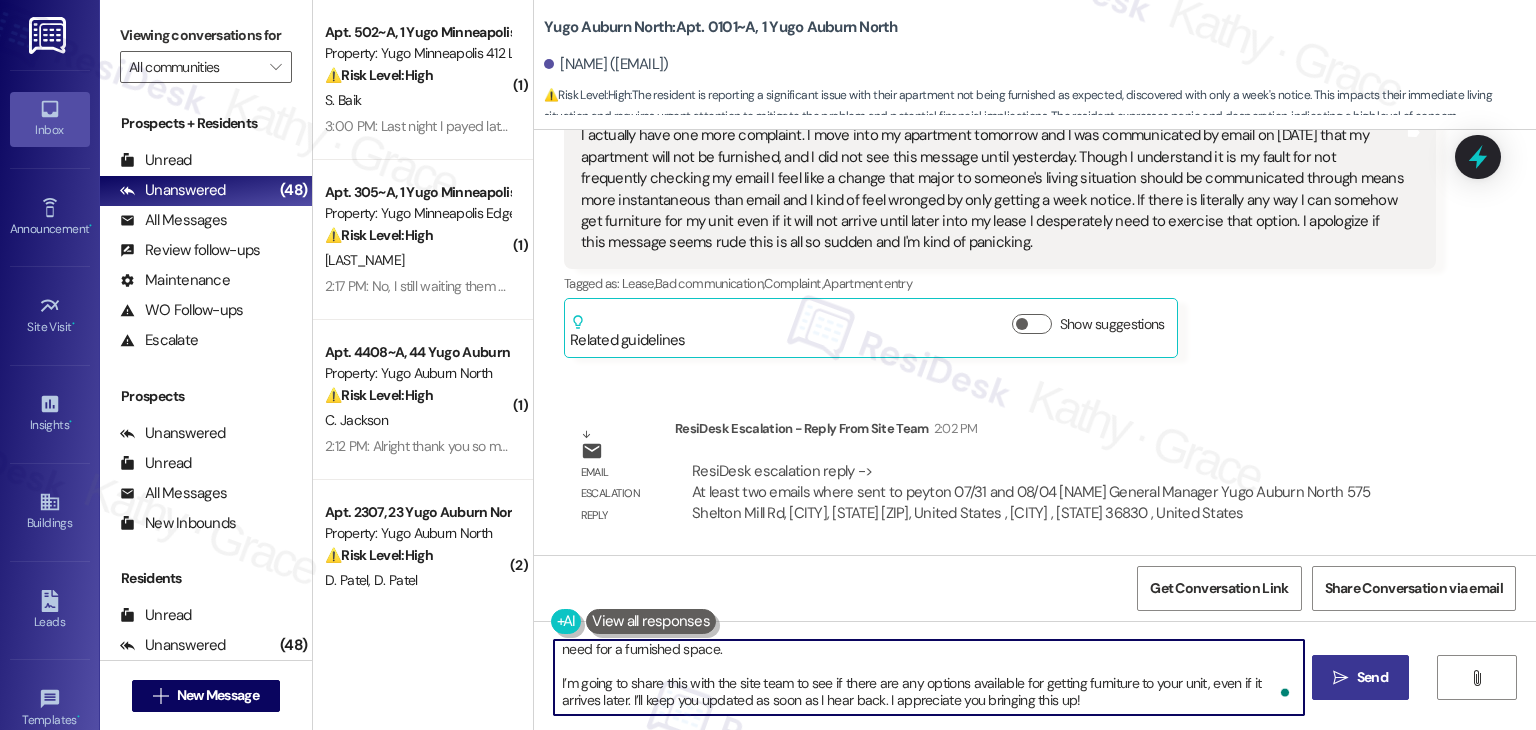 type on "Hi [FIRST_NAME], thank you for reaching out and for sharing how you're feeling. I do want to note that at least two emails were sent regarding the furnishing update, on [DATE] and [DATE]. That said, I hear your concern about the short notice and your need for a furnished space.
I’m going to share this with the site team to see if there are any options available for getting furniture to your unit, even if it arrives later. I’ll keep you updated as soon as I hear back. I appreciate you bringing this up!" 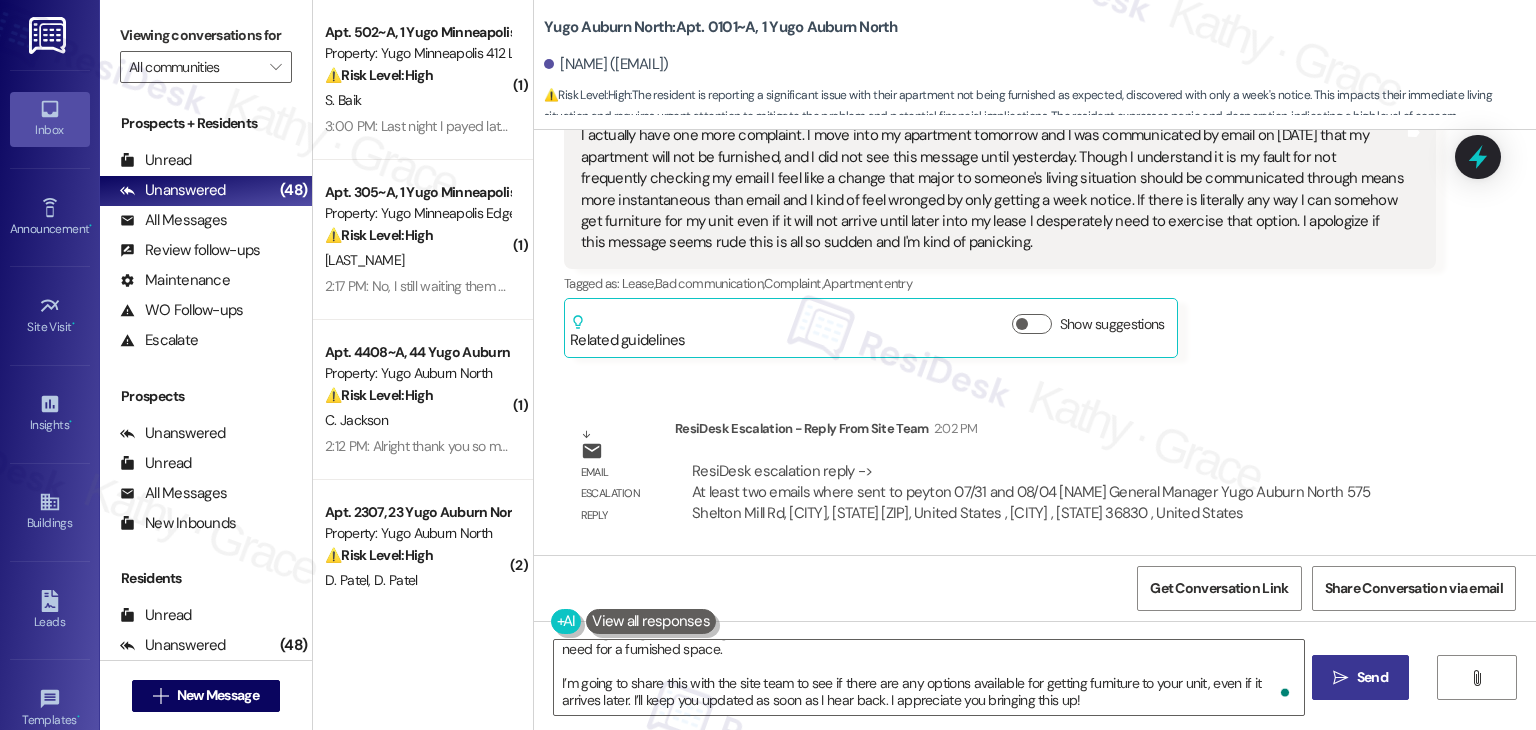 click on "Send" at bounding box center (1372, 677) 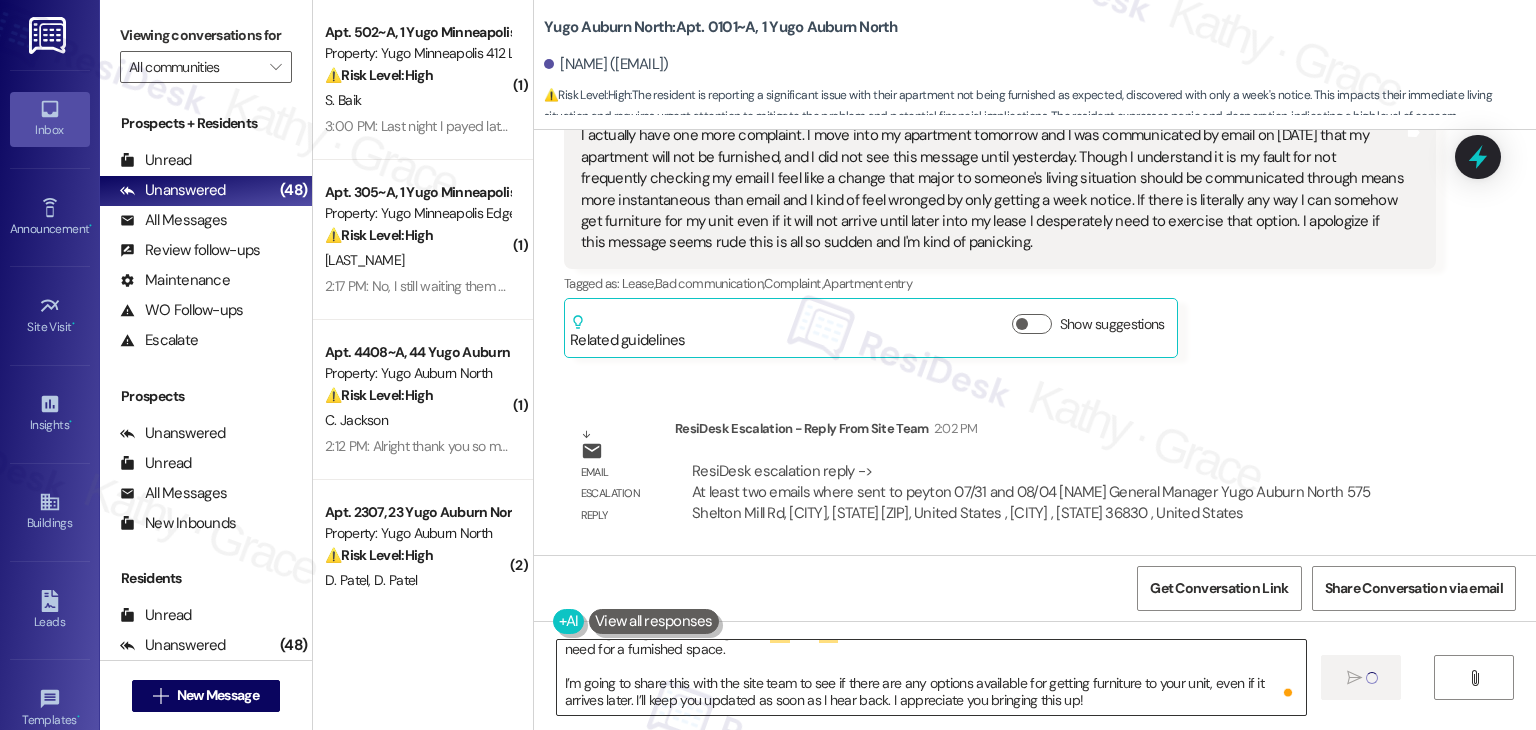 scroll, scrollTop: 8, scrollLeft: 0, axis: vertical 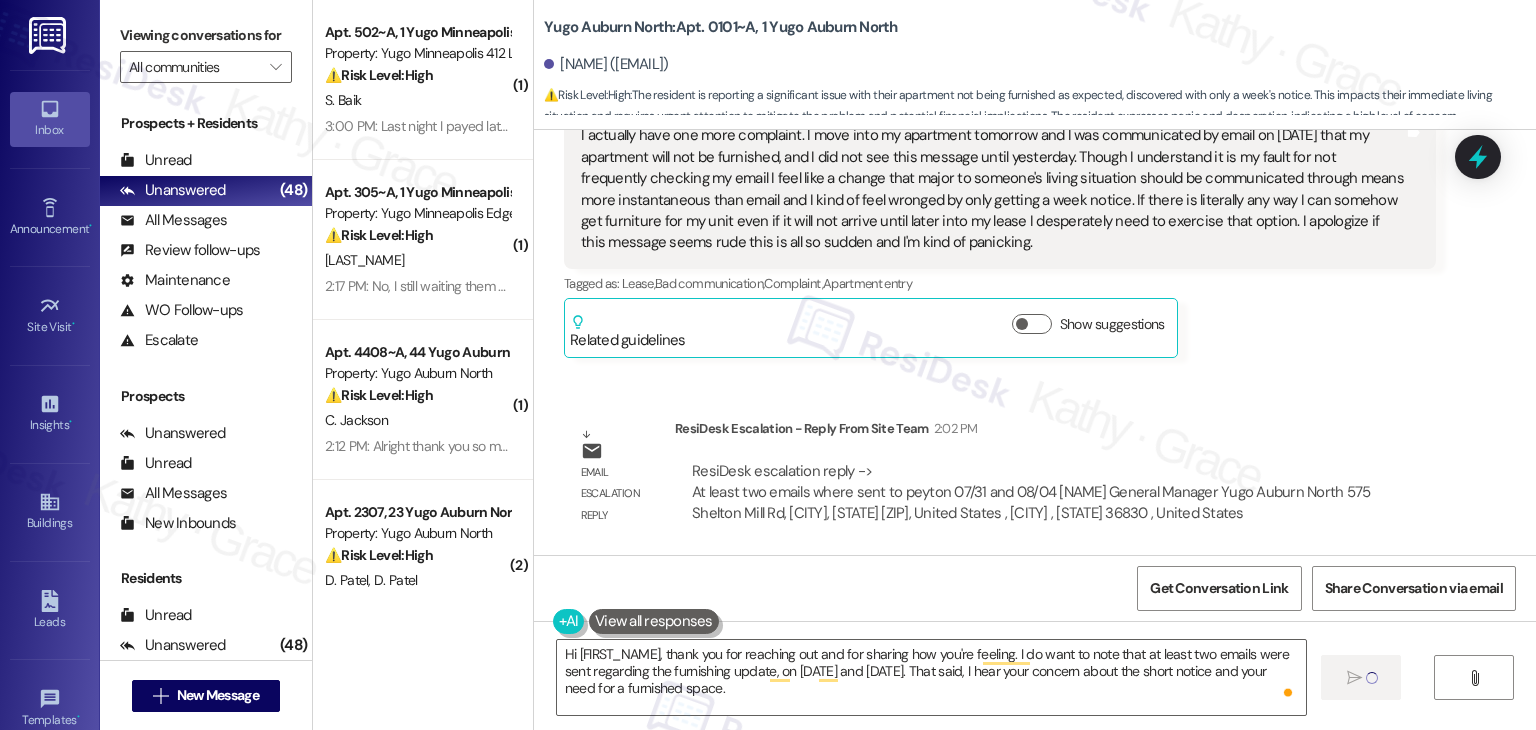 type 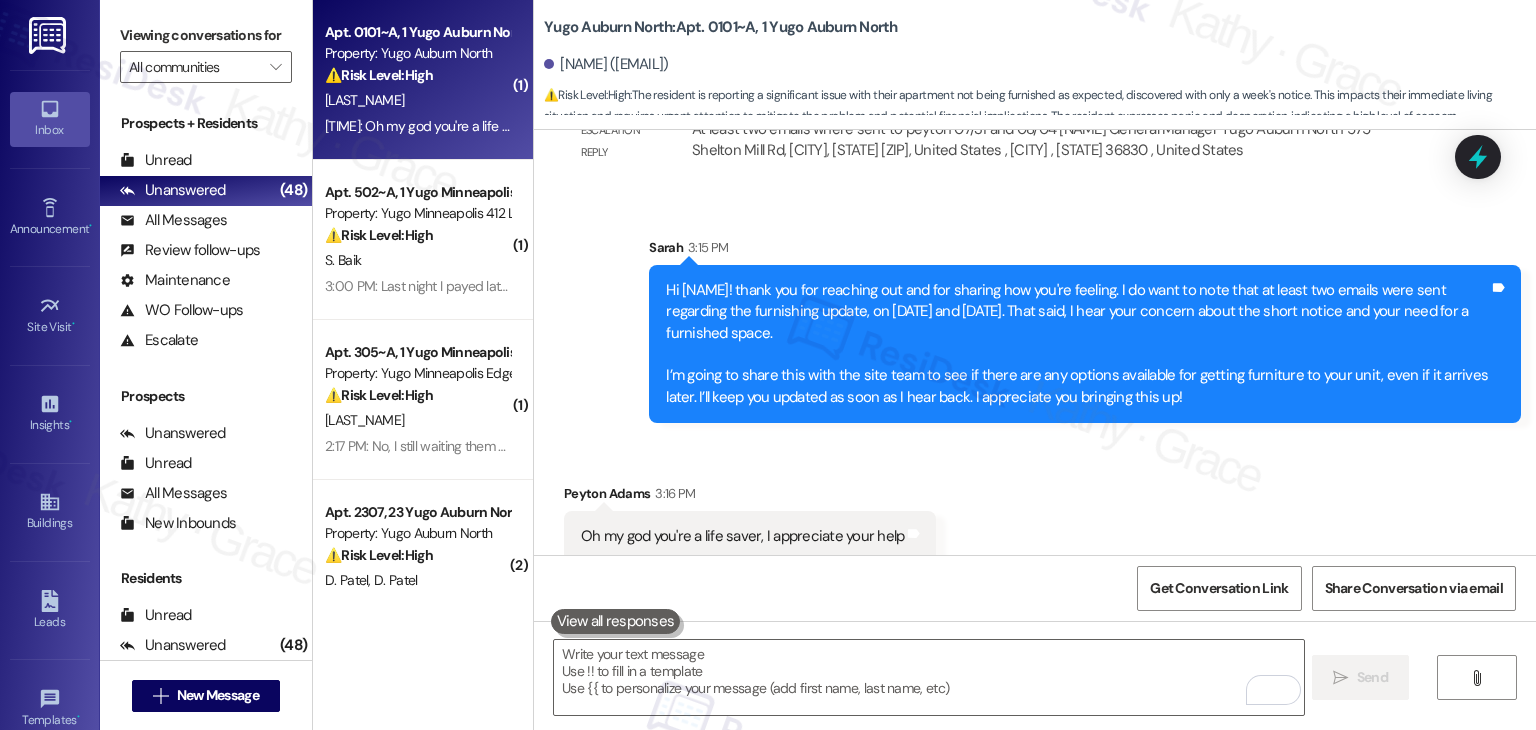 scroll, scrollTop: 2925, scrollLeft: 0, axis: vertical 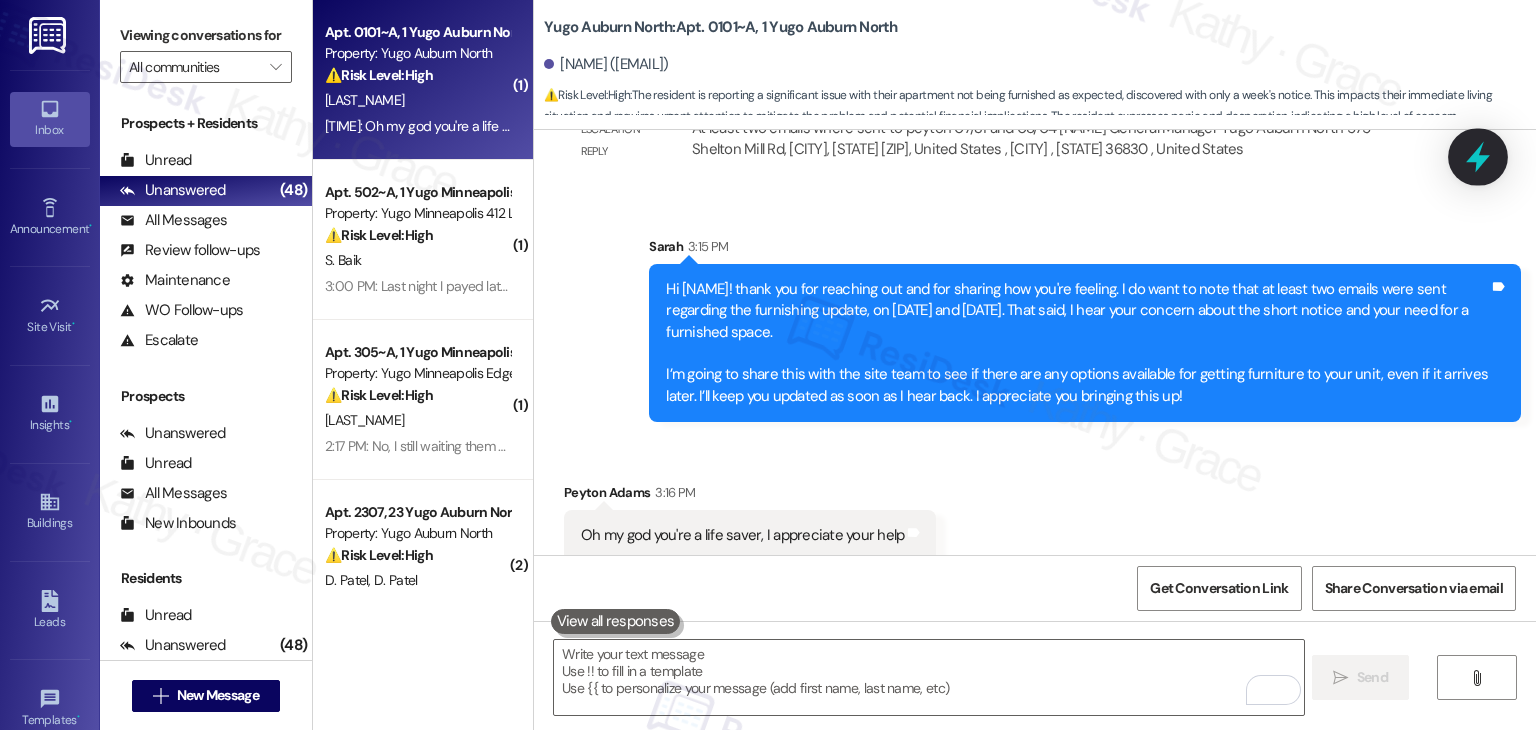 click 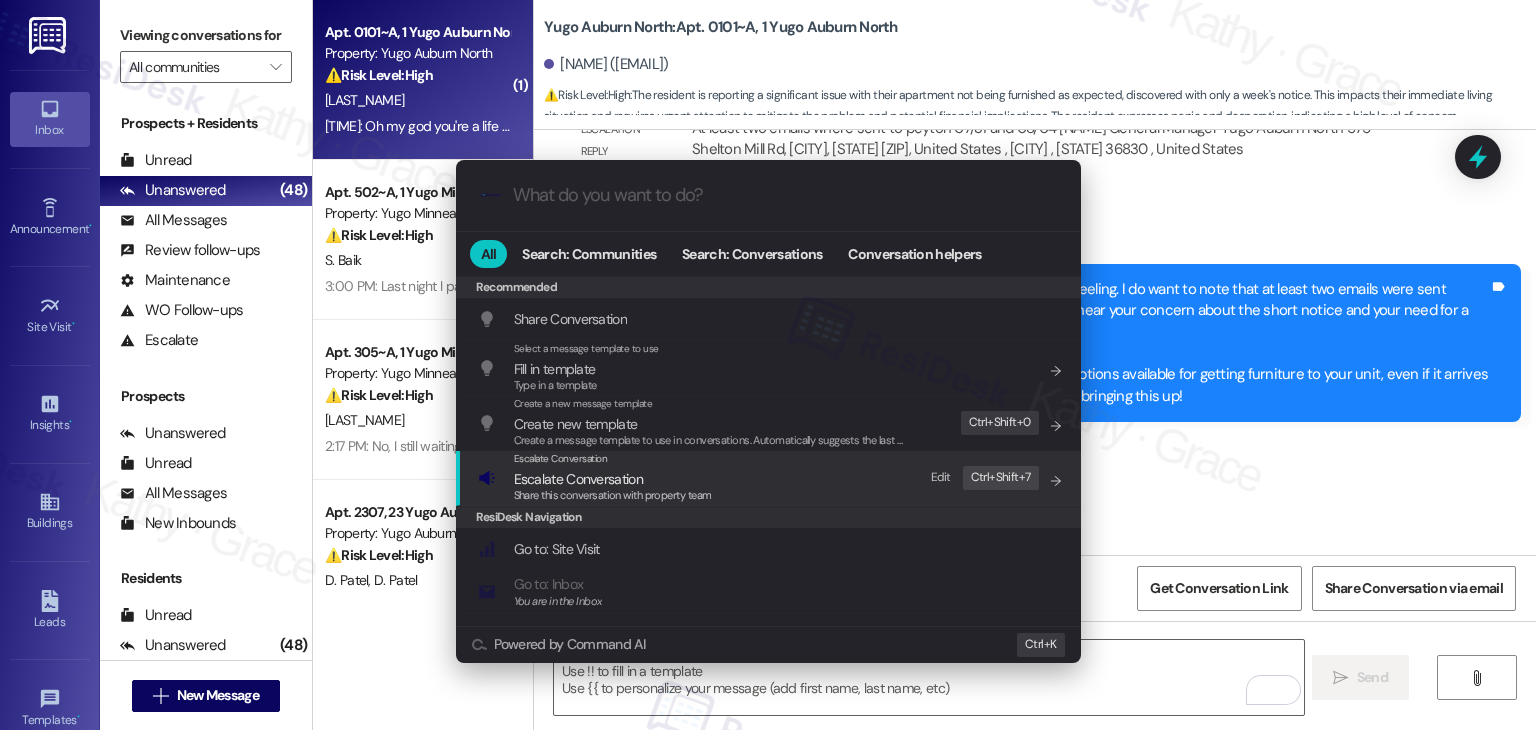 click on "Share this conversation with property team" at bounding box center (613, 495) 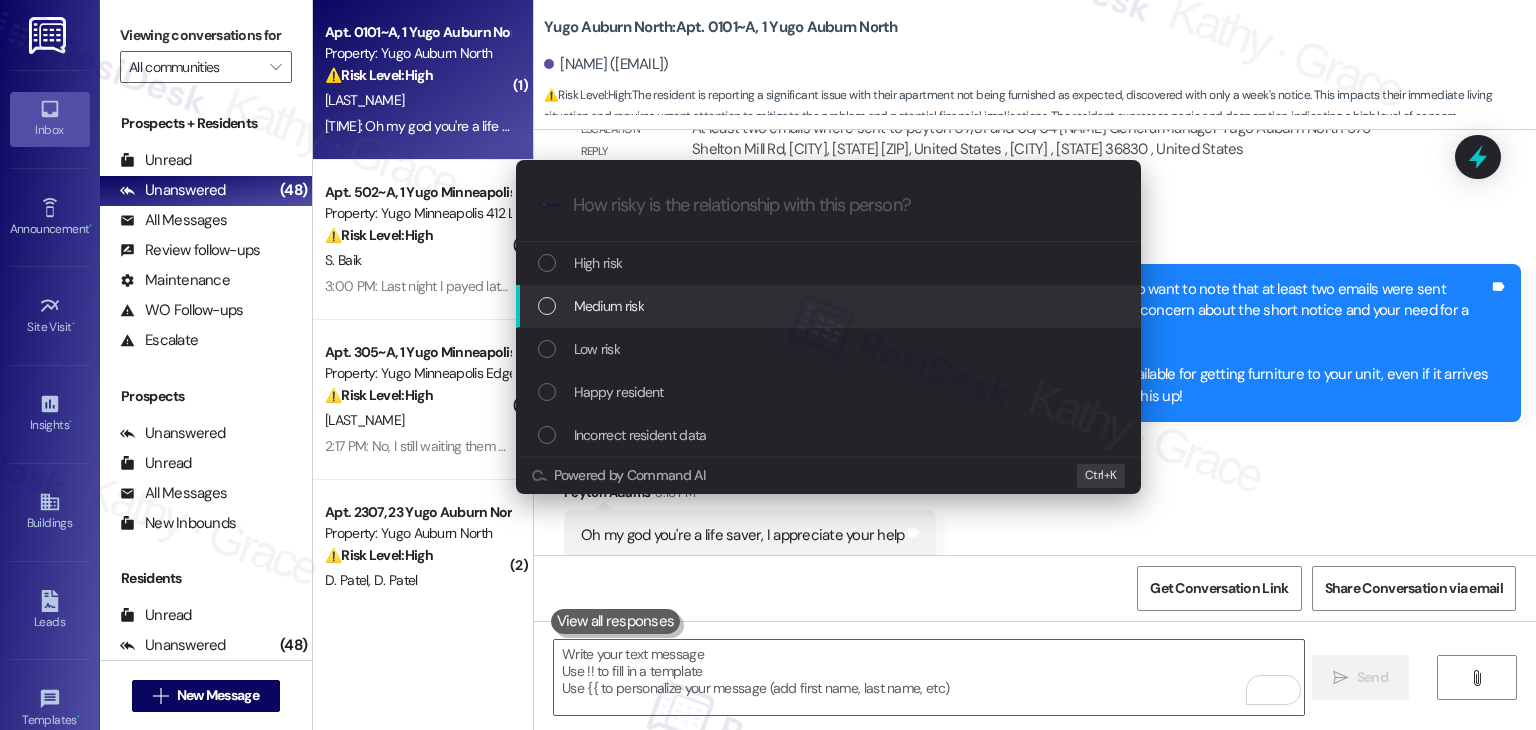 click at bounding box center [547, 306] 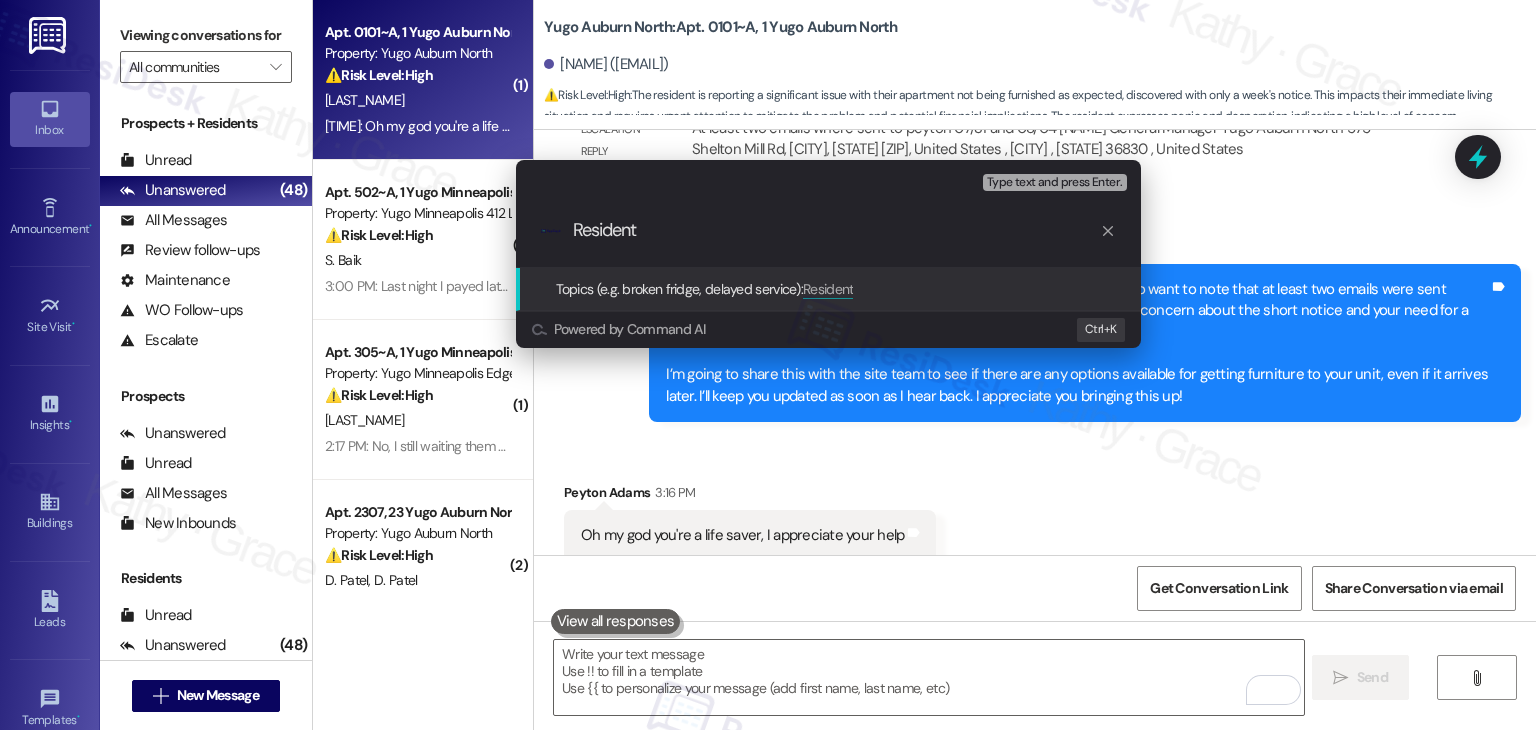 paste on "Request: Furnishing Concern Before Move-In" 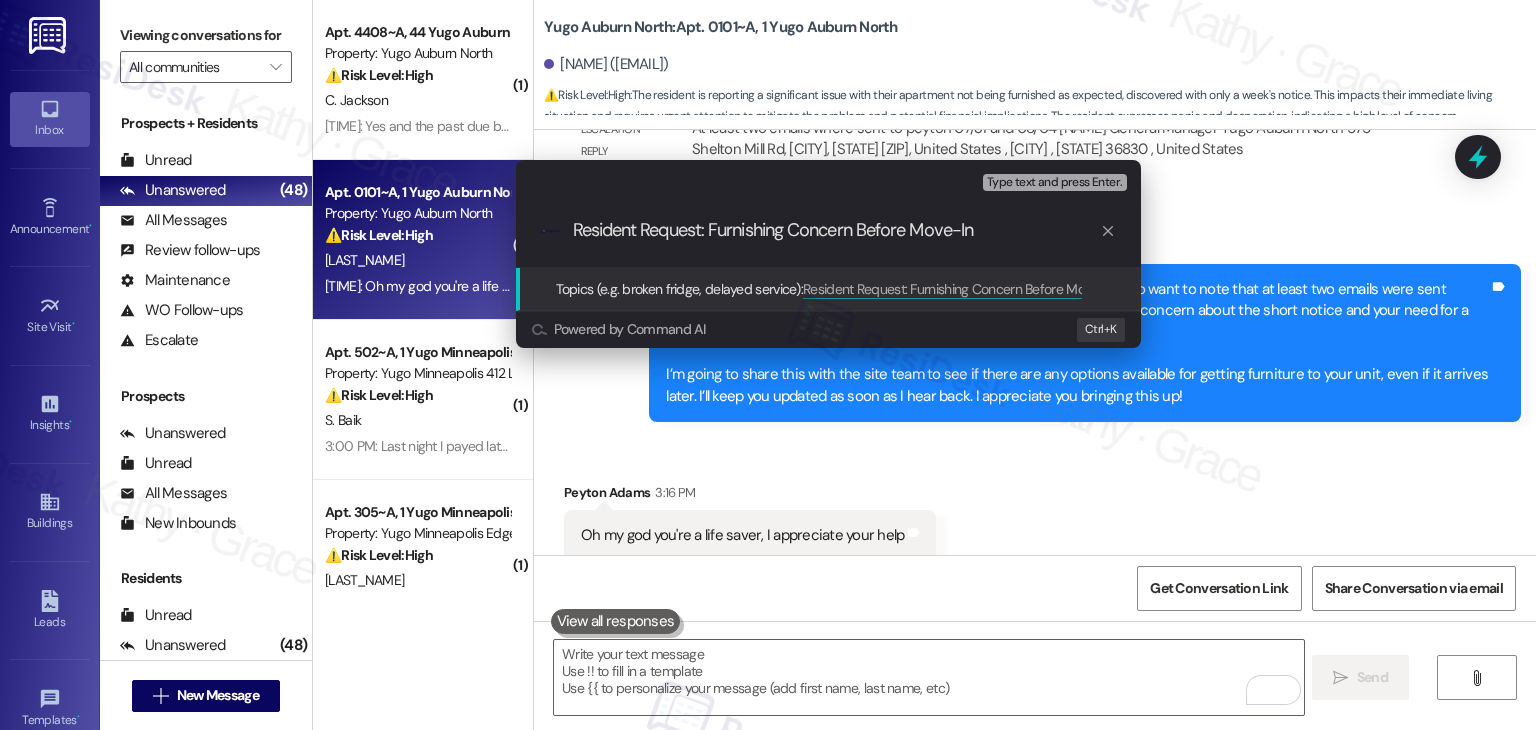 type 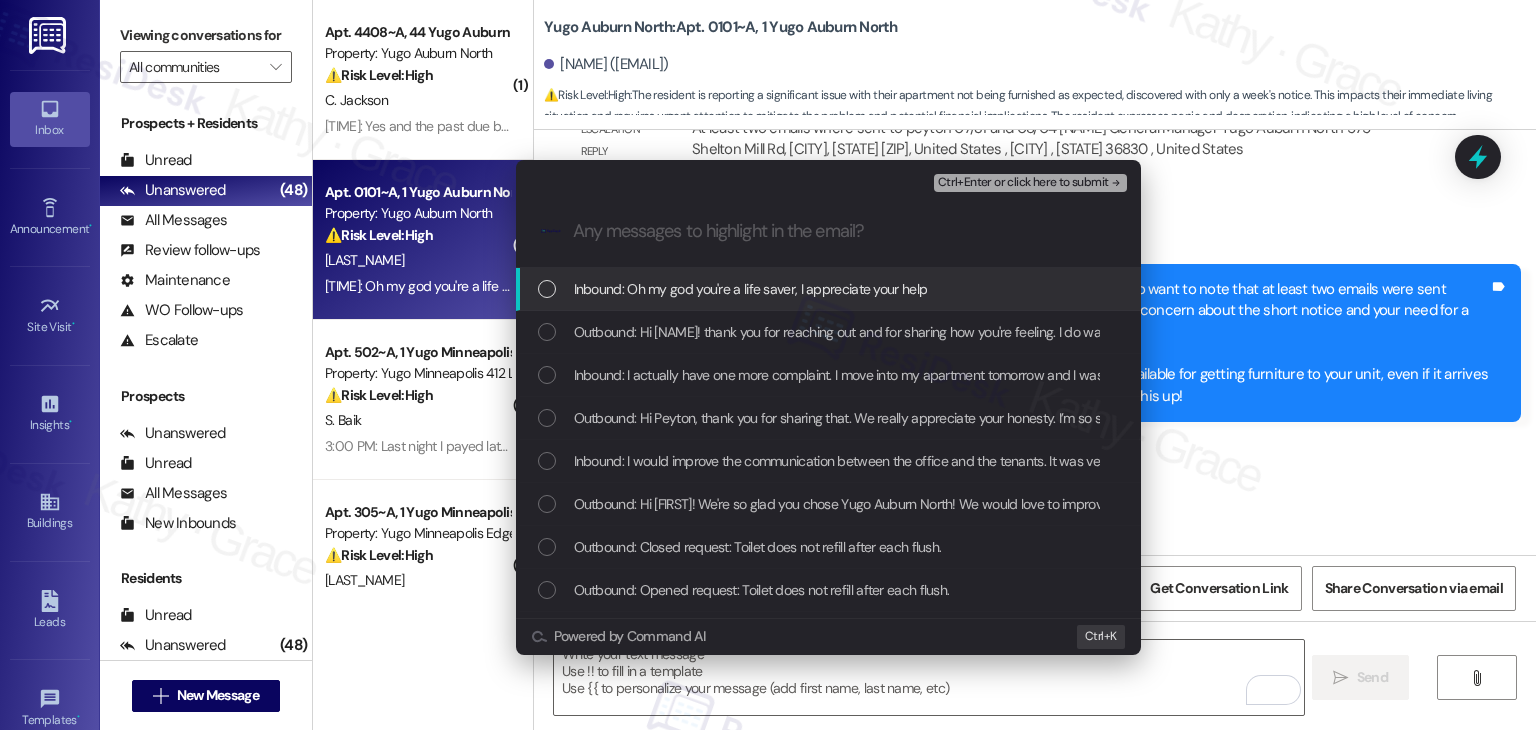 click at bounding box center [547, 289] 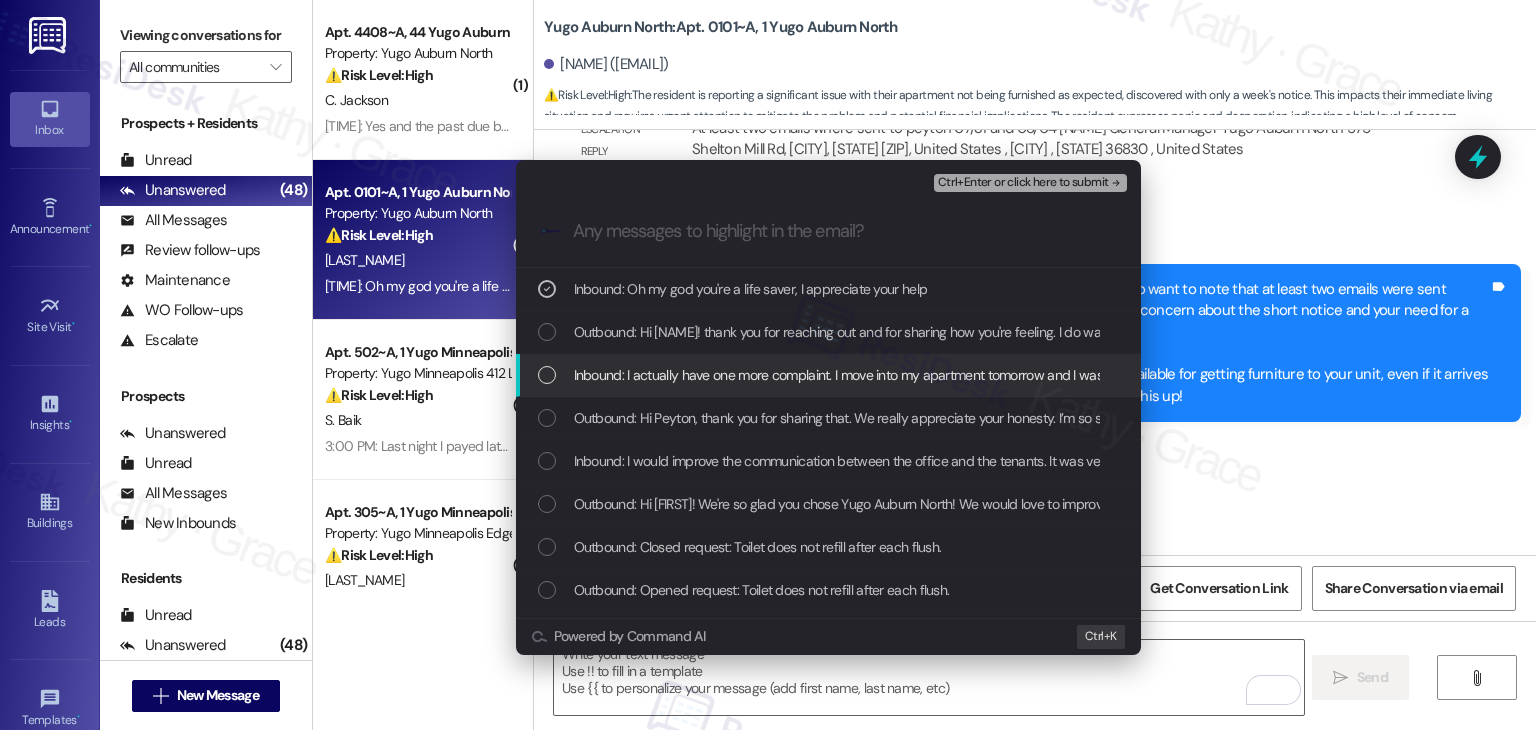 click at bounding box center (547, 375) 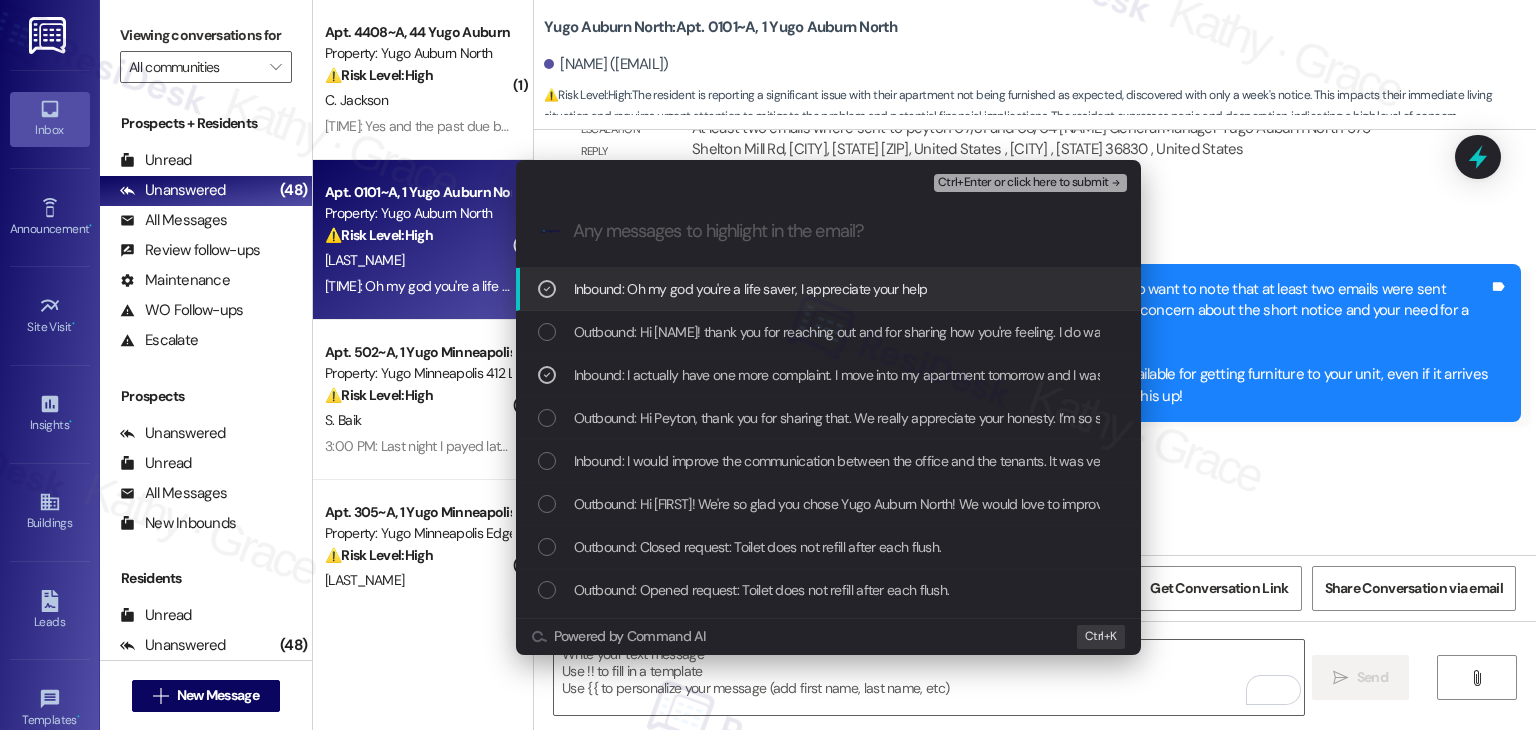 click on "Ctrl+Enter or click here to submit" at bounding box center (1023, 183) 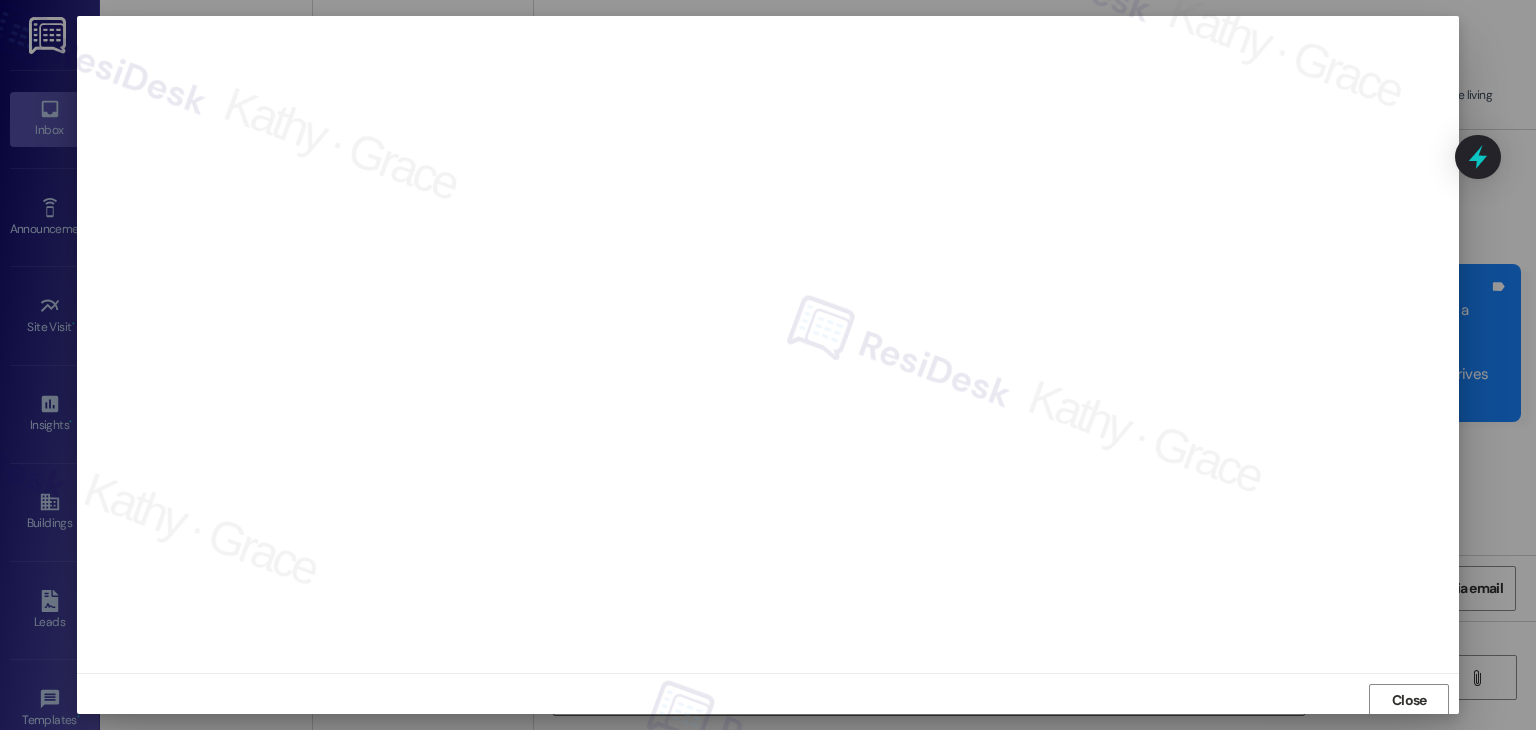scroll, scrollTop: 1, scrollLeft: 0, axis: vertical 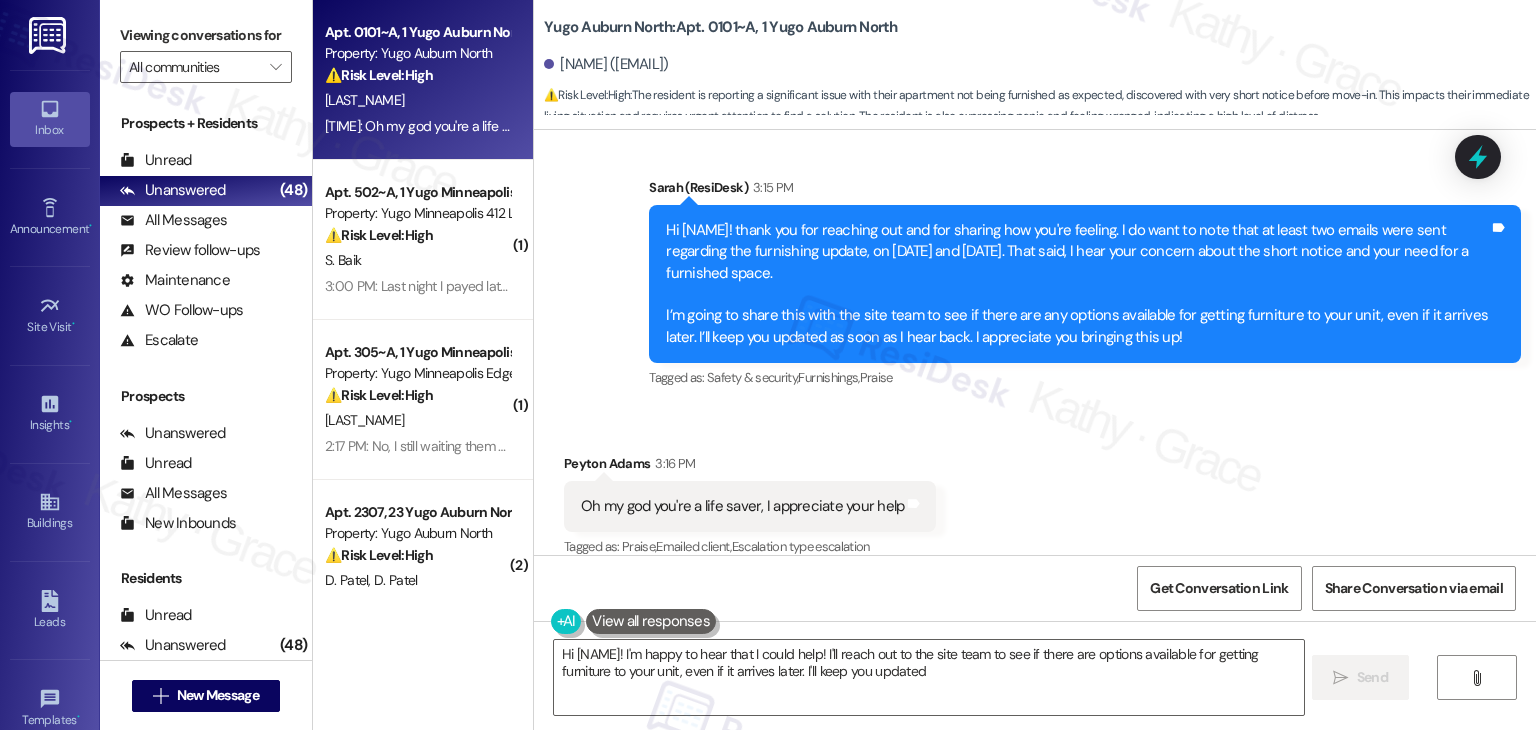 type on "Hi {{first_name}}, I'm happy to hear that I could help! I'll reach out to the site team to see if there are options available for getting furniture to your unit, even if it arrives later. I'll keep you updated!" 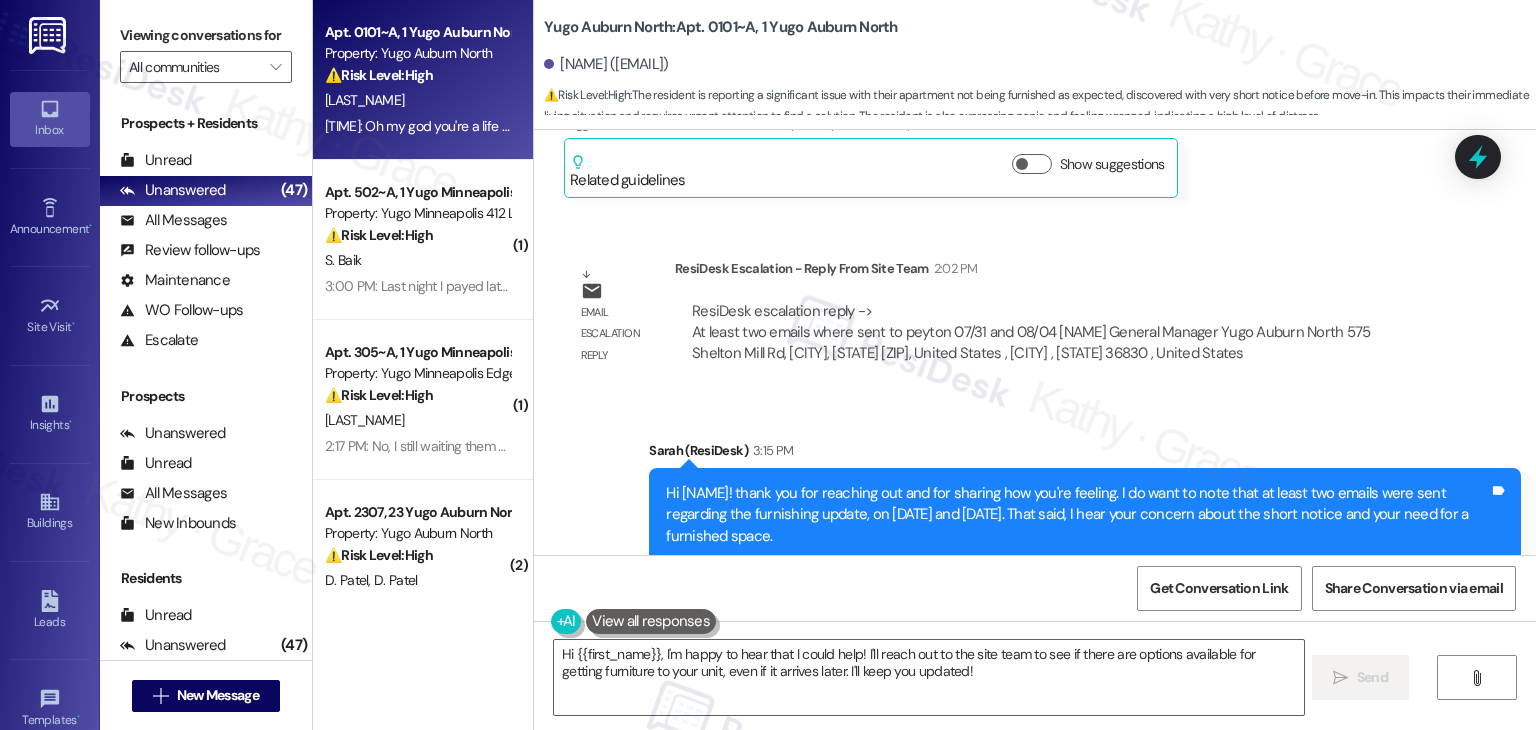scroll, scrollTop: 2984, scrollLeft: 0, axis: vertical 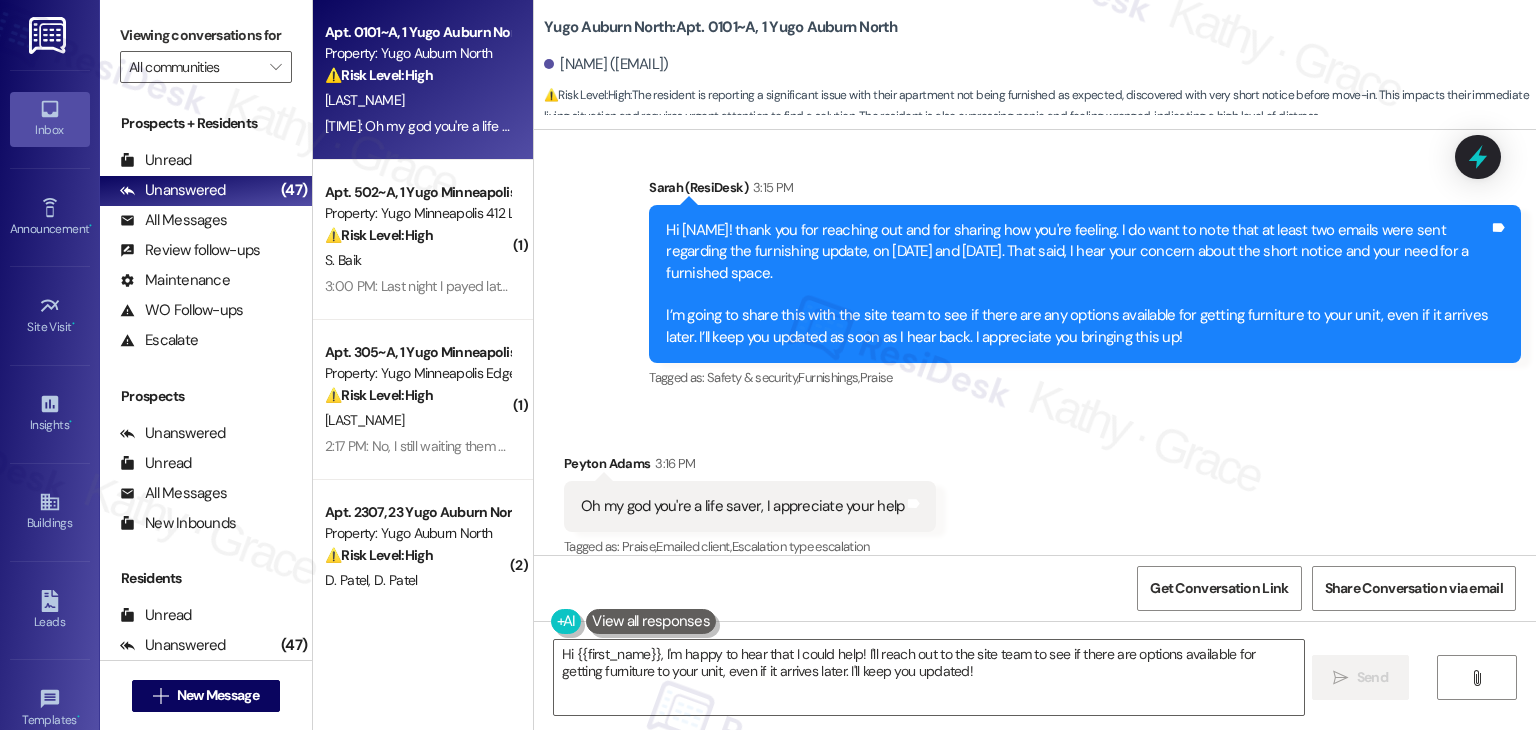 click on "Received via SMS [FIRST] [LAST] [TIME] Oh my god you're a life saver, I appreciate your help Tags and notes Tagged as: Praise , Click to highlight conversations about Praise Emailed client , Click to highlight conversations about Emailed client Escalation type escalation Click to highlight conversations about Escalation type escalation" at bounding box center [1035, 492] 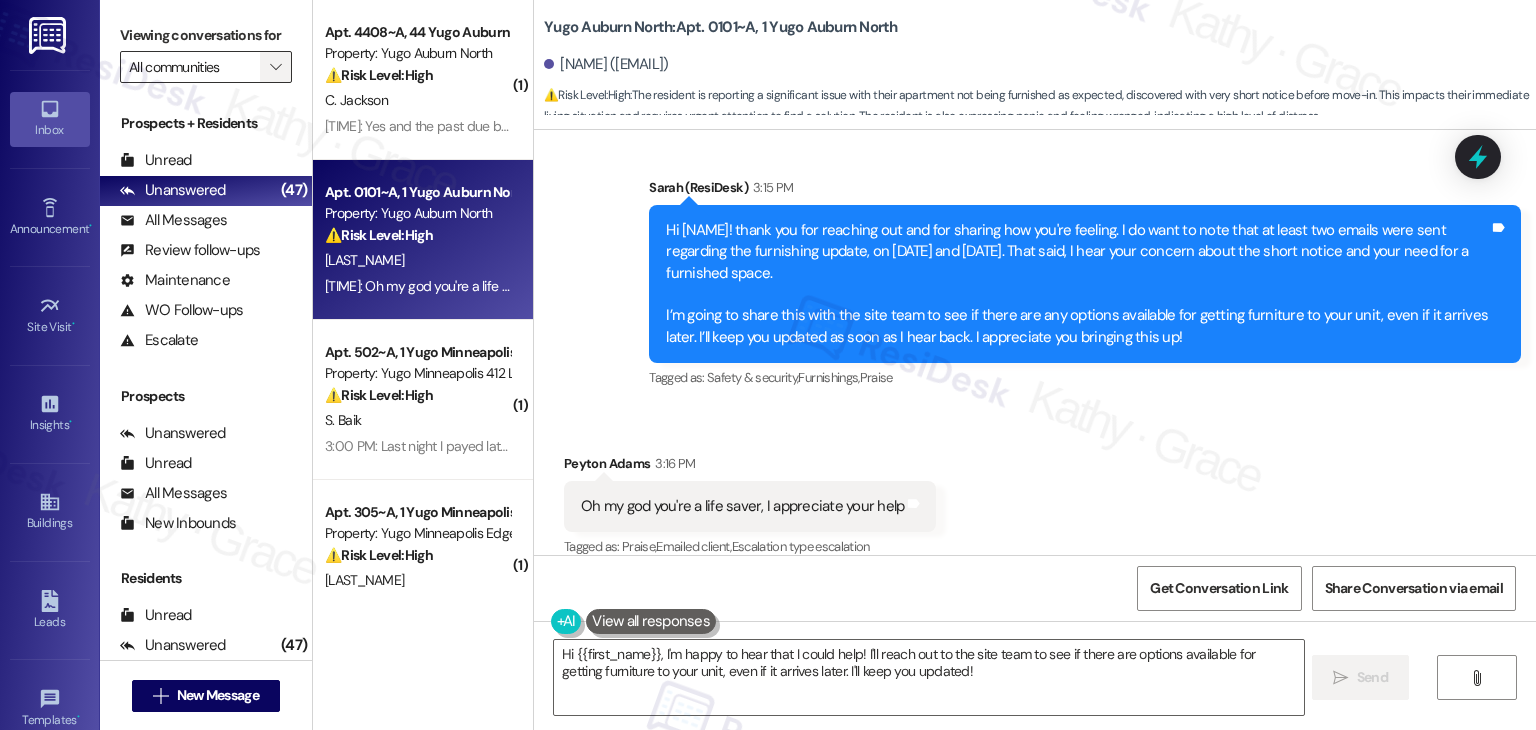 click on "" at bounding box center [275, 67] 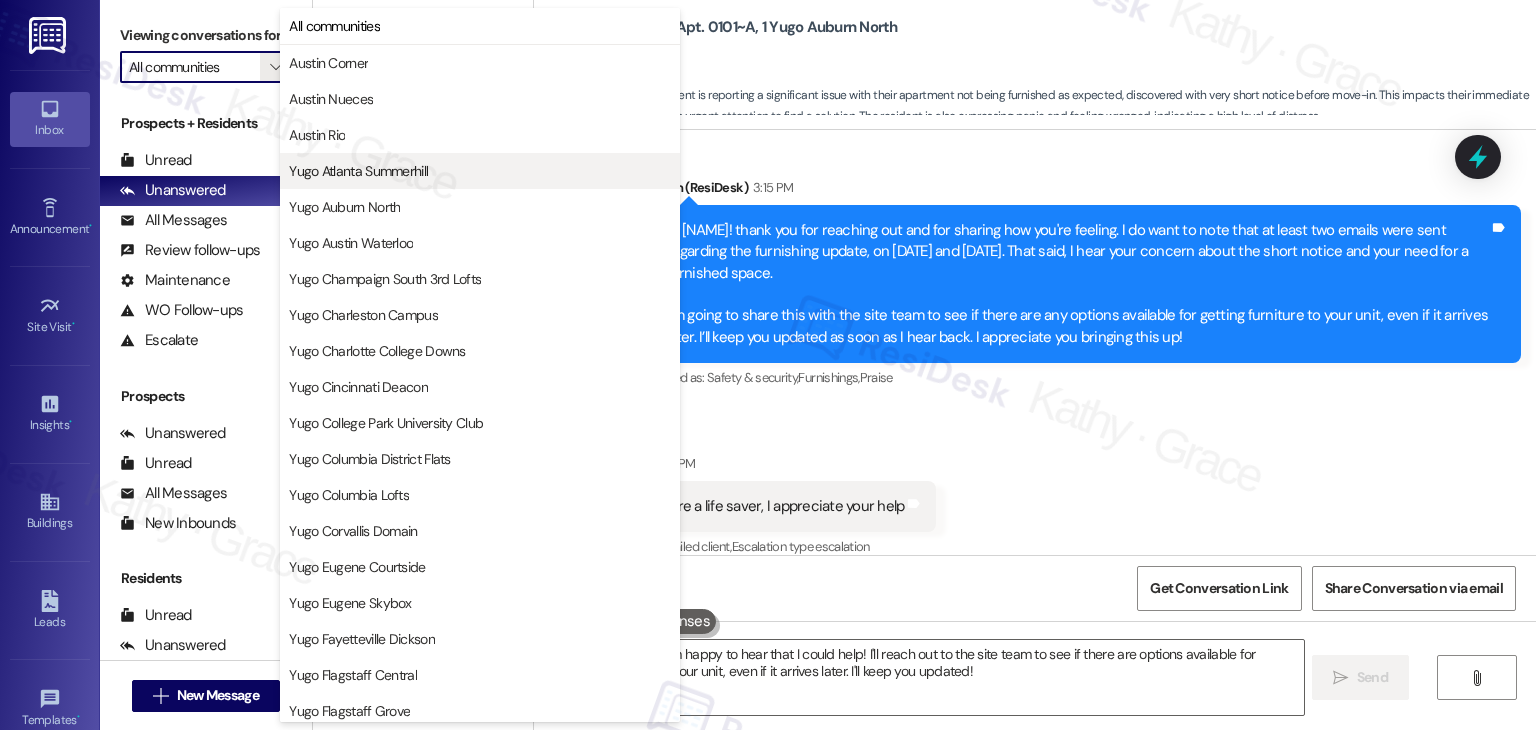click on "Yugo Atlanta Summerhill" at bounding box center (358, 171) 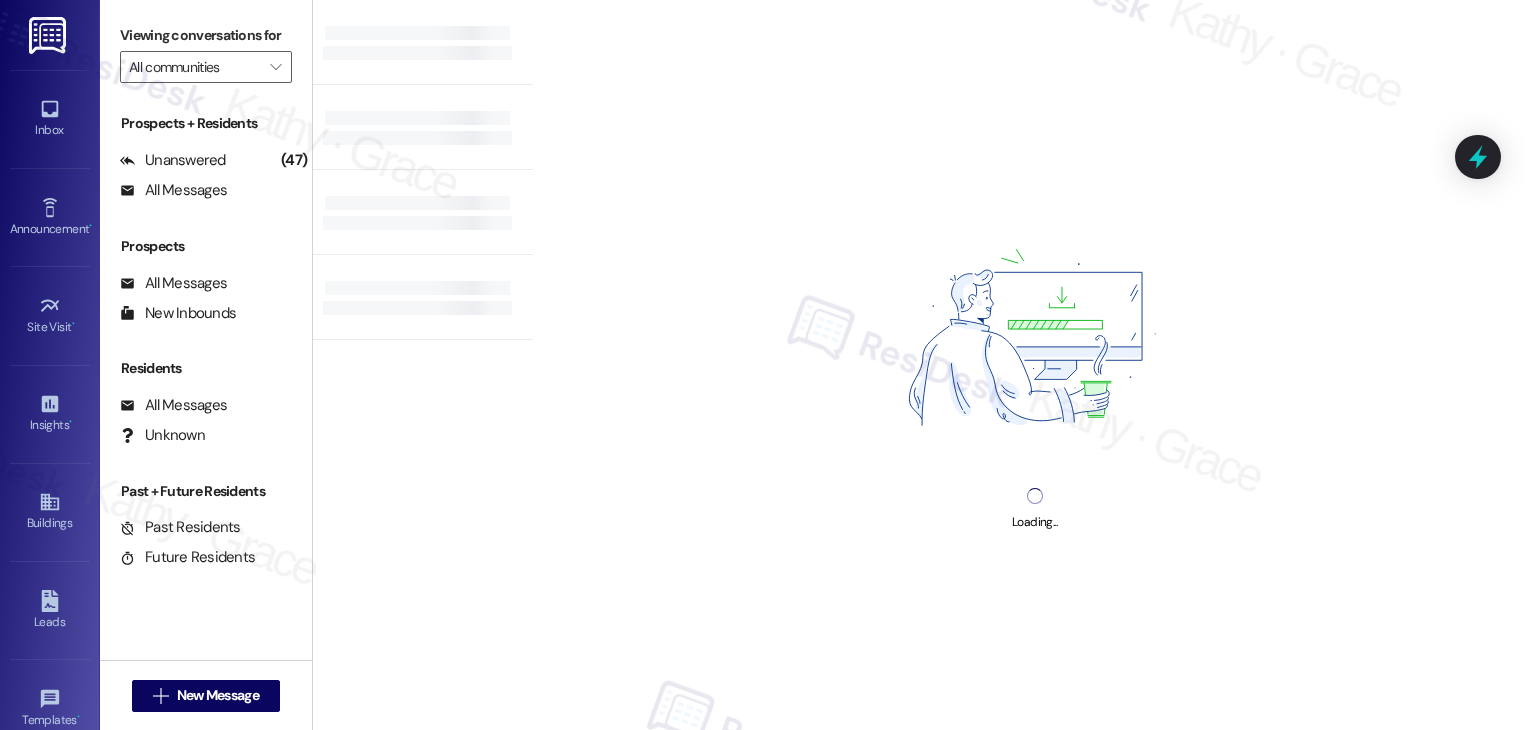 type on "Yugo Atlanta Summerhill" 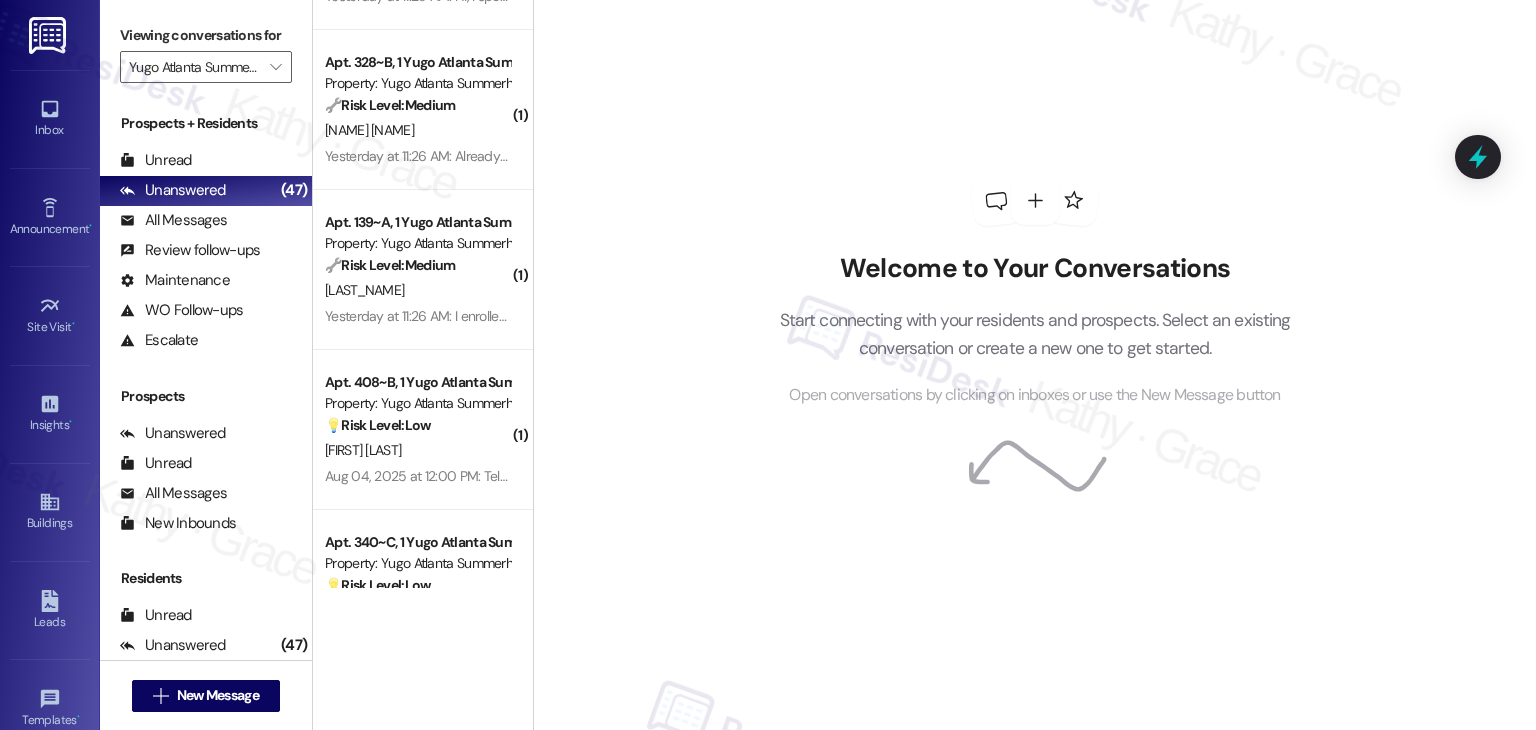 scroll, scrollTop: 692, scrollLeft: 0, axis: vertical 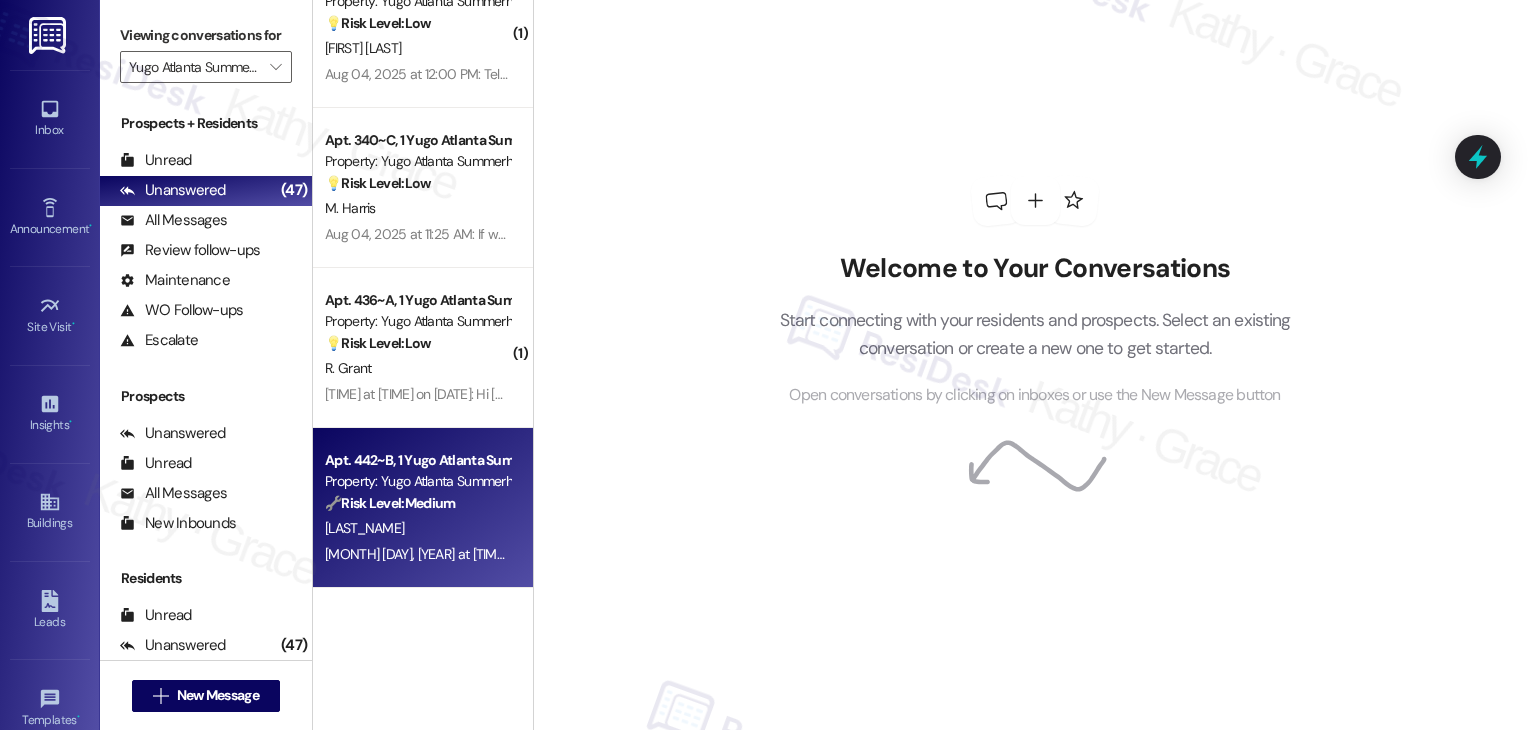 click on "[LAST_NAME]" at bounding box center [417, 528] 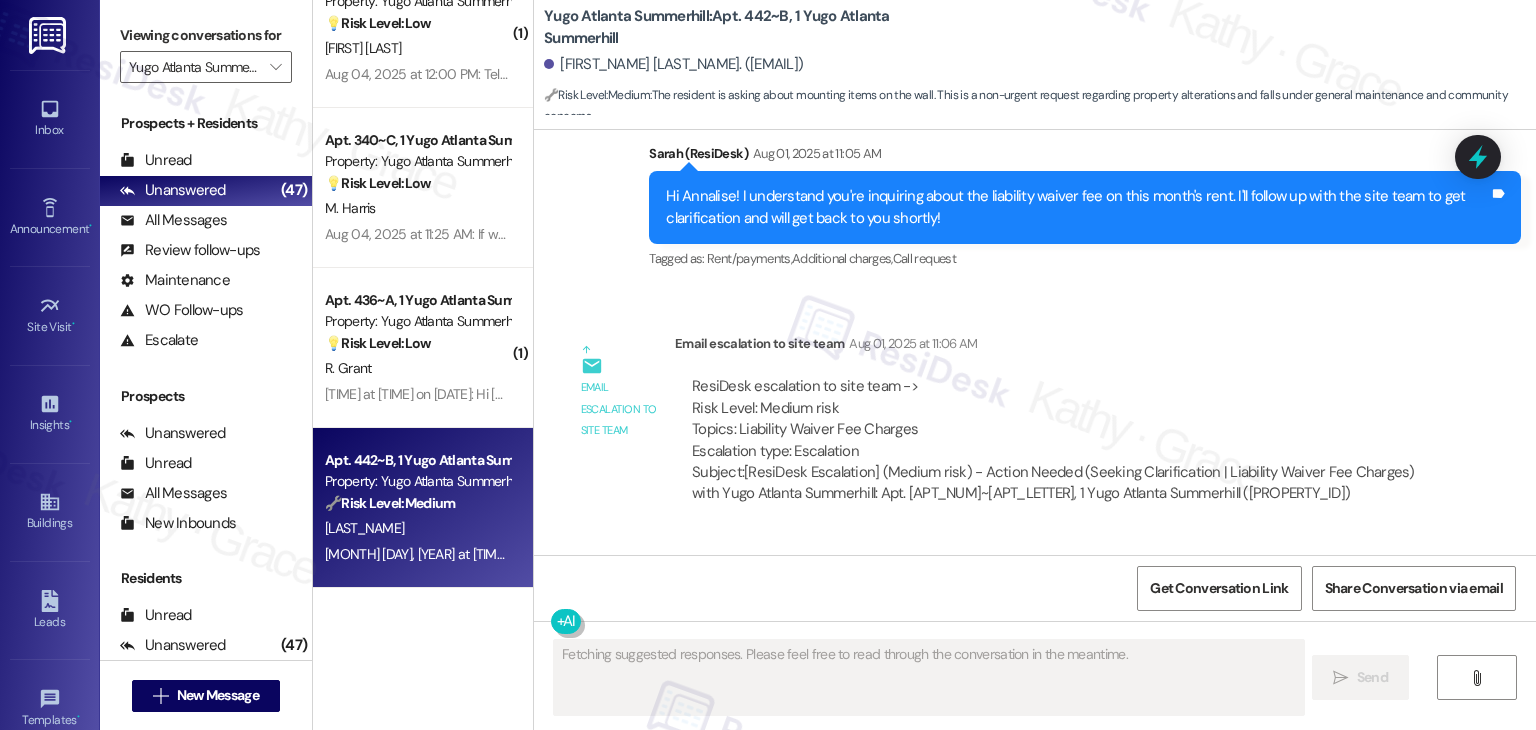 scroll, scrollTop: 7297, scrollLeft: 0, axis: vertical 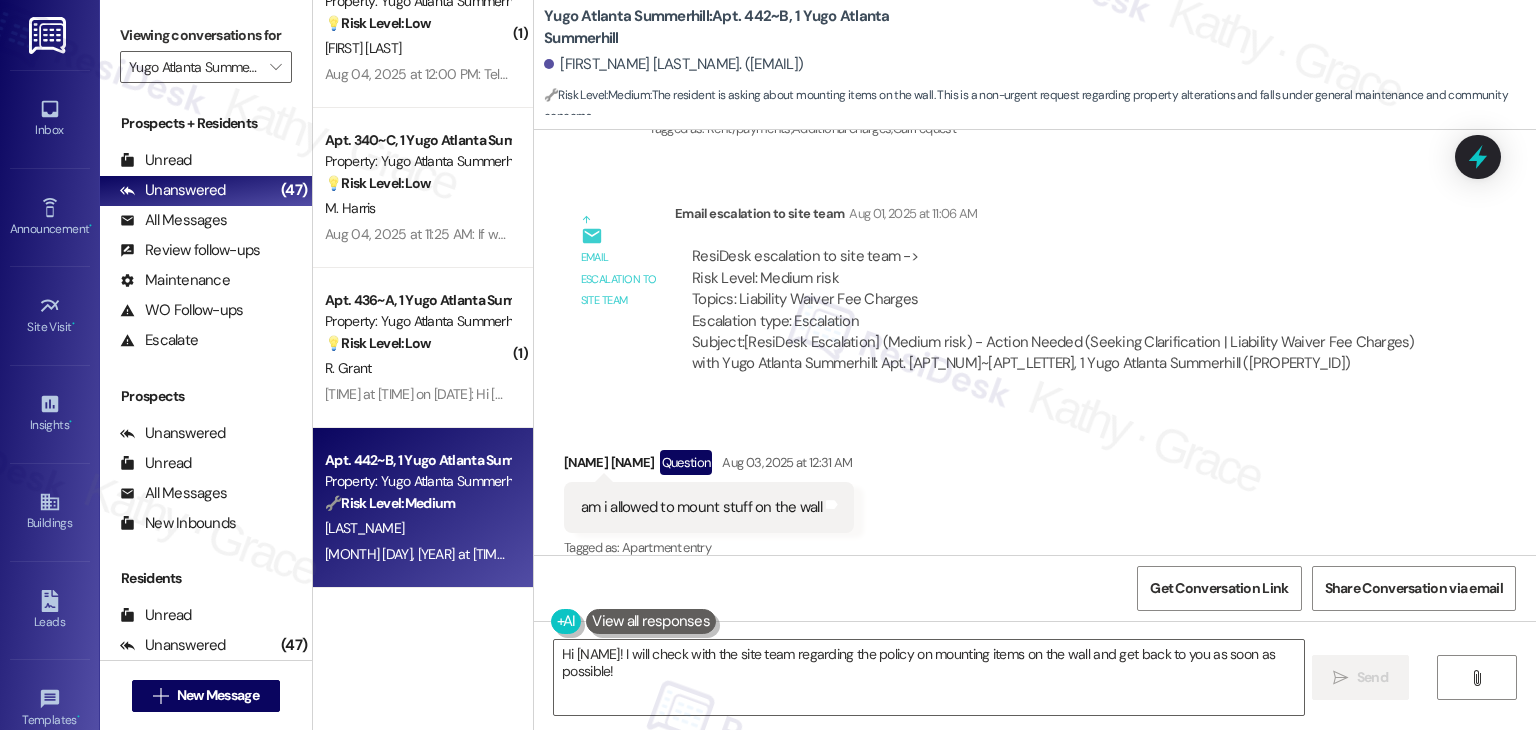 click on "Received via SMS [NAME] [NAME] Question [MONTH] [DAY], [YEAR] at [TIME] am i allowed to mount stuff on the wall Tags and notes Tagged as:   Apartment entry Click to highlight conversations about Apartment entry" at bounding box center (1035, 491) 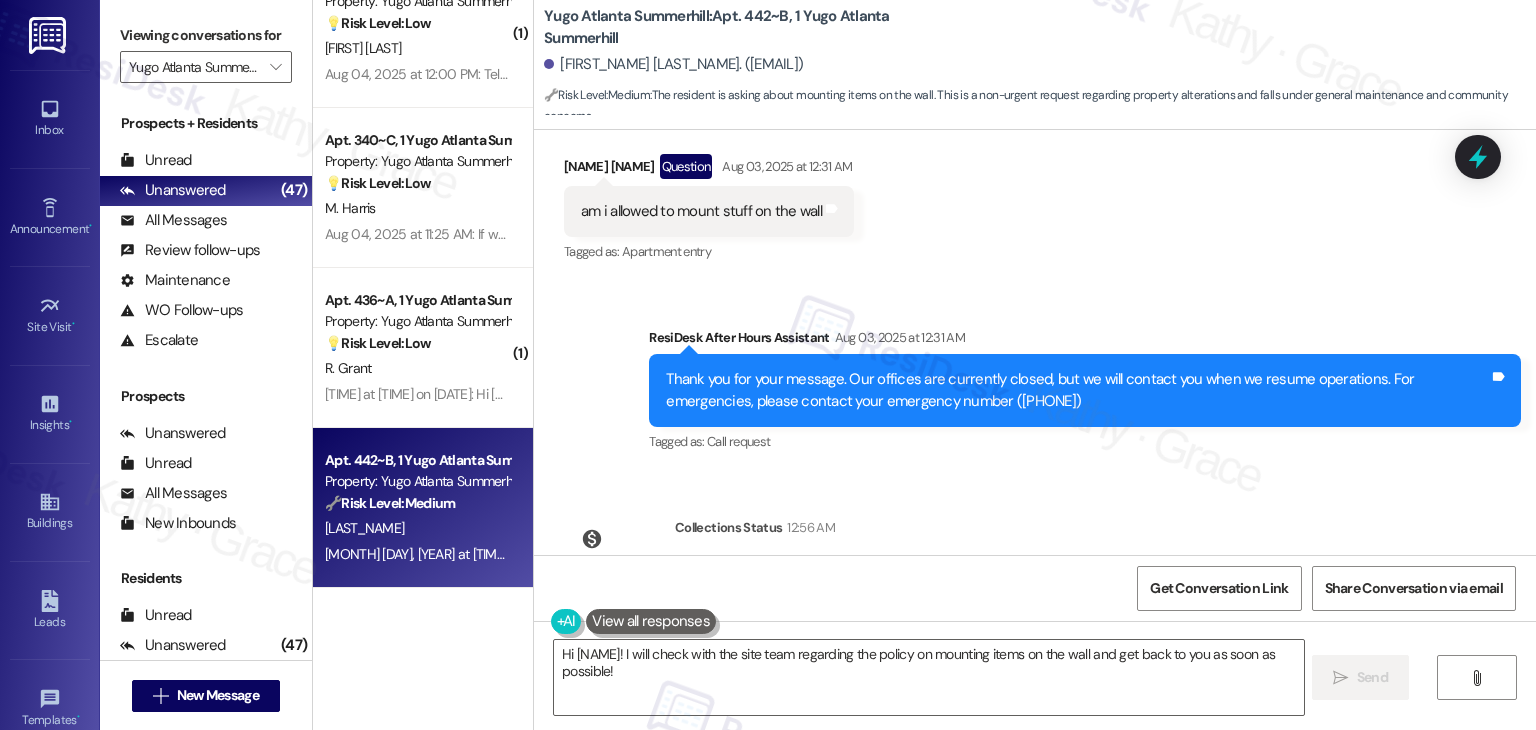 scroll, scrollTop: 7472, scrollLeft: 0, axis: vertical 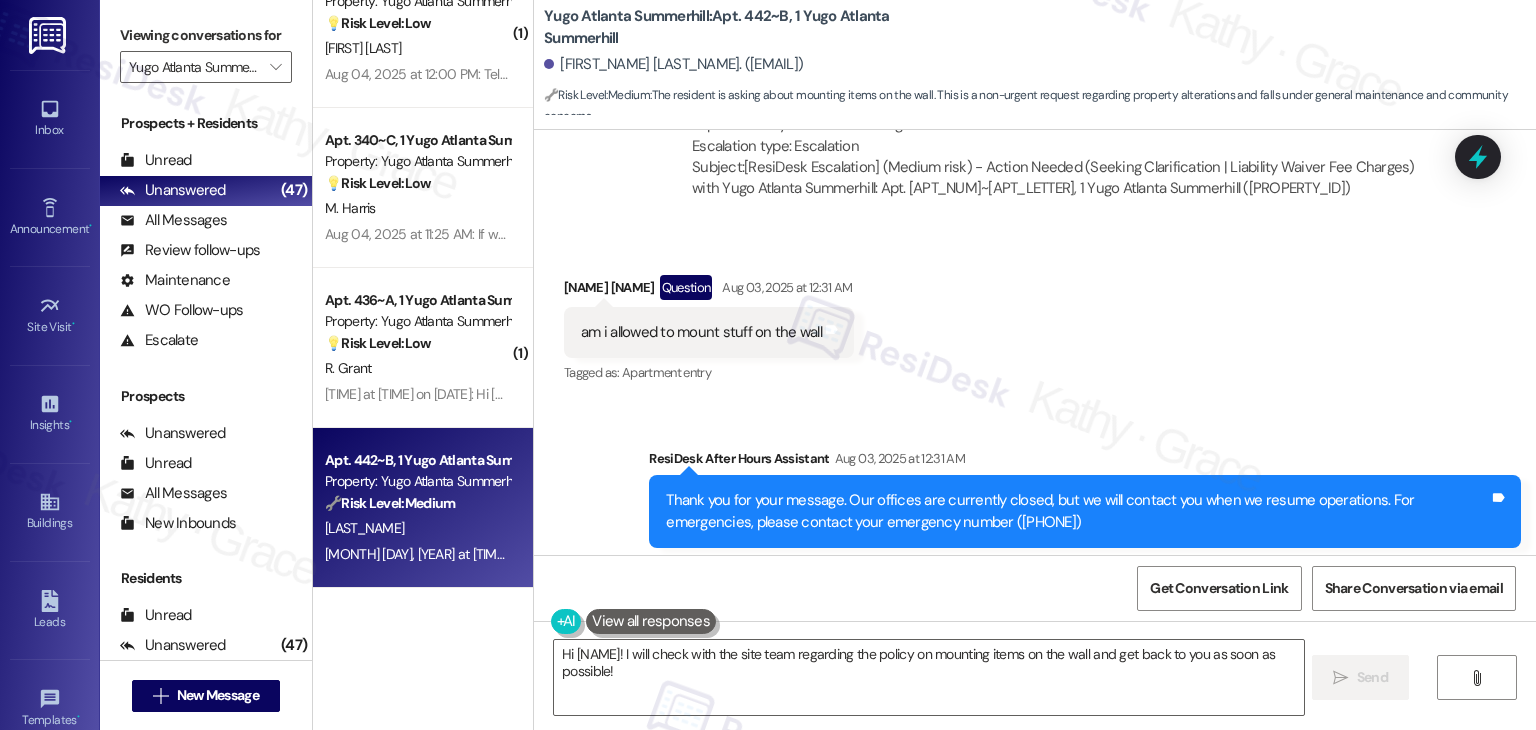 click on "am i allowed to mount stuff on the wall" at bounding box center (701, 332) 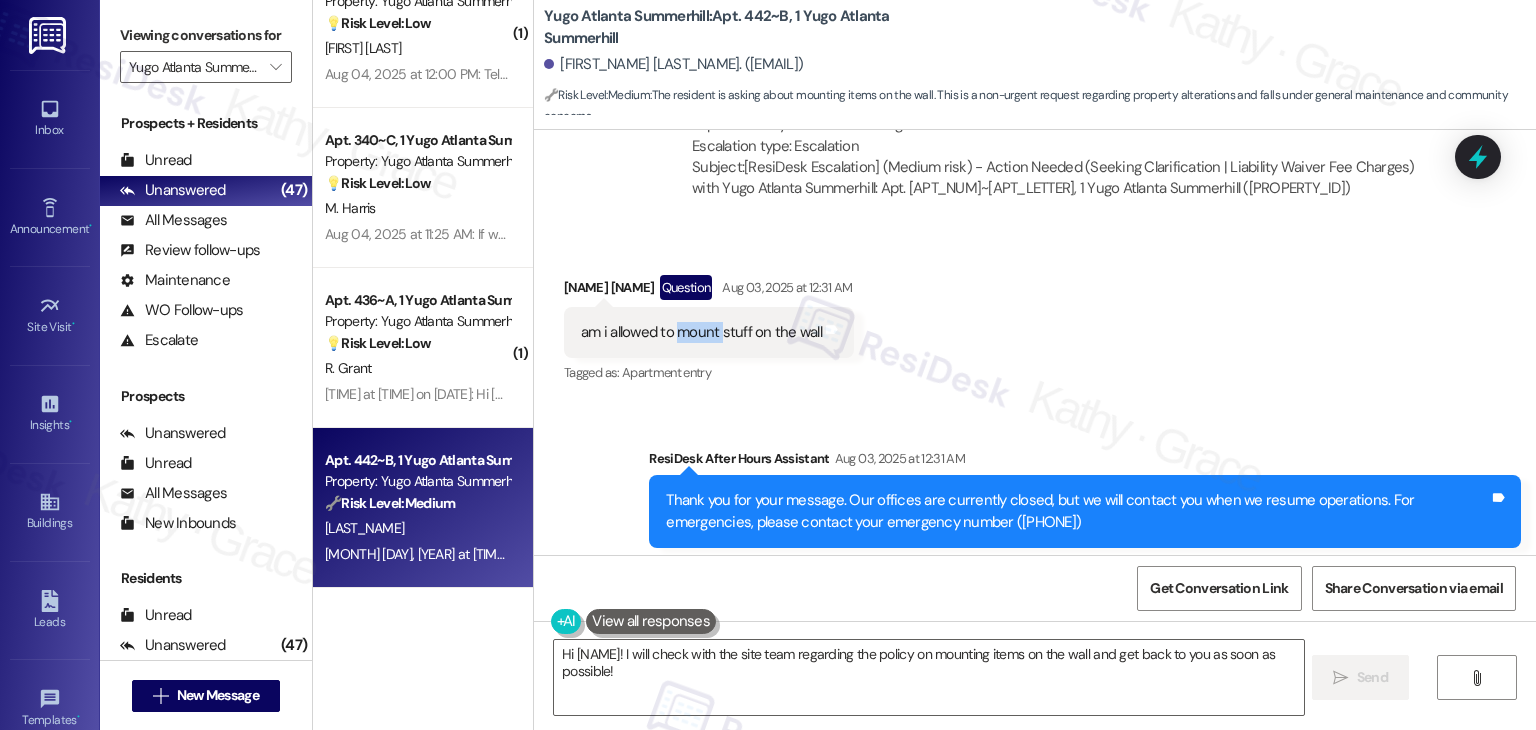 click on "am i allowed to mount stuff on the wall" at bounding box center (701, 332) 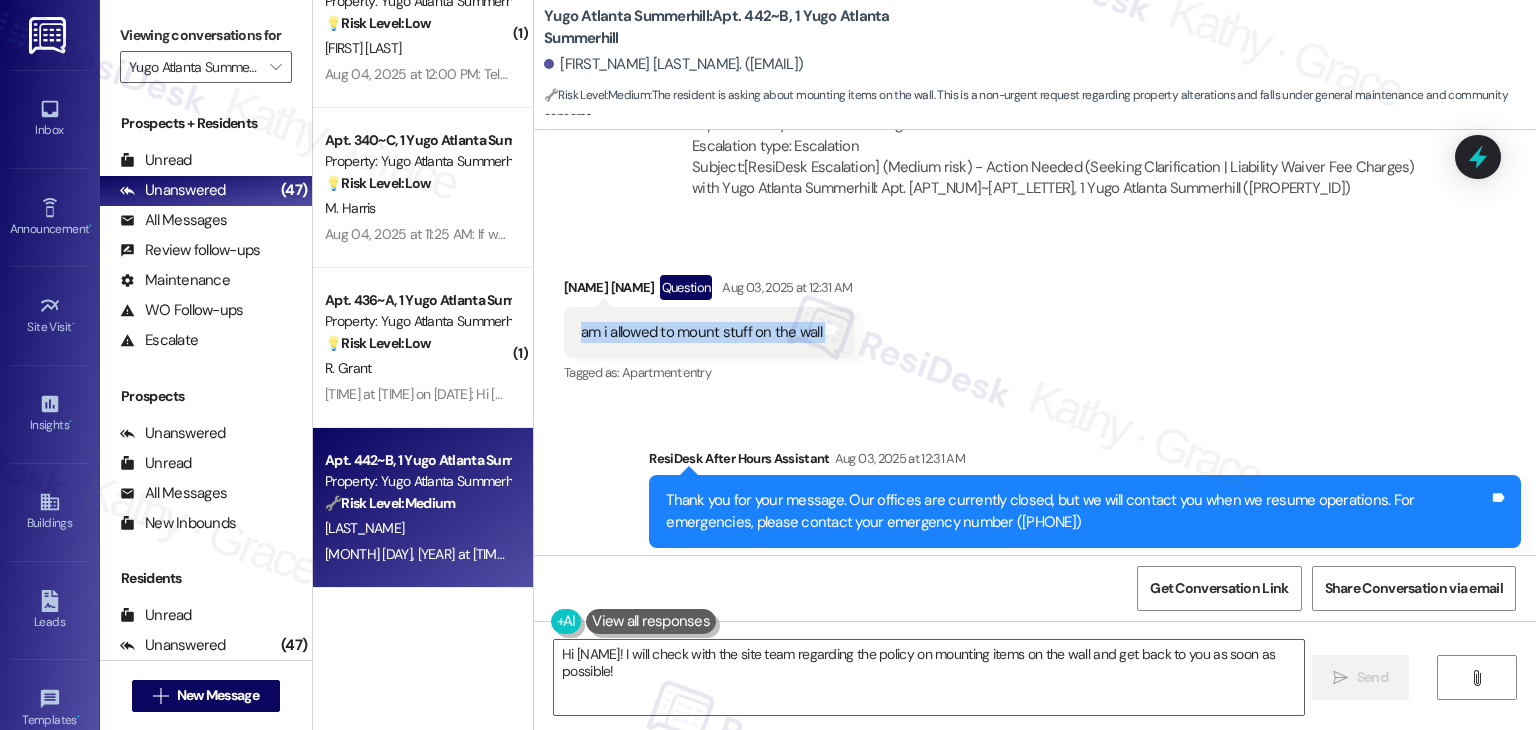 click on "am i allowed to mount stuff on the wall" at bounding box center (701, 332) 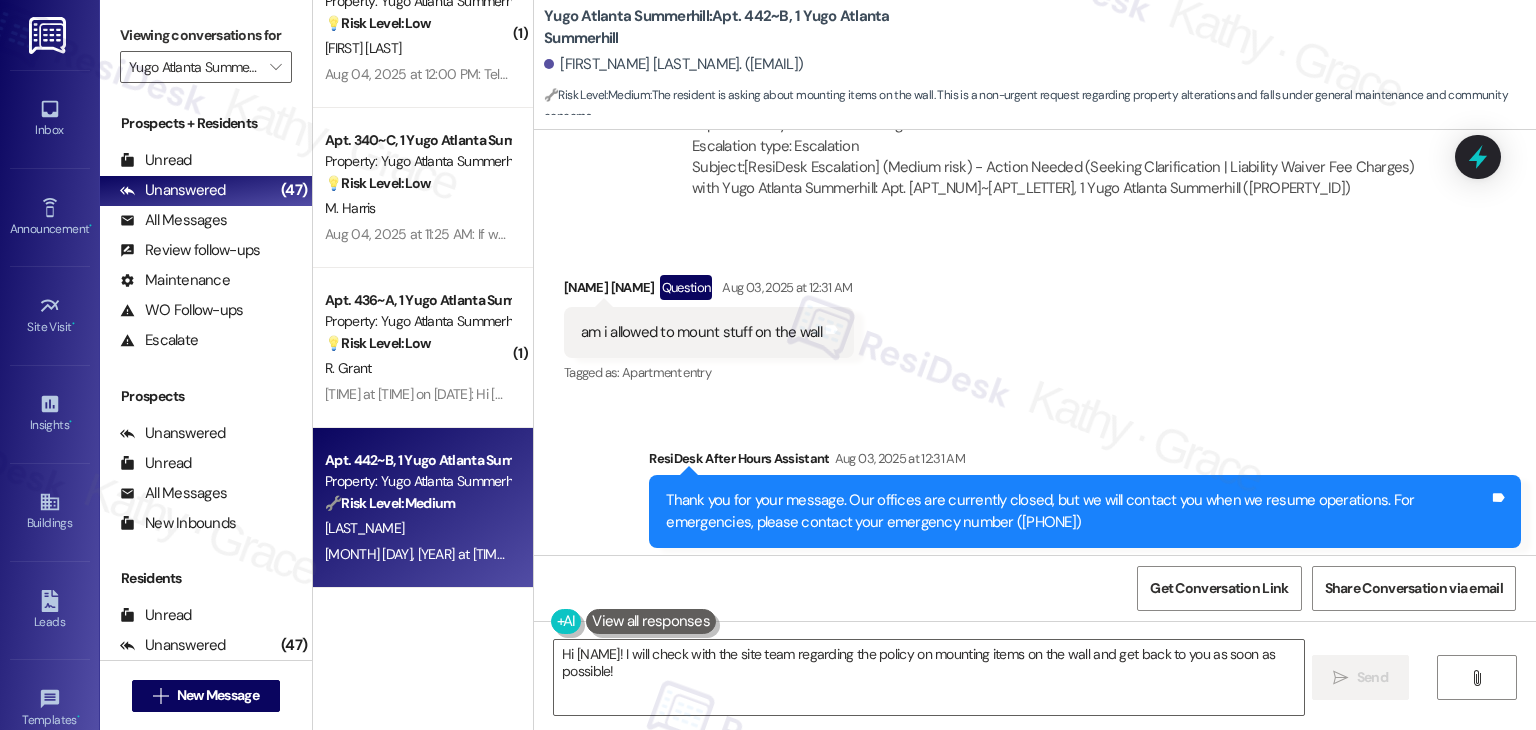 click on "[FIRST_NAME] [LAST_NAME]. ([EMAIL])" at bounding box center [673, 64] 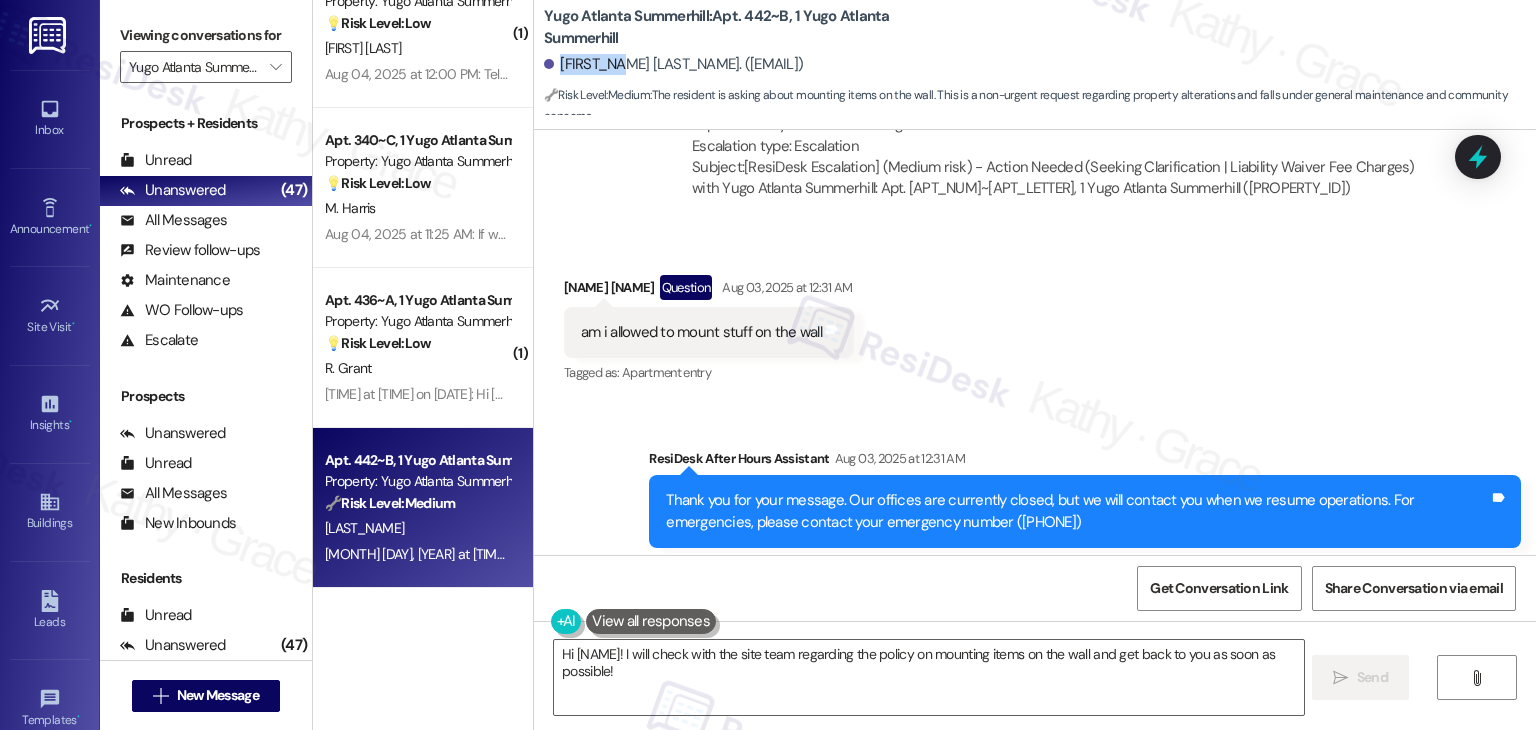 click on "[FIRST_NAME] [LAST_NAME]. ([EMAIL])" at bounding box center (673, 64) 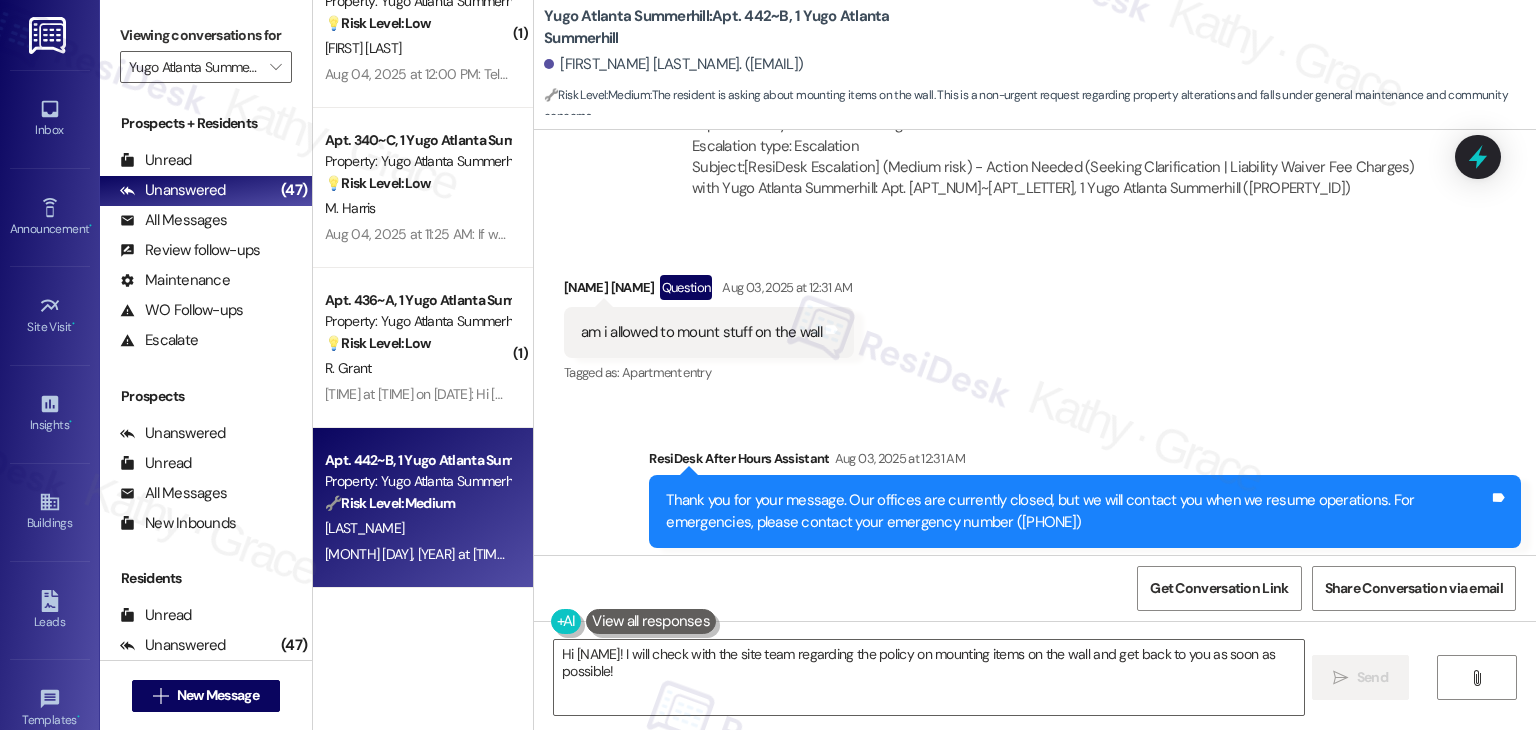 click on "Received via SMS [NAME] [NAME] Question [MONTH] [DAY], [YEAR] at [TIME] am i allowed to mount stuff on the wall Tags and notes Tagged as:   Apartment entry Click to highlight conversations about Apartment entry" at bounding box center [1035, 316] 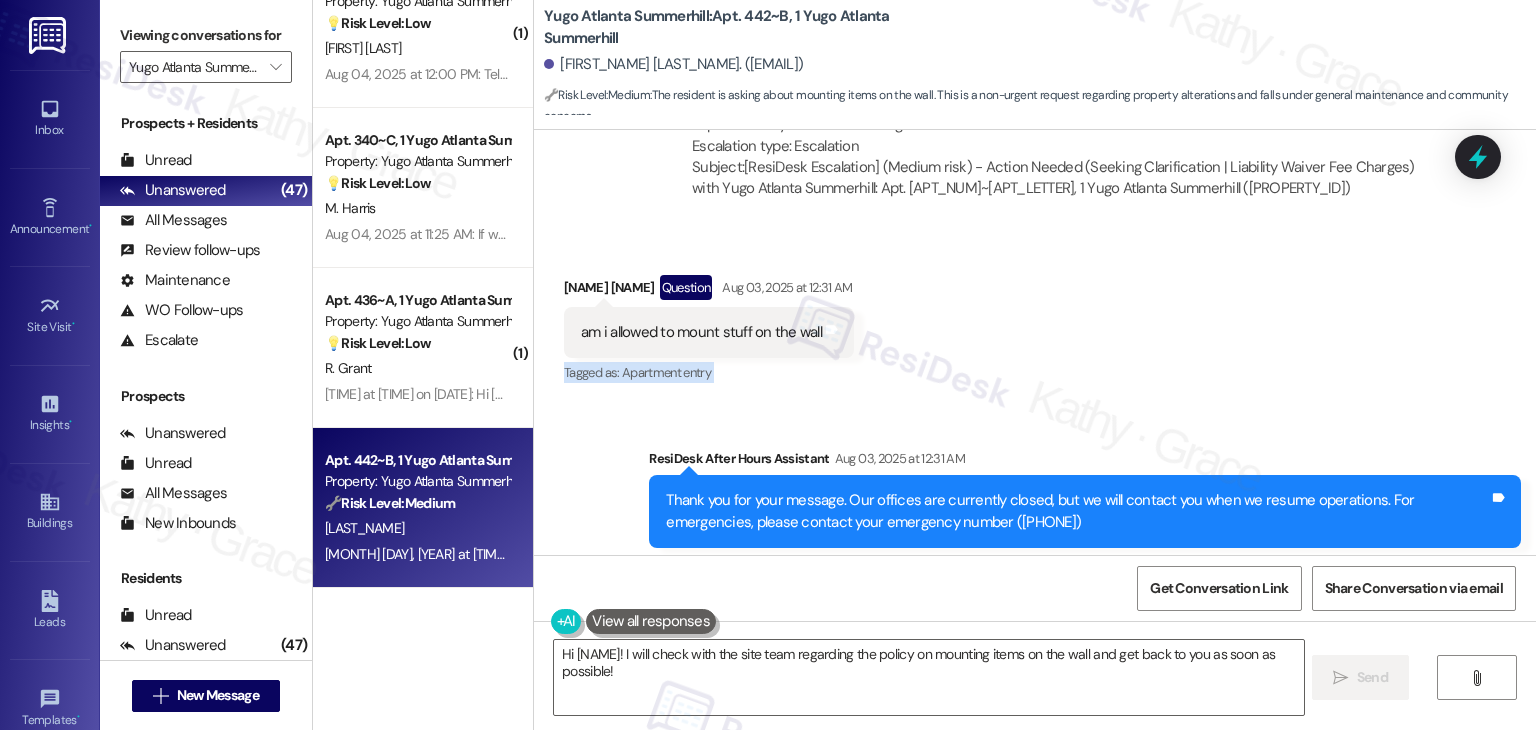 click on "Received via SMS [NAME] [NAME] Question [MONTH] [DAY], [YEAR] at [TIME] am i allowed to mount stuff on the wall Tags and notes Tagged as:   Apartment entry Click to highlight conversations about Apartment entry" at bounding box center (1035, 316) 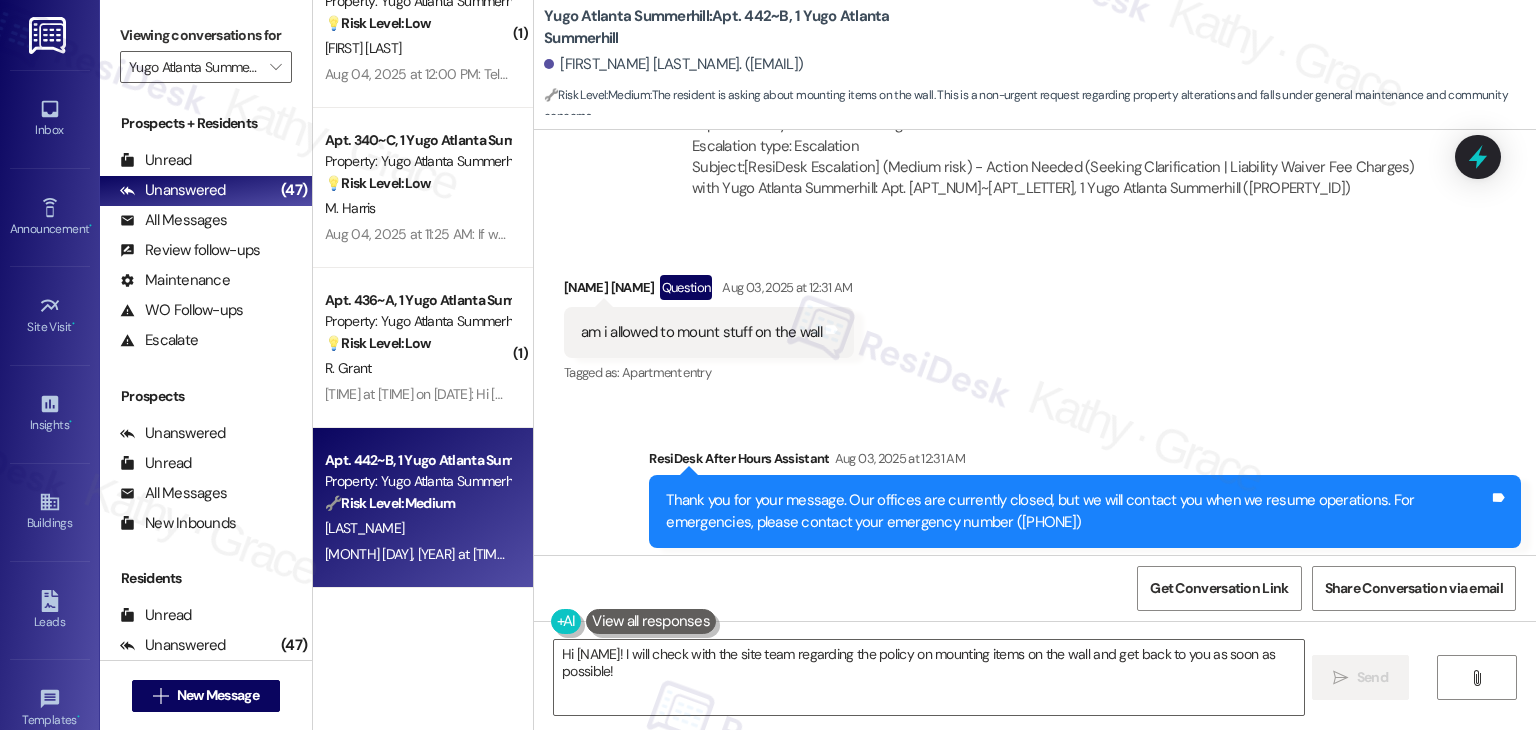 click on "Received via SMS [NAME] [NAME] Question [MONTH] [DAY], [YEAR] at [TIME] am i allowed to mount stuff on the wall Tags and notes Tagged as:   Apartment entry Click to highlight conversations about Apartment entry" at bounding box center (1035, 316) 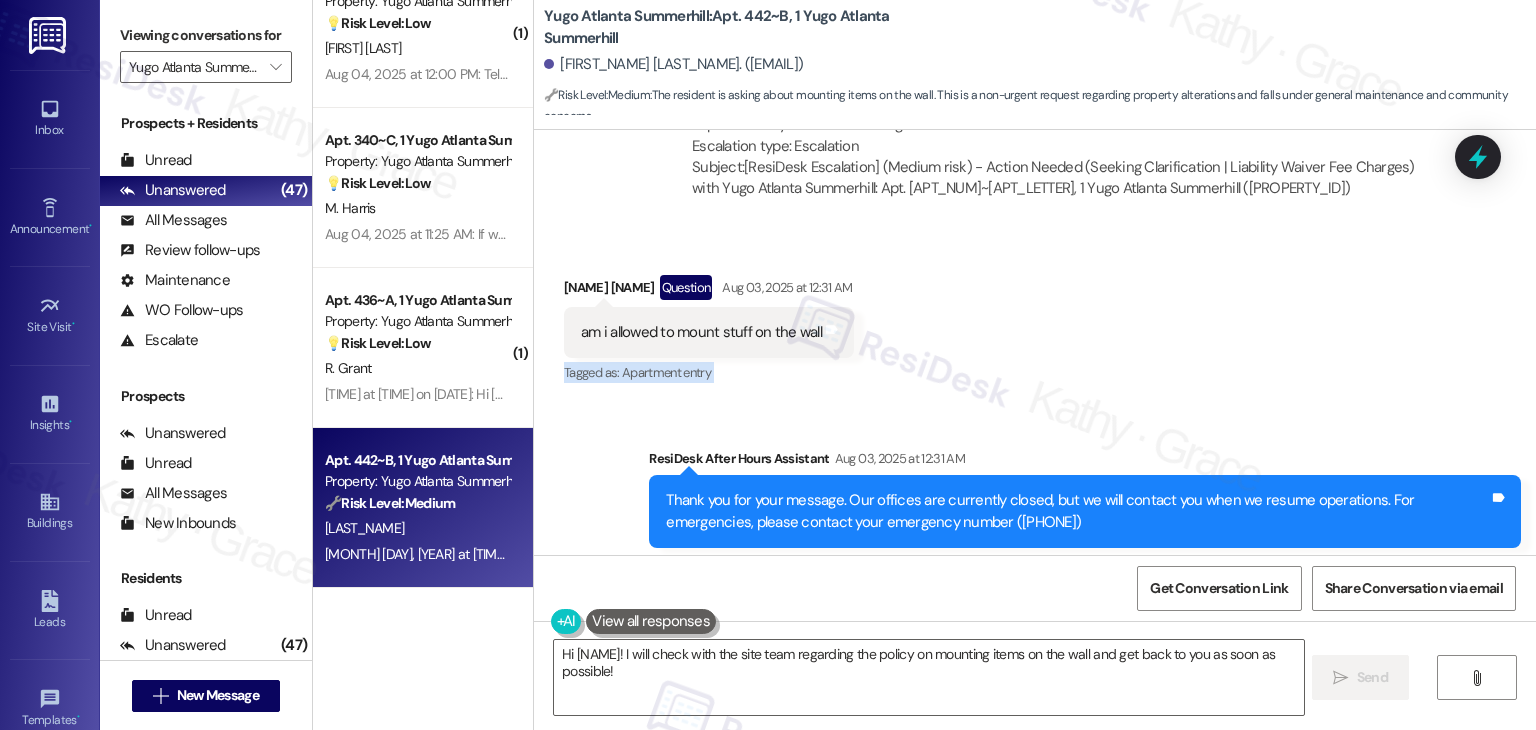 click on "Received via SMS [NAME] [NAME] Question [MONTH] [DAY], [YEAR] at [TIME] am i allowed to mount stuff on the wall Tags and notes Tagged as:   Apartment entry Click to highlight conversations about Apartment entry" at bounding box center [1035, 316] 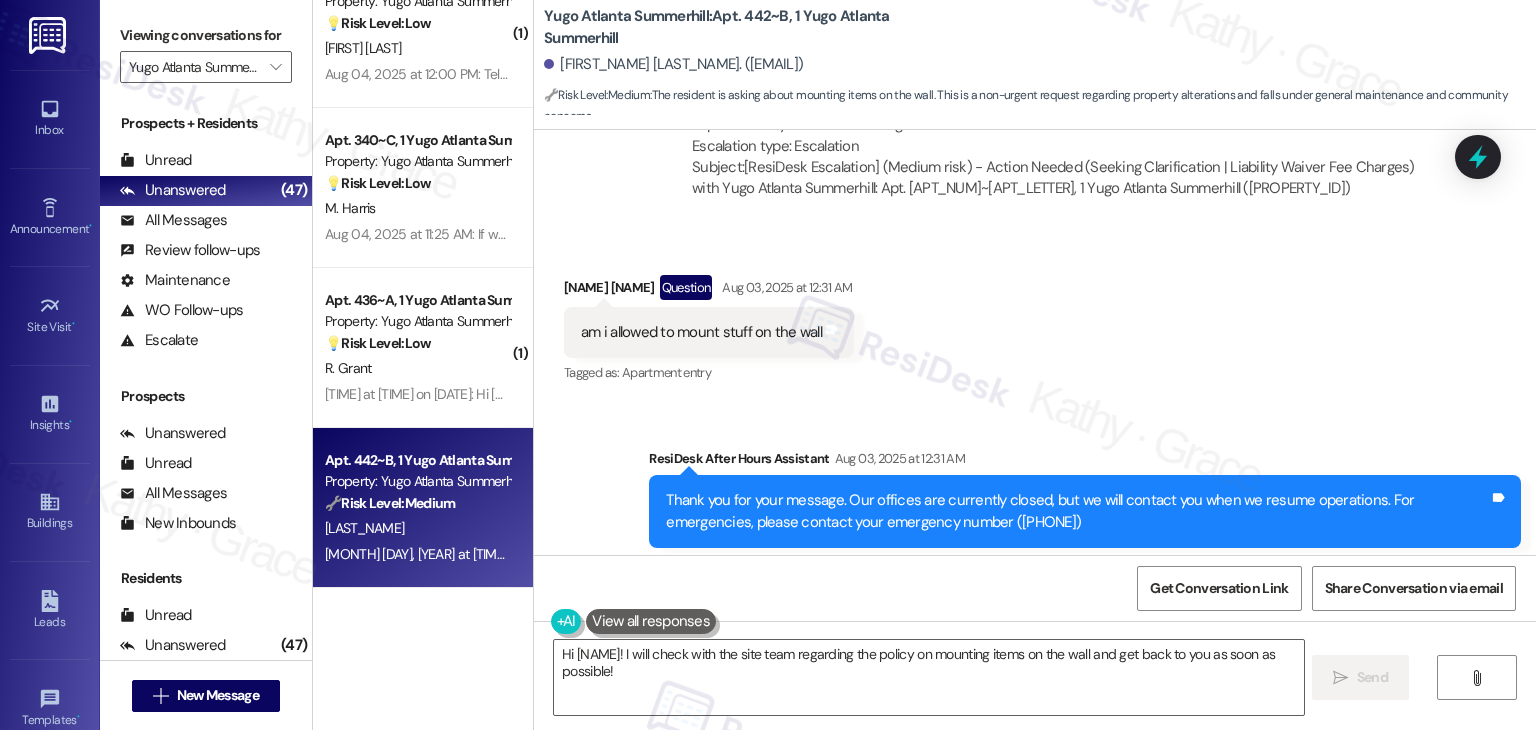 click on "Received via SMS [NAME] [NAME] Question [MONTH] [DAY], [YEAR] at [TIME] am i allowed to mount stuff on the wall Tags and notes Tagged as:   Apartment entry Click to highlight conversations about Apartment entry" at bounding box center (1035, 316) 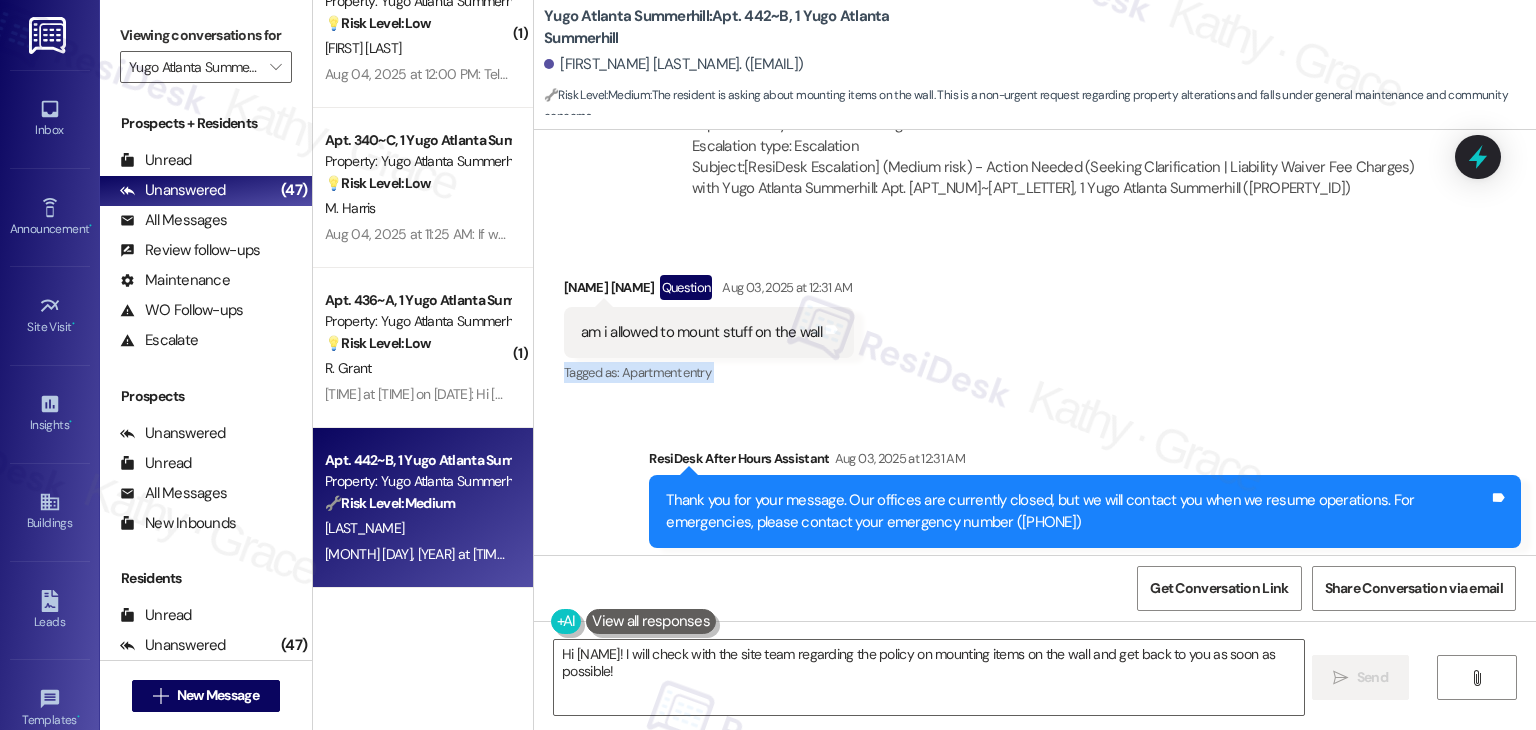 click on "Received via SMS [NAME] [NAME] Question [MONTH] [DAY], [YEAR] at [TIME] am i allowed to mount stuff on the wall Tags and notes Tagged as:   Apartment entry Click to highlight conversations about Apartment entry" at bounding box center (1035, 316) 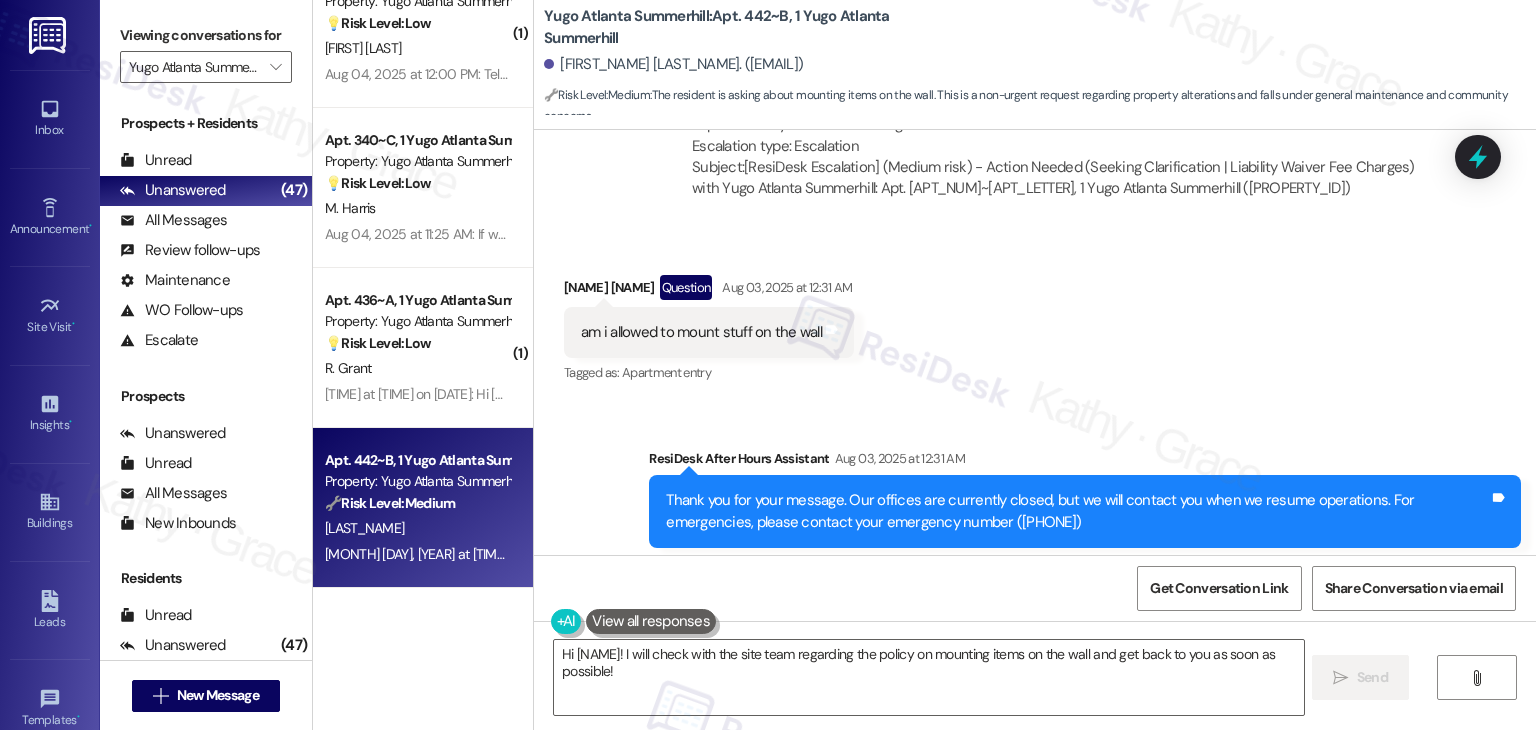 click on "Received via SMS [NAME] [NAME] Question [MONTH] [DAY], [YEAR] at [TIME] am i allowed to mount stuff on the wall Tags and notes Tagged as:   Apartment entry Click to highlight conversations about Apartment entry" at bounding box center (1035, 316) 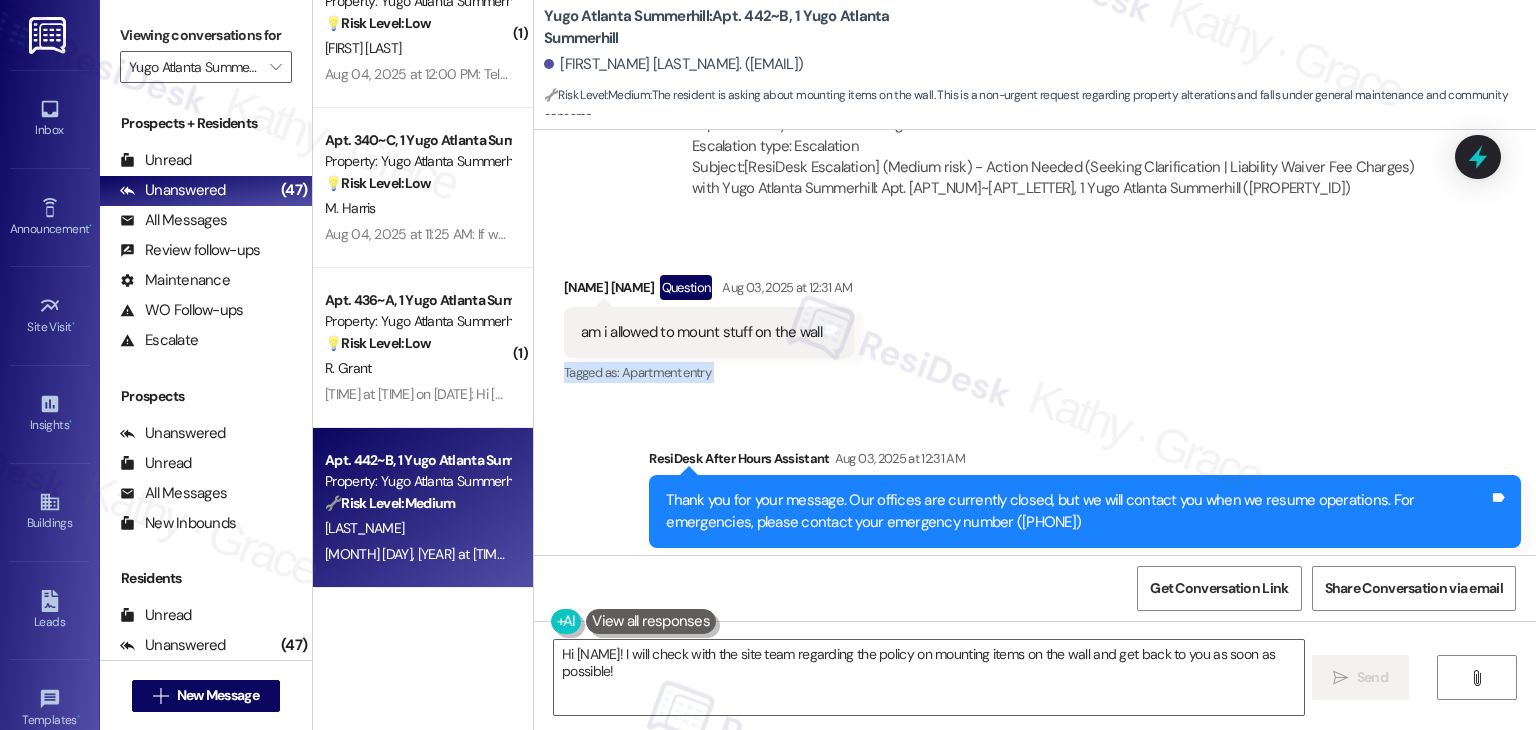 click on "Received via SMS [NAME] [NAME] Question [MONTH] [DAY], [YEAR] at [TIME] am i allowed to mount stuff on the wall Tags and notes Tagged as:   Apartment entry Click to highlight conversations about Apartment entry" at bounding box center [1035, 316] 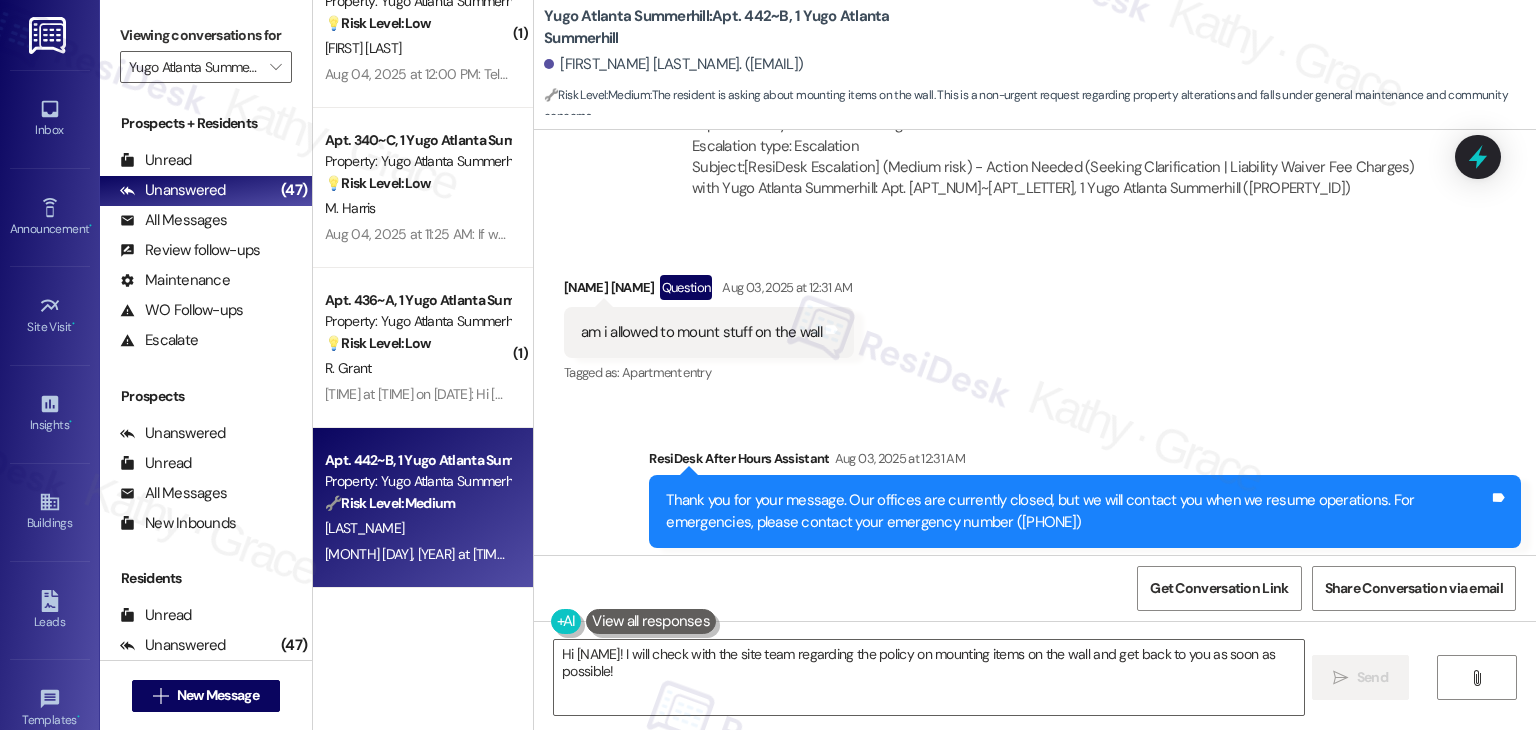 click on "Received via SMS [NAME] [NAME] Question [MONTH] [DAY], [YEAR] at [TIME] am i allowed to mount stuff on the wall Tags and notes Tagged as:   Apartment entry Click to highlight conversations about Apartment entry" at bounding box center (1035, 316) 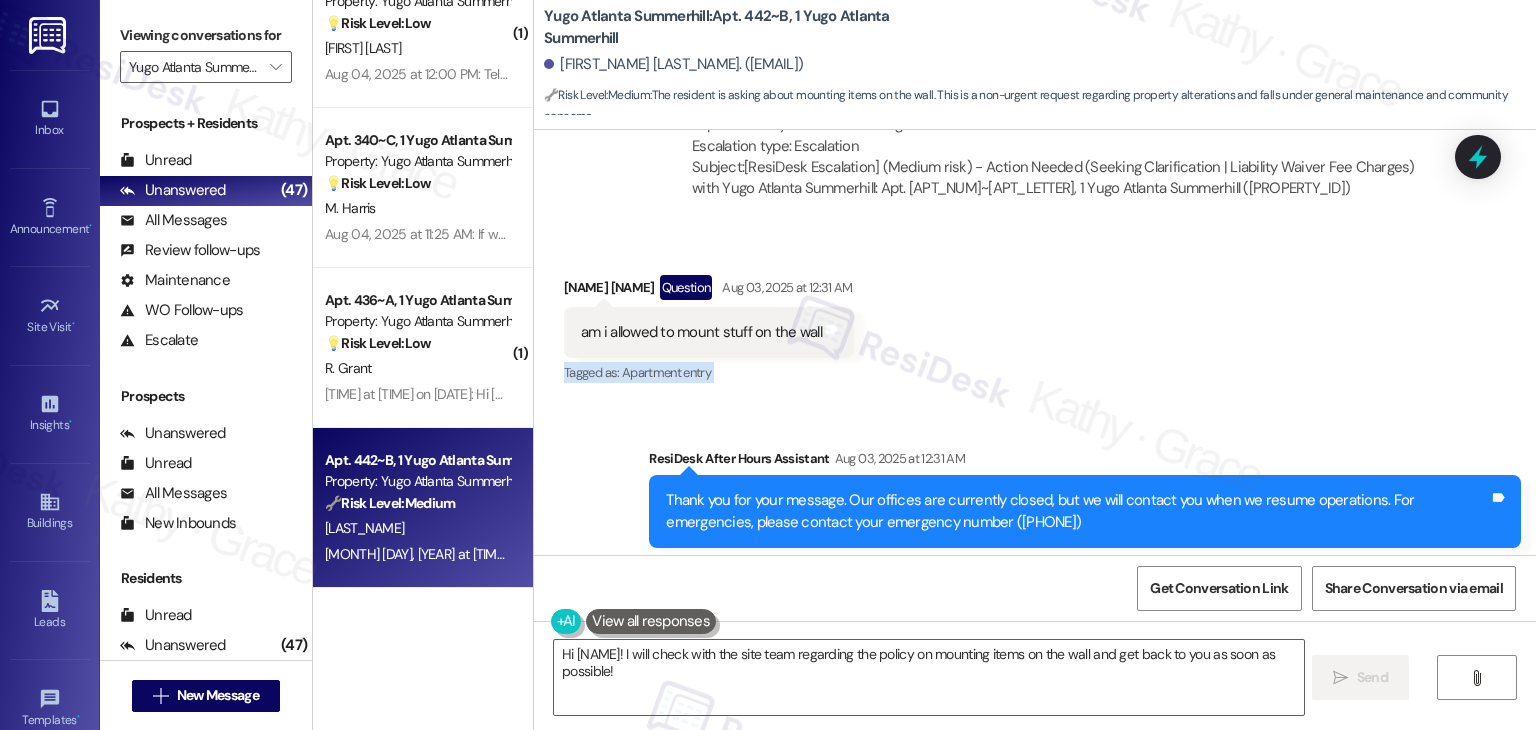 click on "Received via SMS [NAME] [NAME] Question [MONTH] [DAY], [YEAR] at [TIME] am i allowed to mount stuff on the wall Tags and notes Tagged as:   Apartment entry Click to highlight conversations about Apartment entry" at bounding box center (1035, 316) 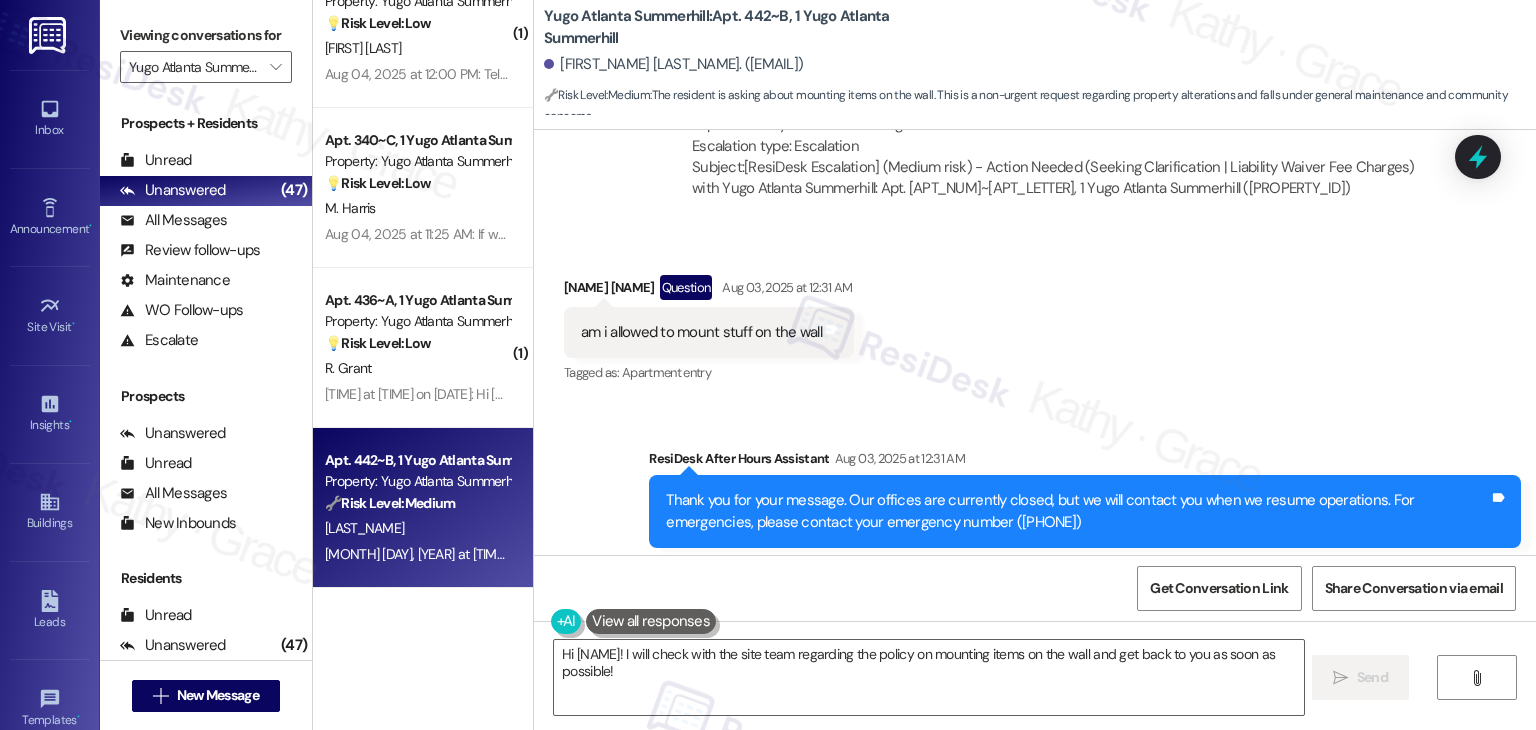 click on "Received via SMS [NAME] [NAME] Question [MONTH] [DAY], [YEAR] at [TIME] am i allowed to mount stuff on the wall Tags and notes Tagged as:   Apartment entry Click to highlight conversations about Apartment entry" at bounding box center (1035, 316) 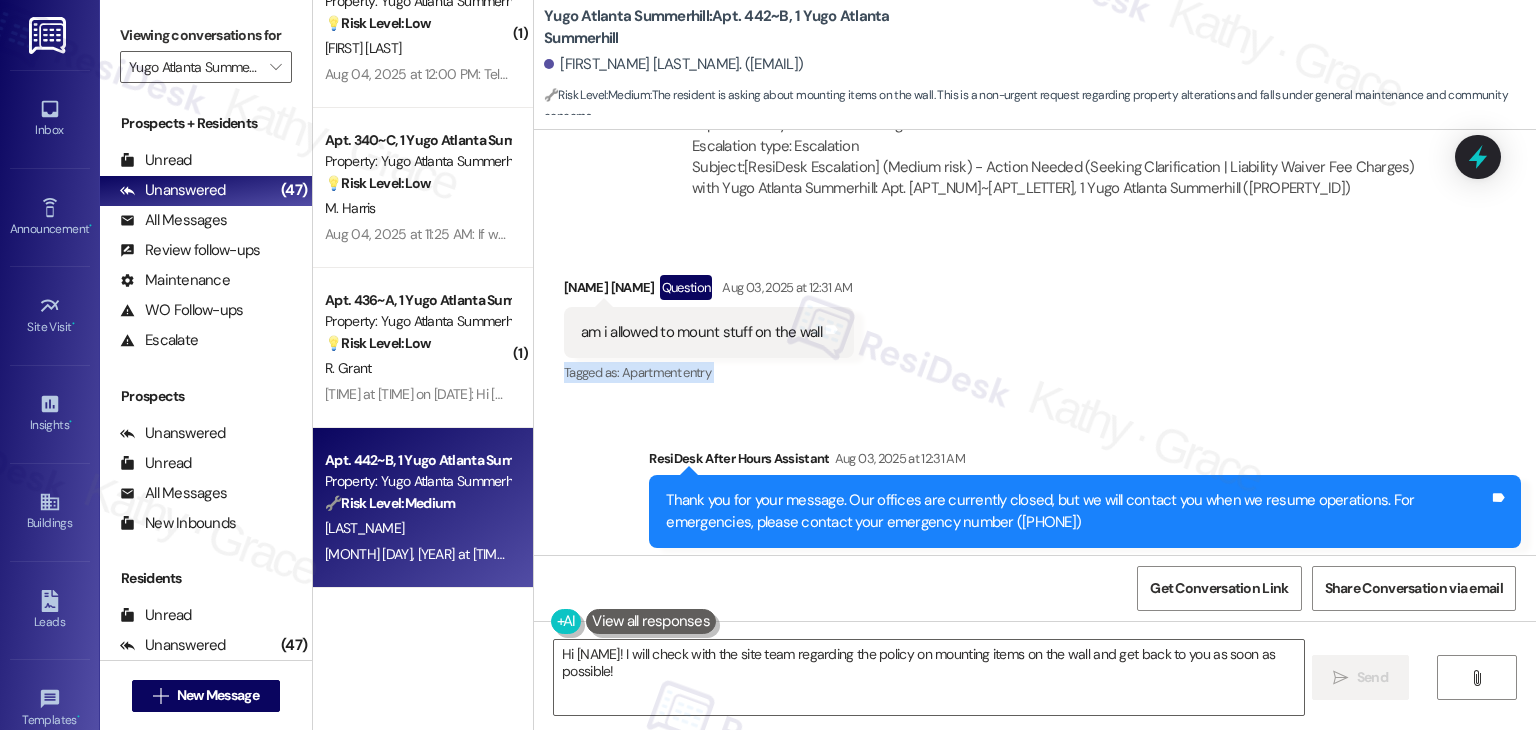 click on "Received via SMS [NAME] [NAME] Question [MONTH] [DAY], [YEAR] at [TIME] am i allowed to mount stuff on the wall Tags and notes Tagged as:   Apartment entry Click to highlight conversations about Apartment entry" at bounding box center (1035, 316) 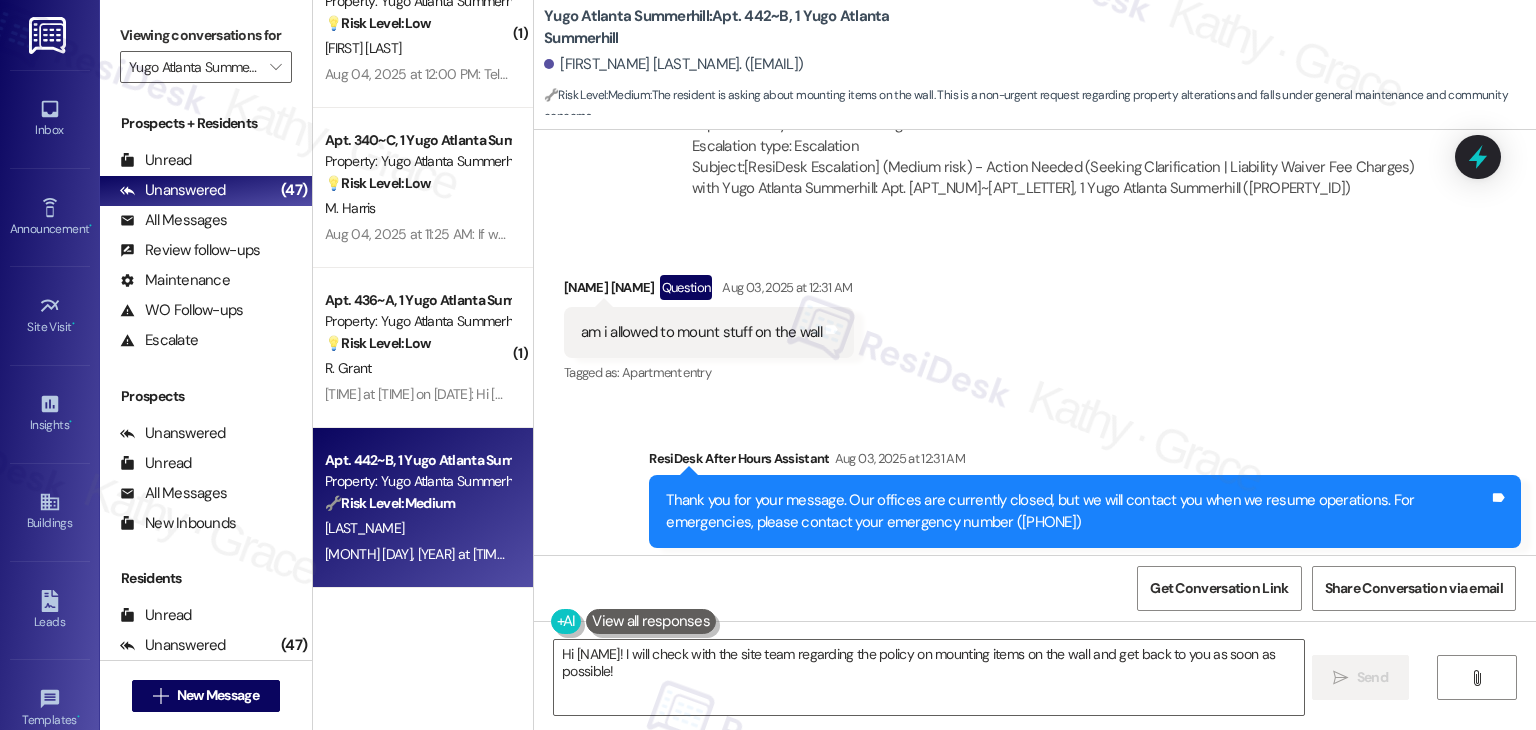 click on "Received via SMS [NAME] [NAME] Question [MONTH] [DAY], [YEAR] at [TIME] am i allowed to mount stuff on the wall Tags and notes Tagged as:   Apartment entry Click to highlight conversations about Apartment entry" at bounding box center (1035, 316) 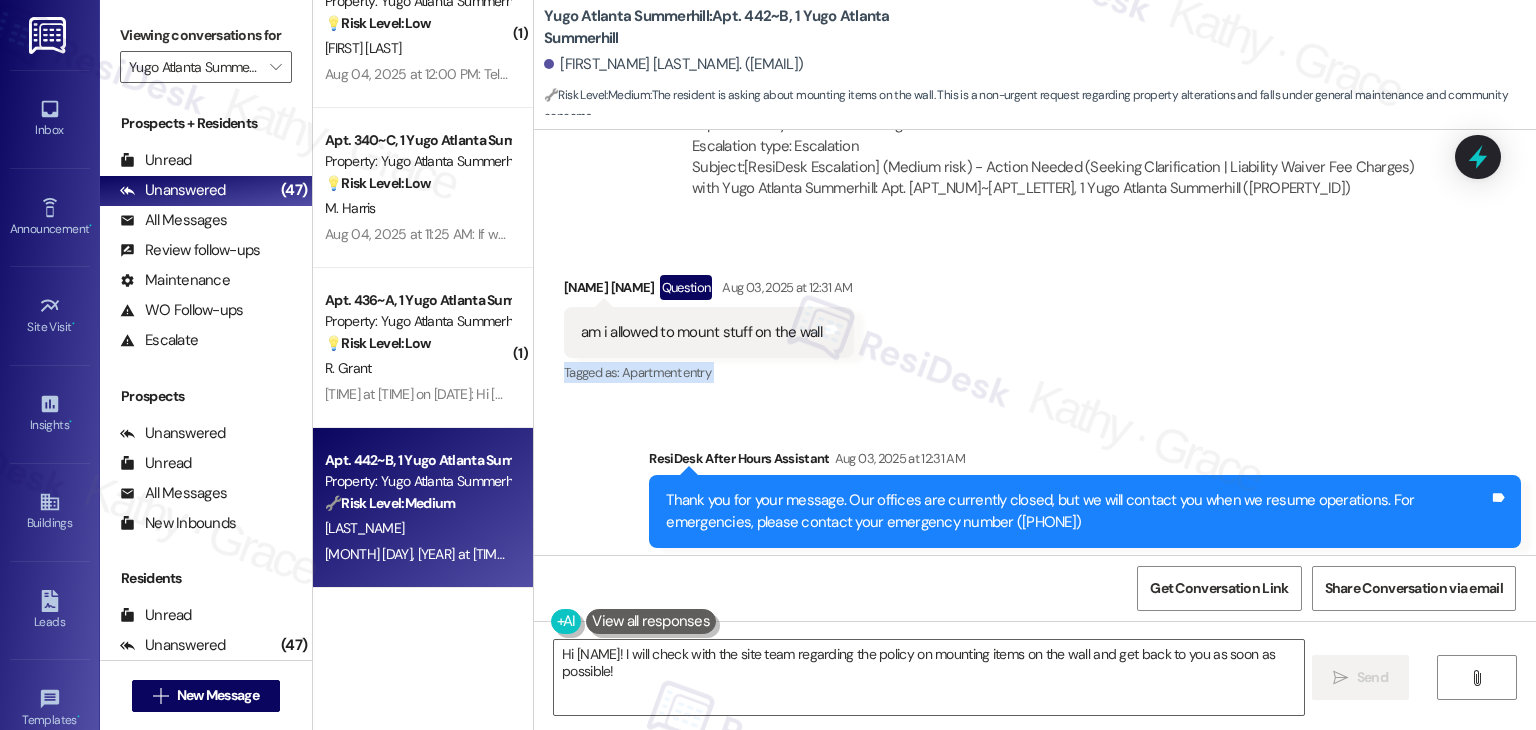 click on "Received via SMS [NAME] [NAME] Question [MONTH] [DAY], [YEAR] at [TIME] am i allowed to mount stuff on the wall Tags and notes Tagged as:   Apartment entry Click to highlight conversations about Apartment entry" at bounding box center [1035, 316] 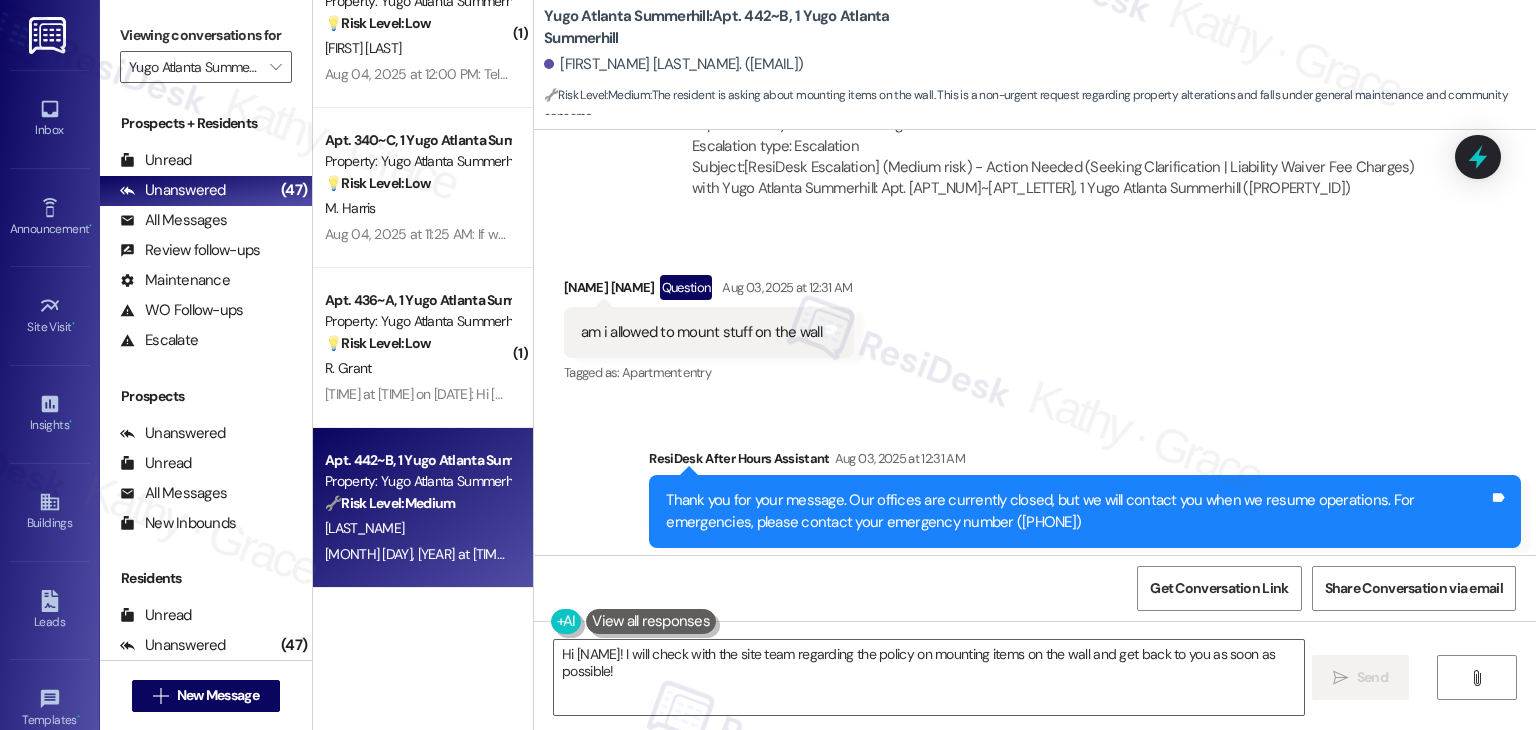 click on "Received via SMS [NAME] [NAME] Question [MONTH] [DAY], [YEAR] at [TIME] am i allowed to mount stuff on the wall Tags and notes Tagged as:   Apartment entry Click to highlight conversations about Apartment entry" at bounding box center [1035, 316] 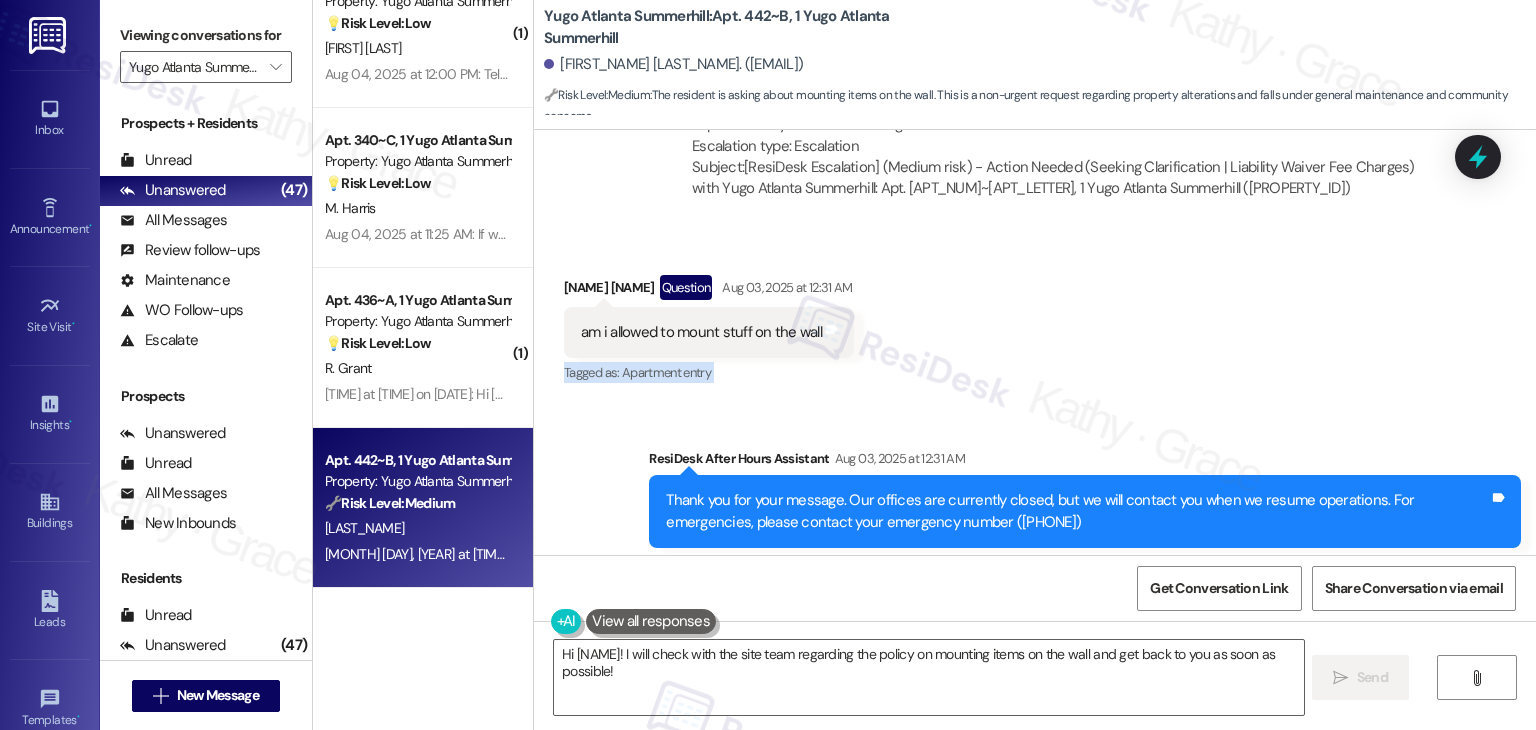click on "Received via SMS [NAME] [NAME] Question [MONTH] [DAY], [YEAR] at [TIME] am i allowed to mount stuff on the wall Tags and notes Tagged as:   Apartment entry Click to highlight conversations about Apartment entry" at bounding box center [1035, 316] 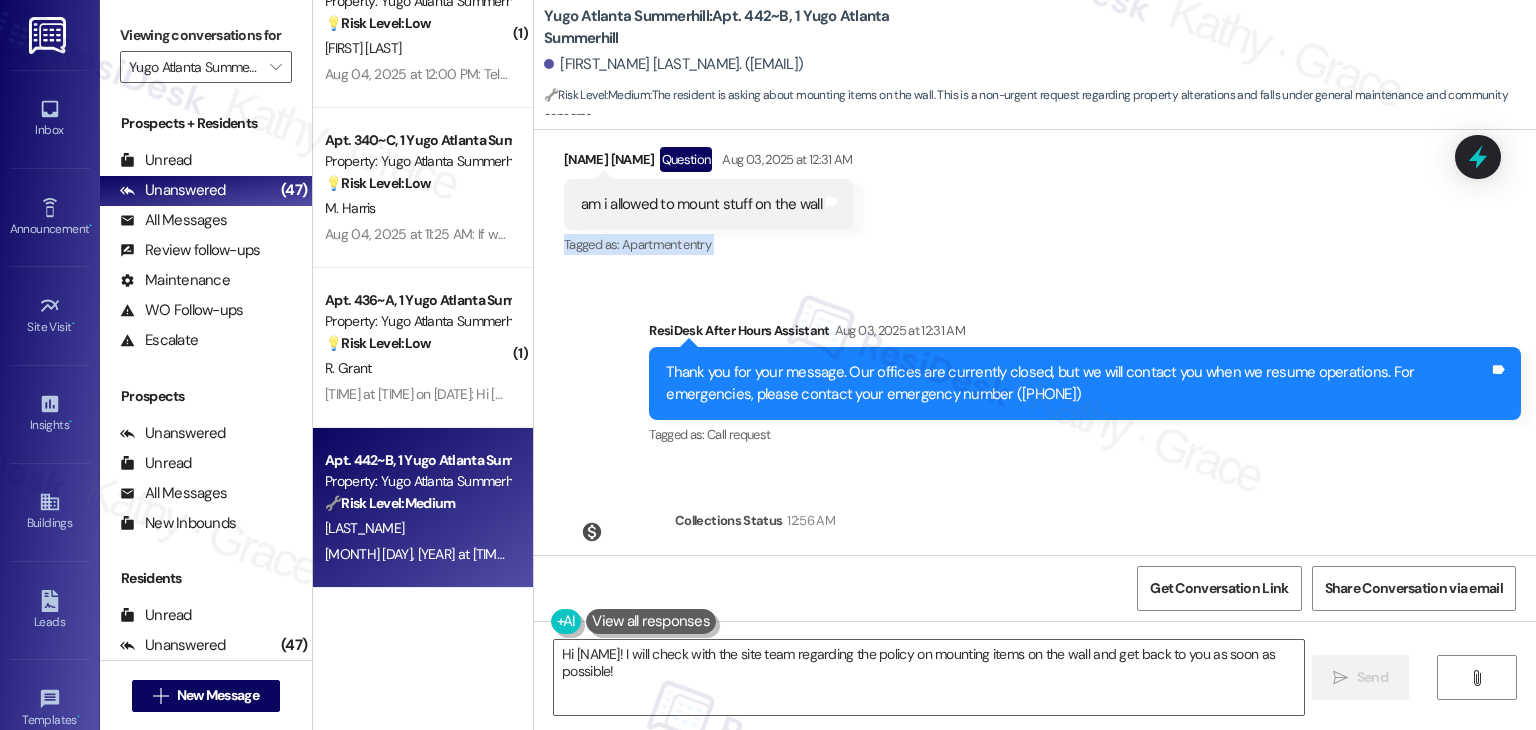 scroll, scrollTop: 7672, scrollLeft: 0, axis: vertical 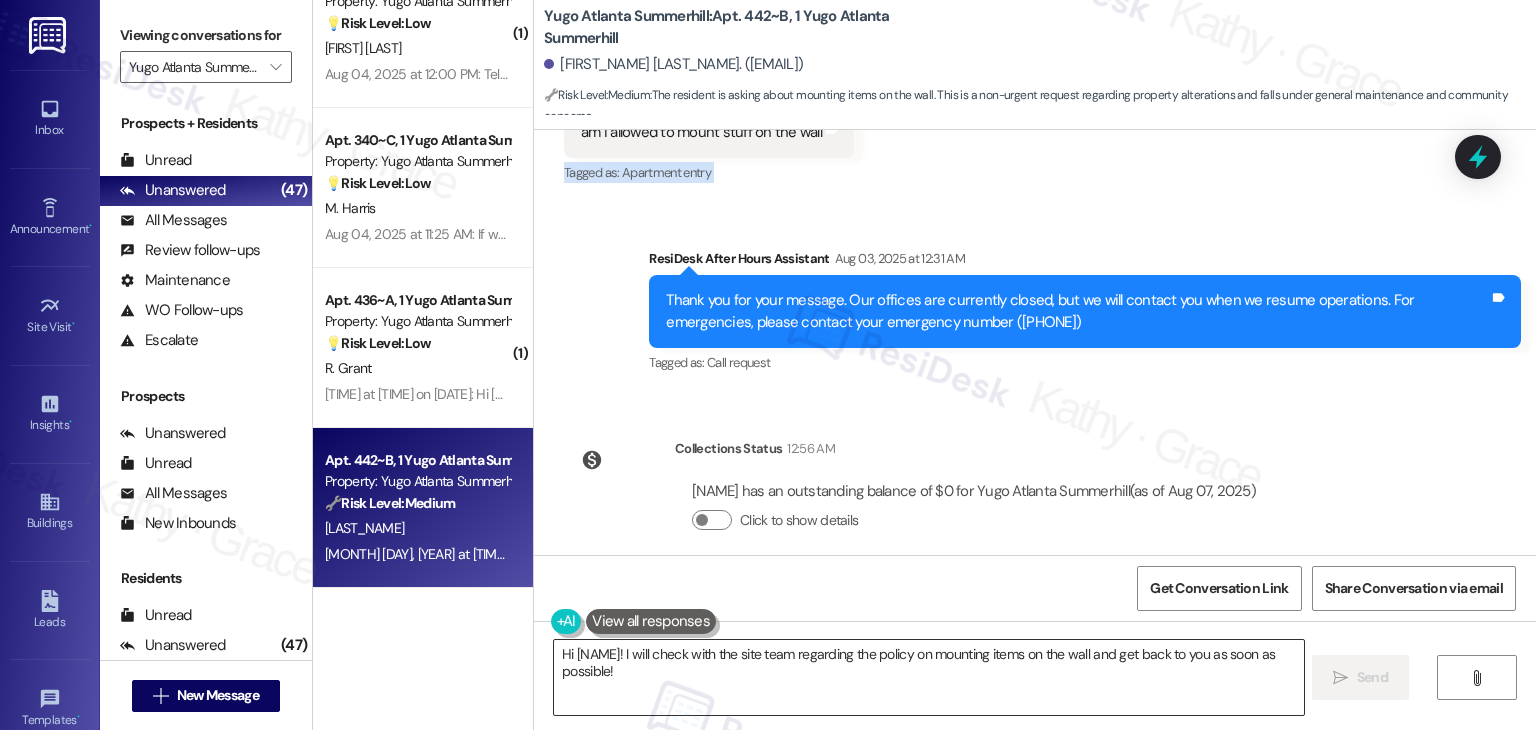 click on "Hi [NAME]! I will check with the site team regarding the policy on mounting items on the wall and get back to you as soon as possible!" at bounding box center [928, 677] 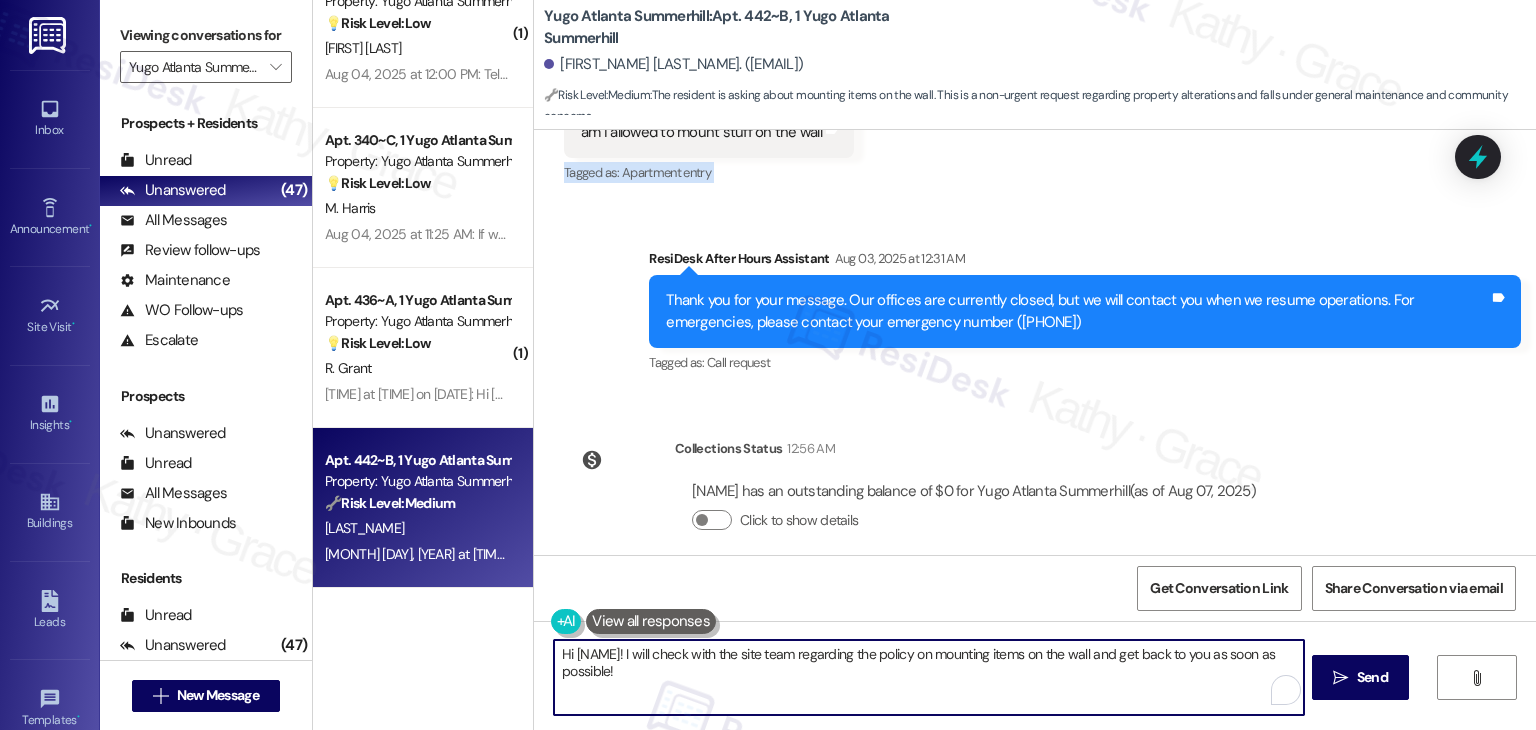 click on "Hi [NAME]! I will check with the site team regarding the policy on mounting items on the wall and get back to you as soon as possible!" at bounding box center (928, 677) 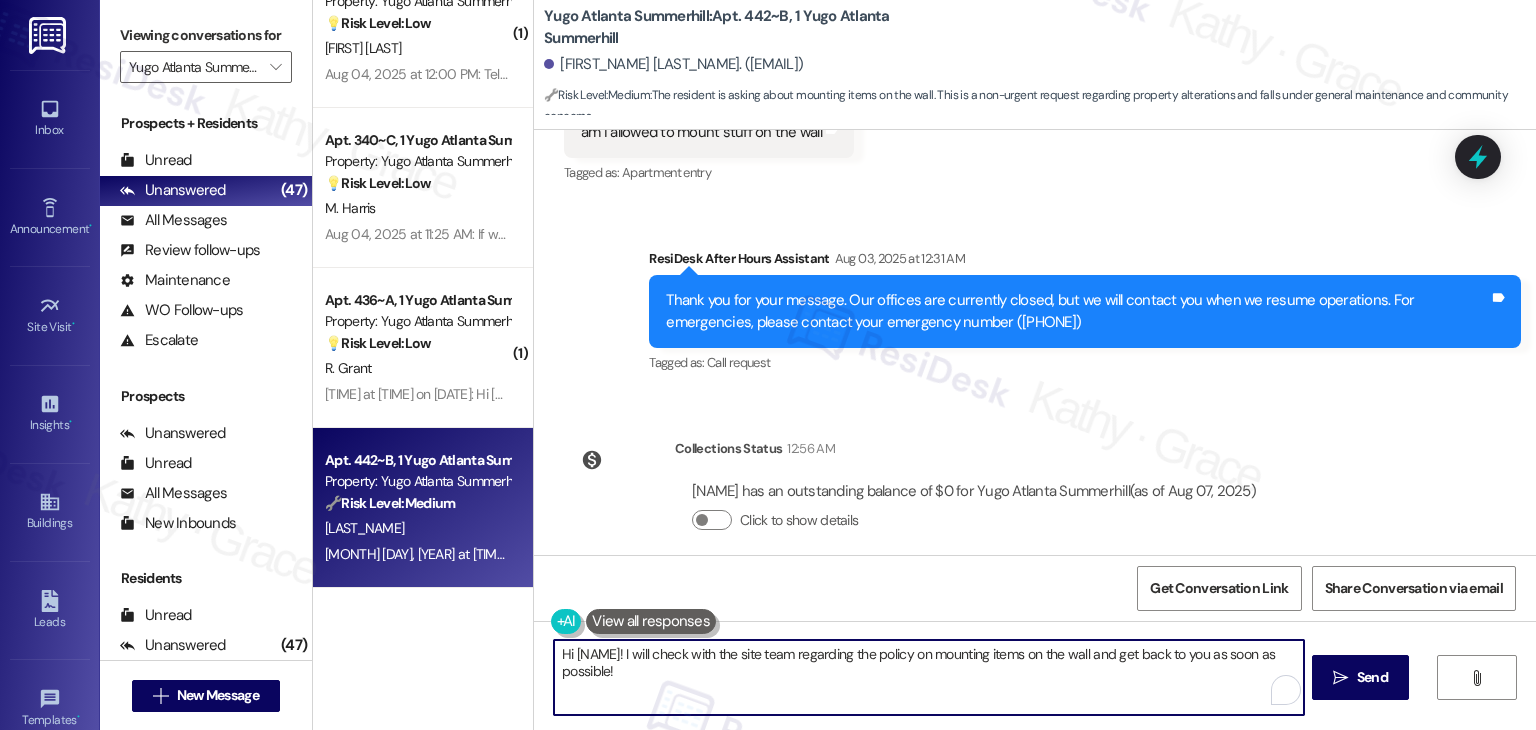 paste on "[NAME]! It depends on what you’re planning to mount—some items may not be allowed or could require special care to avoid damage. Can you let me know what kind of things you’re thinking of mounting? I’ll check with the site team and get back to you with the details" 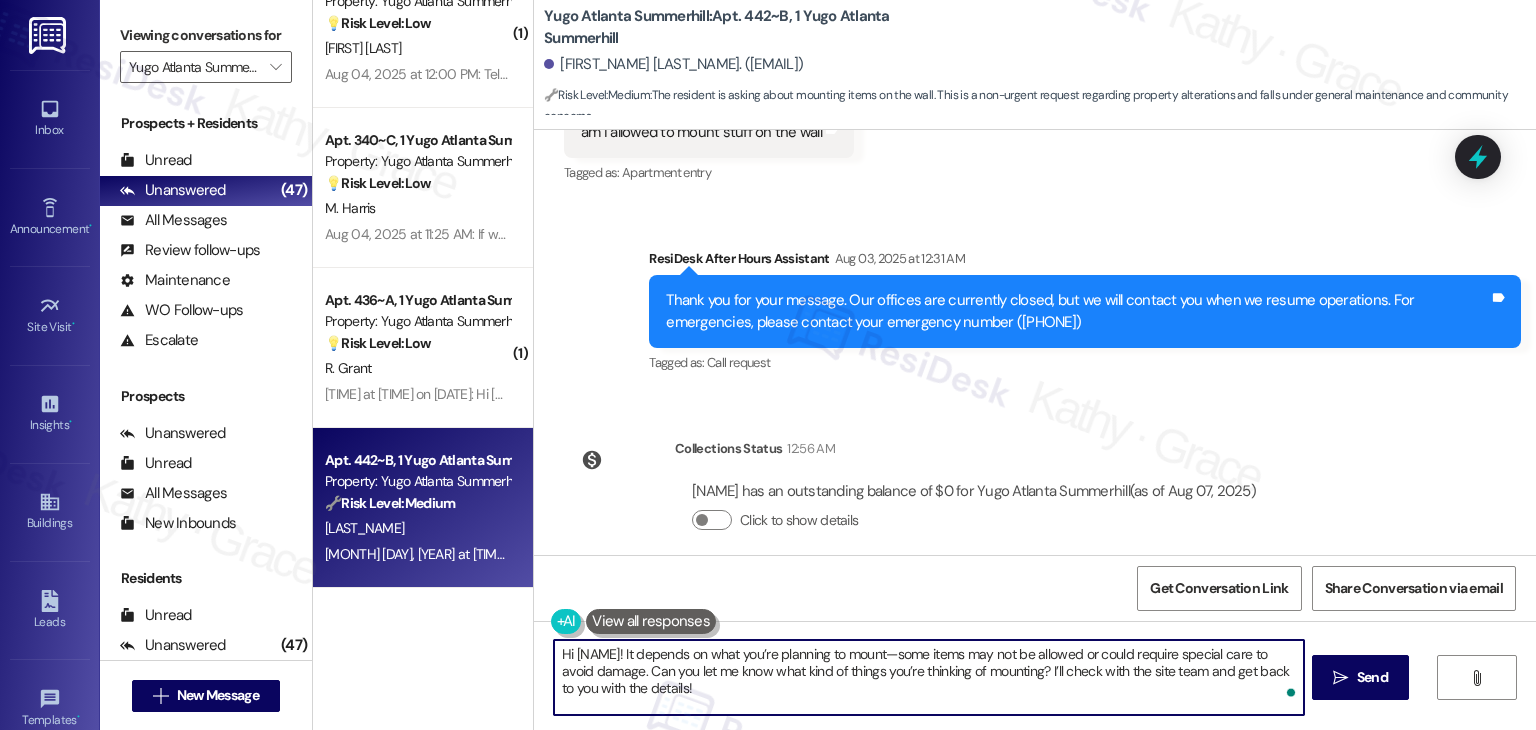type on "Hi [NAME]! It depends on what you’re planning to mount—some items may not be allowed or could require special care to avoid damage. Can you let me know what kind of things you’re thinking of mounting? I’ll check with the site team and get back to you with the details!" 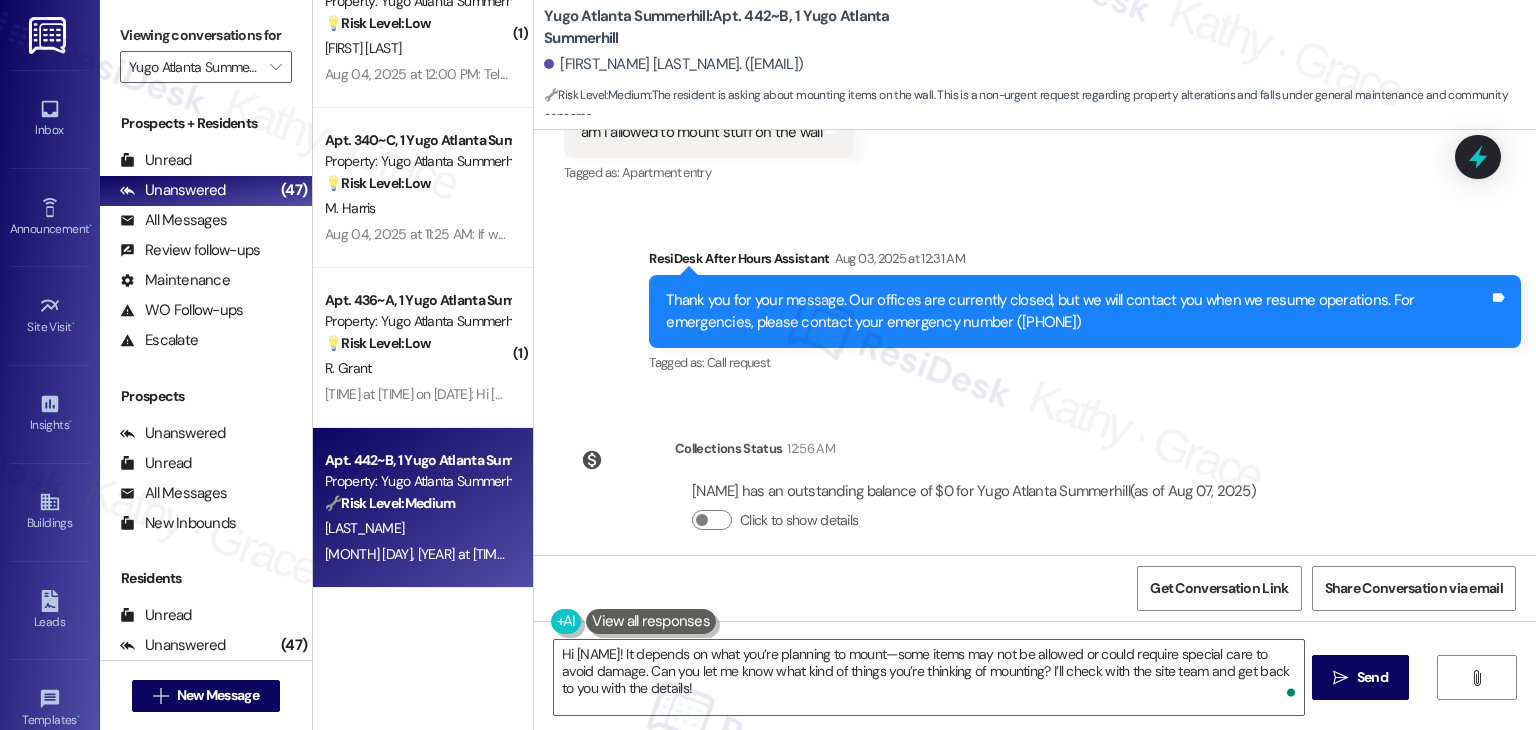 click on "[FIRST_NAME] [LAST_NAME]. ([EMAIL])" at bounding box center [974, 514] 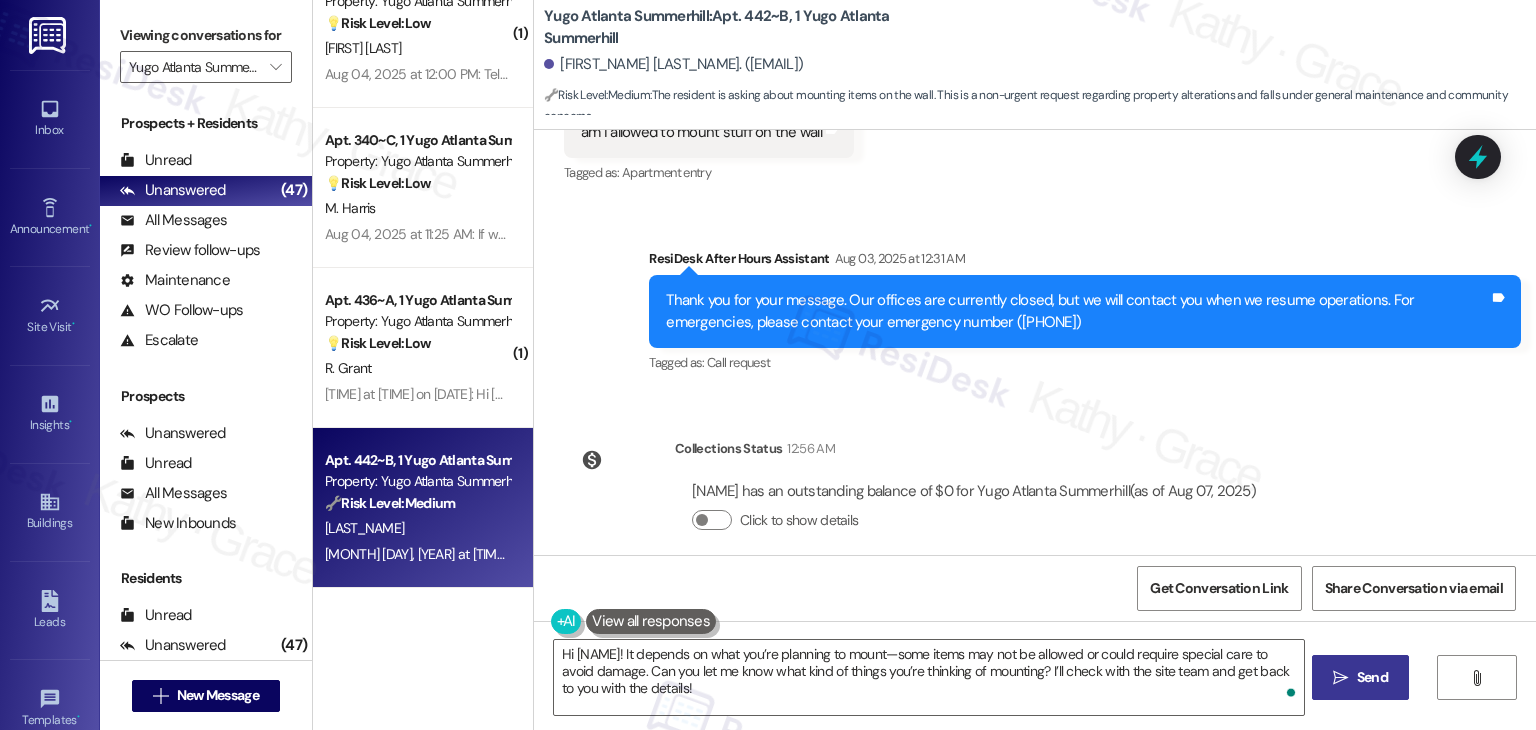 click on "Send" at bounding box center (1372, 677) 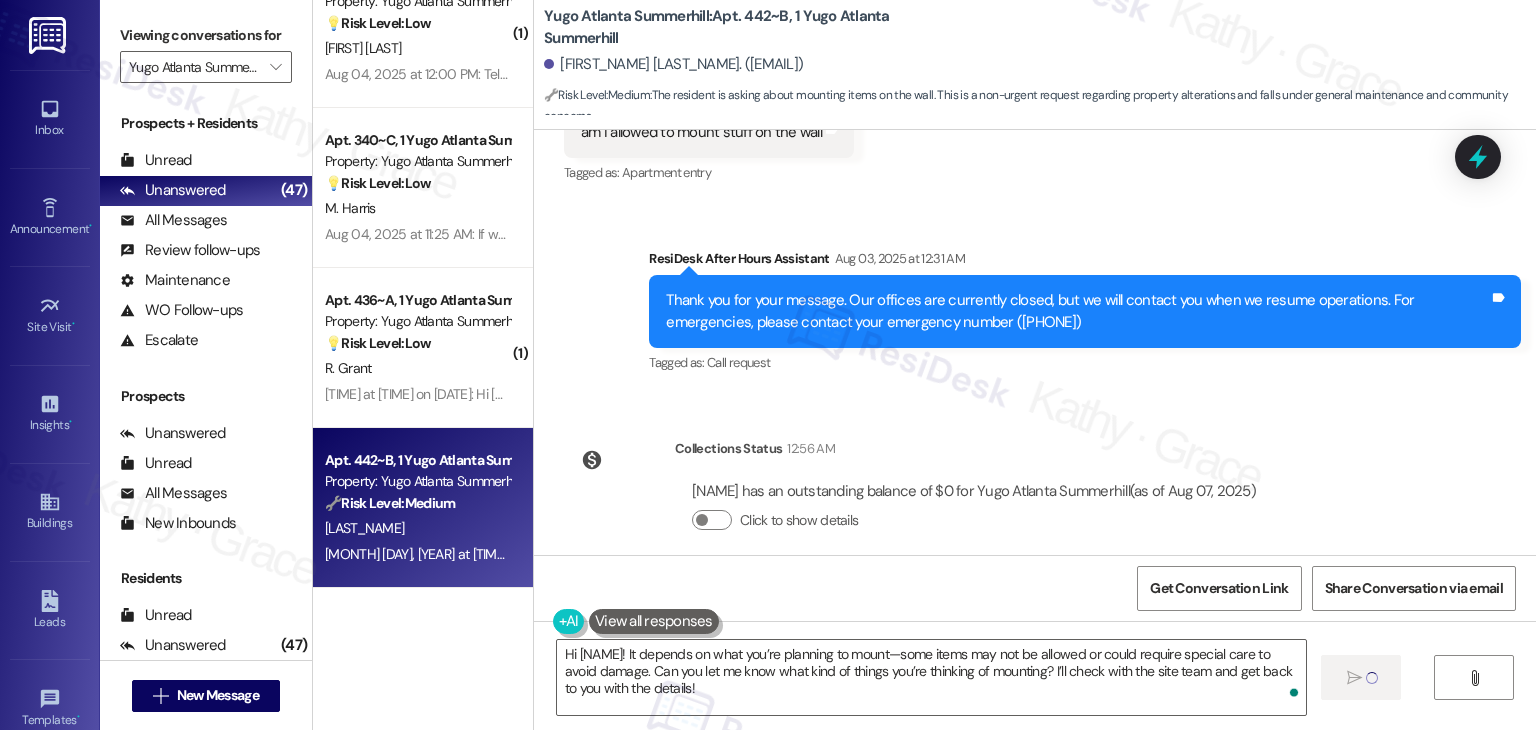 type 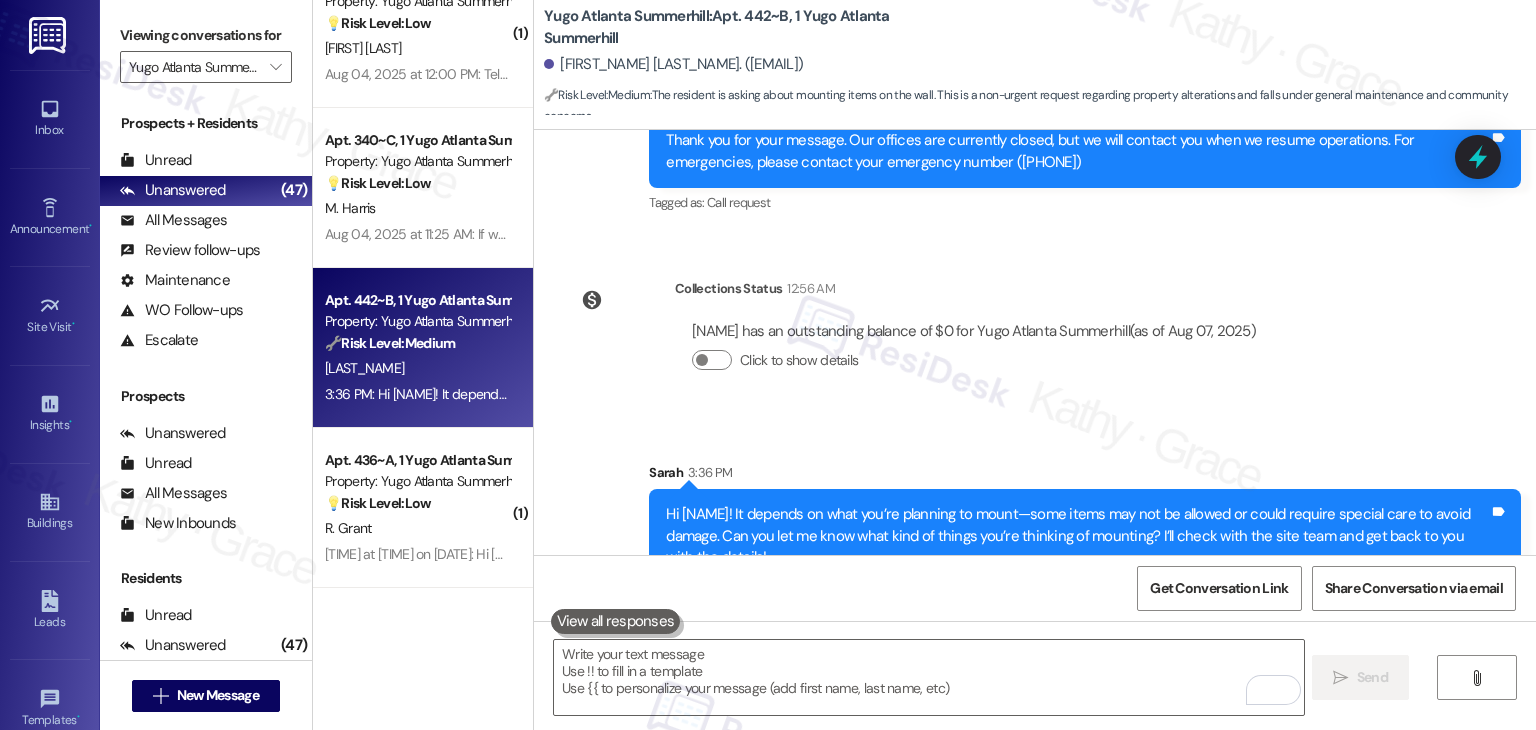 scroll, scrollTop: 7855, scrollLeft: 0, axis: vertical 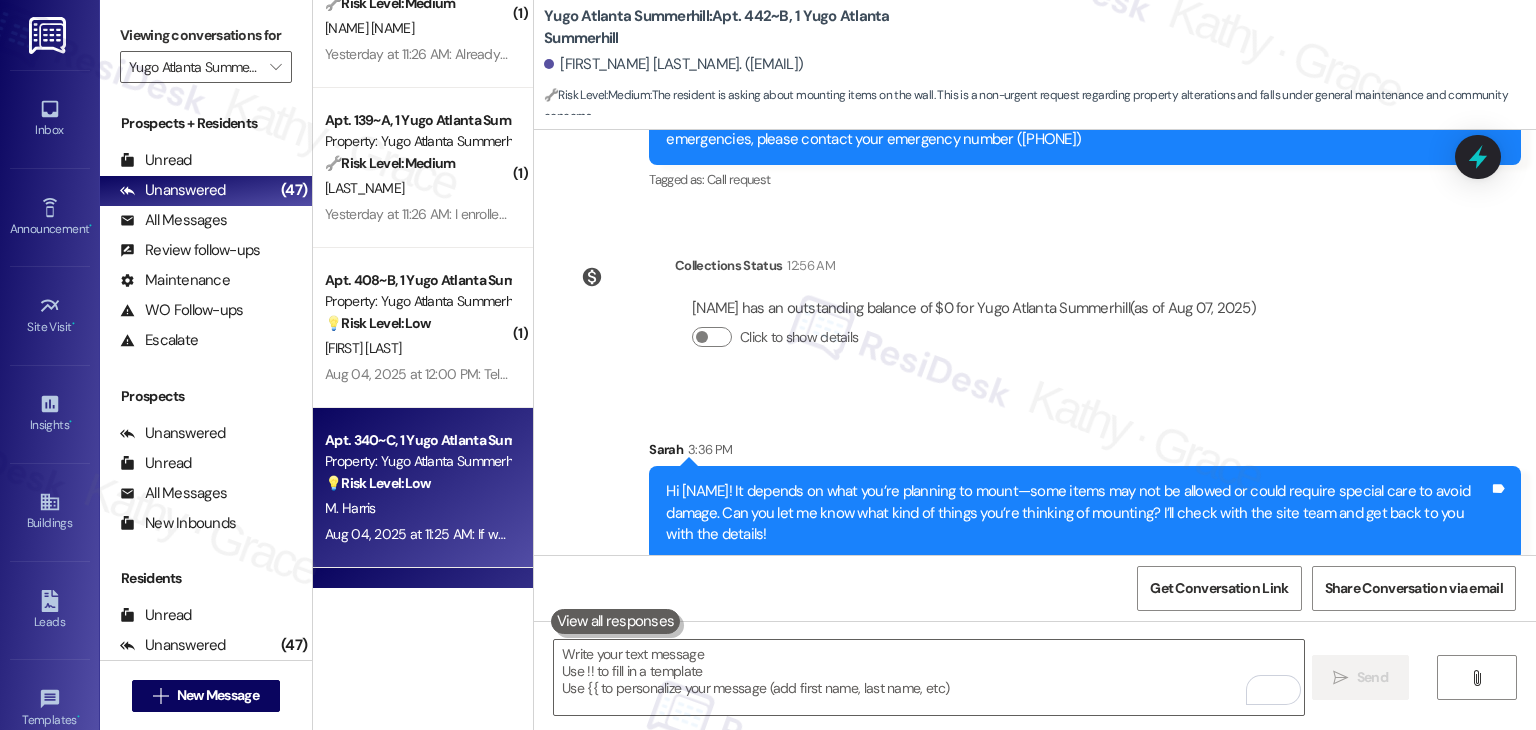click on "M. Harris" at bounding box center [417, 508] 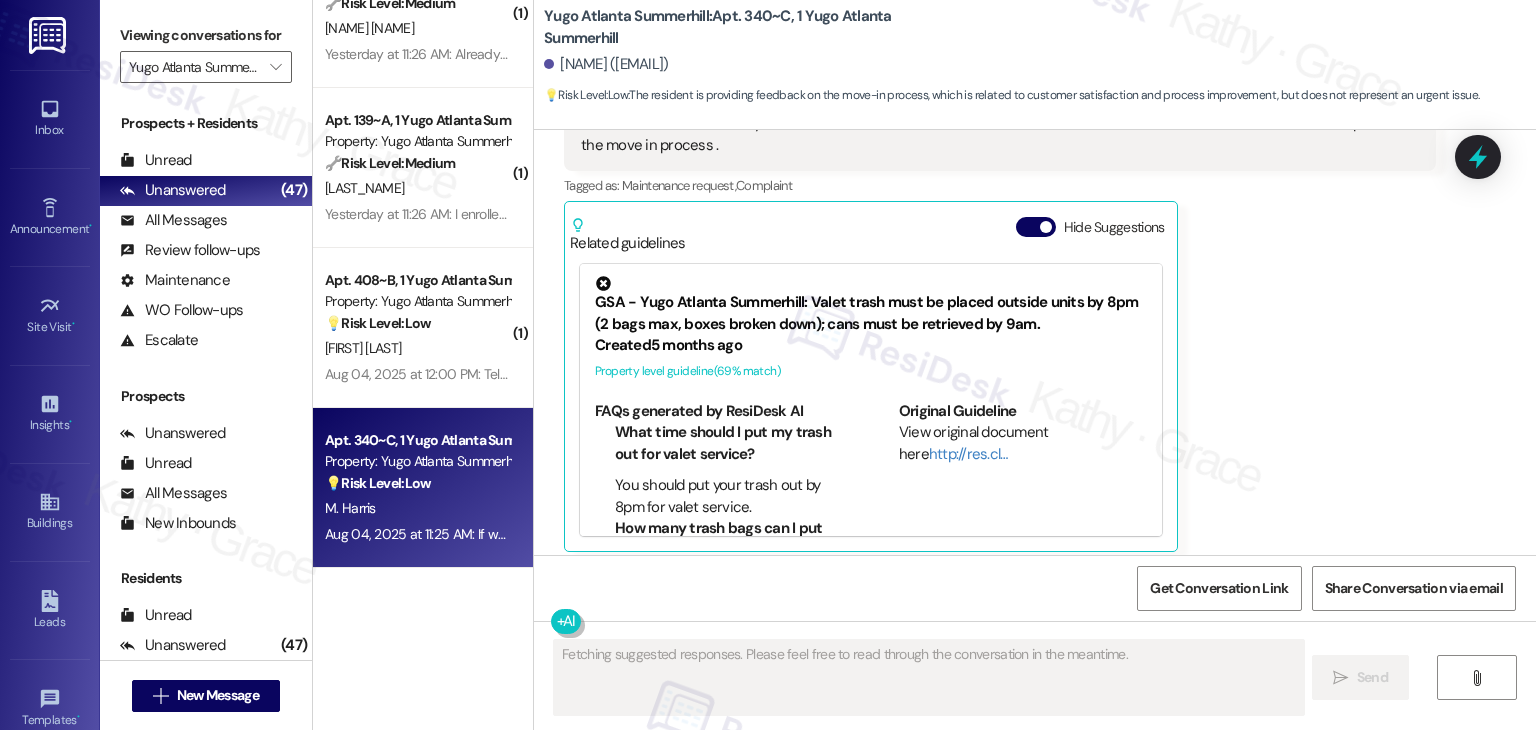 scroll, scrollTop: 2528, scrollLeft: 0, axis: vertical 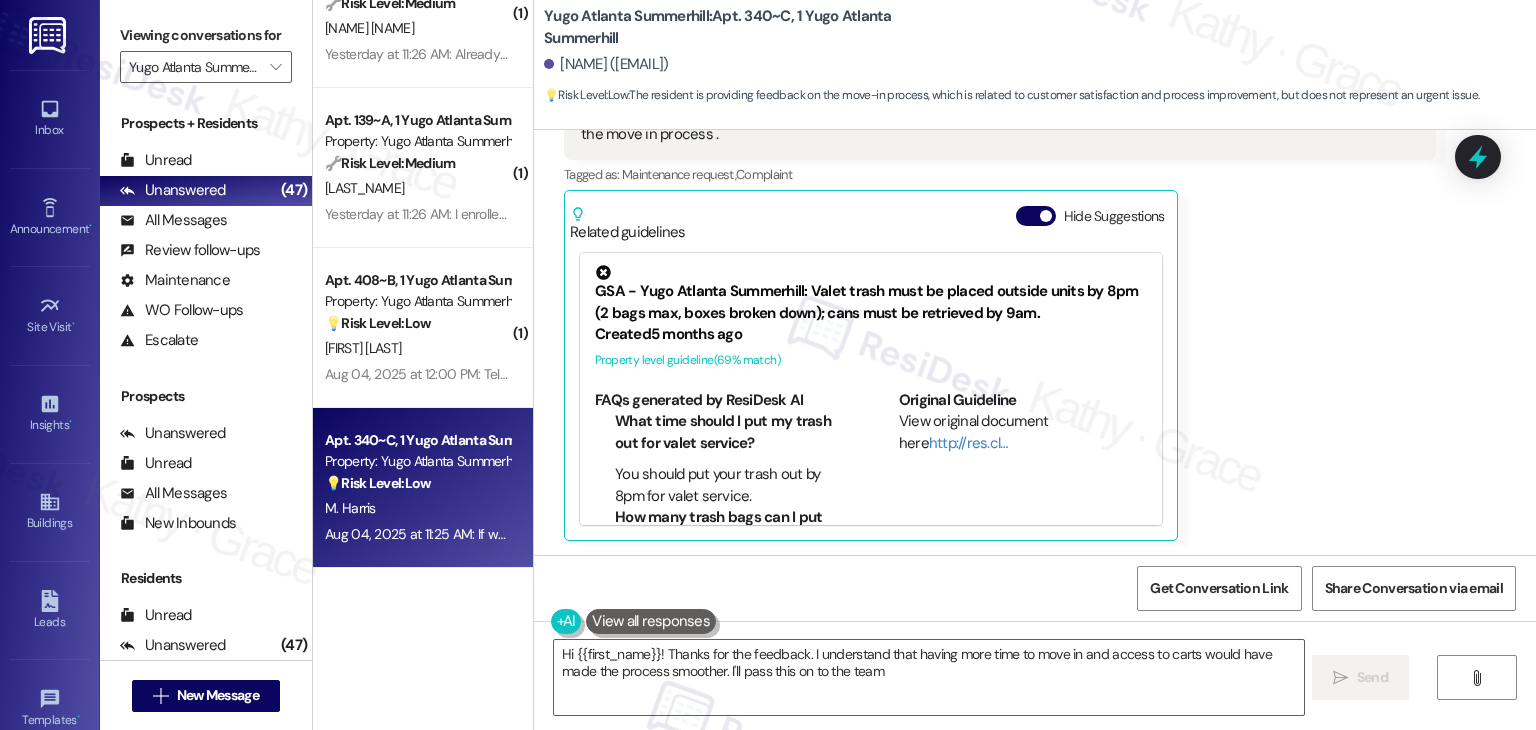 type on "Hi [NAME]! Thanks for the feedback. I understand that having more time to move in and access to carts would have made the process smoother. I'll pass this on to the team!" 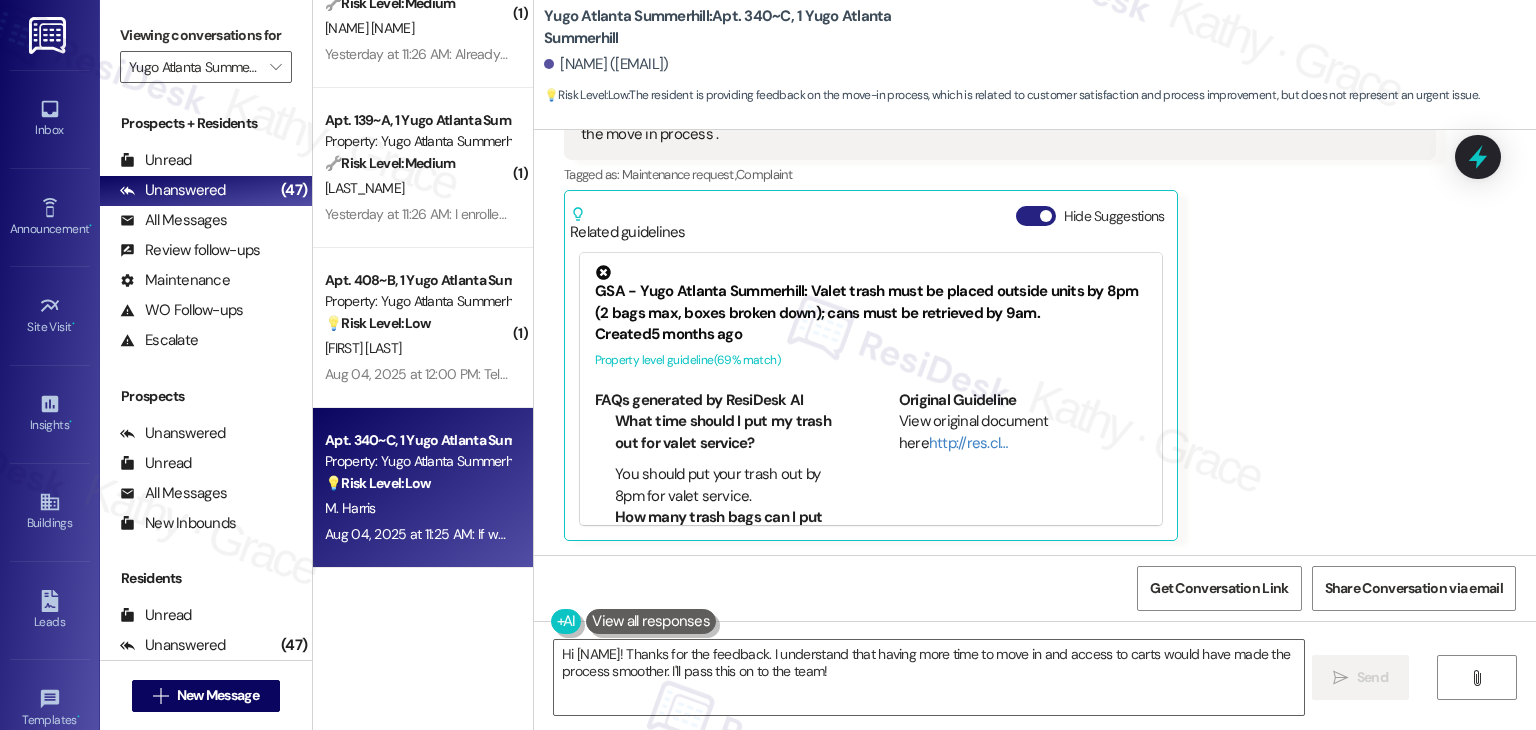 click on "Hide Suggestions" at bounding box center [1036, 216] 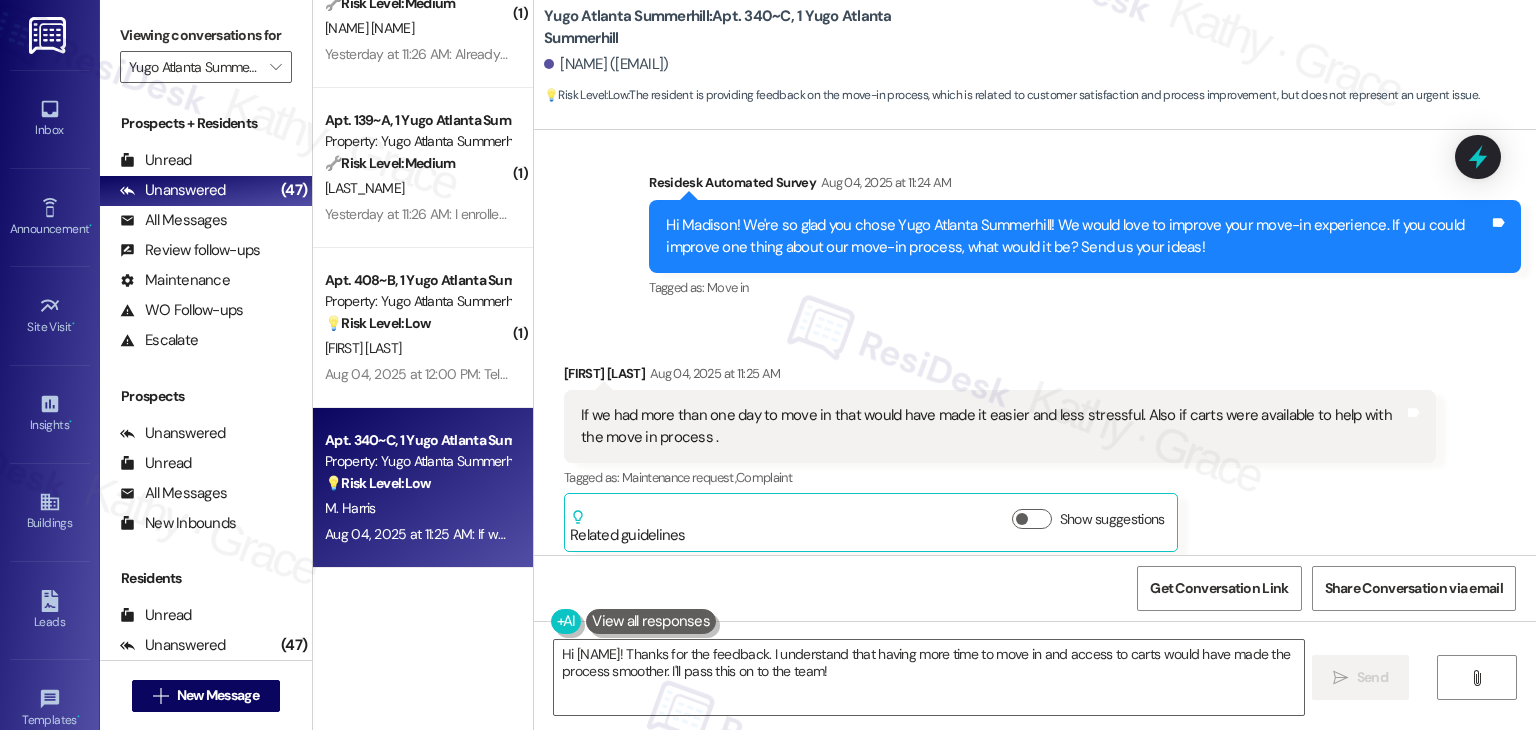 scroll, scrollTop: 2221, scrollLeft: 0, axis: vertical 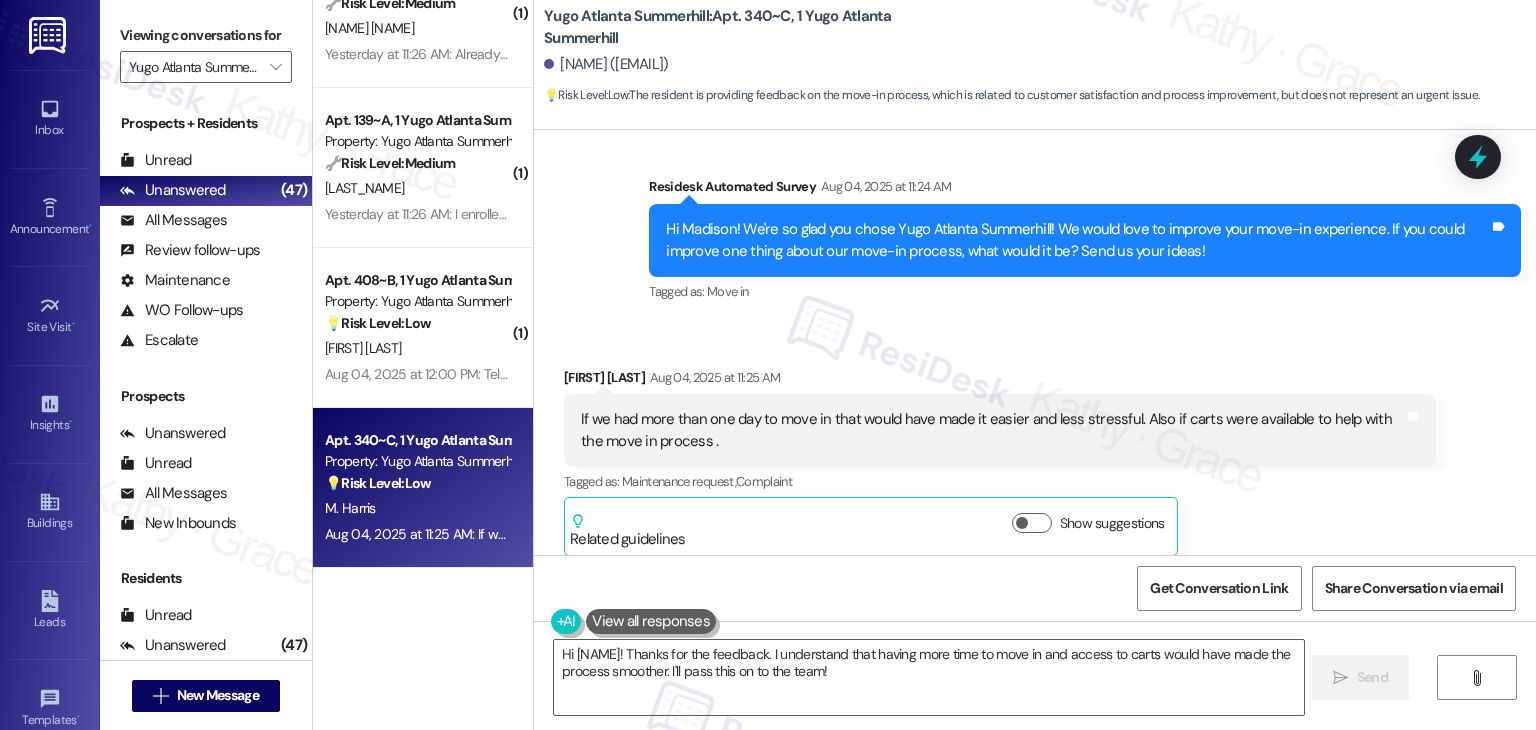 click on "Hi Madison! We're so glad you chose Yugo Atlanta Summerhill! We would love to improve your move-in experience. If you could improve one thing about our move-in process, what would it be? Send us your ideas!" at bounding box center [1077, 240] 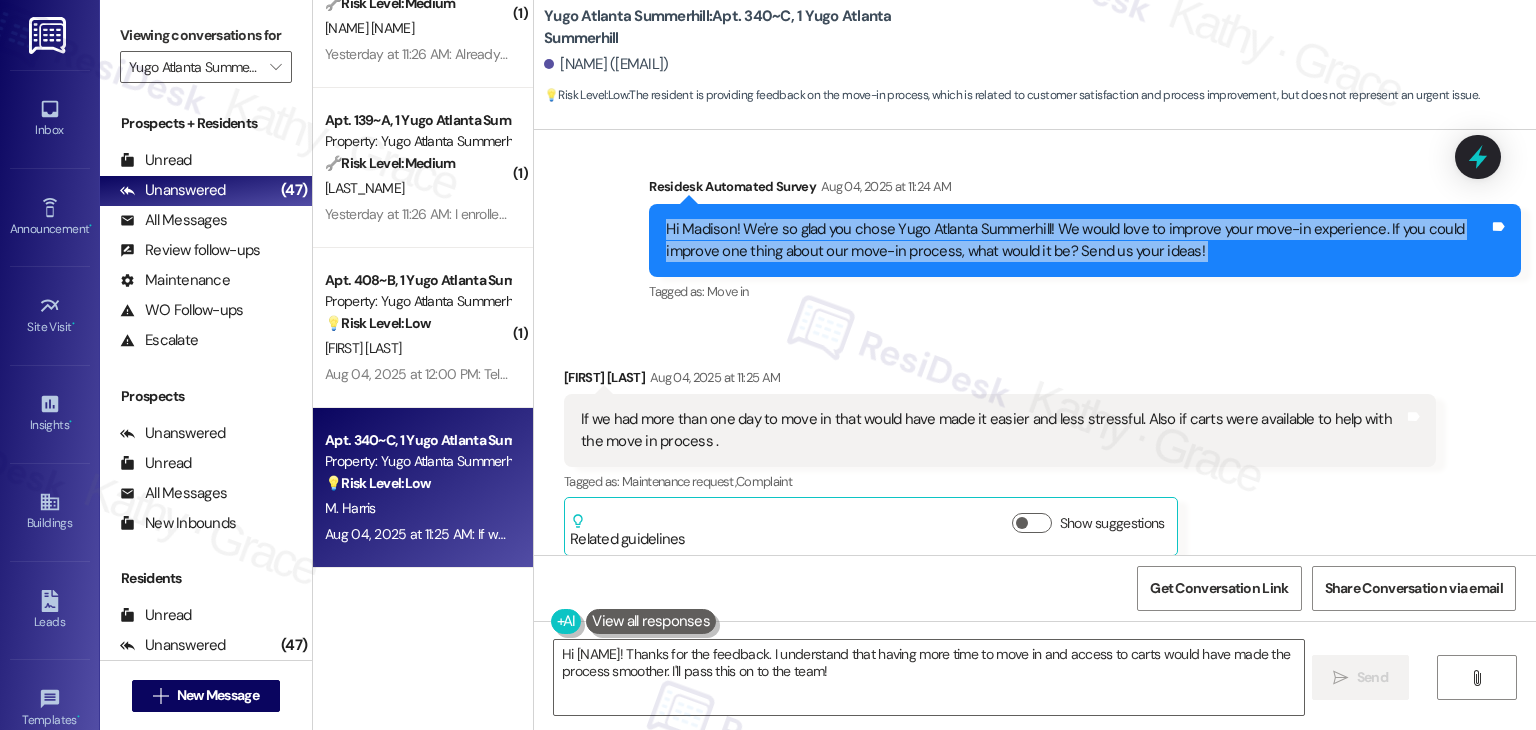 click on "Hi Madison! We're so glad you chose Yugo Atlanta Summerhill! We would love to improve your move-in experience. If you could improve one thing about our move-in process, what would it be? Send us your ideas!" at bounding box center (1077, 240) 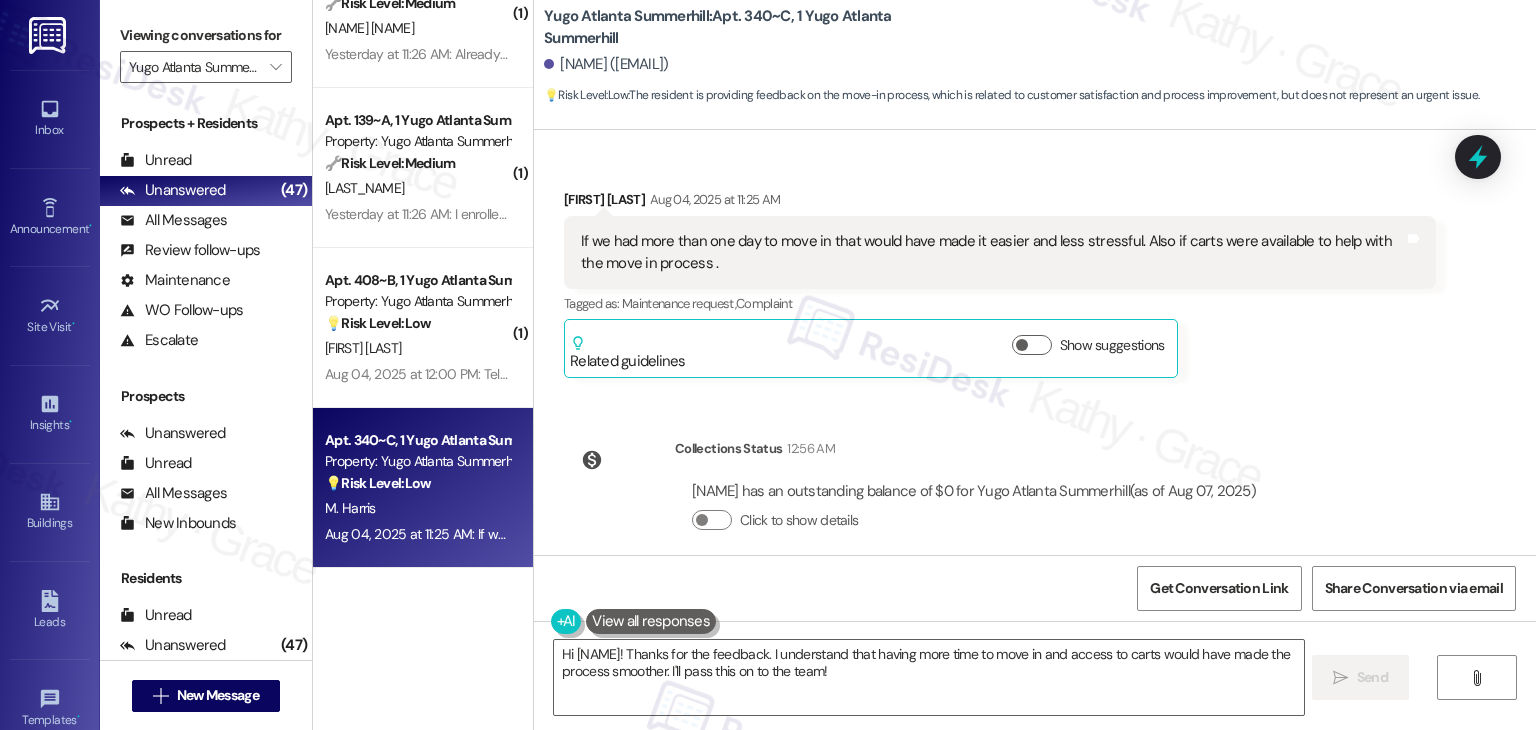 scroll, scrollTop: 2421, scrollLeft: 0, axis: vertical 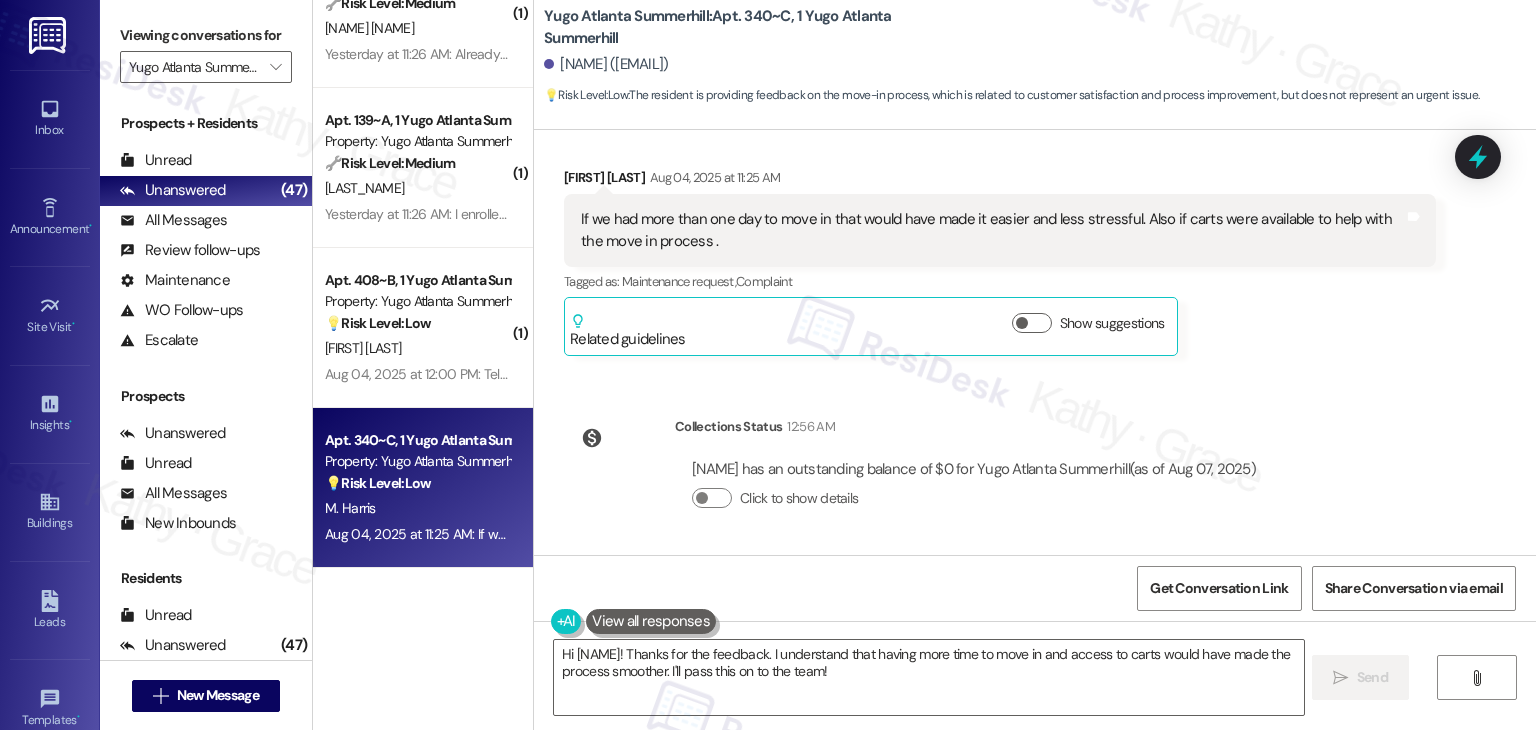 click on "If we had more than one day to move in that would have made it easier and less stressful. Also if carts were available to help with the move in process ." at bounding box center [992, 230] 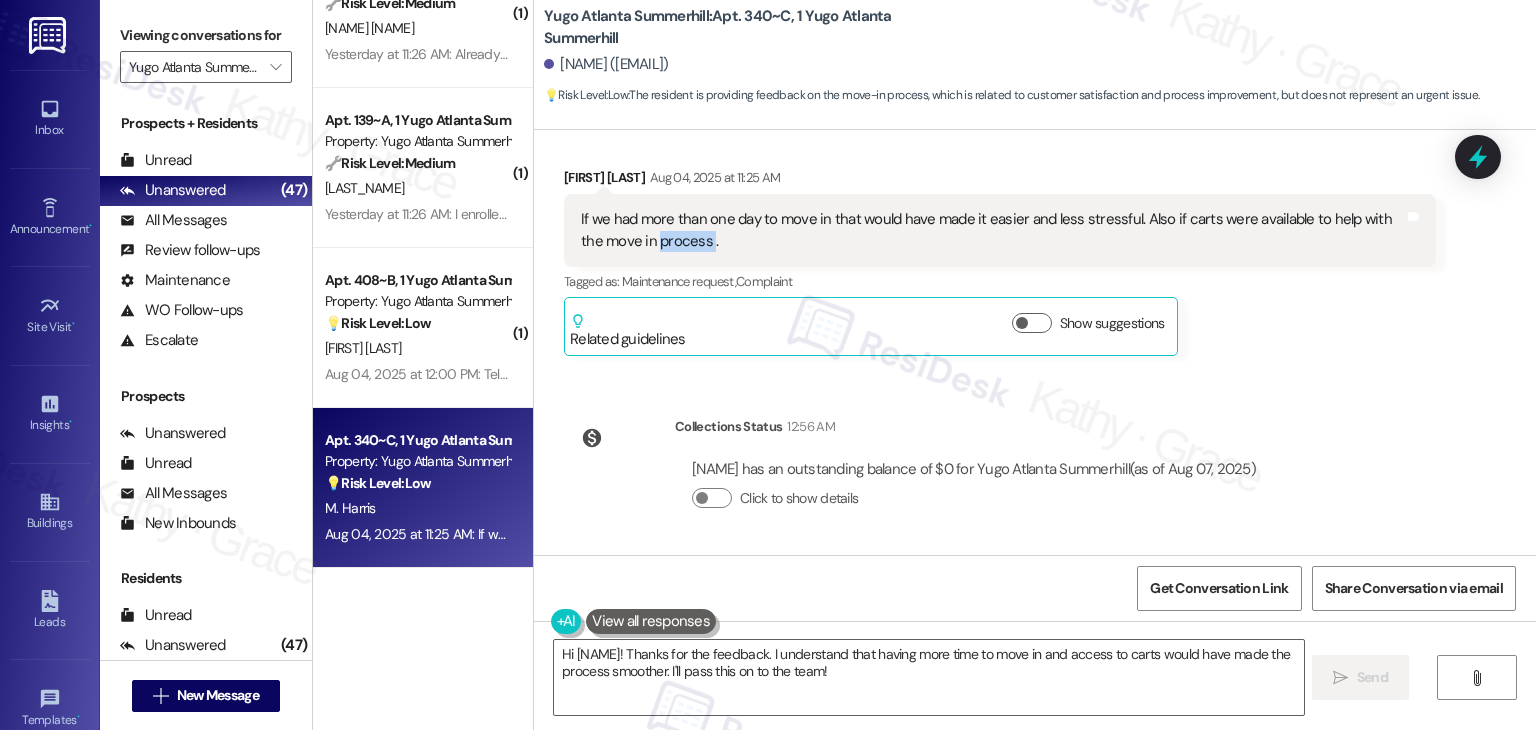 click on "If we had more than one day to move in that would have made it easier and less stressful. Also if carts were available to help with the move in process ." at bounding box center (992, 230) 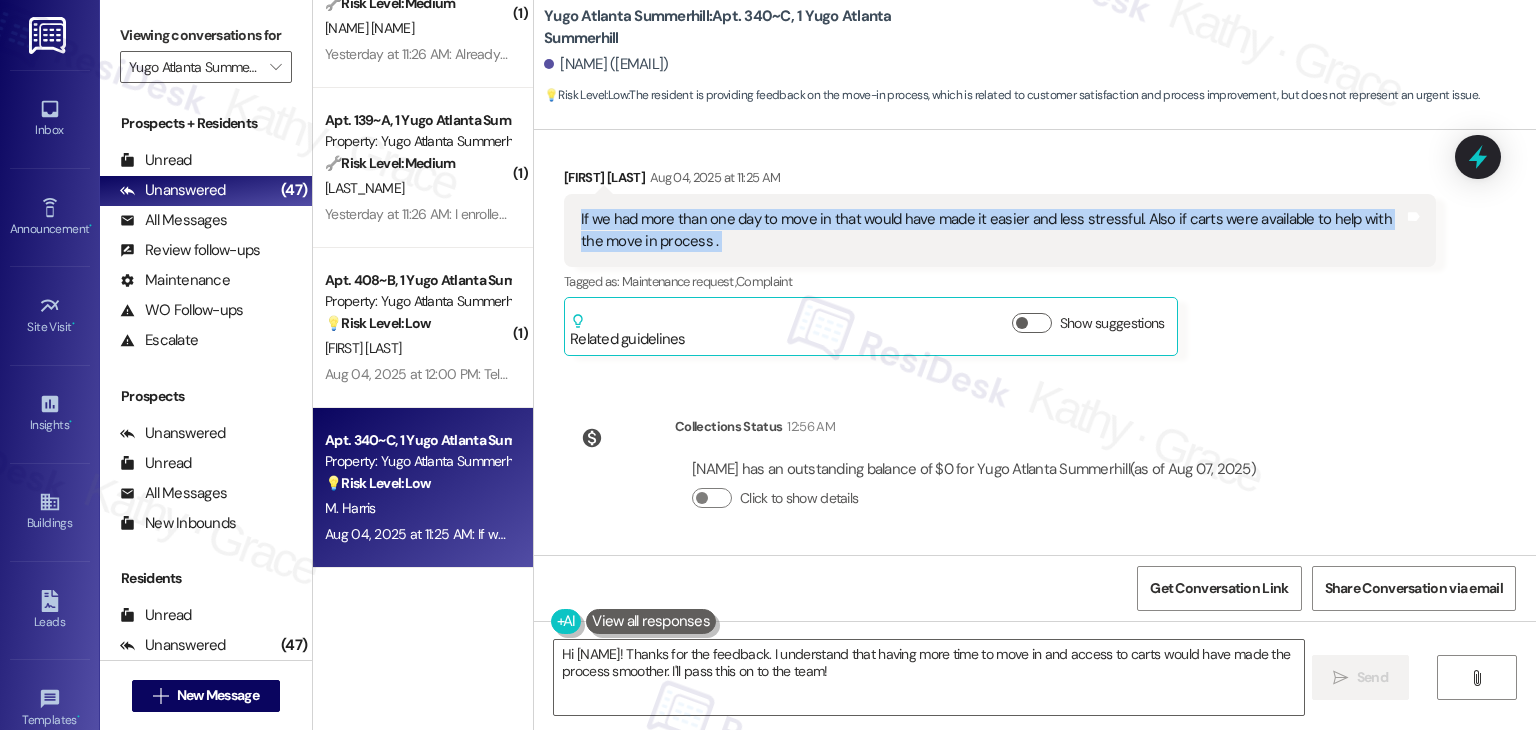click on "If we had more than one day to move in that would have made it easier and less stressful. Also if carts were available to help with the move in process ." at bounding box center (992, 230) 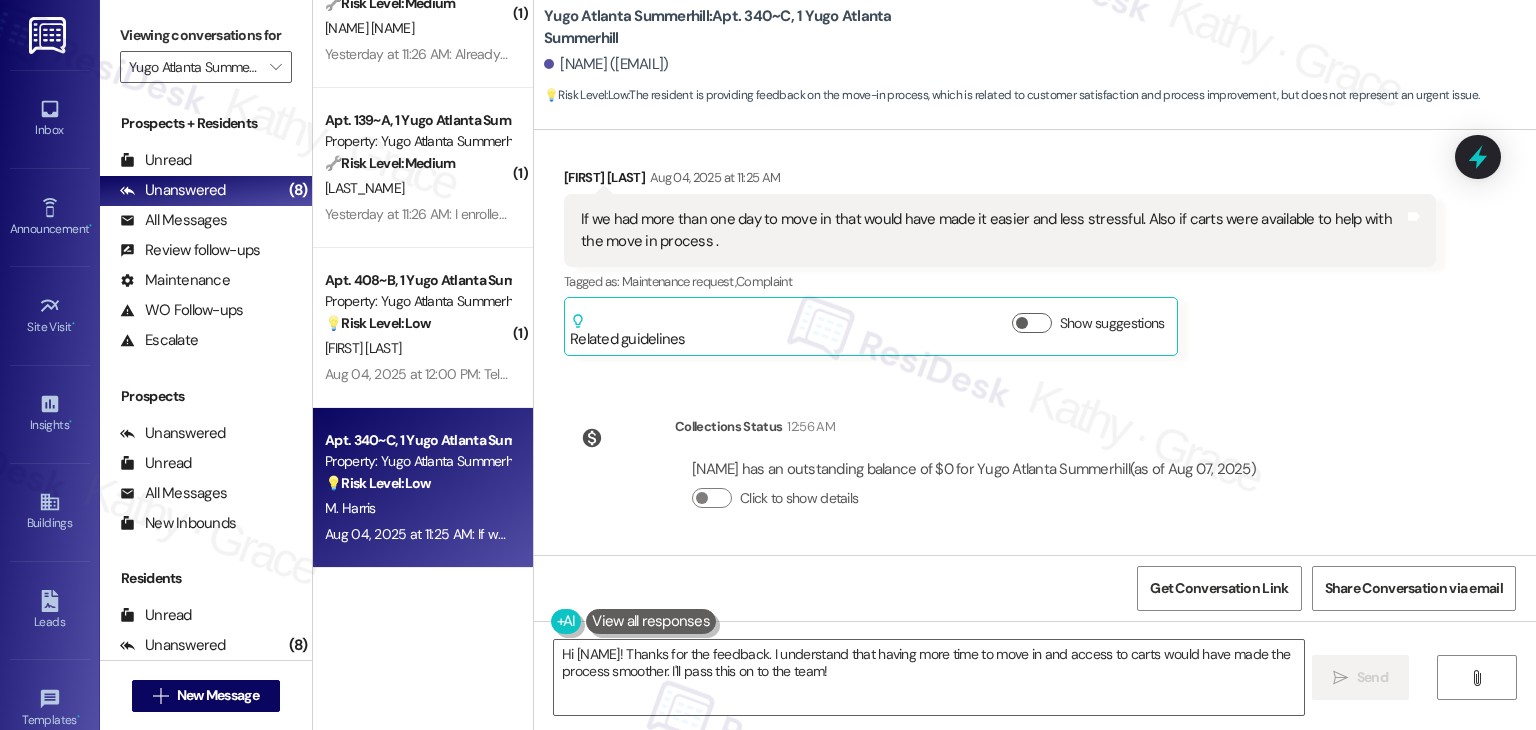click on "Received via SMS [NAME] [NAME] [MONTH] [DAY], [YEAR] at [TIME] If we had more than one day to move in that would have made it easier and less stressful. Also if carts were available to help with the move in process . Tags and notes Tagged as:   Maintenance request ,  Click to highlight conversations about Maintenance request Complaint Click to highlight conversations about Complaint  Related guidelines Show suggestions" at bounding box center (1000, 262) 